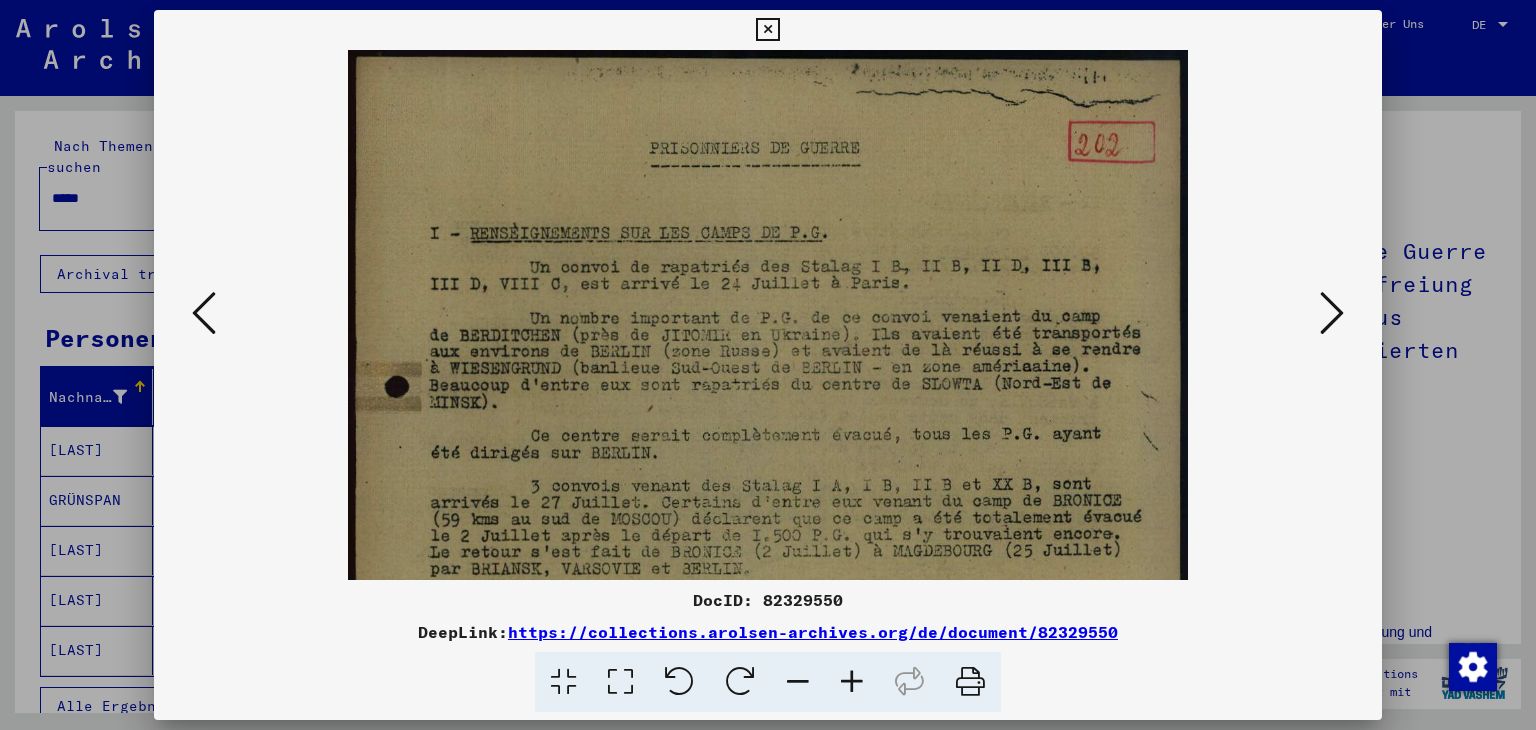 scroll, scrollTop: 0, scrollLeft: 0, axis: both 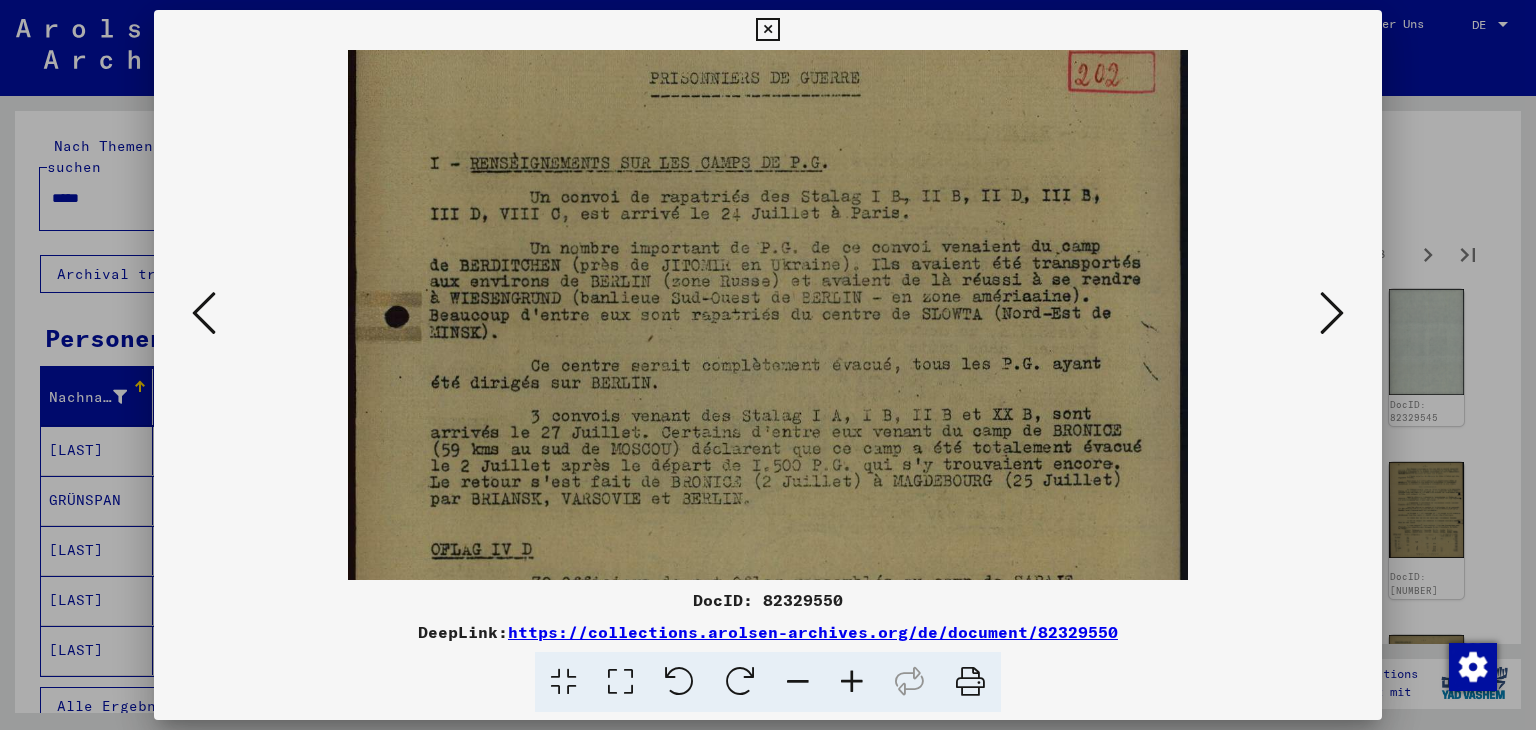 click at bounding box center (852, 682) 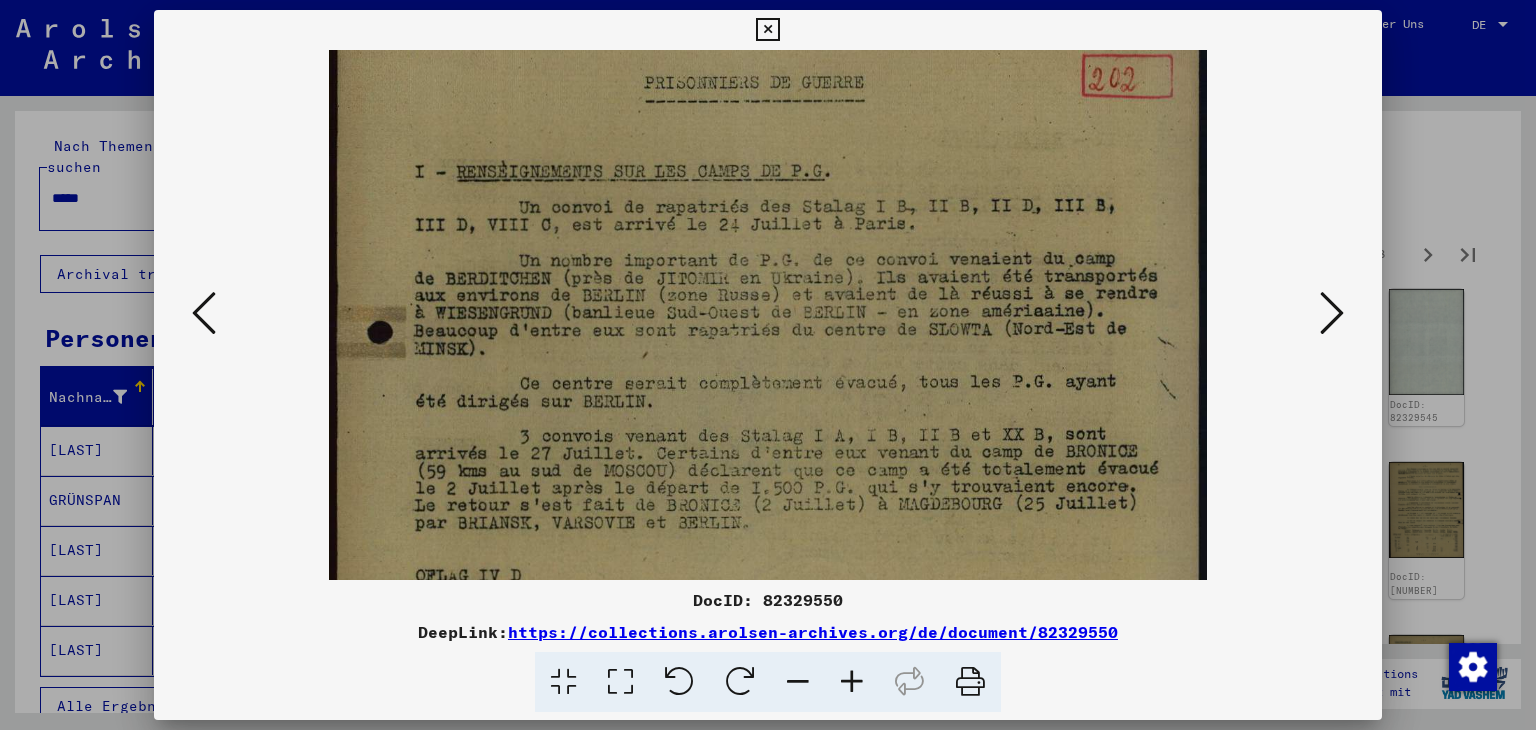 click at bounding box center [852, 682] 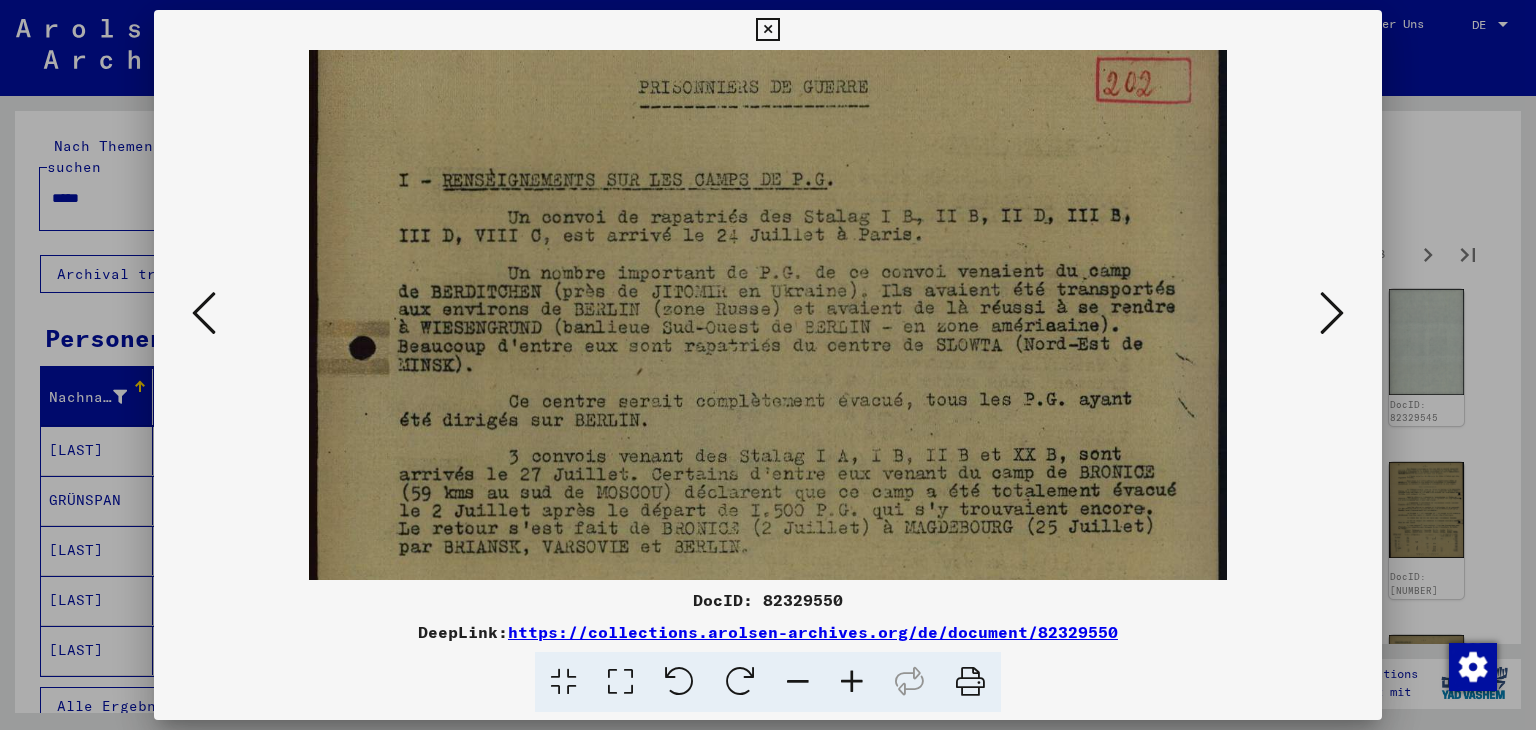 click at bounding box center [852, 682] 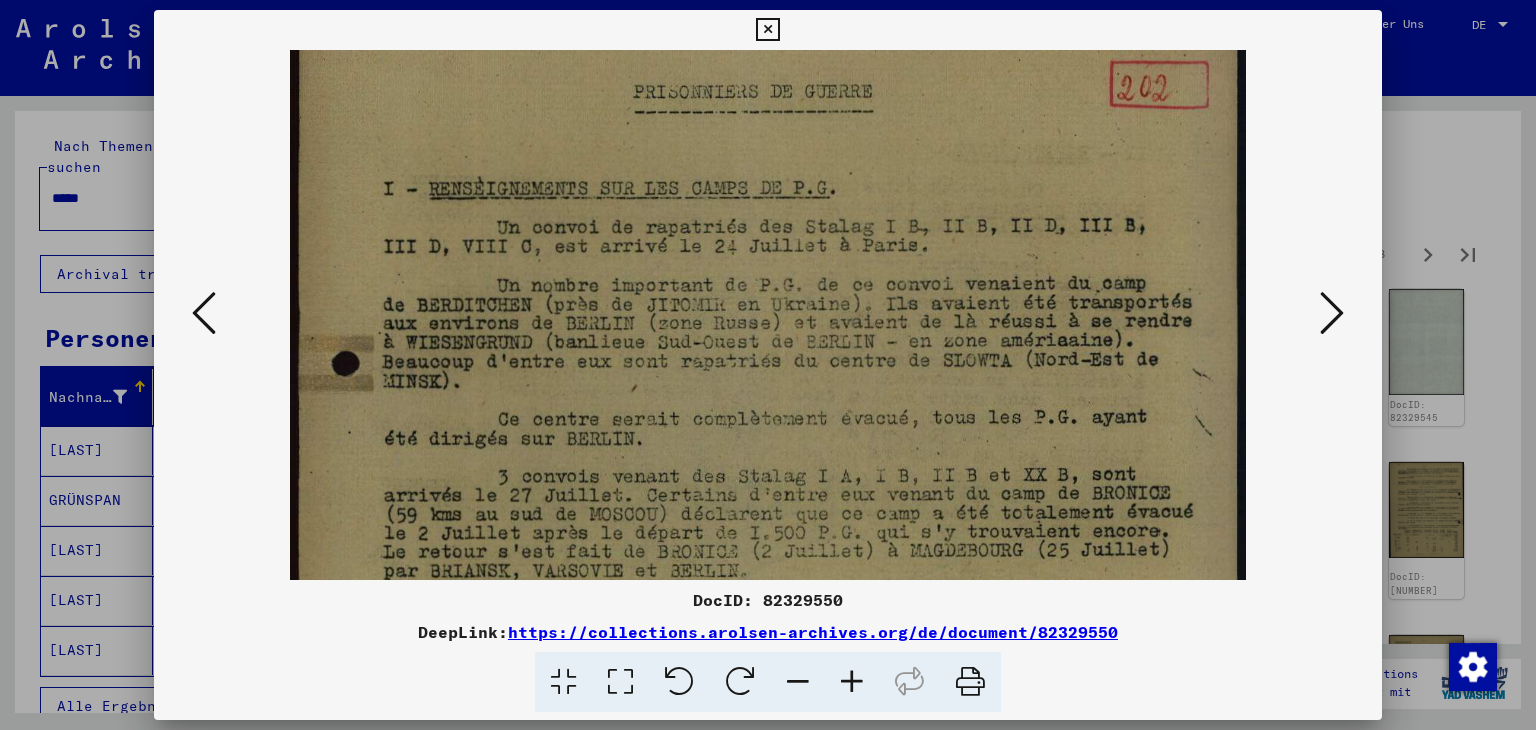 click at bounding box center (852, 682) 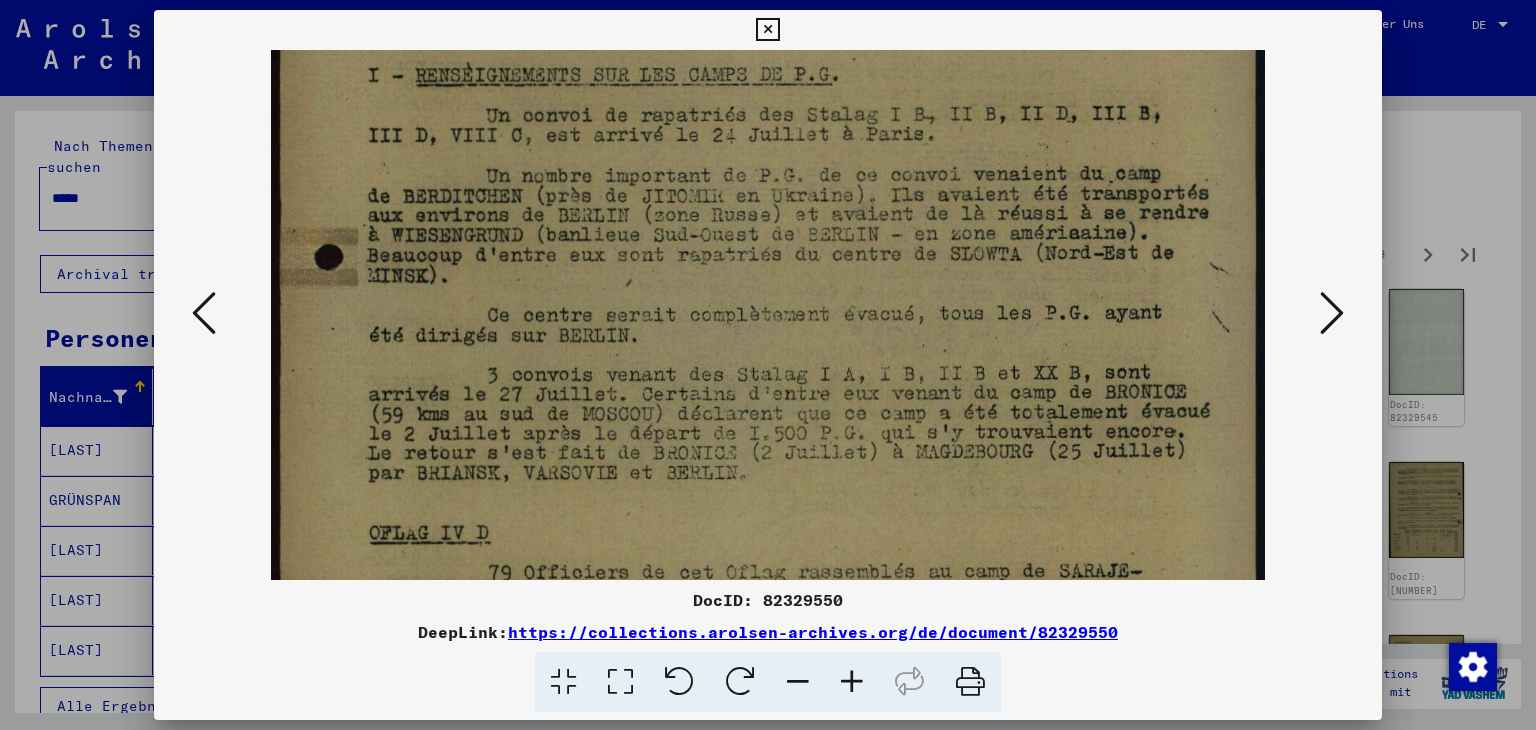 scroll, scrollTop: 210, scrollLeft: 0, axis: vertical 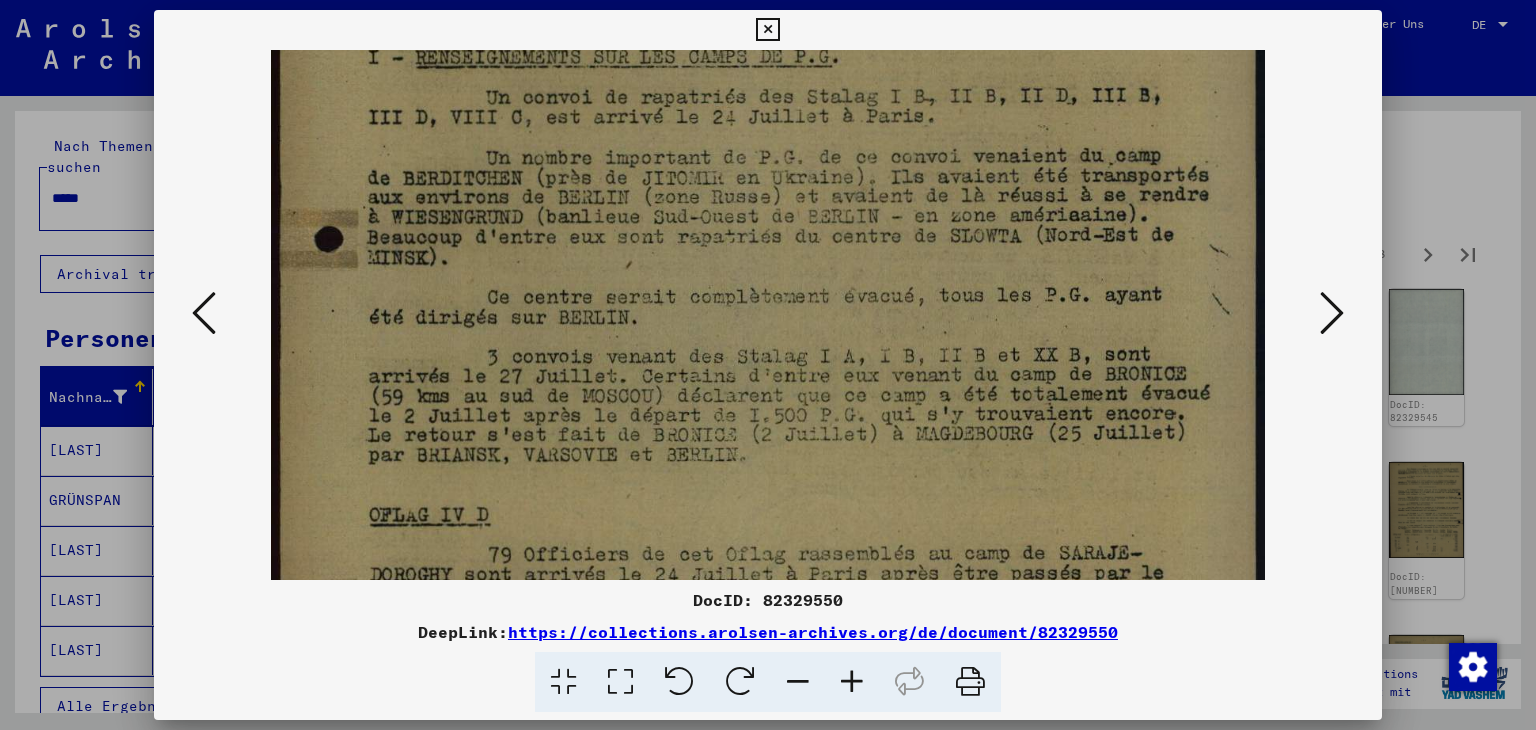drag, startPoint x: 788, startPoint y: 451, endPoint x: 756, endPoint y: 334, distance: 121.29716 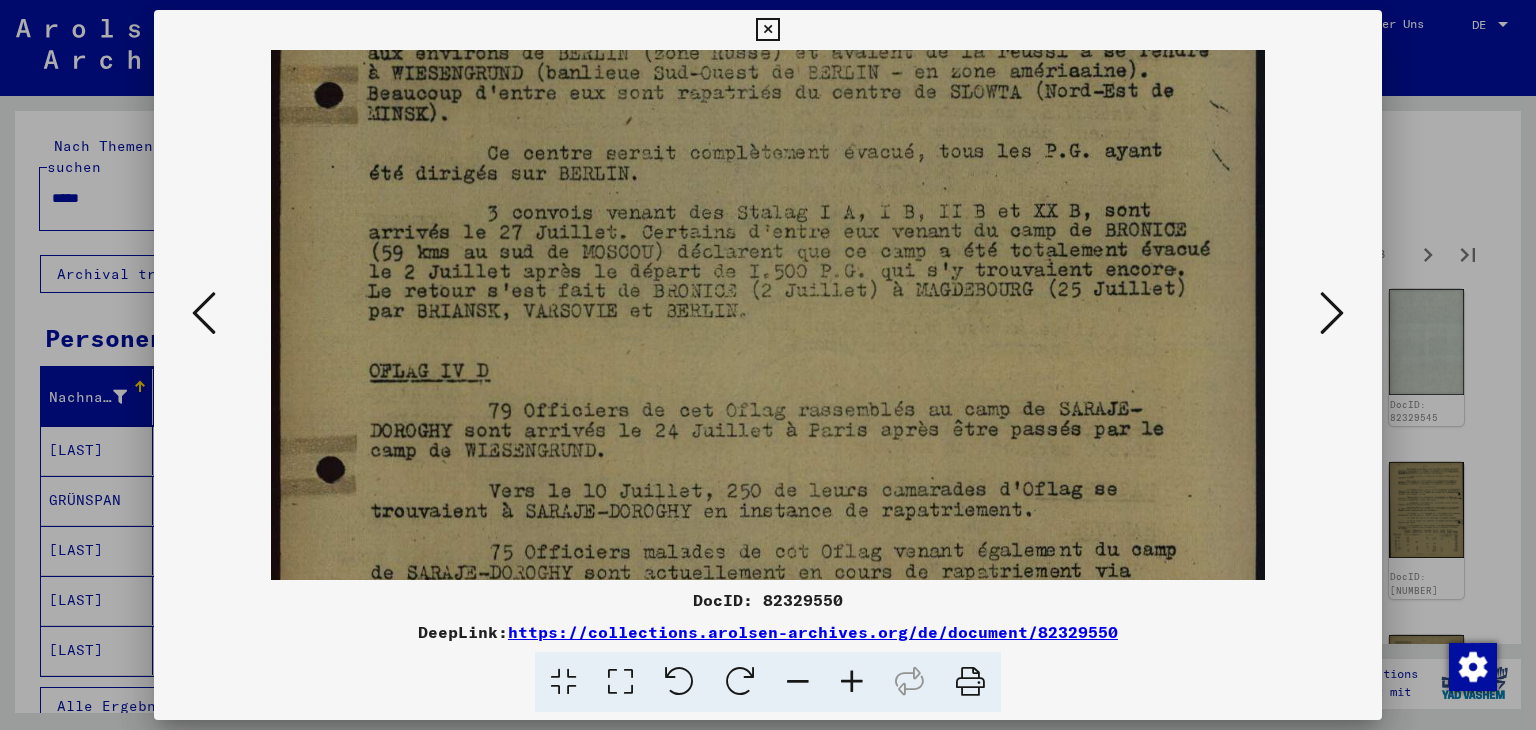 scroll, scrollTop: 360, scrollLeft: 0, axis: vertical 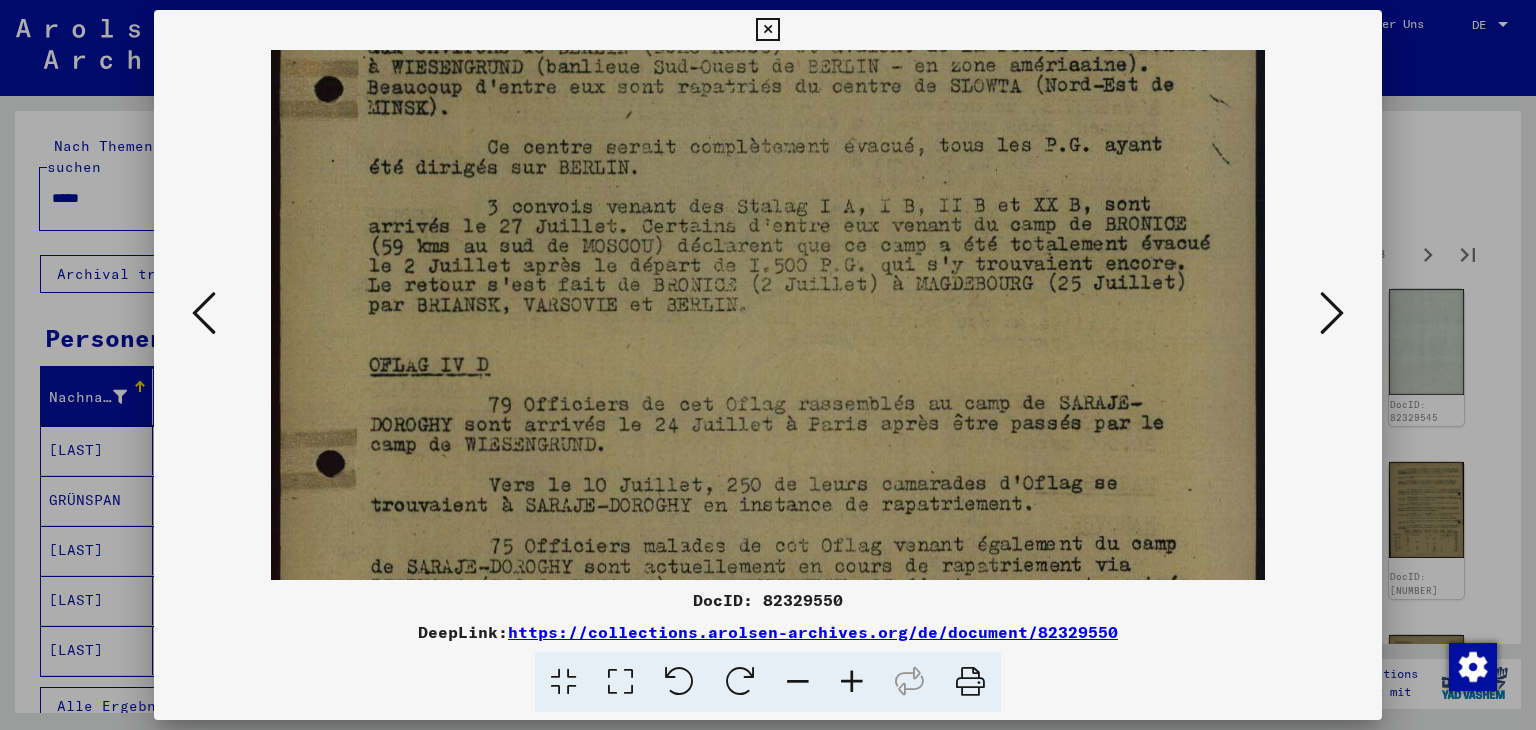 drag, startPoint x: 789, startPoint y: 447, endPoint x: 777, endPoint y: 310, distance: 137.52454 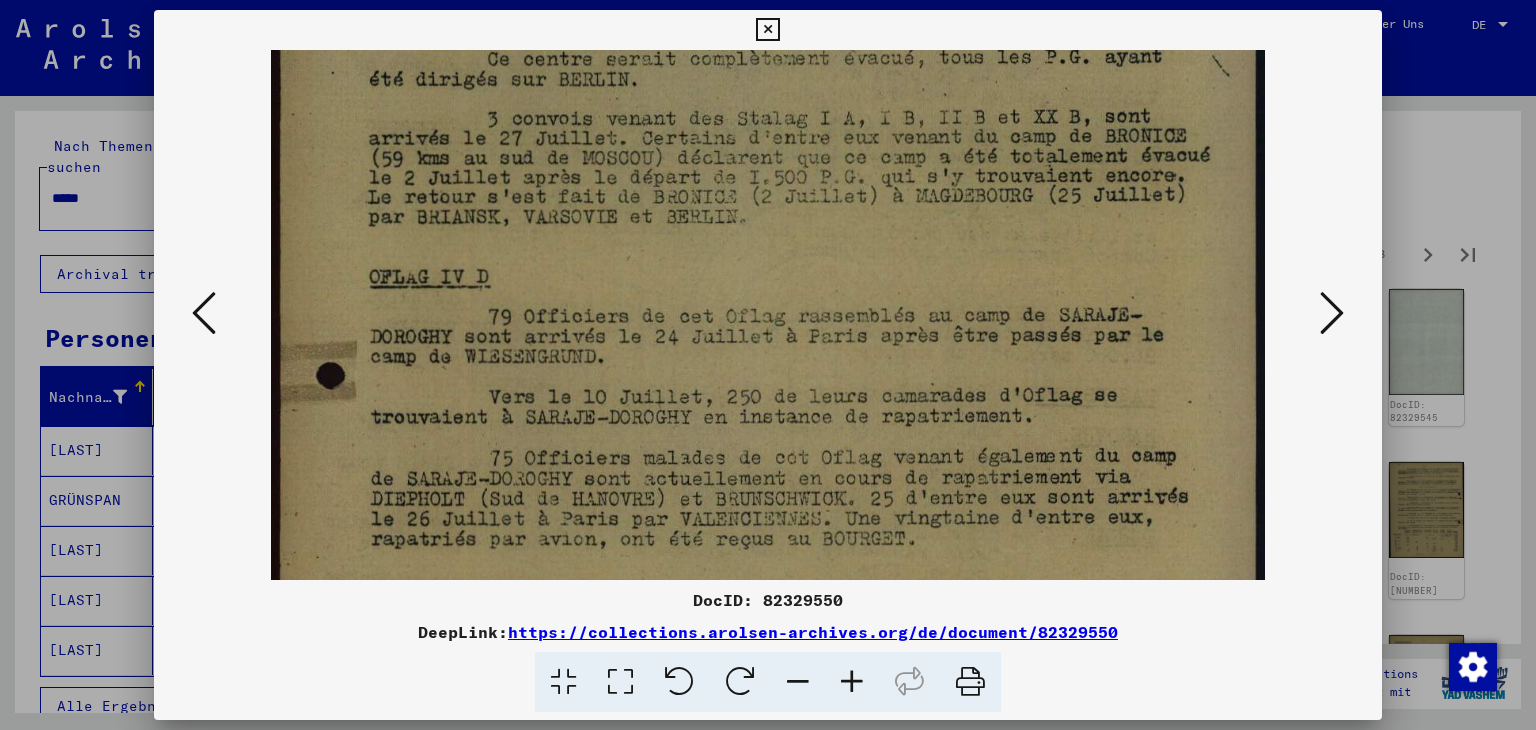 scroll, scrollTop: 461, scrollLeft: 0, axis: vertical 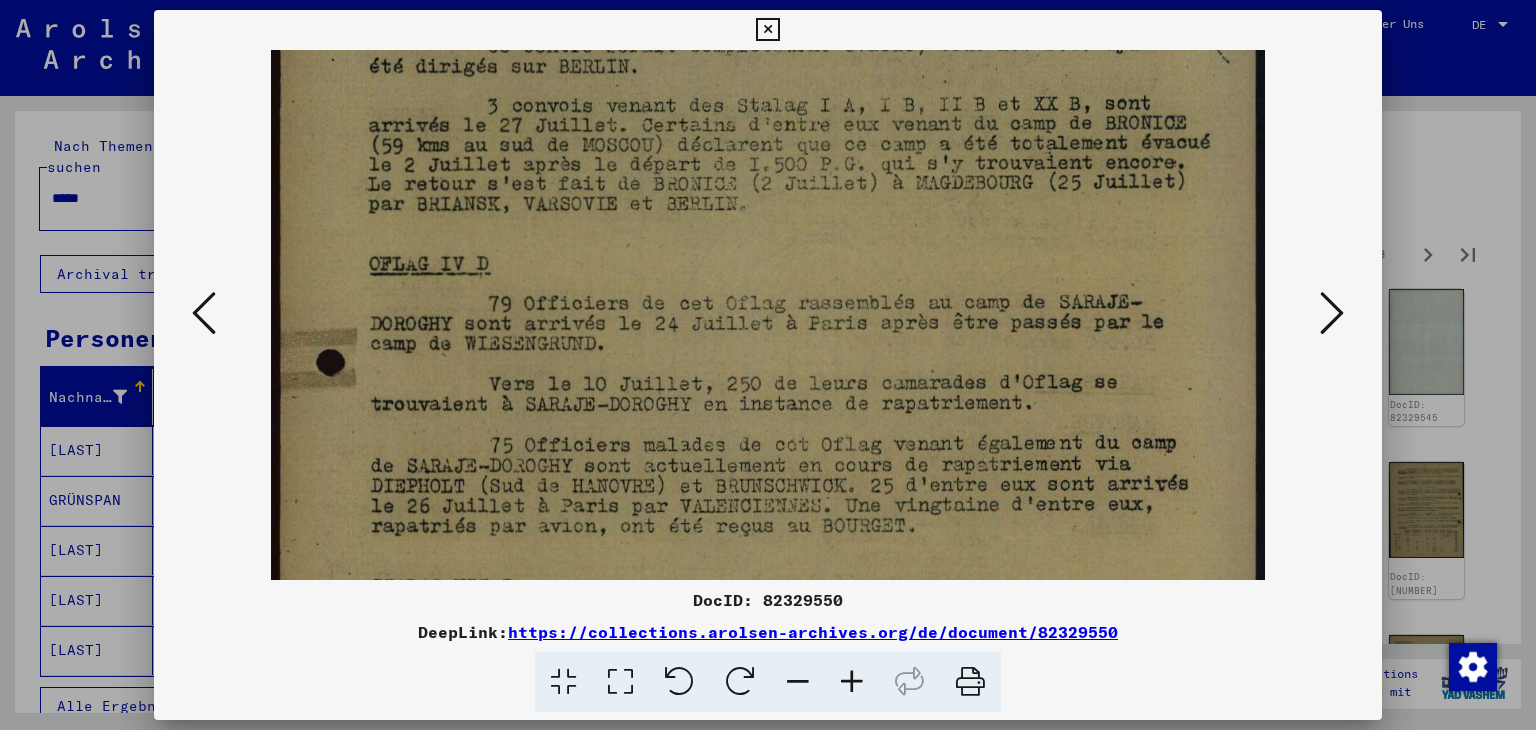 drag, startPoint x: 824, startPoint y: 477, endPoint x: 784, endPoint y: 390, distance: 95.7549 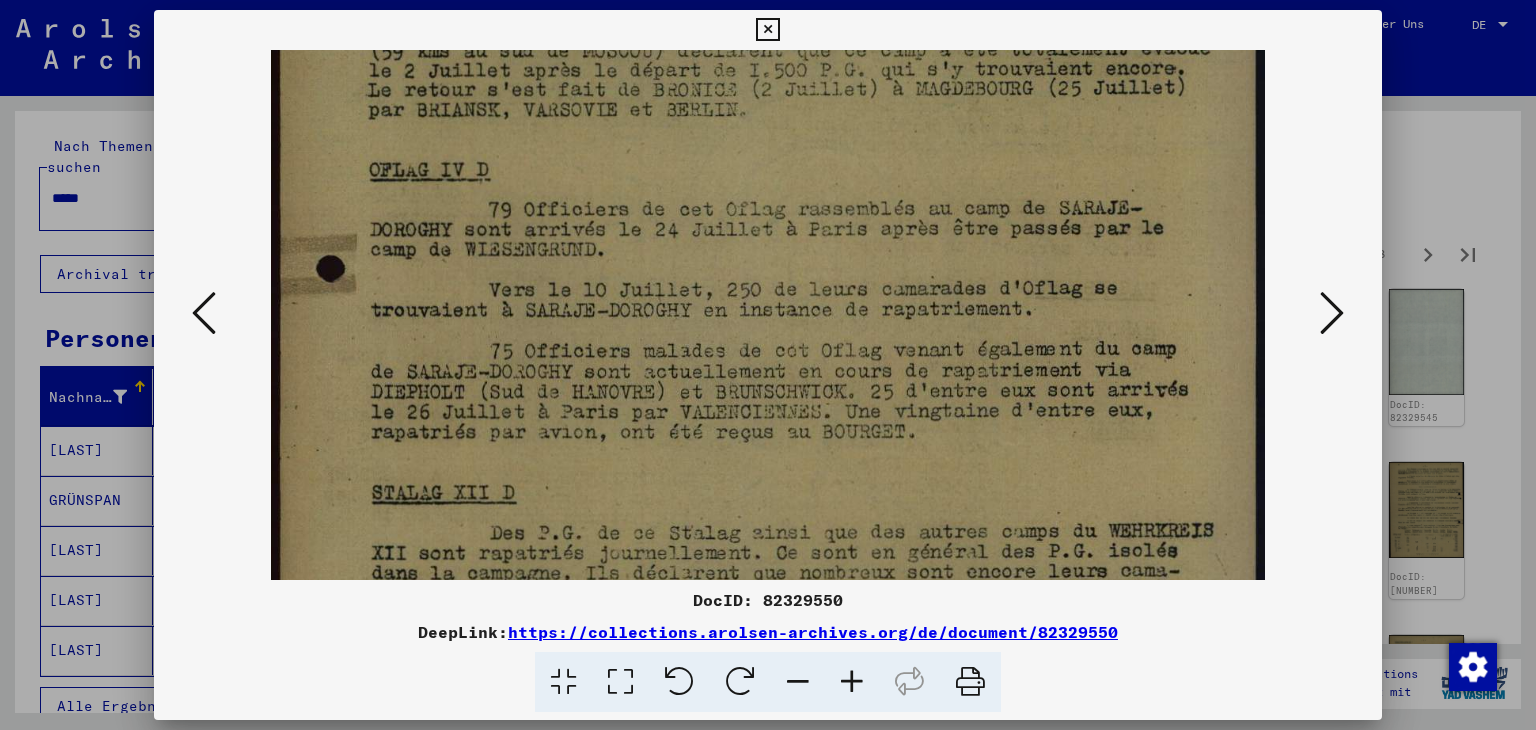 scroll, scrollTop: 556, scrollLeft: 0, axis: vertical 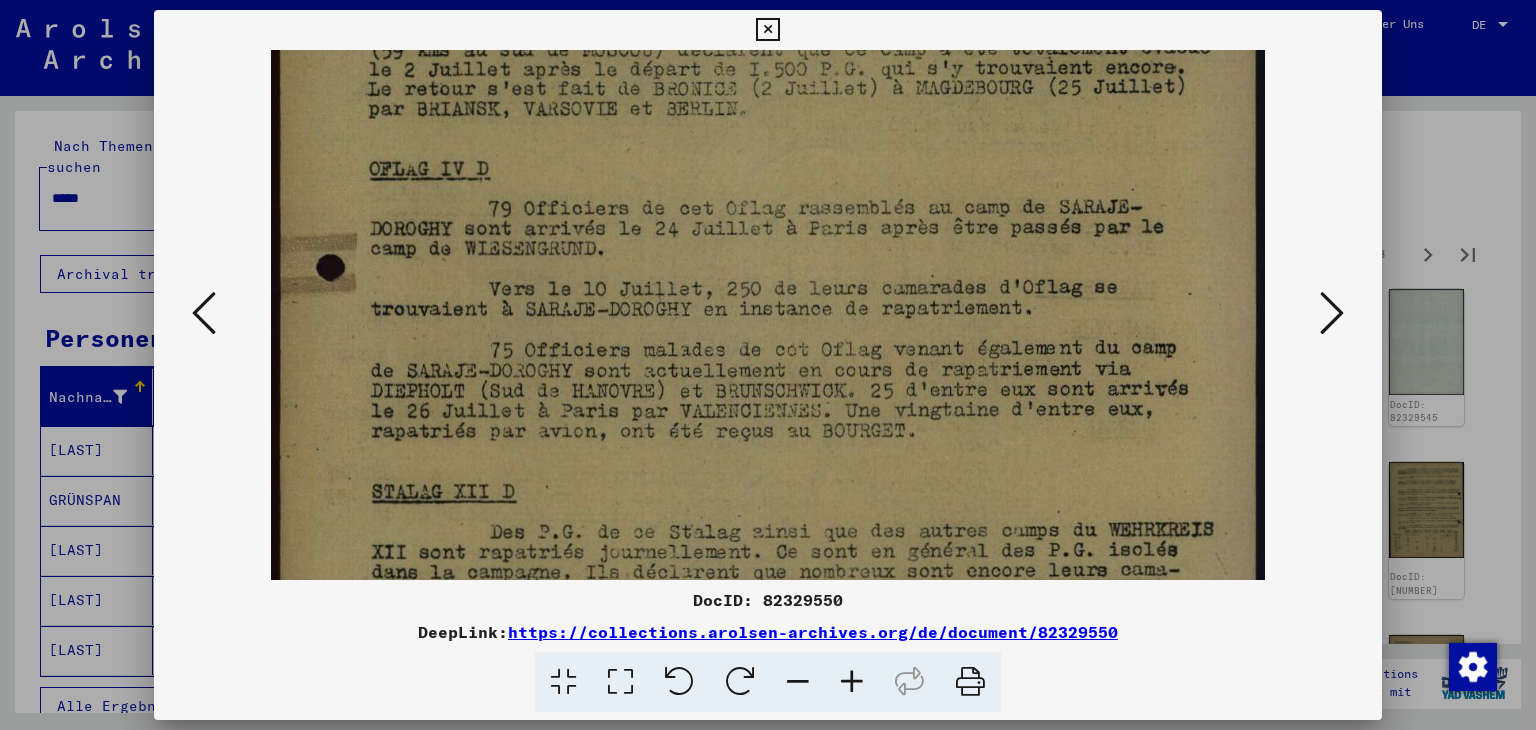 drag, startPoint x: 816, startPoint y: 467, endPoint x: 788, endPoint y: 375, distance: 96.16652 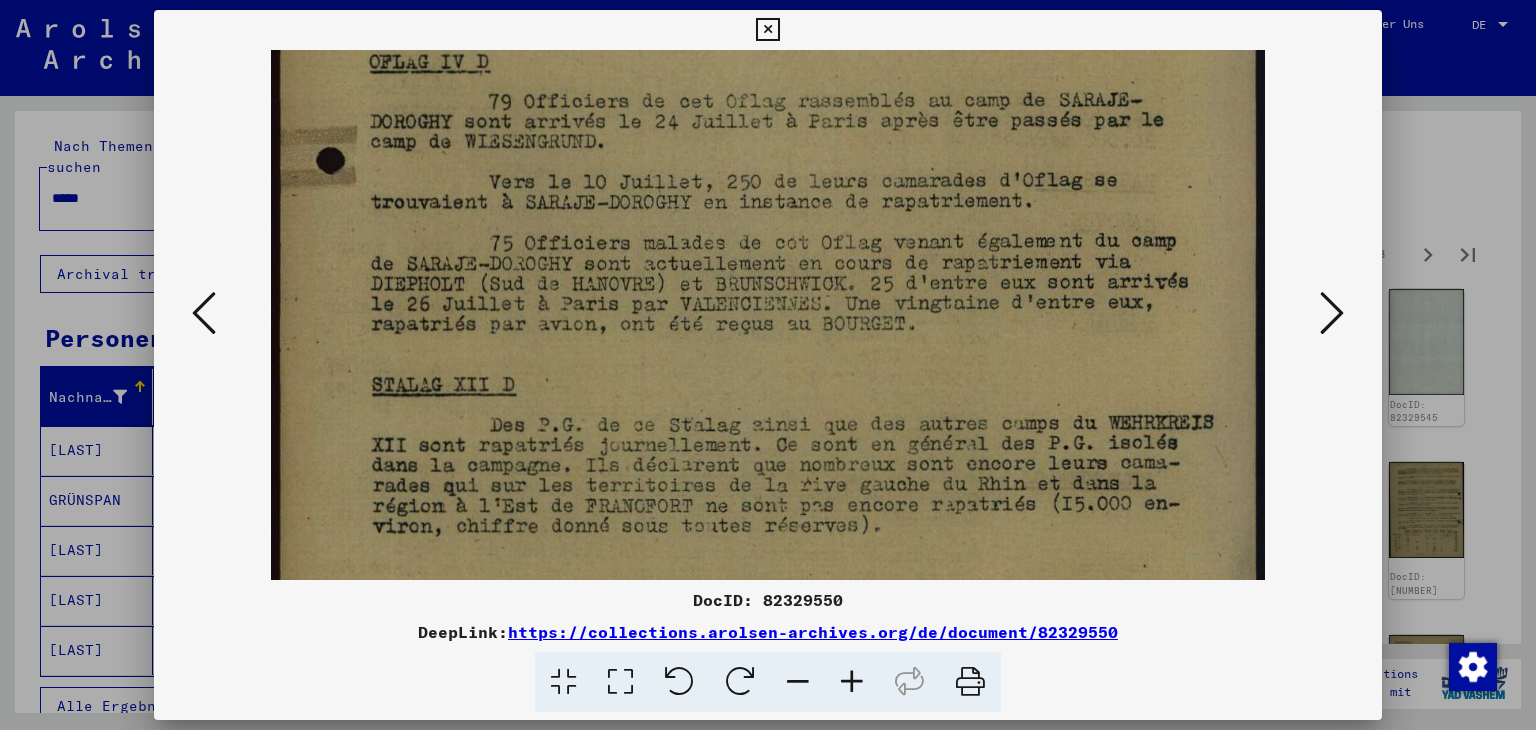 drag, startPoint x: 815, startPoint y: 461, endPoint x: 785, endPoint y: 359, distance: 106.320274 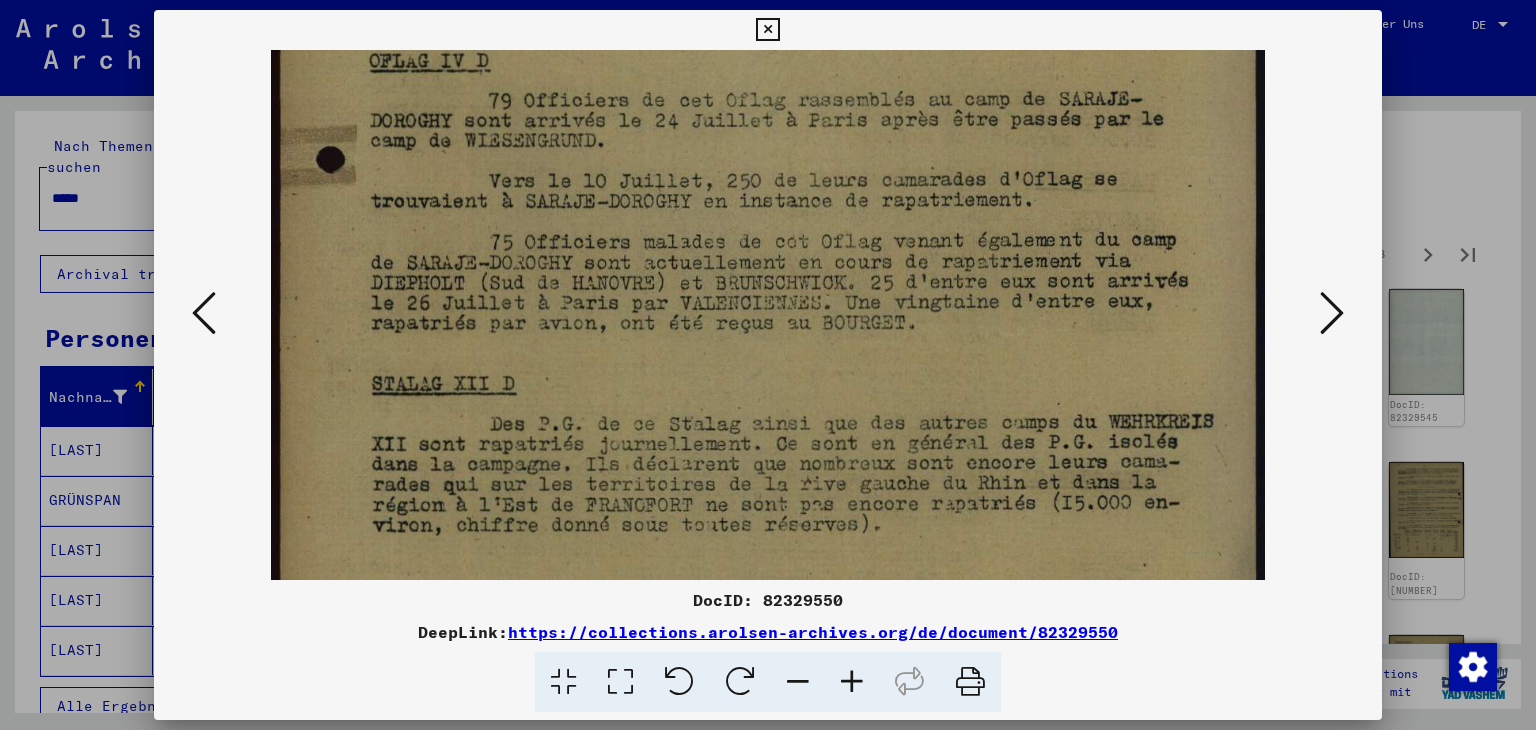 click at bounding box center [768, 26] 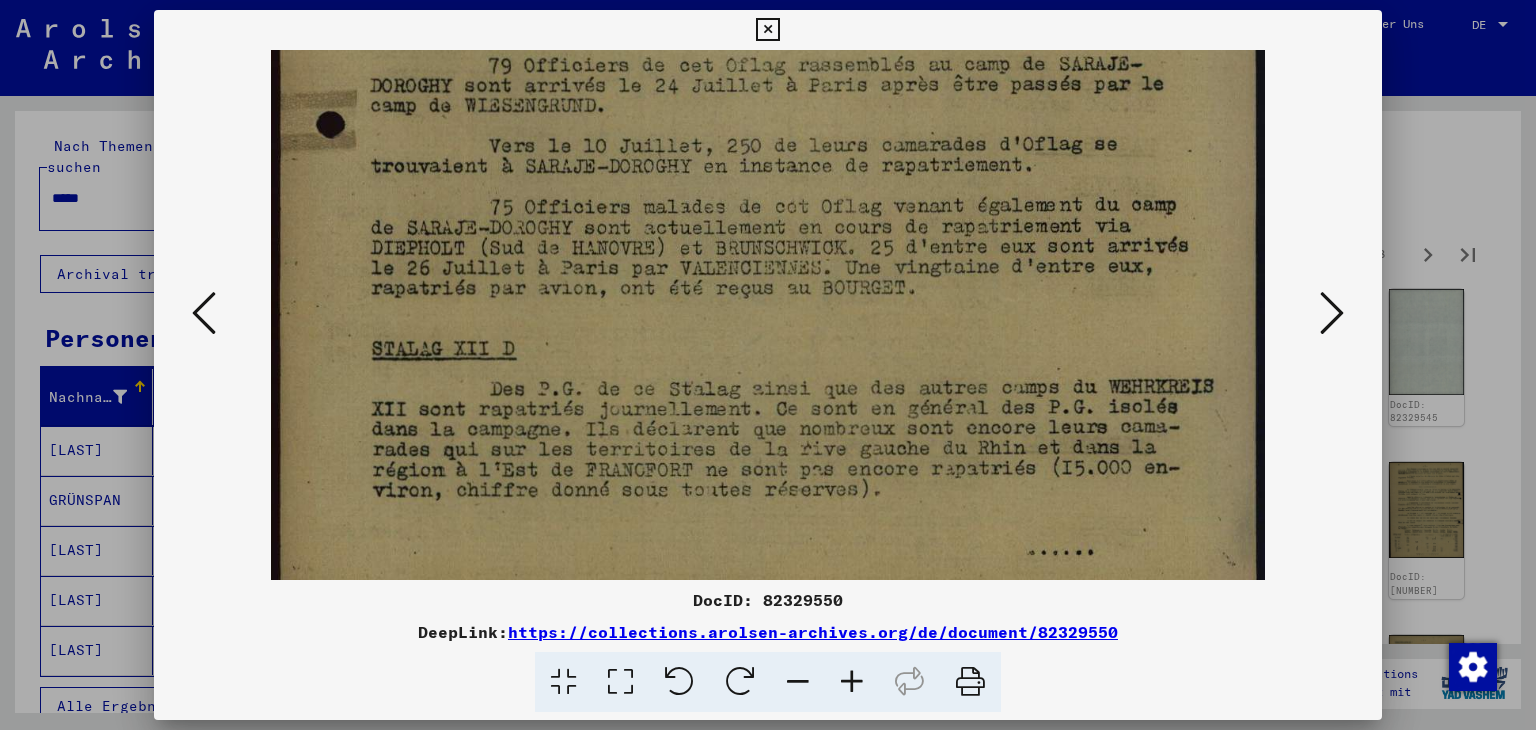 scroll, scrollTop: 749, scrollLeft: 0, axis: vertical 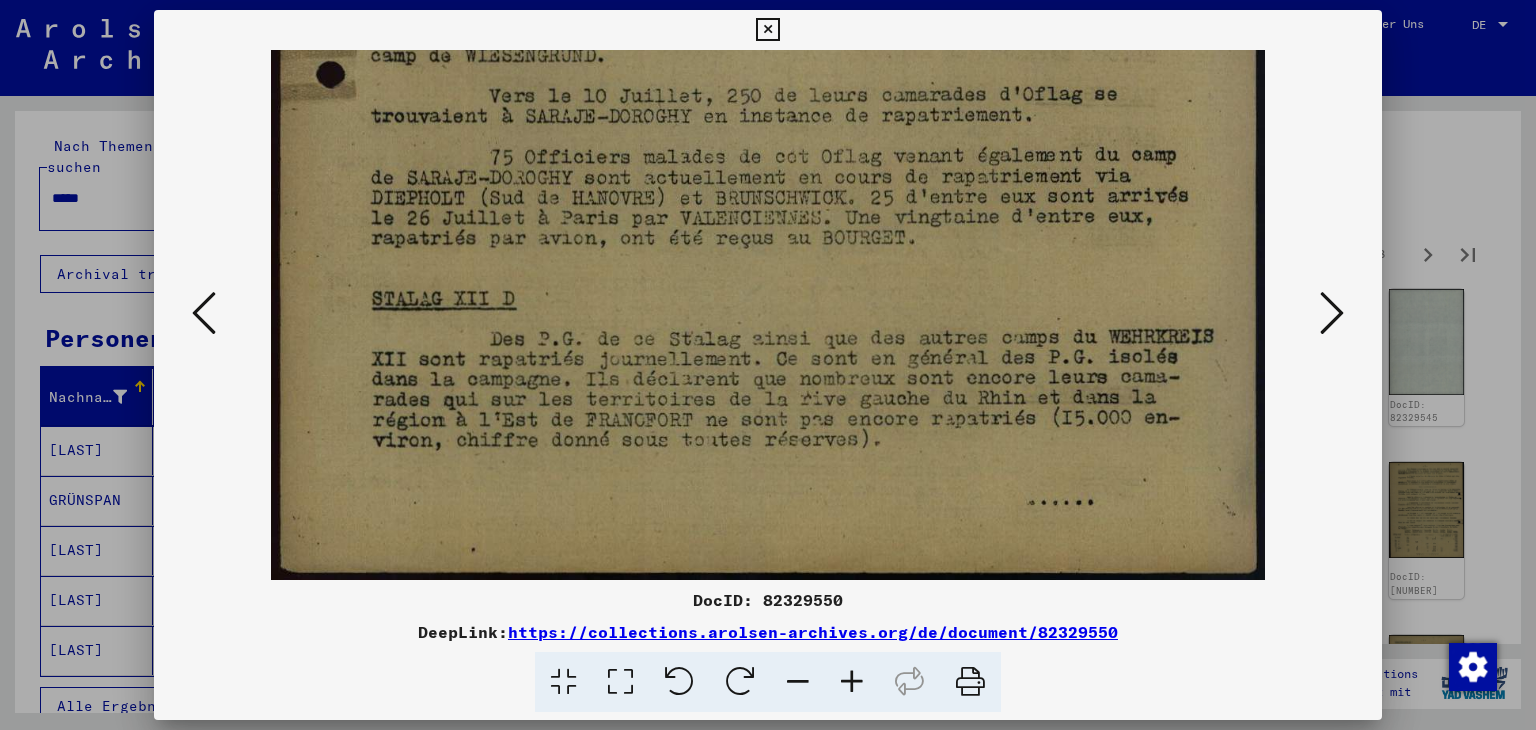 drag, startPoint x: 800, startPoint y: 393, endPoint x: 772, endPoint y: 292, distance: 104.80935 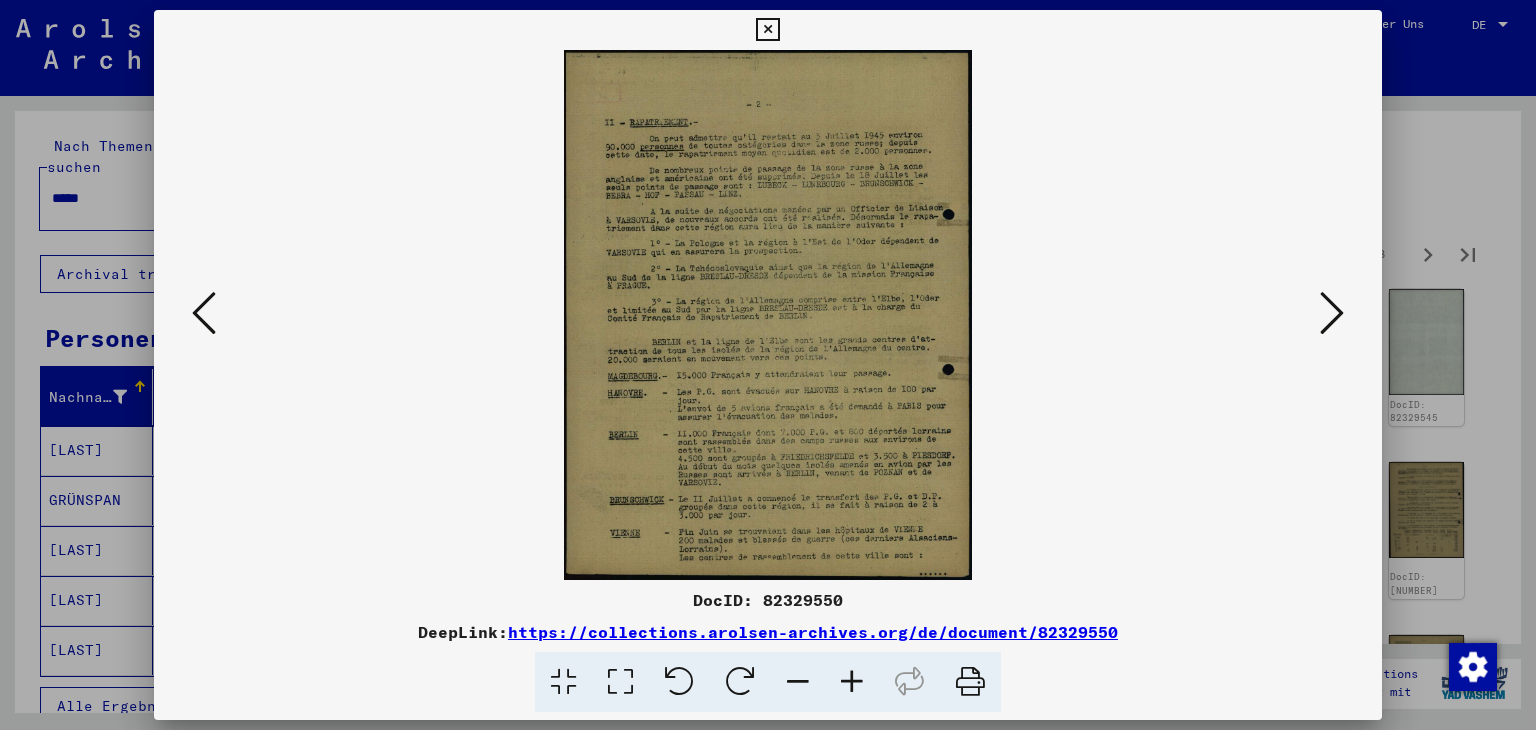 click at bounding box center (852, 682) 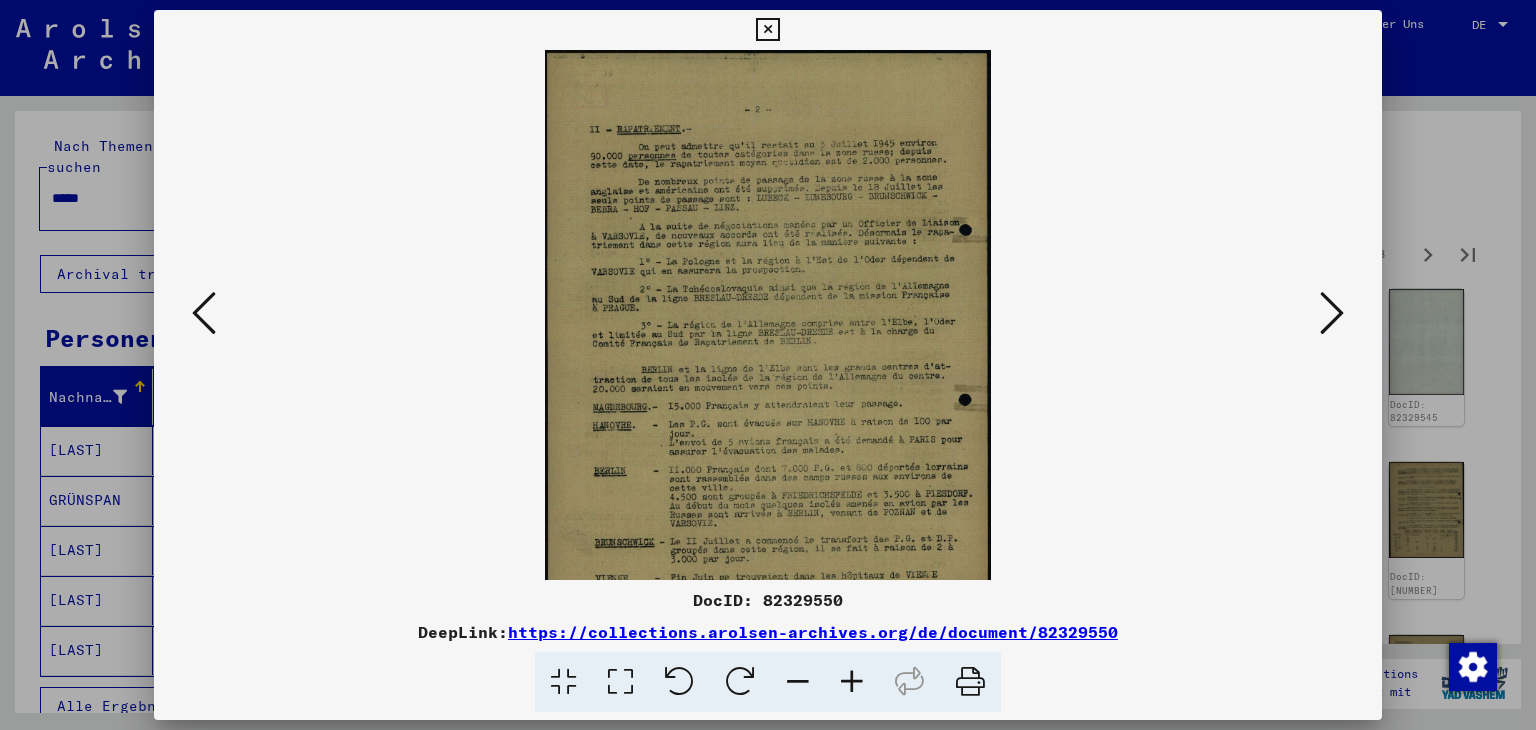 click at bounding box center (852, 682) 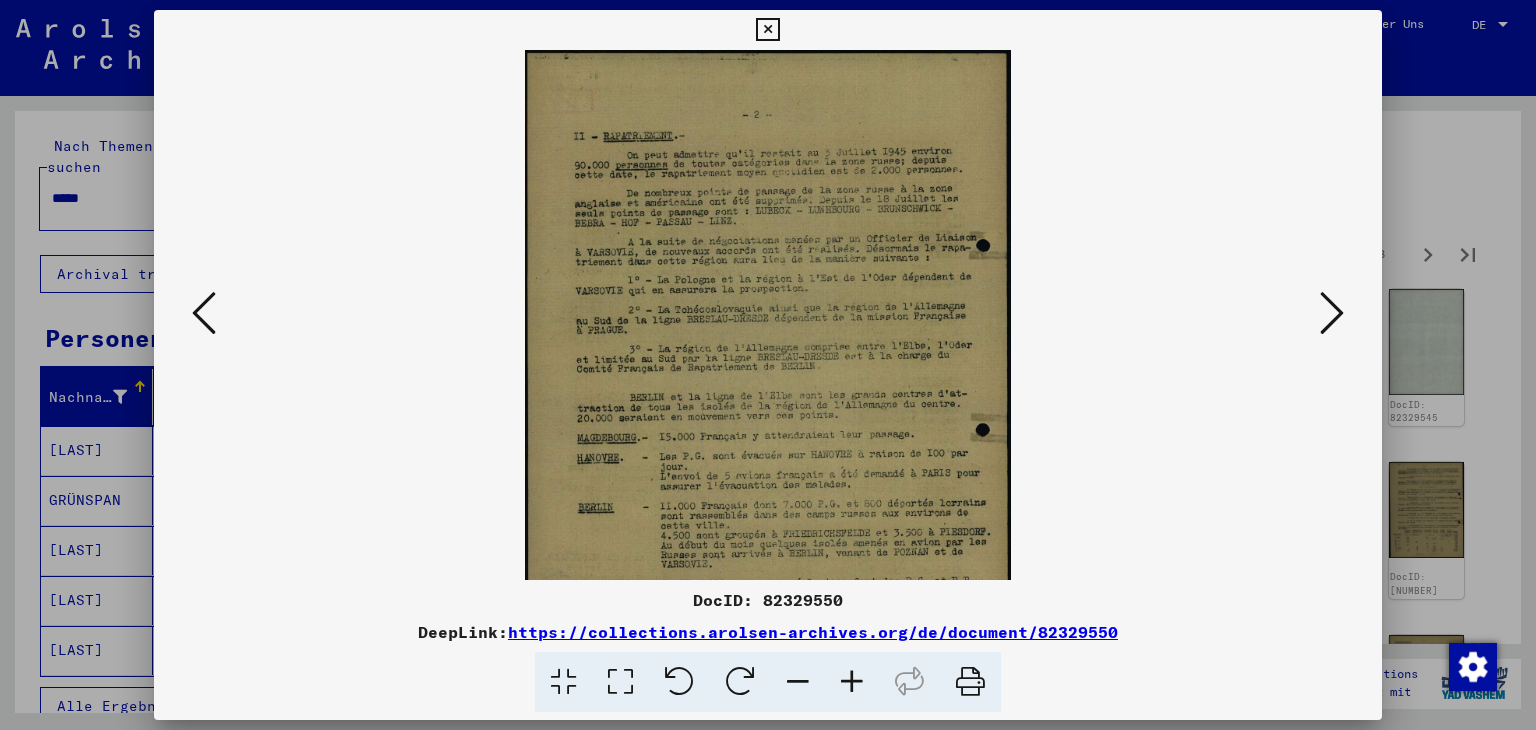 click at bounding box center [852, 682] 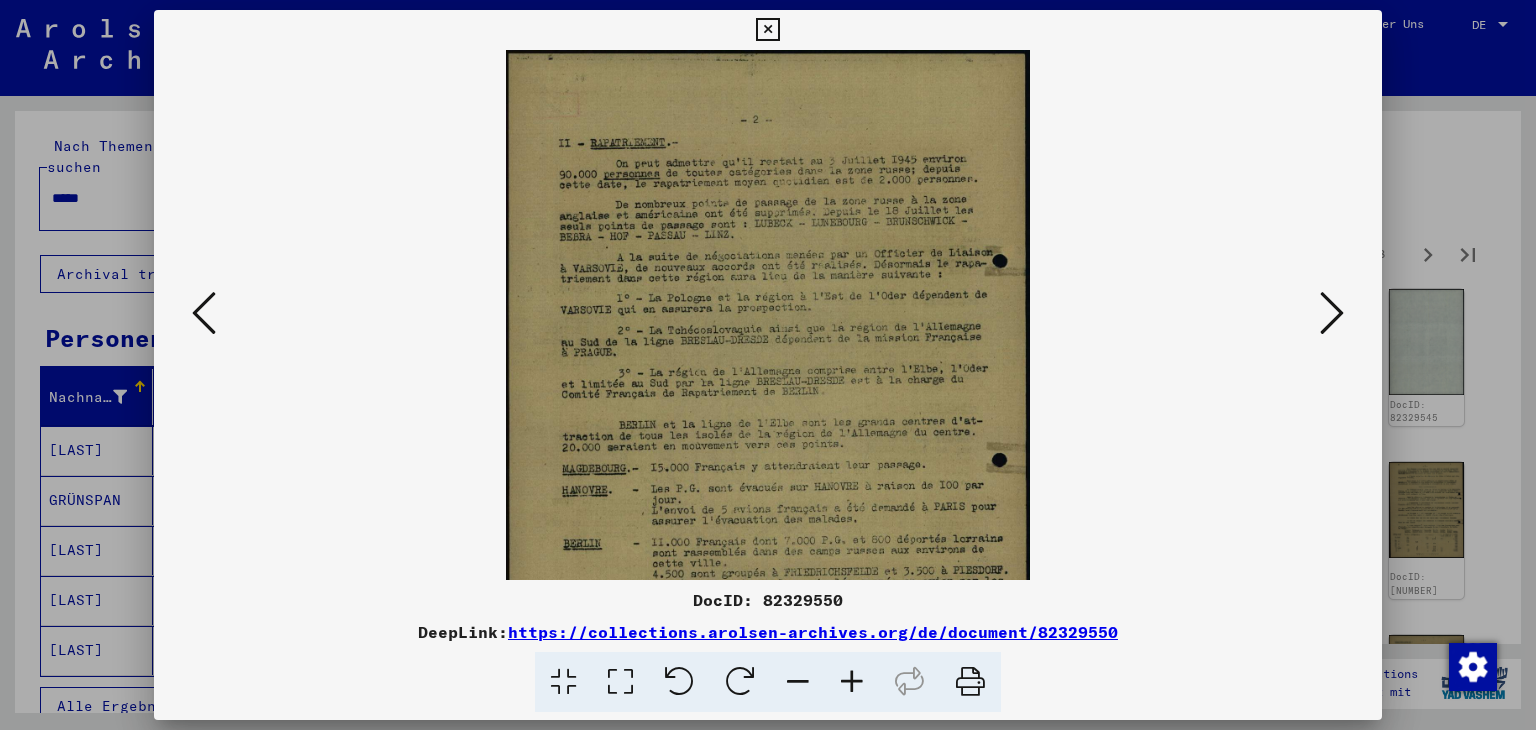 click at bounding box center (852, 682) 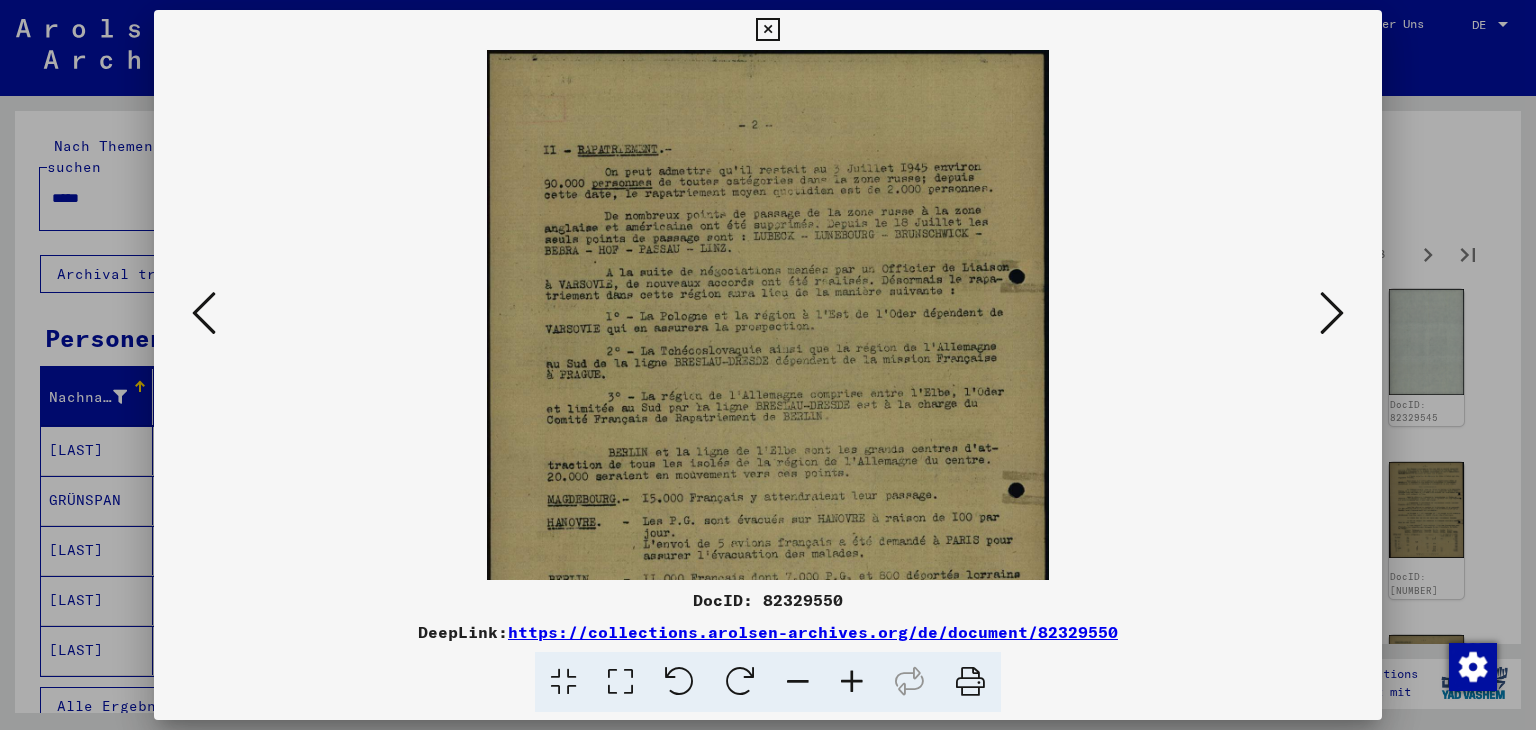 click at bounding box center (852, 682) 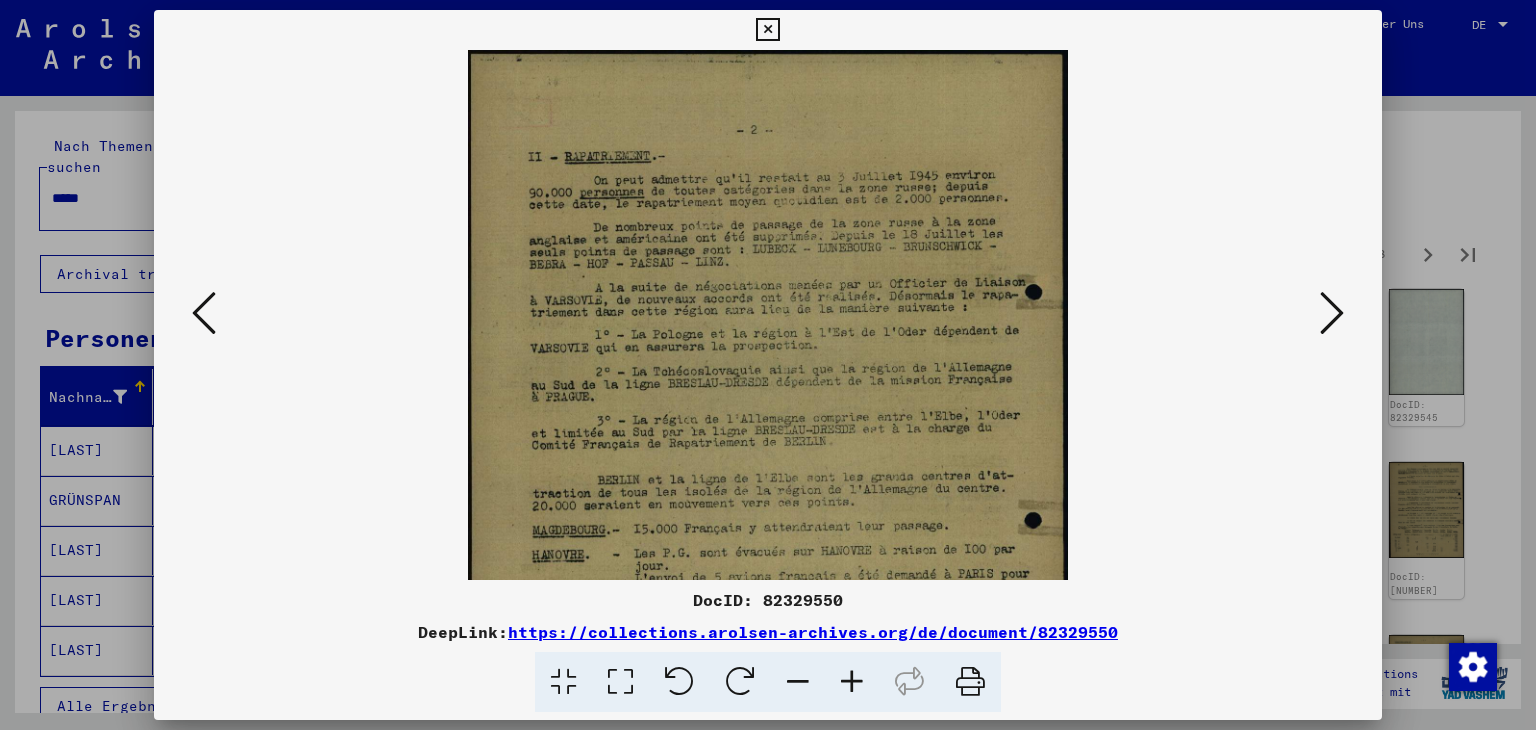 click at bounding box center [852, 682] 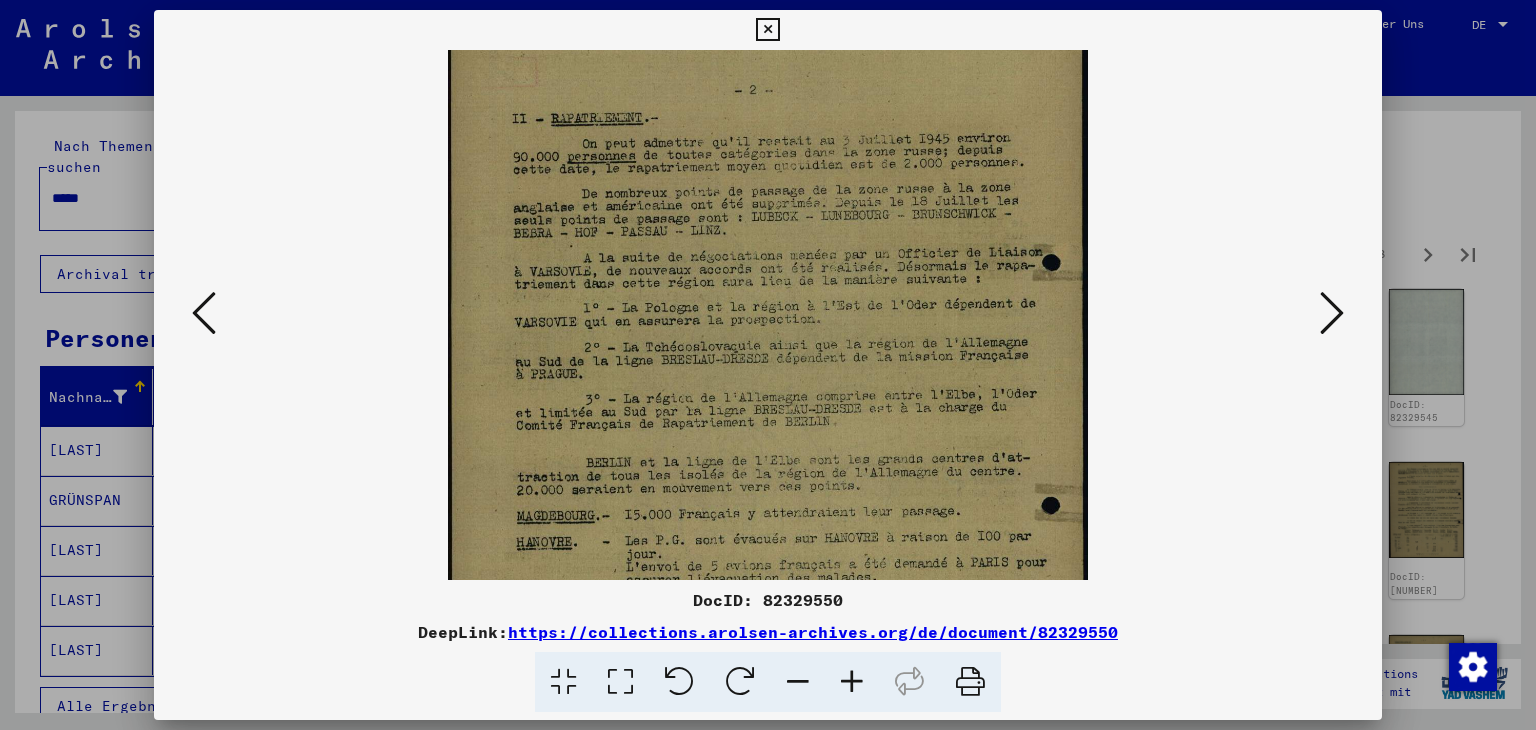 scroll, scrollTop: 55, scrollLeft: 0, axis: vertical 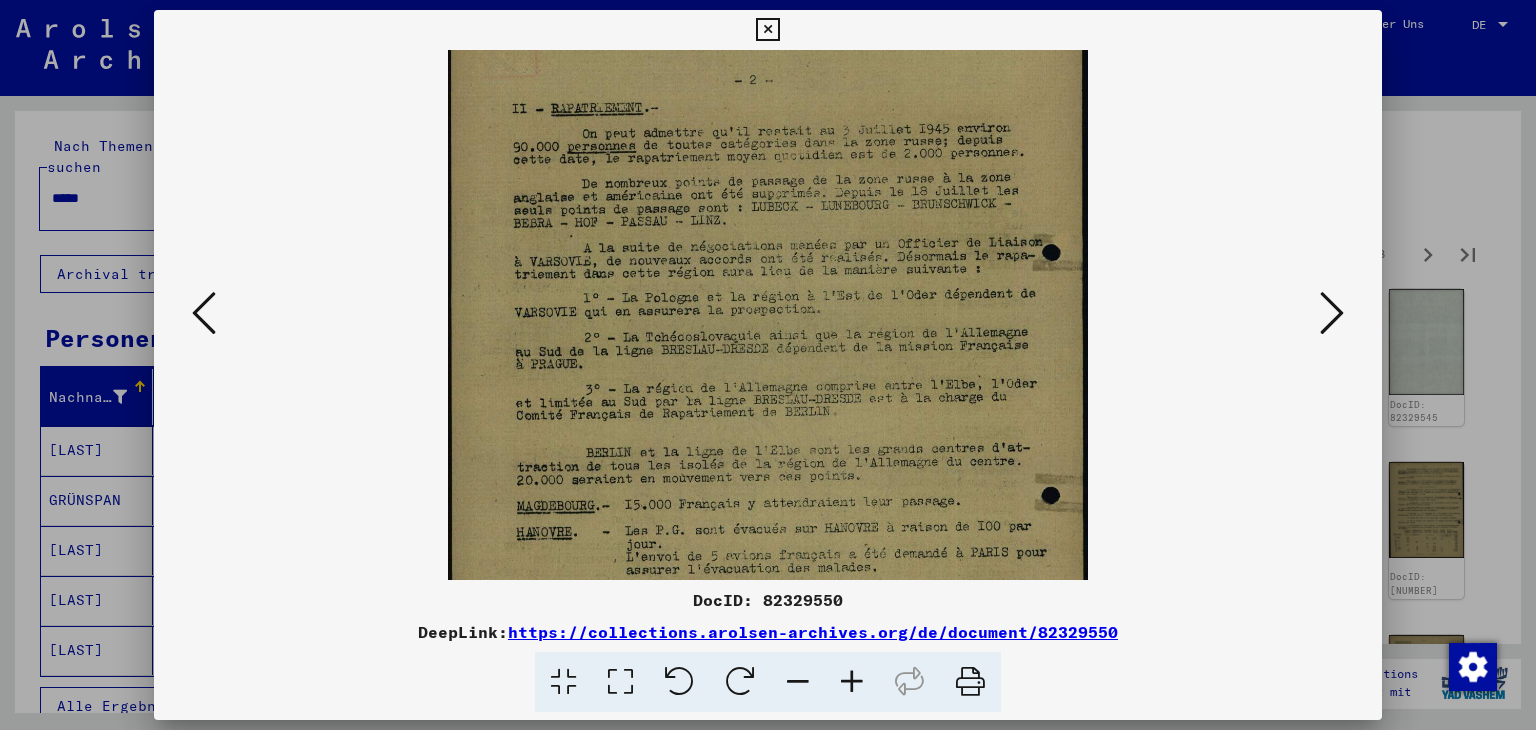 drag, startPoint x: 732, startPoint y: 458, endPoint x: 789, endPoint y: 403, distance: 79.20859 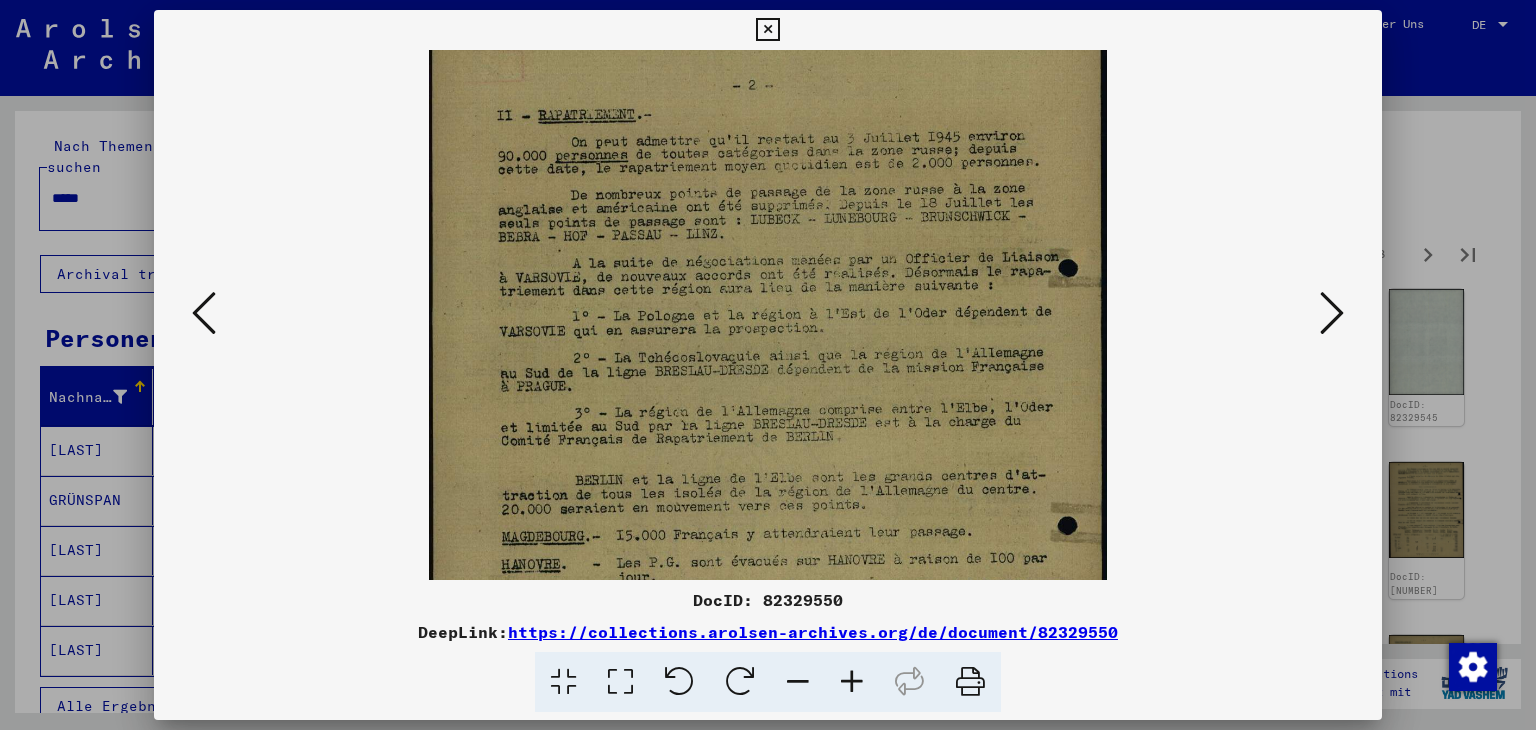 click at bounding box center [852, 682] 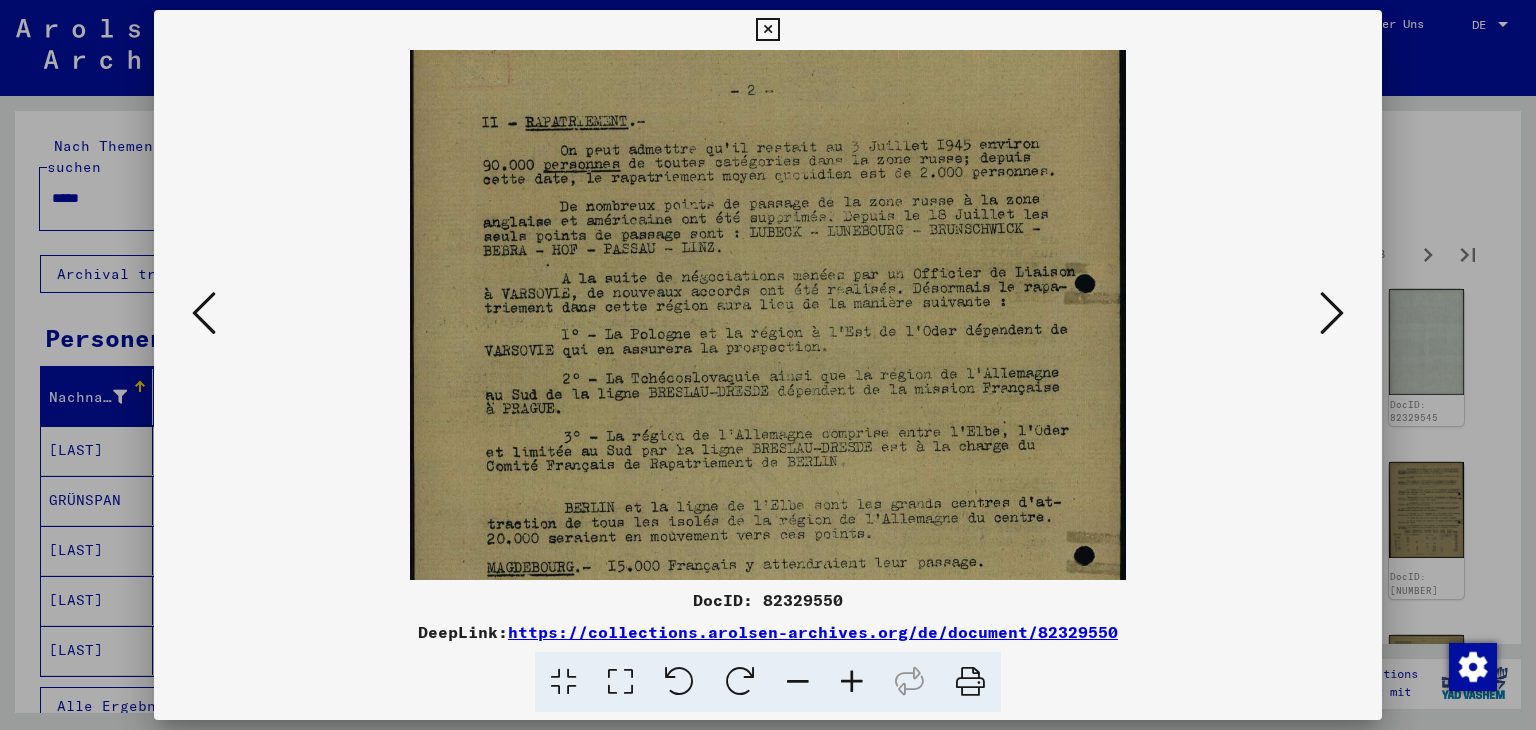 click at bounding box center [852, 682] 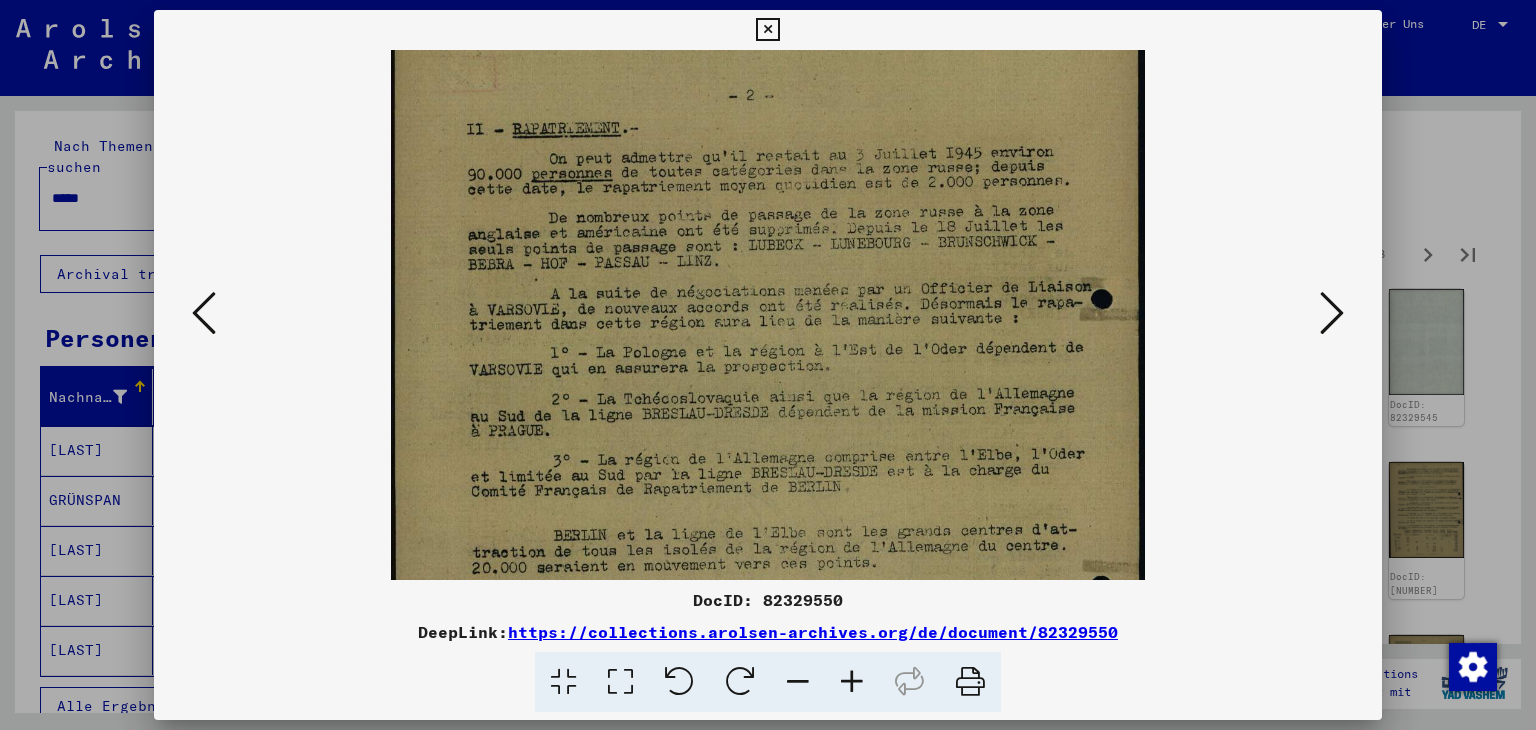 click at bounding box center (852, 682) 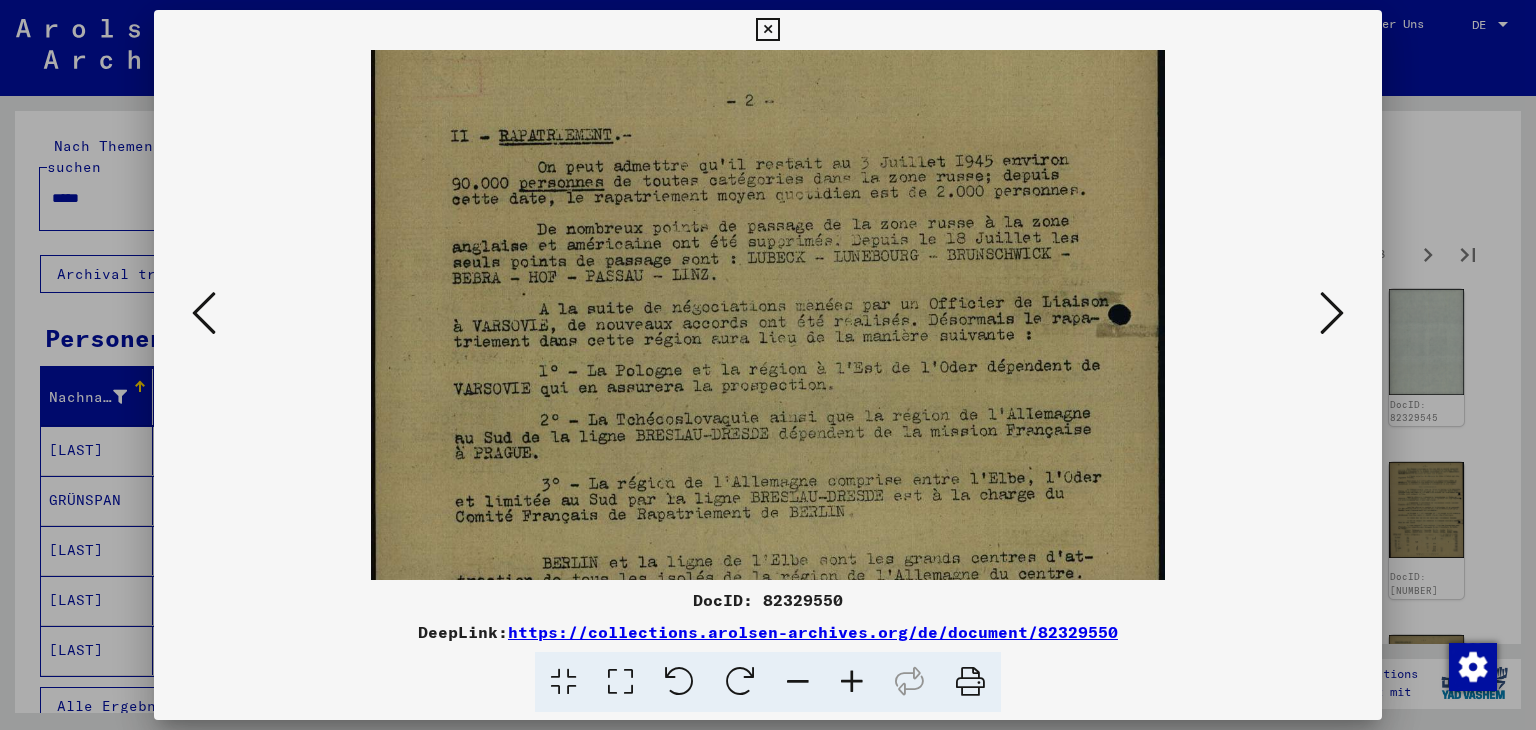 click at bounding box center [852, 682] 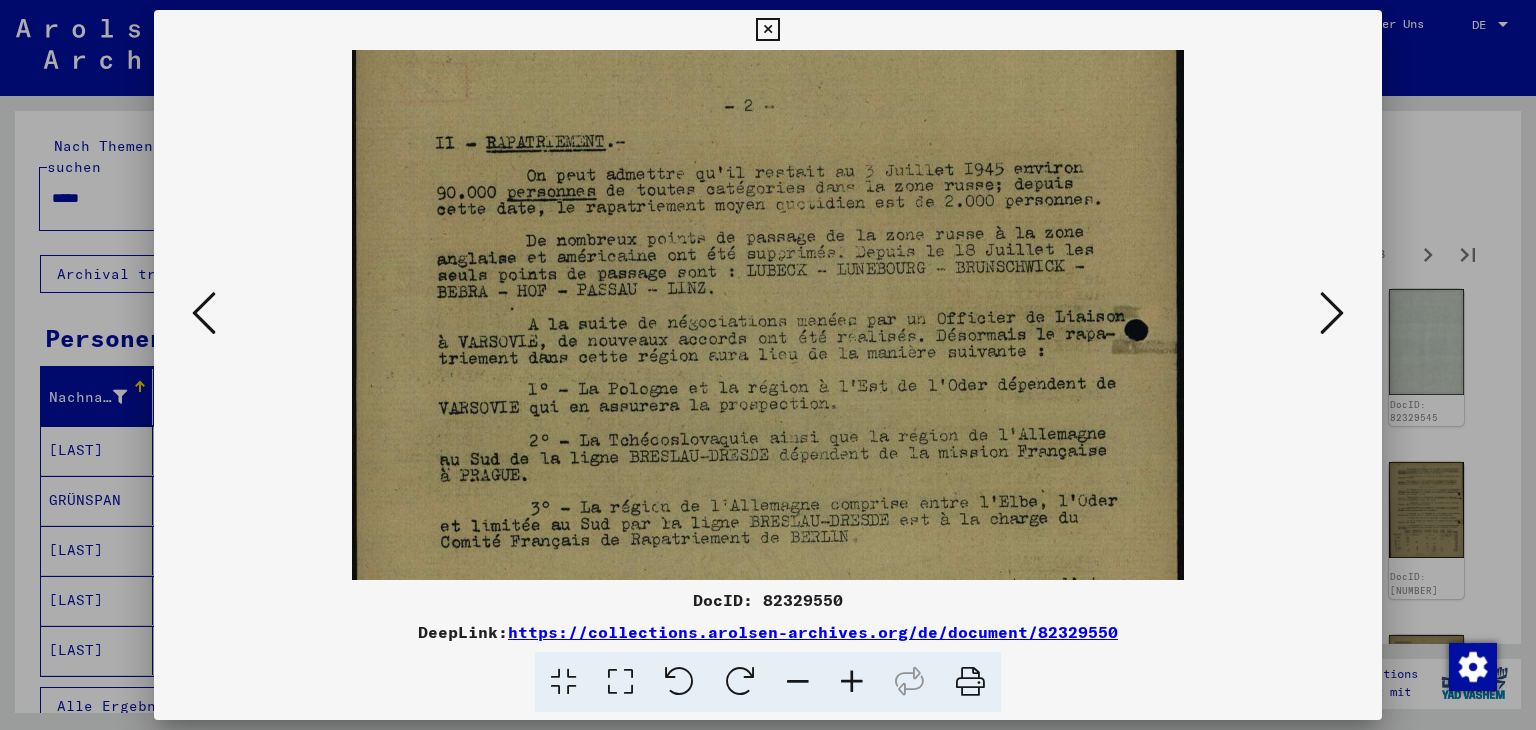 click at bounding box center [852, 682] 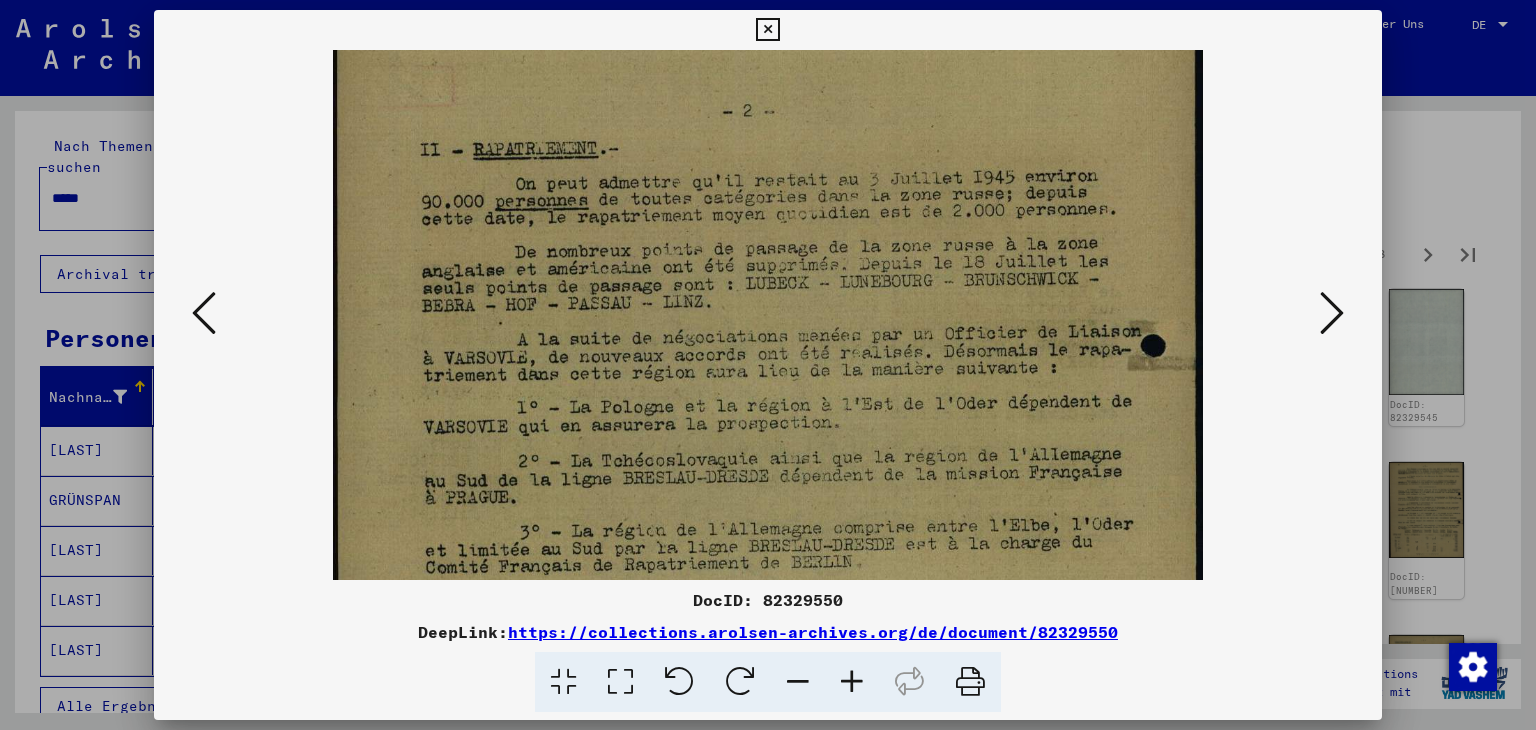 click at bounding box center [852, 682] 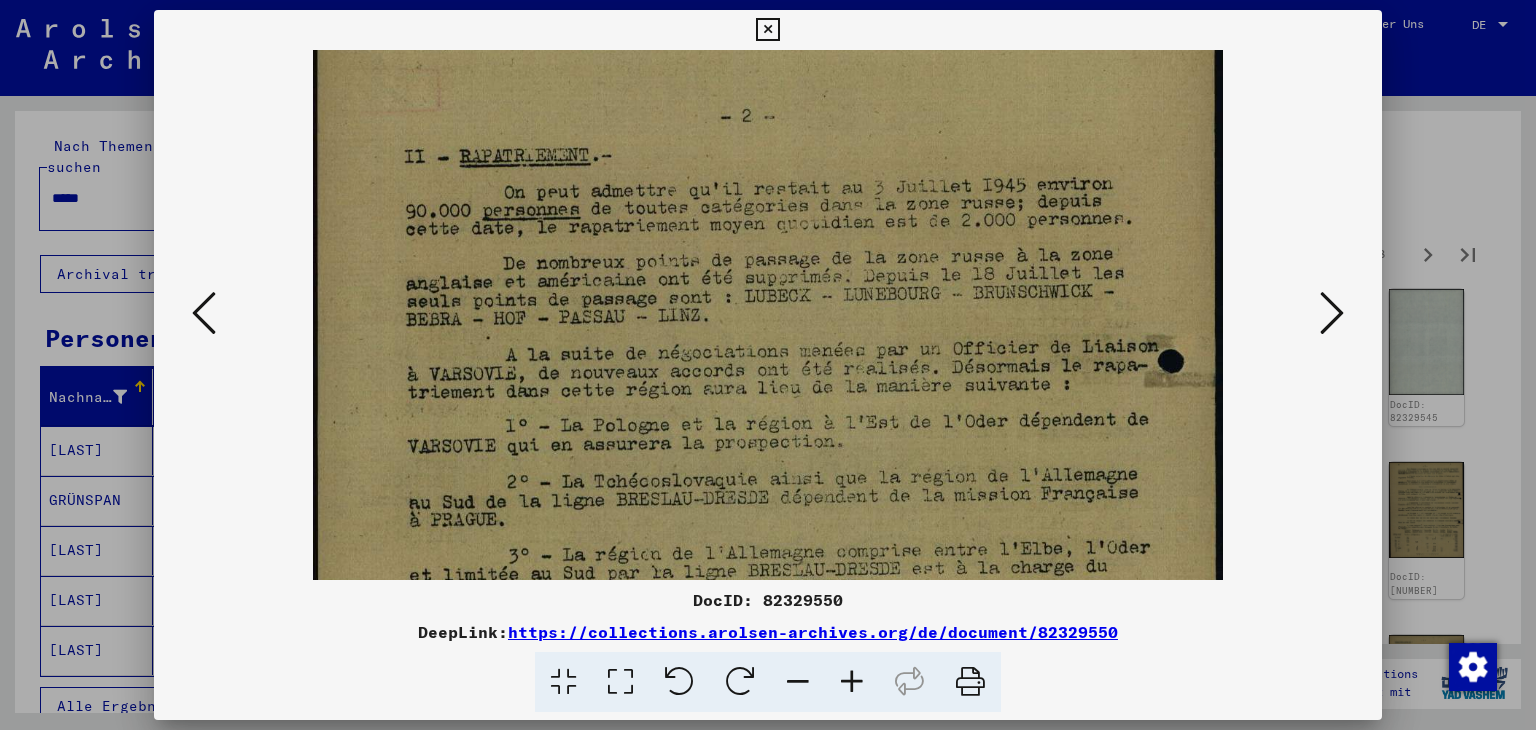 click at bounding box center [852, 682] 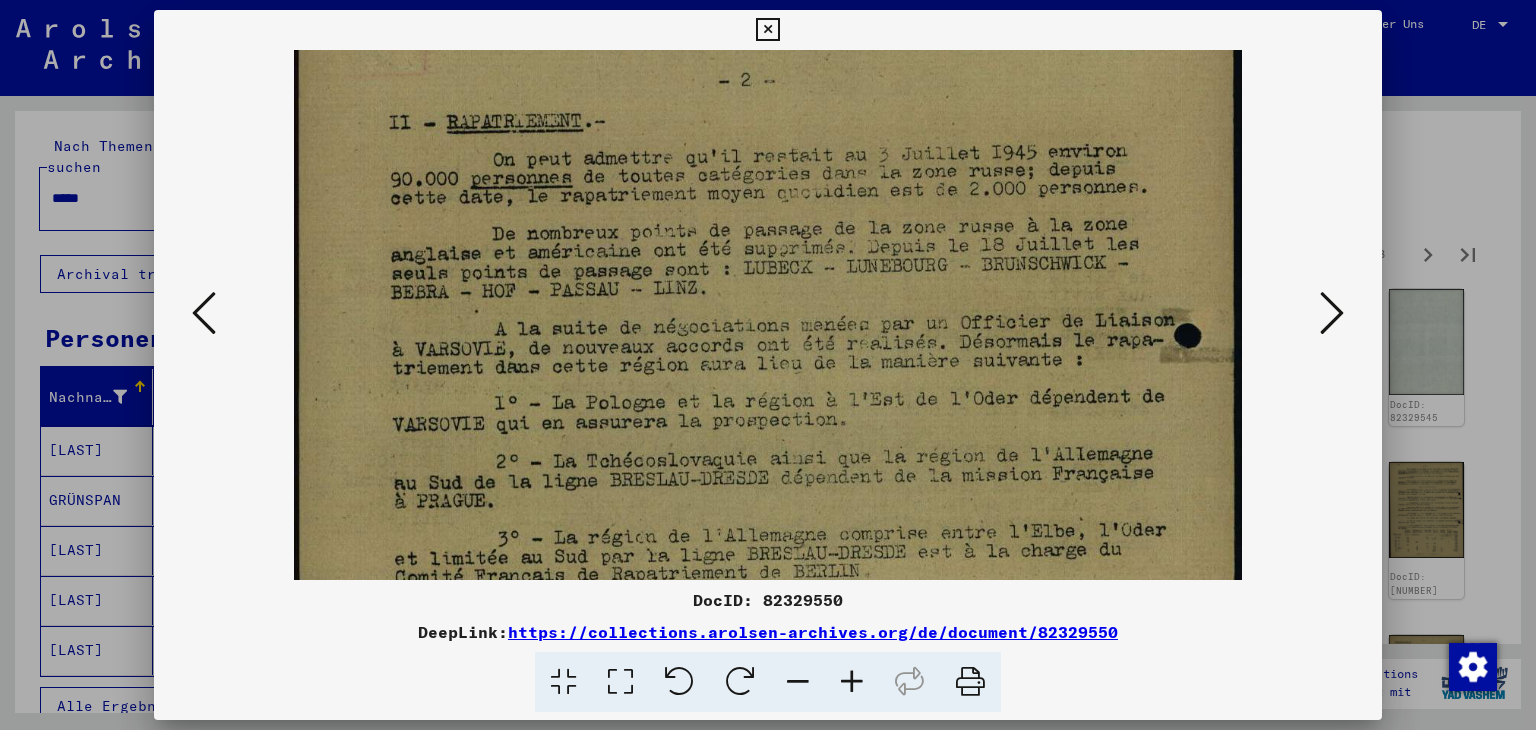 scroll, scrollTop: 104, scrollLeft: 0, axis: vertical 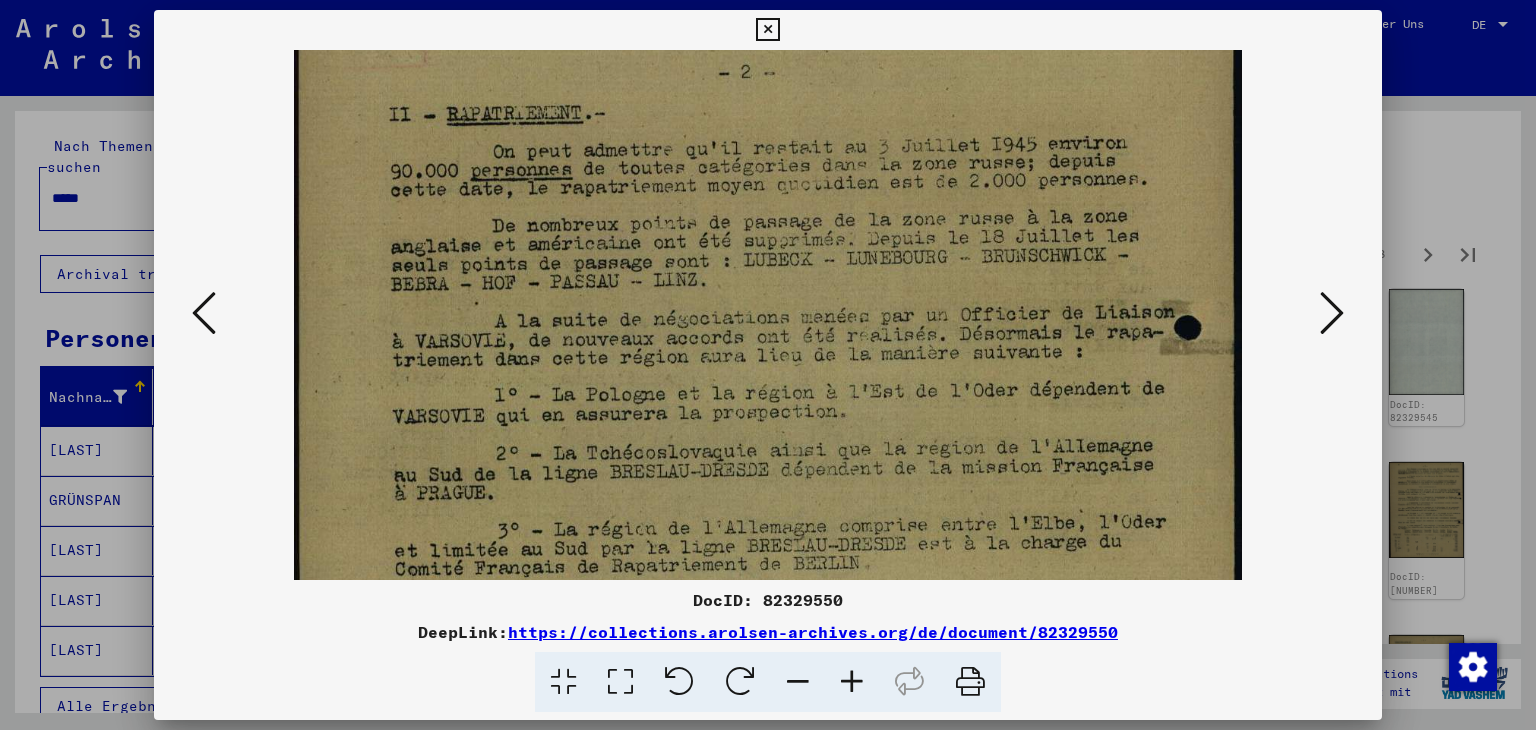 drag, startPoint x: 671, startPoint y: 488, endPoint x: 685, endPoint y: 440, distance: 50 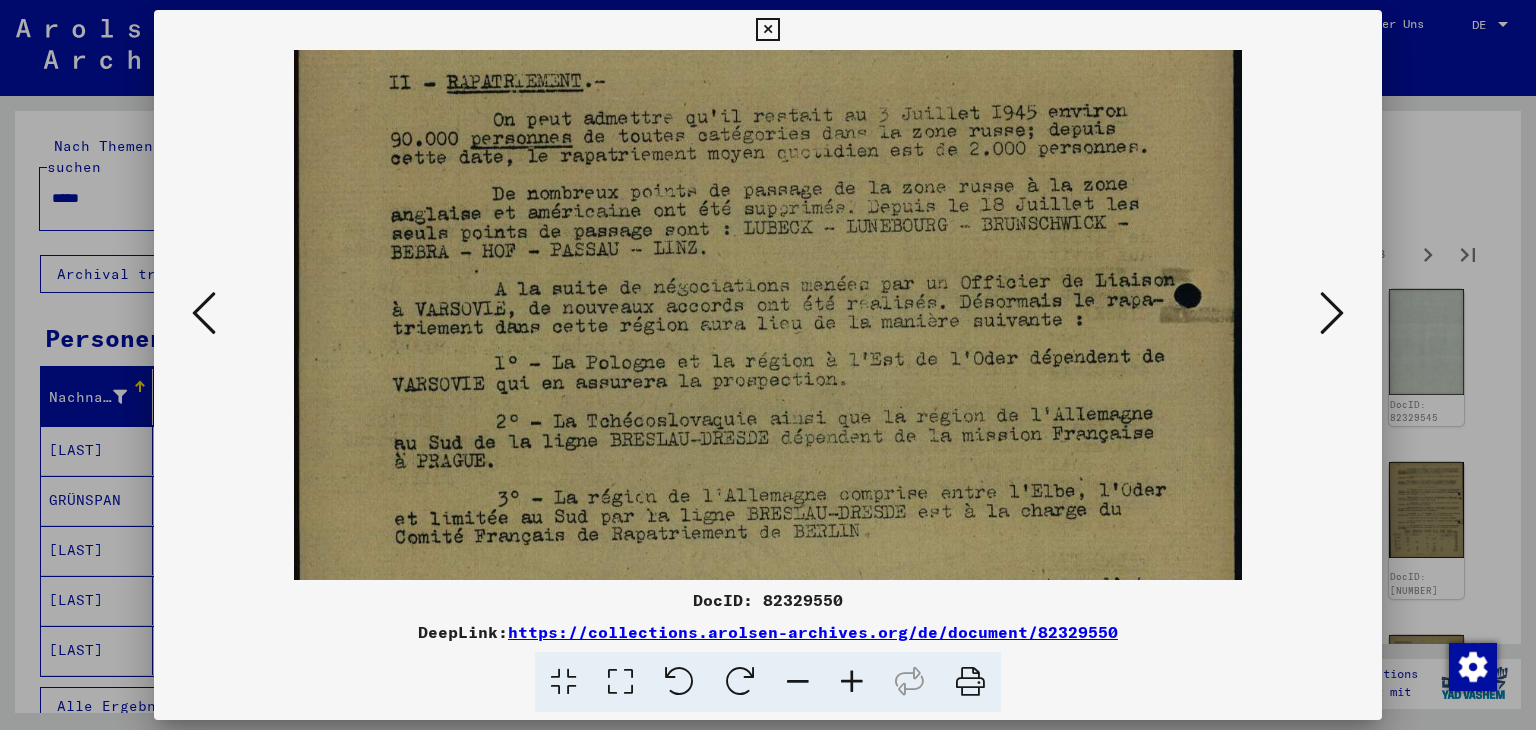 scroll, scrollTop: 145, scrollLeft: 0, axis: vertical 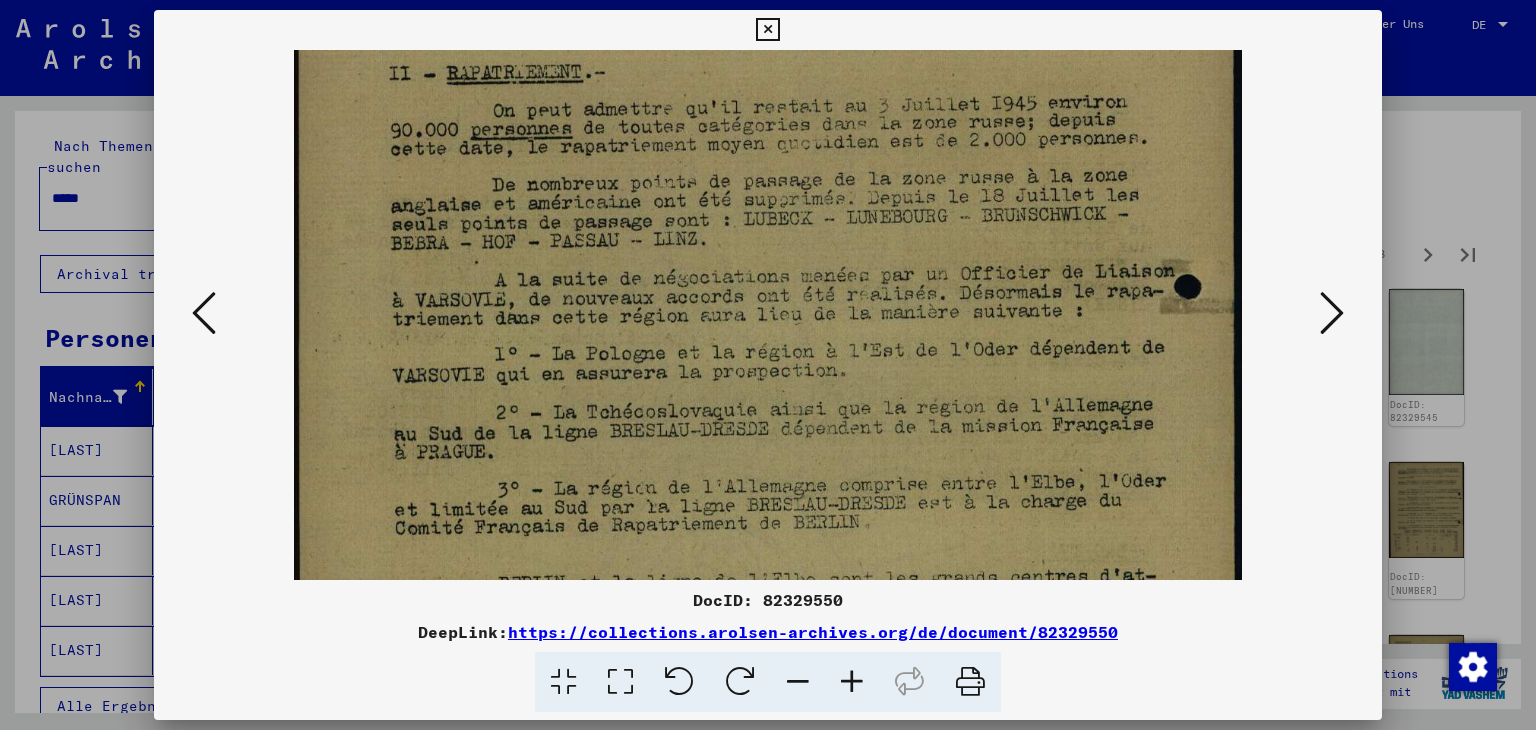 drag, startPoint x: 856, startPoint y: 393, endPoint x: 864, endPoint y: 353, distance: 40.792156 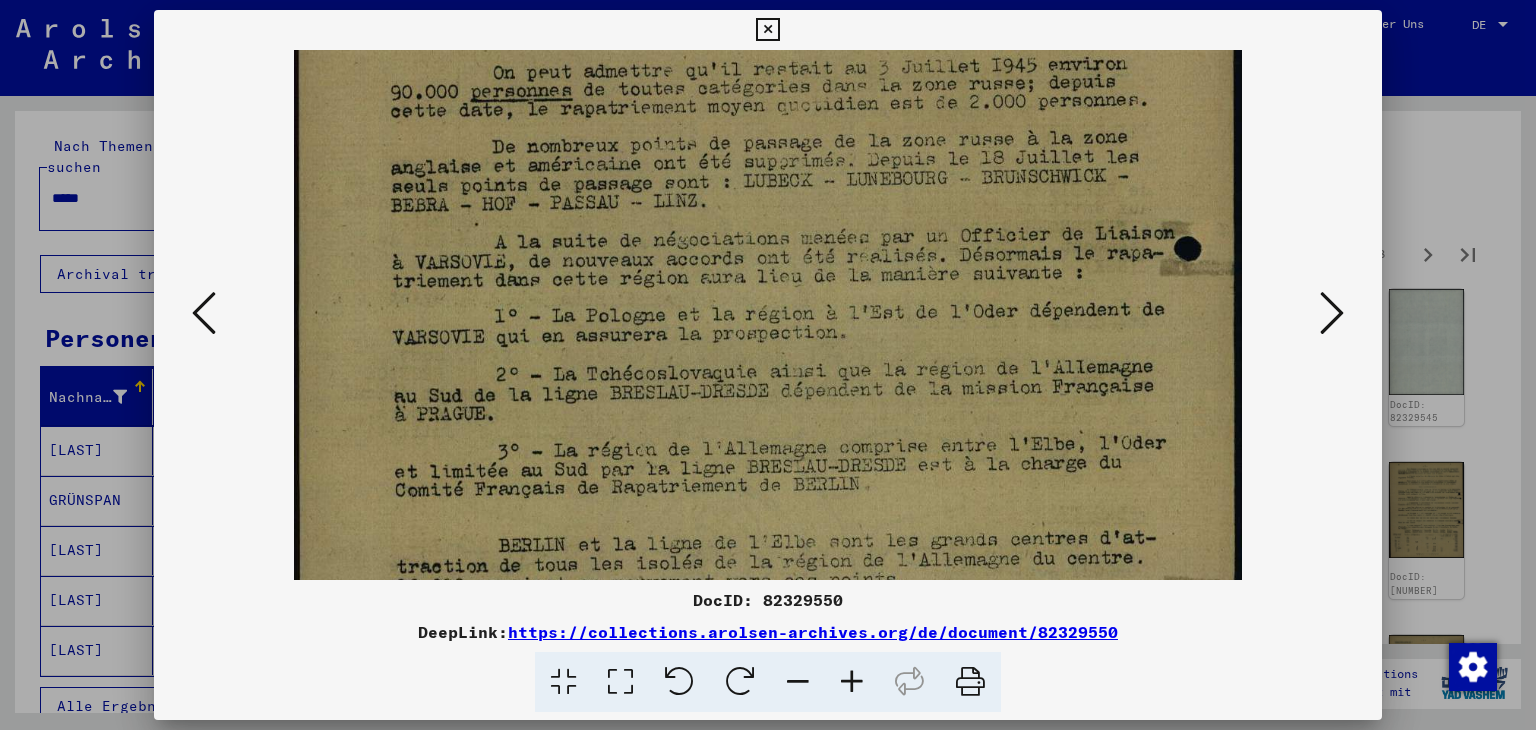 scroll, scrollTop: 200, scrollLeft: 0, axis: vertical 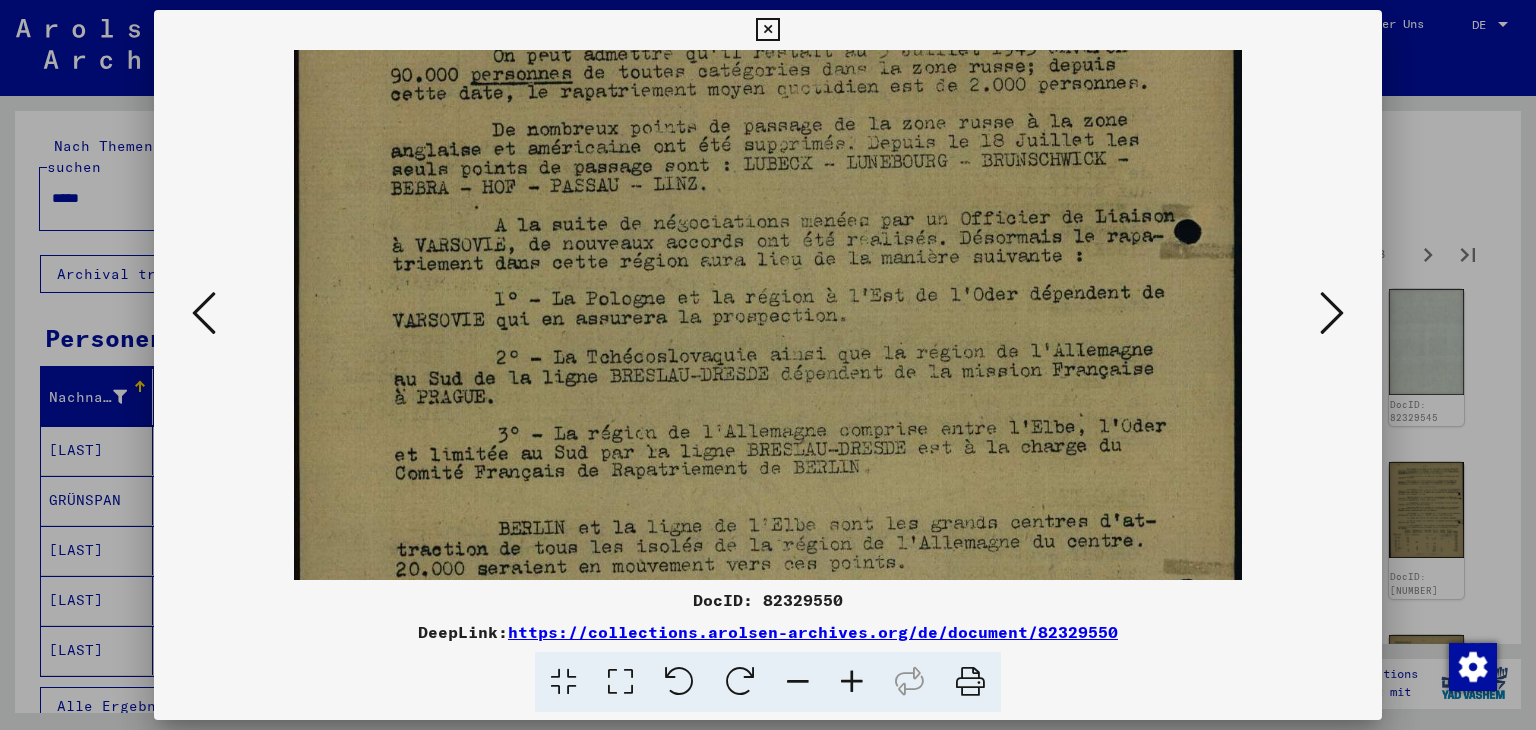 drag, startPoint x: 864, startPoint y: 397, endPoint x: 867, endPoint y: 344, distance: 53.08484 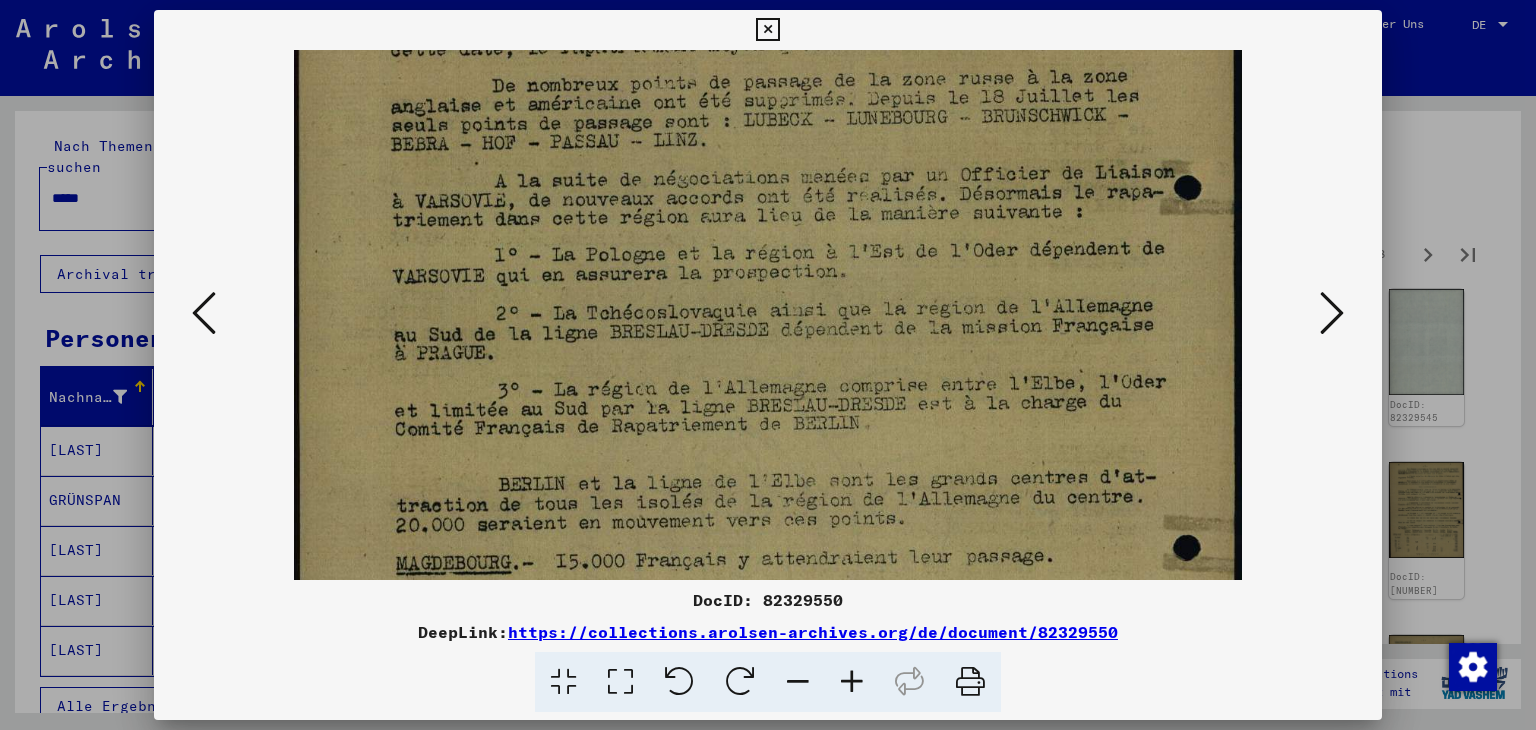 scroll, scrollTop: 245, scrollLeft: 0, axis: vertical 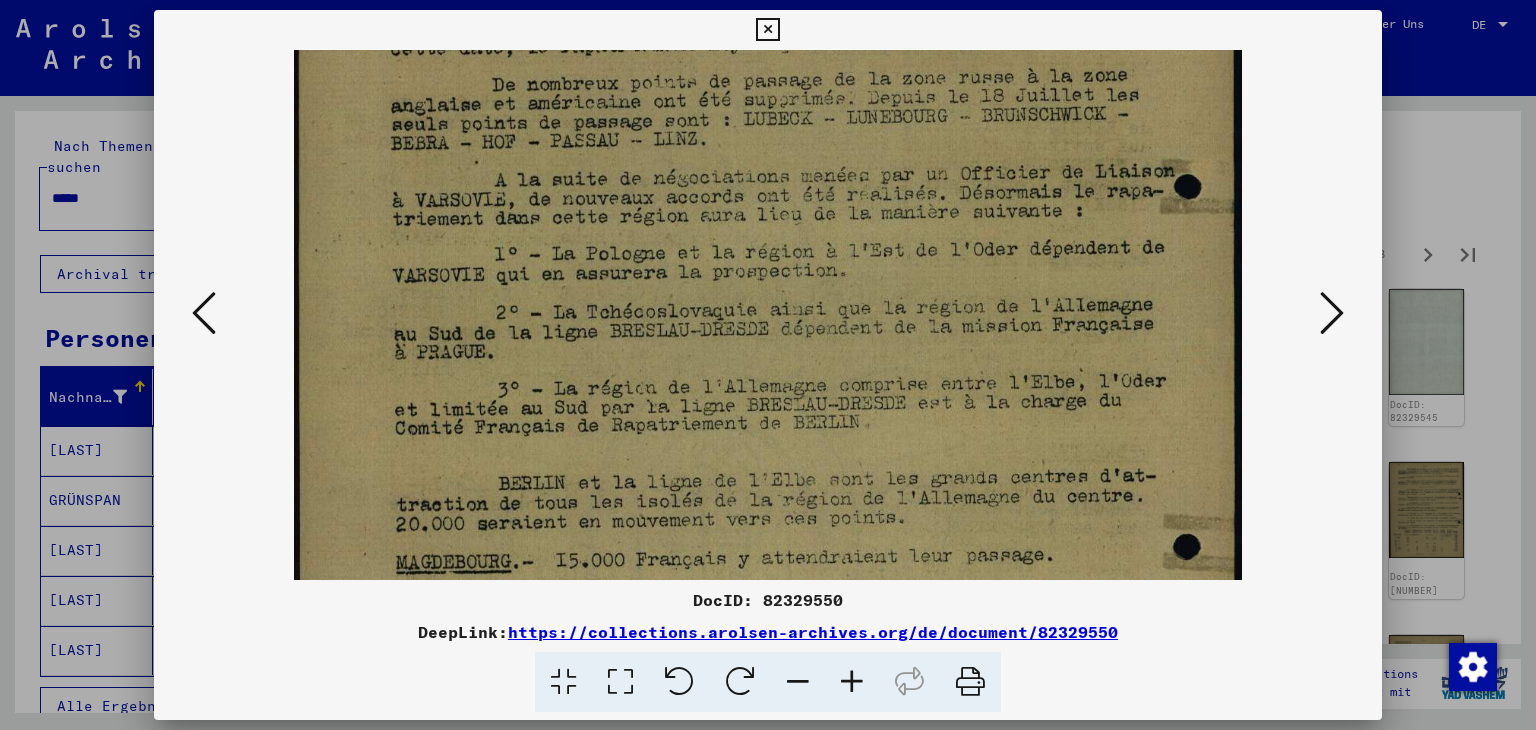 drag, startPoint x: 866, startPoint y: 404, endPoint x: 868, endPoint y: 367, distance: 37.054016 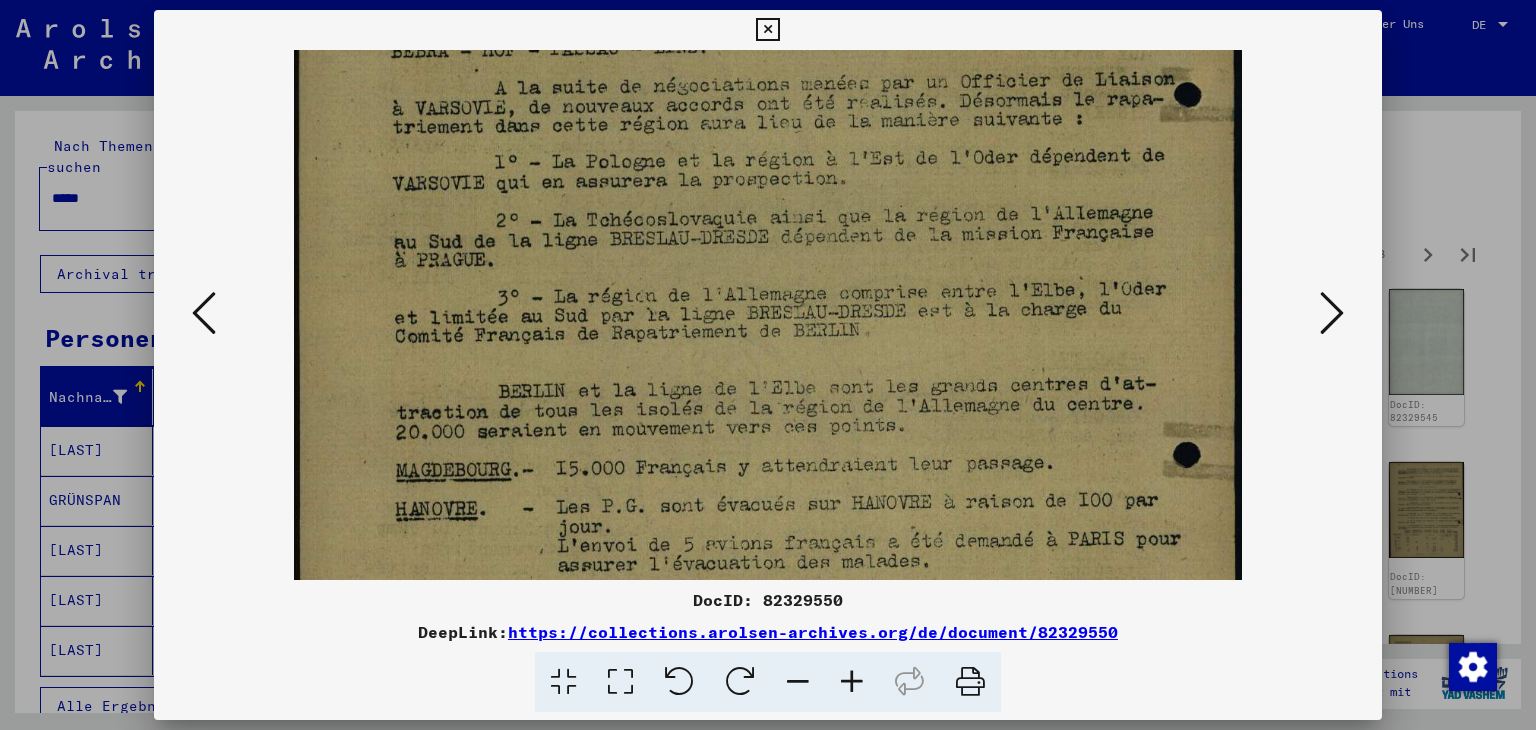 scroll, scrollTop: 338, scrollLeft: 0, axis: vertical 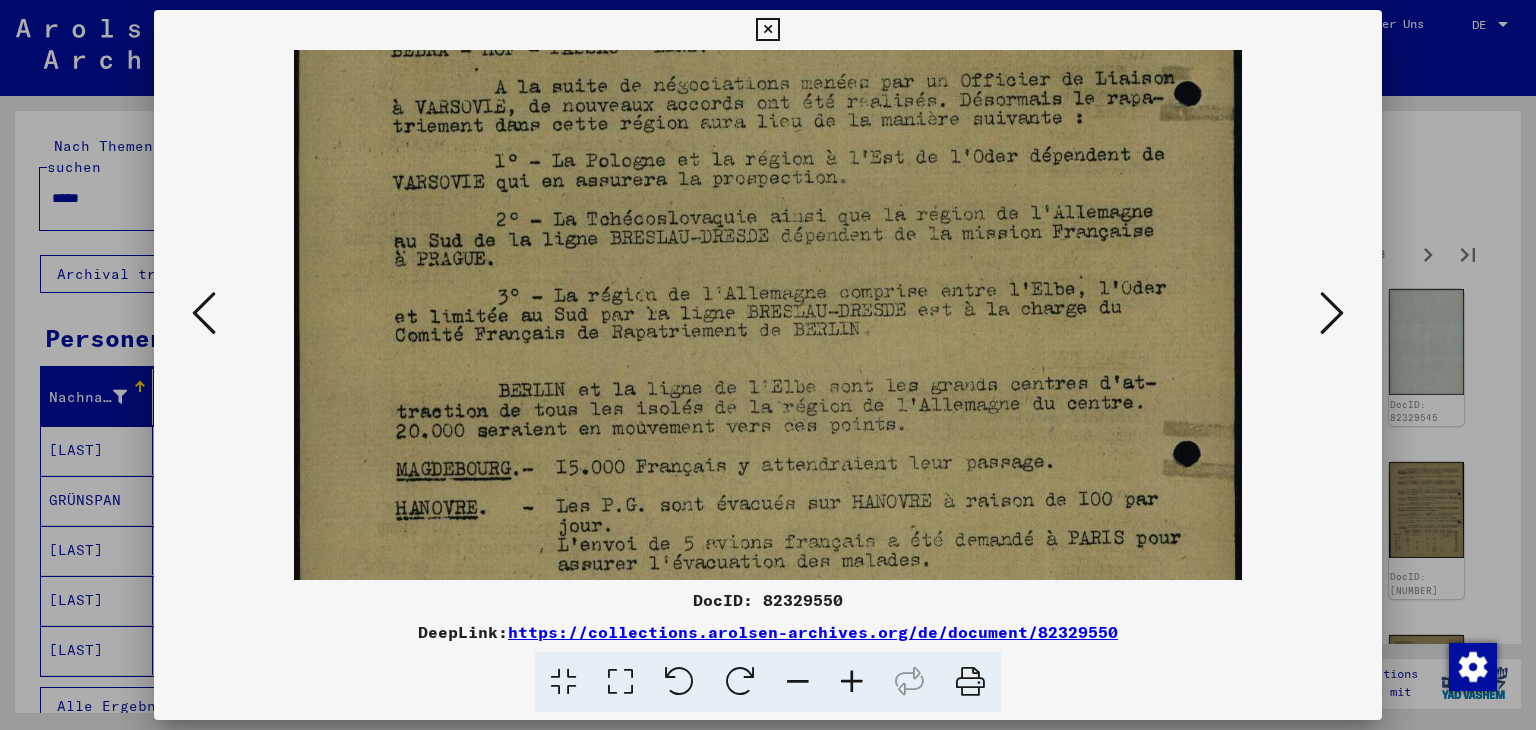 drag, startPoint x: 868, startPoint y: 367, endPoint x: 866, endPoint y: 277, distance: 90.02222 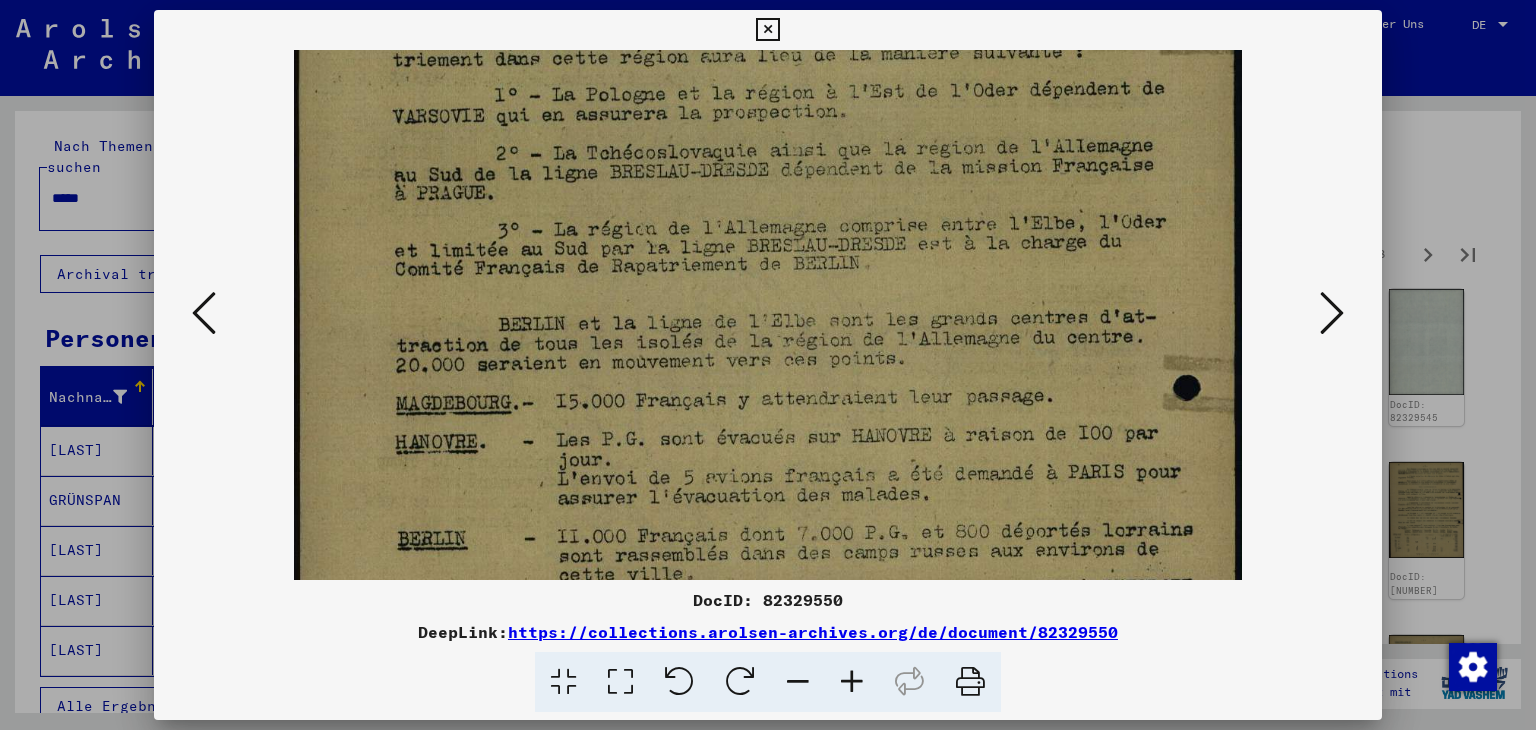 scroll, scrollTop: 414, scrollLeft: 0, axis: vertical 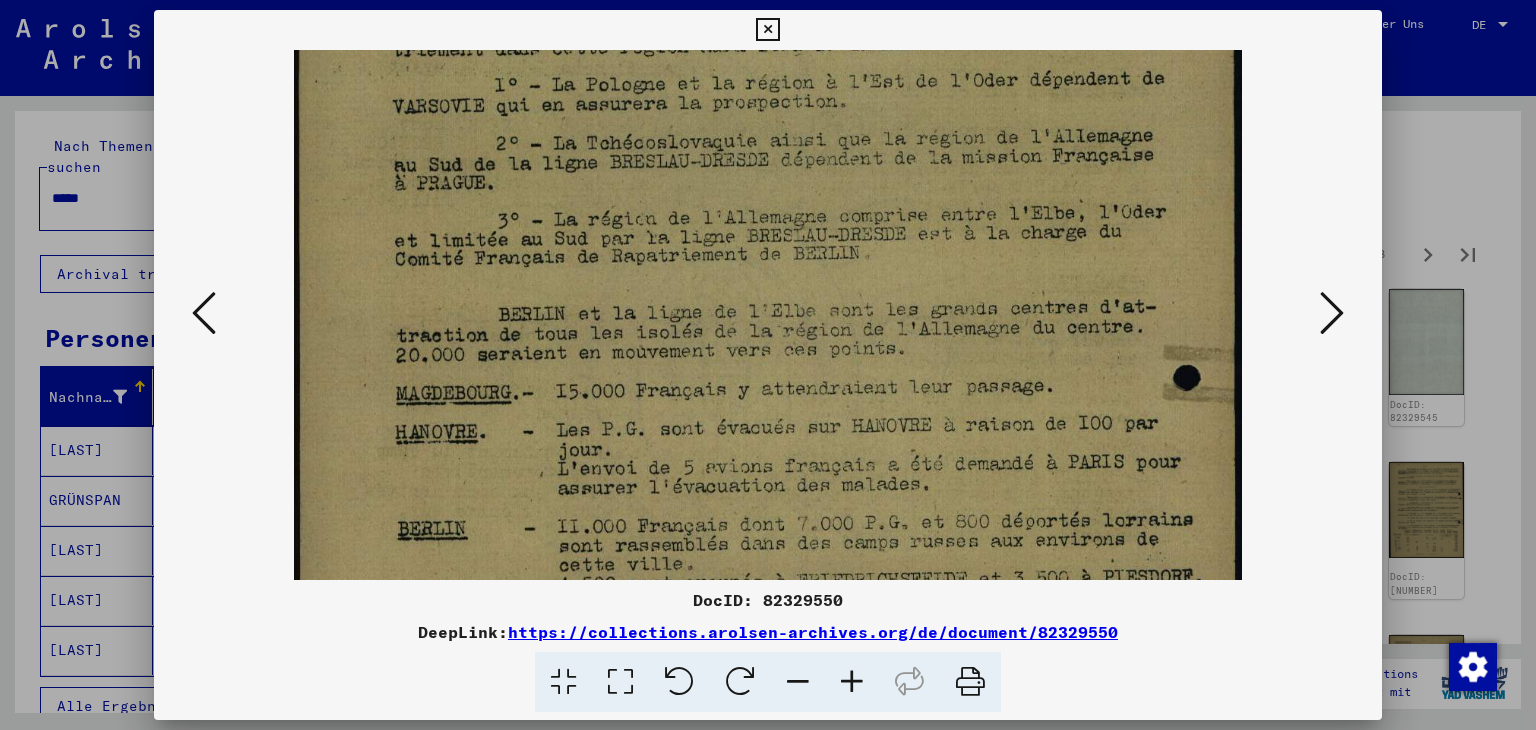 drag, startPoint x: 884, startPoint y: 353, endPoint x: 880, endPoint y: 279, distance: 74.10803 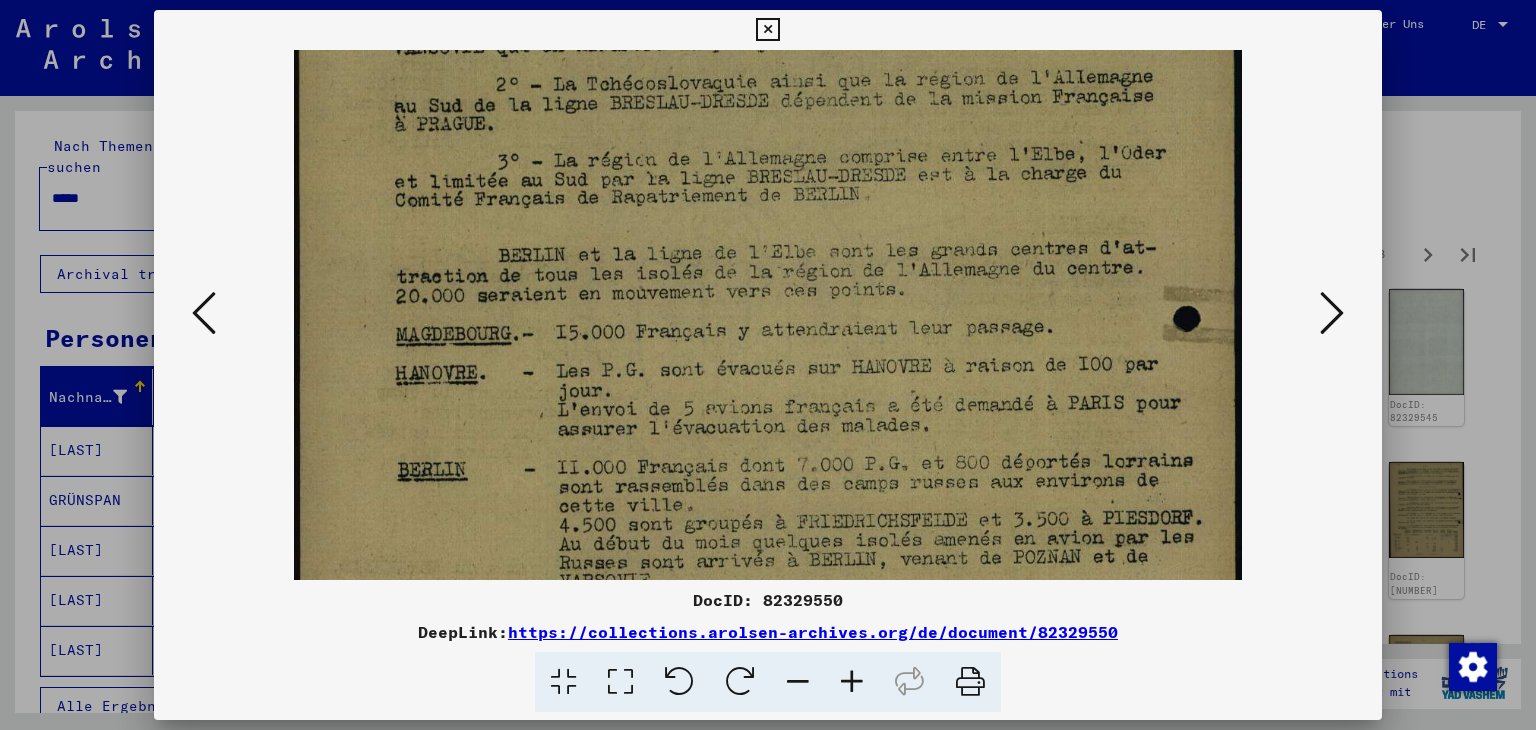 scroll, scrollTop: 474, scrollLeft: 0, axis: vertical 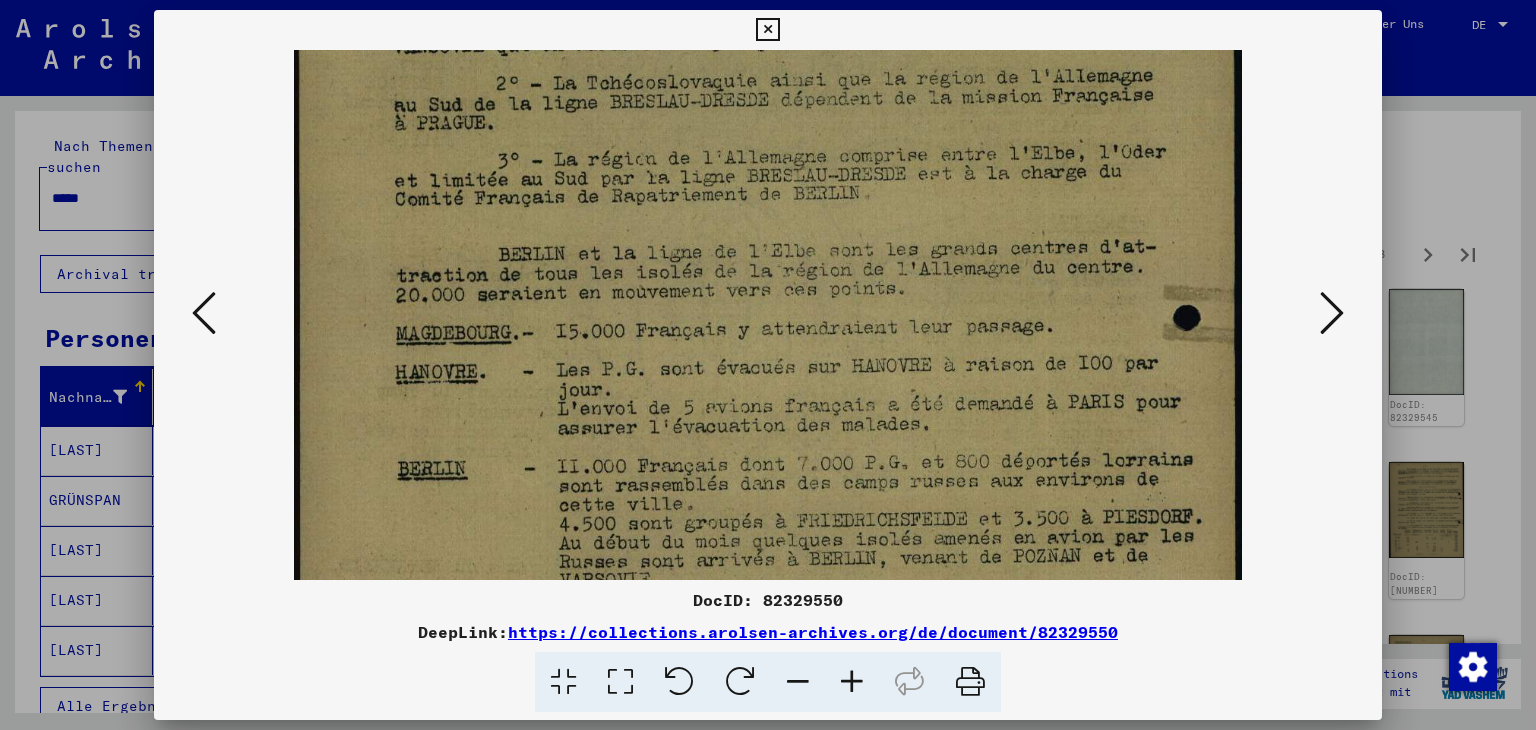 drag, startPoint x: 888, startPoint y: 357, endPoint x: 885, endPoint y: 300, distance: 57.07889 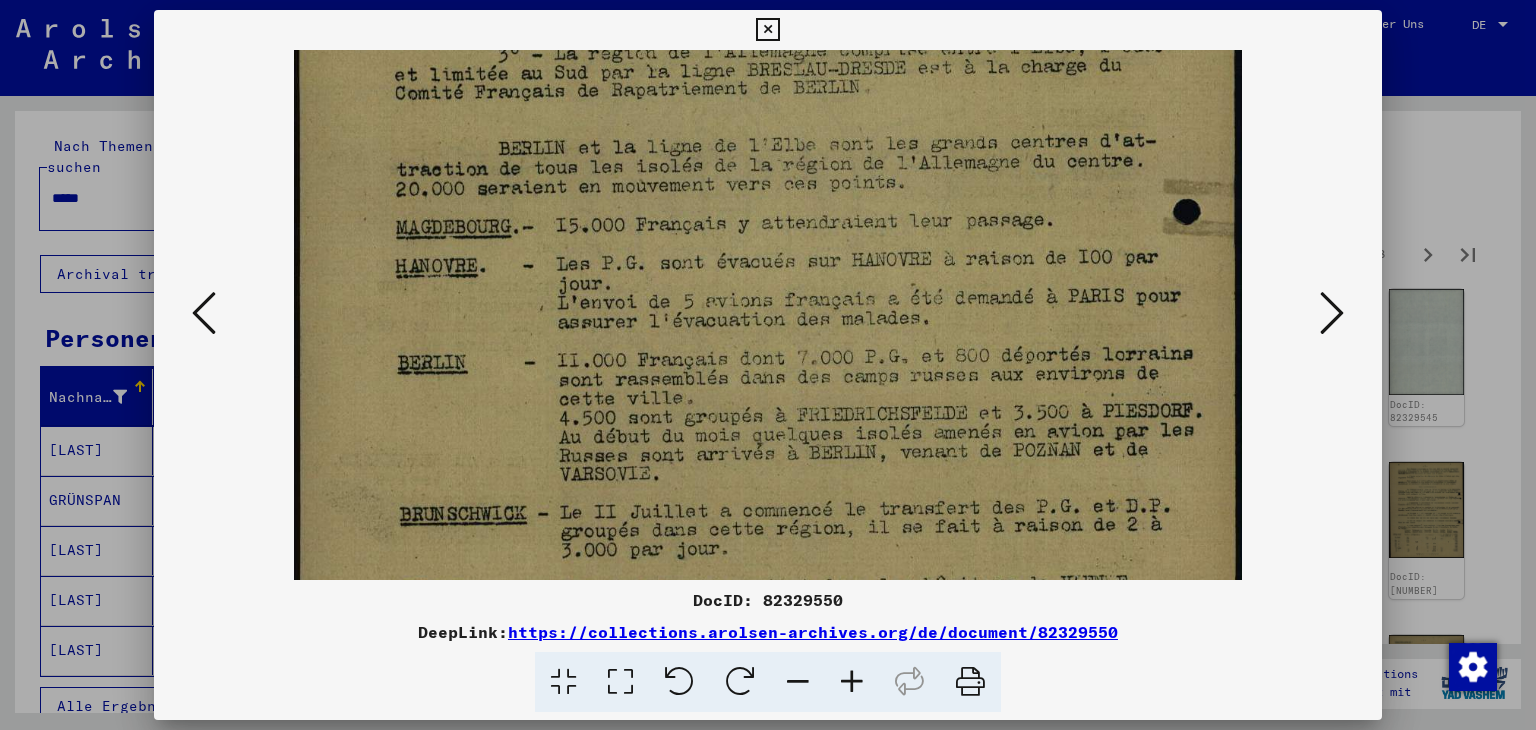 scroll, scrollTop: 582, scrollLeft: 0, axis: vertical 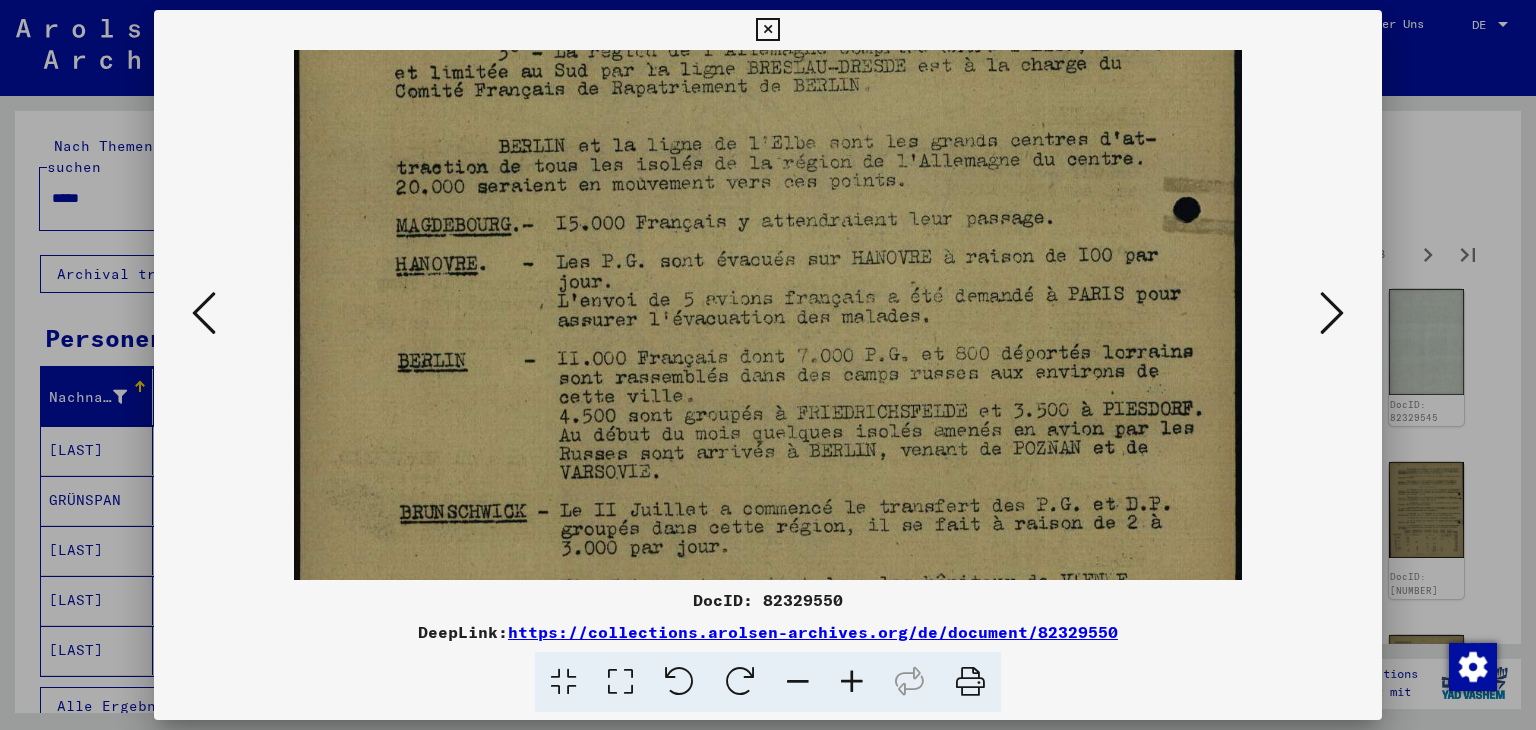 drag, startPoint x: 928, startPoint y: 418, endPoint x: 920, endPoint y: 315, distance: 103.31021 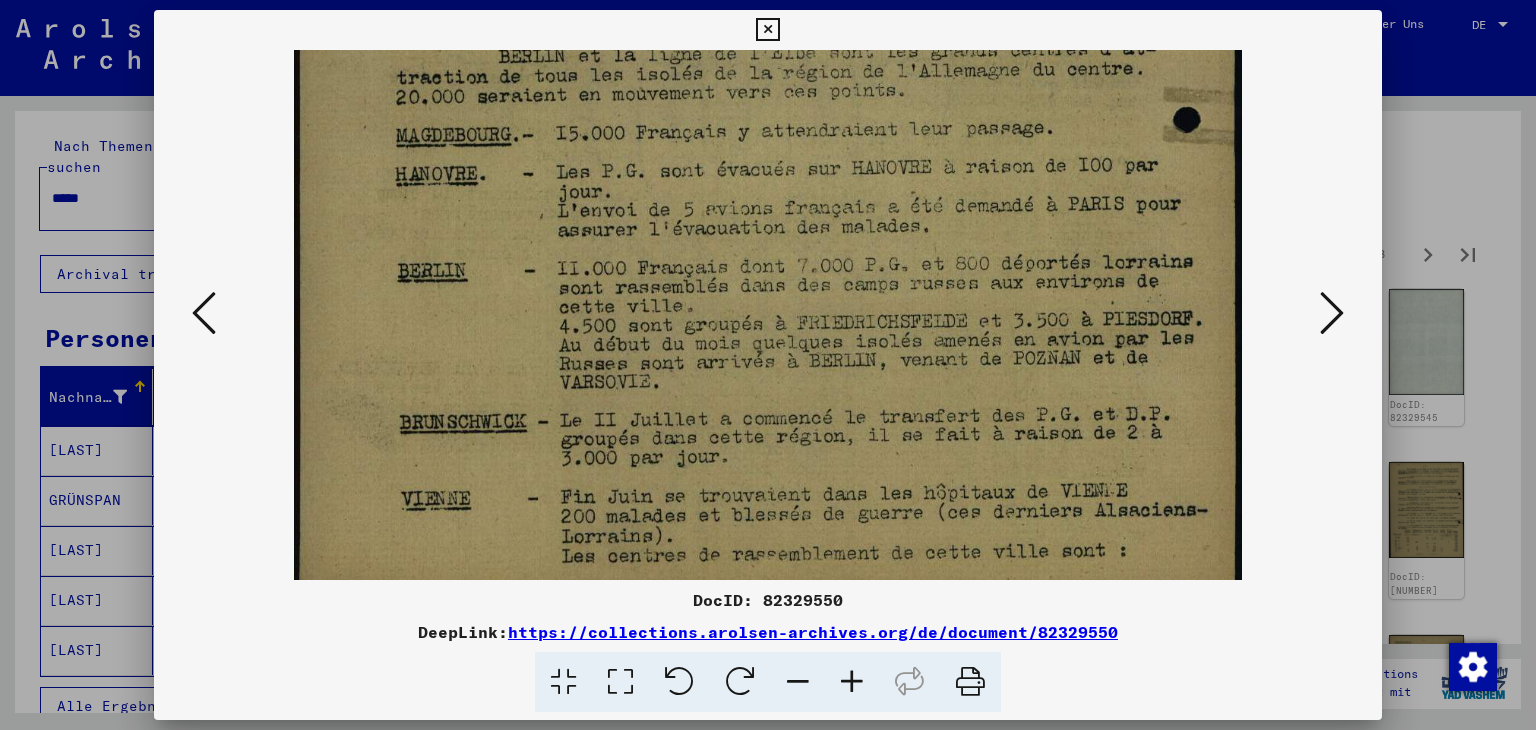 scroll, scrollTop: 673, scrollLeft: 0, axis: vertical 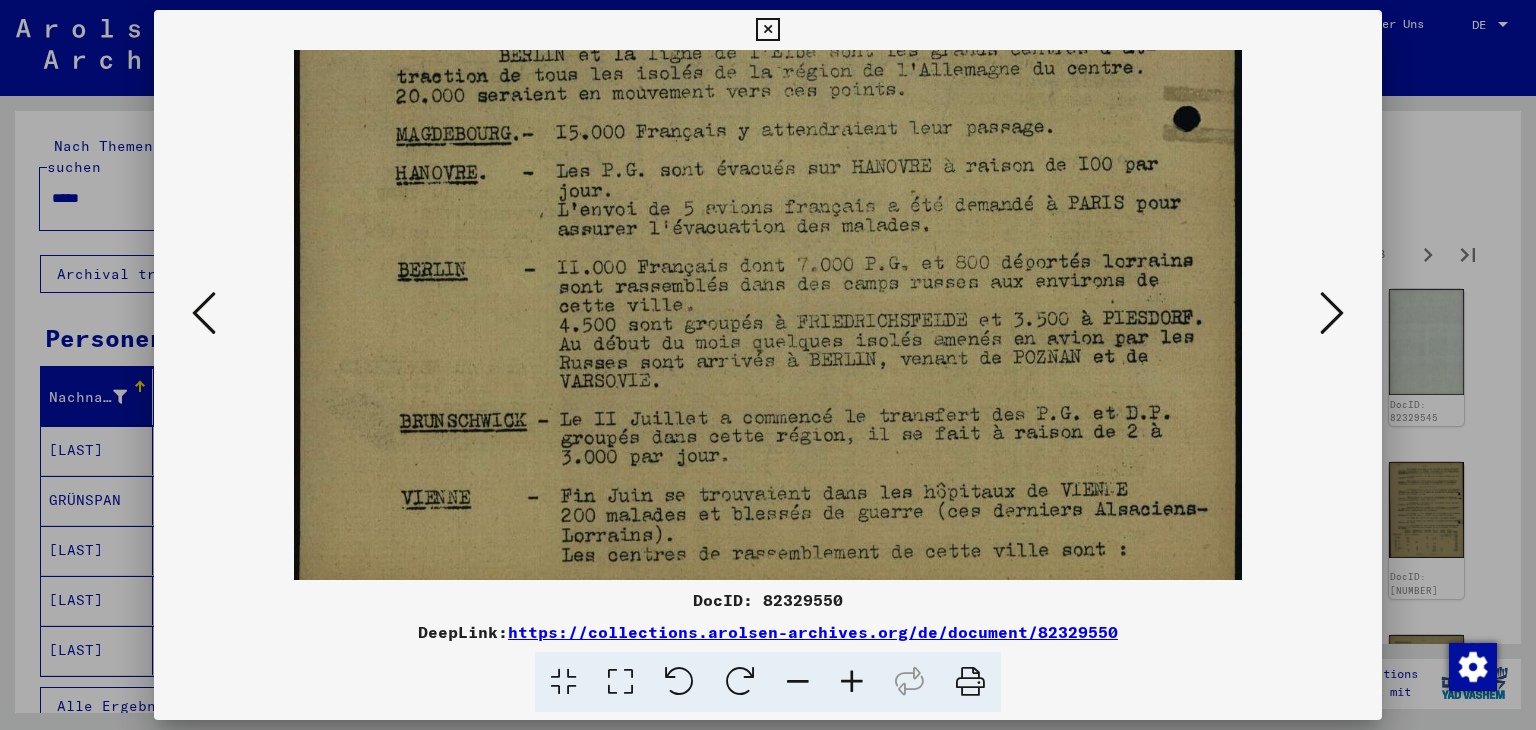 drag, startPoint x: 920, startPoint y: 453, endPoint x: 890, endPoint y: 364, distance: 93.92018 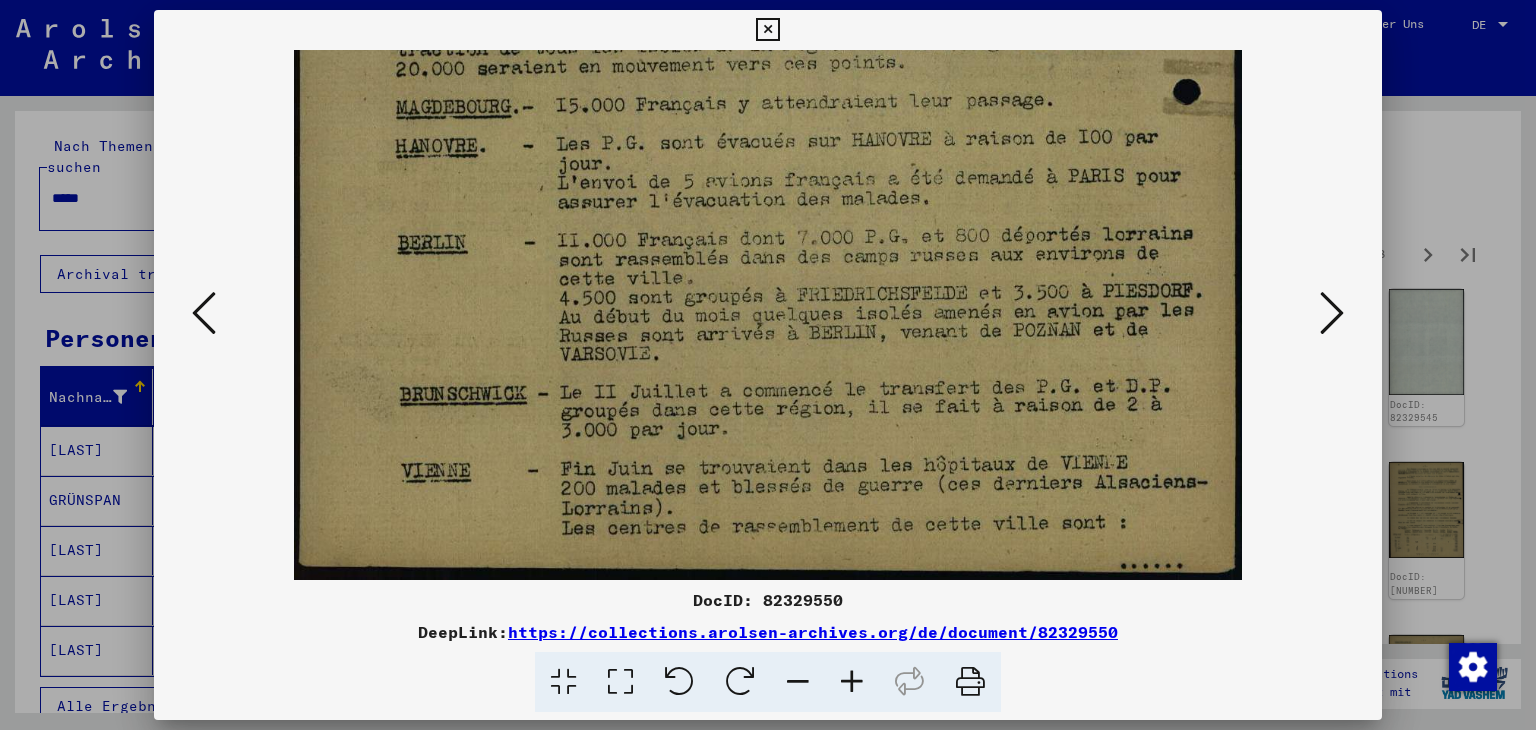 drag, startPoint x: 750, startPoint y: 516, endPoint x: 660, endPoint y: 274, distance: 258.19373 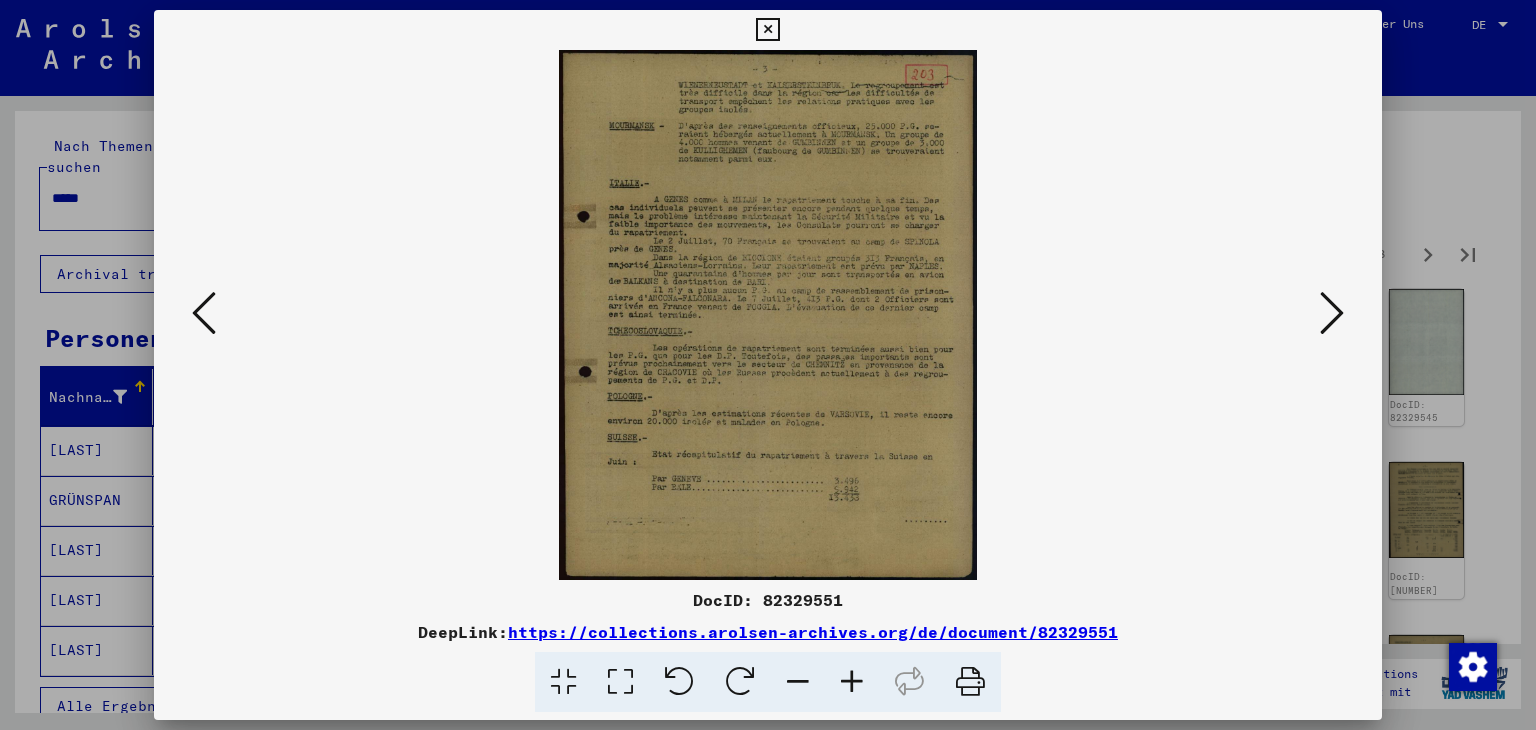 click at bounding box center [852, 682] 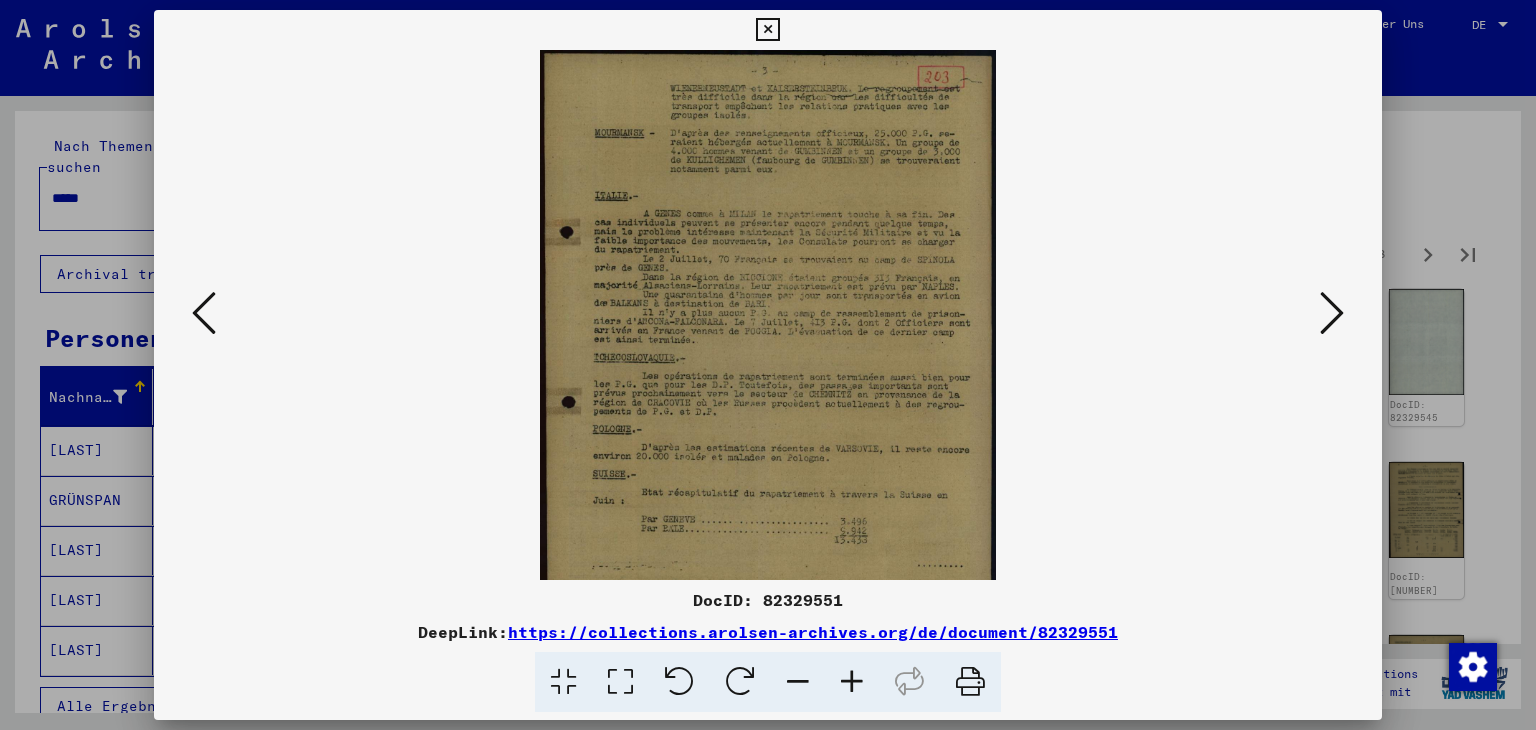 click at bounding box center (852, 682) 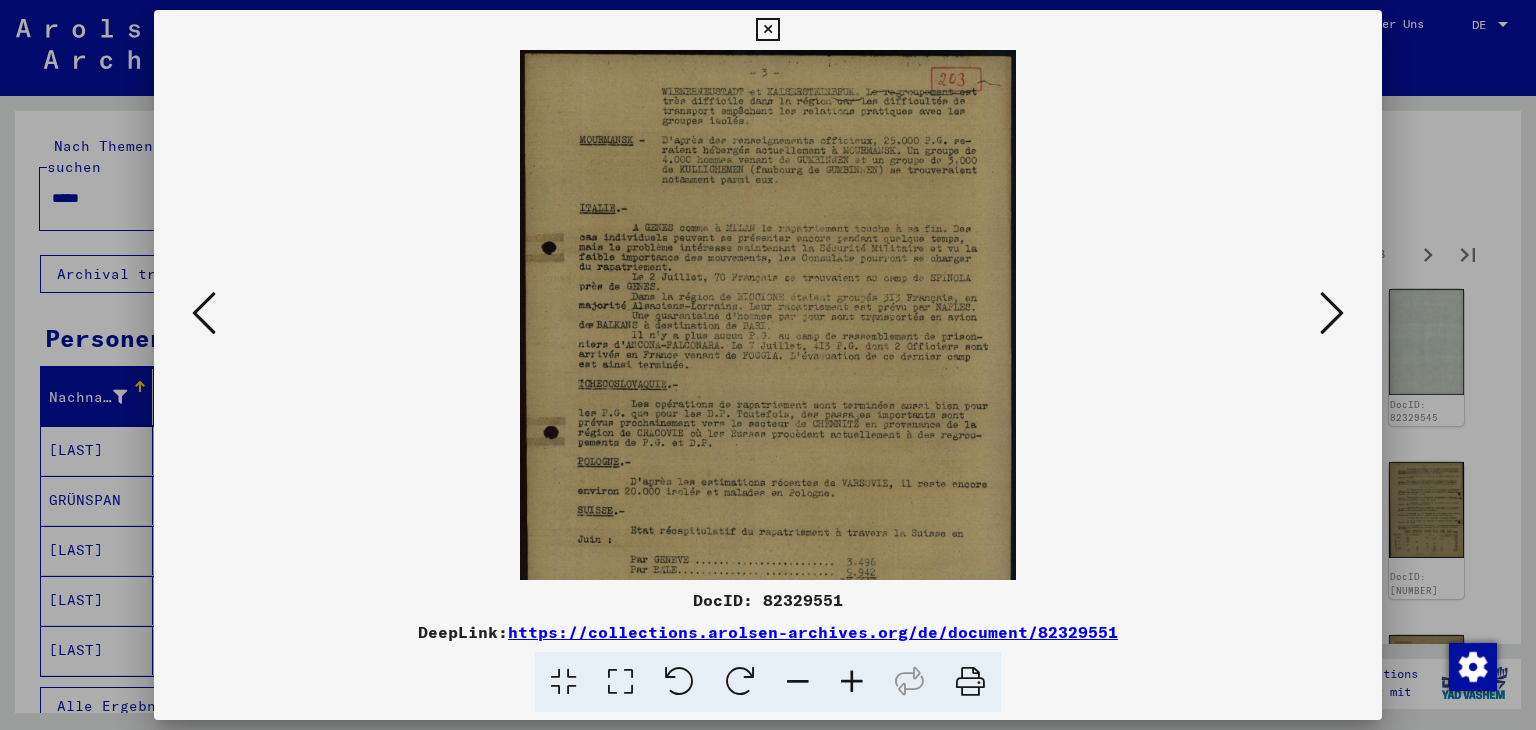 click at bounding box center (852, 682) 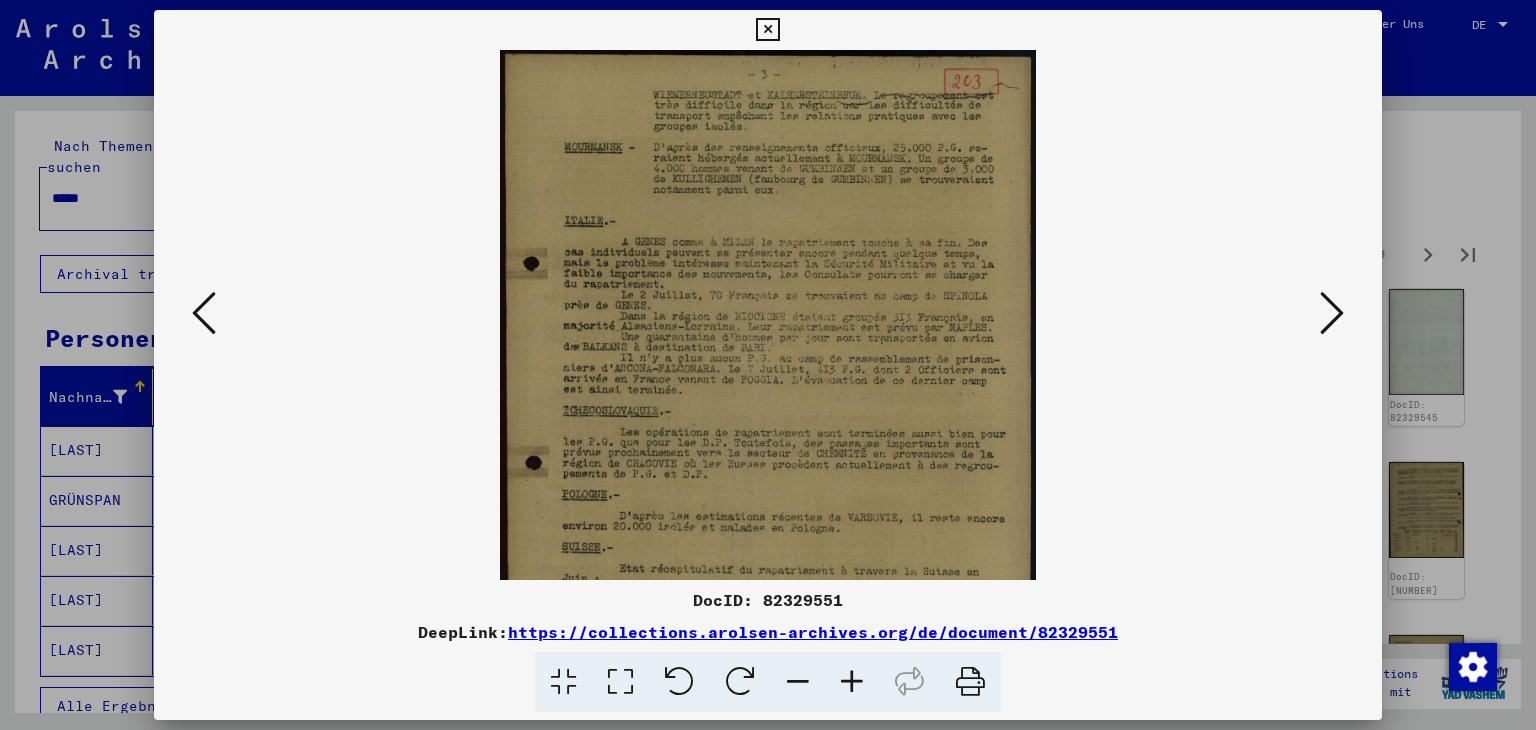 click at bounding box center (852, 682) 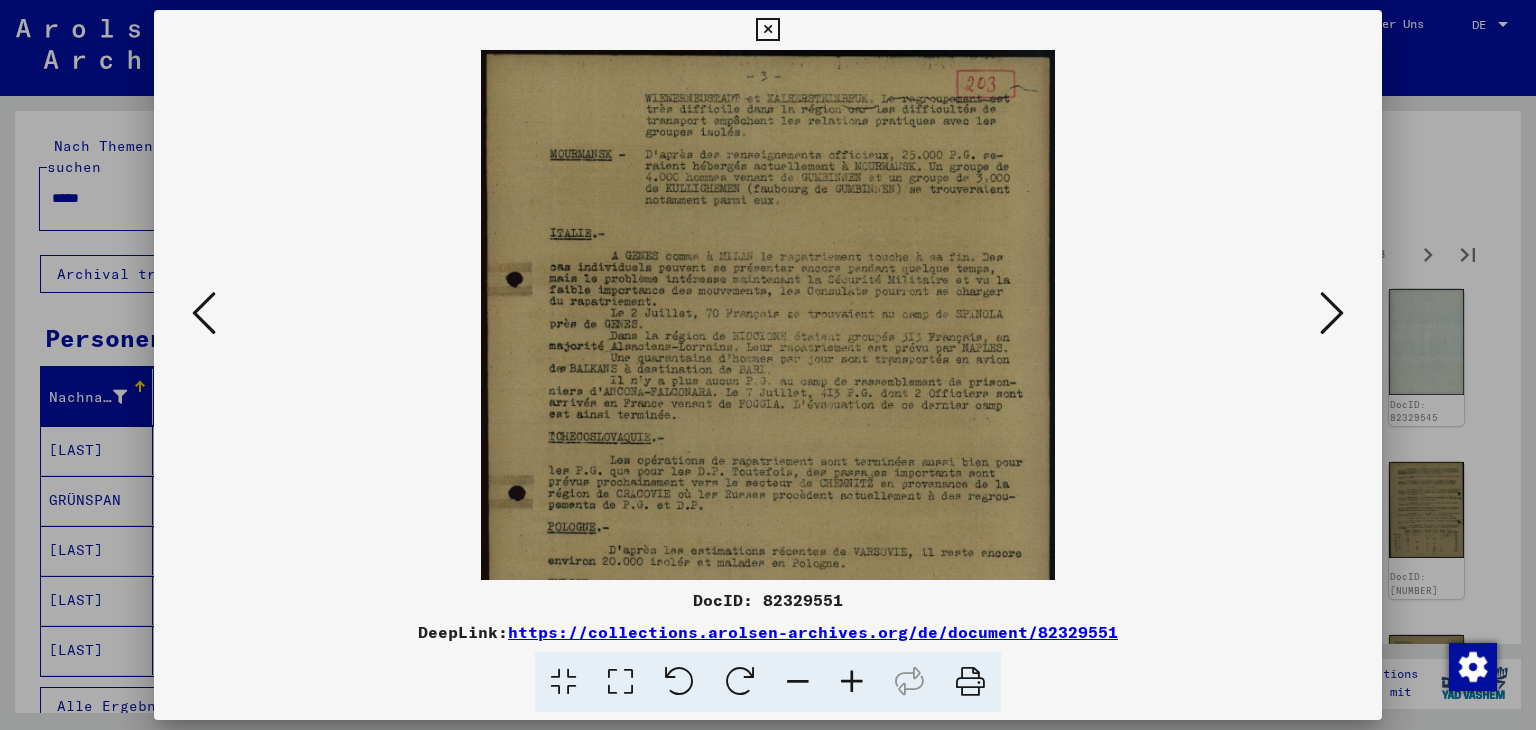 click at bounding box center [852, 682] 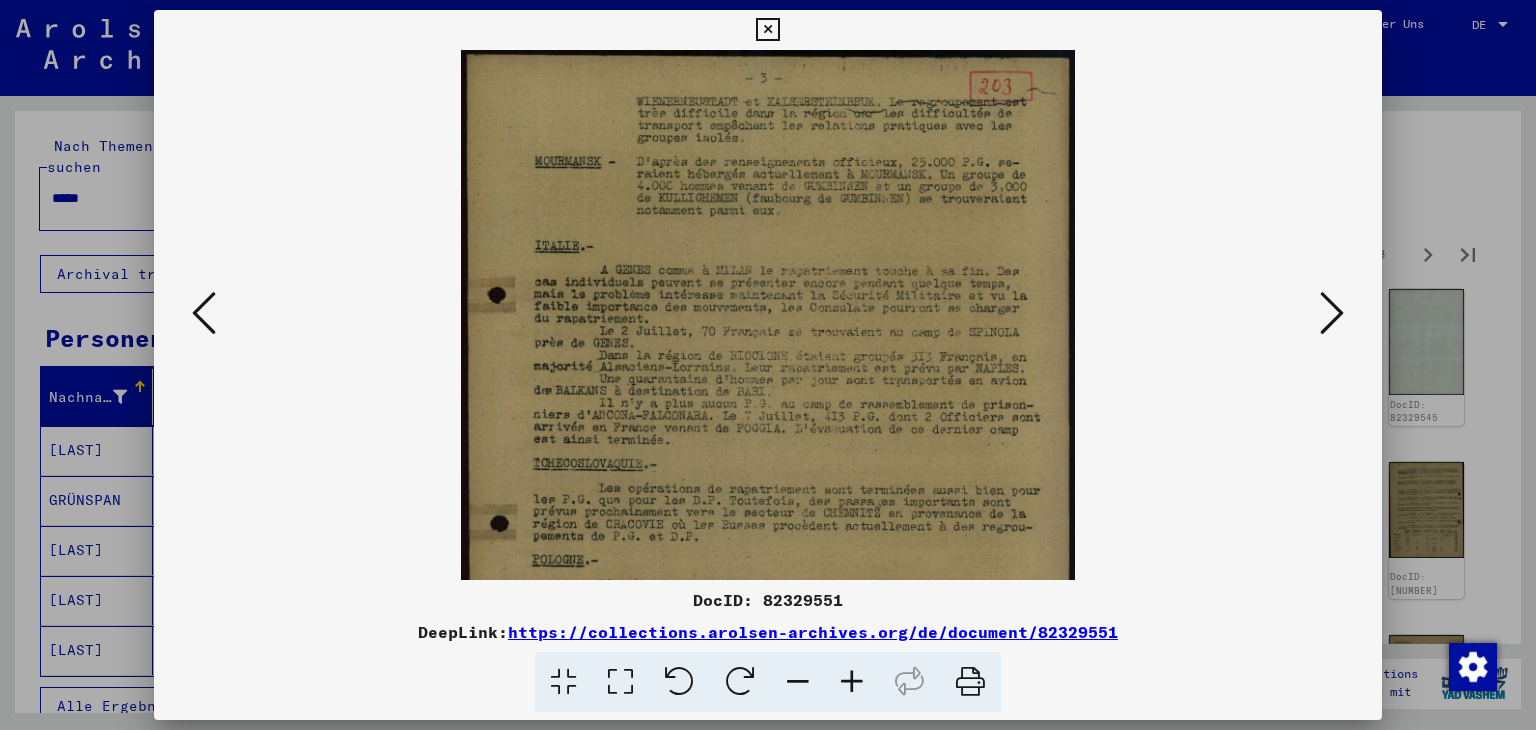 click at bounding box center (852, 682) 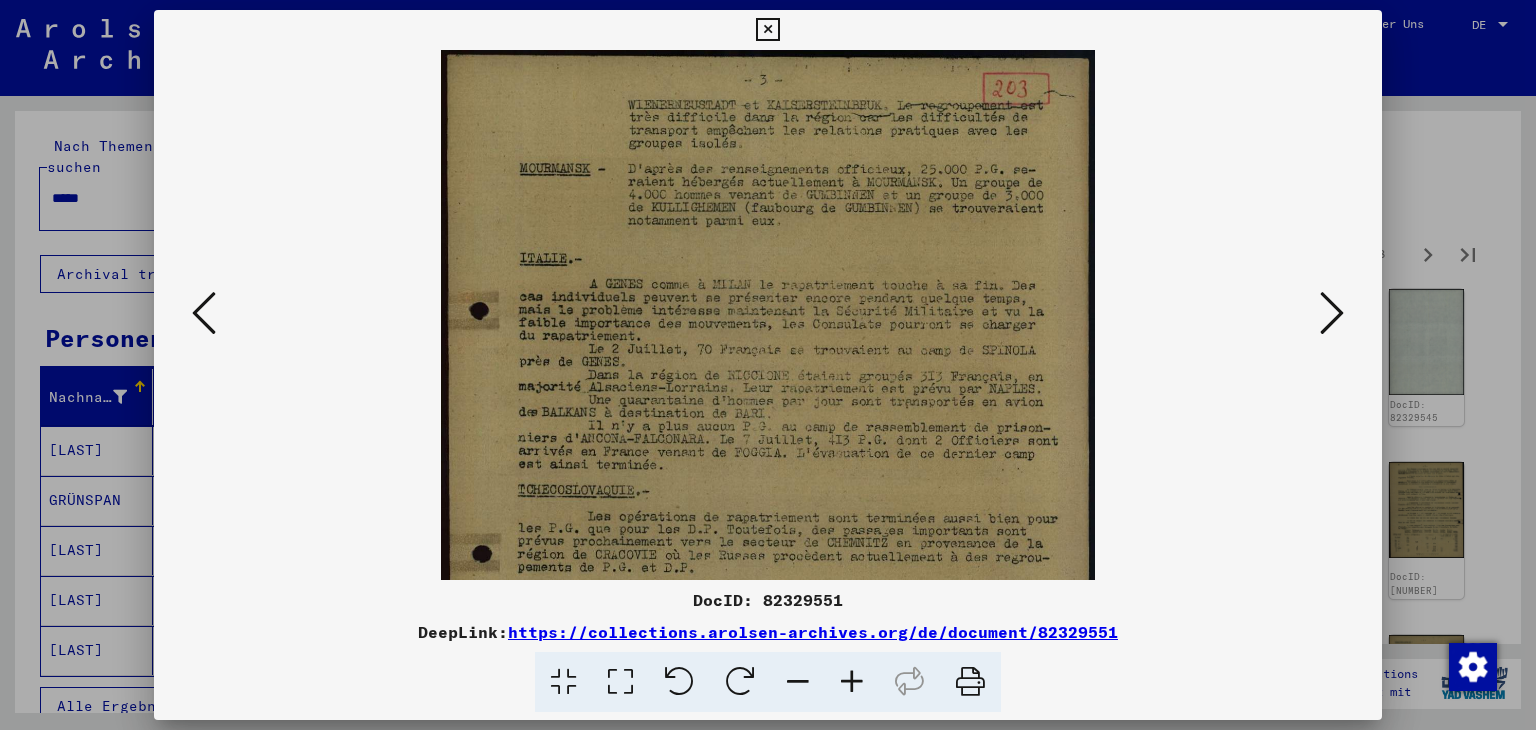 click at bounding box center [852, 682] 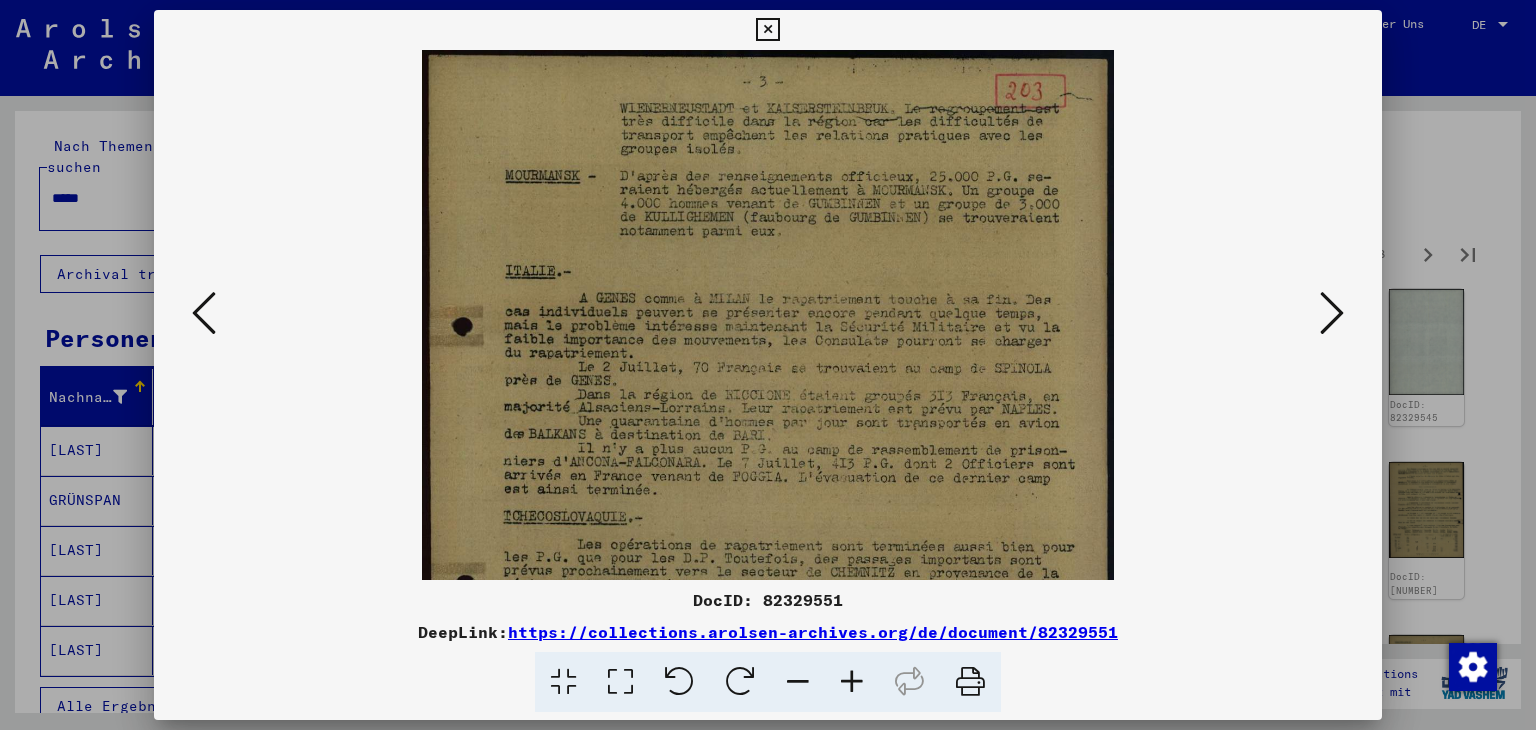 click at bounding box center (852, 682) 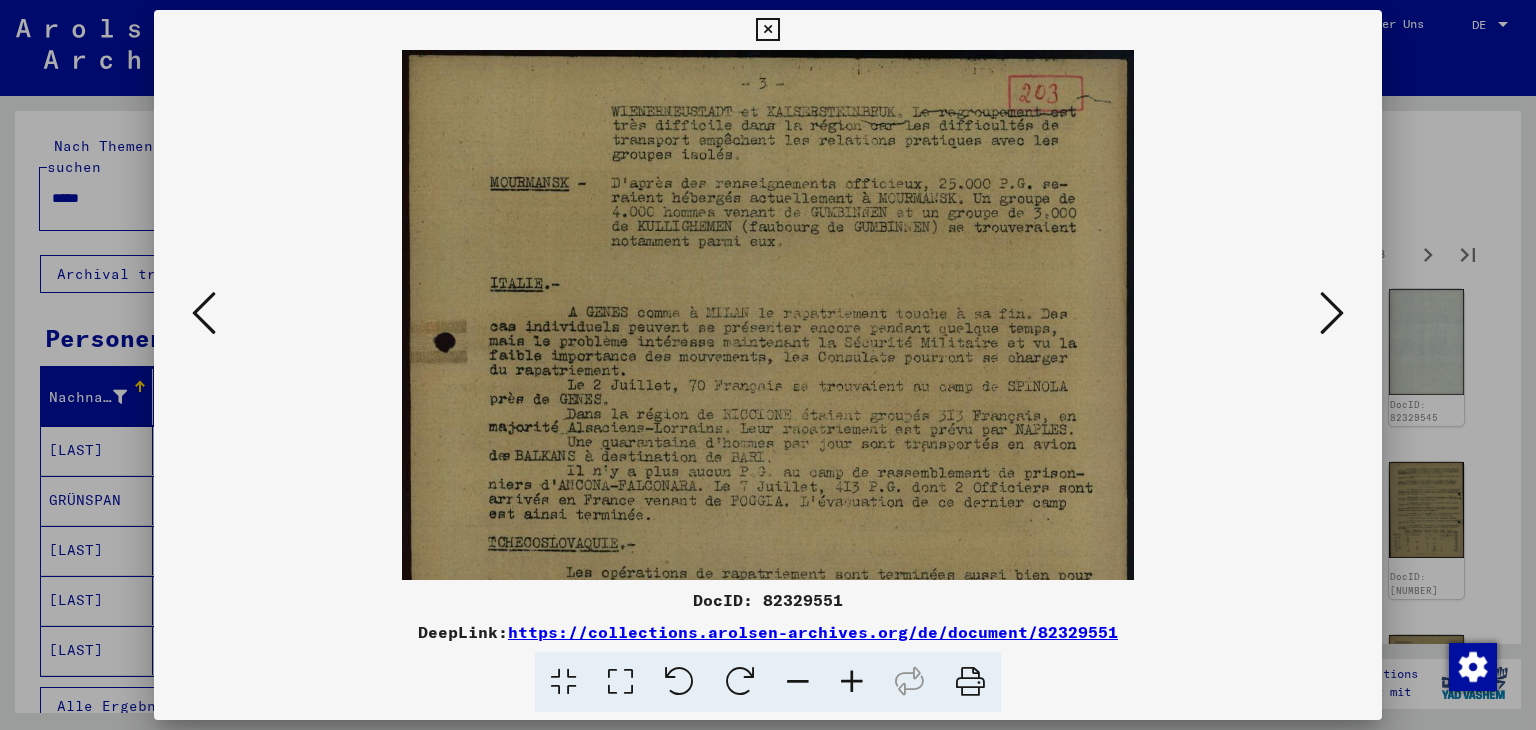 click at bounding box center (852, 682) 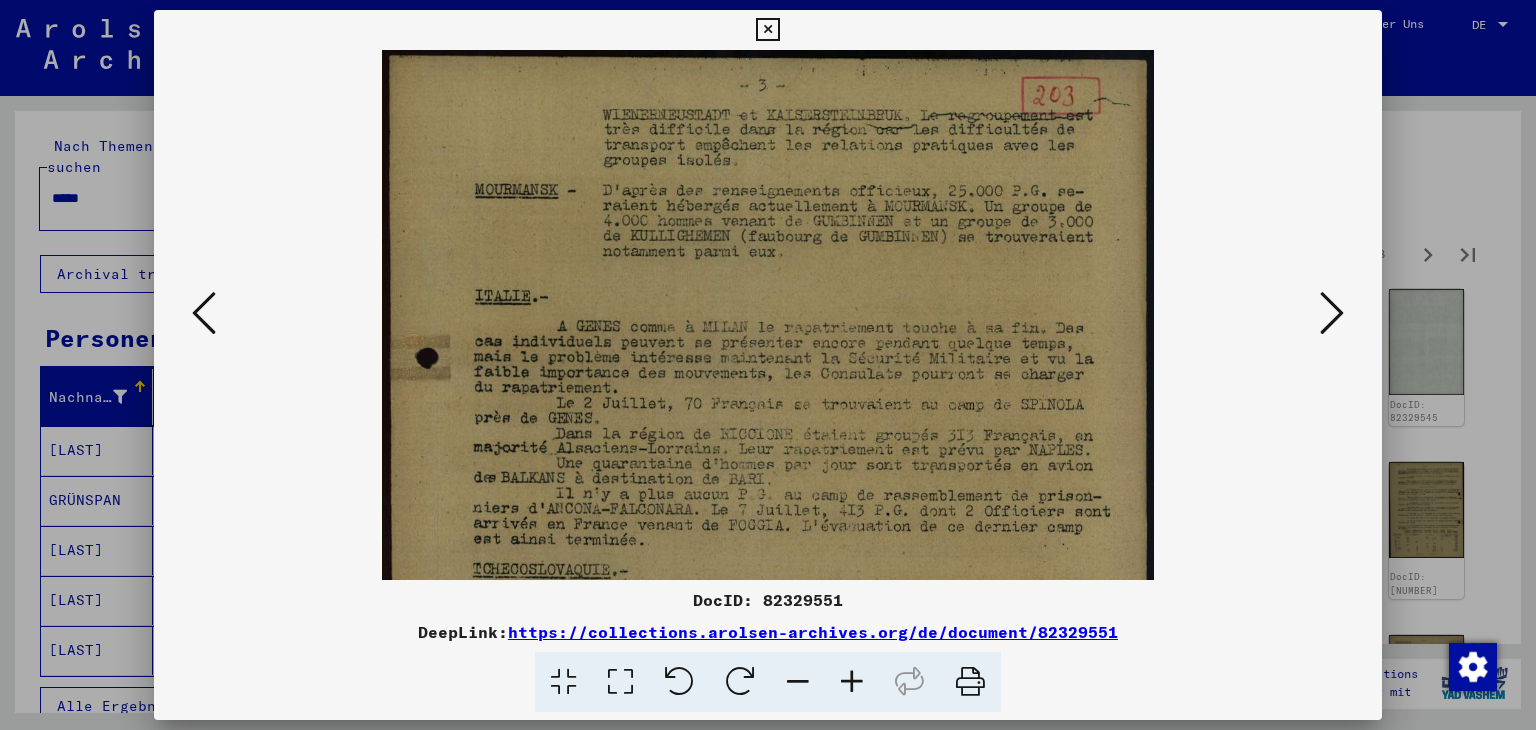 click at bounding box center [852, 682] 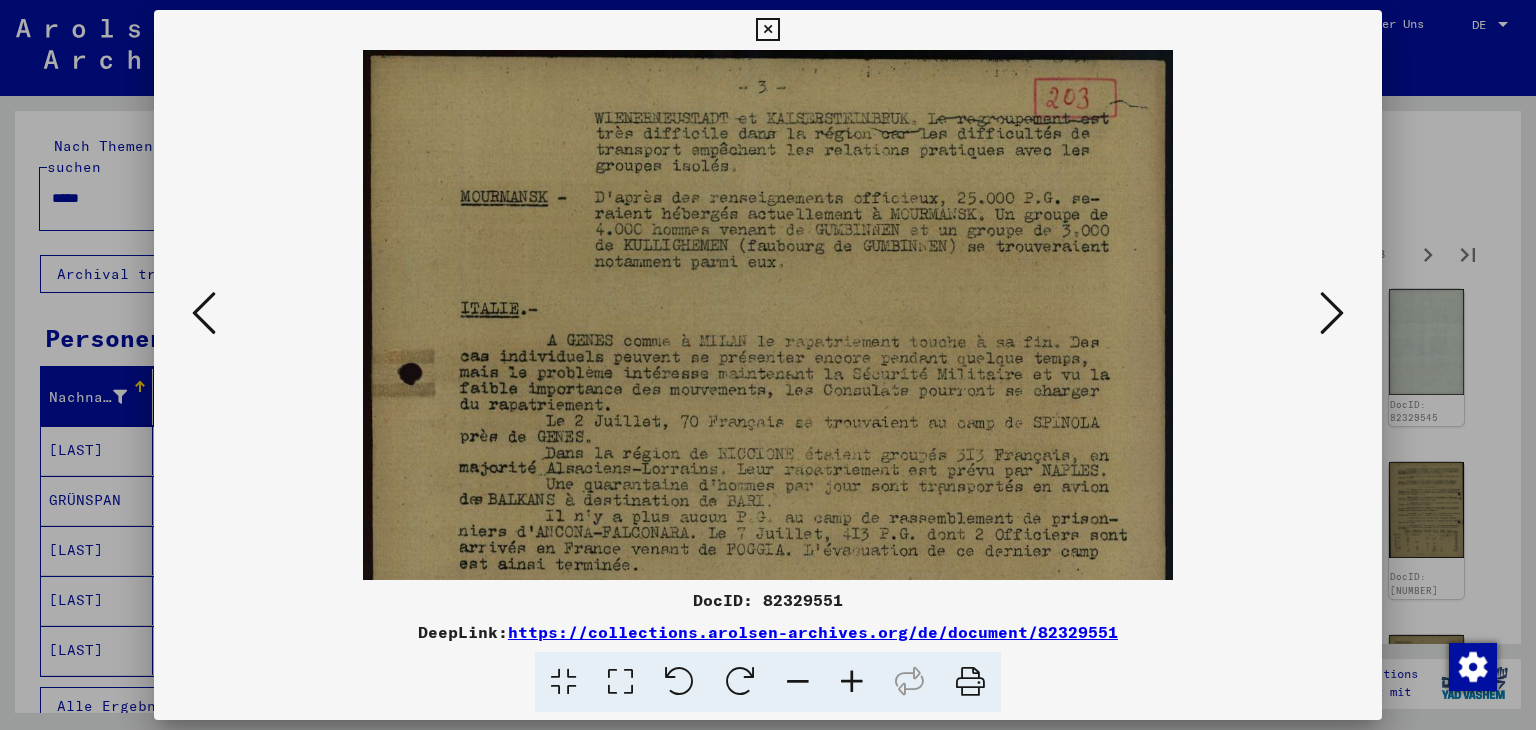 click at bounding box center (852, 682) 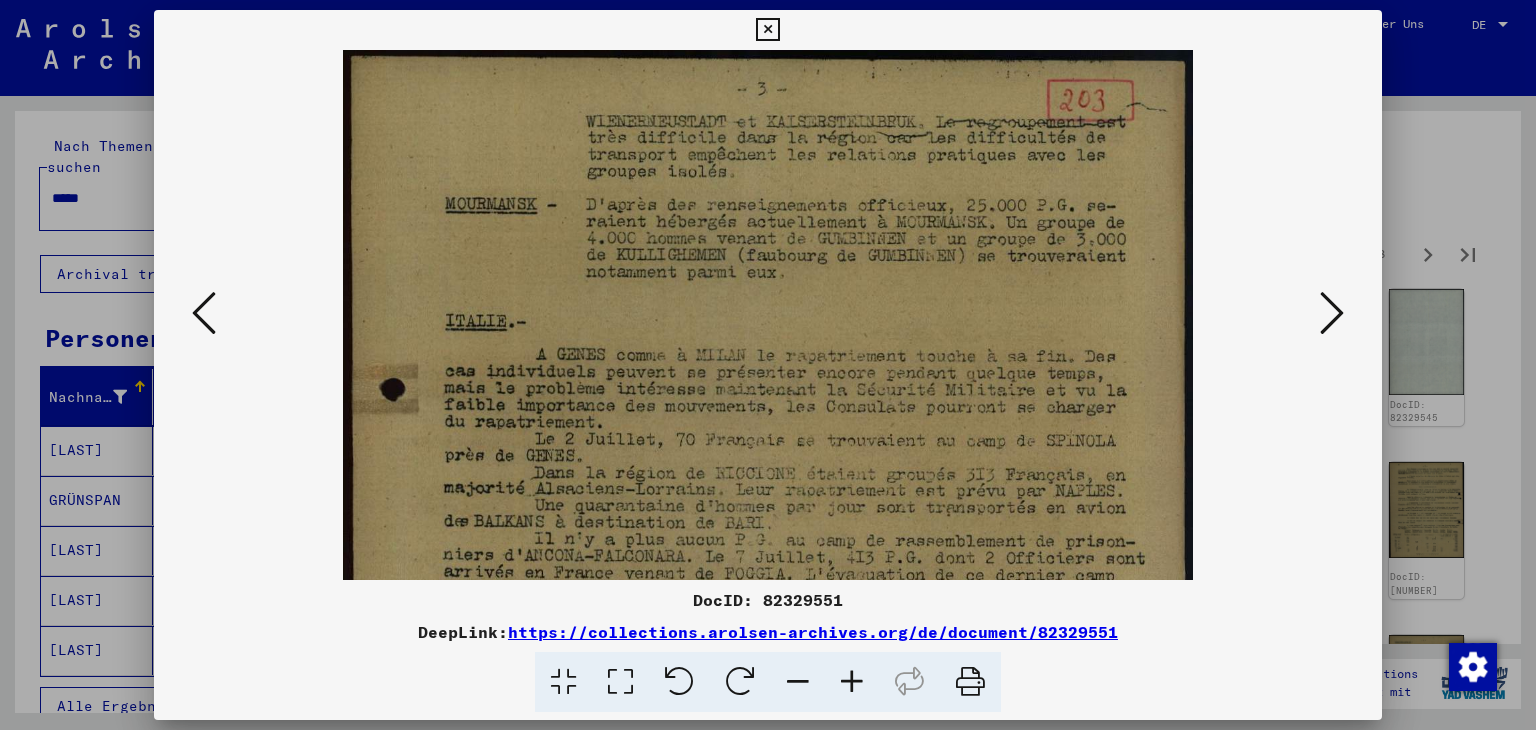 click at bounding box center (852, 682) 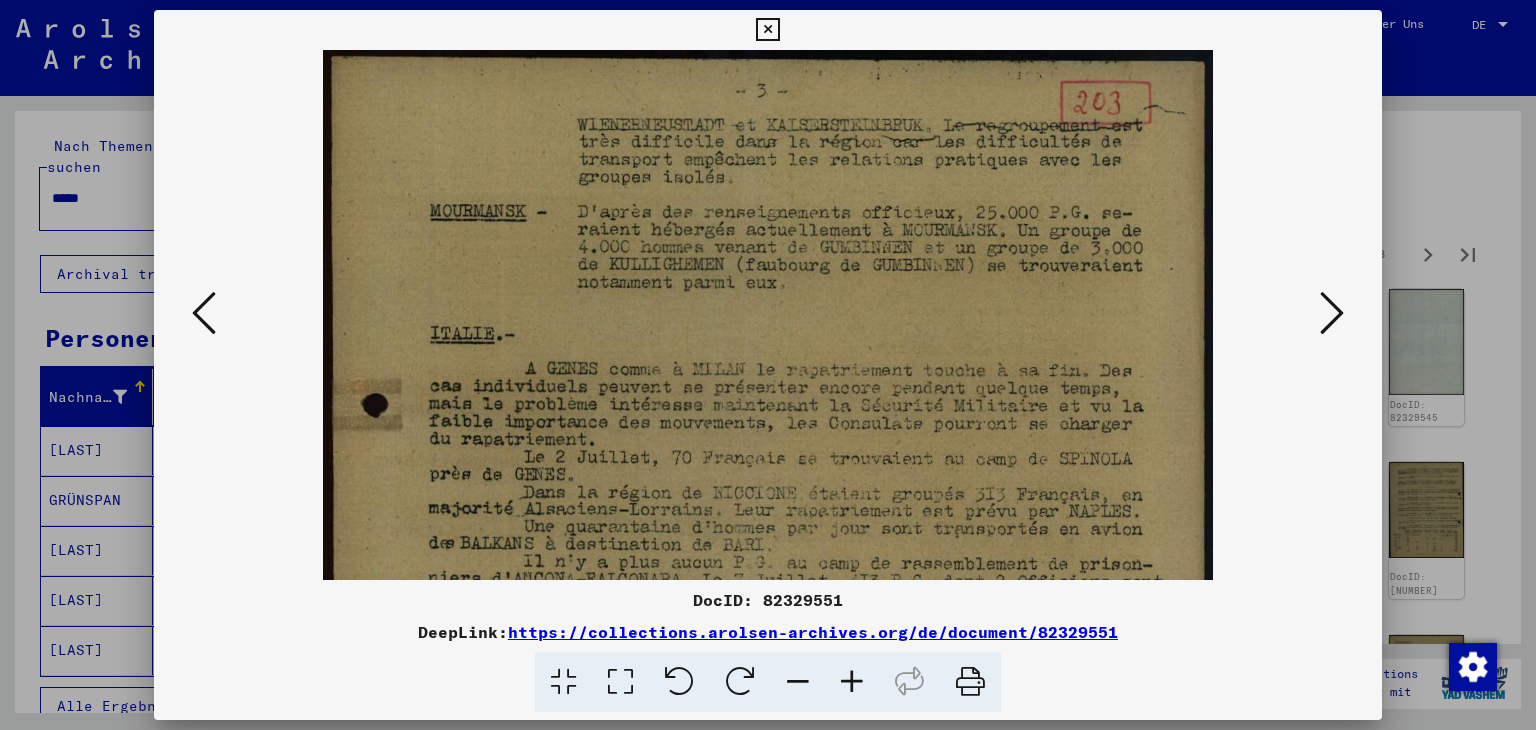 click at bounding box center [852, 682] 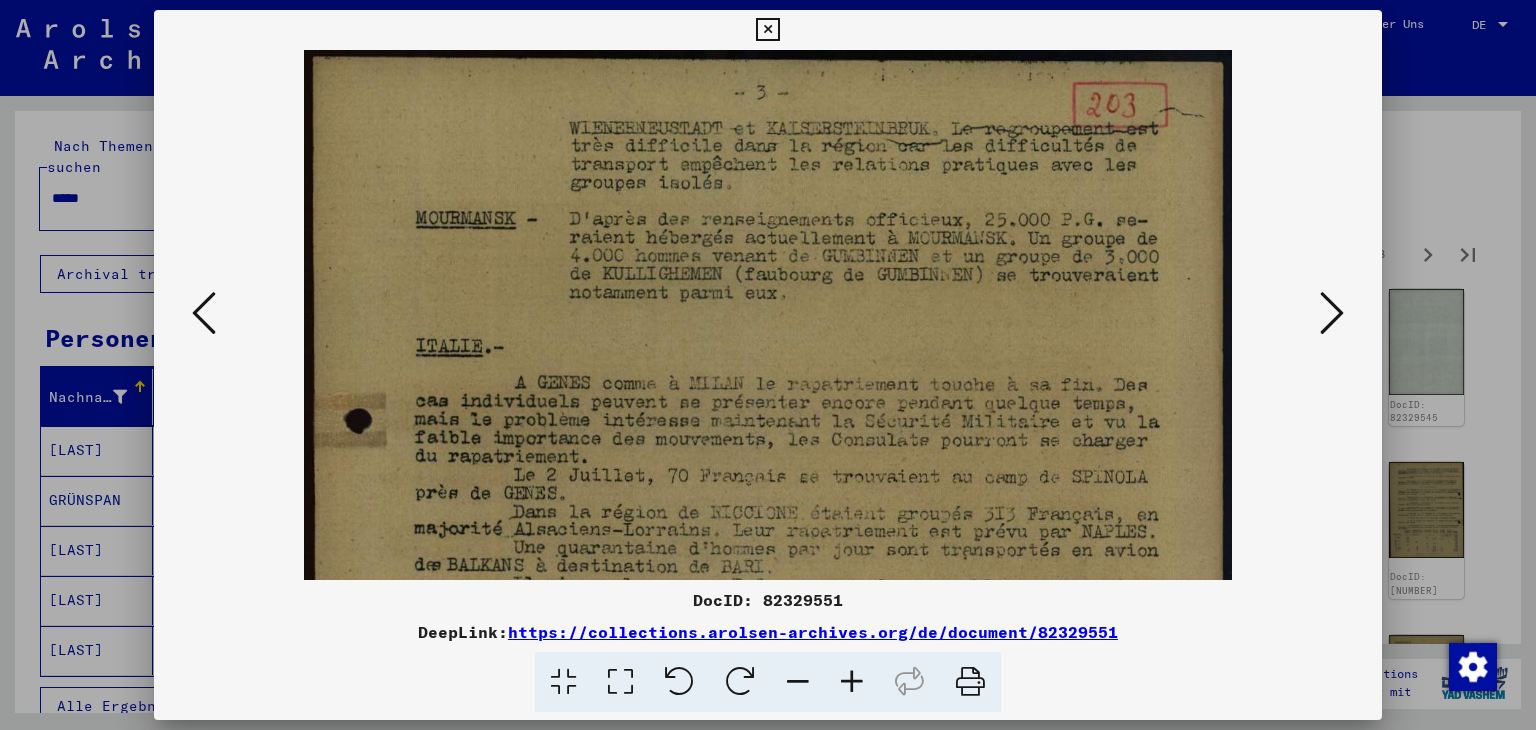 click at bounding box center (852, 682) 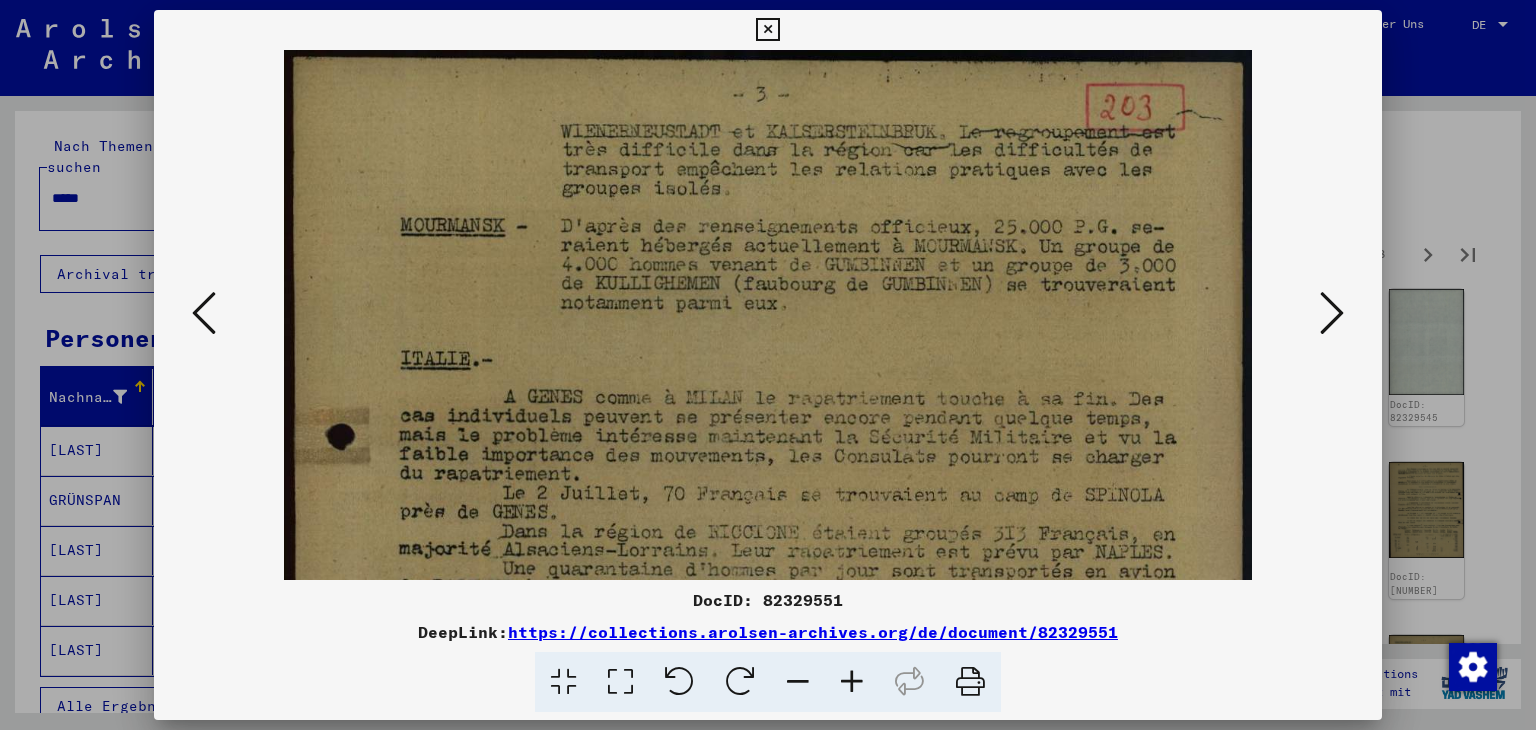 click at bounding box center (852, 682) 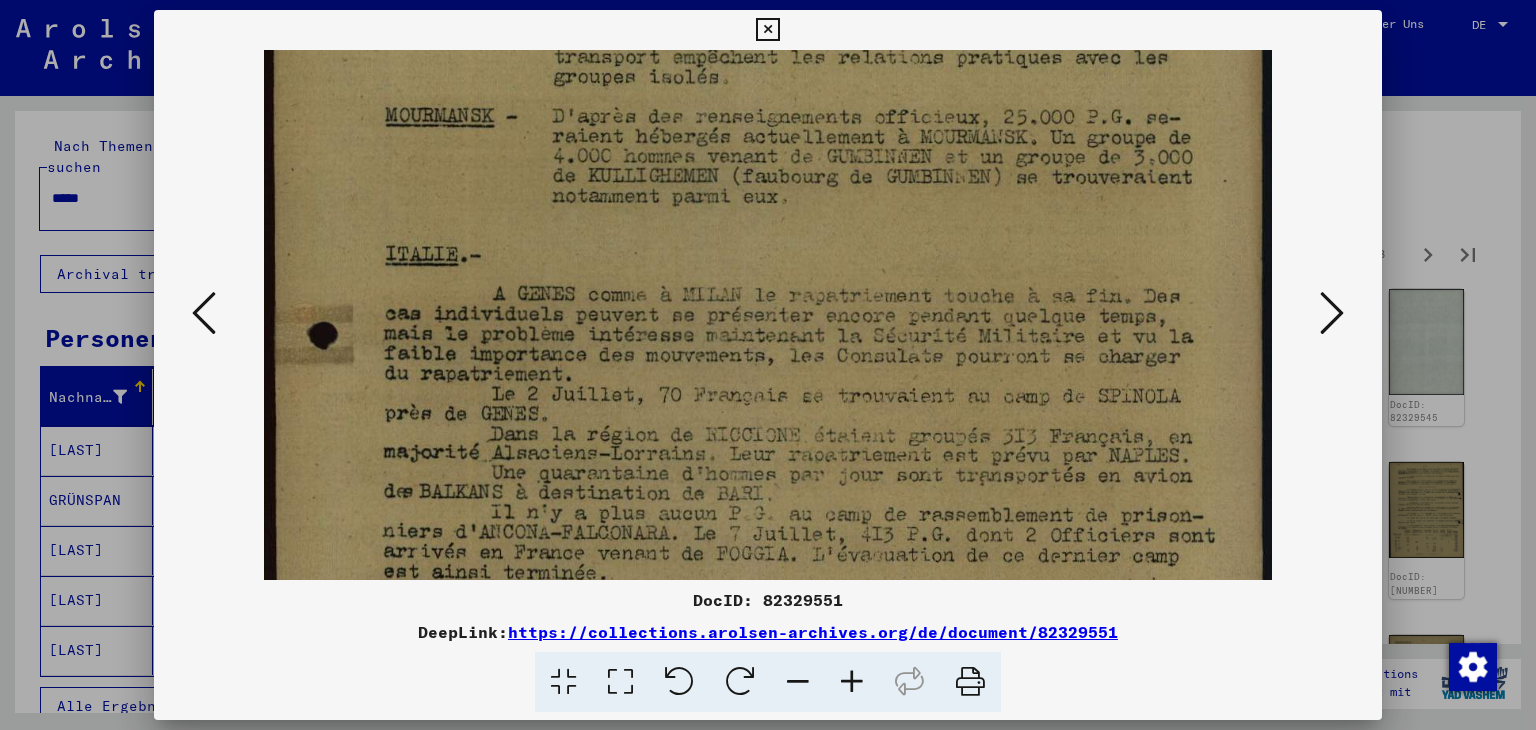 scroll, scrollTop: 149, scrollLeft: 0, axis: vertical 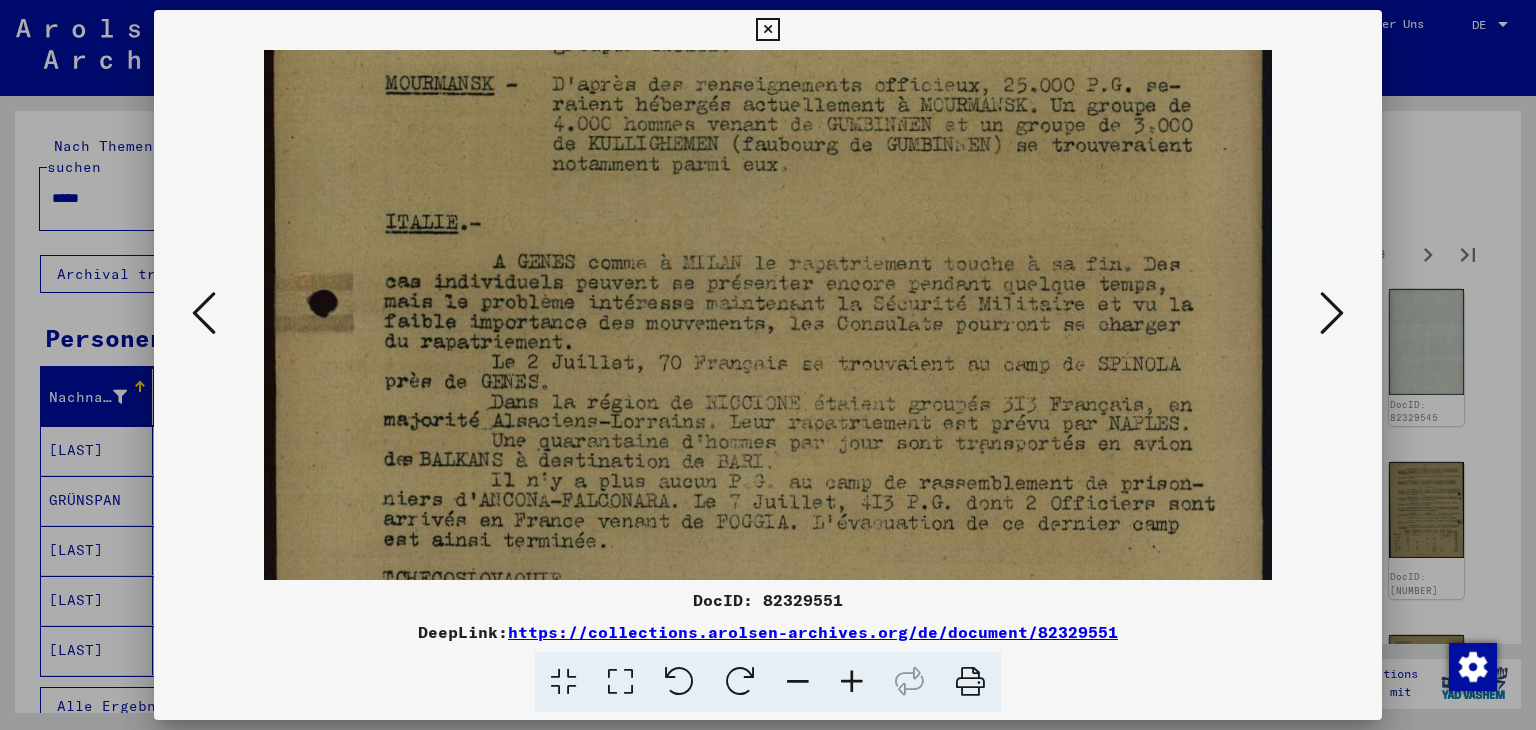 drag, startPoint x: 796, startPoint y: 479, endPoint x: 791, endPoint y: 343, distance: 136.09187 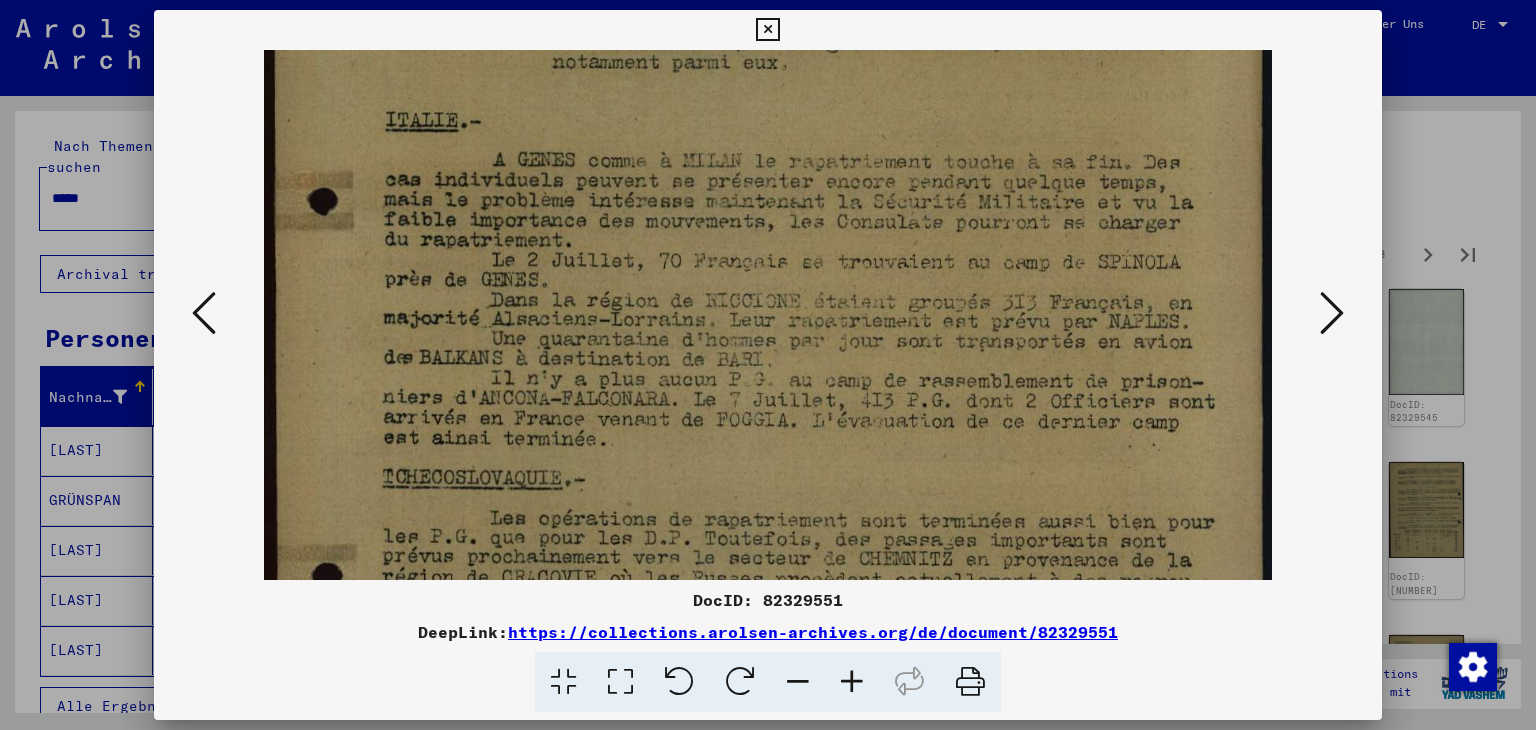 scroll, scrollTop: 254, scrollLeft: 0, axis: vertical 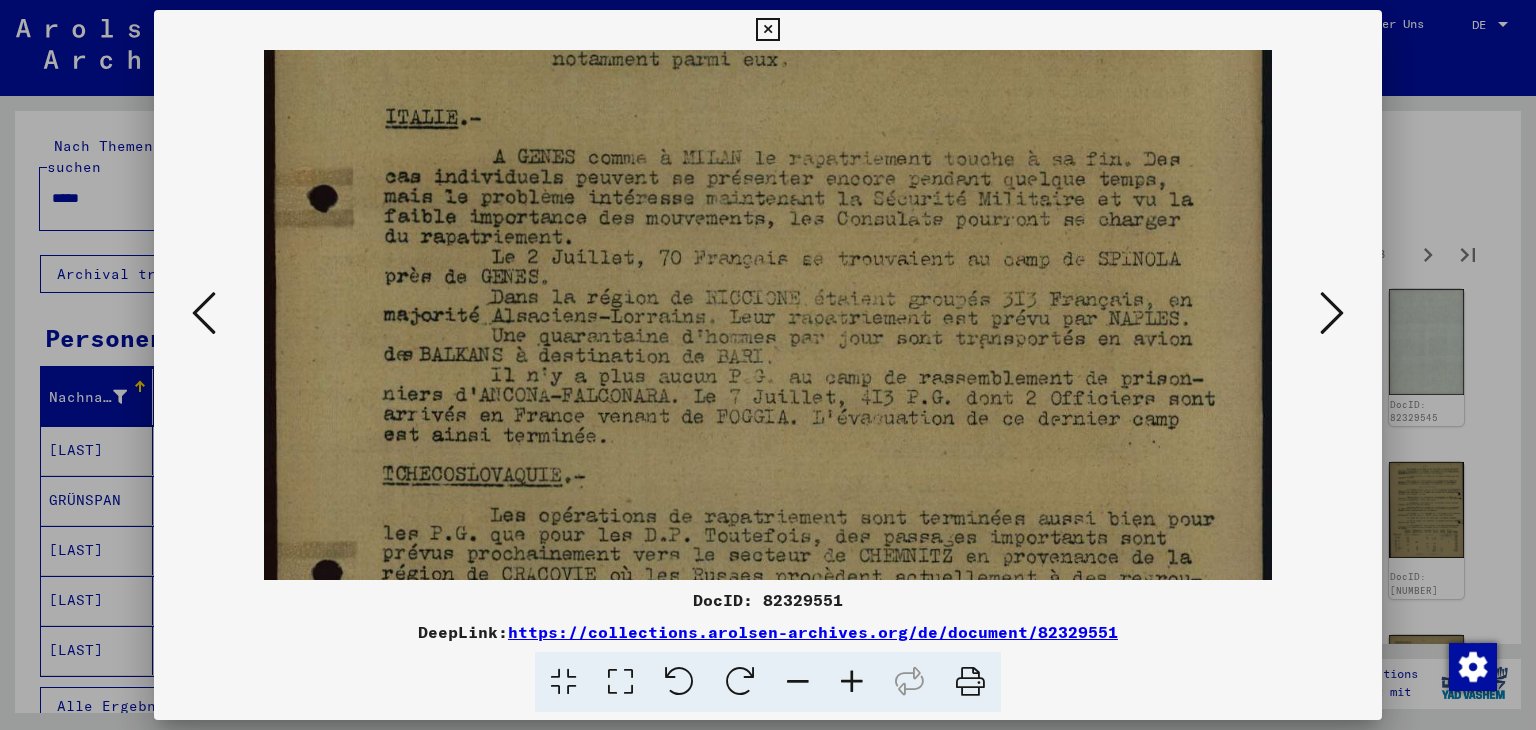 drag, startPoint x: 808, startPoint y: 469, endPoint x: 808, endPoint y: 364, distance: 105 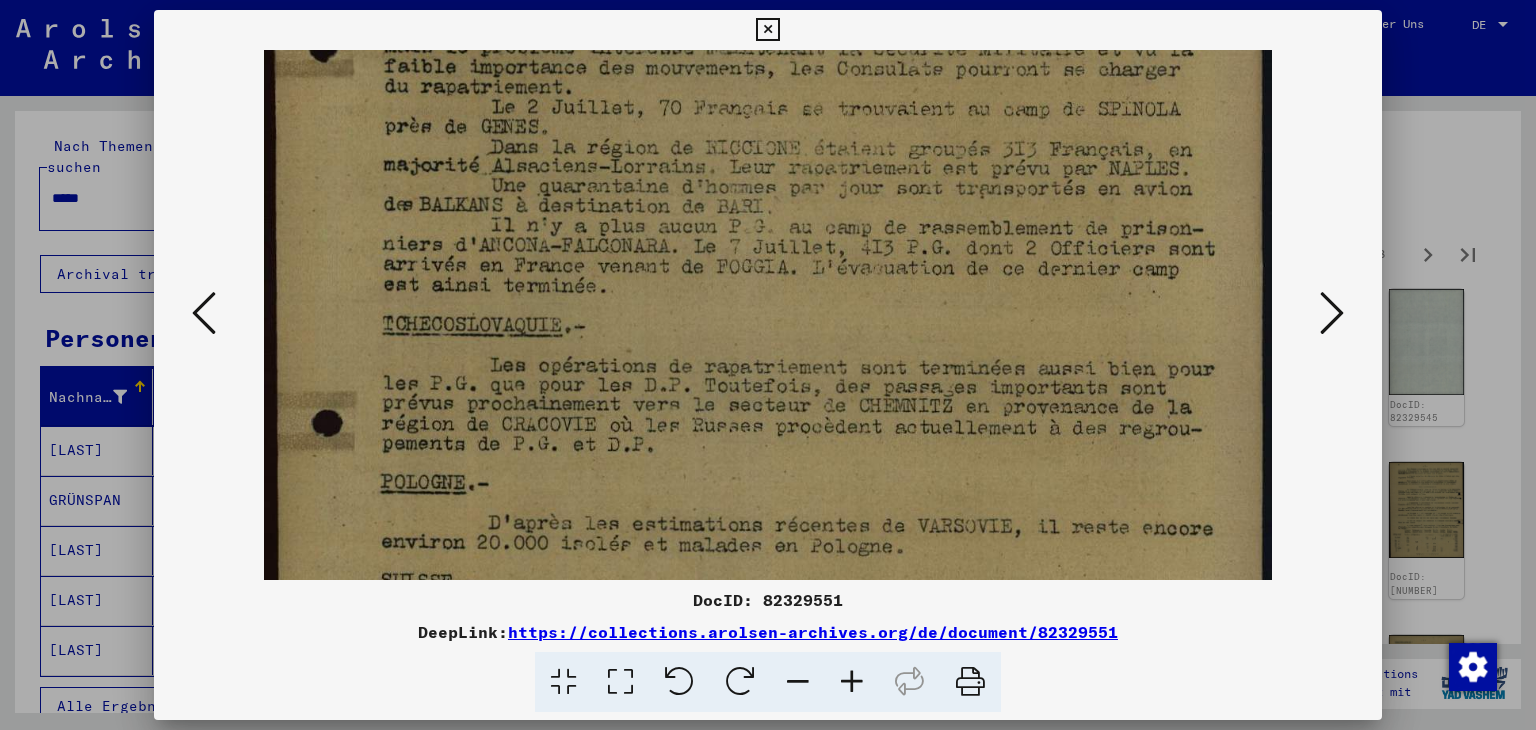 drag, startPoint x: 838, startPoint y: 444, endPoint x: 842, endPoint y: 296, distance: 148.05405 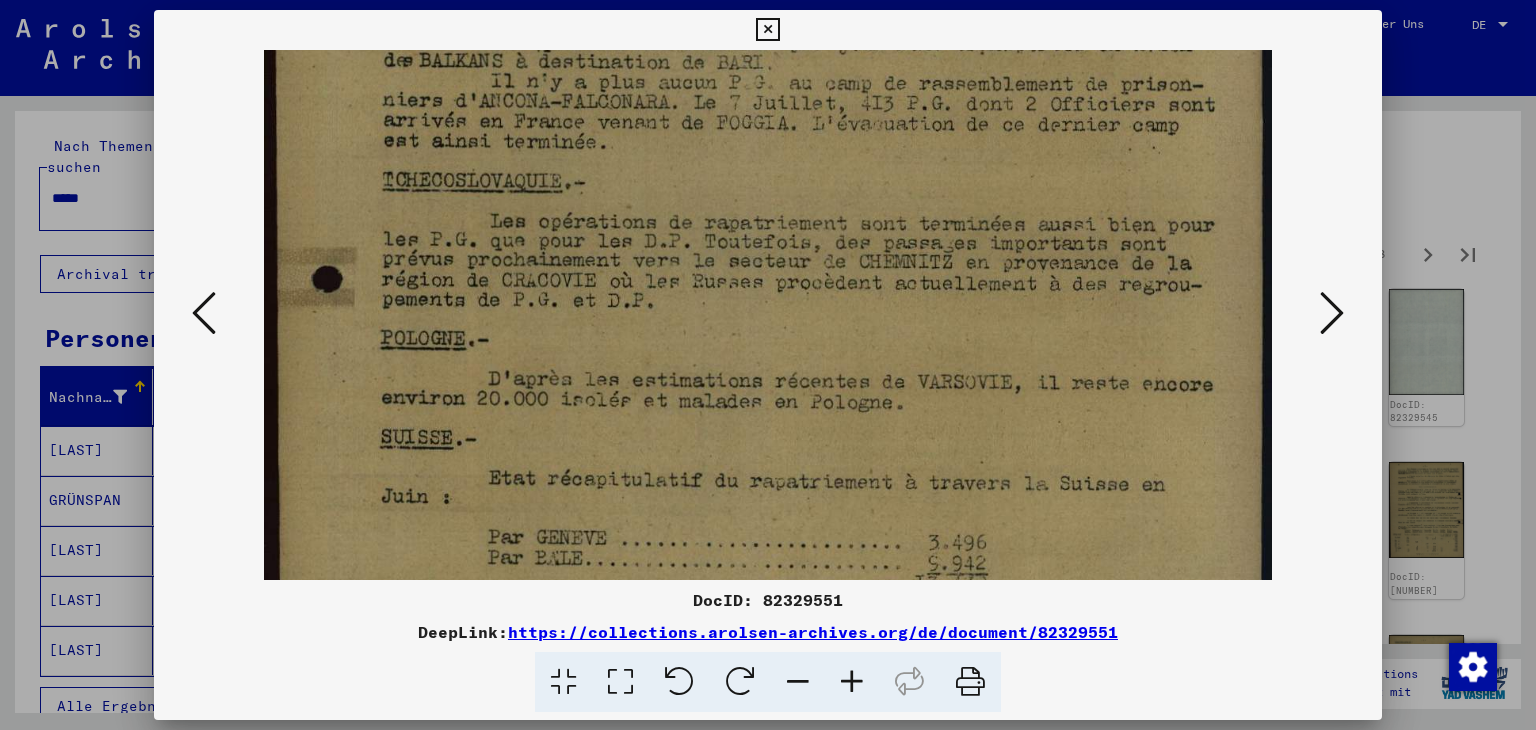 scroll, scrollTop: 611, scrollLeft: 0, axis: vertical 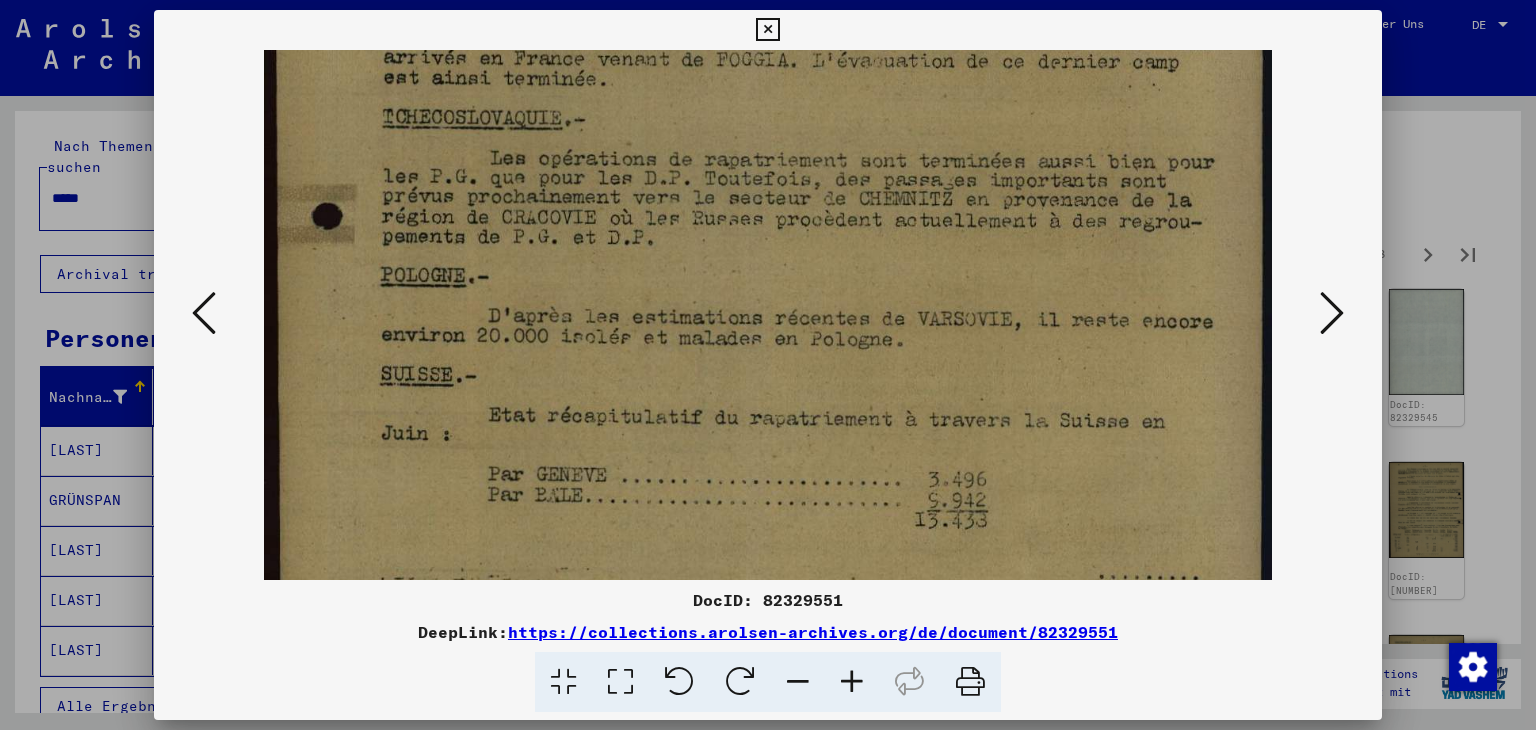 drag, startPoint x: 879, startPoint y: 443, endPoint x: 867, endPoint y: 239, distance: 204.35263 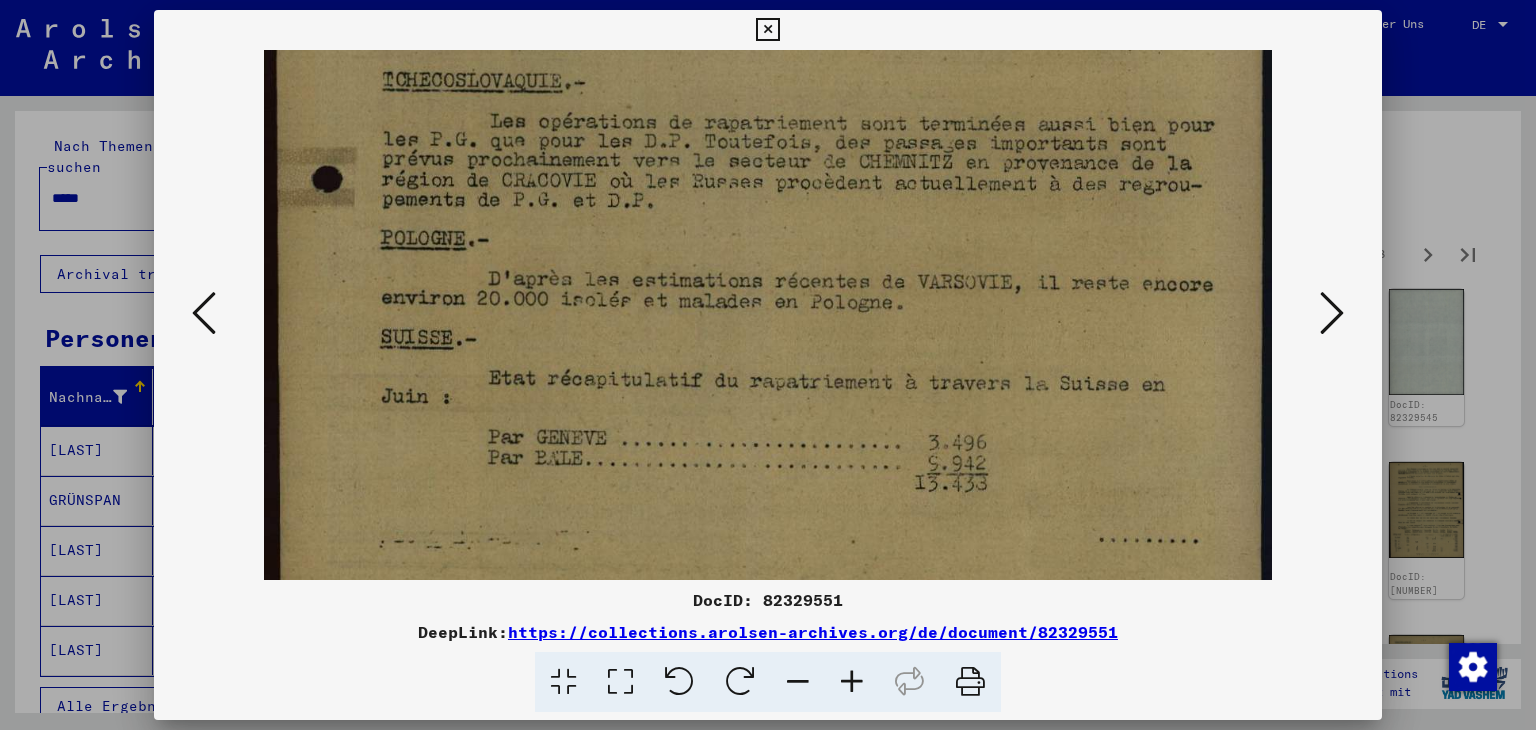 drag, startPoint x: 903, startPoint y: 405, endPoint x: 898, endPoint y: 368, distance: 37.336308 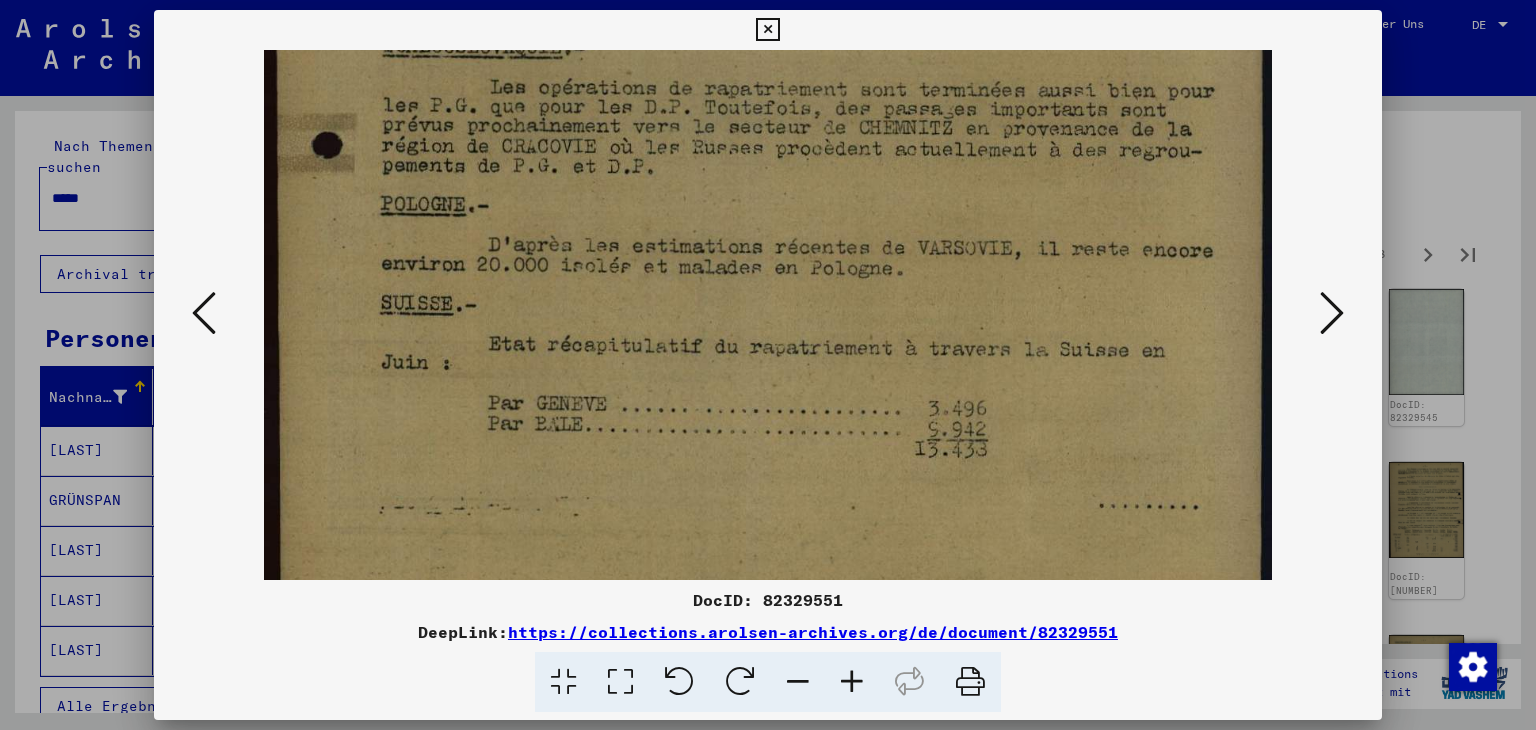 scroll, scrollTop: 712, scrollLeft: 0, axis: vertical 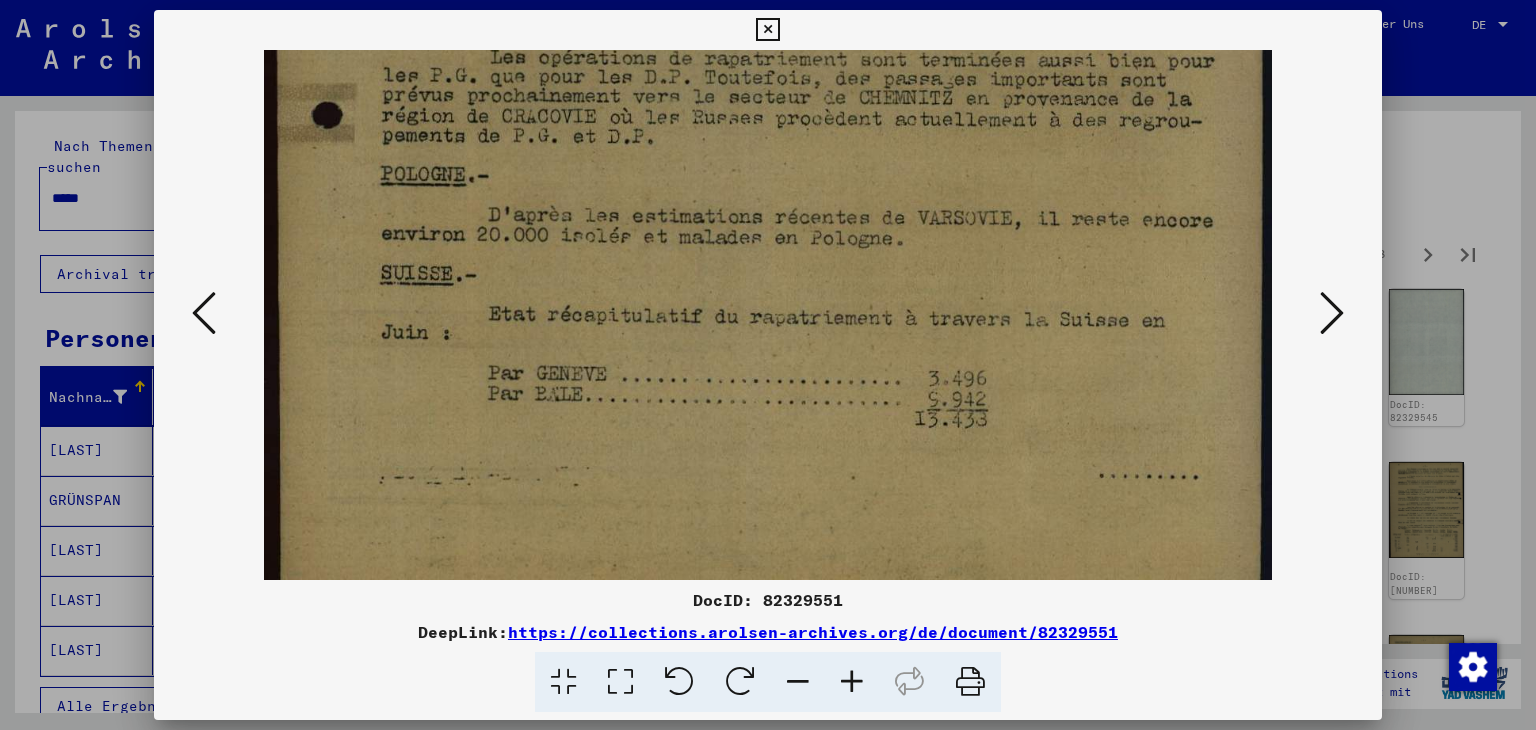 drag, startPoint x: 930, startPoint y: 409, endPoint x: 920, endPoint y: 347, distance: 62.801273 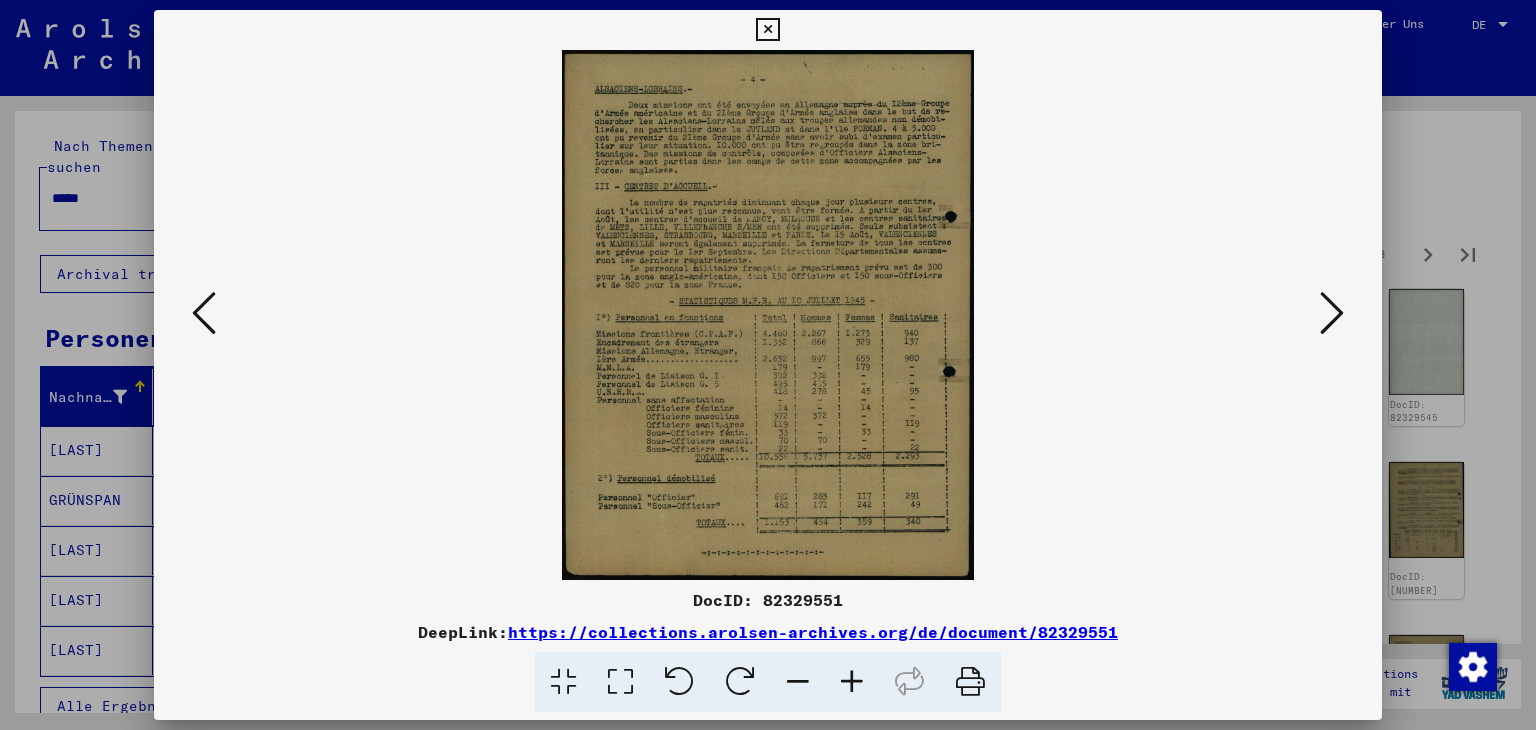 click at bounding box center (852, 682) 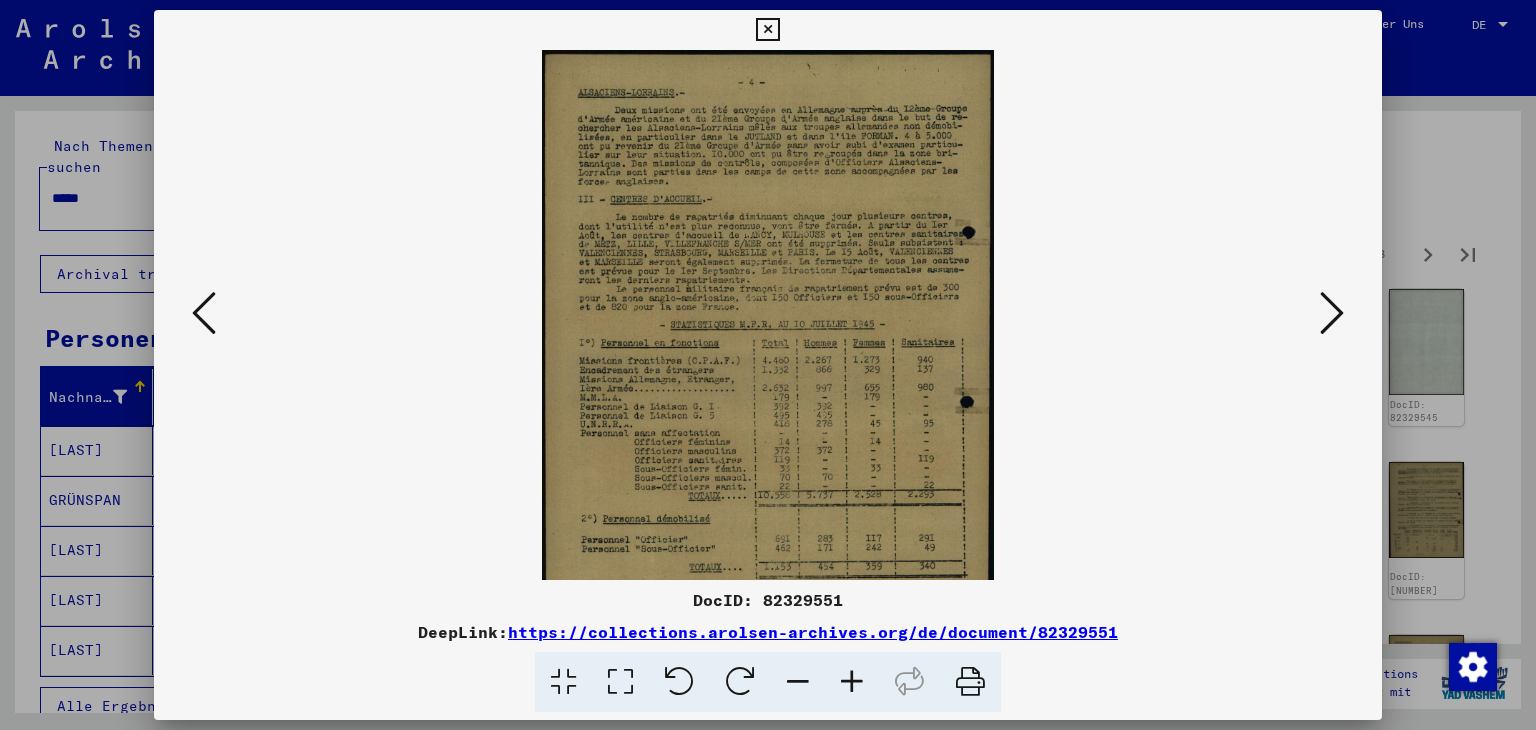click at bounding box center [852, 682] 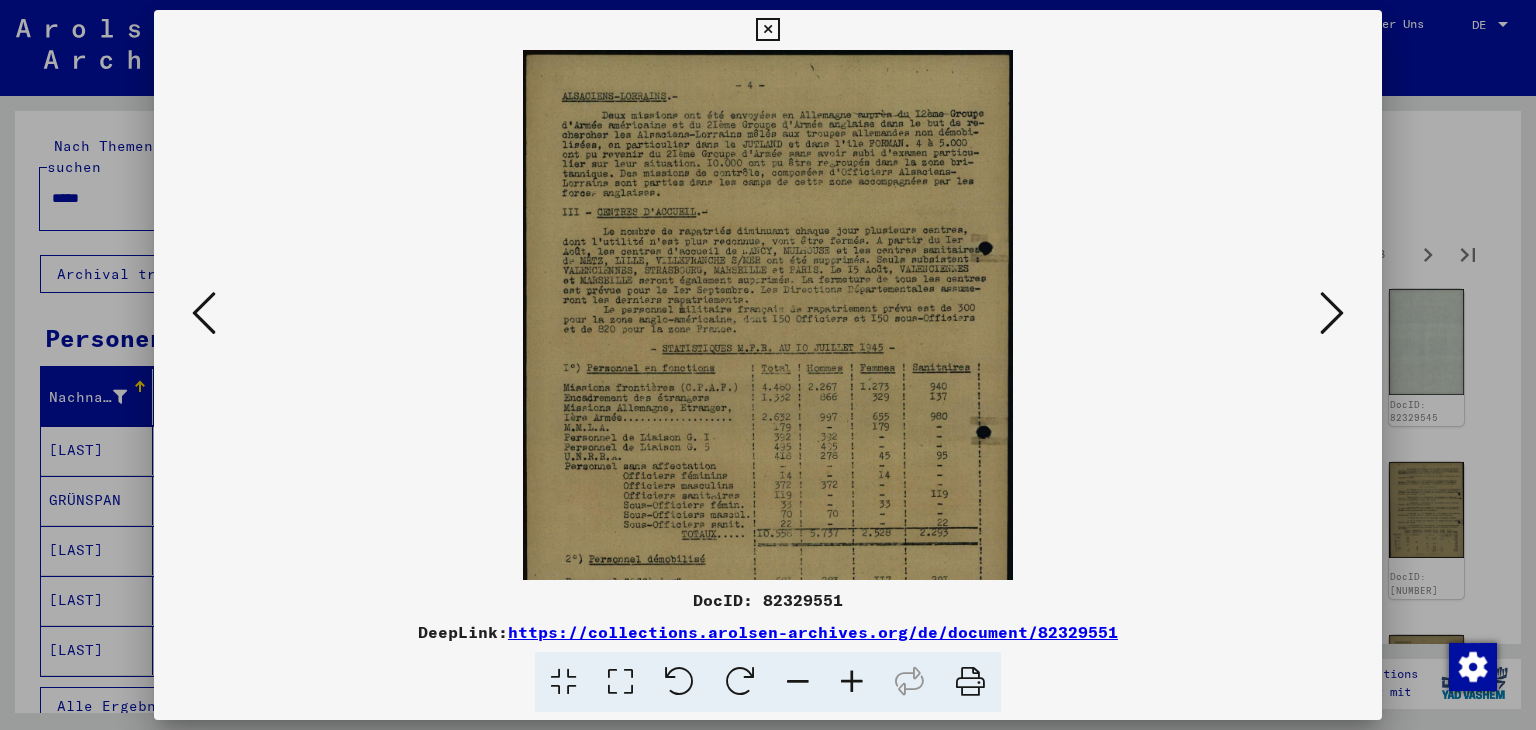 click at bounding box center (852, 682) 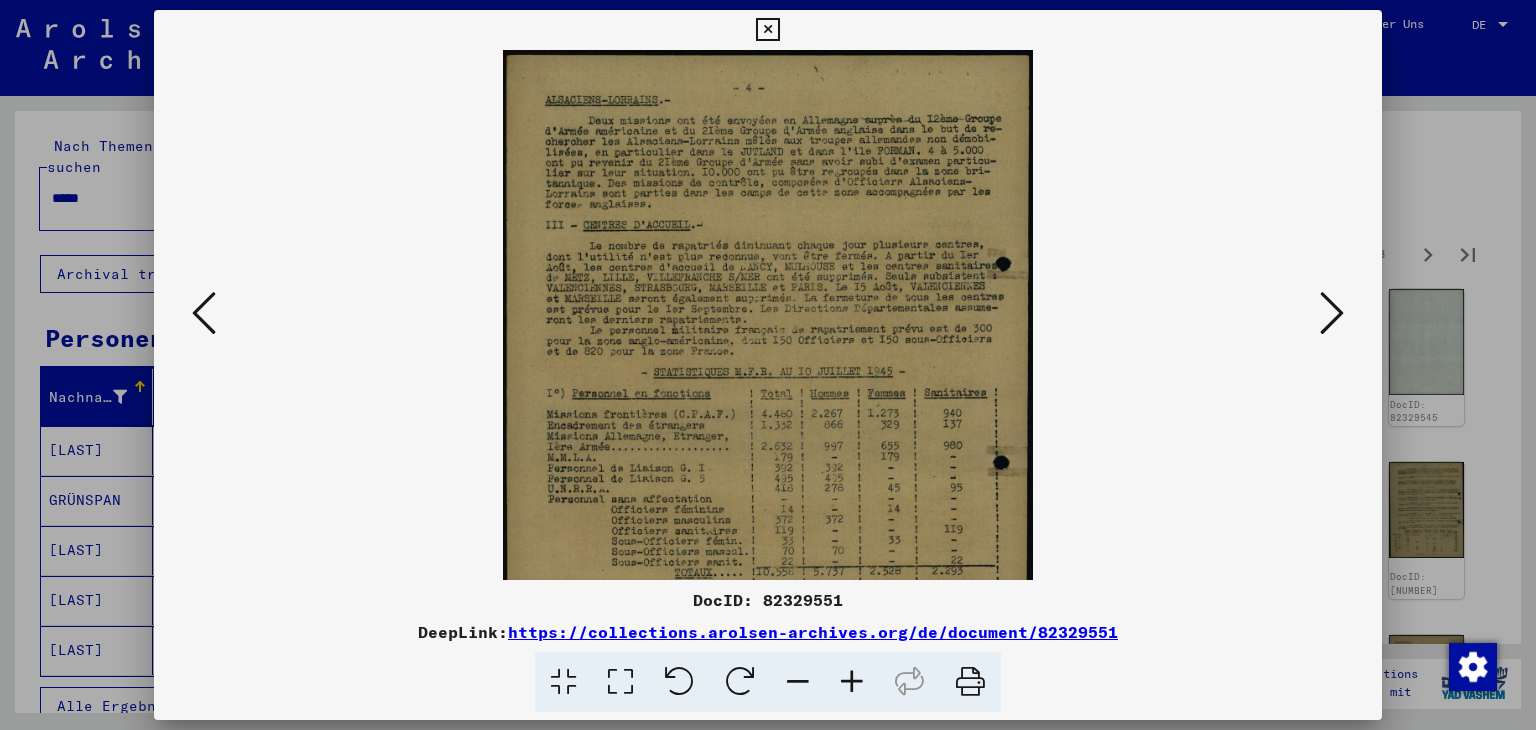 click at bounding box center [852, 682] 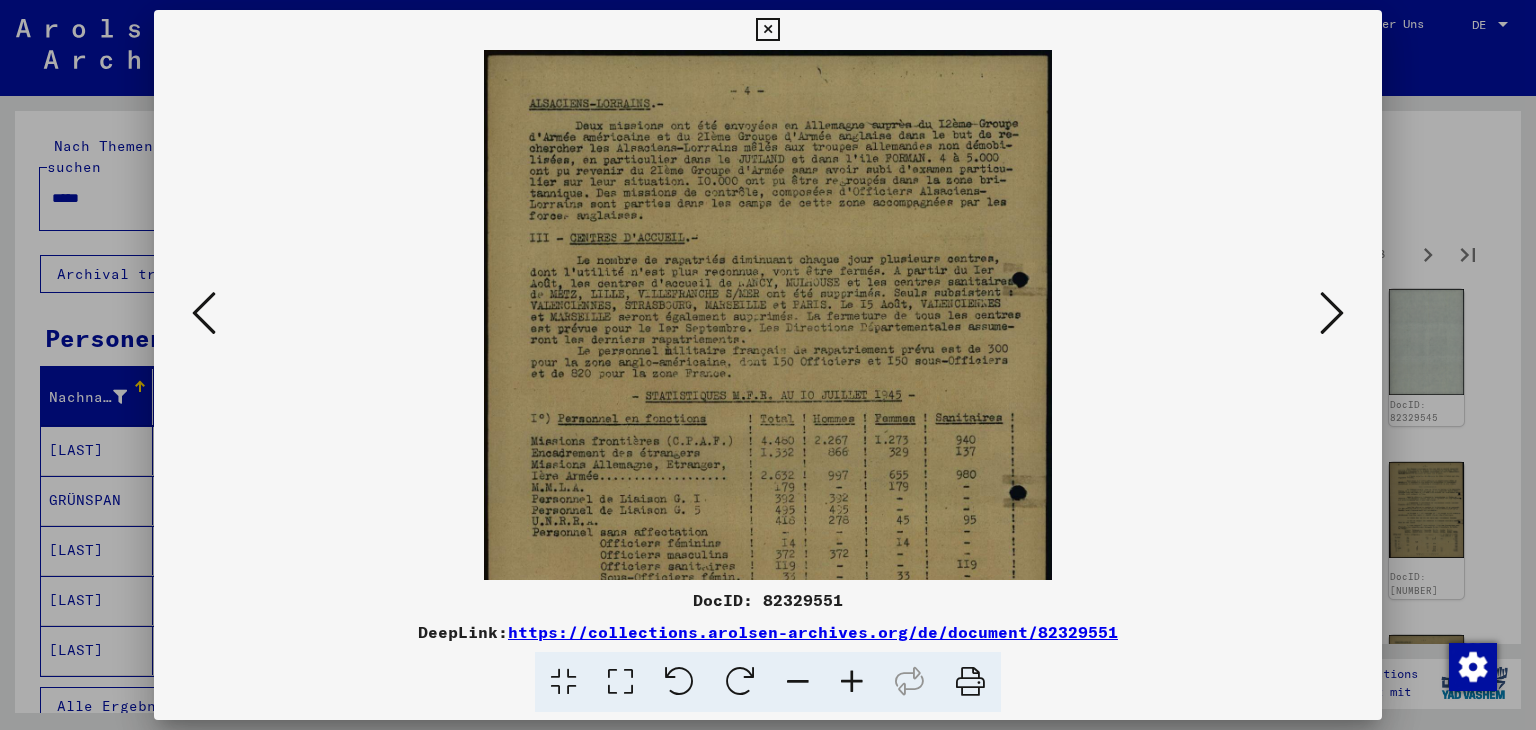 click at bounding box center [852, 682] 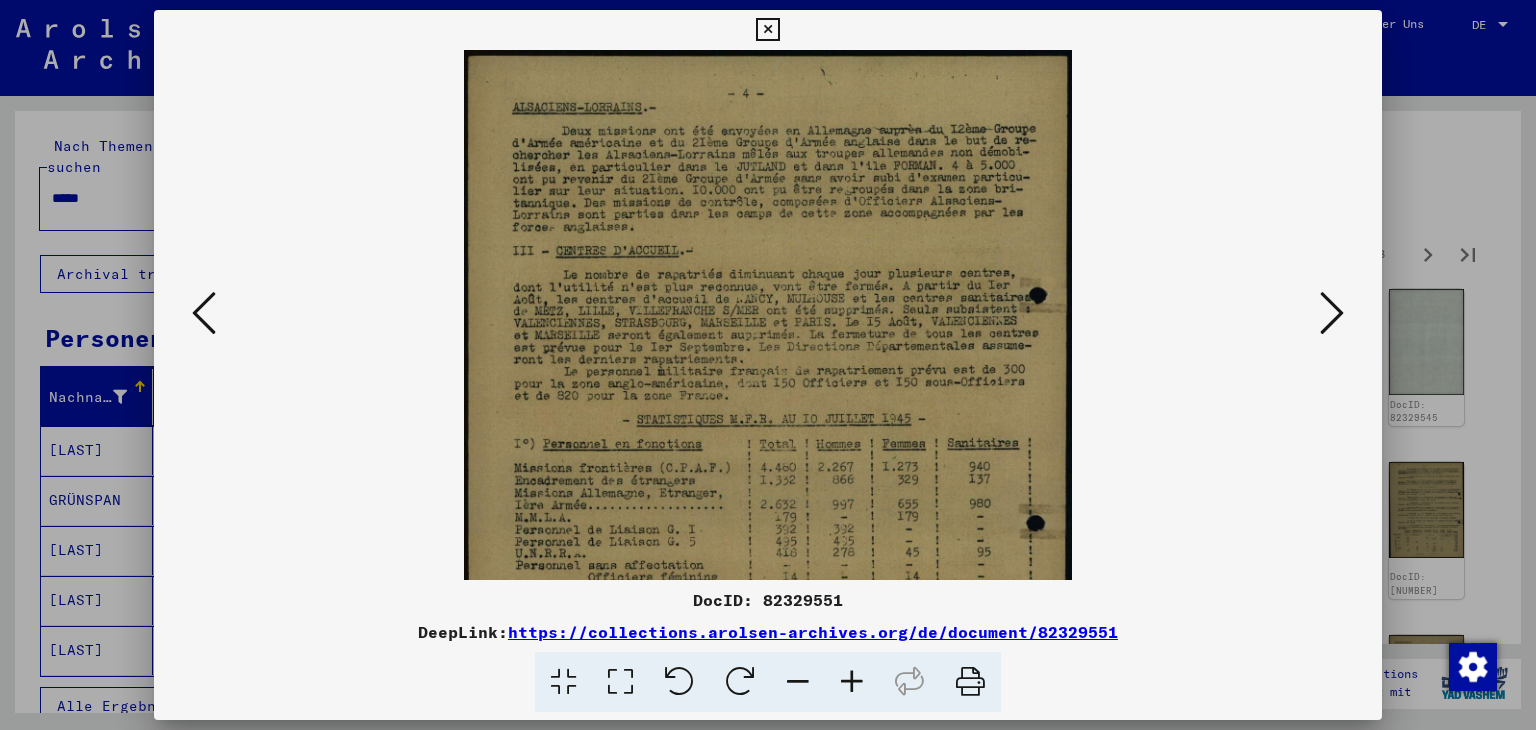 click at bounding box center [852, 682] 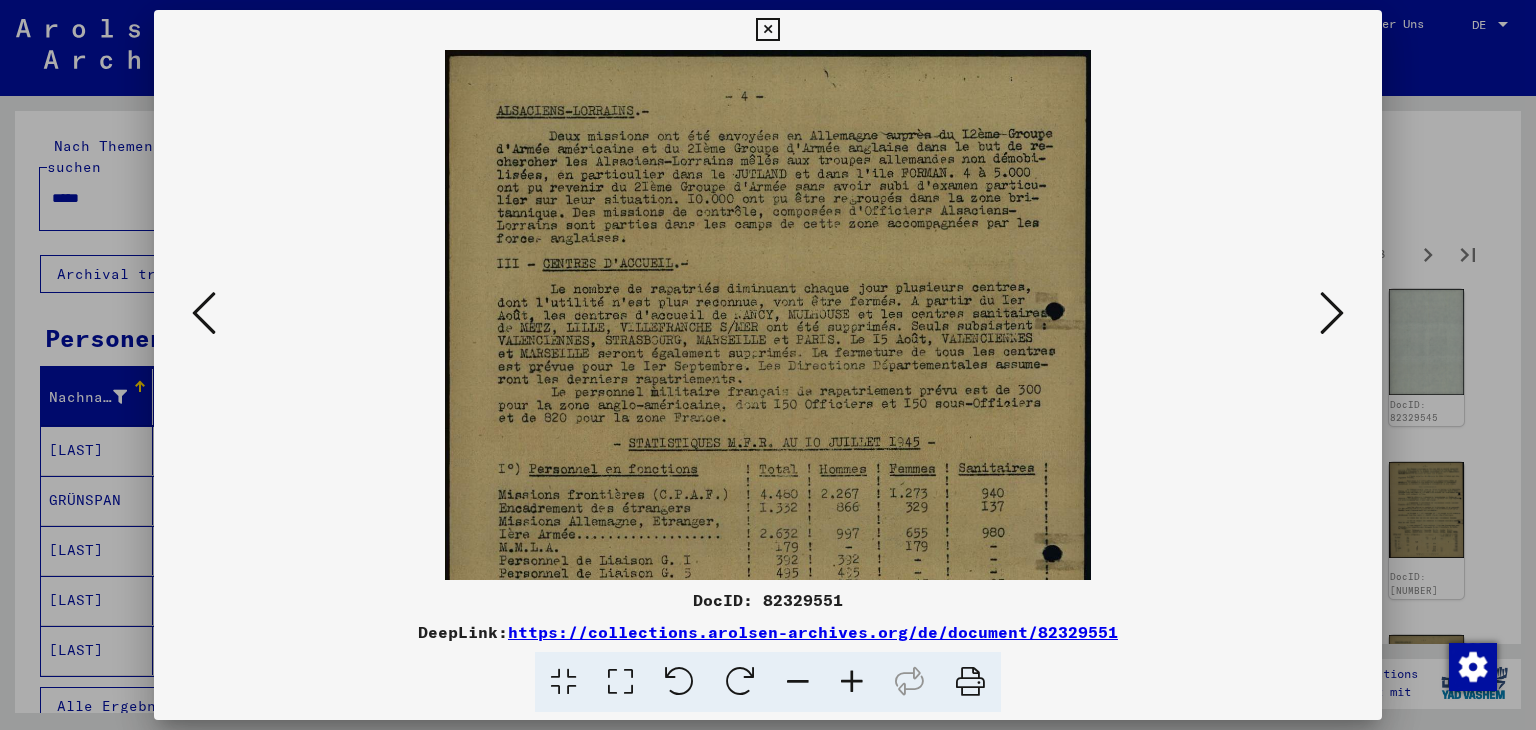 click at bounding box center (852, 682) 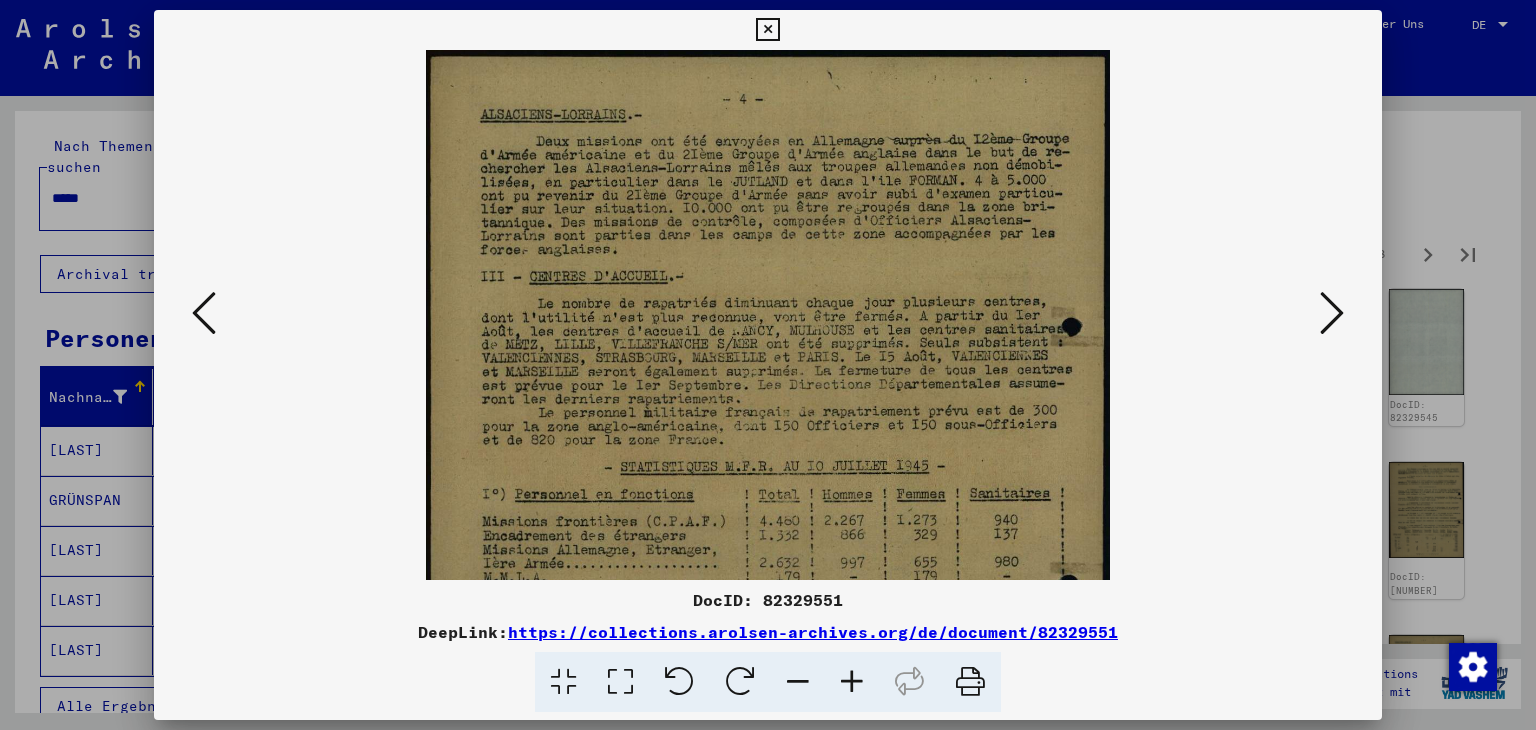 click at bounding box center (852, 682) 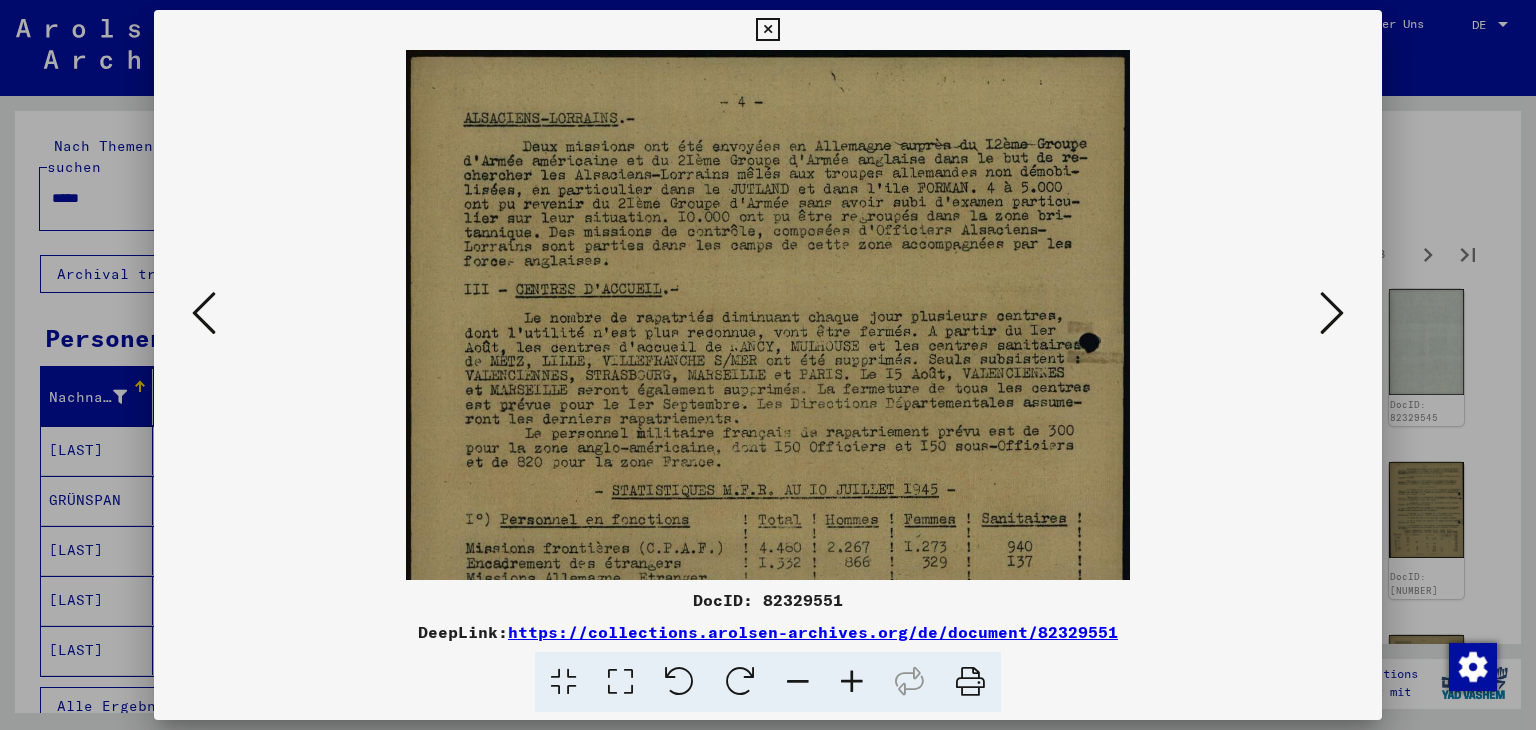 click at bounding box center (852, 682) 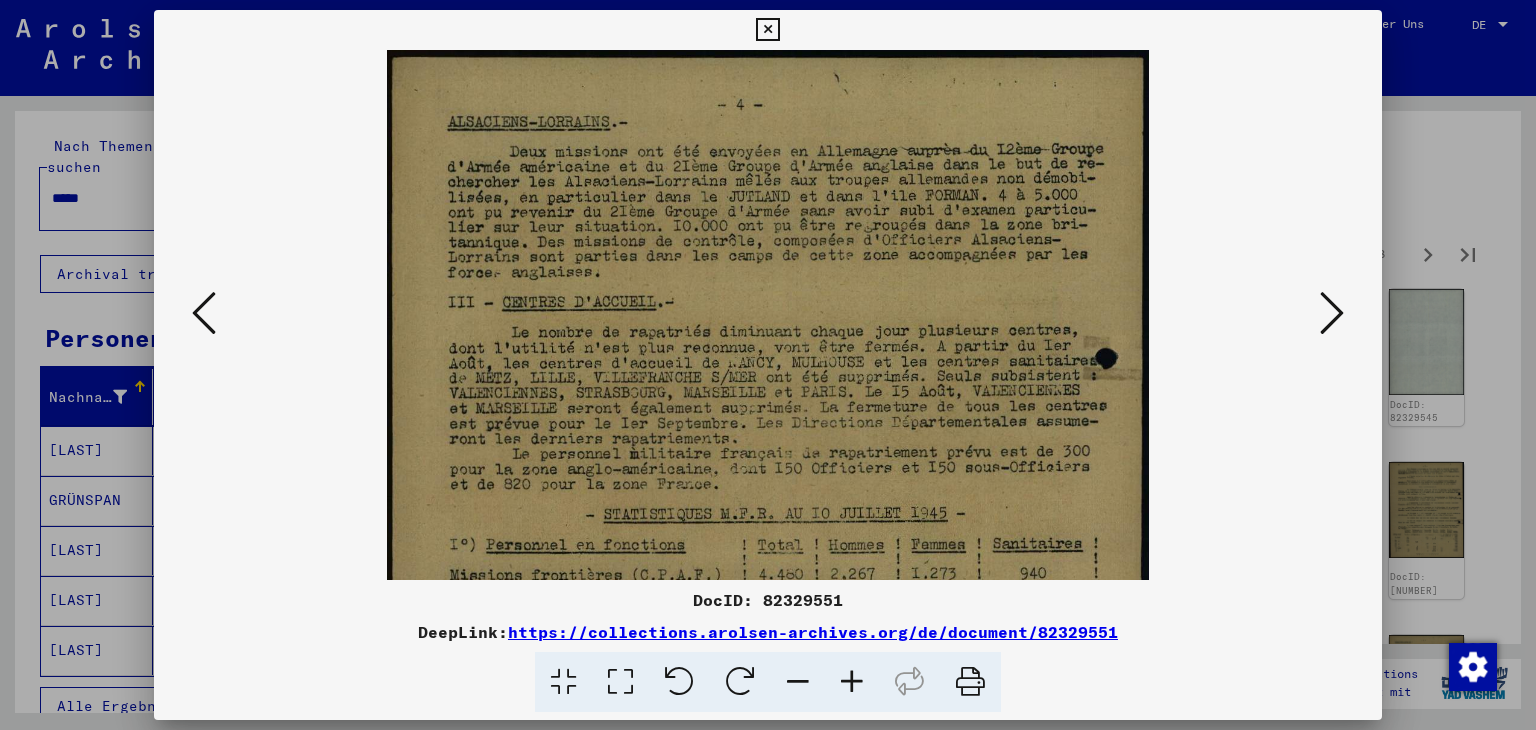 click at bounding box center [852, 682] 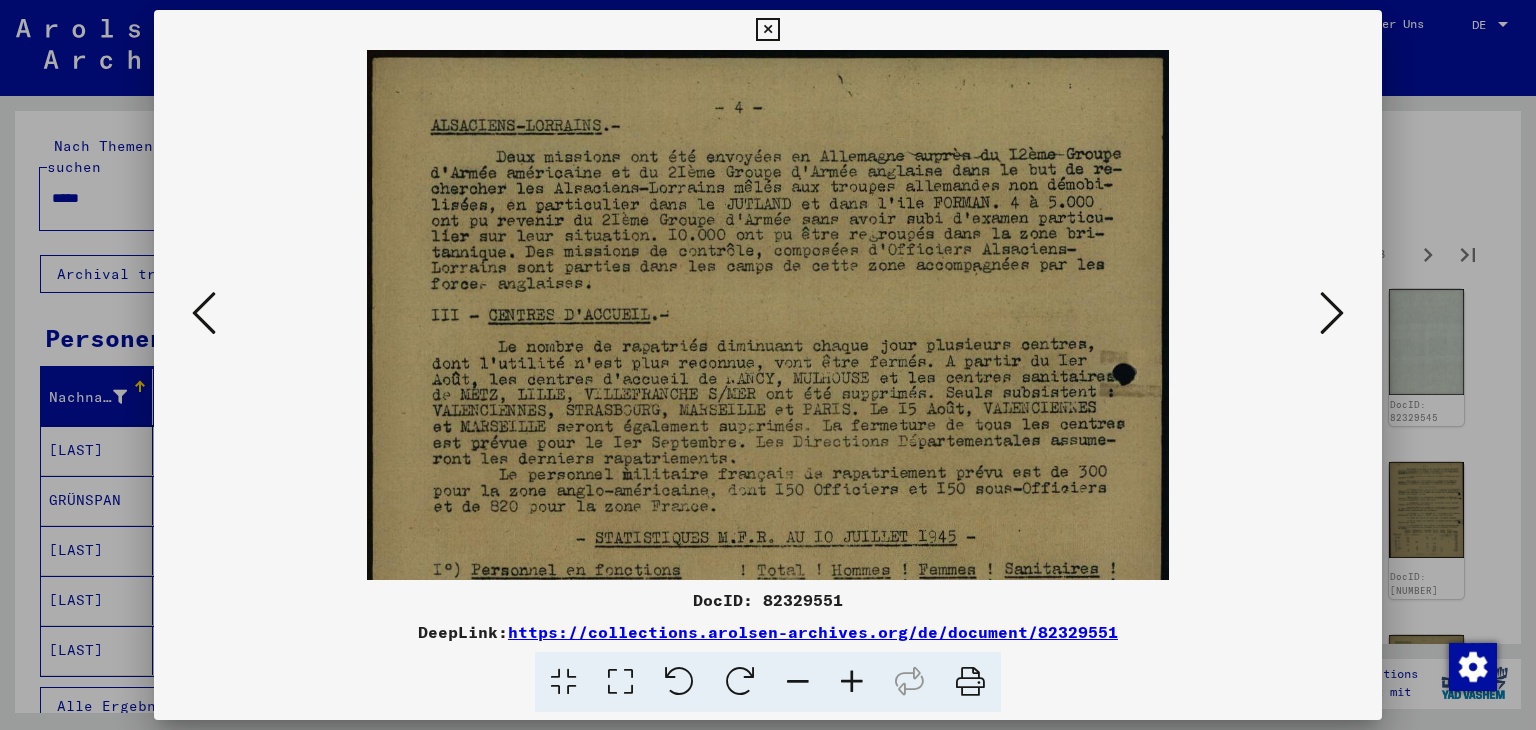 click at bounding box center [852, 682] 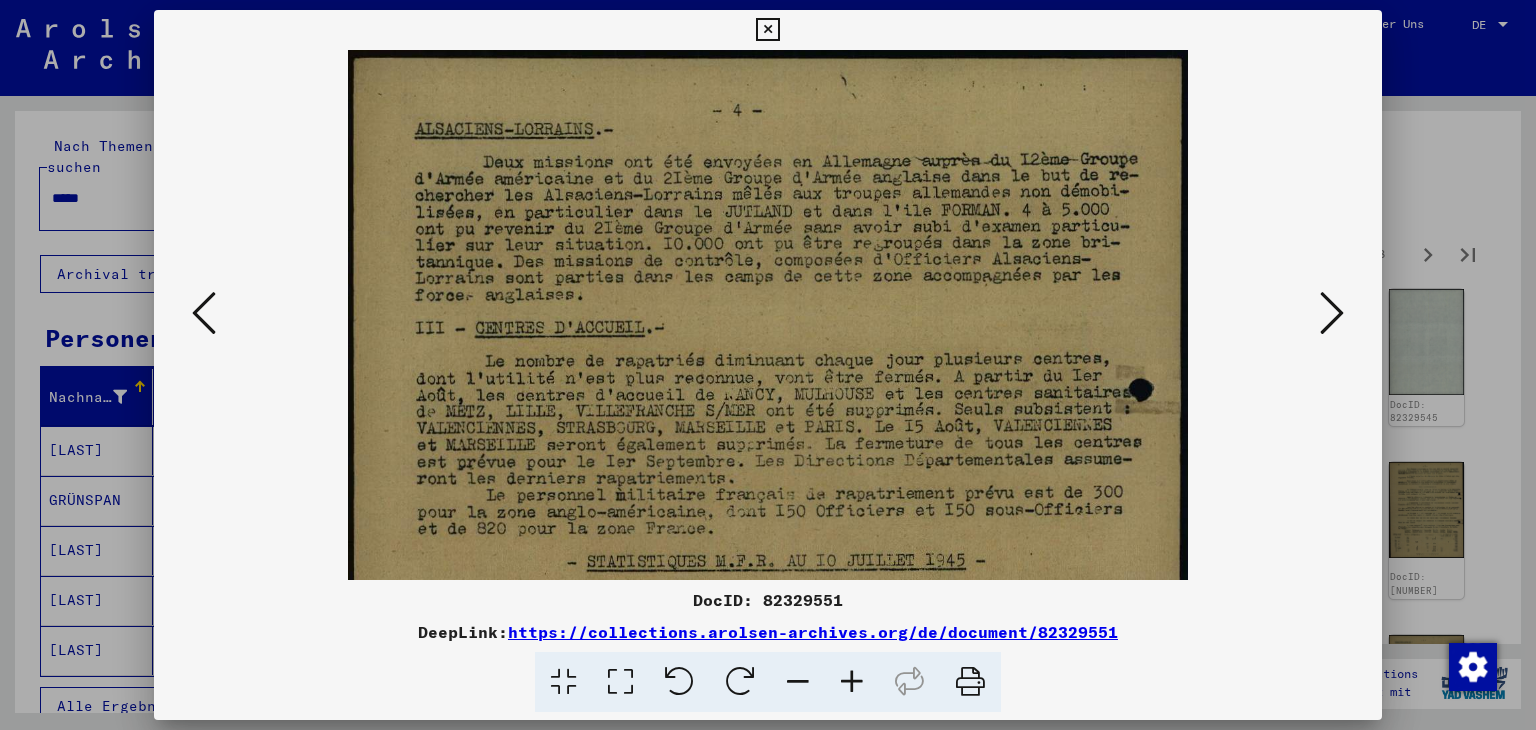 click at bounding box center [852, 682] 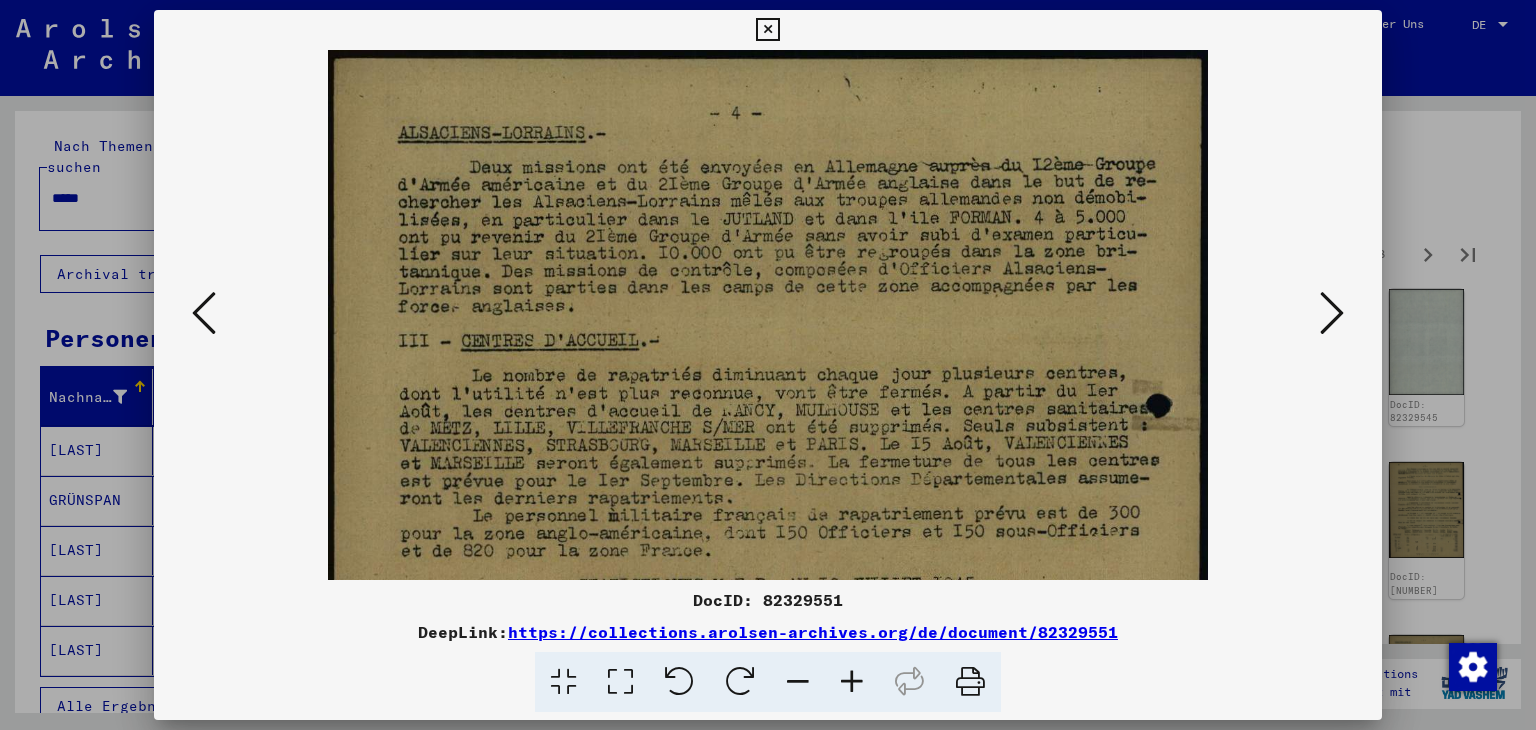 click at bounding box center (852, 682) 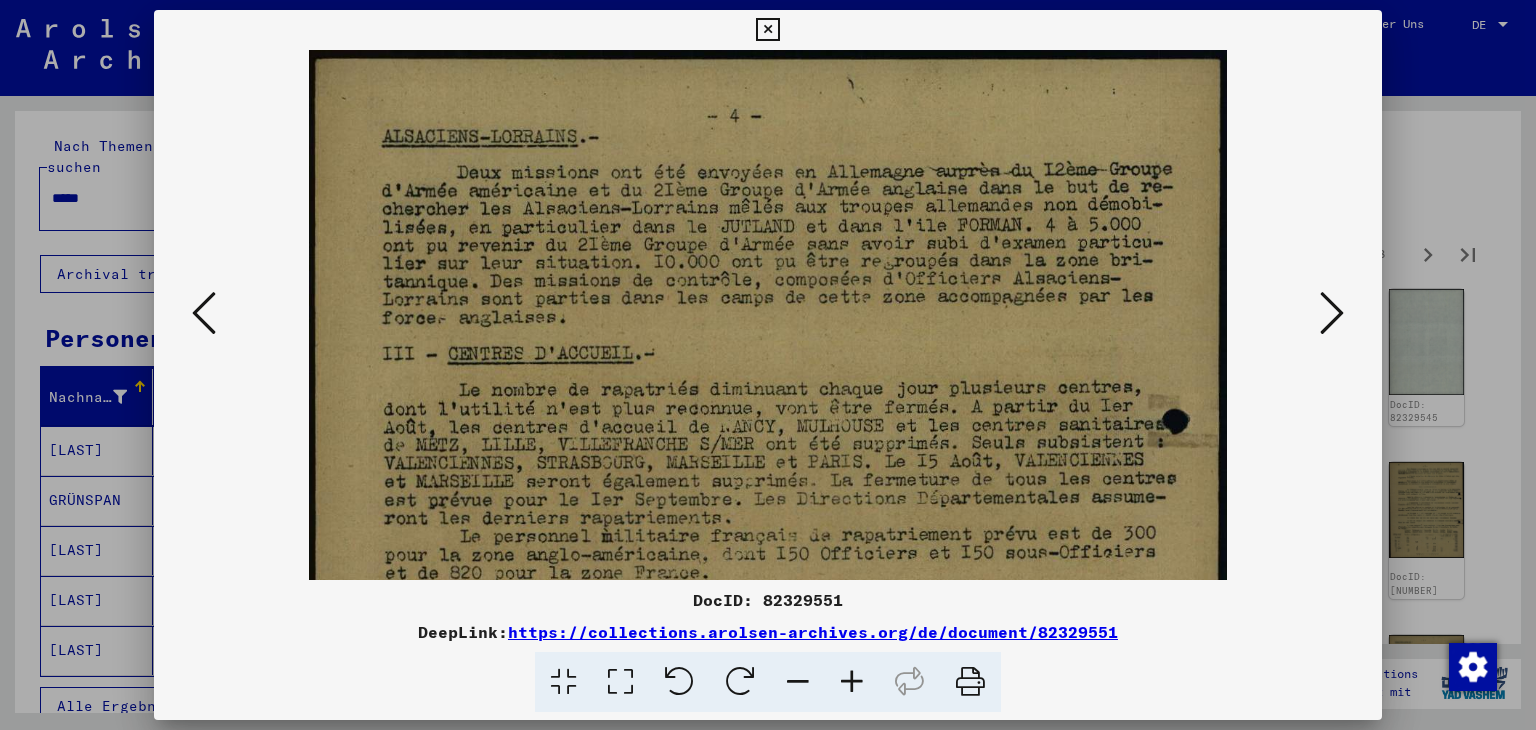 click at bounding box center (852, 682) 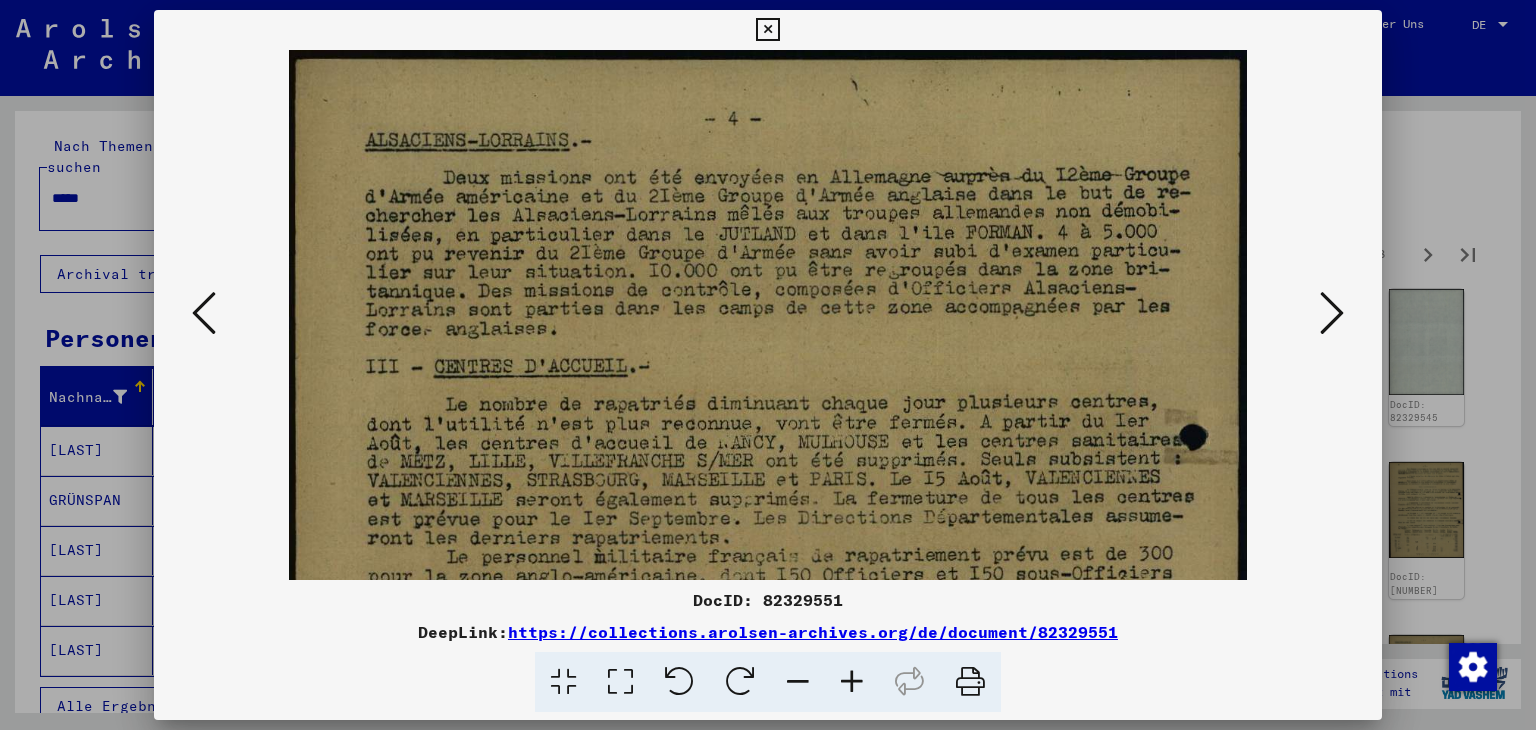 click at bounding box center (852, 682) 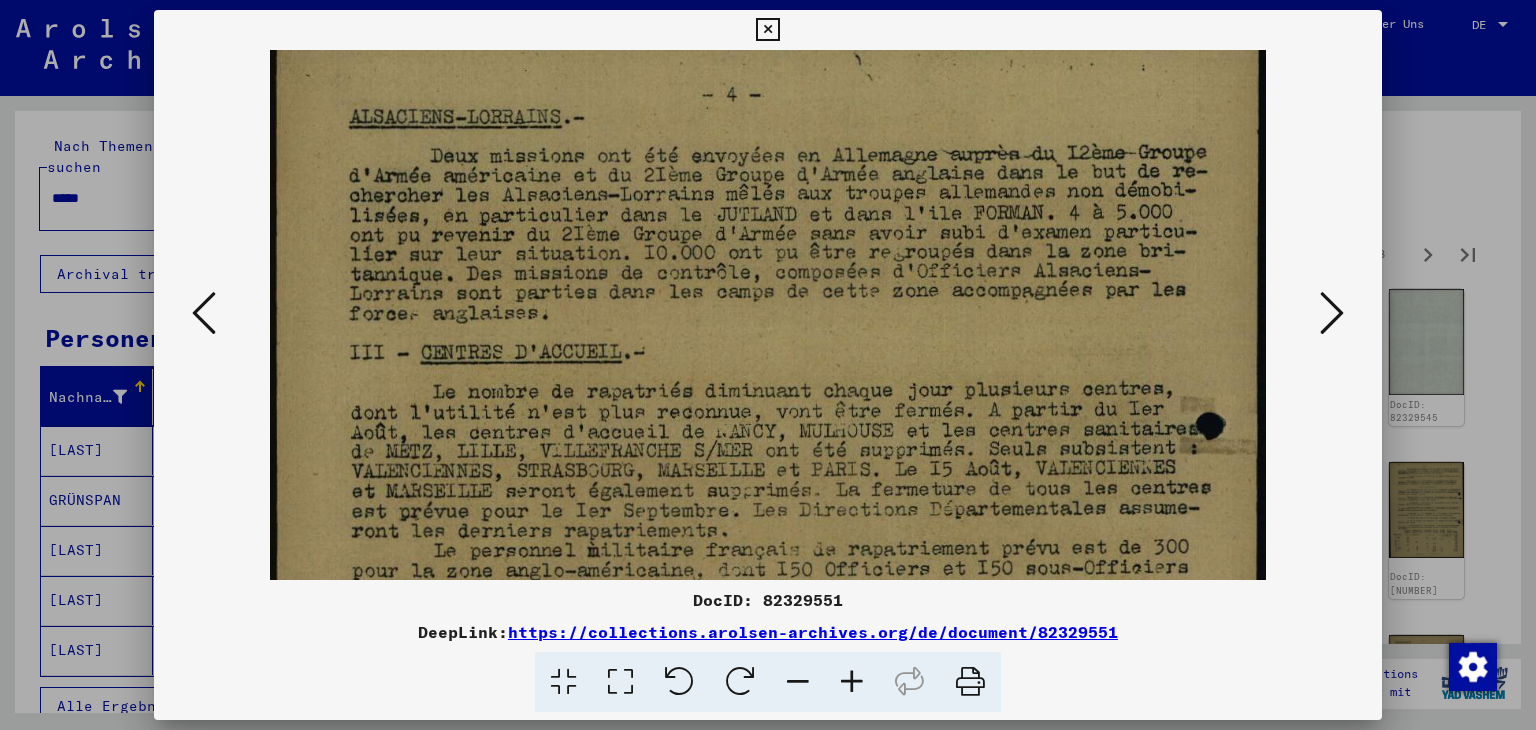 scroll, scrollTop: 108, scrollLeft: 0, axis: vertical 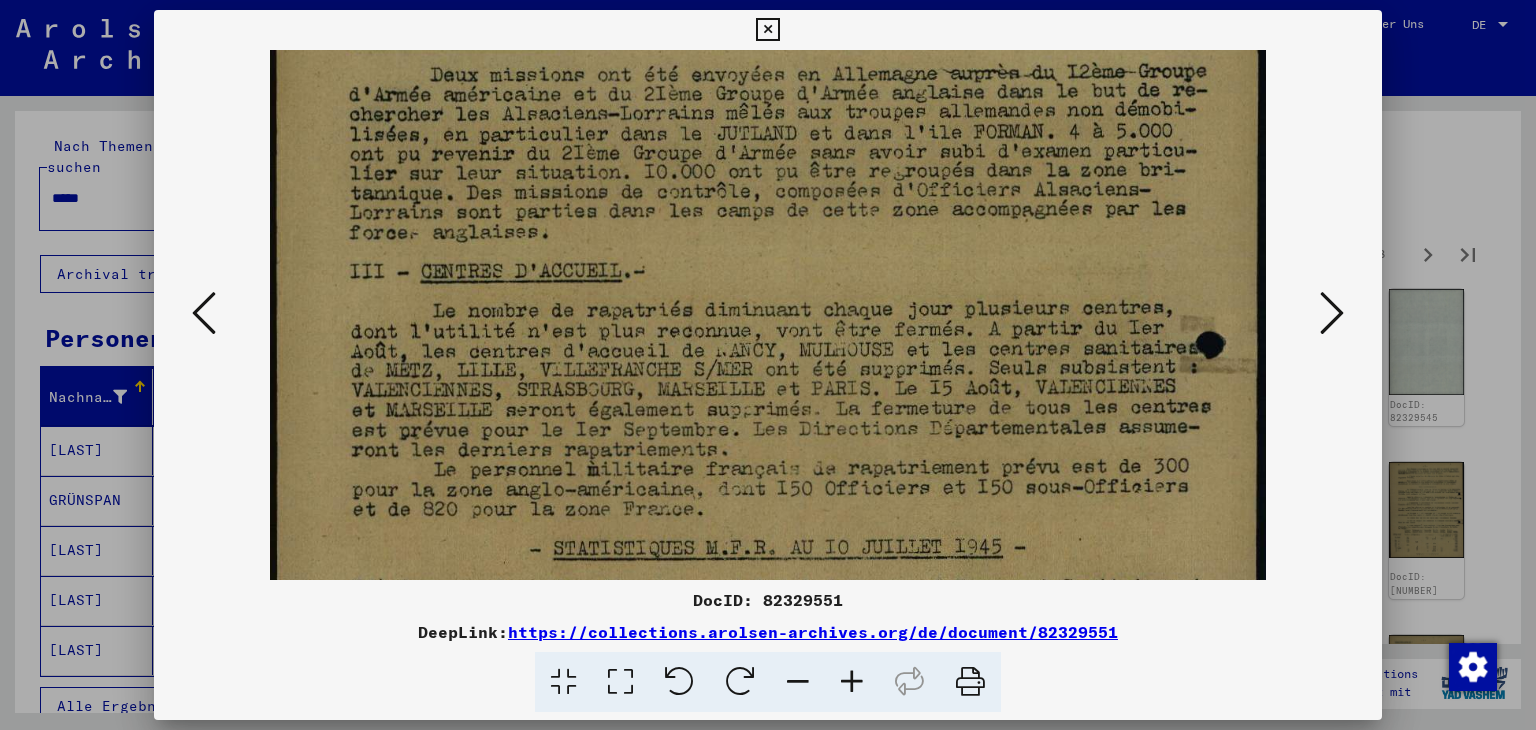 drag, startPoint x: 841, startPoint y: 449, endPoint x: 870, endPoint y: 344, distance: 108.93117 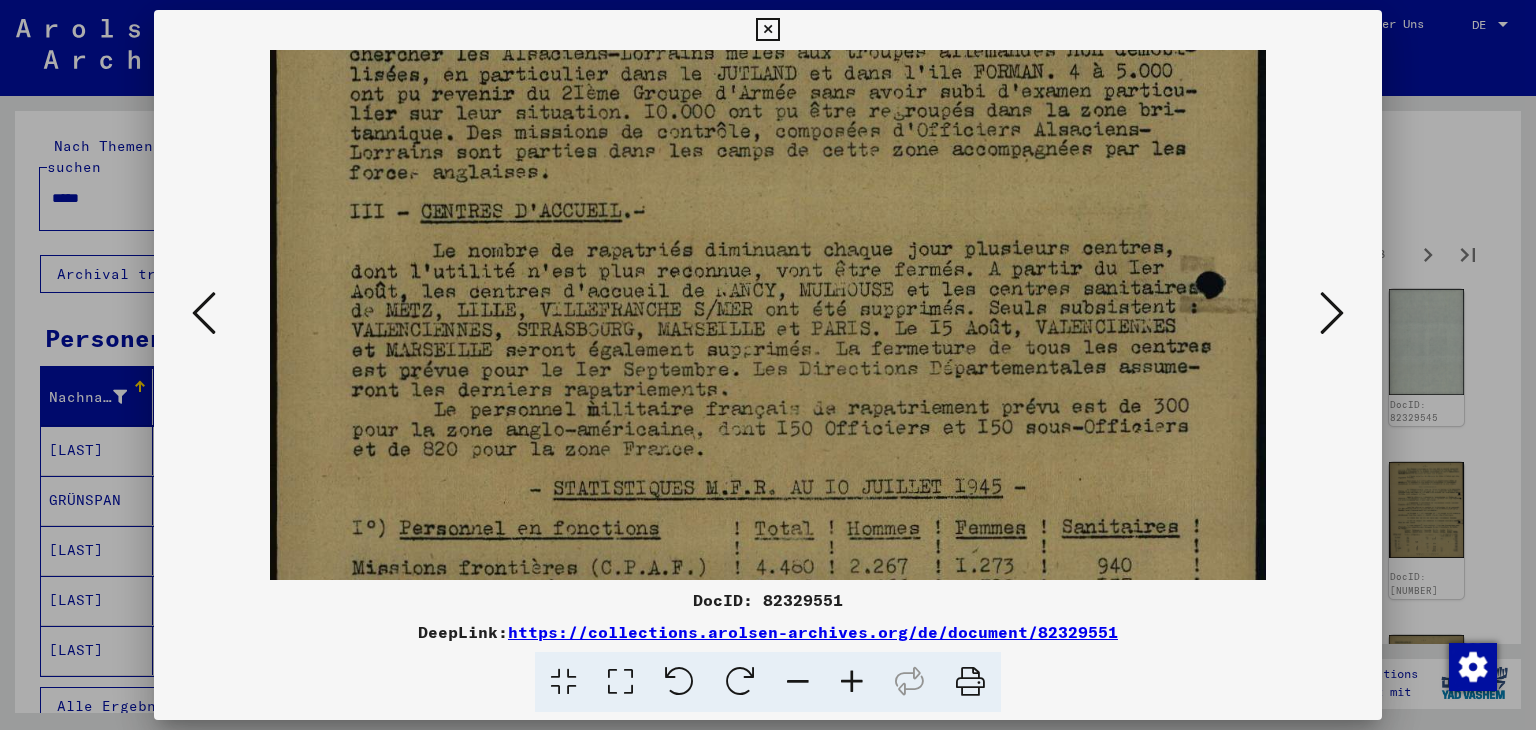 scroll, scrollTop: 168, scrollLeft: 0, axis: vertical 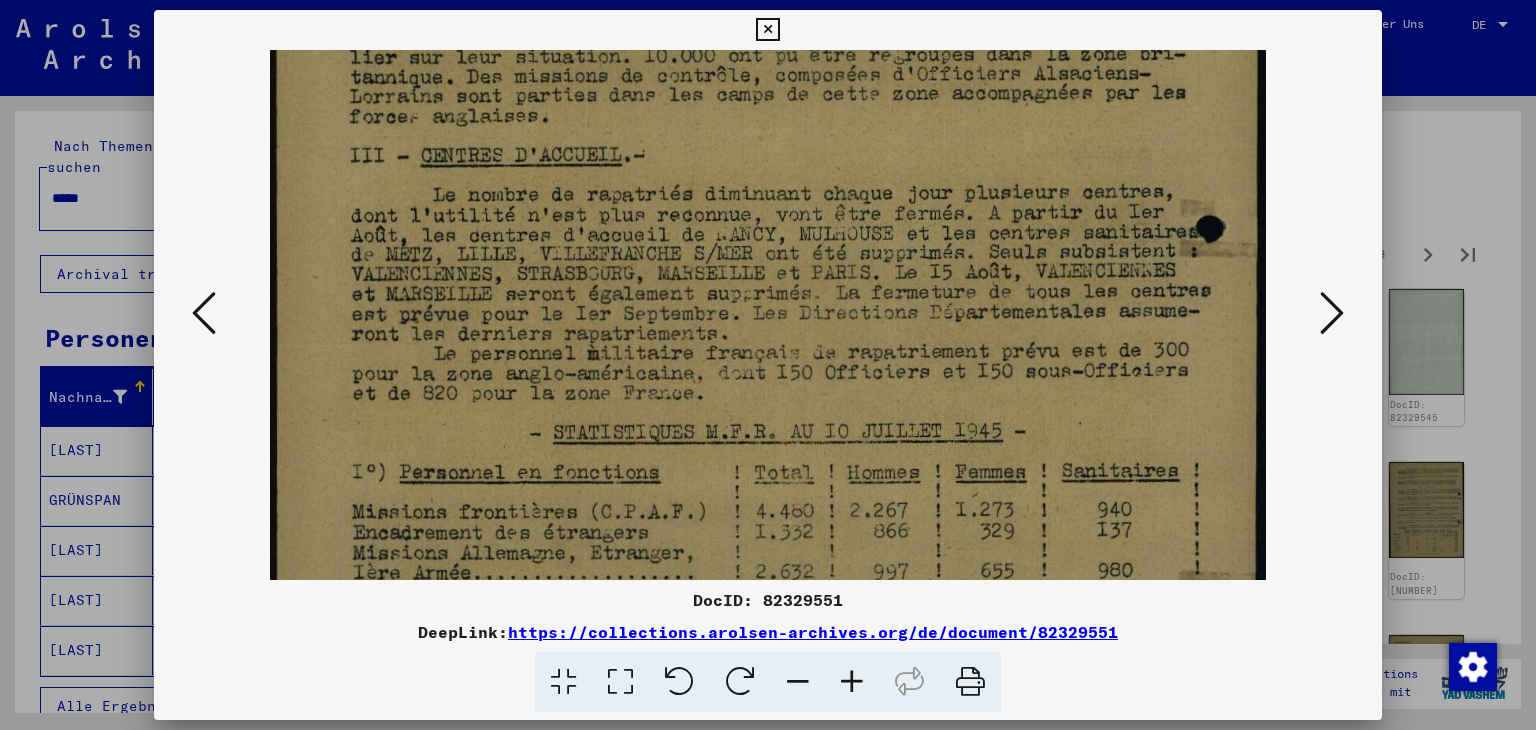 drag, startPoint x: 1053, startPoint y: 363, endPoint x: 1040, endPoint y: 311, distance: 53.600372 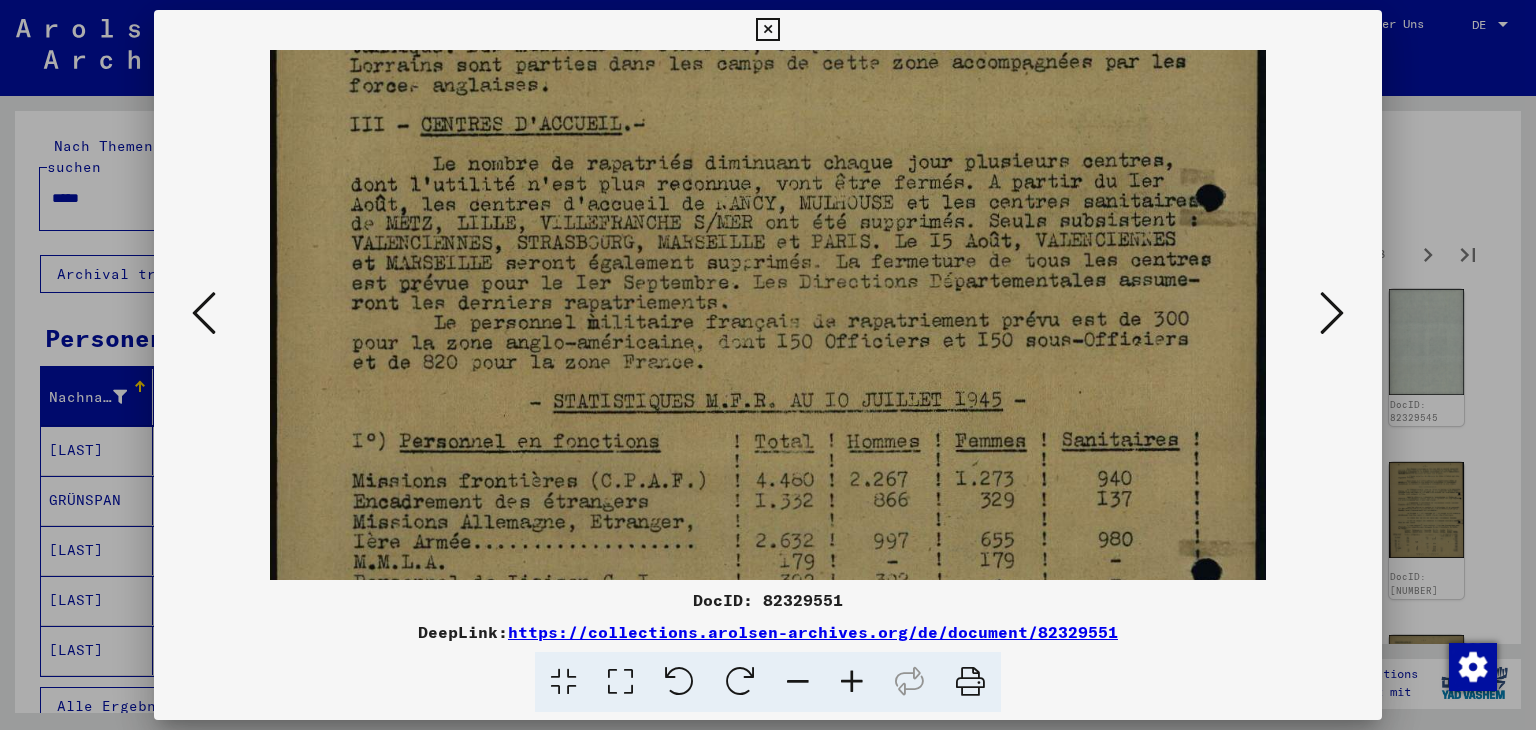 scroll, scrollTop: 257, scrollLeft: 0, axis: vertical 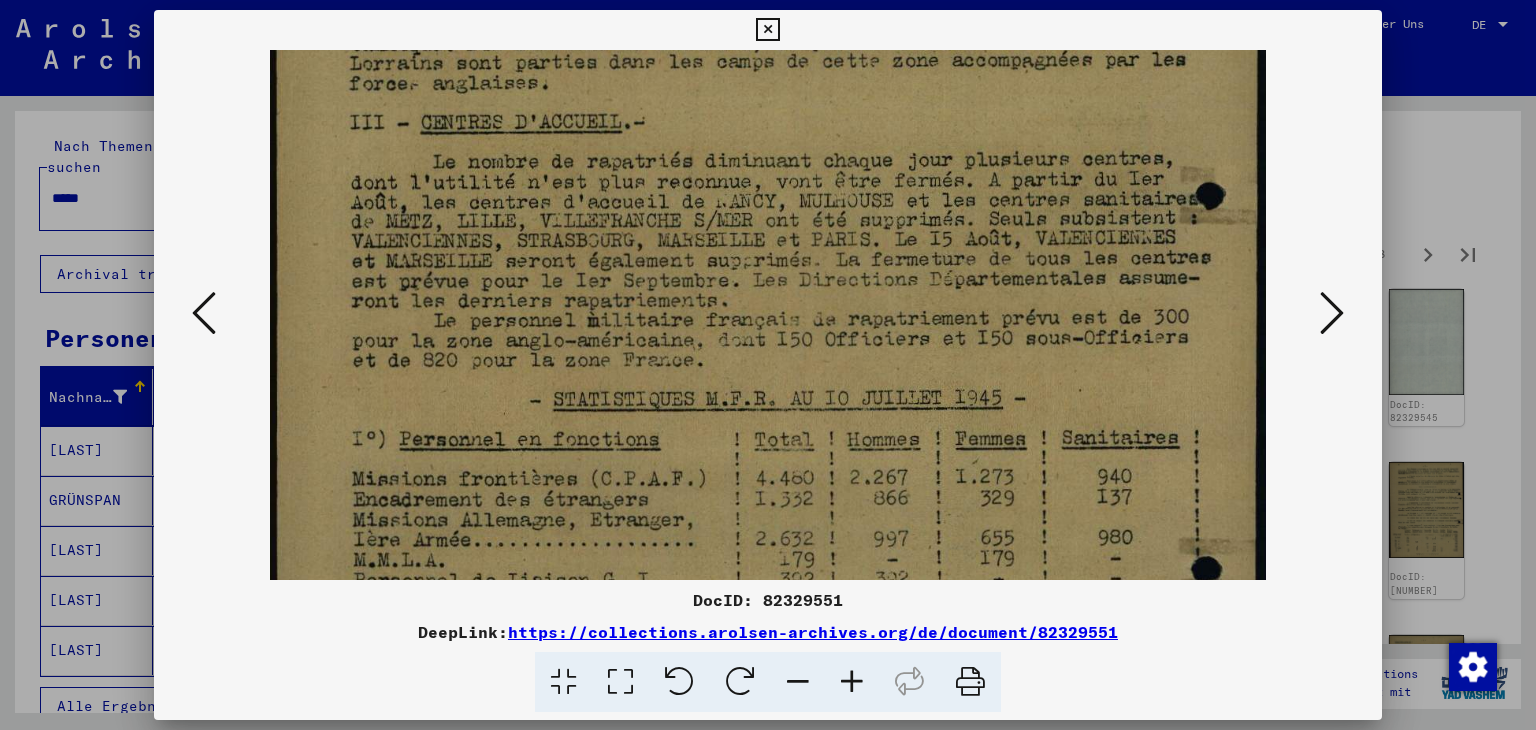 drag, startPoint x: 1019, startPoint y: 370, endPoint x: 1010, endPoint y: 338, distance: 33.24154 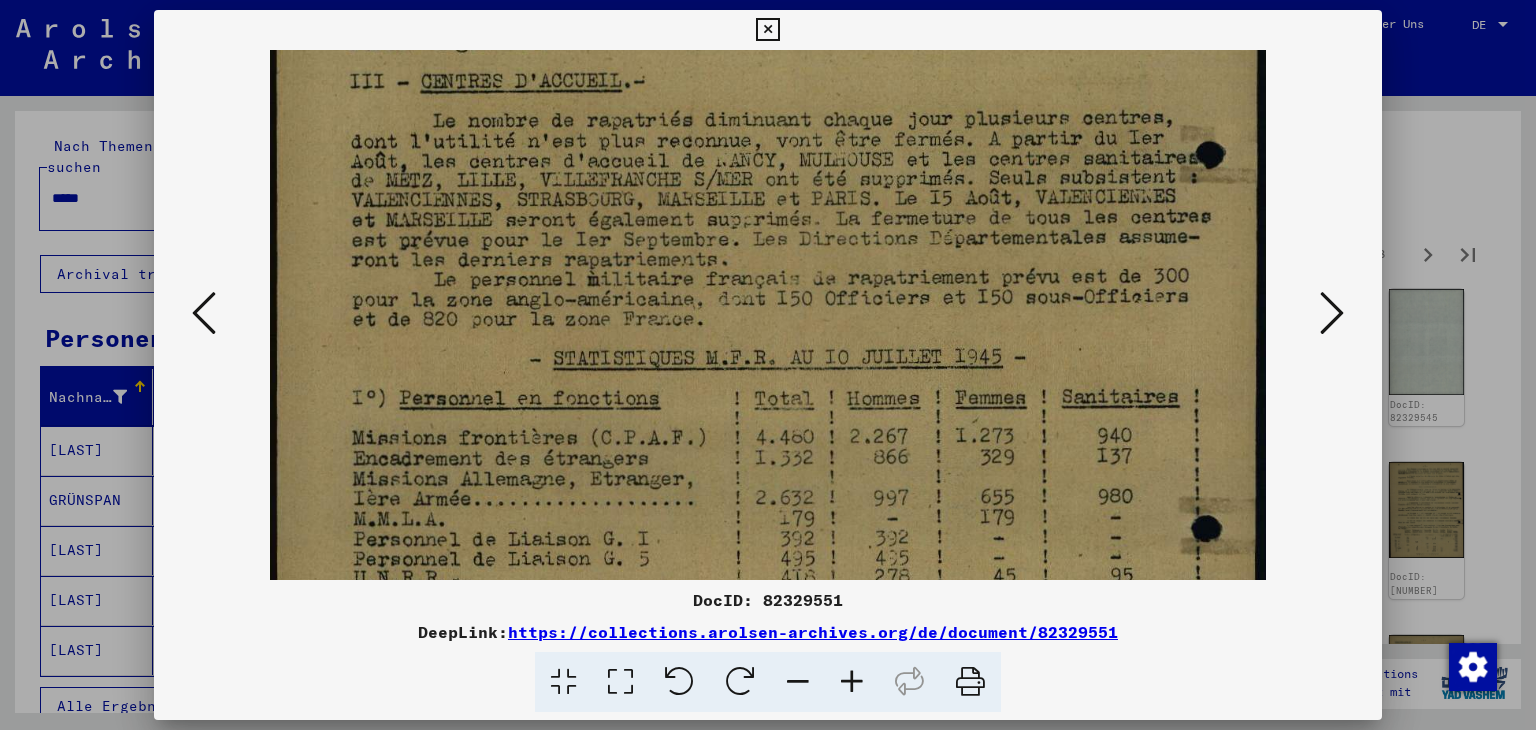 scroll, scrollTop: 299, scrollLeft: 0, axis: vertical 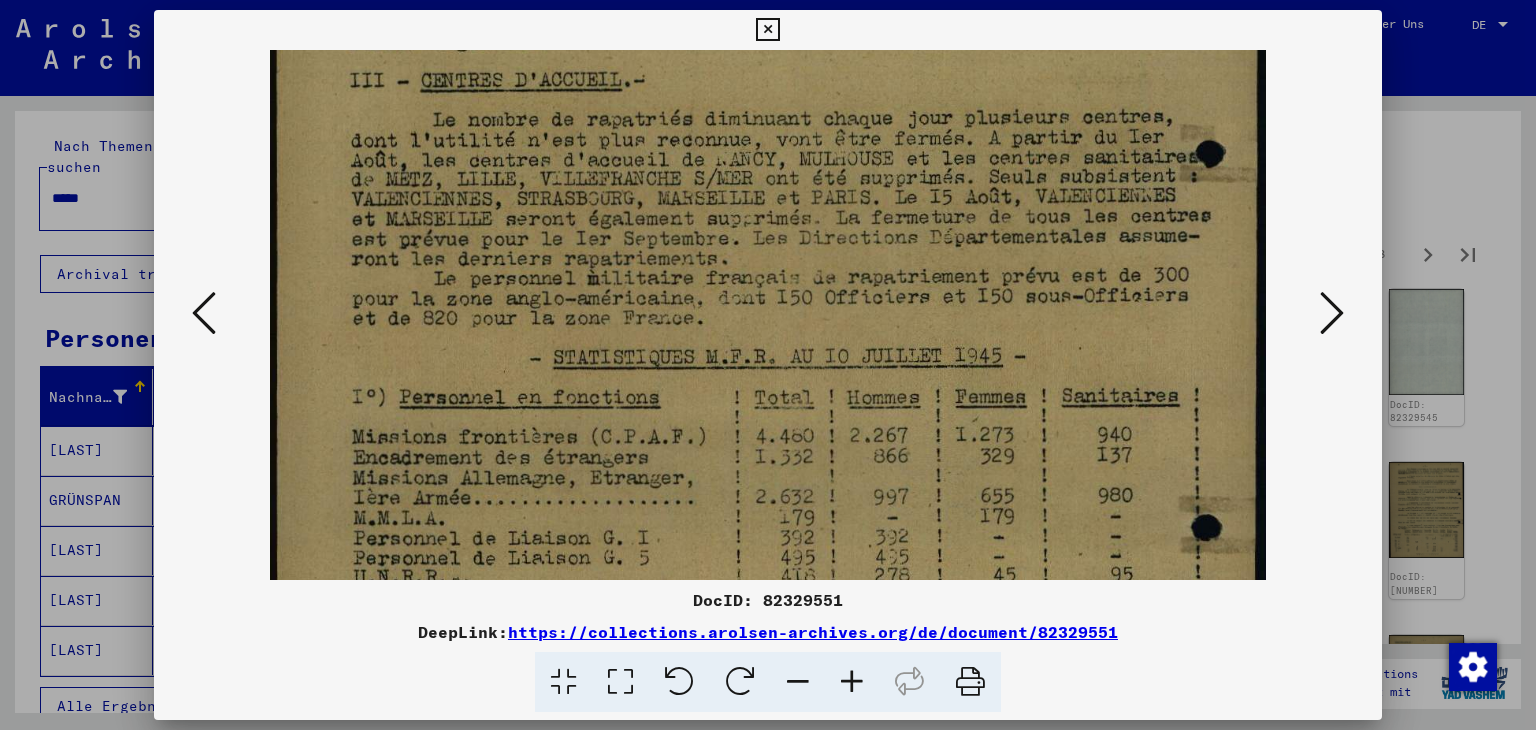 drag, startPoint x: 998, startPoint y: 358, endPoint x: 987, endPoint y: 319, distance: 40.5216 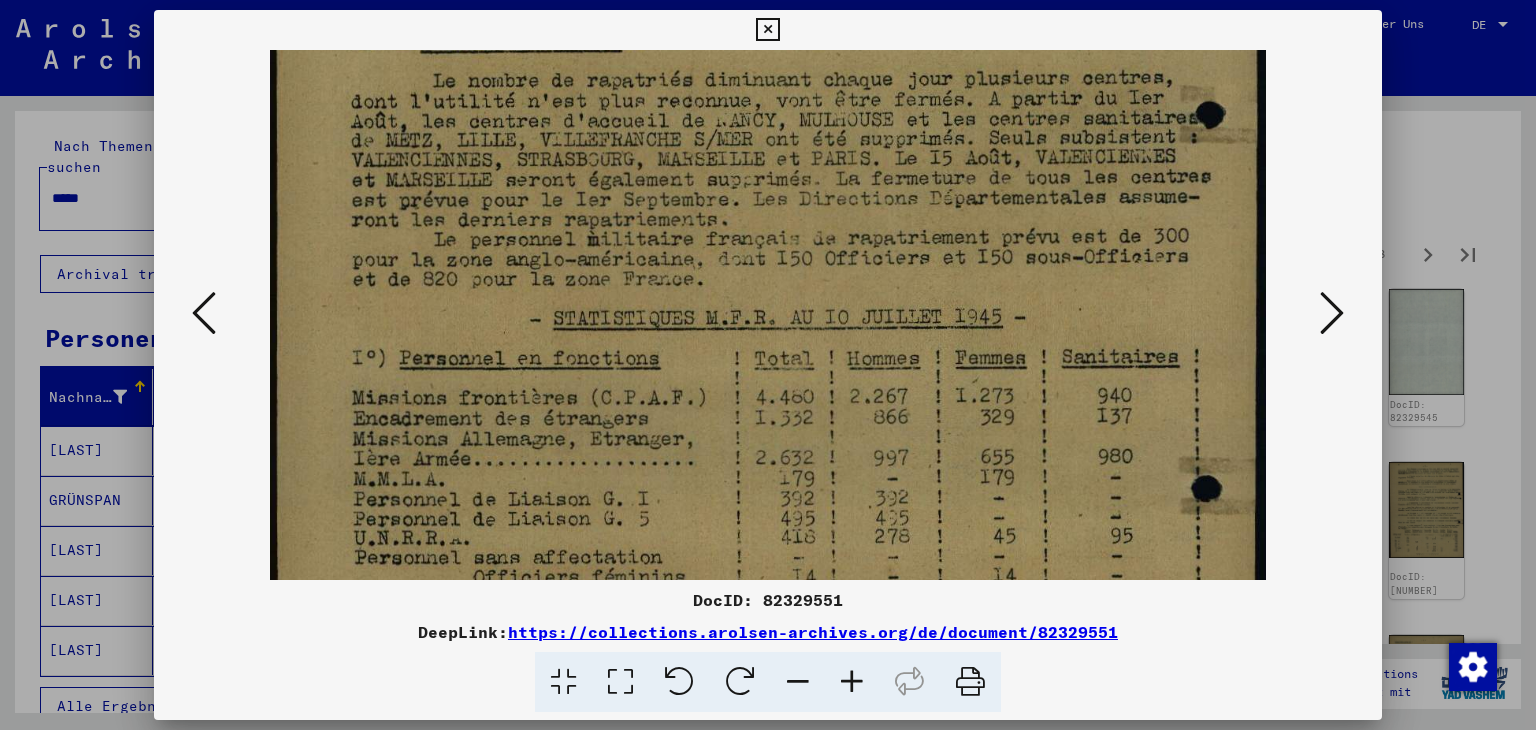 scroll, scrollTop: 352, scrollLeft: 0, axis: vertical 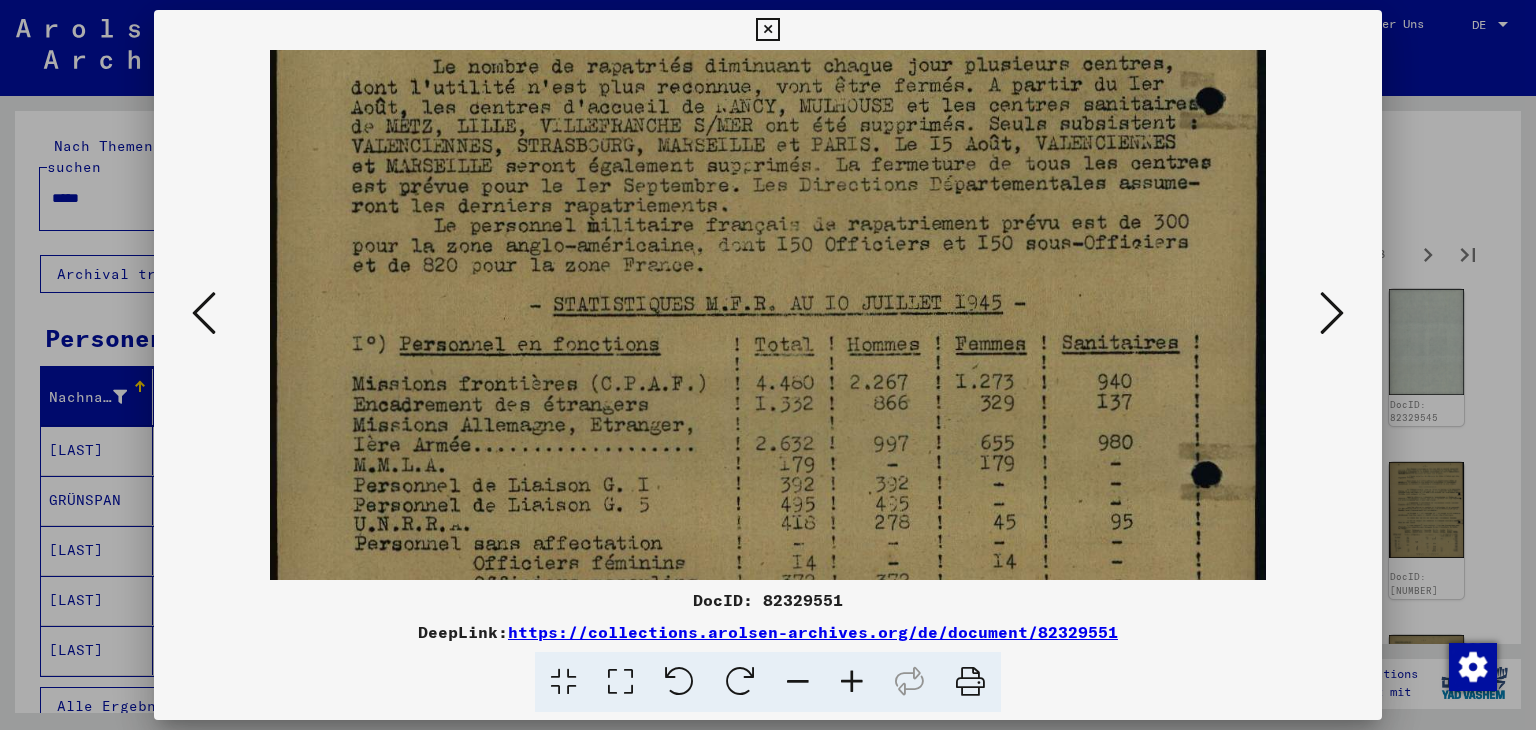 drag, startPoint x: 979, startPoint y: 353, endPoint x: 956, endPoint y: 301, distance: 56.859474 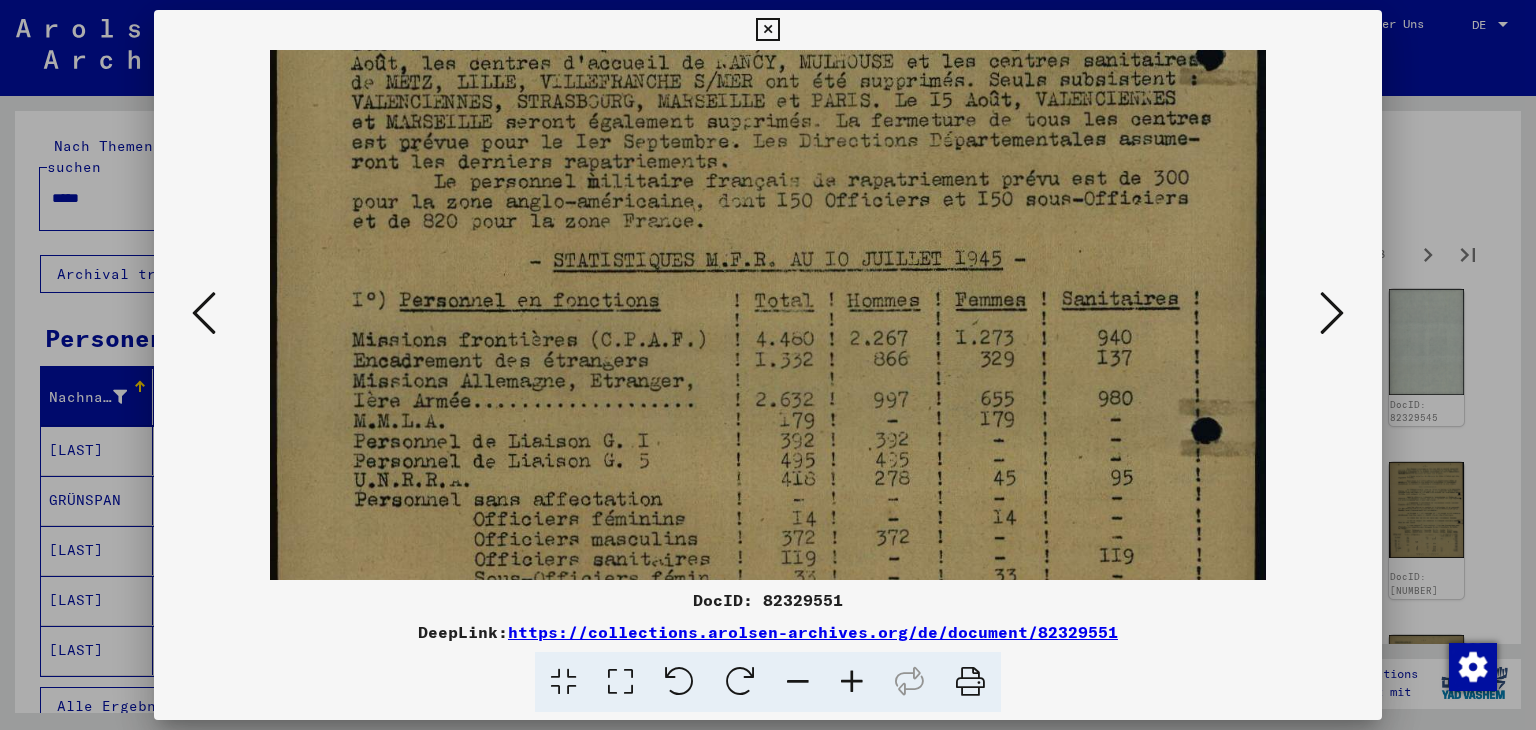 drag, startPoint x: 955, startPoint y: 353, endPoint x: 941, endPoint y: 310, distance: 45.221676 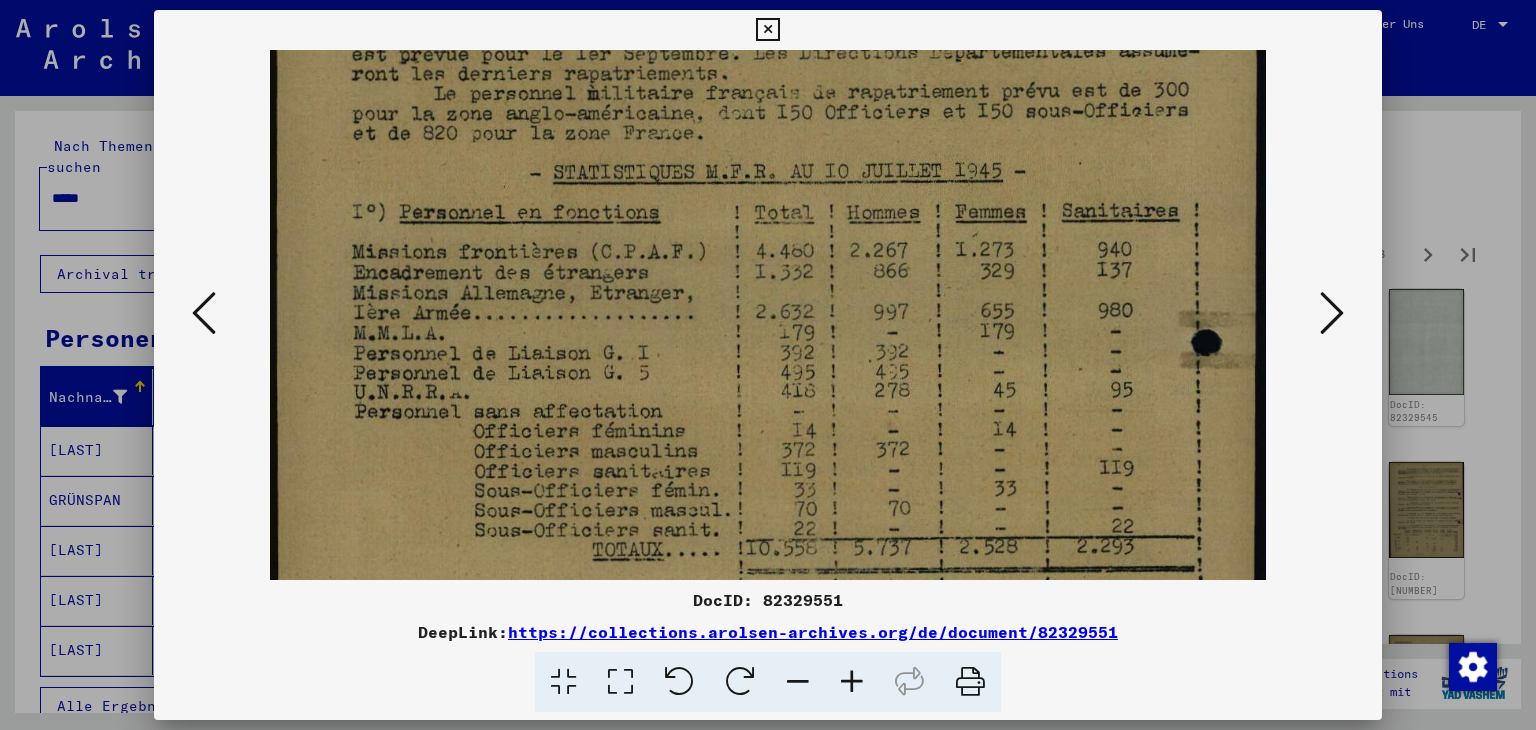 drag, startPoint x: 950, startPoint y: 382, endPoint x: 921, endPoint y: 295, distance: 91.706055 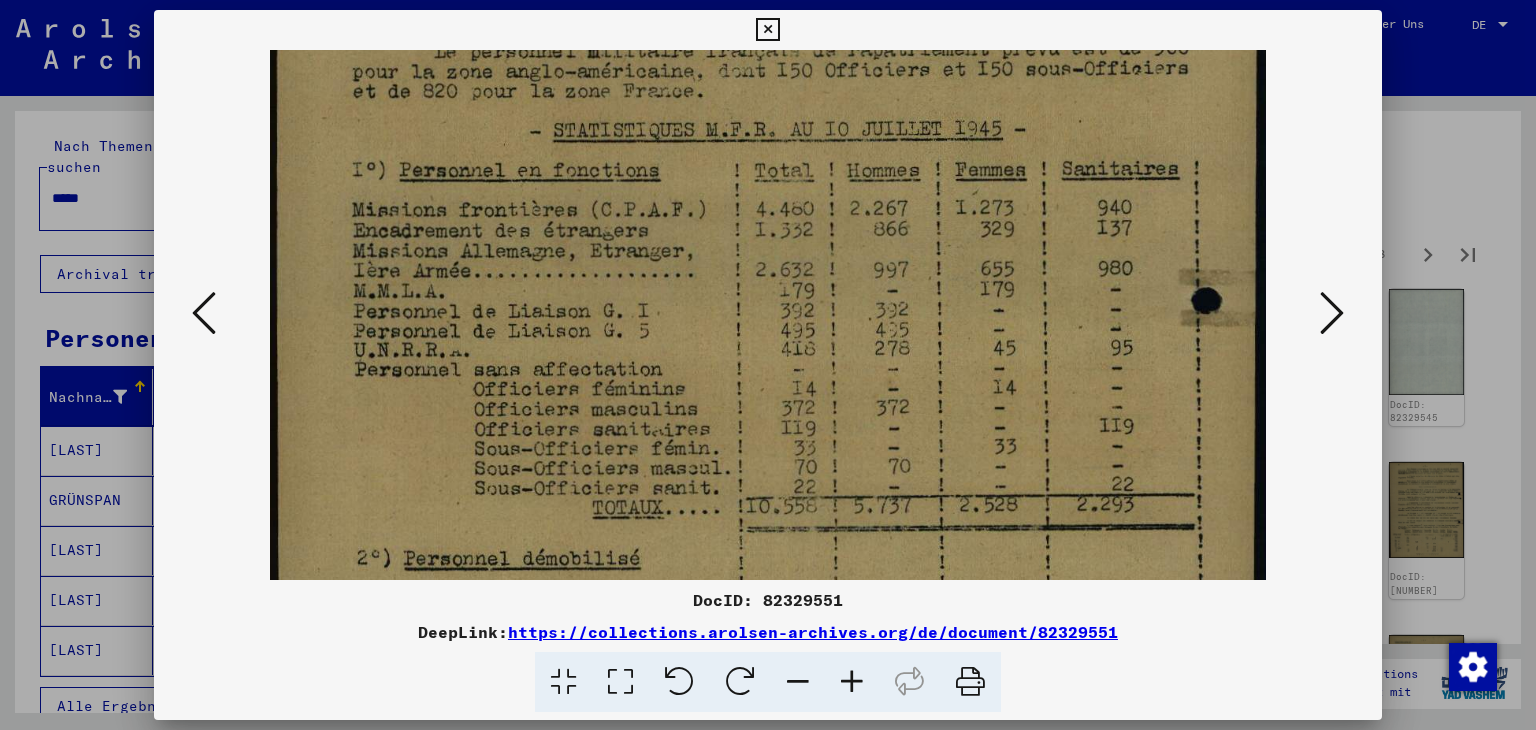 drag, startPoint x: 909, startPoint y: 353, endPoint x: 904, endPoint y: 334, distance: 19.646883 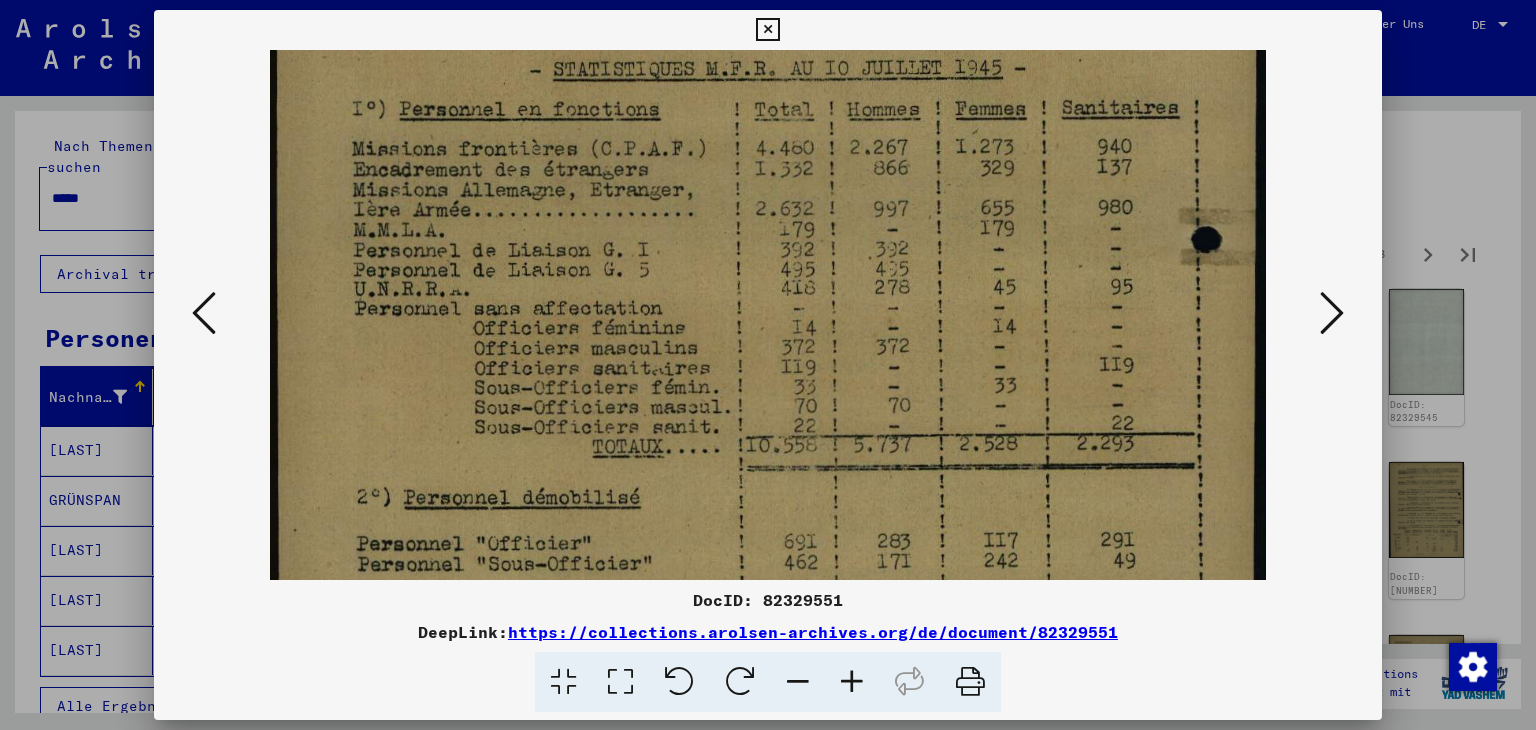 scroll, scrollTop: 596, scrollLeft: 0, axis: vertical 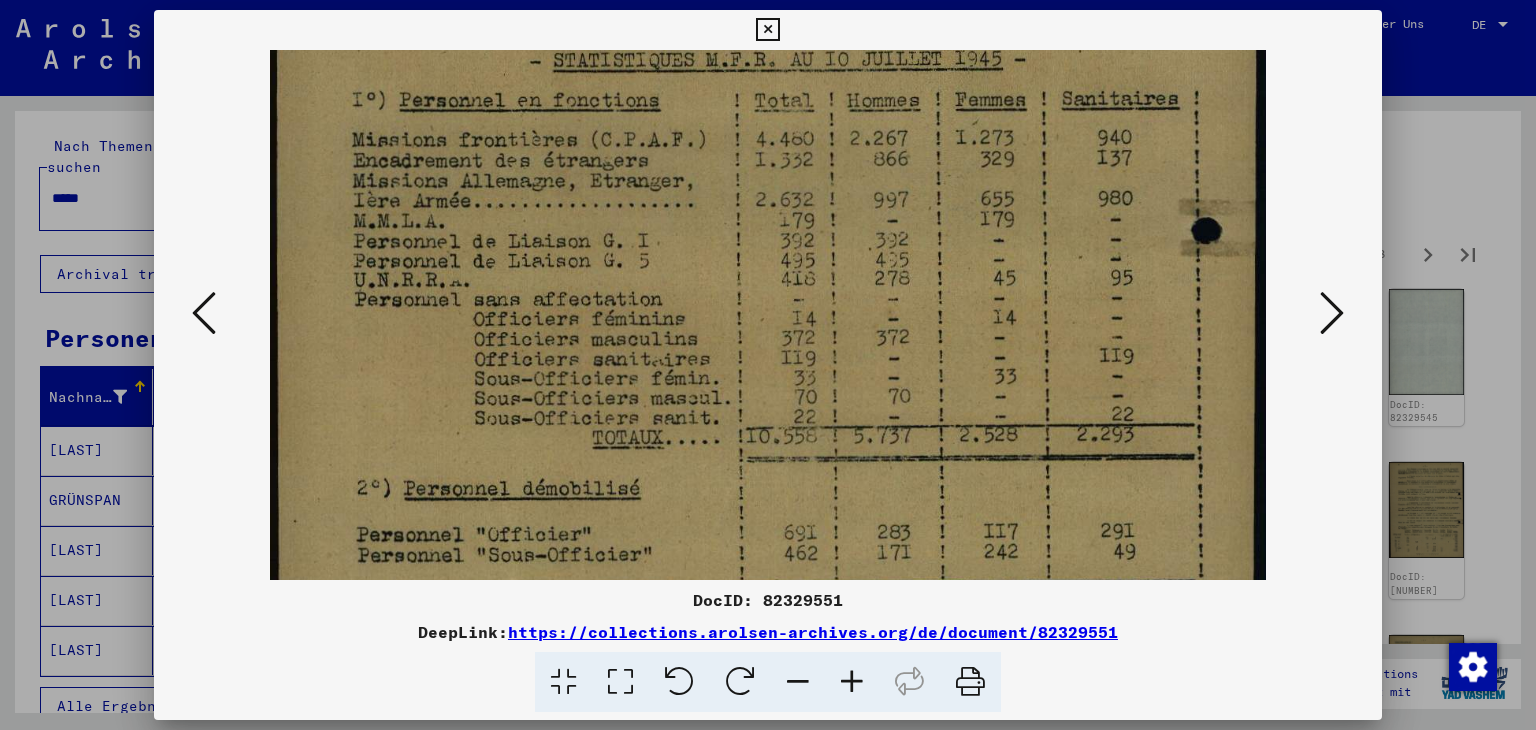 drag, startPoint x: 892, startPoint y: 409, endPoint x: 863, endPoint y: 339, distance: 75.76939 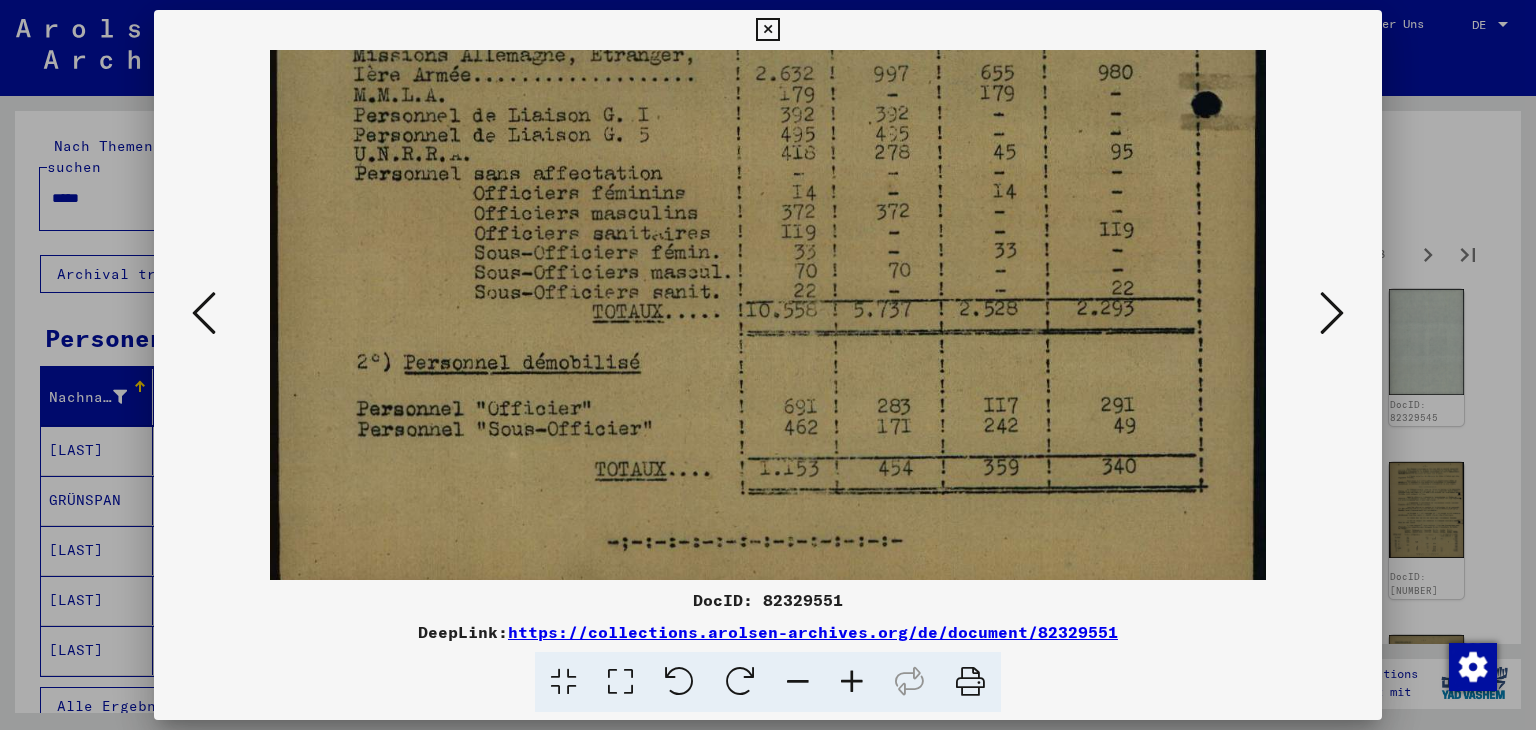 scroll, scrollTop: 749, scrollLeft: 0, axis: vertical 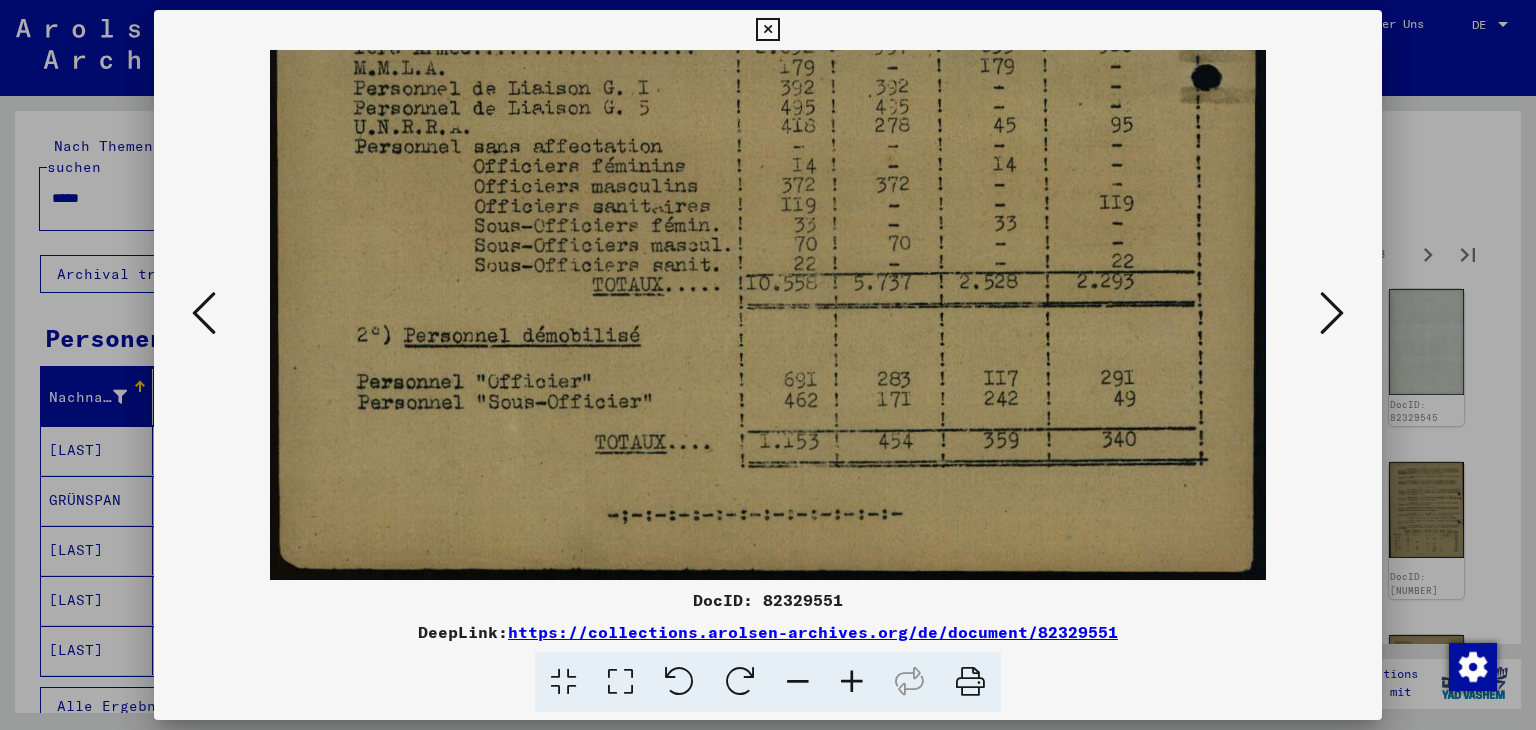 drag, startPoint x: 888, startPoint y: 434, endPoint x: 836, endPoint y: 232, distance: 208.58571 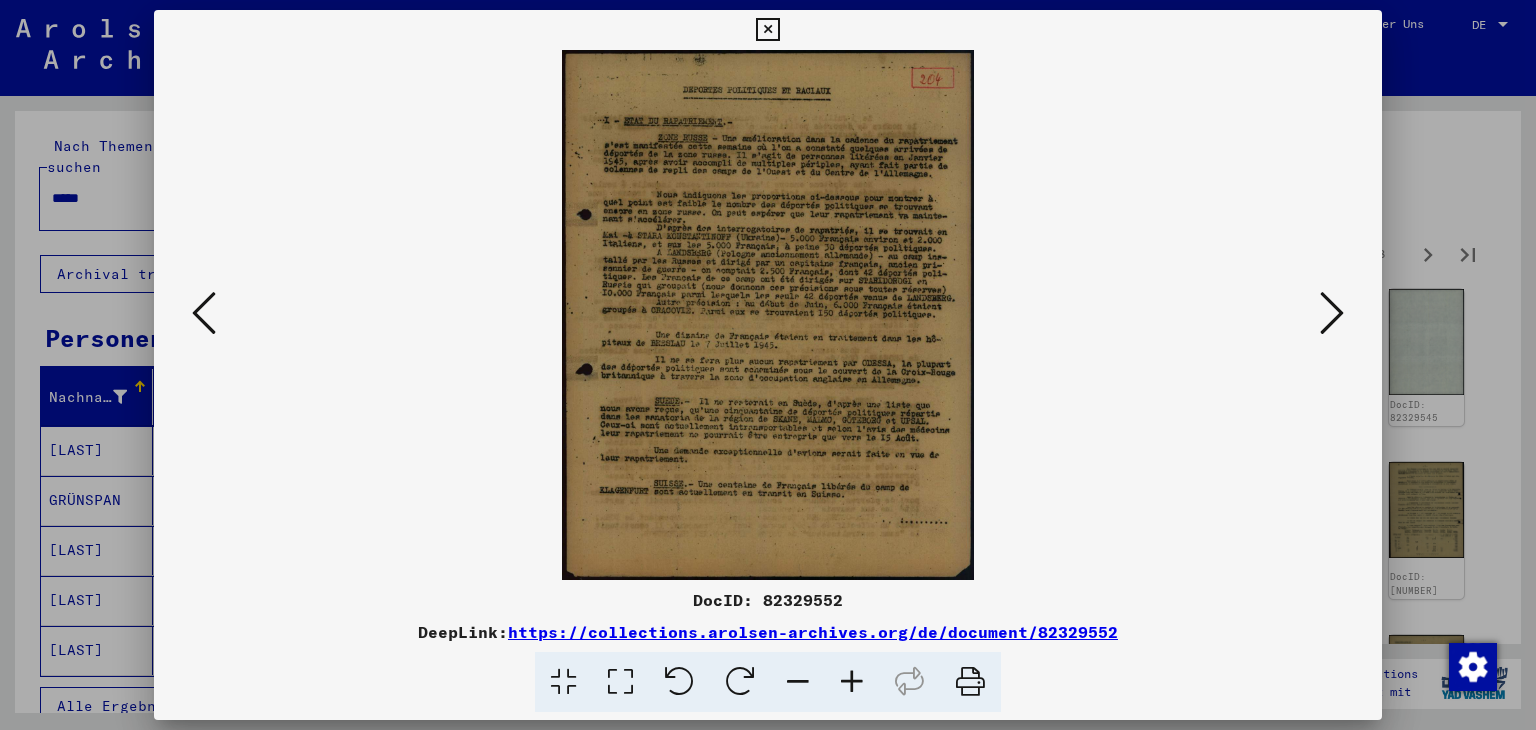 click at bounding box center [852, 682] 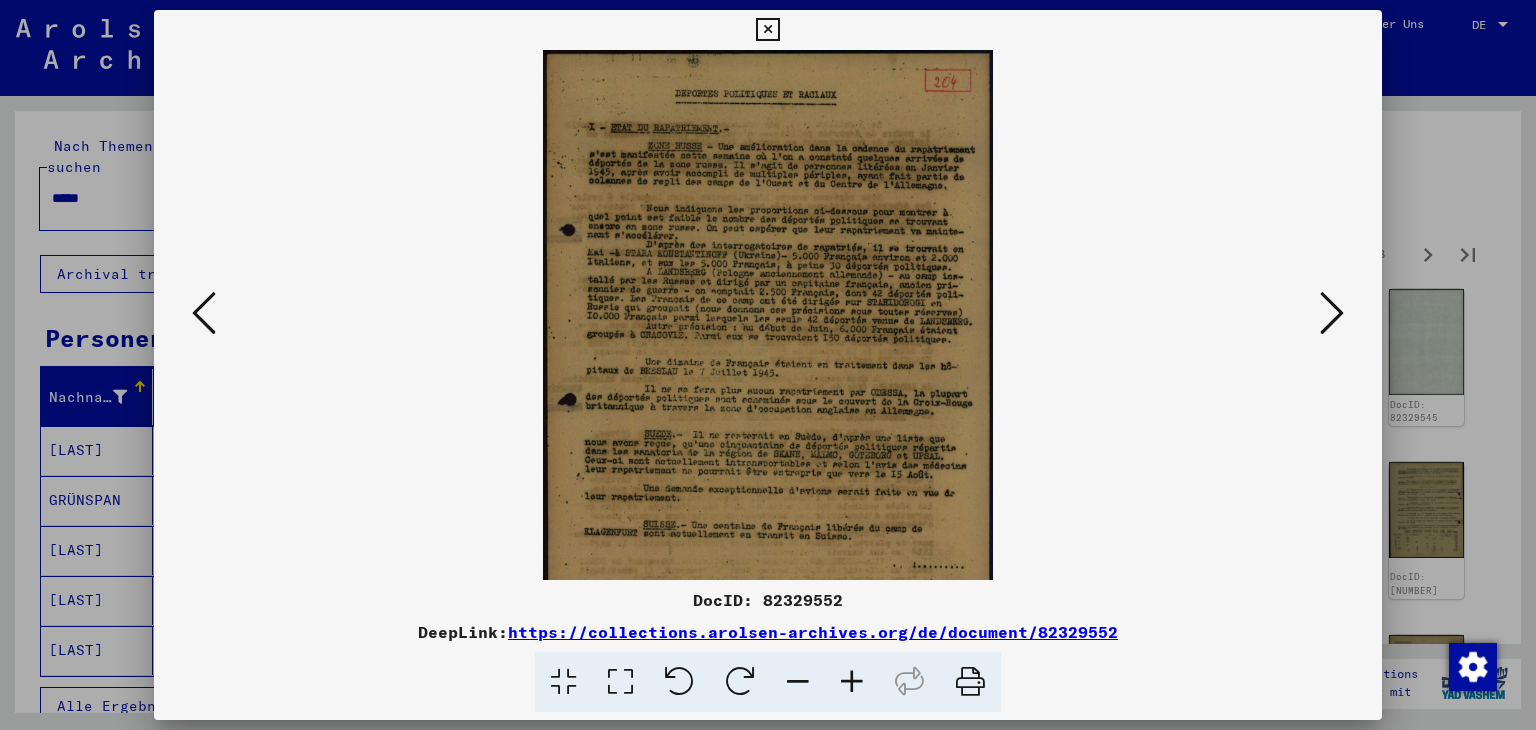 click at bounding box center [852, 682] 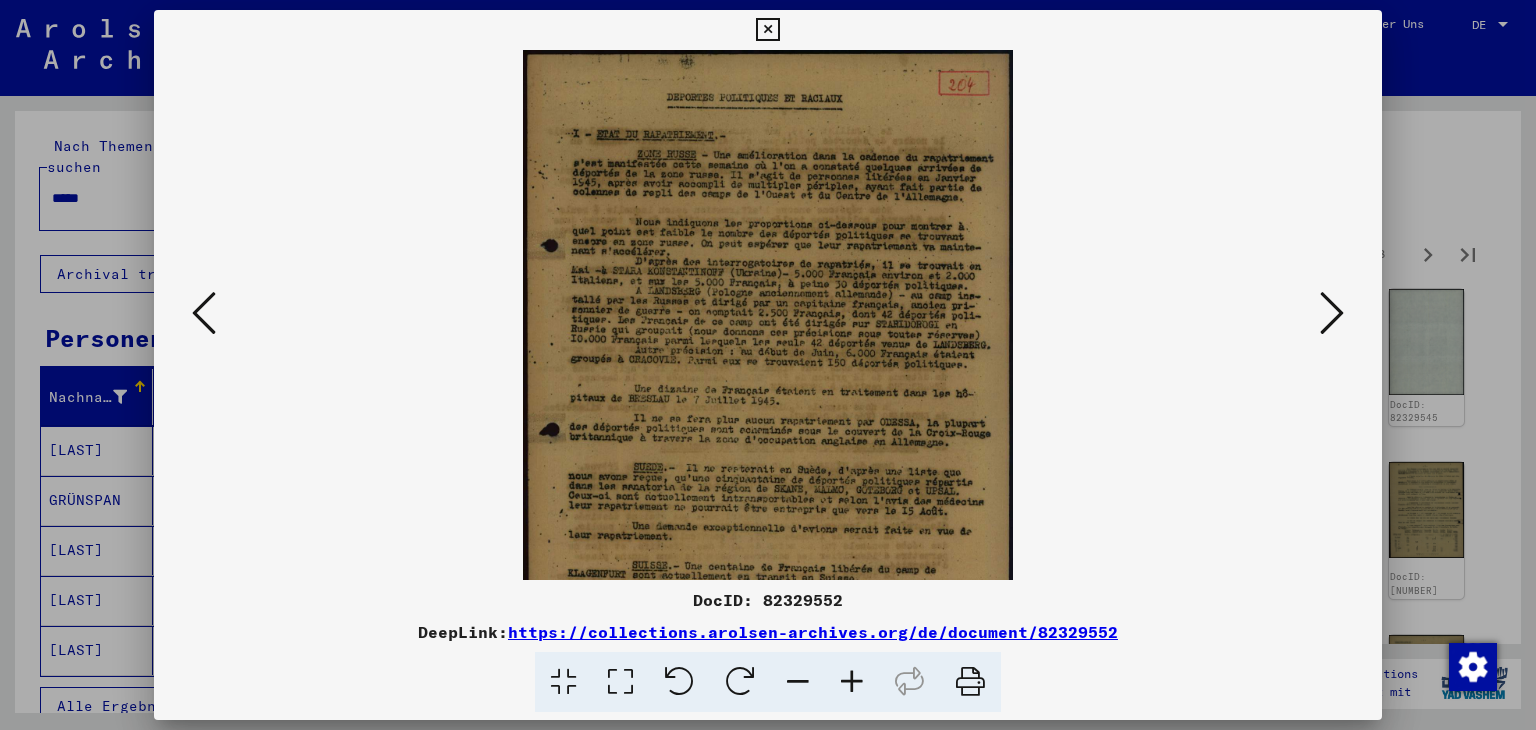 click at bounding box center (852, 682) 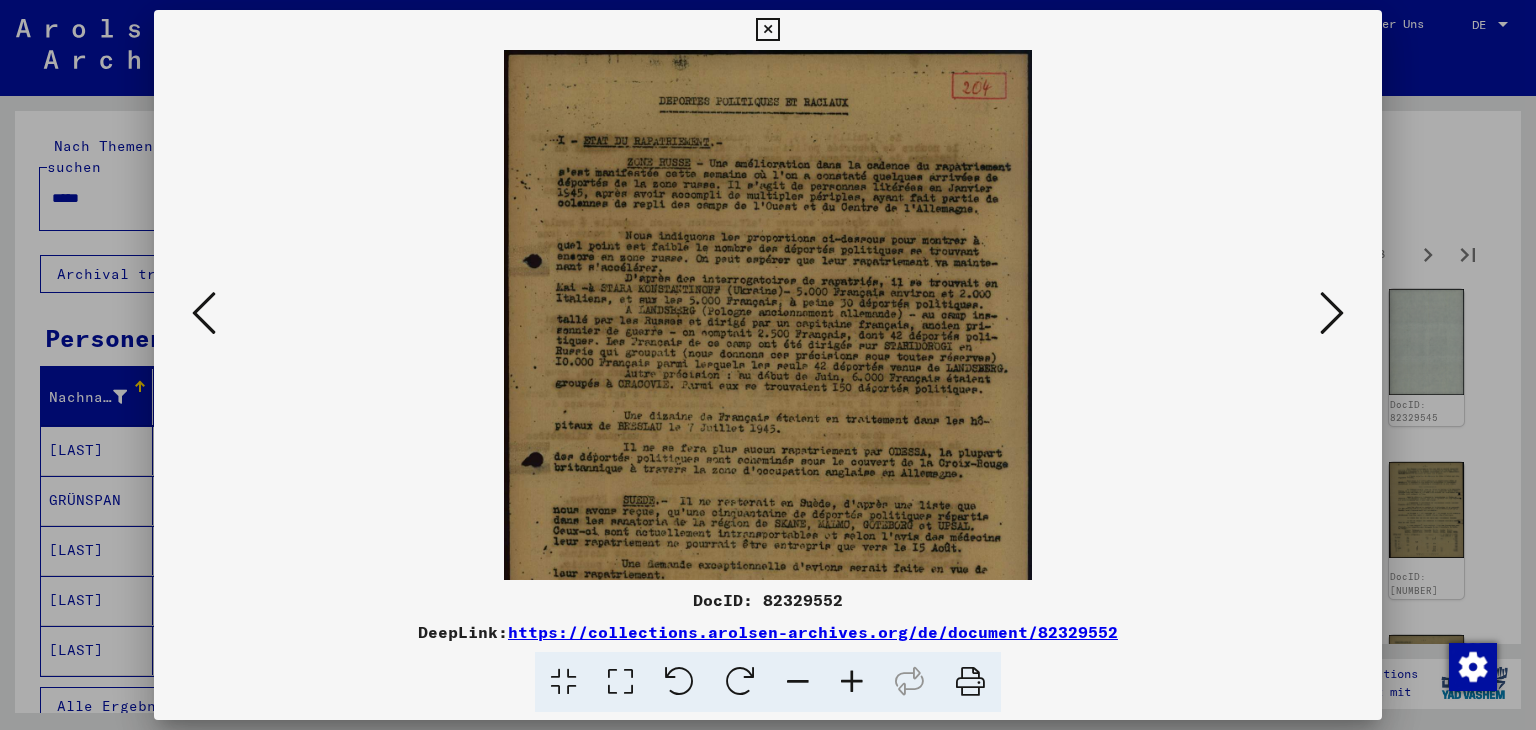 click at bounding box center [852, 682] 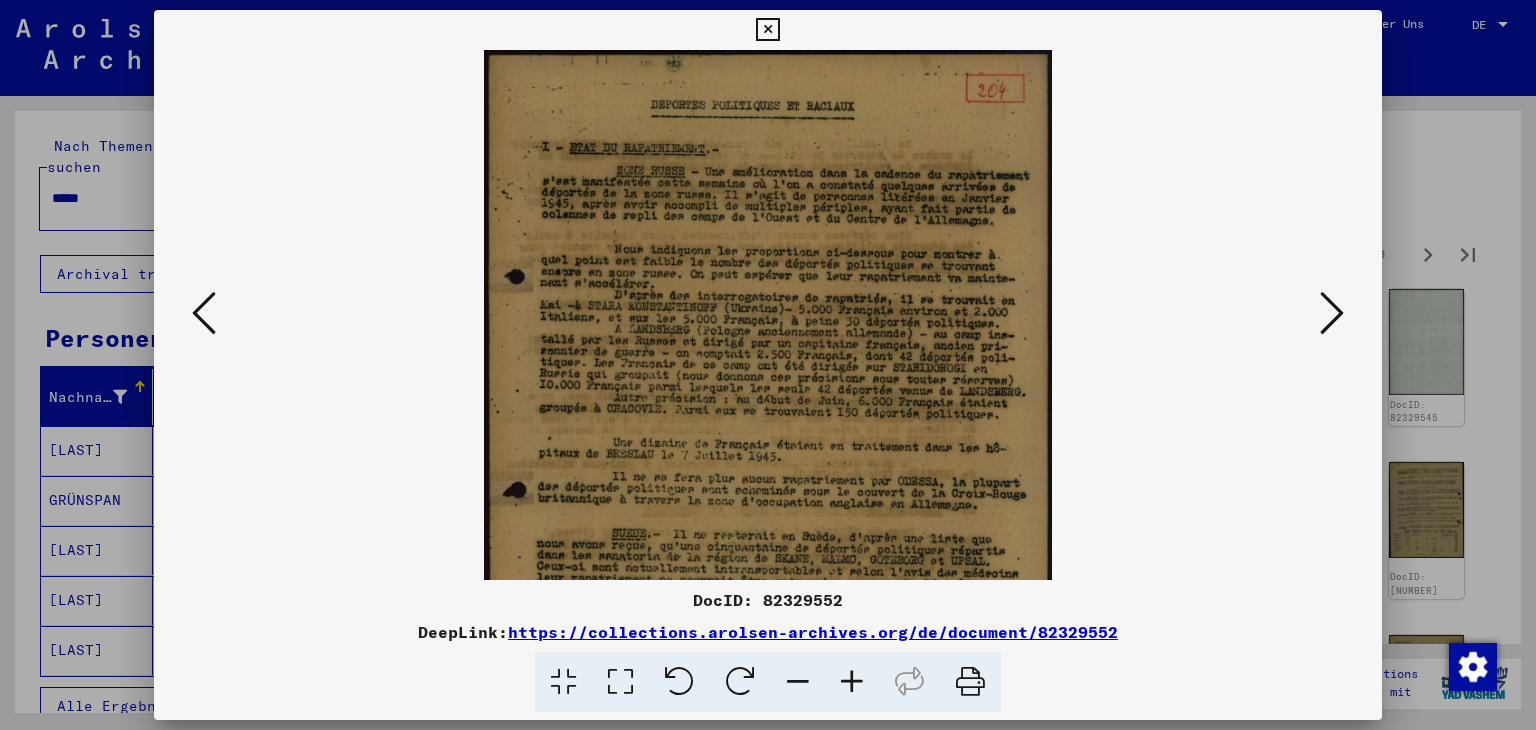 click at bounding box center (852, 682) 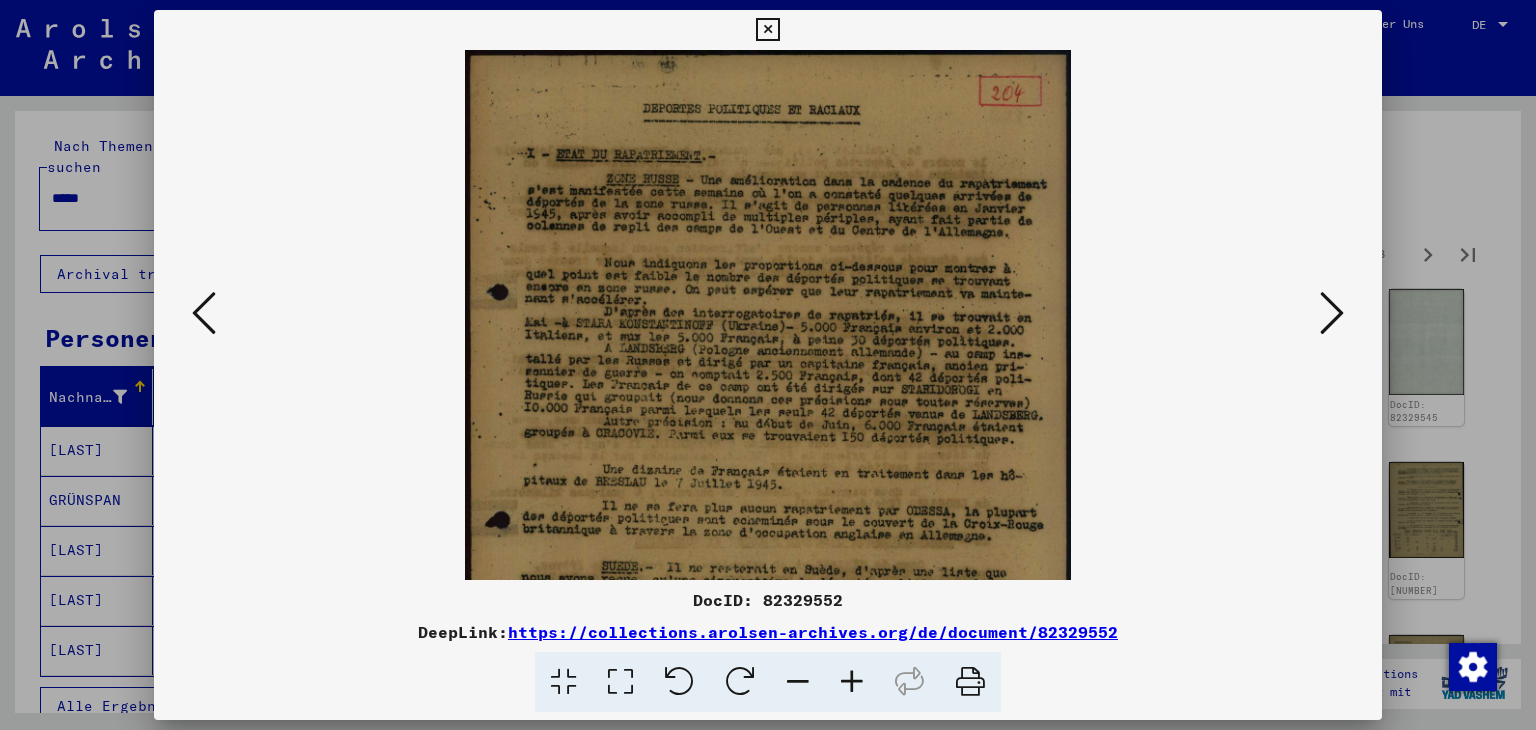 click at bounding box center [852, 682] 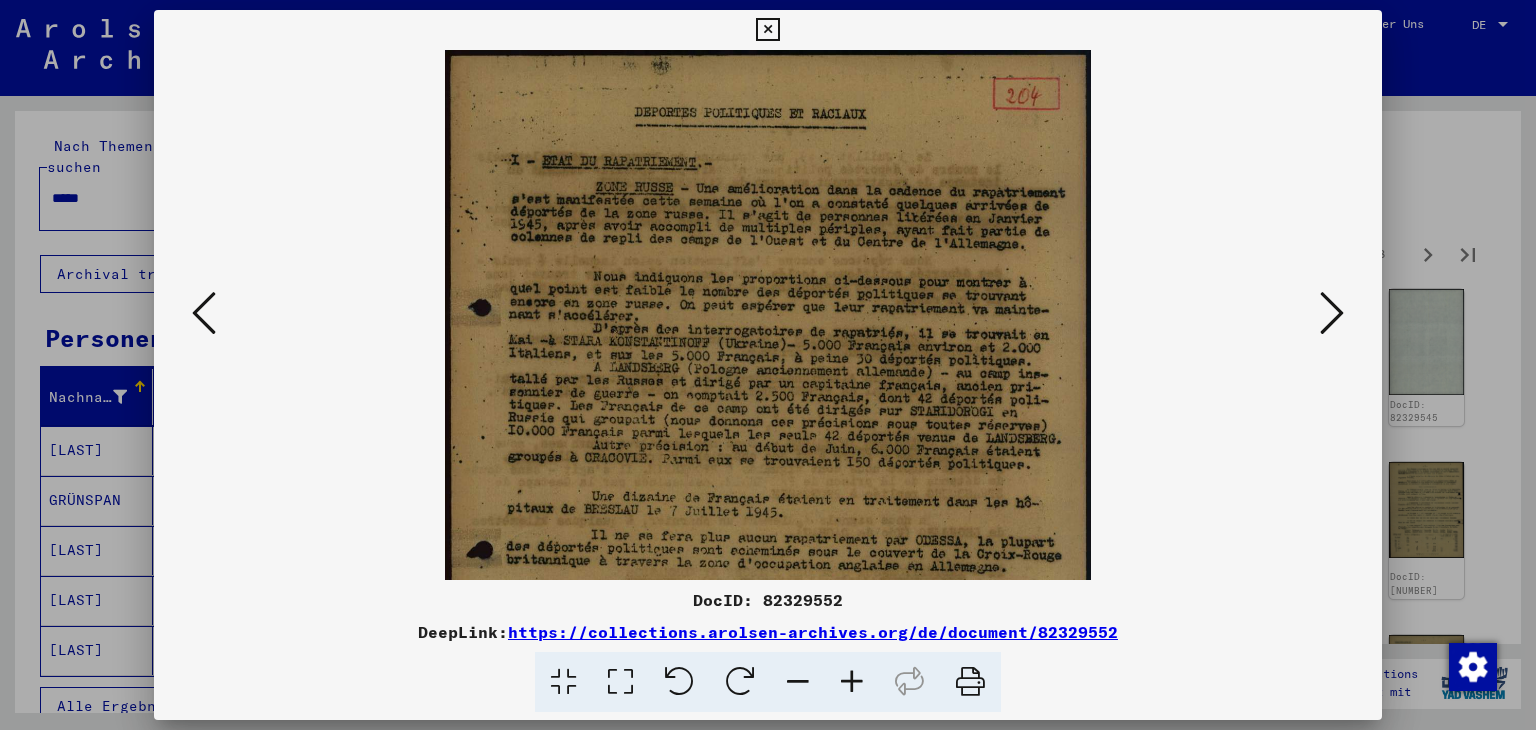 click at bounding box center (852, 682) 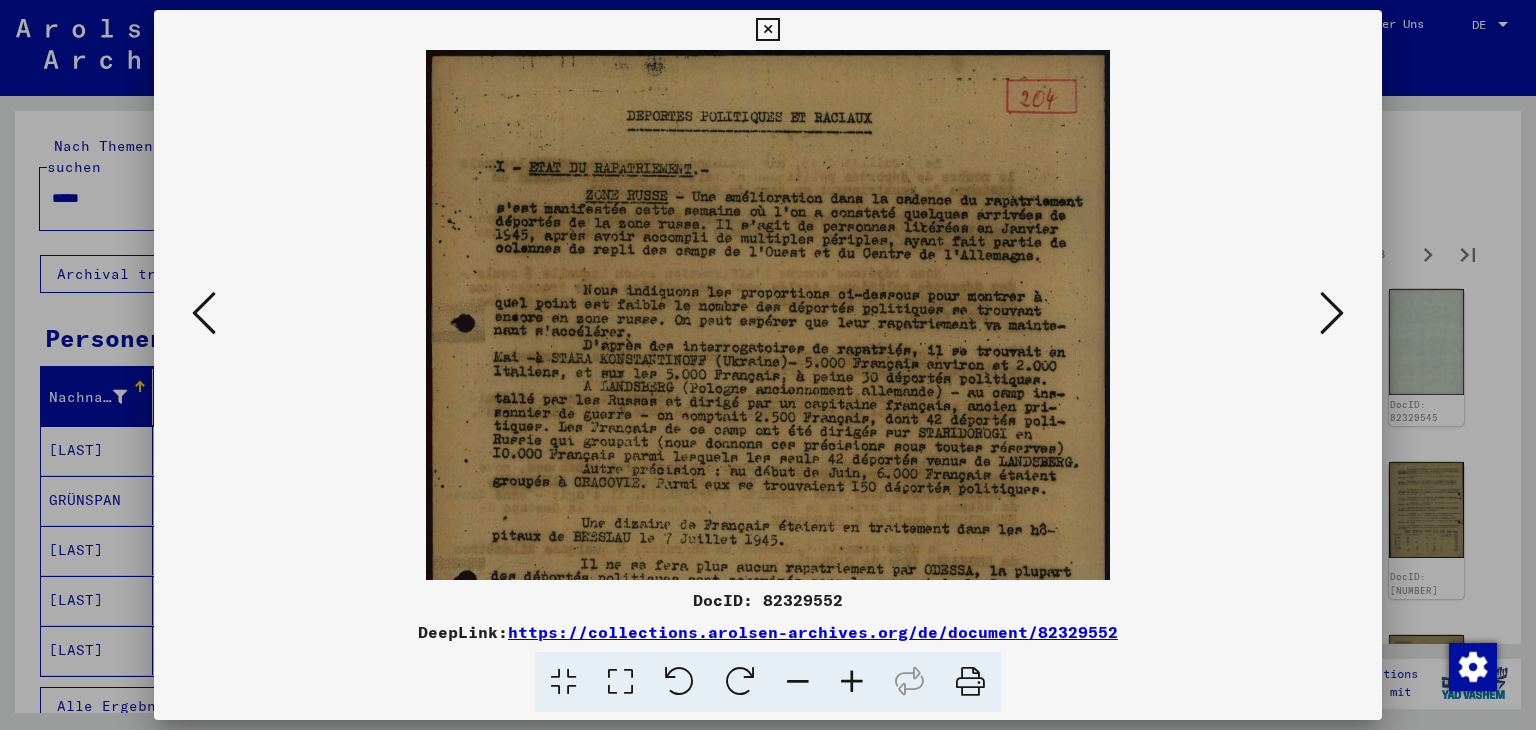 click at bounding box center [852, 682] 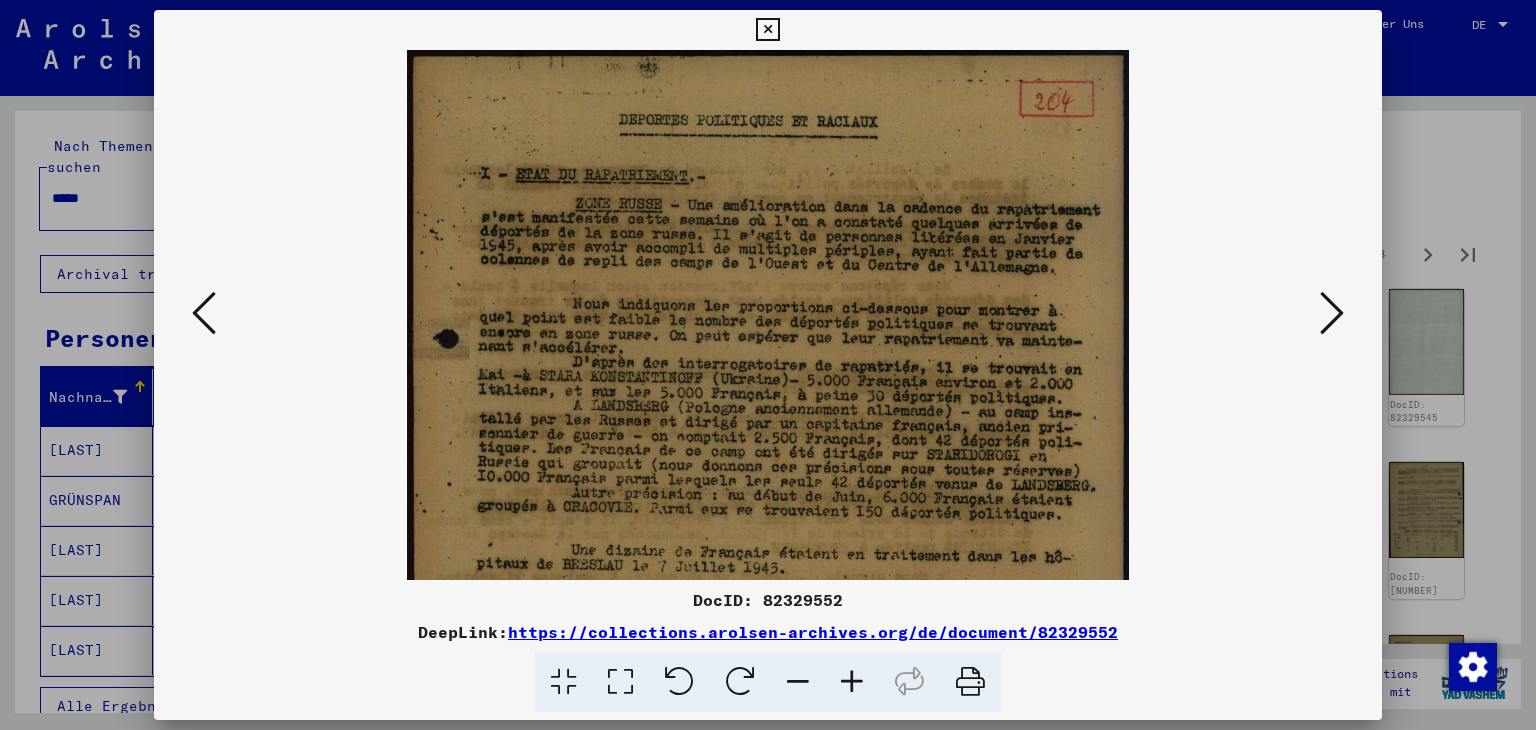 click at bounding box center [852, 682] 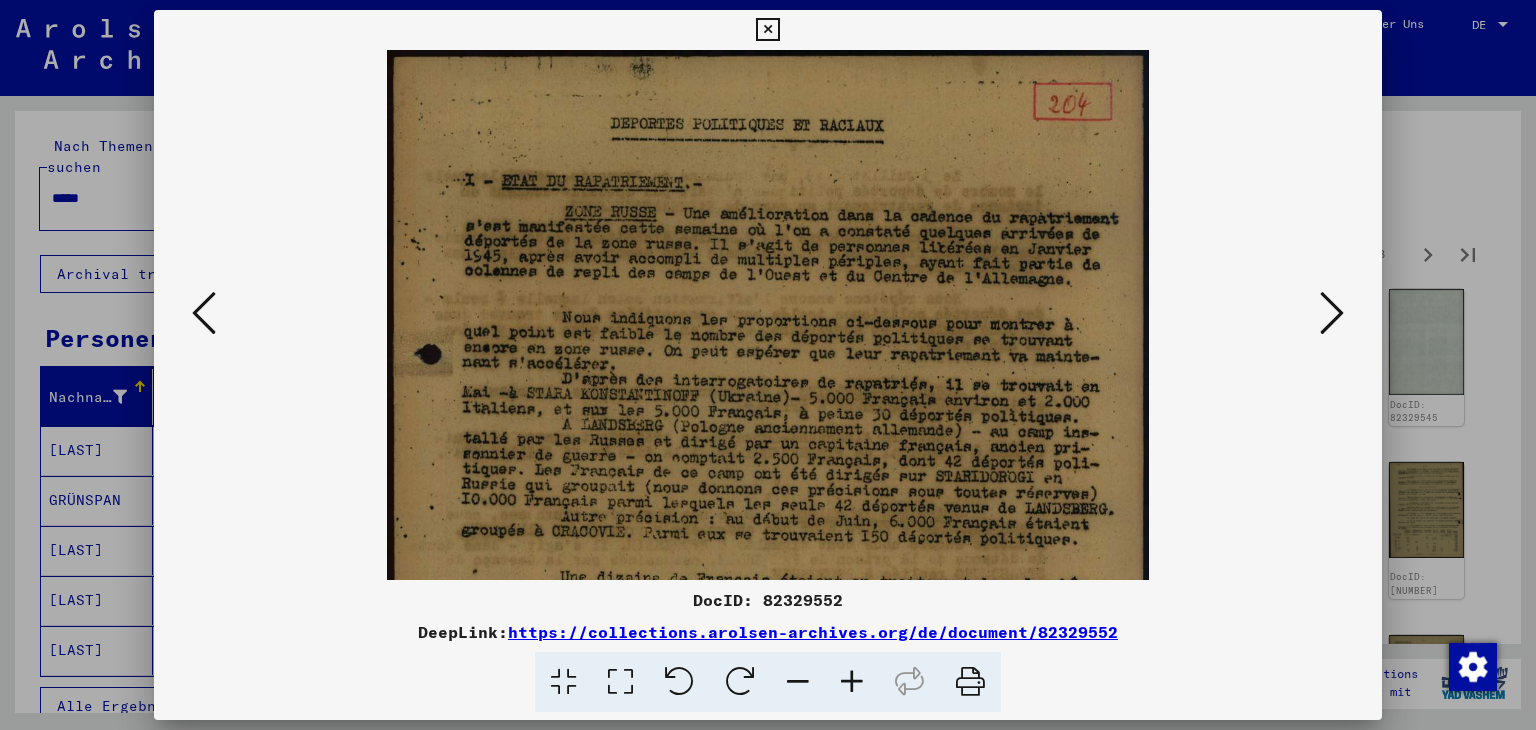 click at bounding box center (852, 682) 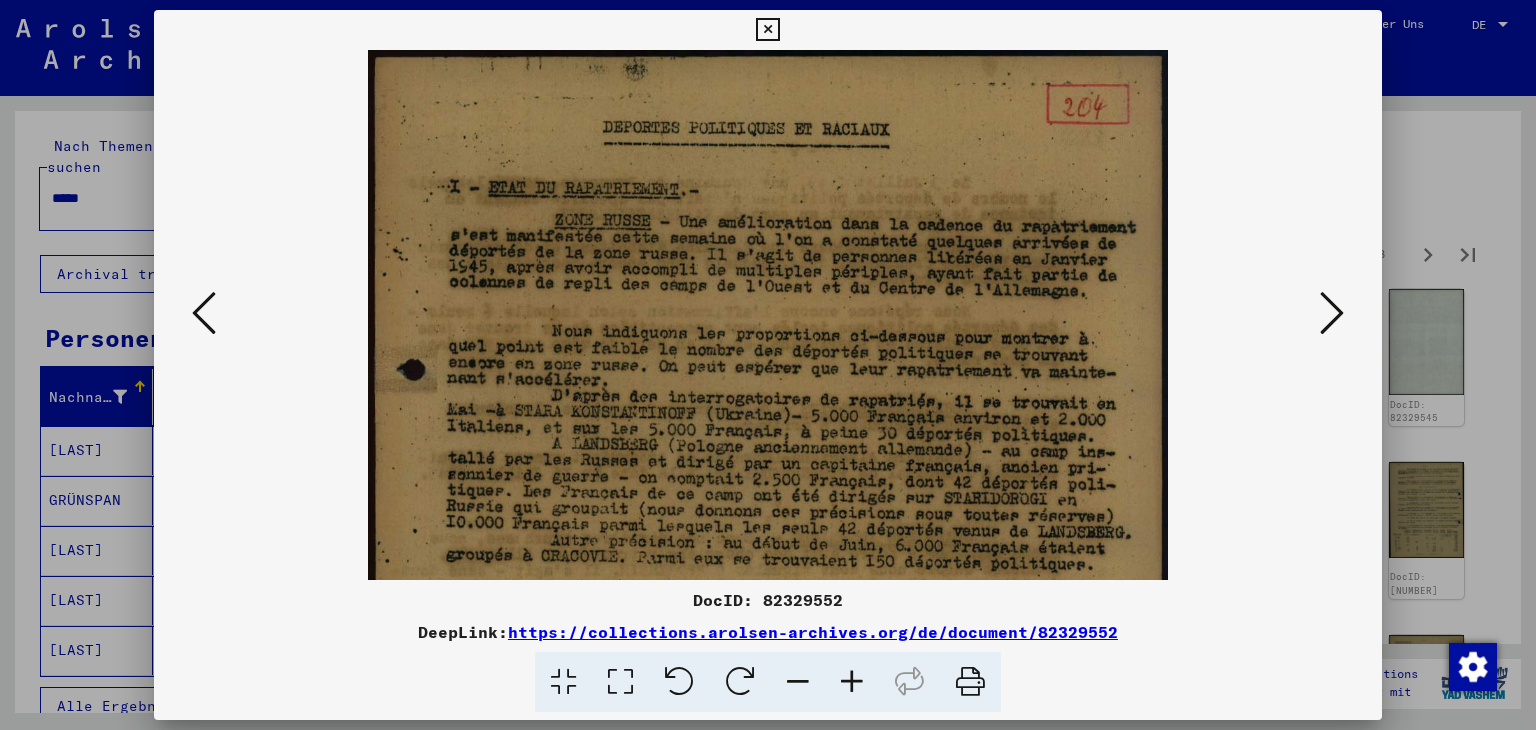 click at bounding box center [852, 682] 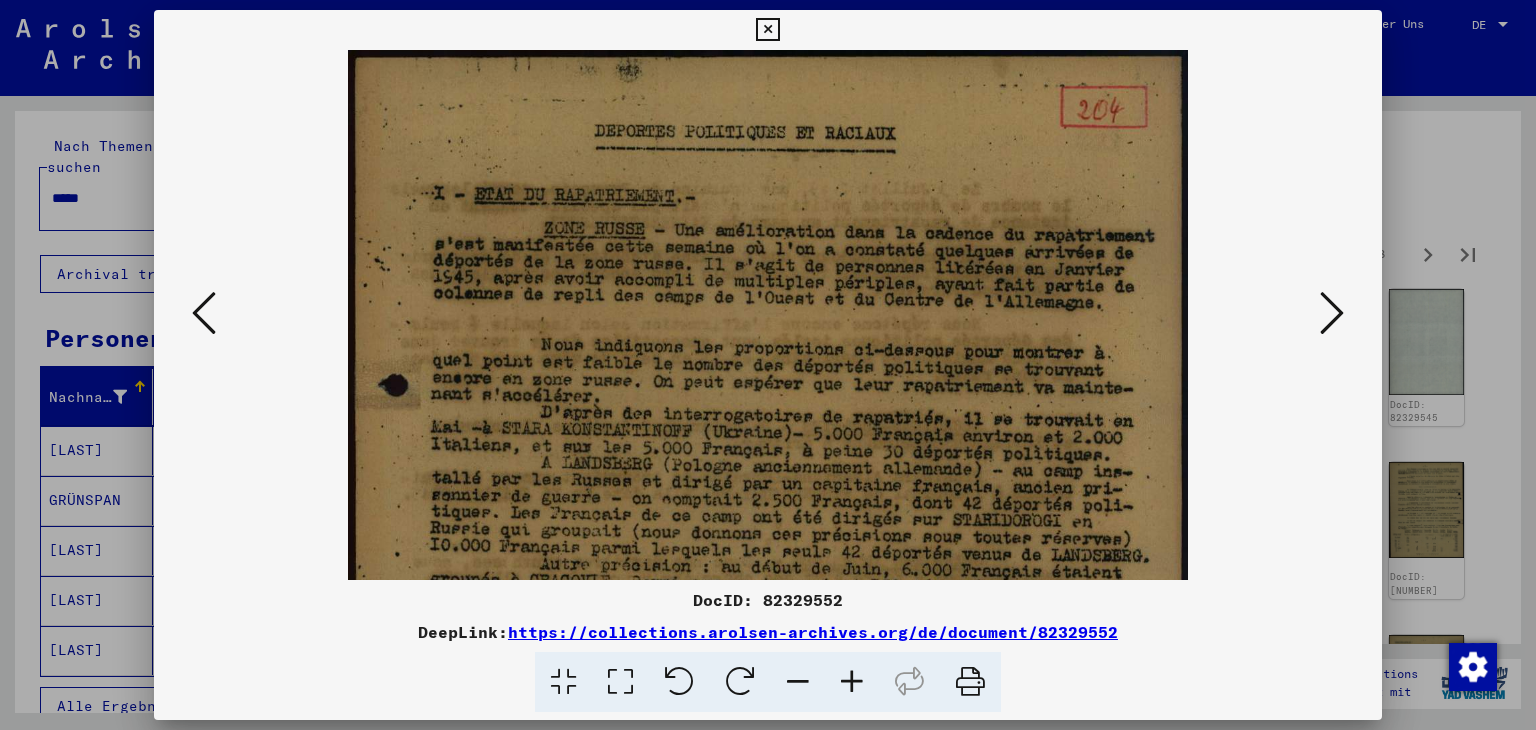 click at bounding box center (852, 682) 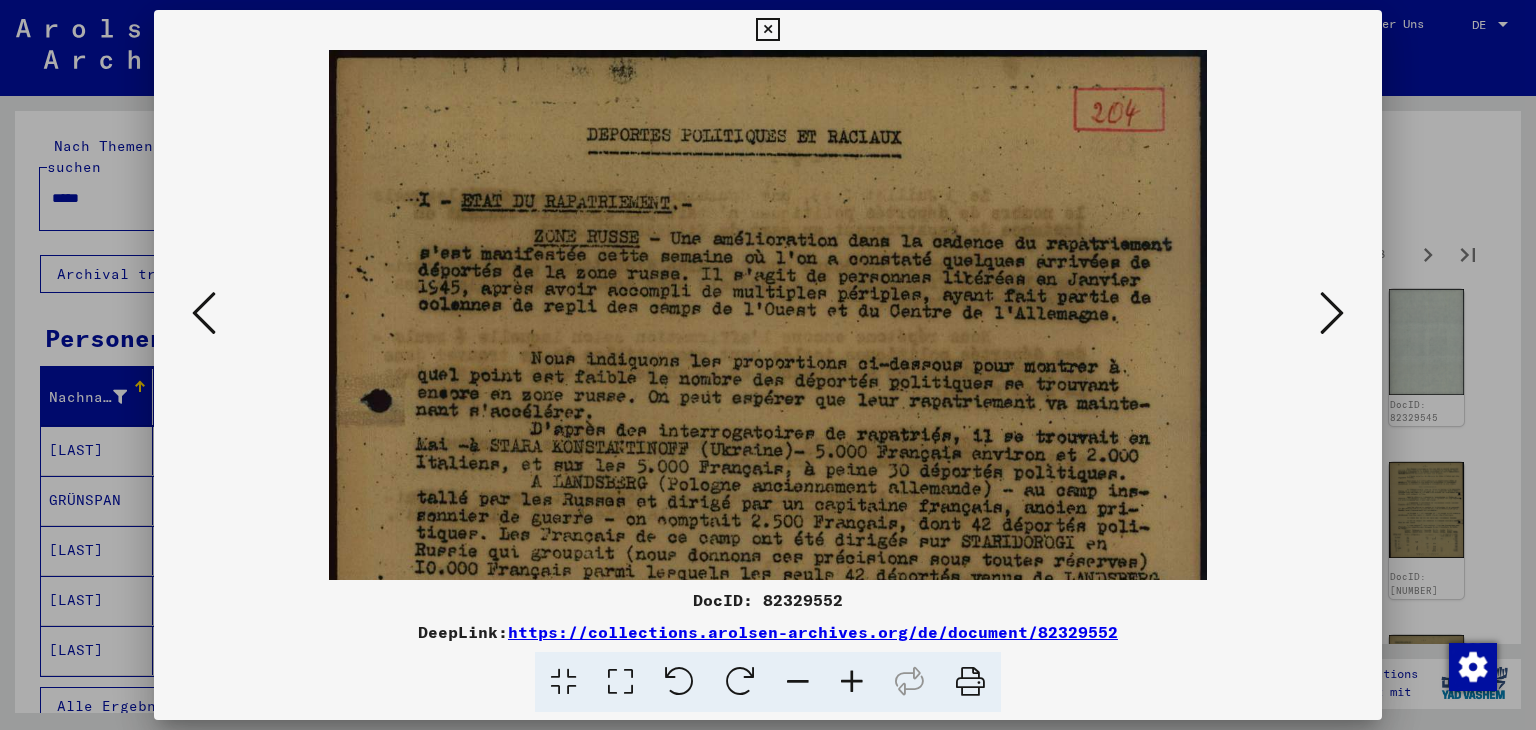 click at bounding box center (852, 682) 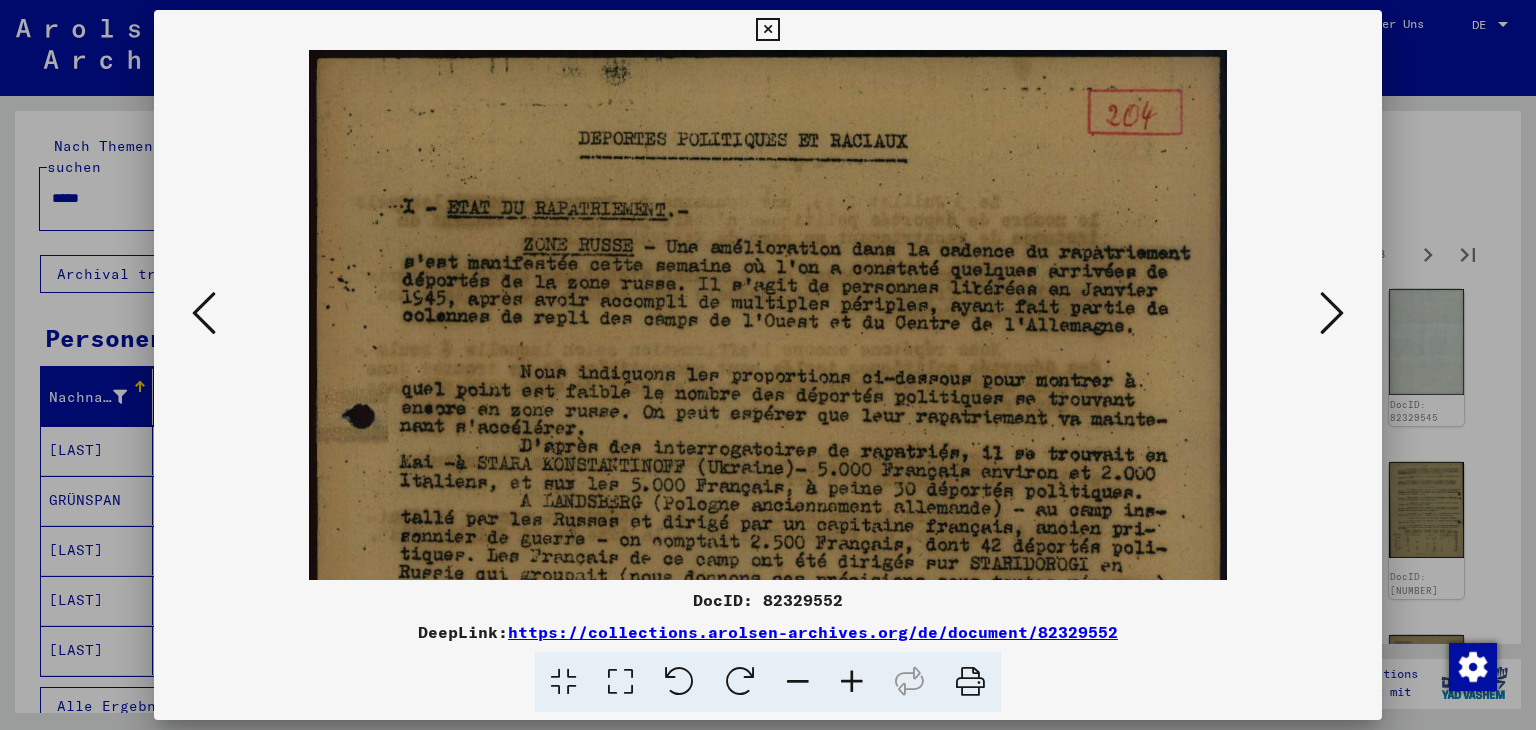 click at bounding box center (767, 640) 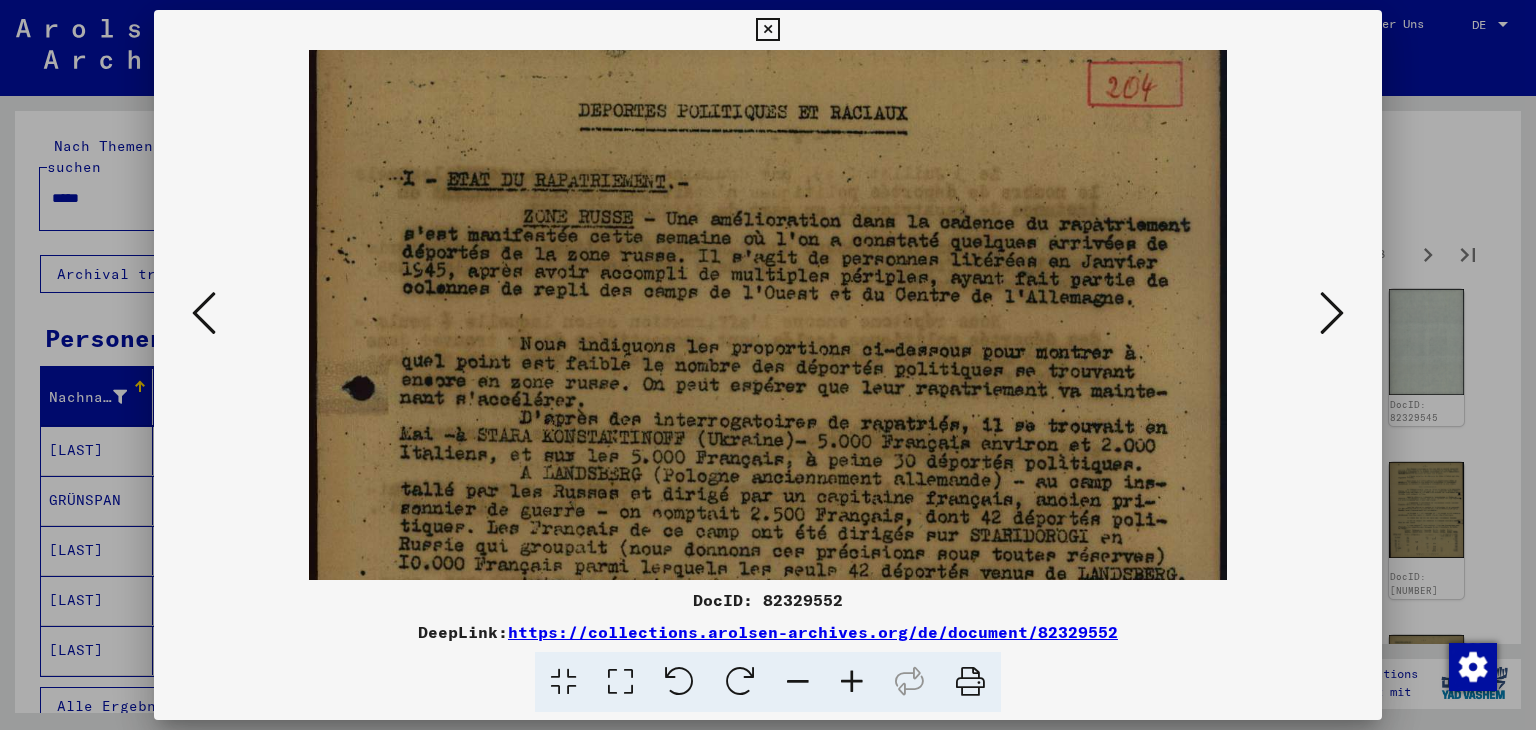 scroll, scrollTop: 28, scrollLeft: 0, axis: vertical 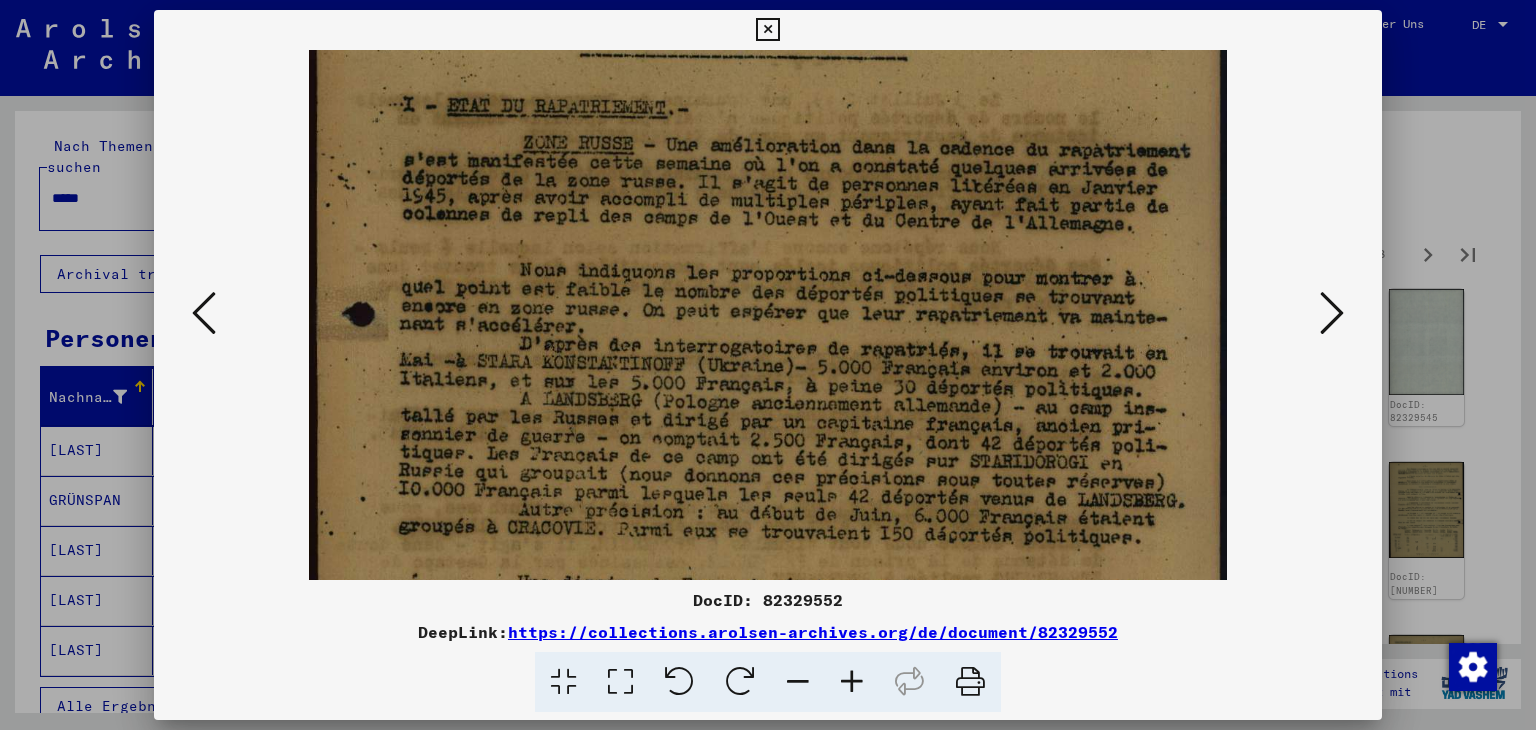 drag, startPoint x: 939, startPoint y: 423, endPoint x: 901, endPoint y: 360, distance: 73.57309 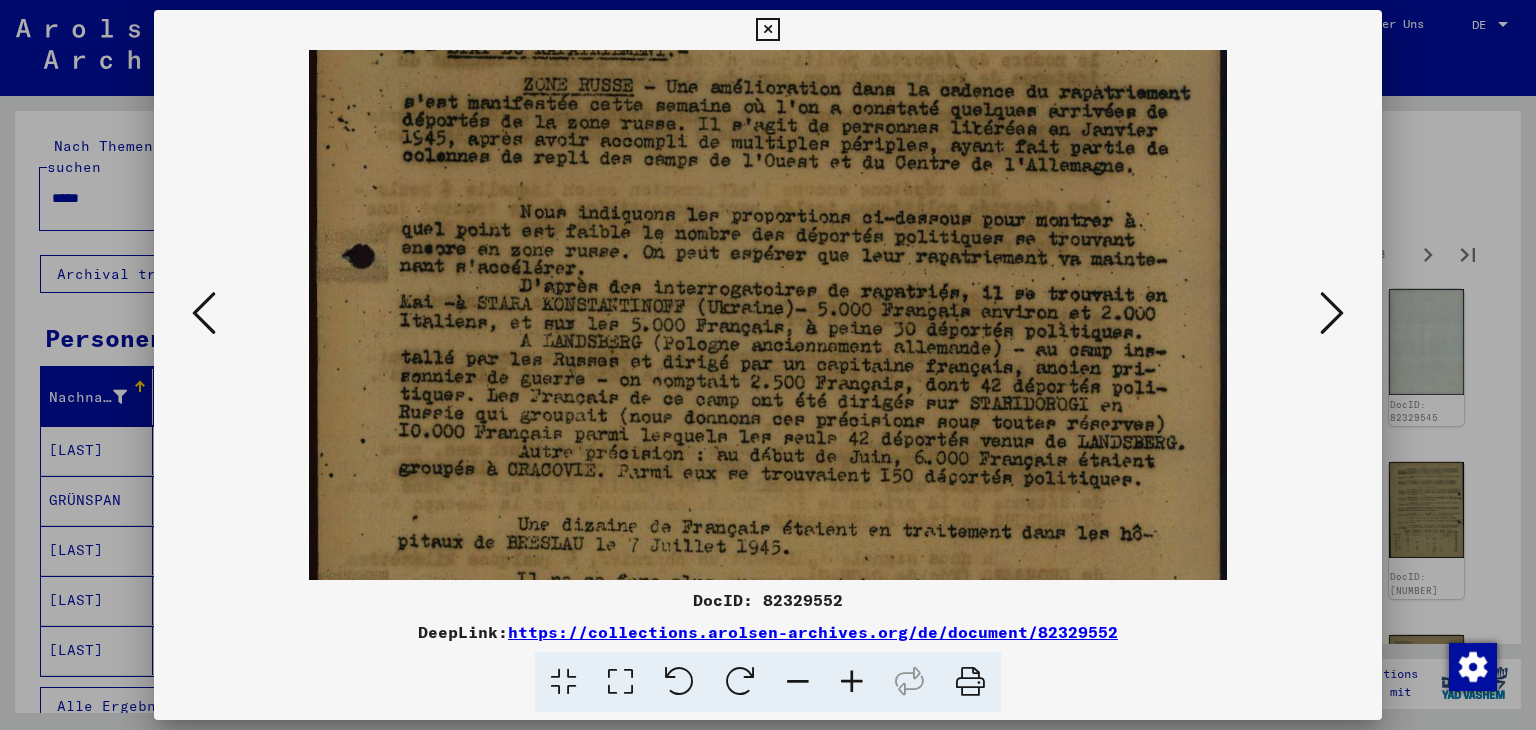 scroll, scrollTop: 161, scrollLeft: 0, axis: vertical 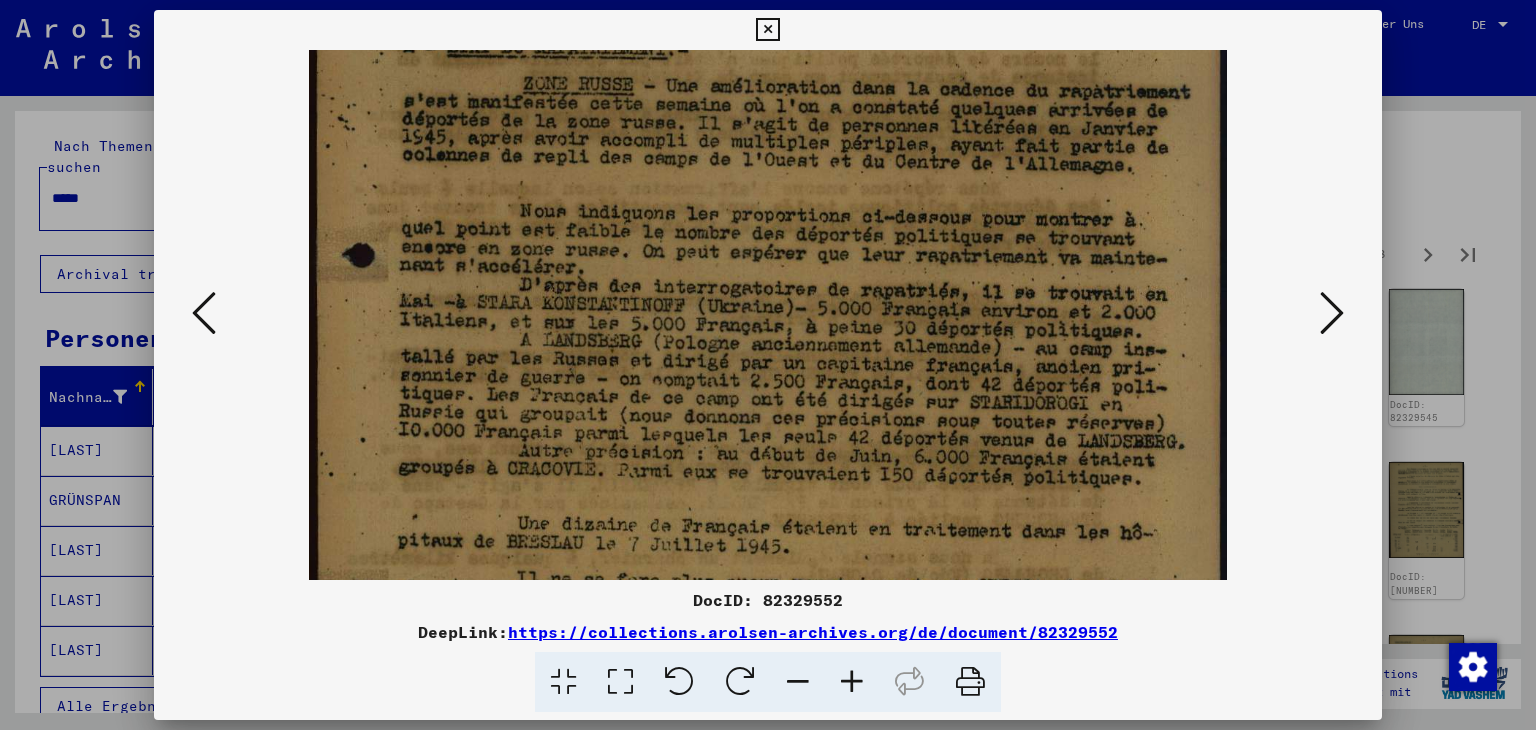 drag, startPoint x: 912, startPoint y: 445, endPoint x: 896, endPoint y: 394, distance: 53.450912 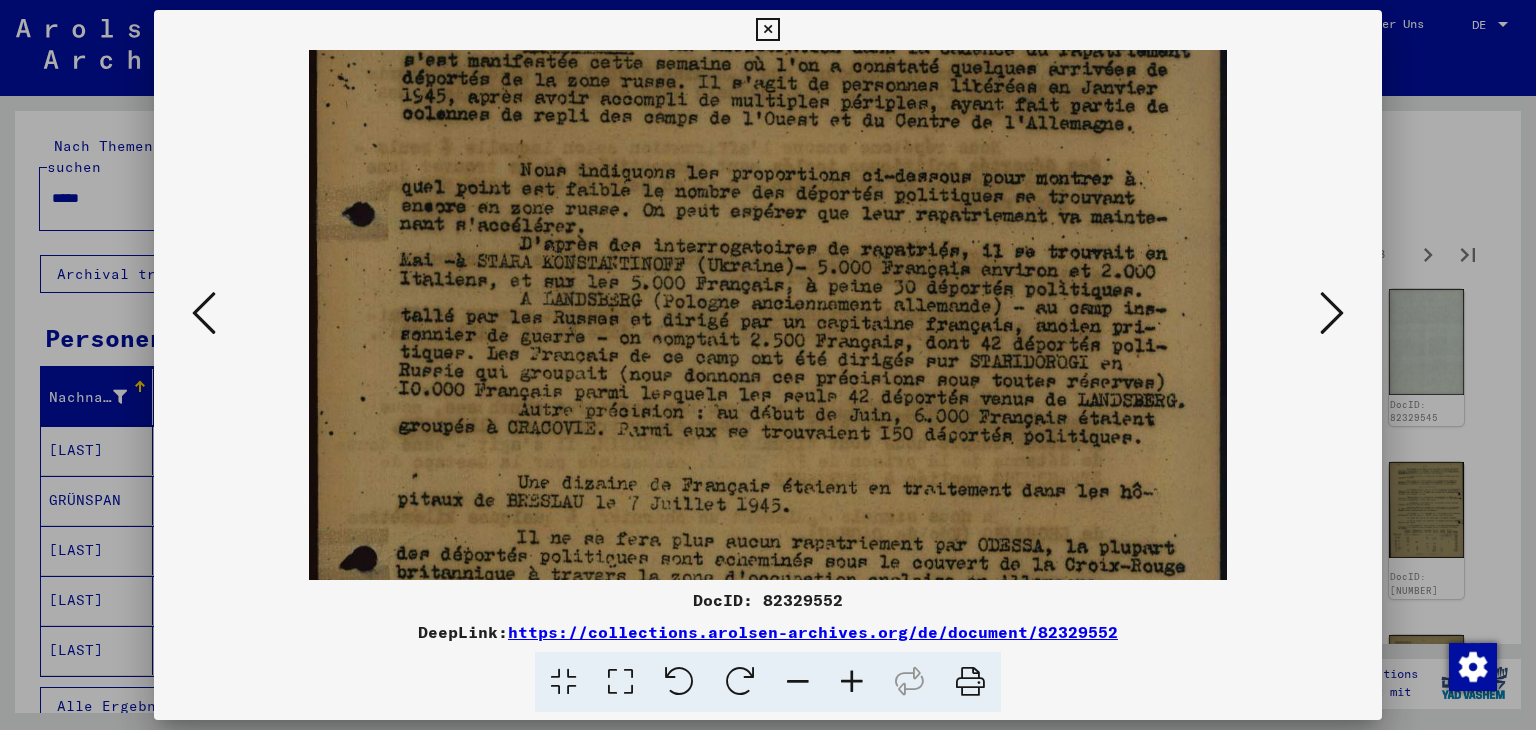 scroll, scrollTop: 208, scrollLeft: 0, axis: vertical 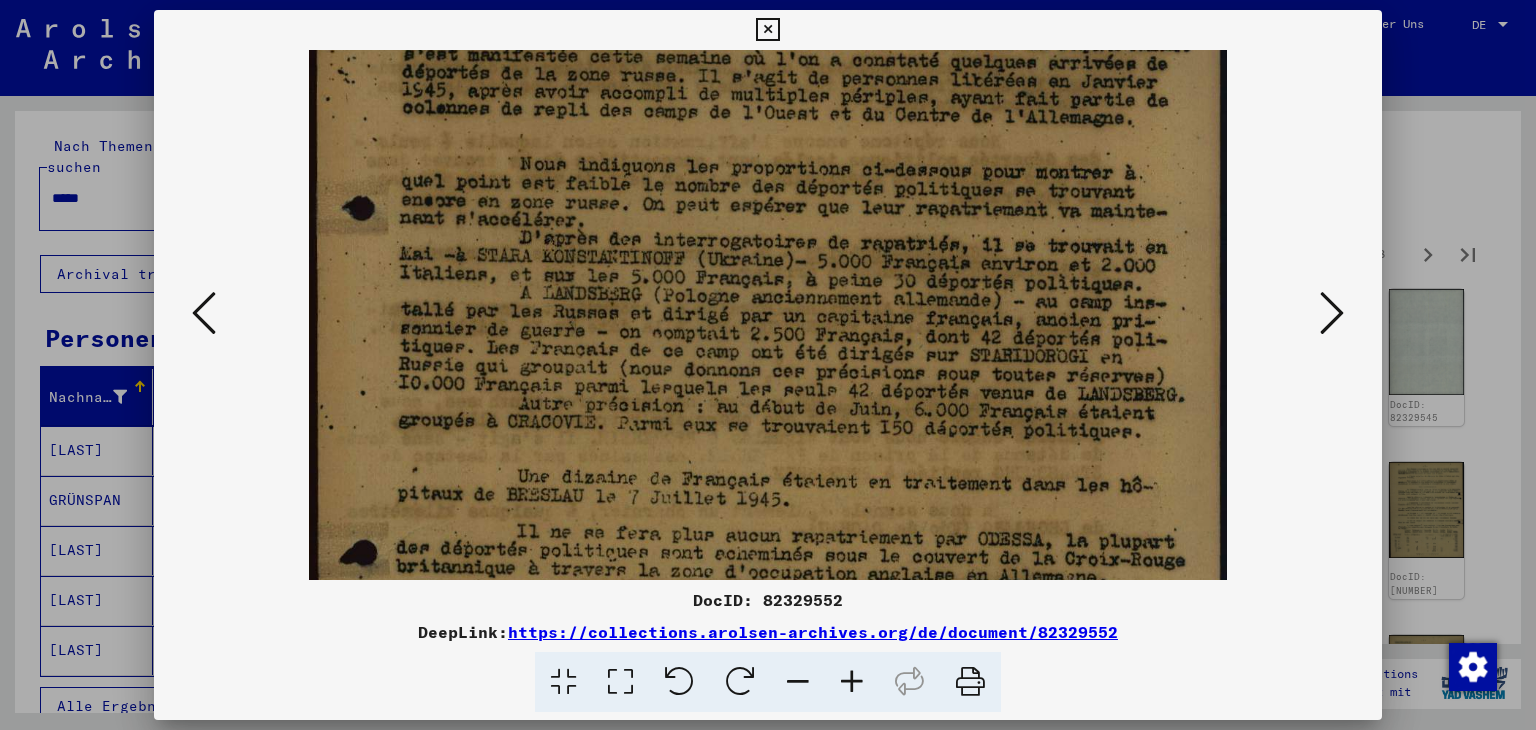 drag, startPoint x: 964, startPoint y: 429, endPoint x: 955, endPoint y: 383, distance: 46.872166 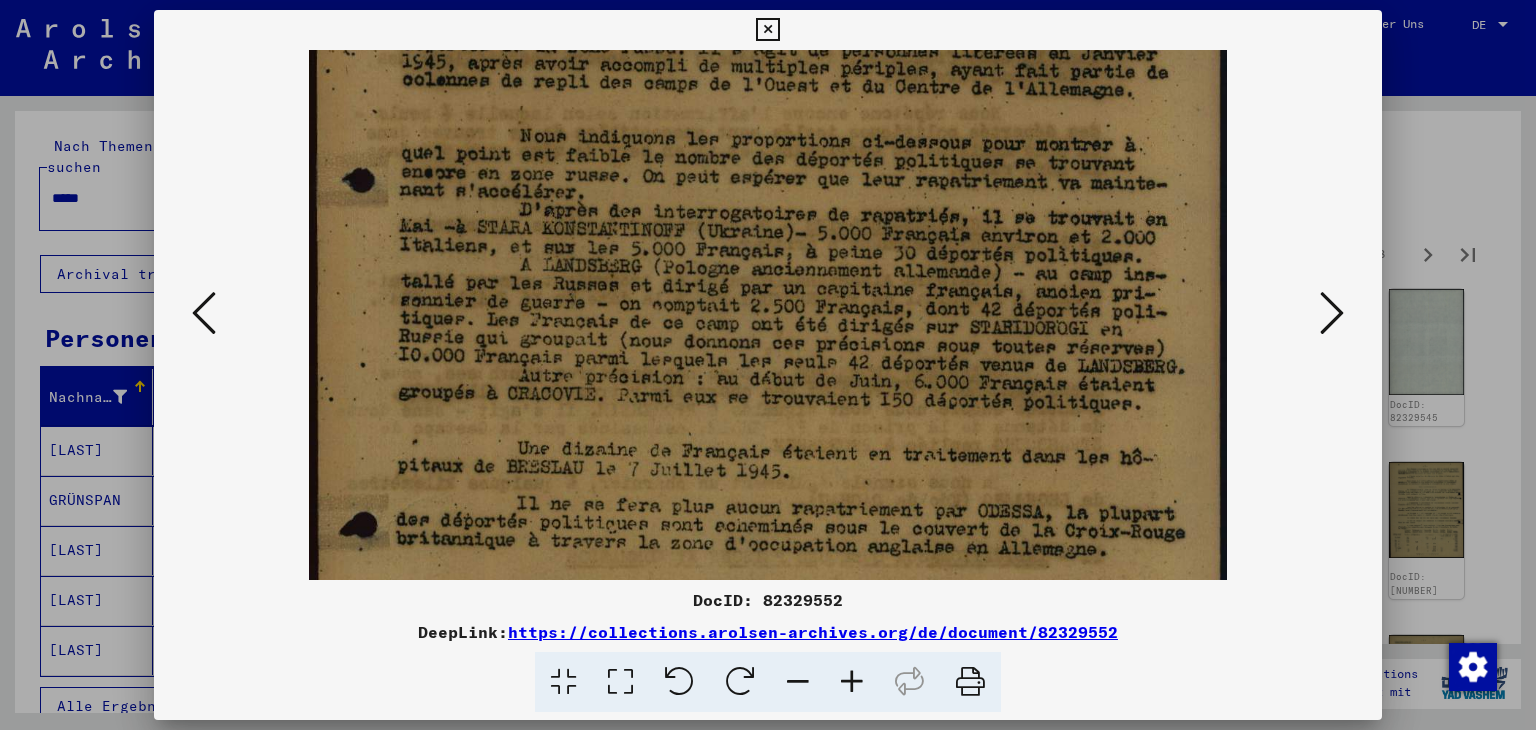 scroll, scrollTop: 238, scrollLeft: 0, axis: vertical 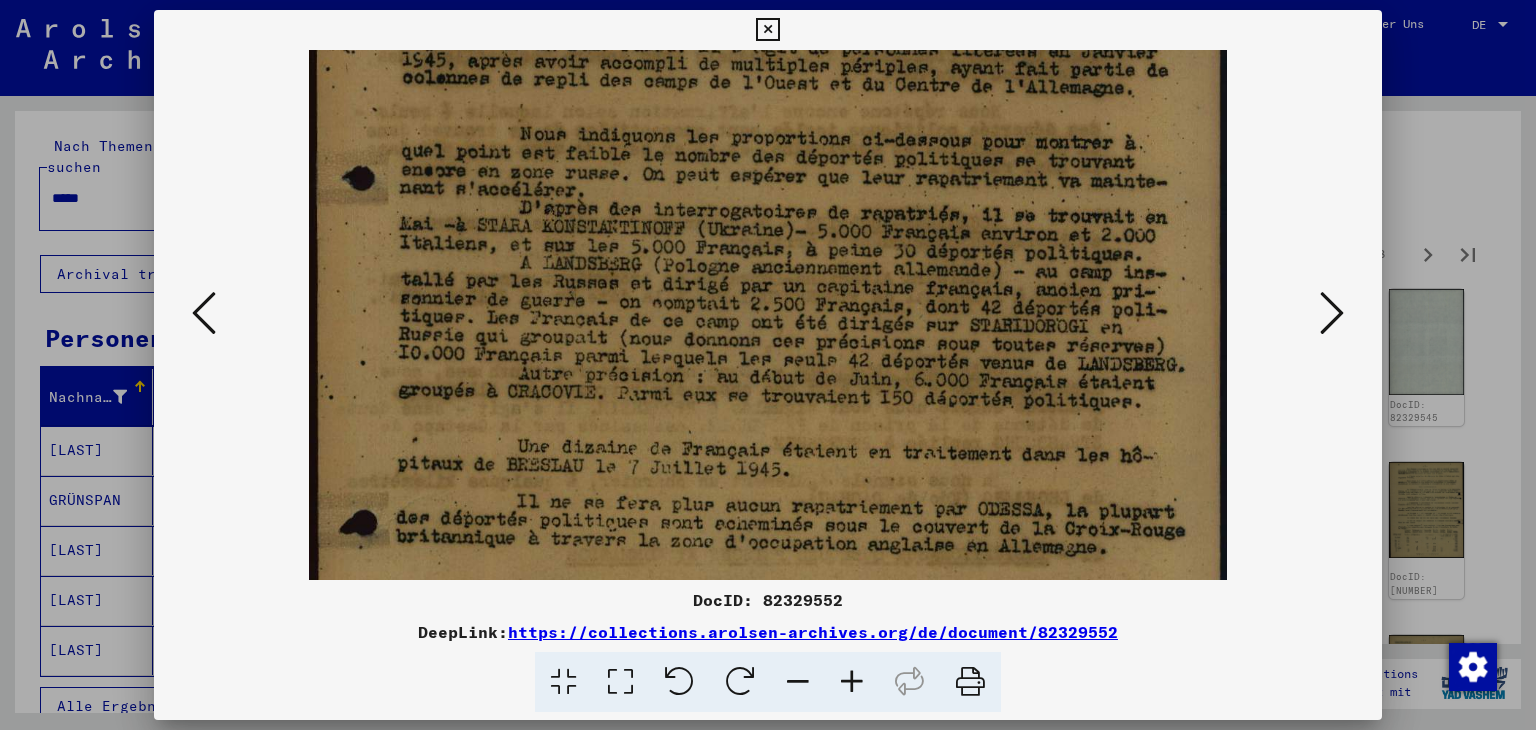 drag, startPoint x: 1021, startPoint y: 423, endPoint x: 1006, endPoint y: 392, distance: 34.43835 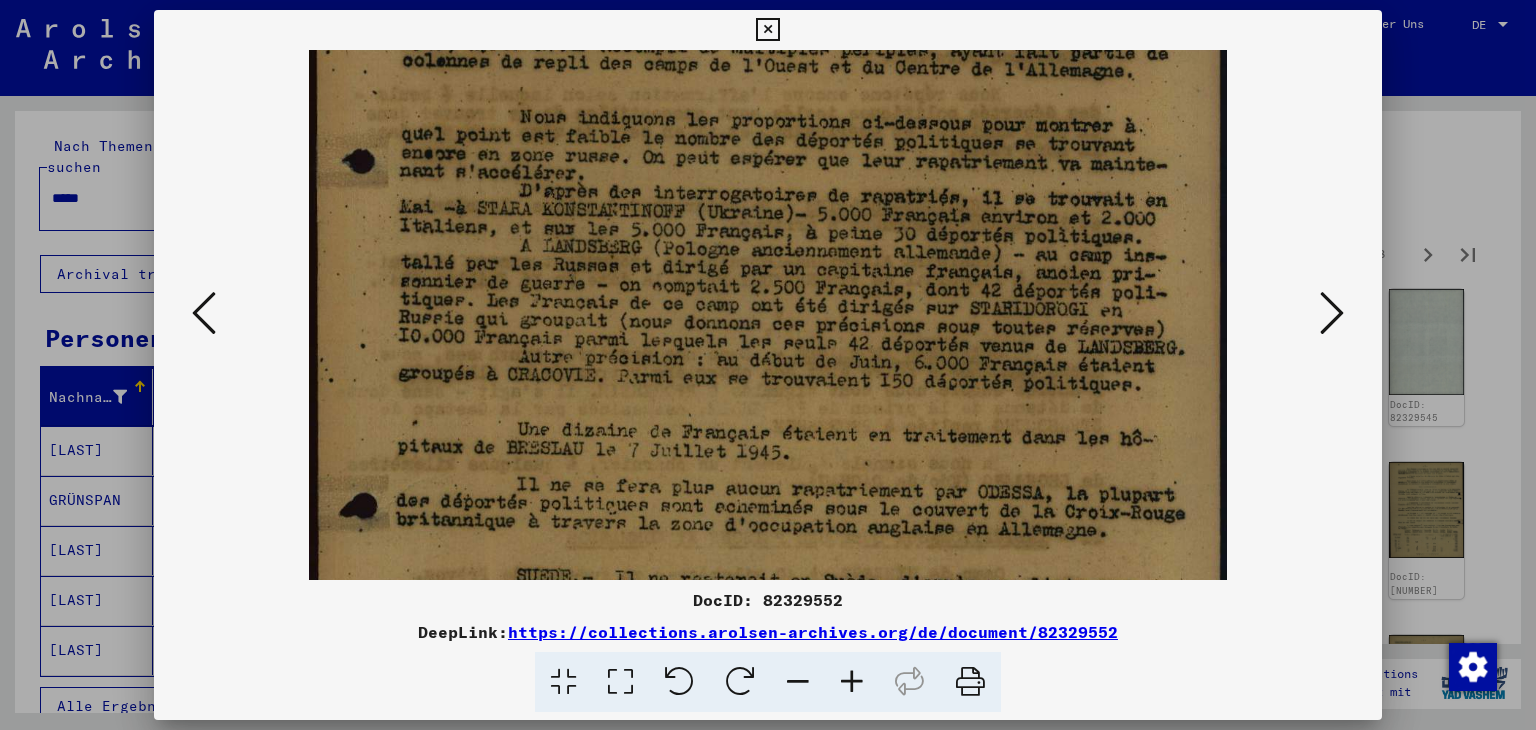 scroll, scrollTop: 264, scrollLeft: 0, axis: vertical 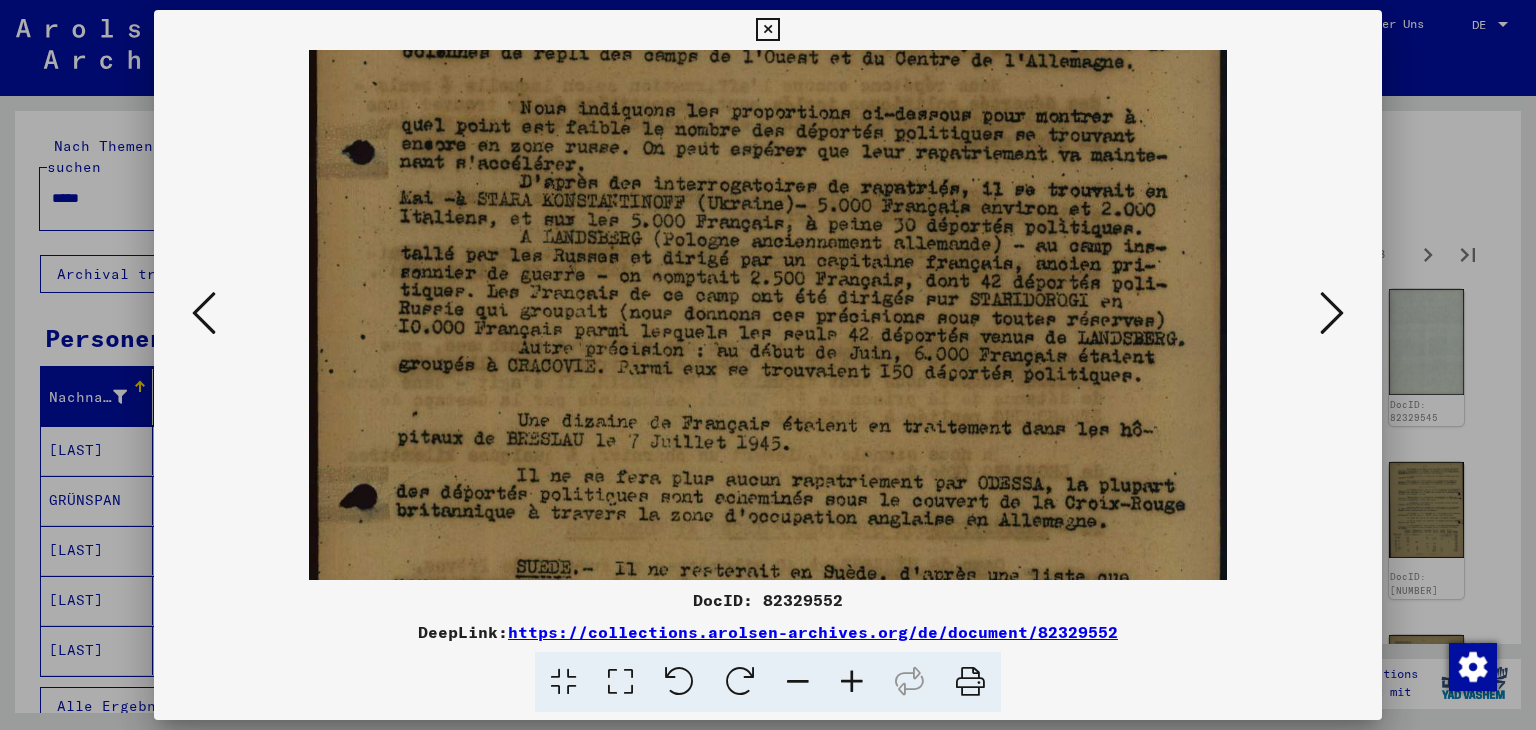 drag, startPoint x: 995, startPoint y: 411, endPoint x: 987, endPoint y: 386, distance: 26.24881 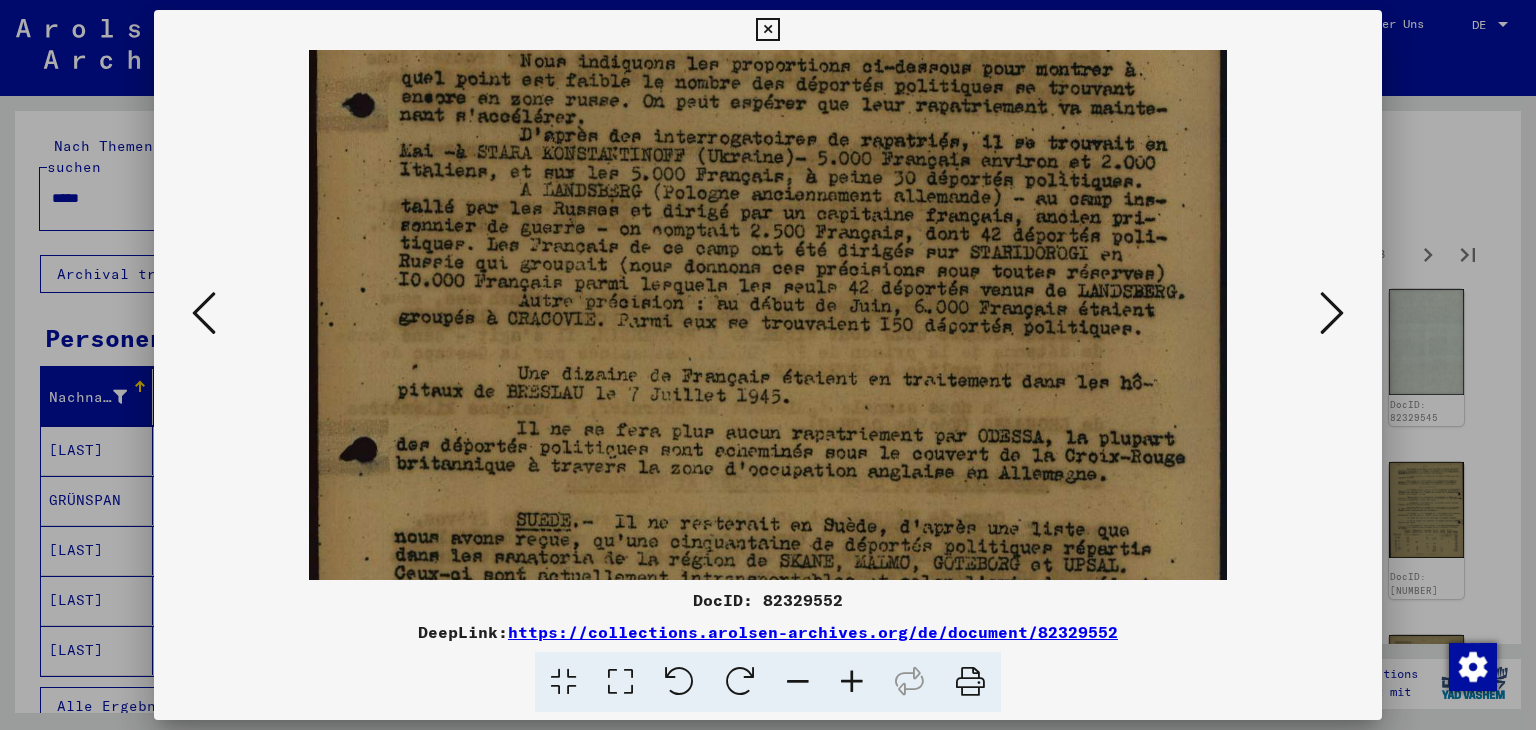 scroll, scrollTop: 314, scrollLeft: 0, axis: vertical 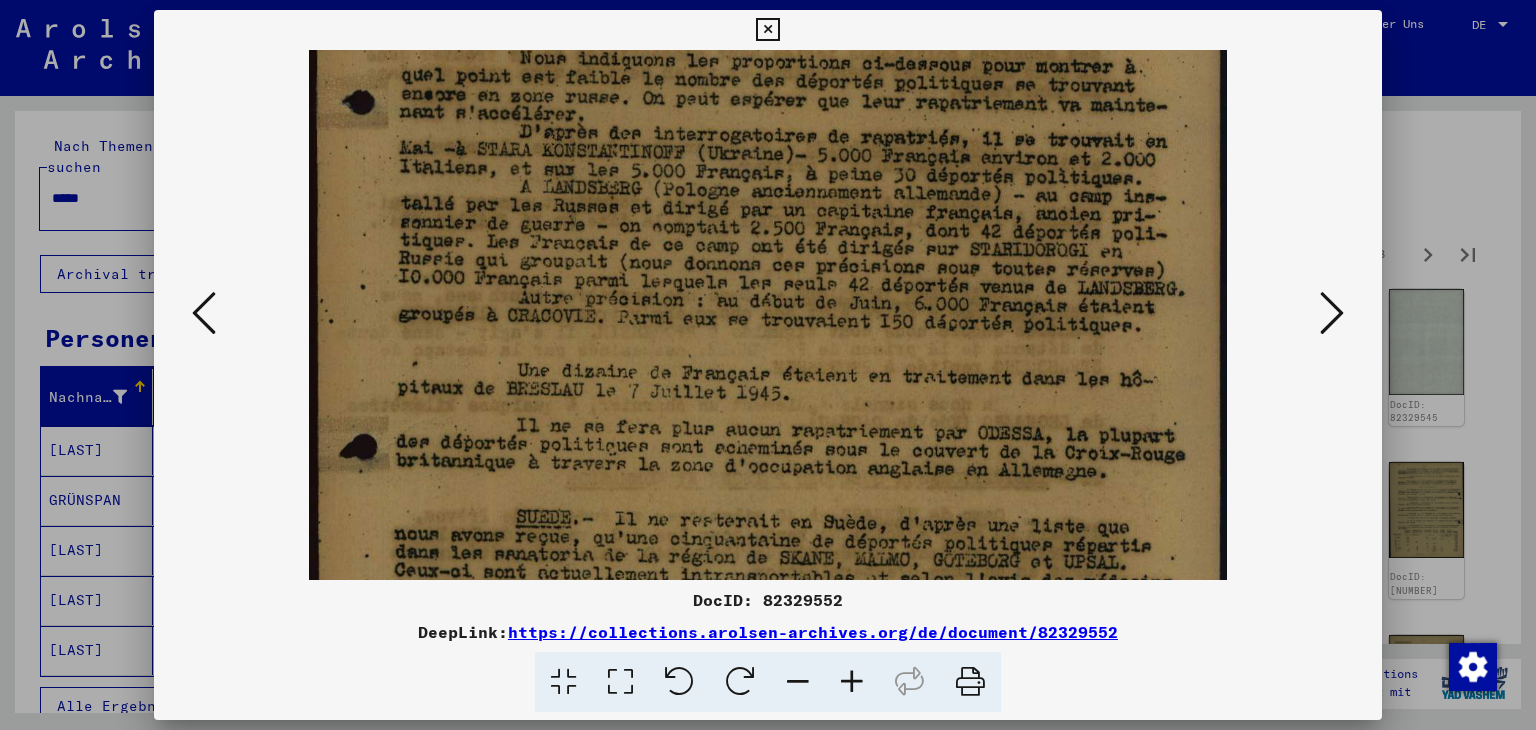 drag, startPoint x: 984, startPoint y: 405, endPoint x: 978, endPoint y: 393, distance: 13.416408 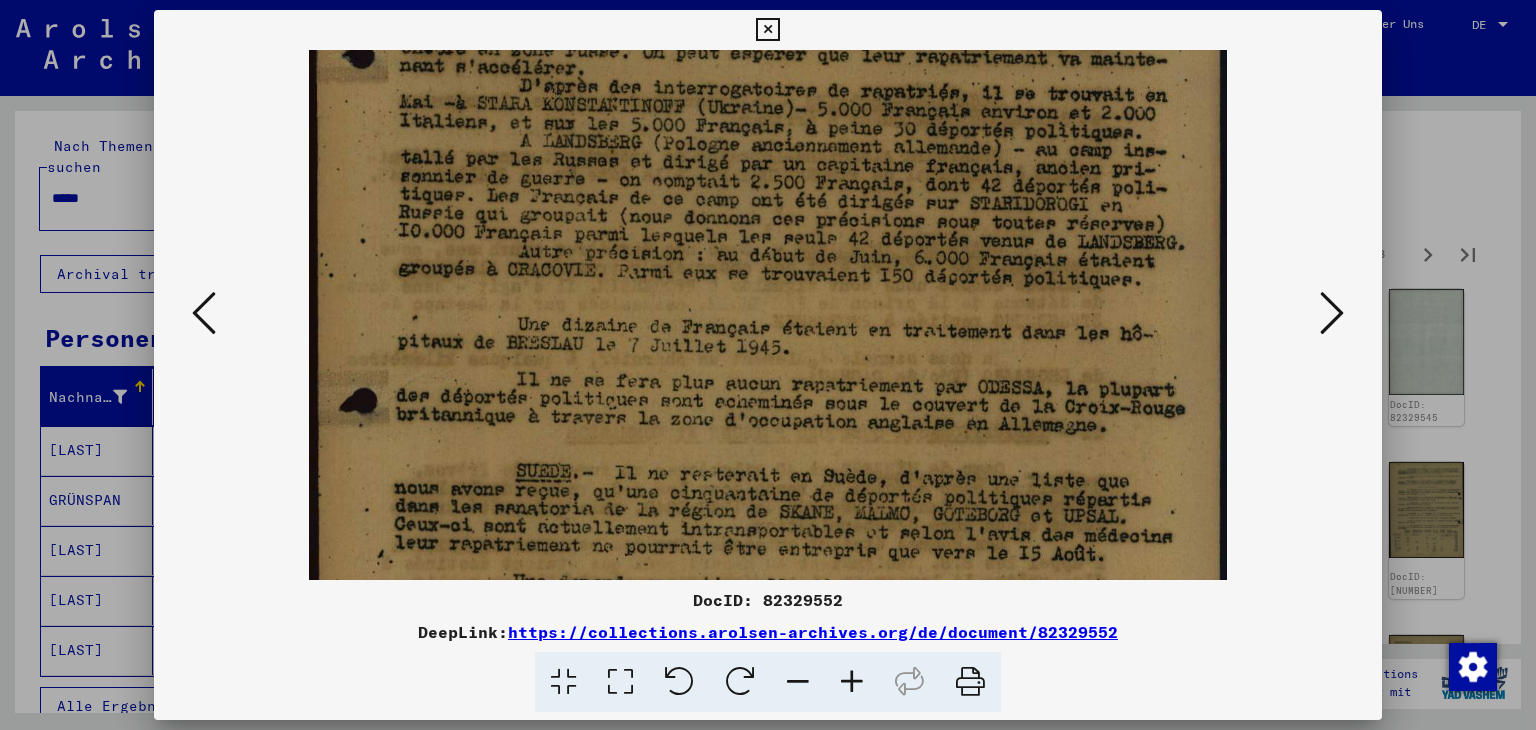 scroll, scrollTop: 373, scrollLeft: 0, axis: vertical 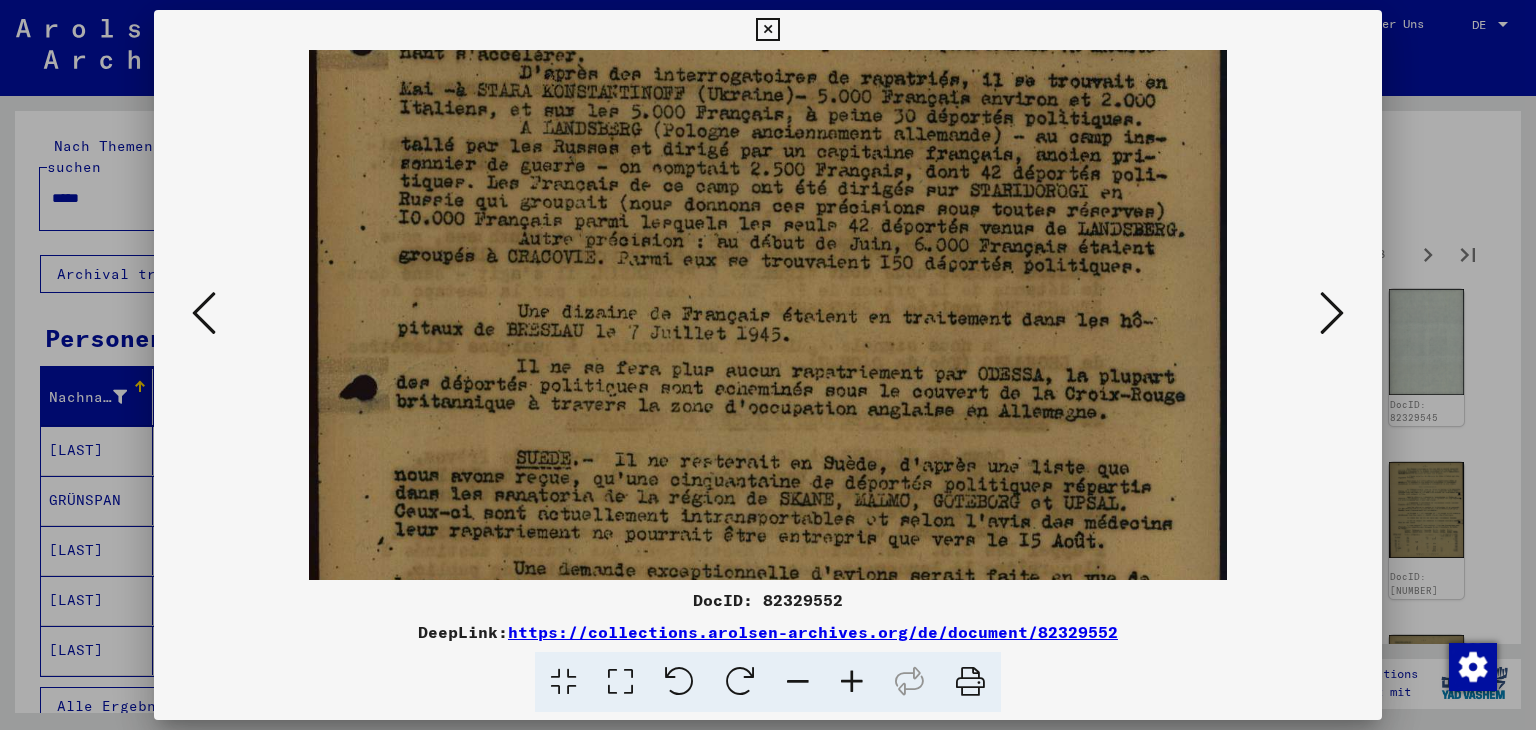 drag, startPoint x: 989, startPoint y: 438, endPoint x: 979, endPoint y: 381, distance: 57.870544 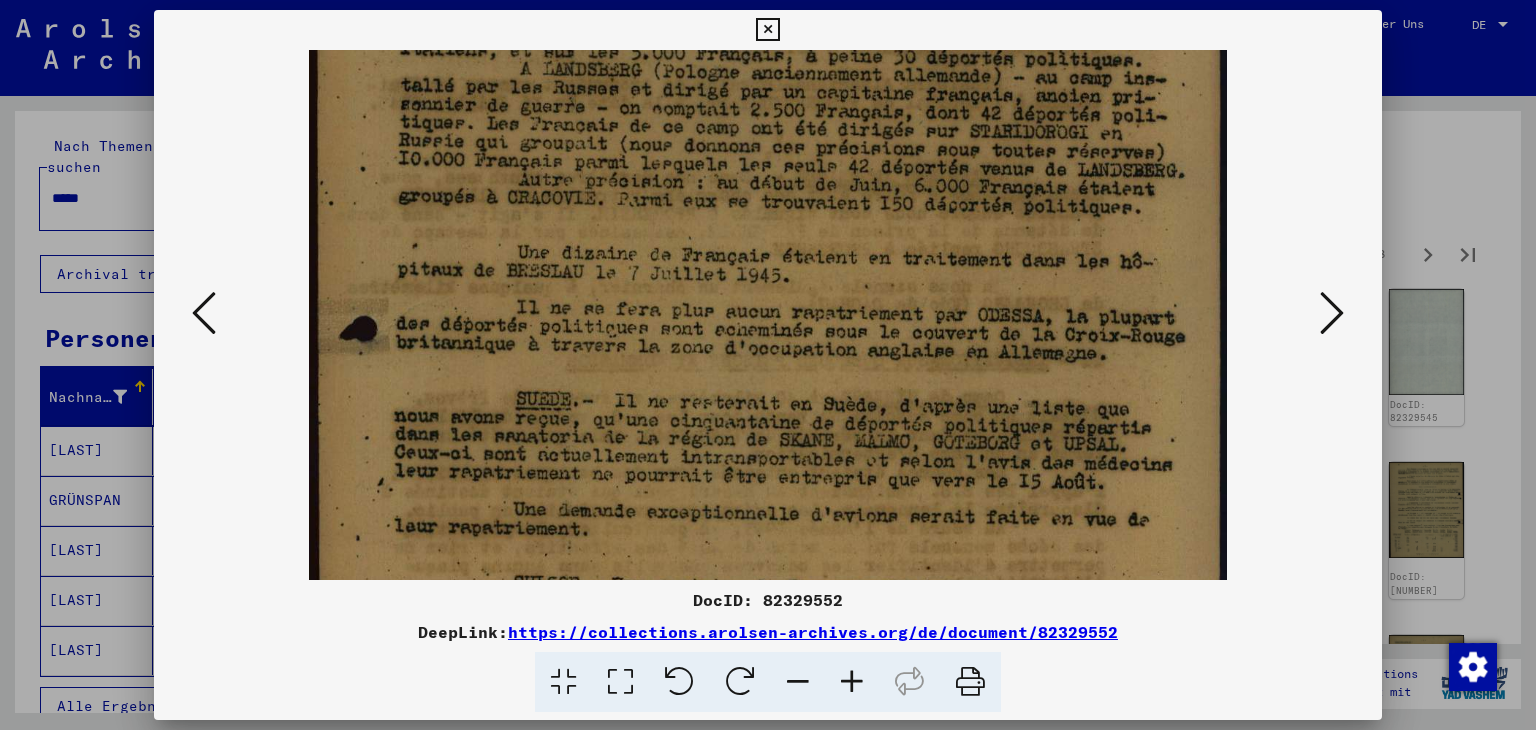 scroll, scrollTop: 439, scrollLeft: 0, axis: vertical 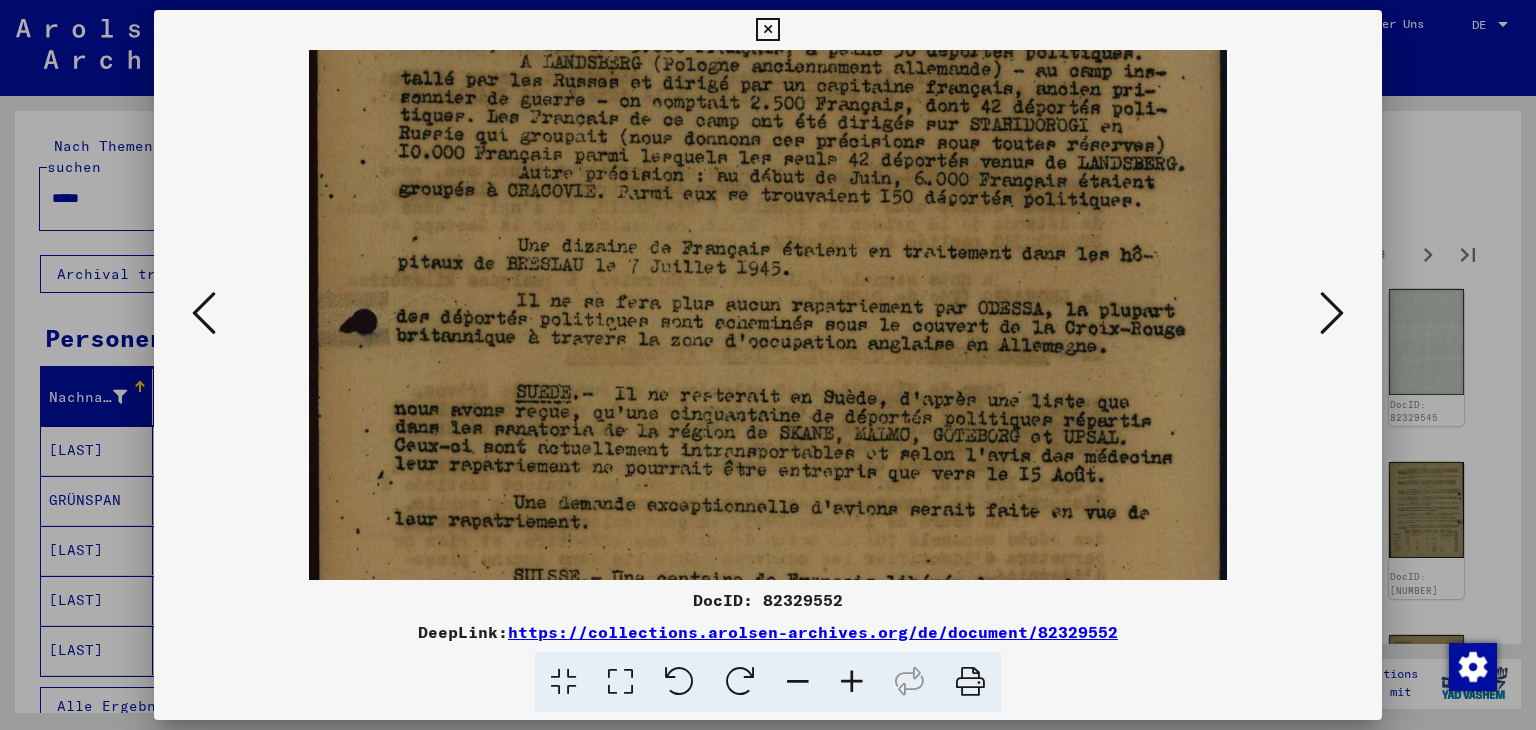 drag, startPoint x: 989, startPoint y: 438, endPoint x: 985, endPoint y: 375, distance: 63.126858 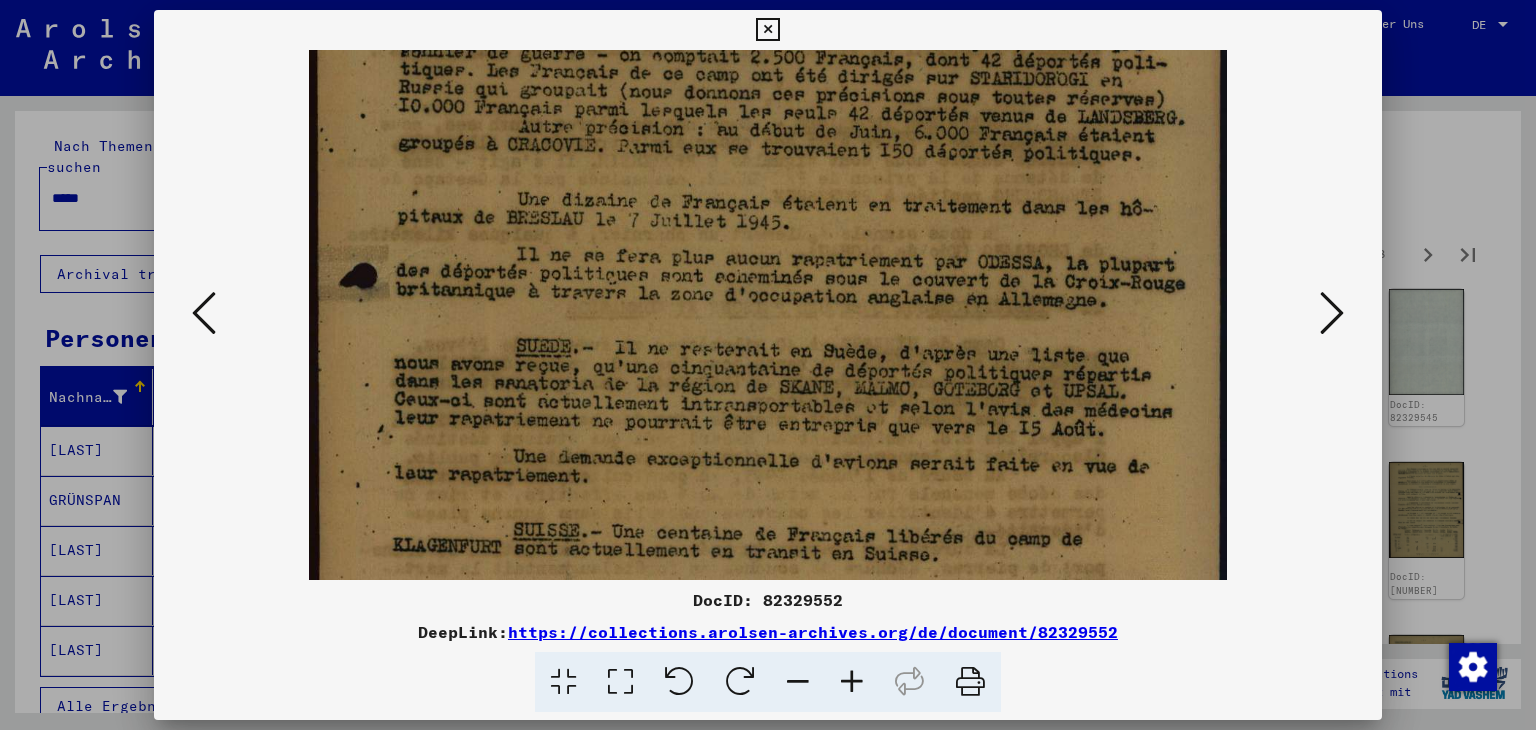 drag, startPoint x: 995, startPoint y: 421, endPoint x: 992, endPoint y: 389, distance: 32.140316 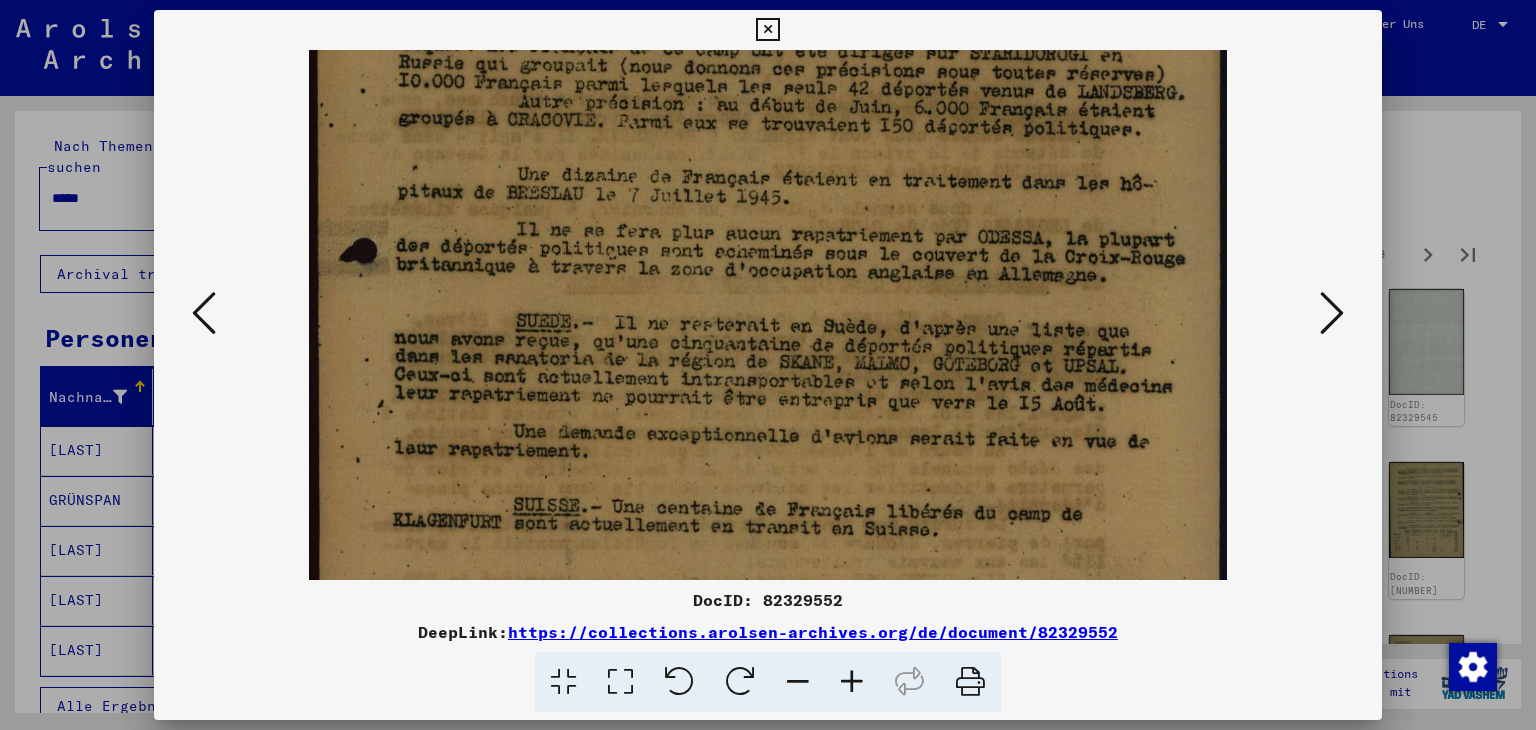 scroll, scrollTop: 512, scrollLeft: 0, axis: vertical 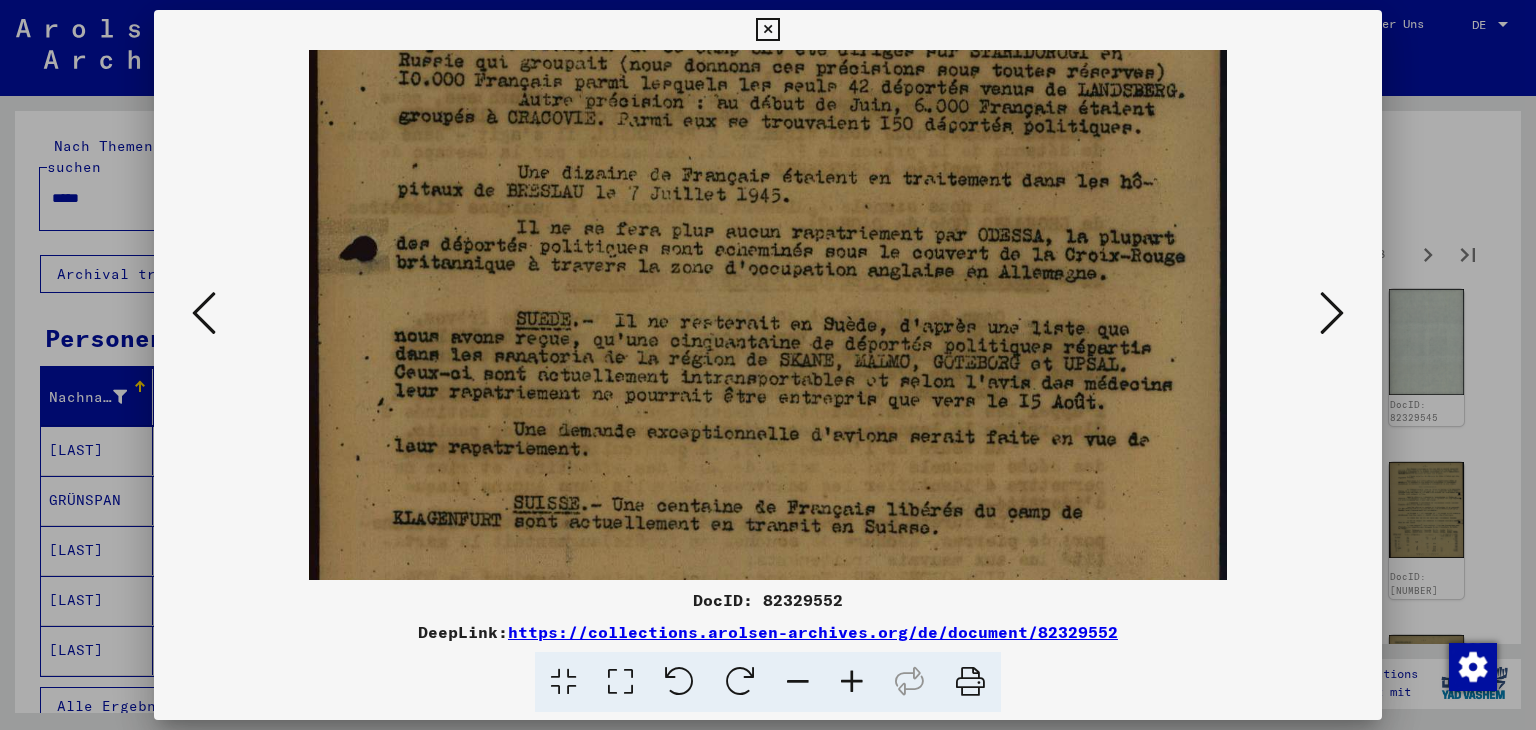 drag, startPoint x: 1000, startPoint y: 444, endPoint x: 1001, endPoint y: 419, distance: 25.019993 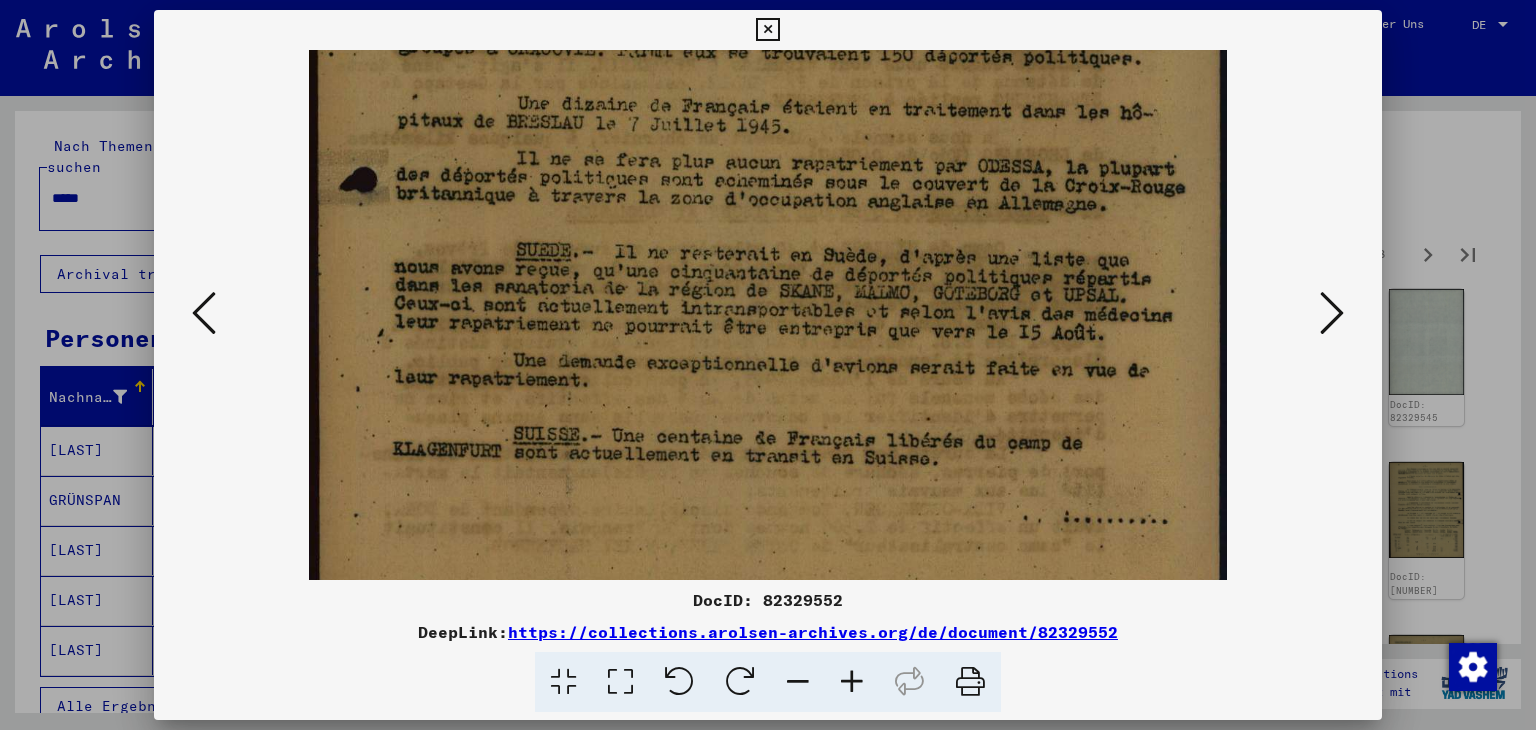scroll, scrollTop: 584, scrollLeft: 0, axis: vertical 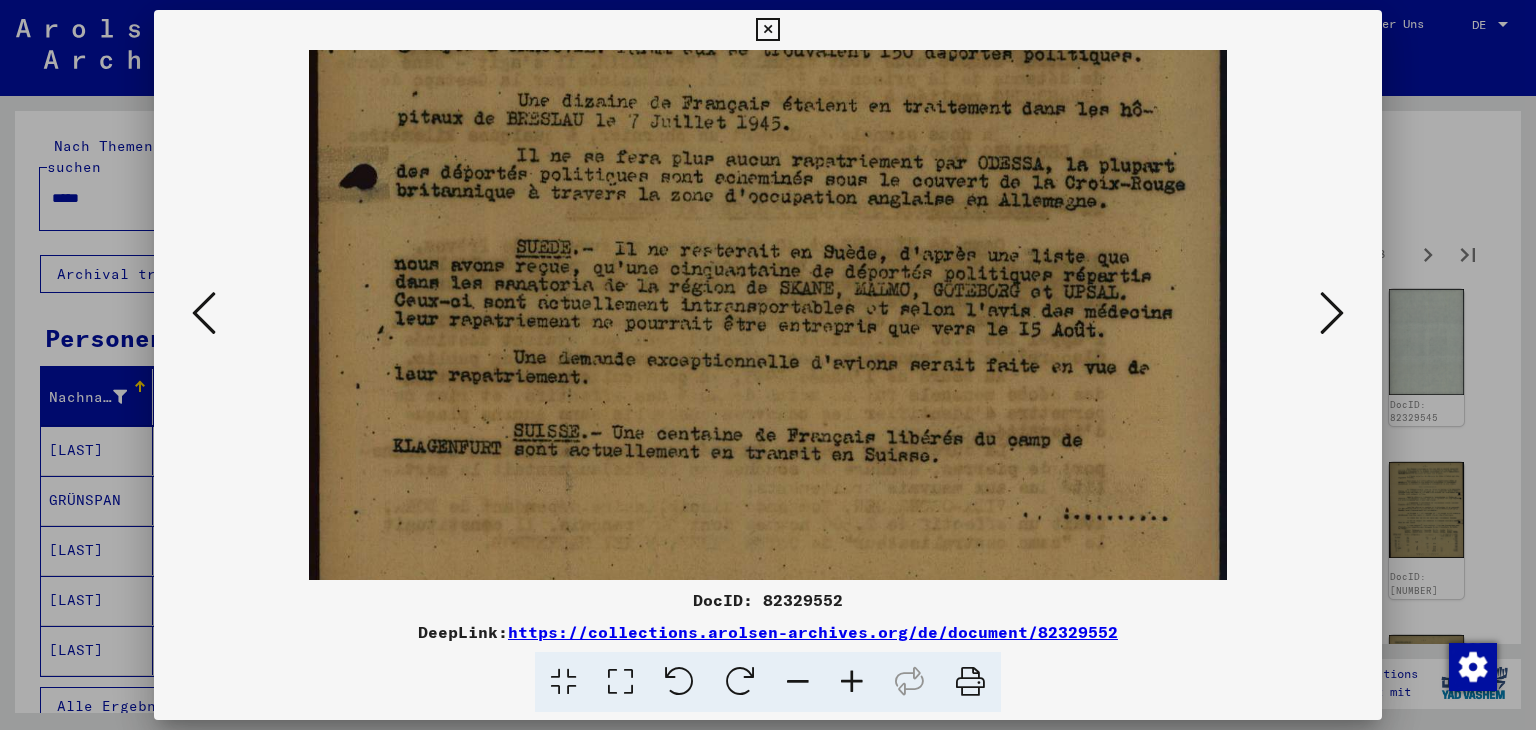 drag, startPoint x: 1013, startPoint y: 449, endPoint x: 997, endPoint y: 381, distance: 69.856995 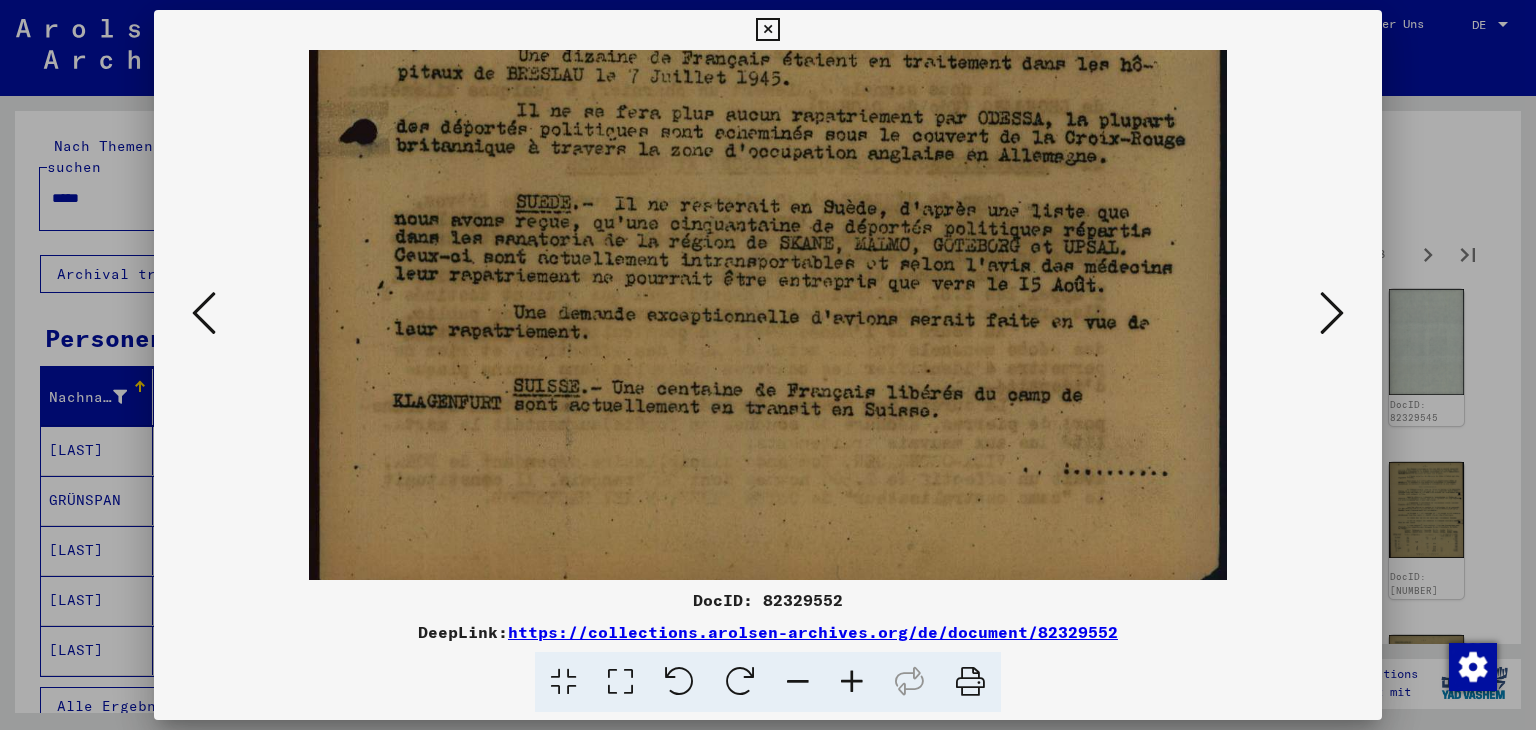 scroll, scrollTop: 649, scrollLeft: 0, axis: vertical 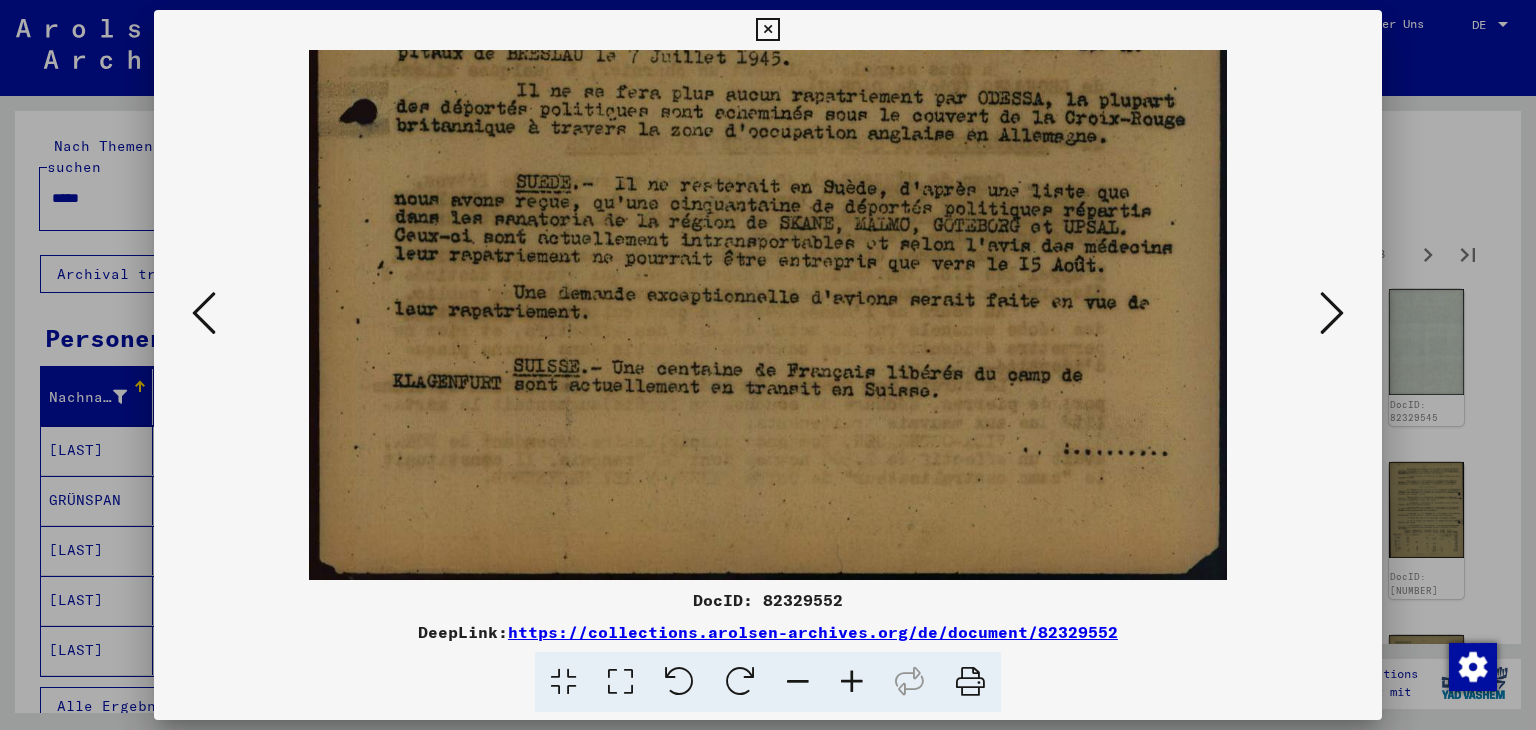 drag, startPoint x: 997, startPoint y: 440, endPoint x: 981, endPoint y: 356, distance: 85.51023 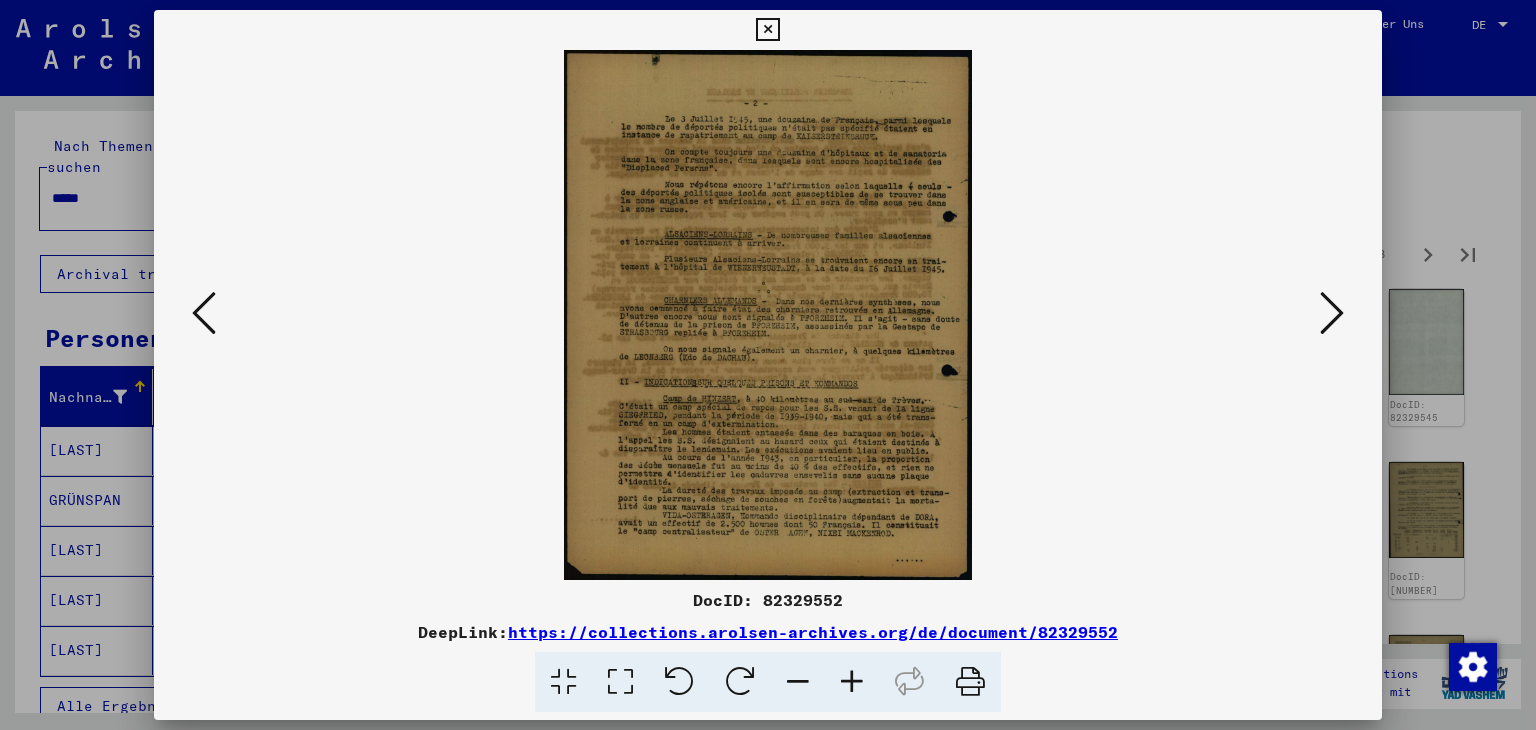 scroll, scrollTop: 0, scrollLeft: 0, axis: both 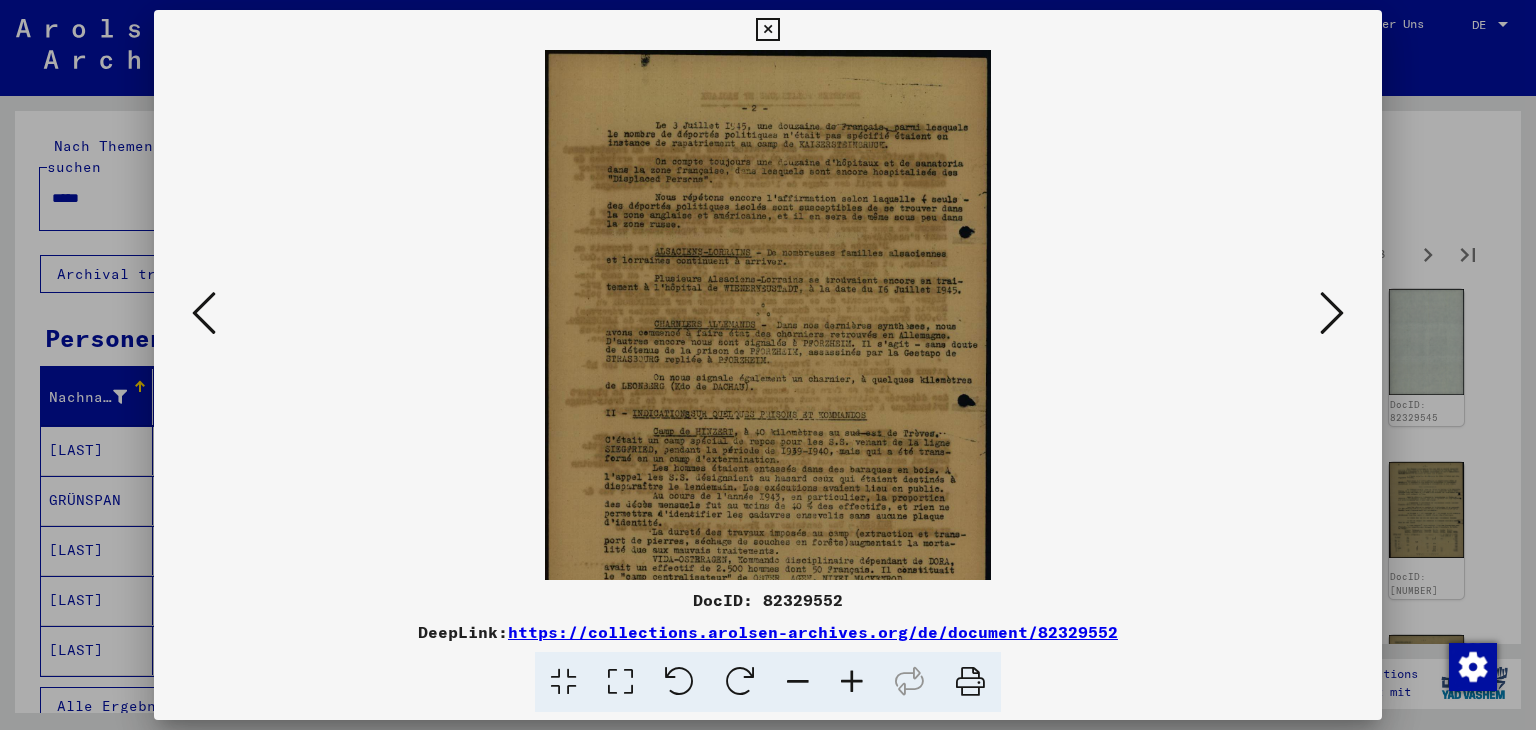 click at bounding box center [852, 682] 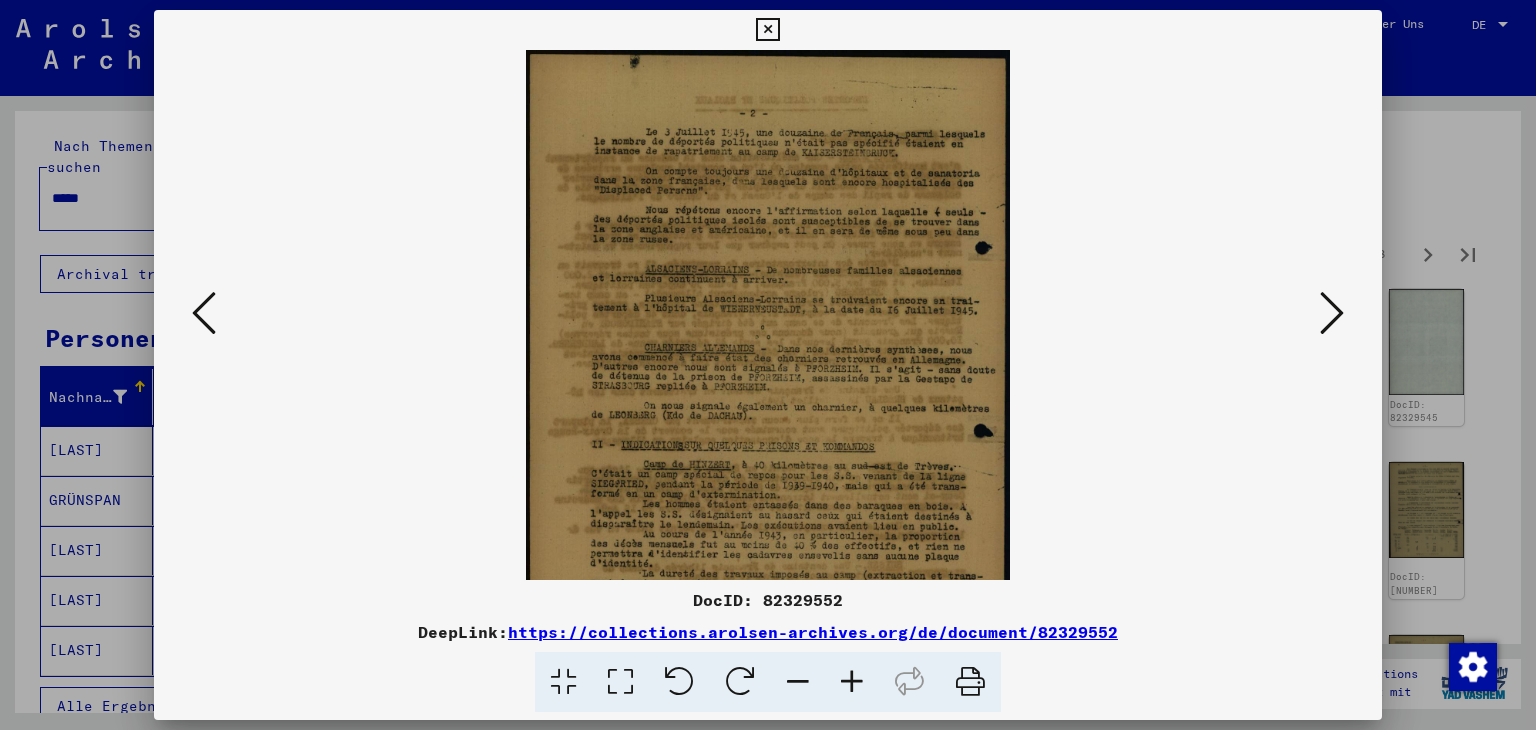click at bounding box center [852, 682] 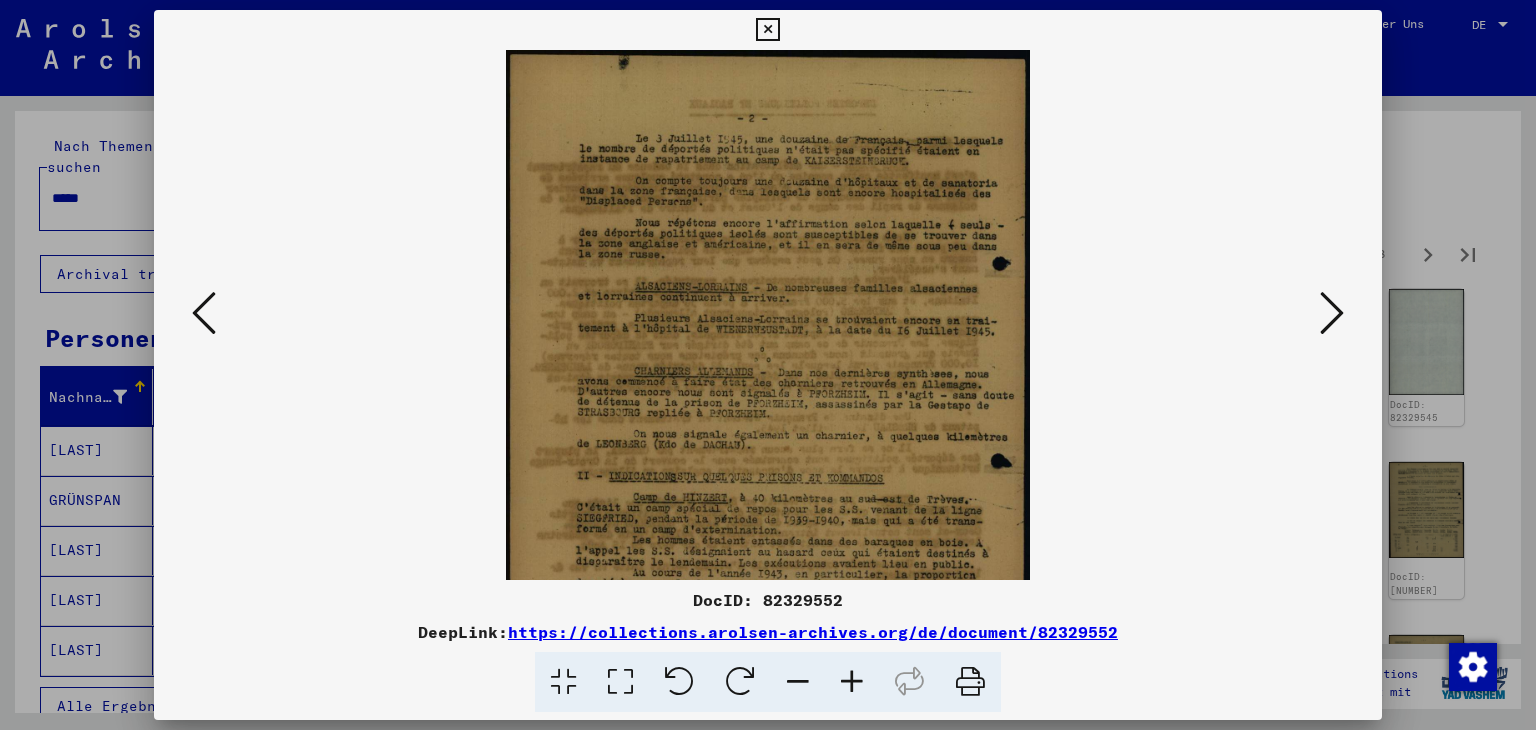 click at bounding box center [852, 682] 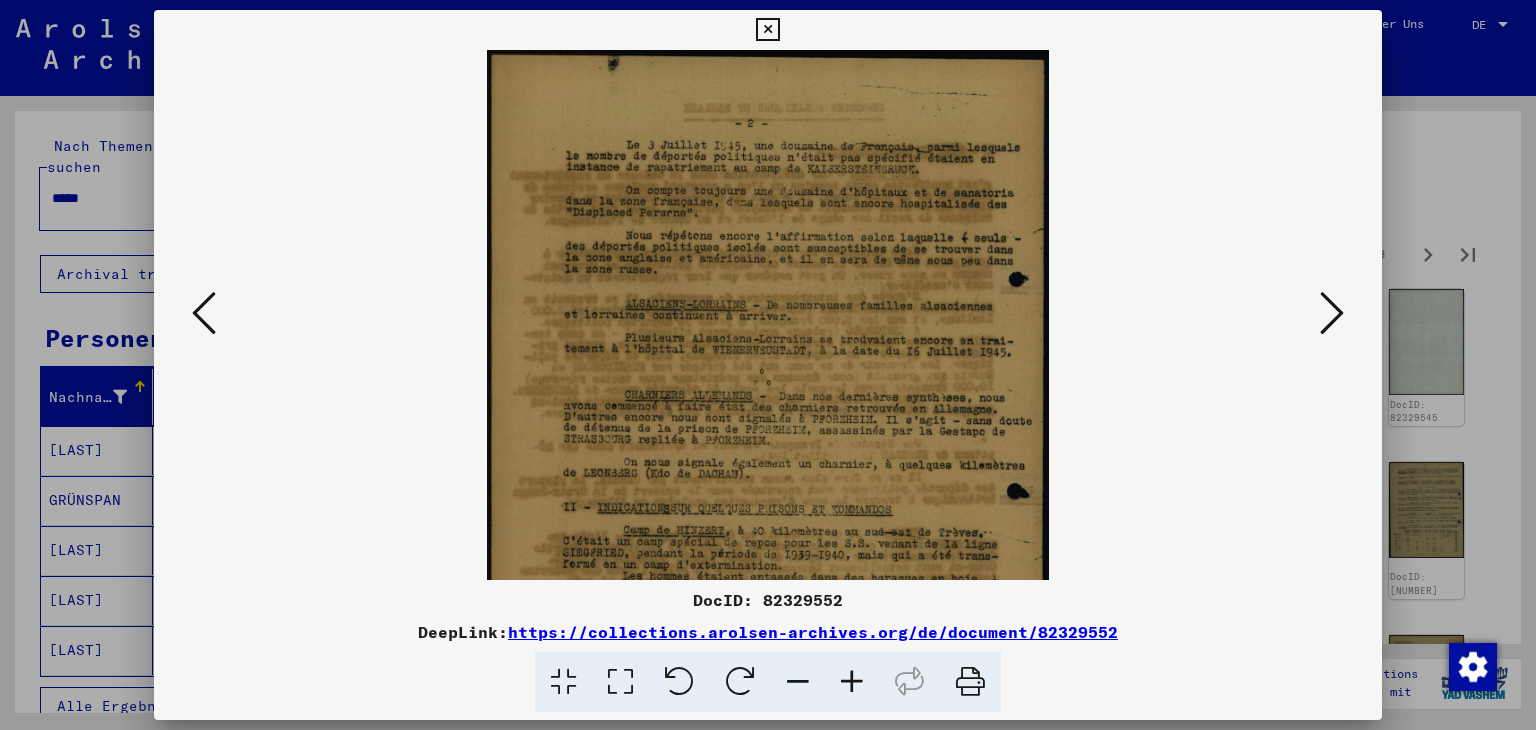 click at bounding box center [852, 682] 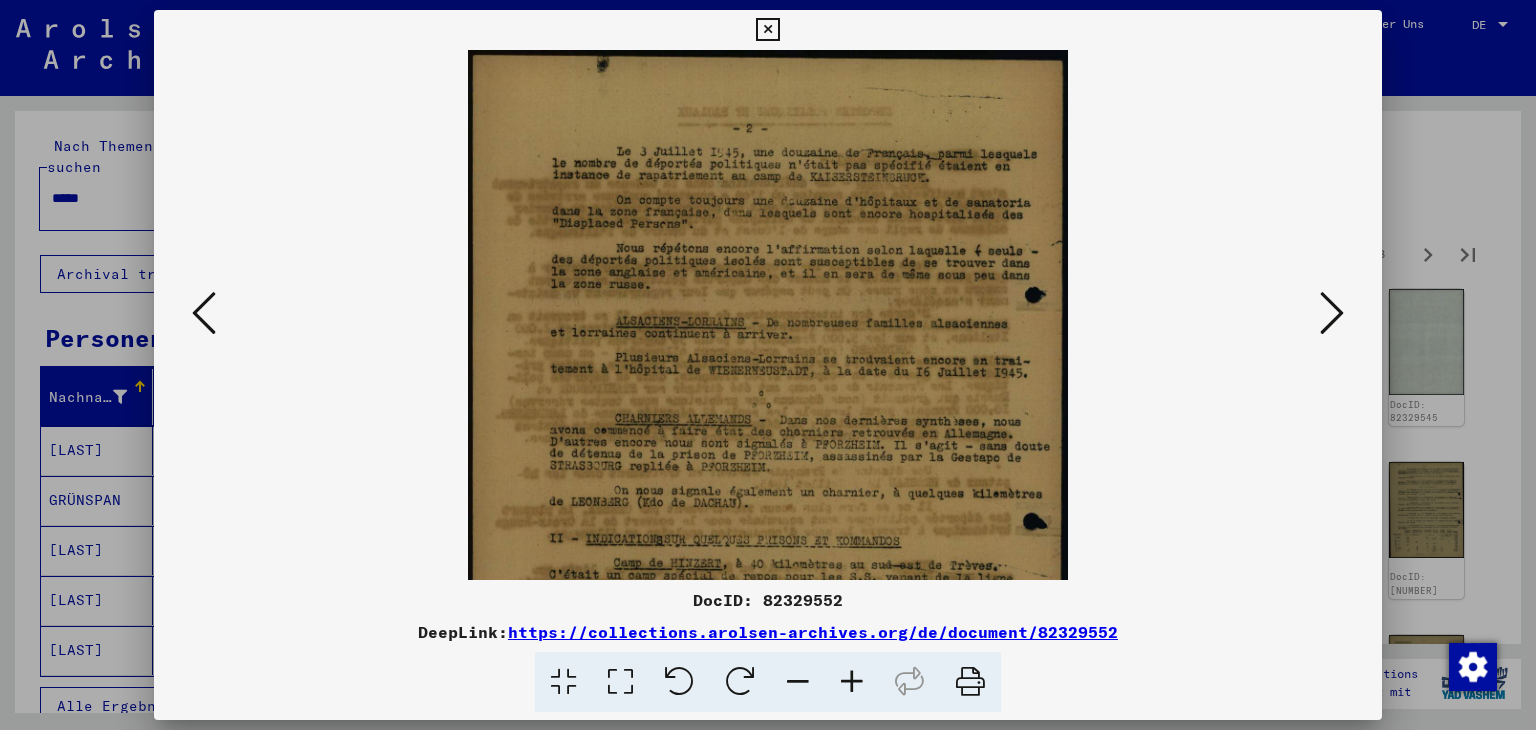 click at bounding box center [852, 682] 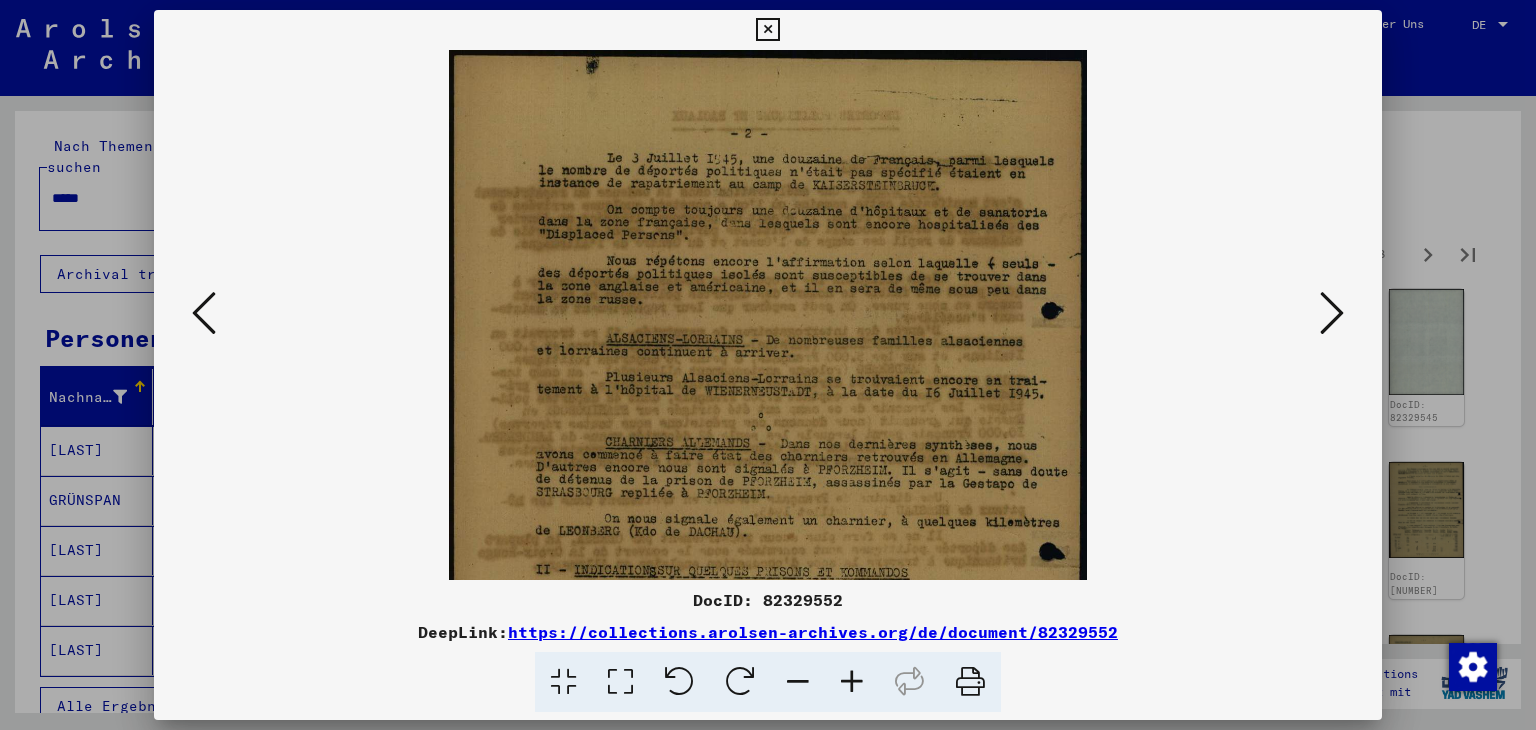 click at bounding box center [852, 682] 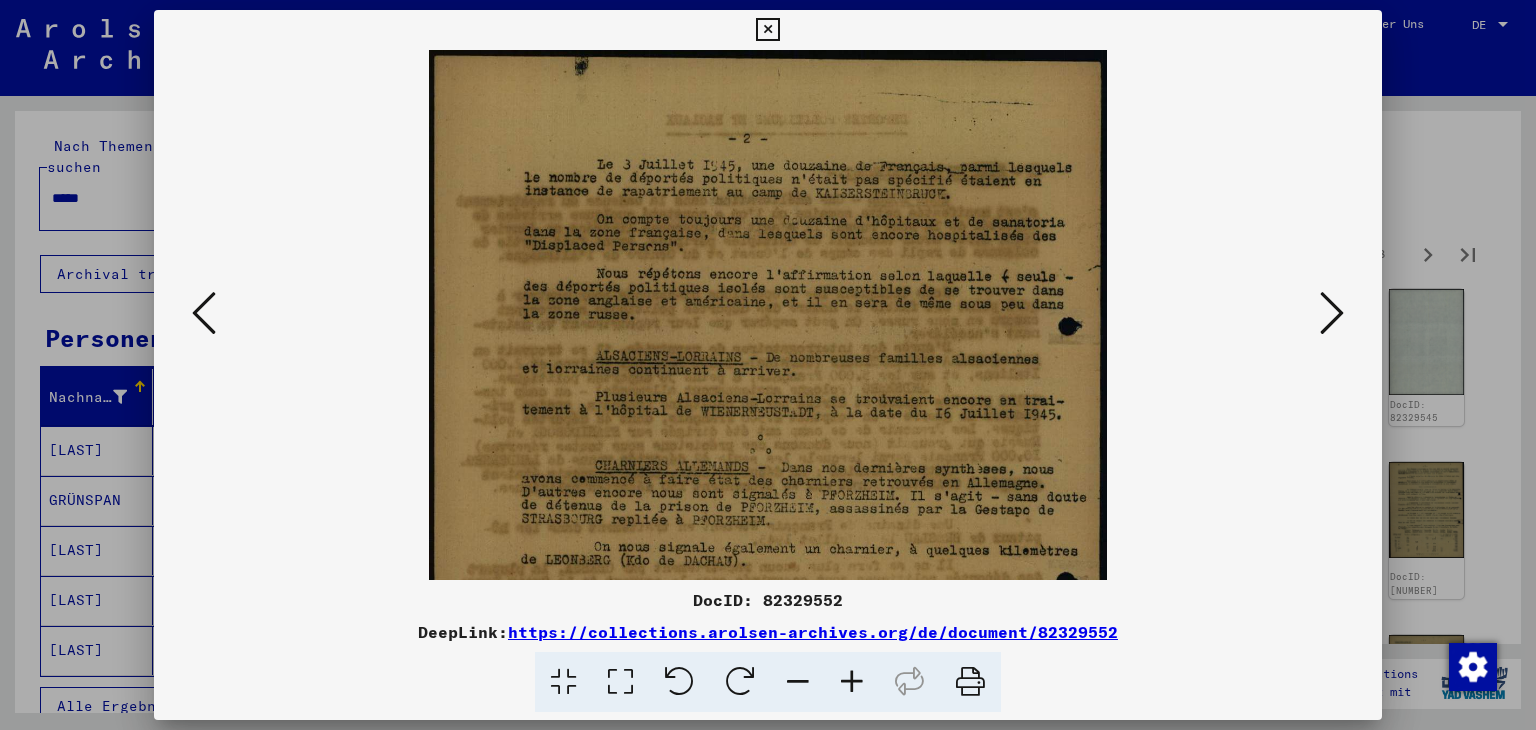 click at bounding box center (852, 682) 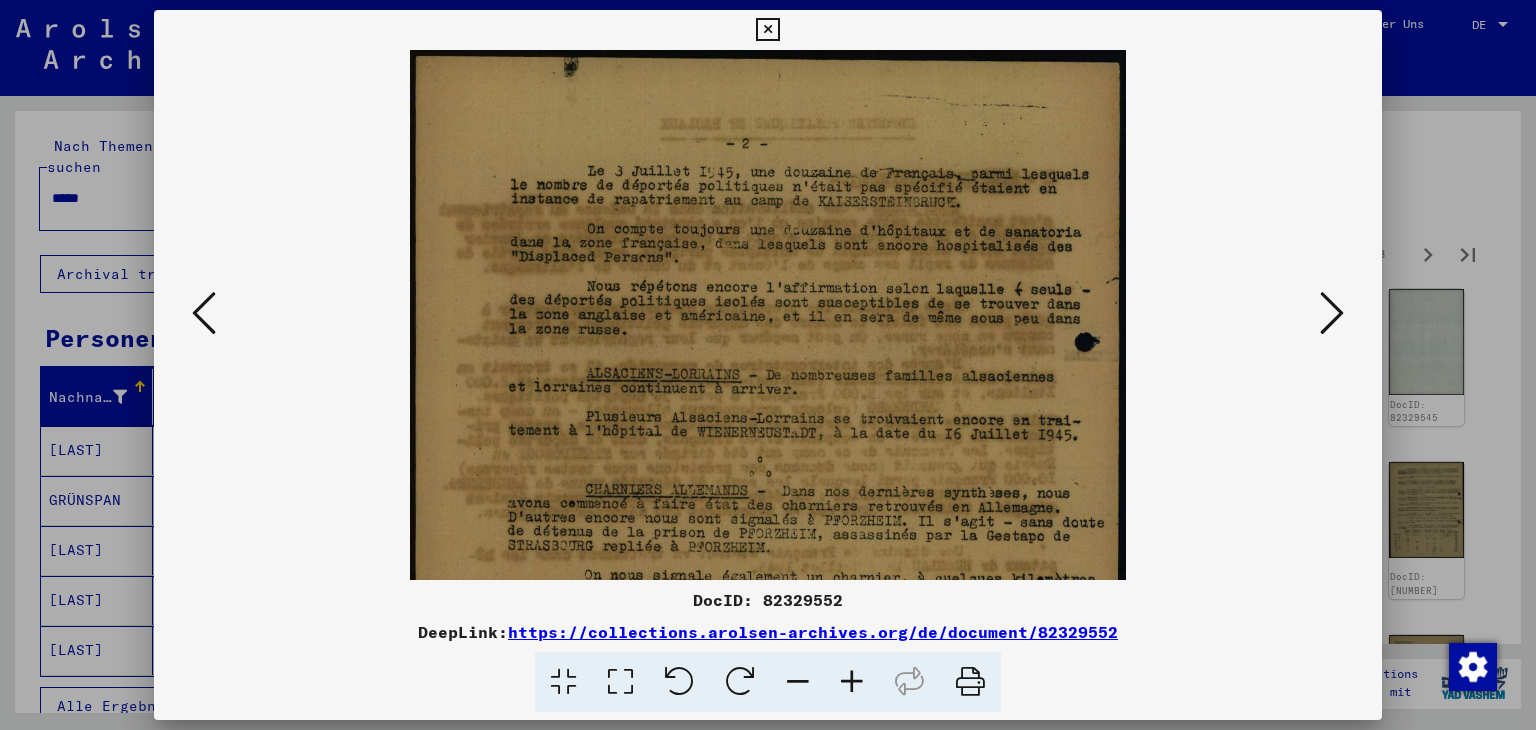 click at bounding box center (852, 682) 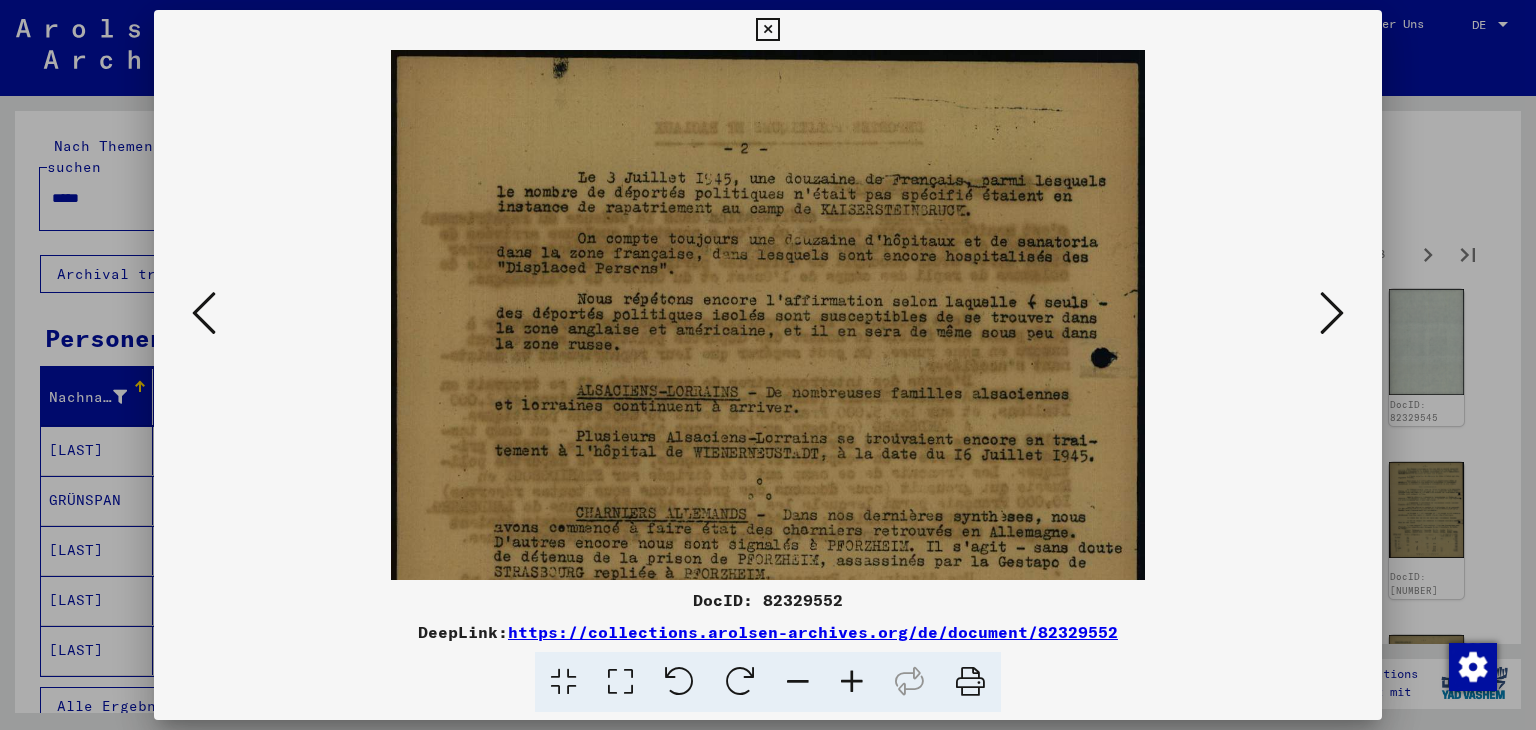 click at bounding box center [852, 682] 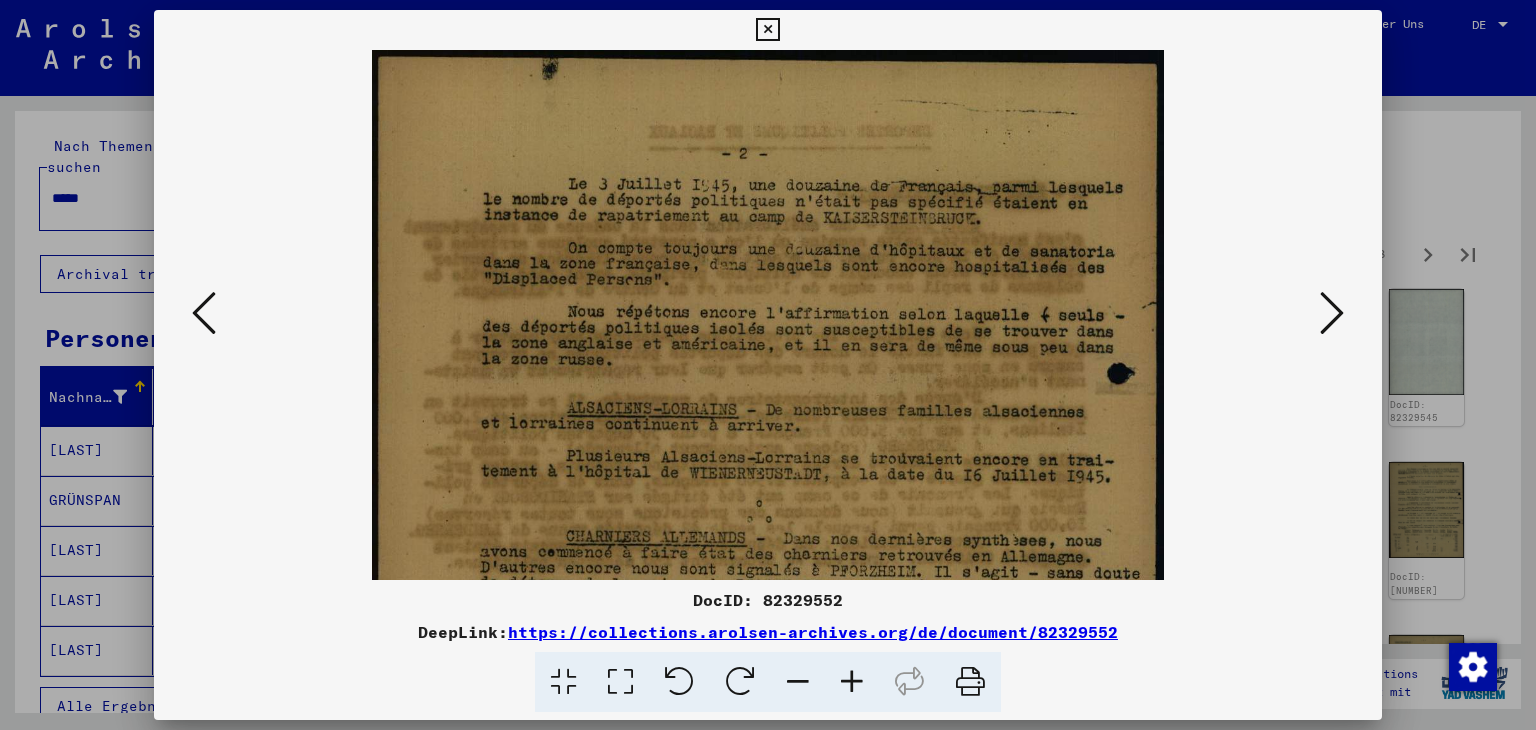 click at bounding box center [852, 682] 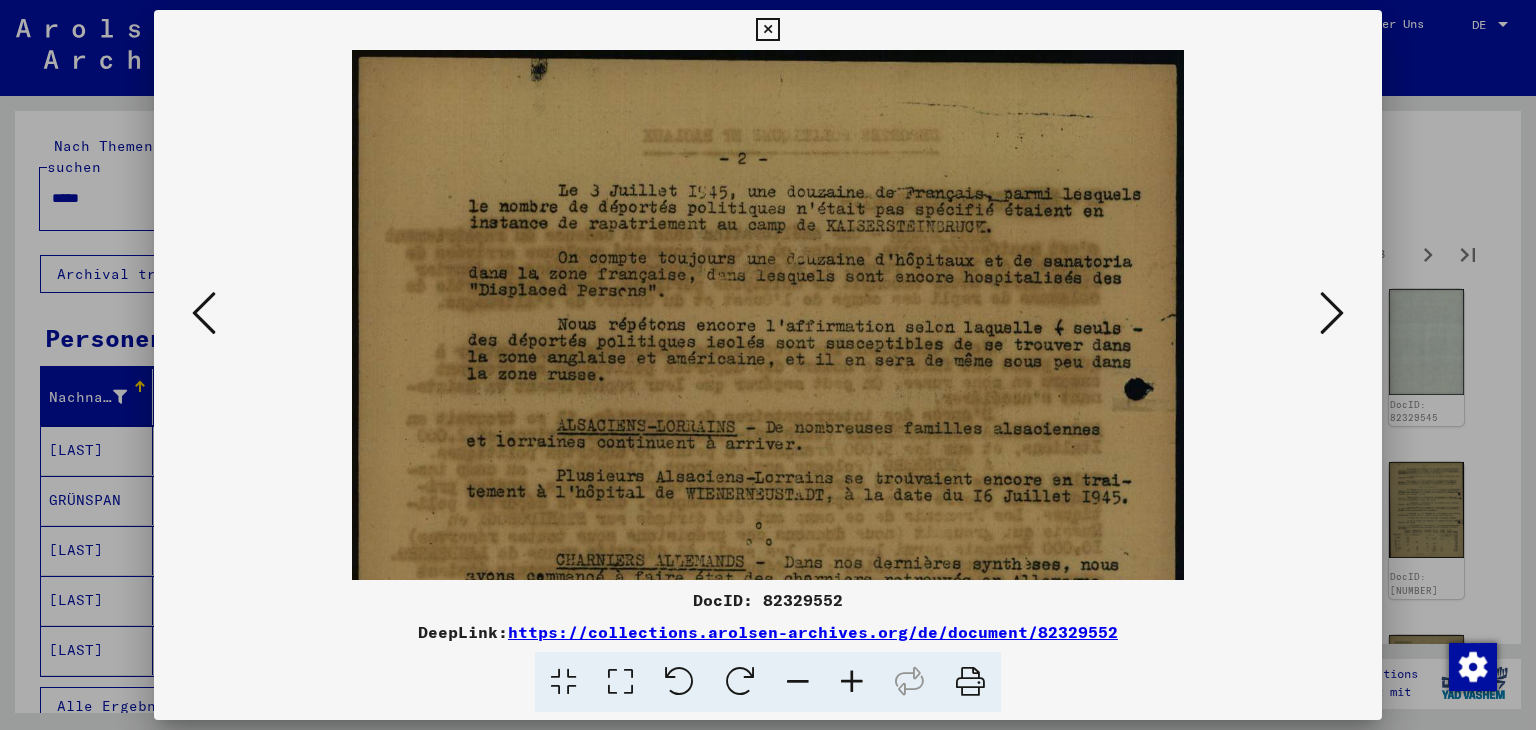 click at bounding box center (852, 682) 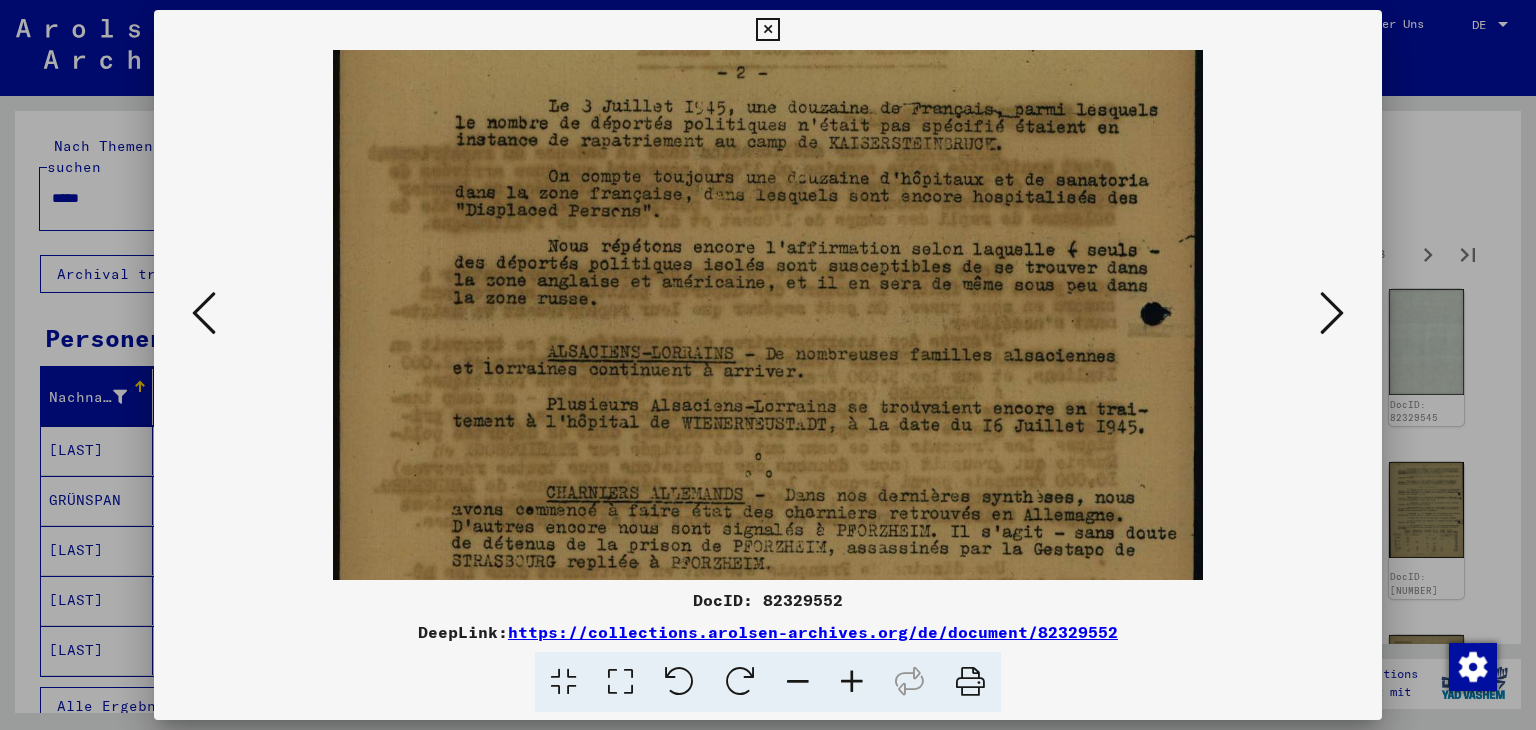 drag, startPoint x: 908, startPoint y: 441, endPoint x: 880, endPoint y: 351, distance: 94.254974 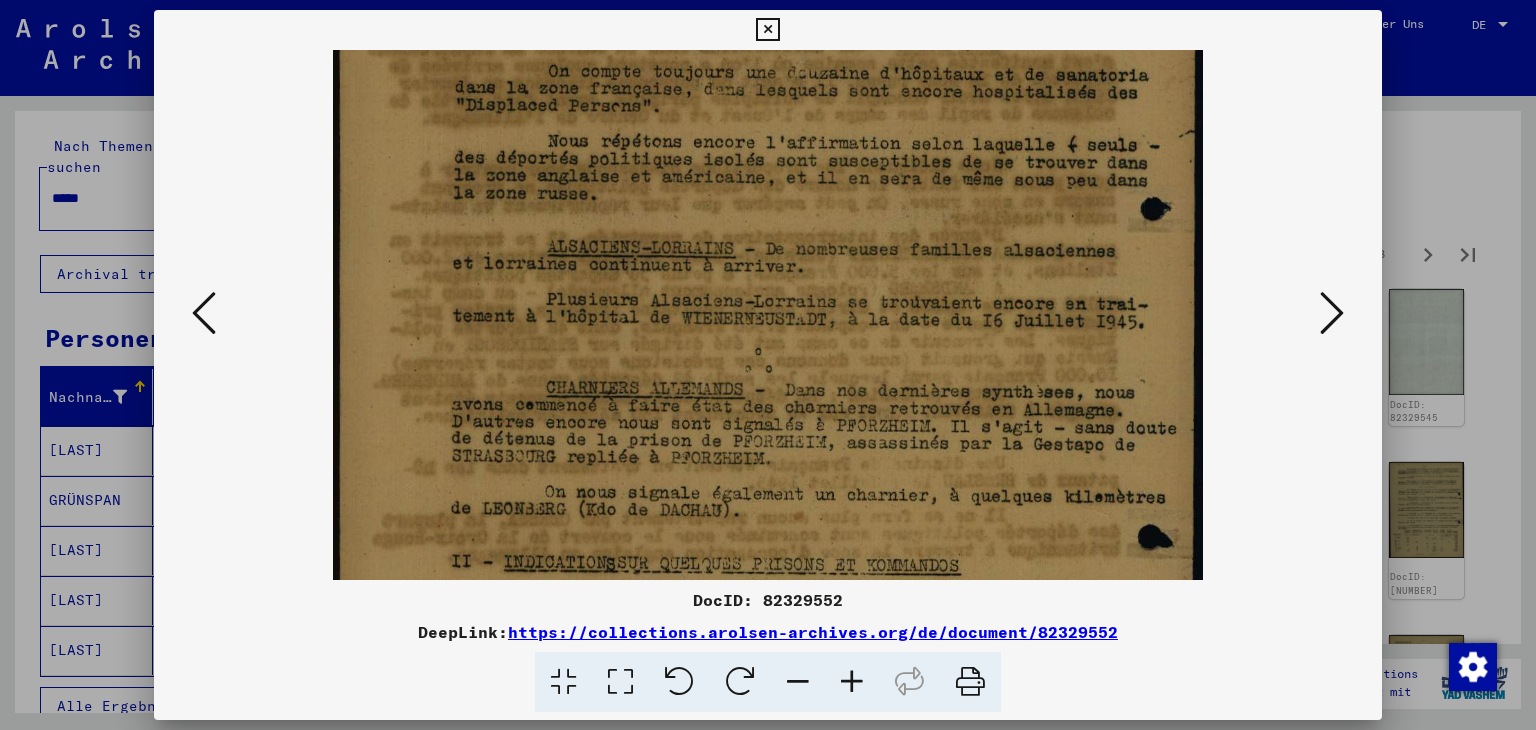 drag, startPoint x: 861, startPoint y: 360, endPoint x: 855, endPoint y: 341, distance: 19.924858 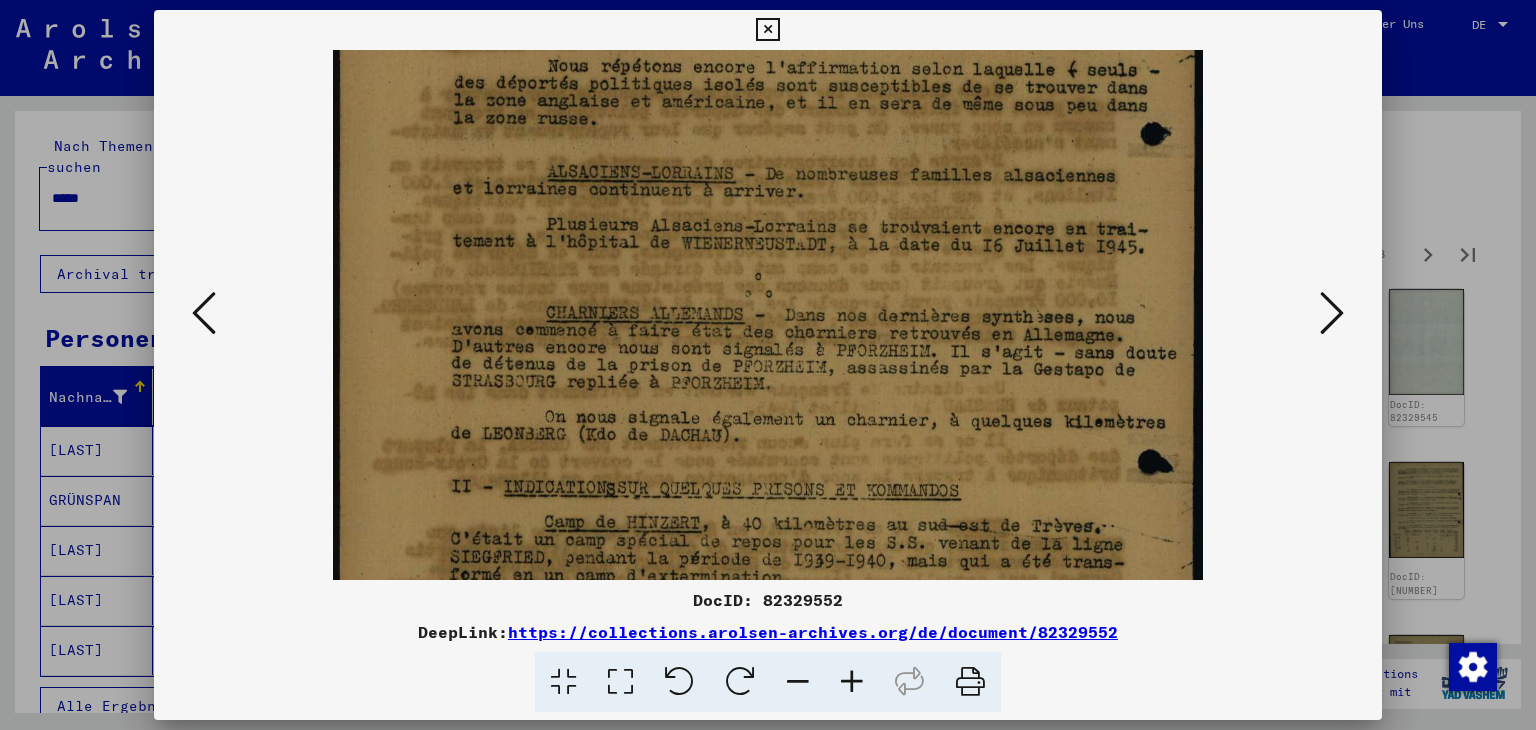 scroll, scrollTop: 276, scrollLeft: 0, axis: vertical 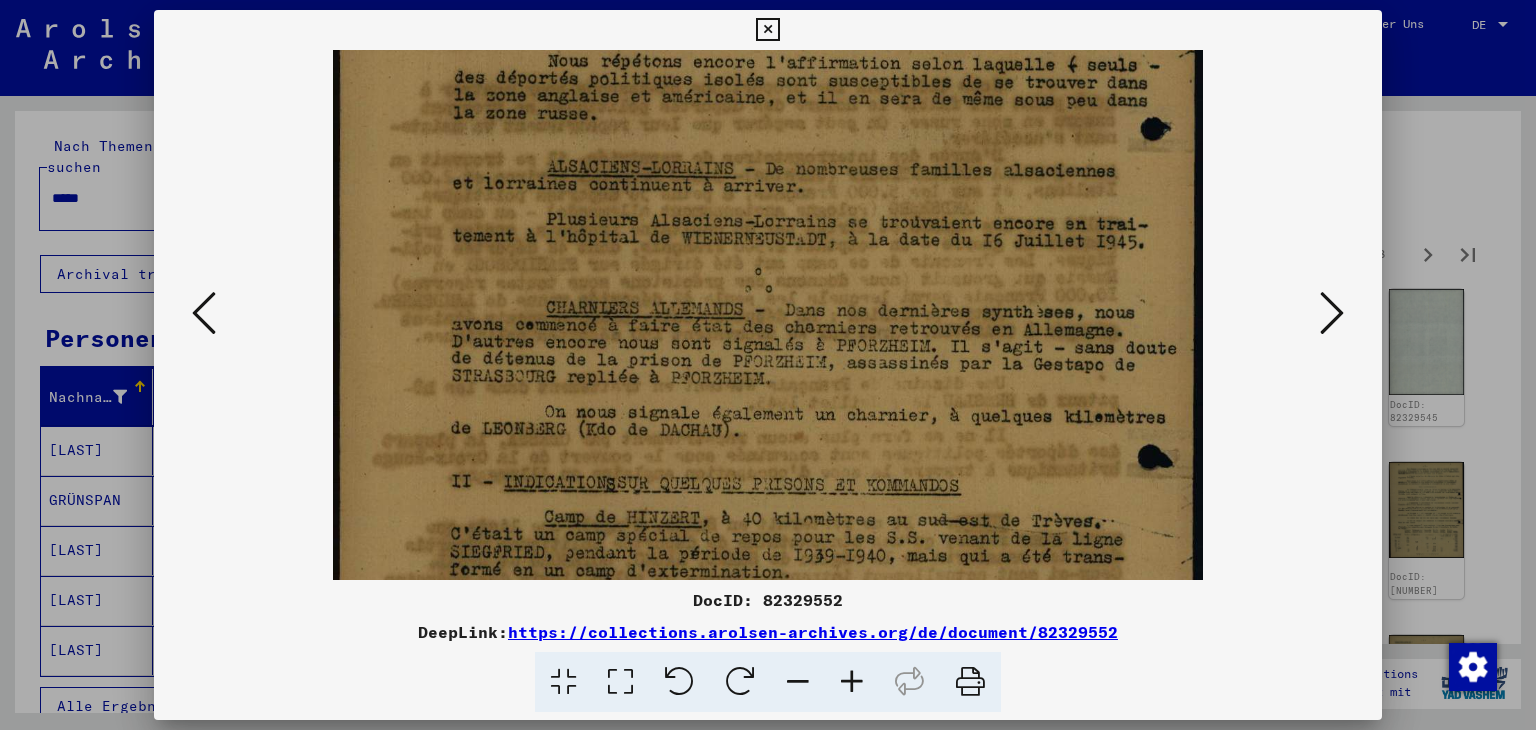 drag, startPoint x: 884, startPoint y: 346, endPoint x: 880, endPoint y: 332, distance: 14.56022 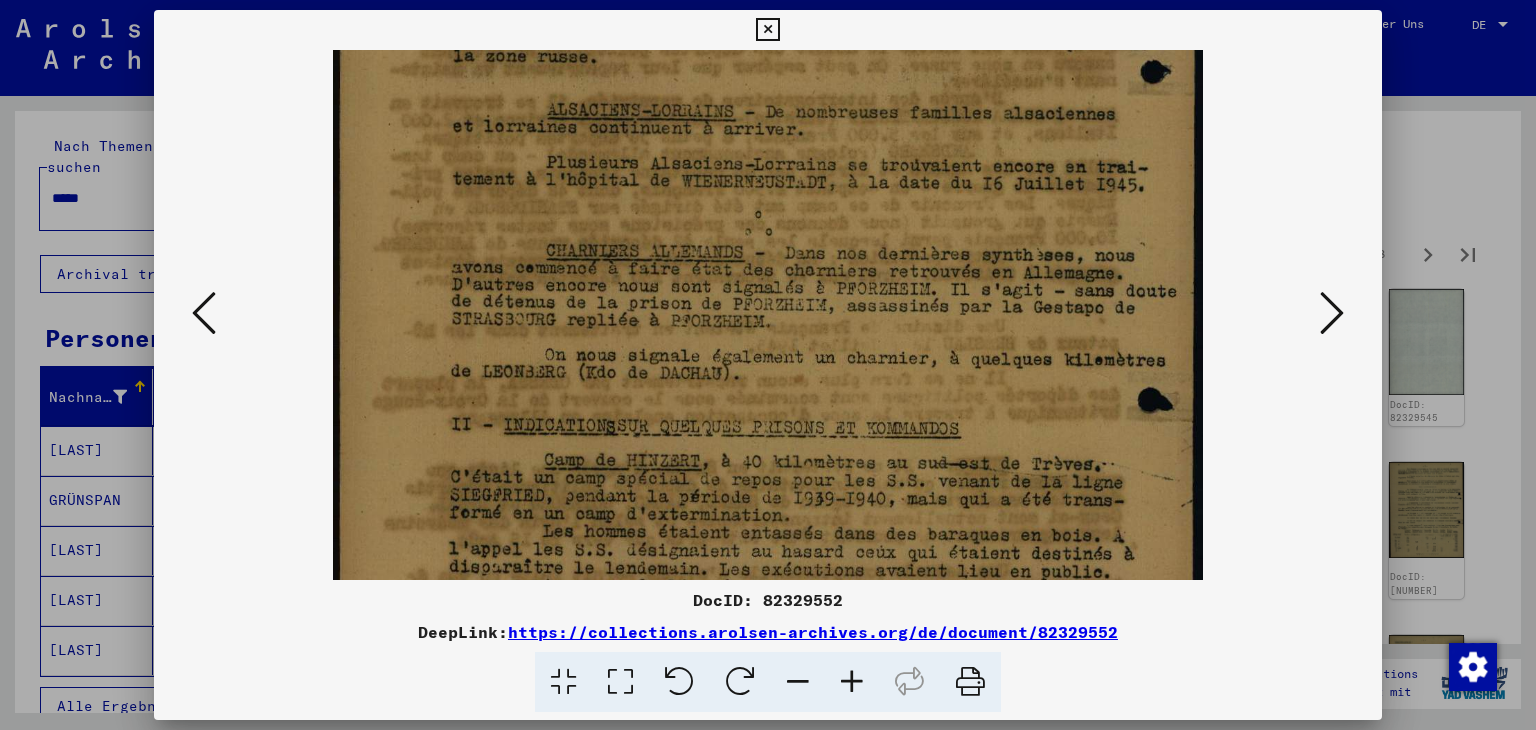 scroll, scrollTop: 334, scrollLeft: 0, axis: vertical 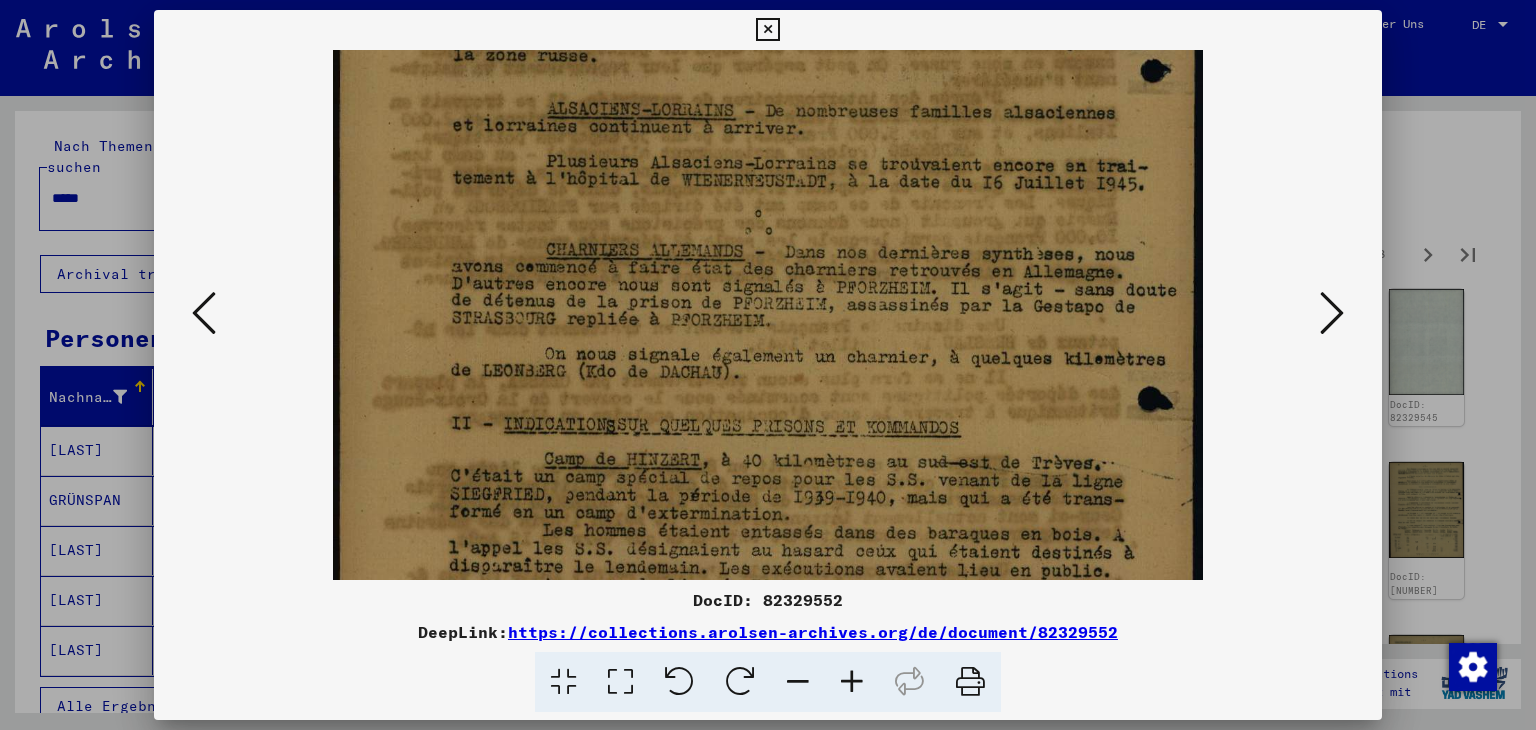 drag, startPoint x: 906, startPoint y: 397, endPoint x: 899, endPoint y: 368, distance: 29.832869 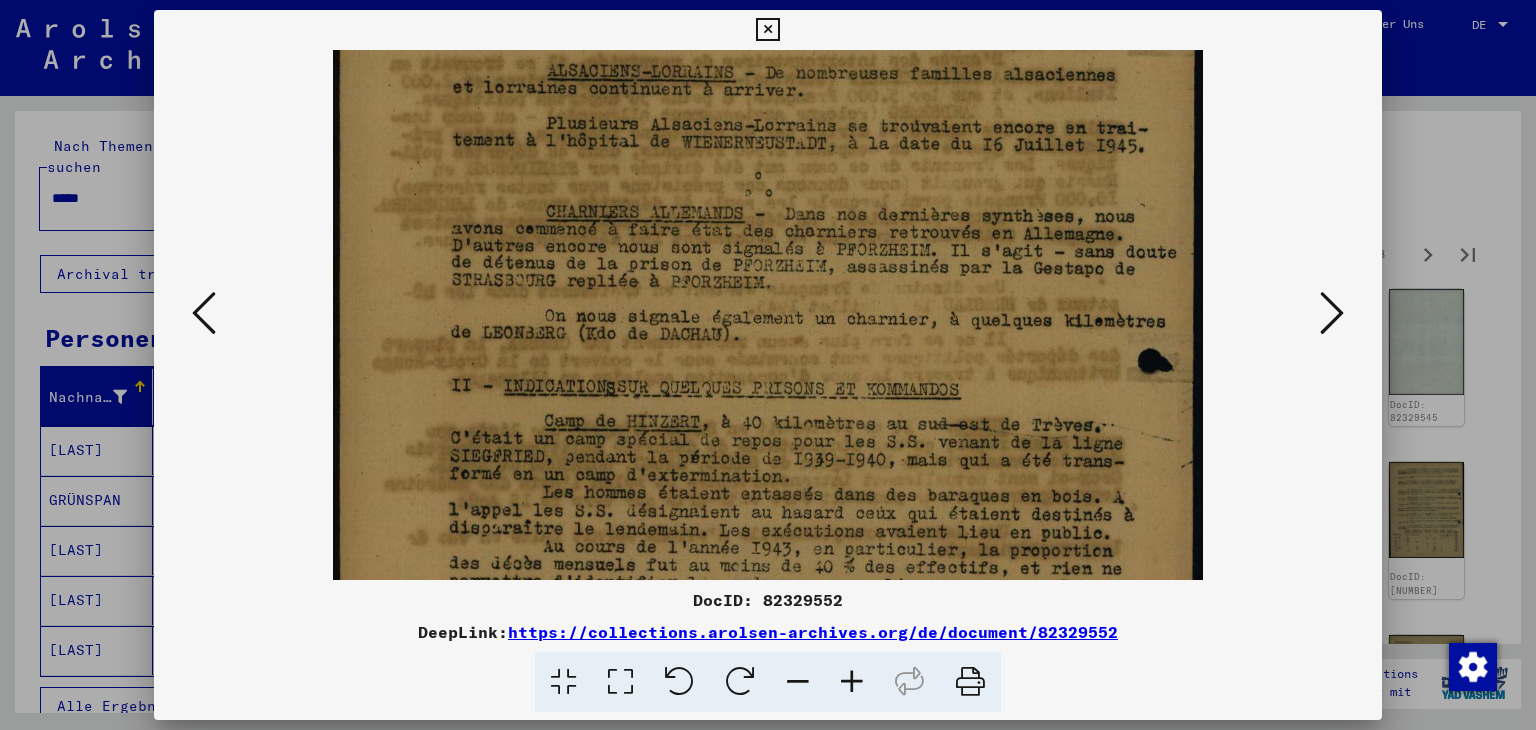 scroll, scrollTop: 380, scrollLeft: 0, axis: vertical 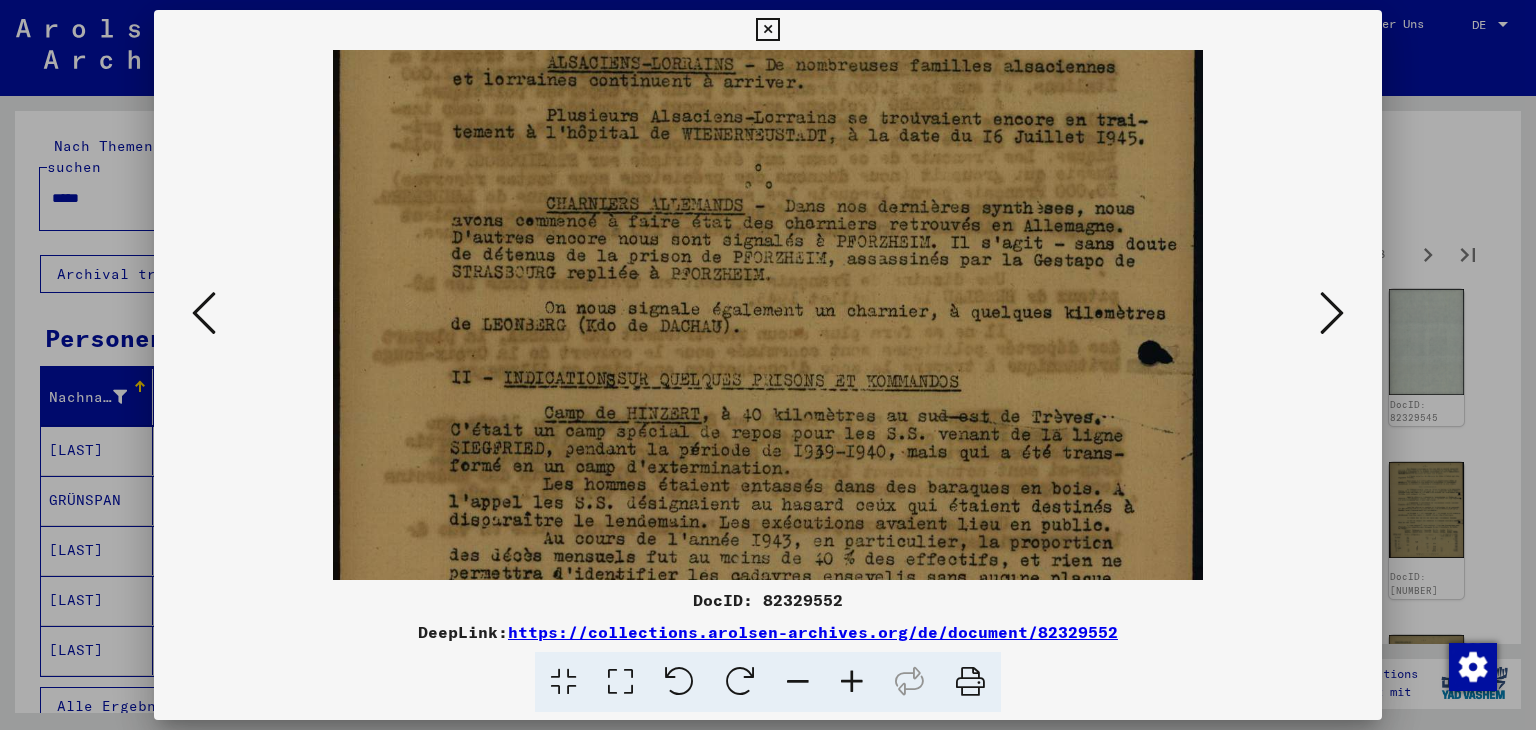 drag, startPoint x: 905, startPoint y: 382, endPoint x: 899, endPoint y: 359, distance: 23.769728 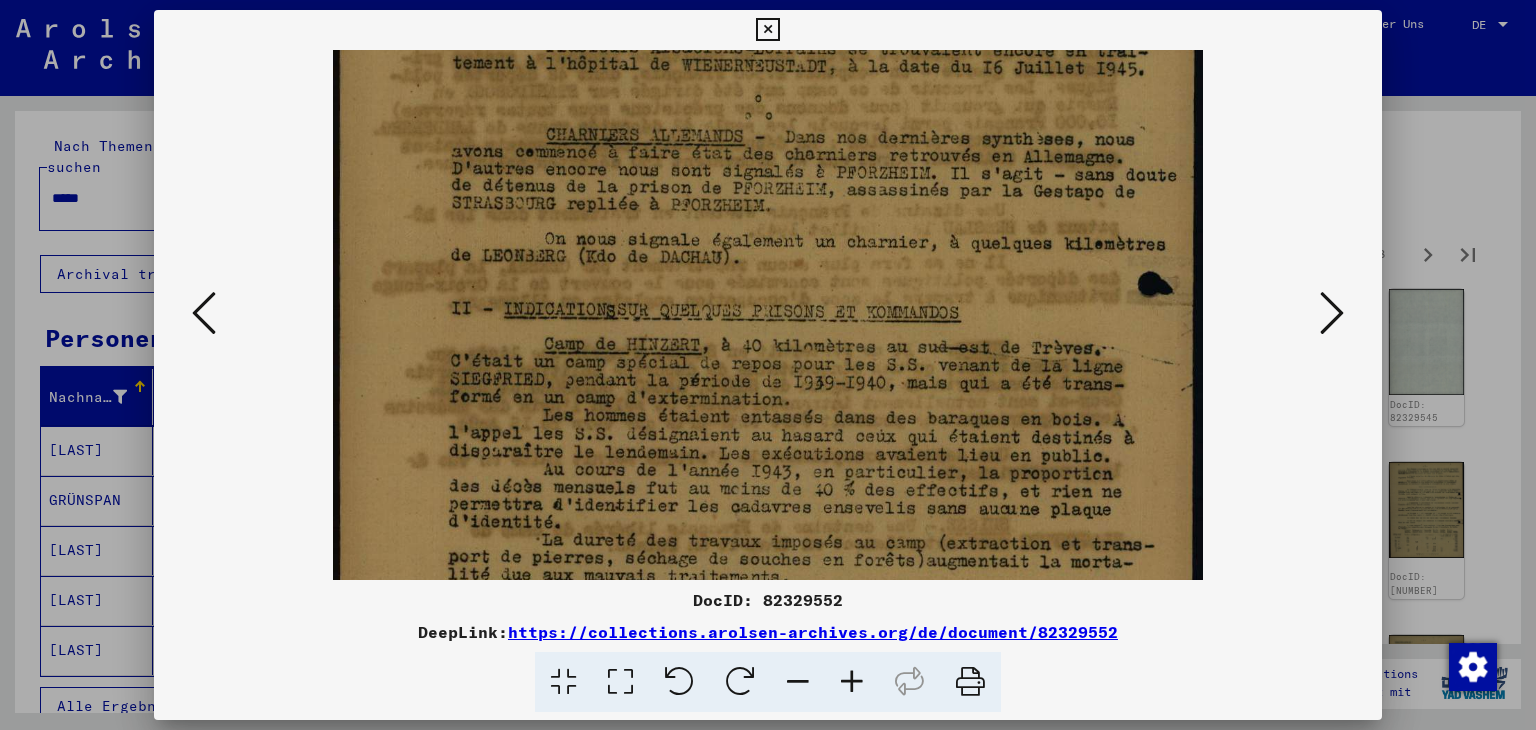 scroll, scrollTop: 455, scrollLeft: 0, axis: vertical 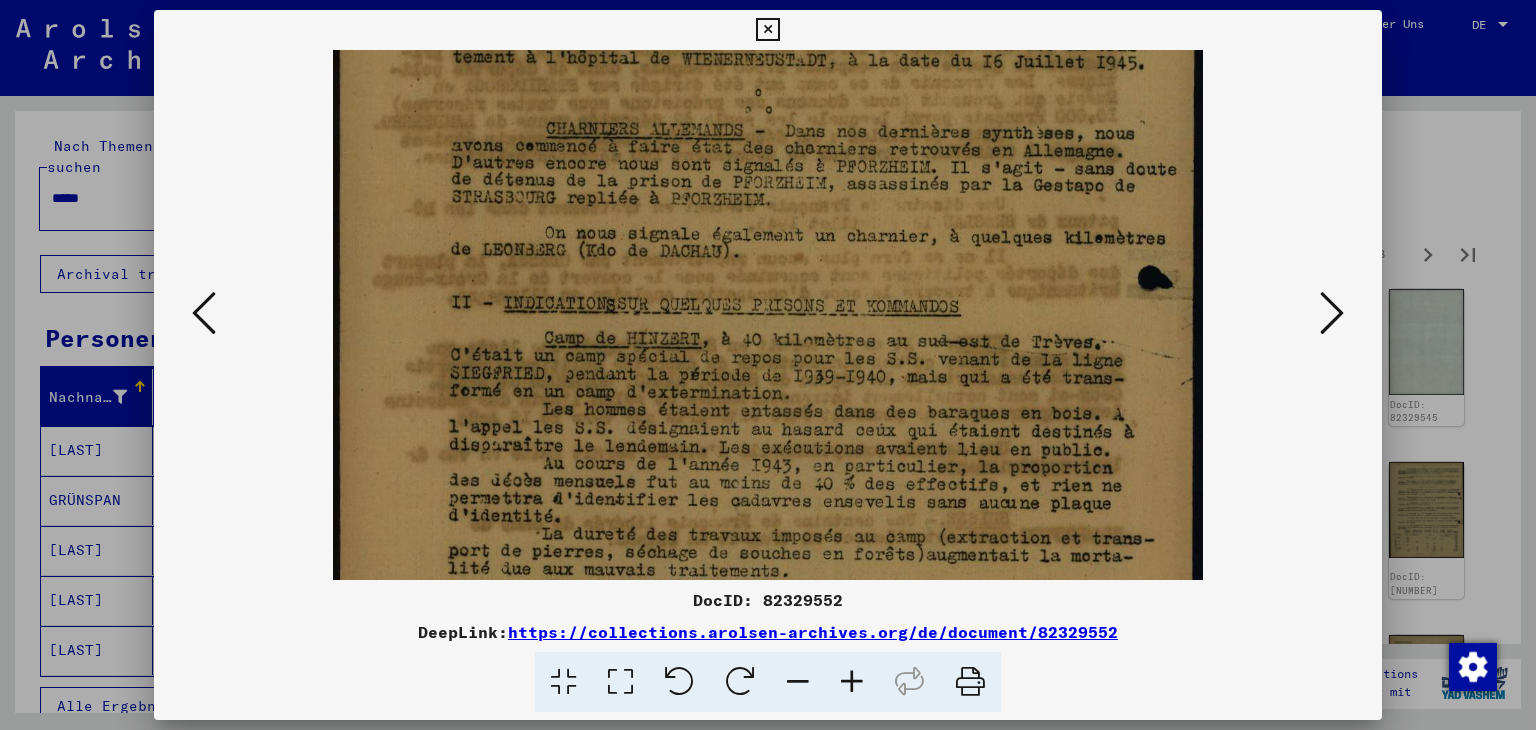 drag, startPoint x: 925, startPoint y: 448, endPoint x: 920, endPoint y: 396, distance: 52.23983 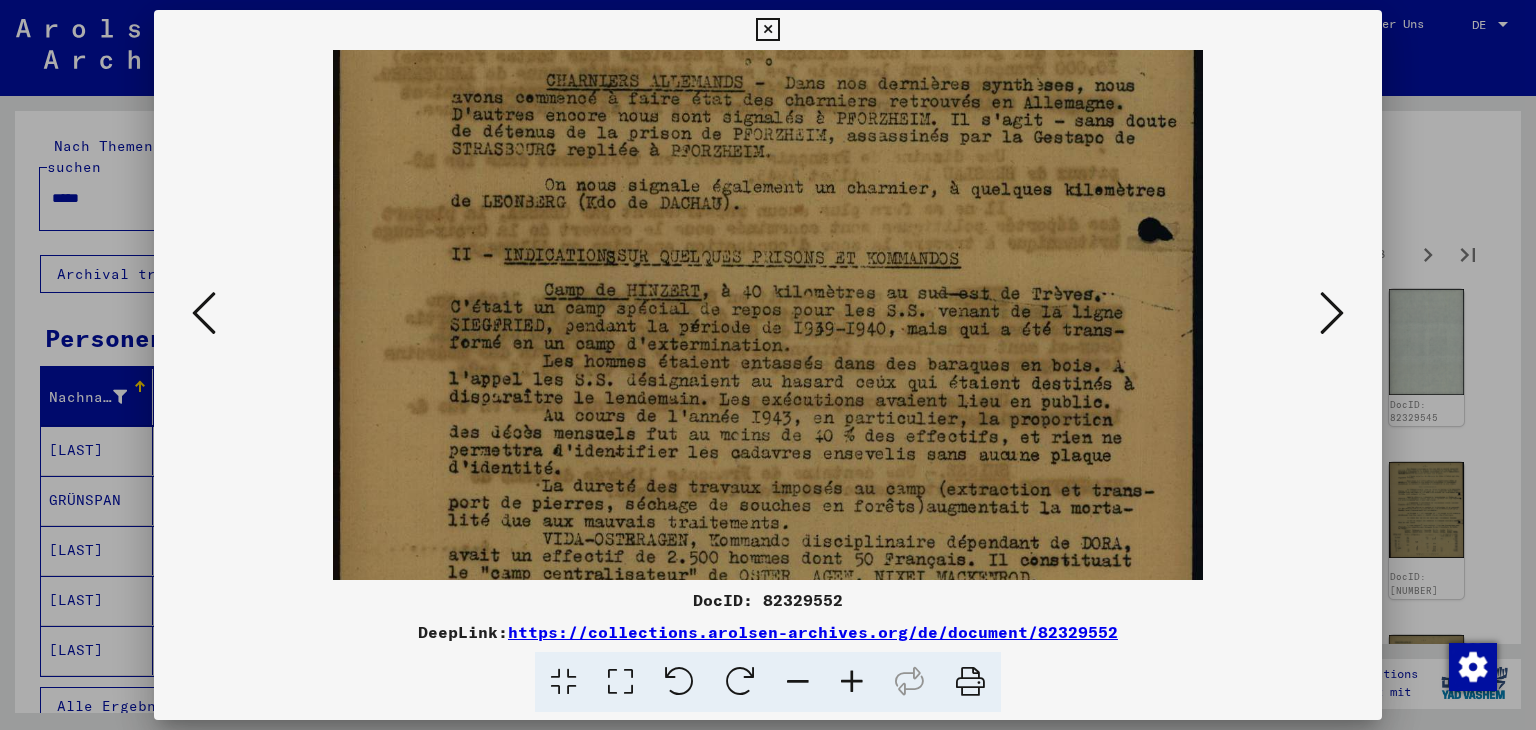 drag, startPoint x: 928, startPoint y: 453, endPoint x: 927, endPoint y: 407, distance: 46.010868 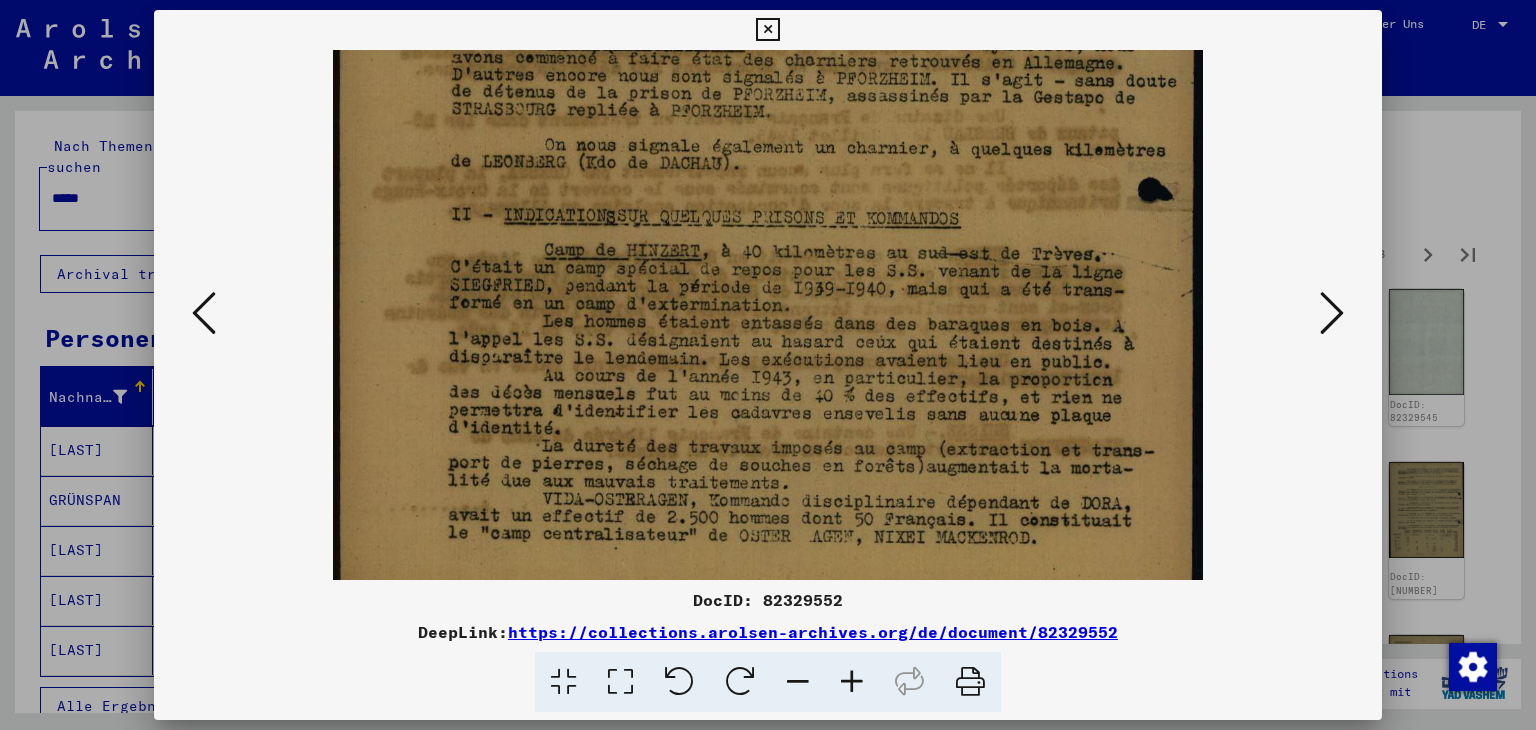 drag, startPoint x: 932, startPoint y: 449, endPoint x: 922, endPoint y: 410, distance: 40.261642 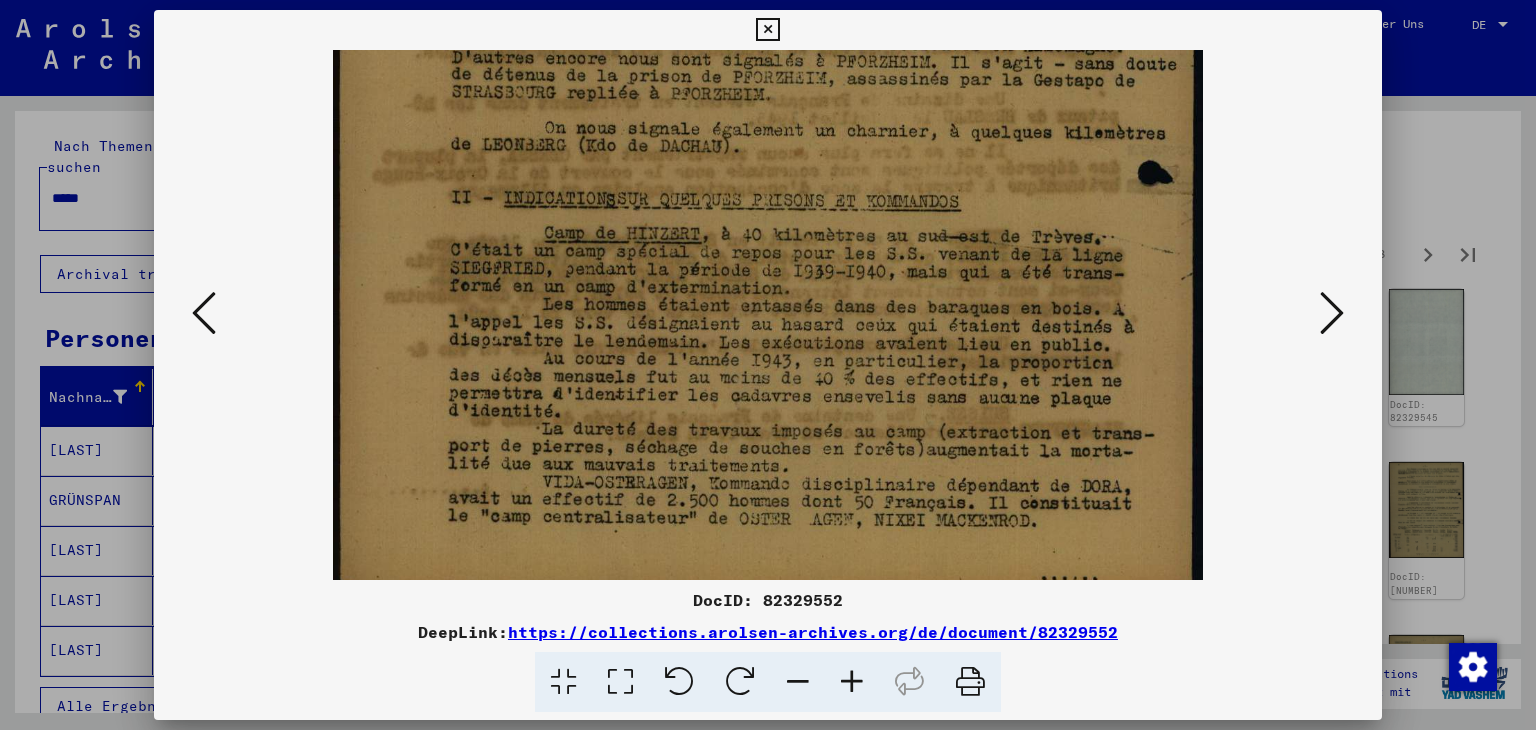 scroll, scrollTop: 590, scrollLeft: 0, axis: vertical 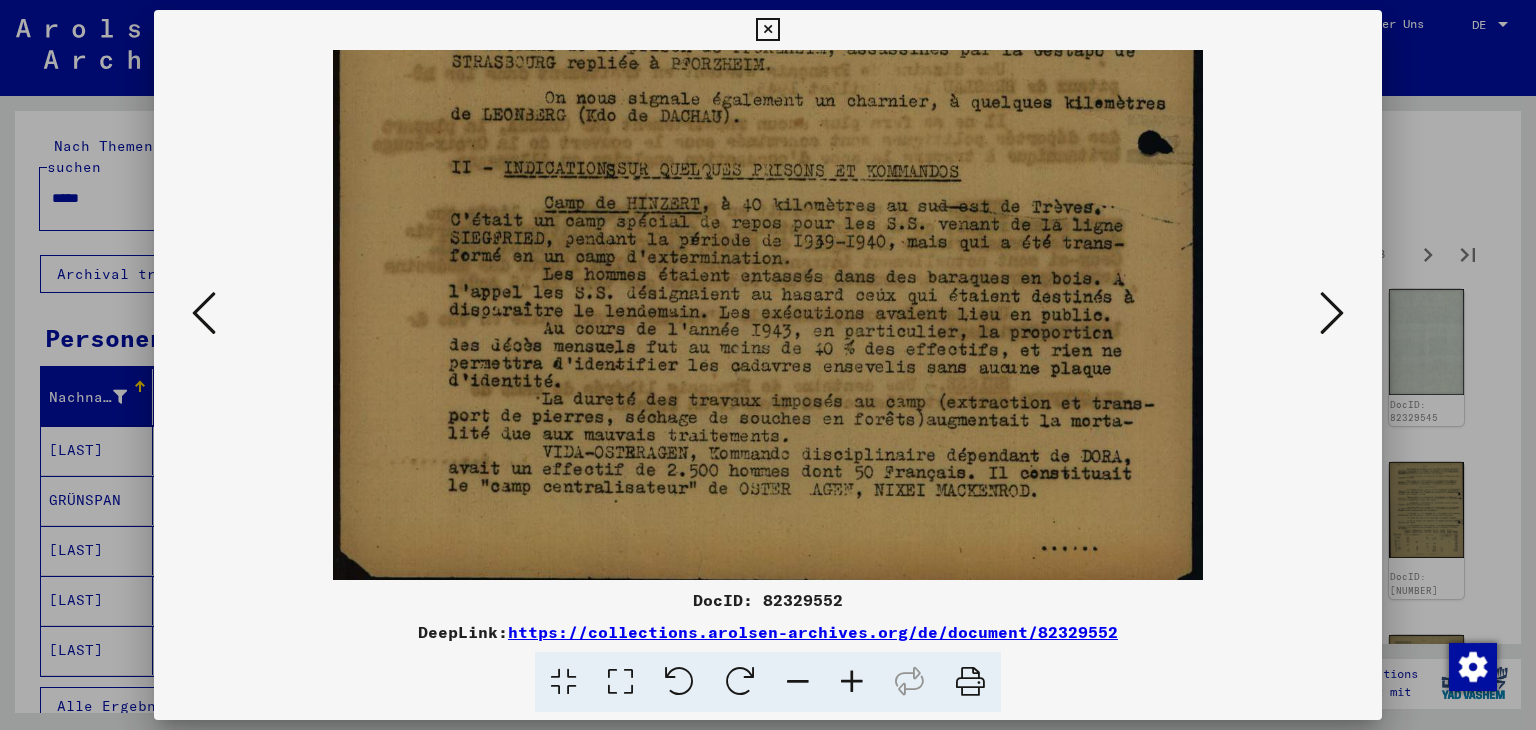 drag, startPoint x: 935, startPoint y: 471, endPoint x: 925, endPoint y: 427, distance: 45.122055 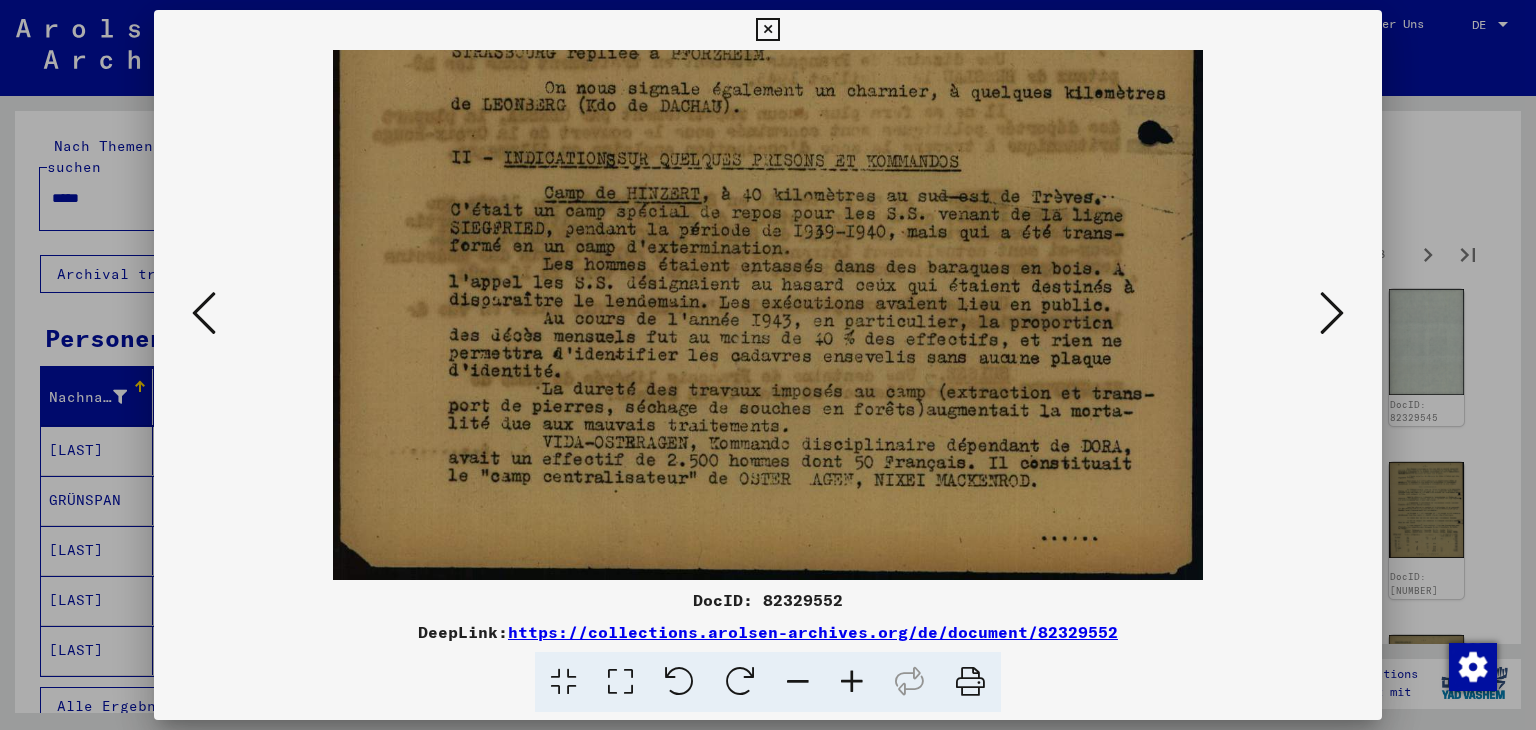 drag, startPoint x: 938, startPoint y: 499, endPoint x: 928, endPoint y: 449, distance: 50.990196 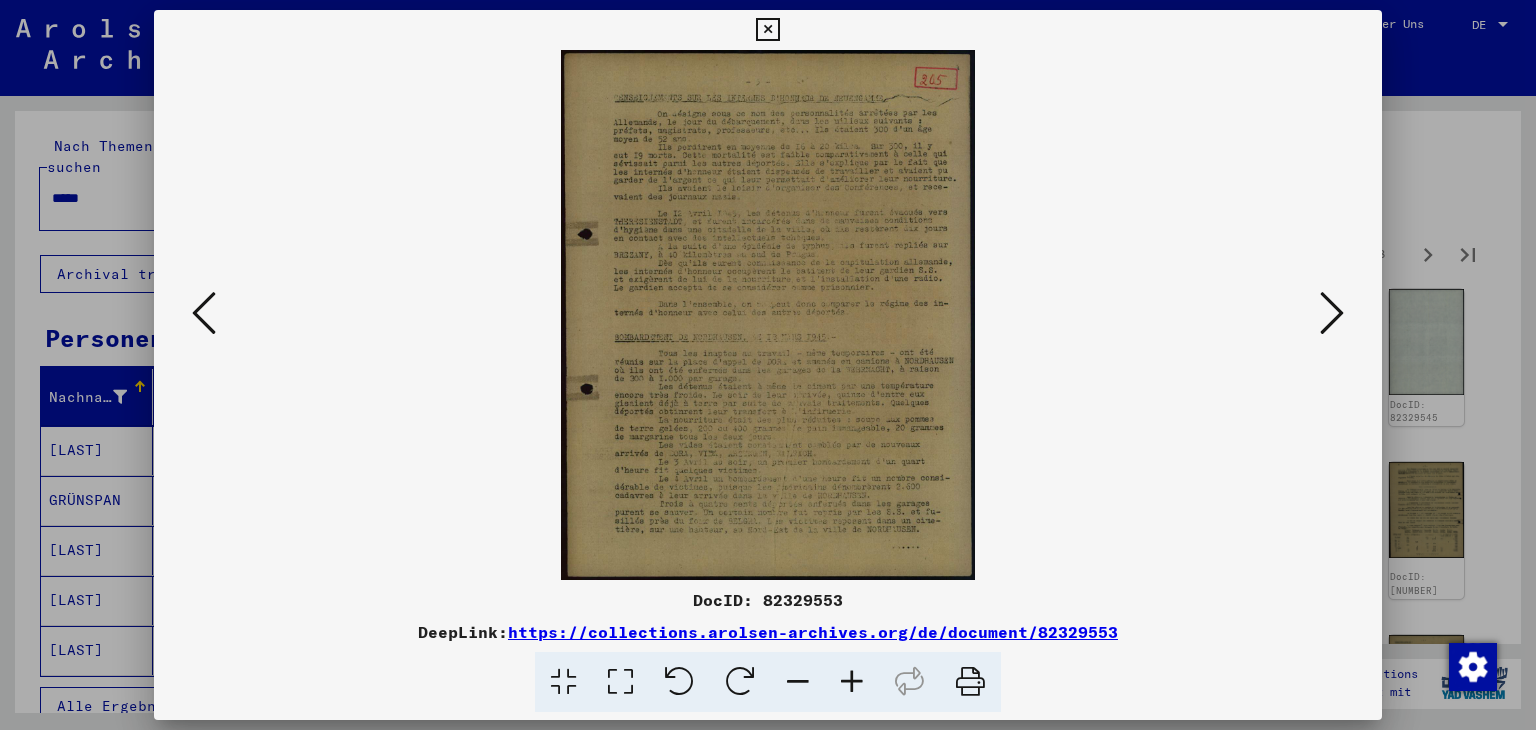 scroll, scrollTop: 0, scrollLeft: 0, axis: both 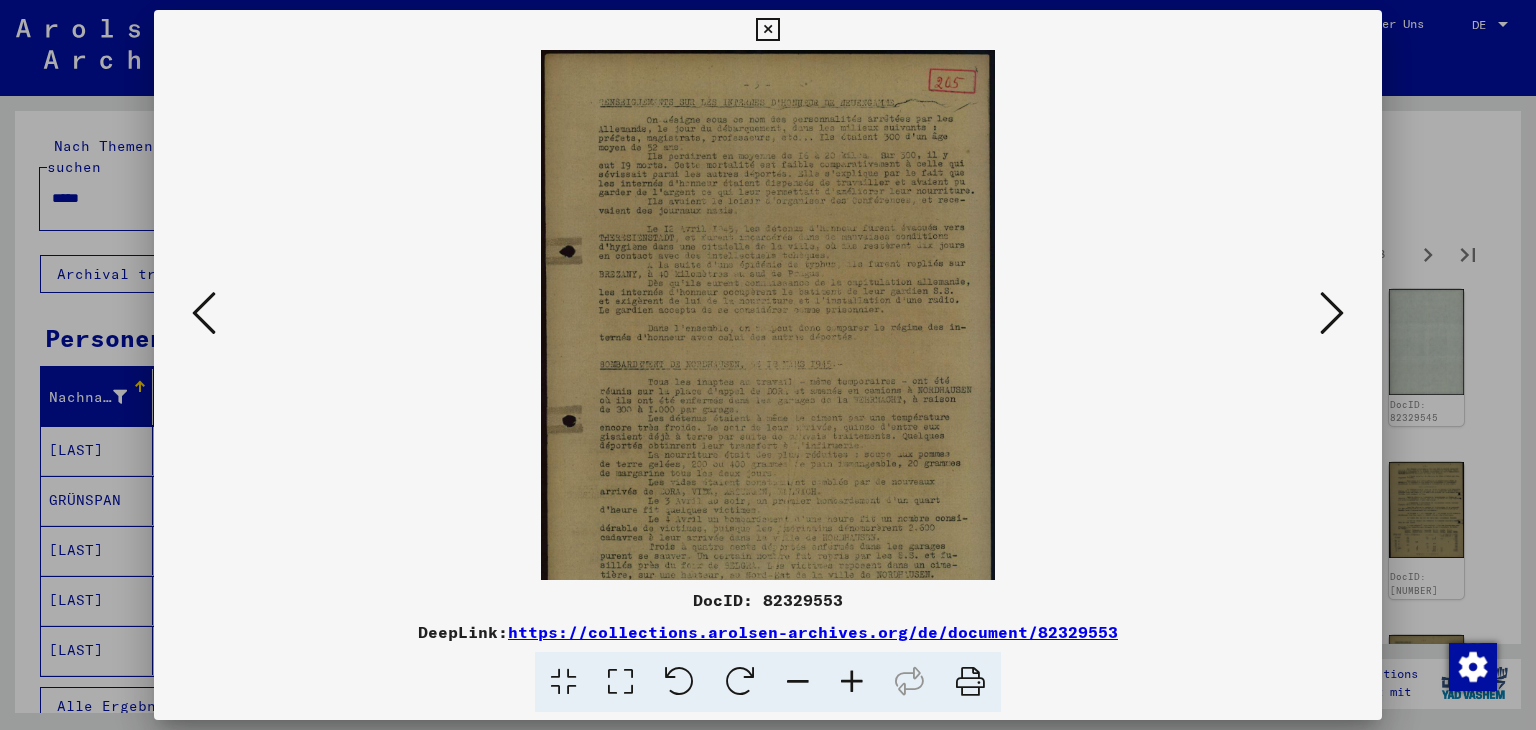 click at bounding box center [852, 682] 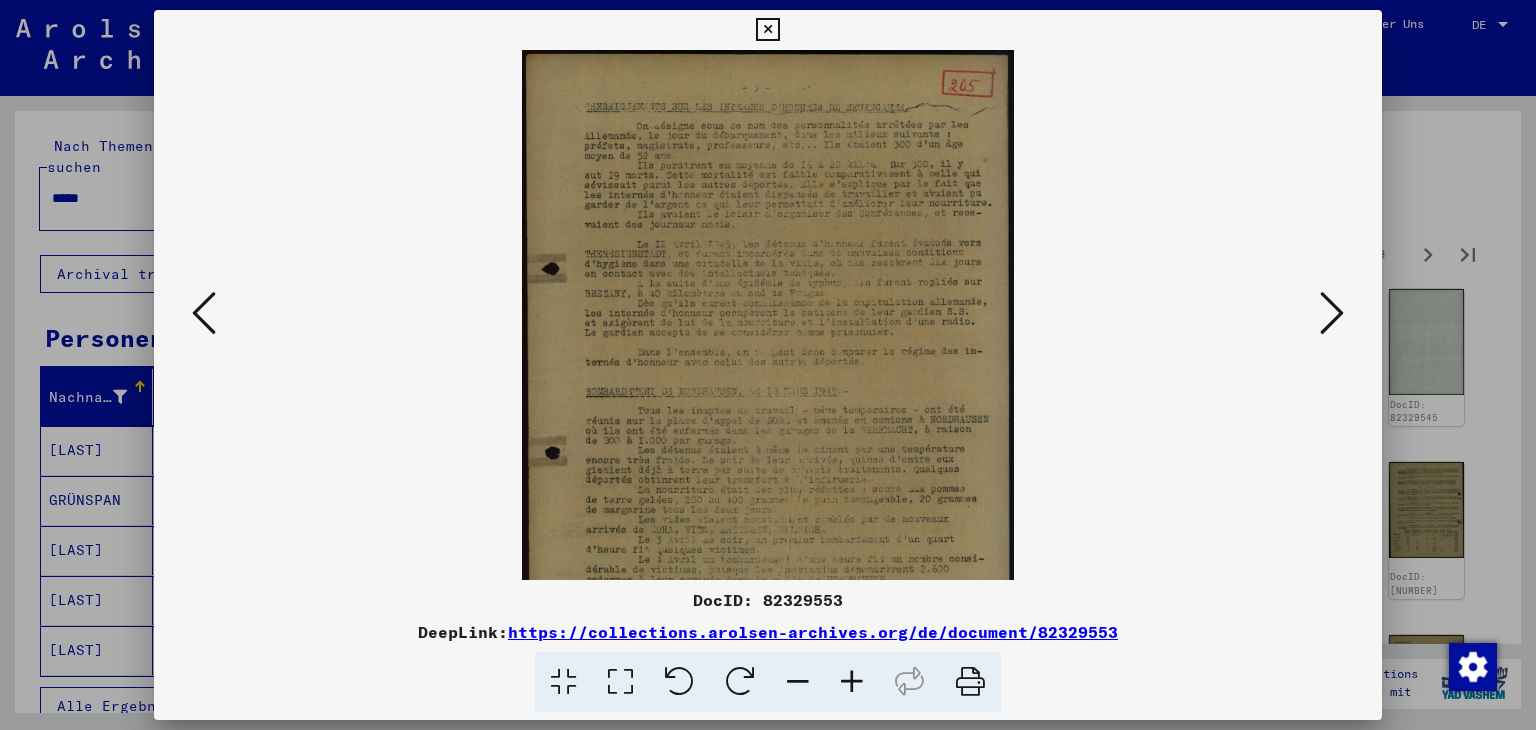 click at bounding box center [852, 682] 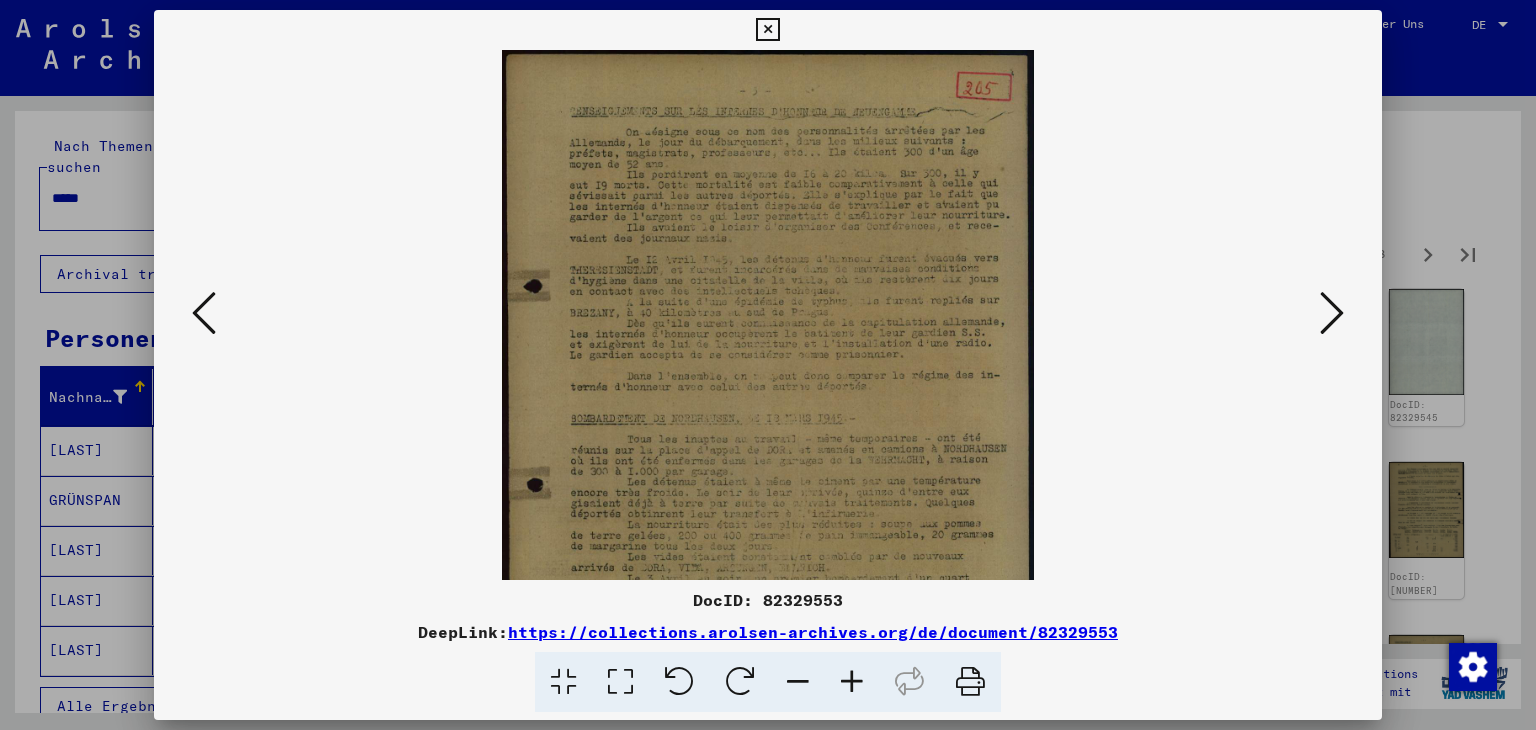 click at bounding box center (852, 682) 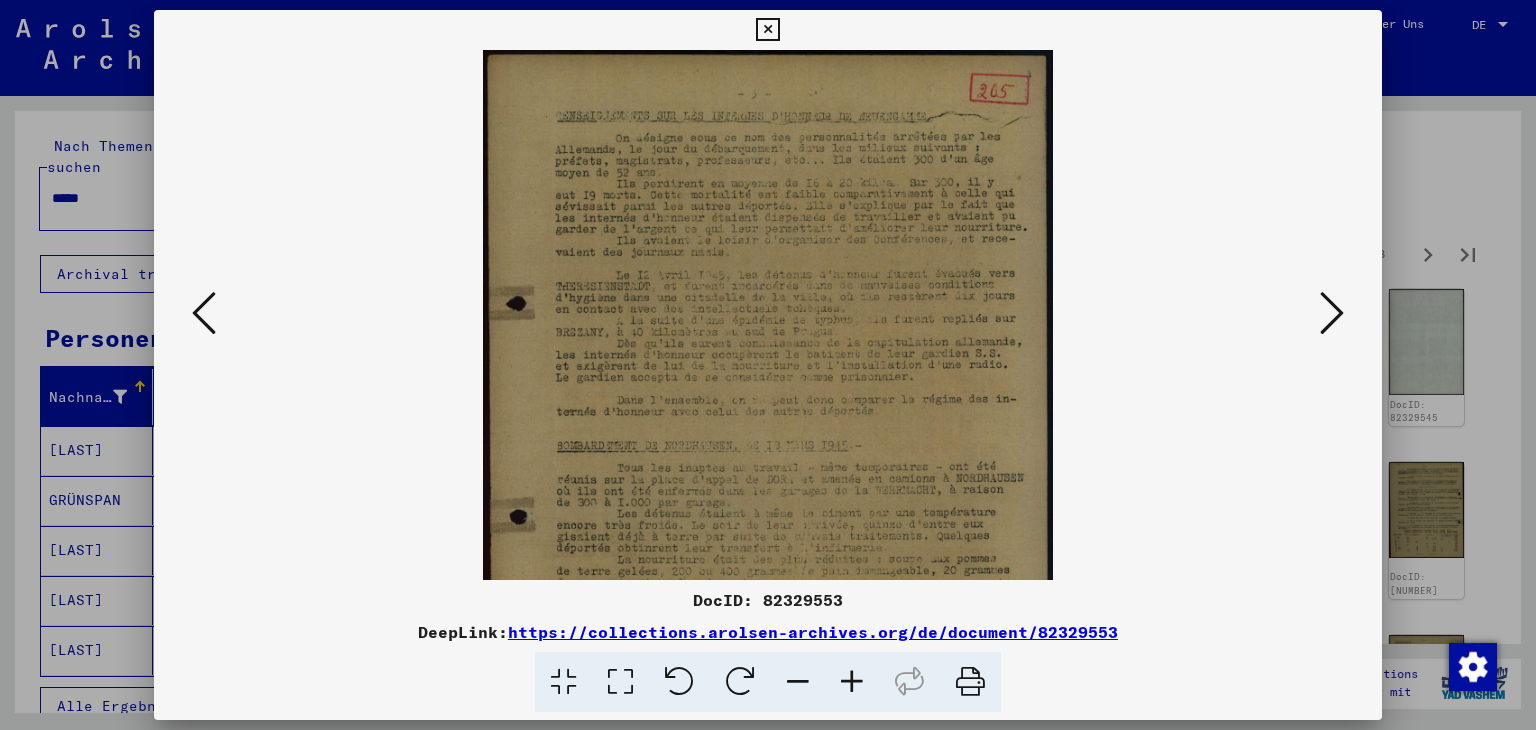 click at bounding box center (852, 682) 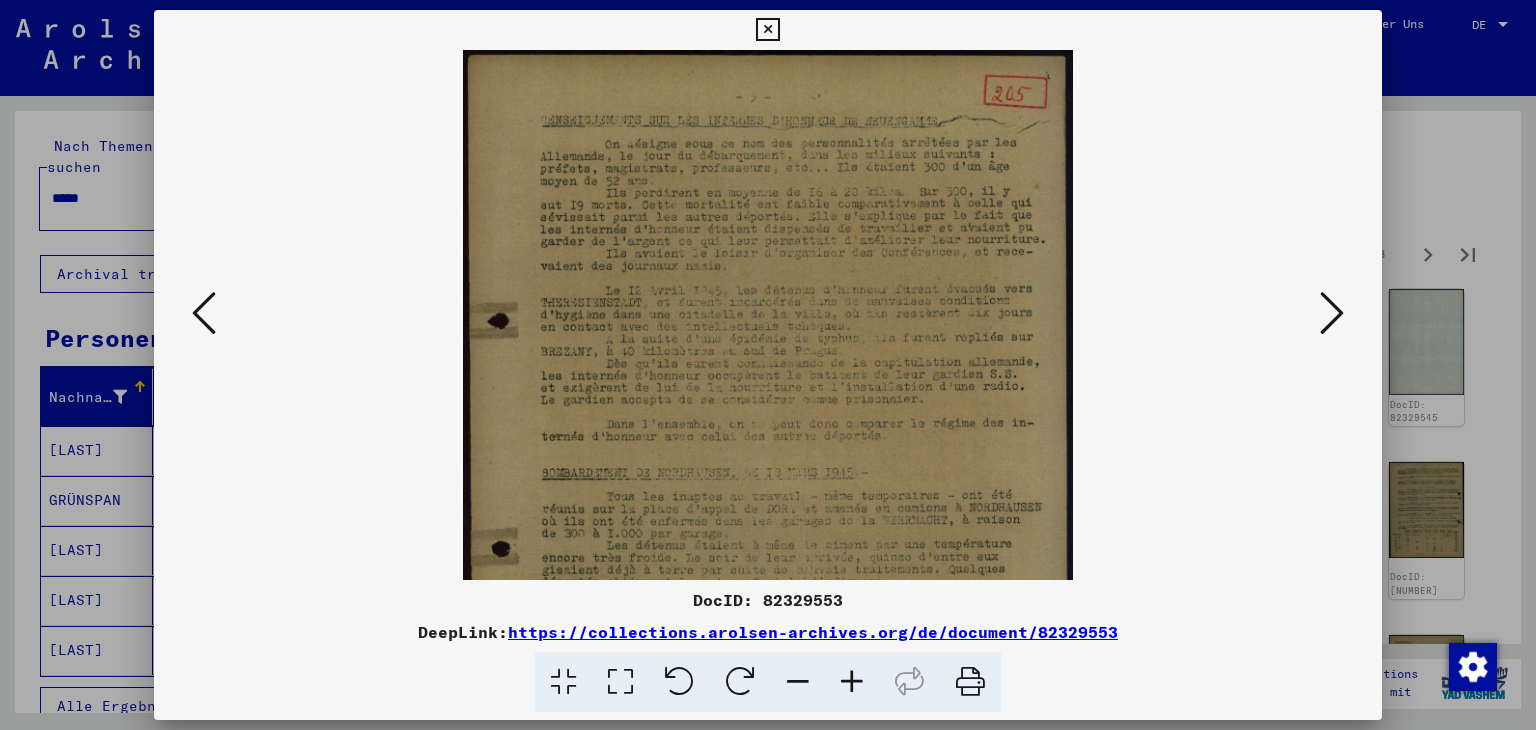 click at bounding box center [852, 682] 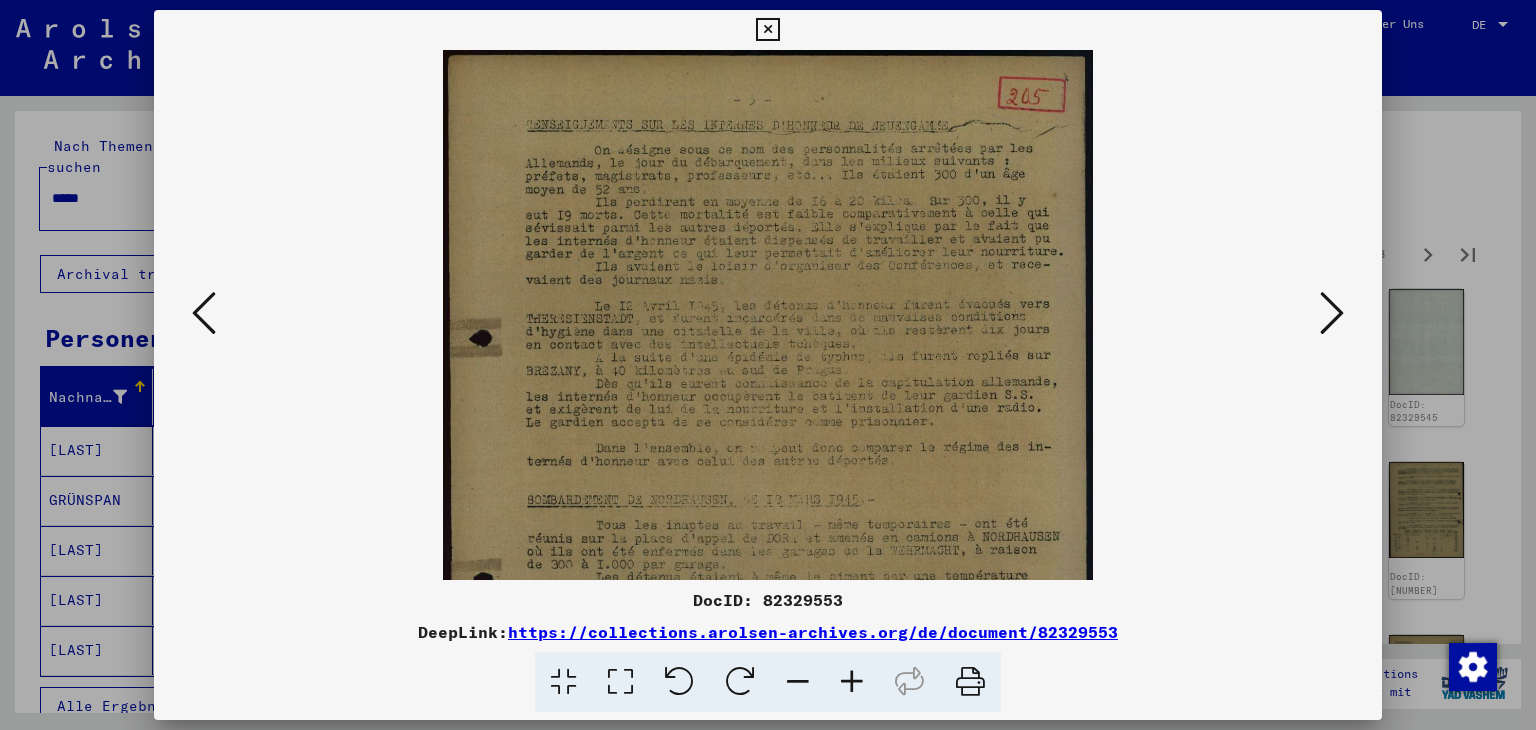 click at bounding box center [852, 682] 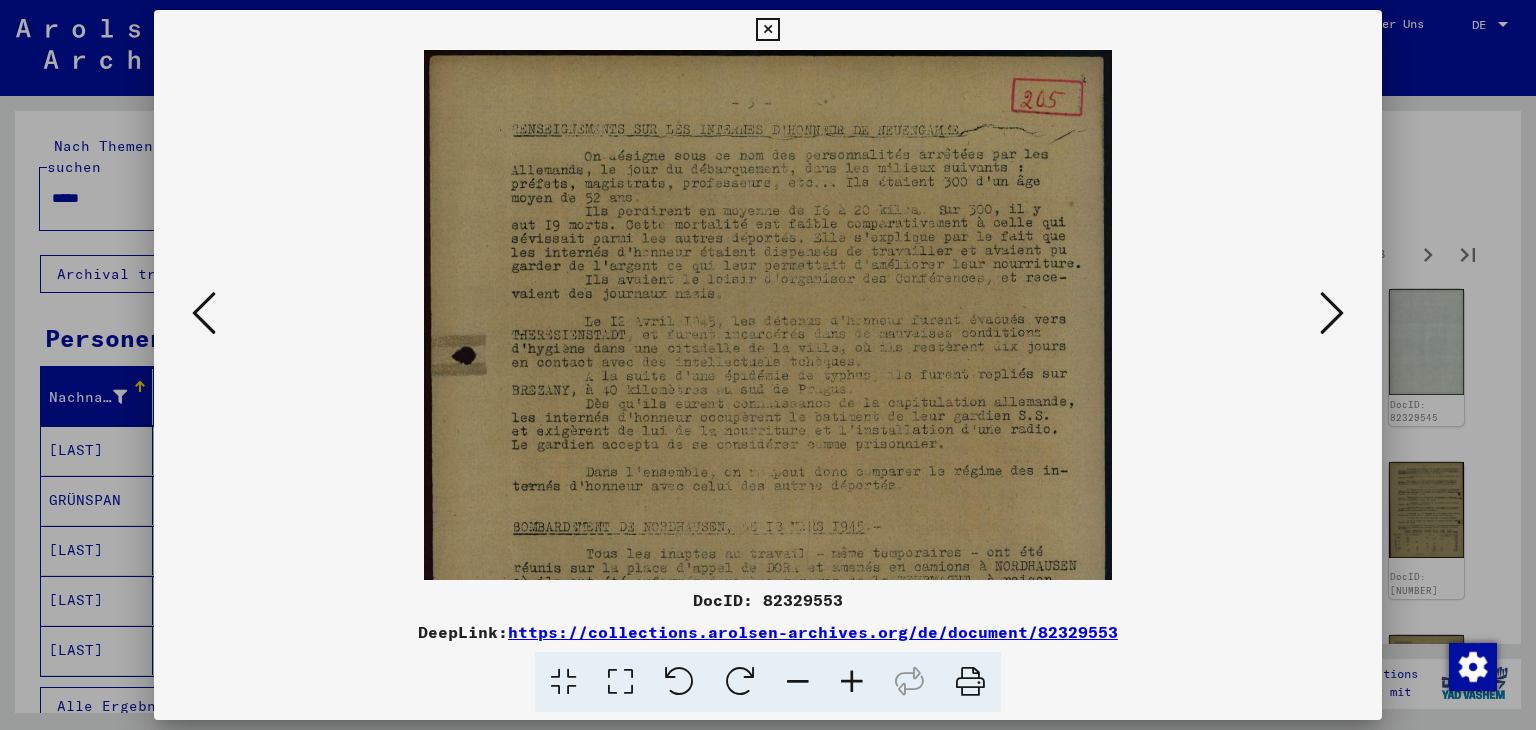 click at bounding box center [852, 682] 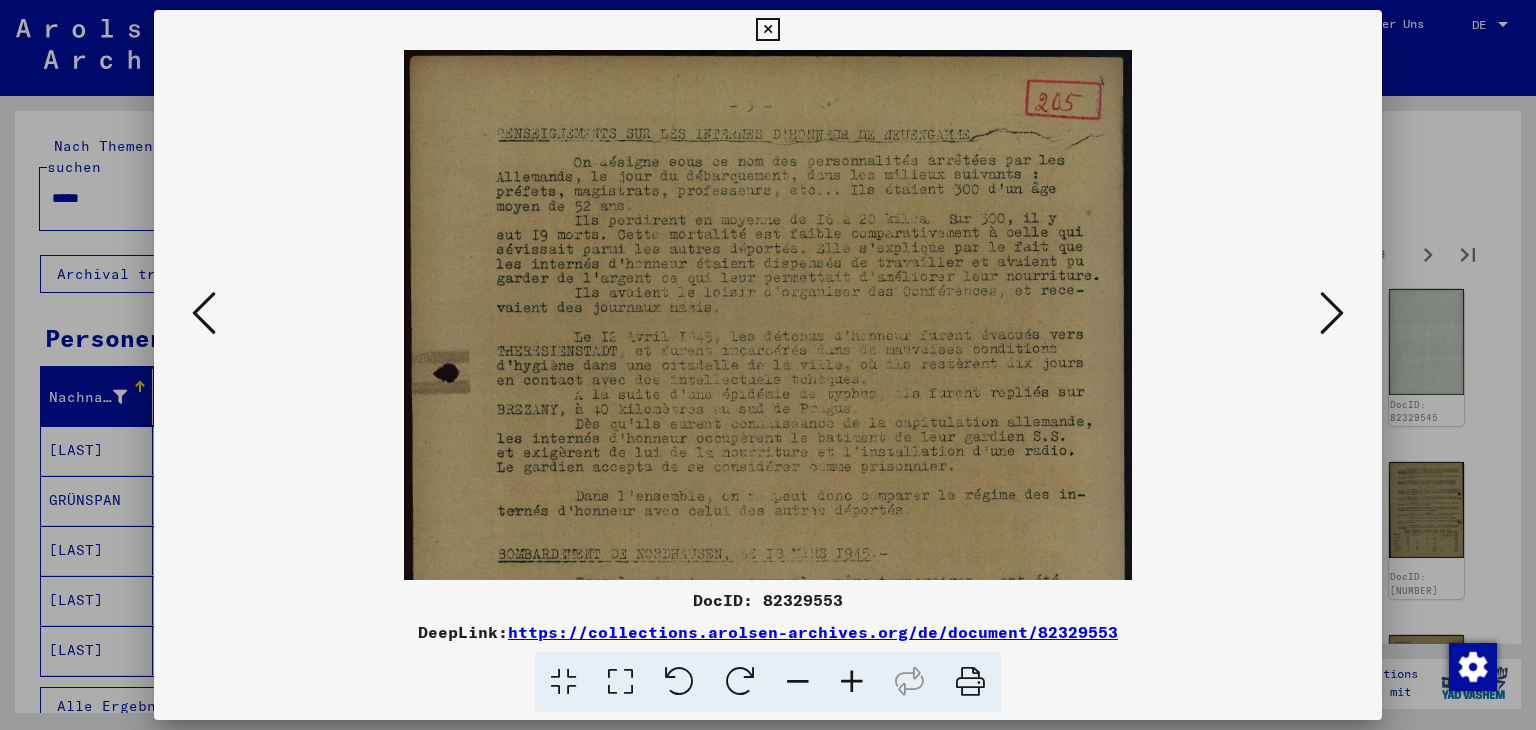 click at bounding box center [852, 682] 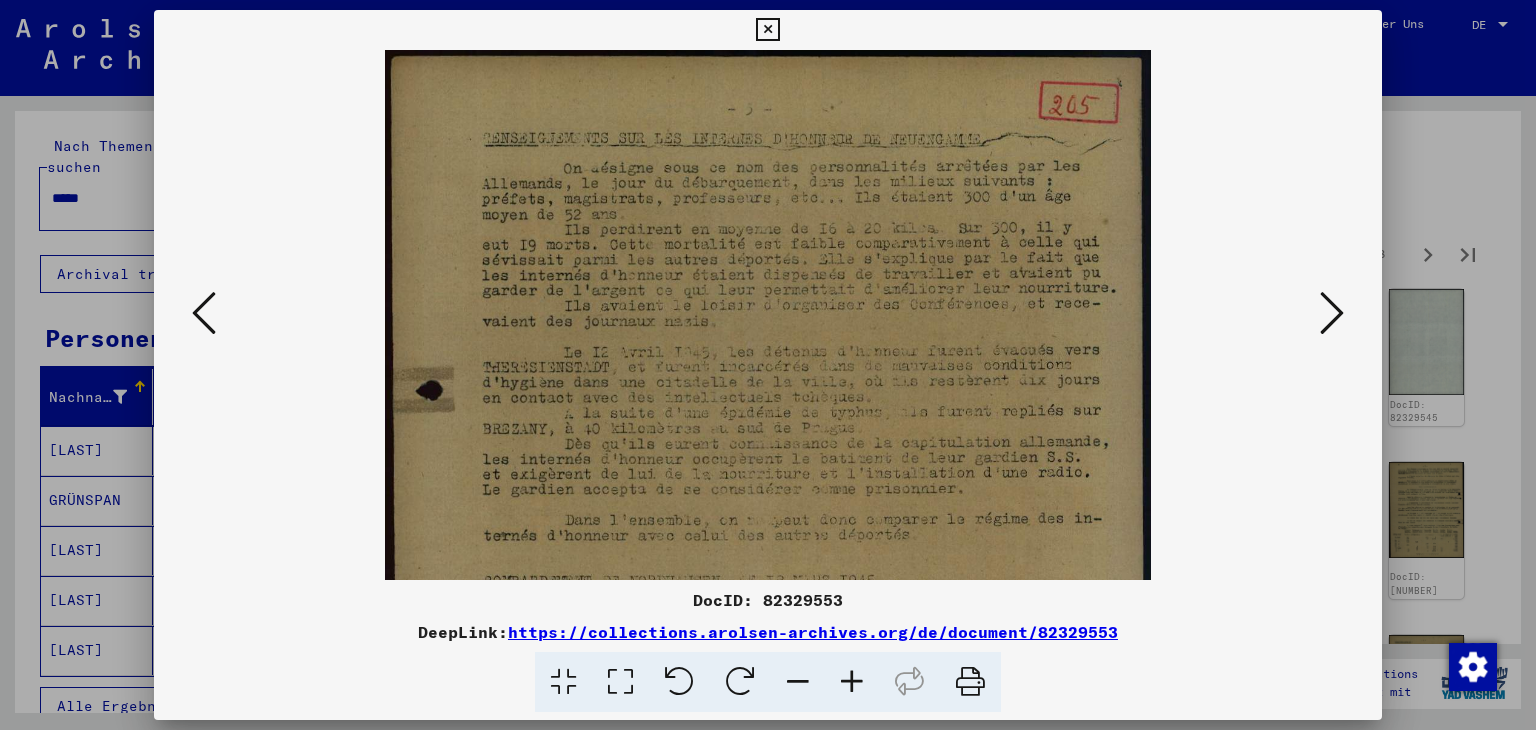 click at bounding box center (852, 682) 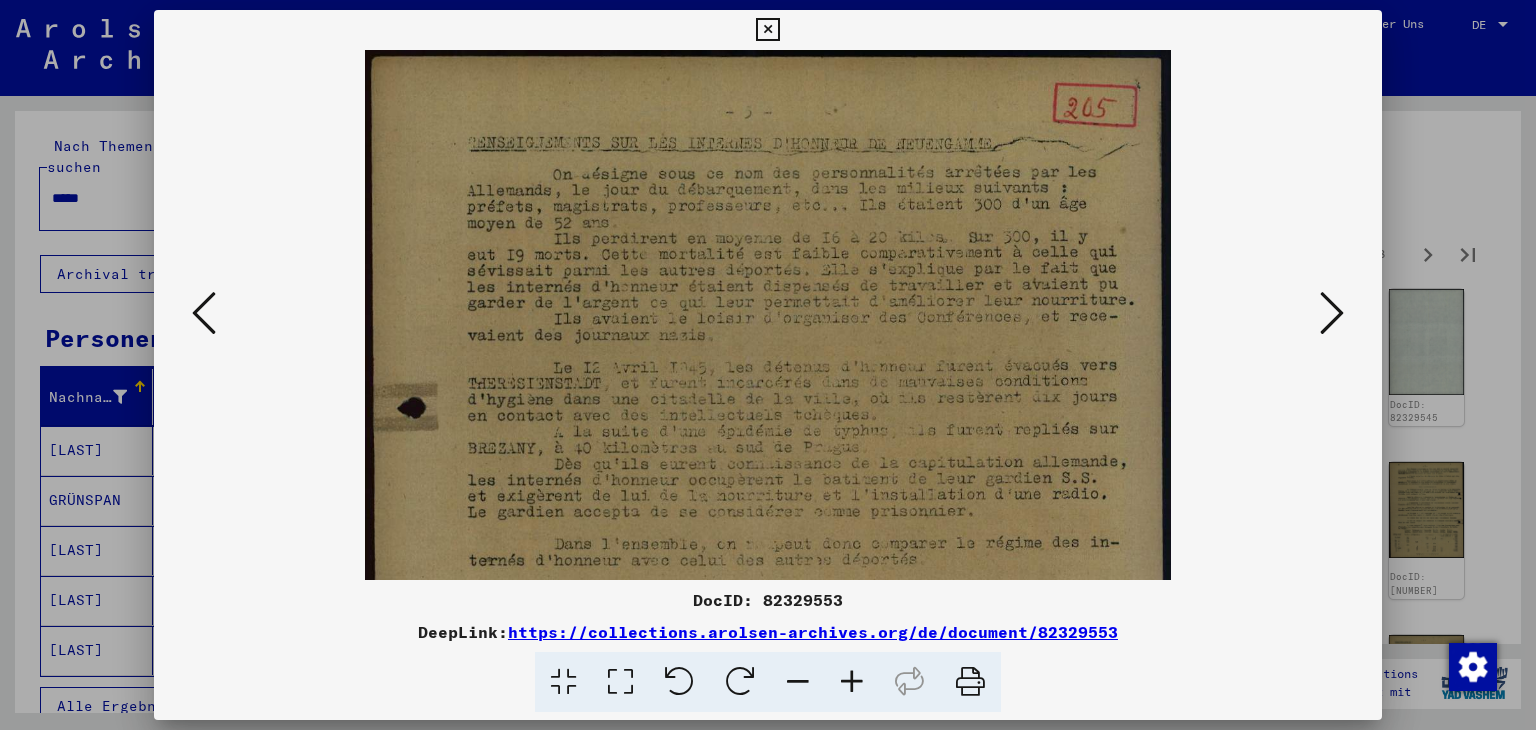 click at bounding box center [852, 682] 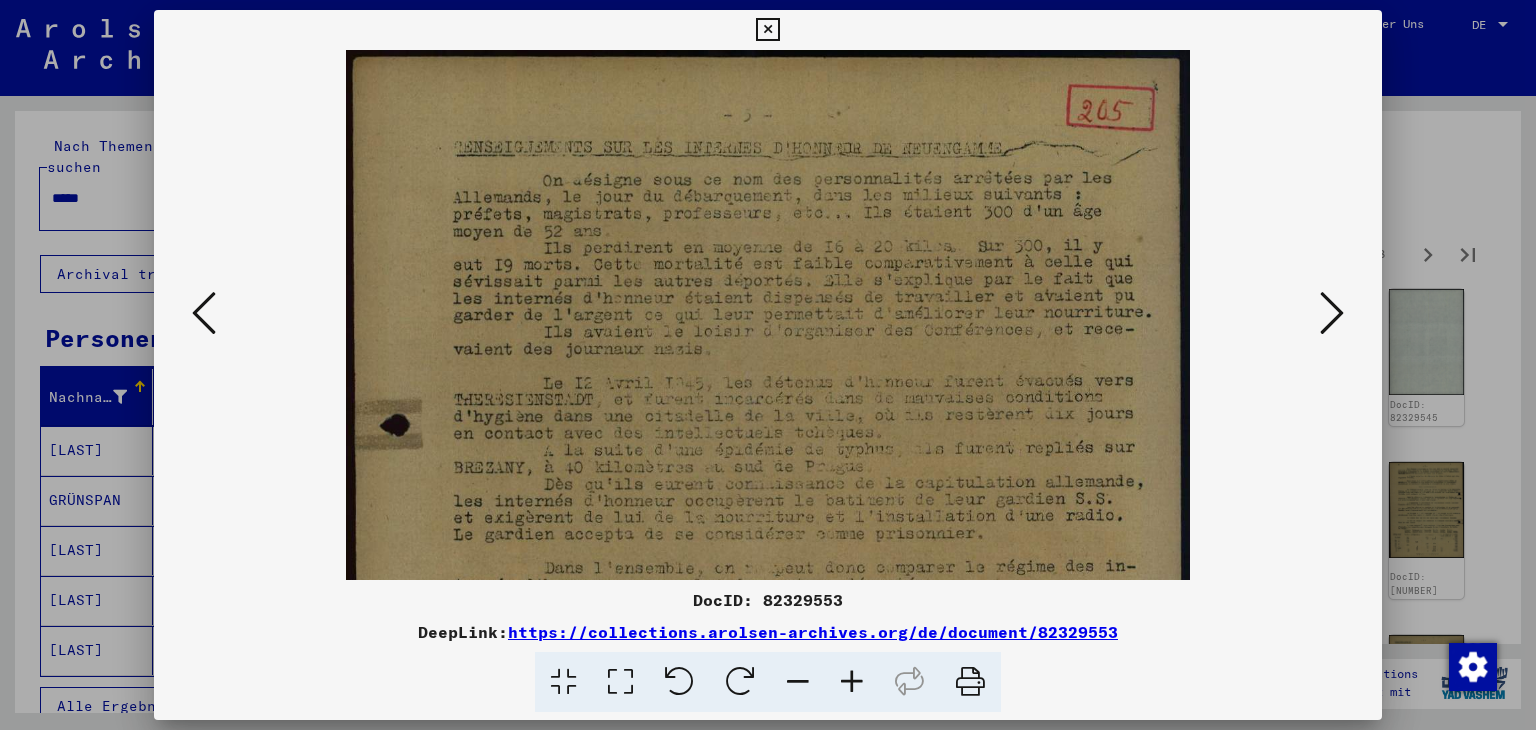 click at bounding box center (852, 682) 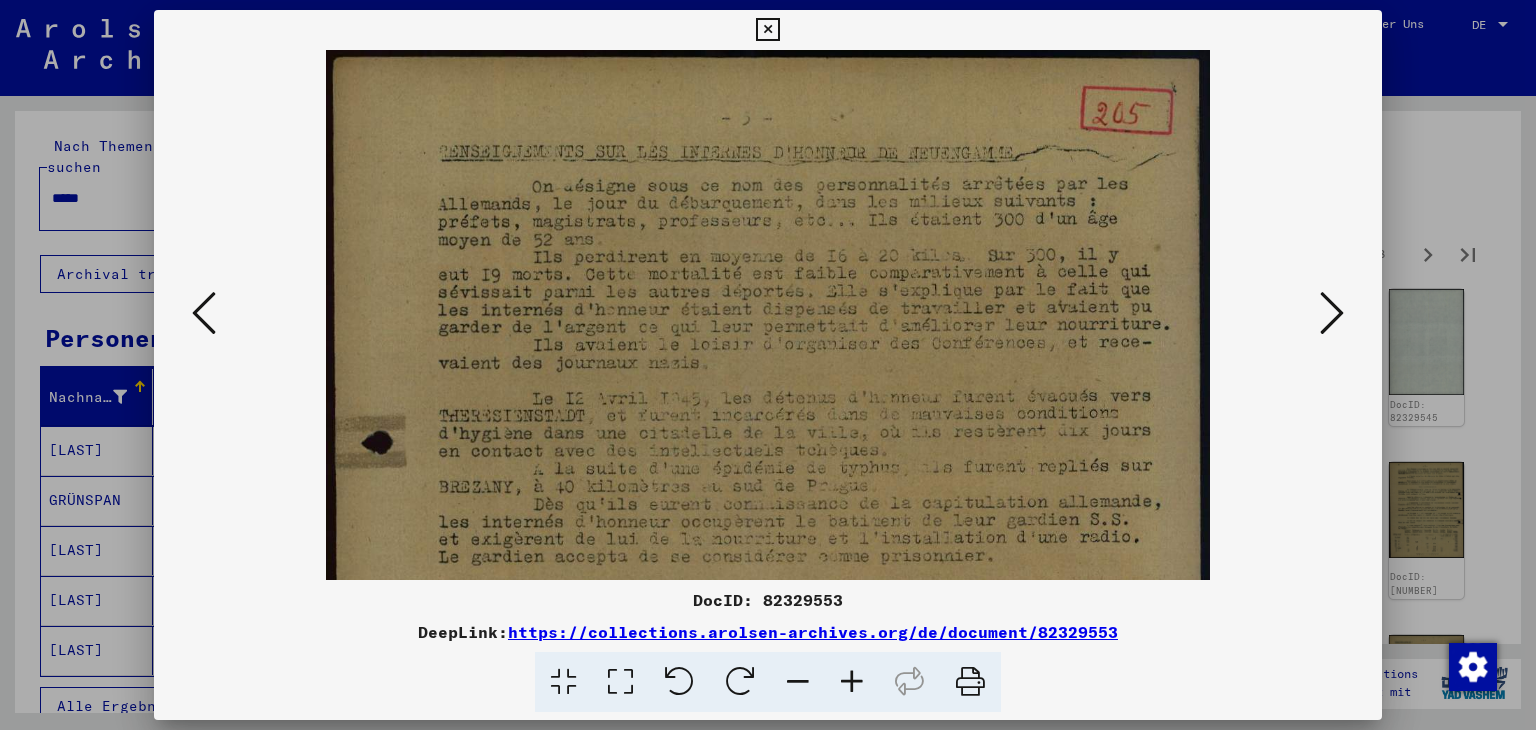 click at bounding box center (852, 682) 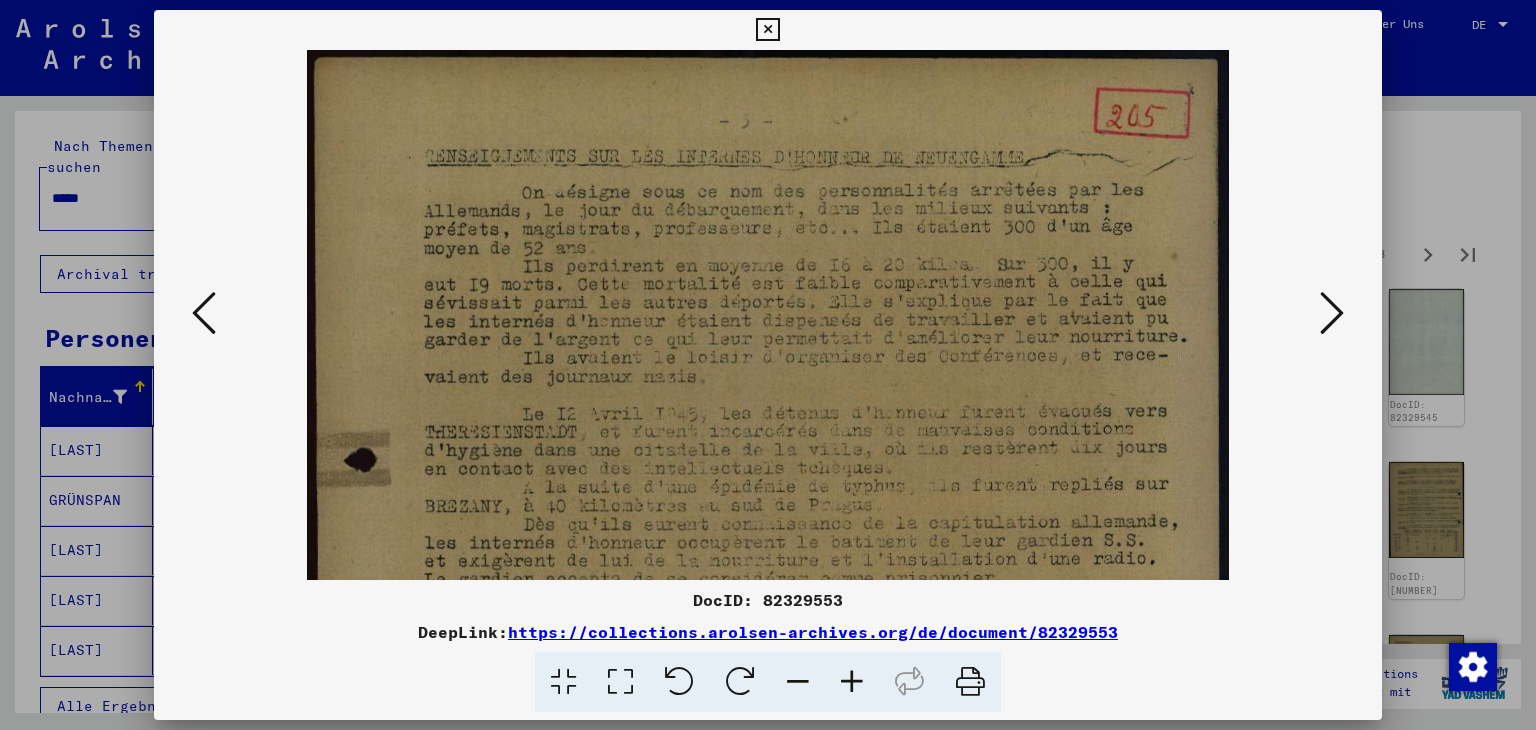 click at bounding box center [852, 682] 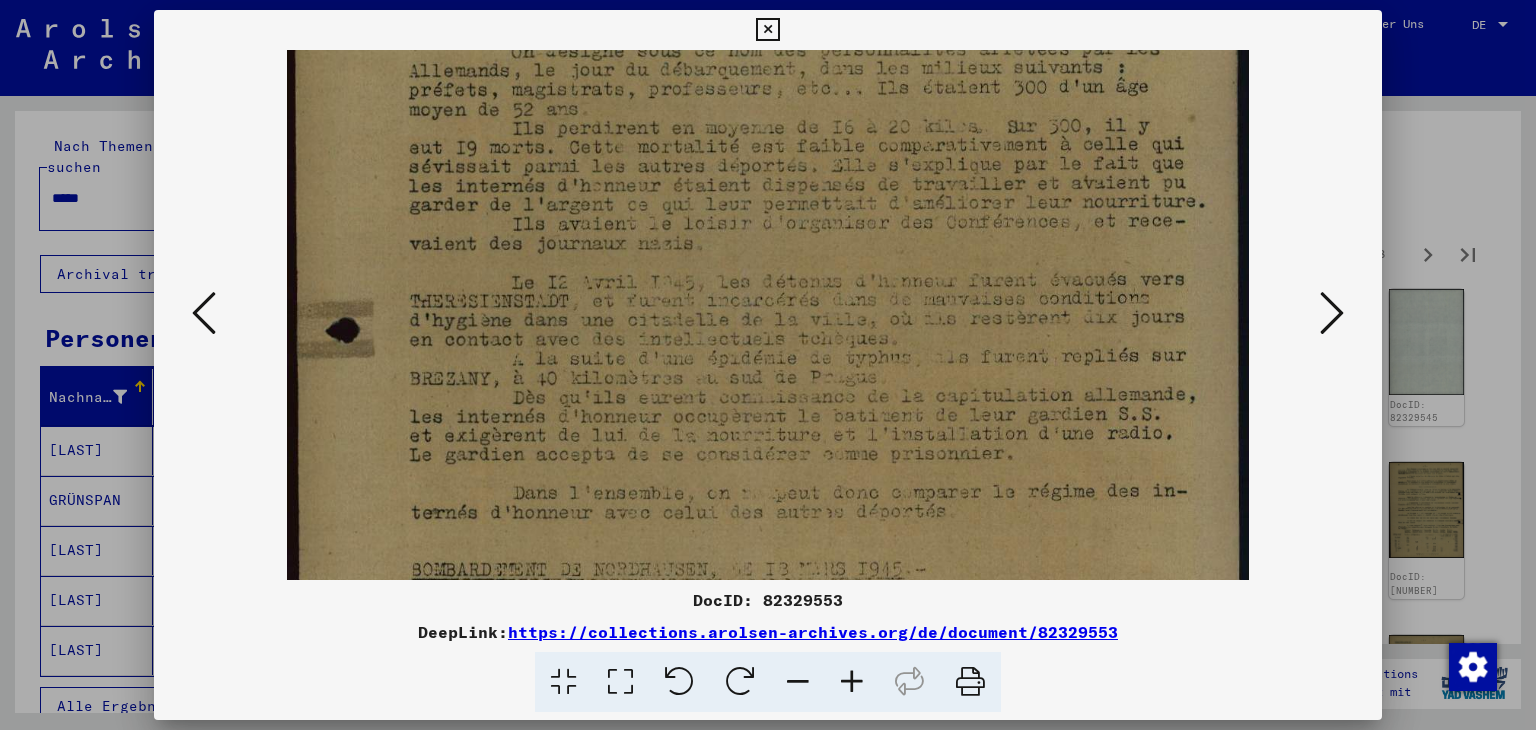 drag, startPoint x: 880, startPoint y: 506, endPoint x: 837, endPoint y: 362, distance: 150.28307 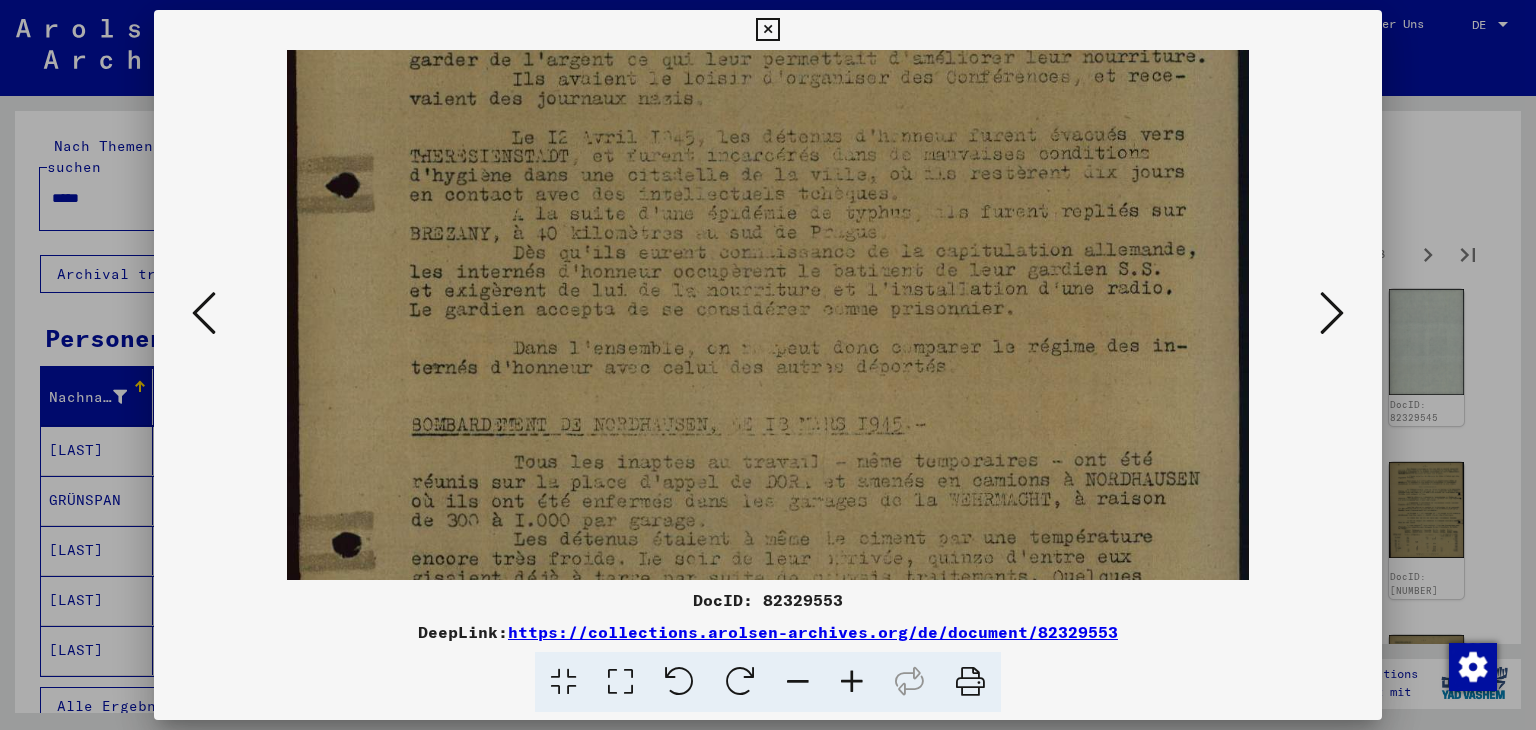 drag, startPoint x: 856, startPoint y: 474, endPoint x: 824, endPoint y: 337, distance: 140.68759 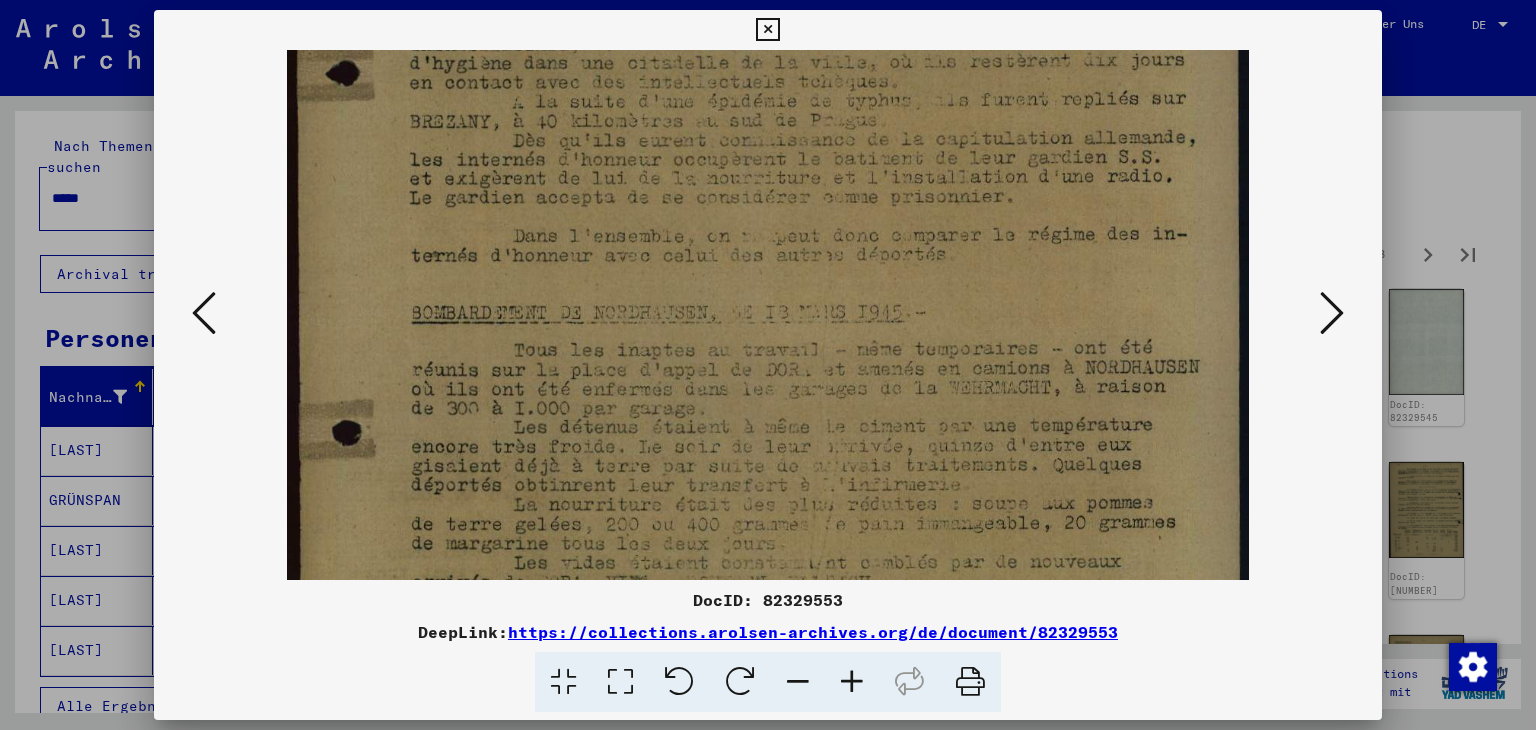 scroll, scrollTop: 405, scrollLeft: 0, axis: vertical 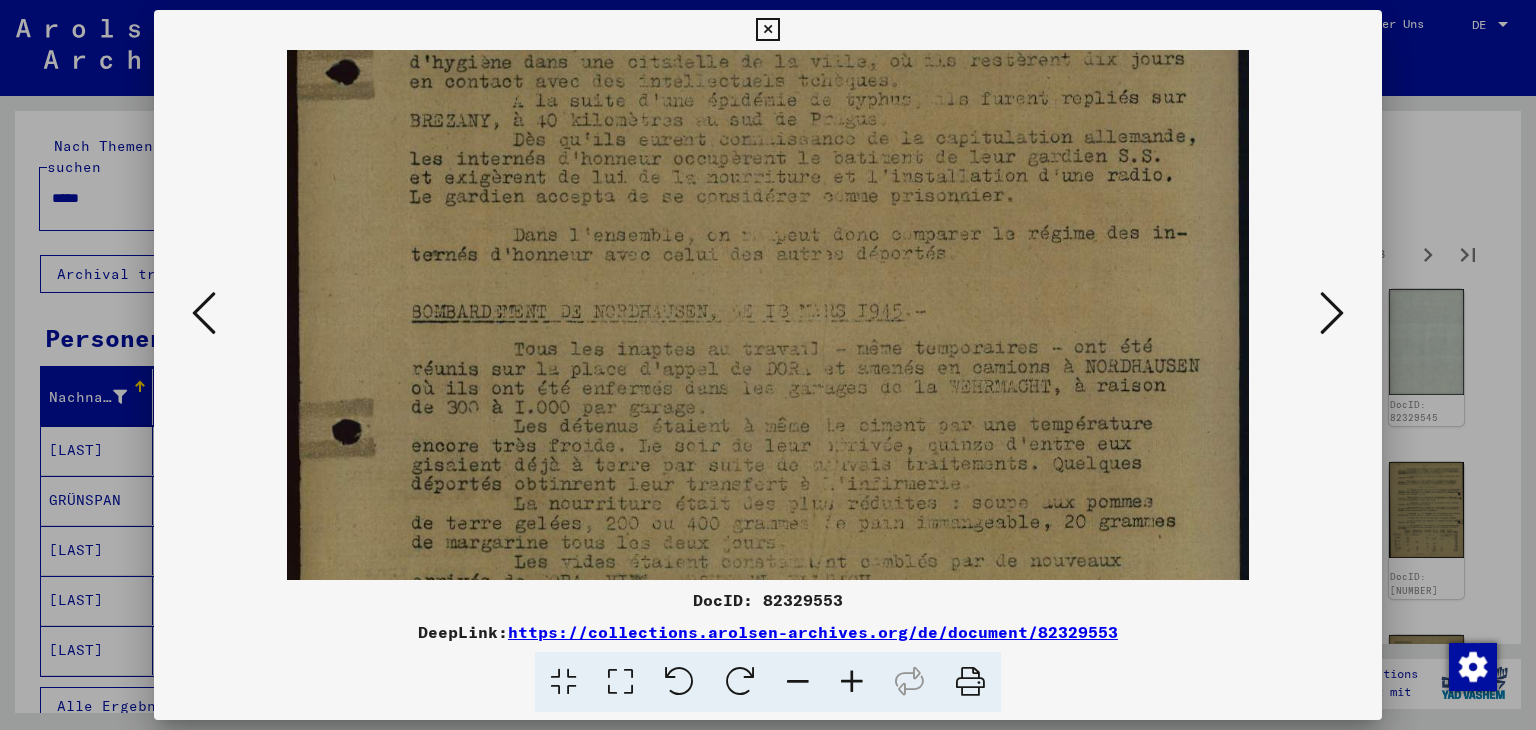 drag, startPoint x: 844, startPoint y: 484, endPoint x: 821, endPoint y: 373, distance: 113.35784 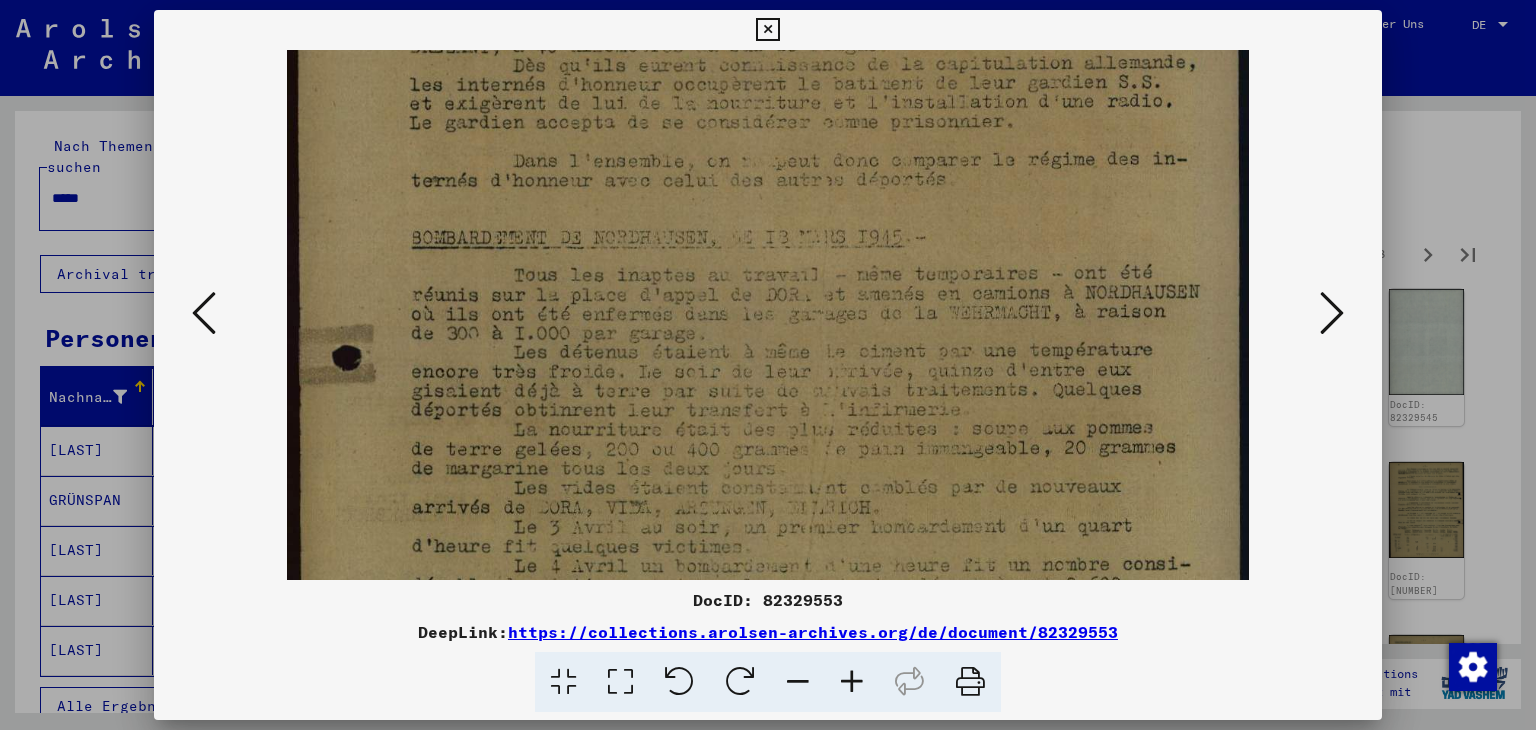 scroll, scrollTop: 482, scrollLeft: 0, axis: vertical 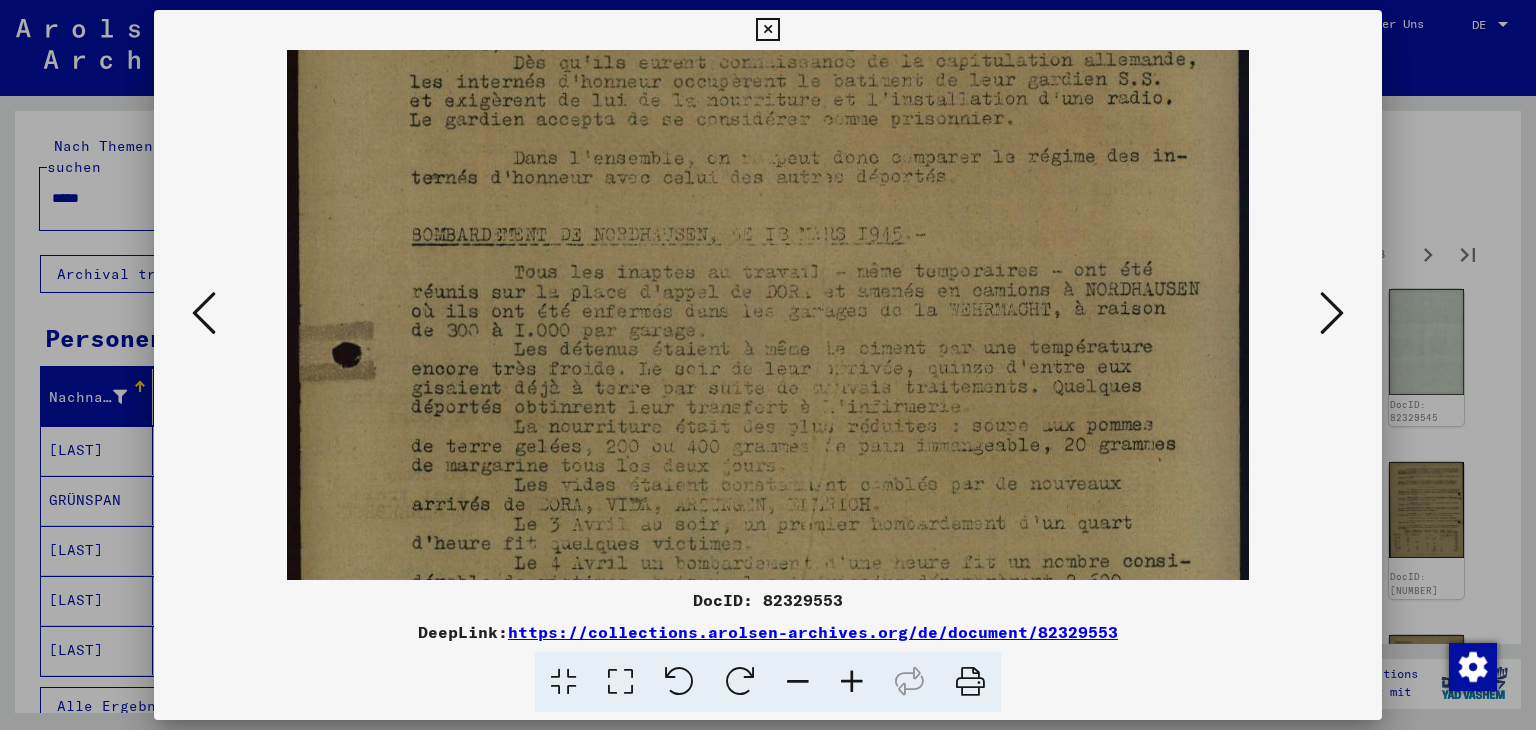 drag, startPoint x: 839, startPoint y: 499, endPoint x: 835, endPoint y: 424, distance: 75.10659 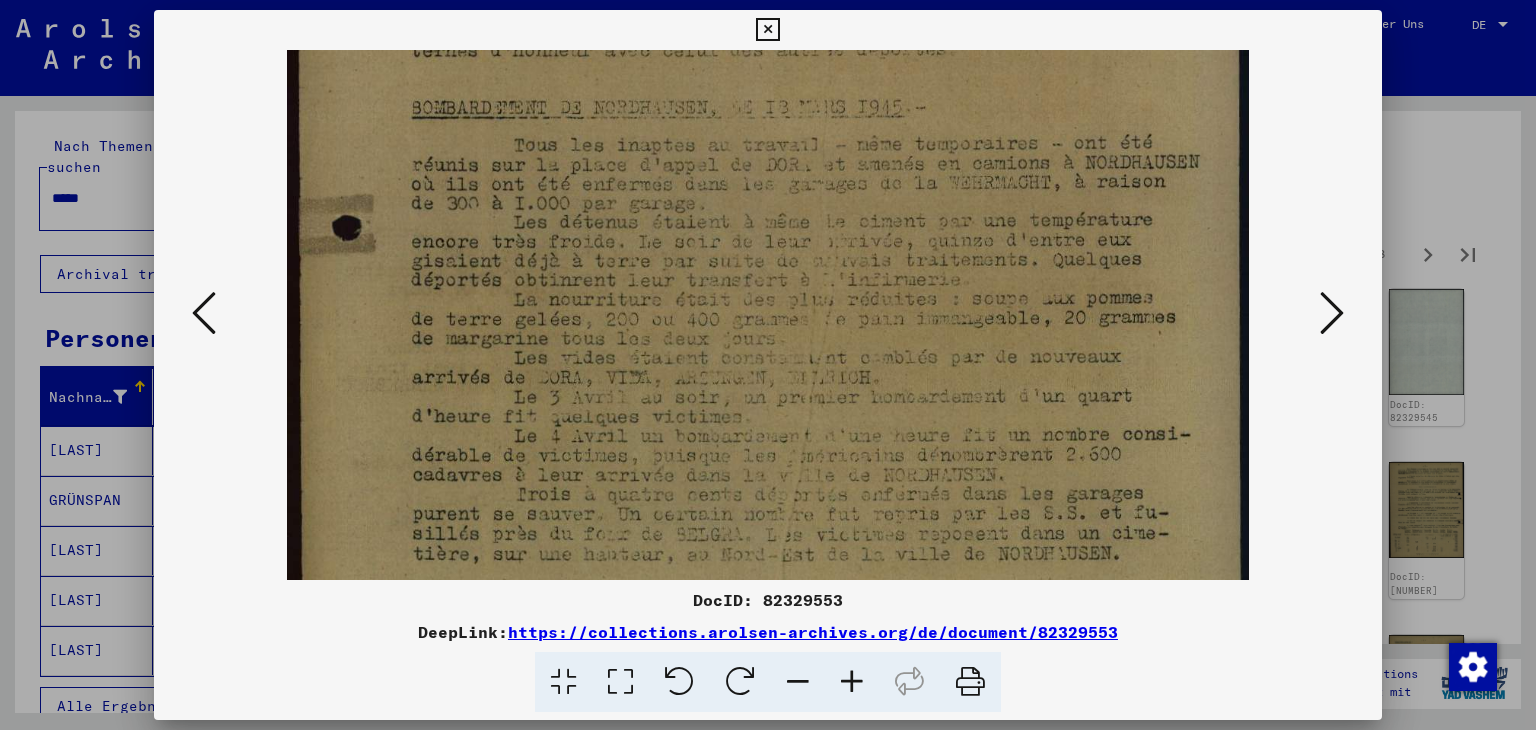 drag, startPoint x: 844, startPoint y: 472, endPoint x: 843, endPoint y: 365, distance: 107.00467 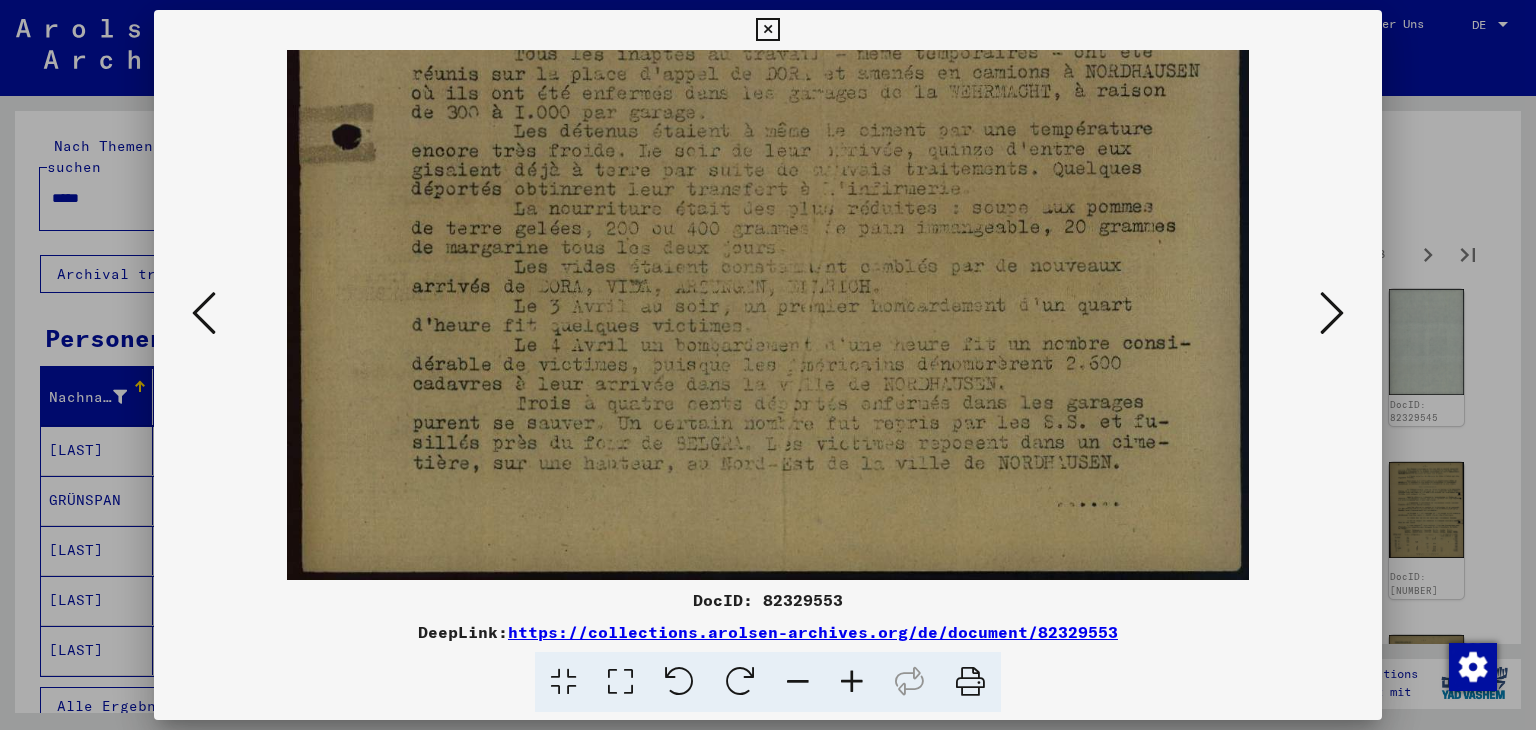 drag, startPoint x: 858, startPoint y: 449, endPoint x: 828, endPoint y: 267, distance: 184.45596 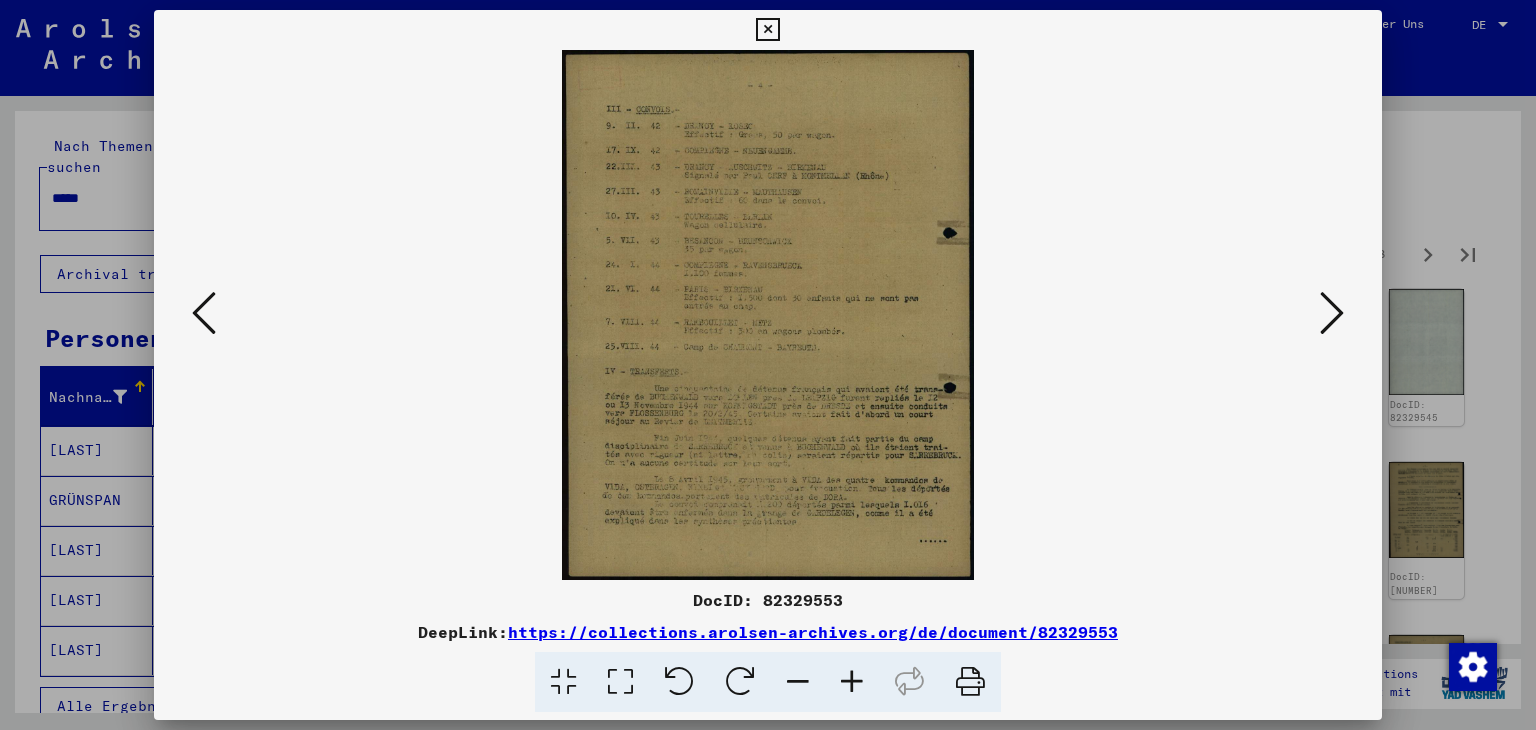 click at bounding box center [852, 682] 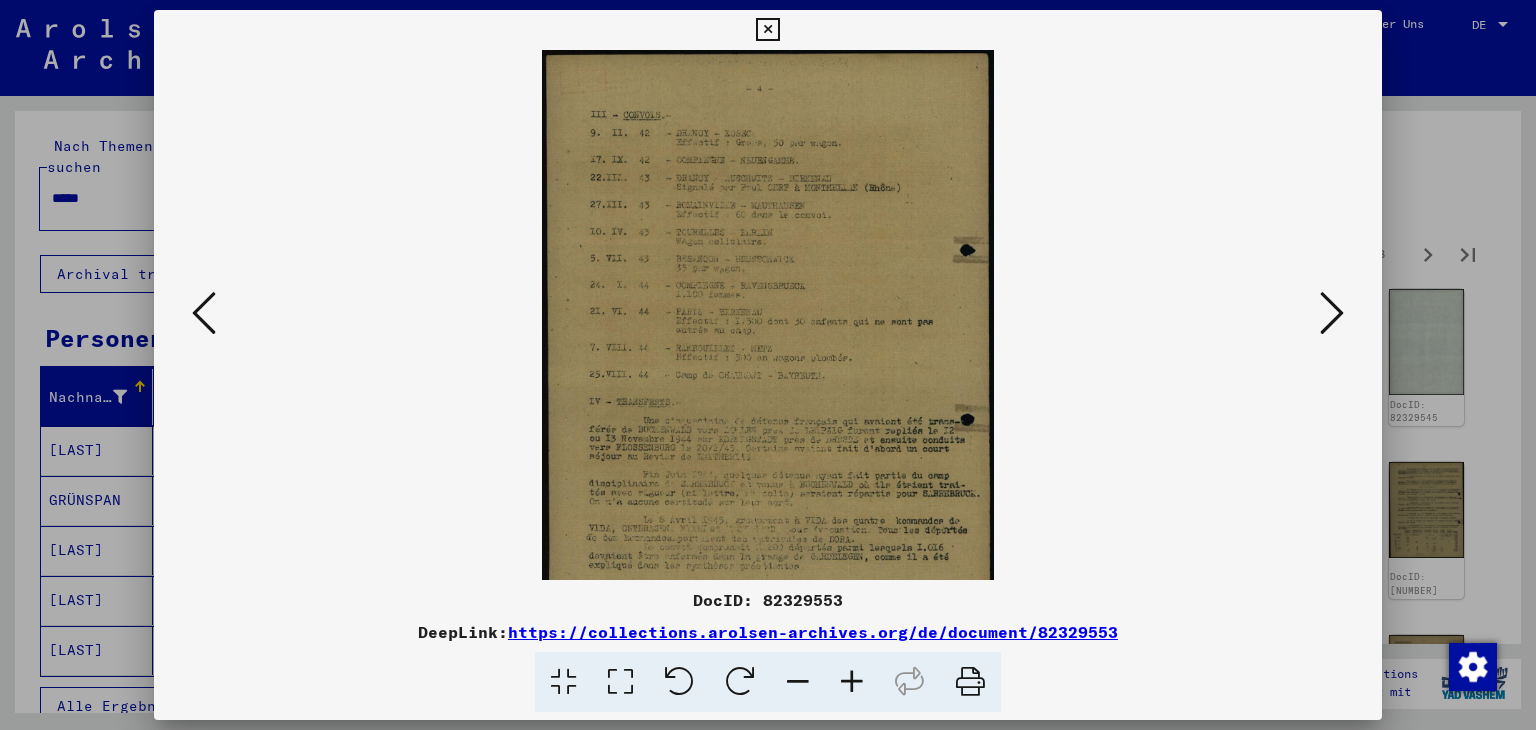 click at bounding box center (852, 682) 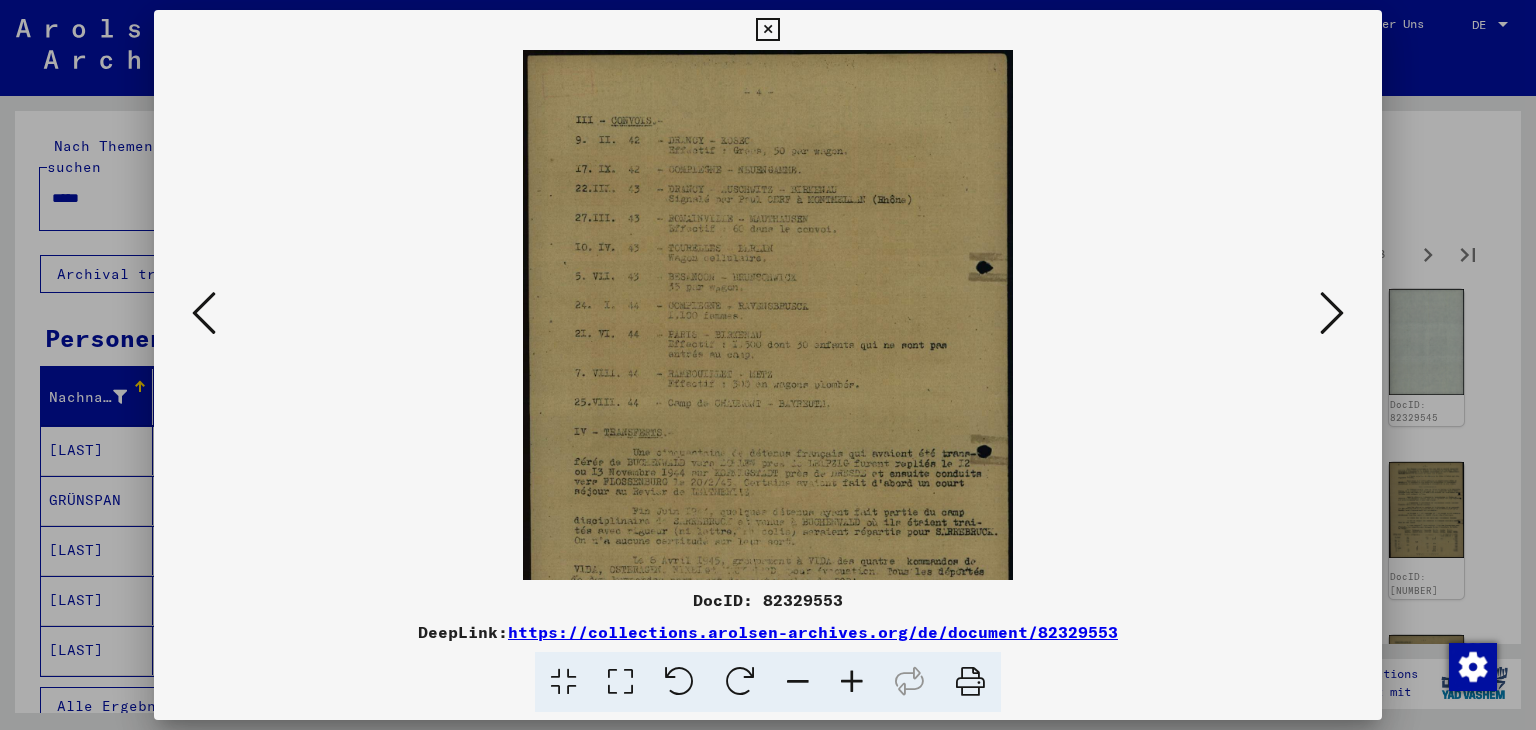 click at bounding box center [852, 682] 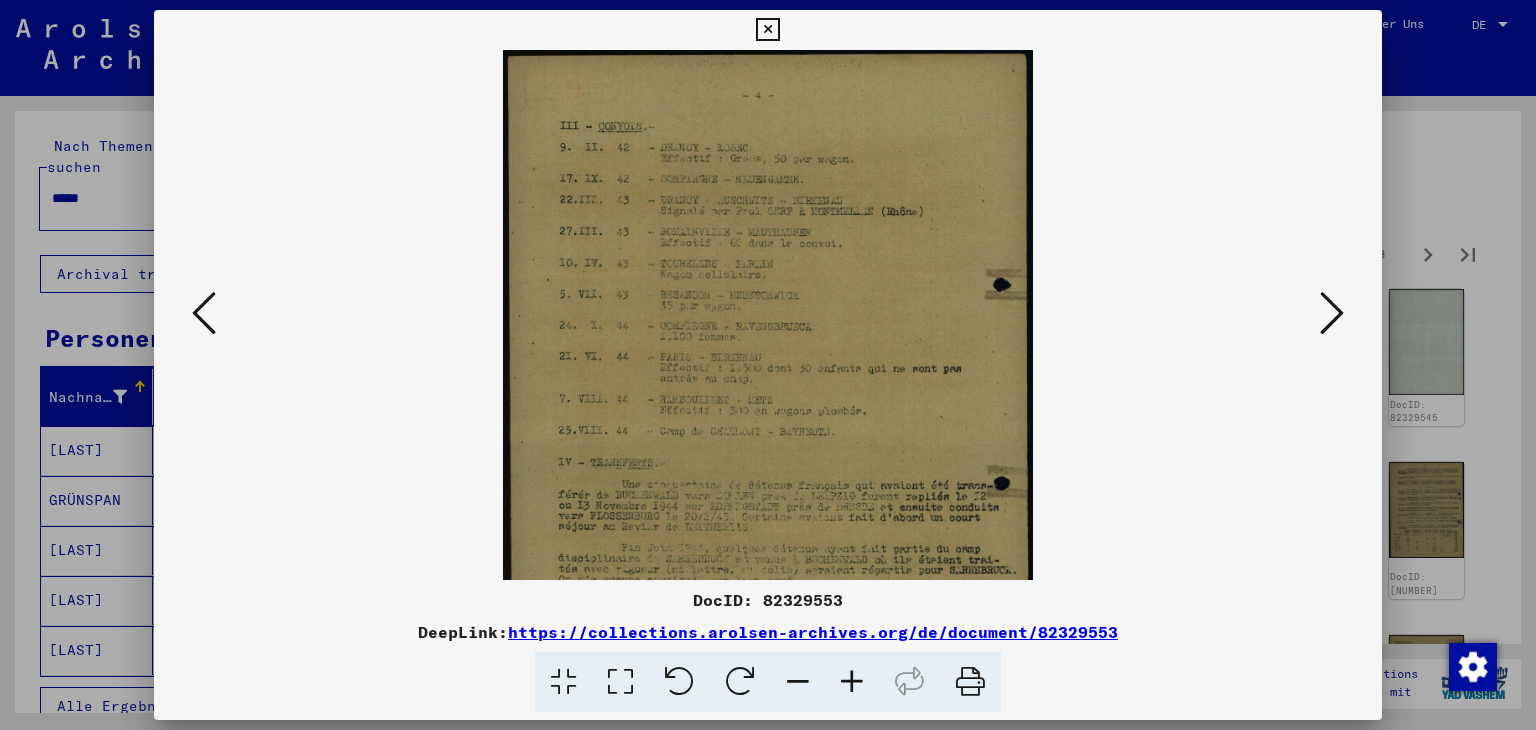 click at bounding box center (852, 682) 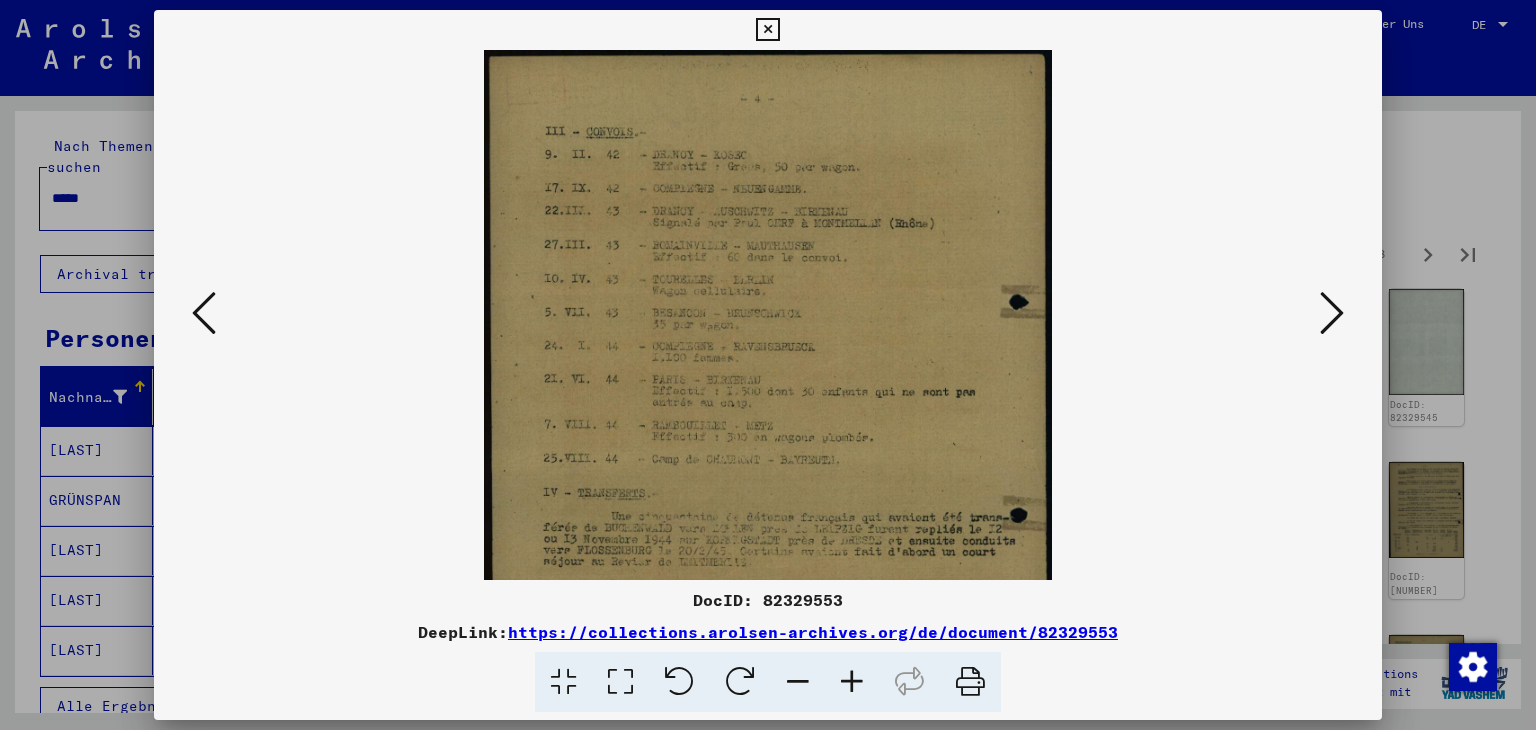 click at bounding box center [852, 682] 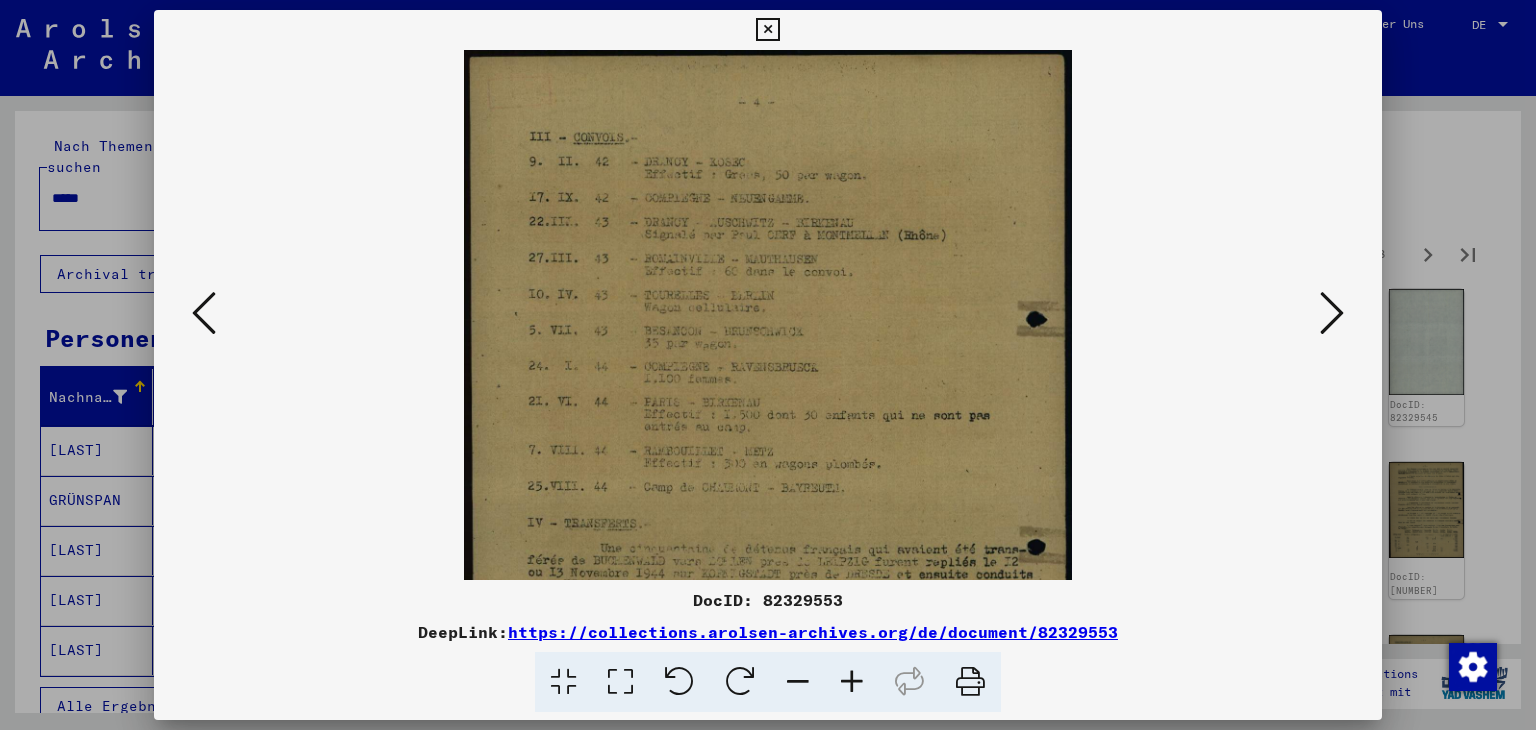 click at bounding box center (852, 682) 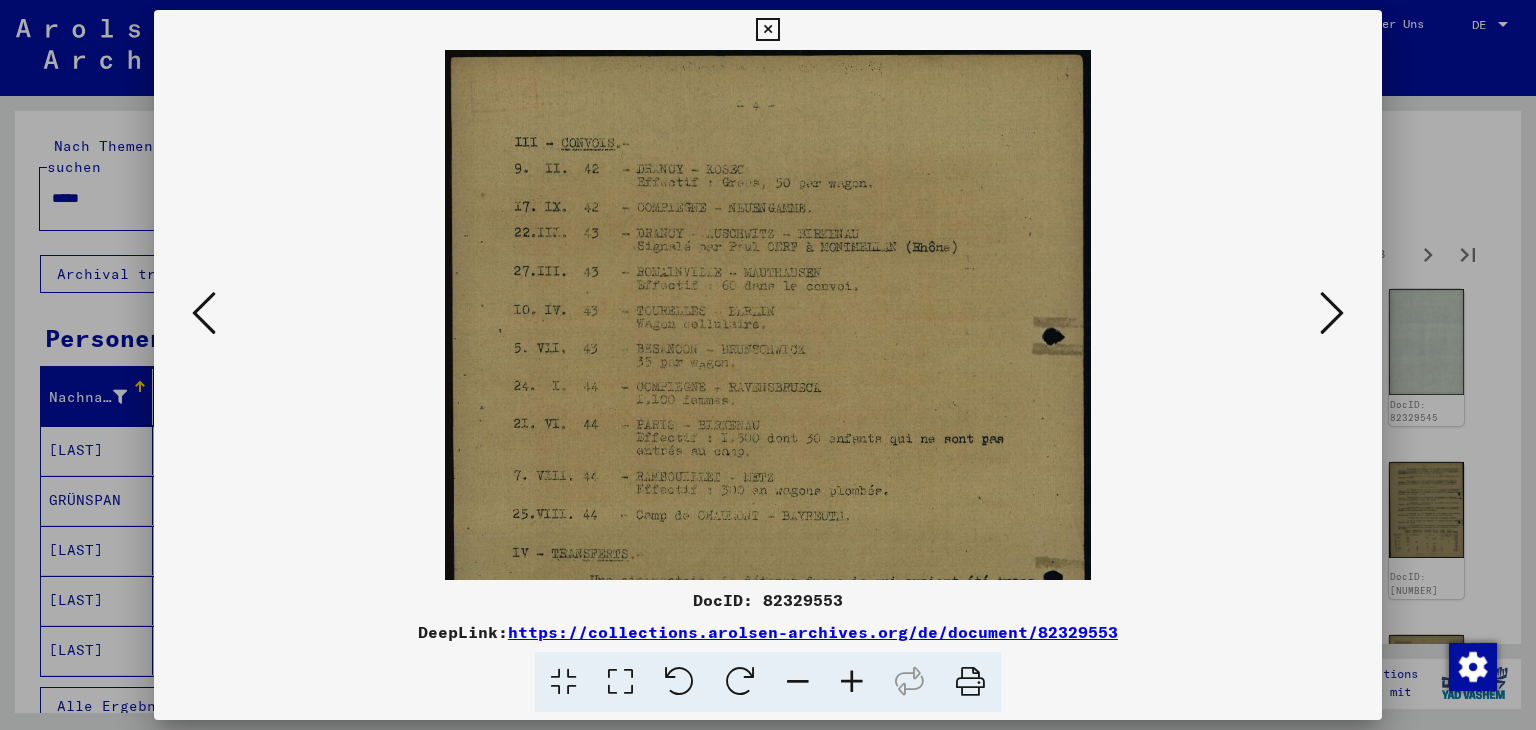 click at bounding box center (852, 682) 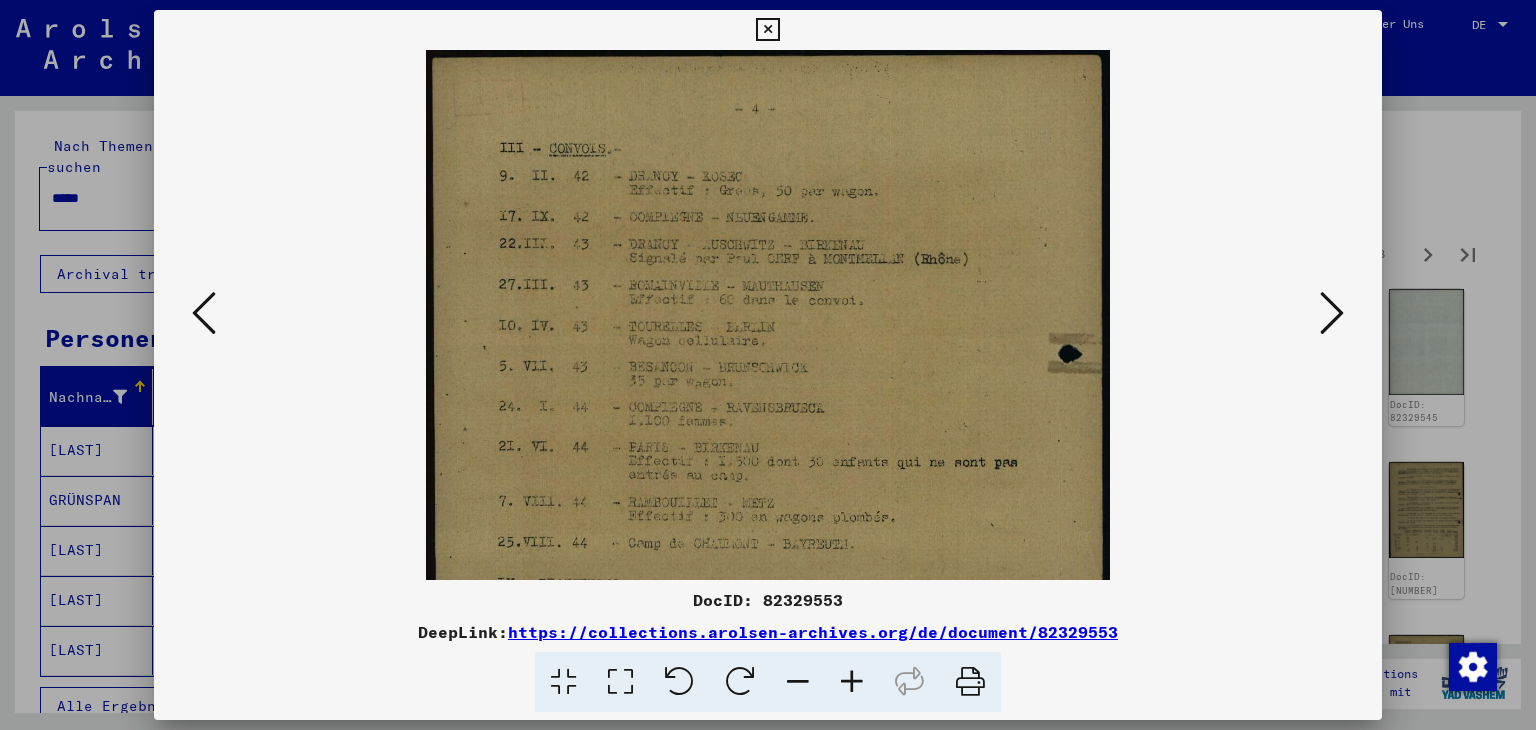 click at bounding box center (852, 682) 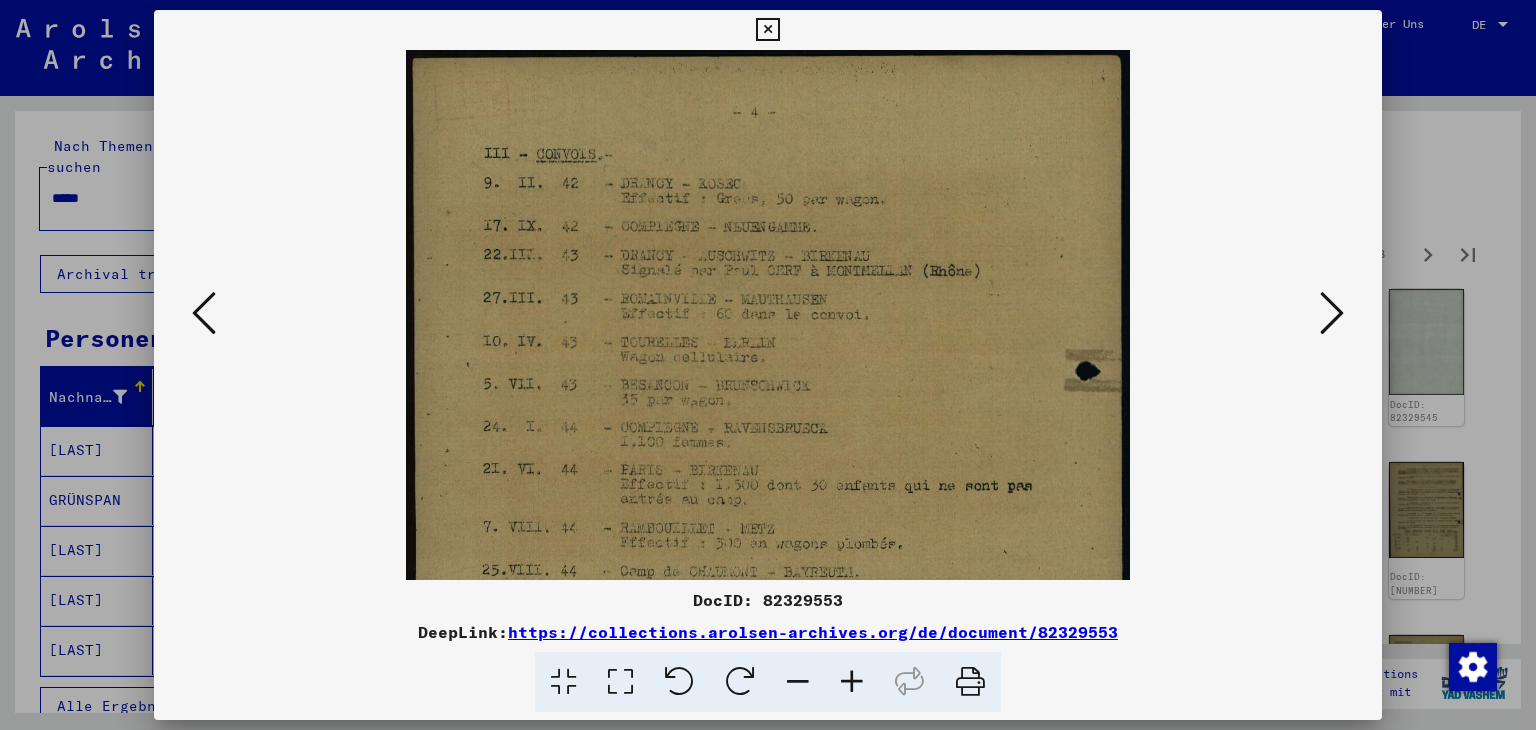 click at bounding box center [852, 682] 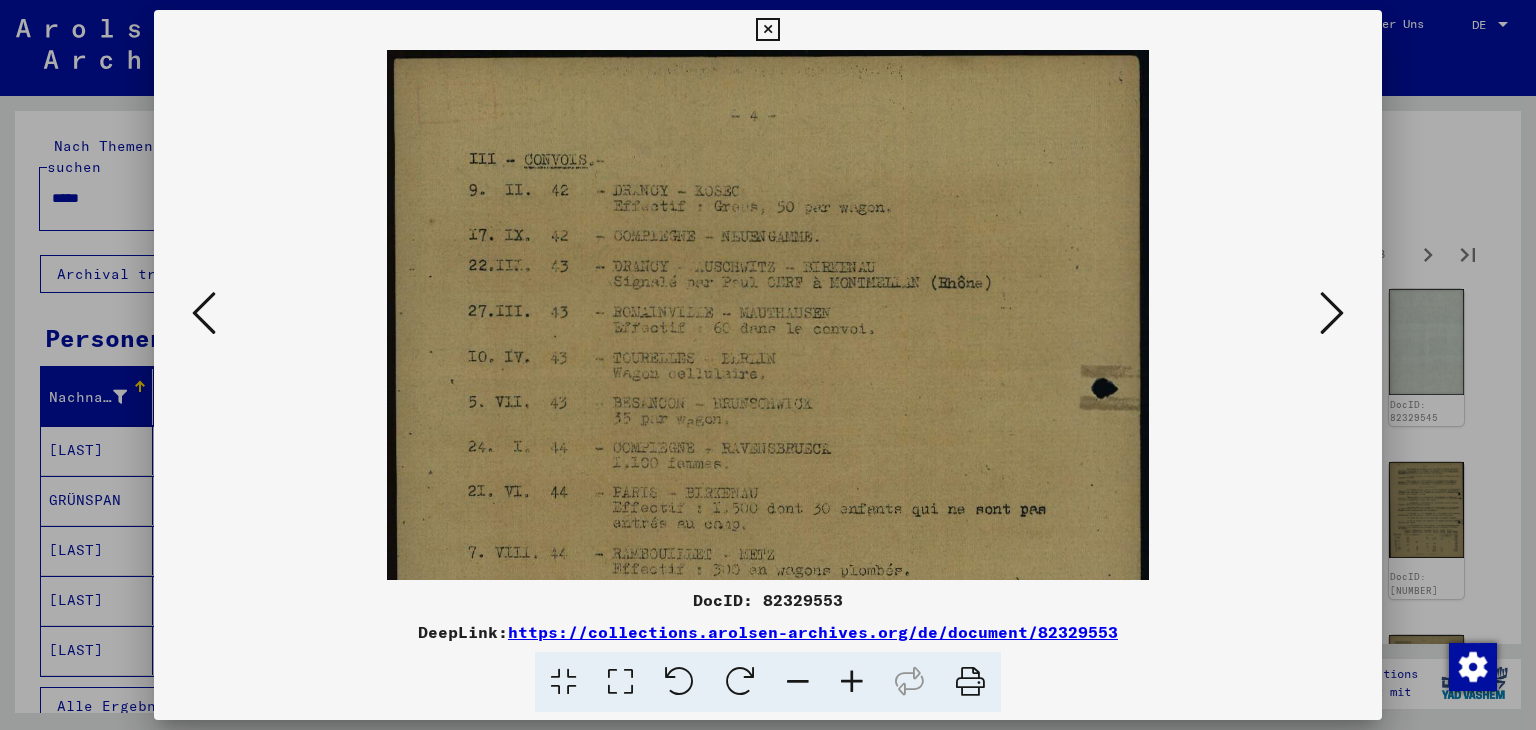 click at bounding box center (852, 682) 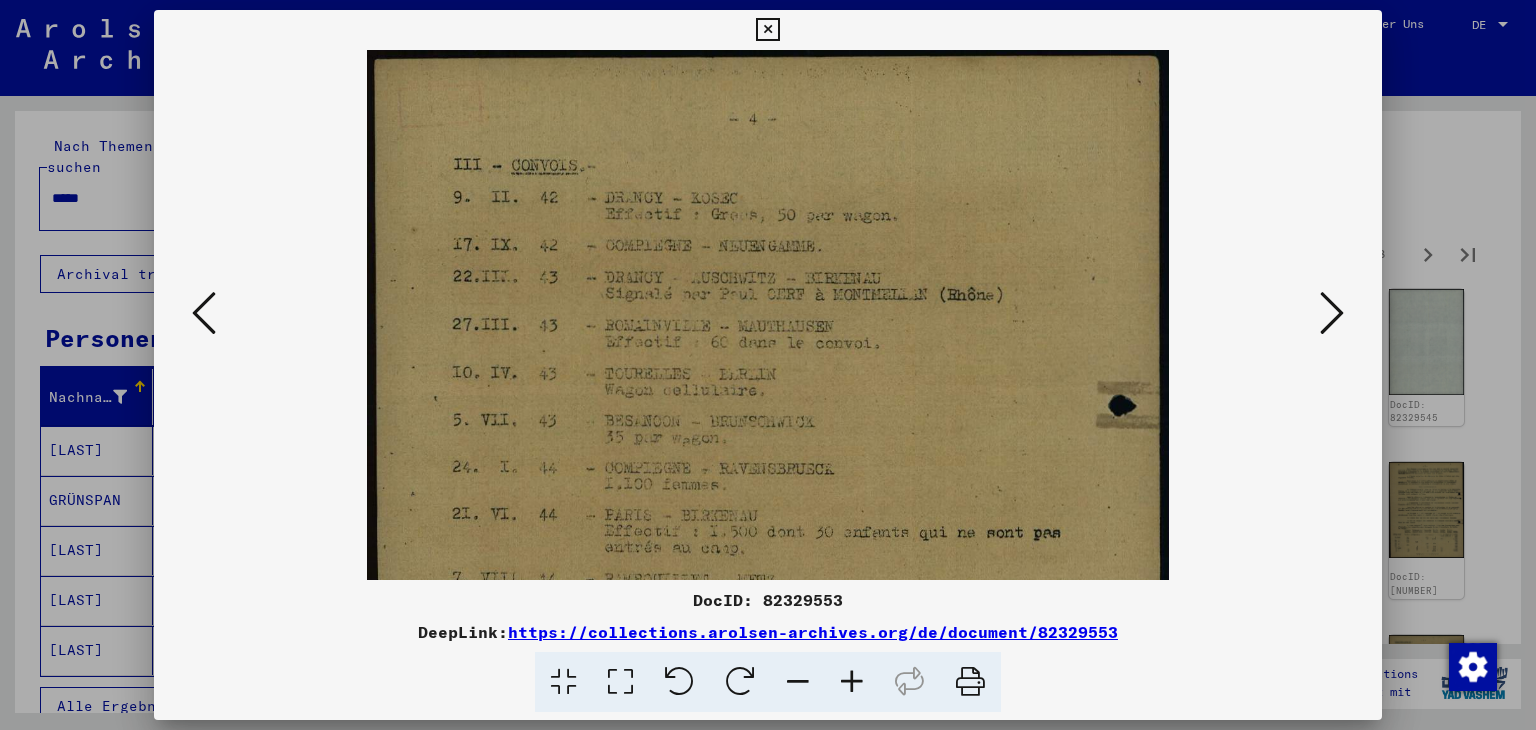click at bounding box center [852, 682] 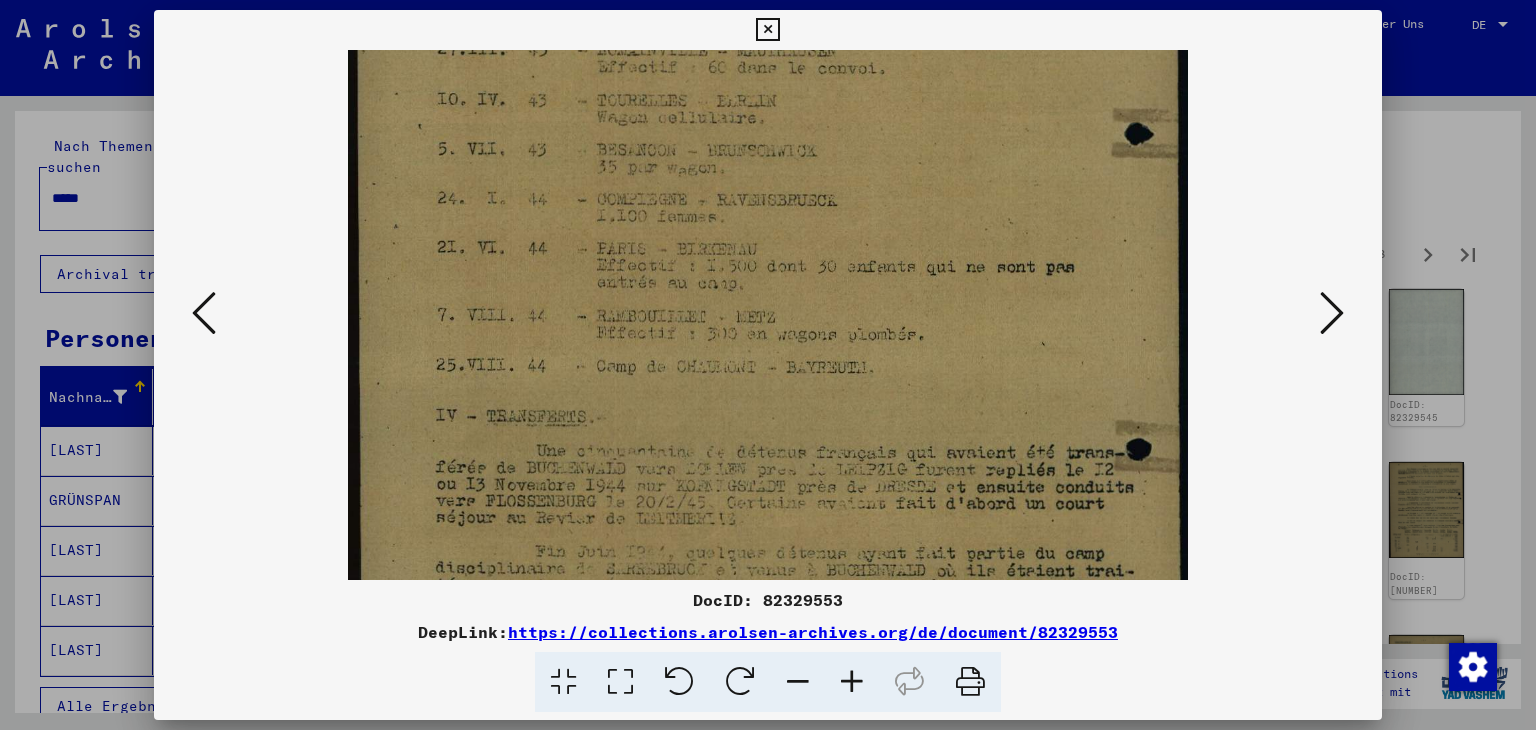 drag, startPoint x: 924, startPoint y: 508, endPoint x: 988, endPoint y: 218, distance: 296.97812 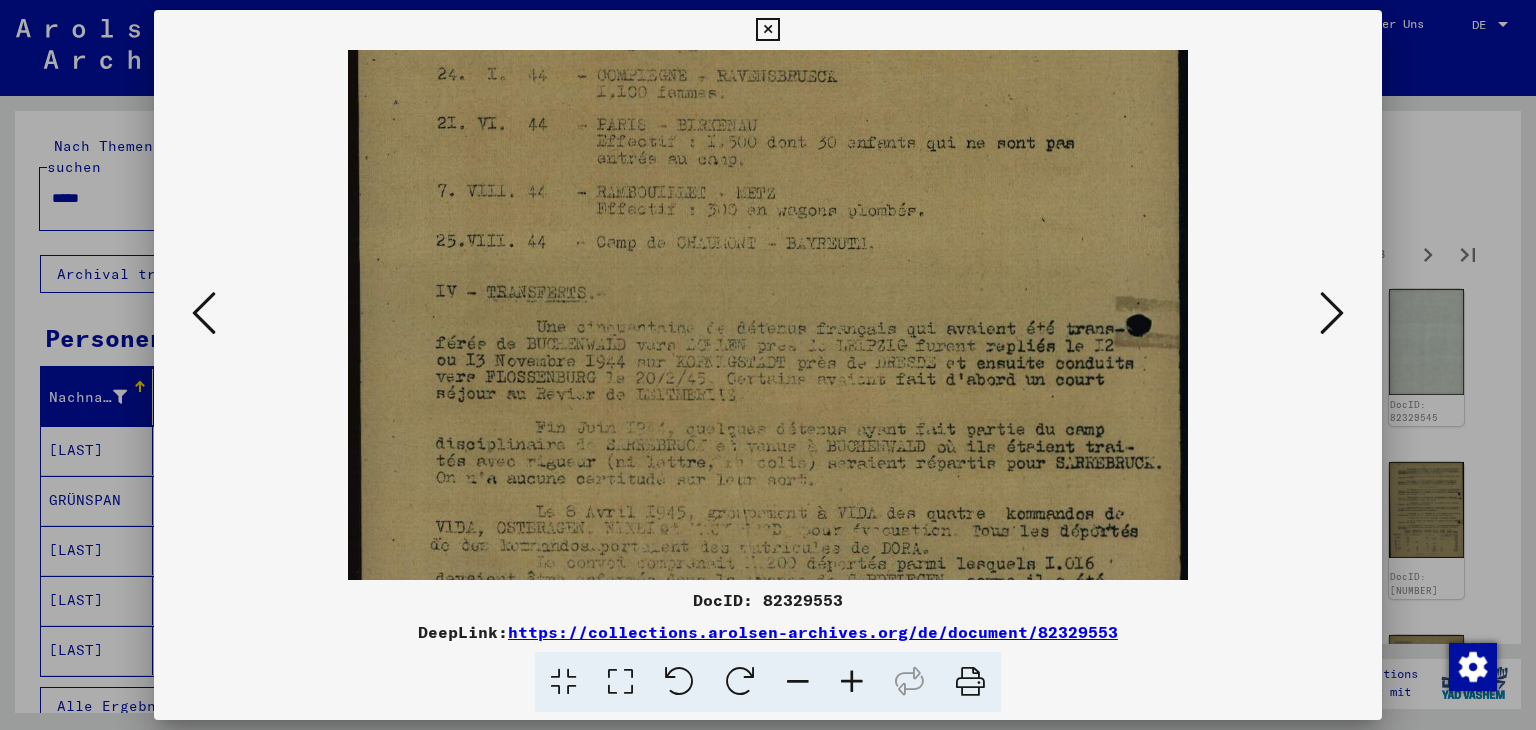 scroll, scrollTop: 549, scrollLeft: 0, axis: vertical 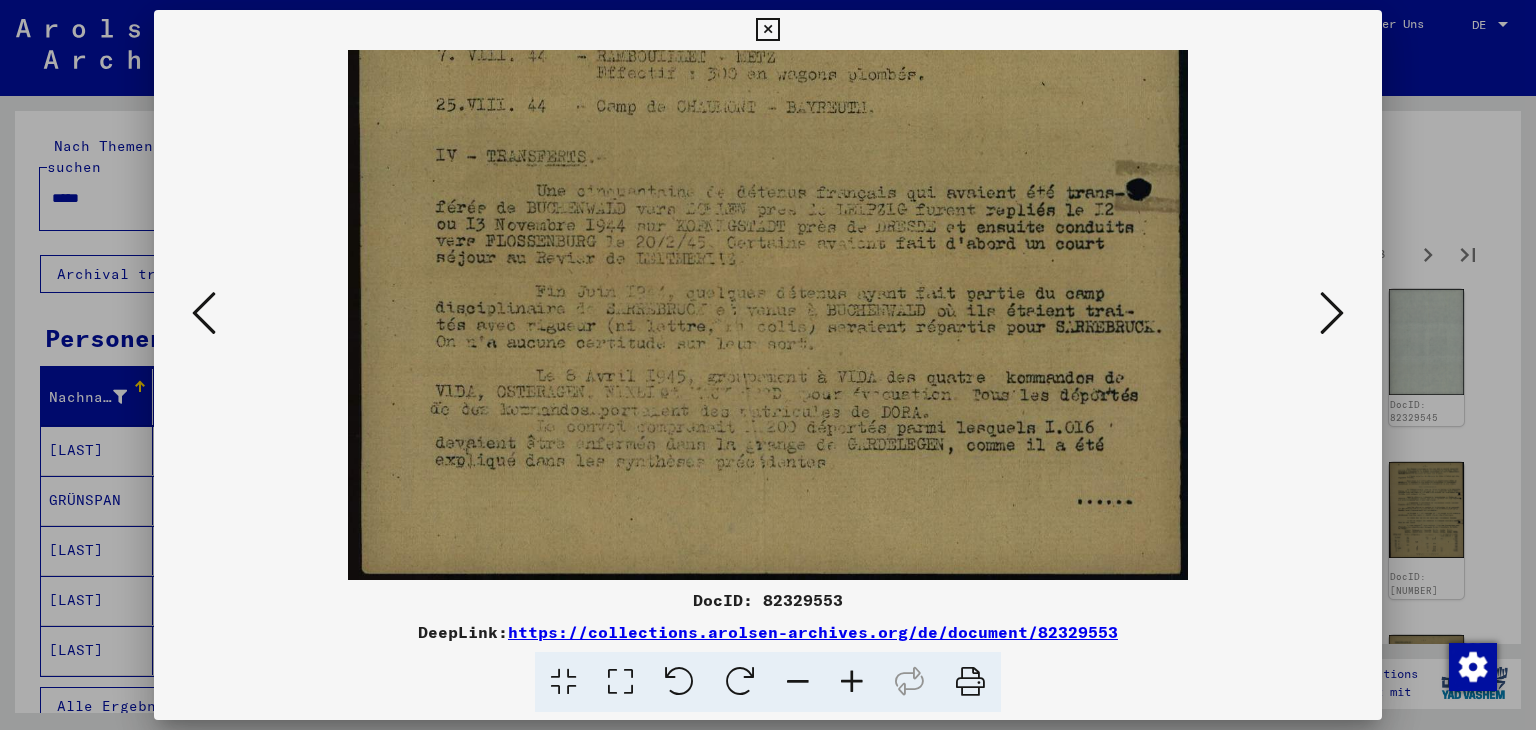 drag, startPoint x: 948, startPoint y: 502, endPoint x: 935, endPoint y: 240, distance: 262.32233 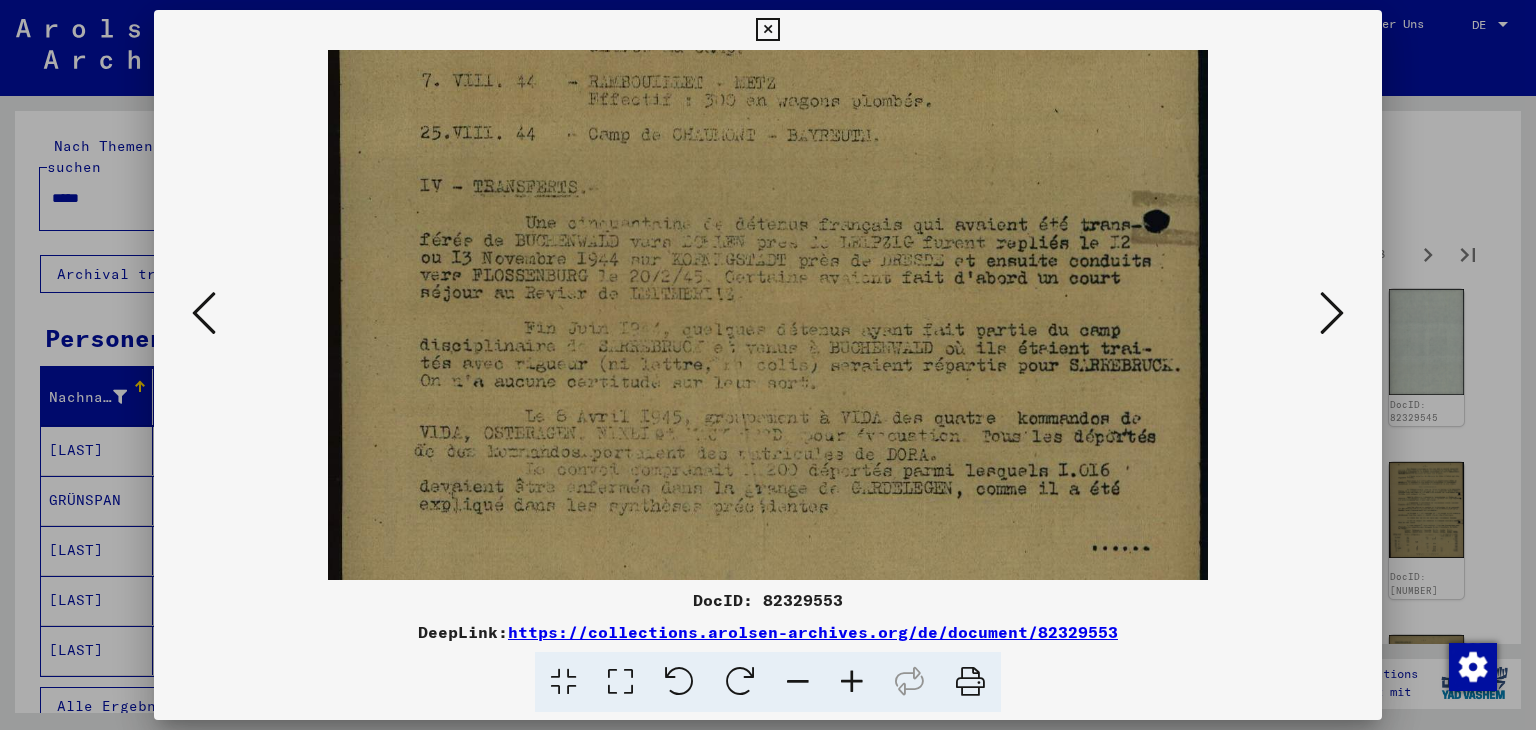 click at bounding box center (852, 682) 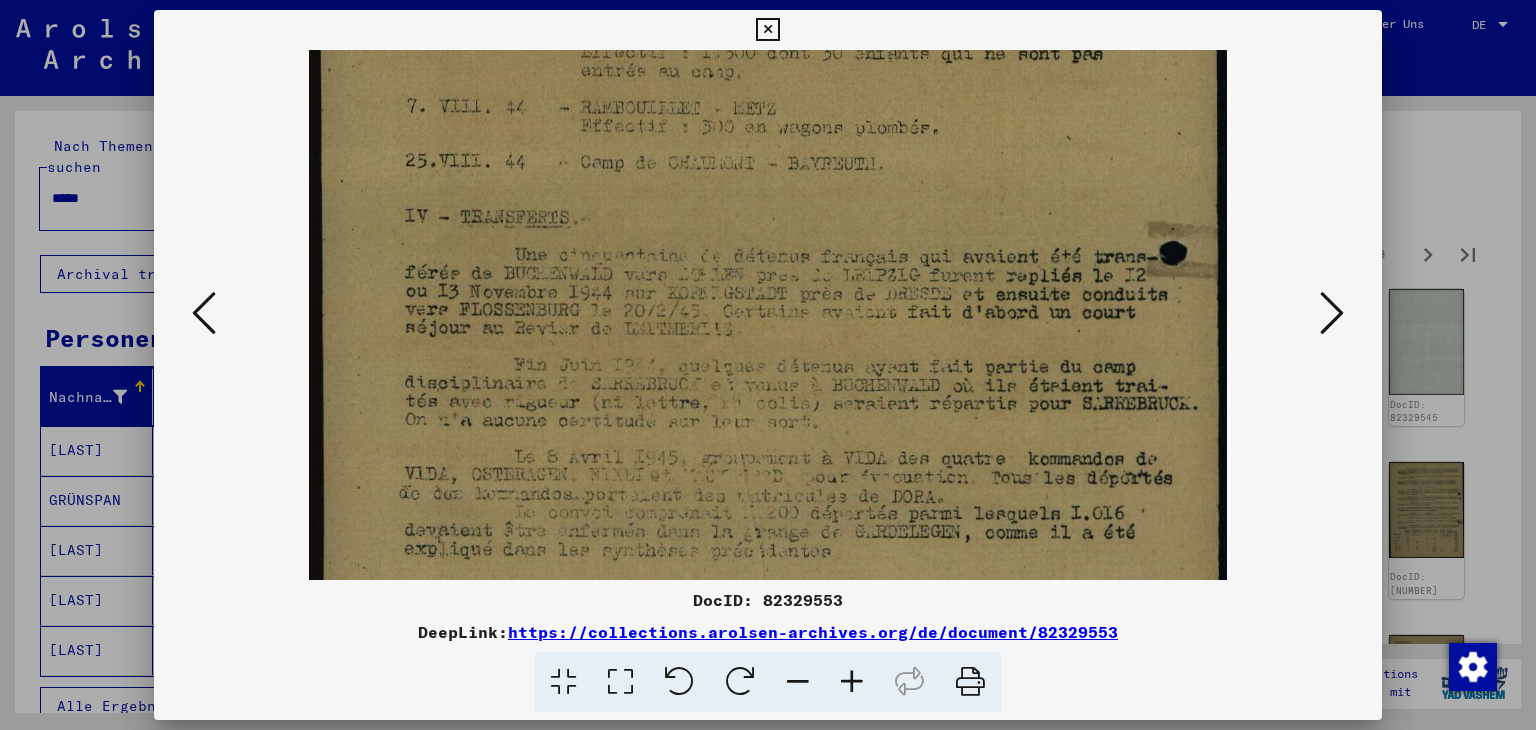 click at bounding box center [852, 682] 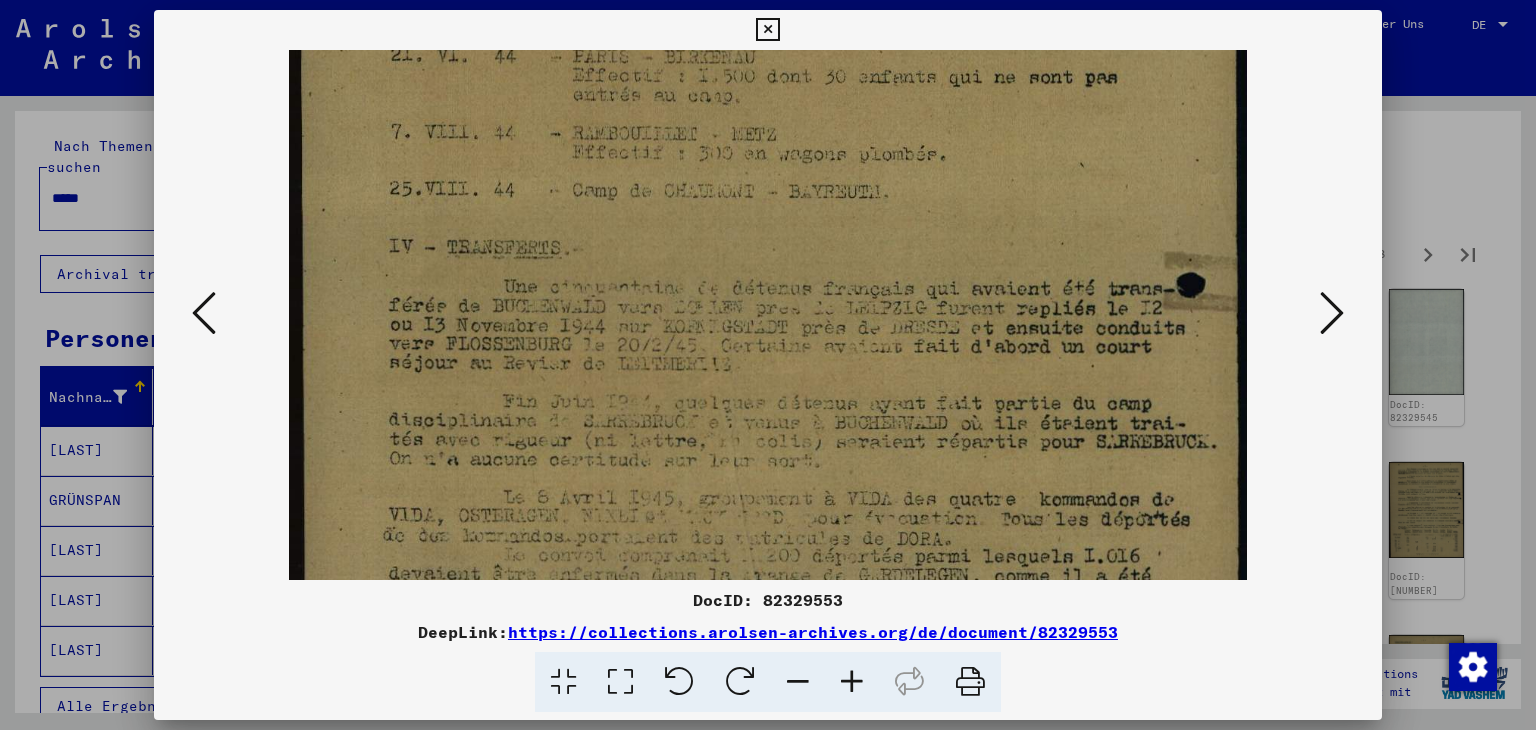 click at bounding box center (852, 682) 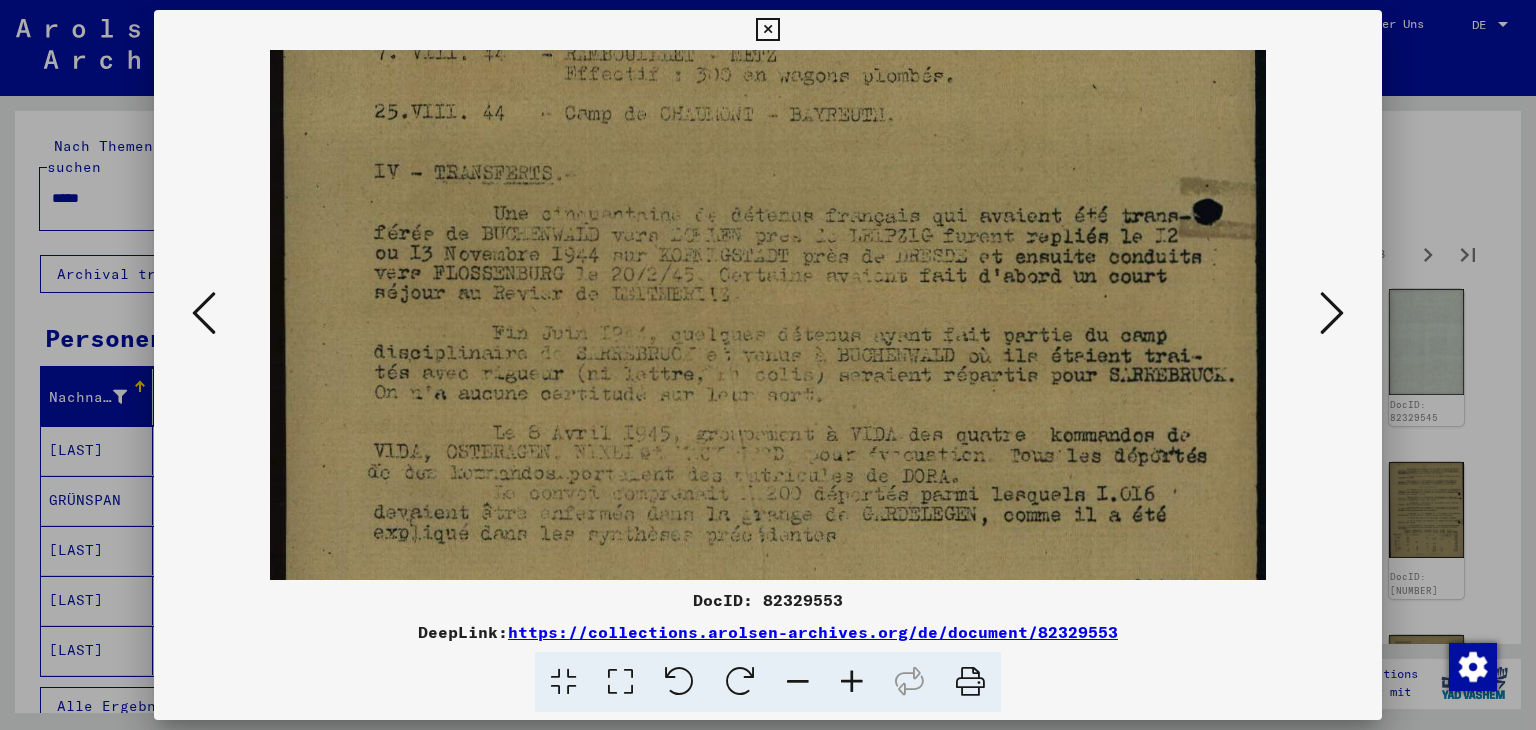 scroll, scrollTop: 655, scrollLeft: 0, axis: vertical 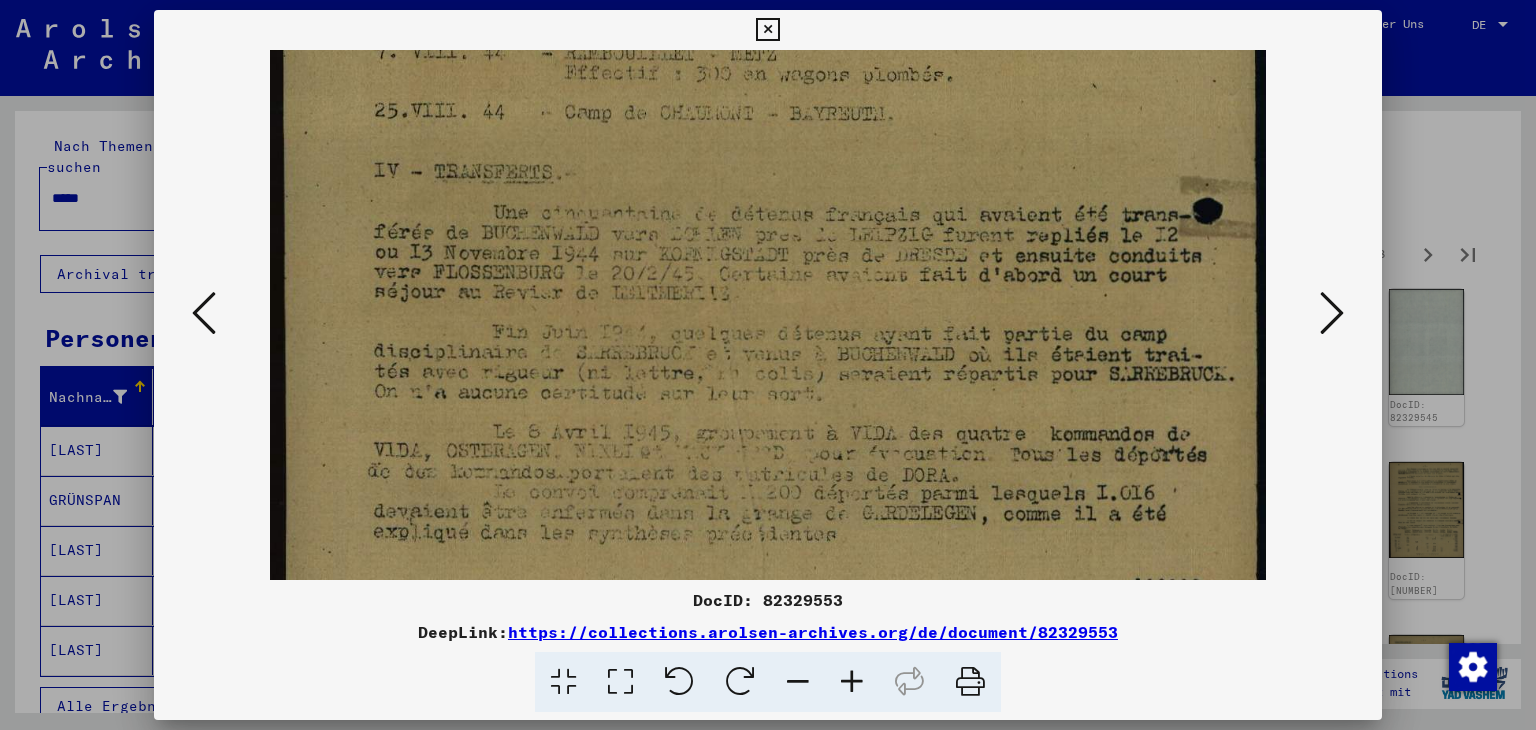 drag, startPoint x: 860, startPoint y: 483, endPoint x: 867, endPoint y: 381, distance: 102.239914 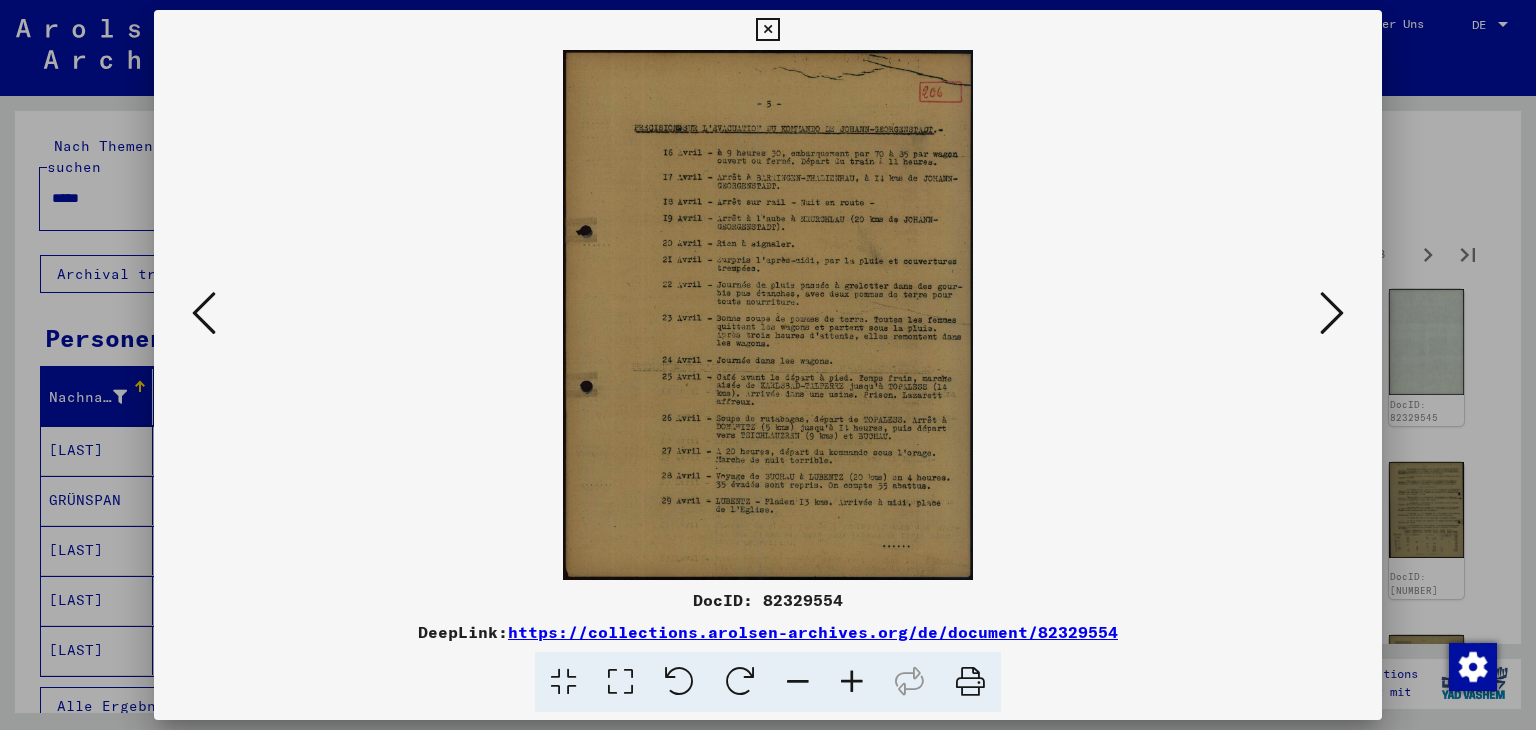 click at bounding box center [852, 682] 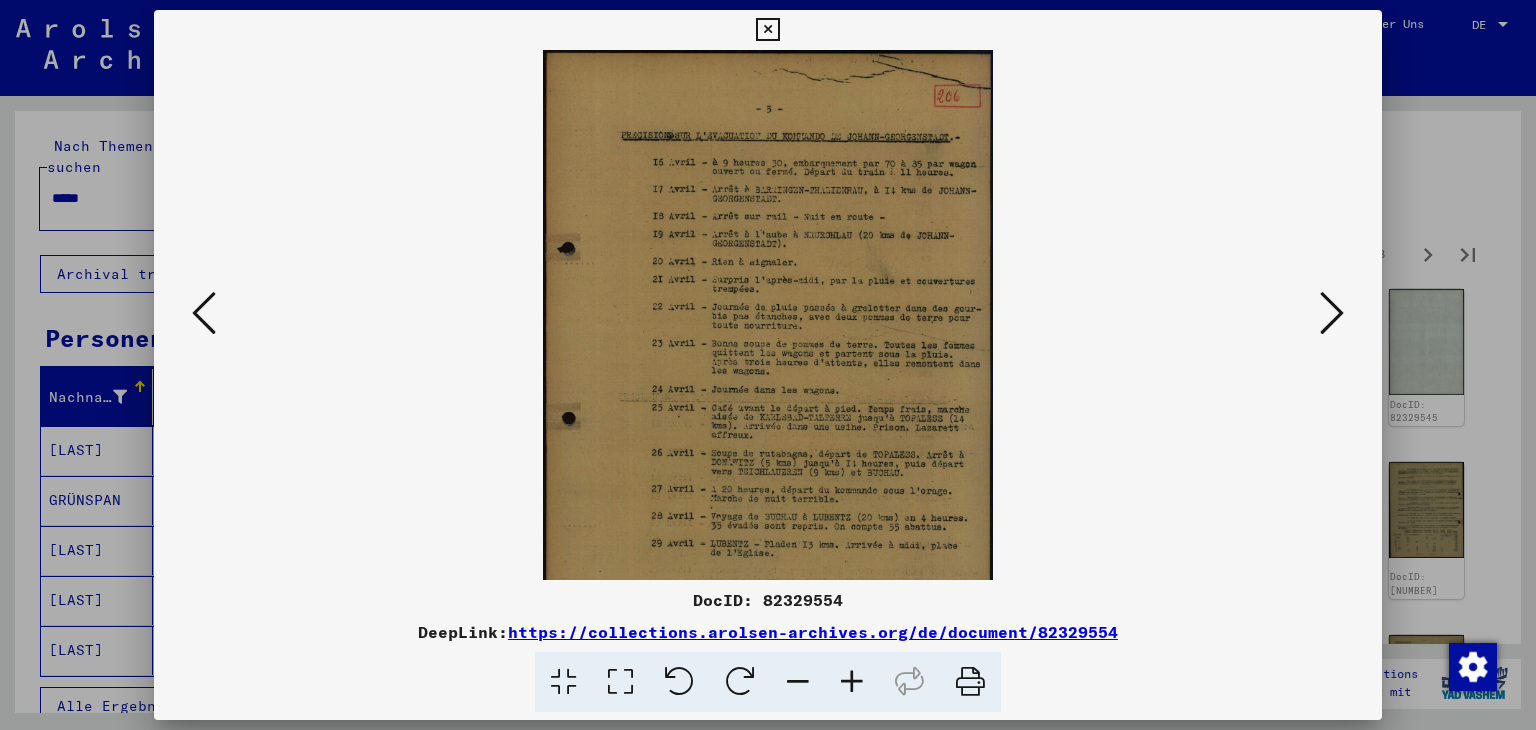 drag, startPoint x: 848, startPoint y: 704, endPoint x: 850, endPoint y: 686, distance: 18.110771 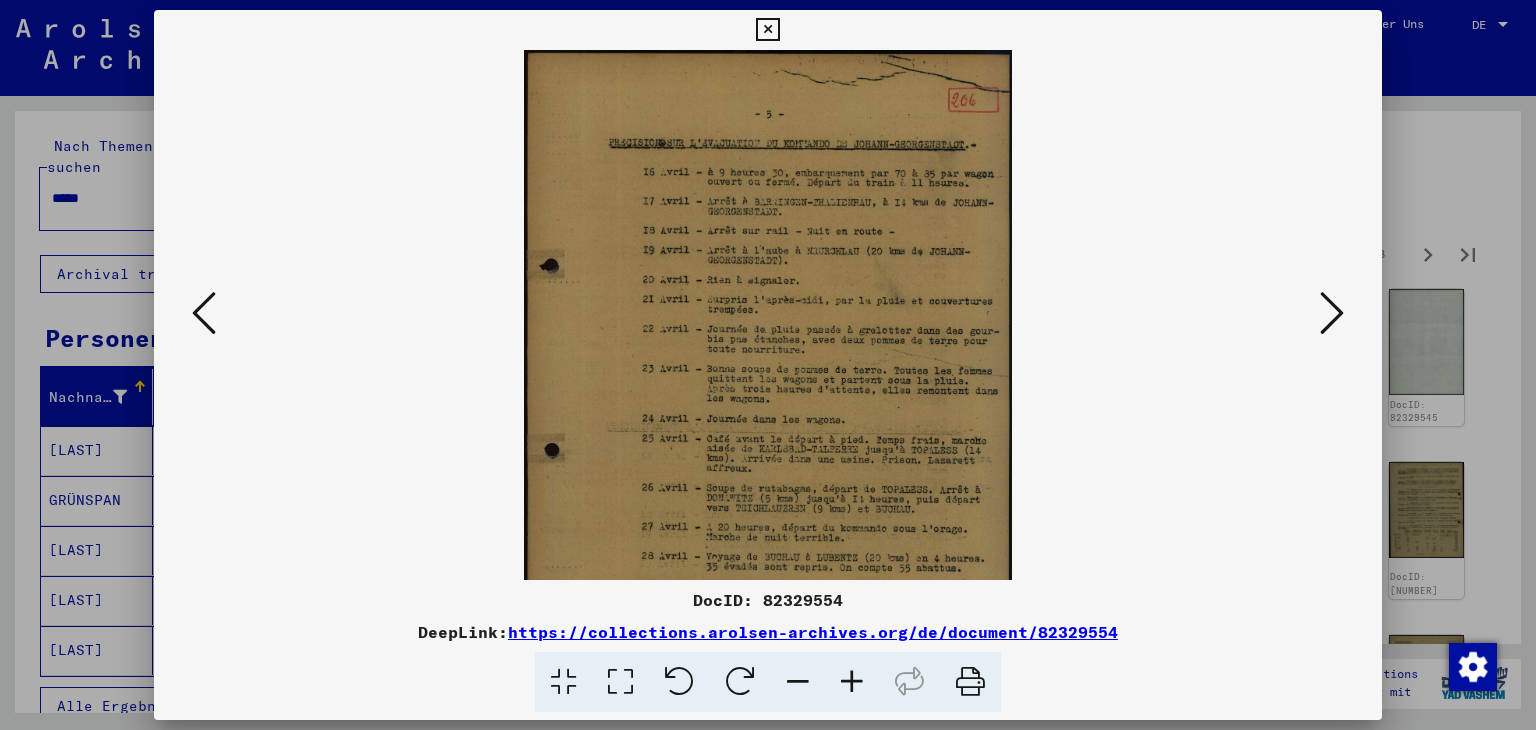 click at bounding box center [852, 682] 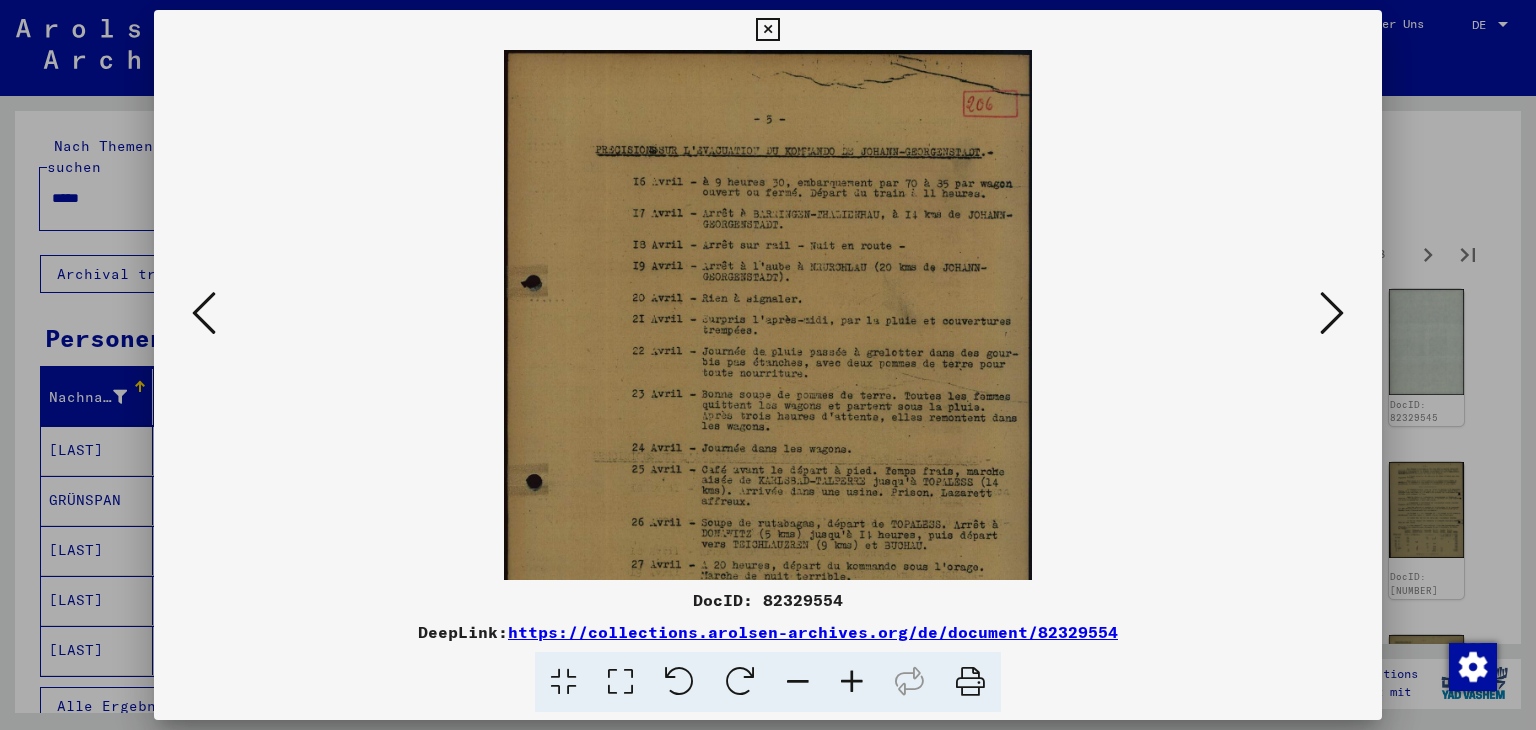 click at bounding box center (852, 682) 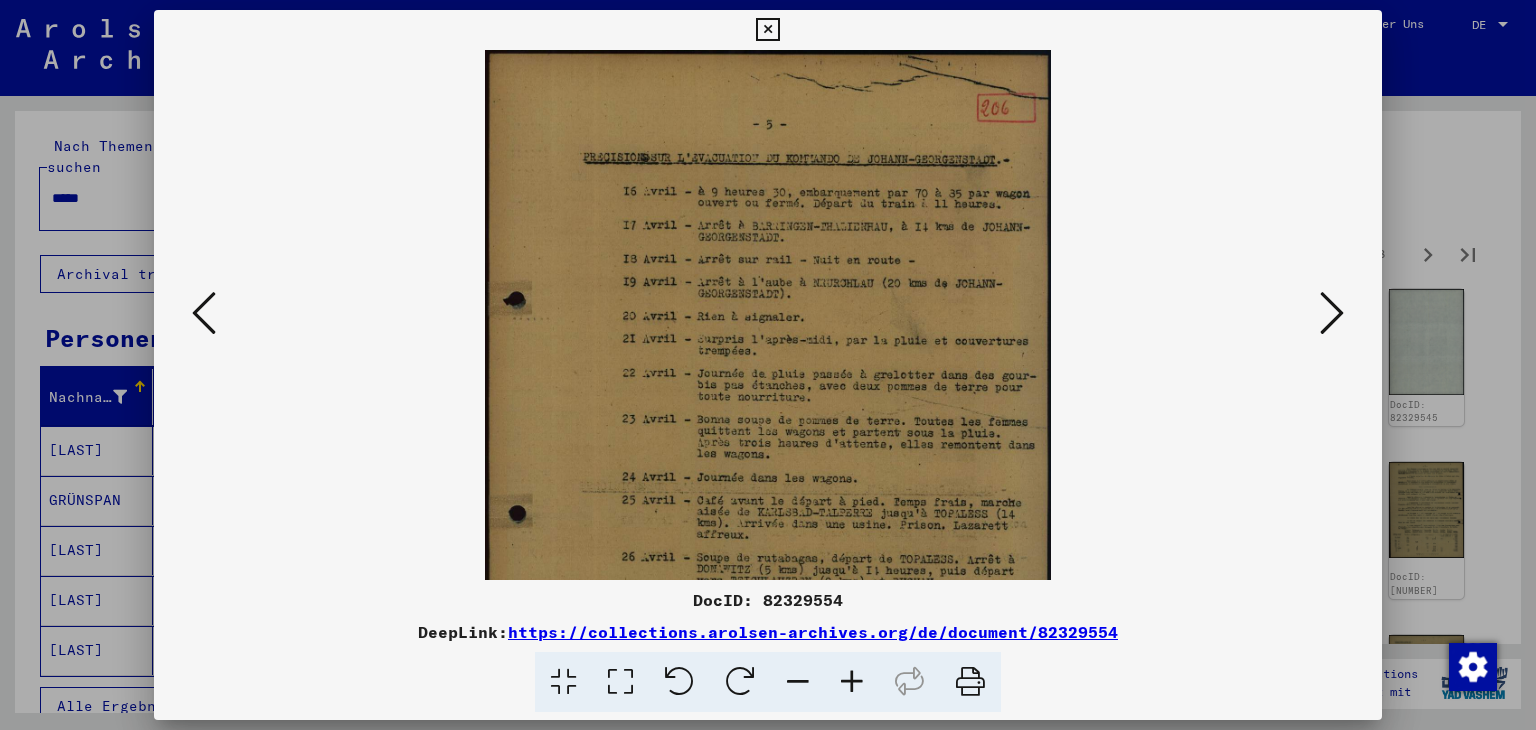 click at bounding box center [852, 682] 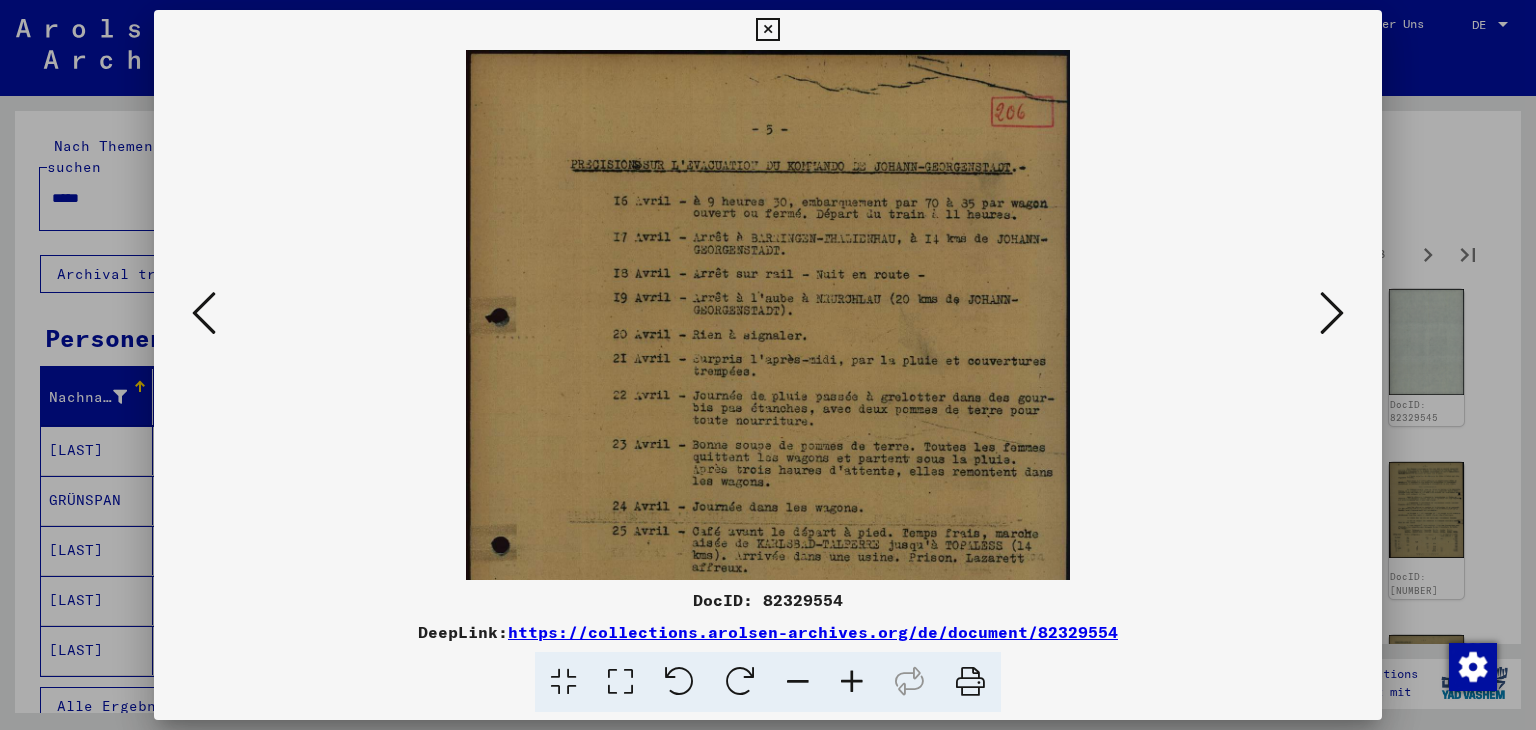 click at bounding box center (852, 682) 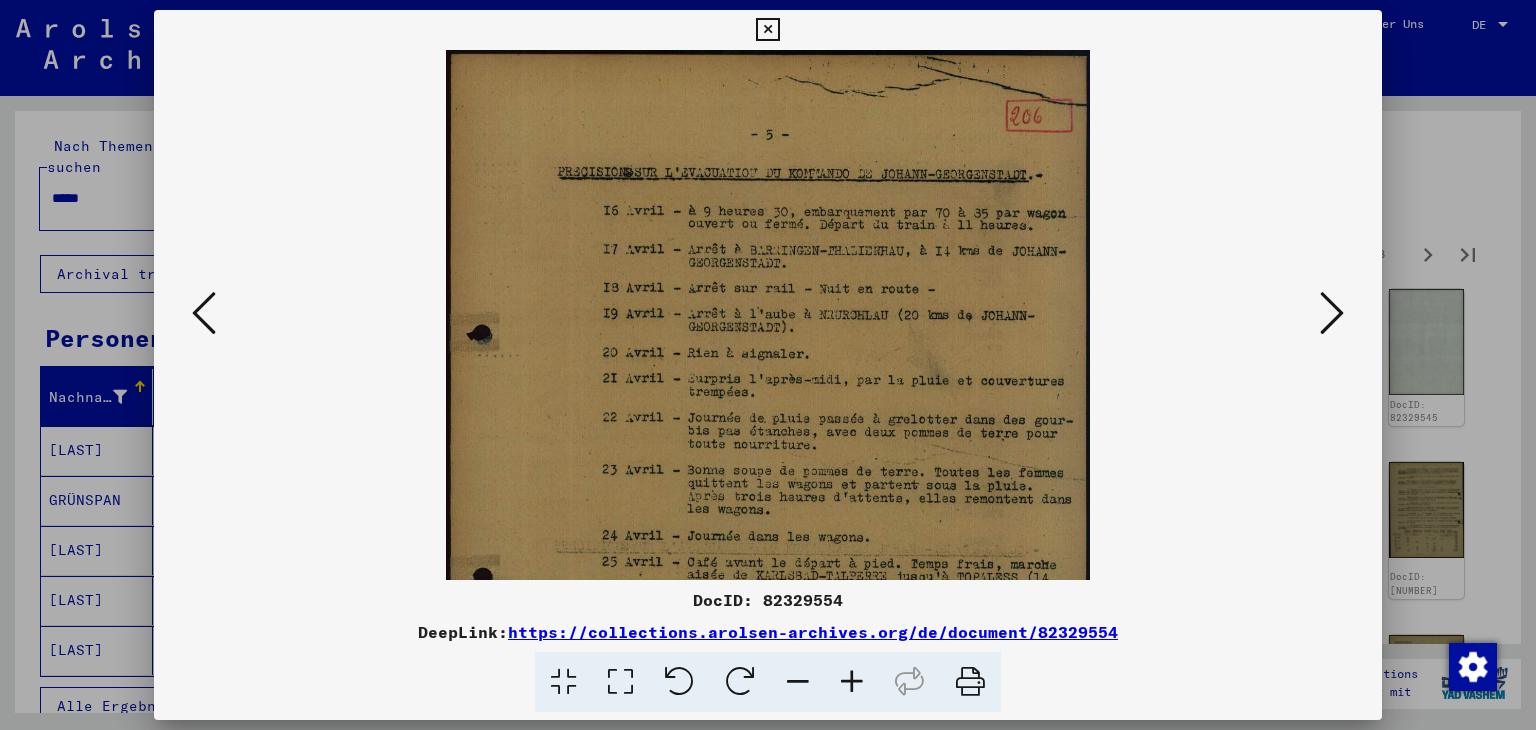 click at bounding box center [852, 682] 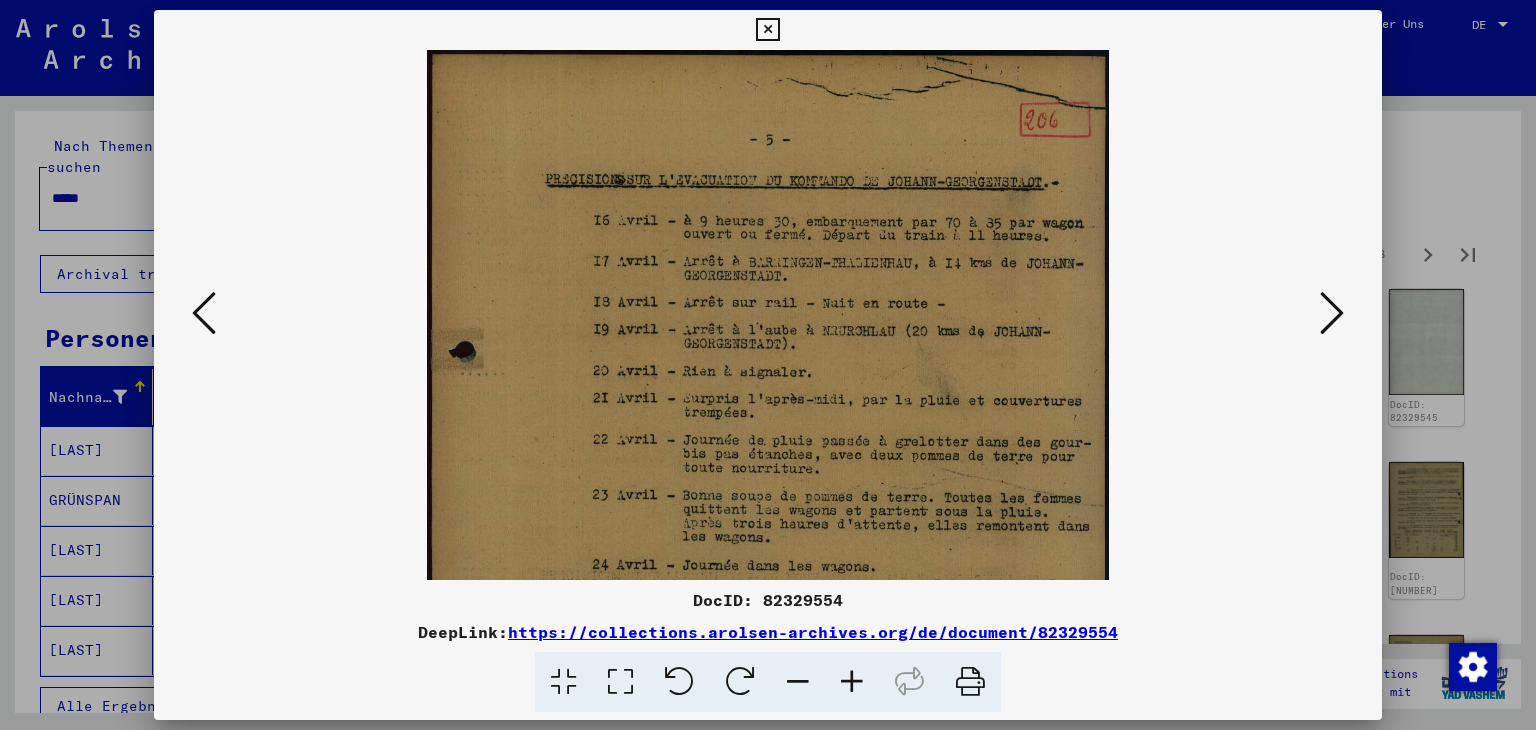 click at bounding box center (852, 682) 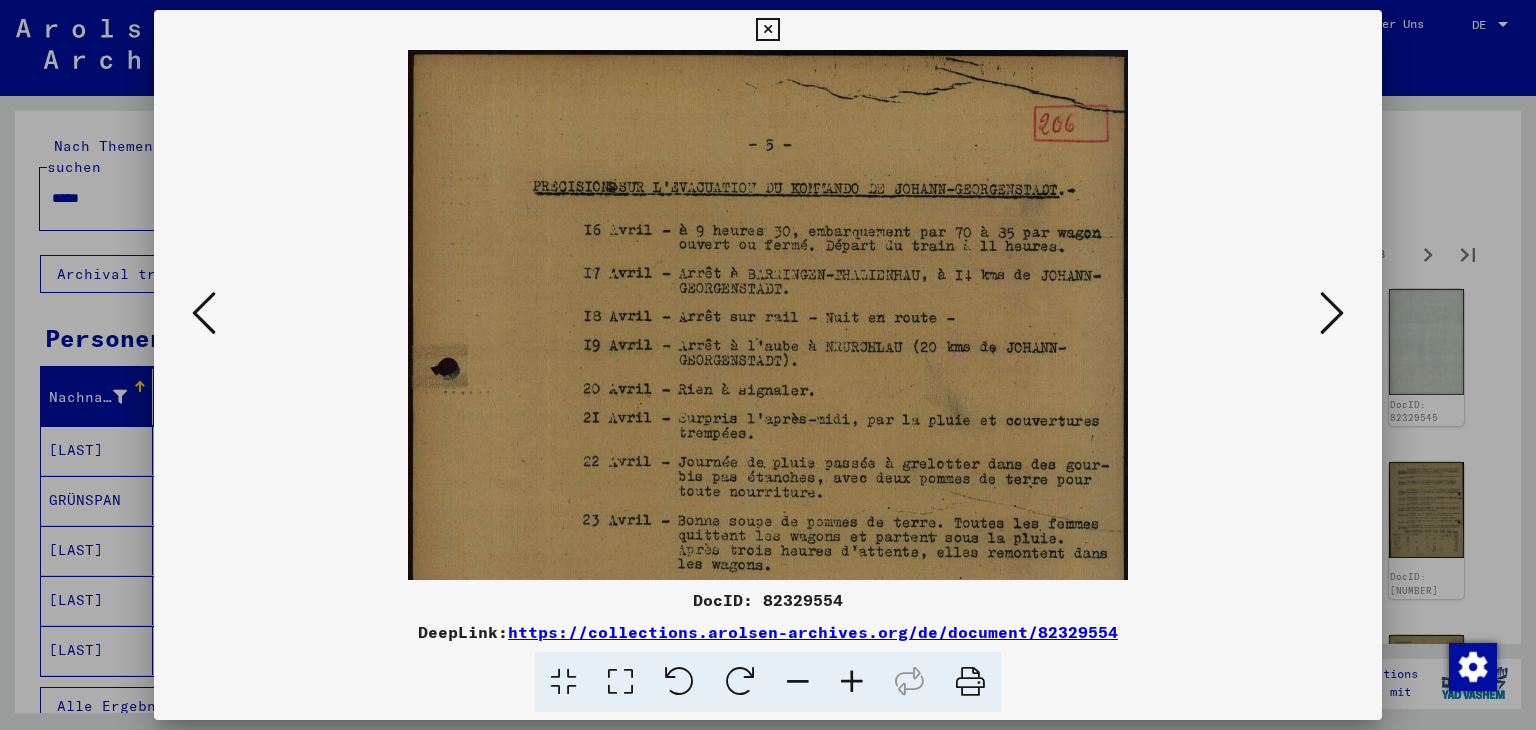 click at bounding box center [852, 682] 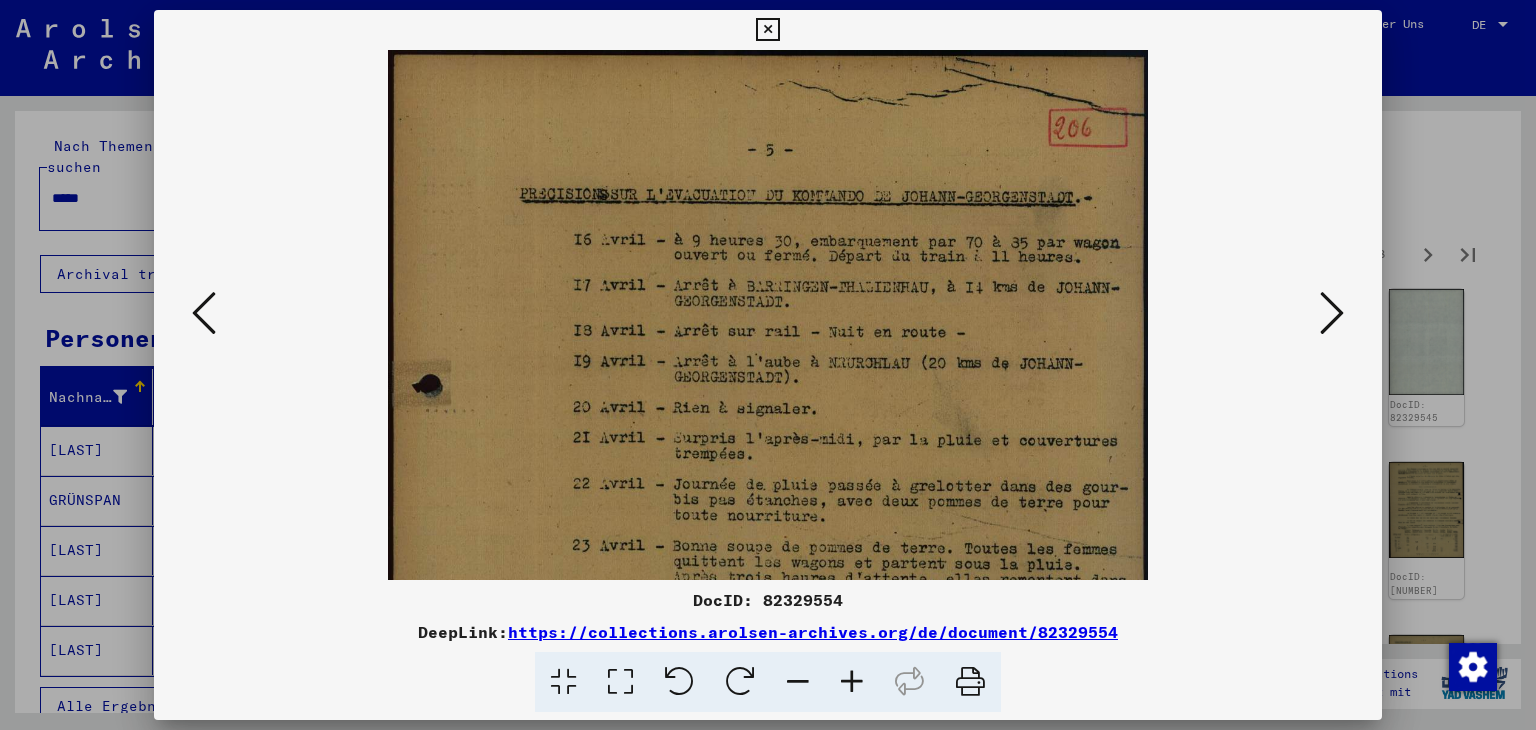 click at bounding box center (852, 682) 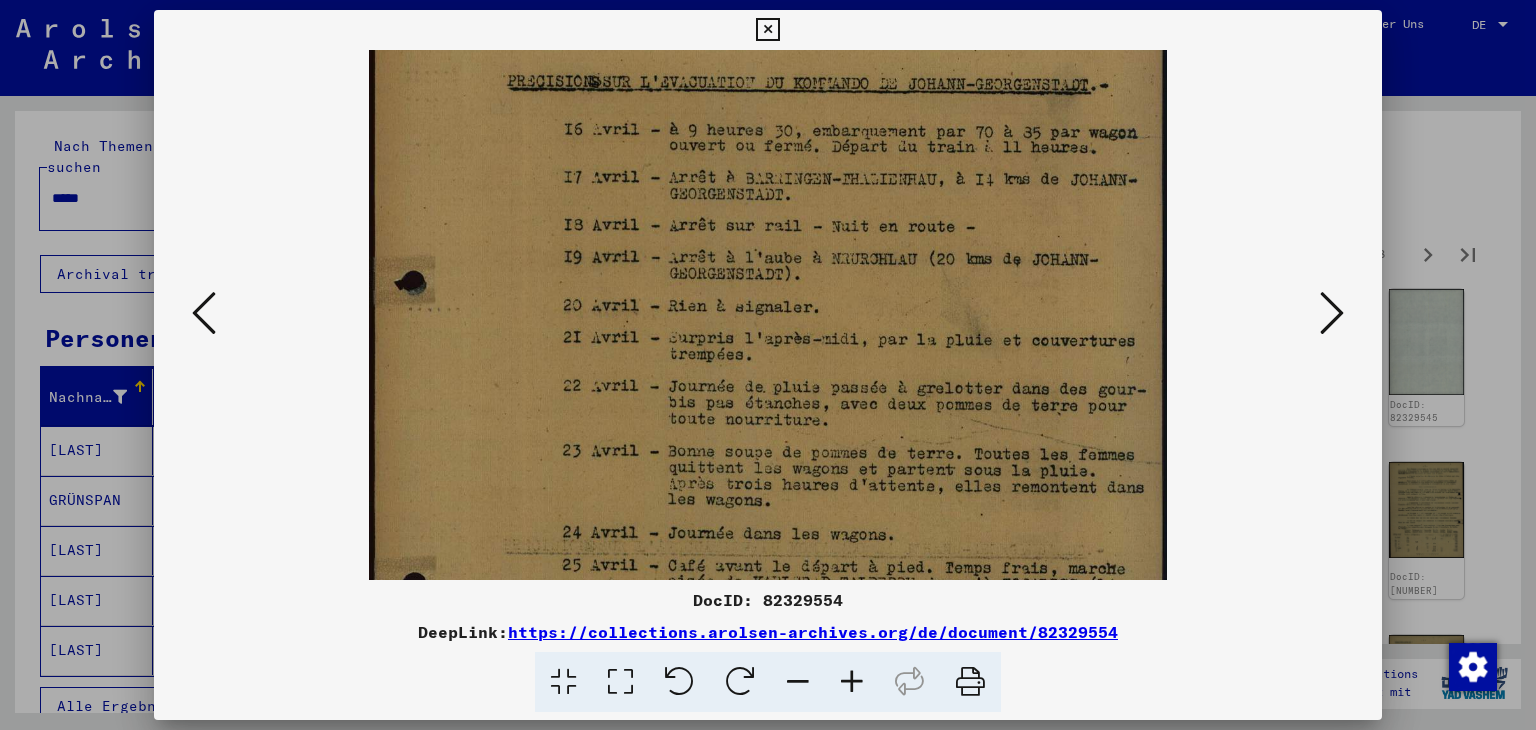 drag, startPoint x: 874, startPoint y: 524, endPoint x: 840, endPoint y: 414, distance: 115.134705 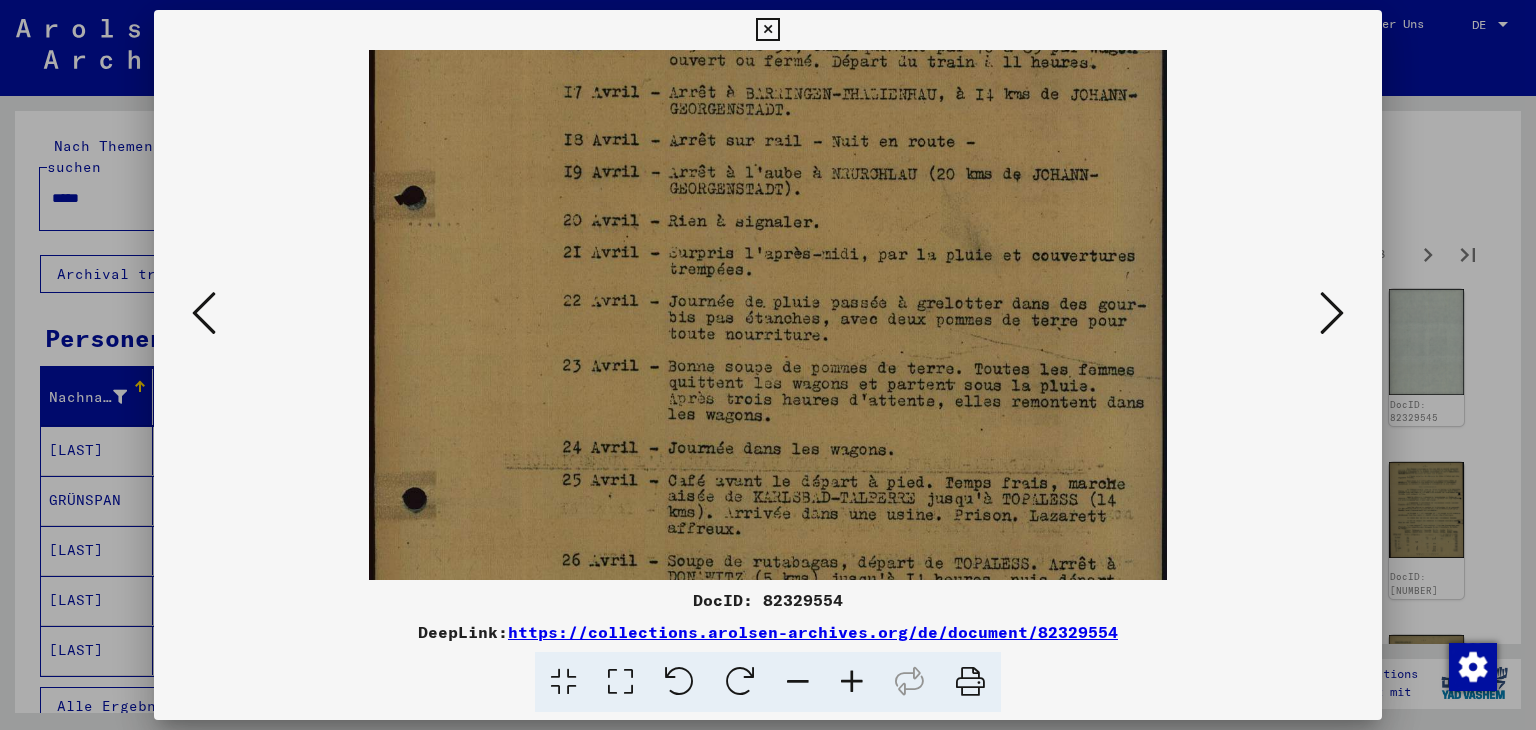 drag, startPoint x: 889, startPoint y: 457, endPoint x: 879, endPoint y: 426, distance: 32.572994 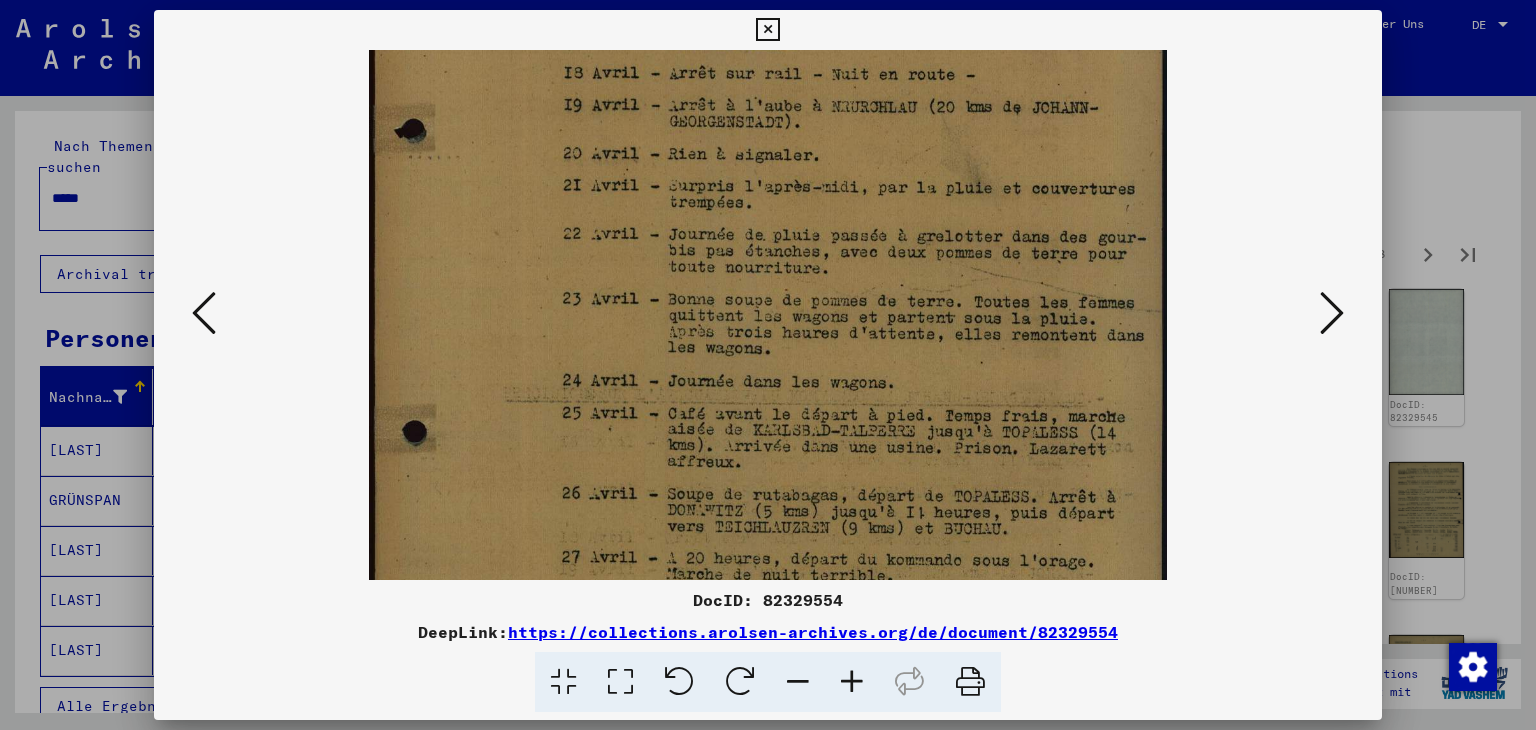 drag, startPoint x: 904, startPoint y: 454, endPoint x: 900, endPoint y: 442, distance: 12.649111 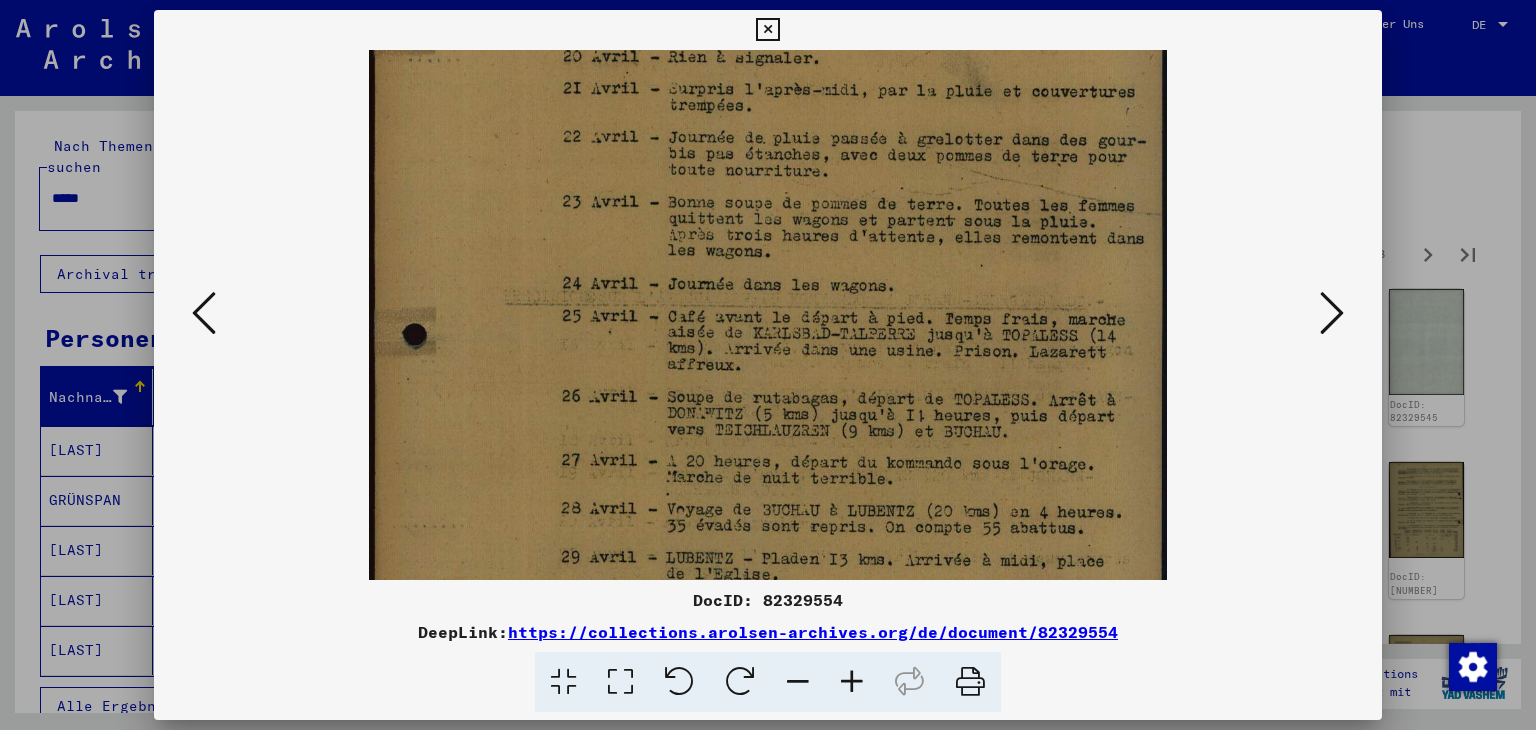 drag, startPoint x: 922, startPoint y: 513, endPoint x: 896, endPoint y: 418, distance: 98.49365 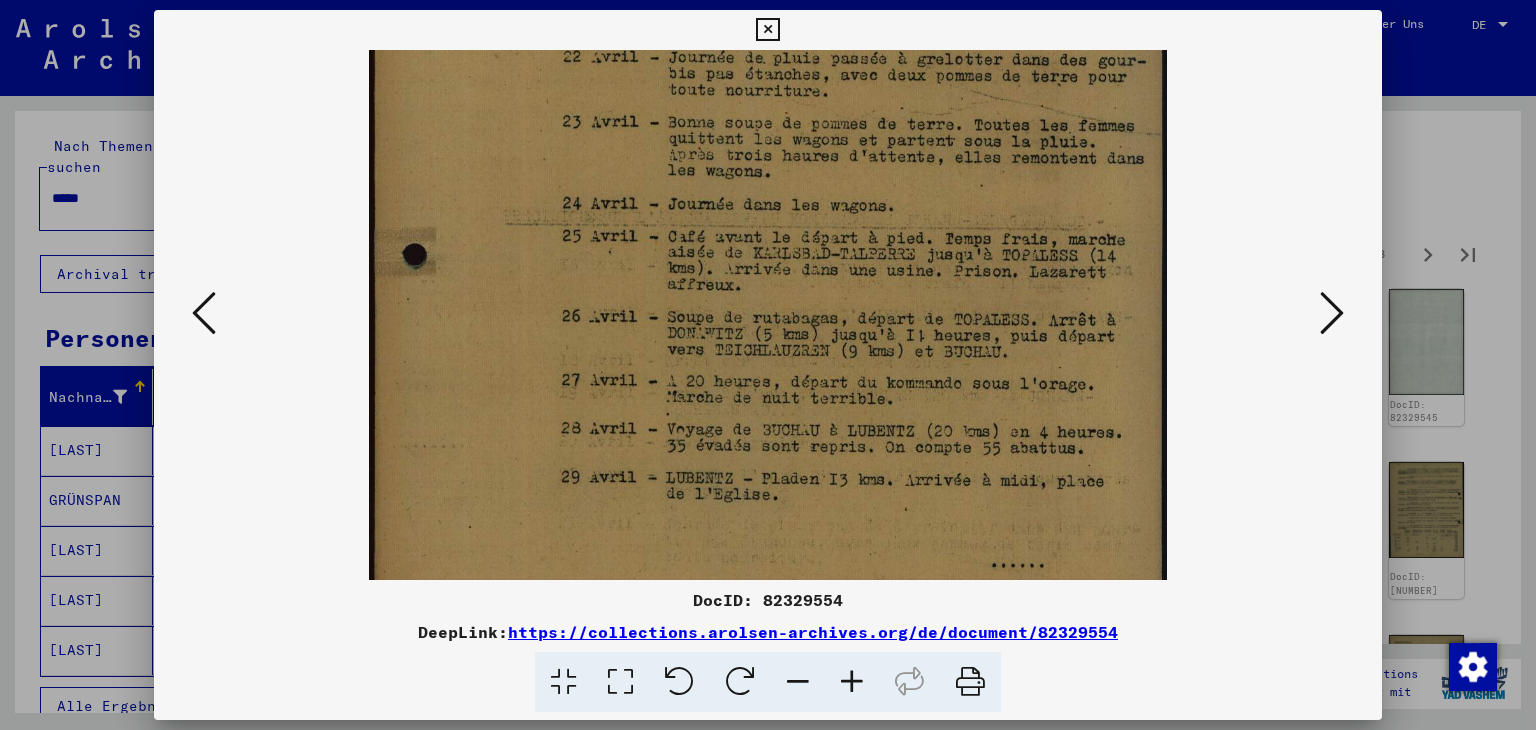 click at bounding box center [768, 116] 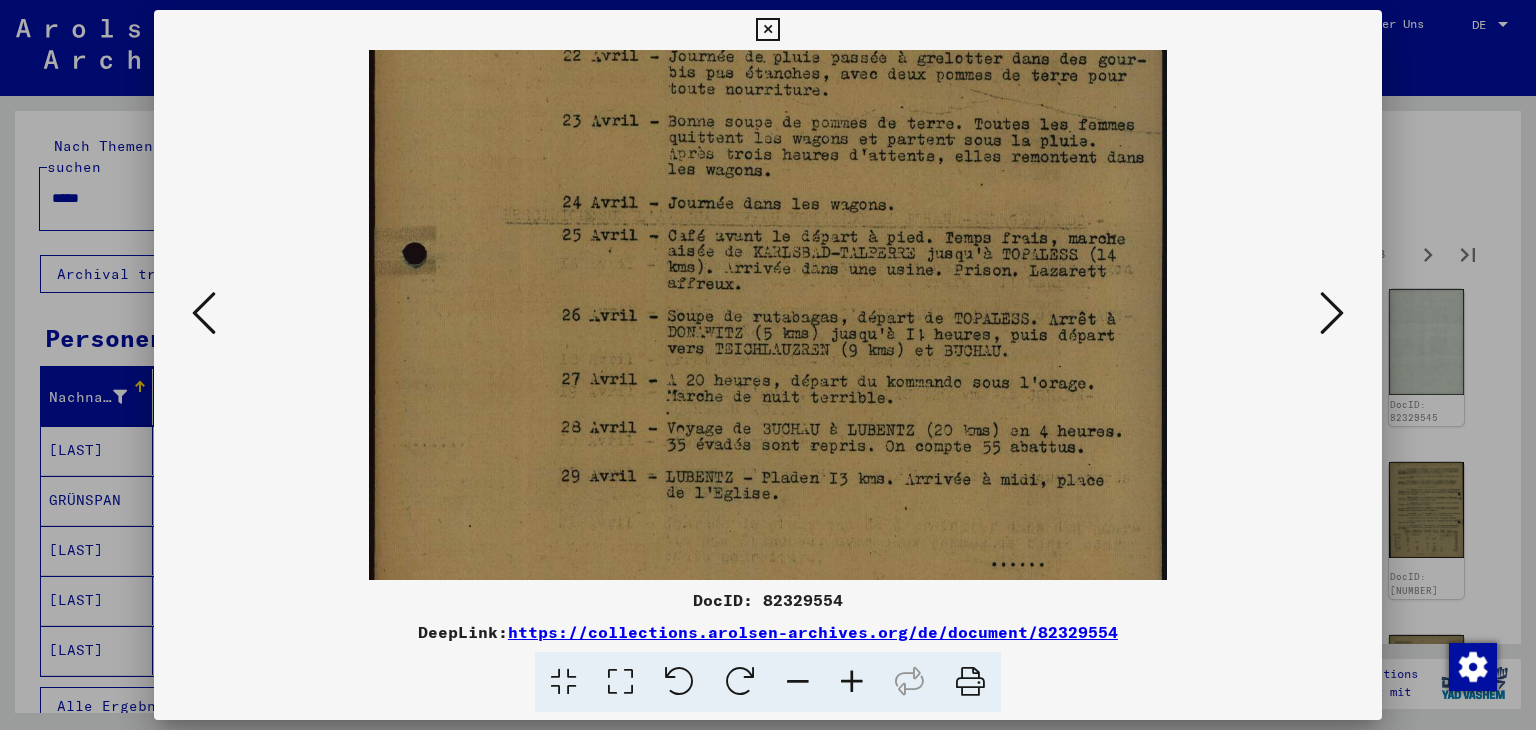scroll, scrollTop: 500, scrollLeft: 0, axis: vertical 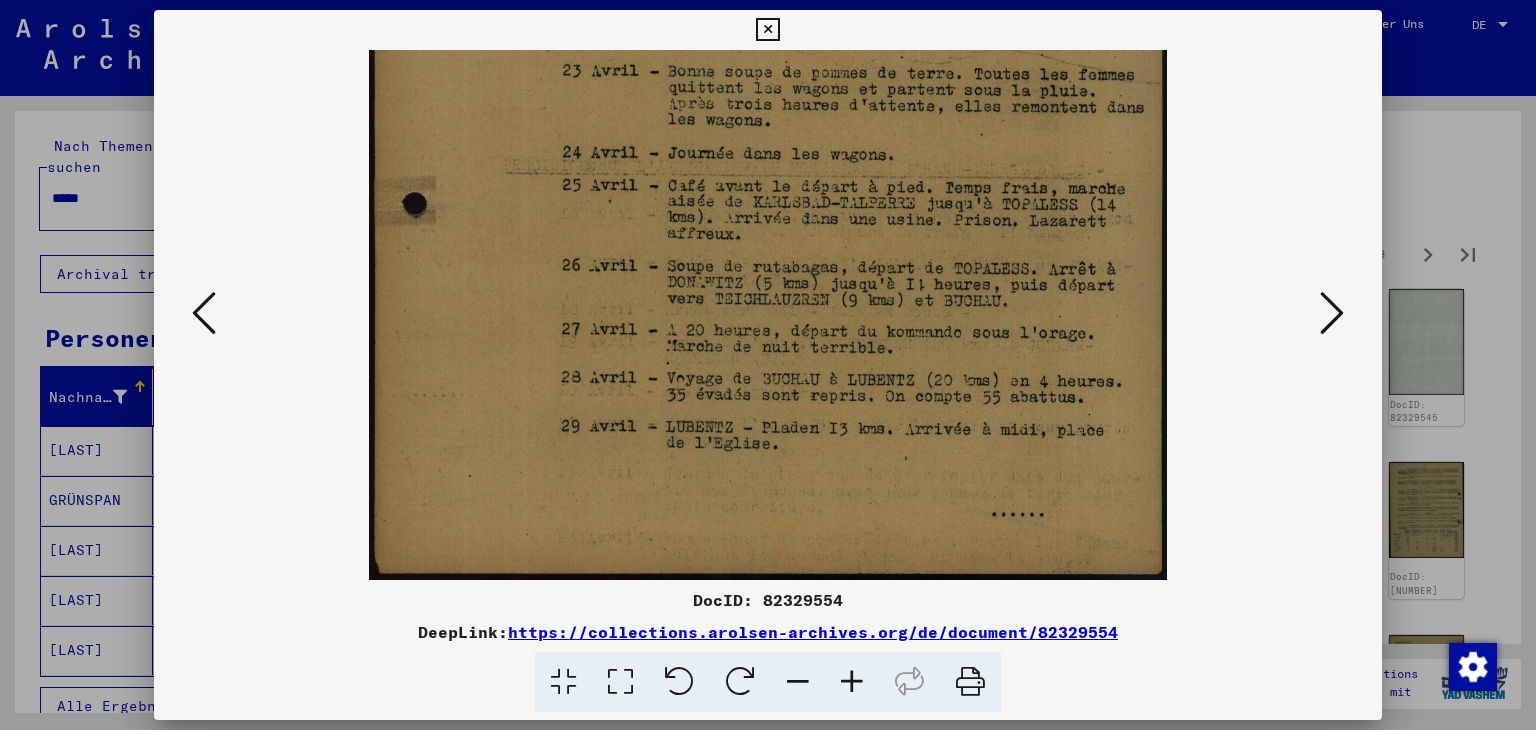 drag, startPoint x: 896, startPoint y: 509, endPoint x: 873, endPoint y: 388, distance: 123.16656 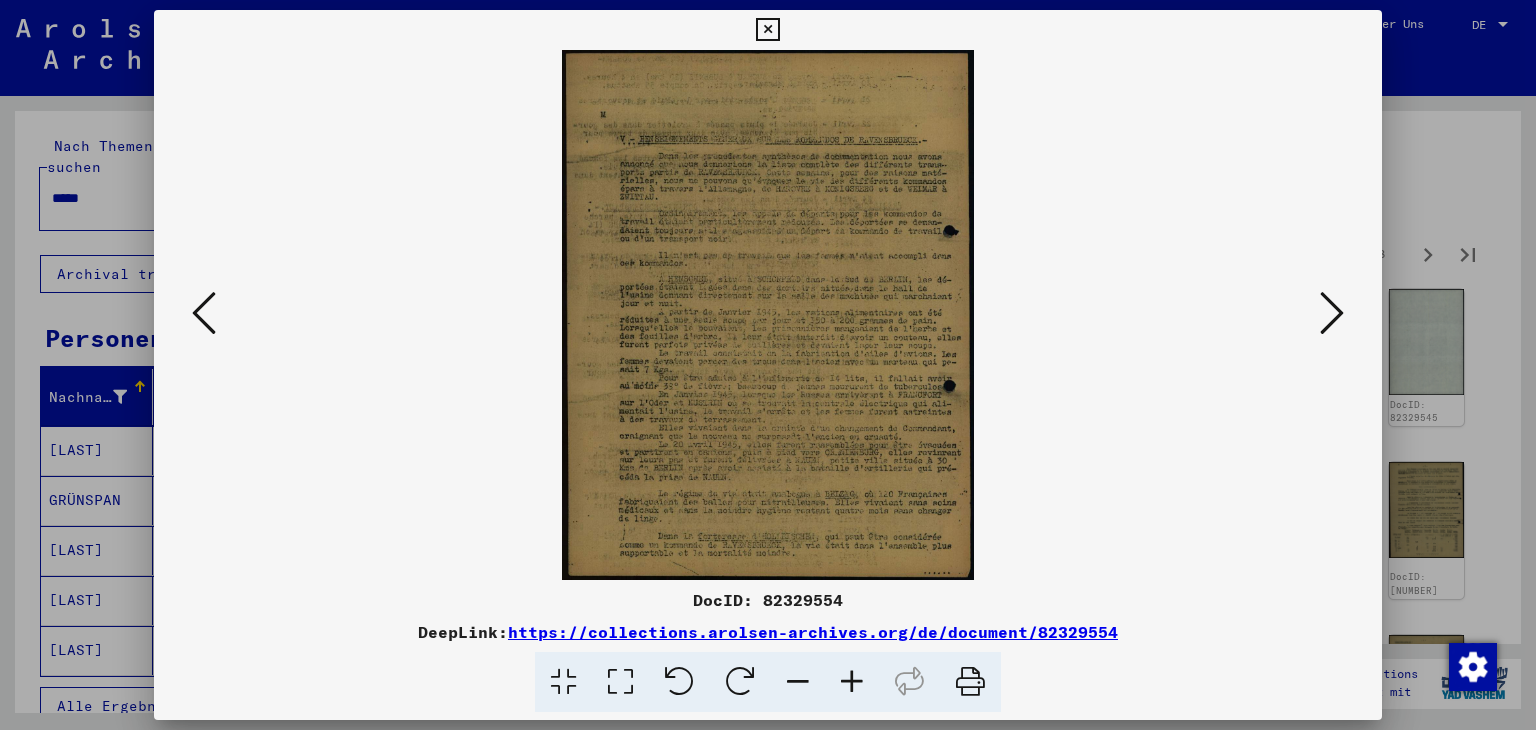 click at bounding box center (852, 682) 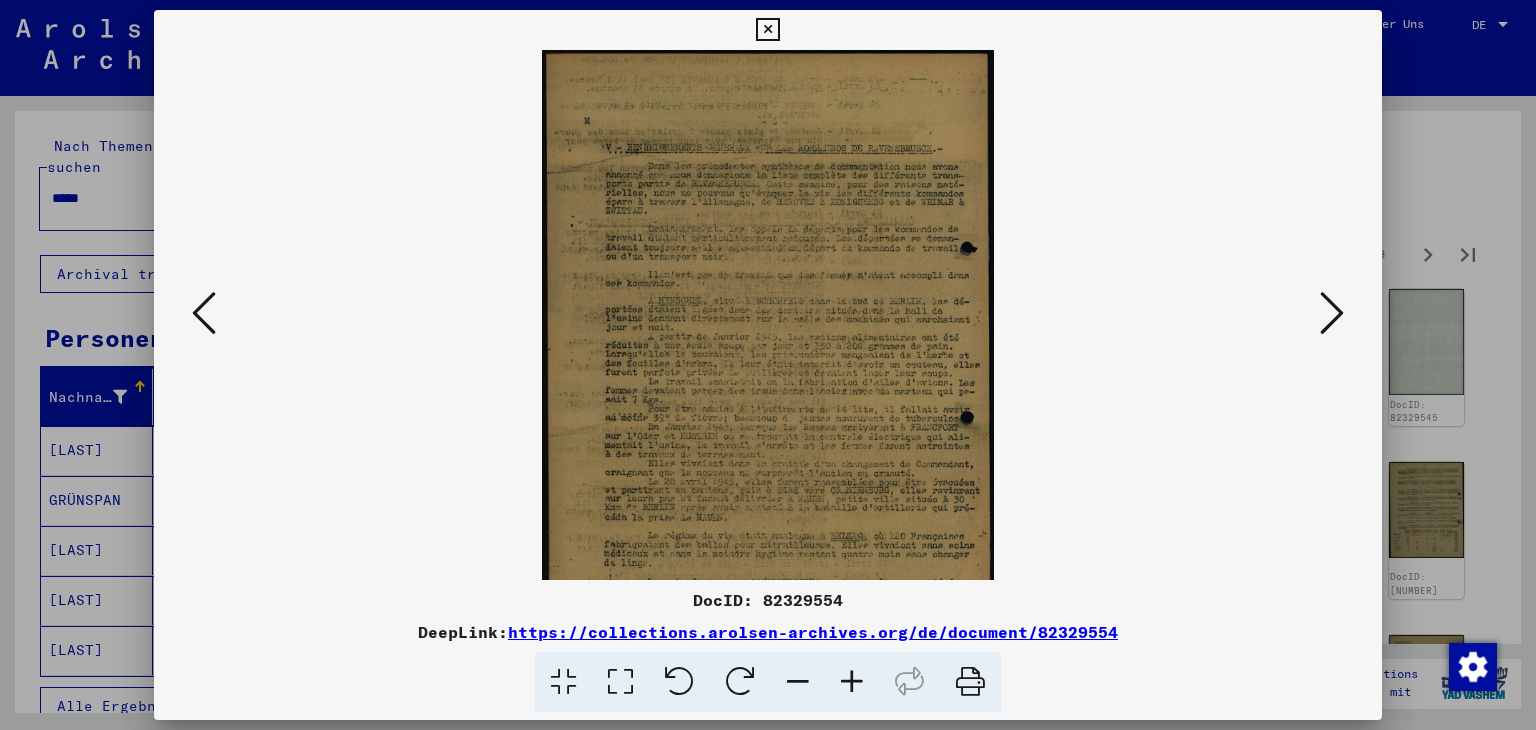 click at bounding box center (852, 682) 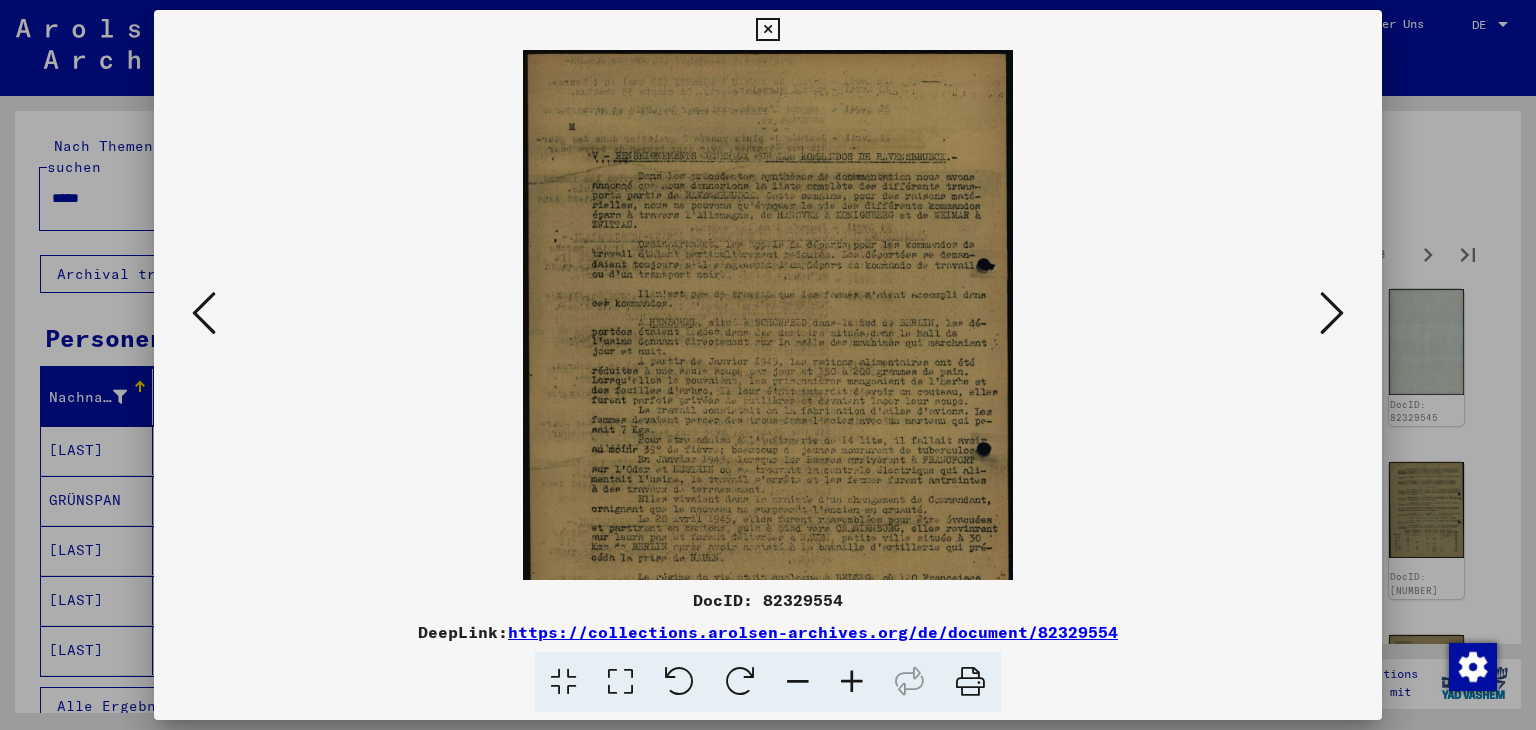 click at bounding box center [852, 682] 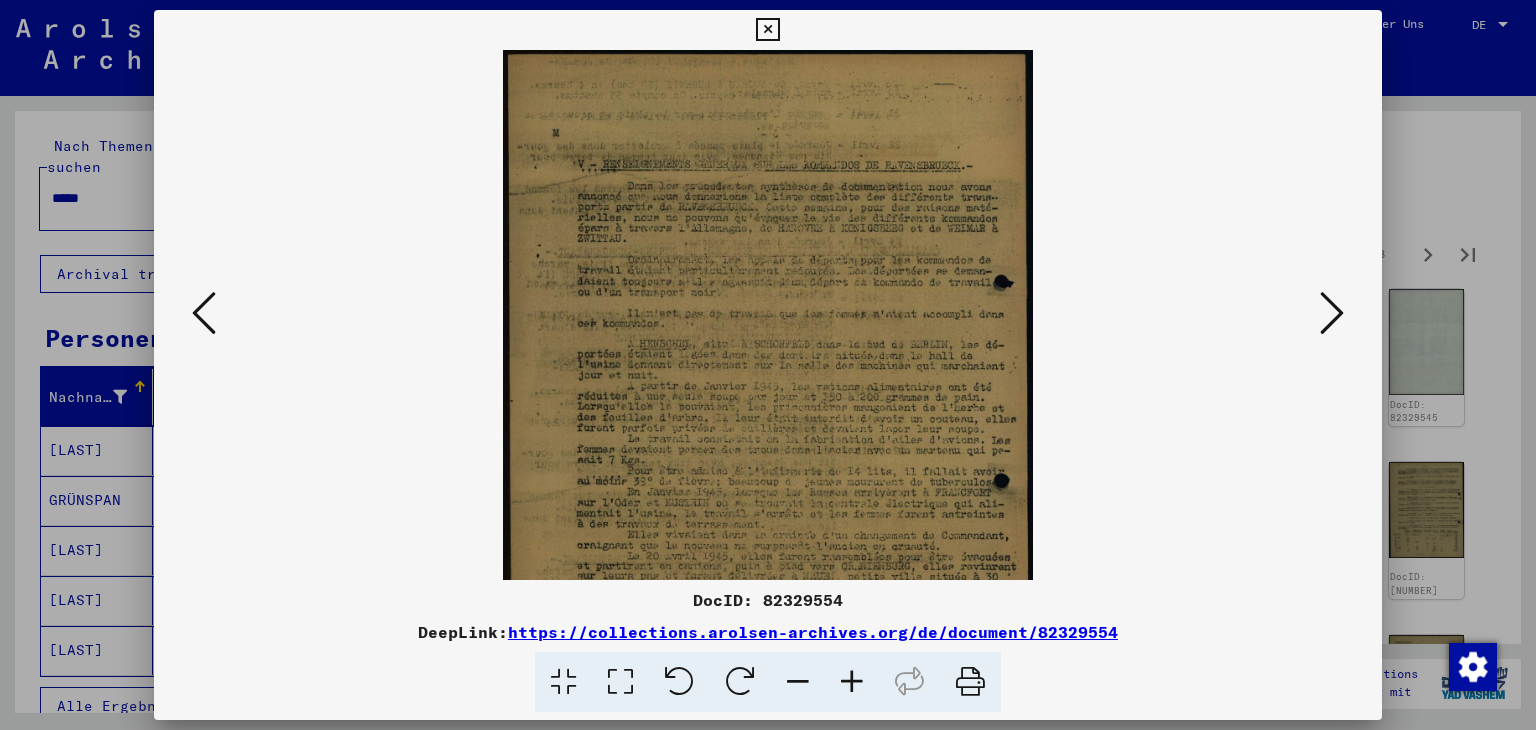 click at bounding box center [852, 682] 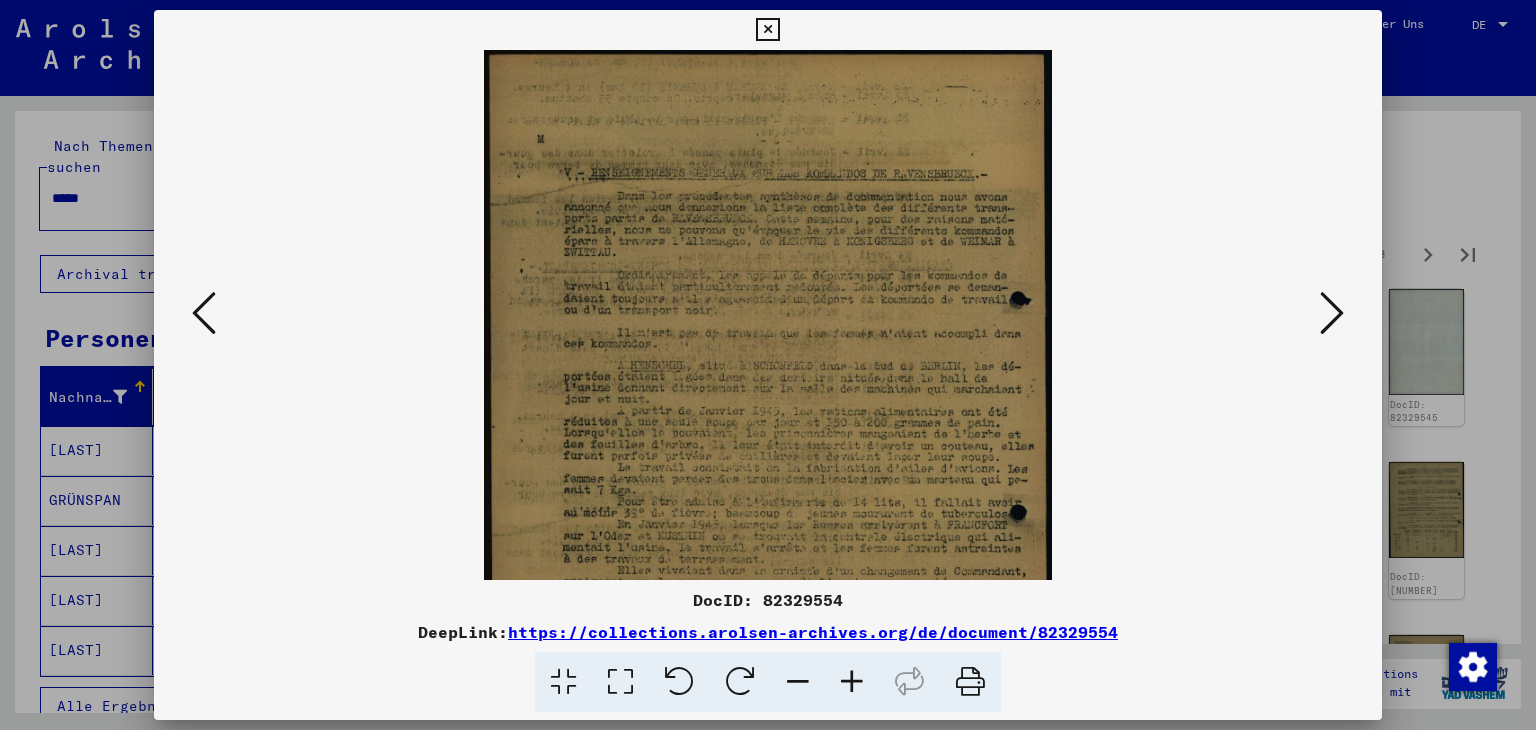 click at bounding box center (852, 682) 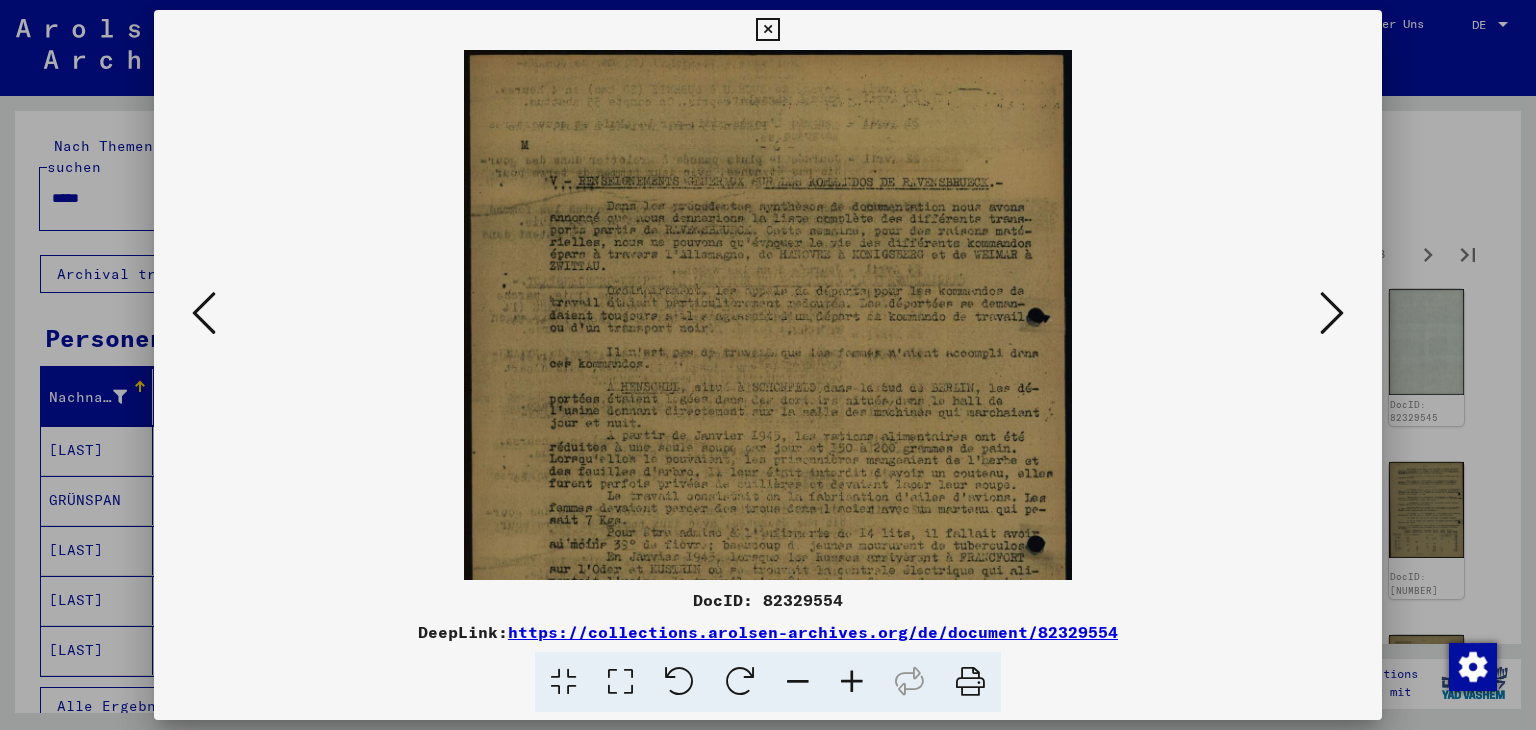 click at bounding box center [852, 682] 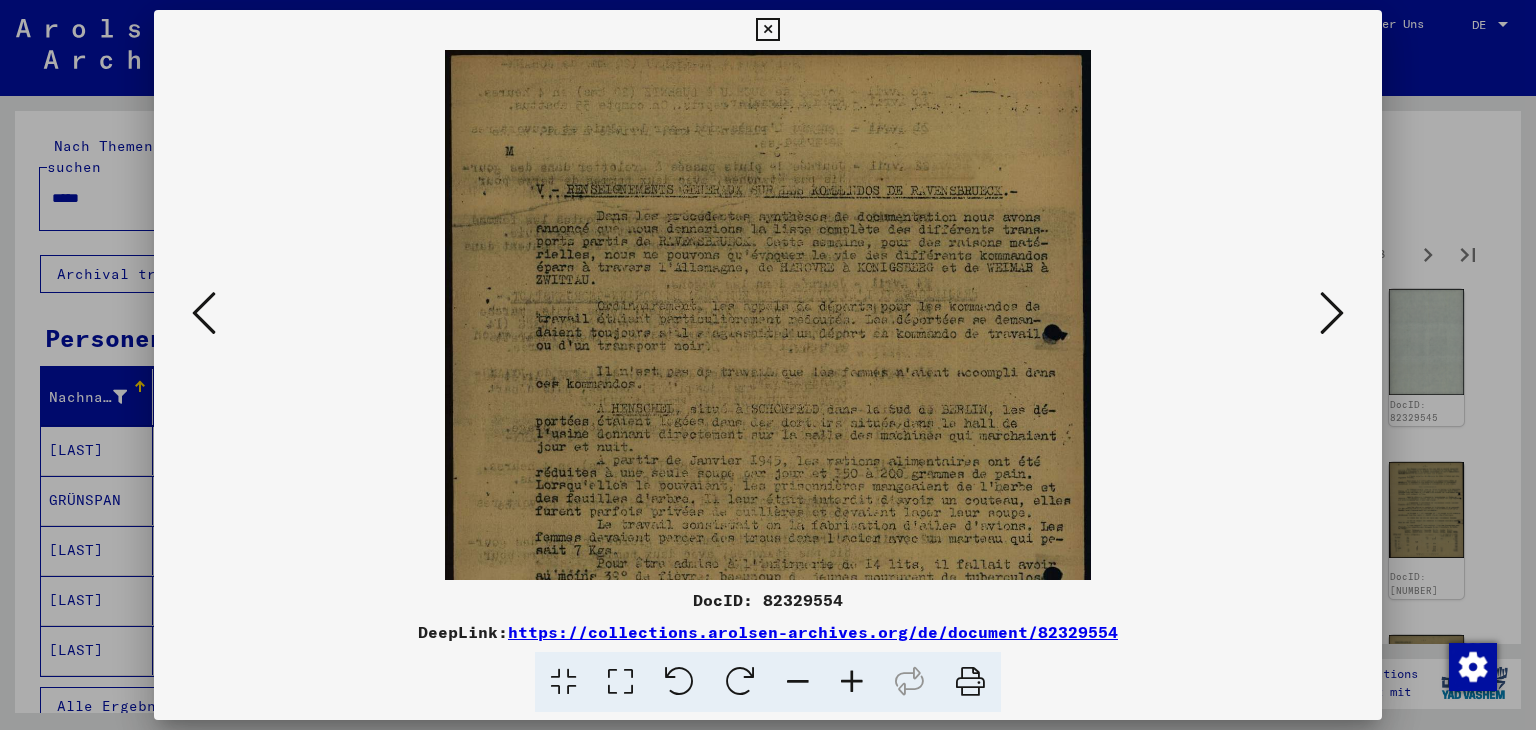 click at bounding box center (852, 682) 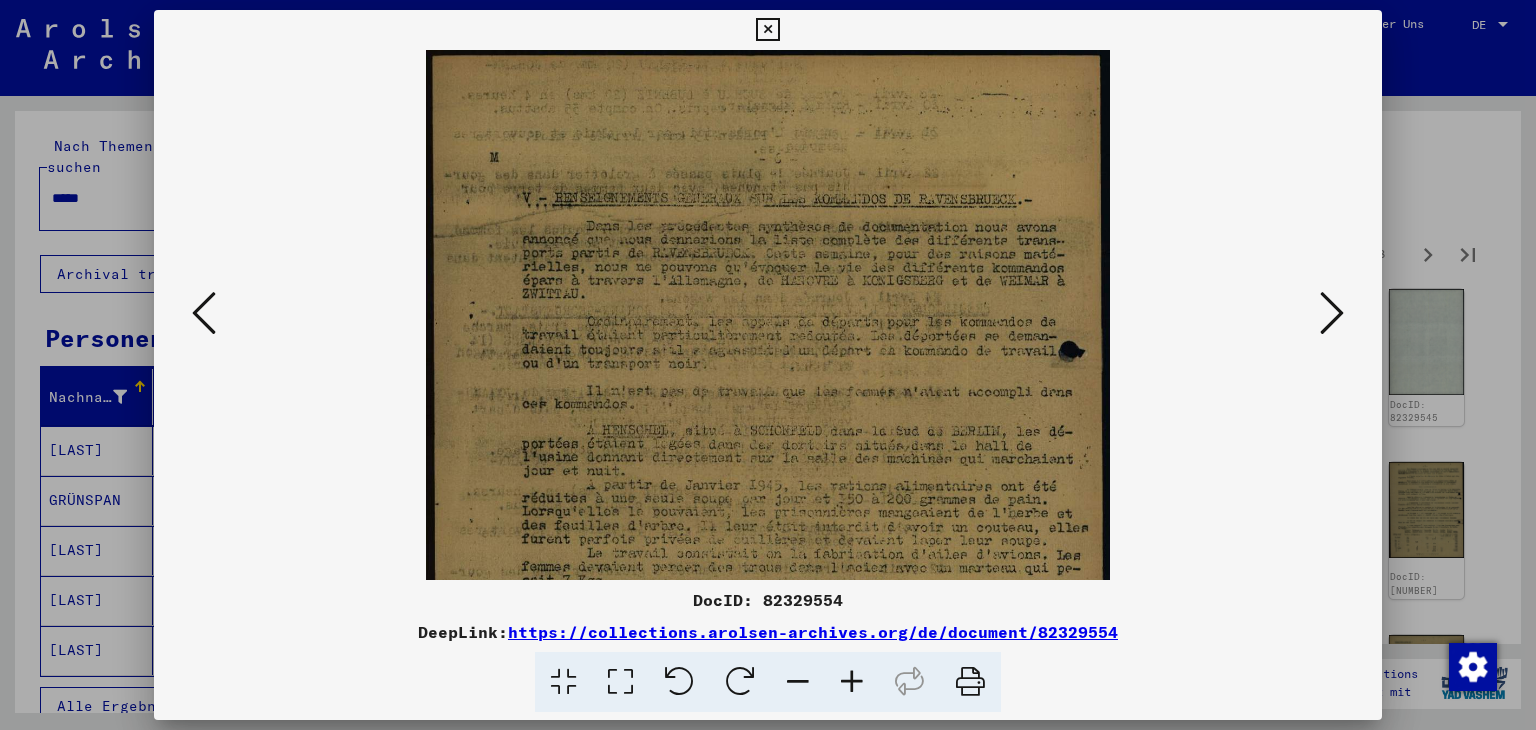 click at bounding box center (852, 682) 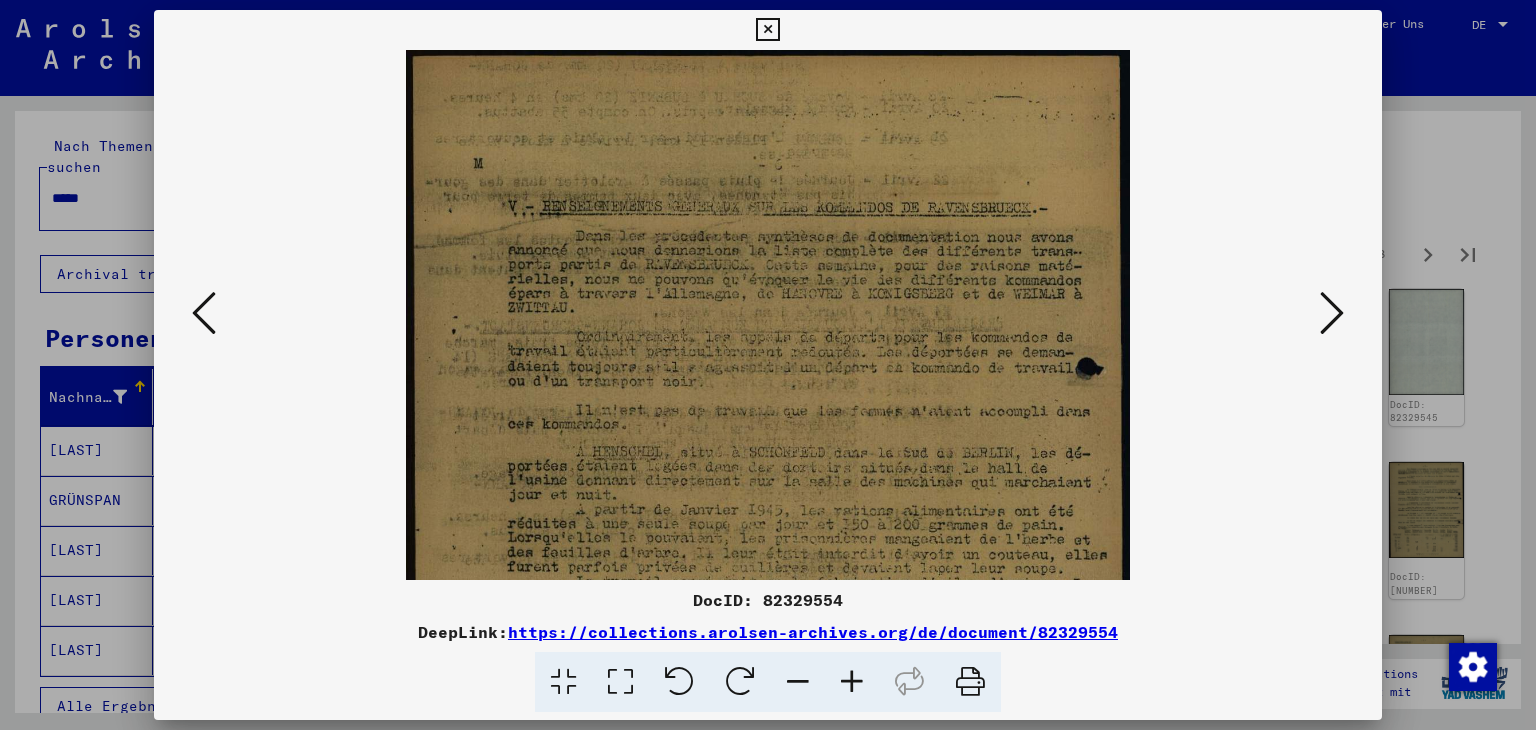 click at bounding box center [852, 682] 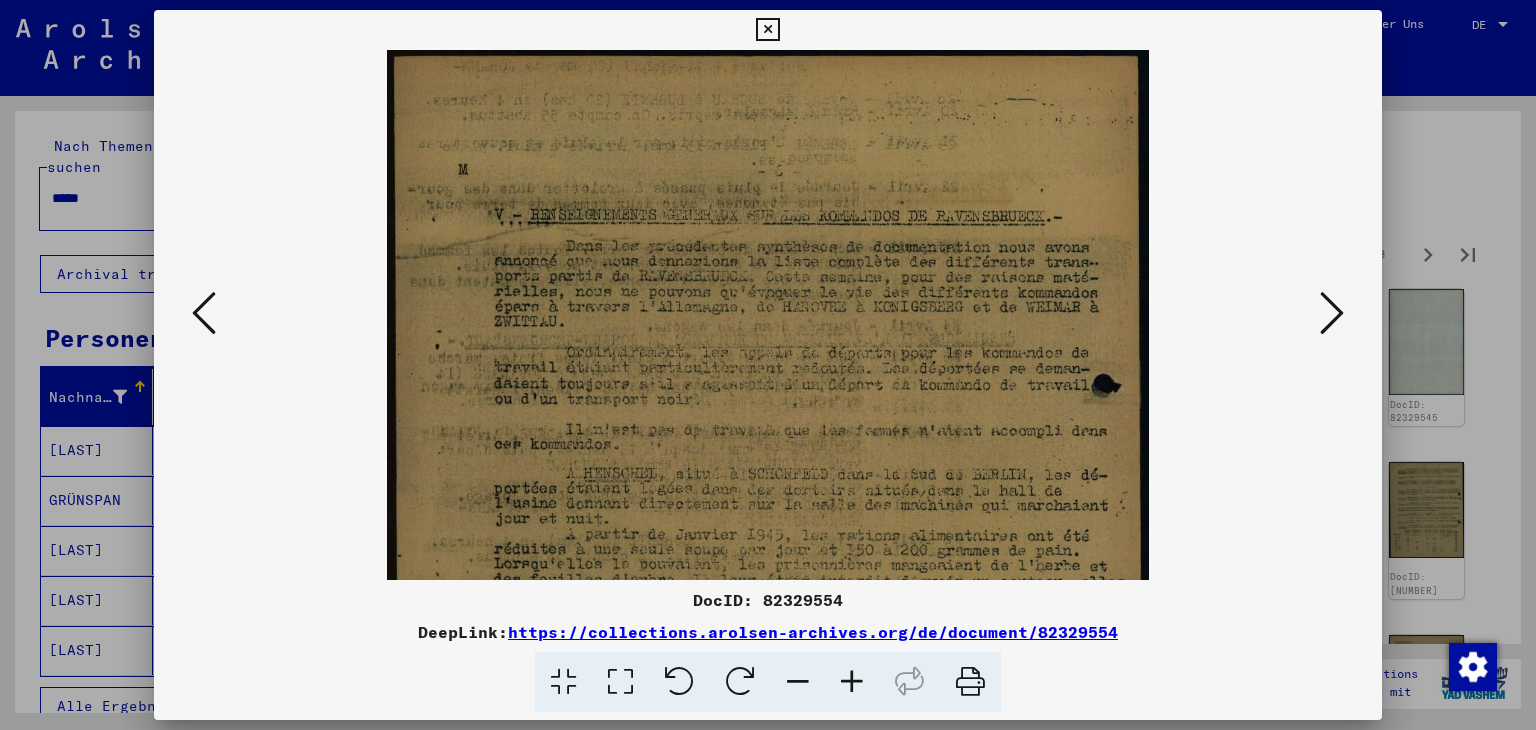 click at bounding box center (852, 682) 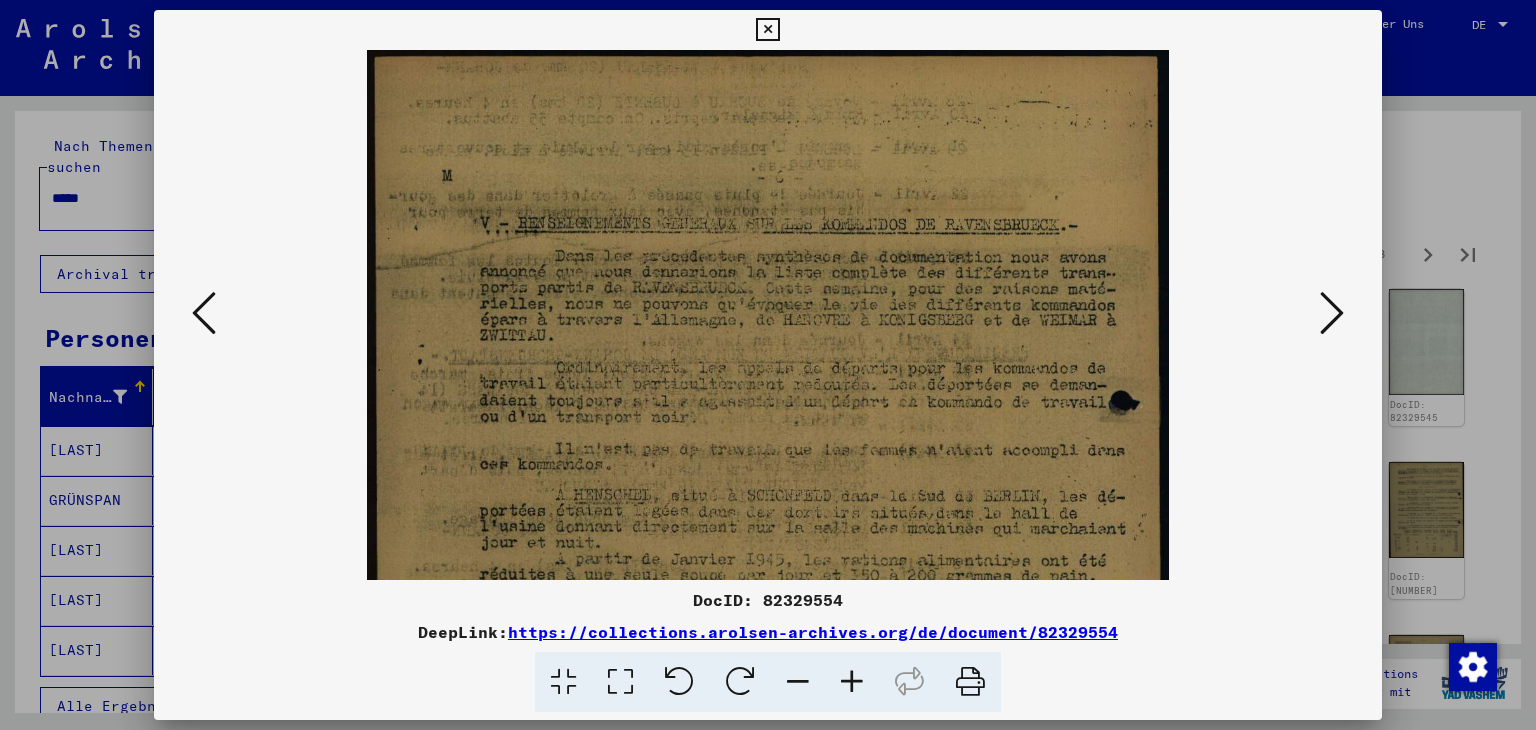 click at bounding box center (852, 682) 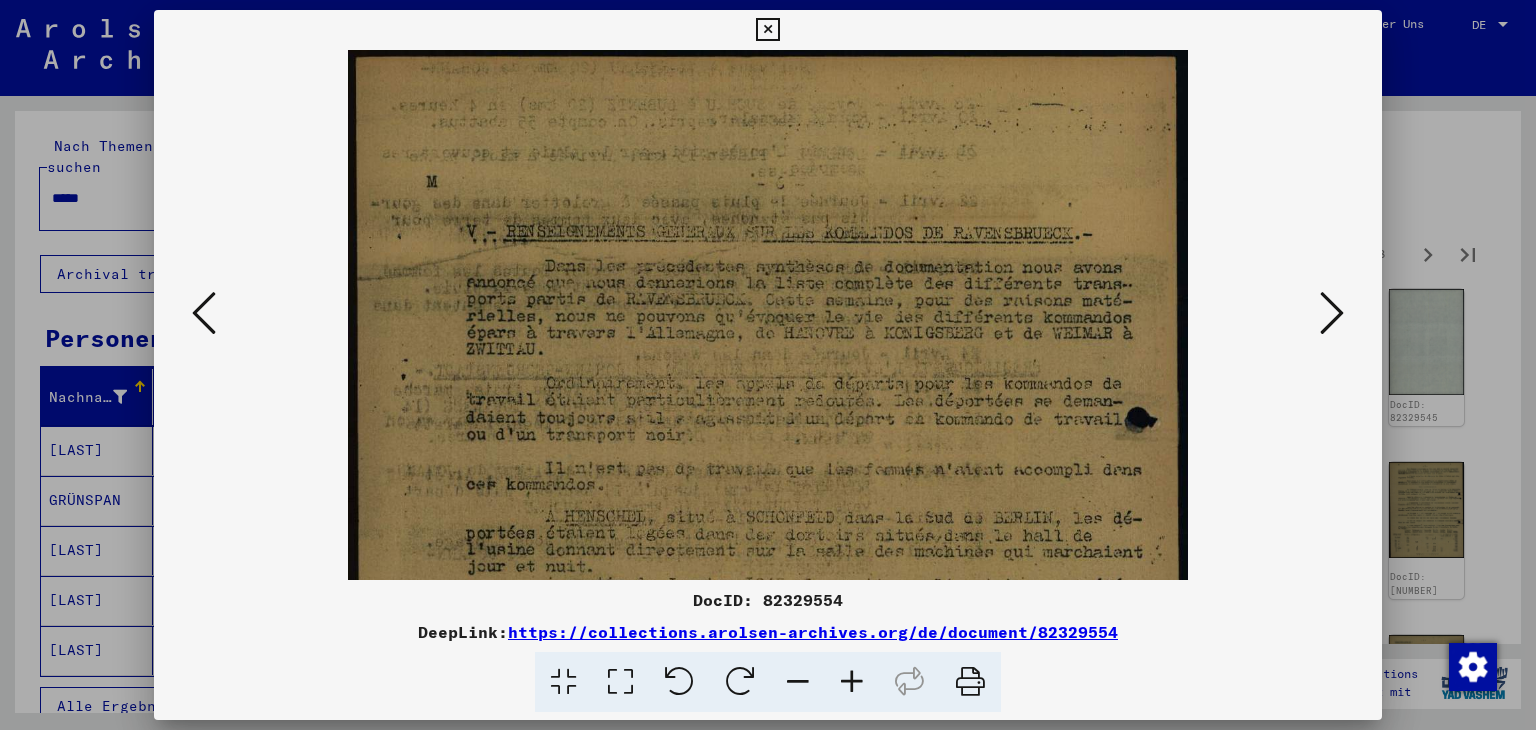click at bounding box center (852, 682) 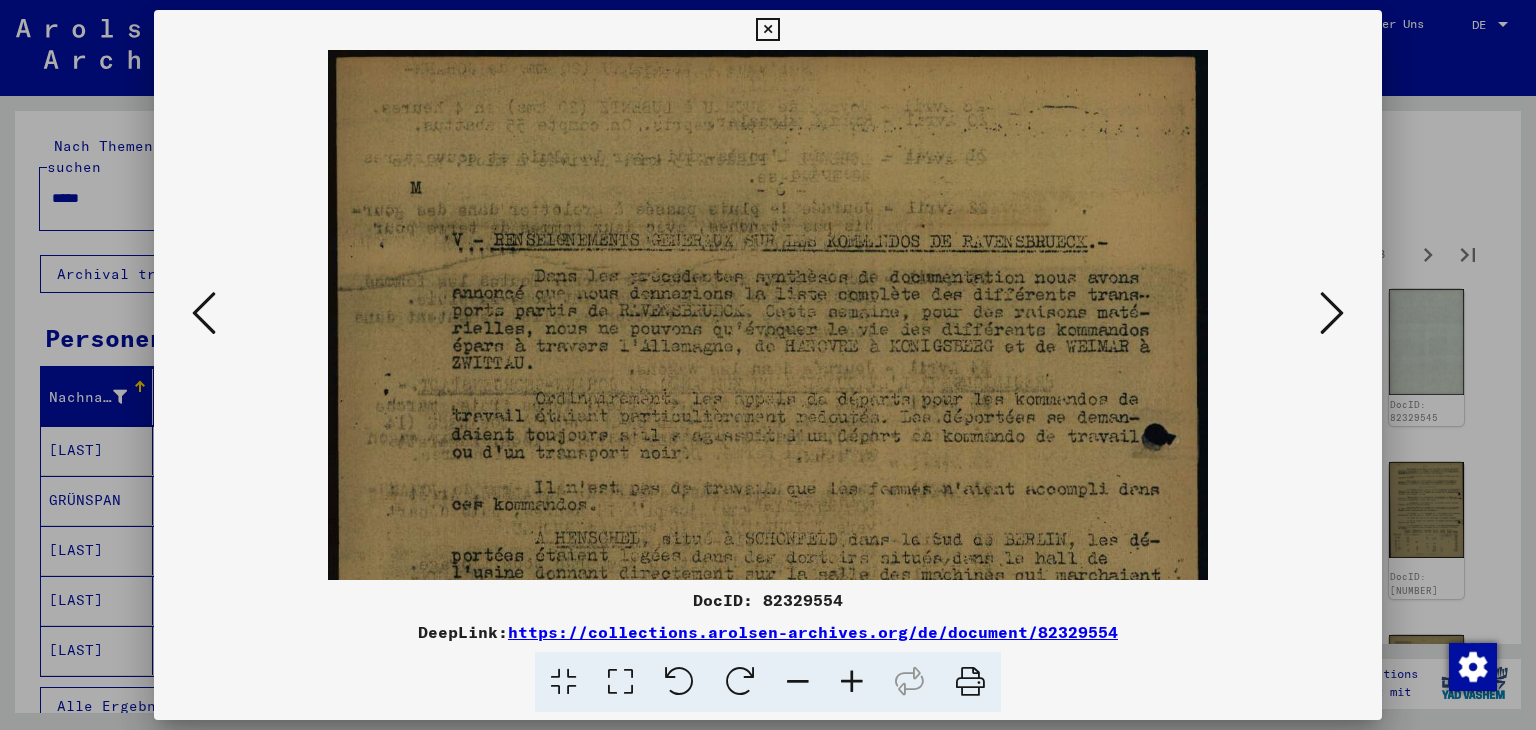 click at bounding box center [852, 682] 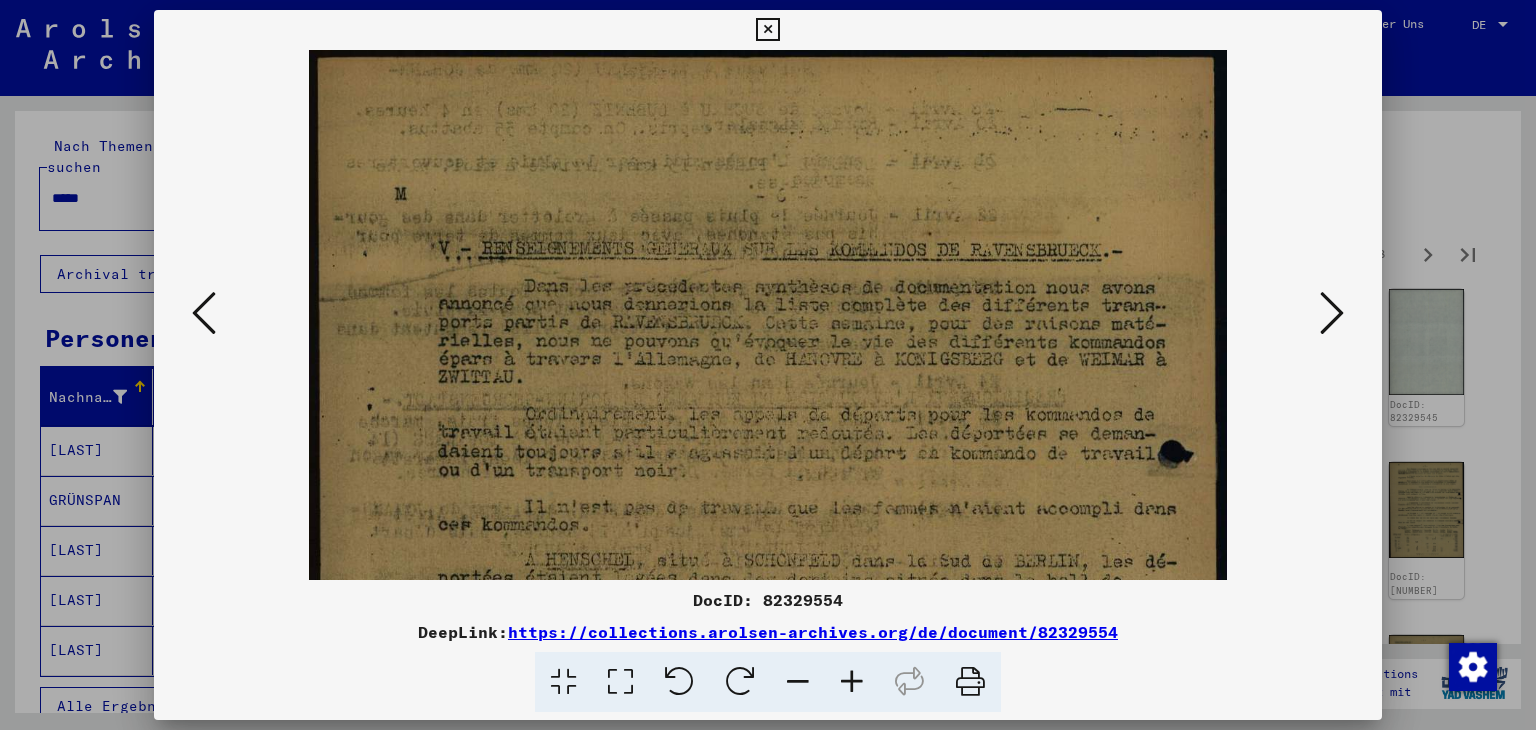 click at bounding box center [852, 682] 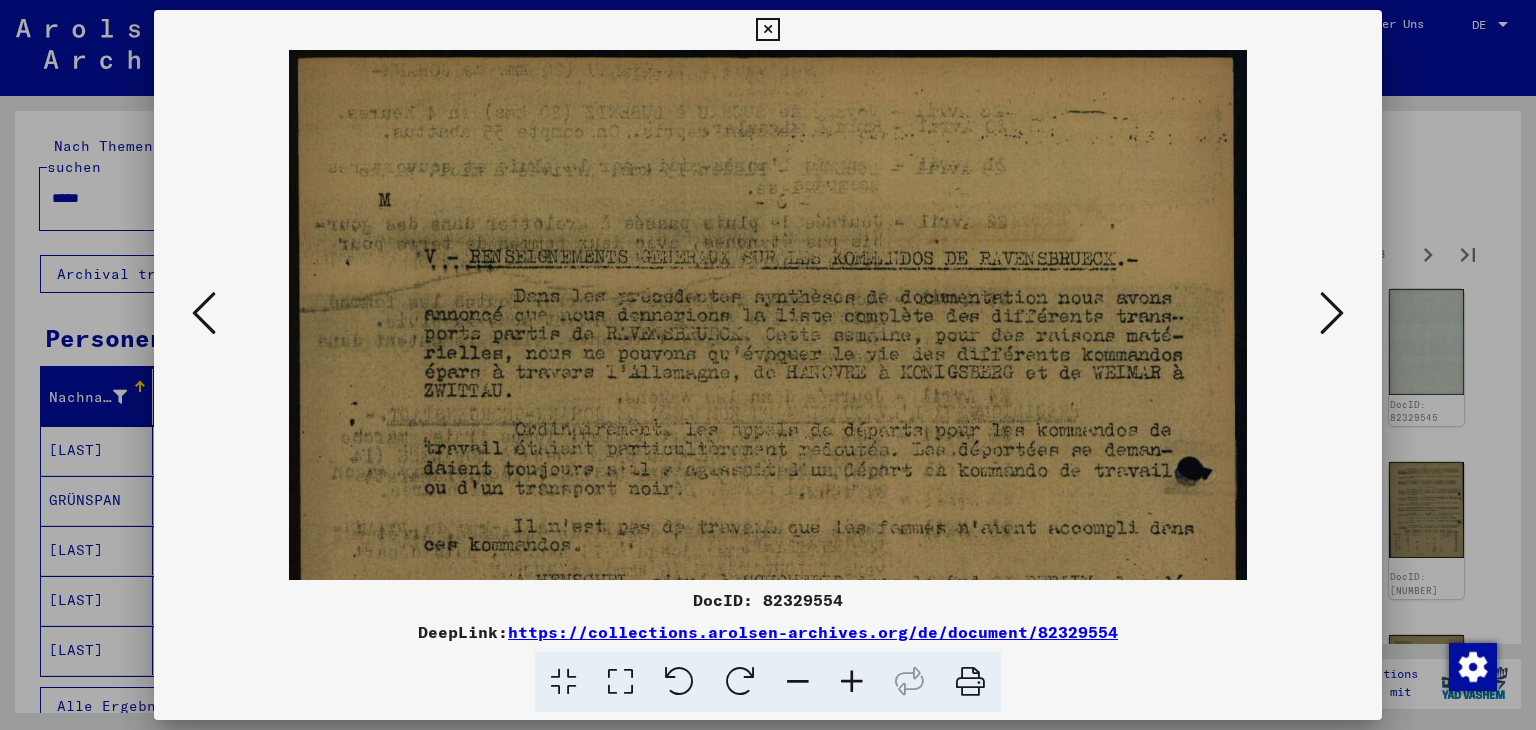 click at bounding box center (852, 682) 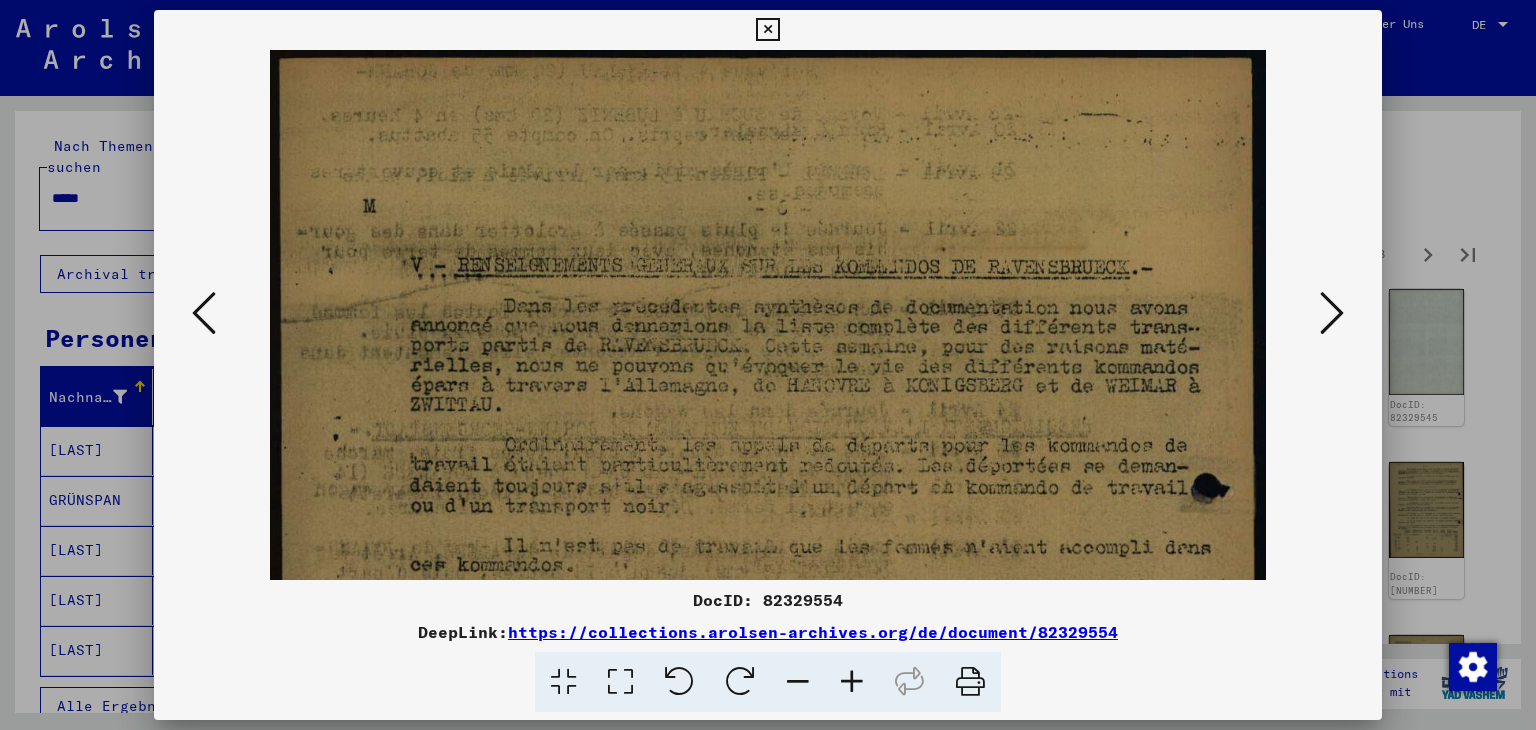 click at bounding box center (852, 682) 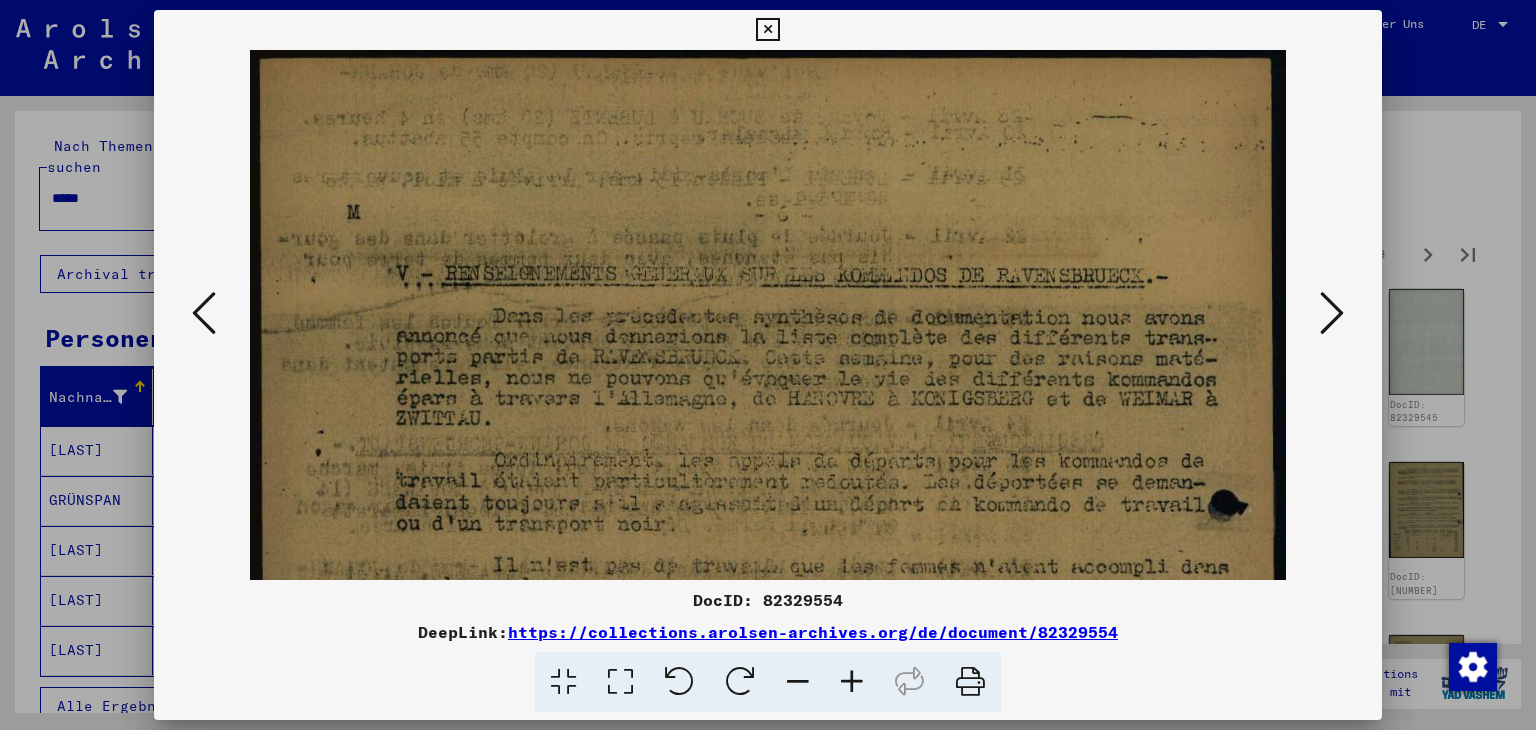 click at bounding box center [852, 682] 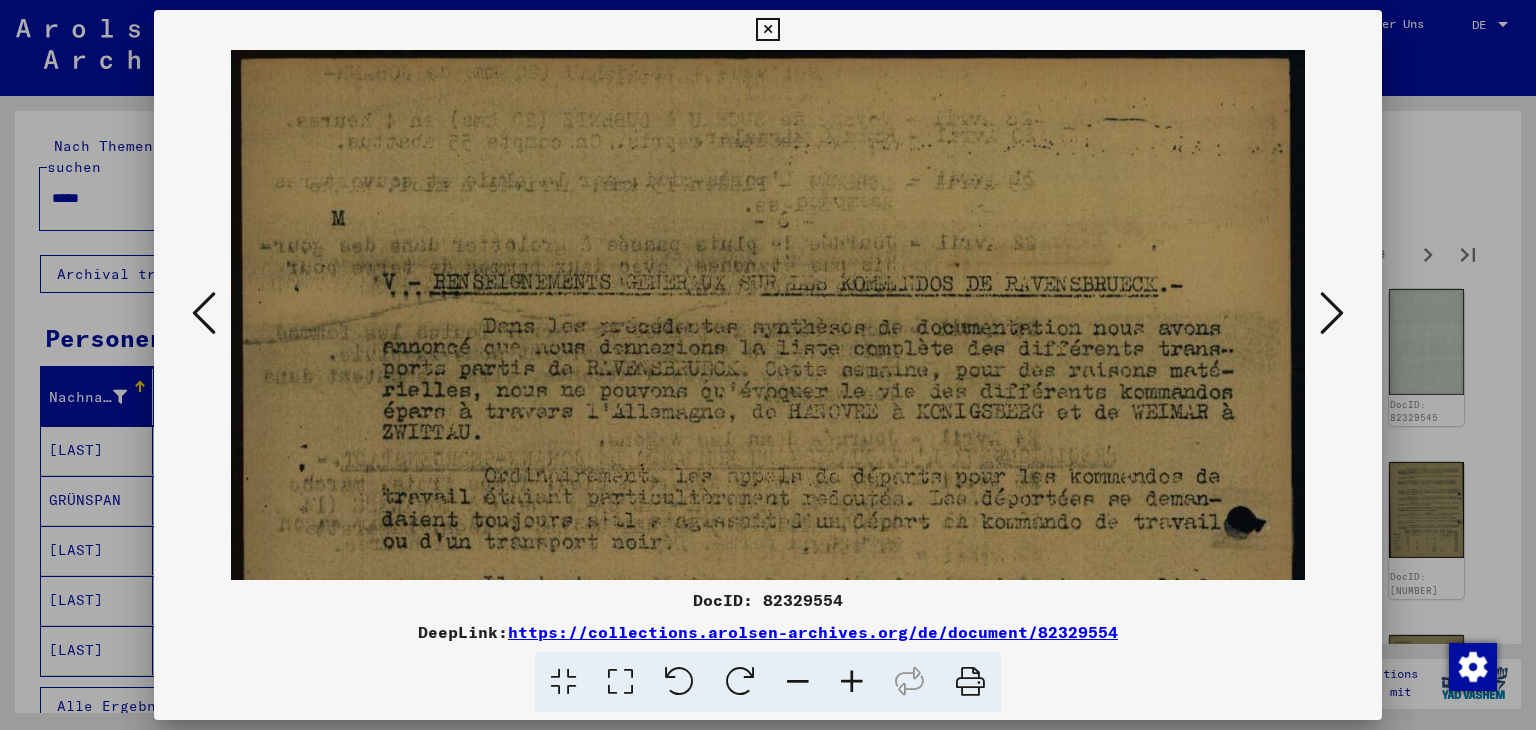 click at bounding box center [852, 682] 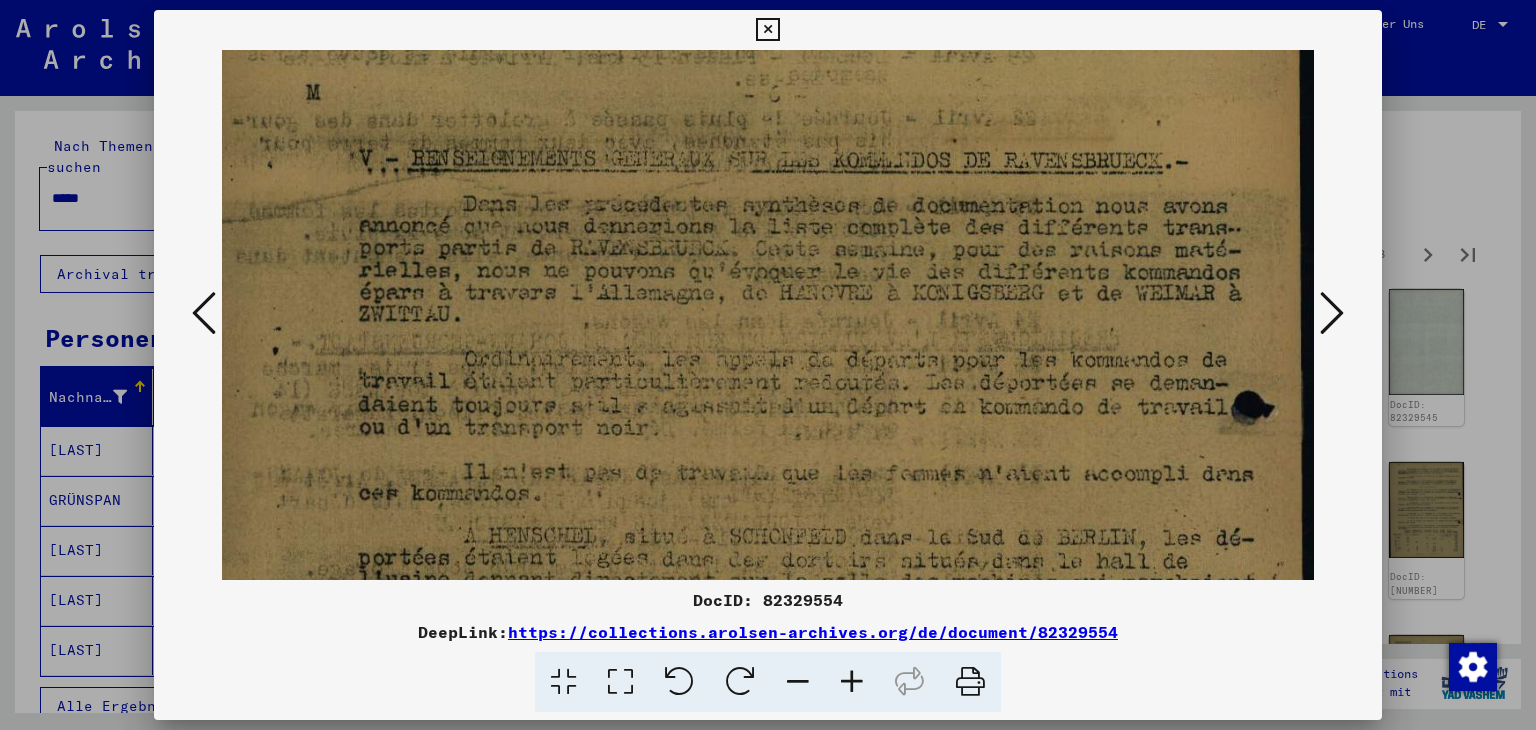 scroll, scrollTop: 136, scrollLeft: 20, axis: both 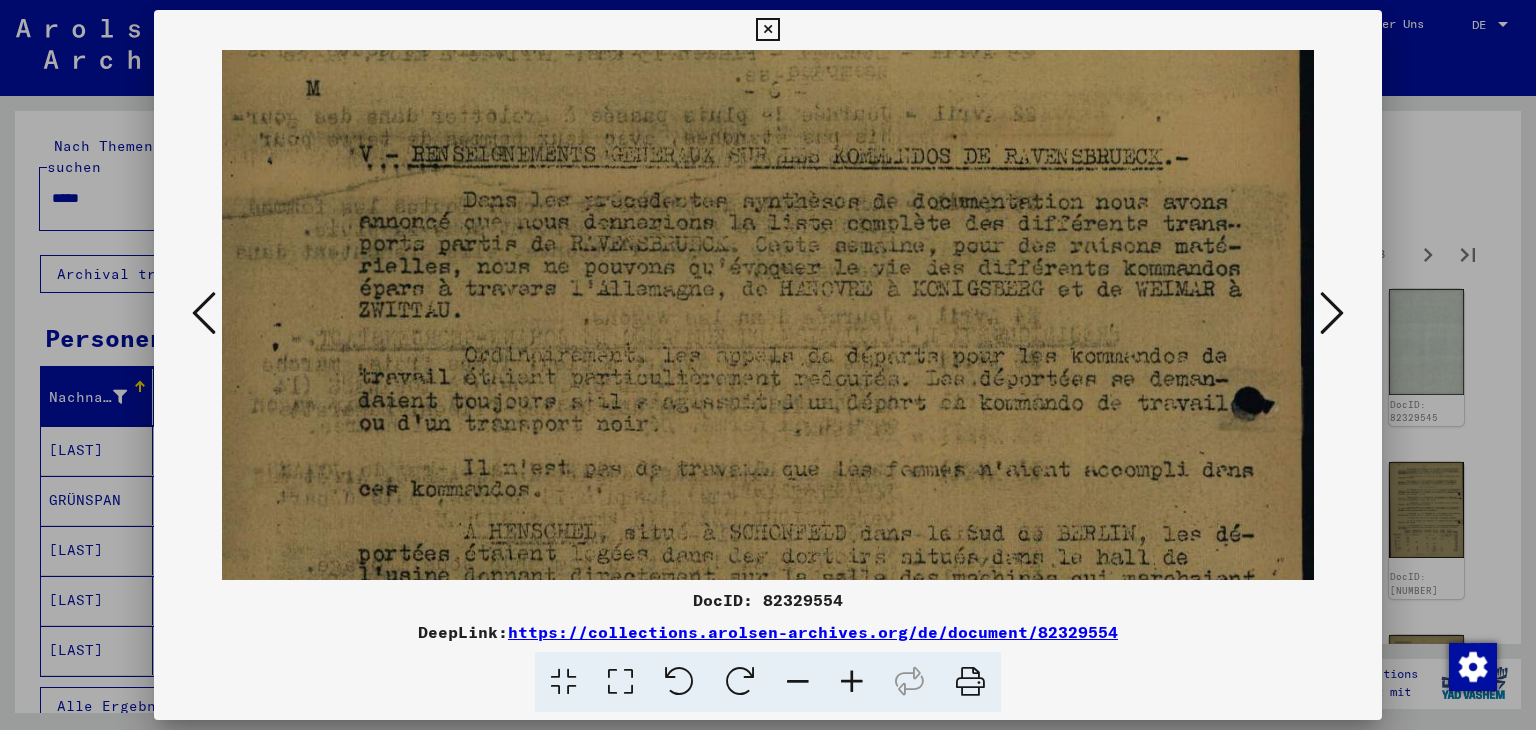 click at bounding box center [758, 629] 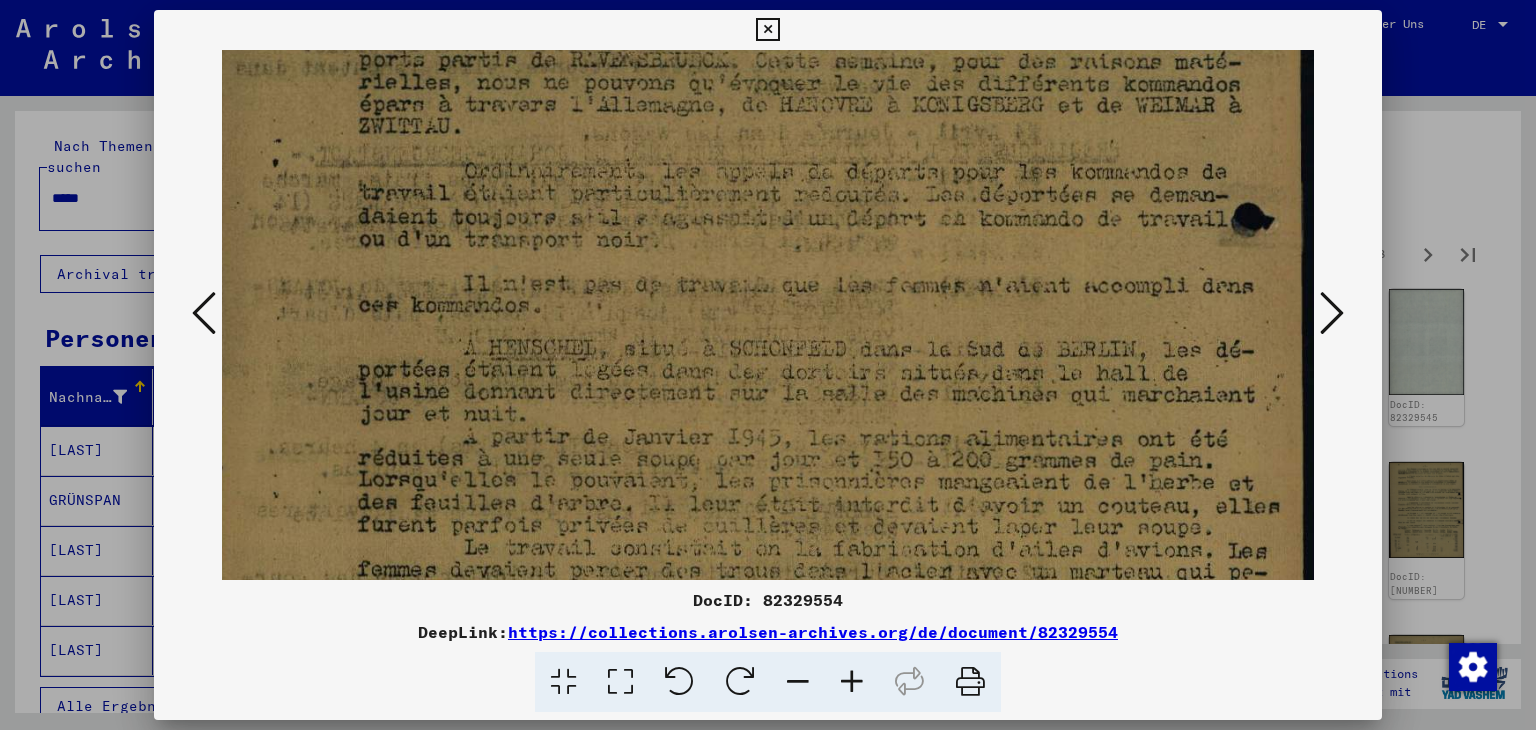 scroll, scrollTop: 322, scrollLeft: 20, axis: both 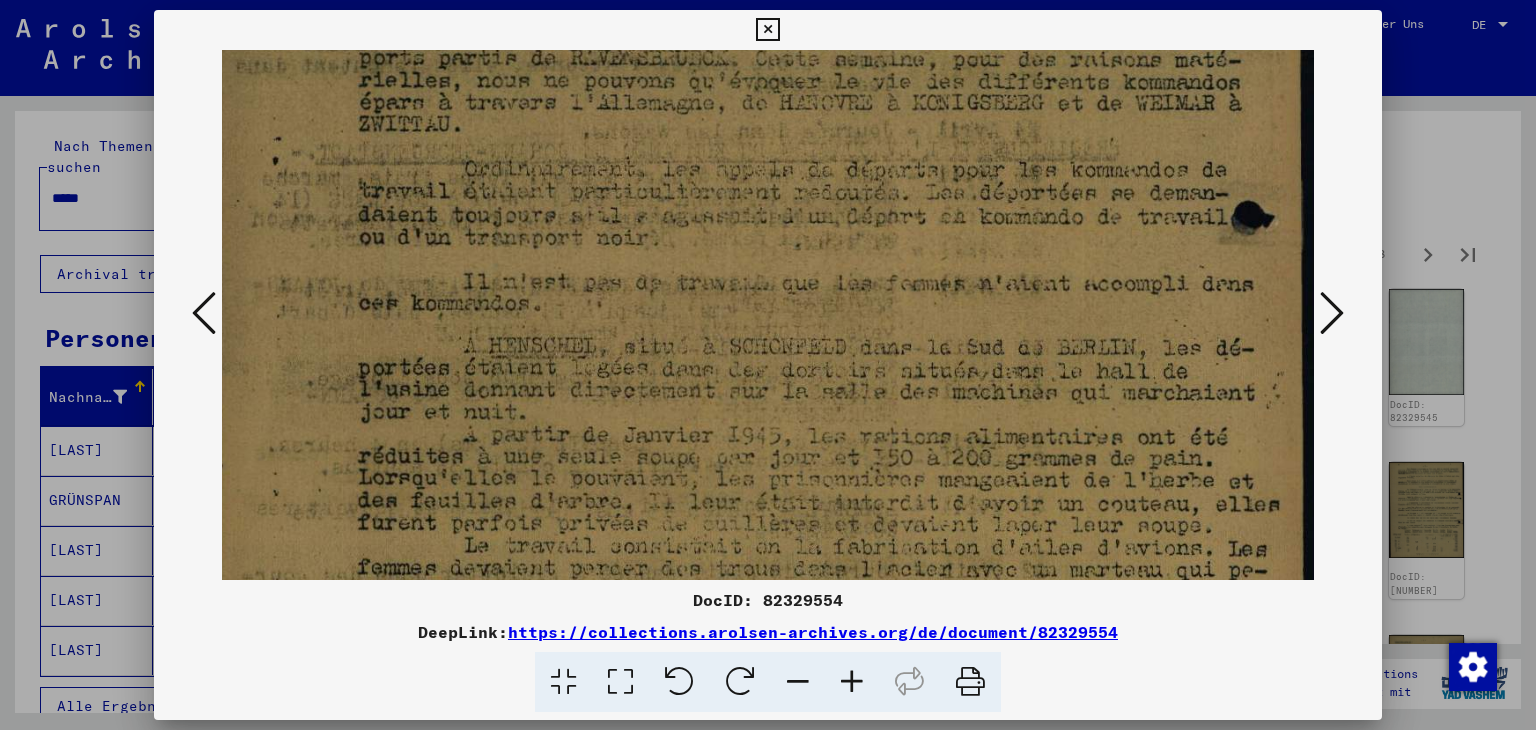 drag, startPoint x: 1025, startPoint y: 449, endPoint x: 1016, endPoint y: 278, distance: 171.23668 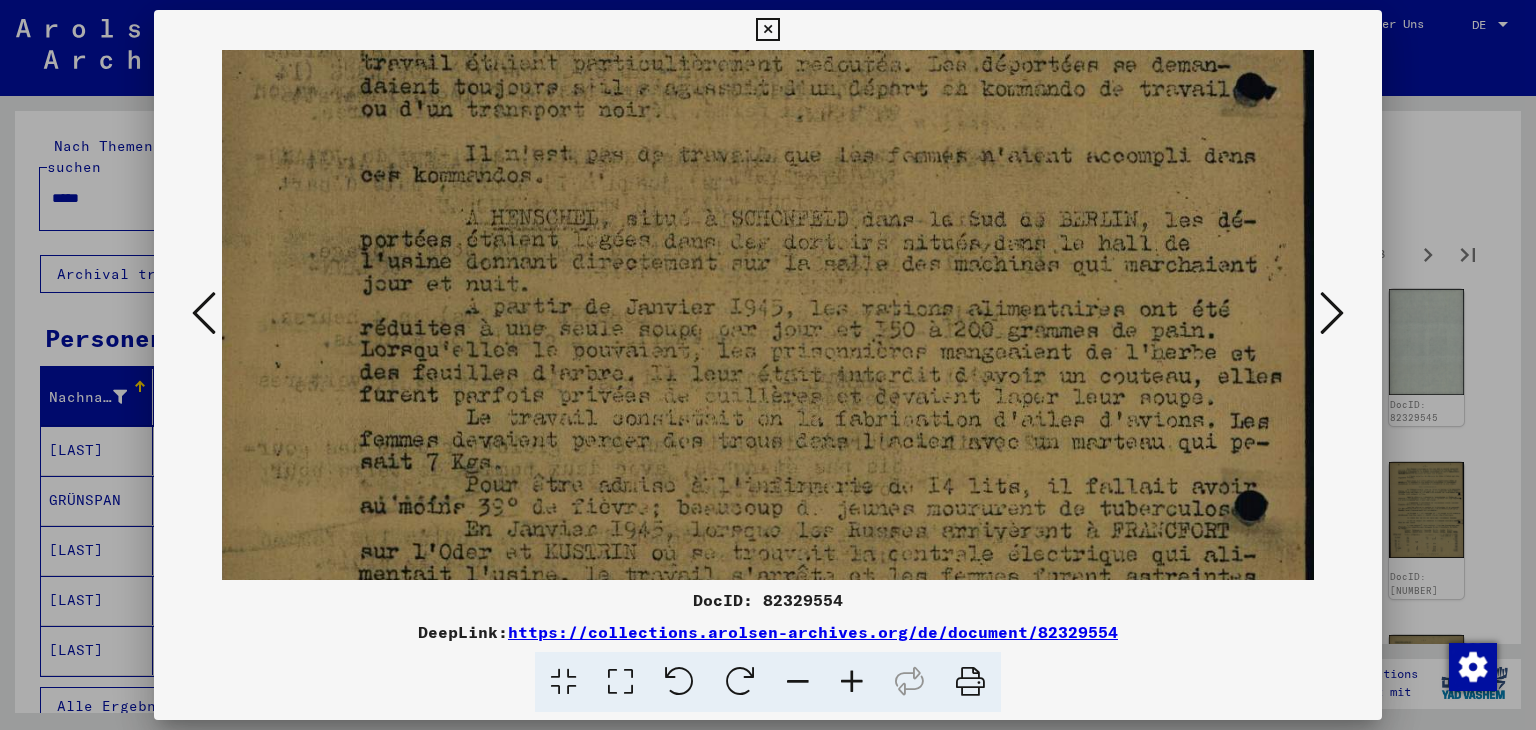 scroll, scrollTop: 453, scrollLeft: 18, axis: both 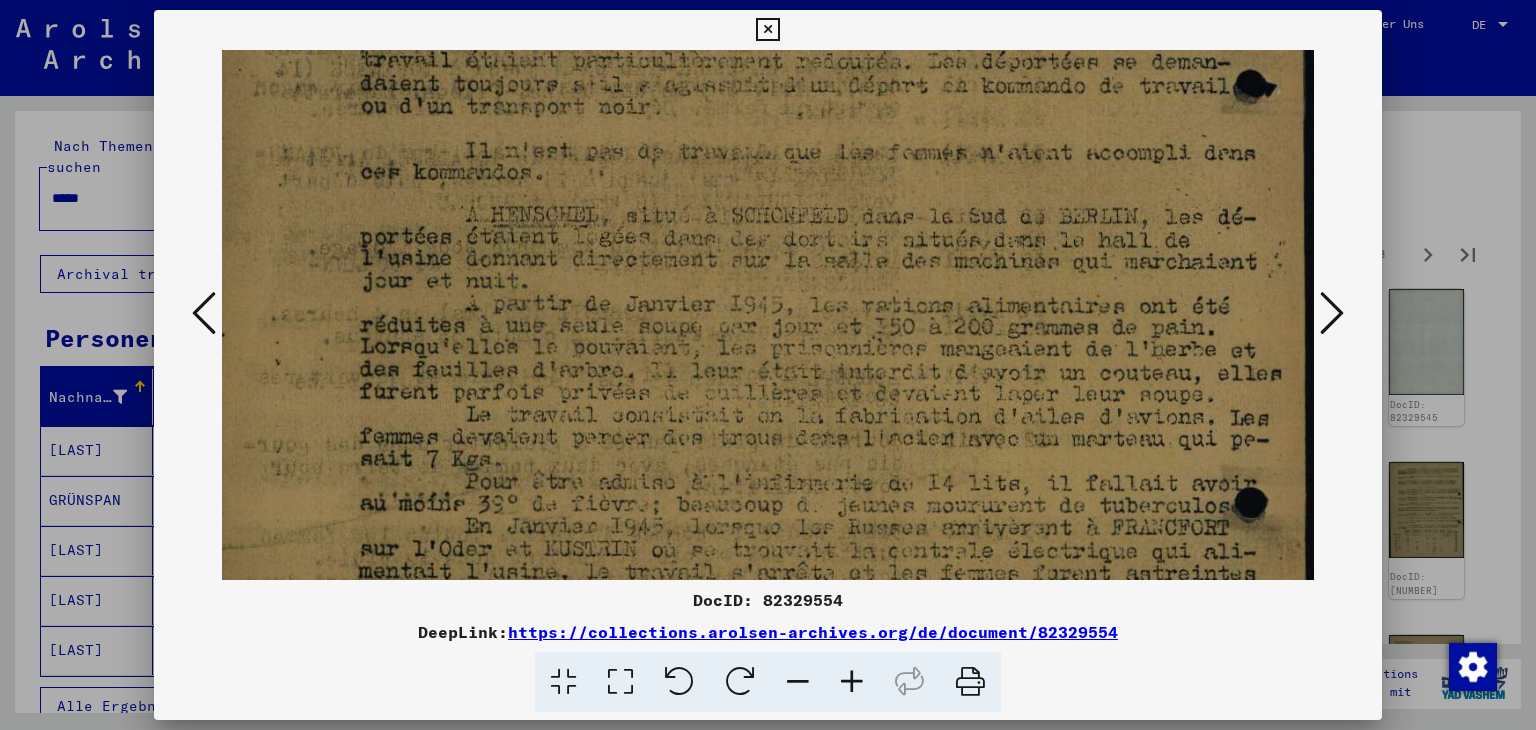 drag, startPoint x: 1028, startPoint y: 472, endPoint x: 1028, endPoint y: 367, distance: 105 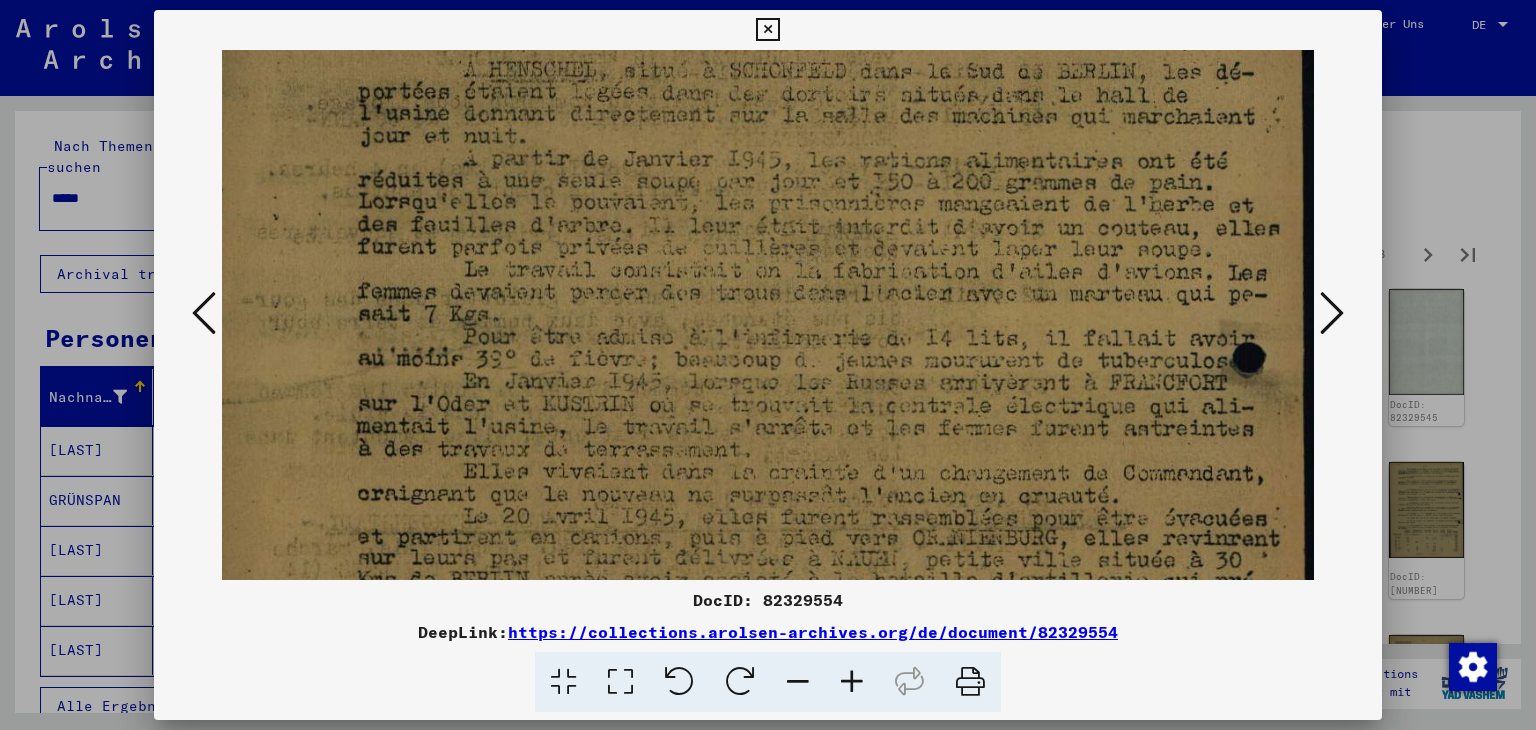 scroll, scrollTop: 613, scrollLeft: 20, axis: both 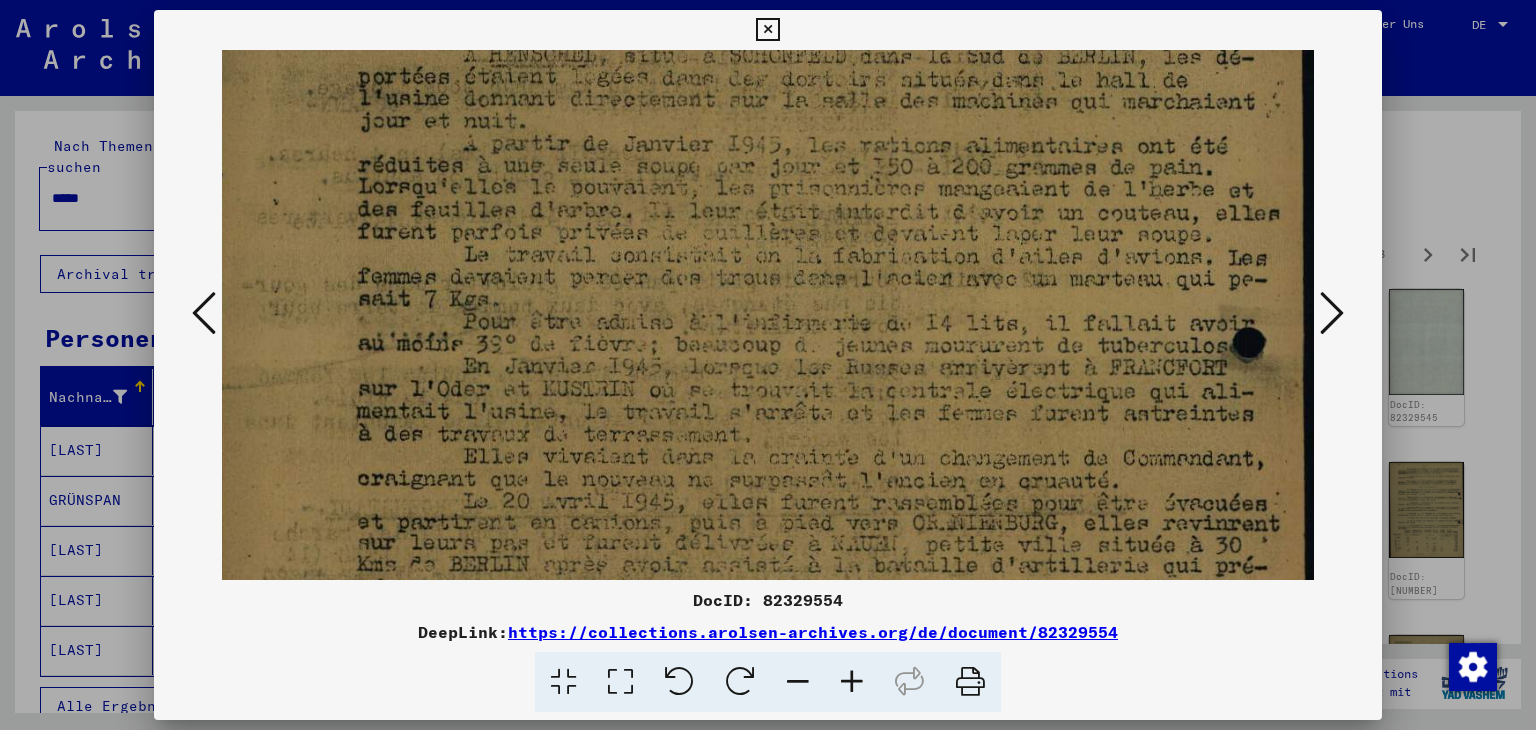 drag, startPoint x: 1028, startPoint y: 497, endPoint x: 1020, endPoint y: 343, distance: 154.20766 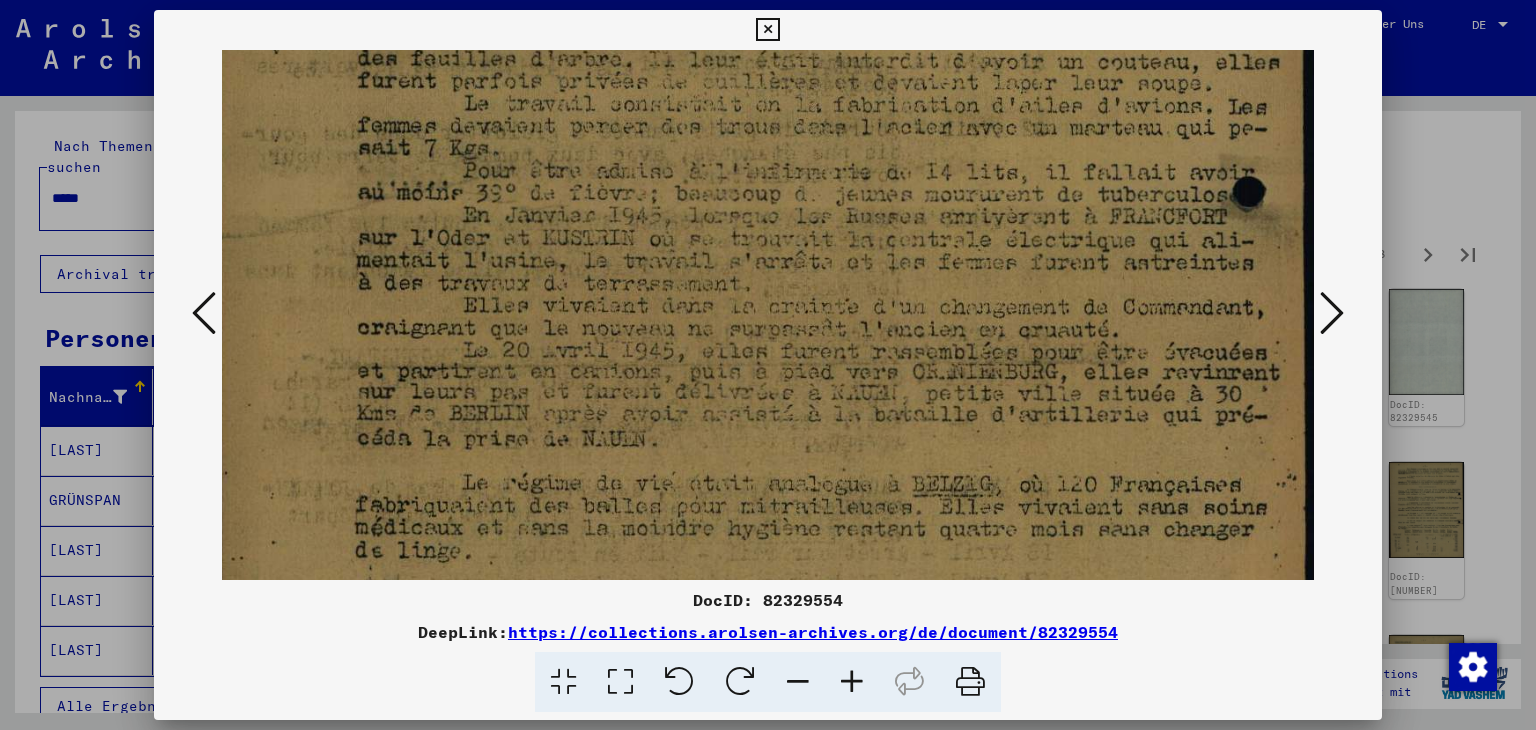 scroll, scrollTop: 764, scrollLeft: 20, axis: both 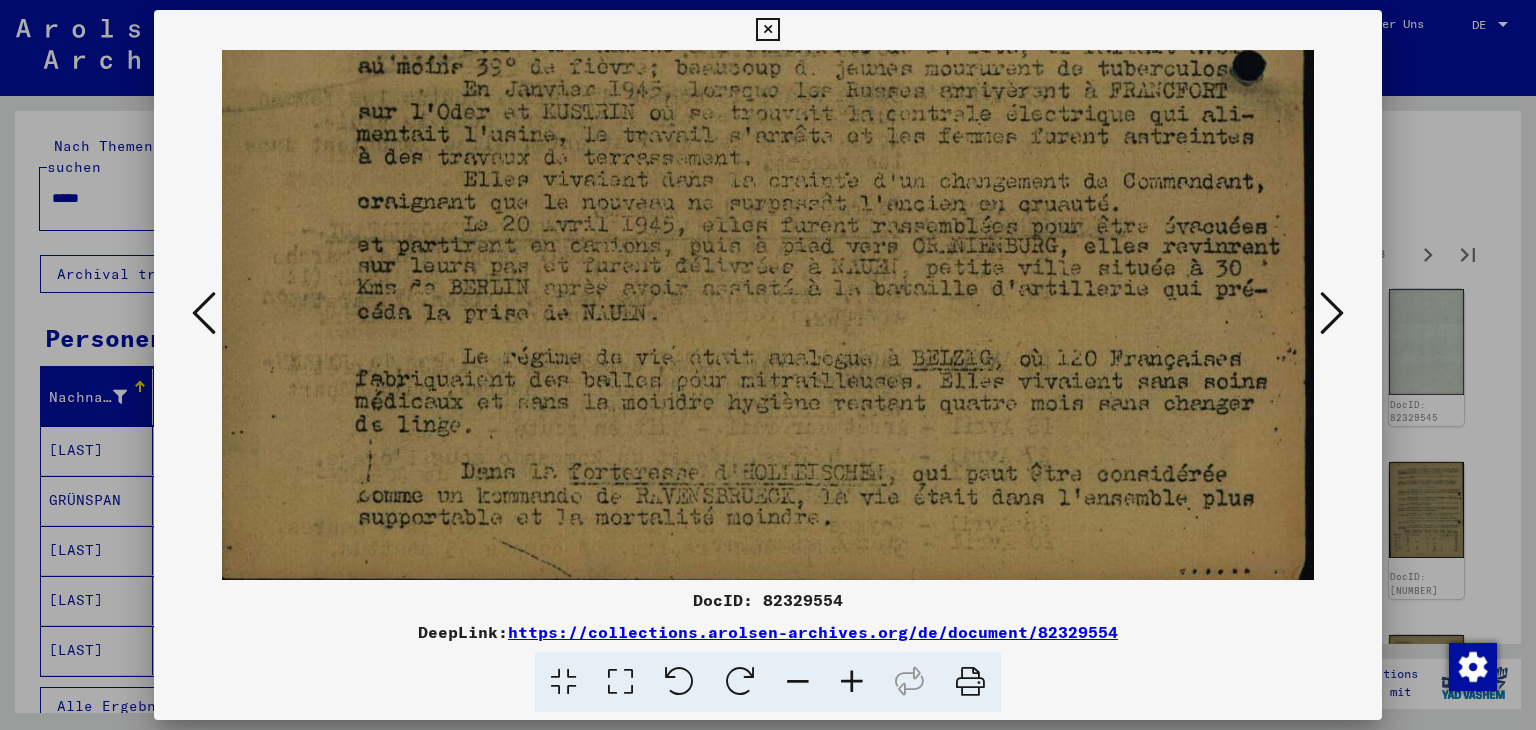 drag, startPoint x: 1016, startPoint y: 500, endPoint x: 996, endPoint y: 384, distance: 117.71151 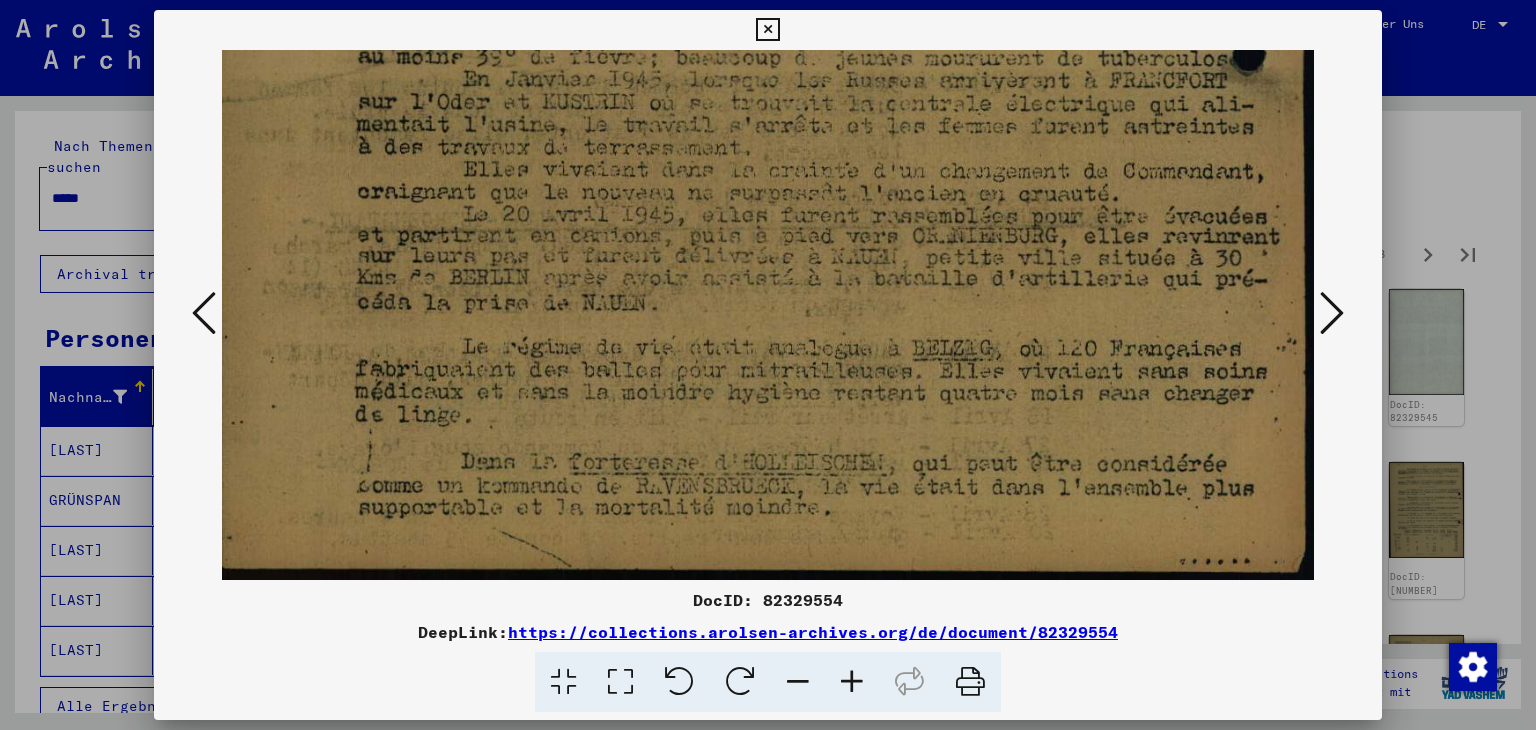 drag, startPoint x: 1025, startPoint y: 499, endPoint x: 1005, endPoint y: 369, distance: 131.52946 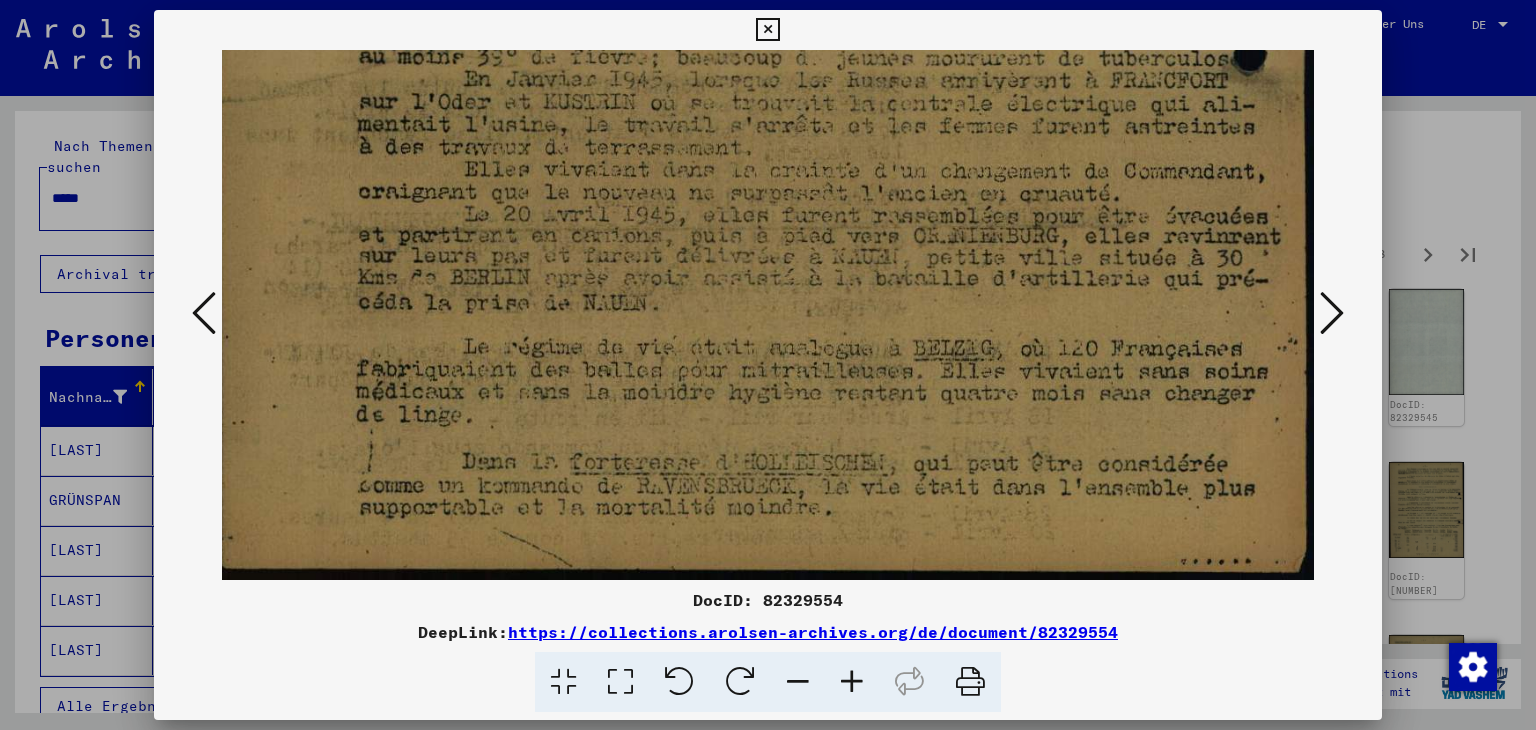 drag, startPoint x: 1007, startPoint y: 466, endPoint x: 1008, endPoint y: 455, distance: 11.045361 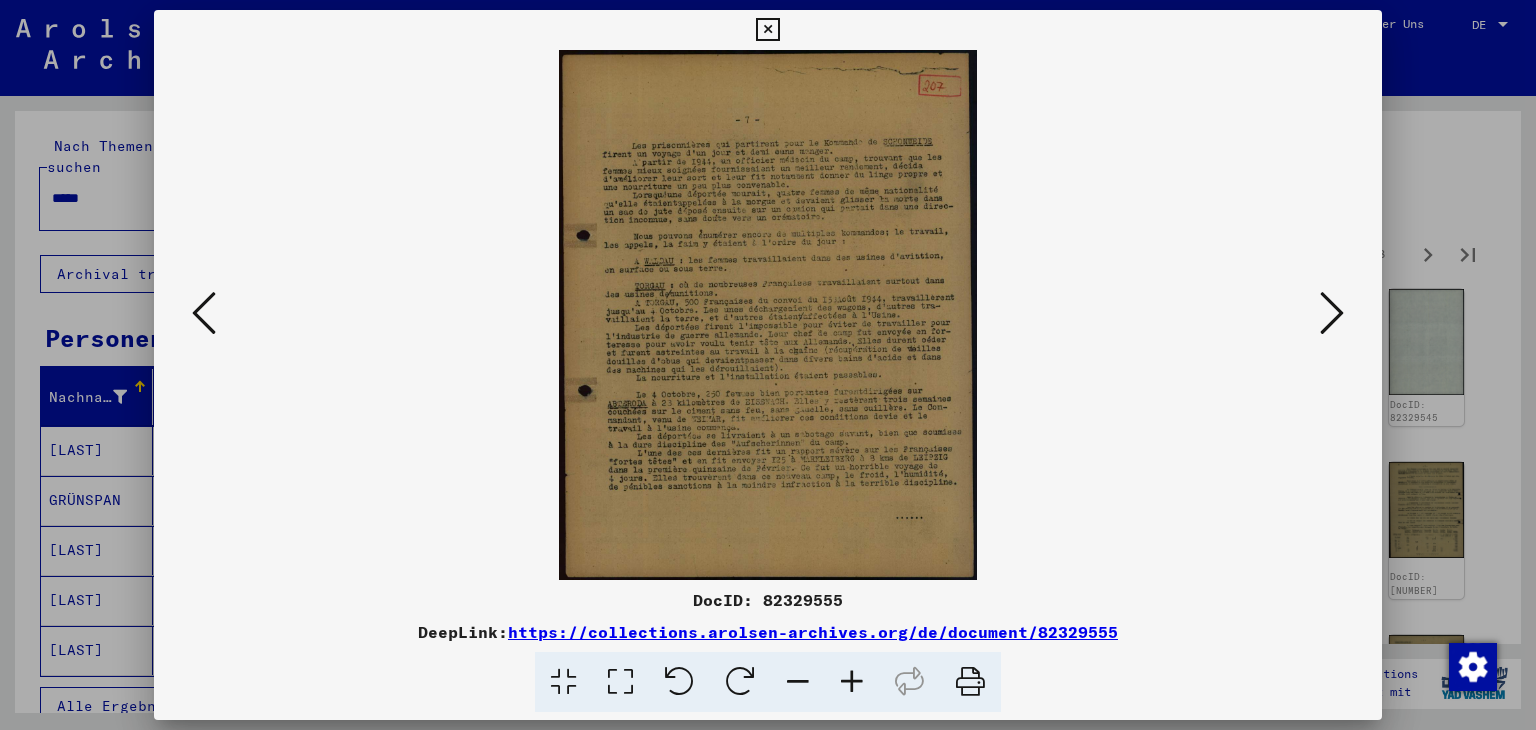click at bounding box center (852, 682) 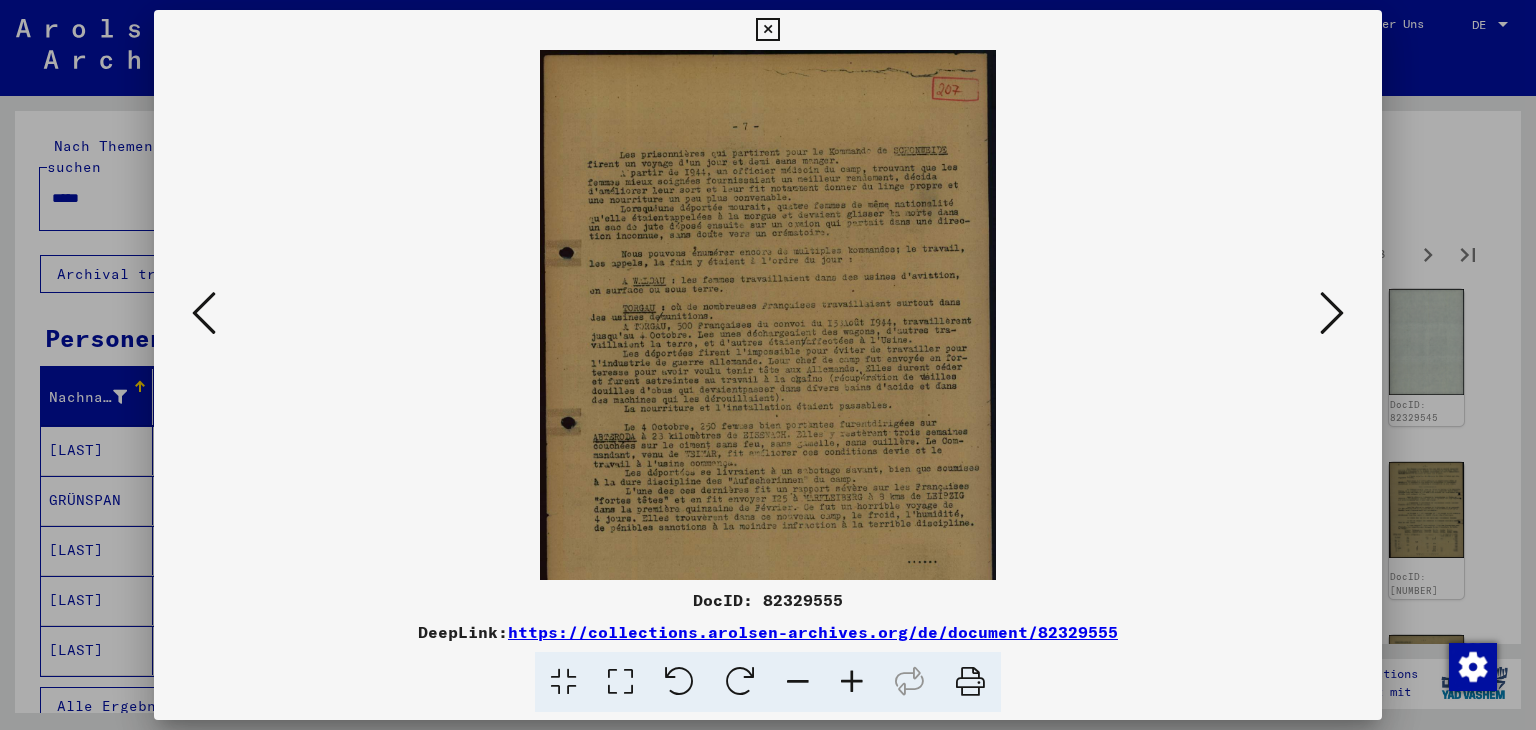 click at bounding box center (852, 682) 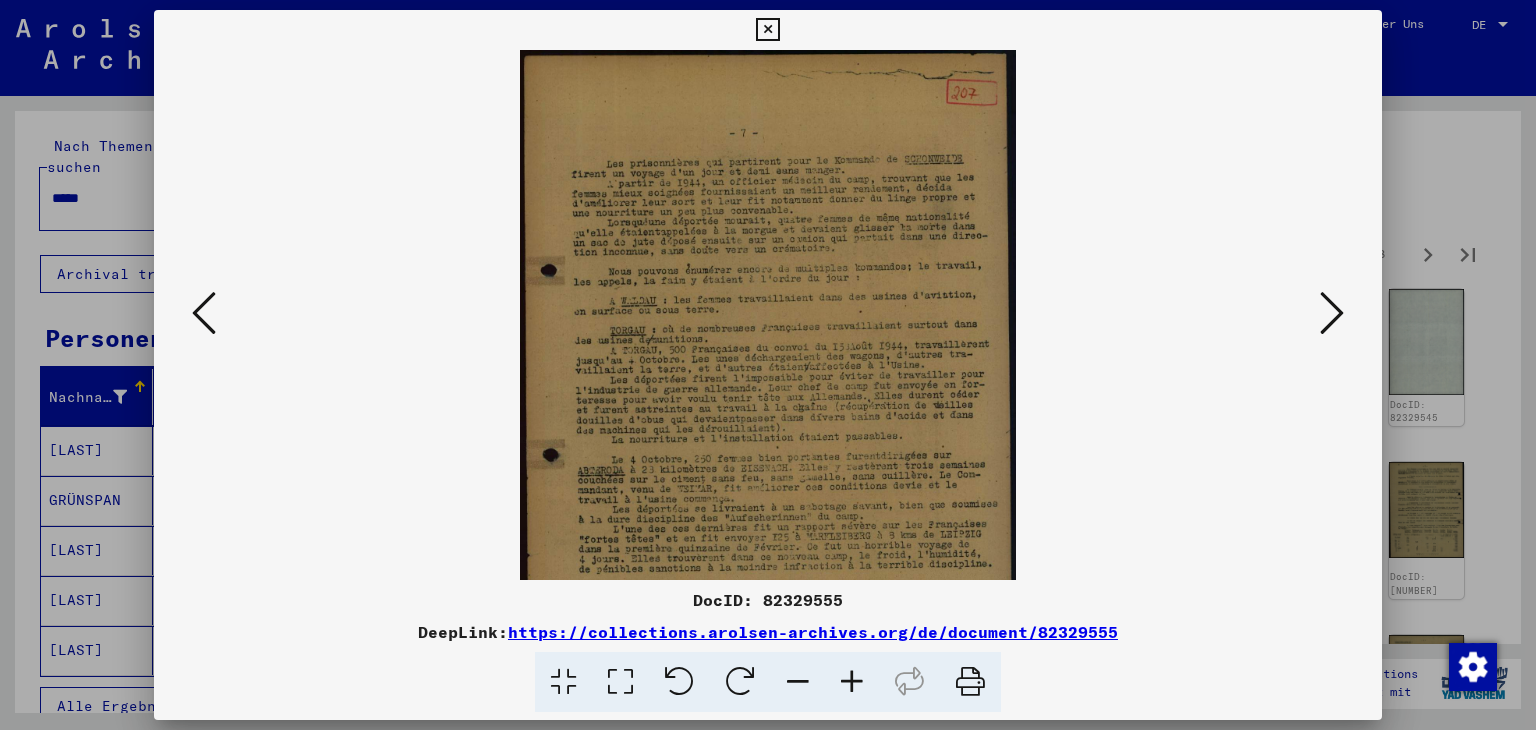 click at bounding box center (852, 682) 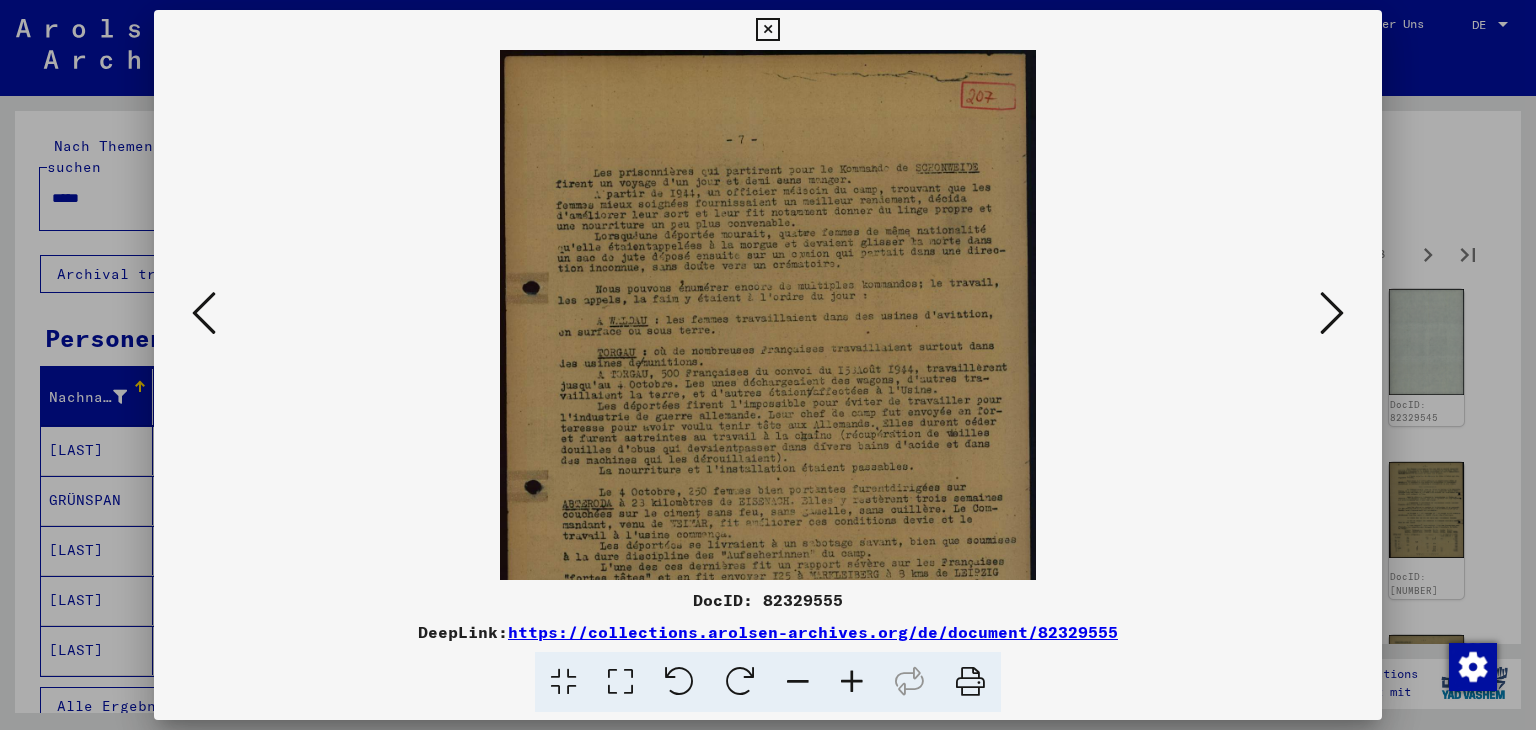 click at bounding box center [852, 682] 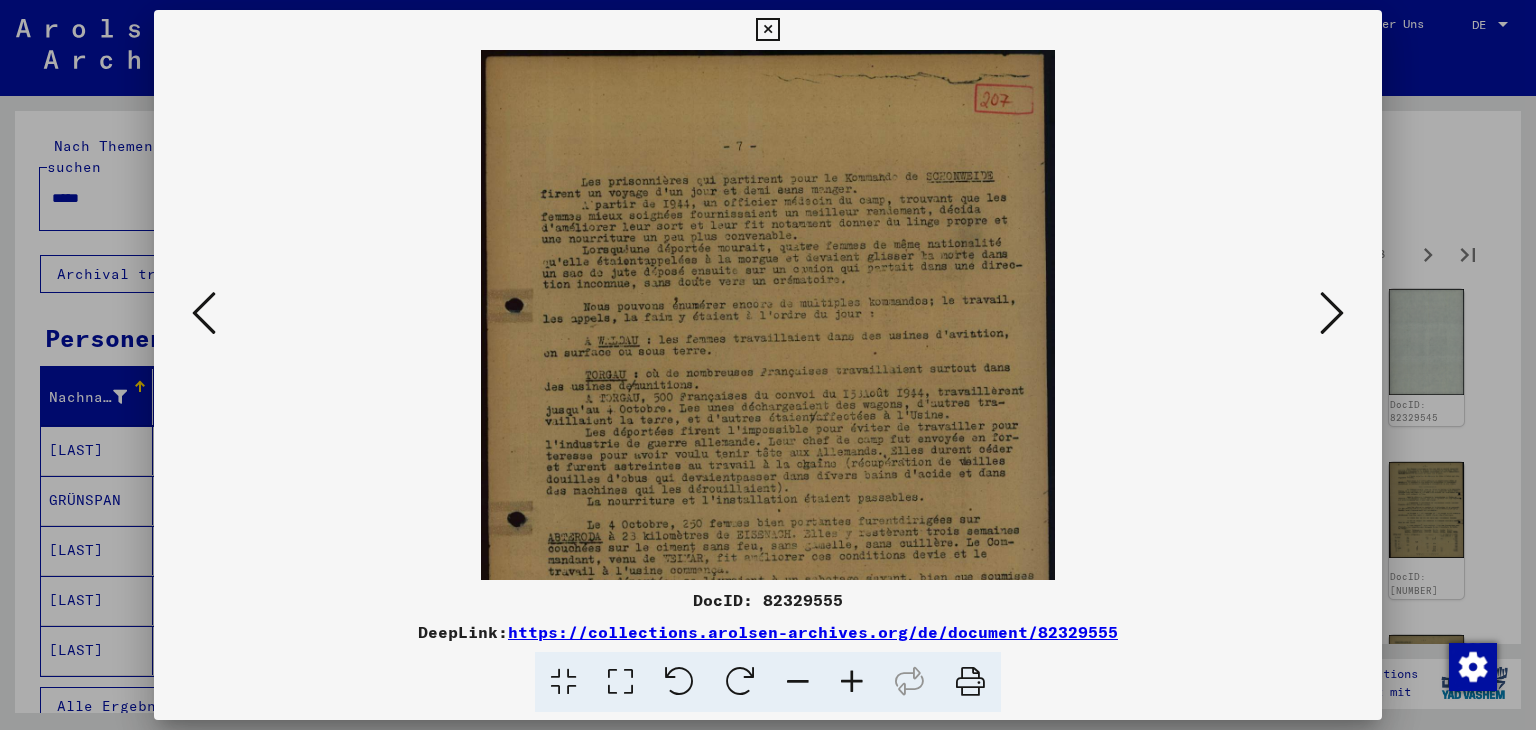 click at bounding box center (852, 682) 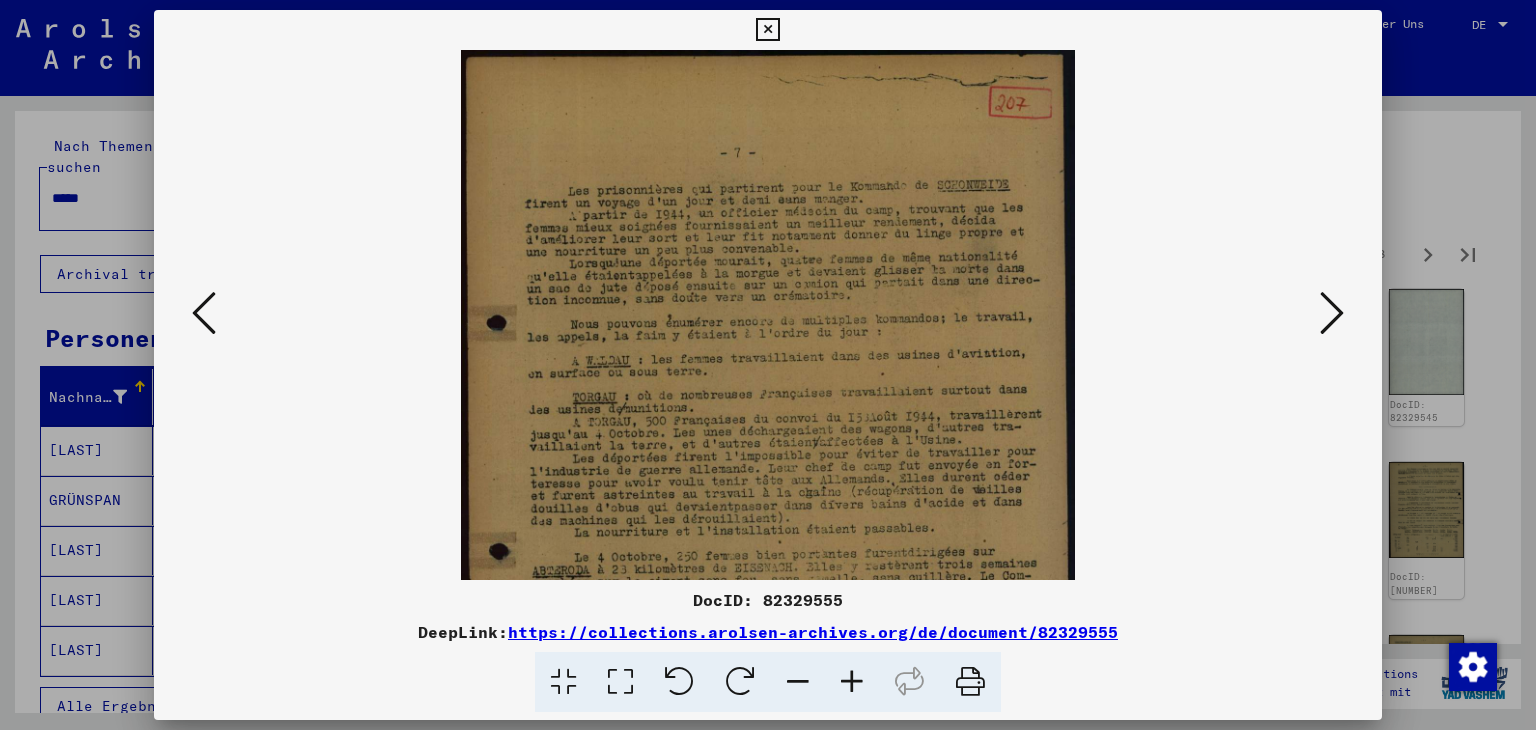 click at bounding box center (852, 682) 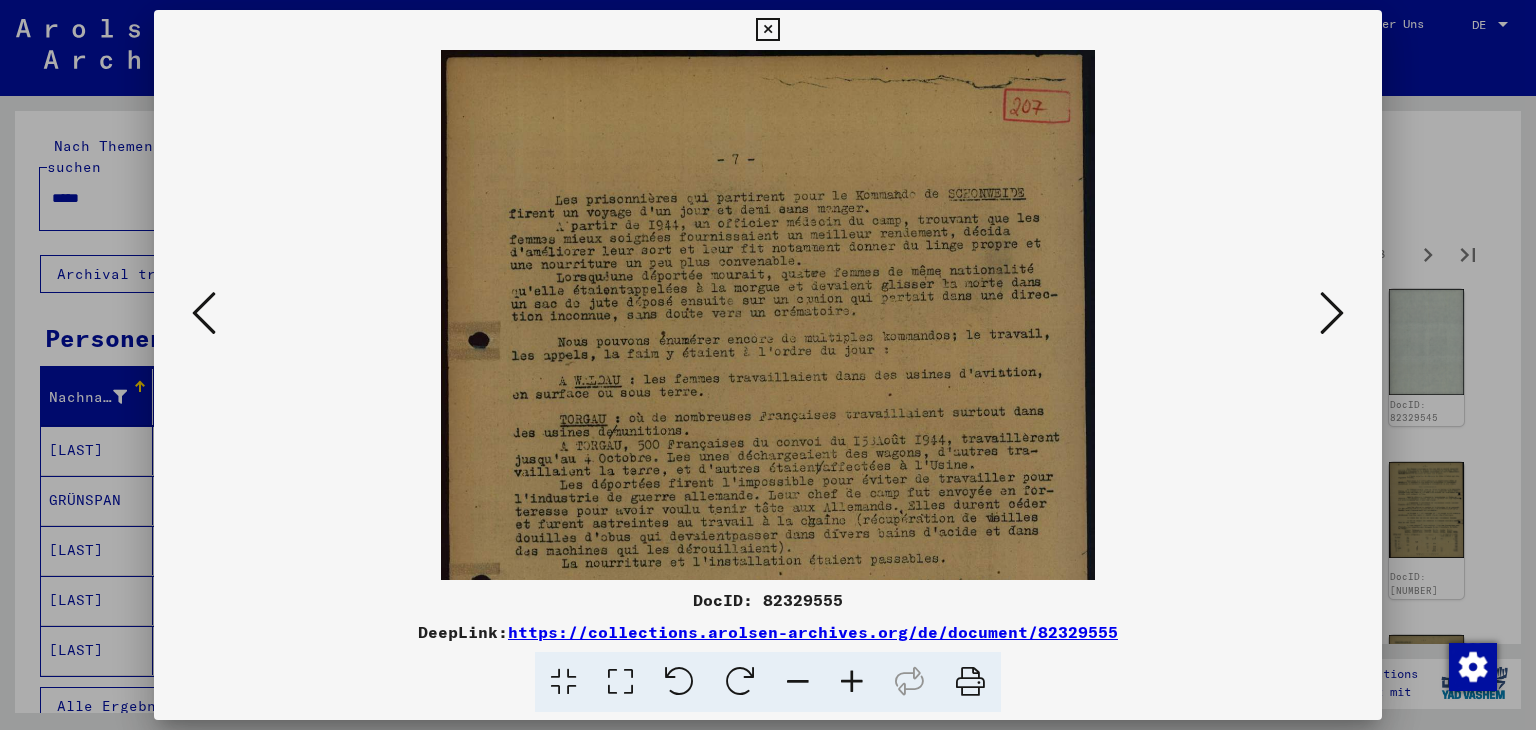 click at bounding box center [852, 682] 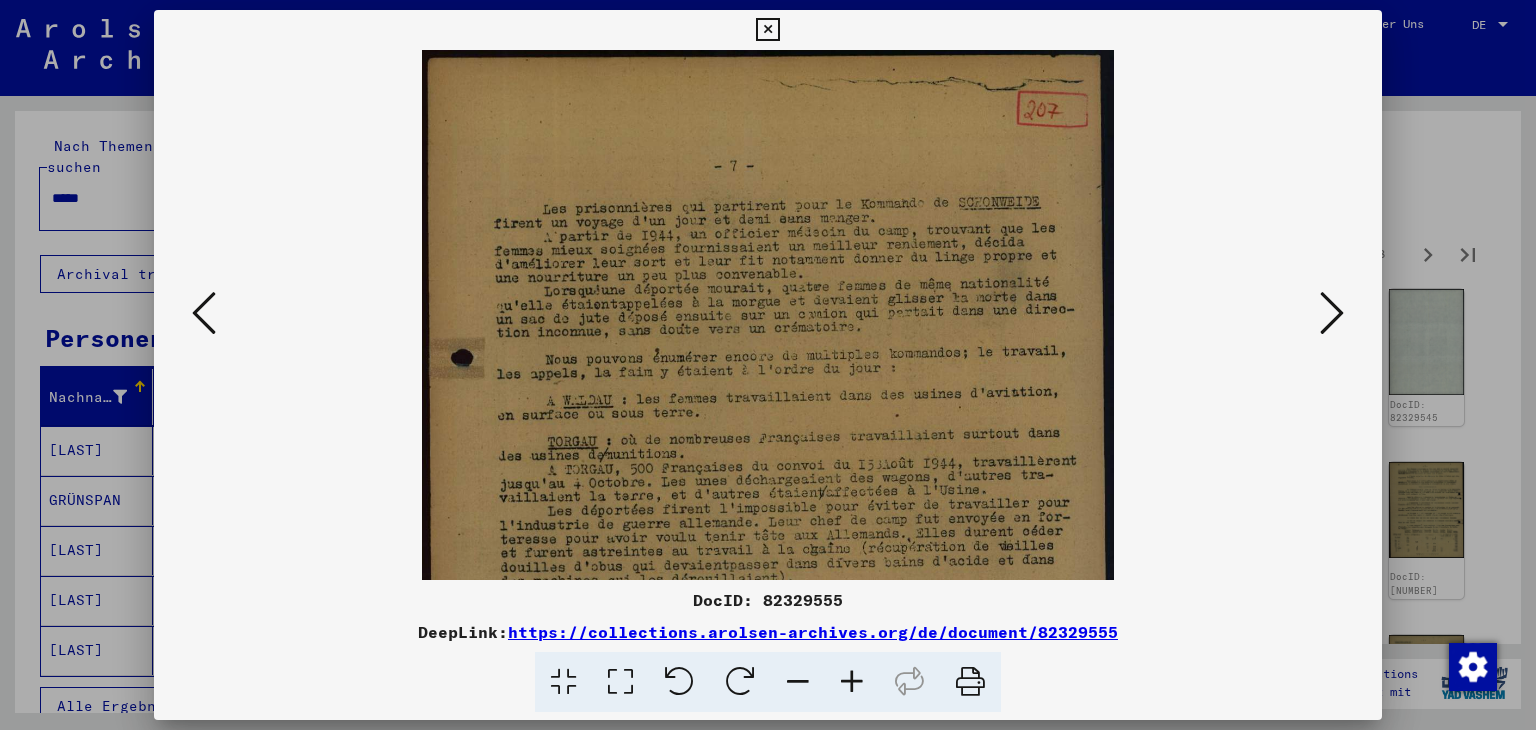 click at bounding box center (852, 682) 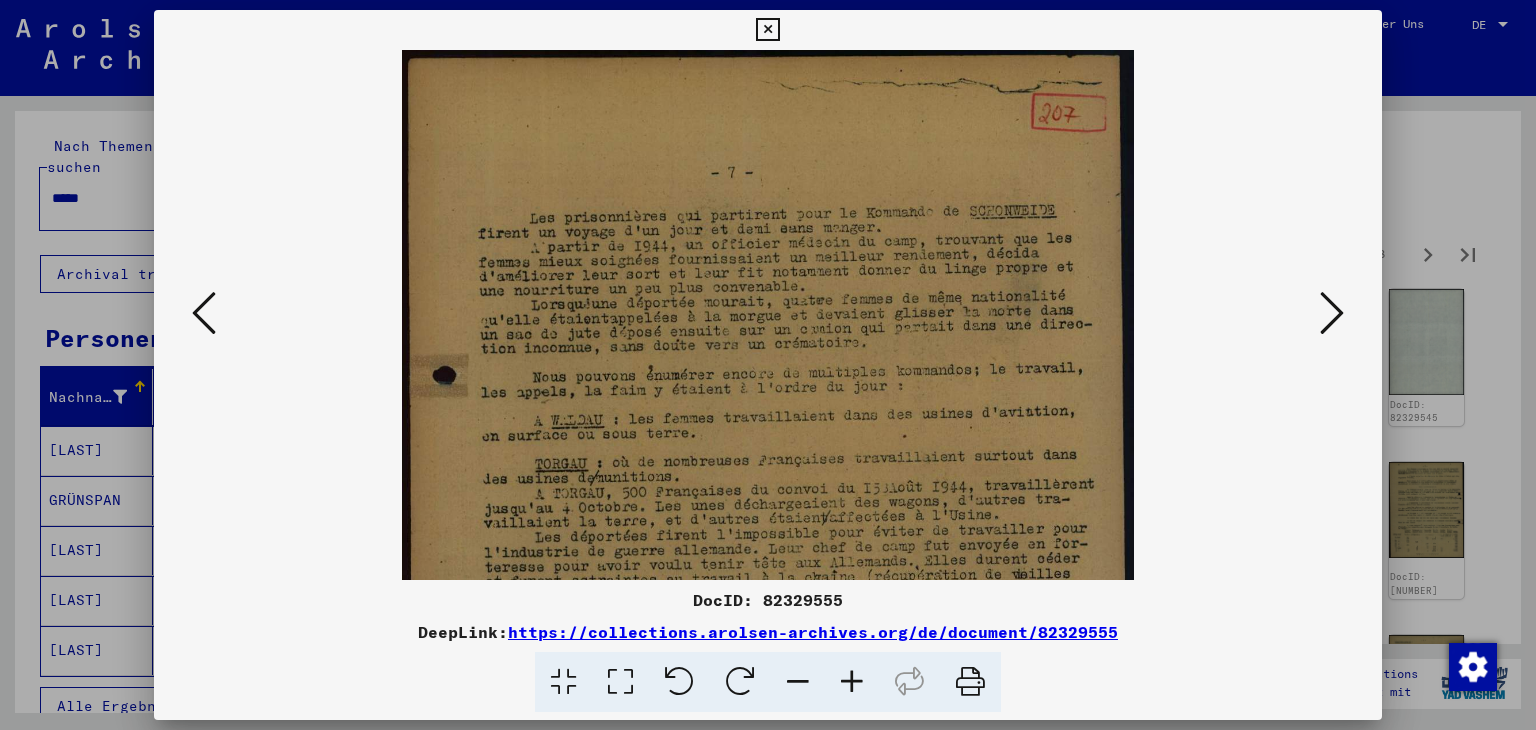 click at bounding box center [852, 682] 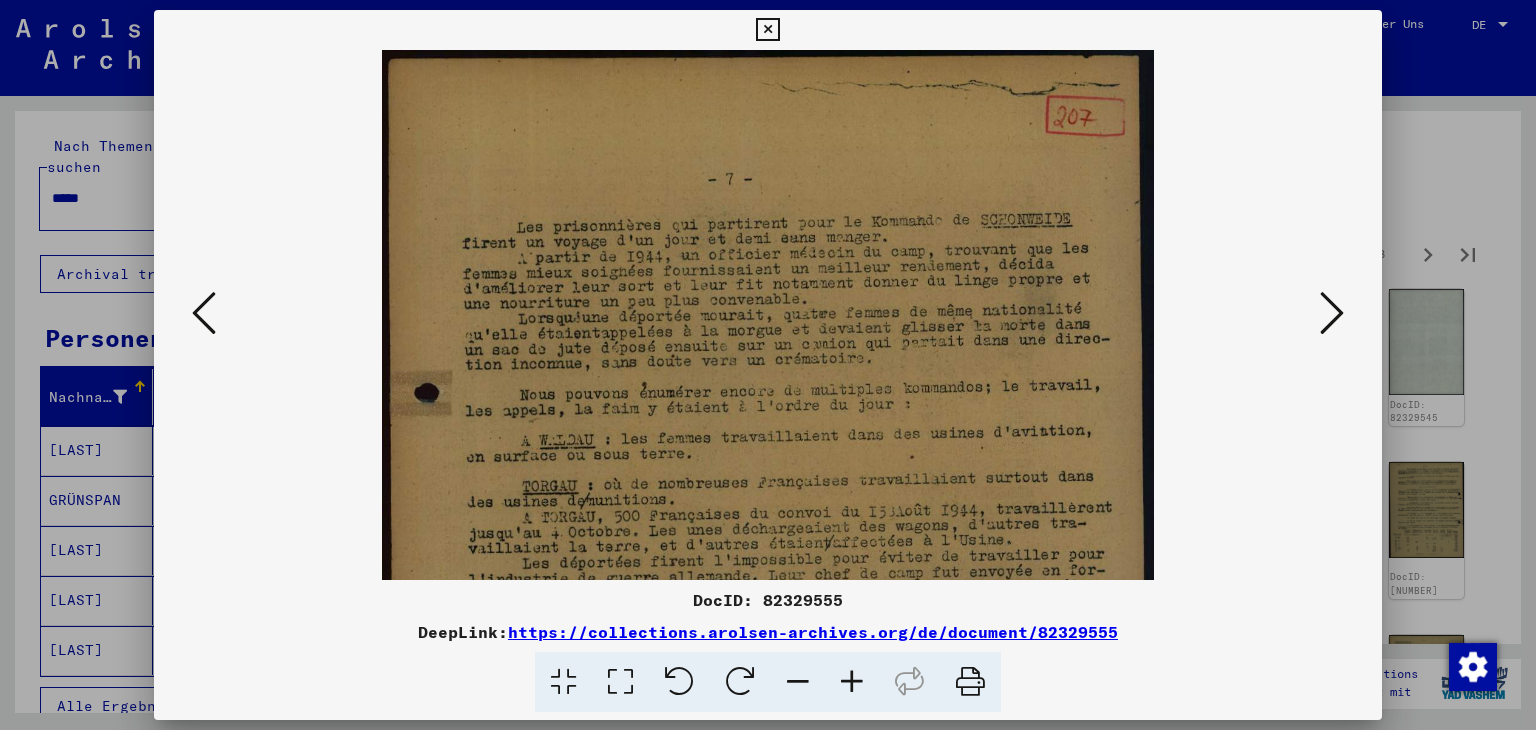 click at bounding box center (852, 682) 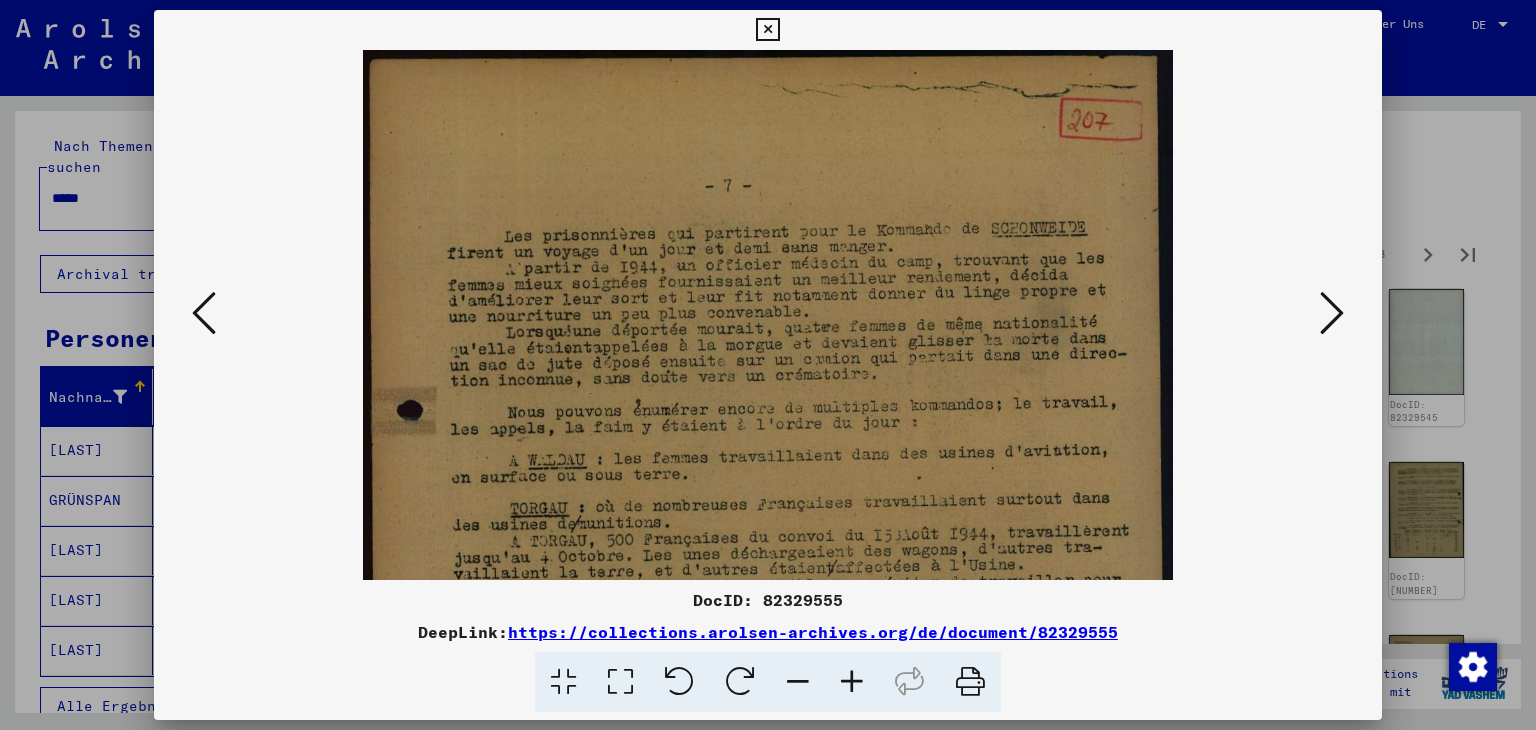 click at bounding box center (852, 682) 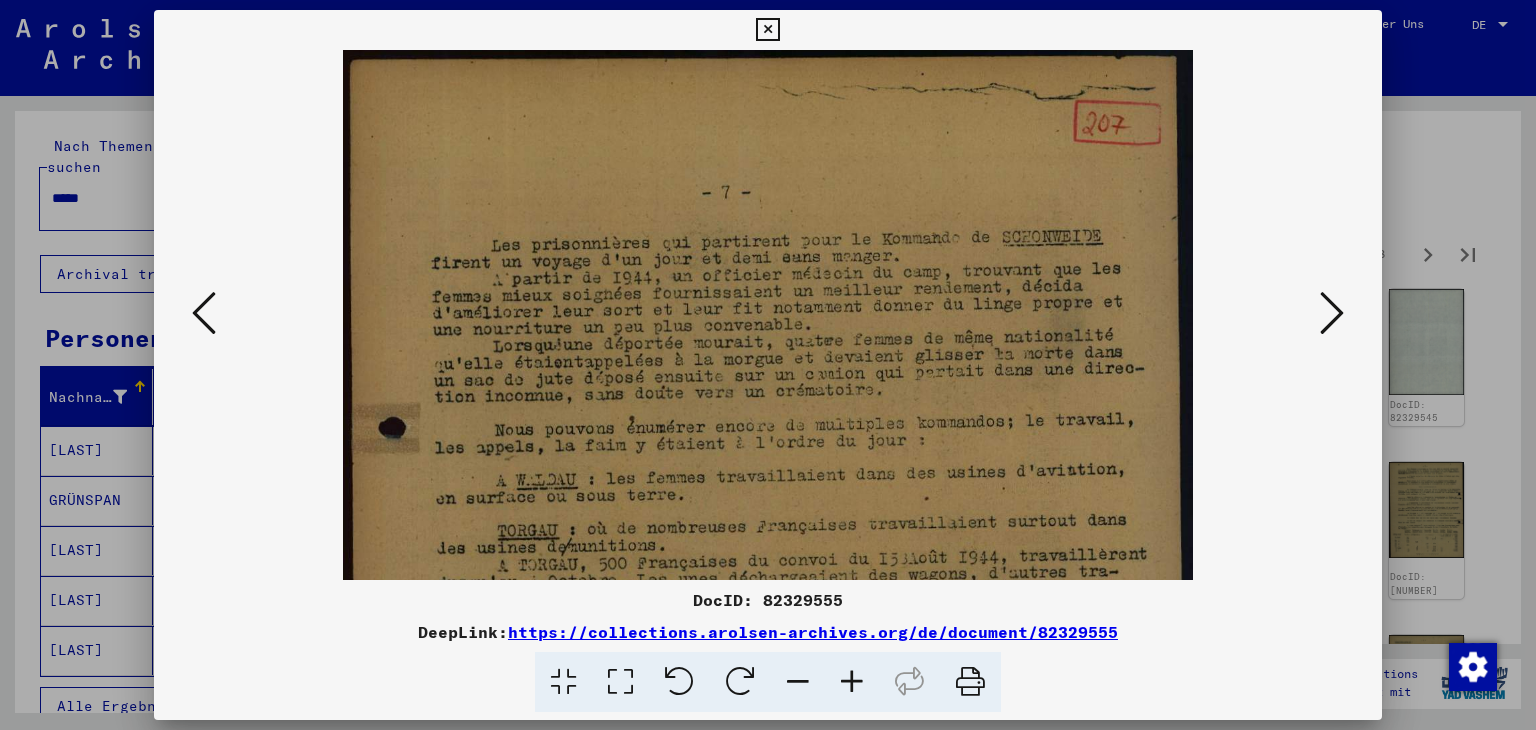 click at bounding box center (852, 682) 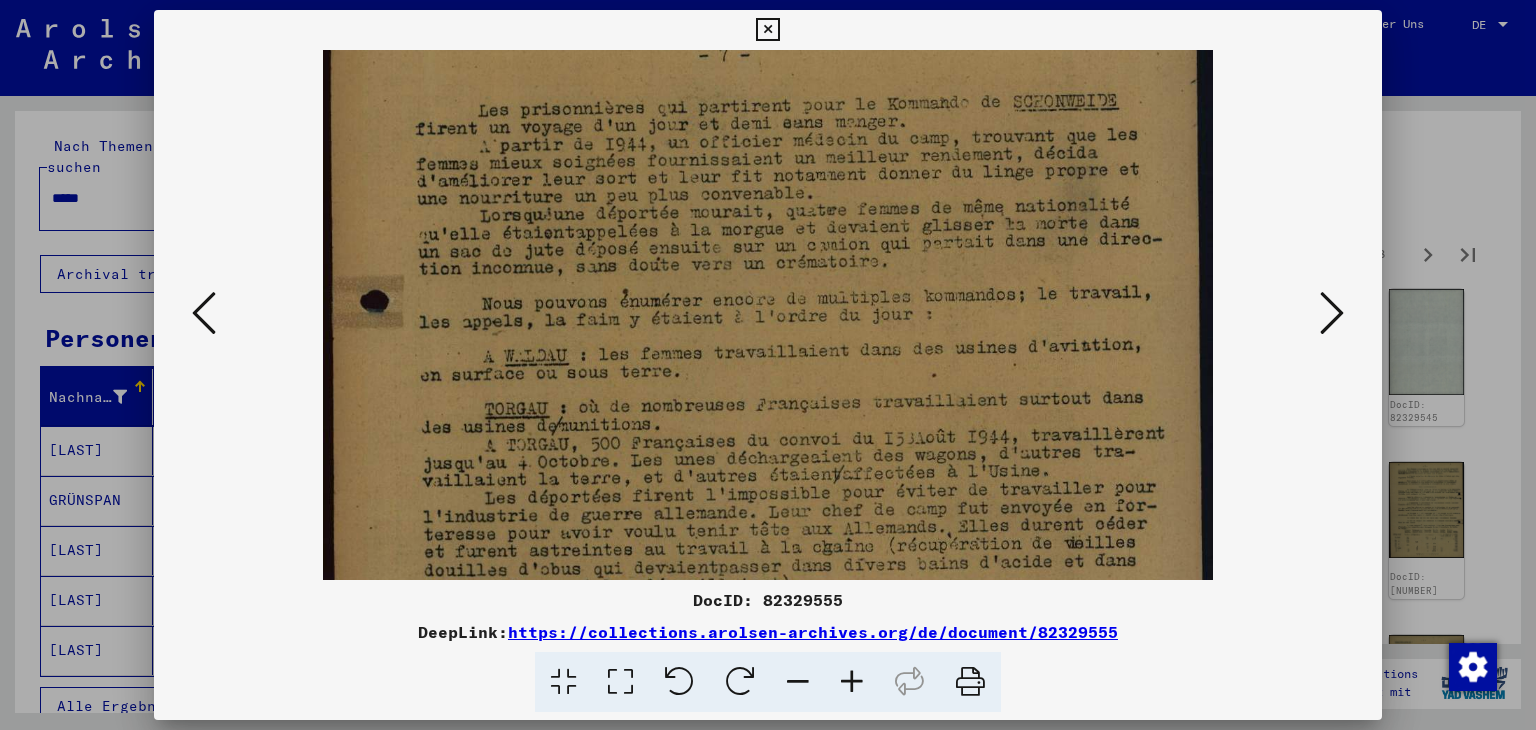 scroll, scrollTop: 183, scrollLeft: 0, axis: vertical 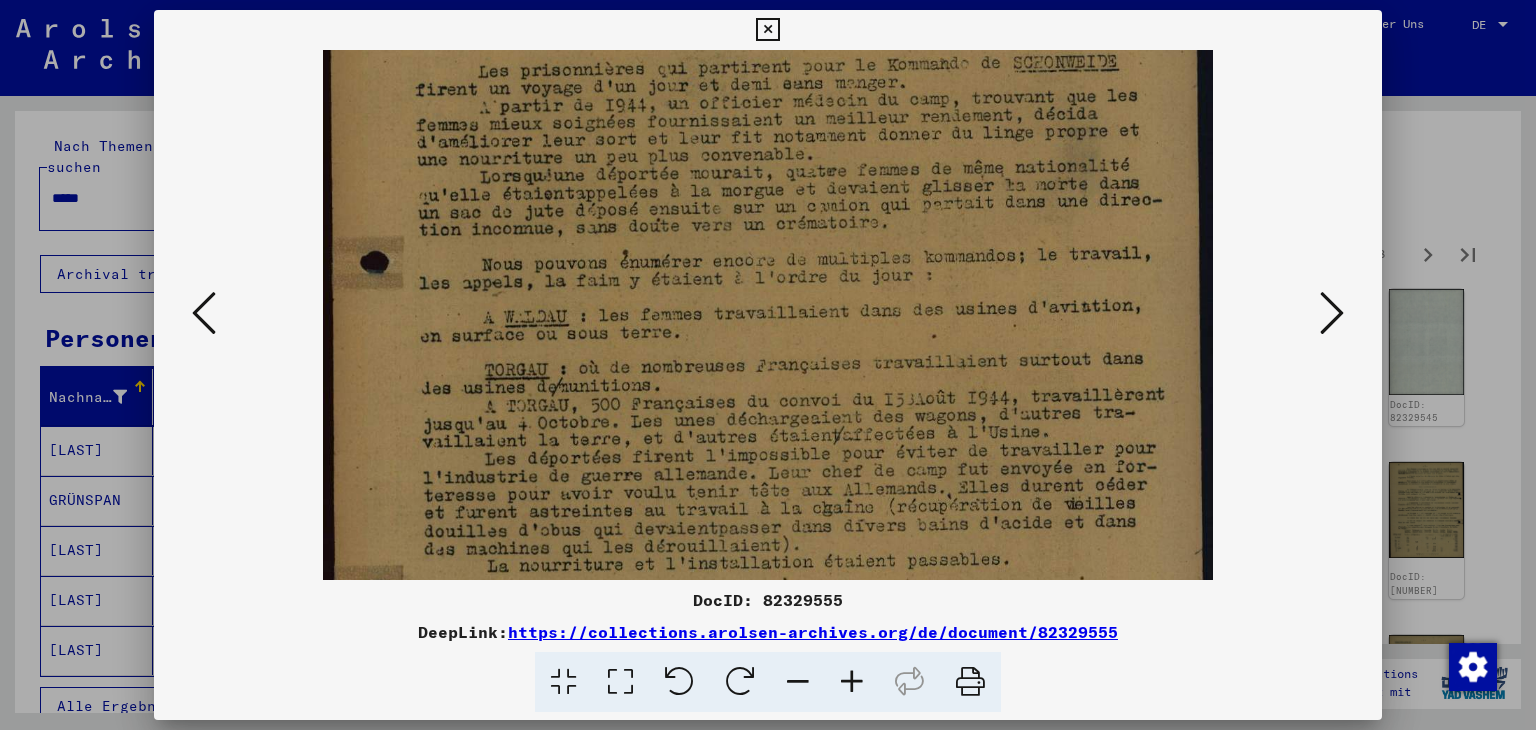 drag, startPoint x: 877, startPoint y: 494, endPoint x: 889, endPoint y: 314, distance: 180.39955 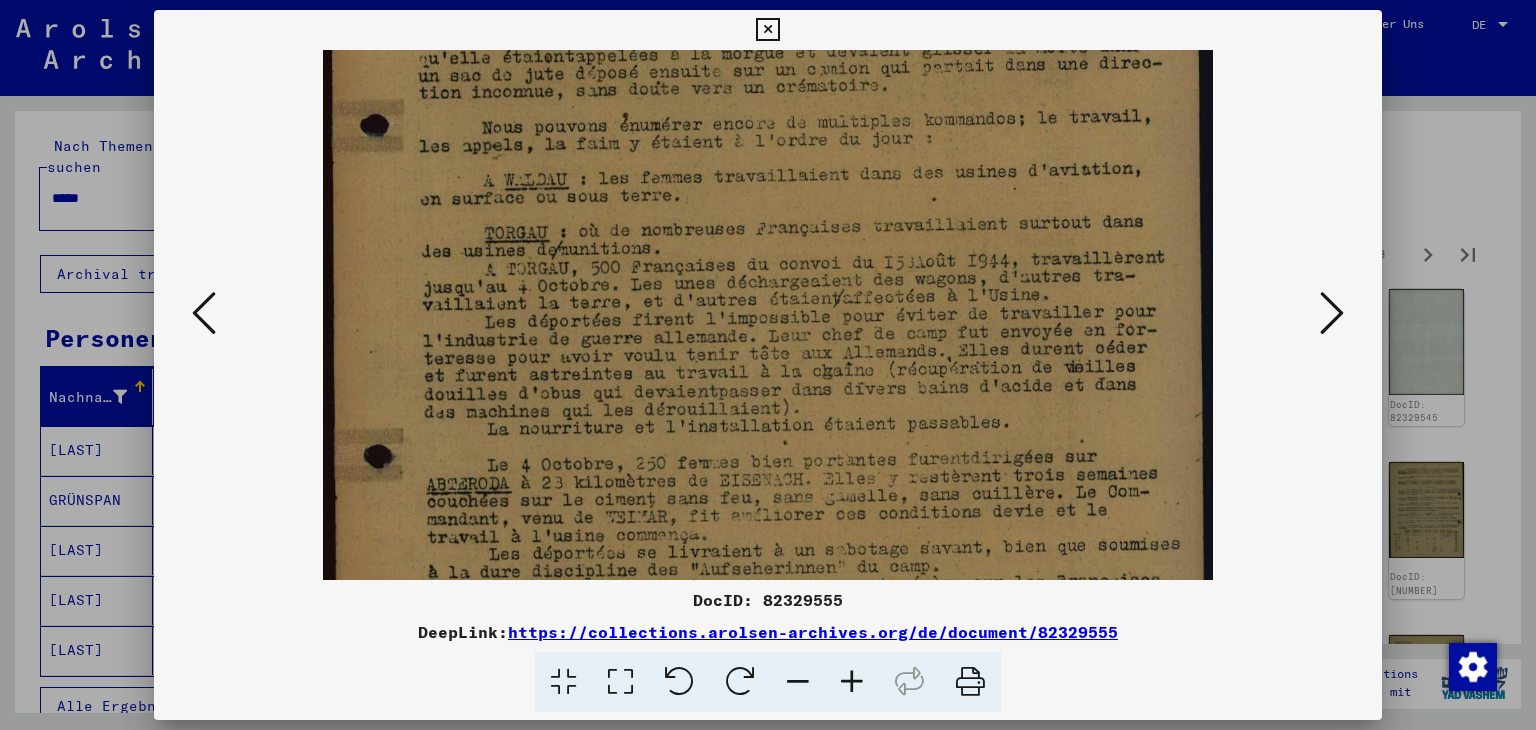 drag, startPoint x: 895, startPoint y: 438, endPoint x: 897, endPoint y: 303, distance: 135.01482 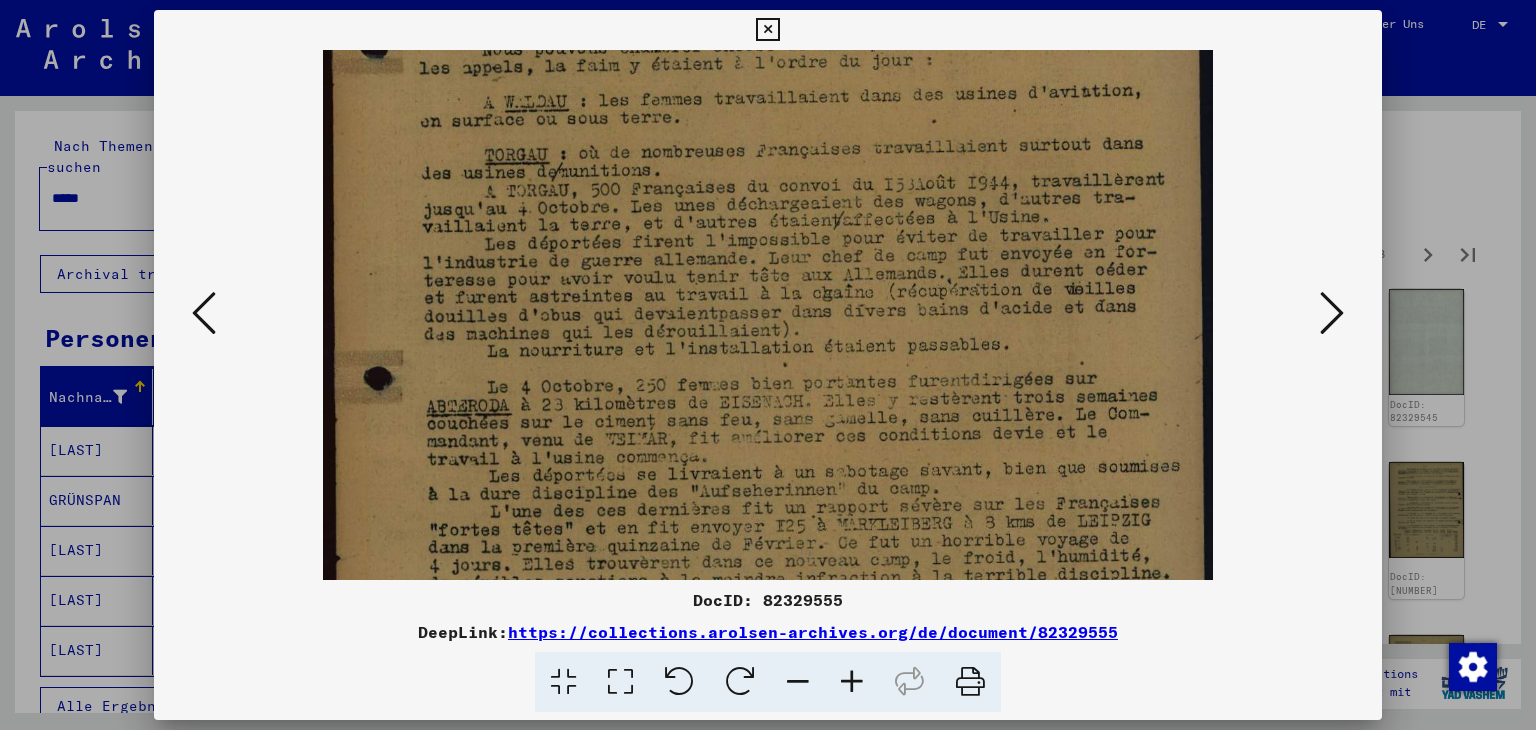 scroll, scrollTop: 448, scrollLeft: 0, axis: vertical 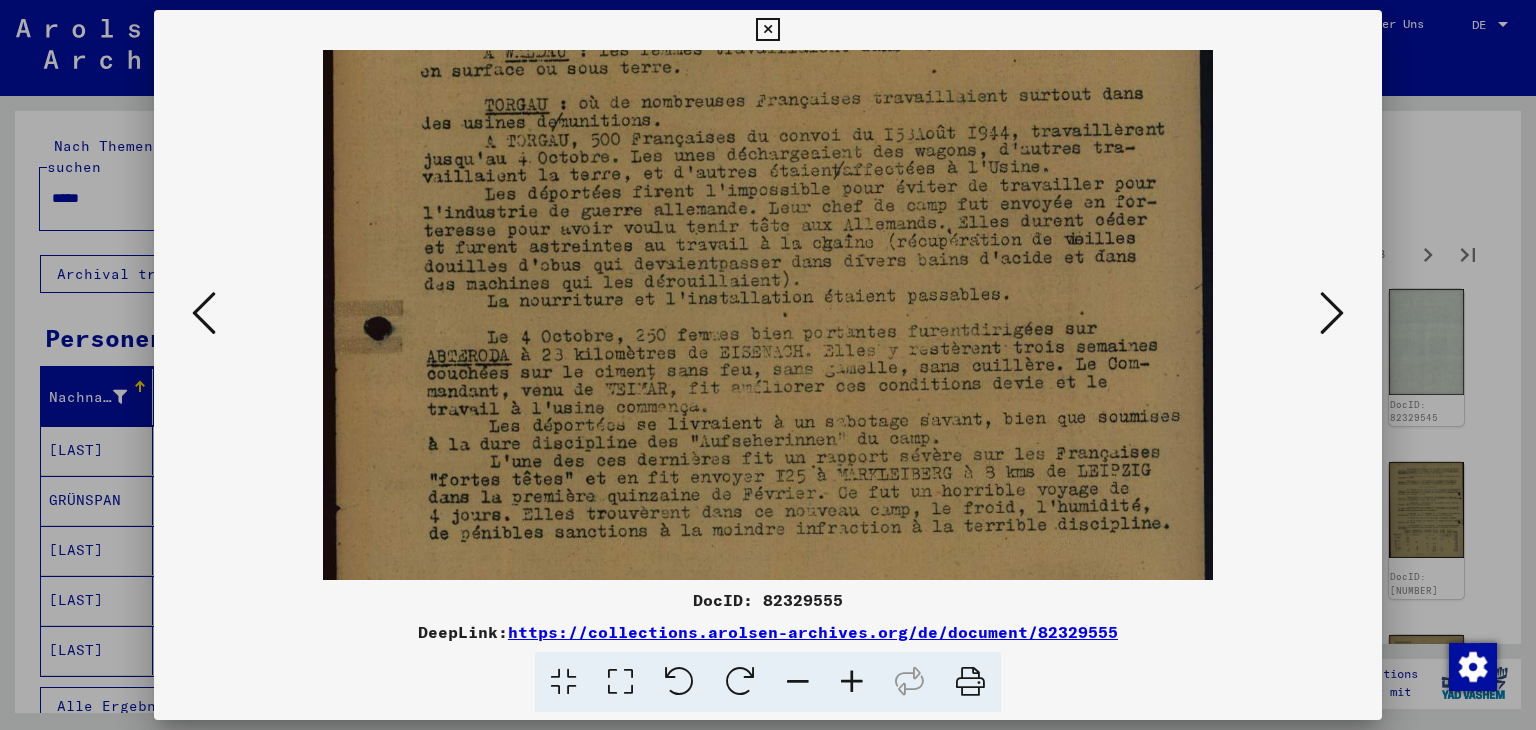 drag, startPoint x: 916, startPoint y: 421, endPoint x: 920, endPoint y: 294, distance: 127.06297 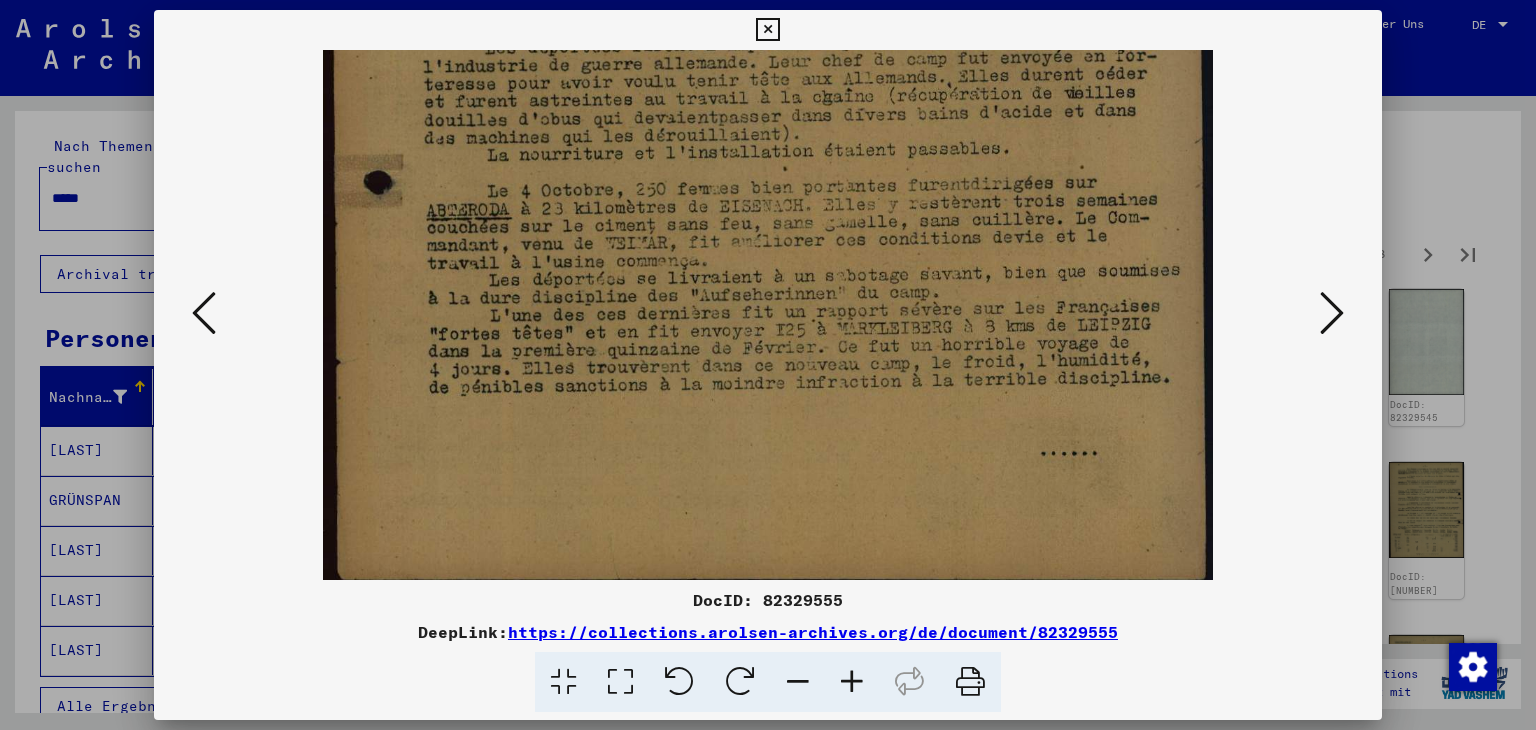 scroll, scrollTop: 600, scrollLeft: 0, axis: vertical 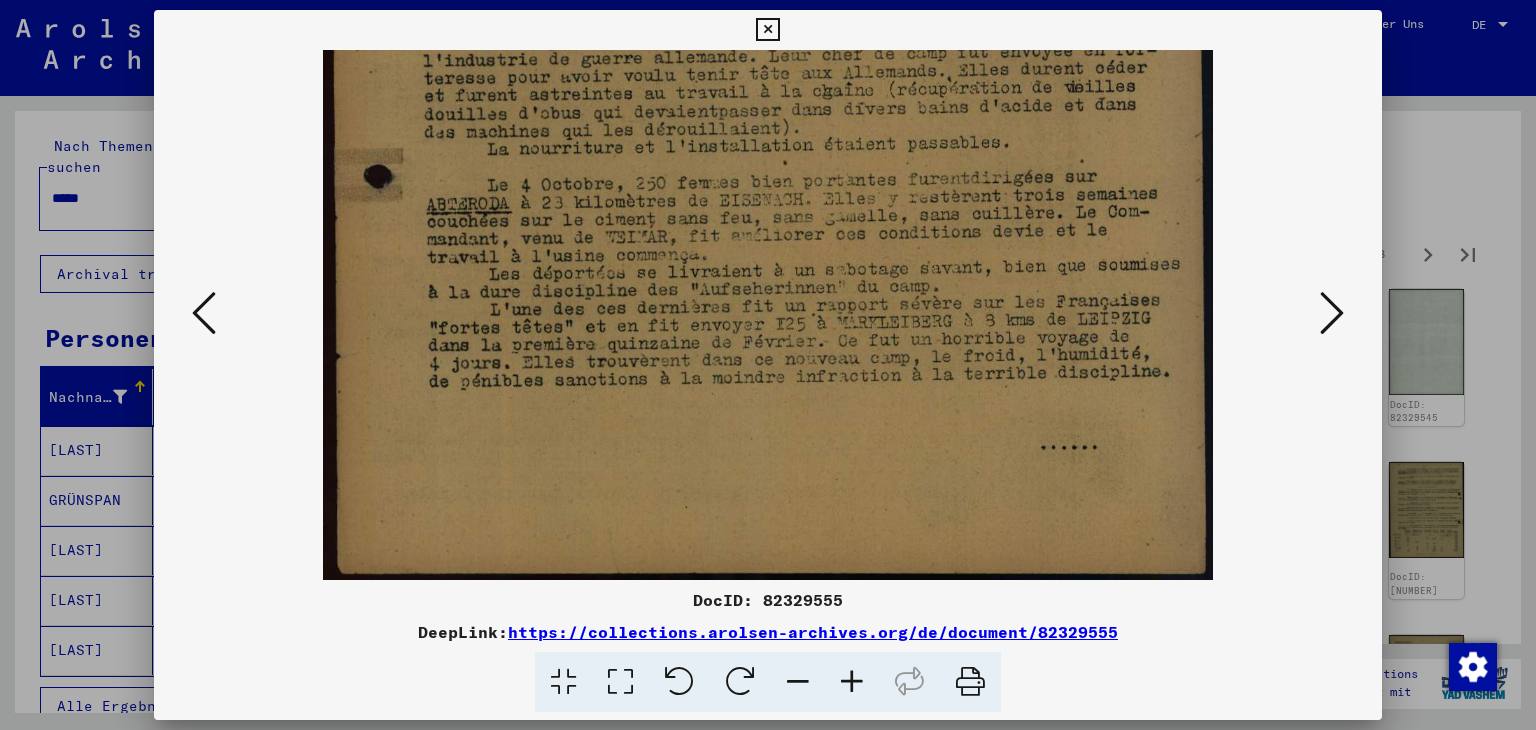 drag, startPoint x: 924, startPoint y: 450, endPoint x: 918, endPoint y: 298, distance: 152.11838 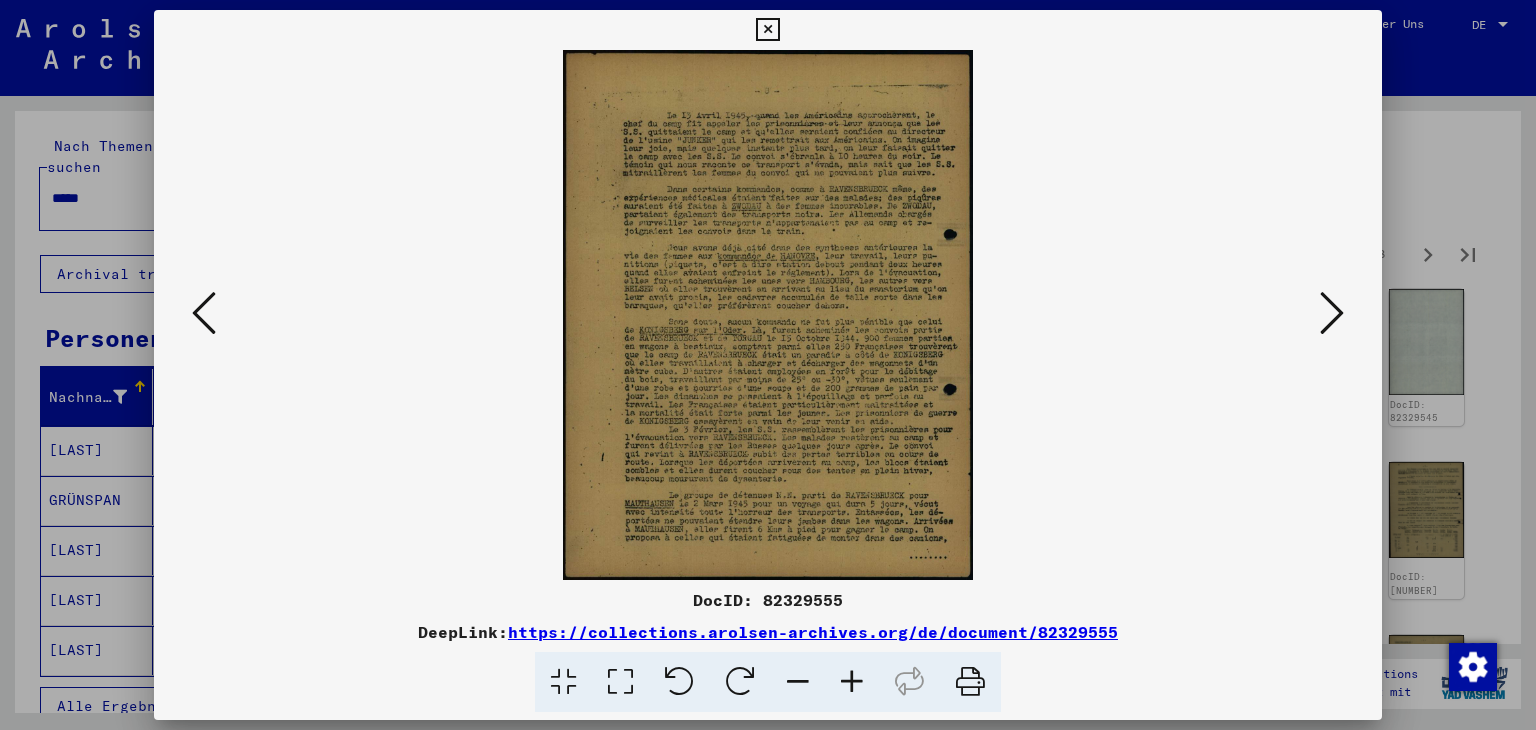 scroll, scrollTop: 0, scrollLeft: 0, axis: both 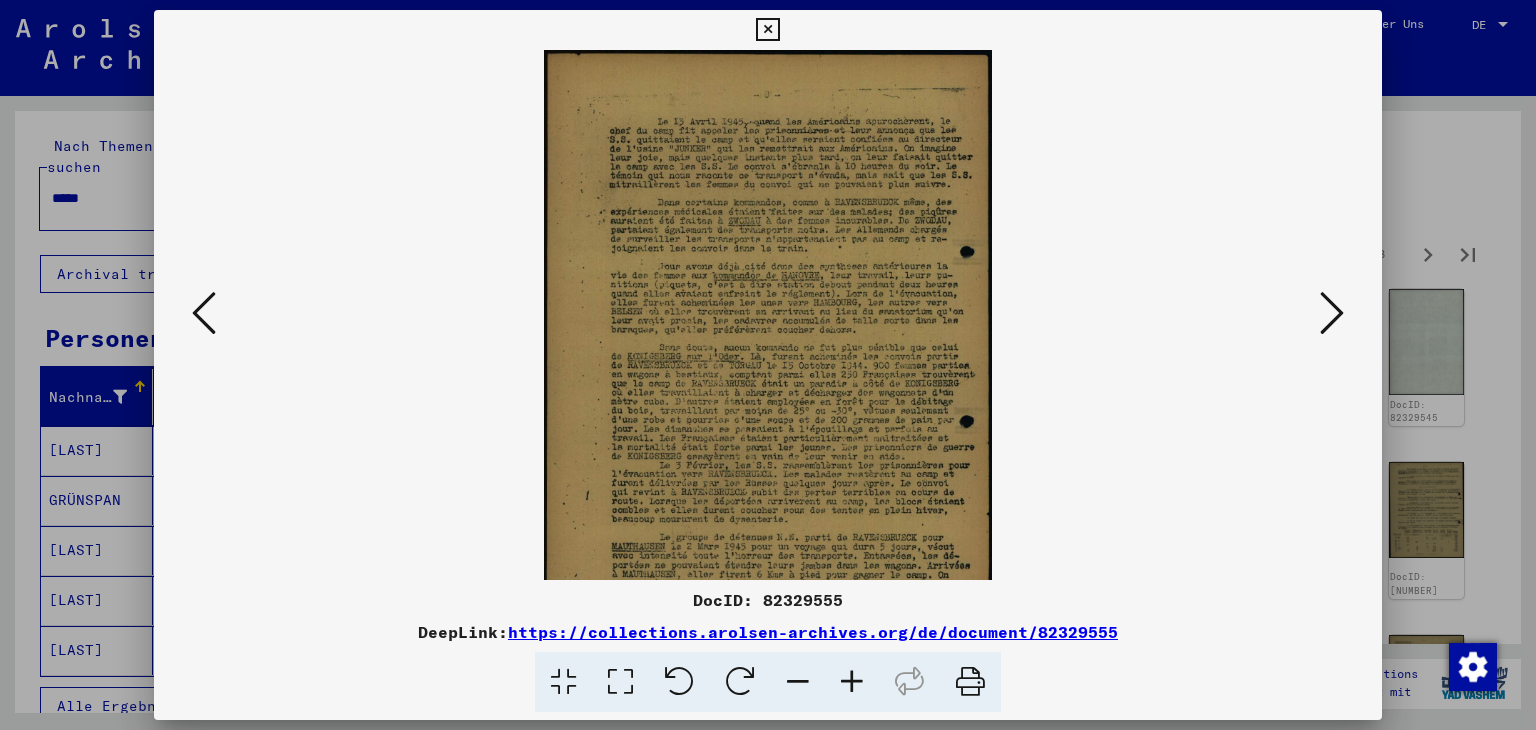 click at bounding box center (852, 682) 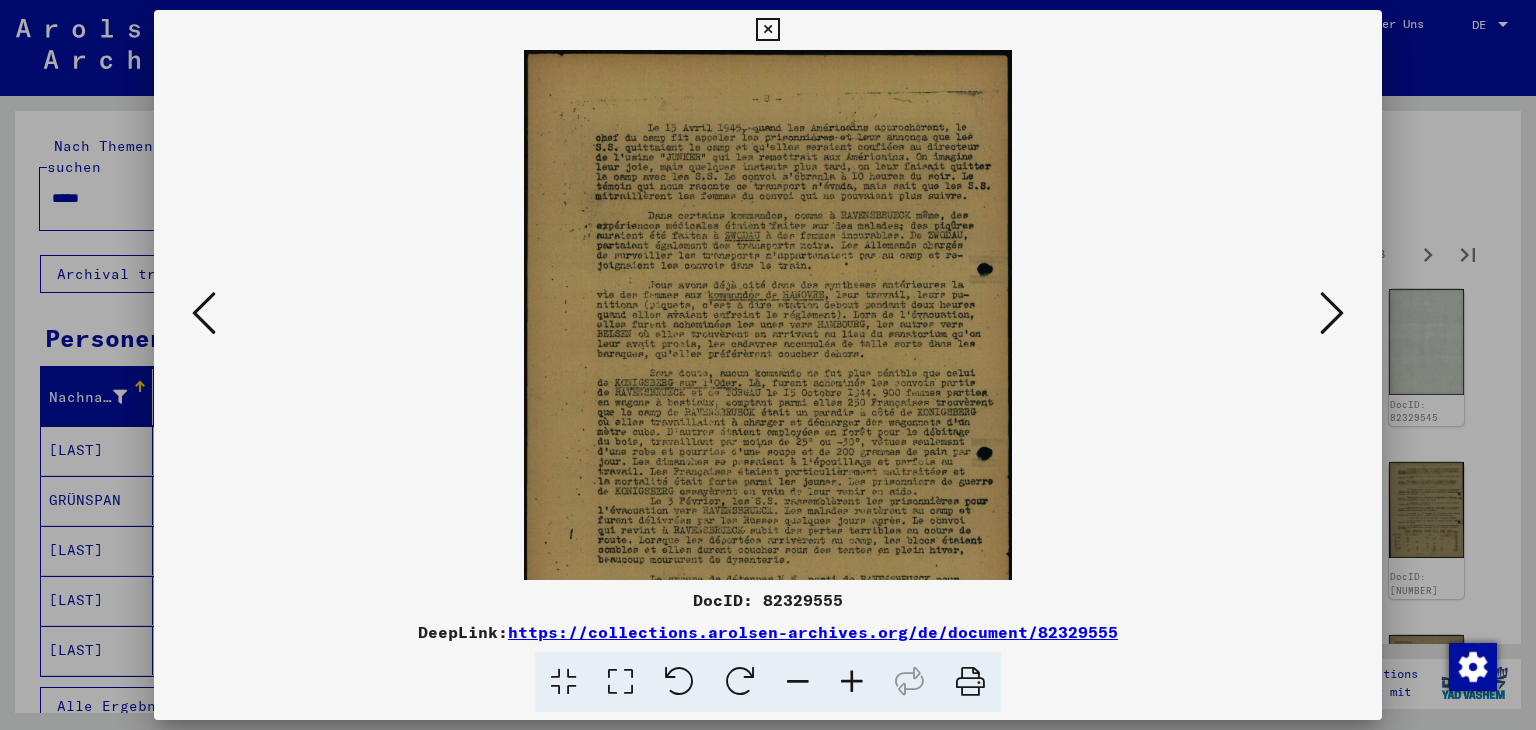 click at bounding box center [852, 682] 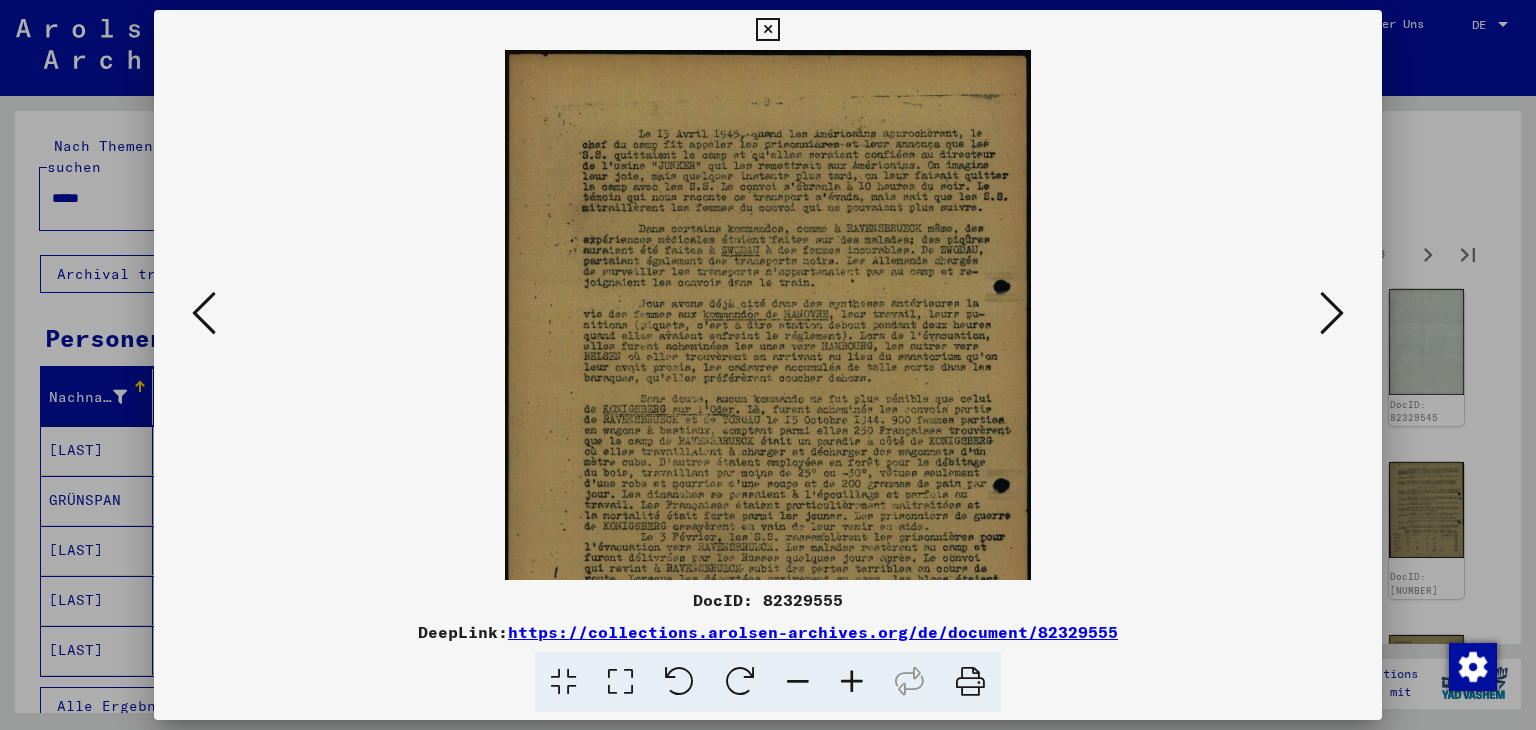 click at bounding box center [852, 682] 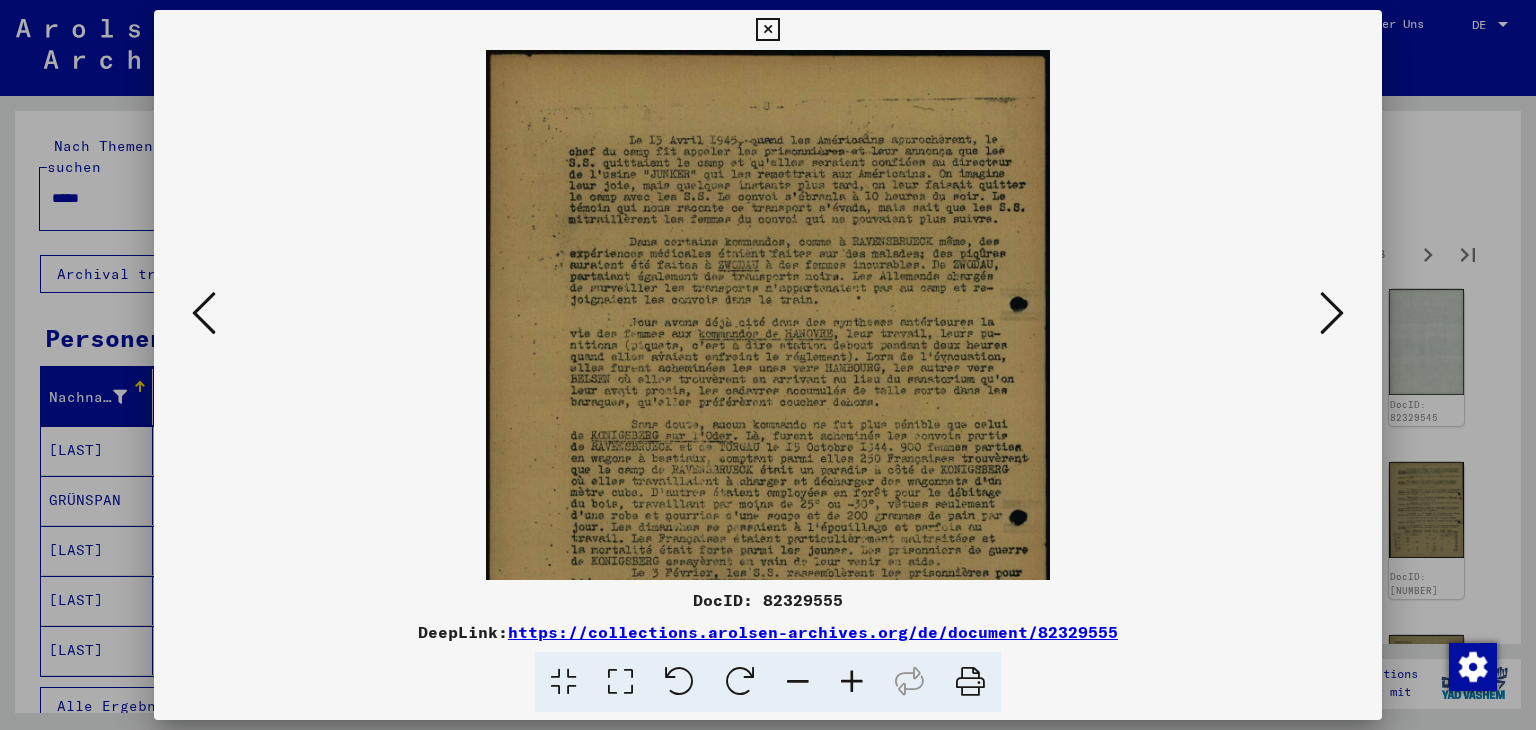 click at bounding box center [852, 682] 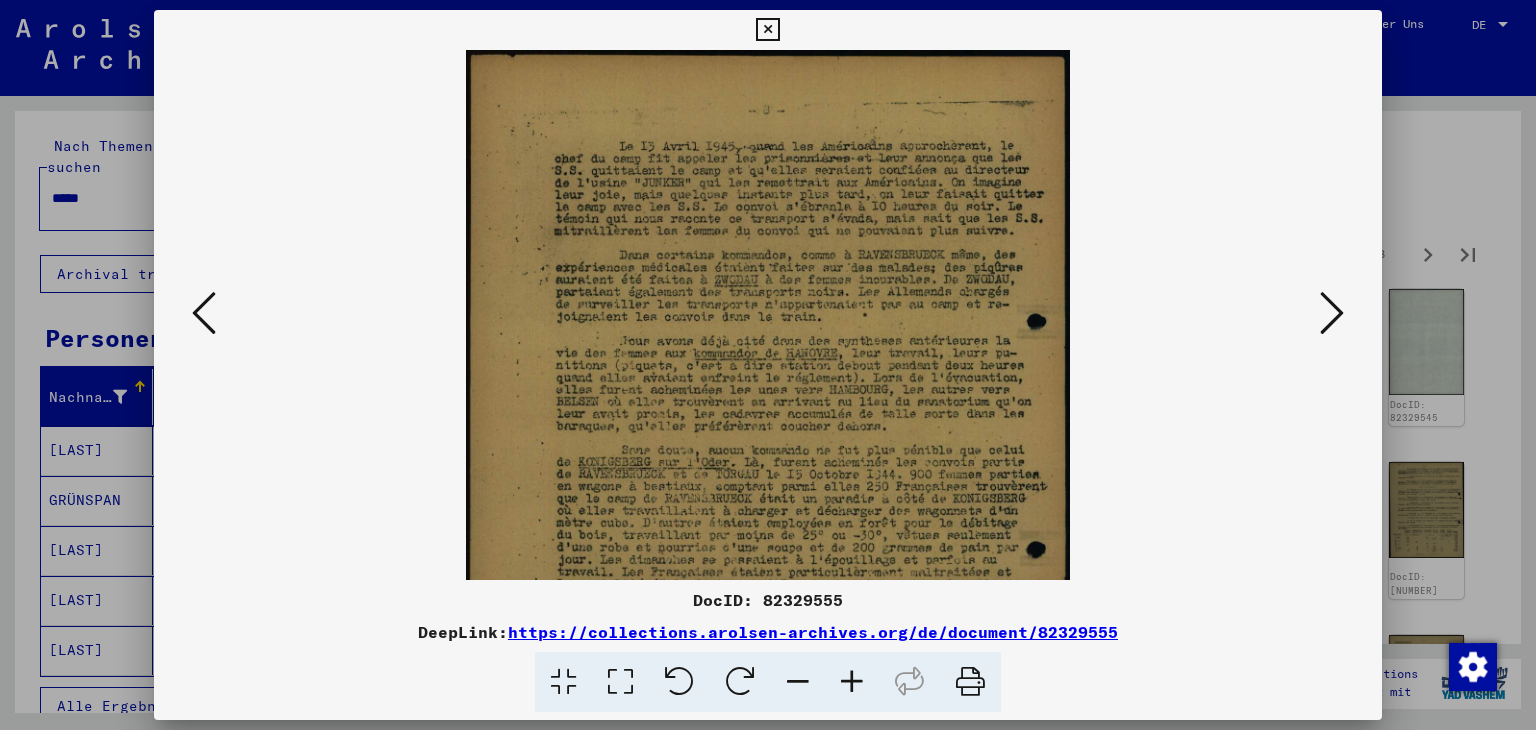 click at bounding box center [852, 682] 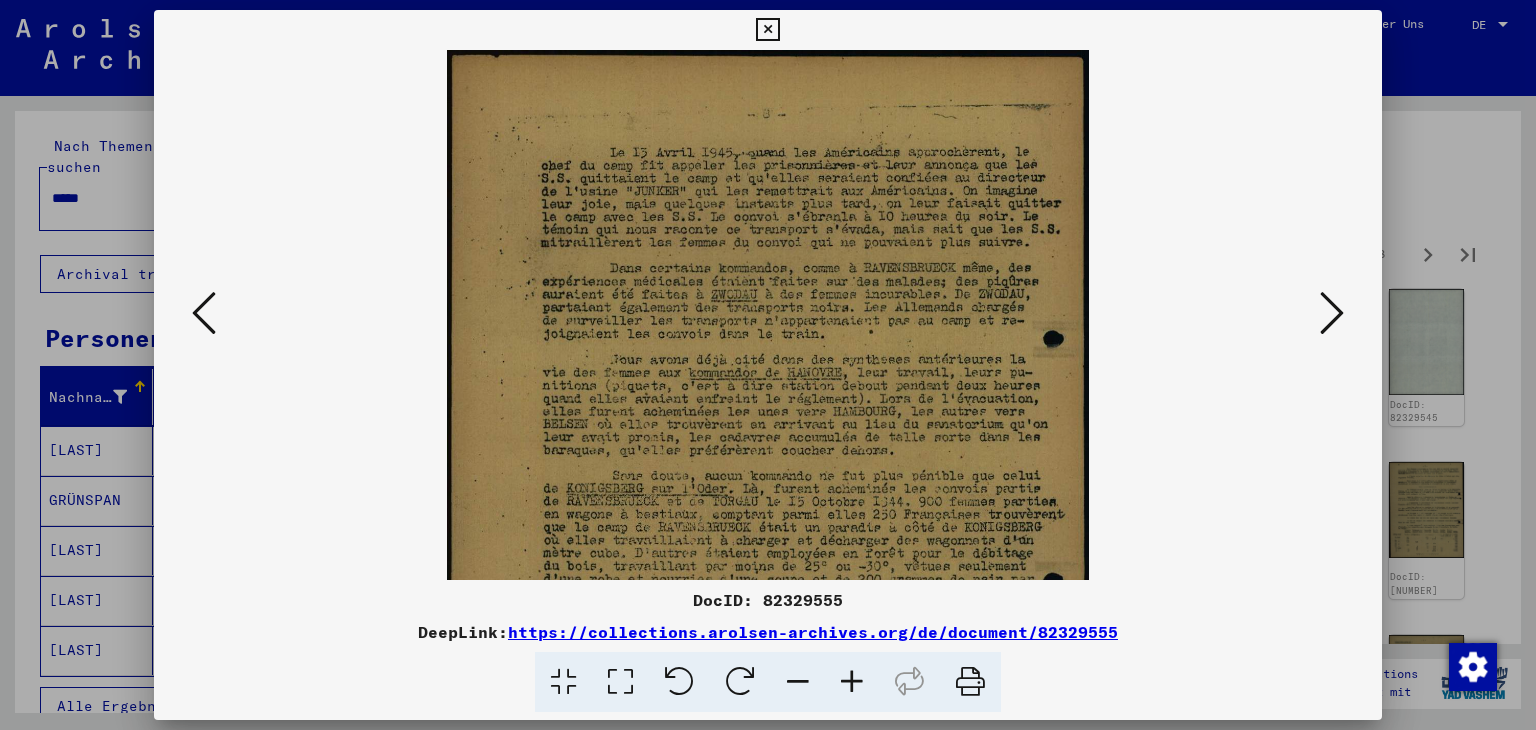 click at bounding box center [852, 682] 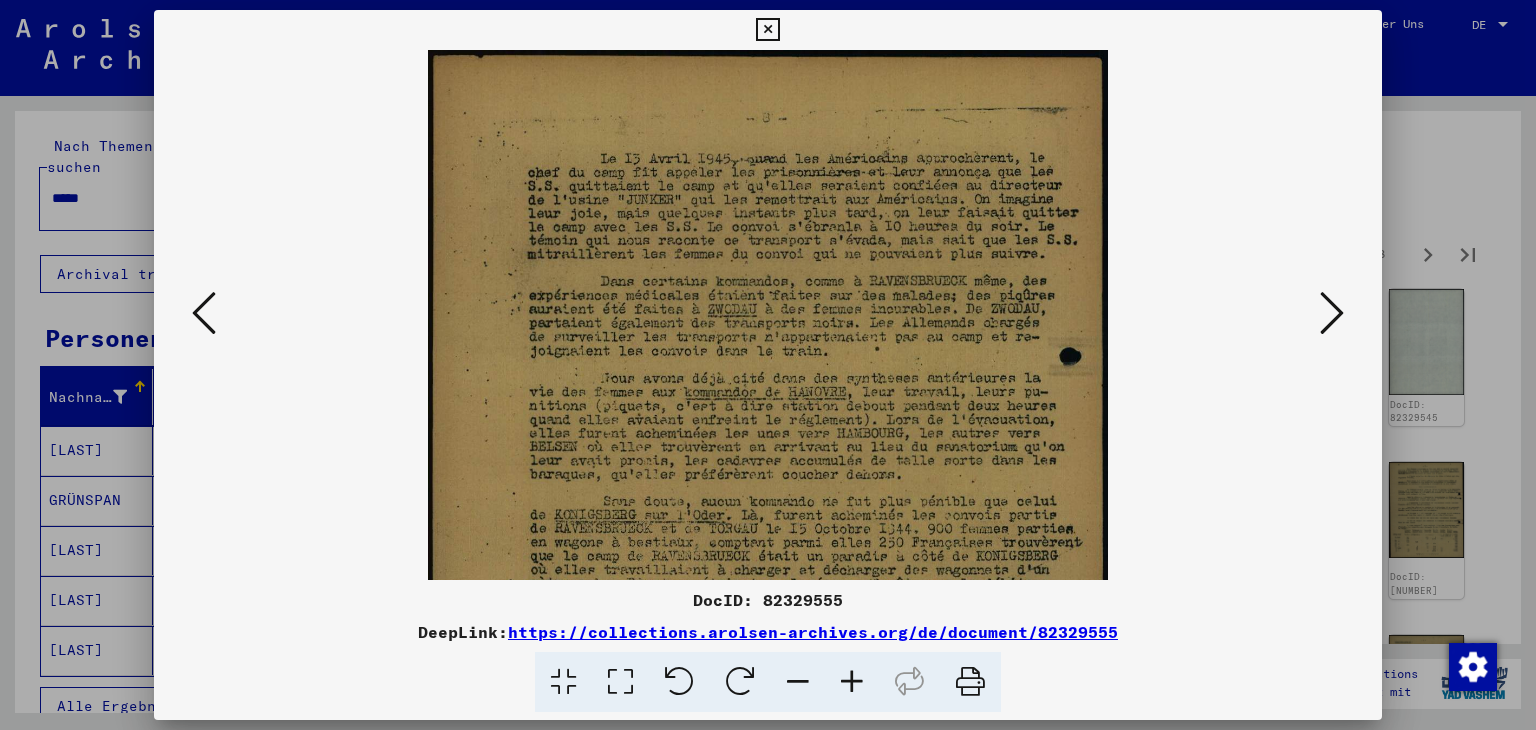 click at bounding box center [852, 682] 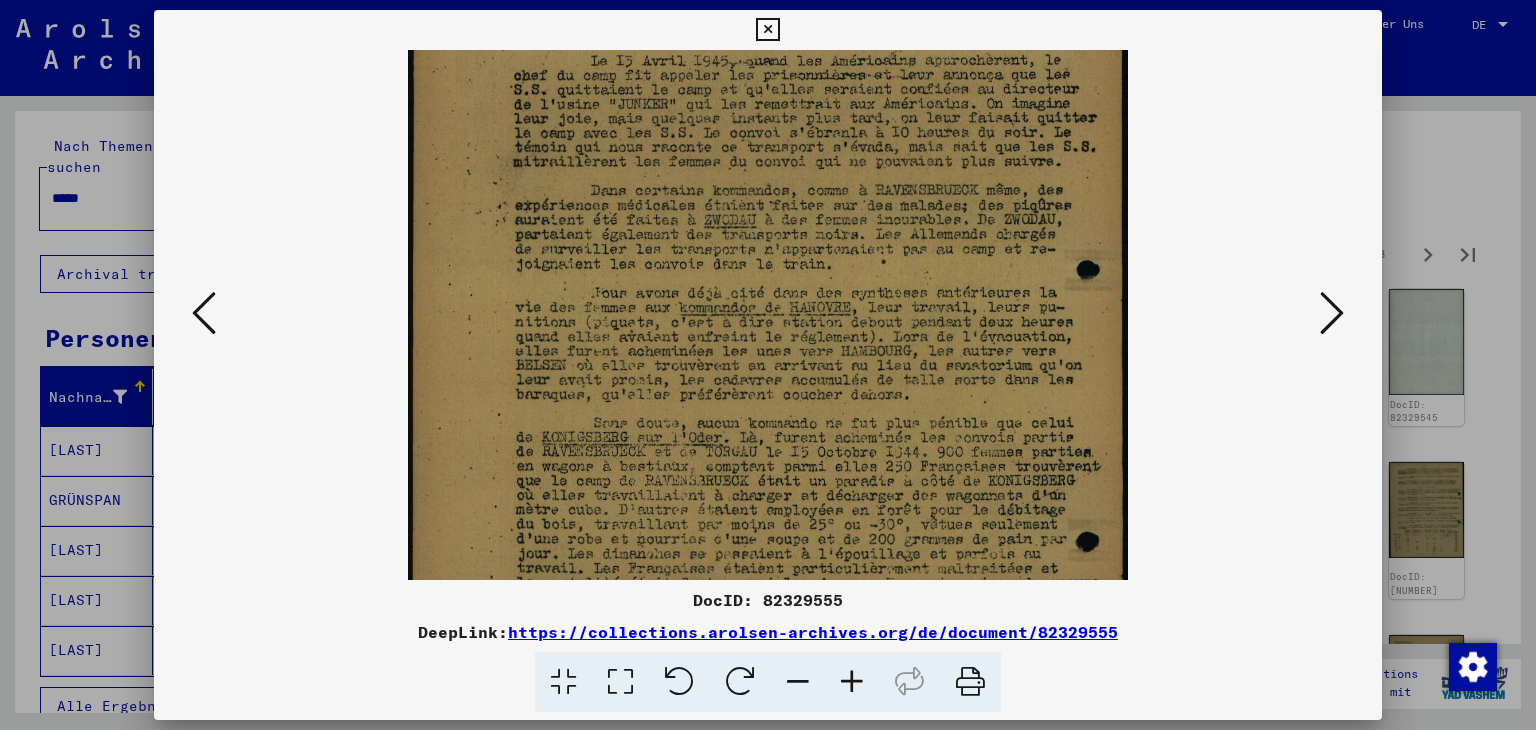 drag, startPoint x: 880, startPoint y: 478, endPoint x: 893, endPoint y: 376, distance: 102.825096 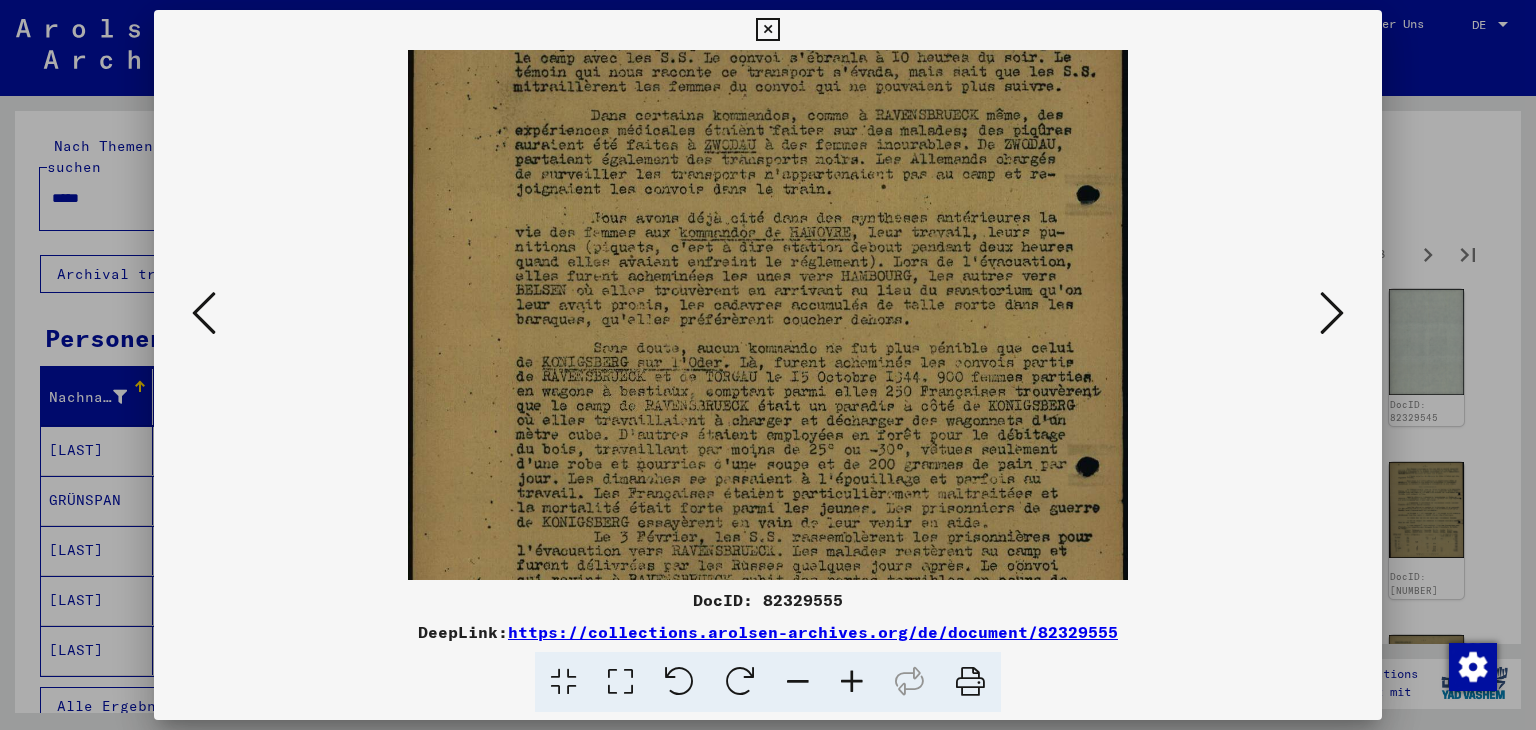 scroll, scrollTop: 184, scrollLeft: 0, axis: vertical 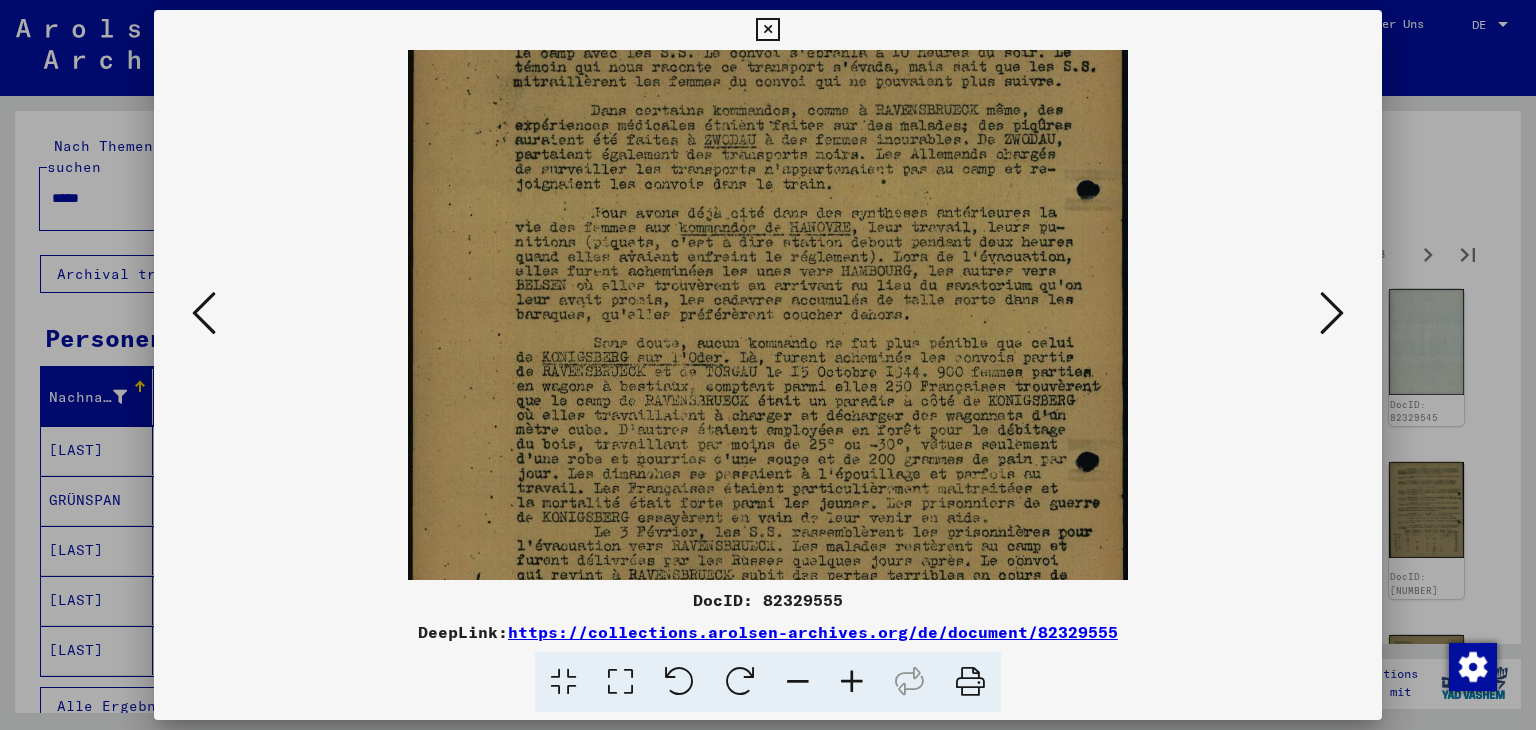 drag, startPoint x: 907, startPoint y: 459, endPoint x: 907, endPoint y: 387, distance: 72 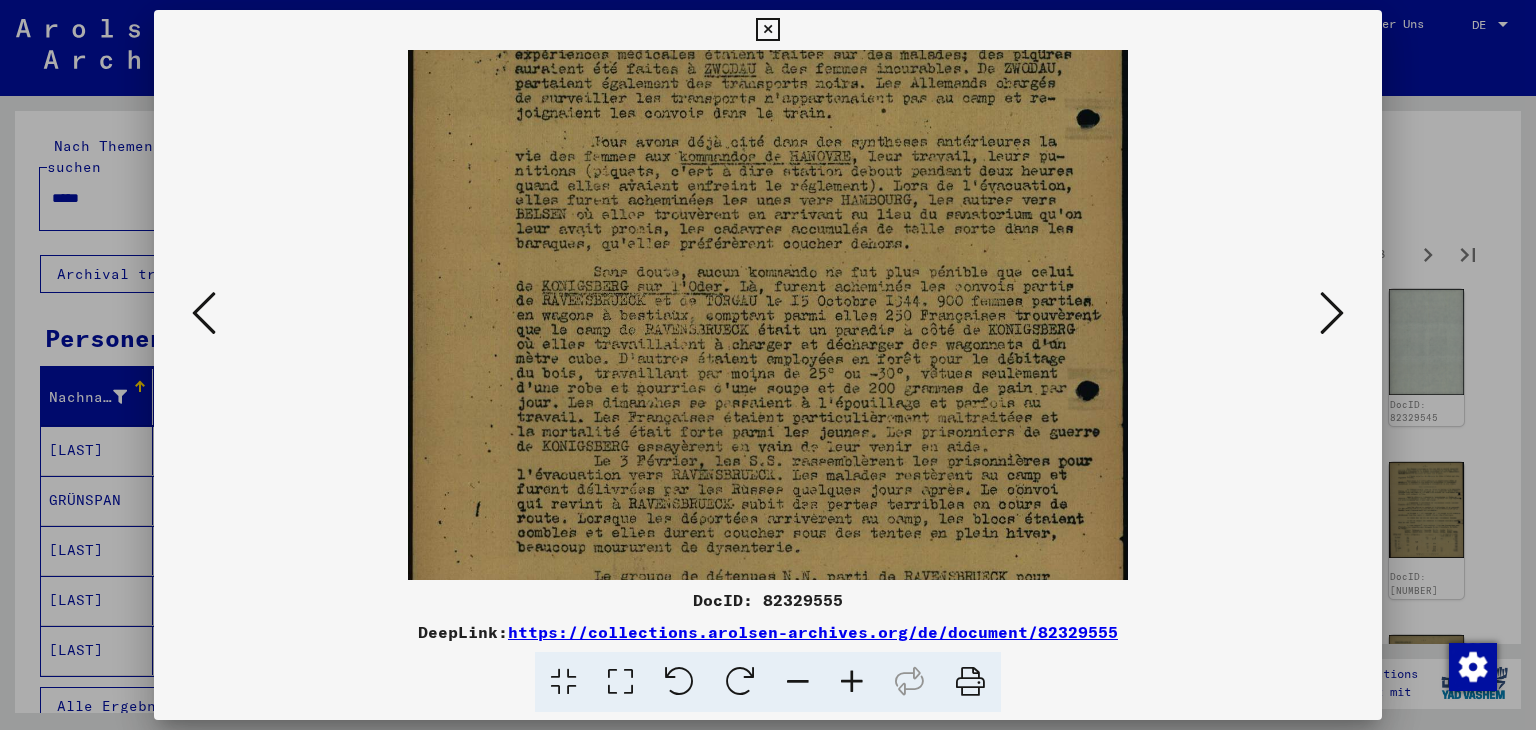 scroll, scrollTop: 260, scrollLeft: 0, axis: vertical 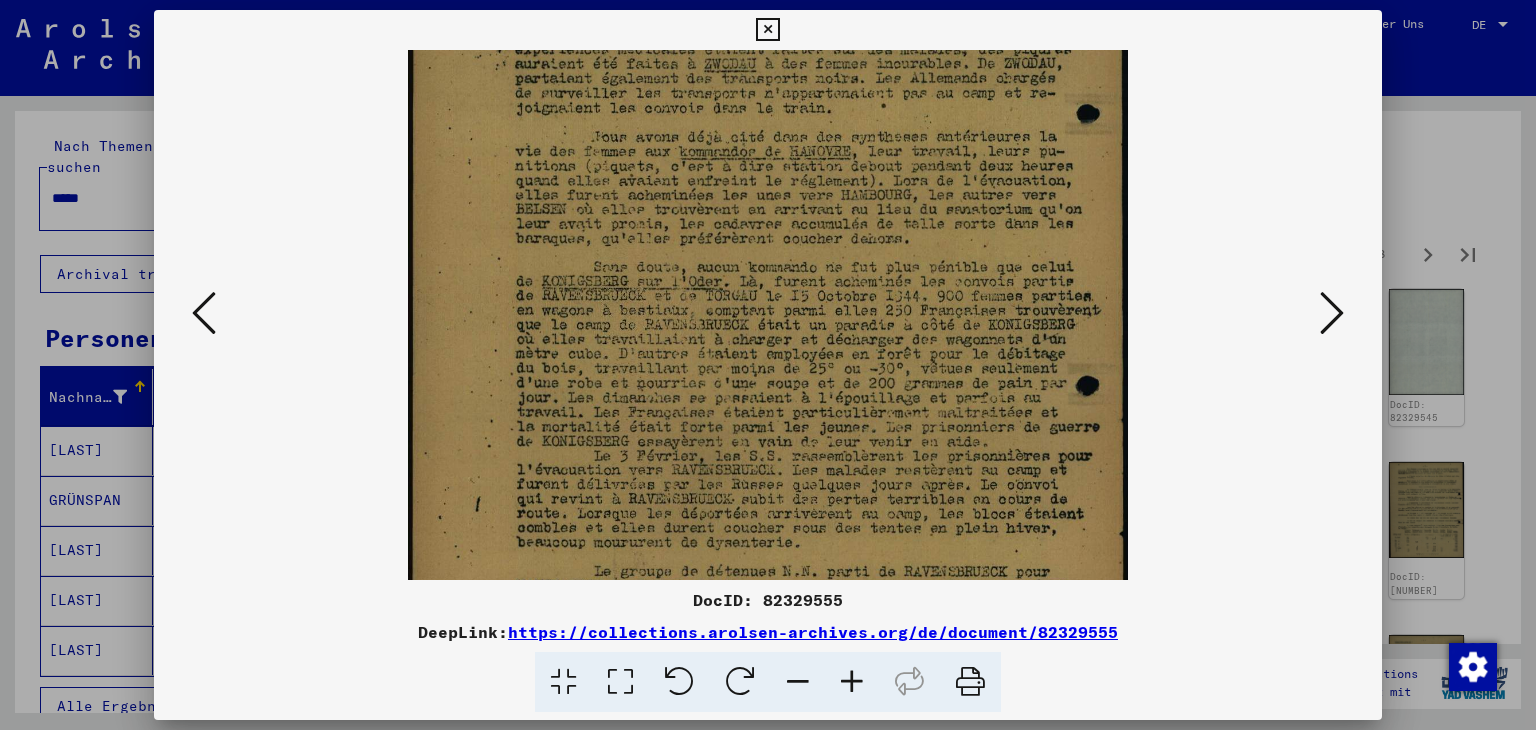 drag, startPoint x: 916, startPoint y: 465, endPoint x: 921, endPoint y: 393, distance: 72.1734 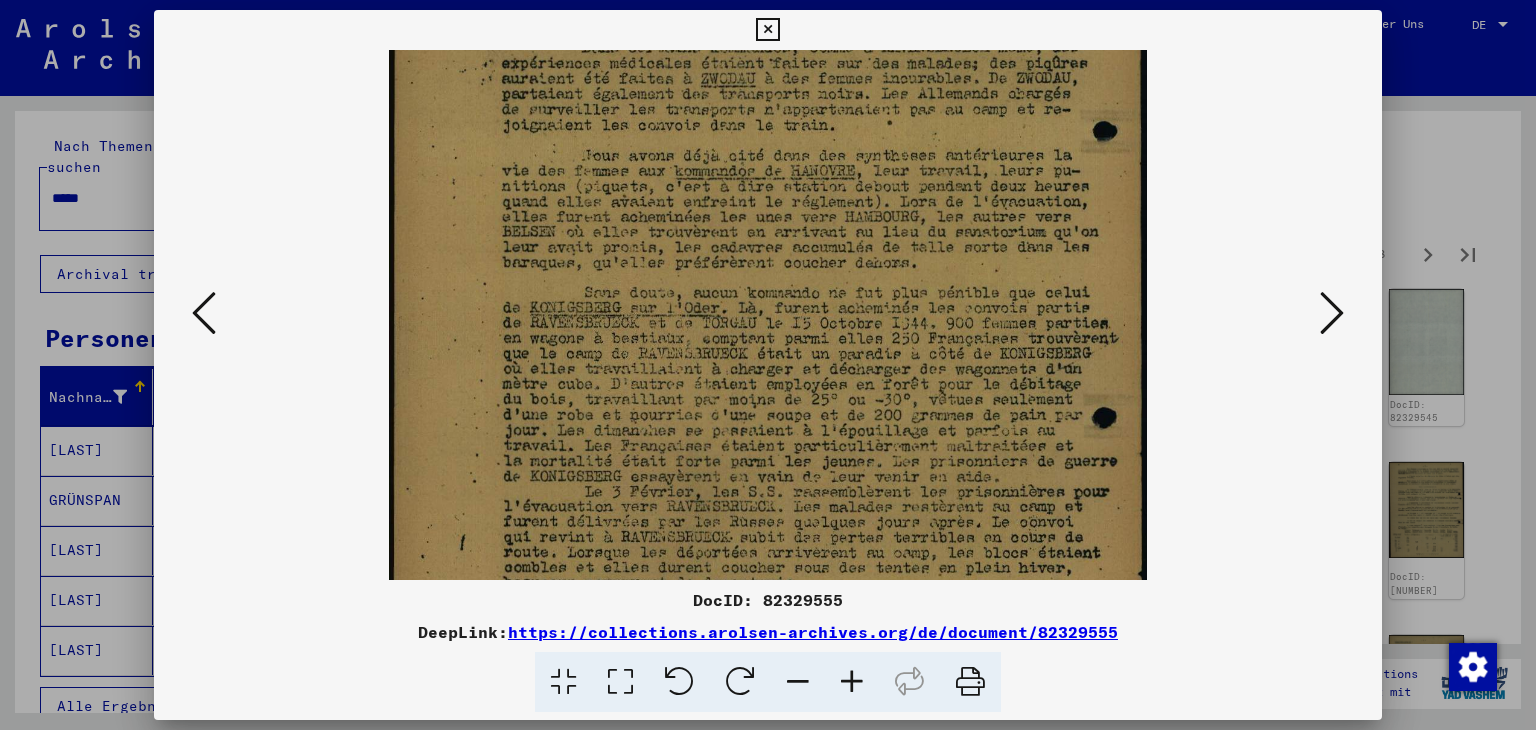 click at bounding box center (852, 682) 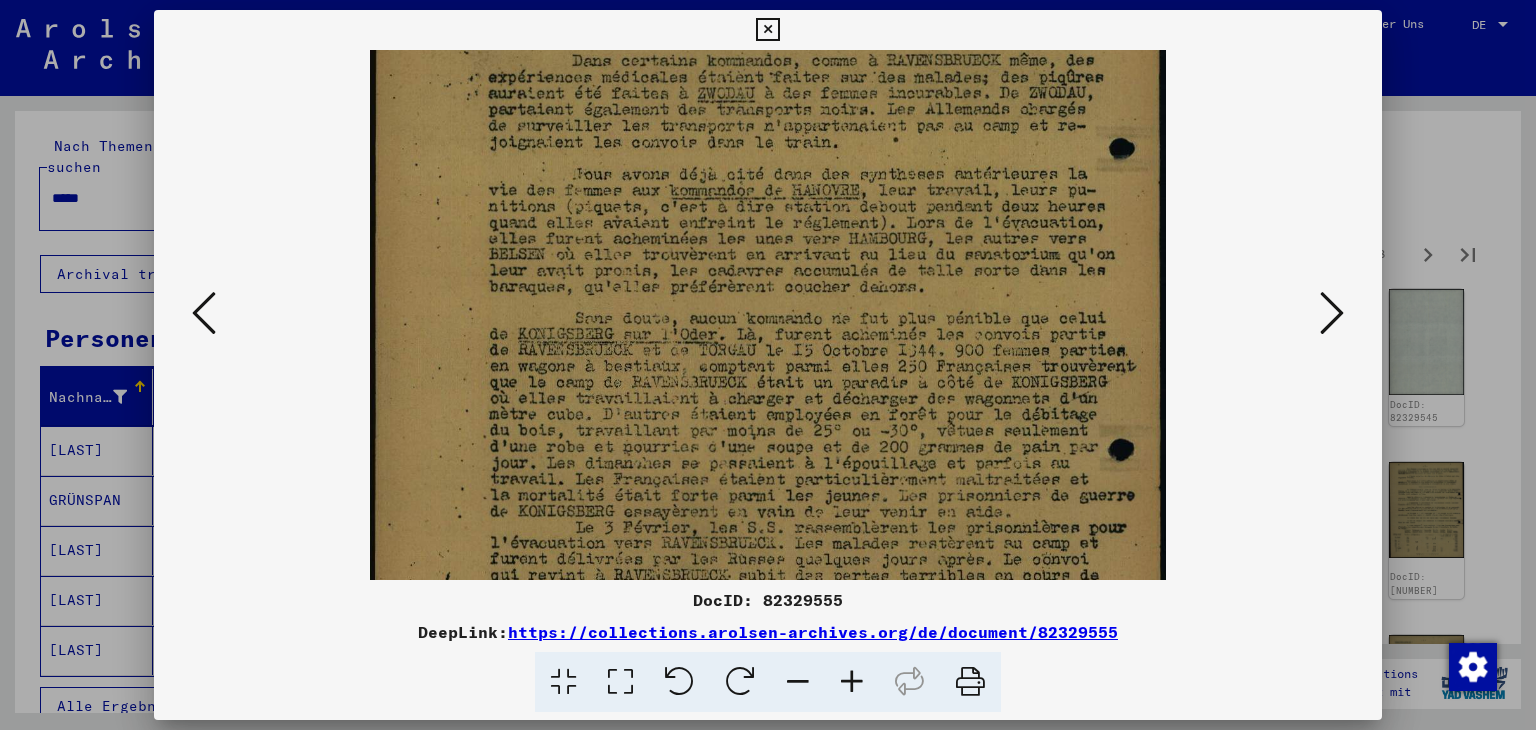 click at bounding box center [852, 682] 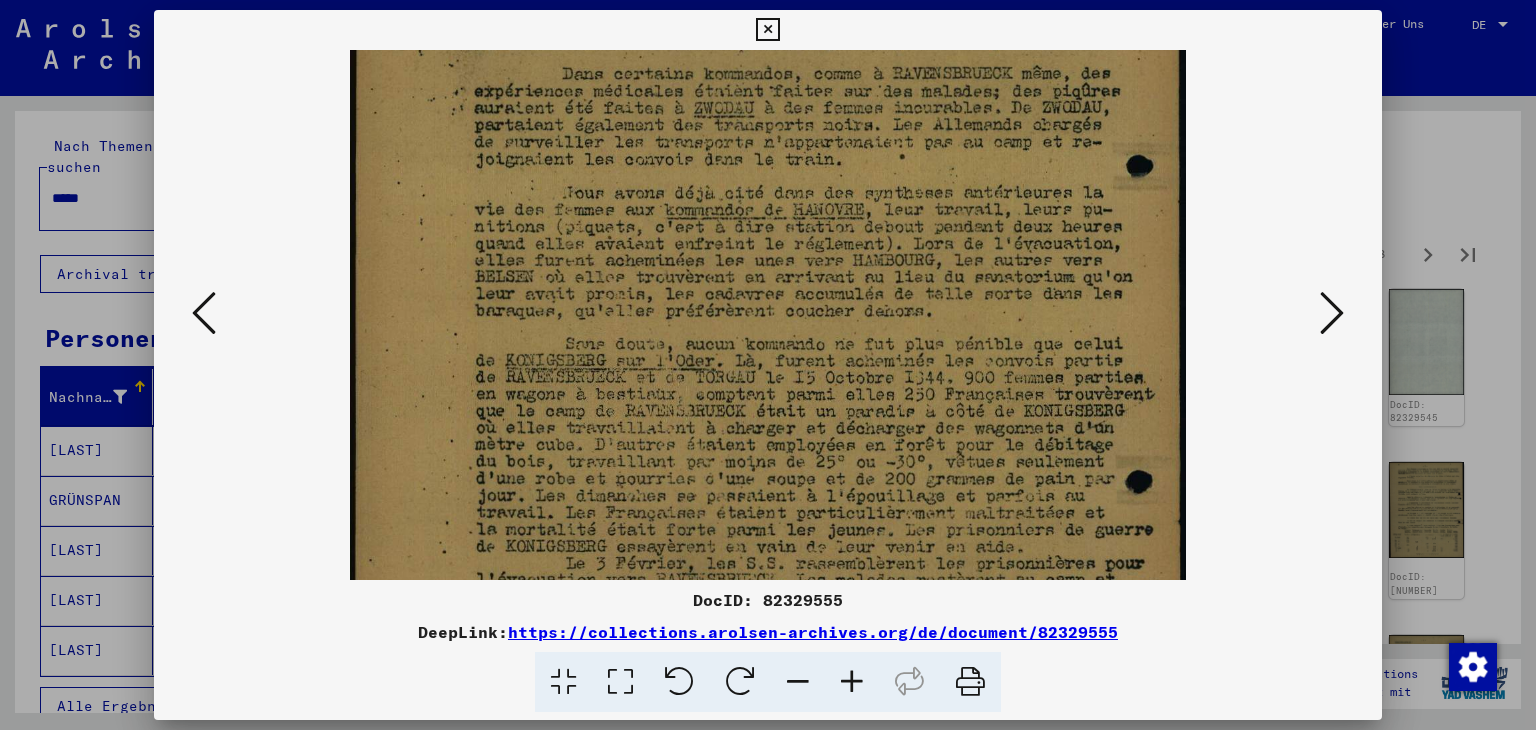 click at bounding box center (852, 682) 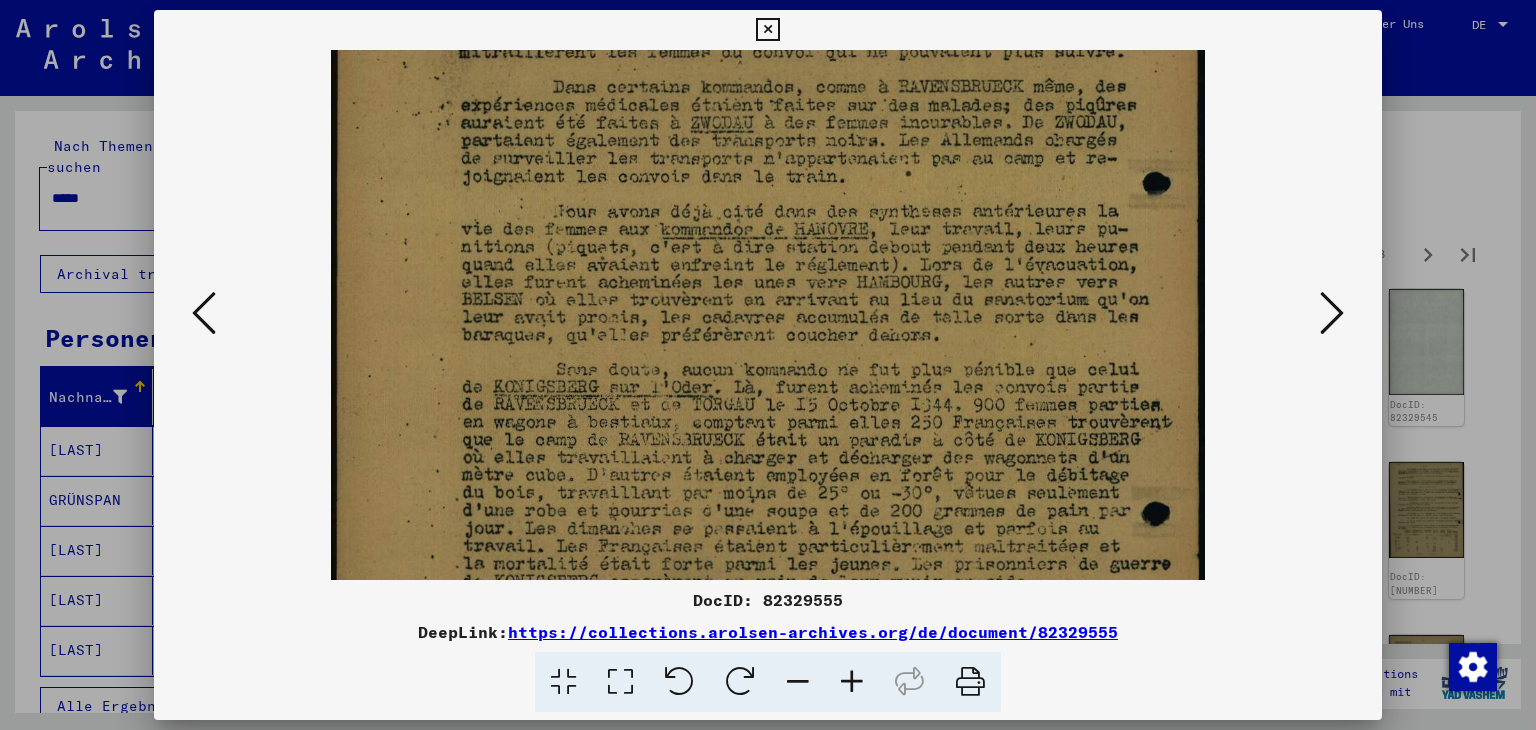 click at bounding box center (852, 682) 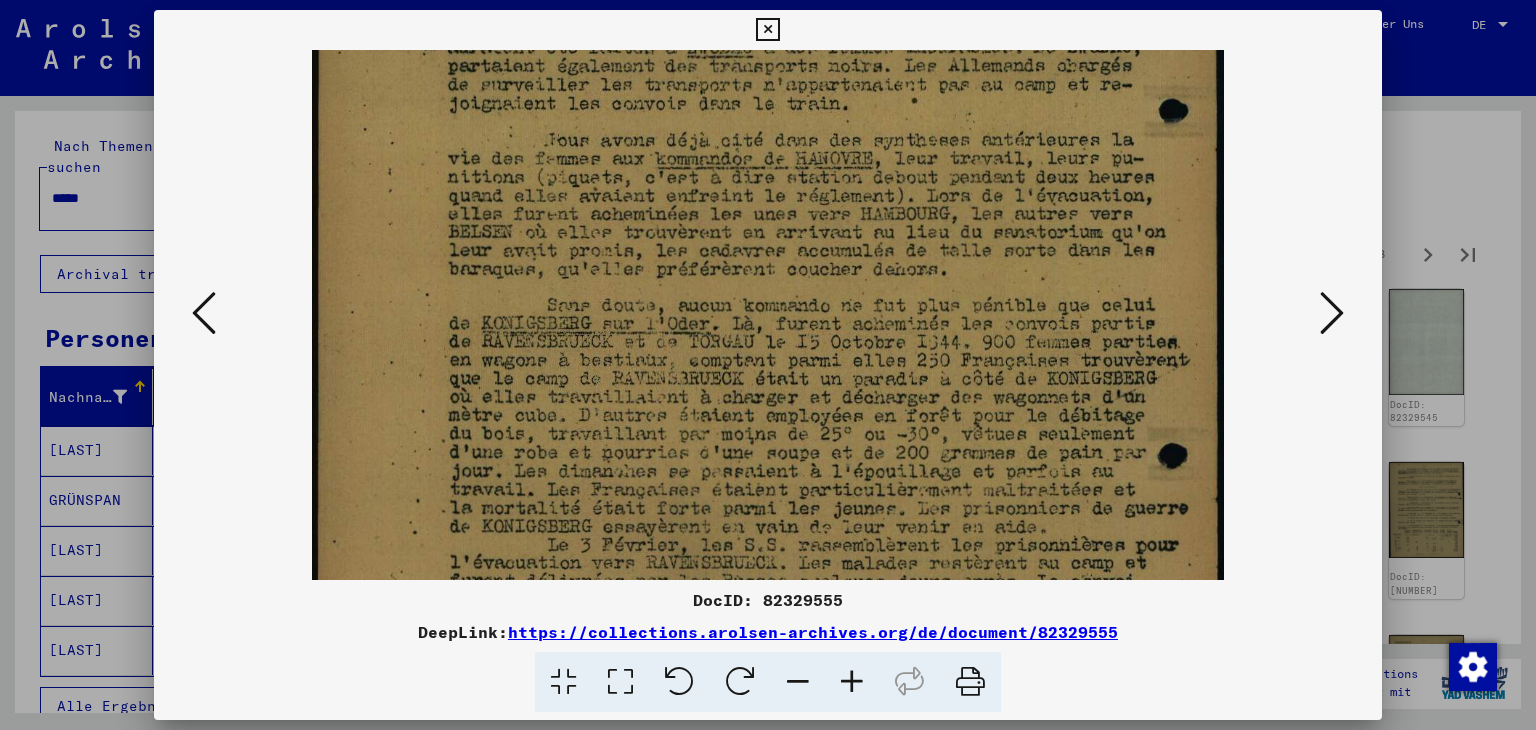 drag, startPoint x: 828, startPoint y: 458, endPoint x: 828, endPoint y: 389, distance: 69 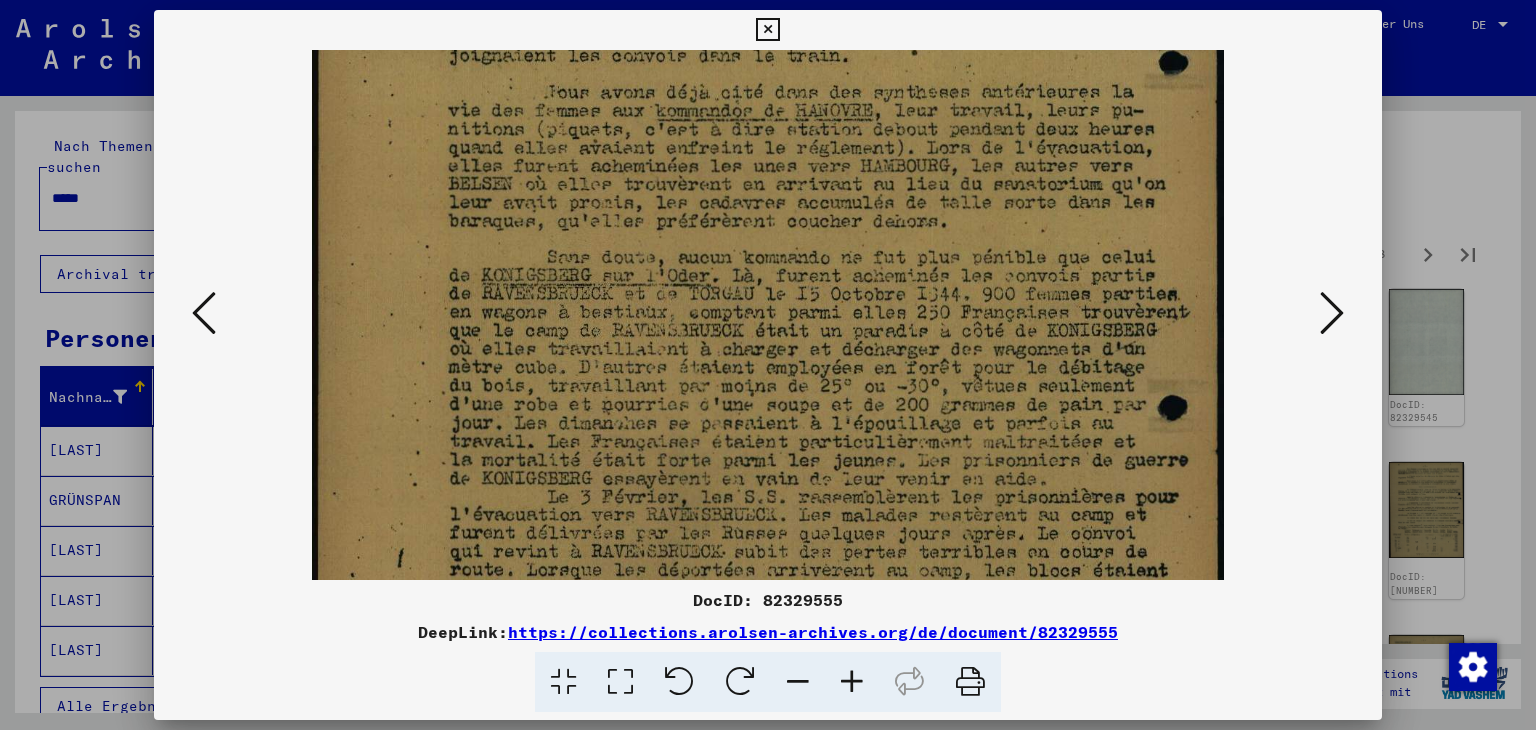 scroll, scrollTop: 404, scrollLeft: 0, axis: vertical 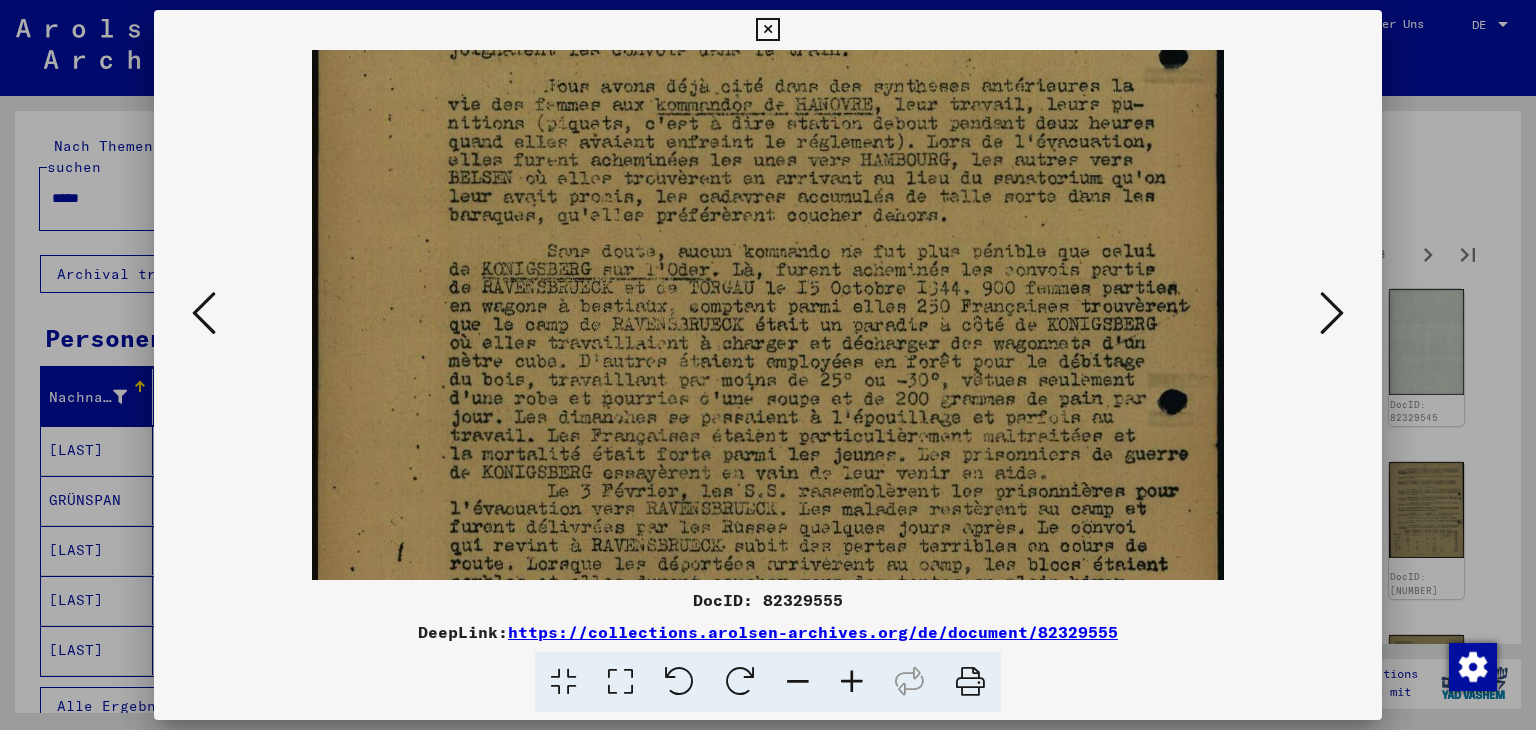 drag, startPoint x: 832, startPoint y: 449, endPoint x: 818, endPoint y: 397, distance: 53.851646 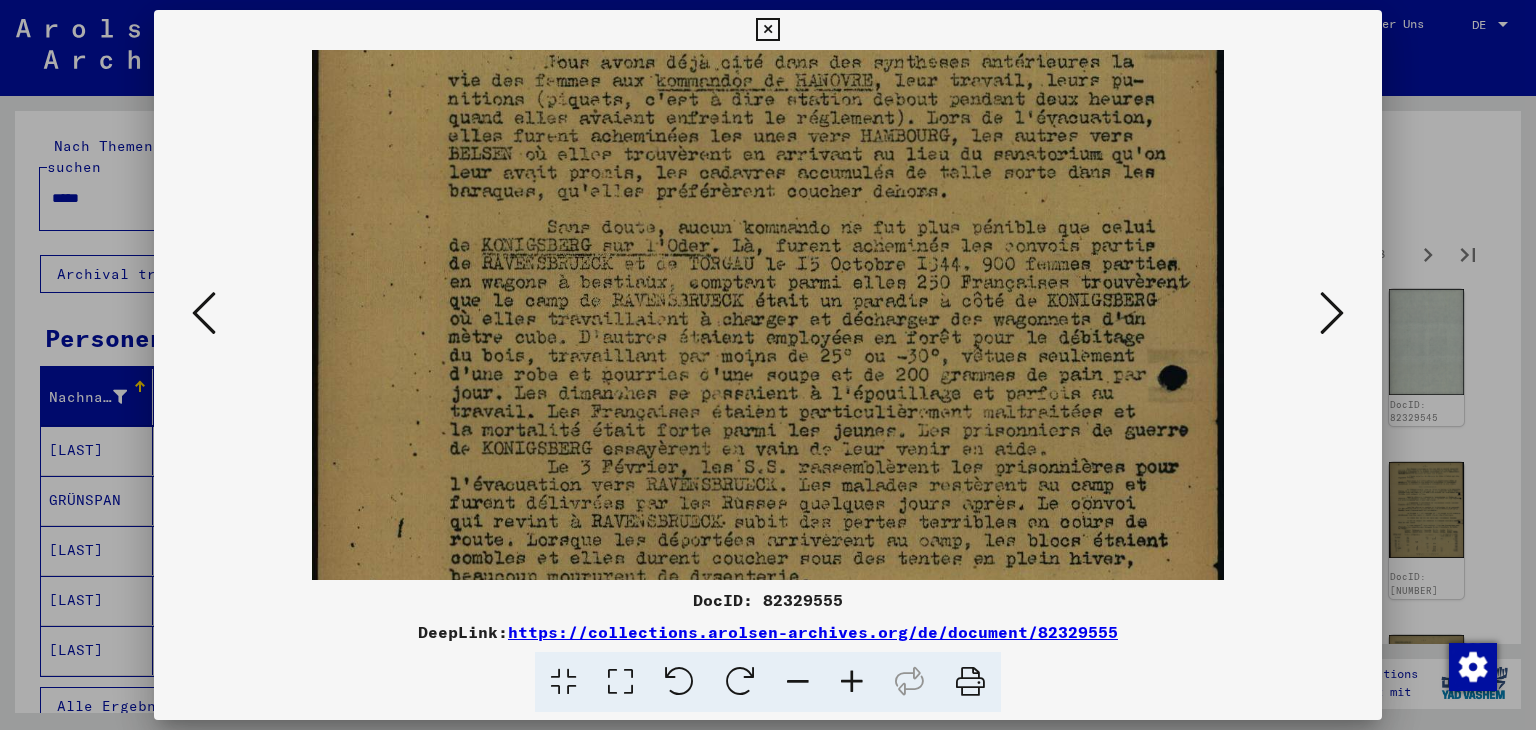scroll, scrollTop: 429, scrollLeft: 0, axis: vertical 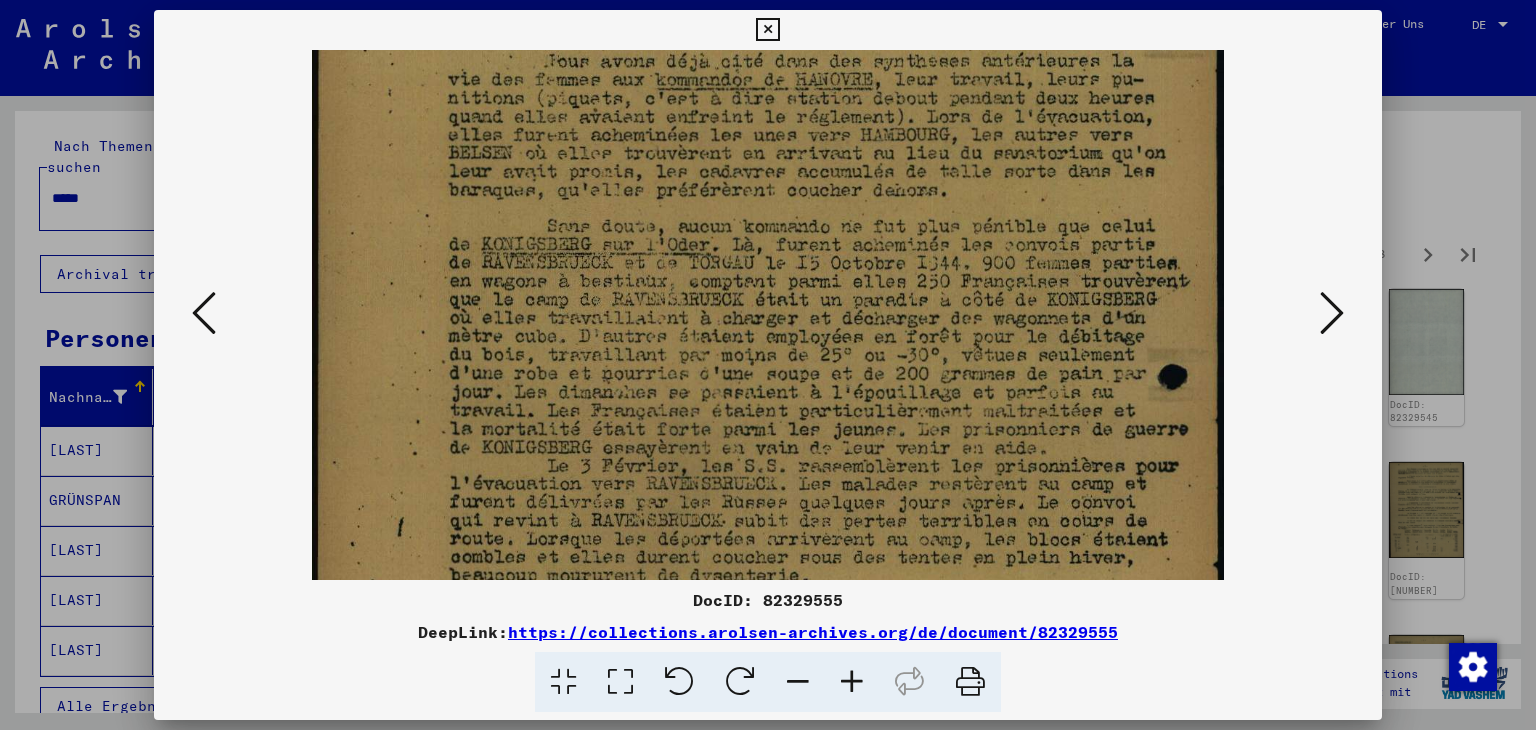 drag, startPoint x: 867, startPoint y: 474, endPoint x: 850, endPoint y: 447, distance: 31.906113 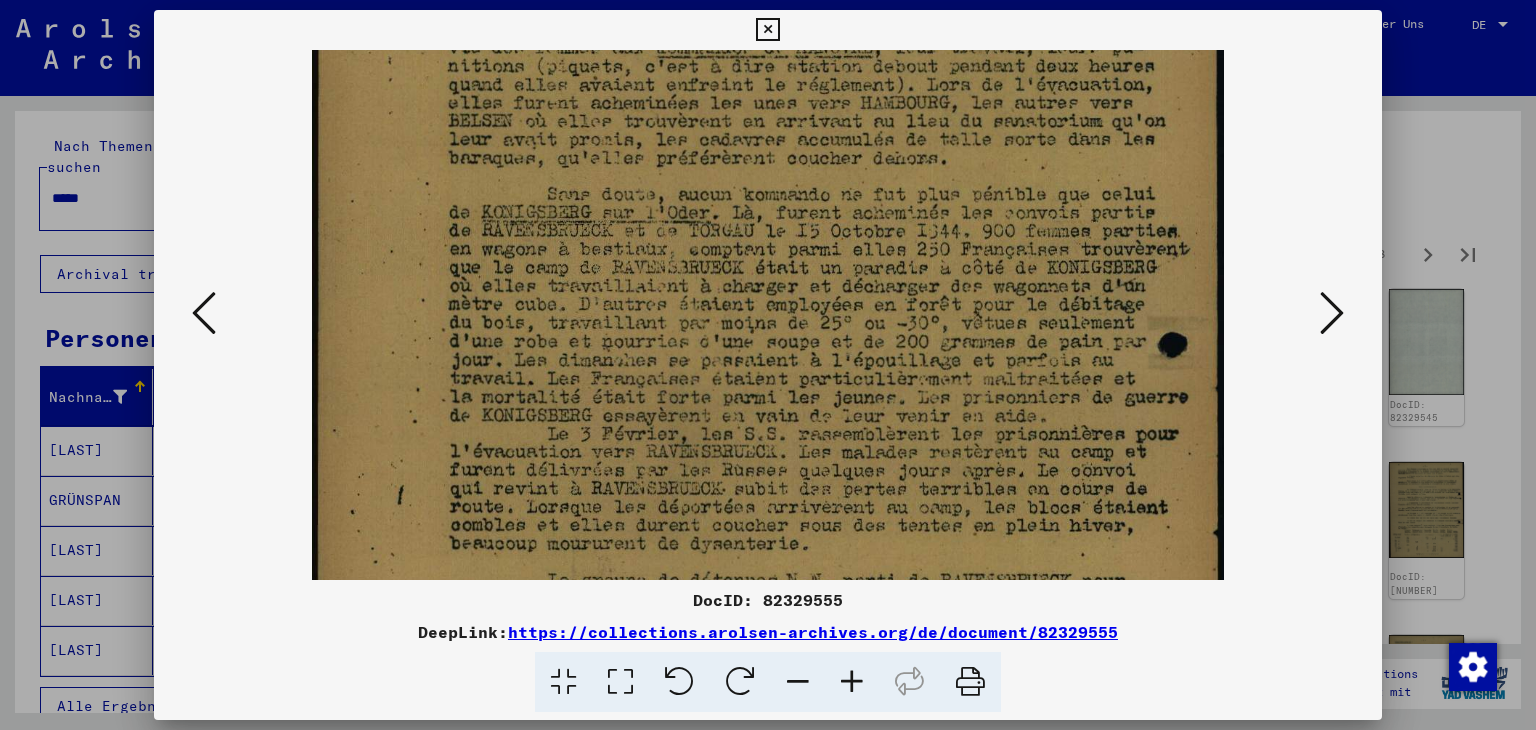 scroll, scrollTop: 465, scrollLeft: 0, axis: vertical 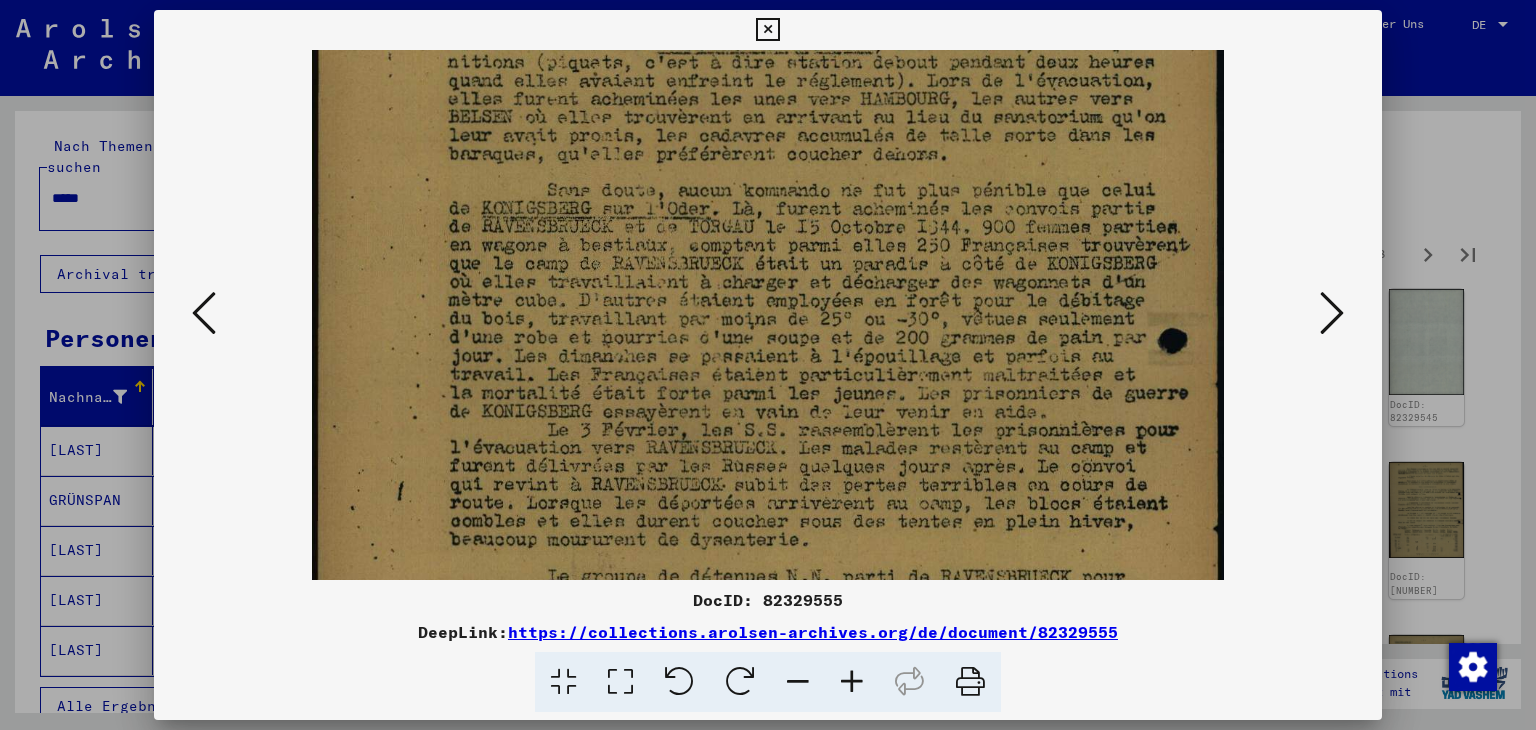 drag, startPoint x: 842, startPoint y: 447, endPoint x: 833, endPoint y: 414, distance: 34.20526 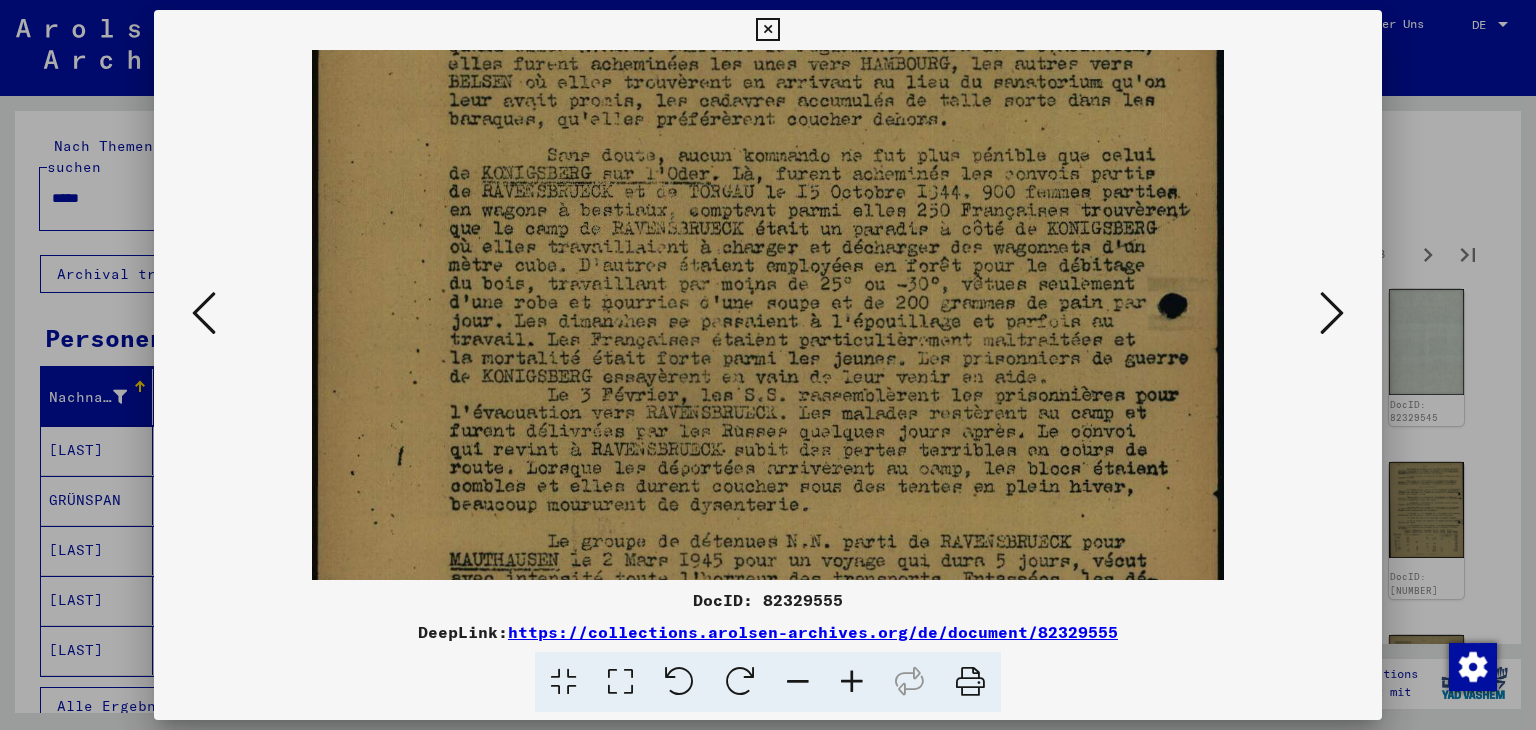 scroll, scrollTop: 501, scrollLeft: 0, axis: vertical 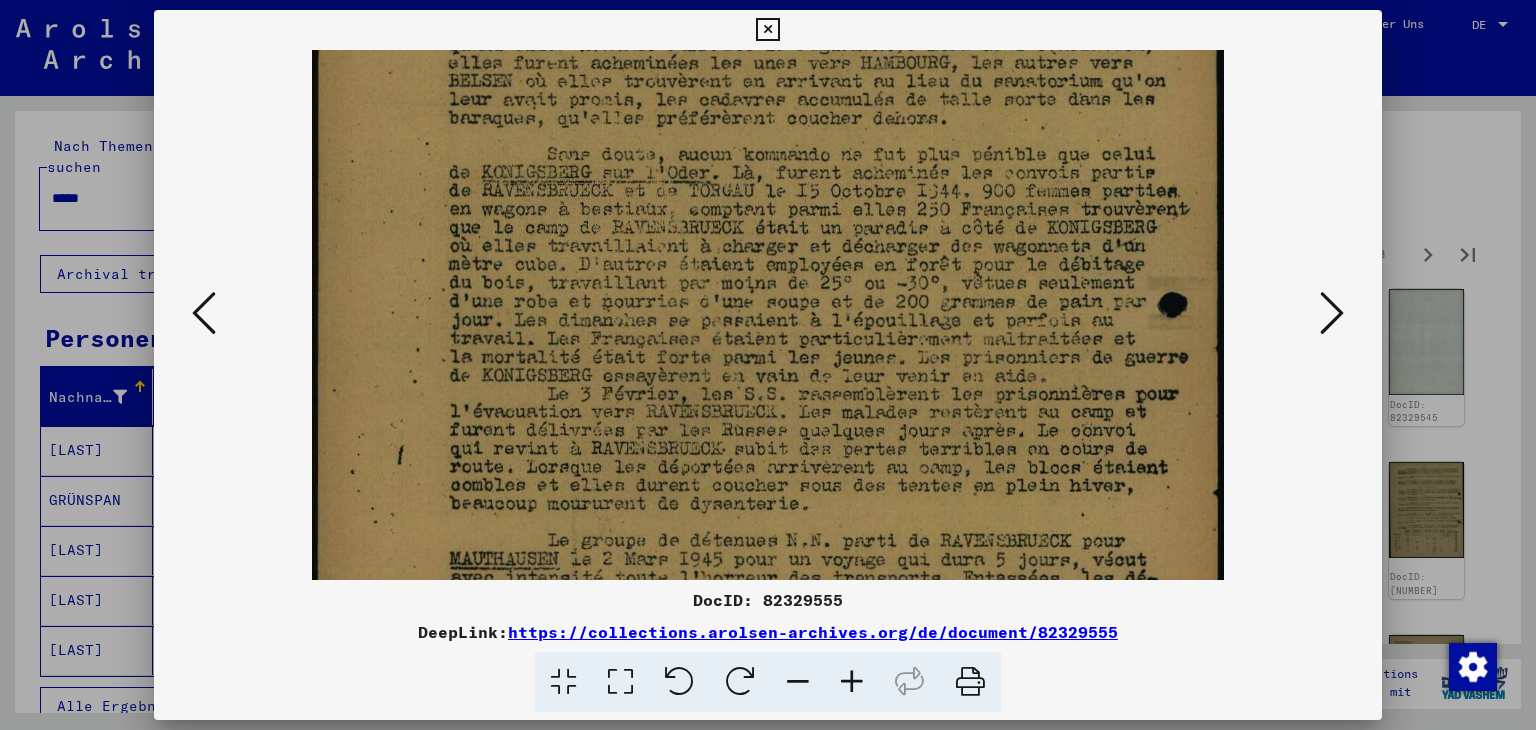drag, startPoint x: 832, startPoint y: 471, endPoint x: 824, endPoint y: 437, distance: 34.928497 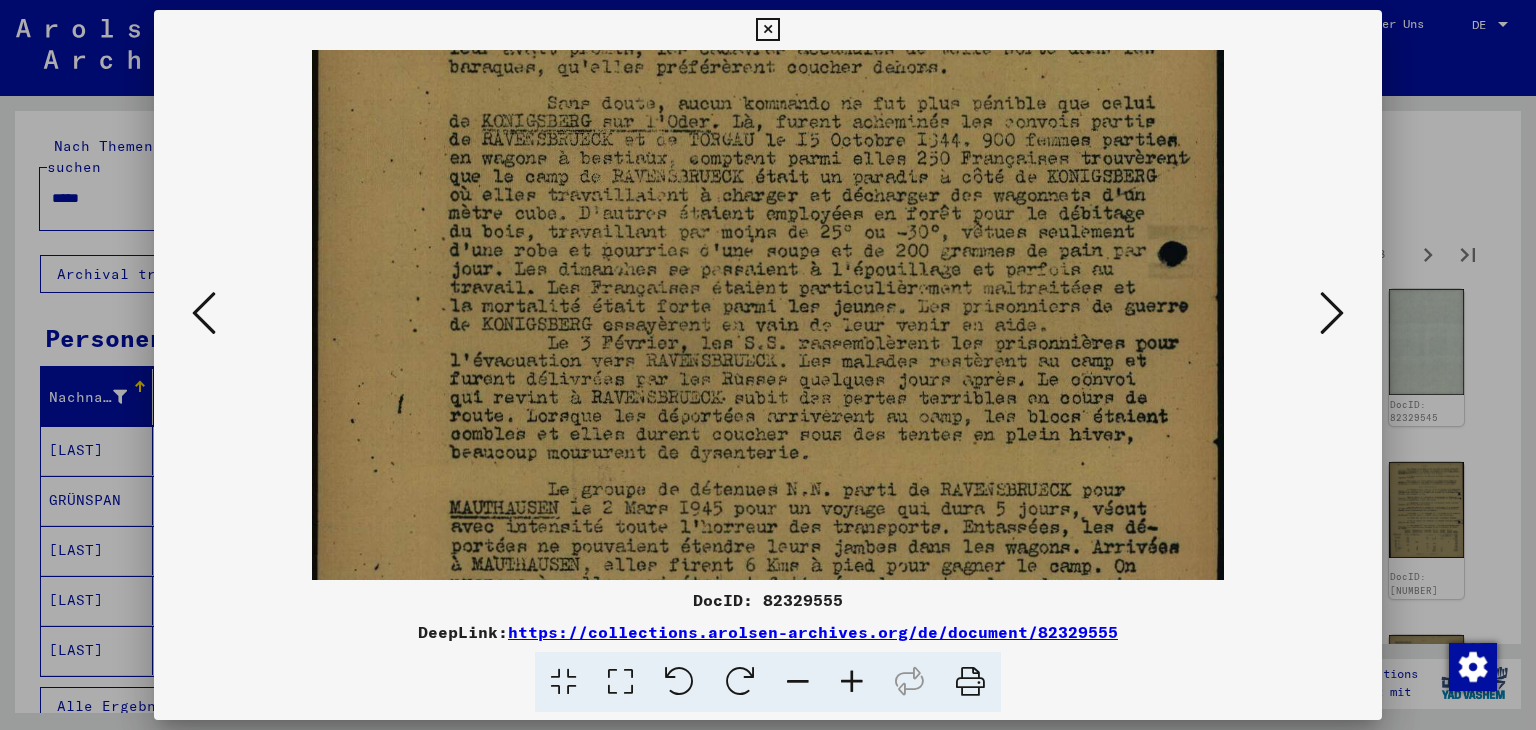 scroll, scrollTop: 605, scrollLeft: 0, axis: vertical 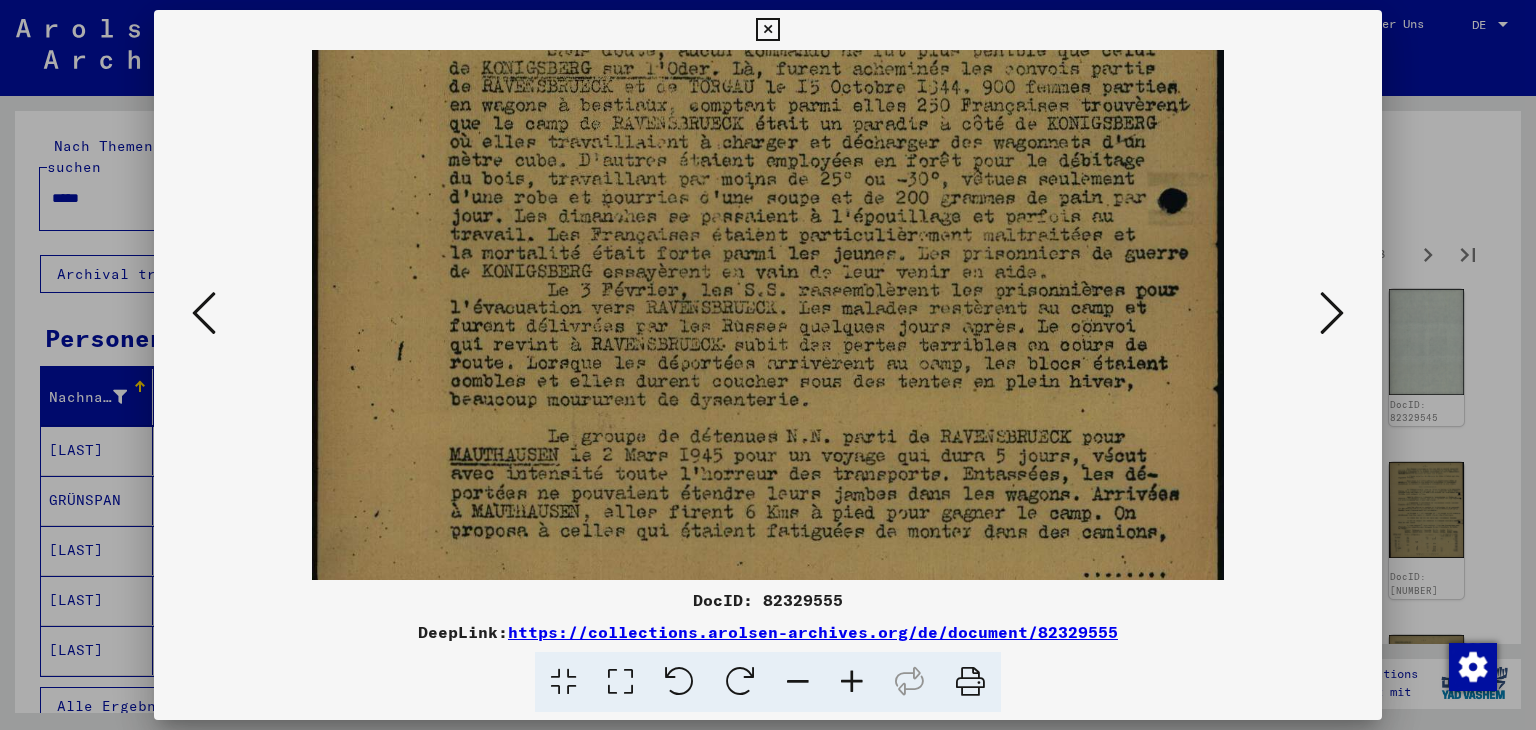 drag, startPoint x: 837, startPoint y: 502, endPoint x: 835, endPoint y: 399, distance: 103.01942 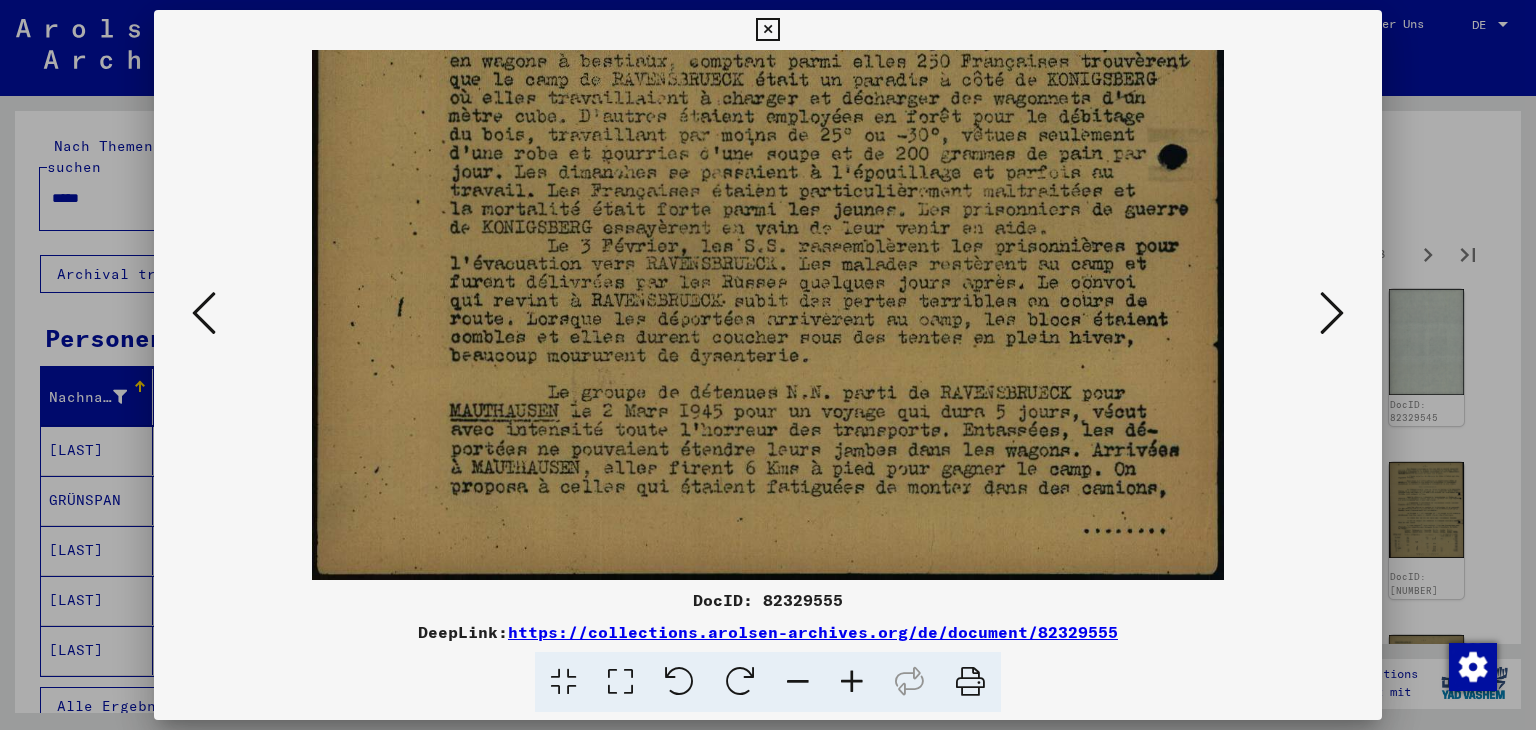 drag, startPoint x: 852, startPoint y: 484, endPoint x: 852, endPoint y: 405, distance: 79 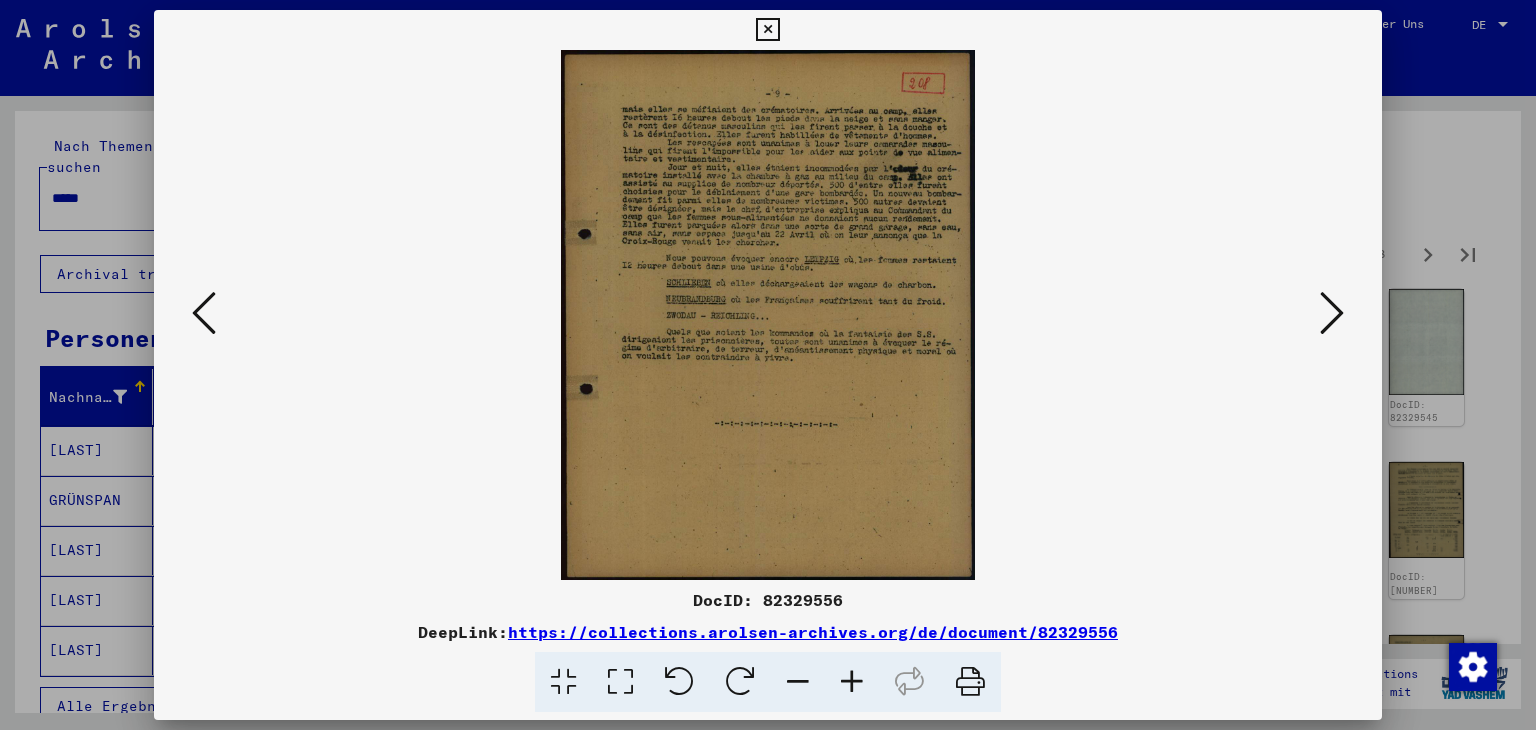 click at bounding box center (852, 682) 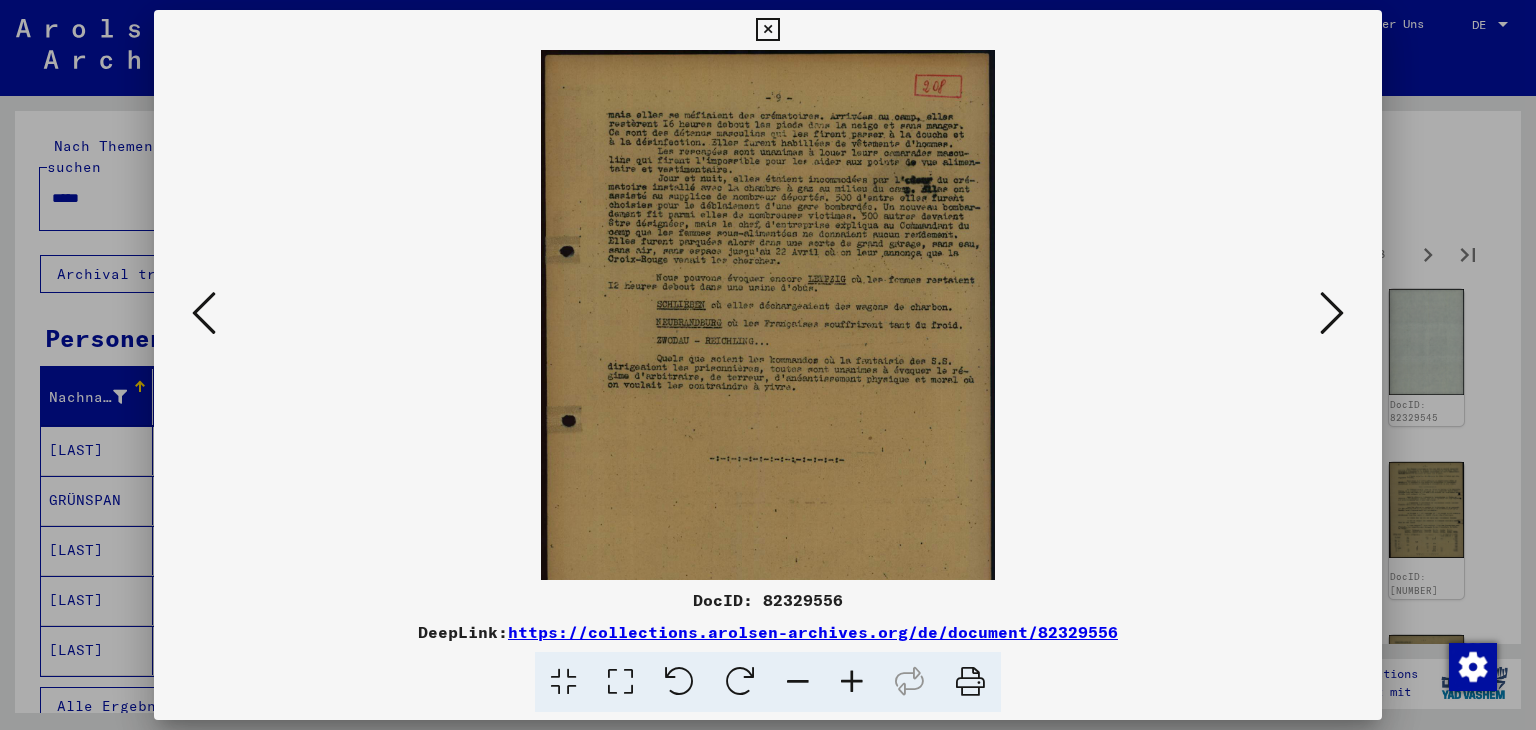 click at bounding box center [852, 682] 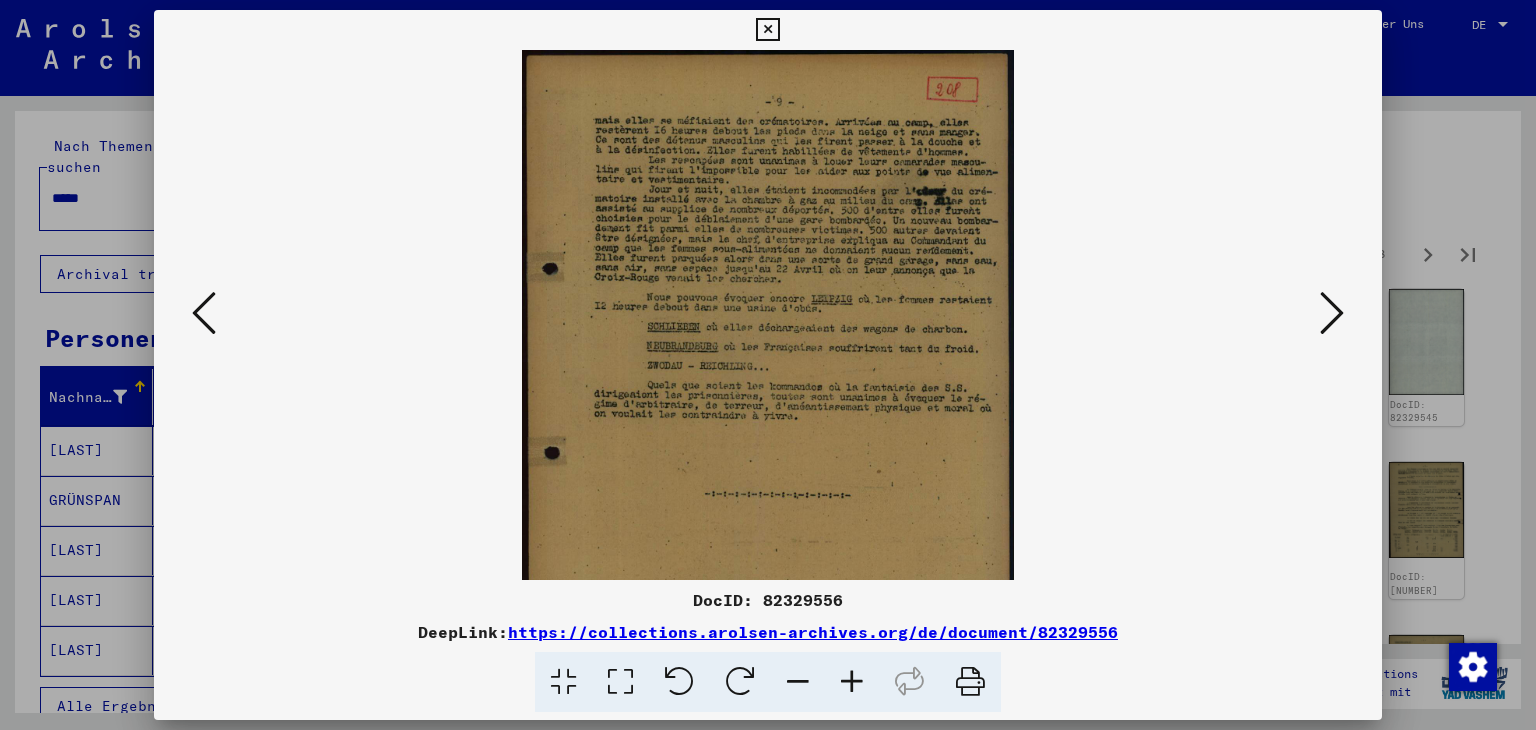 click at bounding box center (852, 682) 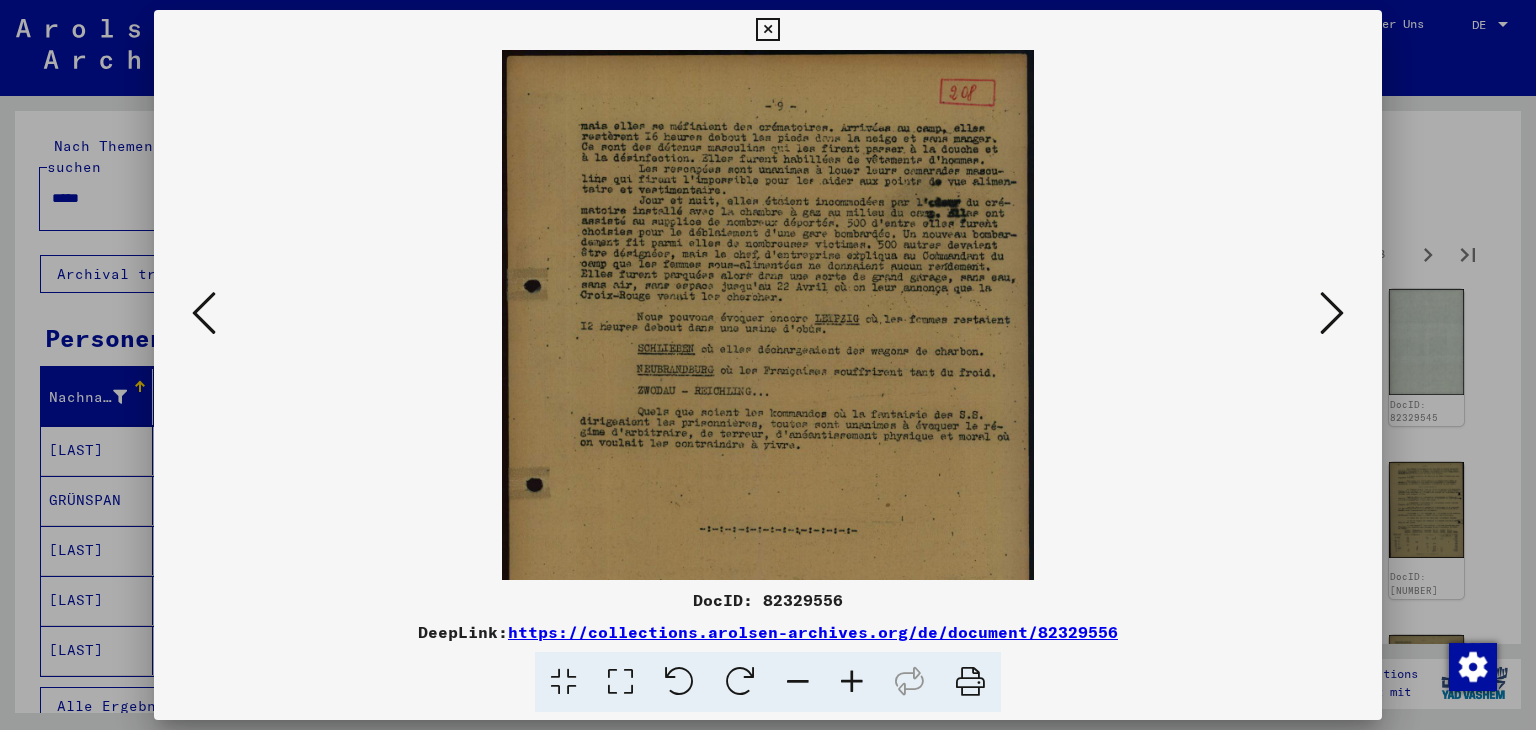 click at bounding box center (852, 682) 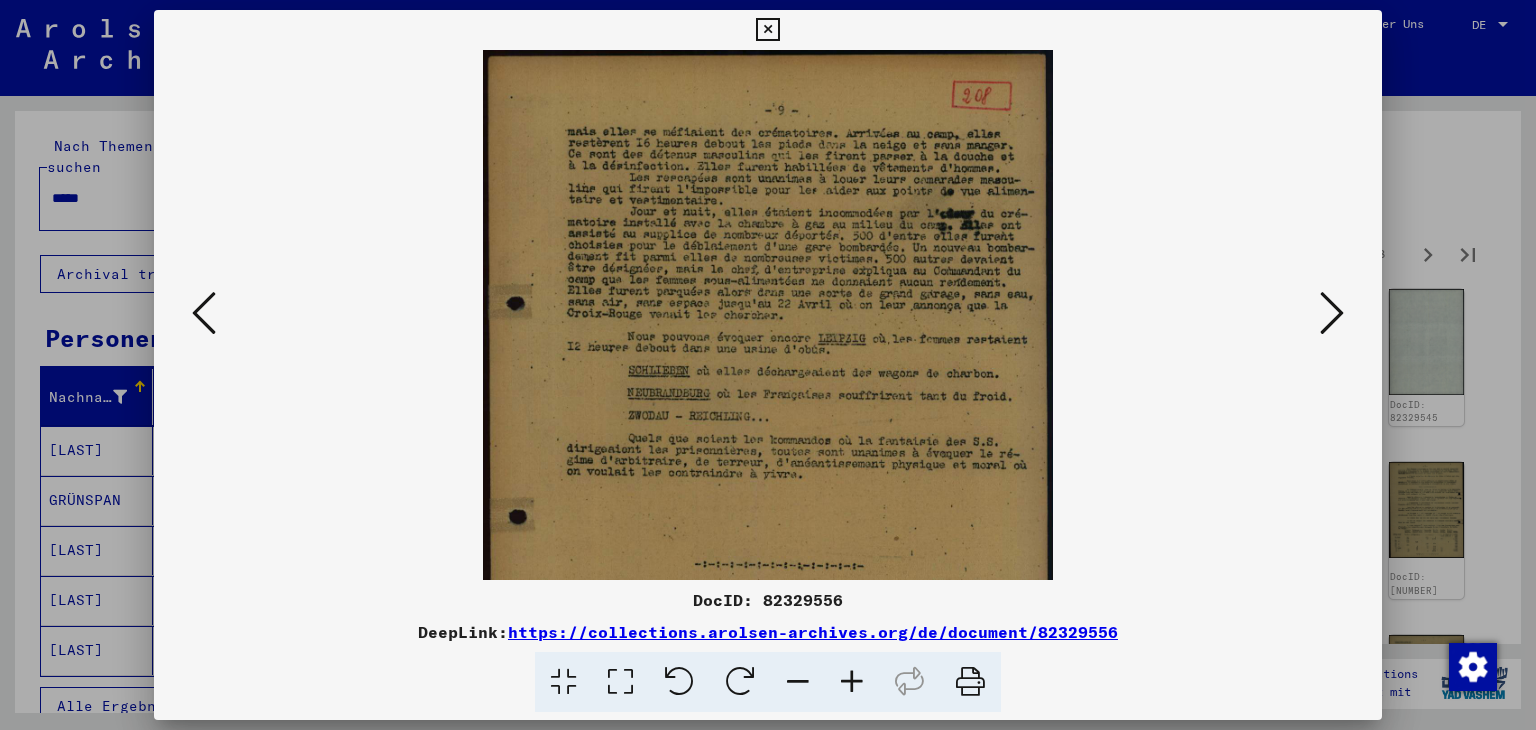 click at bounding box center (852, 682) 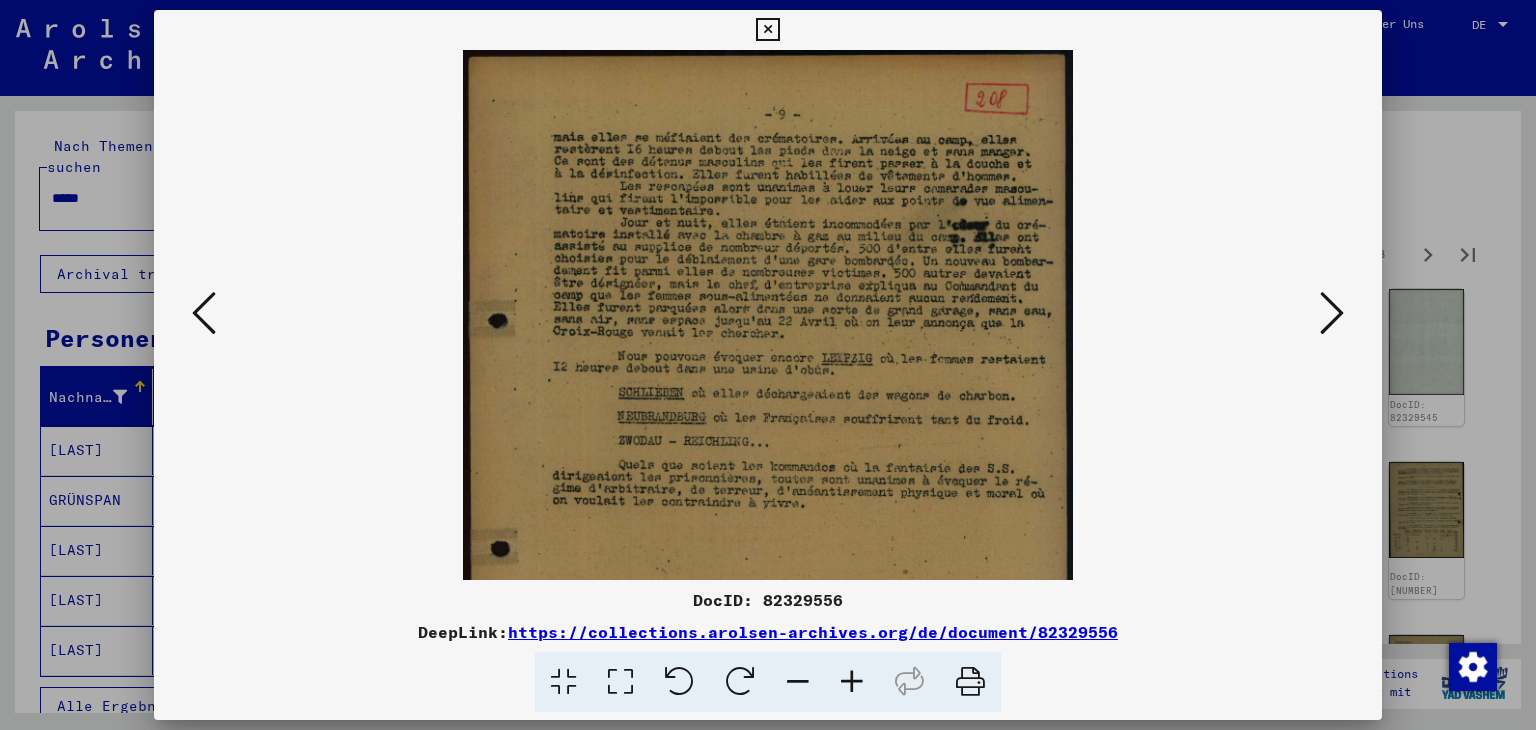 click at bounding box center [852, 682] 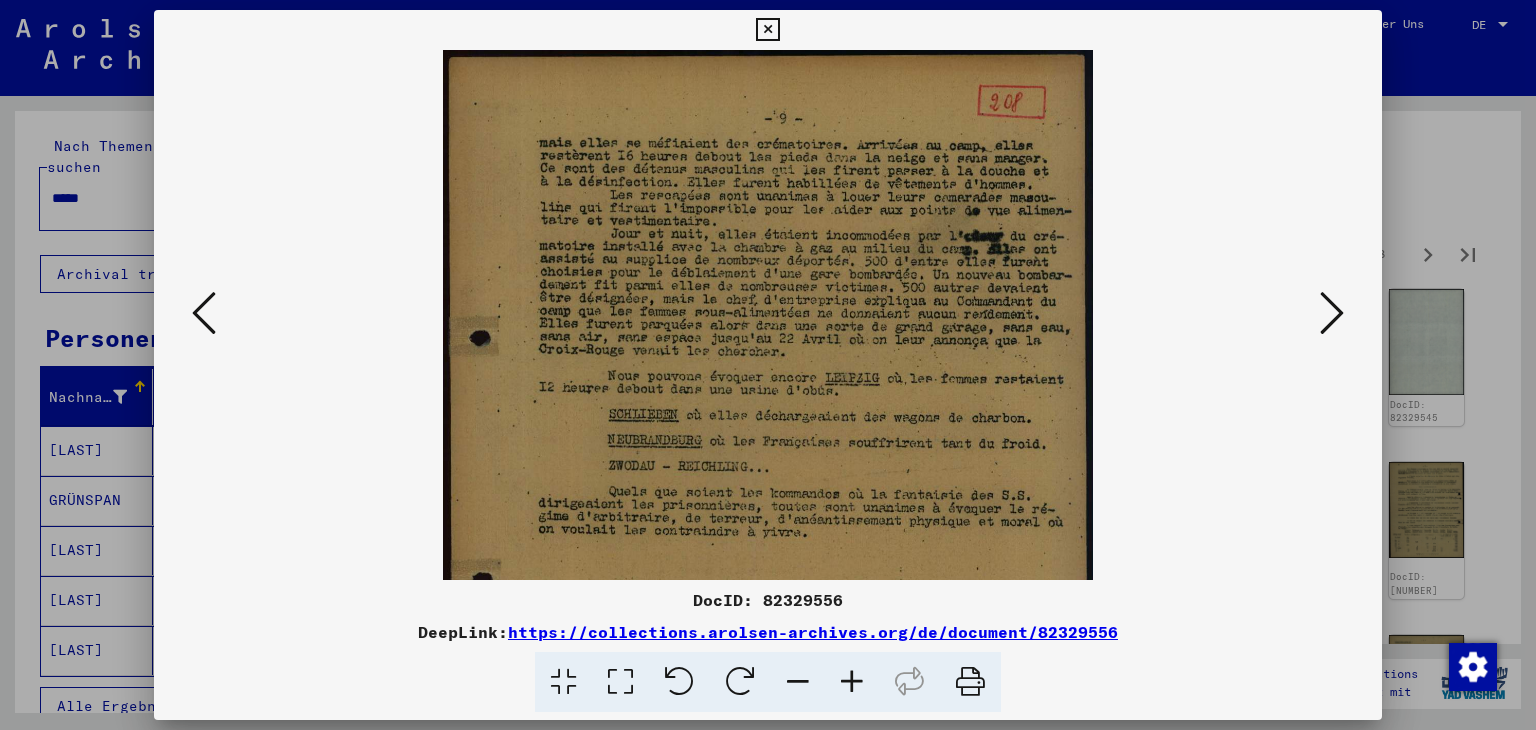 click at bounding box center (852, 682) 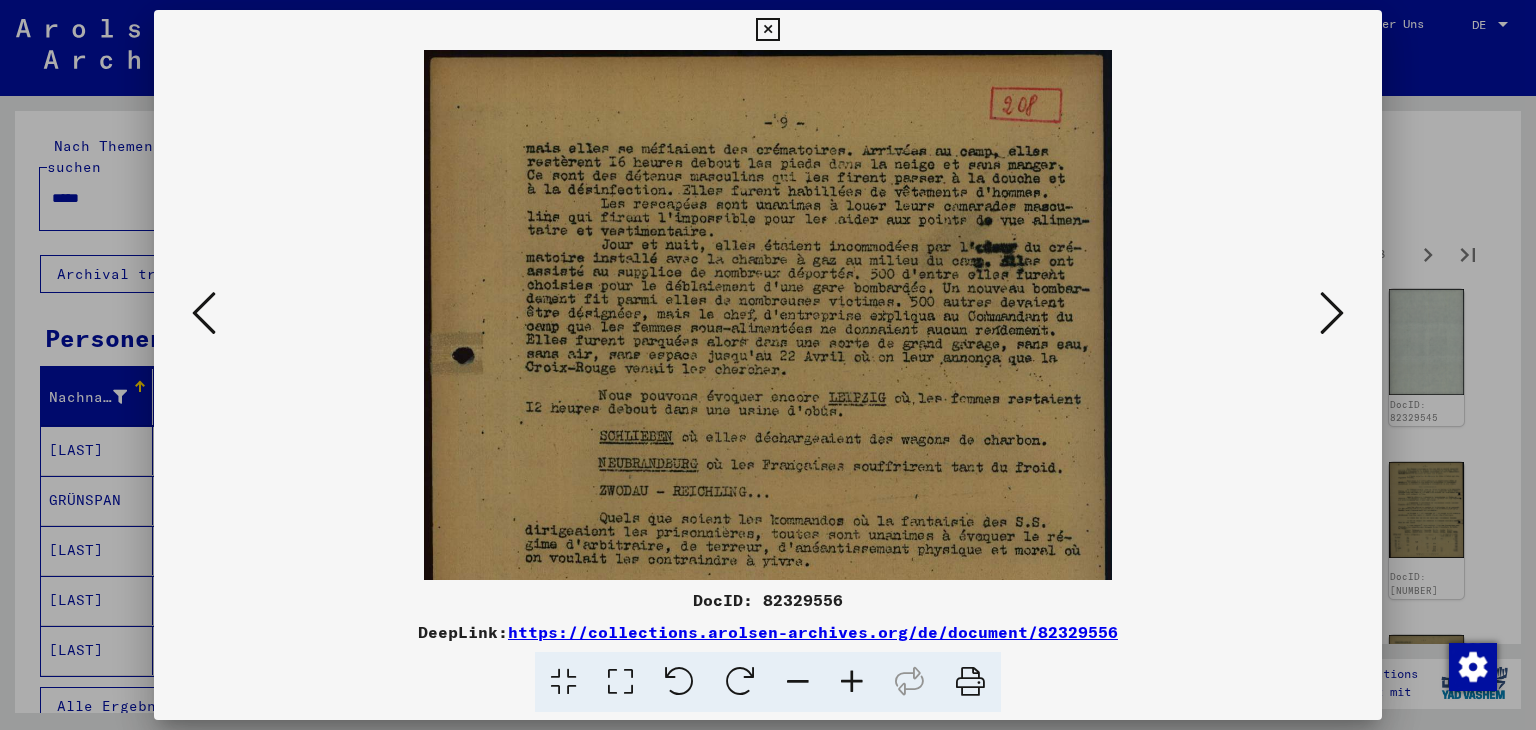 click at bounding box center [852, 682] 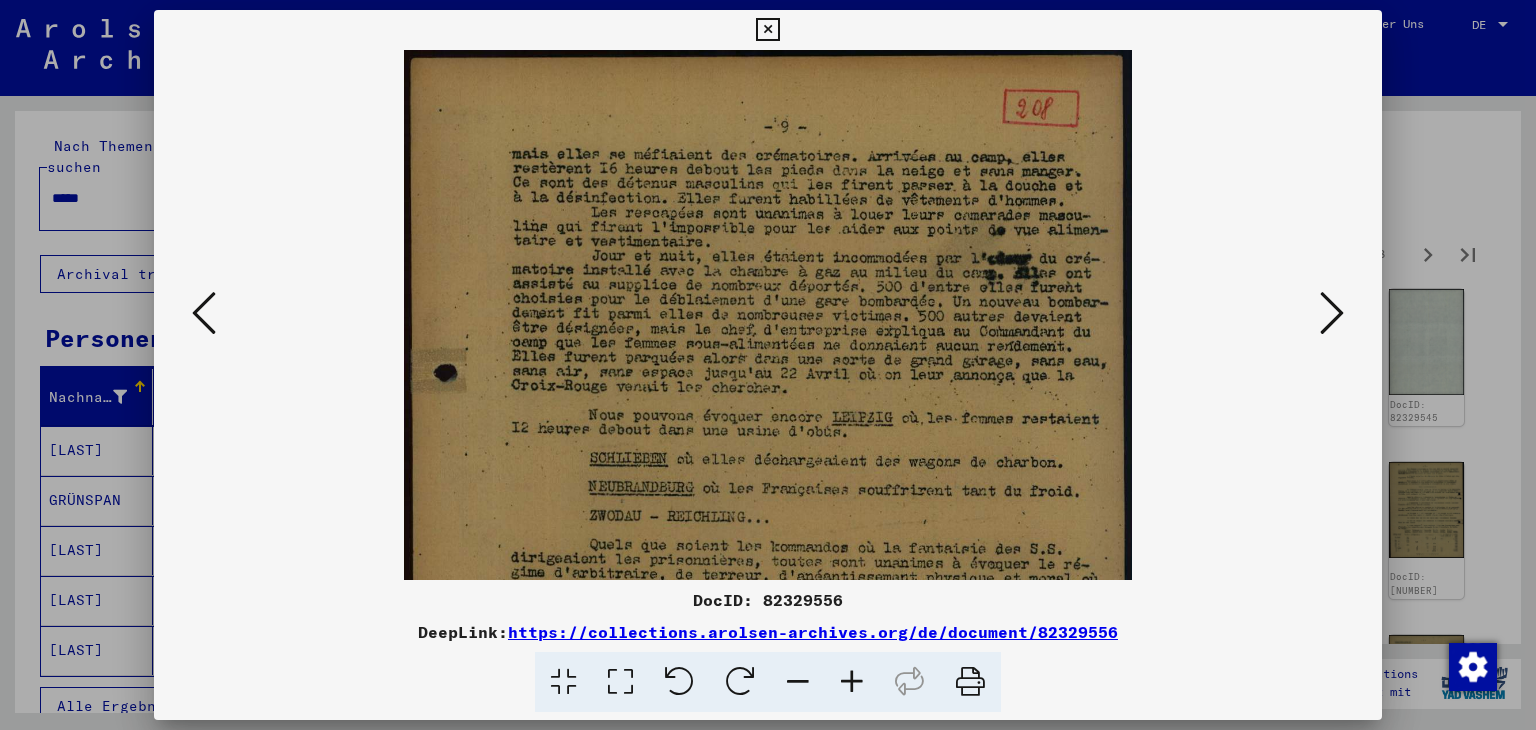 click at bounding box center [852, 682] 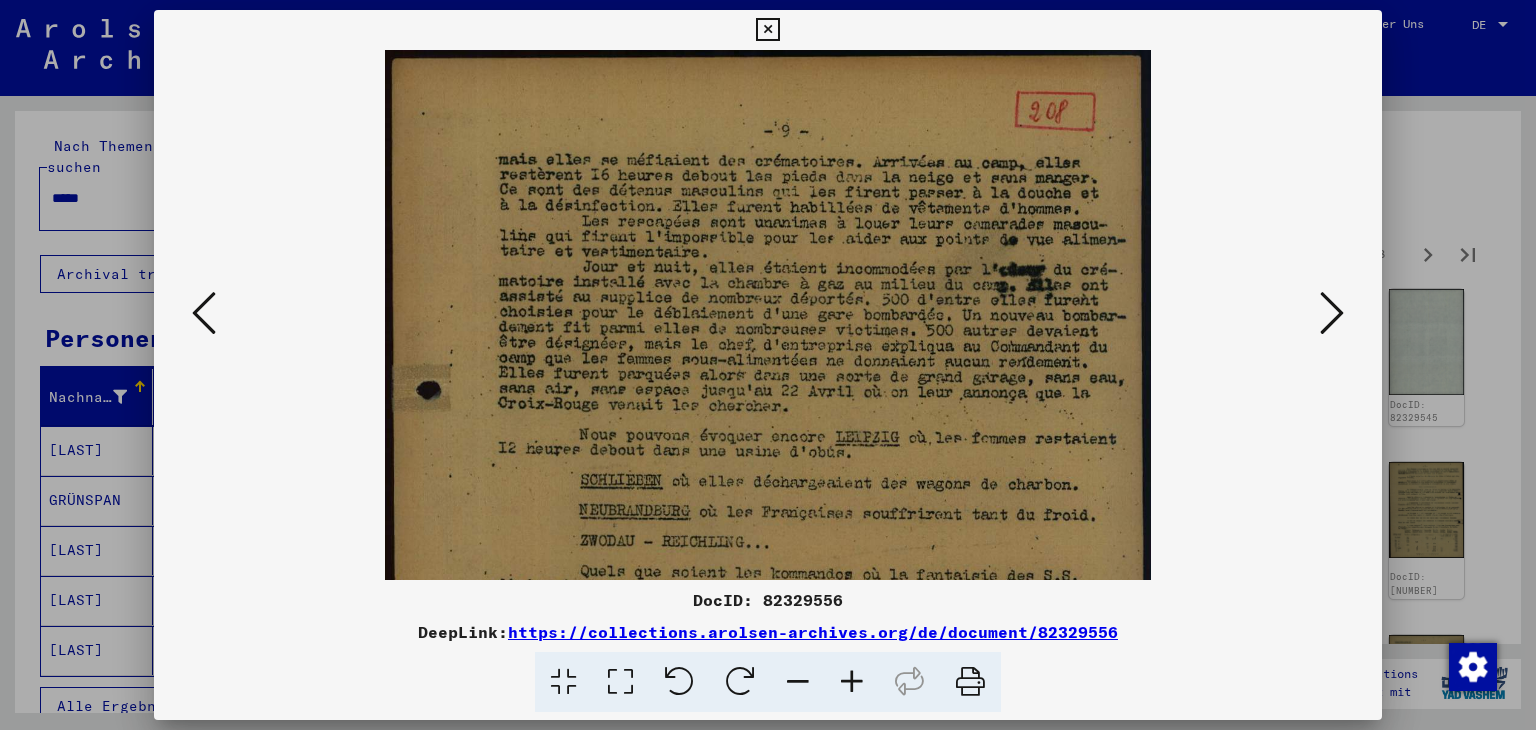 click at bounding box center [852, 682] 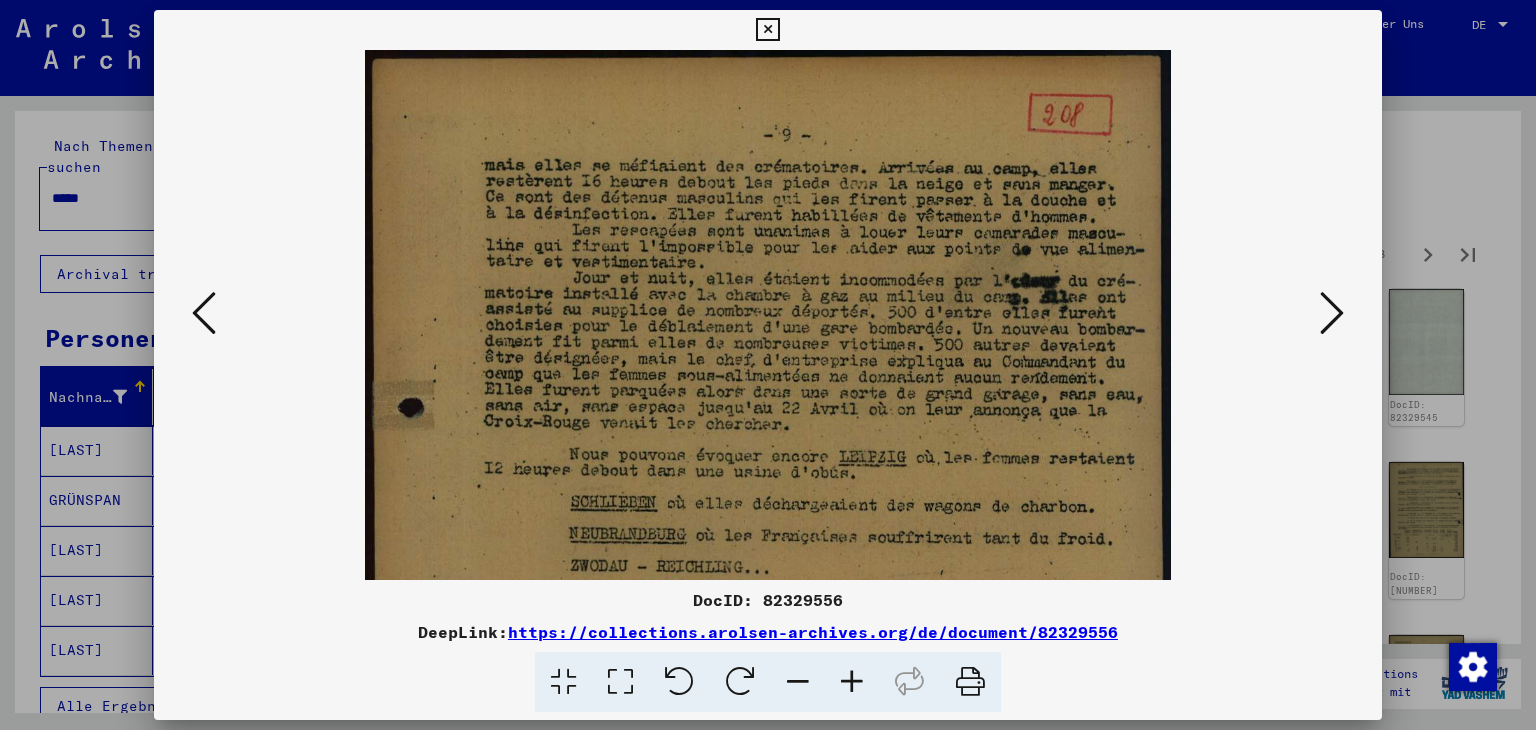 click at bounding box center (852, 682) 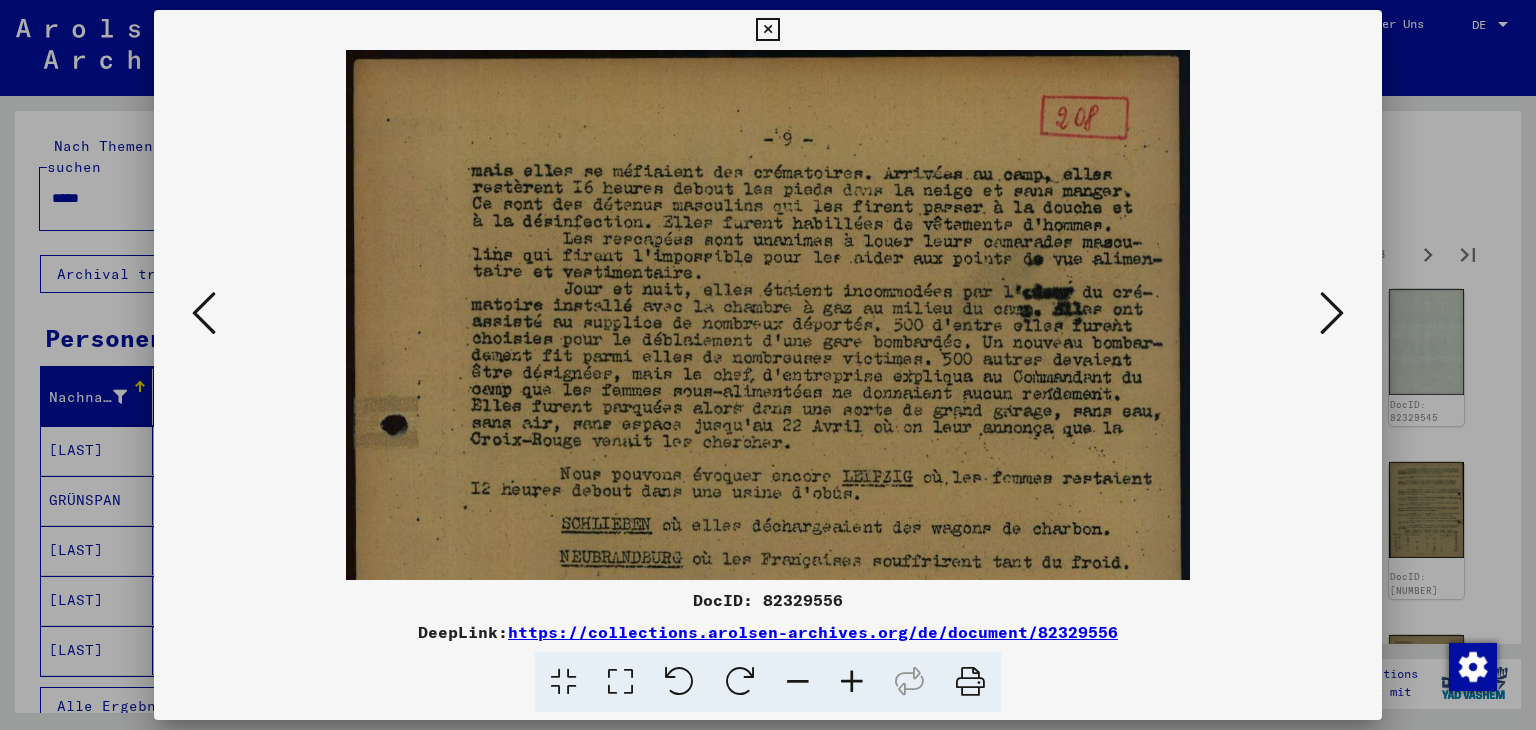 click at bounding box center [852, 682] 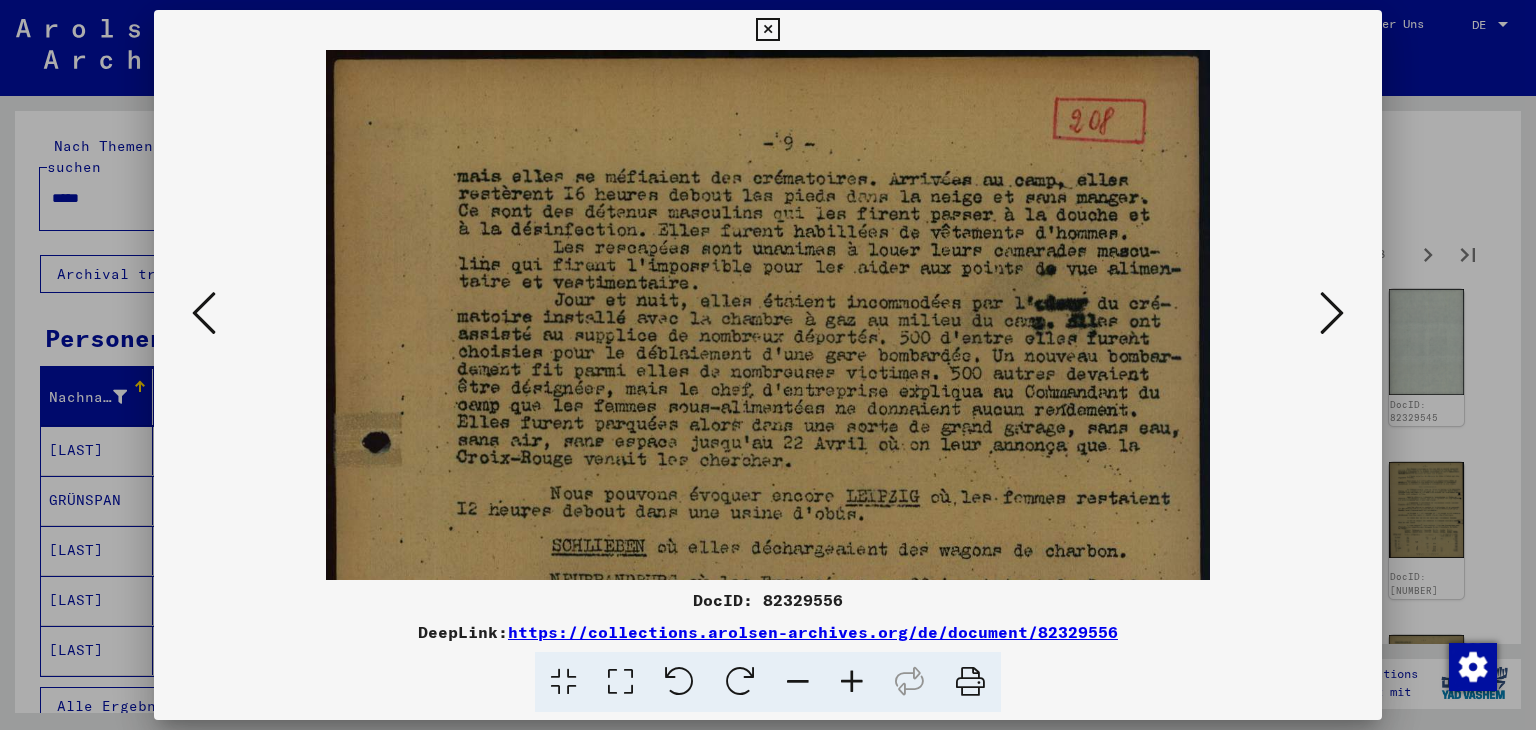 click at bounding box center [852, 682] 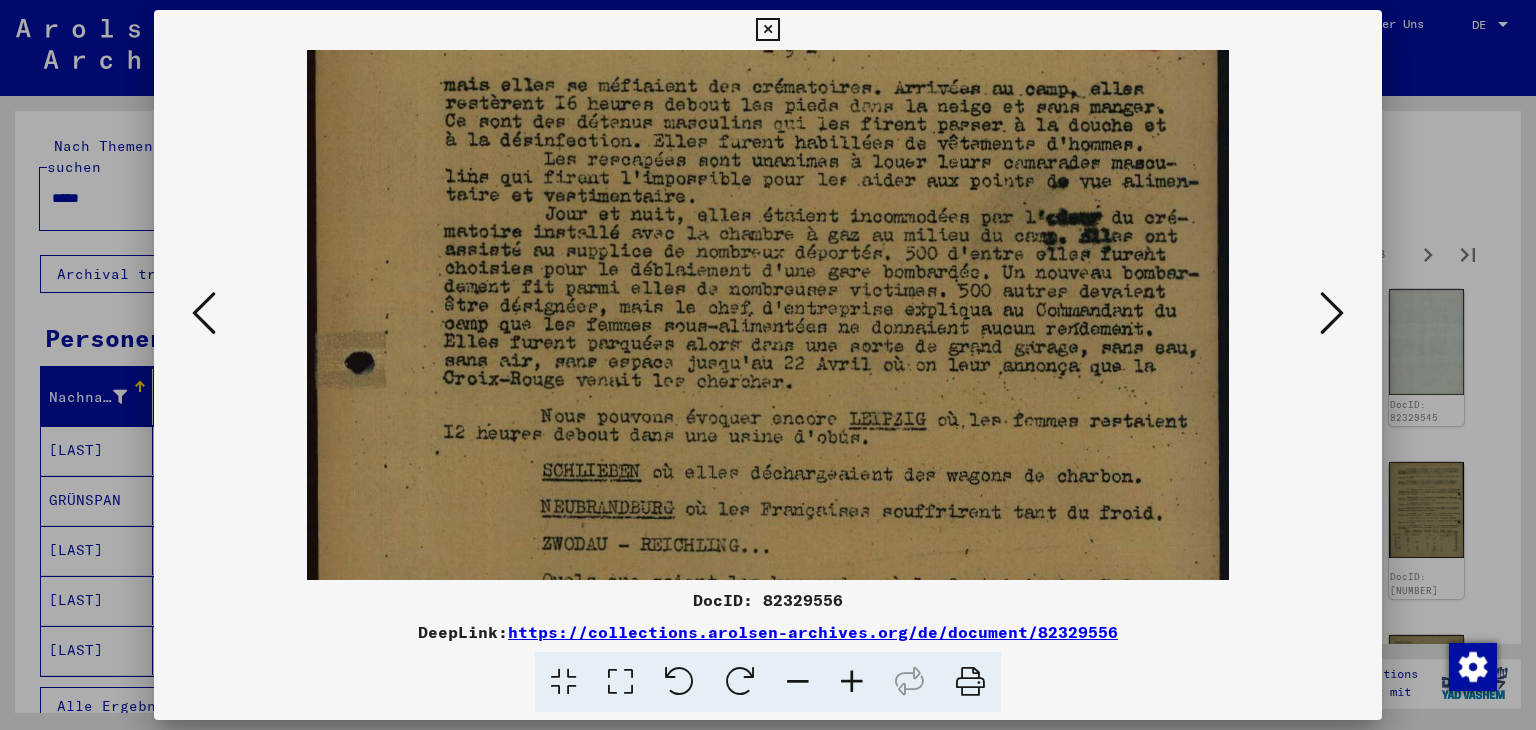 scroll, scrollTop: 138, scrollLeft: 0, axis: vertical 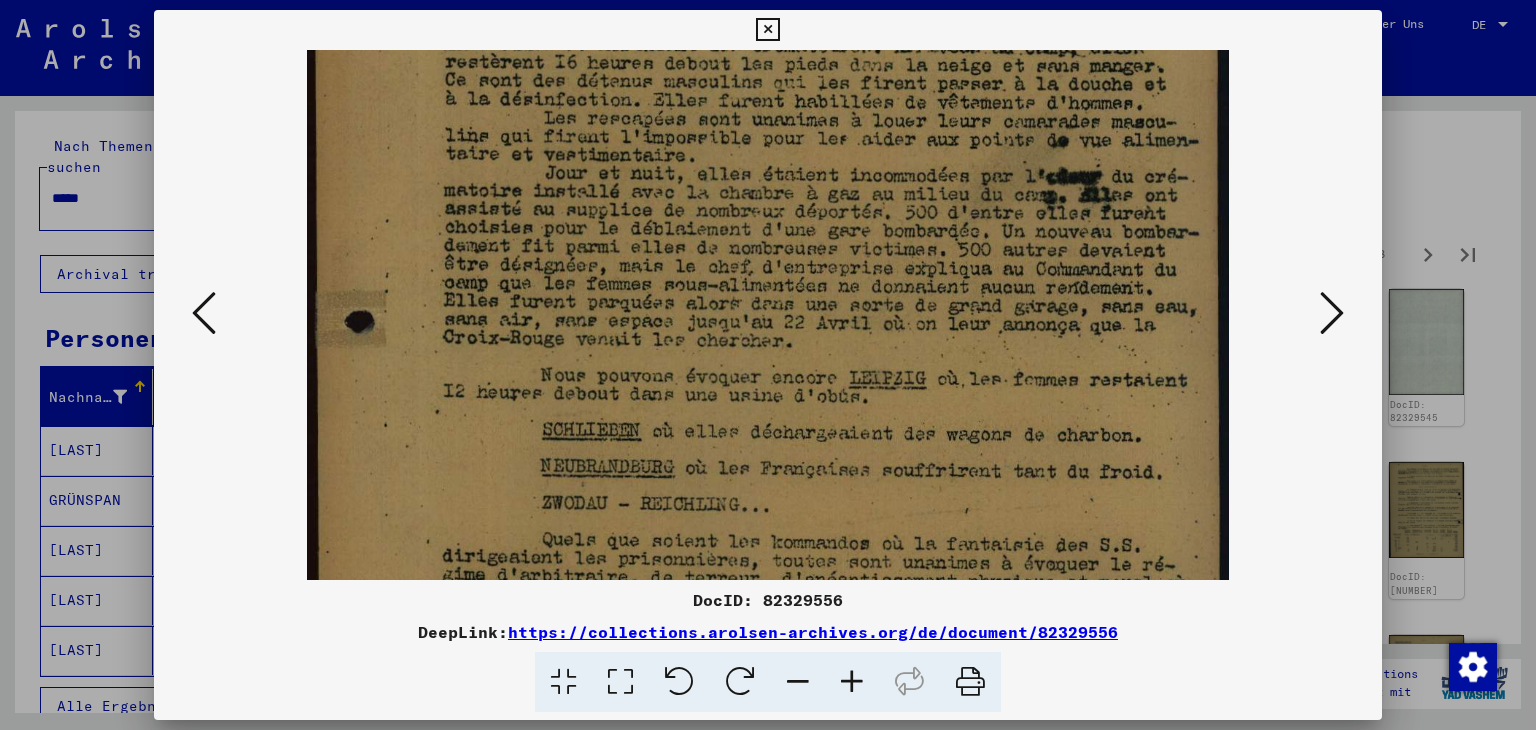drag, startPoint x: 856, startPoint y: 471, endPoint x: 842, endPoint y: 361, distance: 110.88733 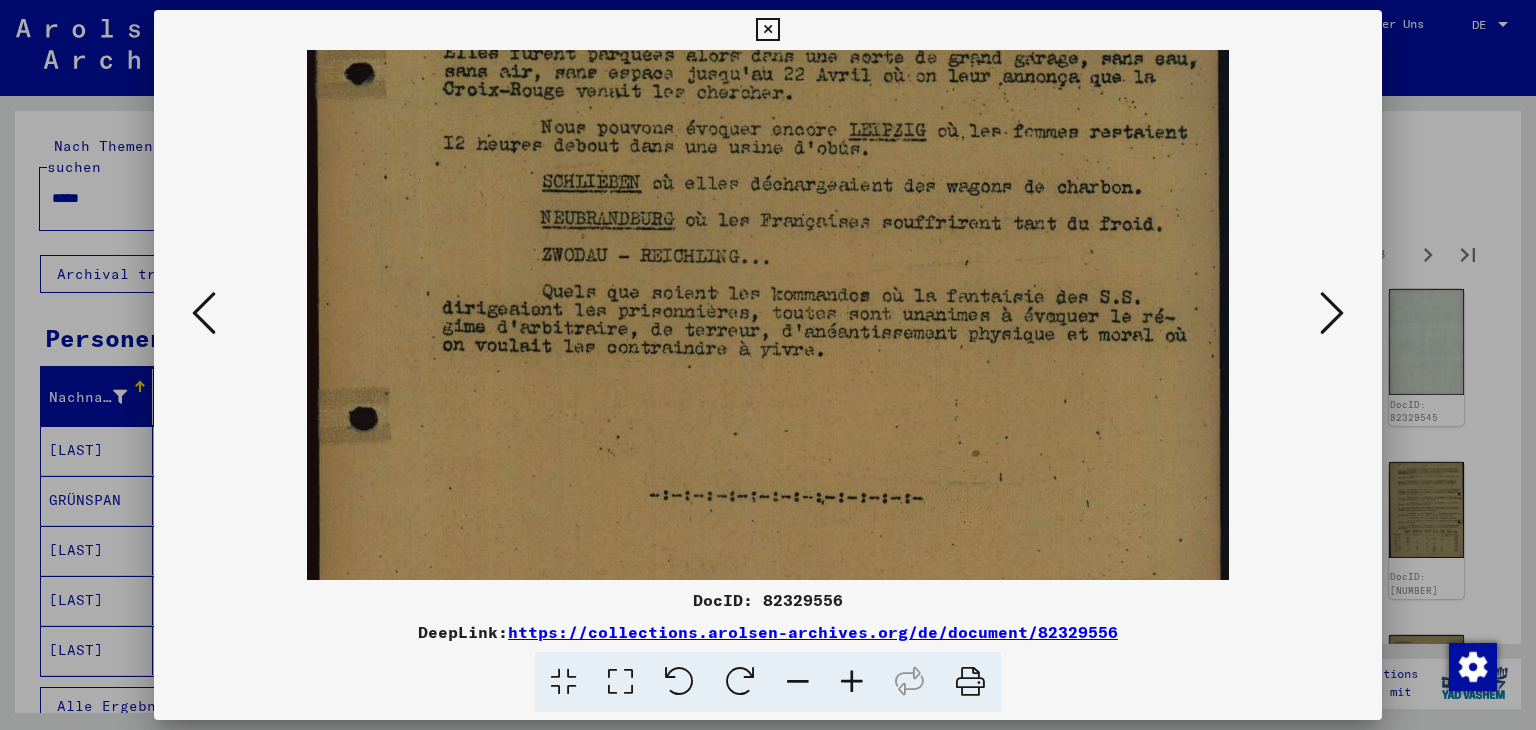 drag, startPoint x: 908, startPoint y: 503, endPoint x: 848, endPoint y: 256, distance: 254.183 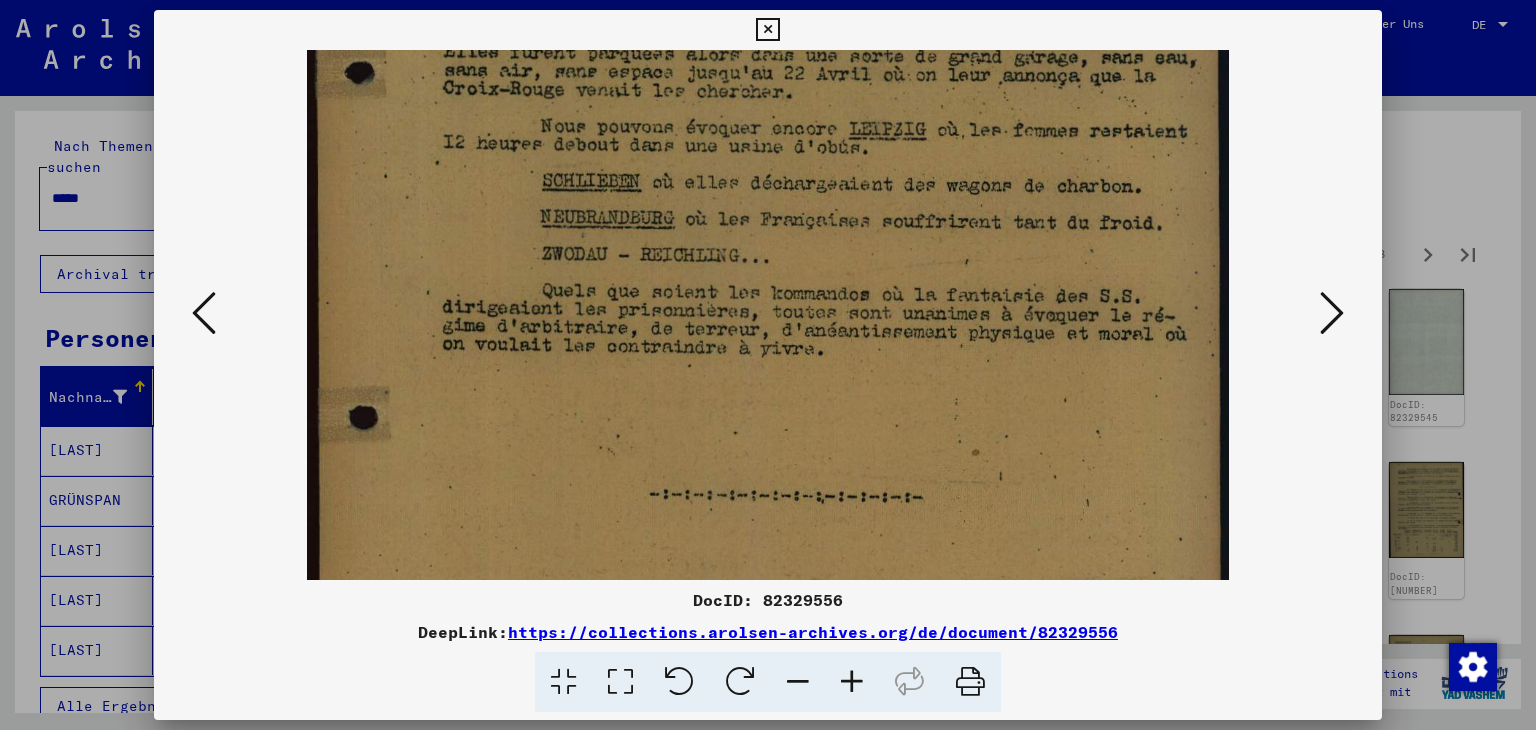 click at bounding box center [1332, 313] 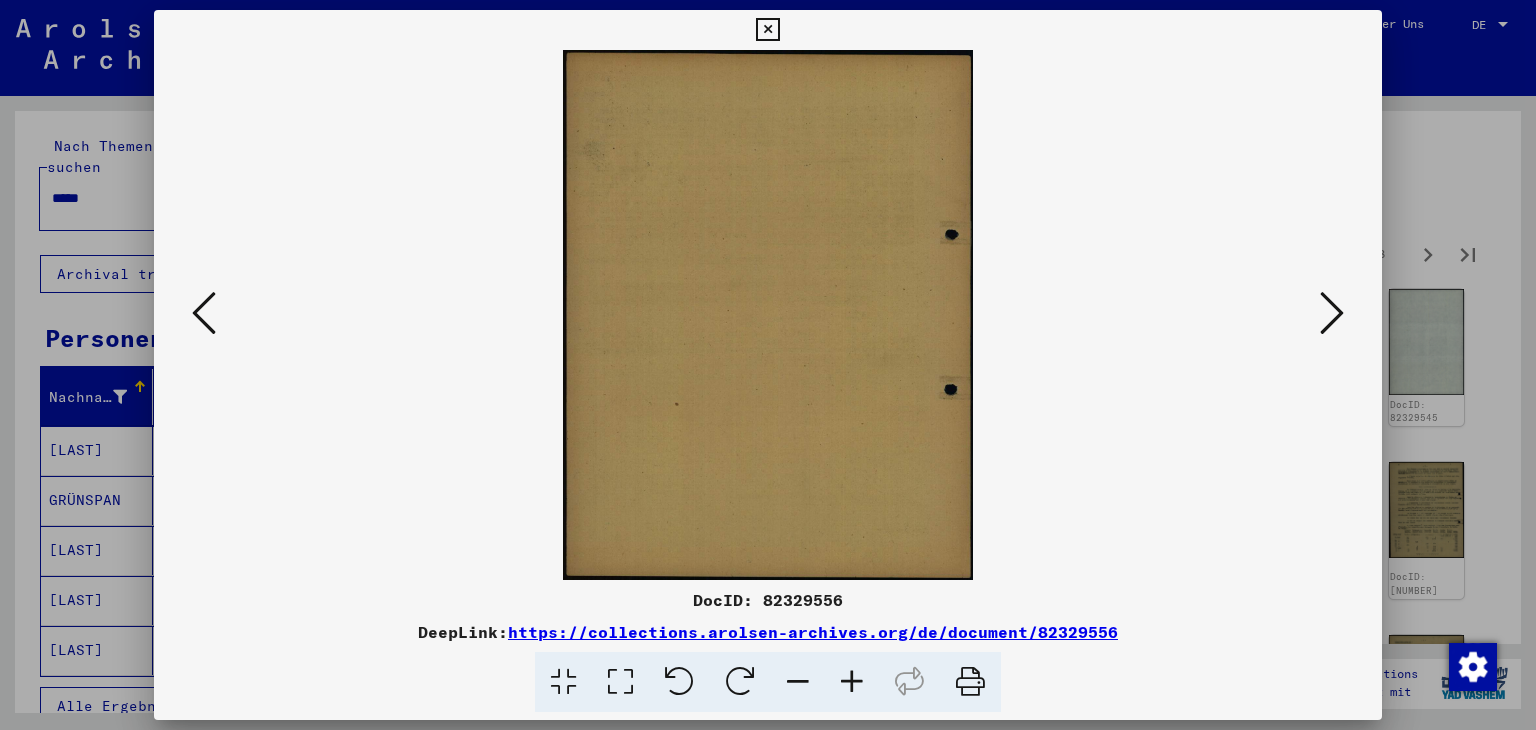 click at bounding box center [1332, 313] 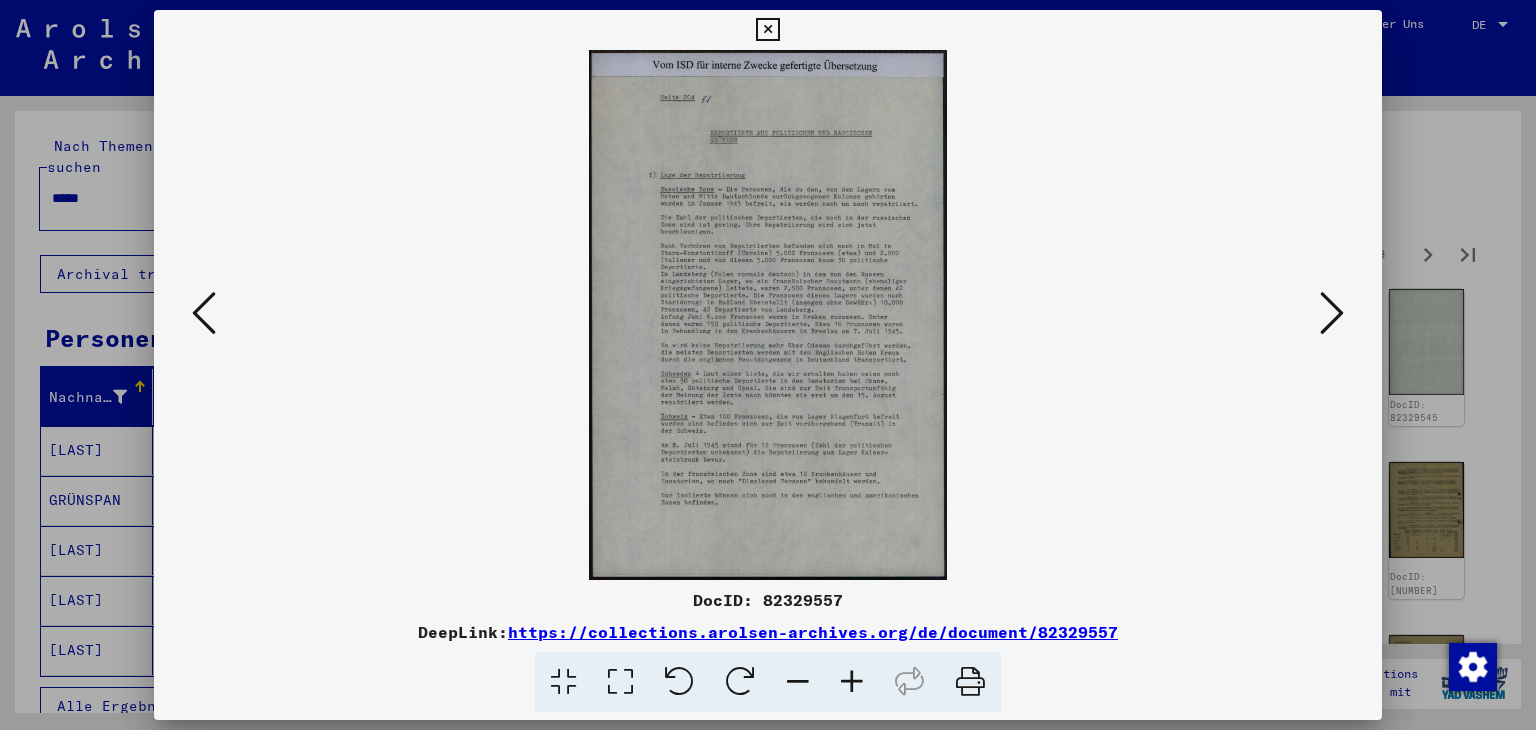 click at bounding box center [1332, 313] 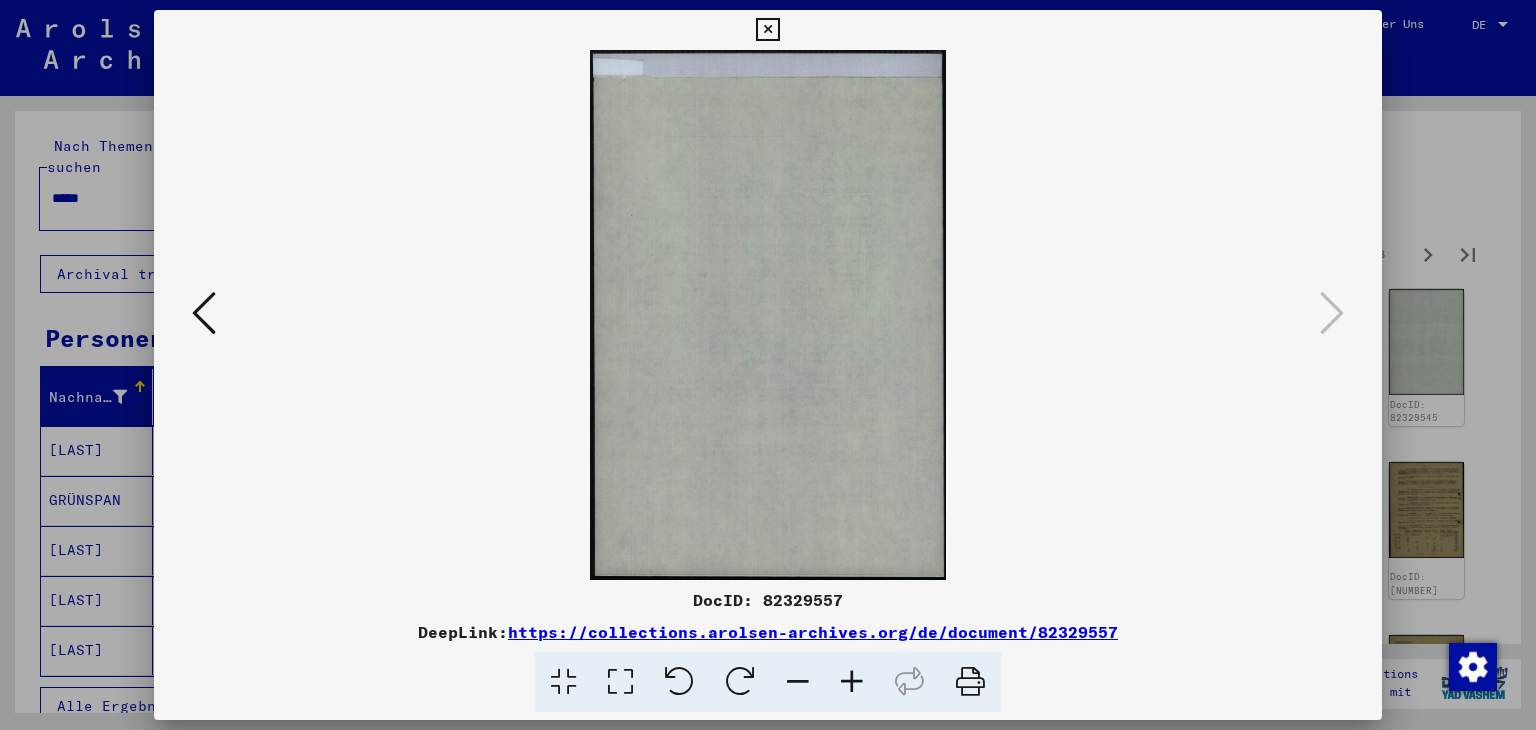 click at bounding box center [767, 30] 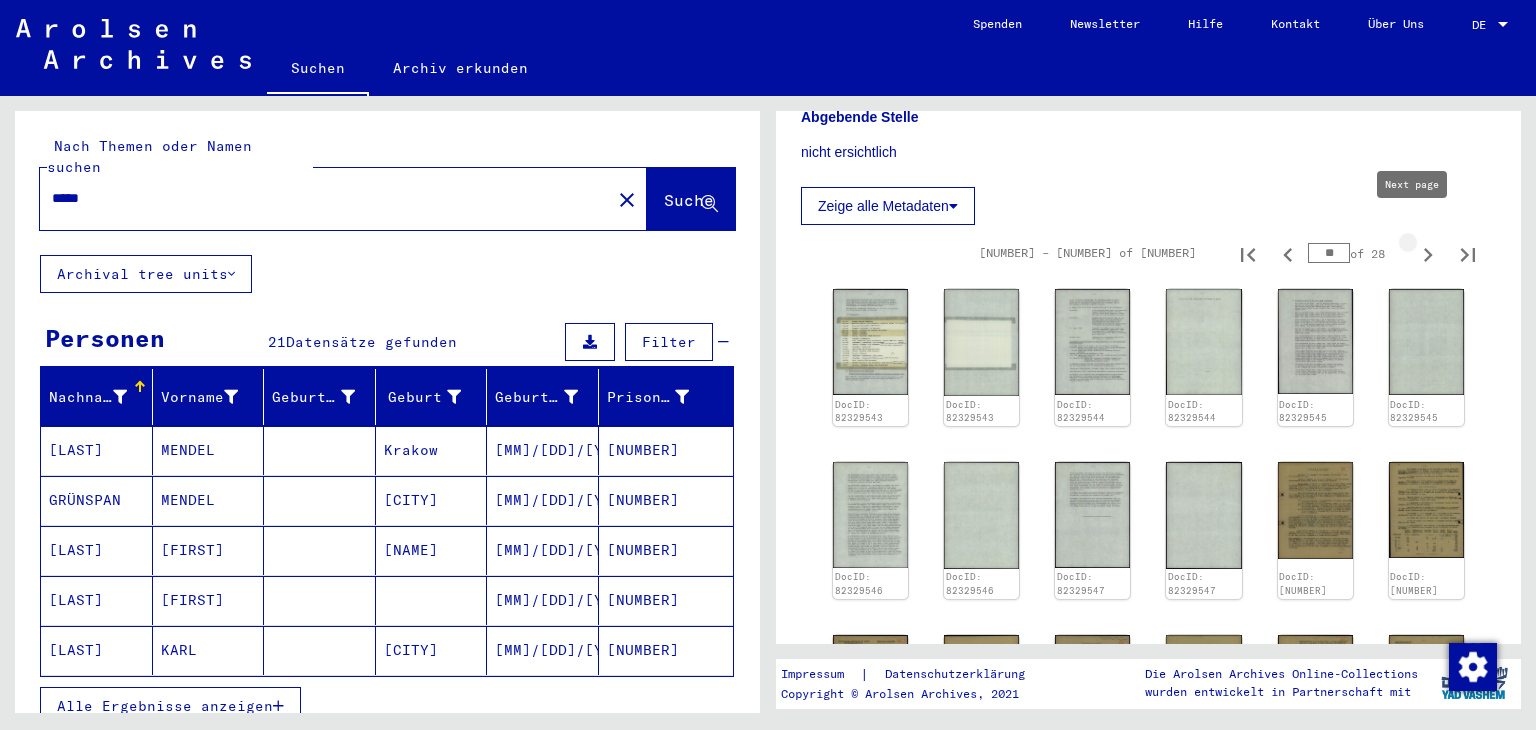 click 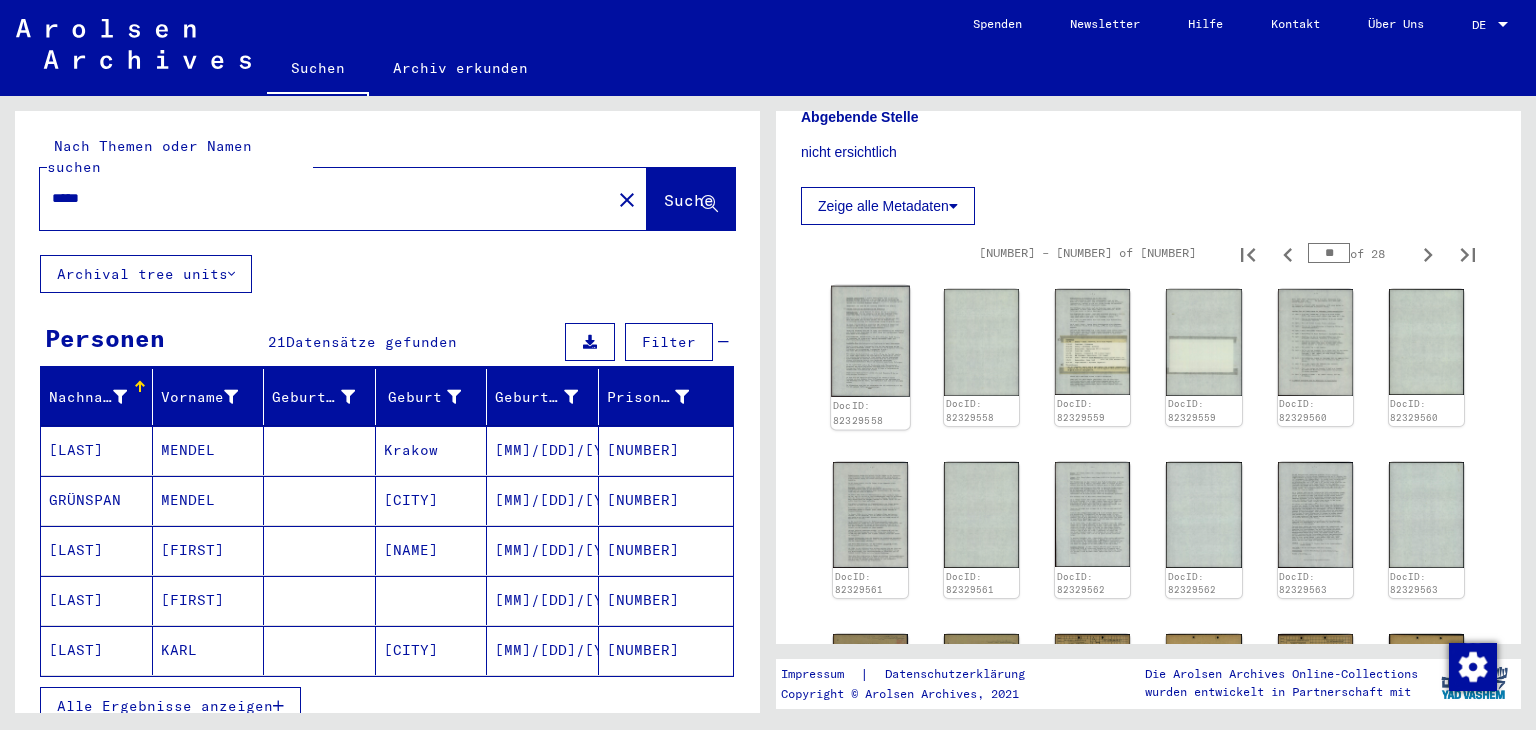click 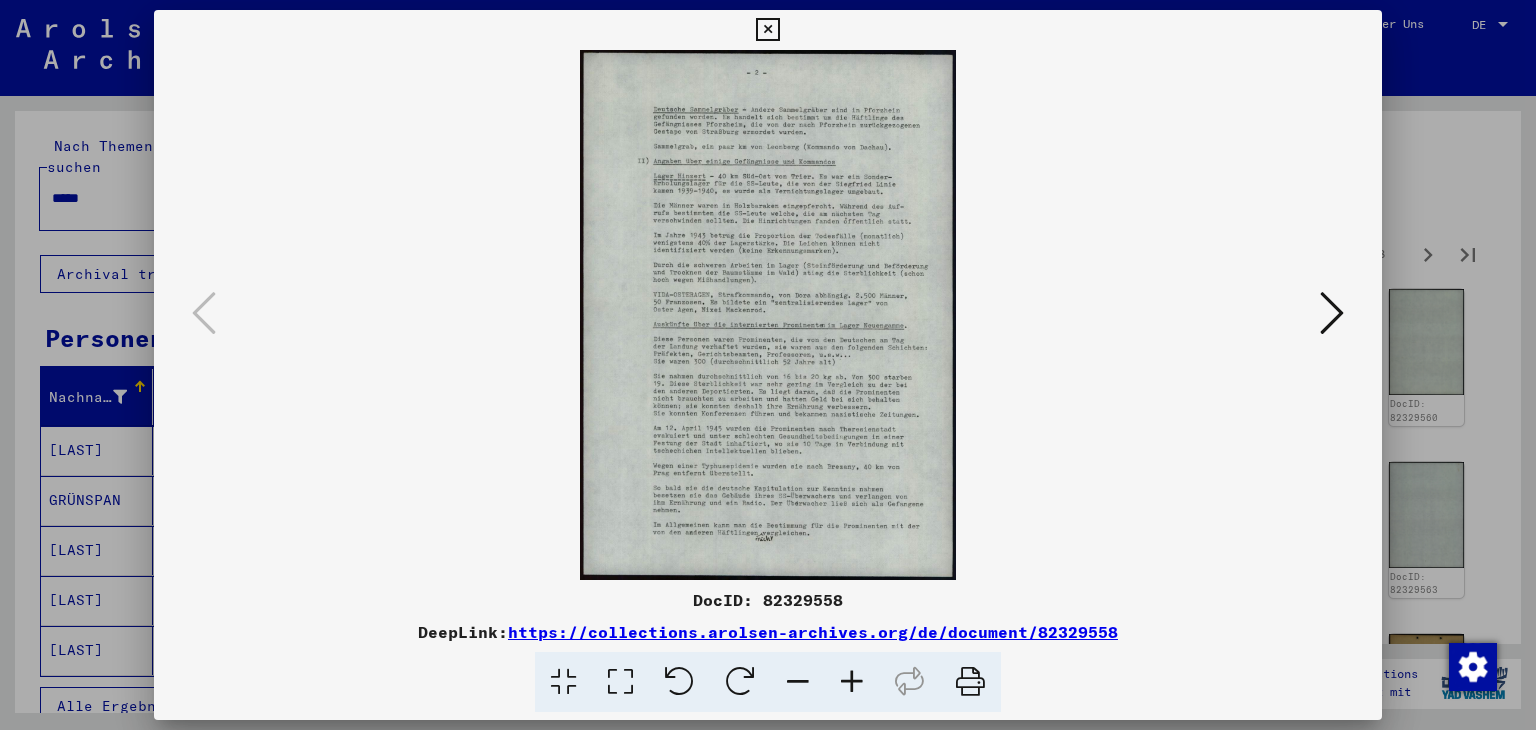 click at bounding box center (1332, 313) 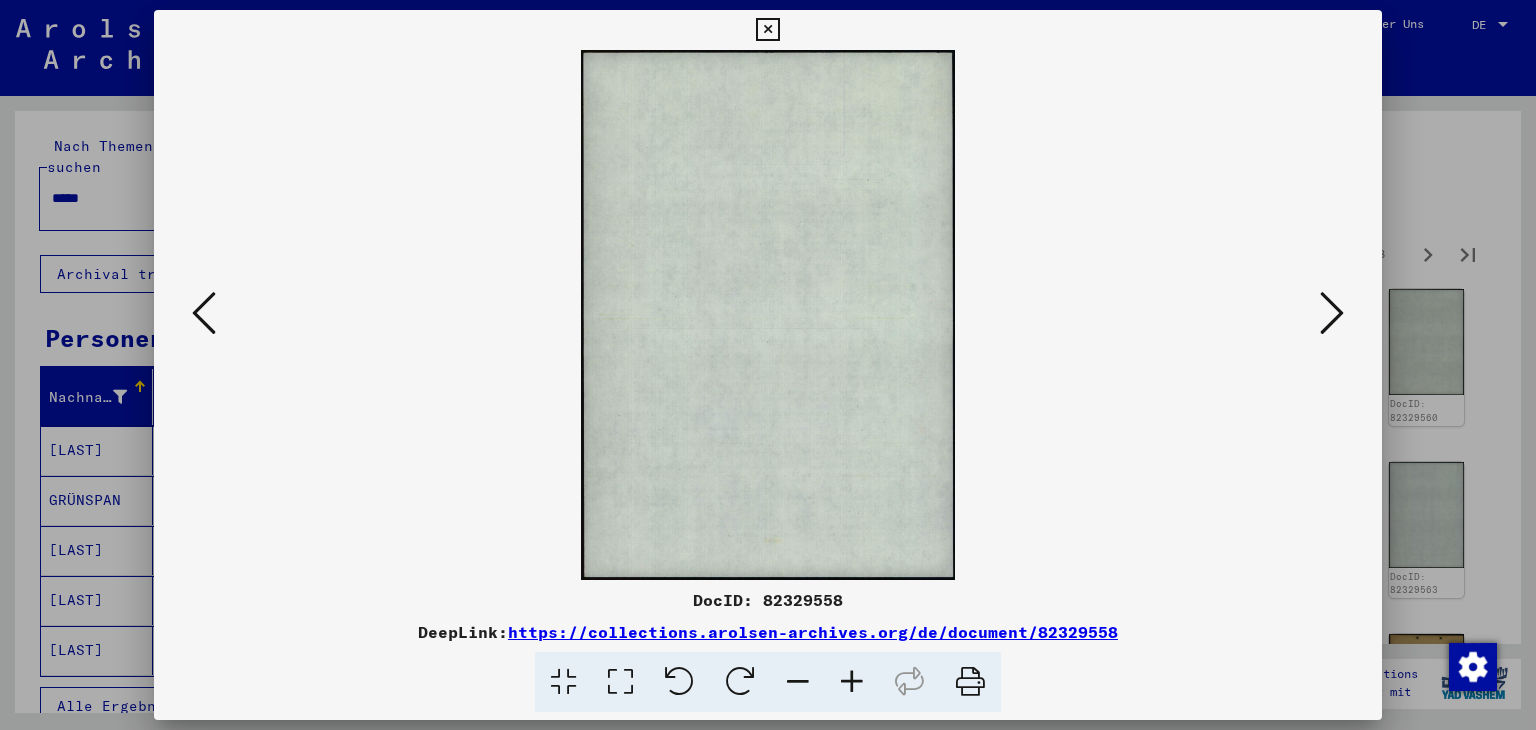 click at bounding box center [1332, 313] 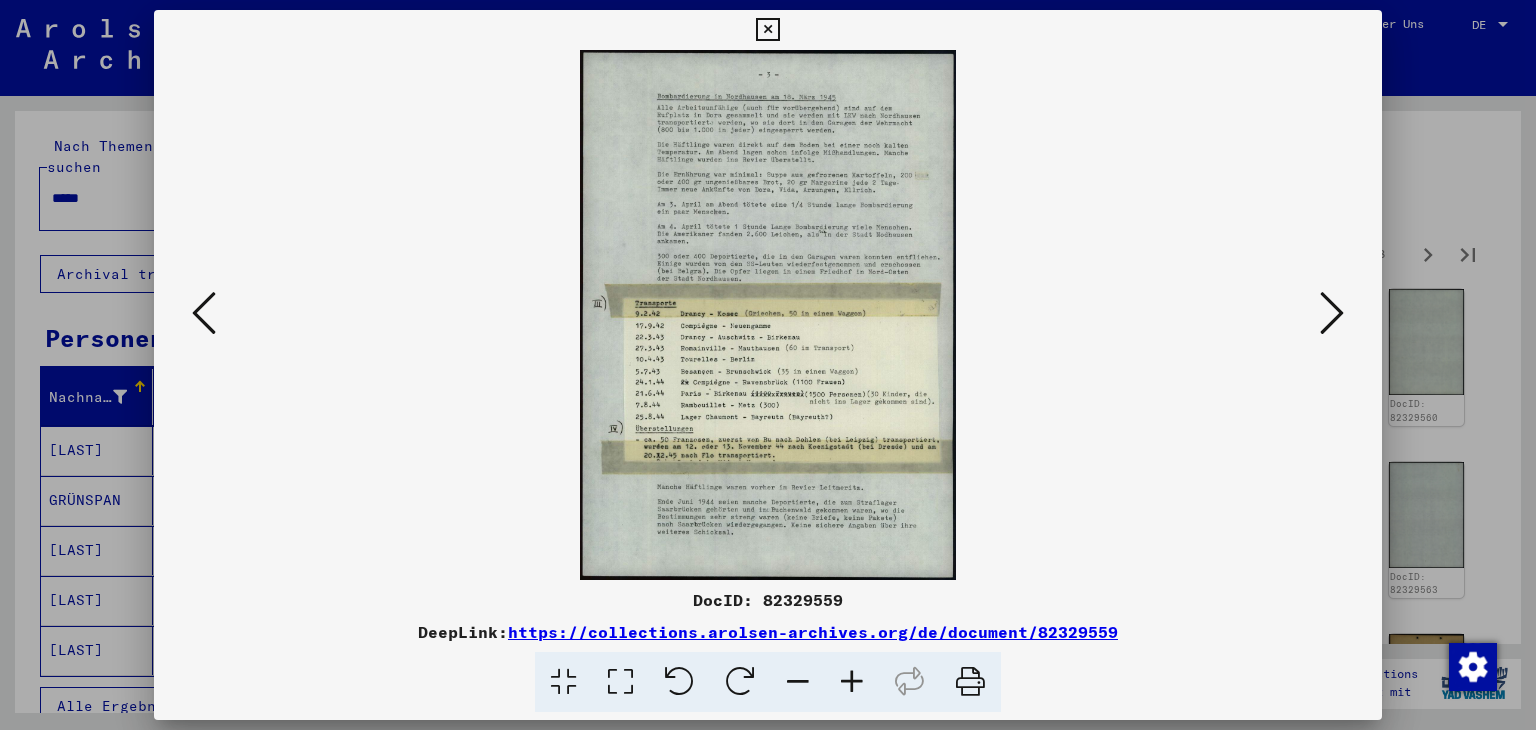click at bounding box center [1332, 313] 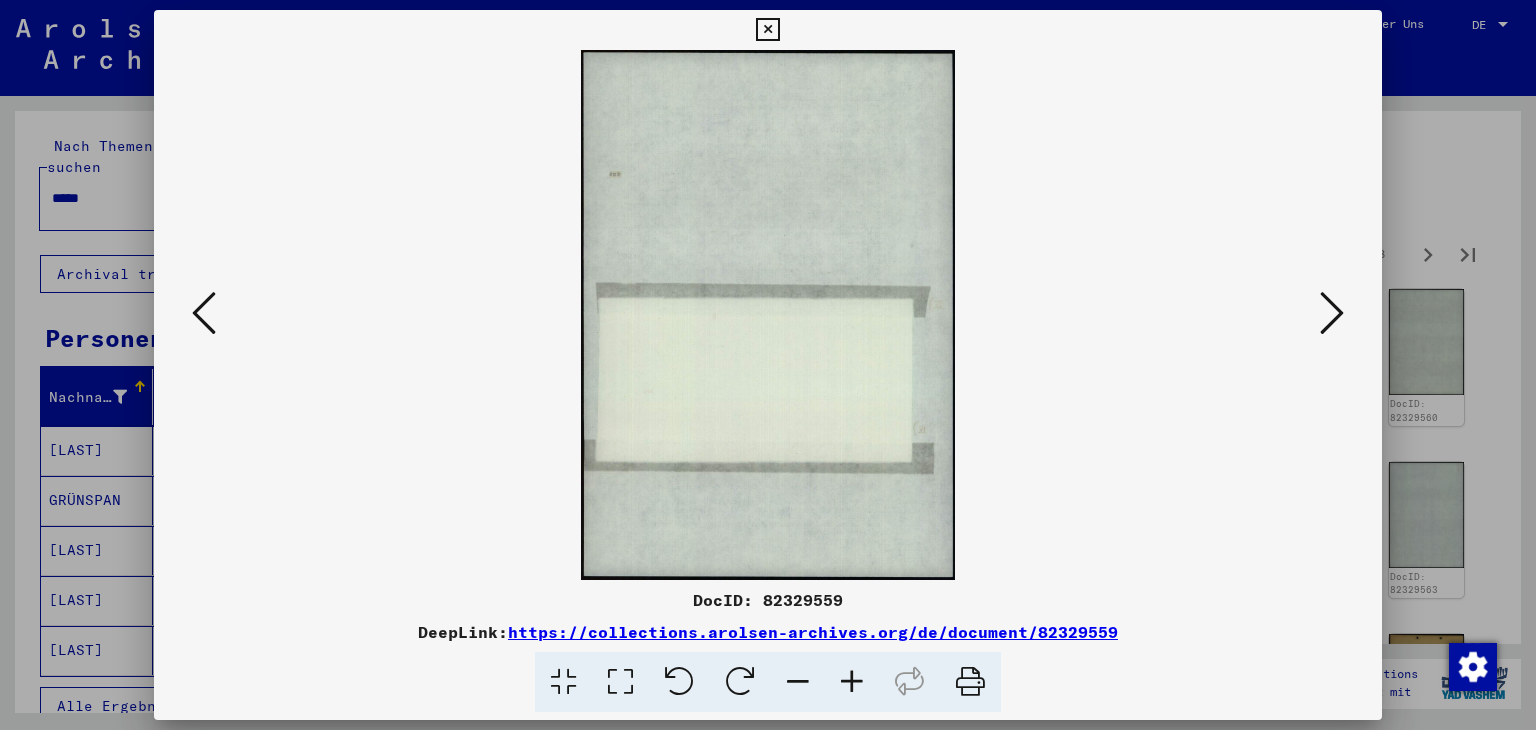 click at bounding box center [1332, 313] 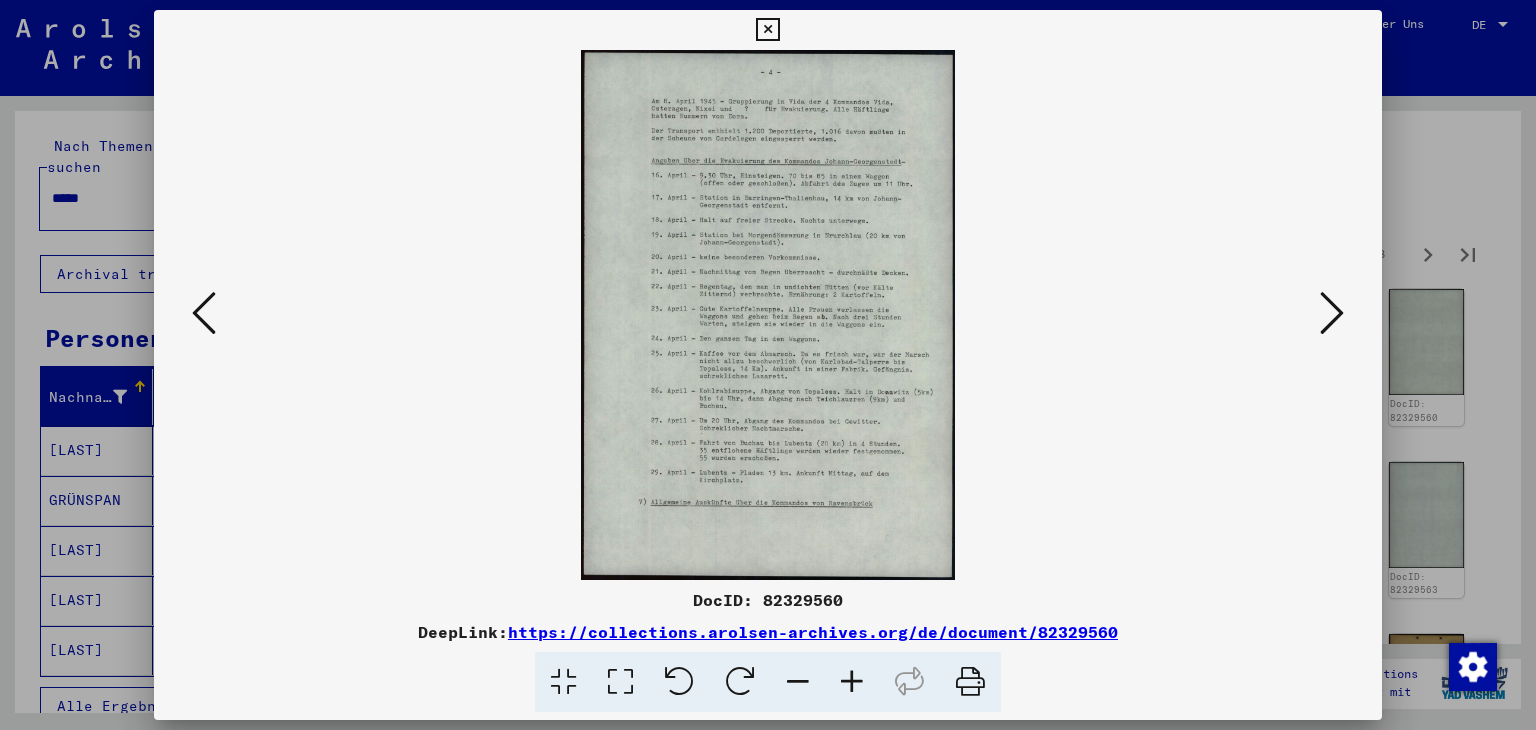 click at bounding box center (1332, 313) 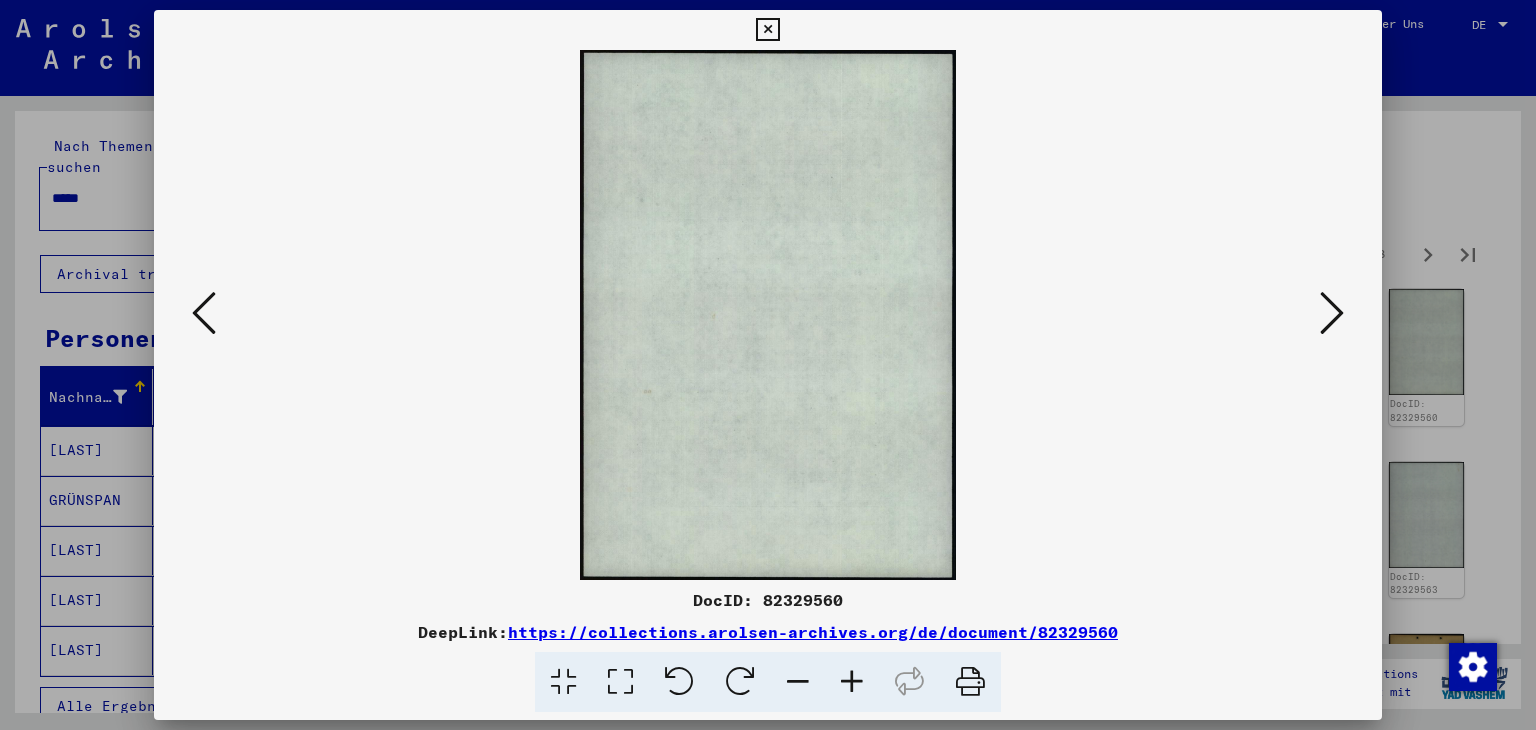 click at bounding box center (1332, 313) 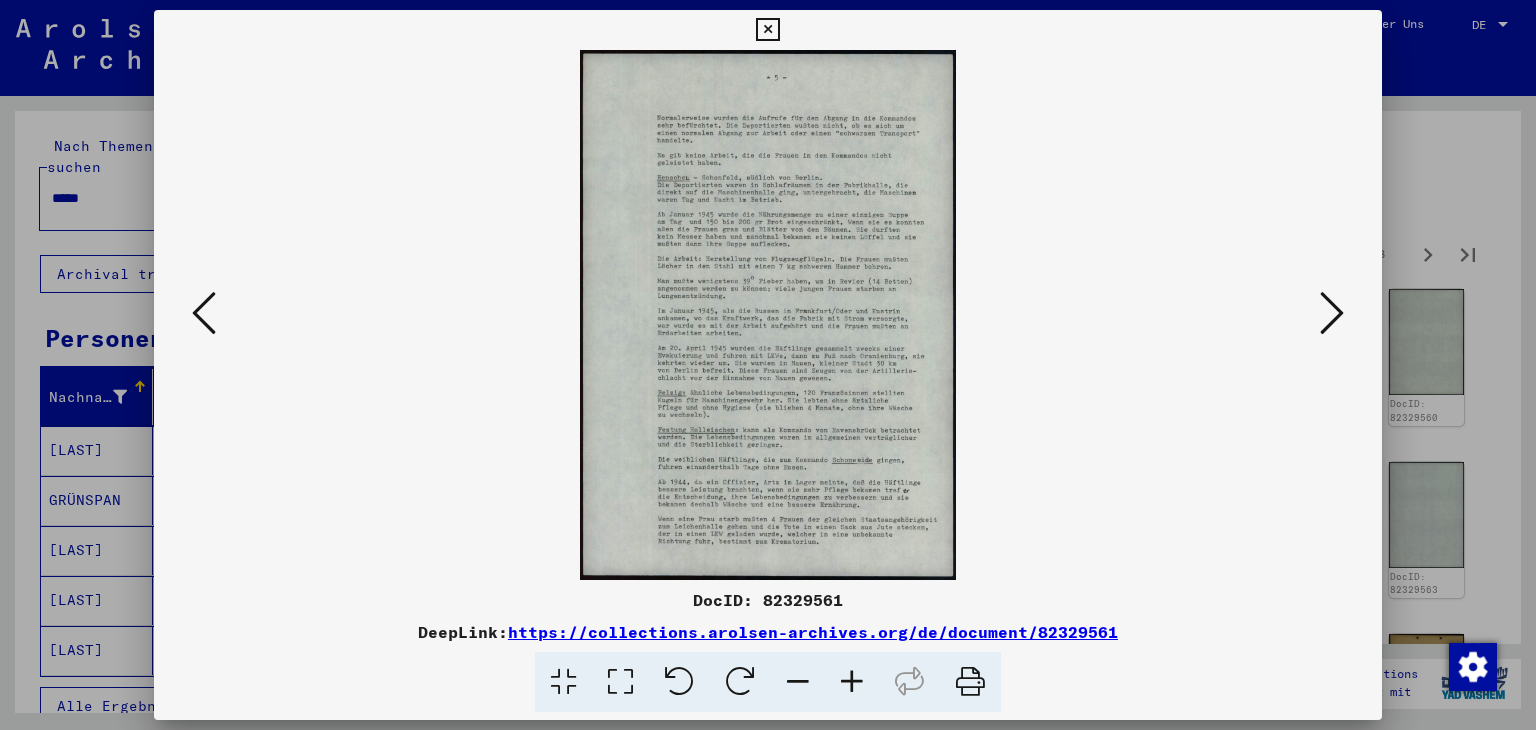 click at bounding box center (1332, 313) 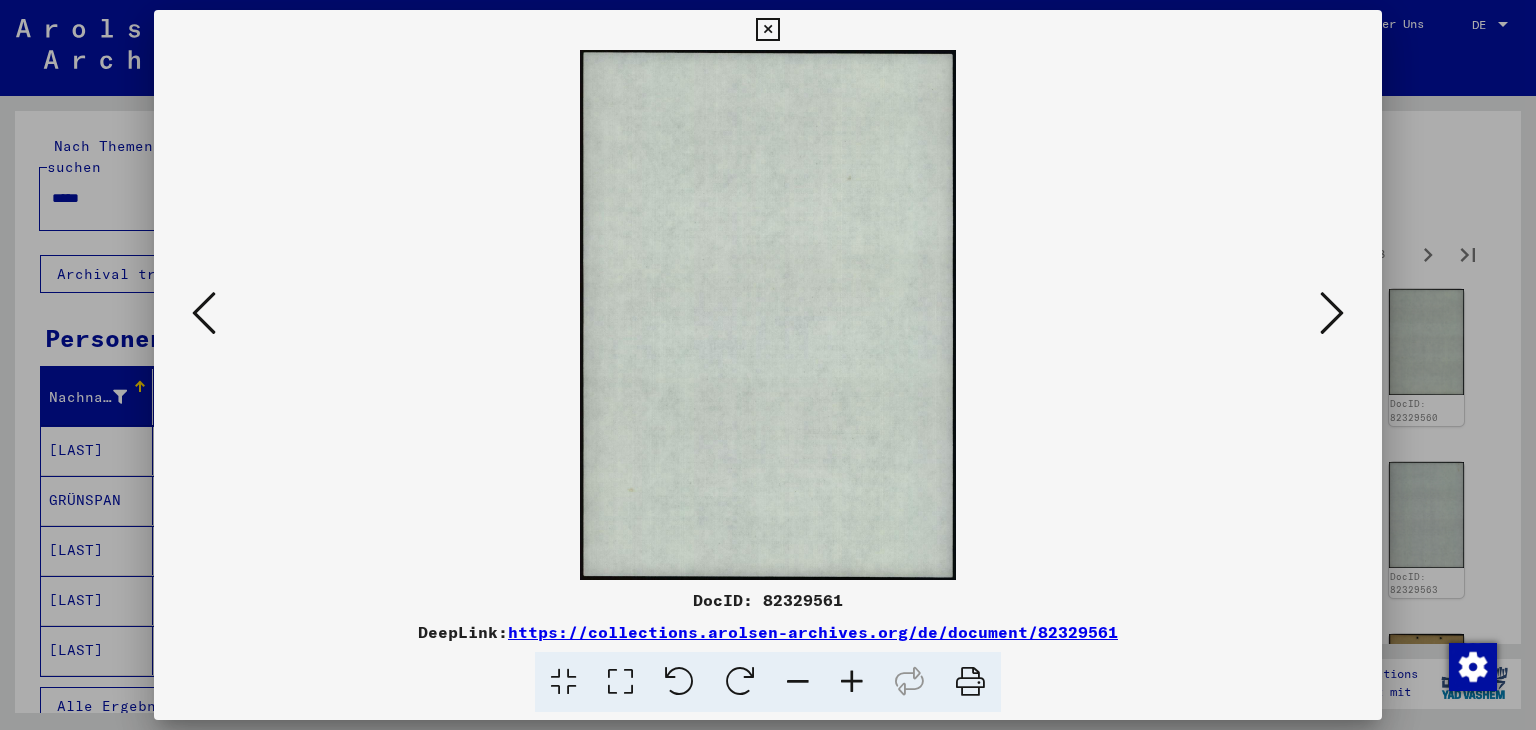click at bounding box center (1332, 313) 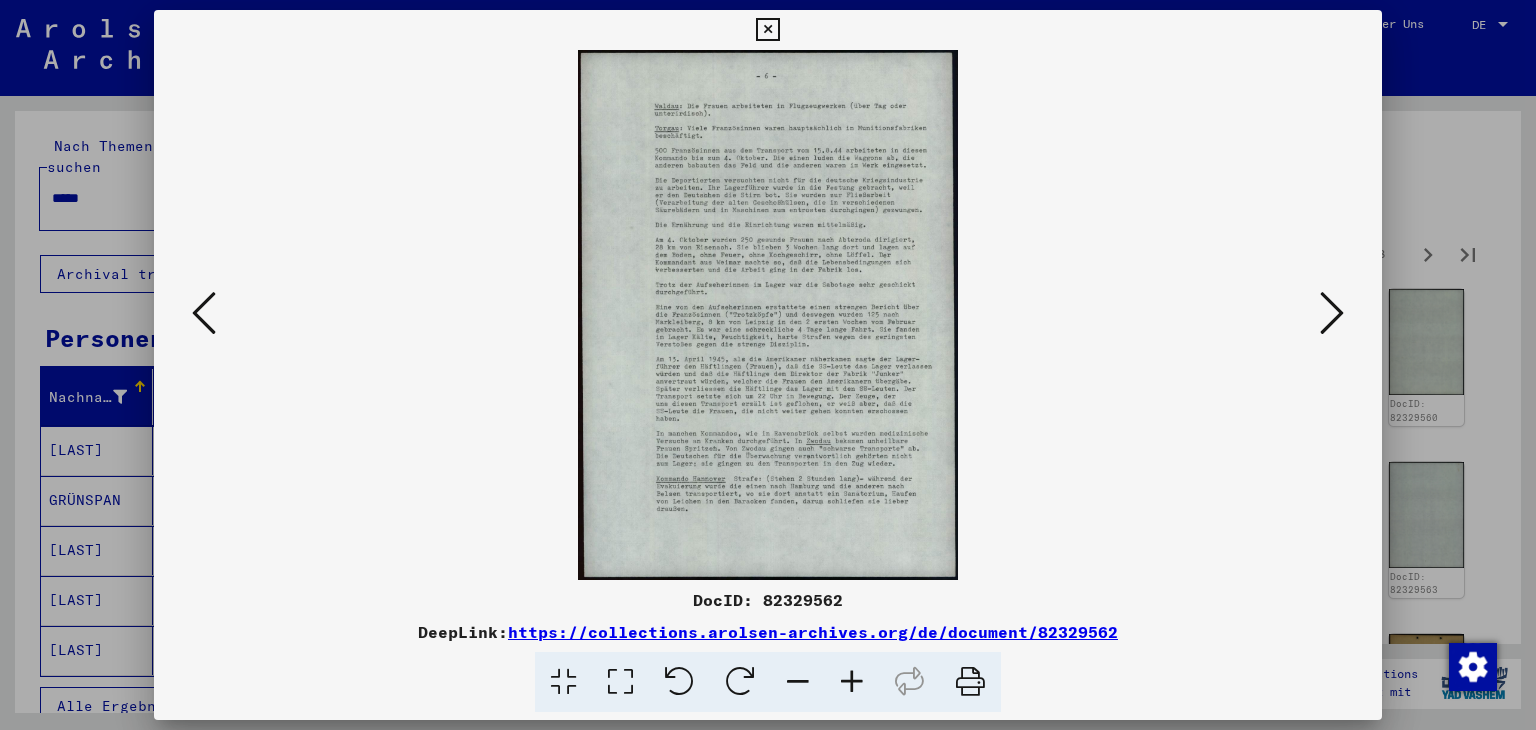 click at bounding box center (1332, 313) 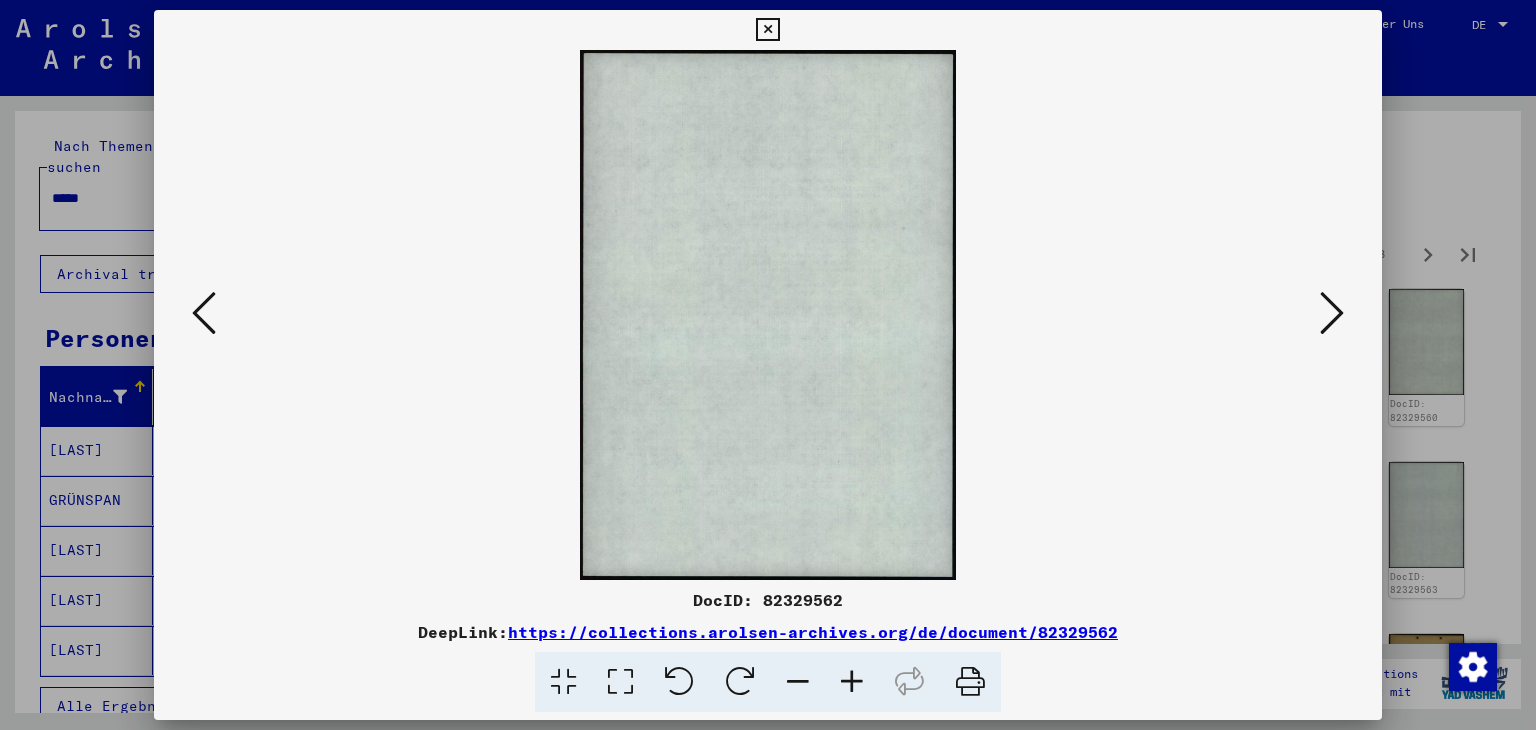 click at bounding box center (1332, 313) 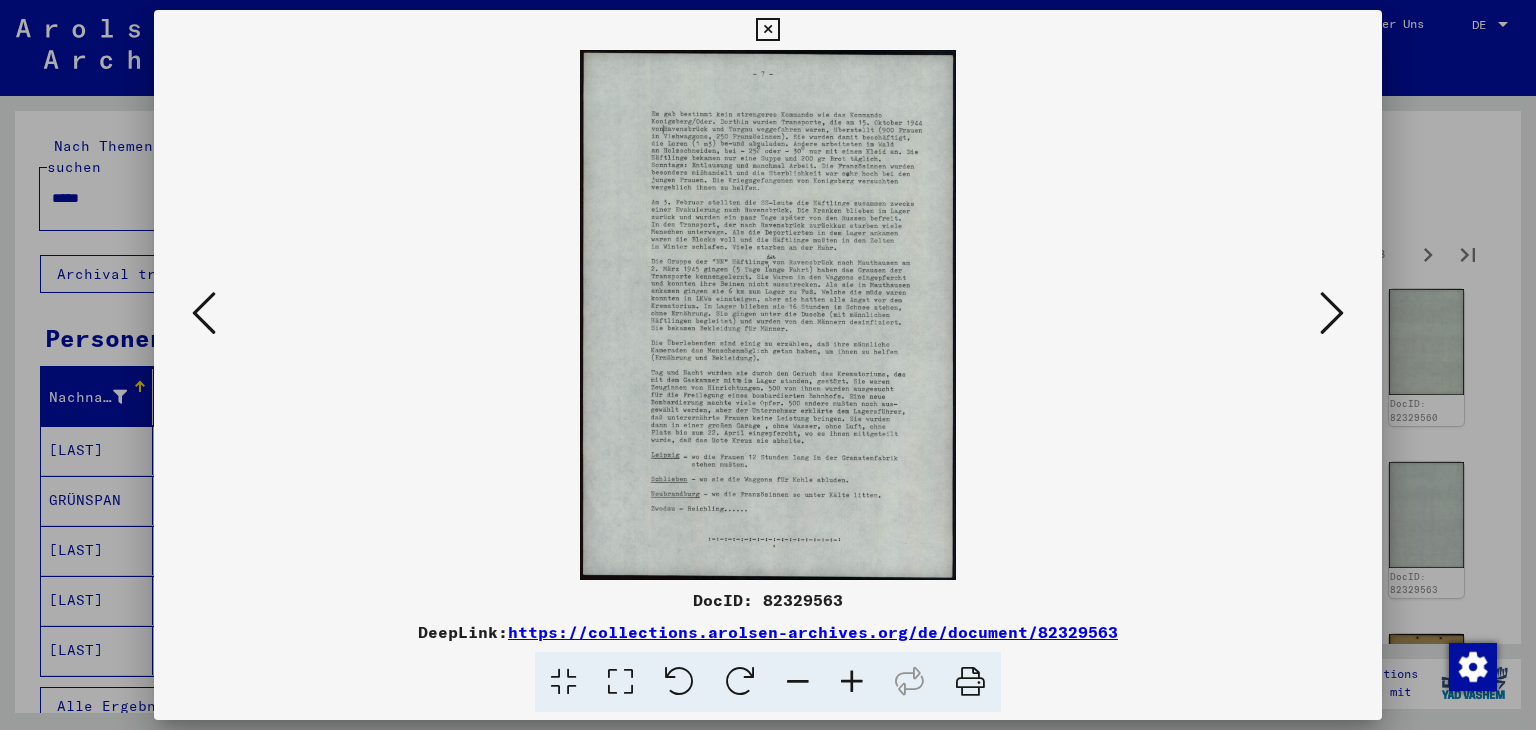 click at bounding box center (1332, 313) 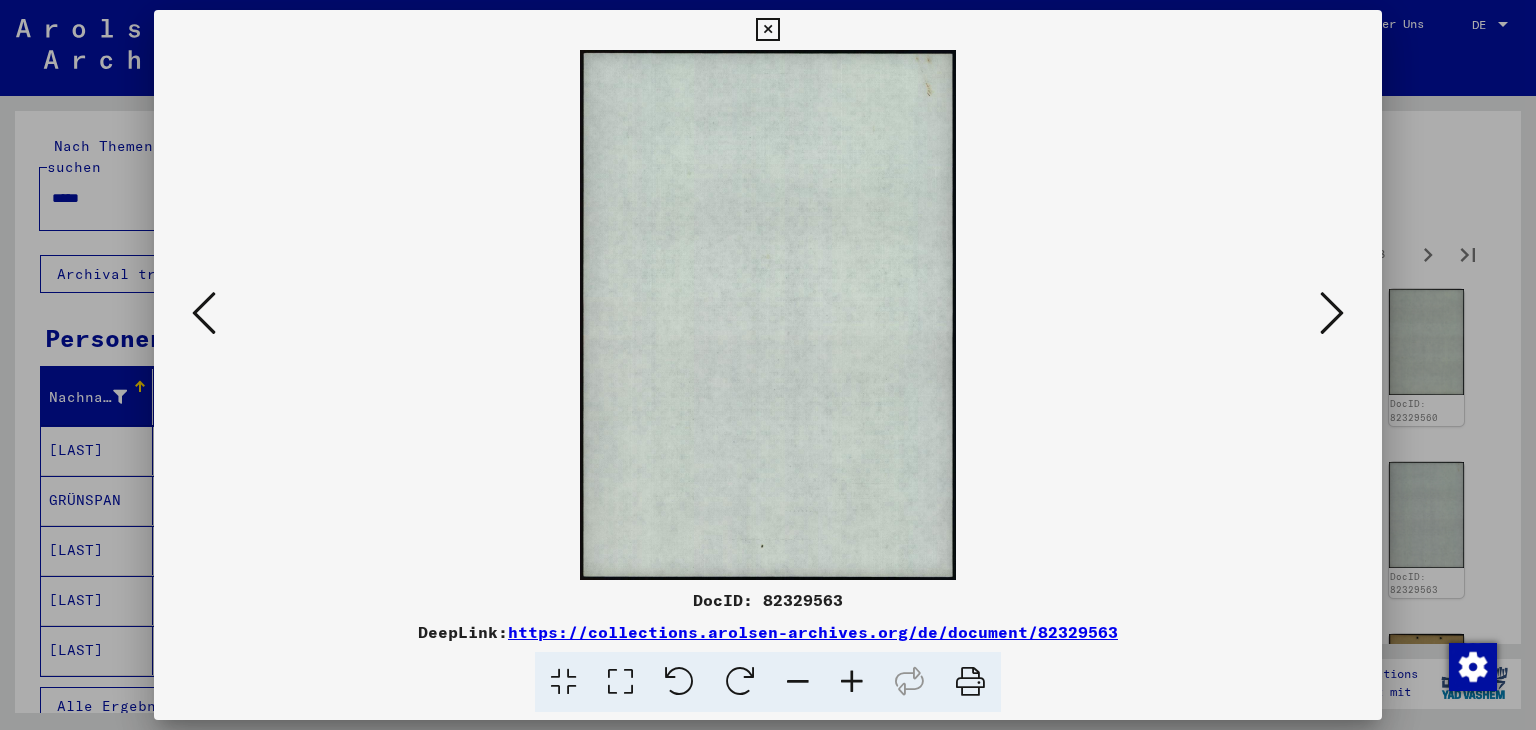 click at bounding box center [1332, 313] 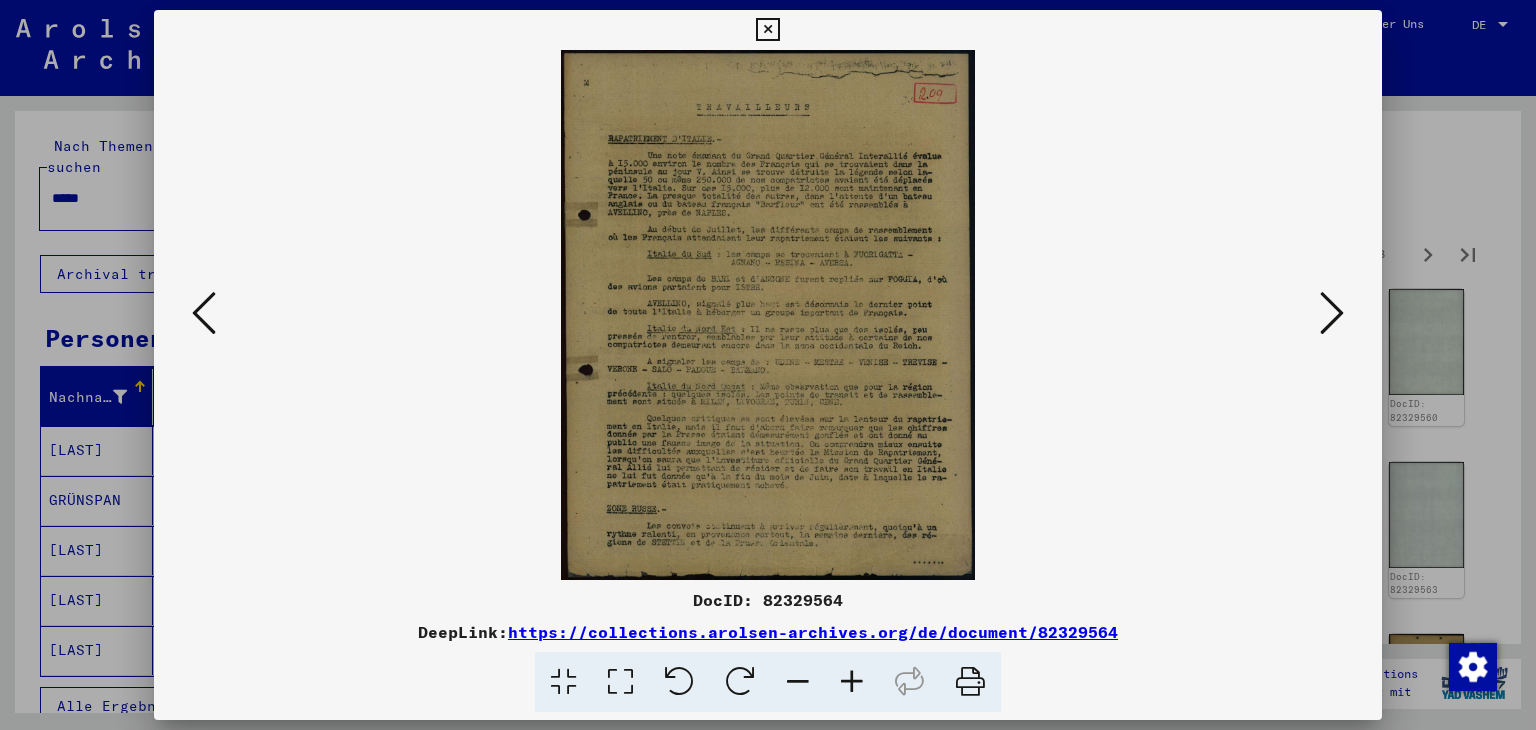 click at bounding box center (852, 682) 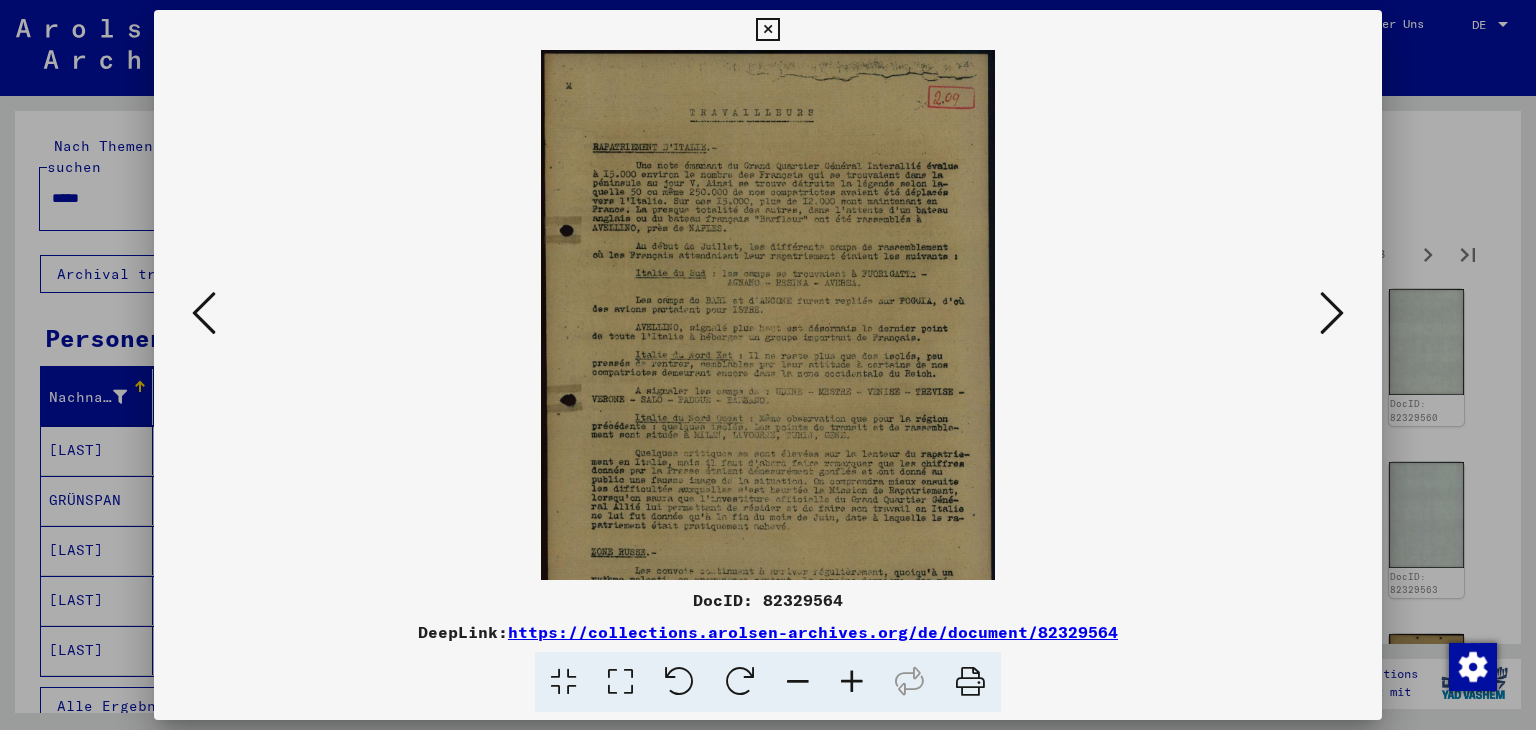 click at bounding box center (852, 682) 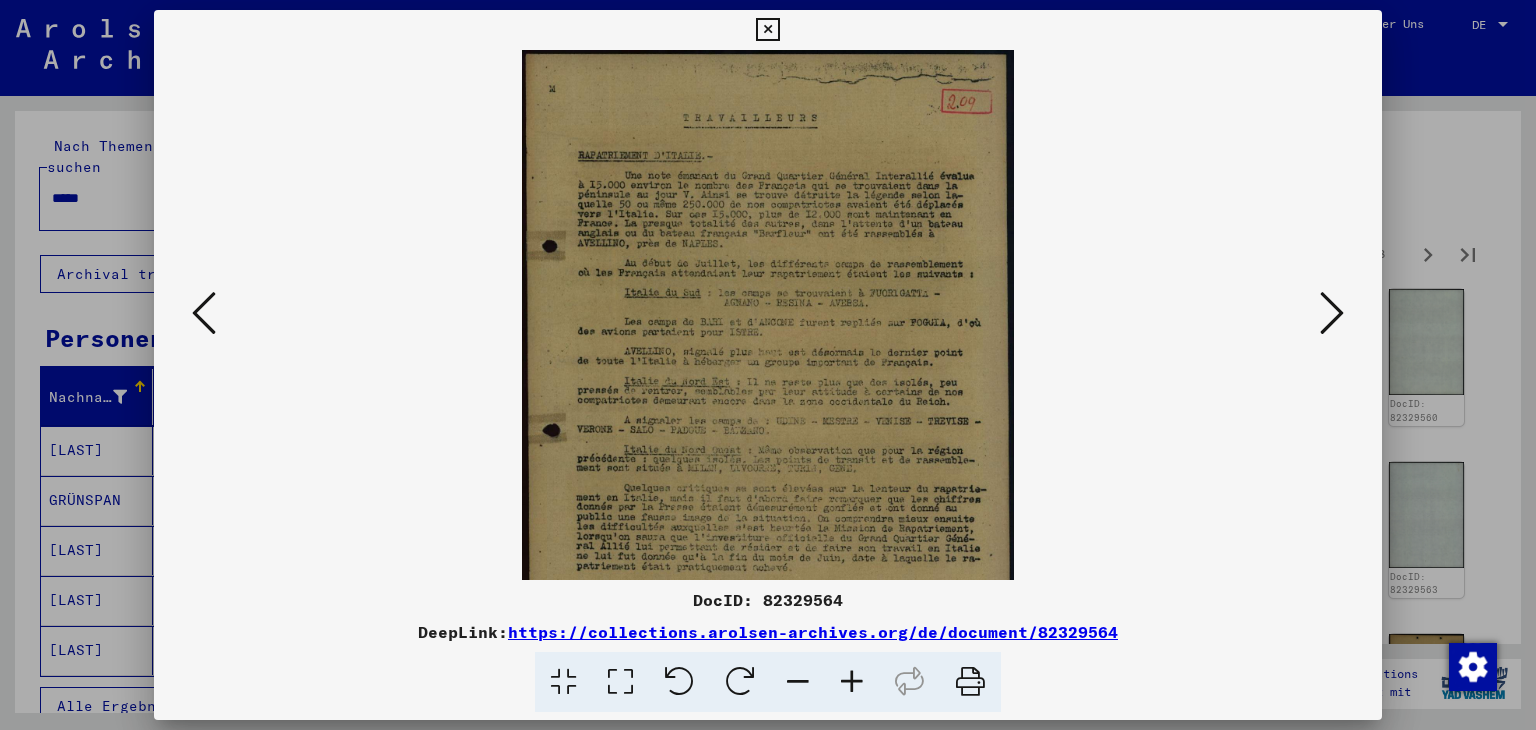 click at bounding box center [852, 682] 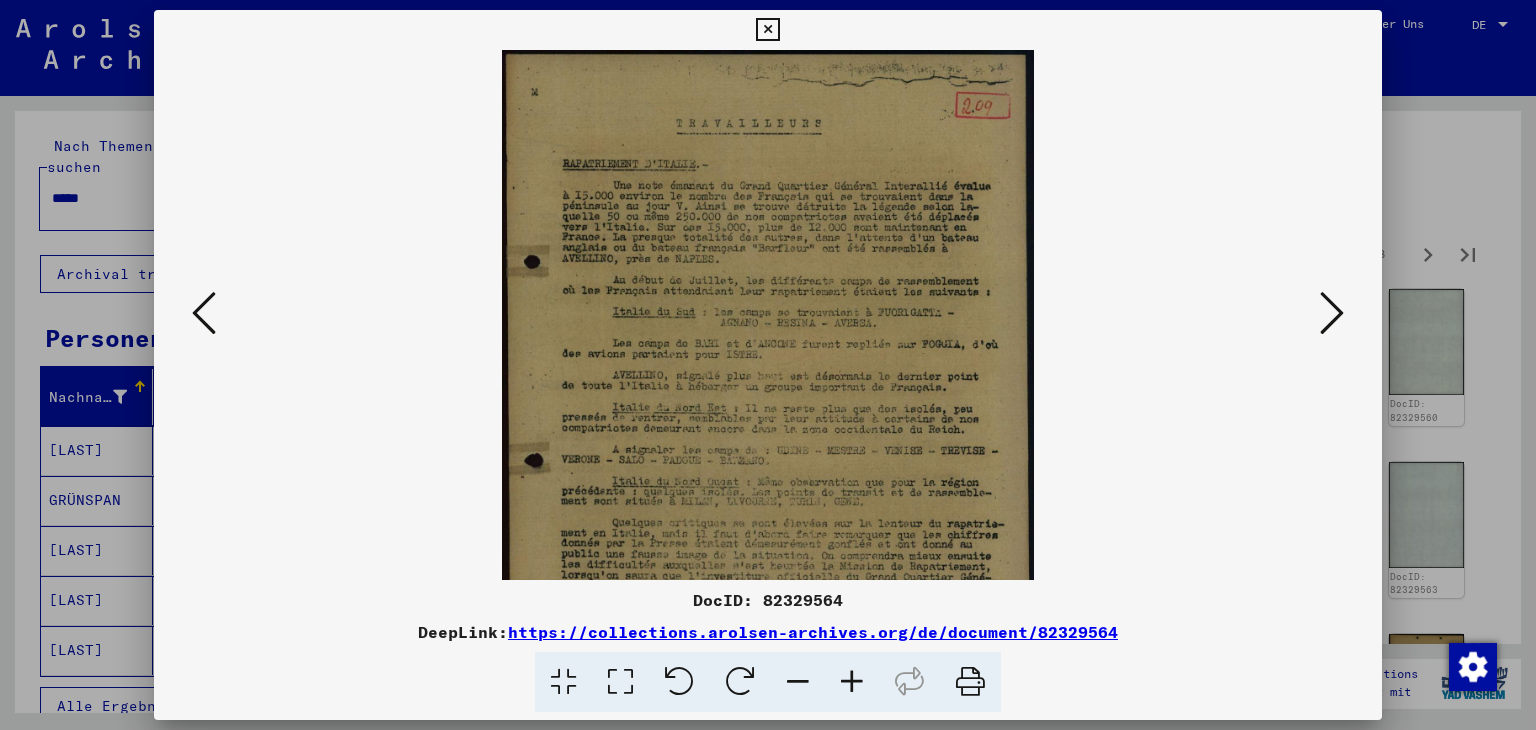 click at bounding box center (852, 682) 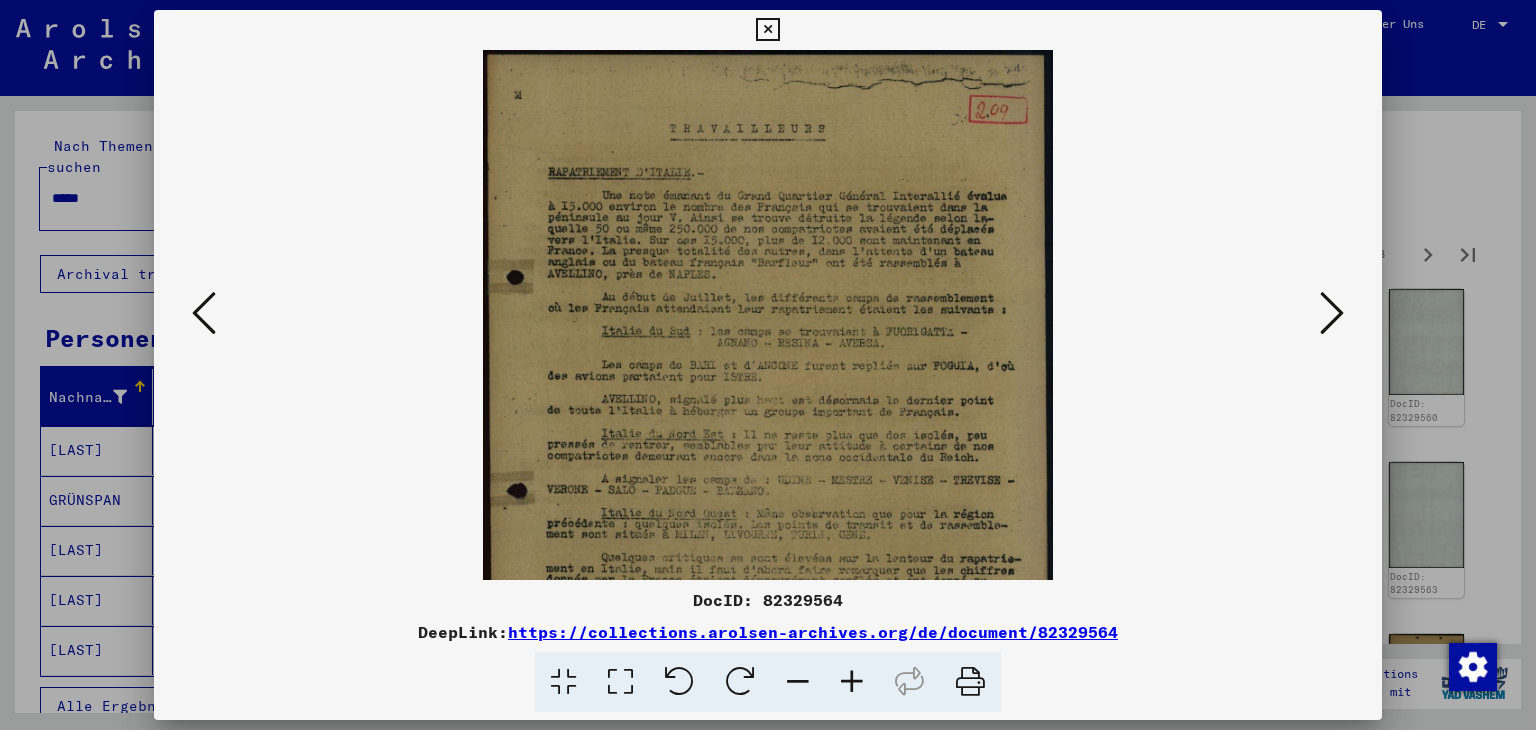 click at bounding box center (852, 682) 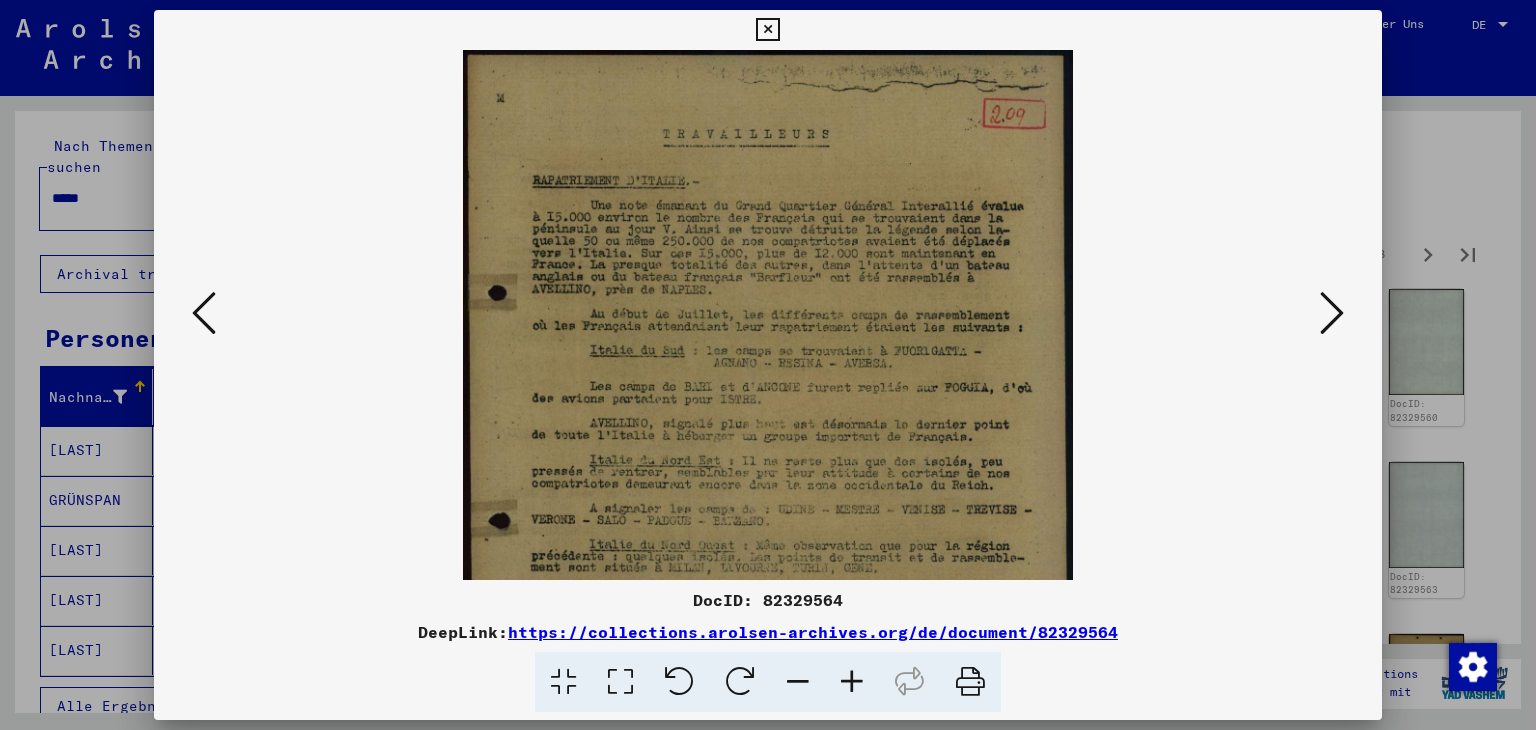 click at bounding box center (852, 682) 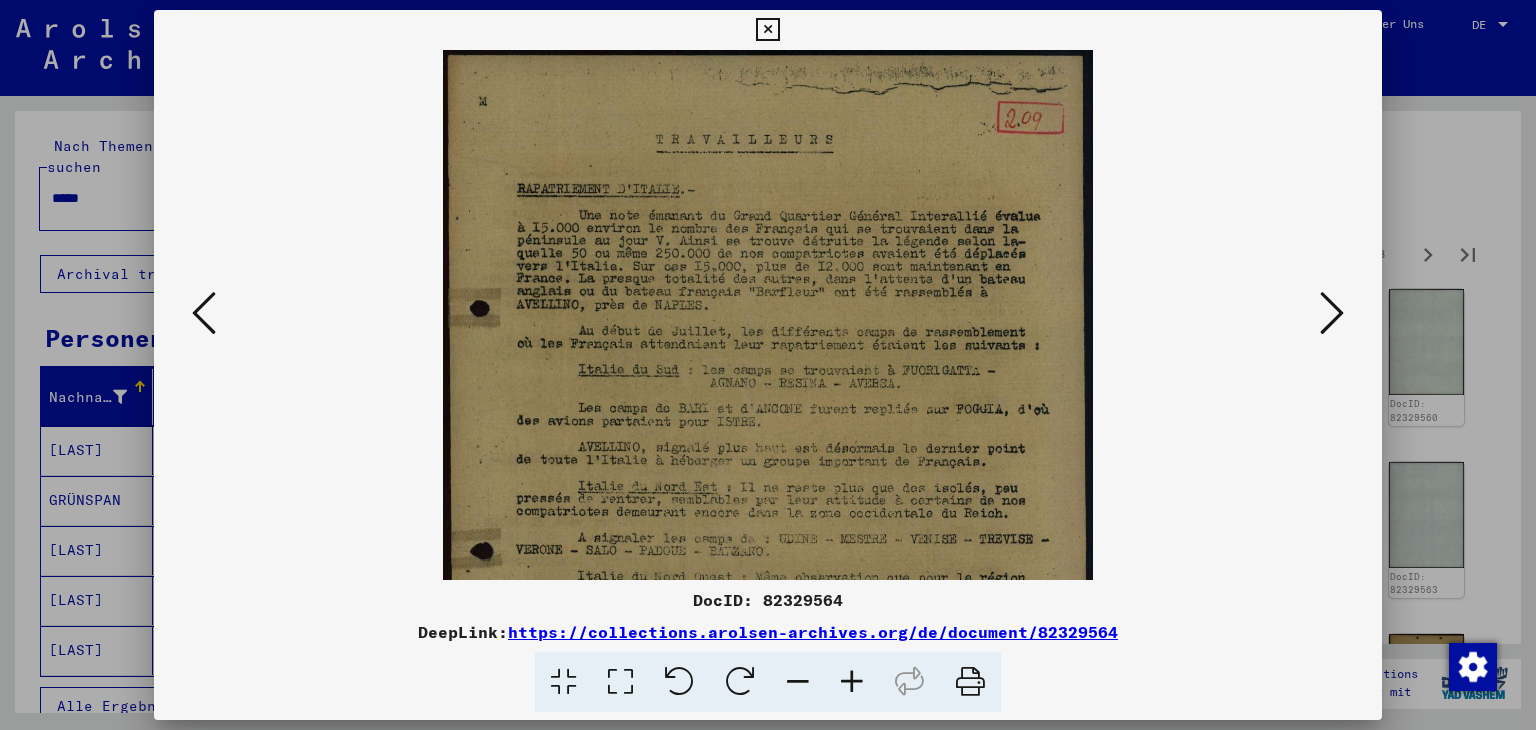 click at bounding box center [852, 682] 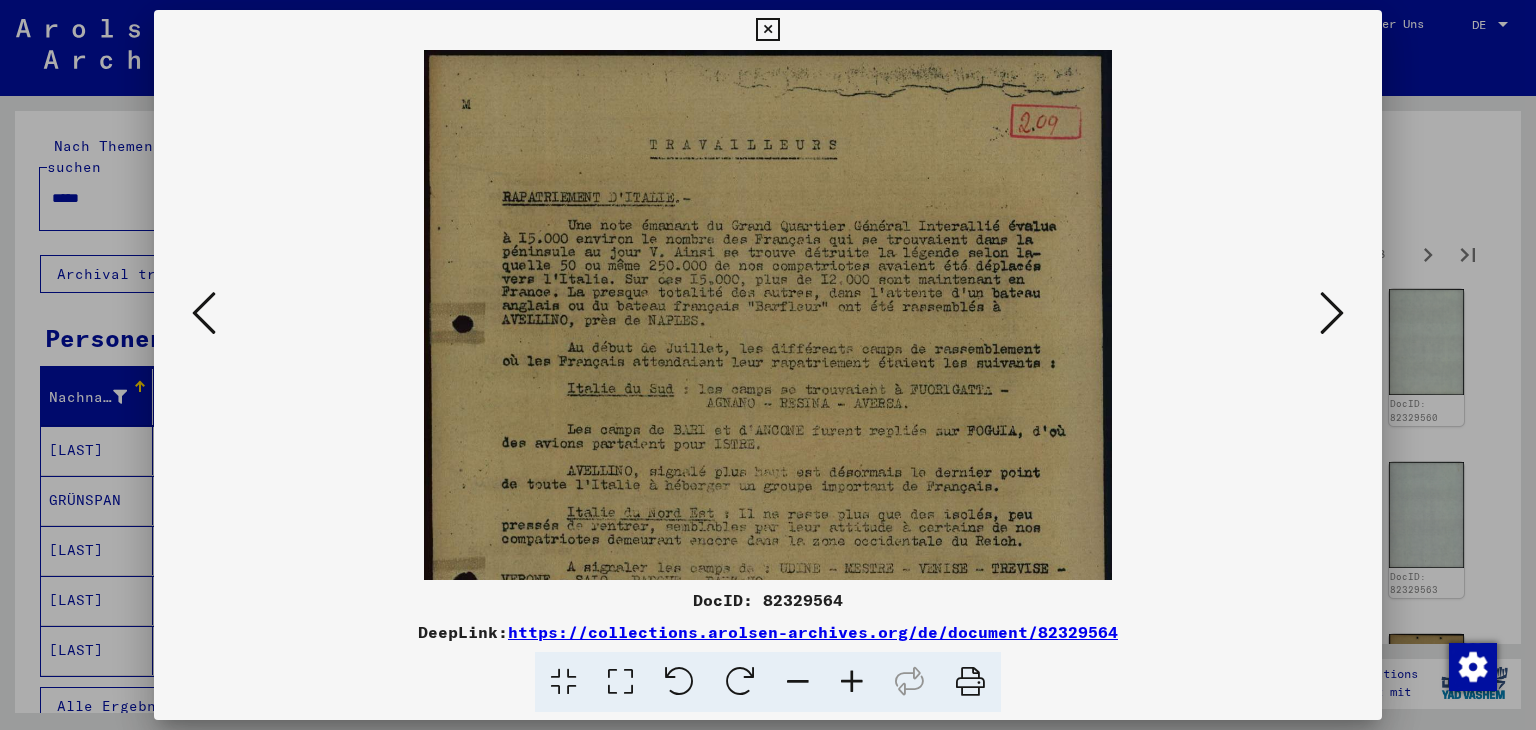 click at bounding box center (852, 682) 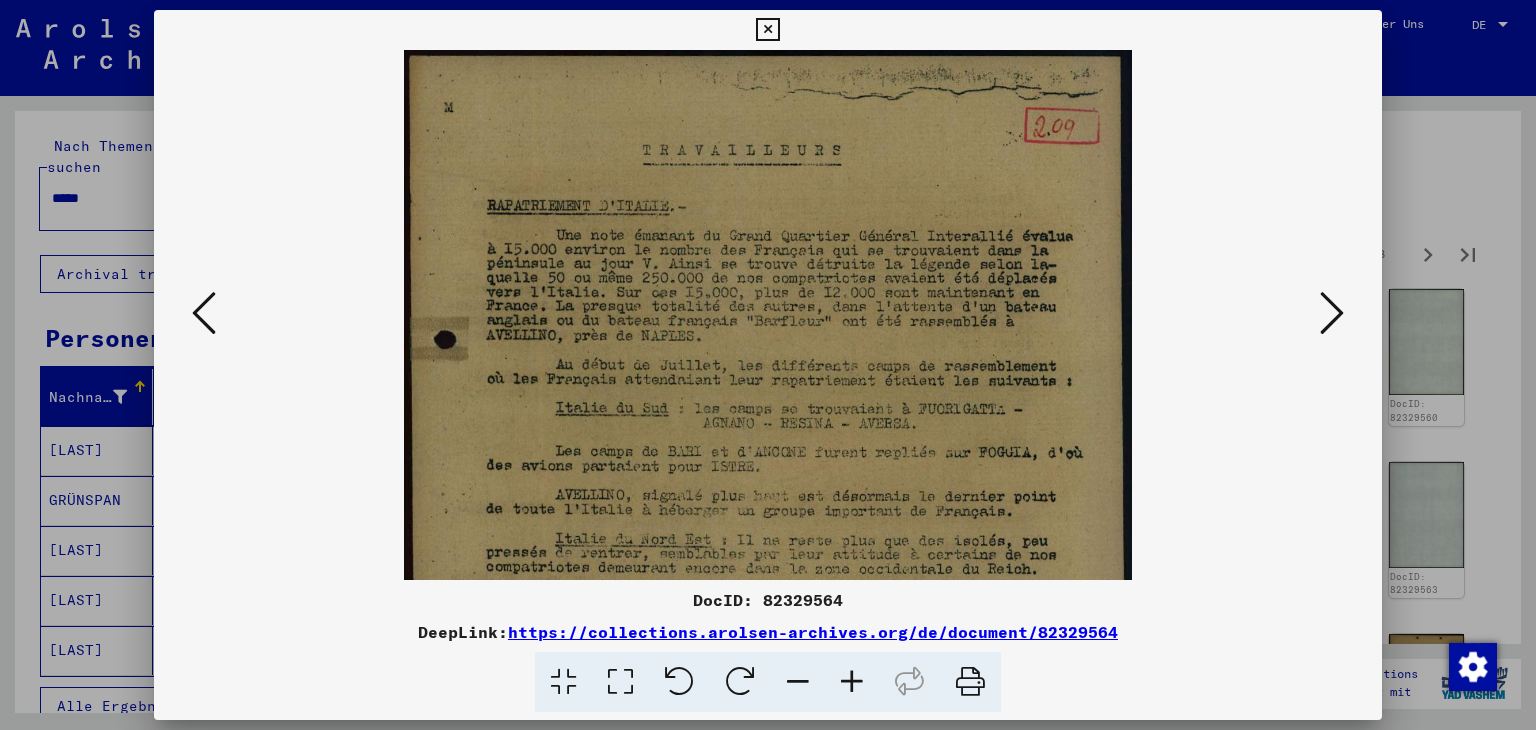 click at bounding box center (852, 682) 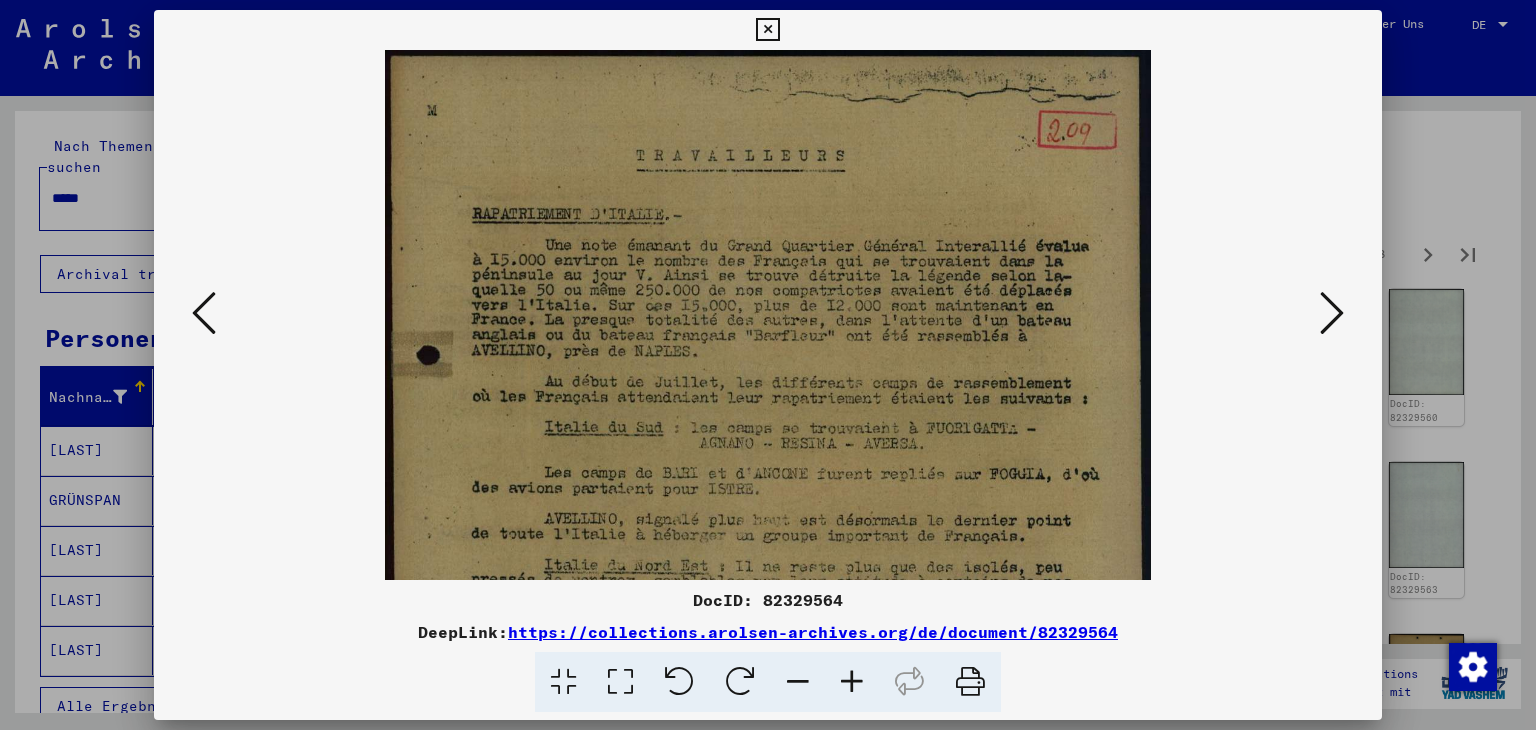 click at bounding box center [852, 682] 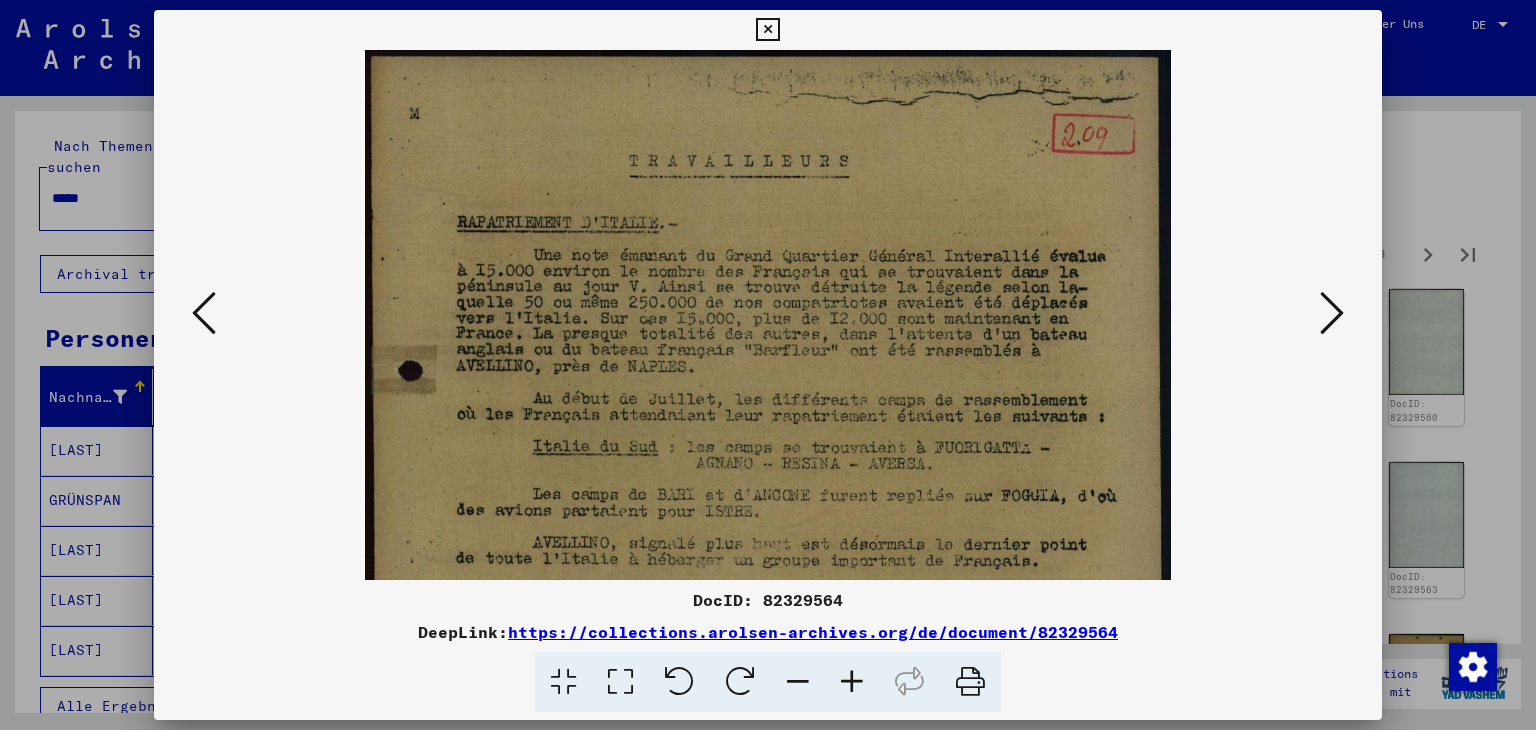 click at bounding box center [852, 682] 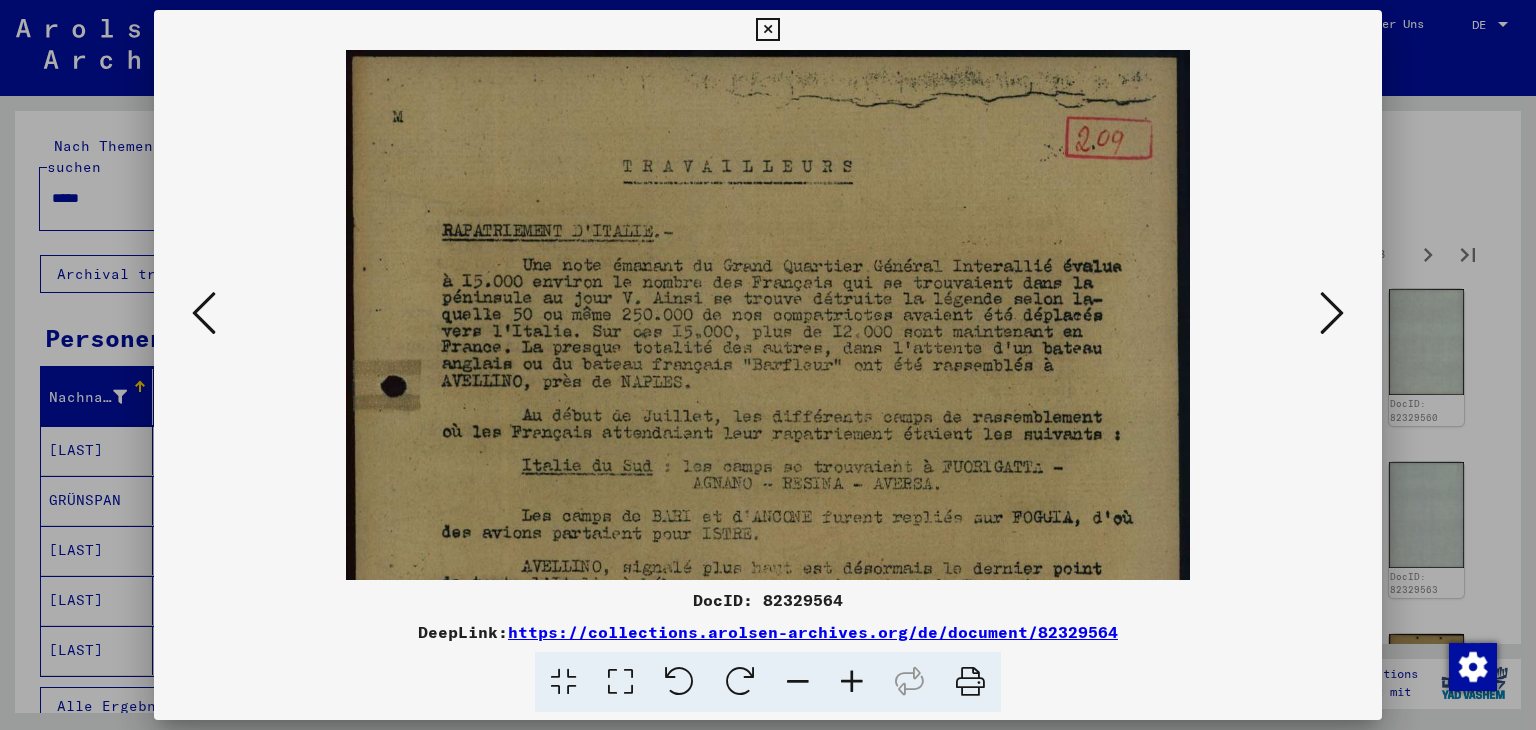 click at bounding box center [852, 682] 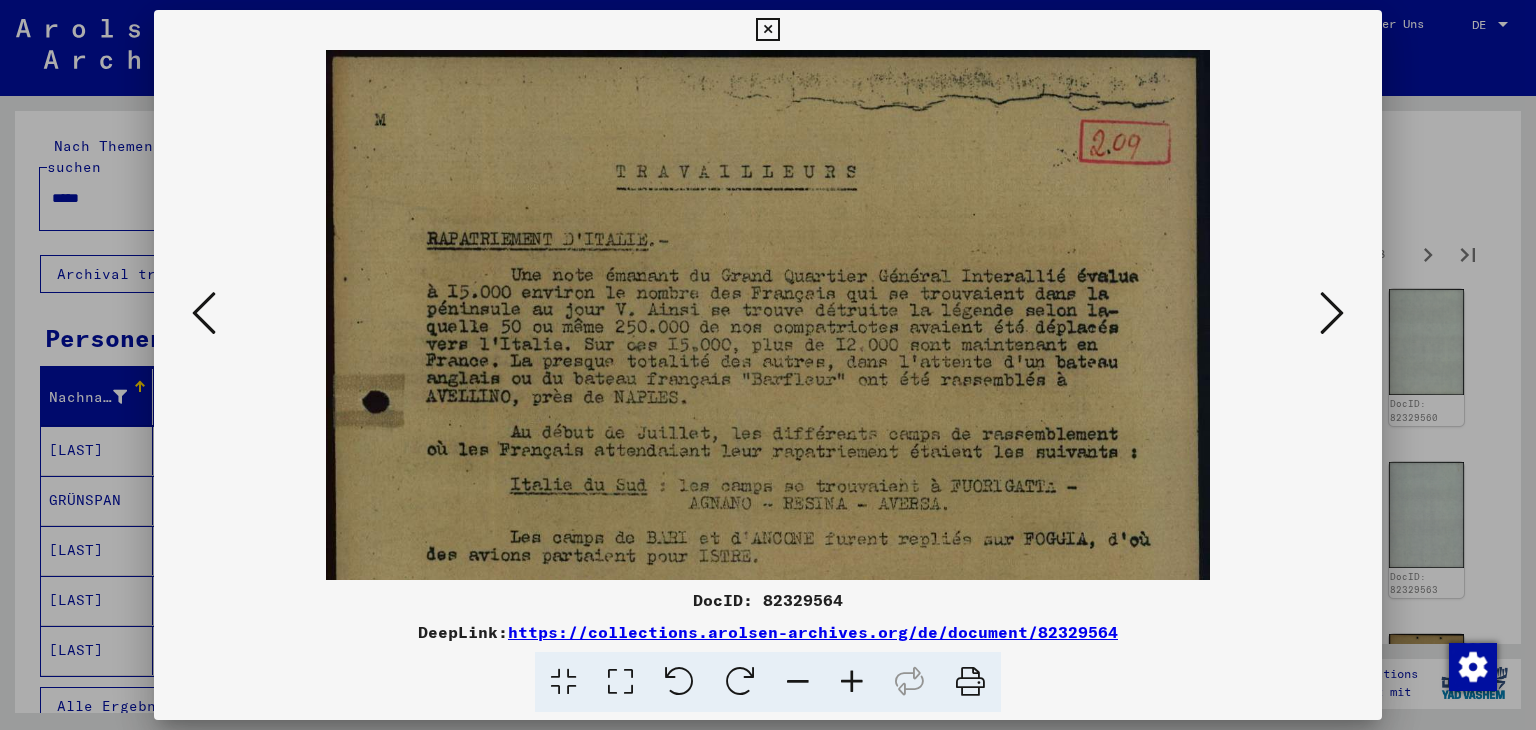 click at bounding box center [852, 682] 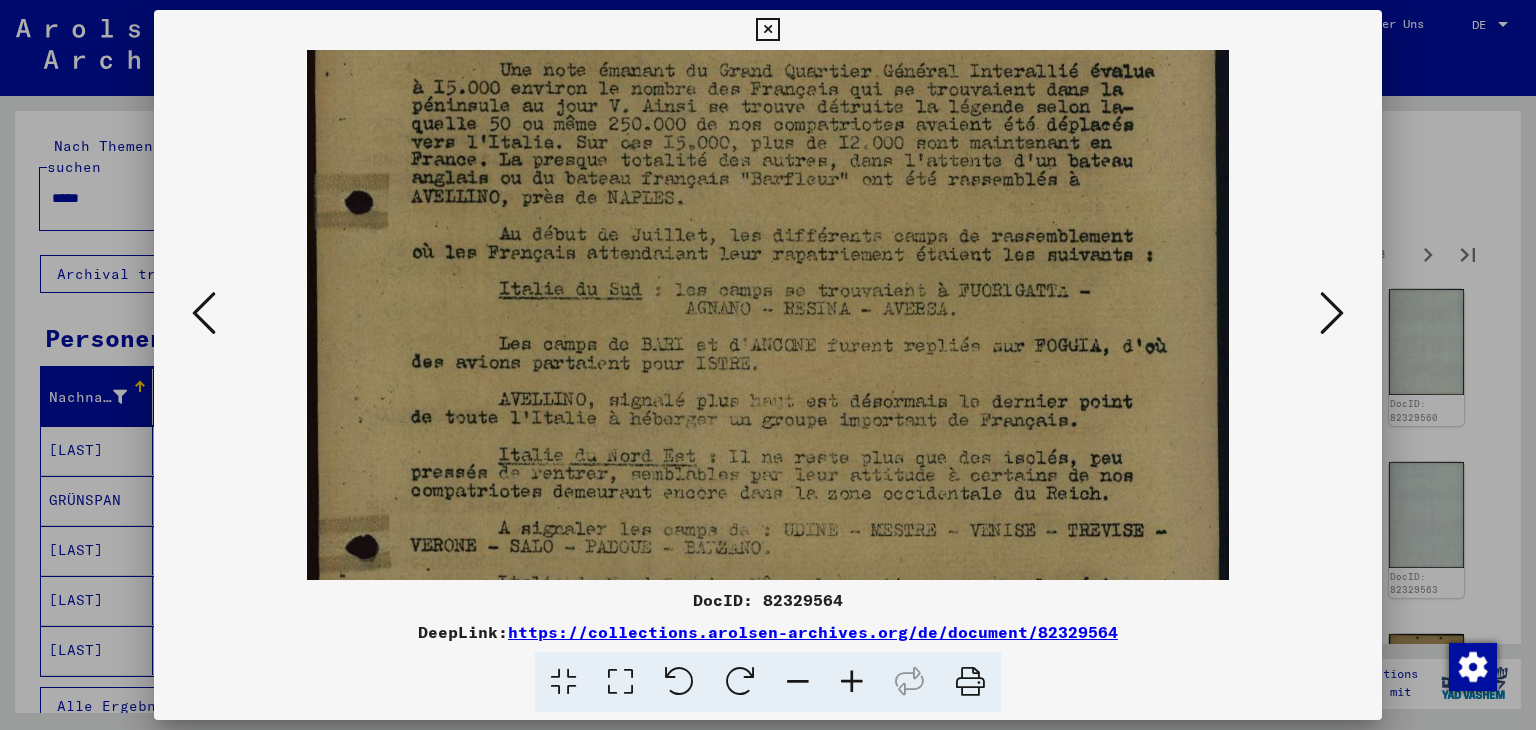 drag, startPoint x: 856, startPoint y: 485, endPoint x: 870, endPoint y: 258, distance: 227.4313 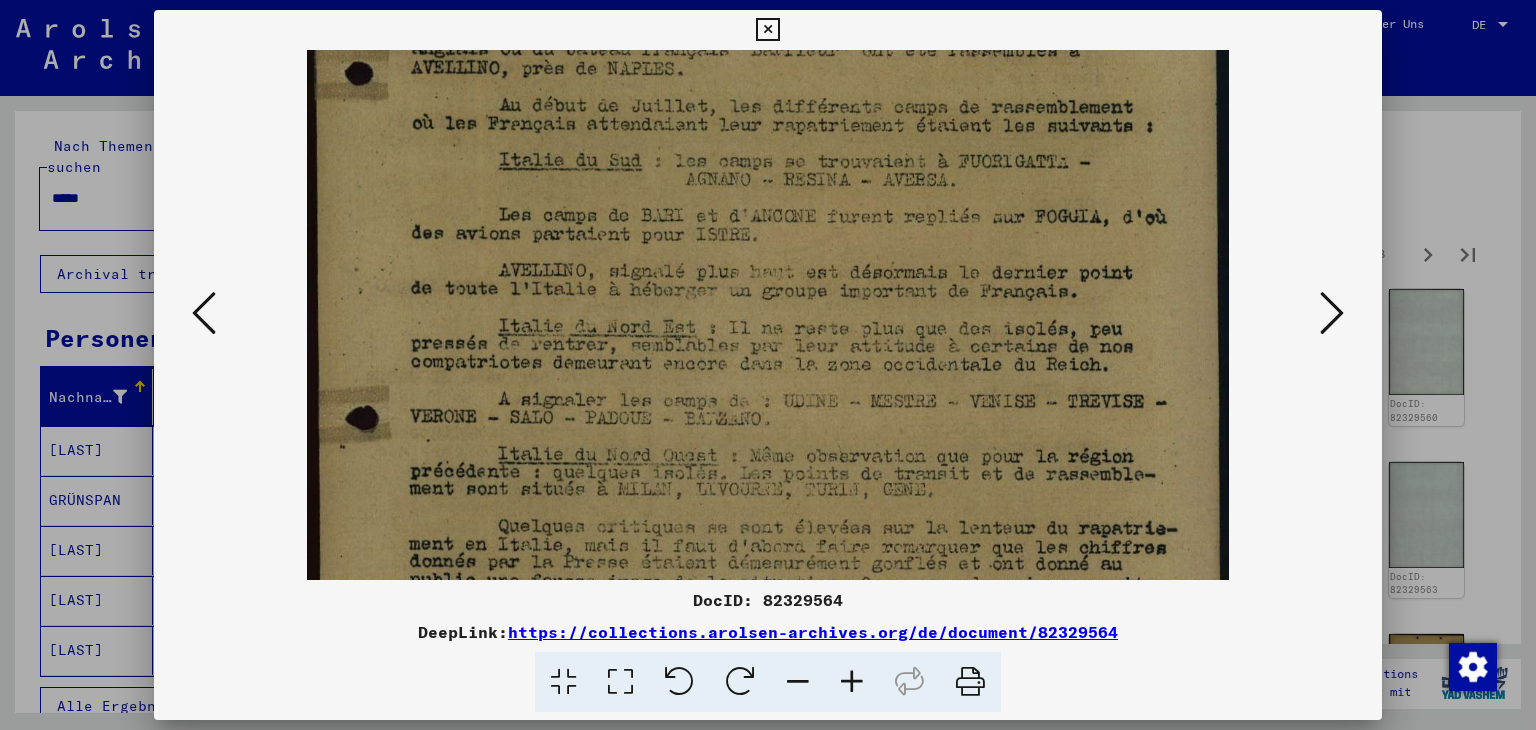 scroll, scrollTop: 398, scrollLeft: 0, axis: vertical 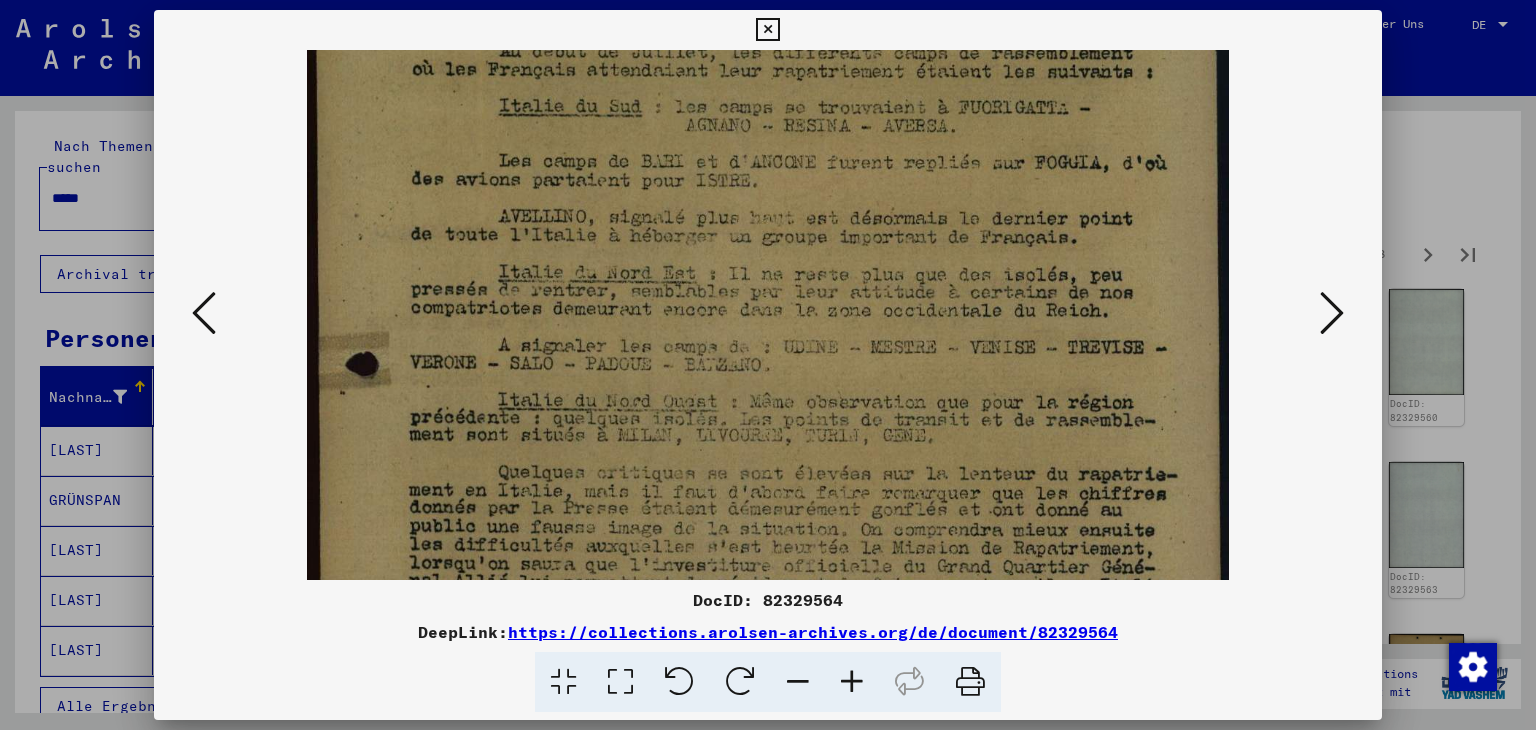 drag, startPoint x: 868, startPoint y: 326, endPoint x: 874, endPoint y: 272, distance: 54.33231 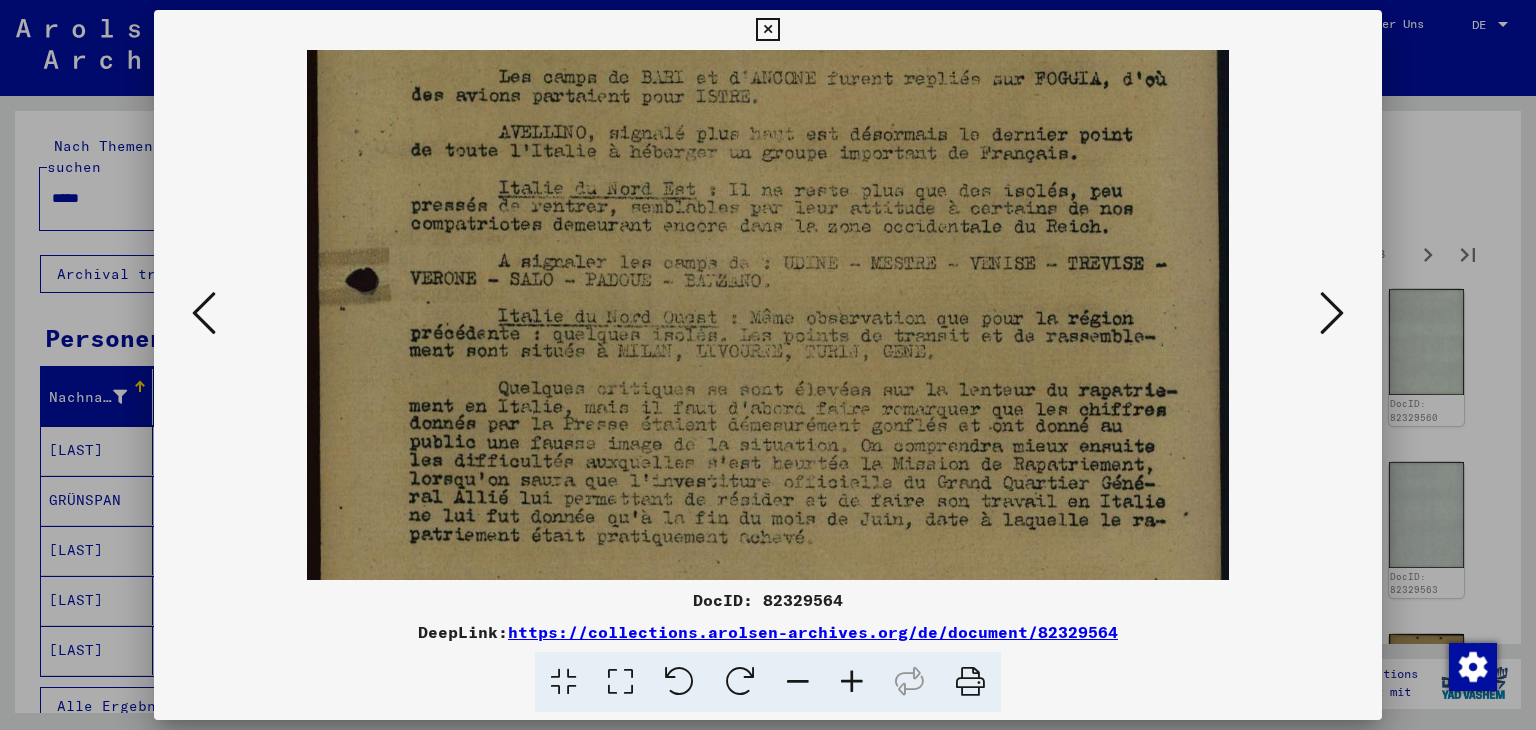 drag, startPoint x: 831, startPoint y: 460, endPoint x: 828, endPoint y: 374, distance: 86.05231 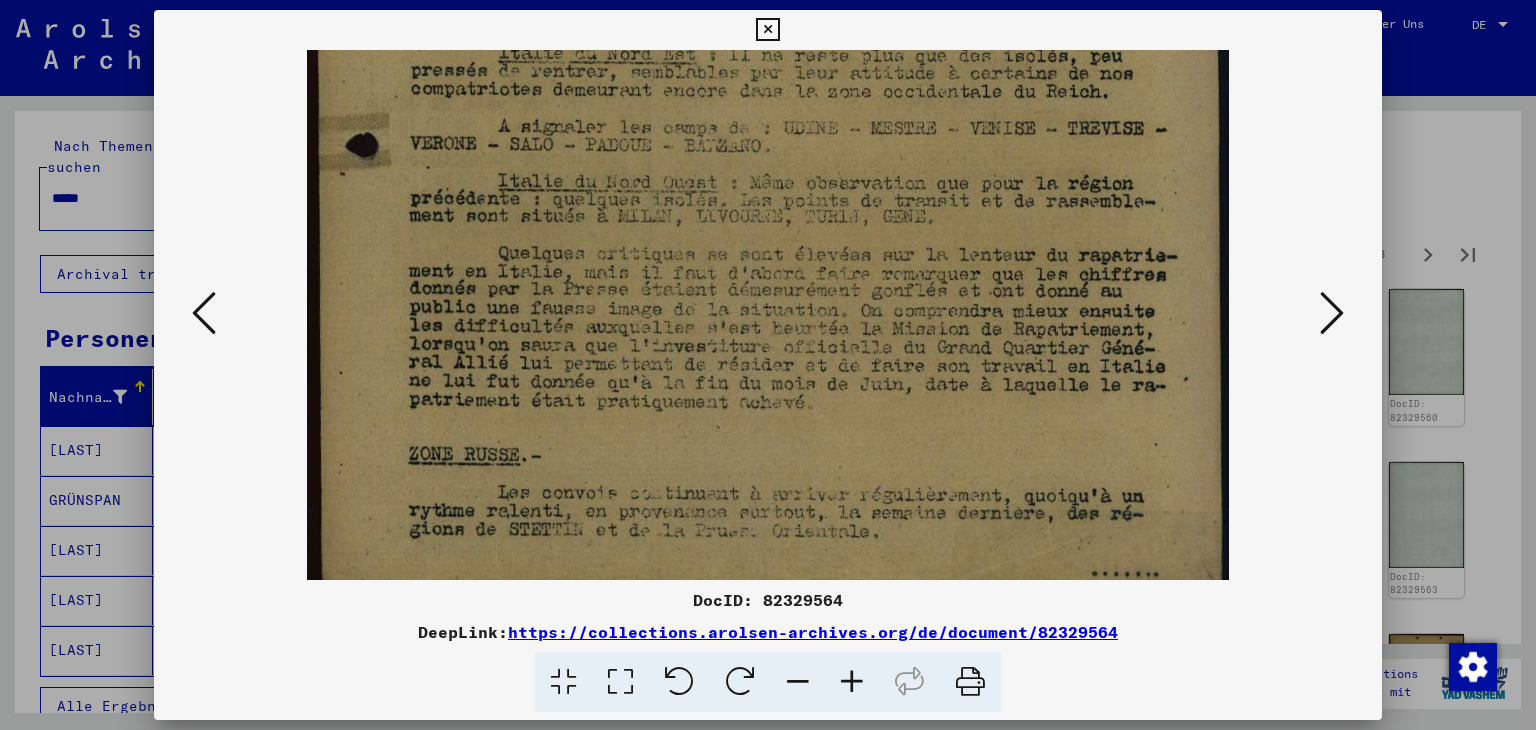 scroll, scrollTop: 649, scrollLeft: 0, axis: vertical 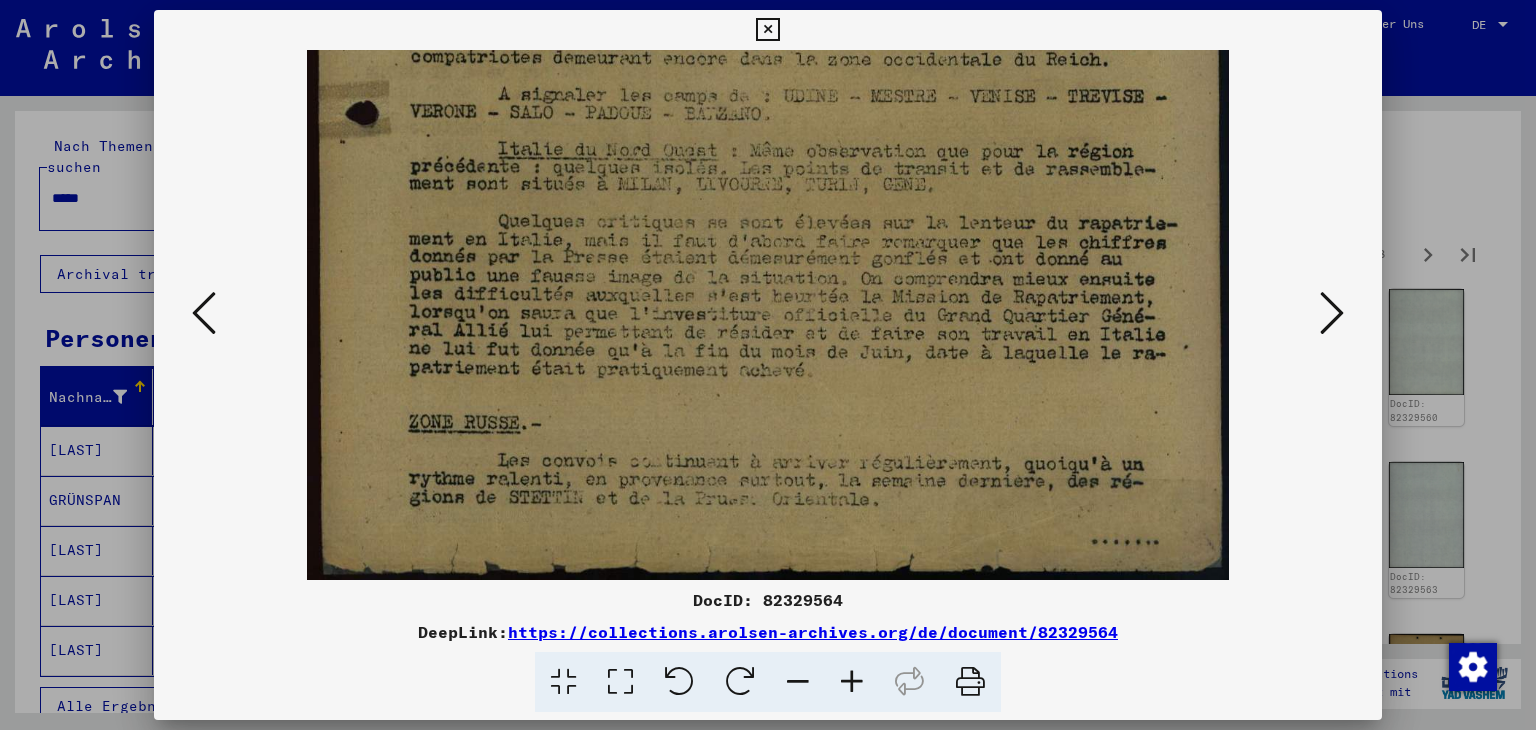 drag, startPoint x: 824, startPoint y: 413, endPoint x: 832, endPoint y: 293, distance: 120.26637 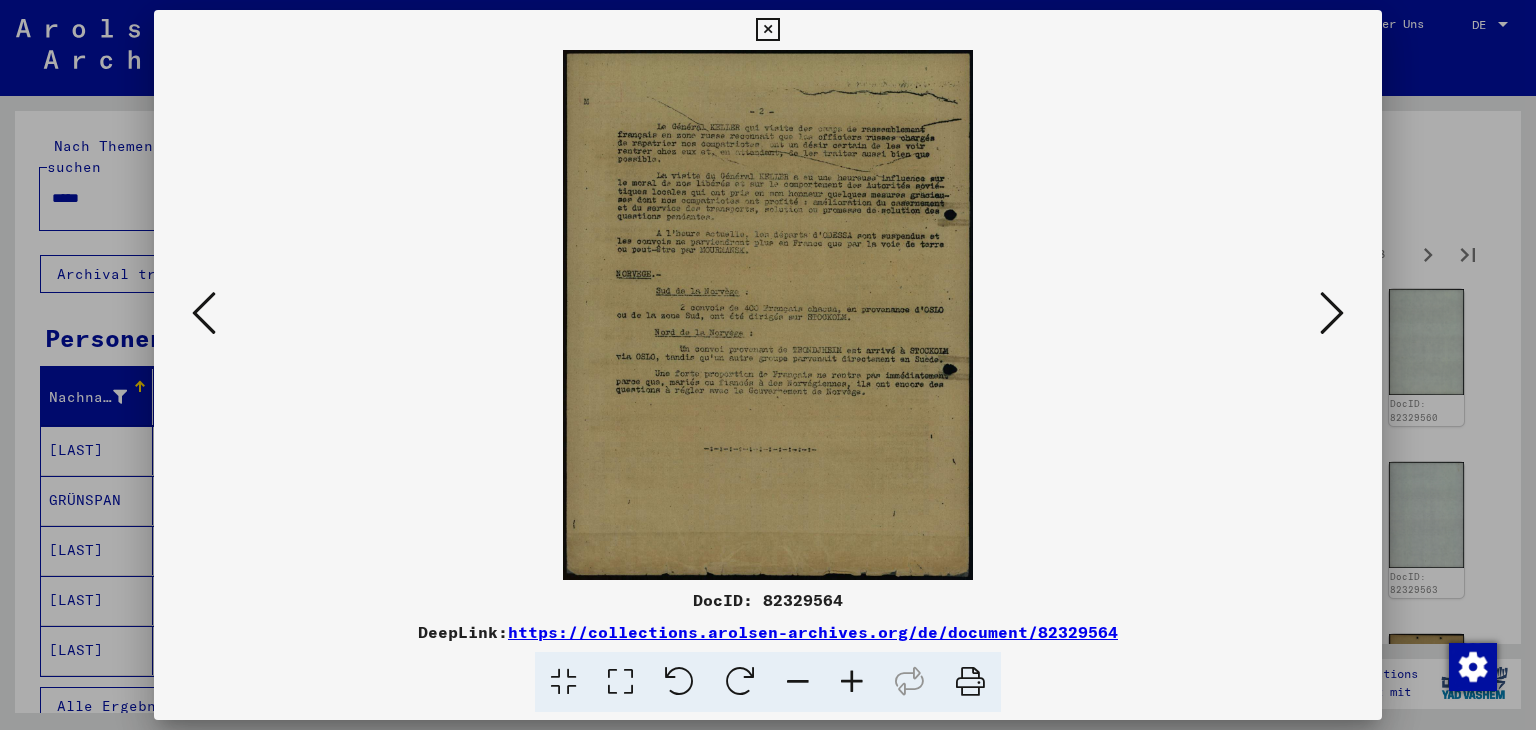 click at bounding box center [852, 682] 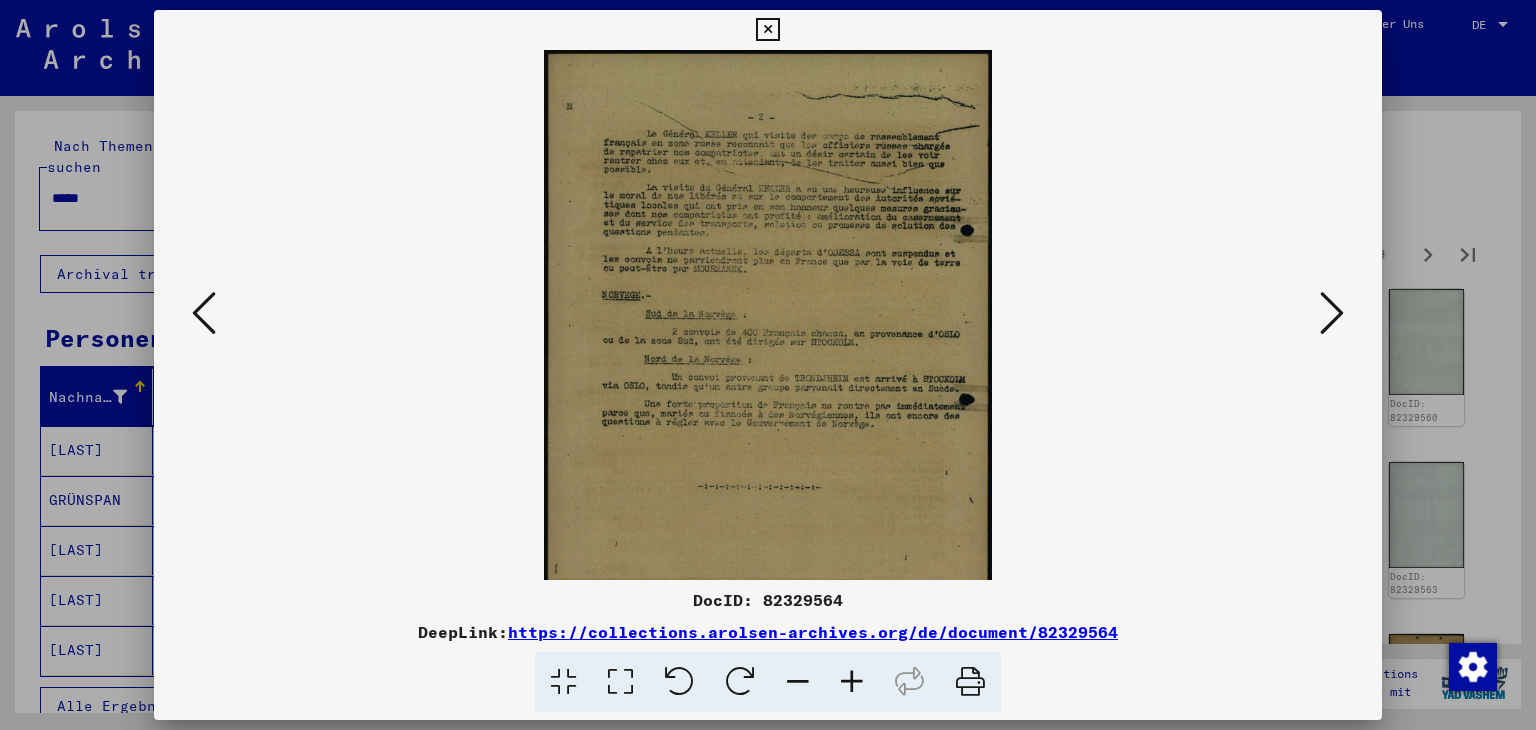 click at bounding box center [852, 682] 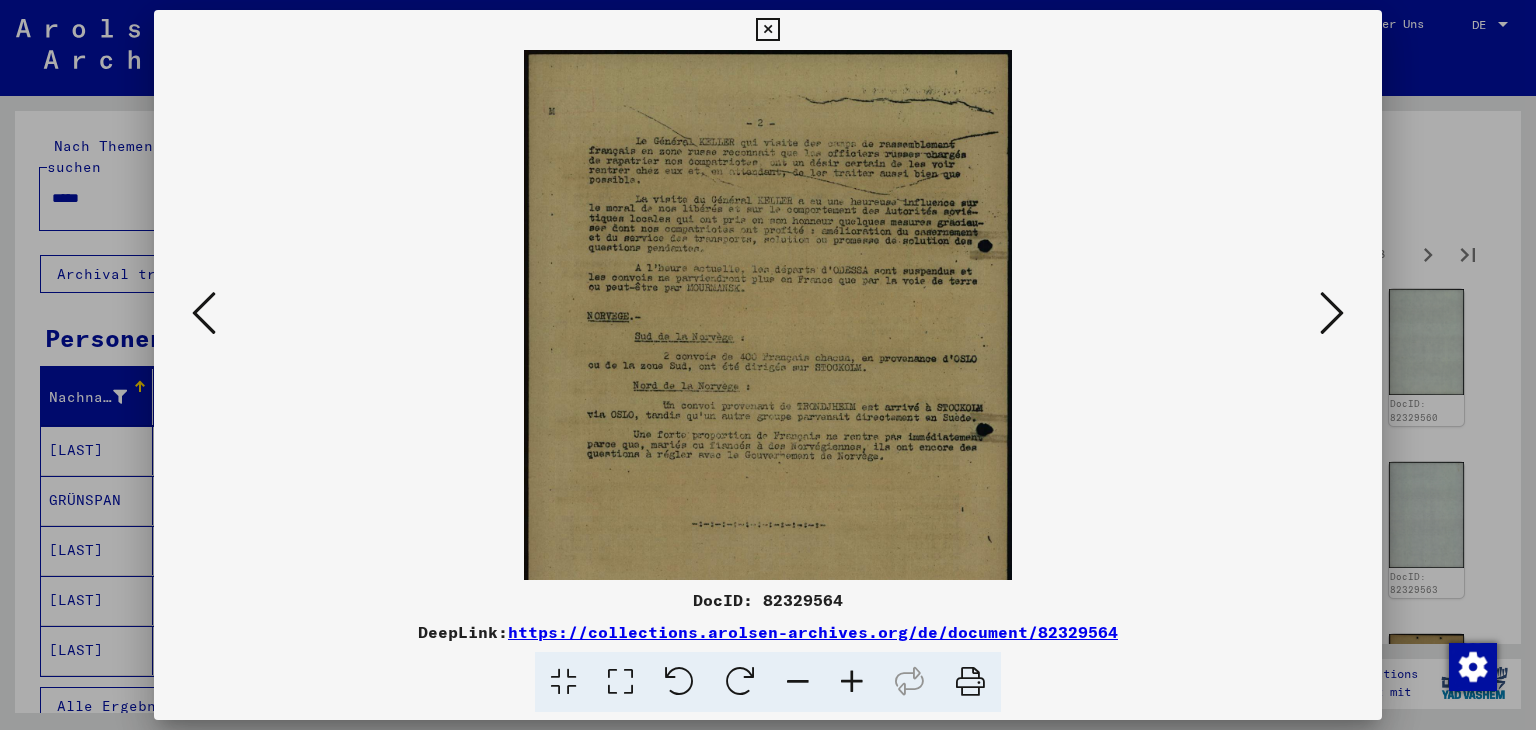 click at bounding box center [852, 682] 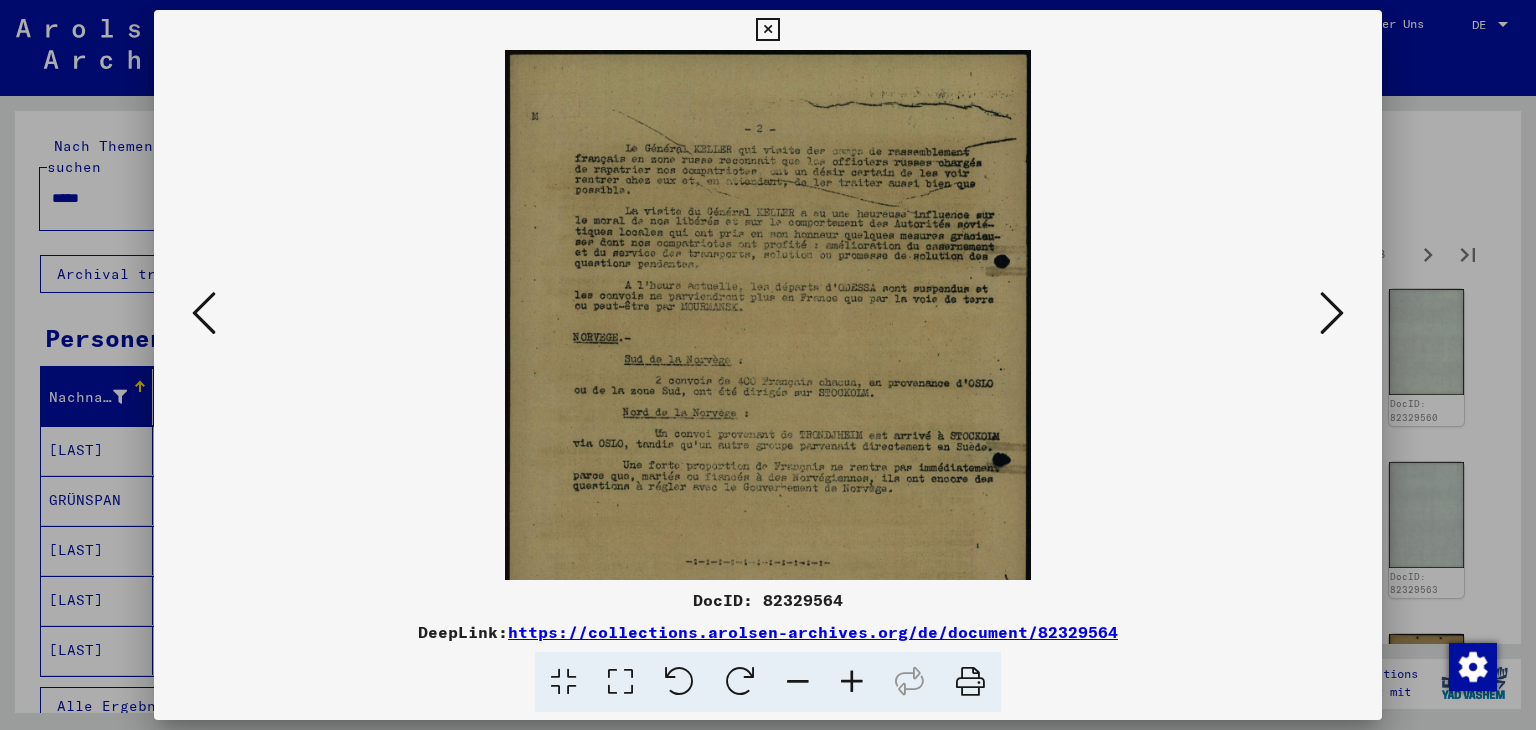 click at bounding box center (852, 682) 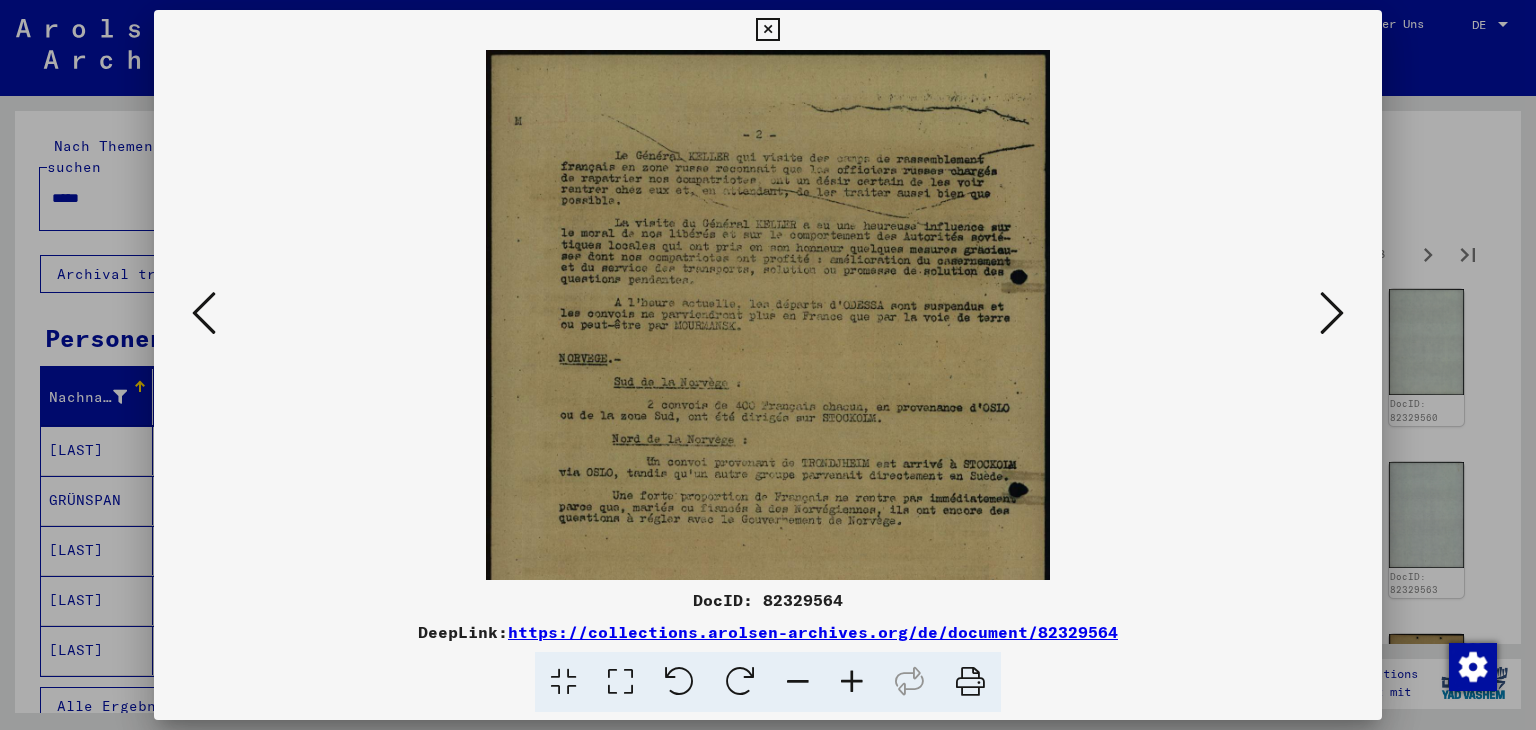 click at bounding box center [852, 682] 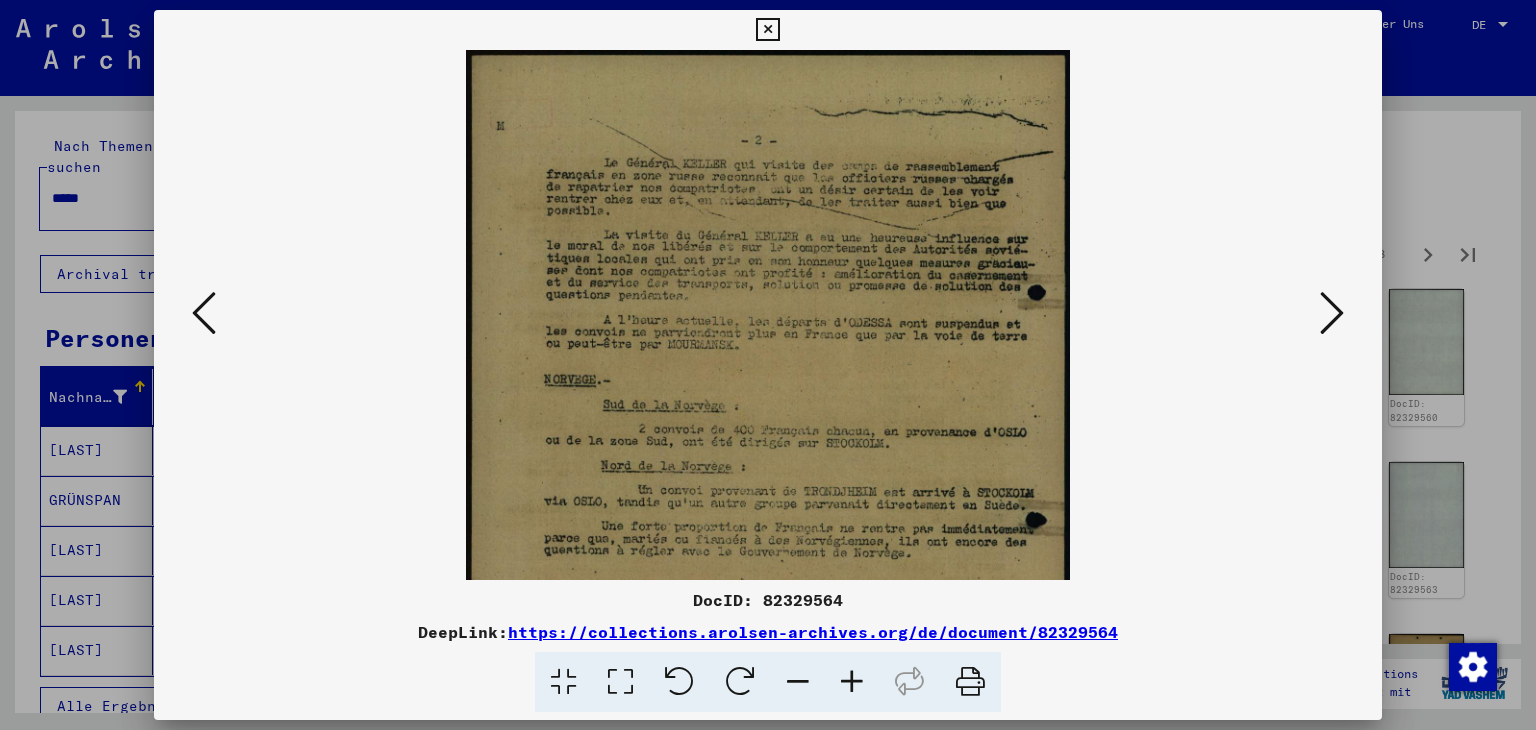 click at bounding box center (852, 682) 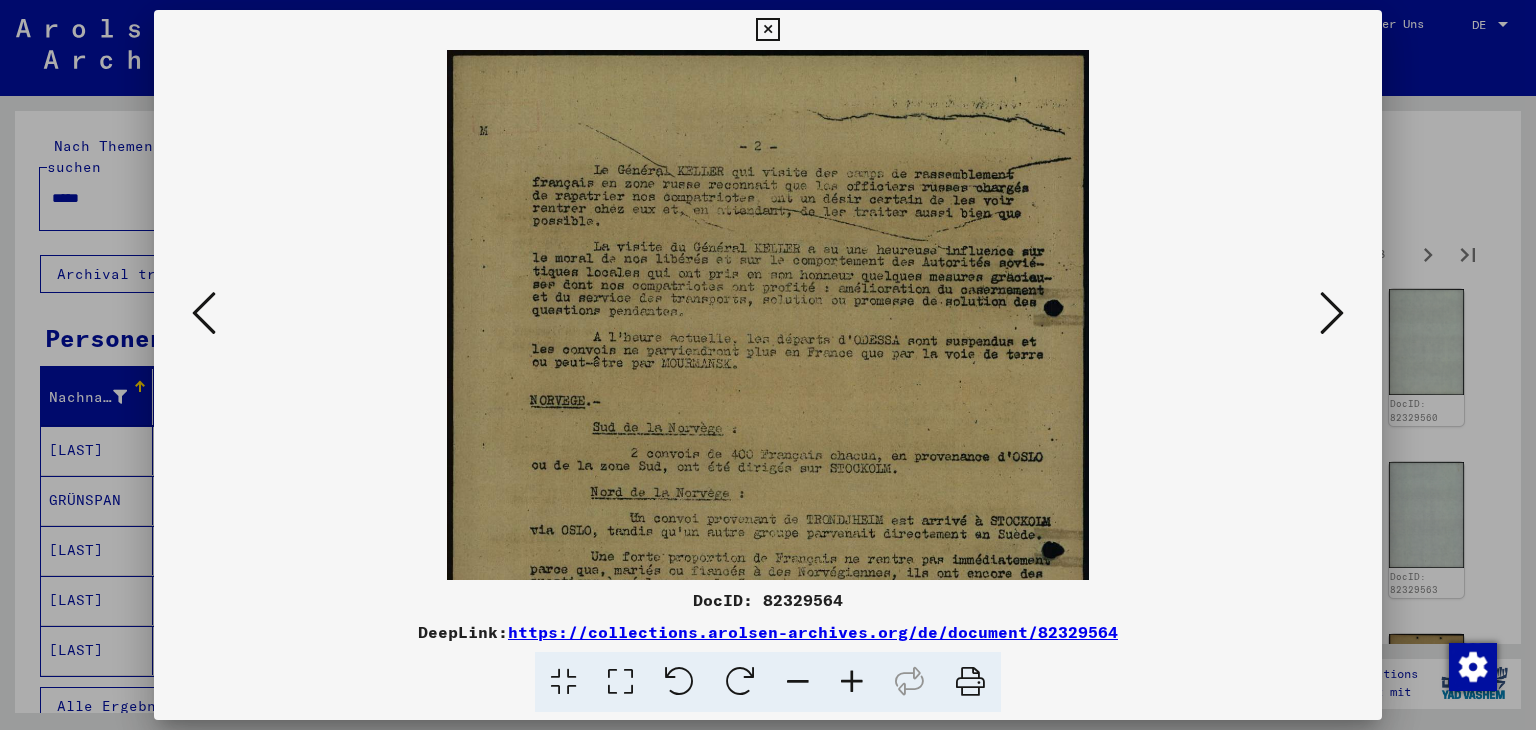 click at bounding box center (852, 682) 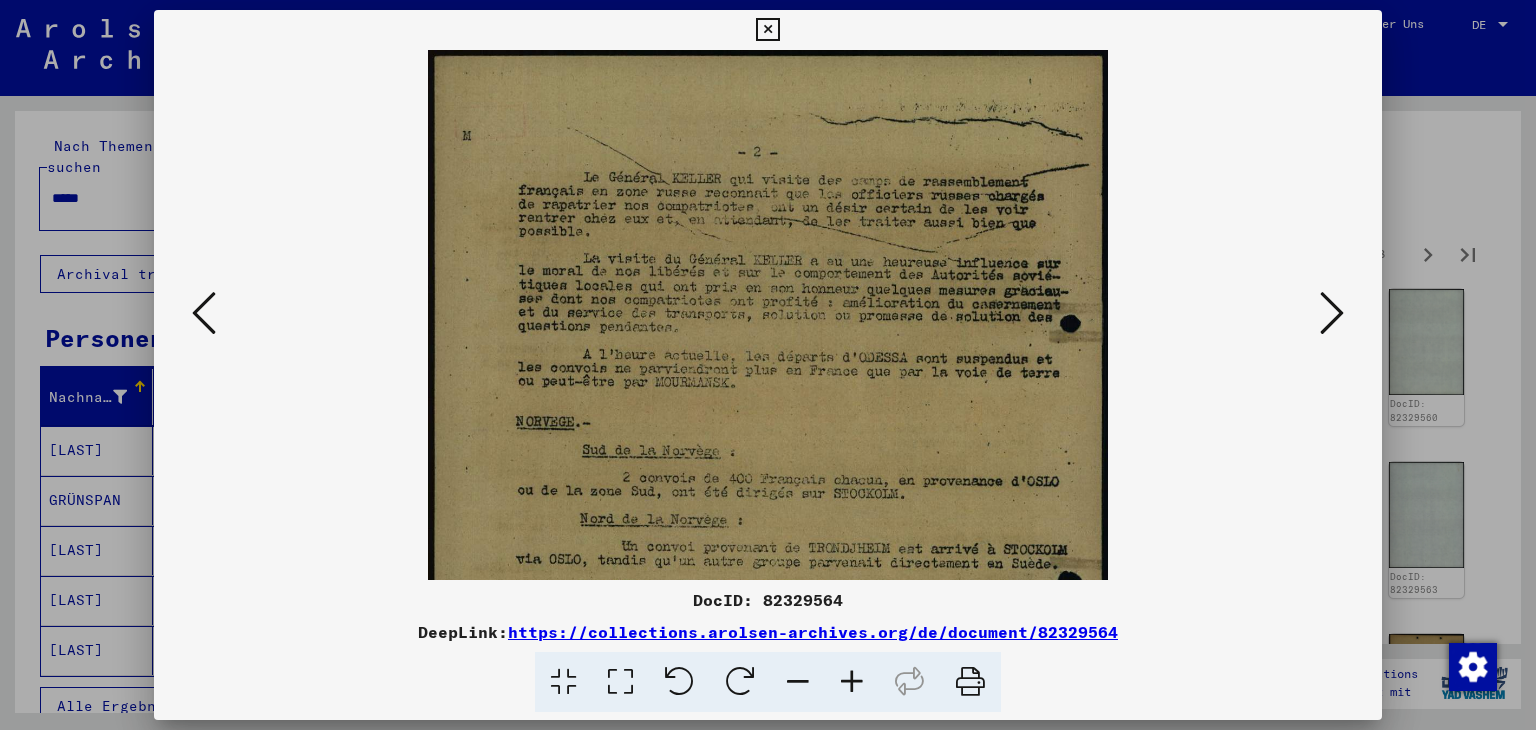 click at bounding box center [852, 682] 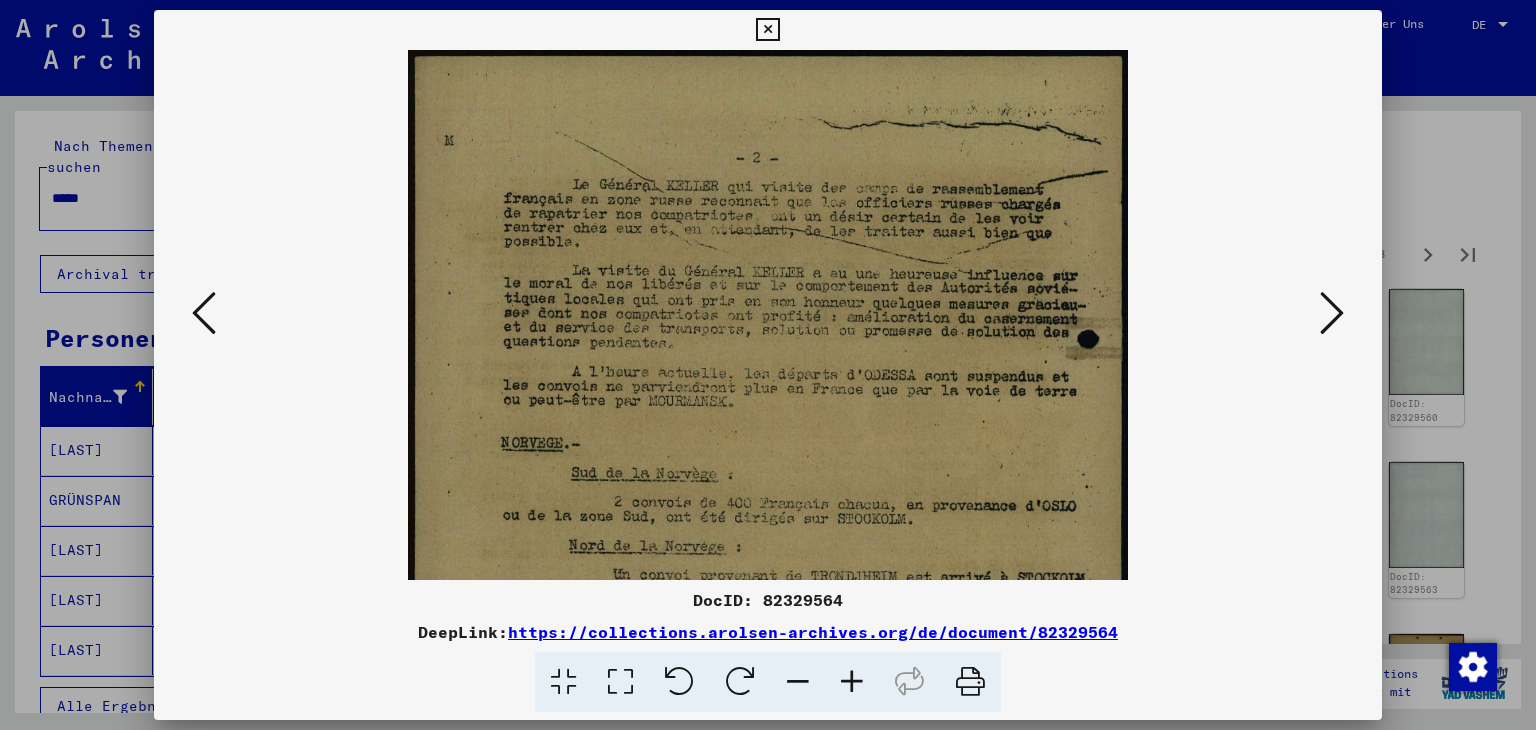 click at bounding box center (852, 682) 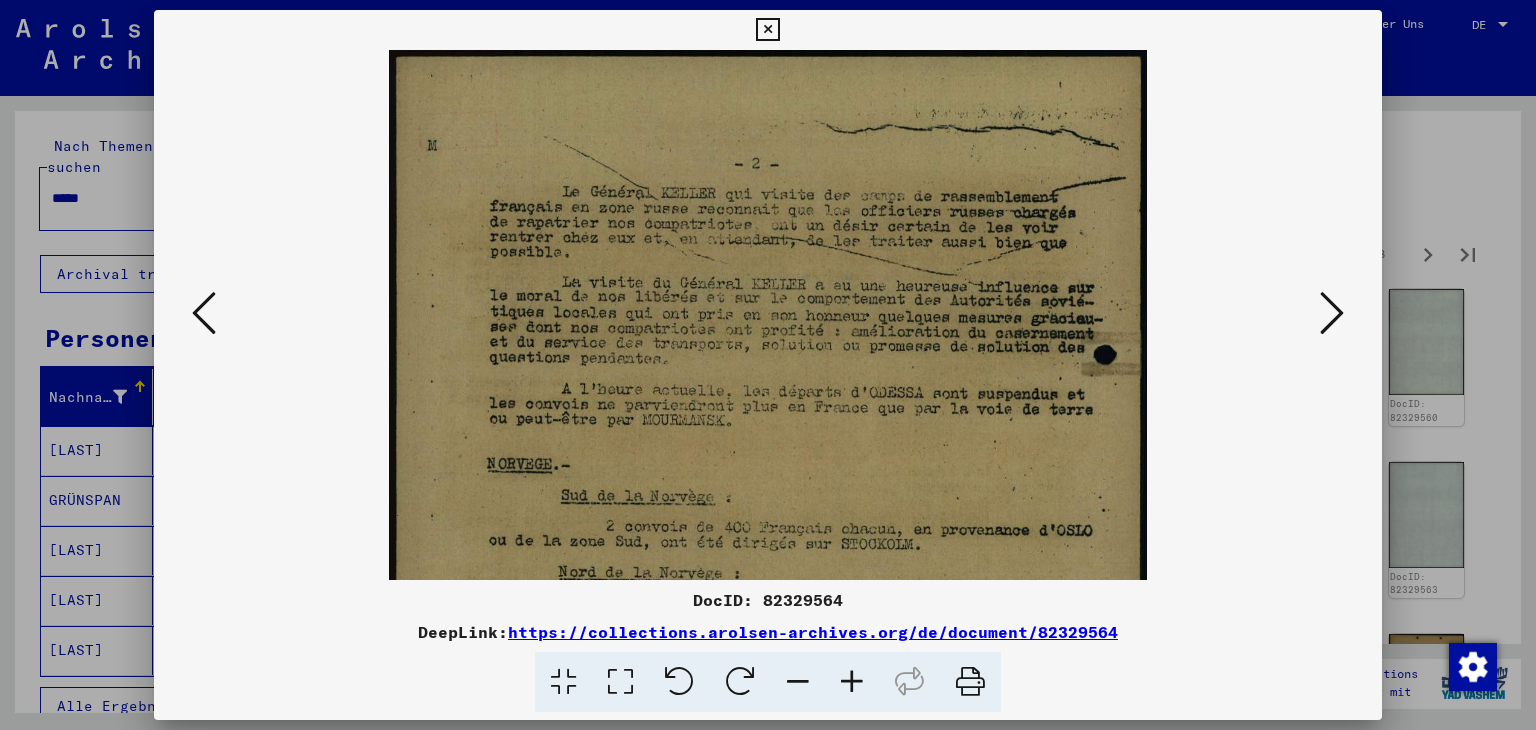 click at bounding box center [852, 682] 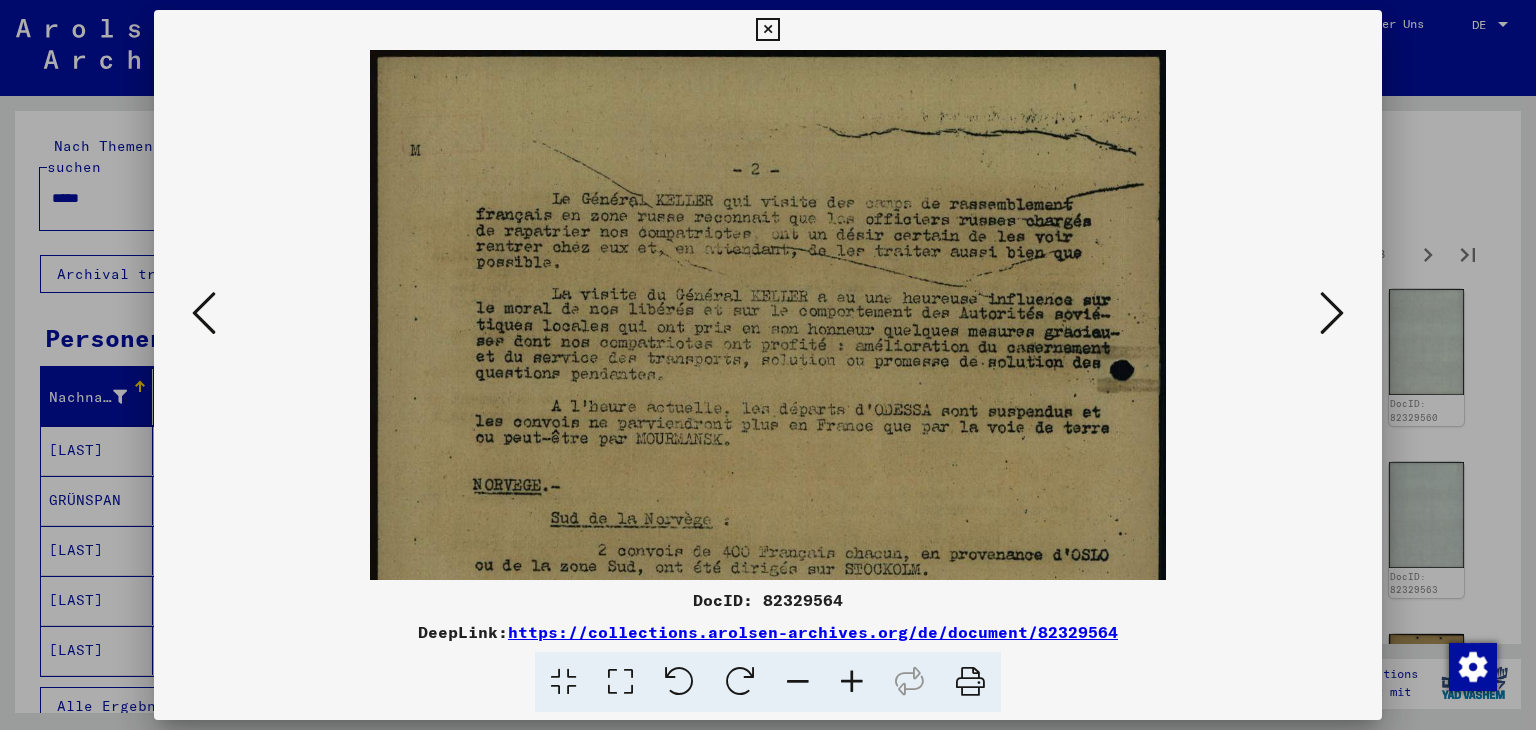 click at bounding box center [852, 682] 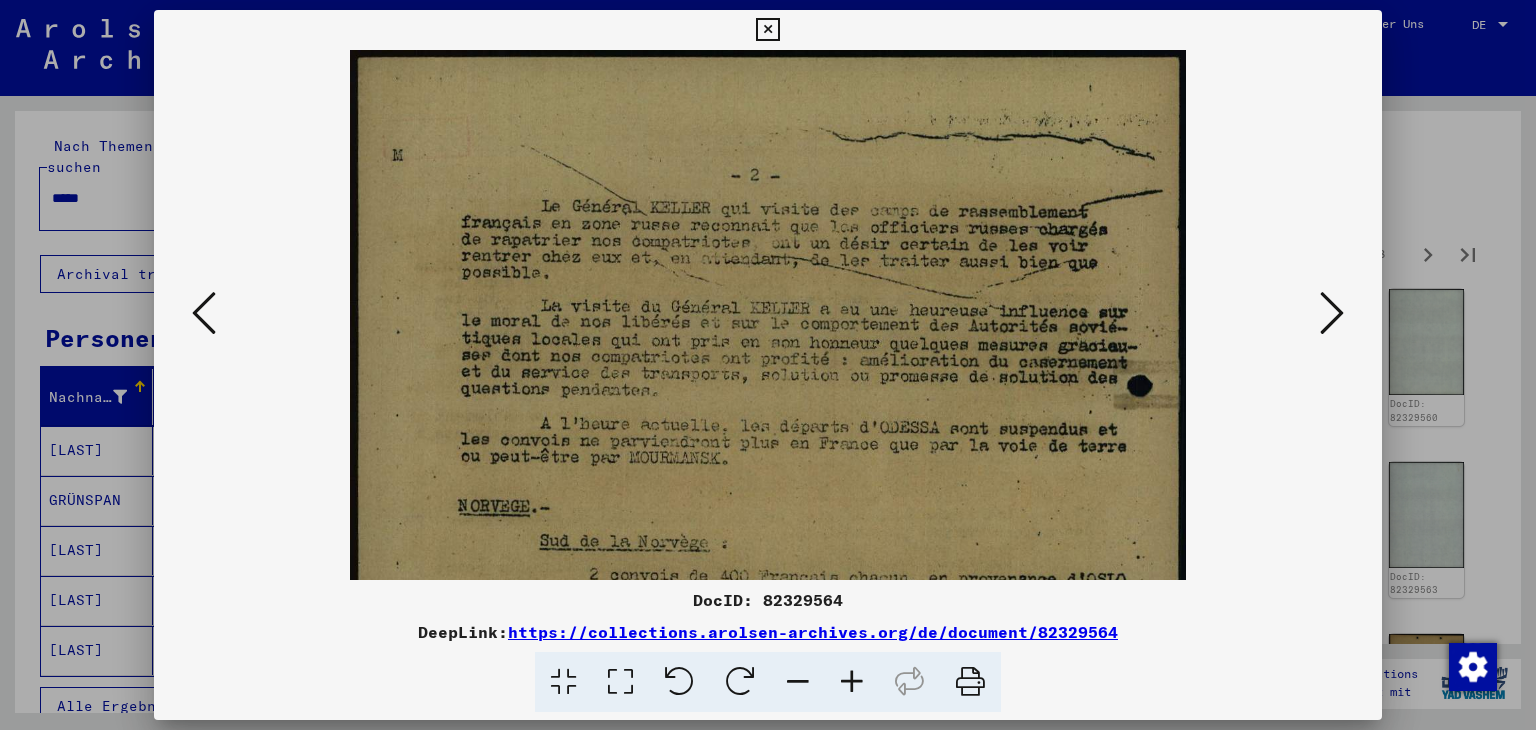 click at bounding box center (852, 682) 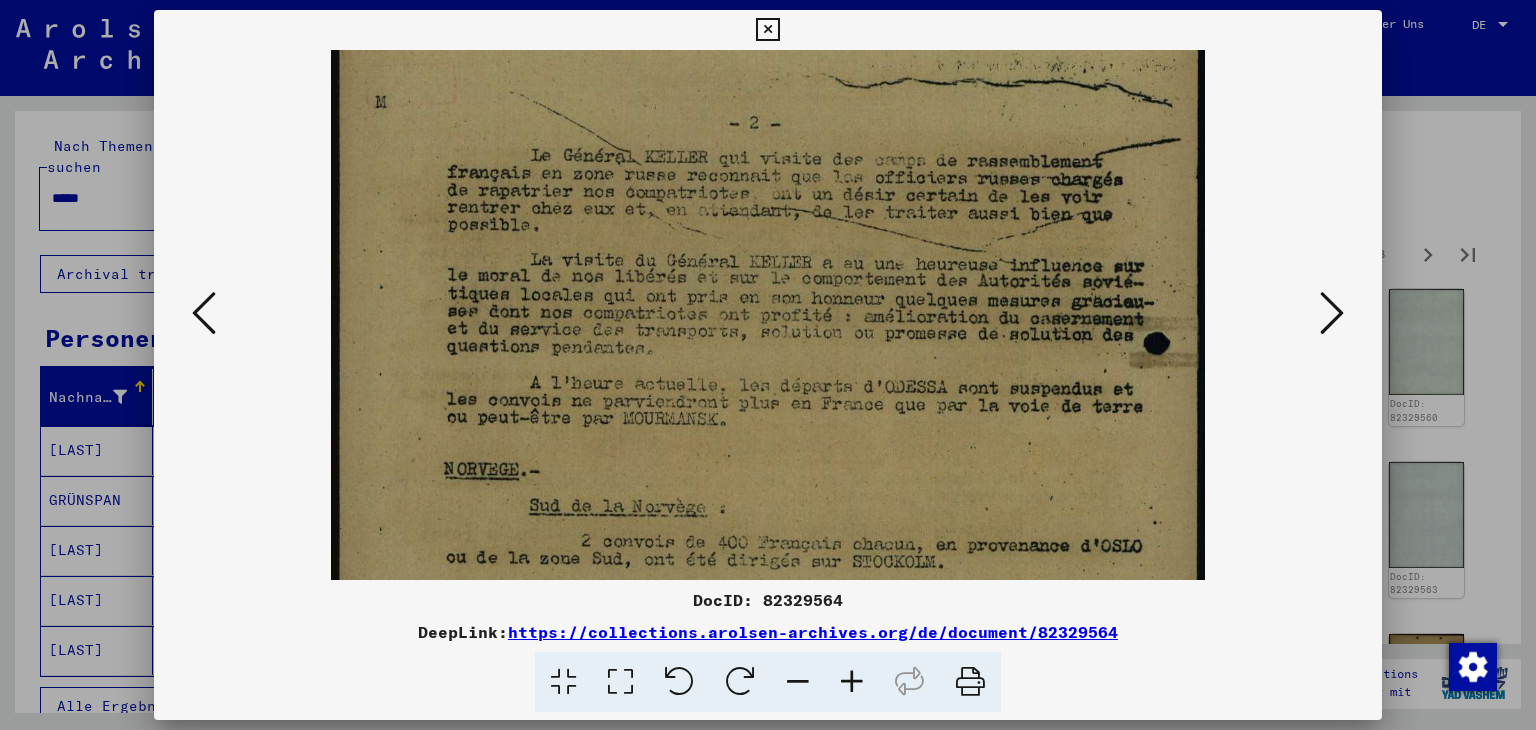 scroll, scrollTop: 71, scrollLeft: 0, axis: vertical 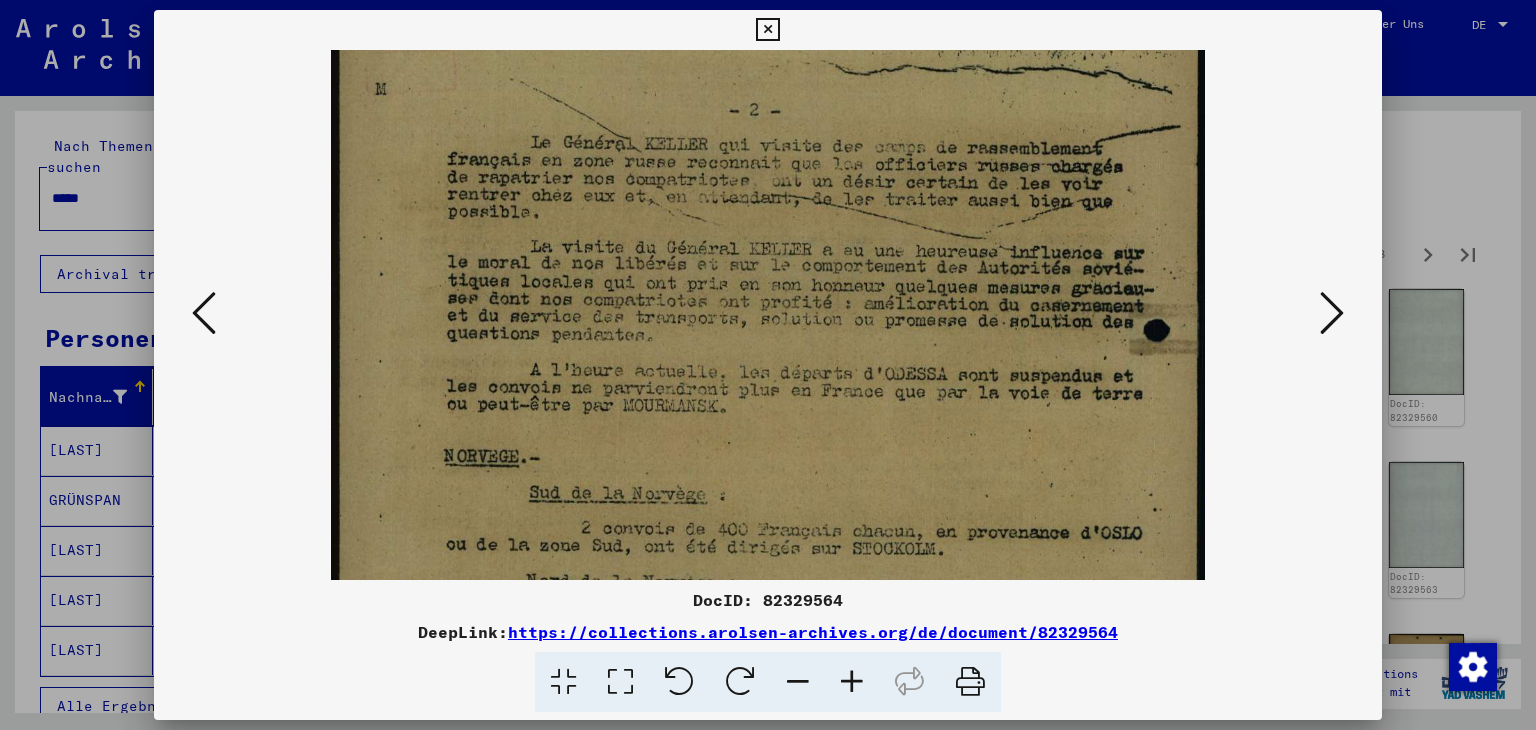 drag, startPoint x: 756, startPoint y: 484, endPoint x: 740, endPoint y: 437, distance: 49.648766 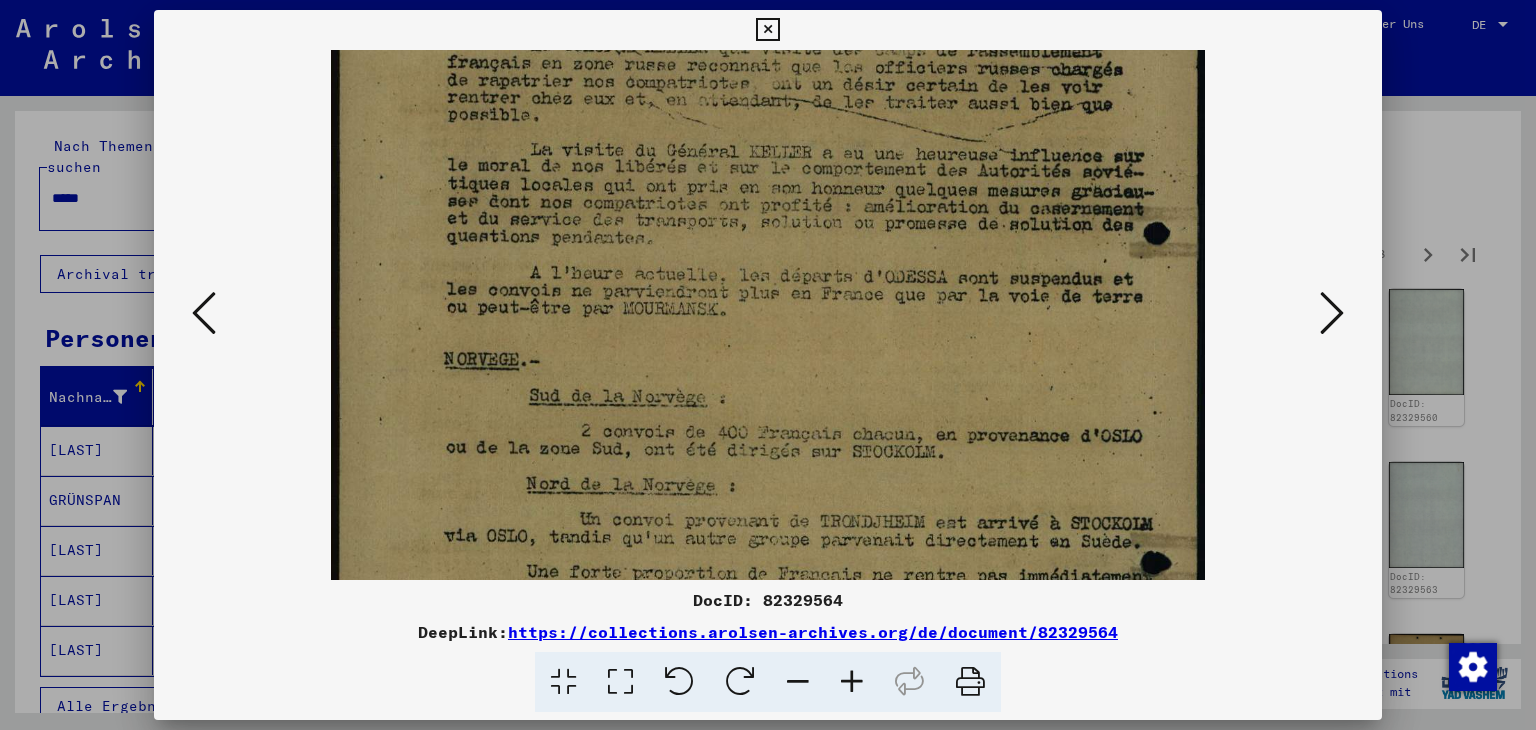 drag, startPoint x: 786, startPoint y: 521, endPoint x: 772, endPoint y: 429, distance: 93.05912 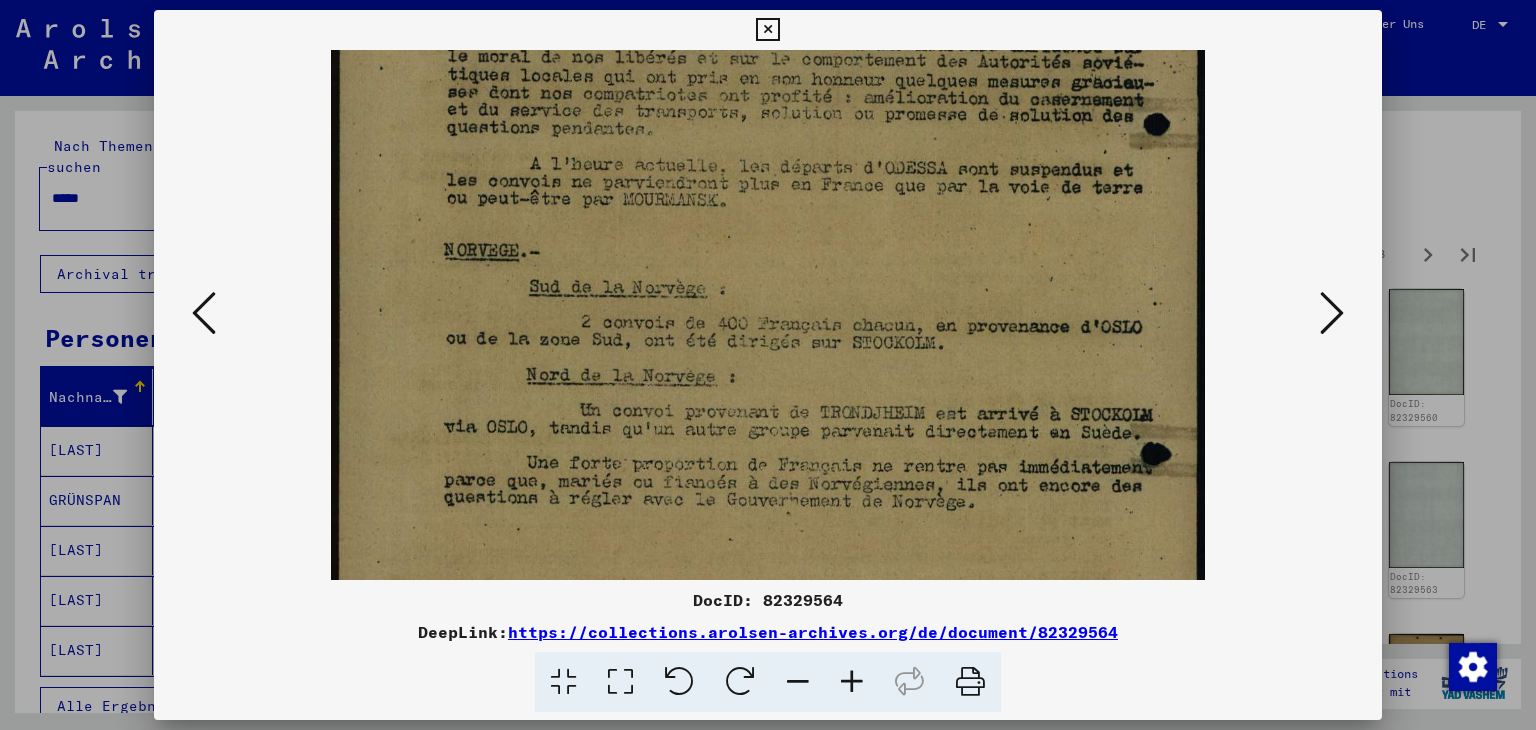 drag, startPoint x: 832, startPoint y: 504, endPoint x: 814, endPoint y: 410, distance: 95.707886 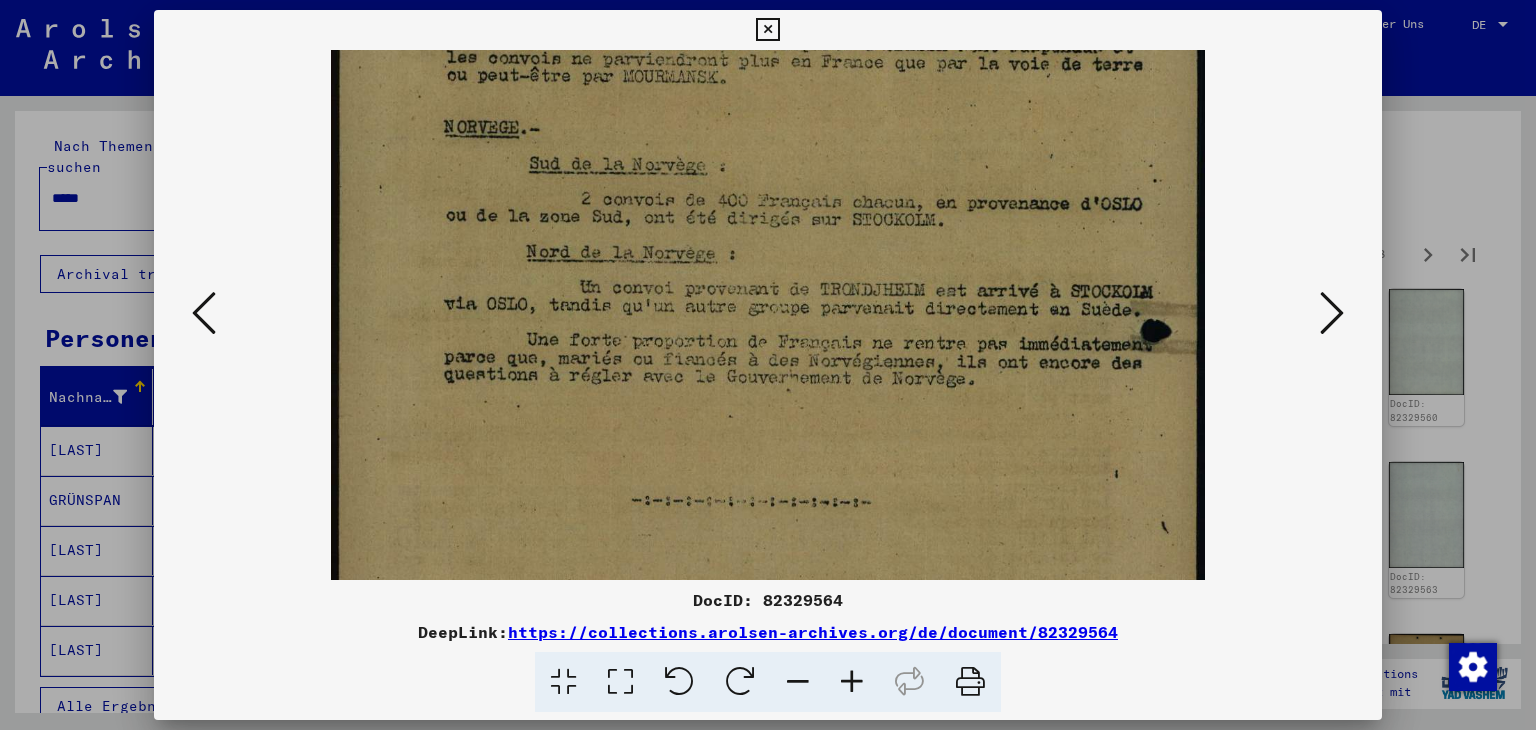 scroll, scrollTop: 428, scrollLeft: 0, axis: vertical 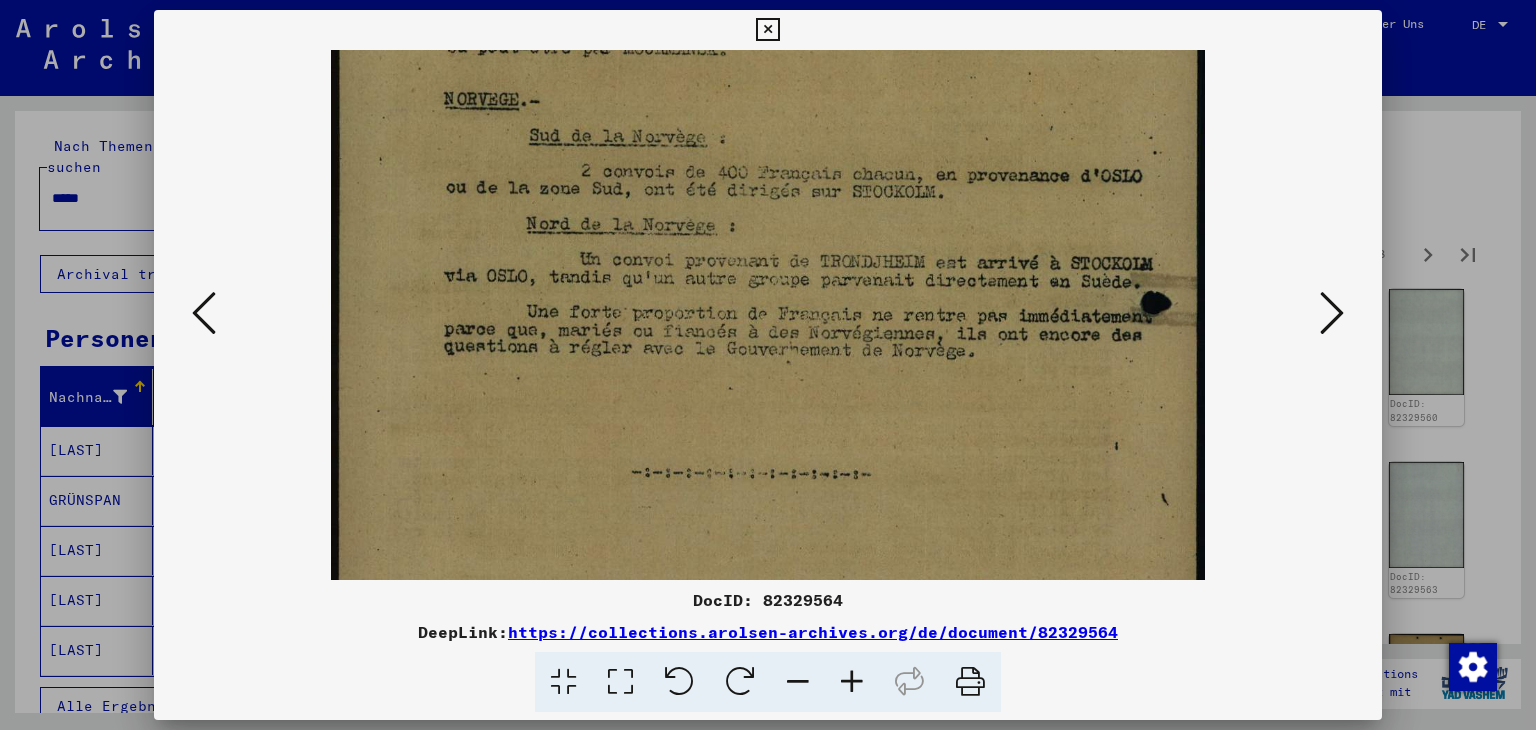 drag, startPoint x: 851, startPoint y: 483, endPoint x: 851, endPoint y: 374, distance: 109 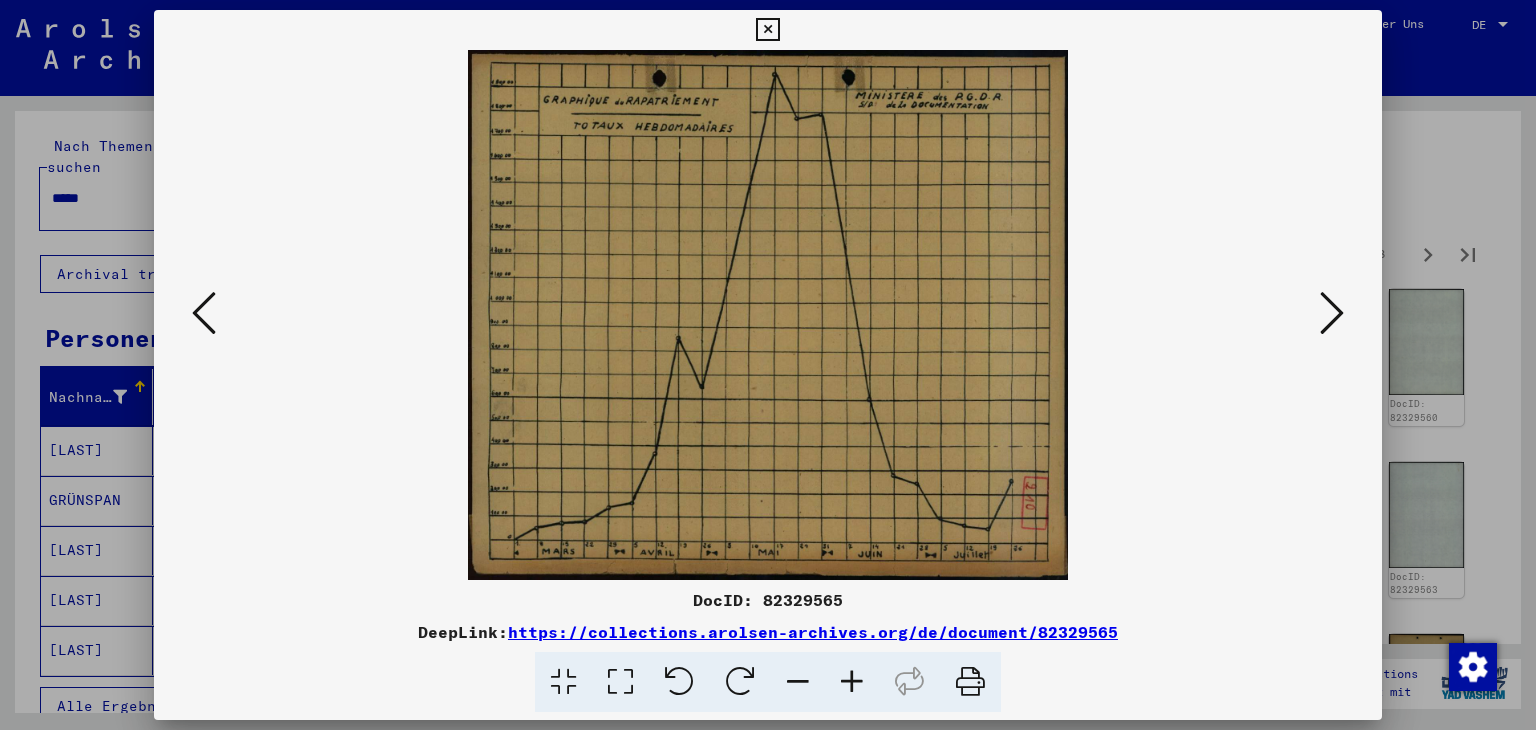 click at bounding box center [1332, 313] 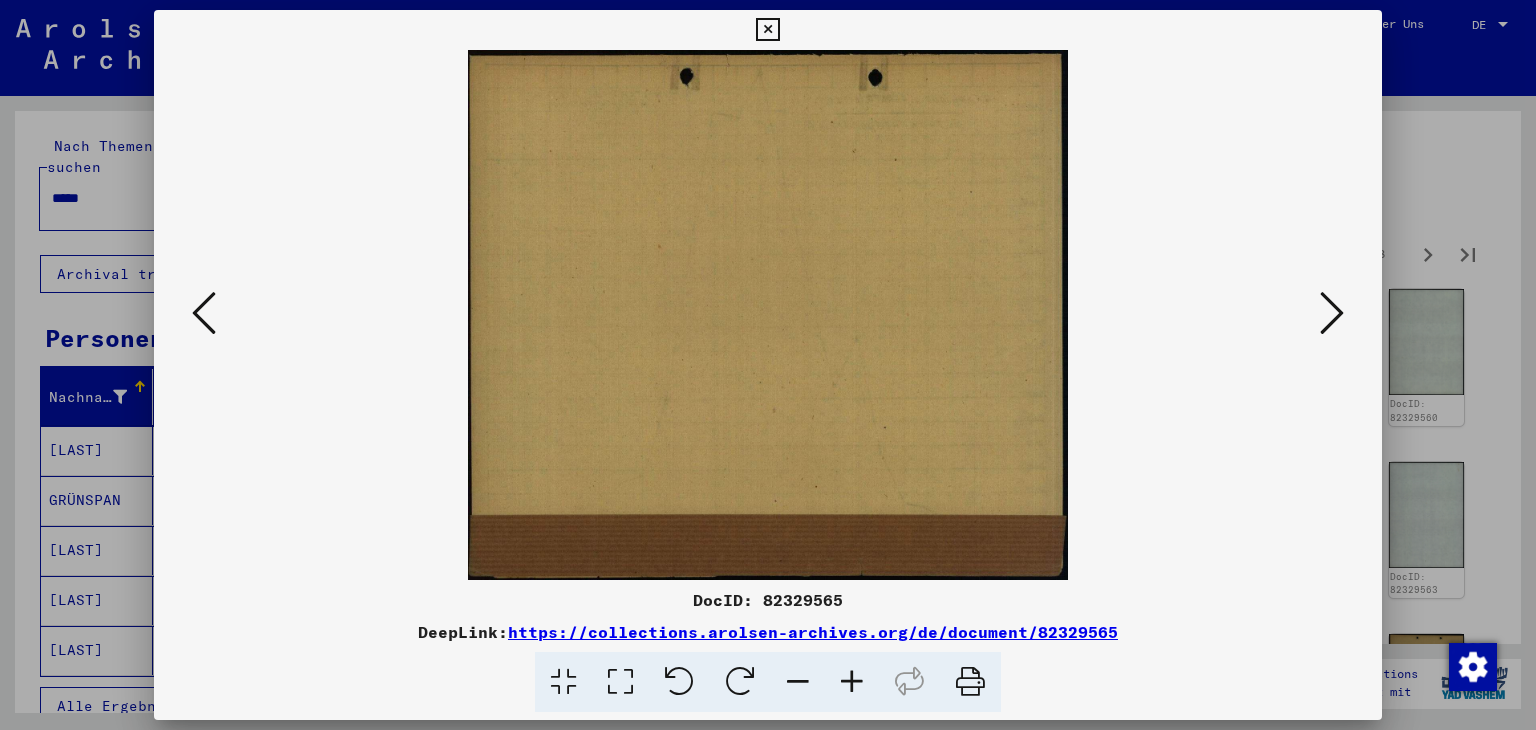 click at bounding box center (1332, 313) 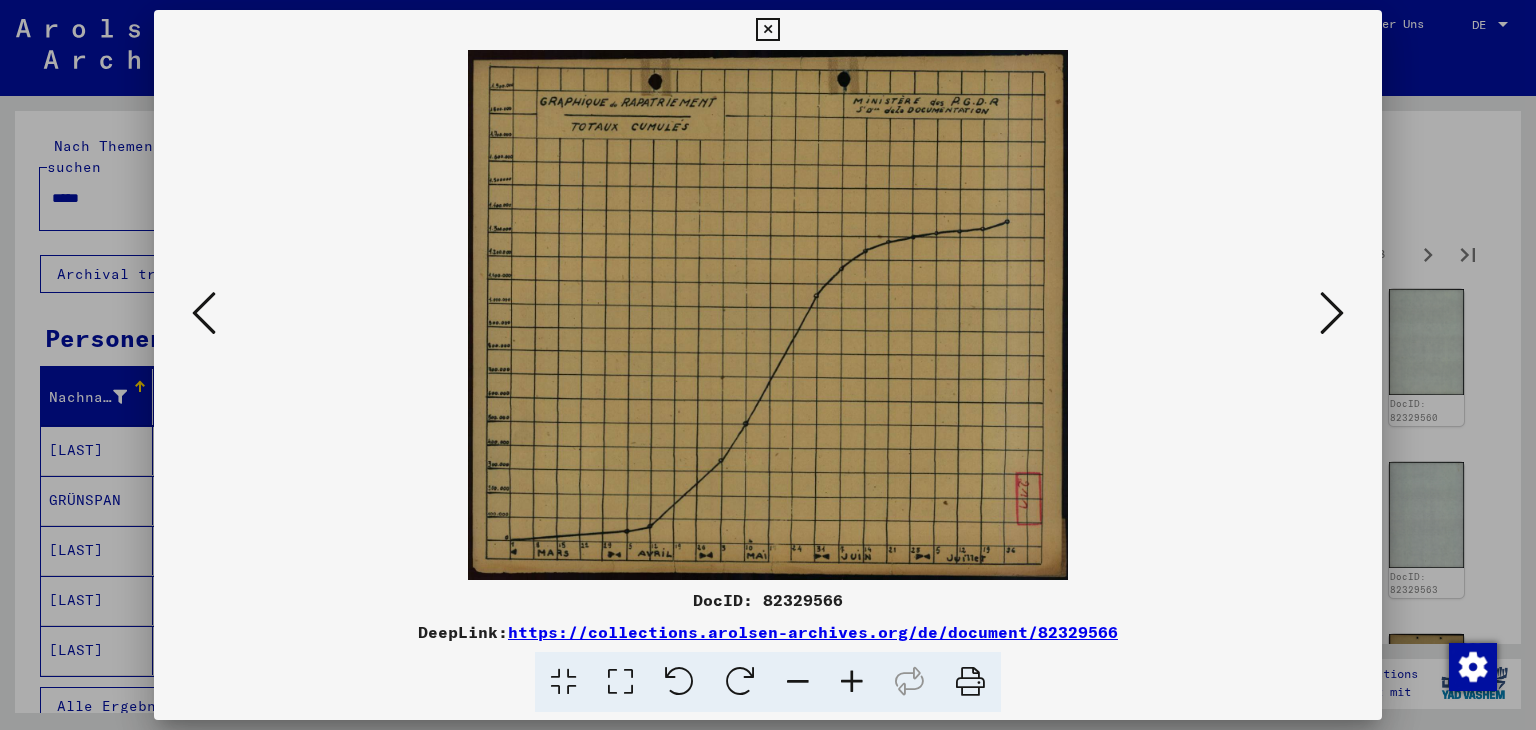 click at bounding box center (1332, 313) 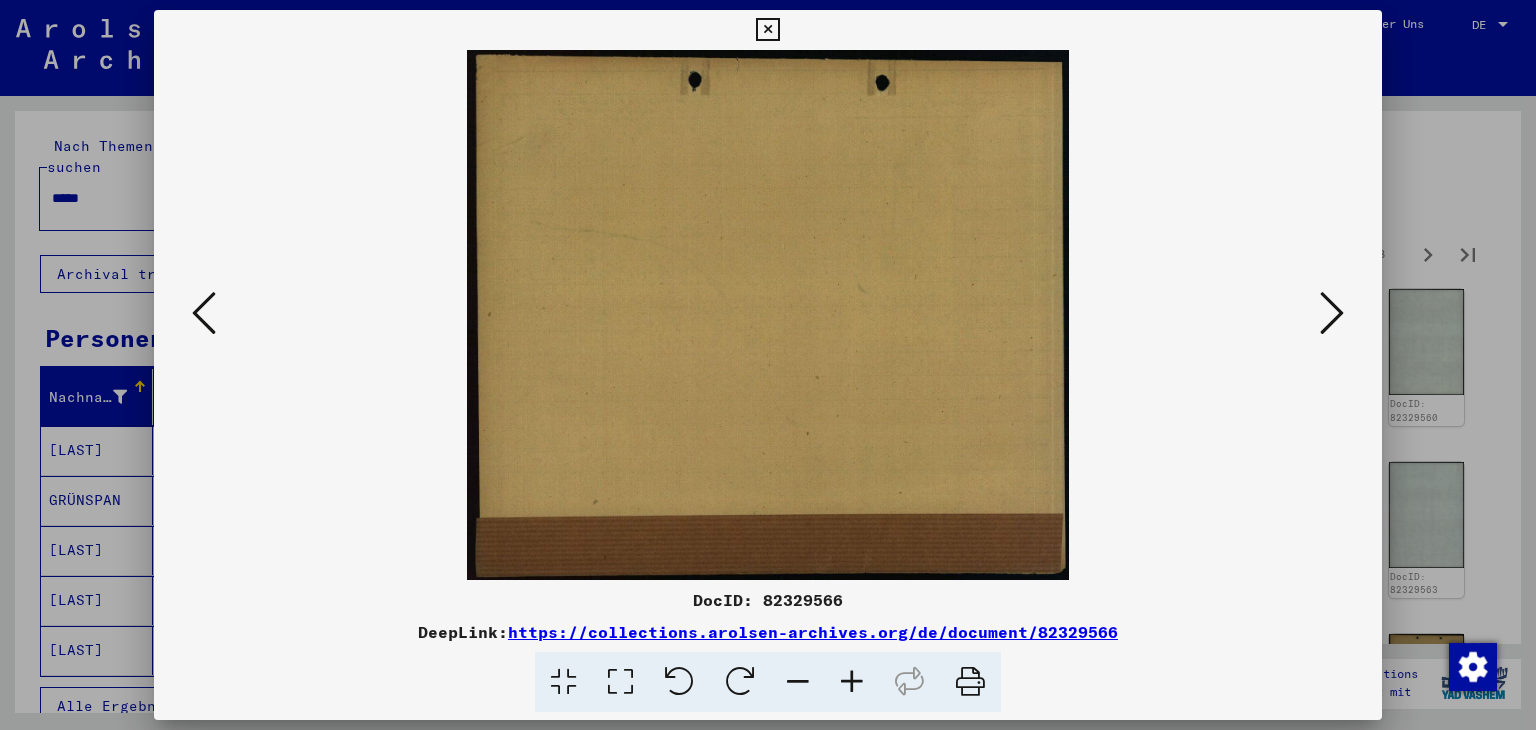 click at bounding box center (1332, 313) 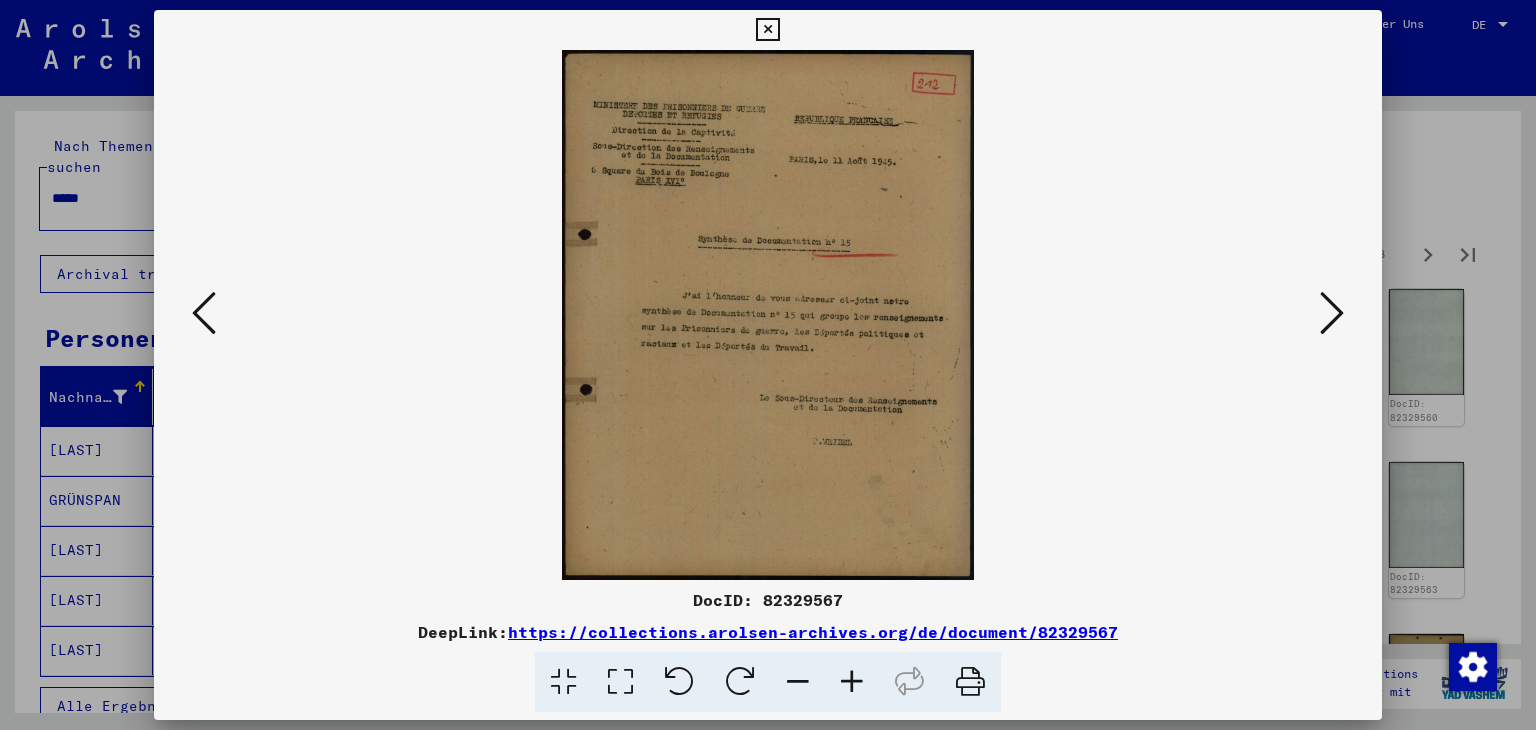 click at bounding box center (1332, 313) 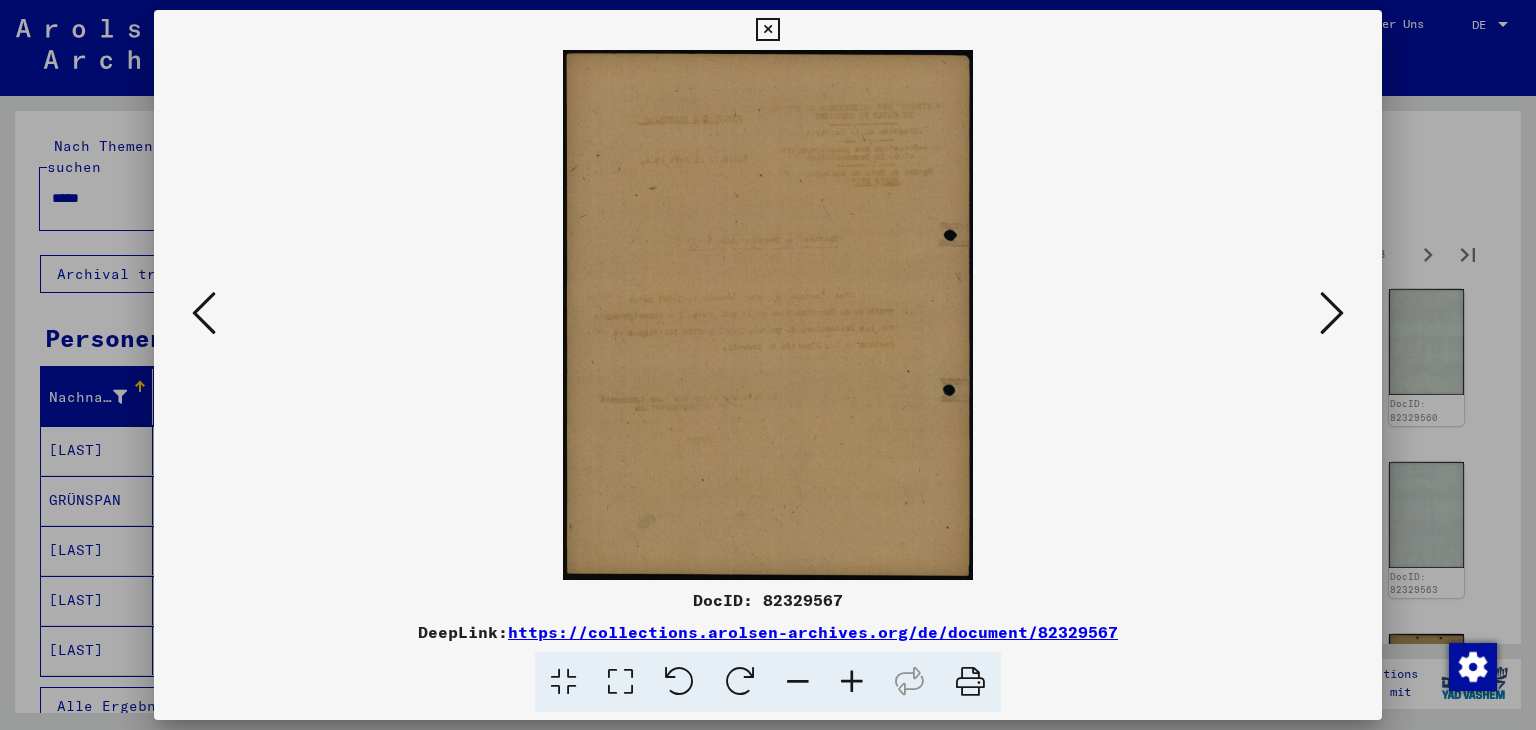 click at bounding box center (1332, 313) 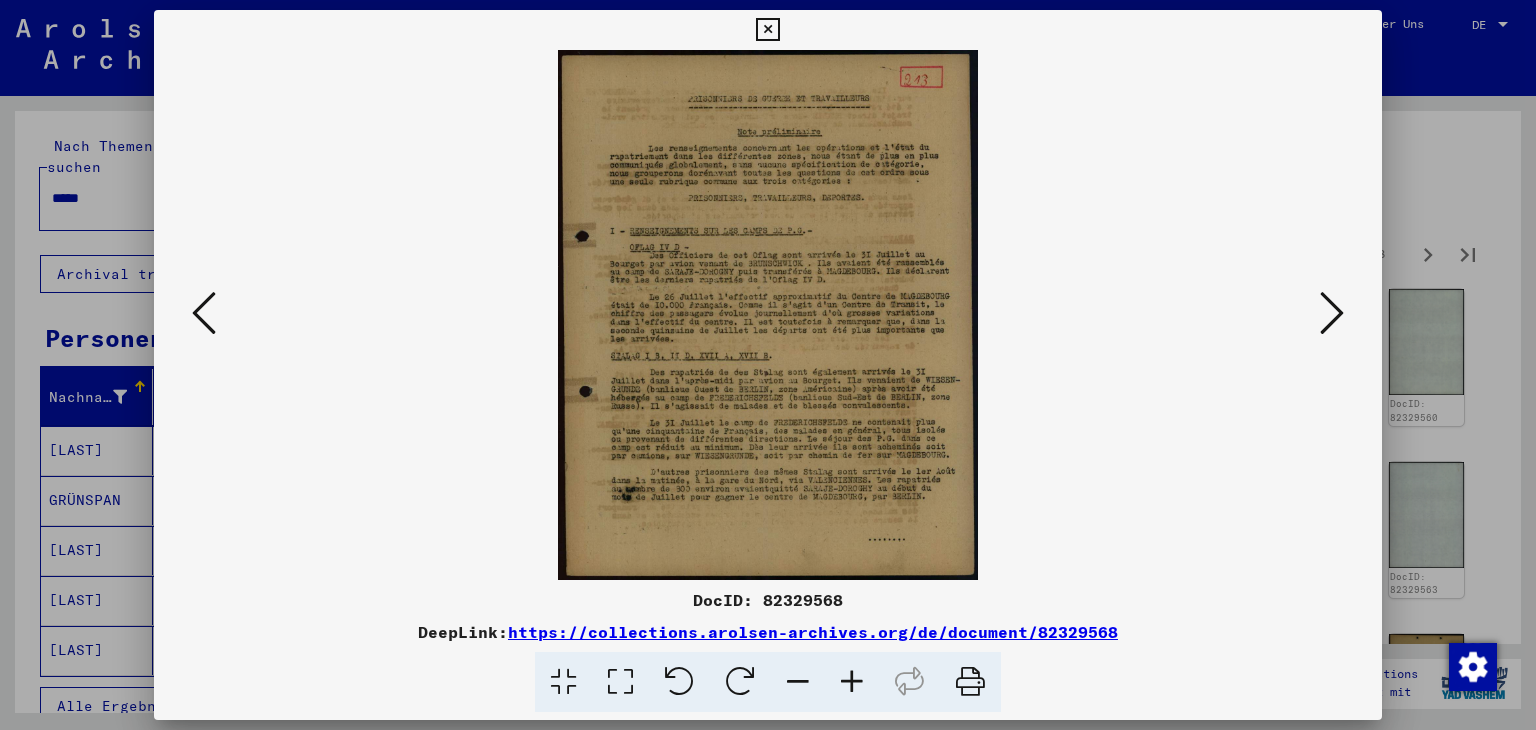 click at bounding box center (852, 682) 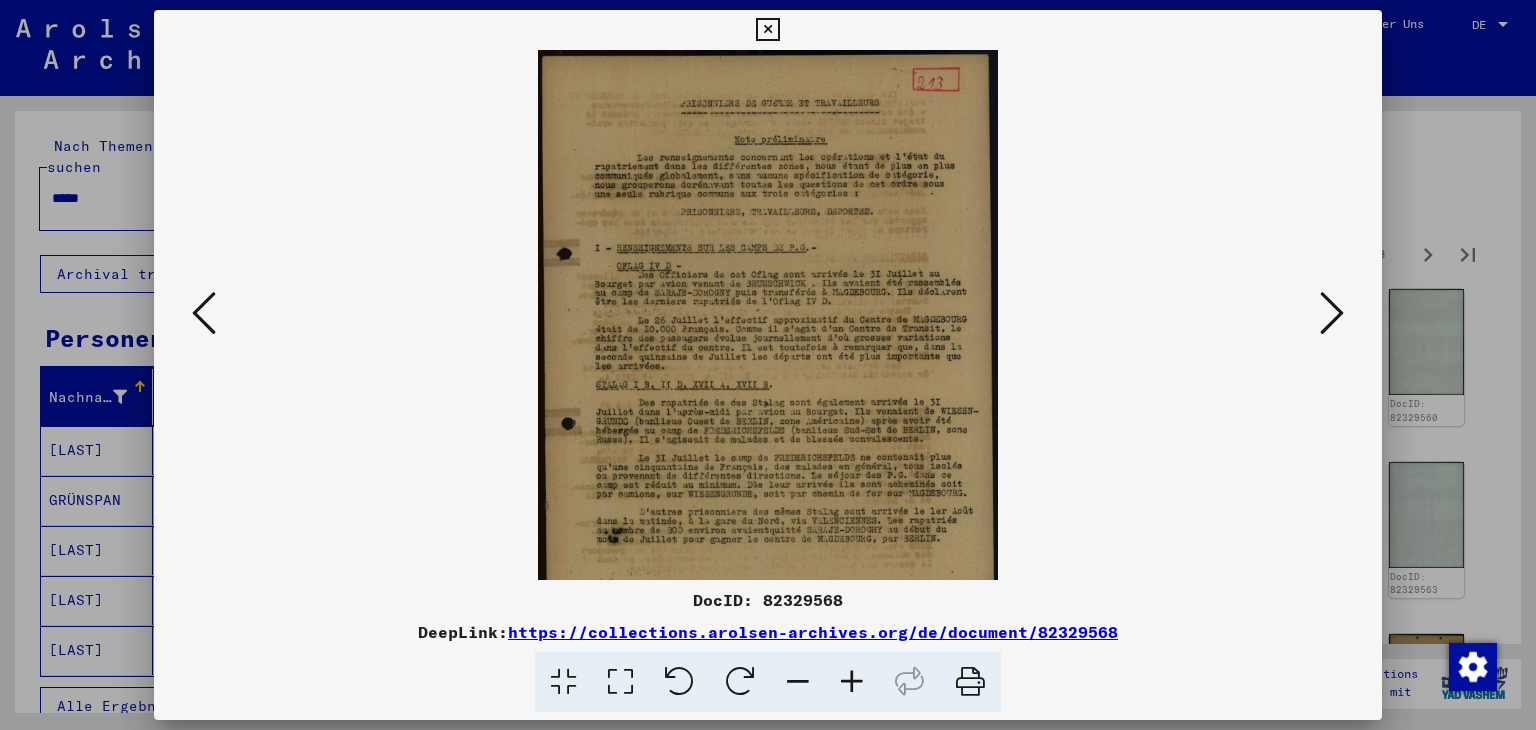 click at bounding box center (852, 682) 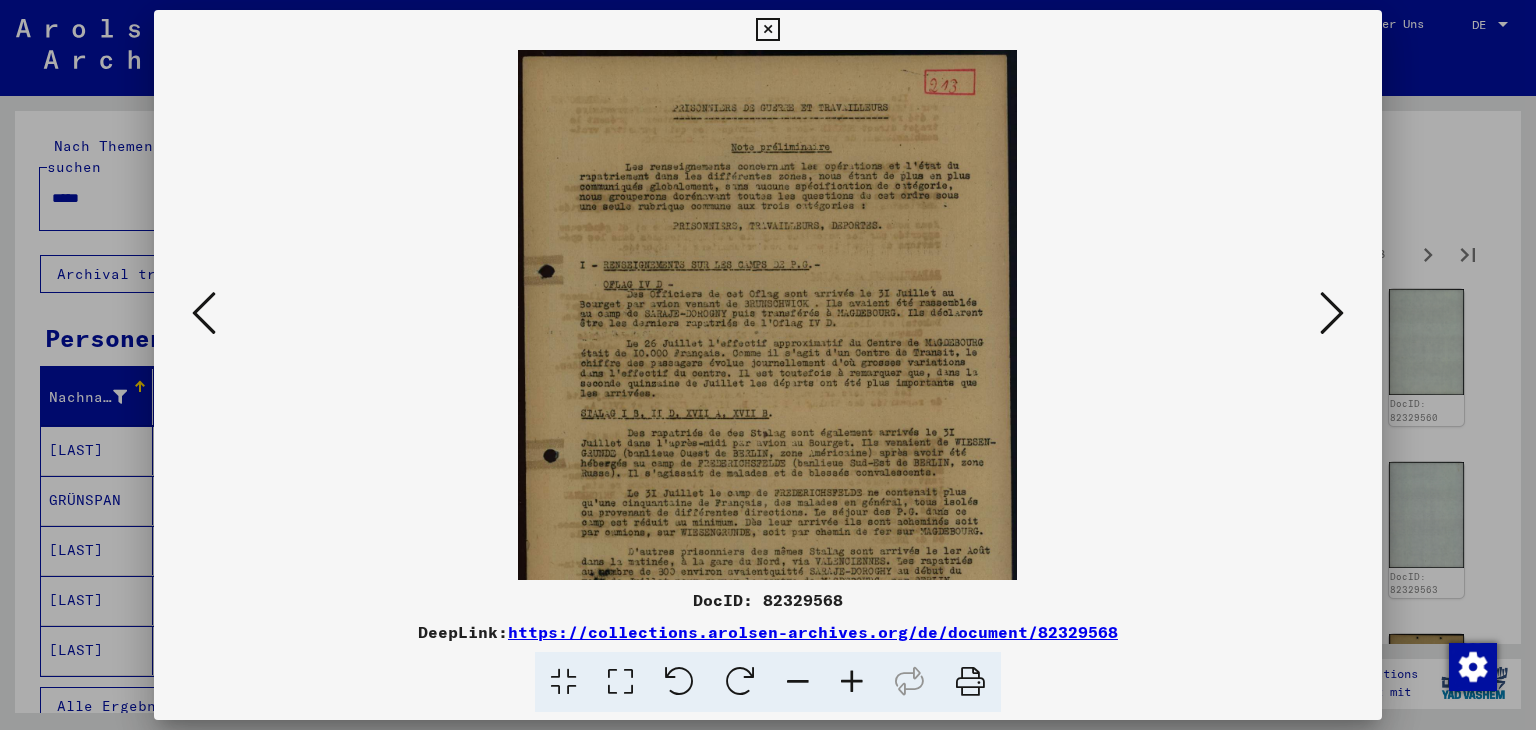 click at bounding box center (852, 682) 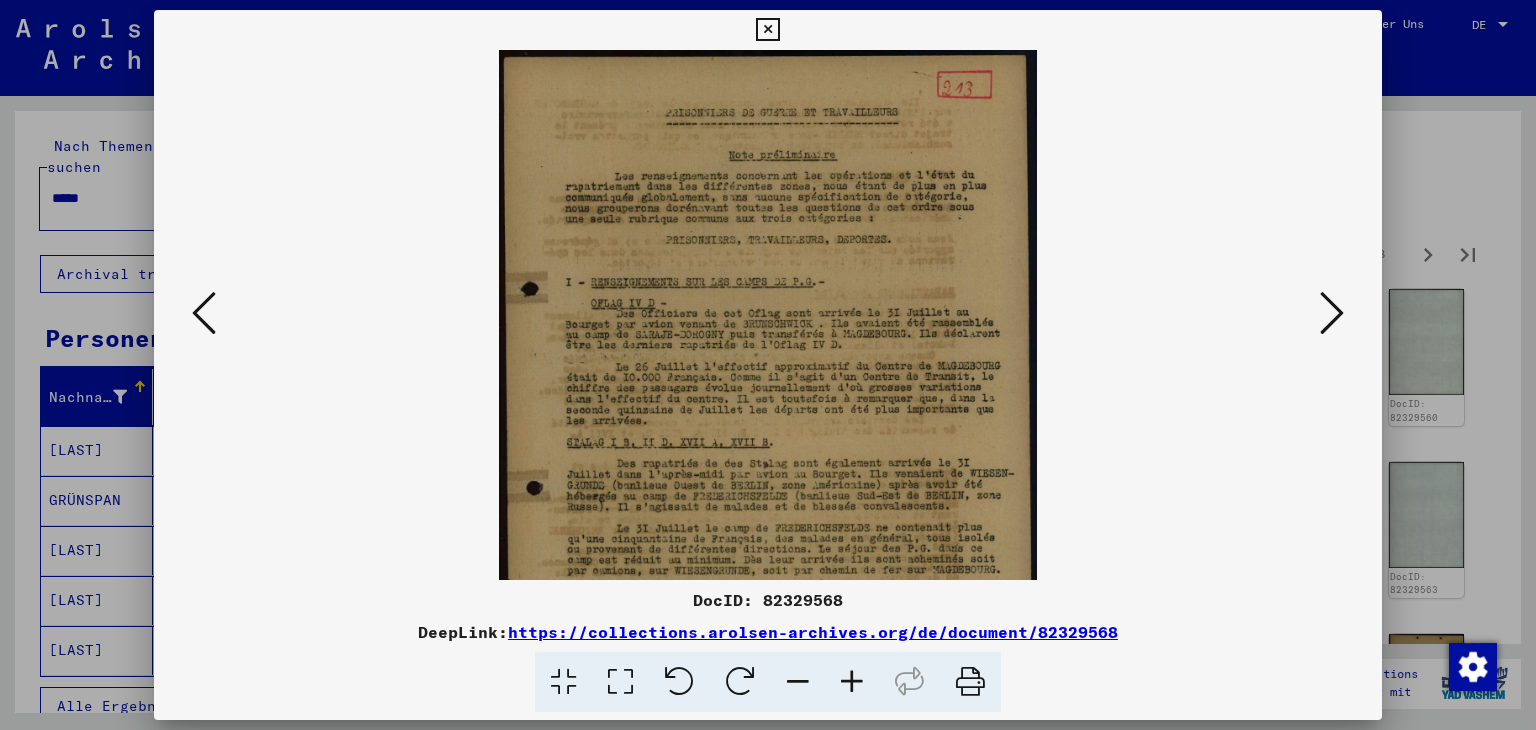 click at bounding box center (852, 682) 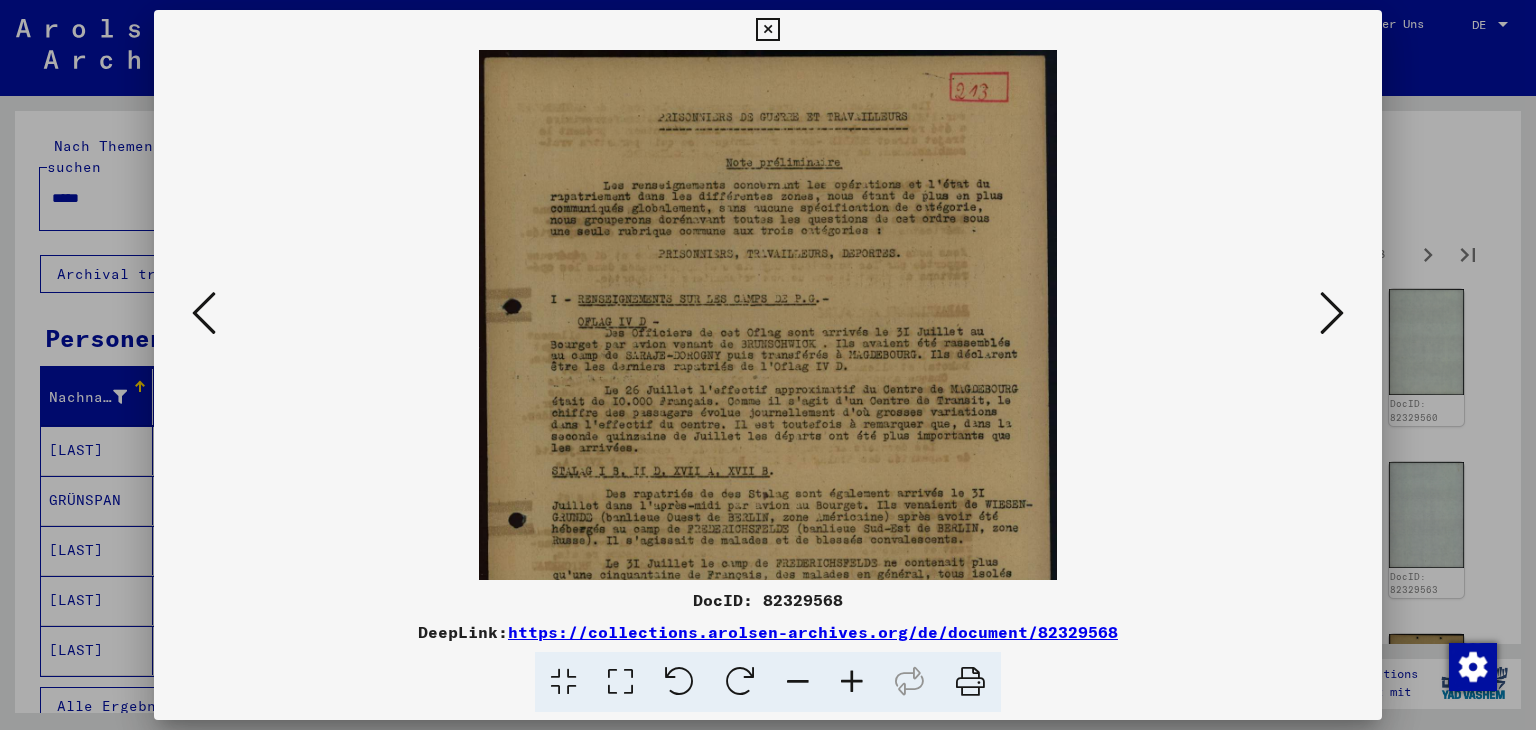 click at bounding box center (852, 682) 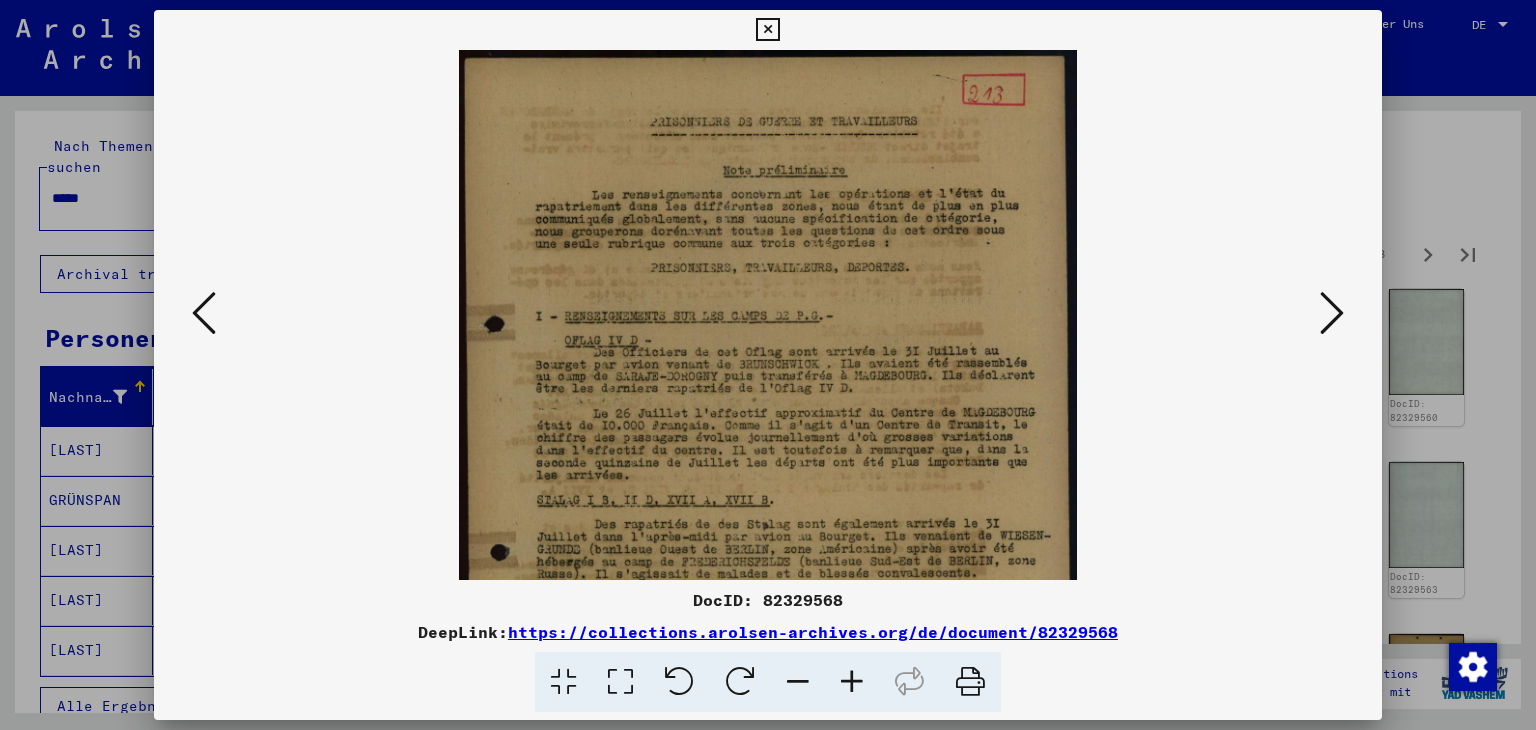 click at bounding box center (852, 682) 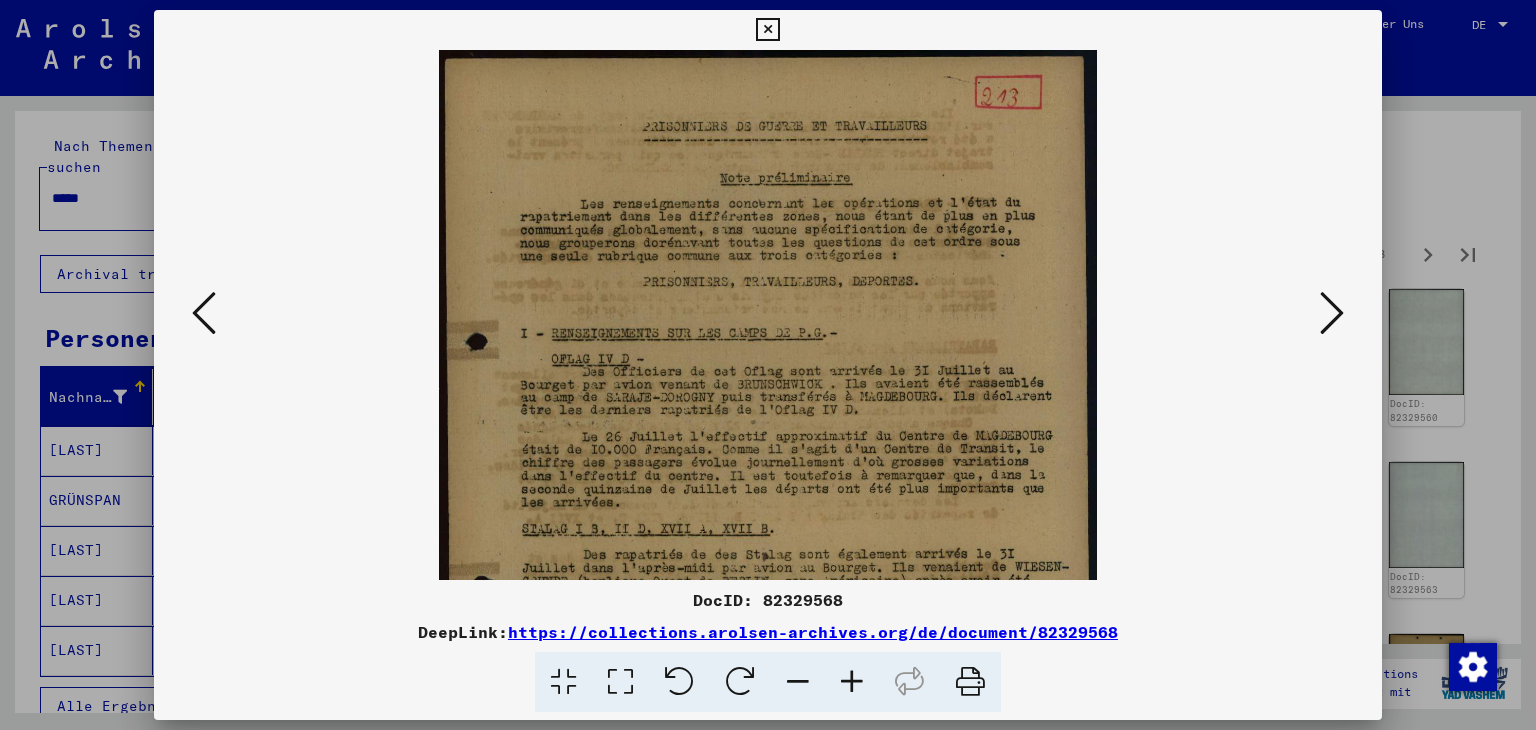 click at bounding box center (852, 682) 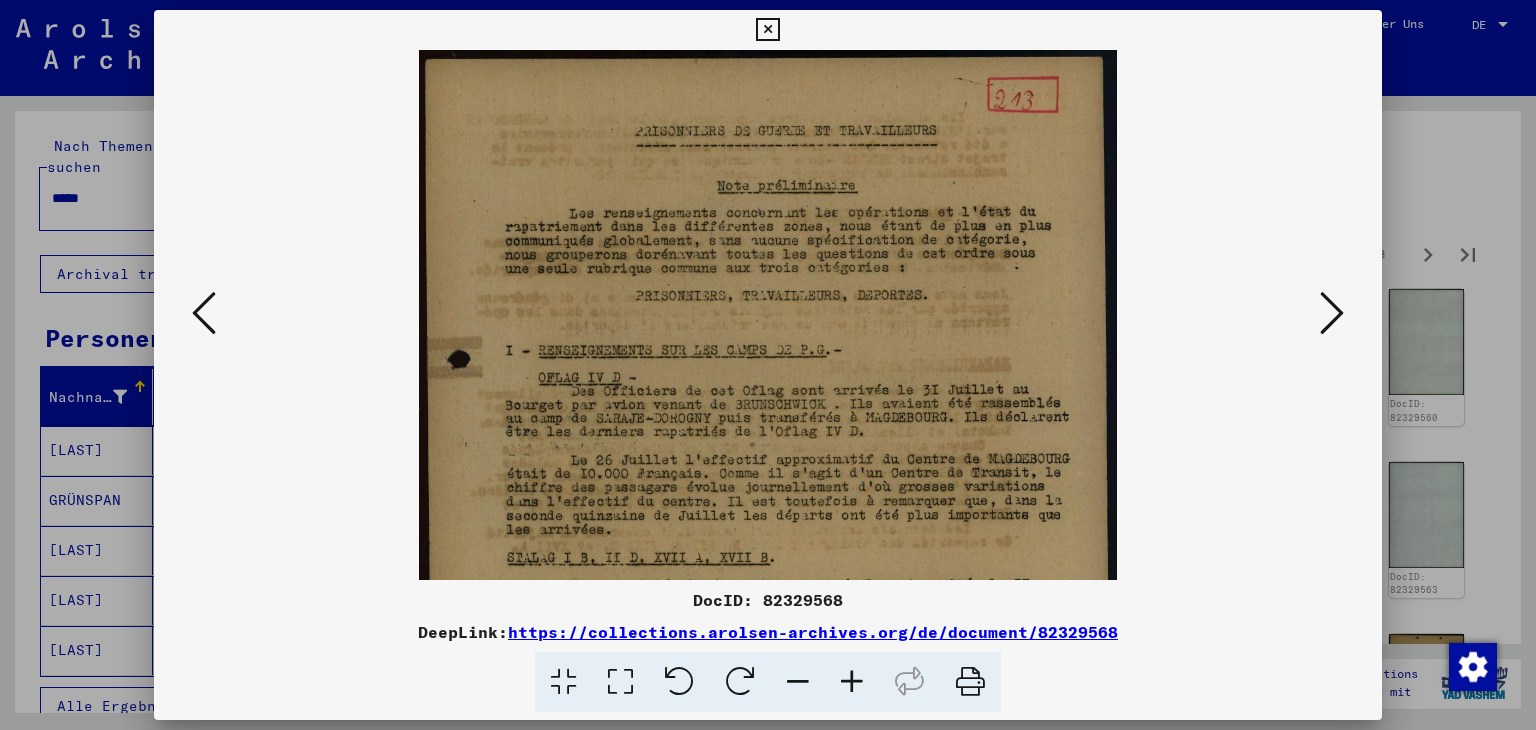 click at bounding box center (852, 682) 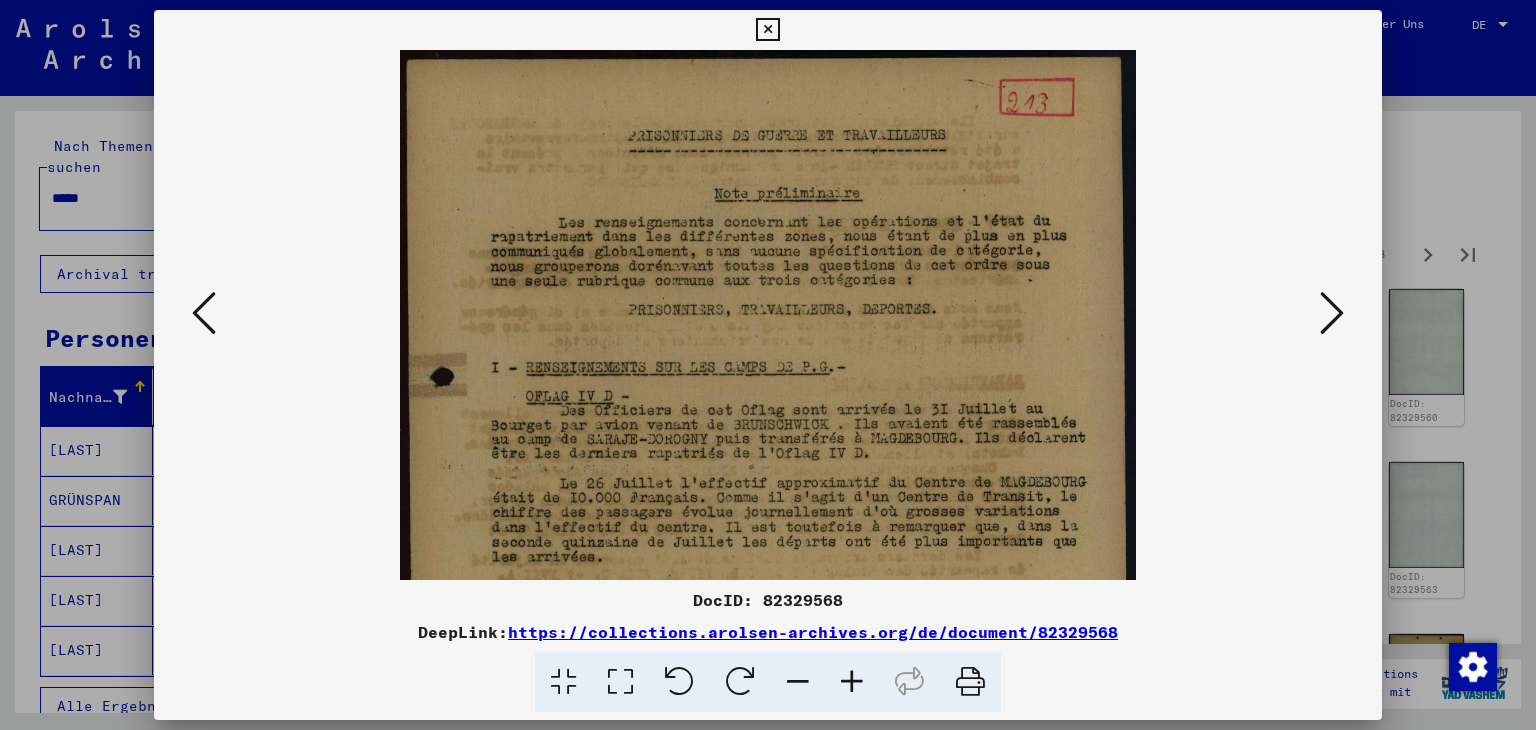 click at bounding box center [852, 682] 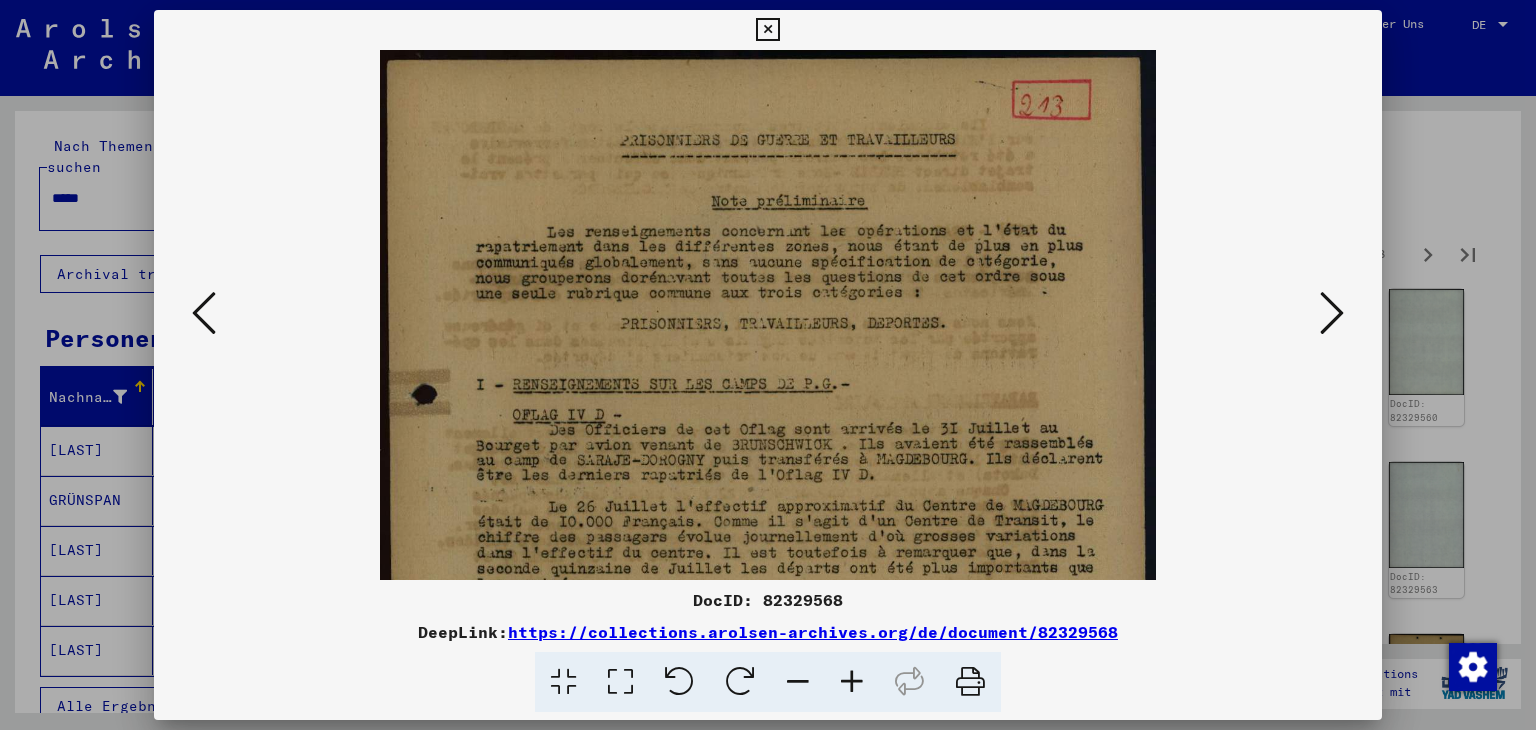 click at bounding box center (852, 682) 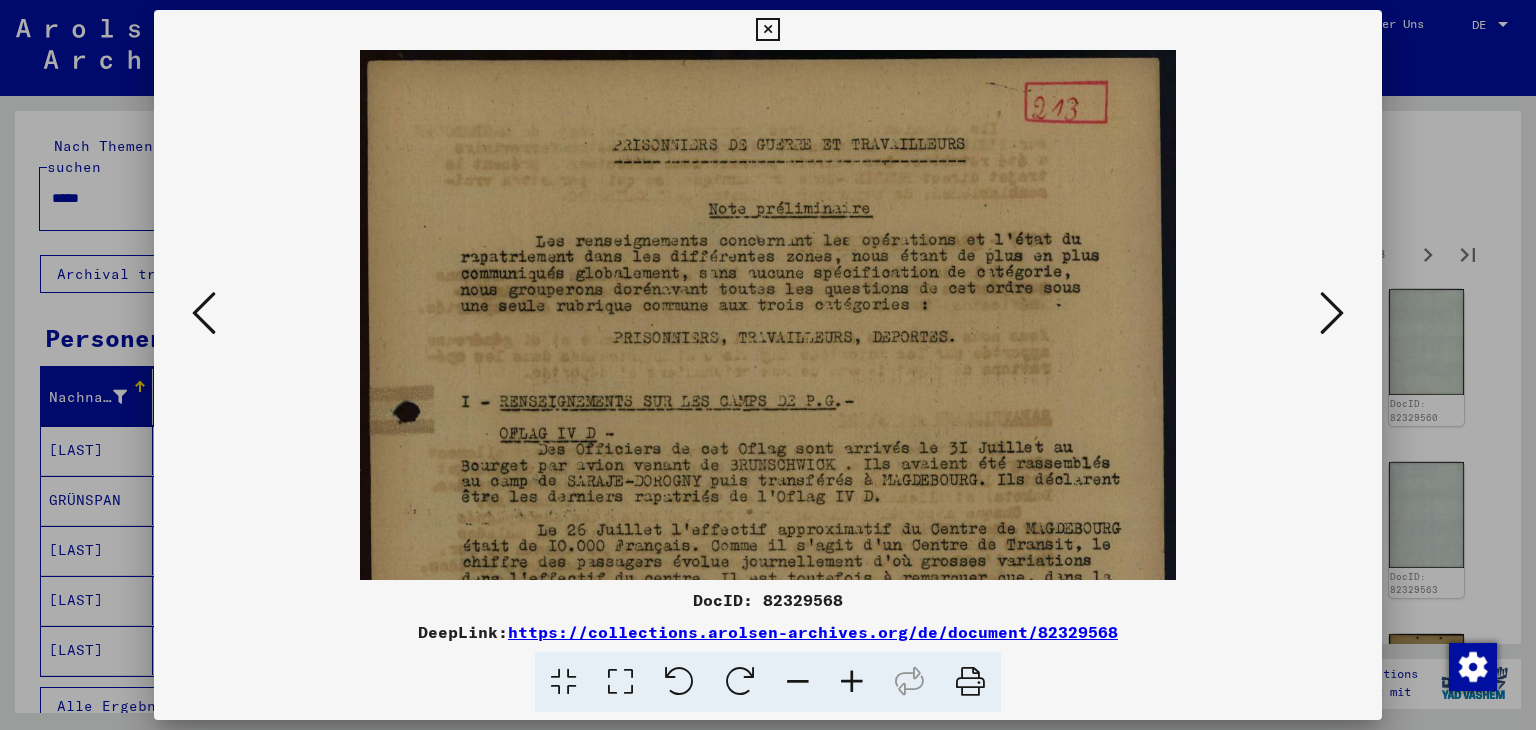 click at bounding box center [852, 682] 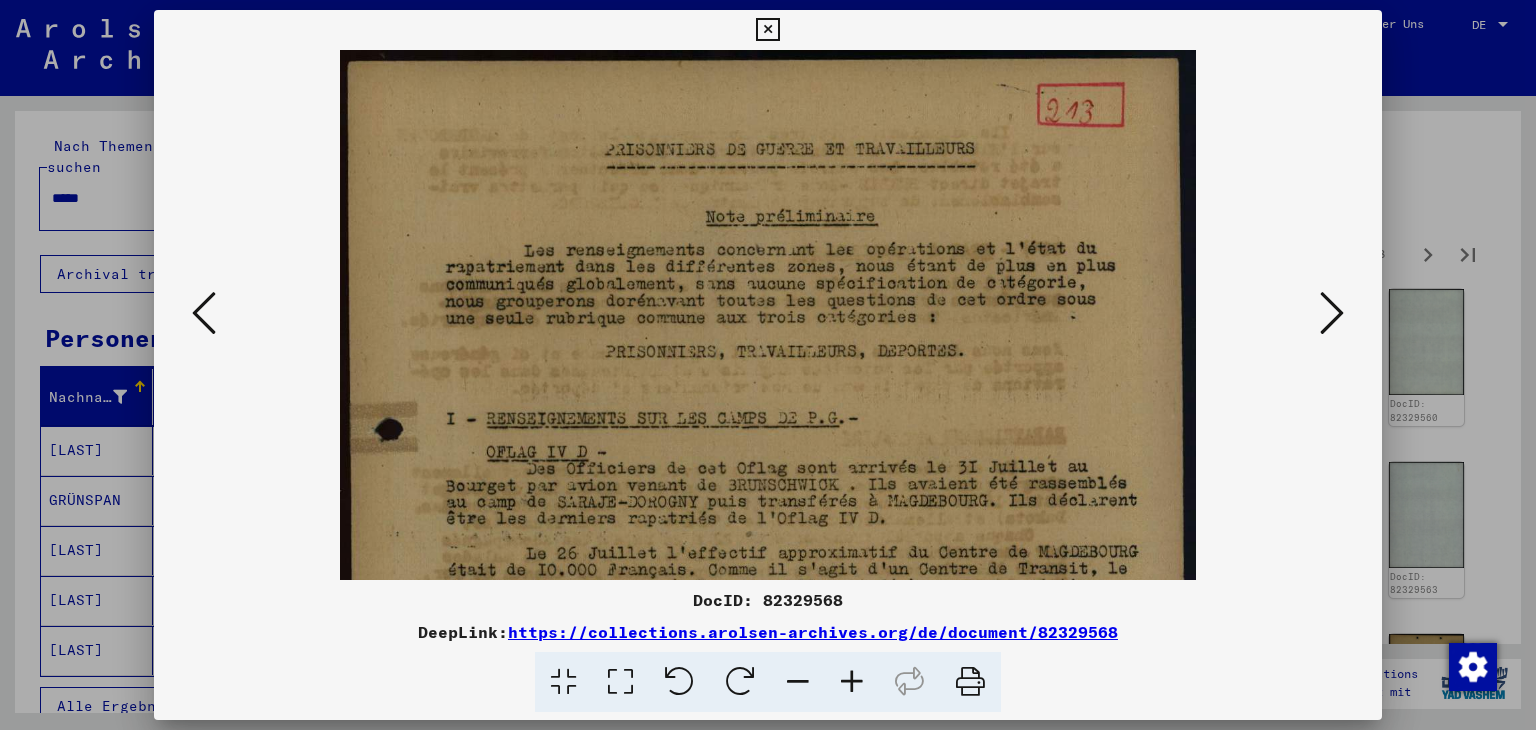 click at bounding box center [852, 682] 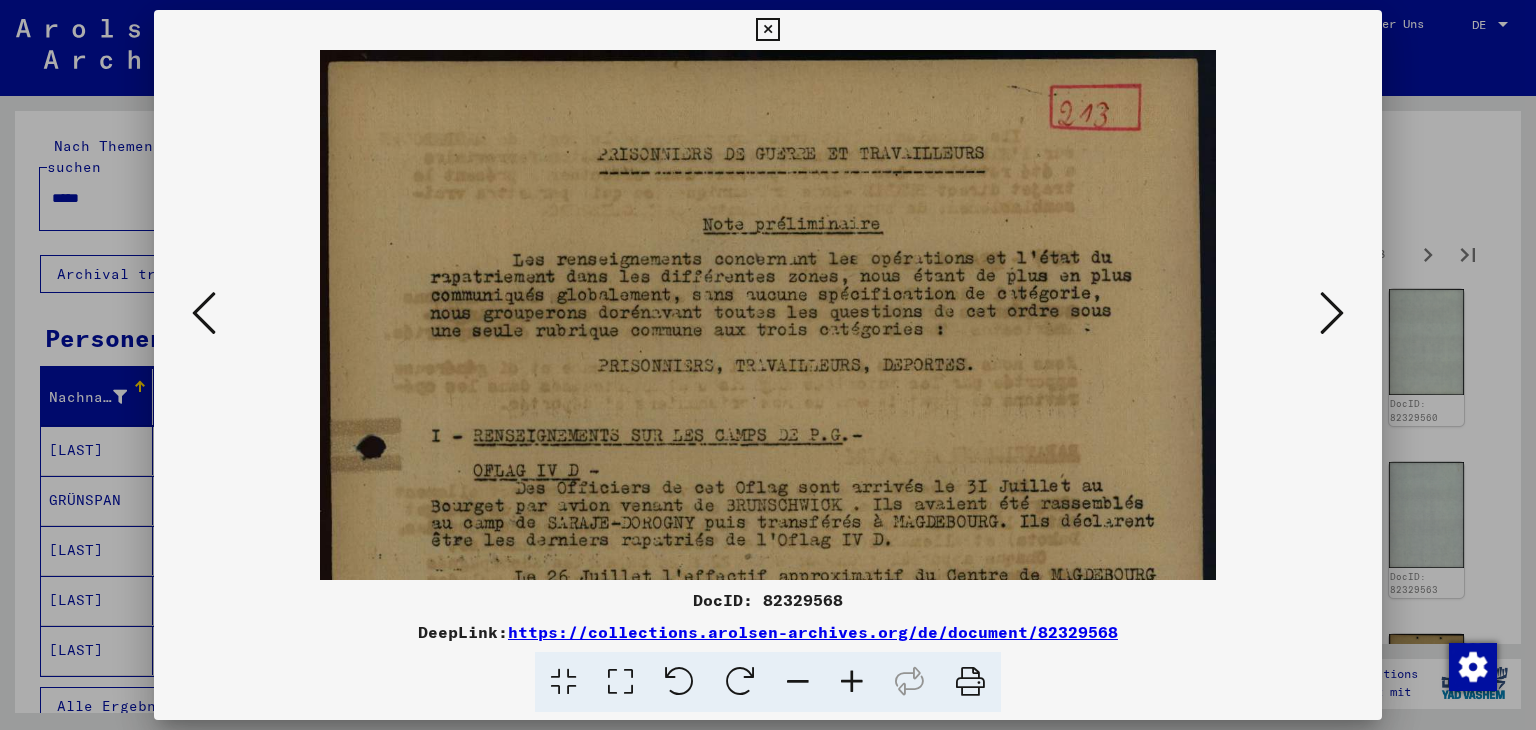 click at bounding box center [852, 682] 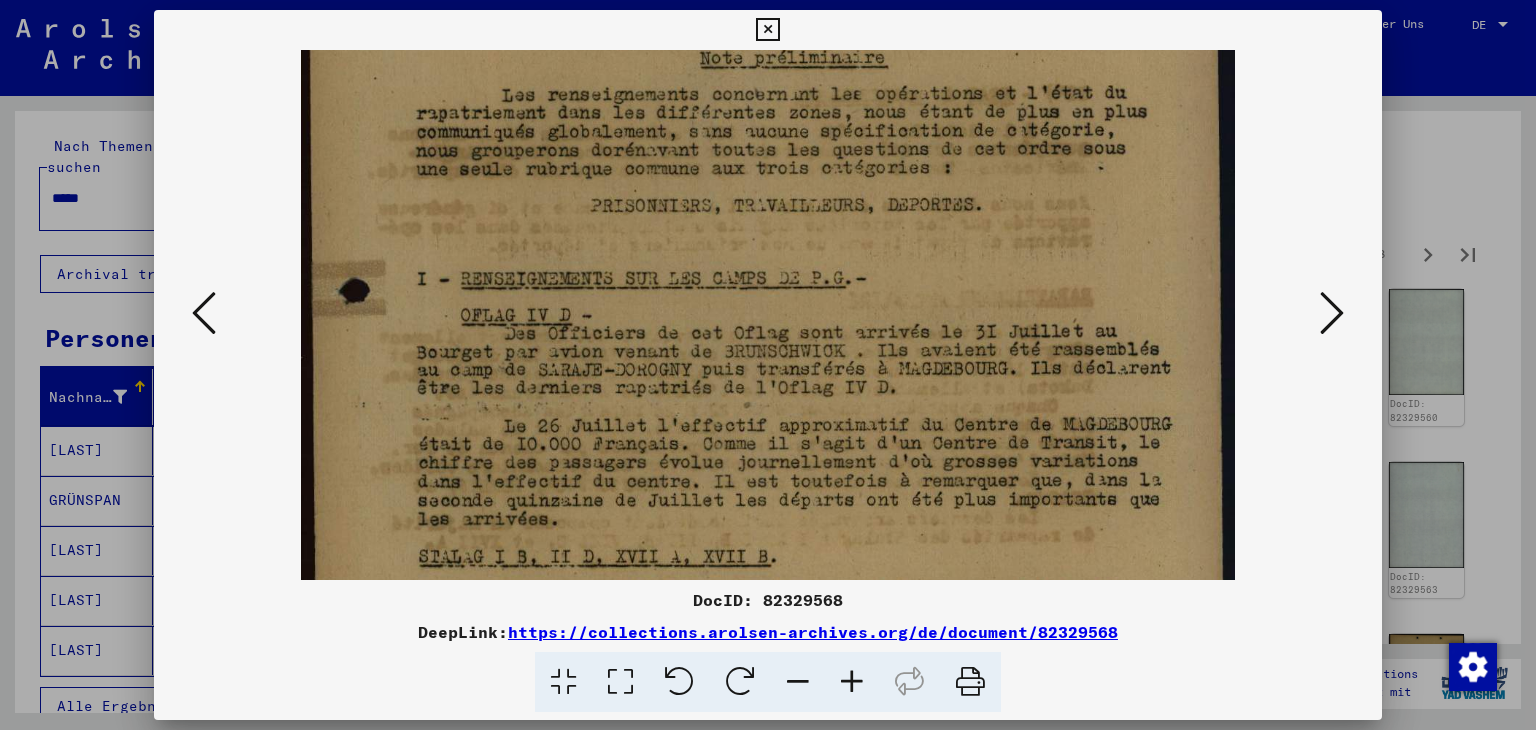 scroll, scrollTop: 187, scrollLeft: 0, axis: vertical 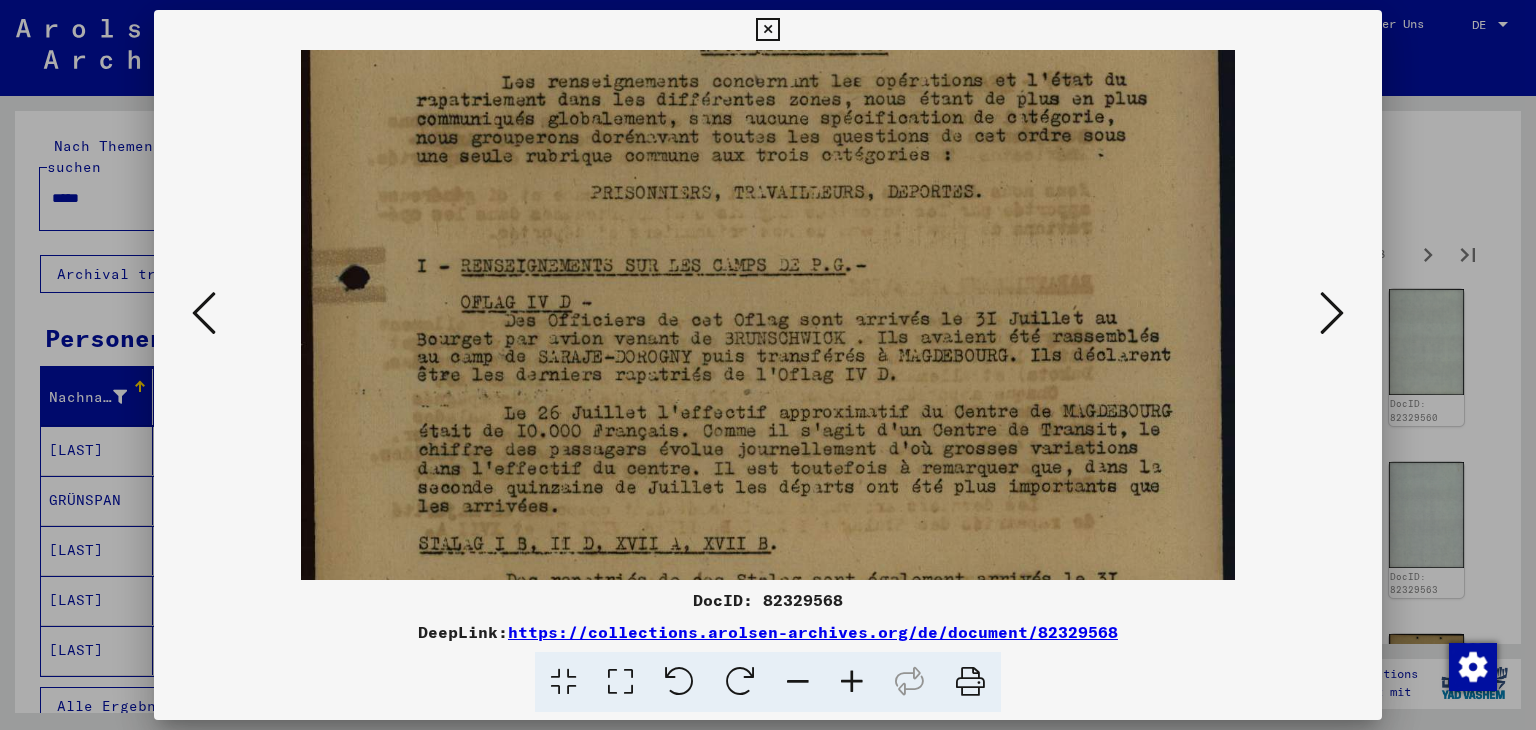 drag, startPoint x: 964, startPoint y: 518, endPoint x: 980, endPoint y: 337, distance: 181.70581 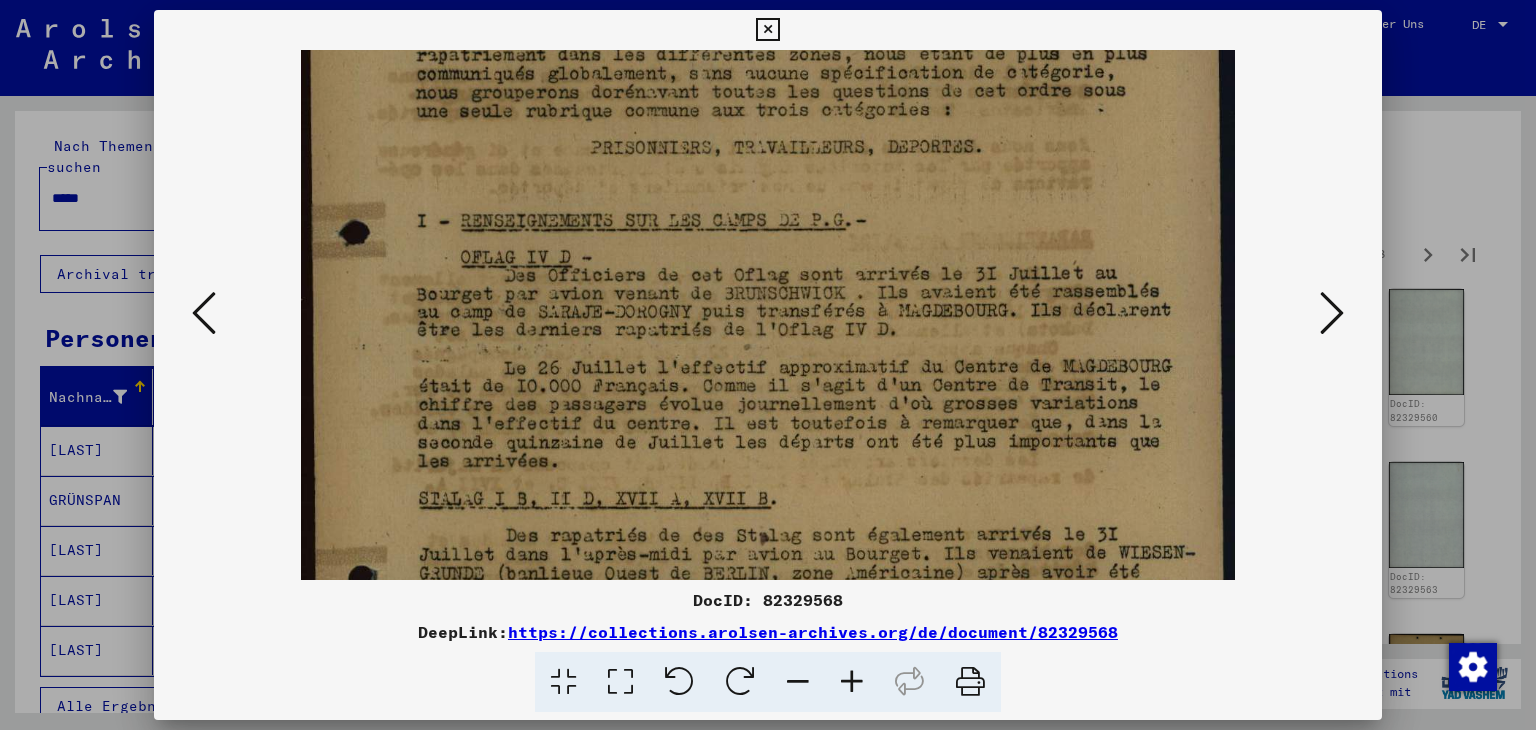 scroll, scrollTop: 233, scrollLeft: 0, axis: vertical 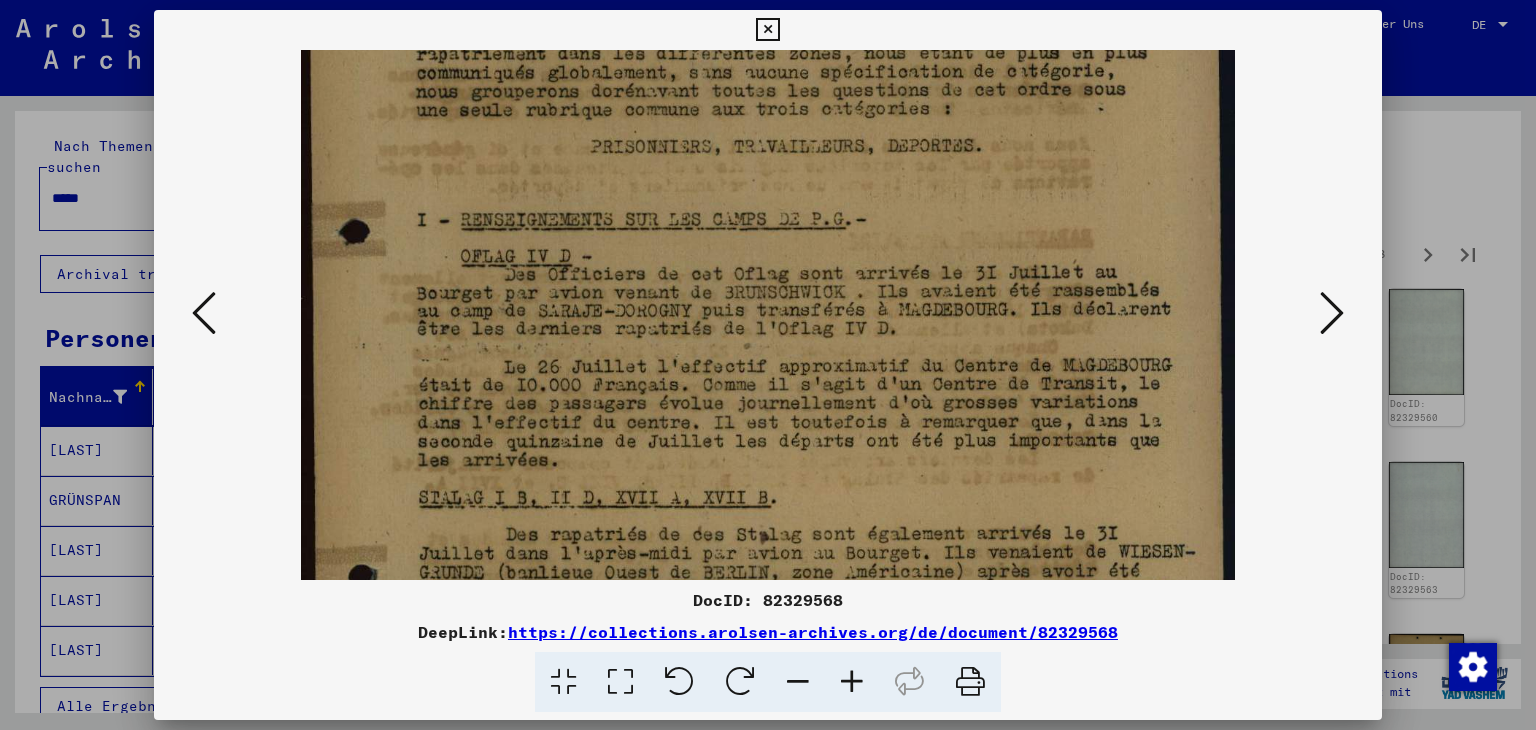 drag, startPoint x: 963, startPoint y: 468, endPoint x: 963, endPoint y: 430, distance: 38 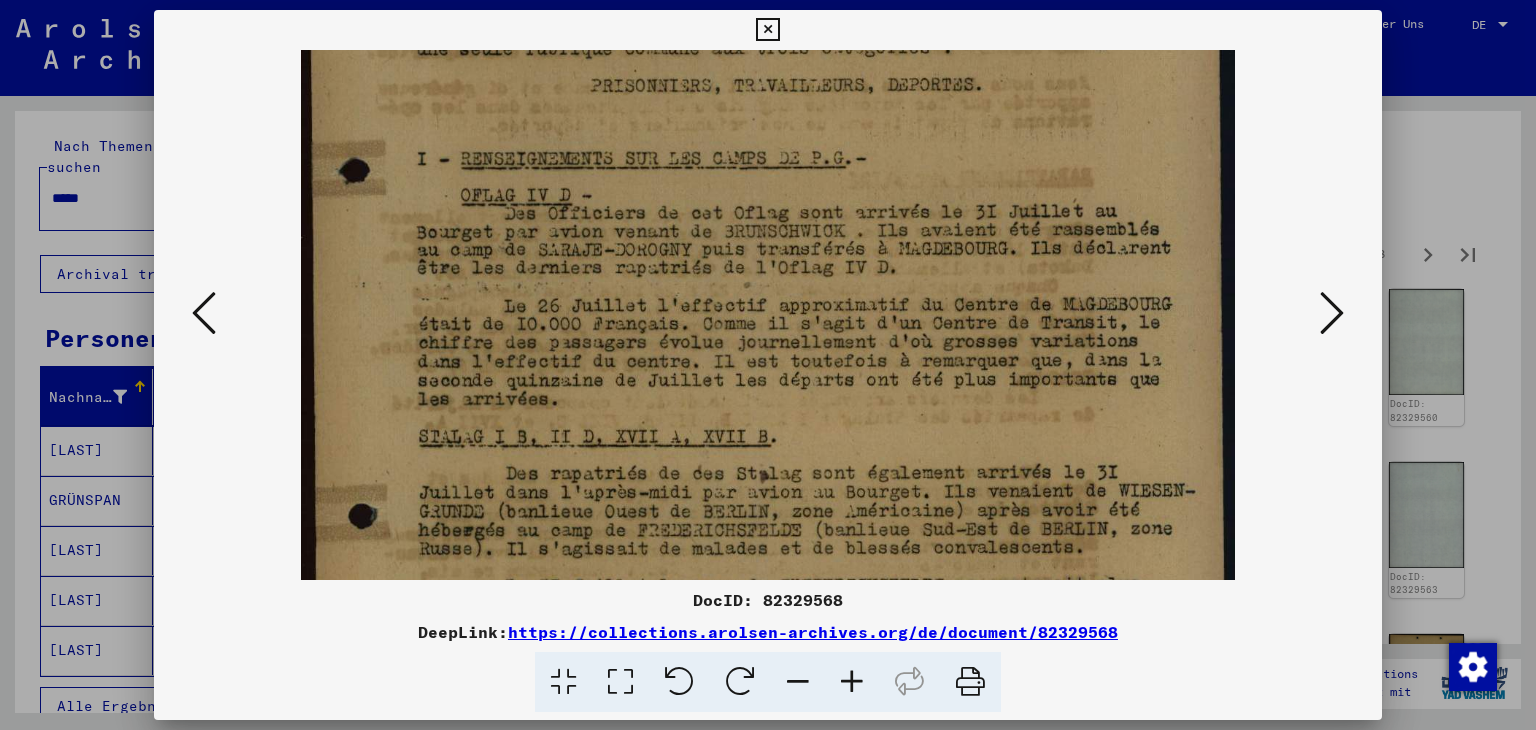 scroll, scrollTop: 313, scrollLeft: 0, axis: vertical 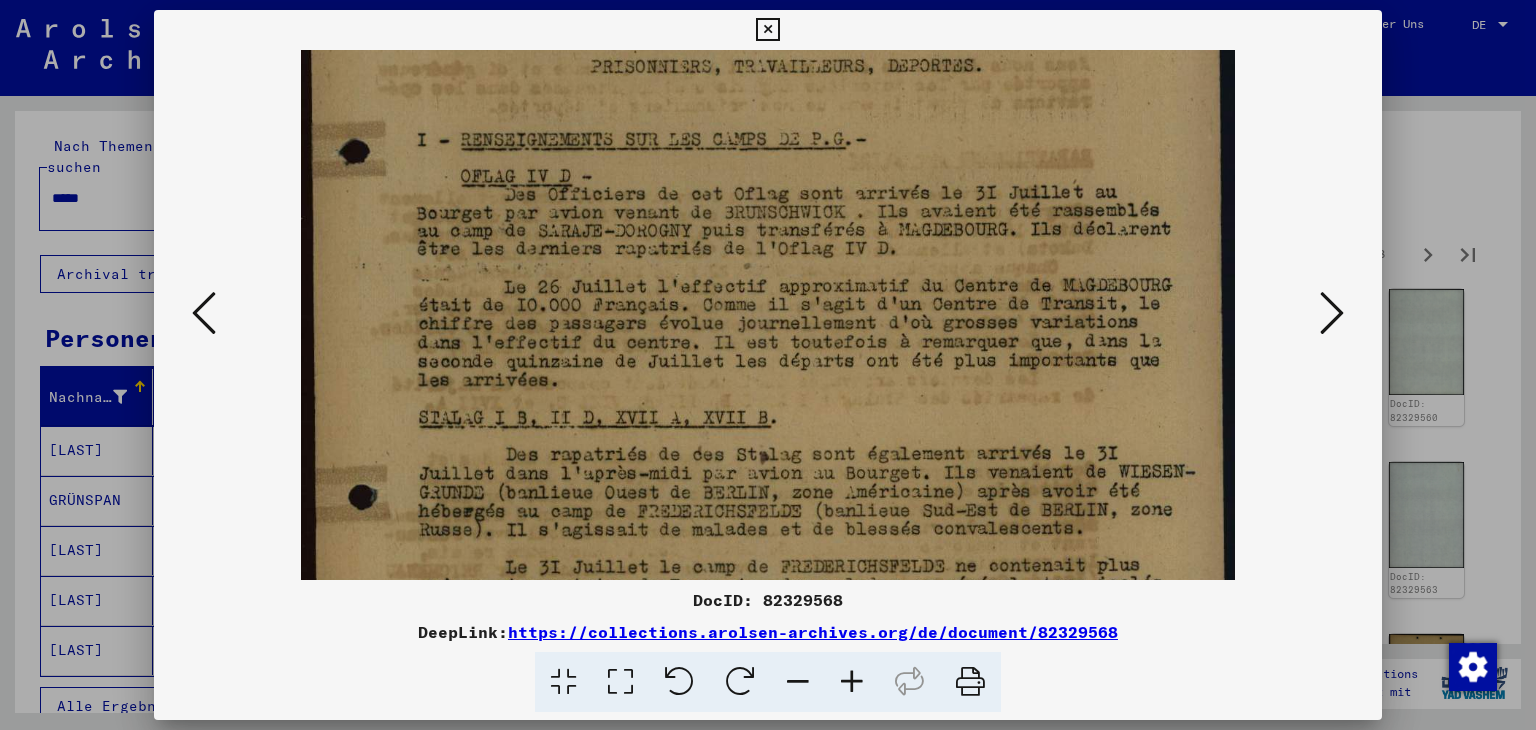 drag, startPoint x: 964, startPoint y: 467, endPoint x: 975, endPoint y: 391, distance: 76.79192 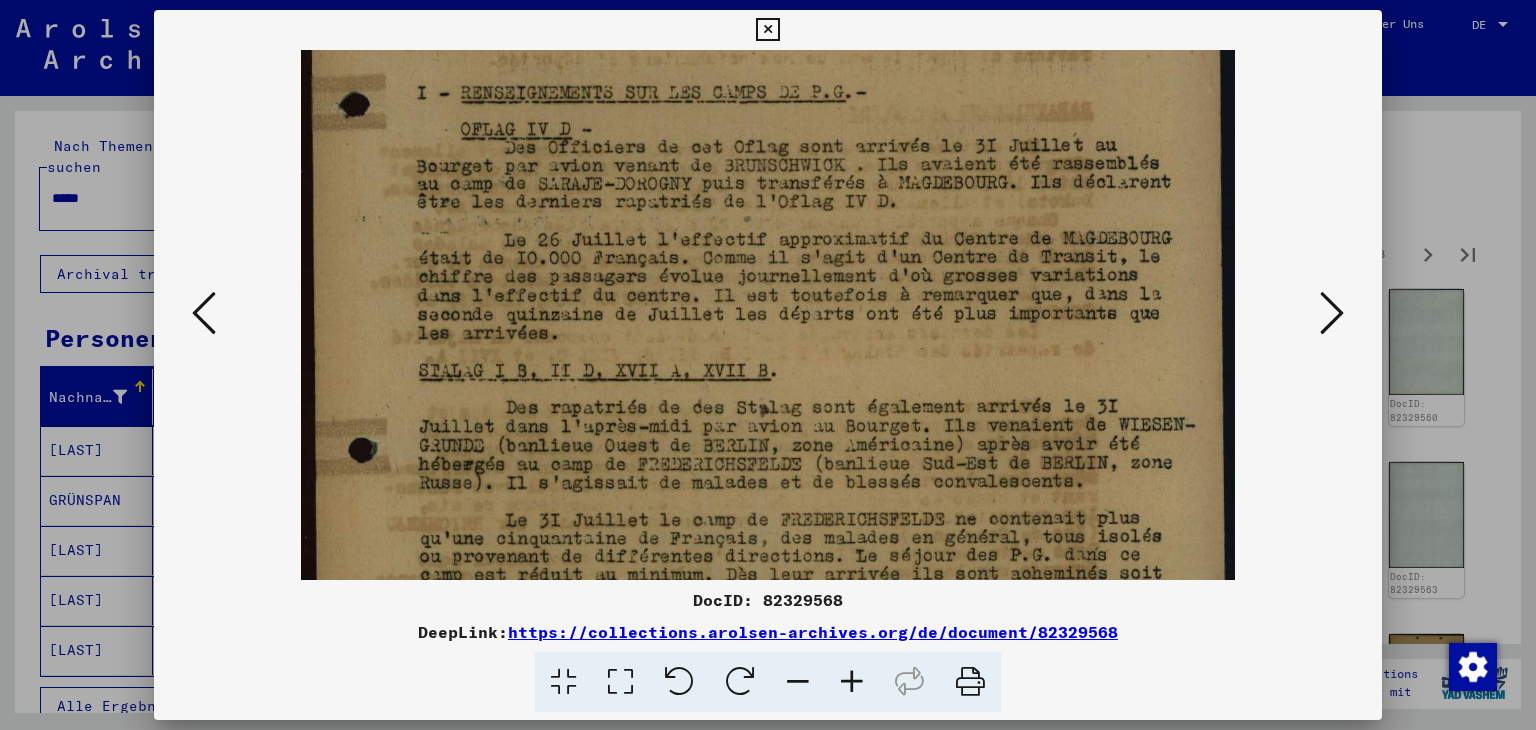 scroll, scrollTop: 382, scrollLeft: 0, axis: vertical 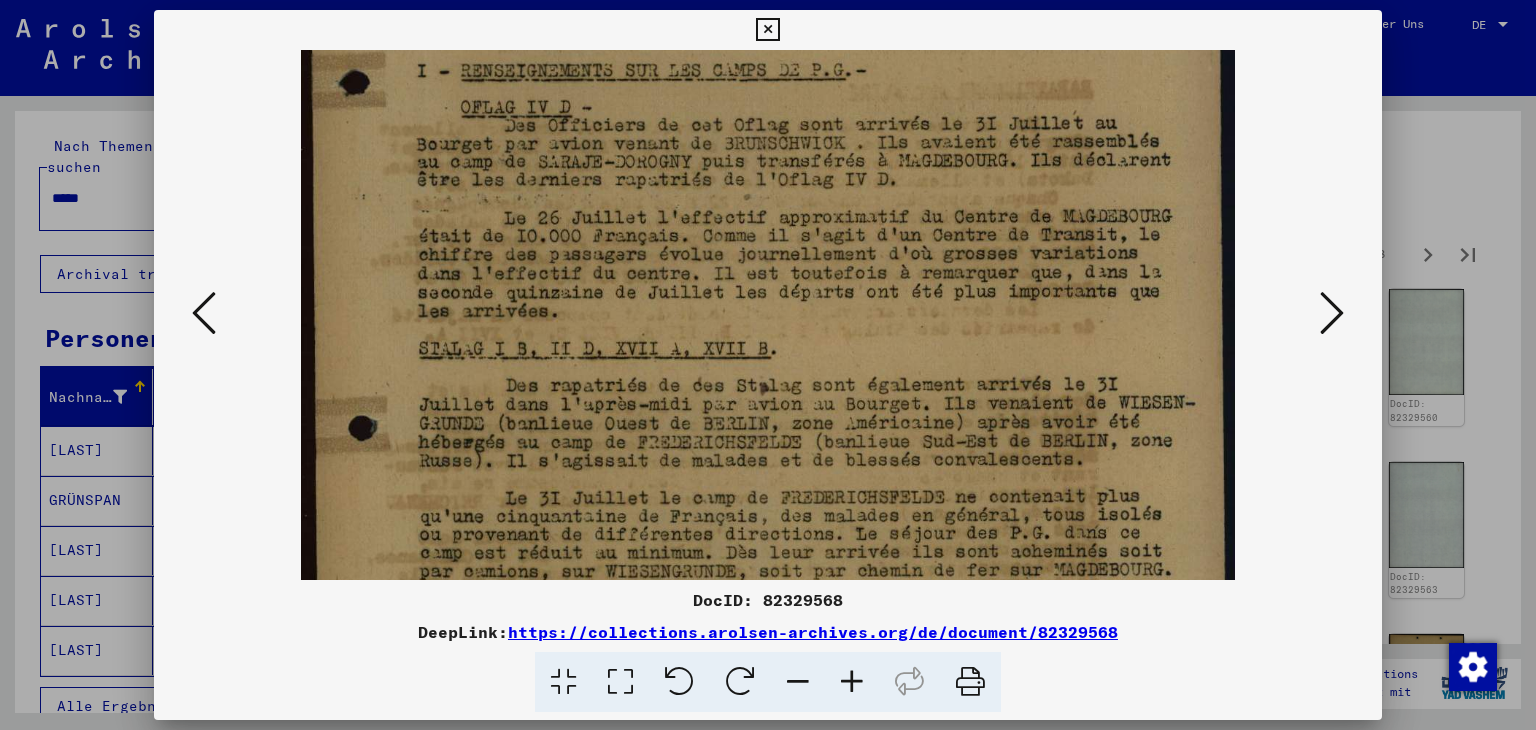 drag, startPoint x: 988, startPoint y: 453, endPoint x: 985, endPoint y: 385, distance: 68.06615 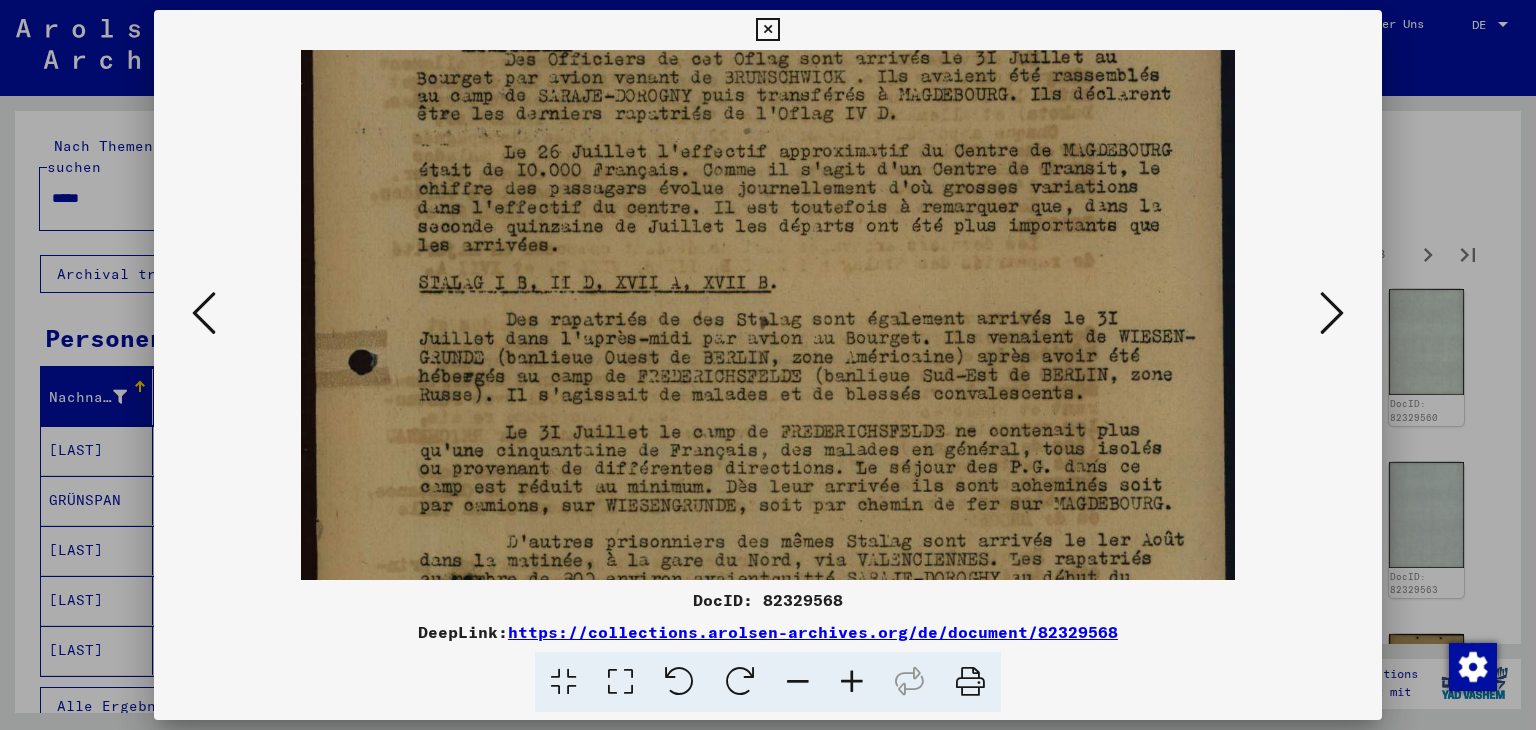 scroll, scrollTop: 452, scrollLeft: 0, axis: vertical 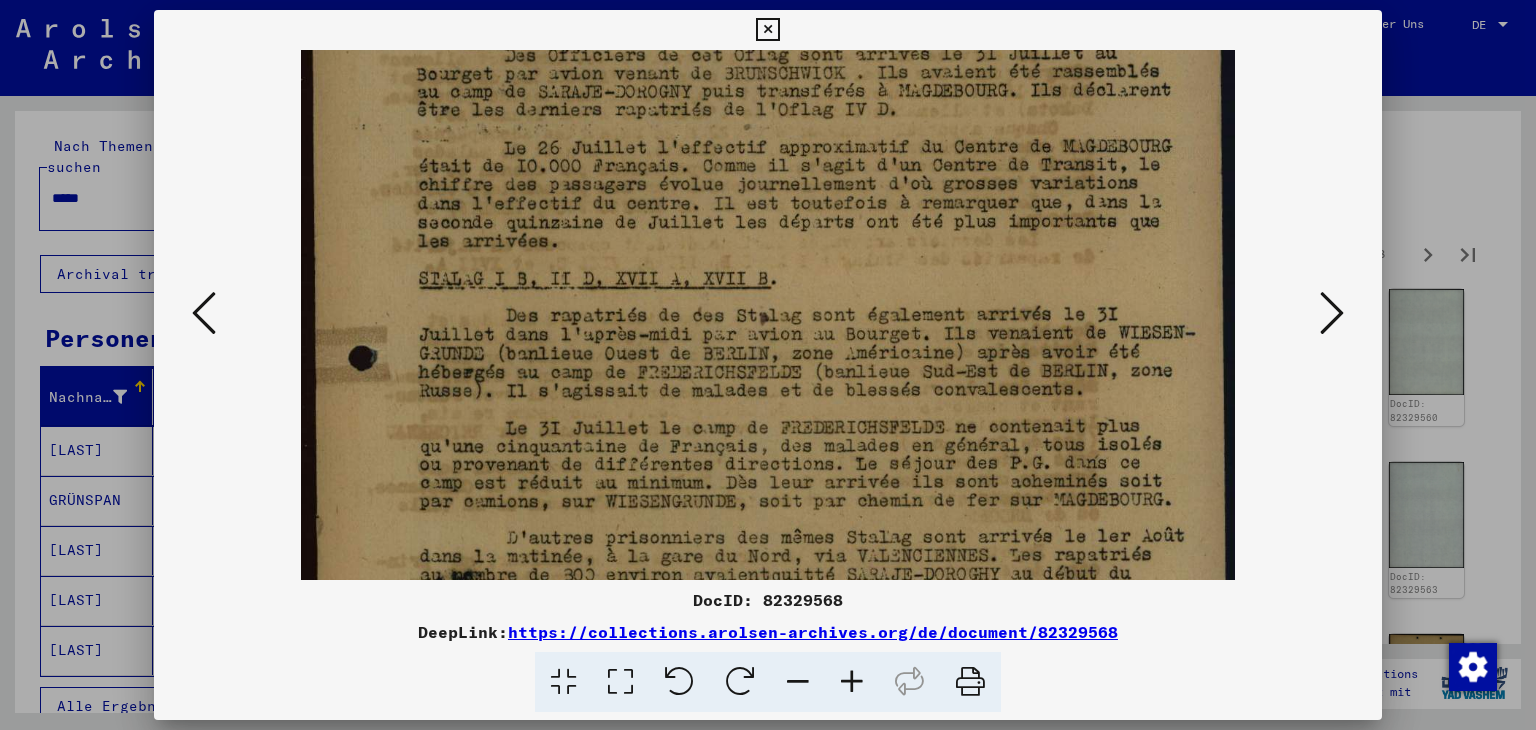 drag, startPoint x: 981, startPoint y: 442, endPoint x: 983, endPoint y: 373, distance: 69.02898 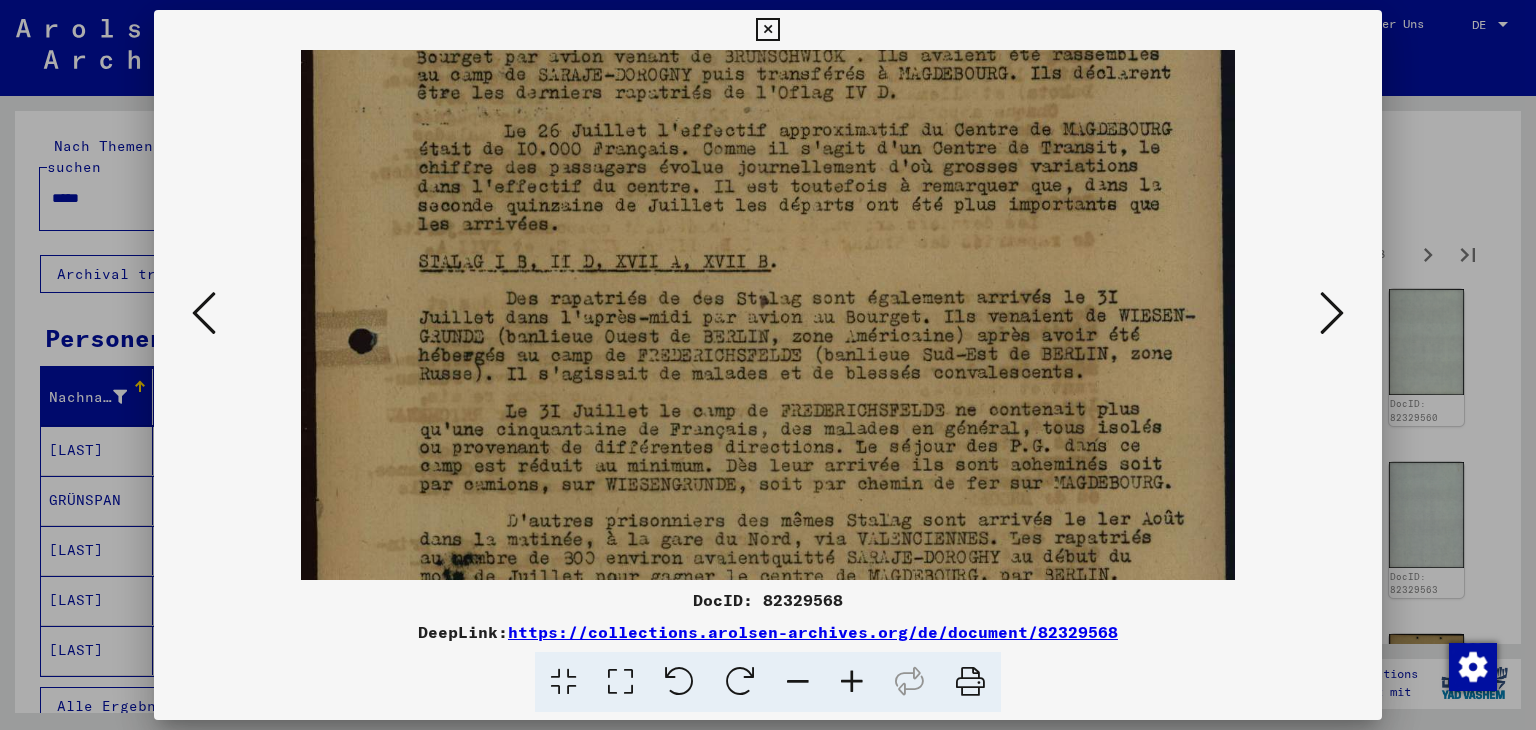 drag, startPoint x: 967, startPoint y: 430, endPoint x: 961, endPoint y: 416, distance: 15.231546 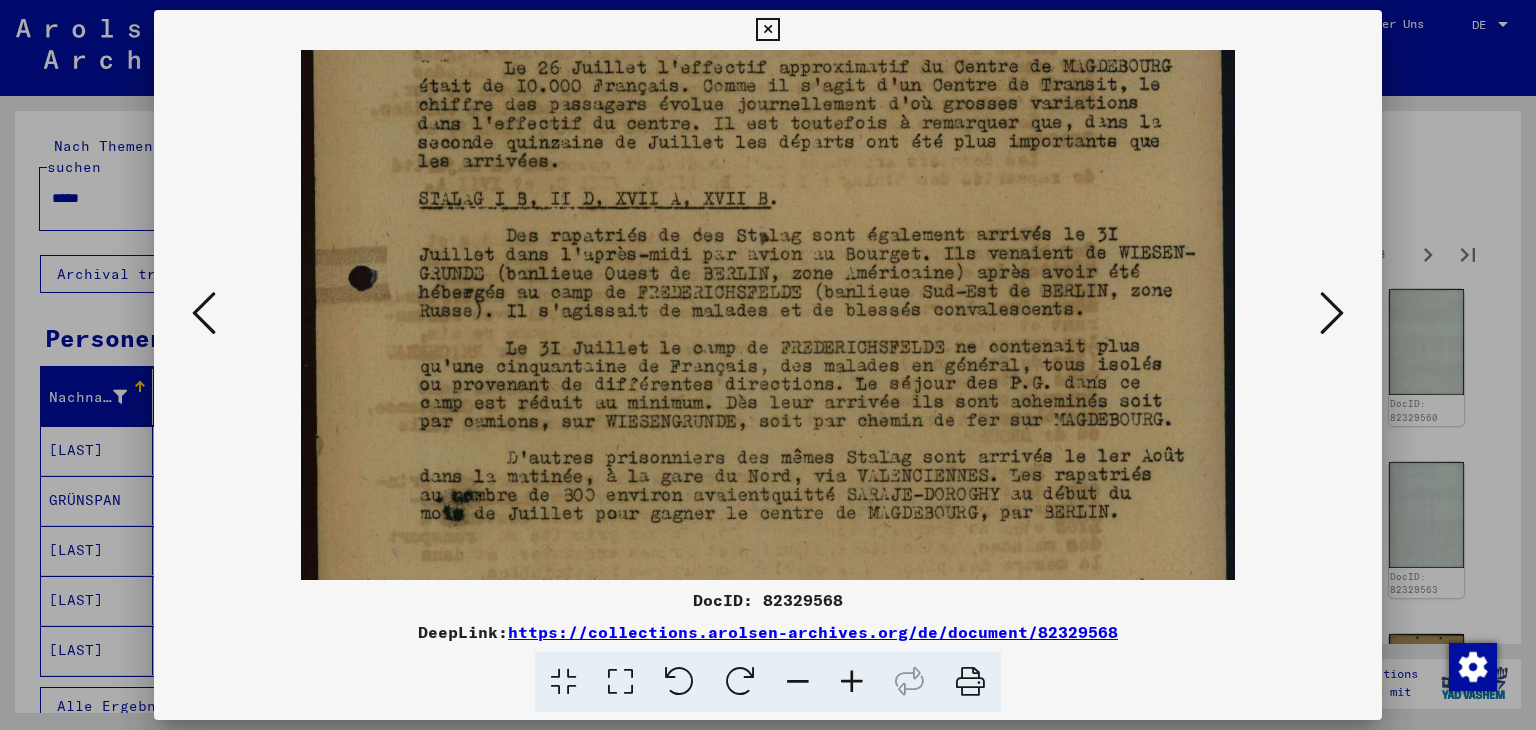 scroll, scrollTop: 533, scrollLeft: 0, axis: vertical 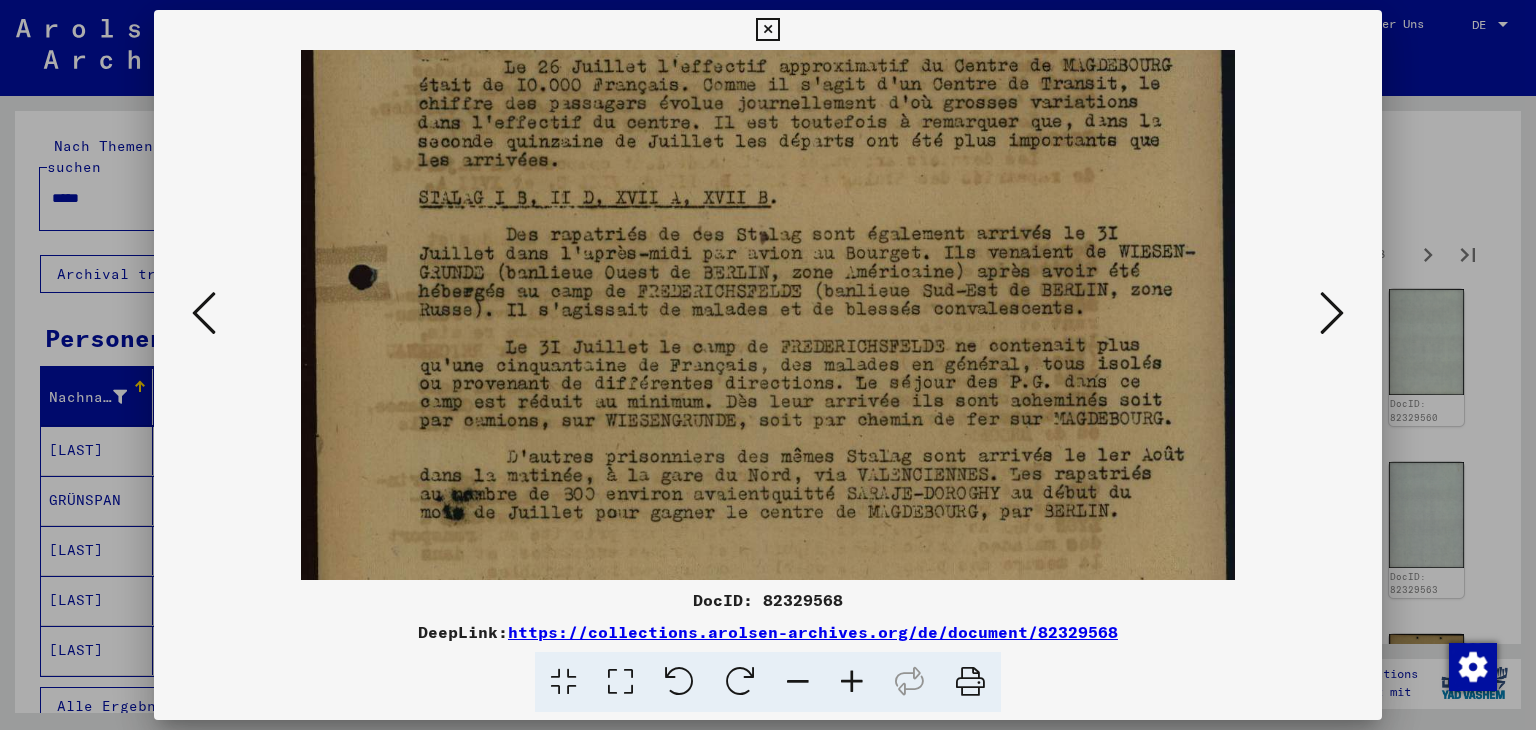 drag, startPoint x: 948, startPoint y: 469, endPoint x: 949, endPoint y: 409, distance: 60.00833 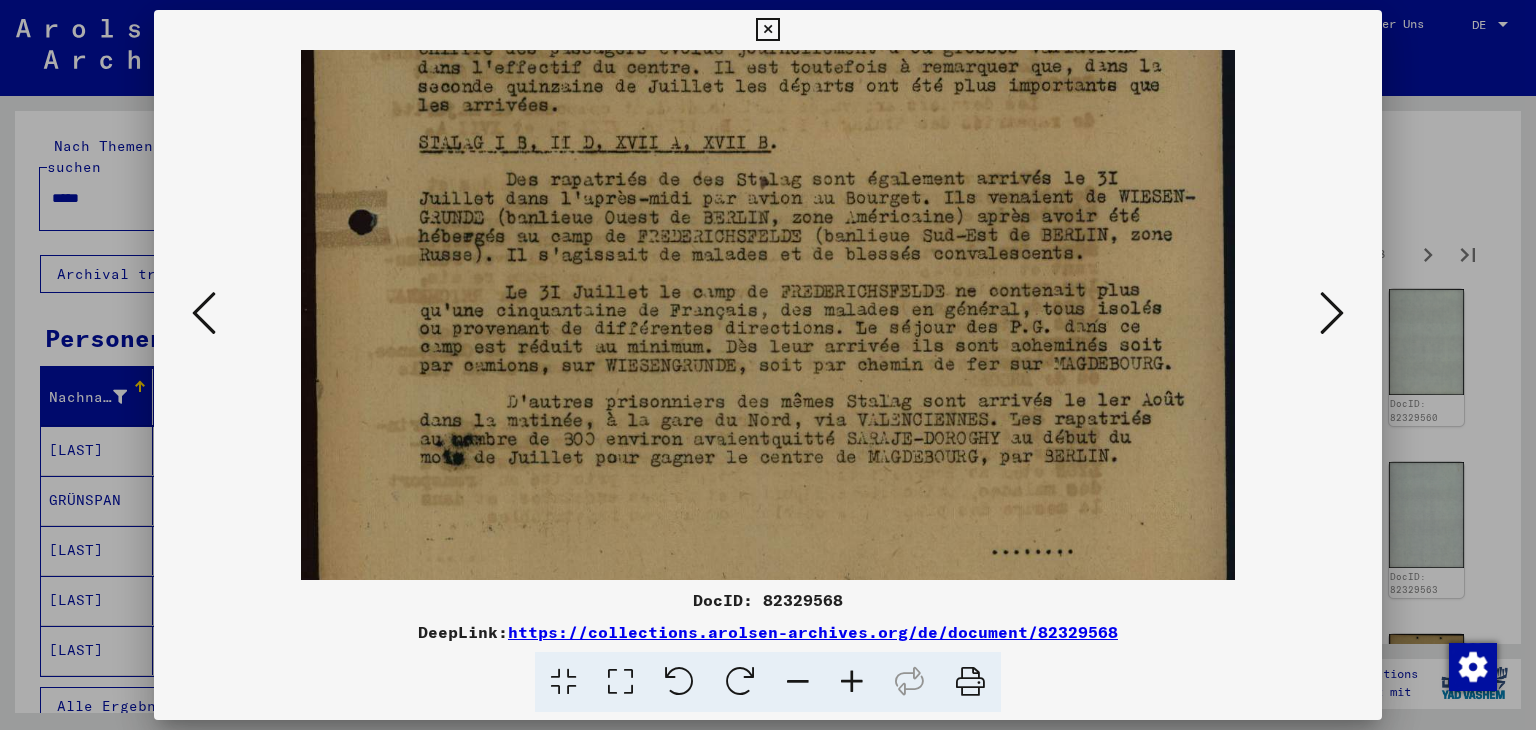 drag, startPoint x: 951, startPoint y: 468, endPoint x: 951, endPoint y: 417, distance: 51 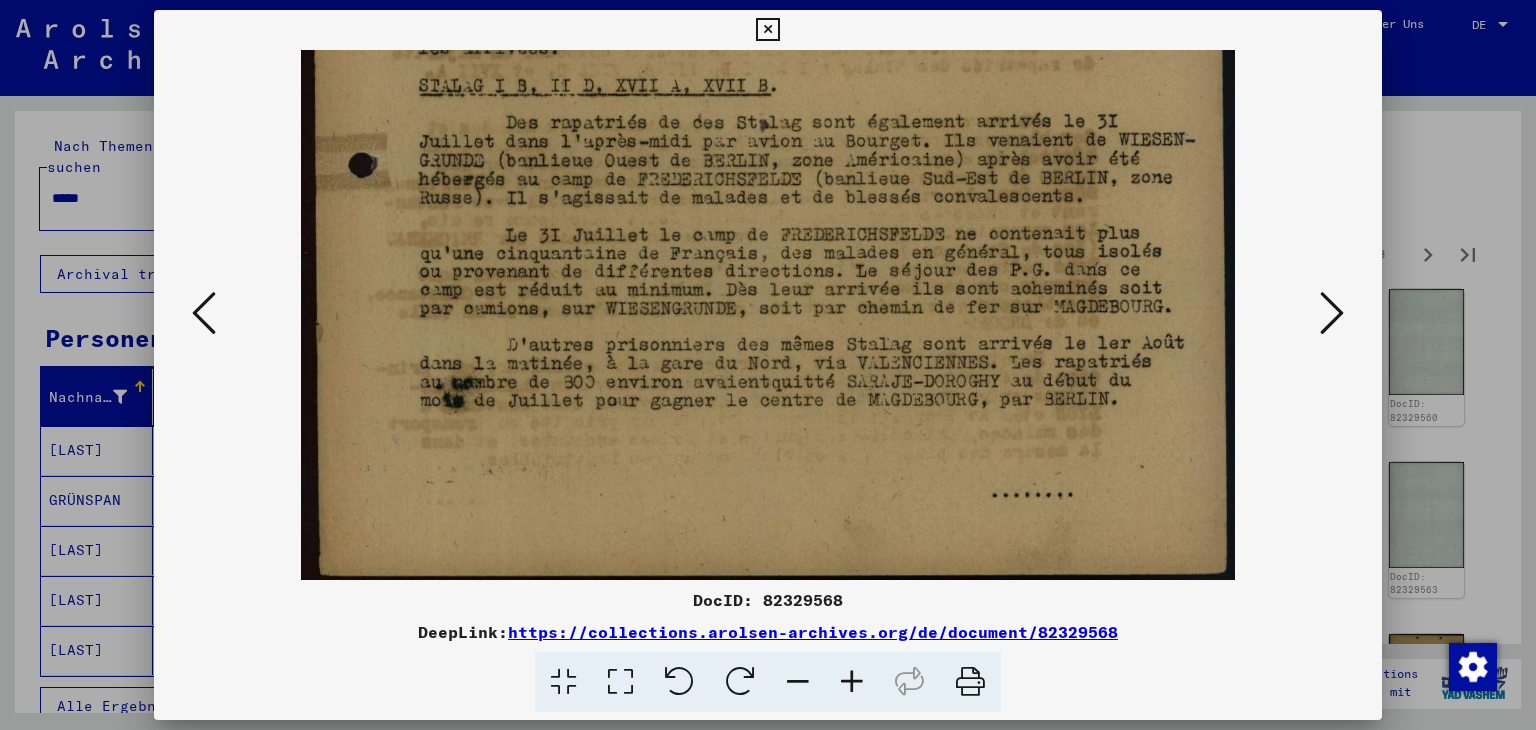 scroll, scrollTop: 649, scrollLeft: 0, axis: vertical 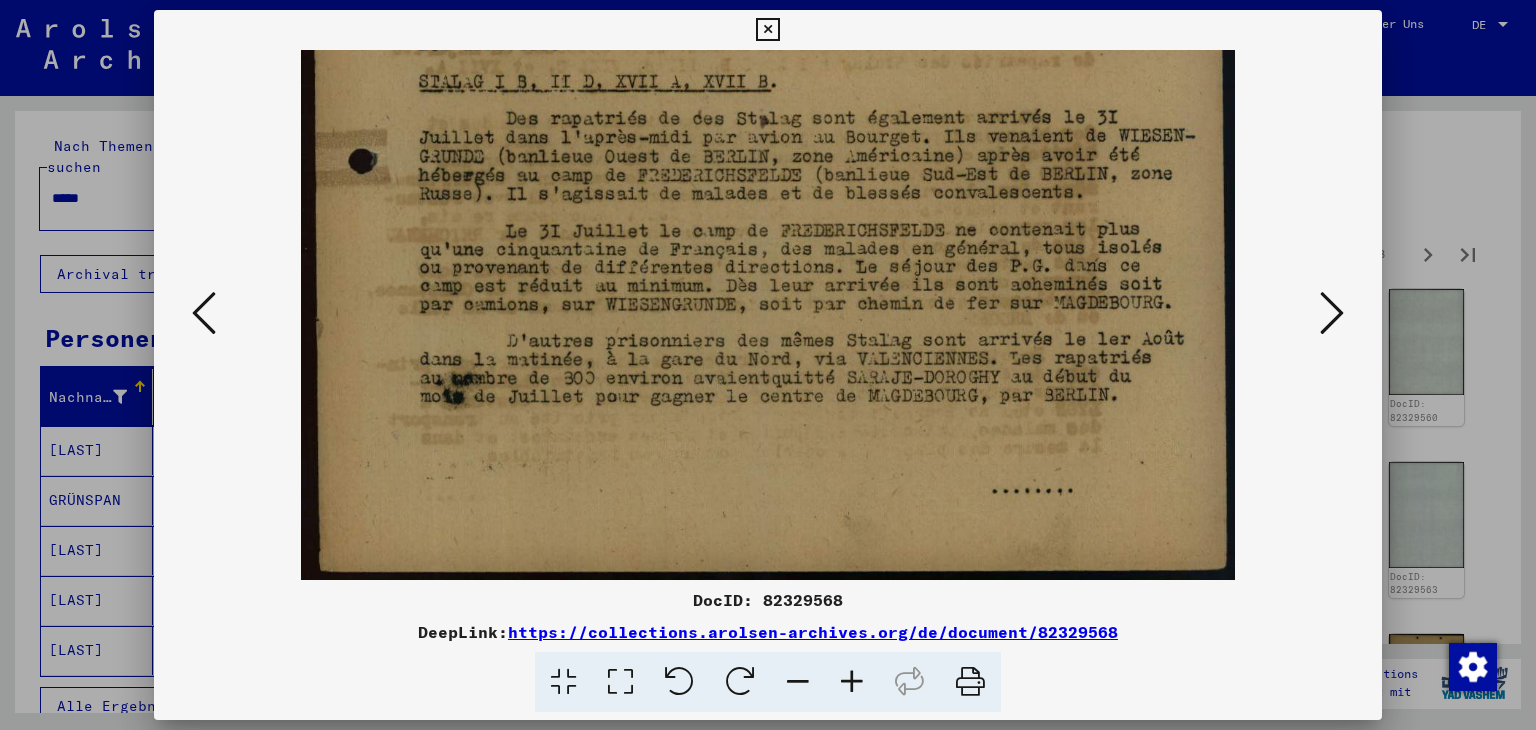 drag, startPoint x: 953, startPoint y: 397, endPoint x: 960, endPoint y: 352, distance: 45.54119 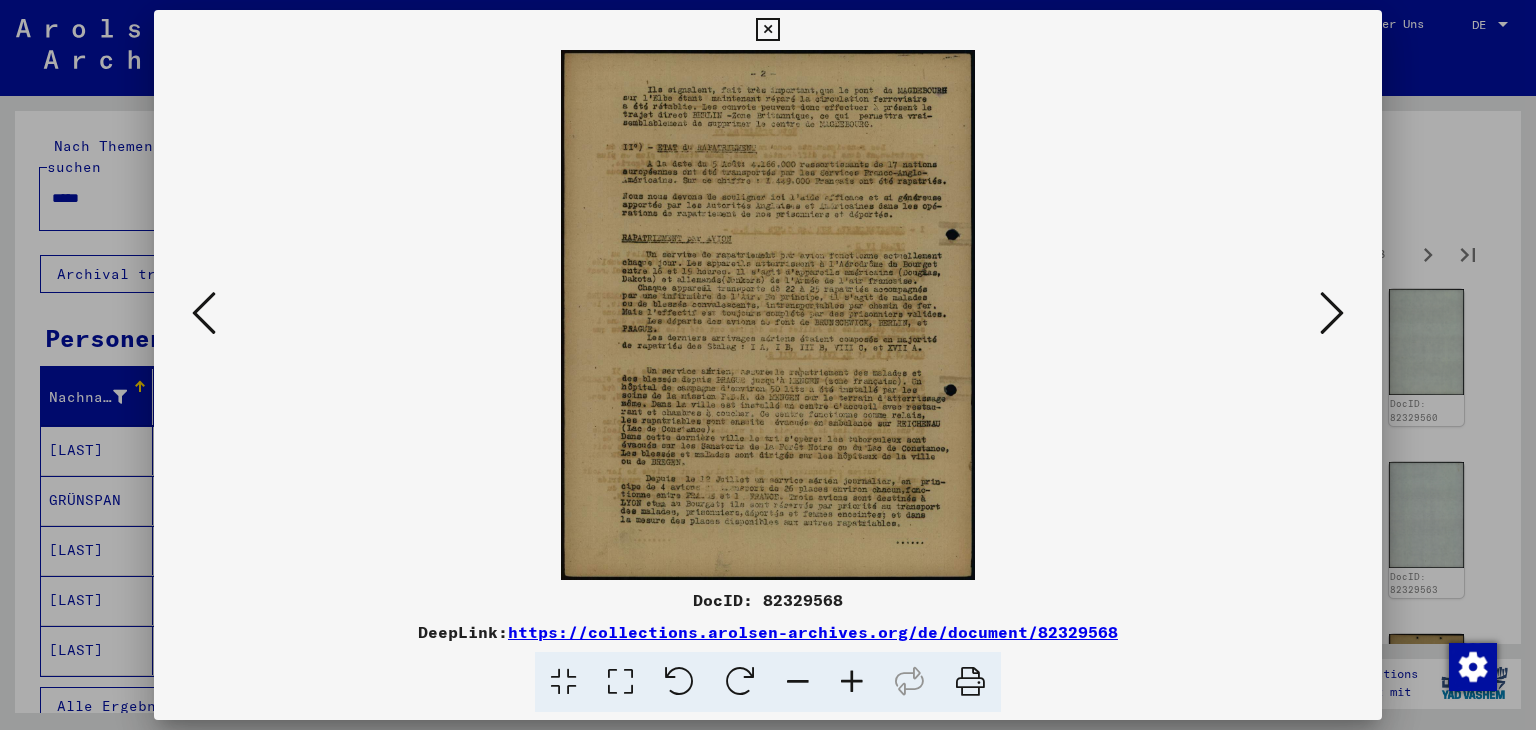 scroll, scrollTop: 0, scrollLeft: 0, axis: both 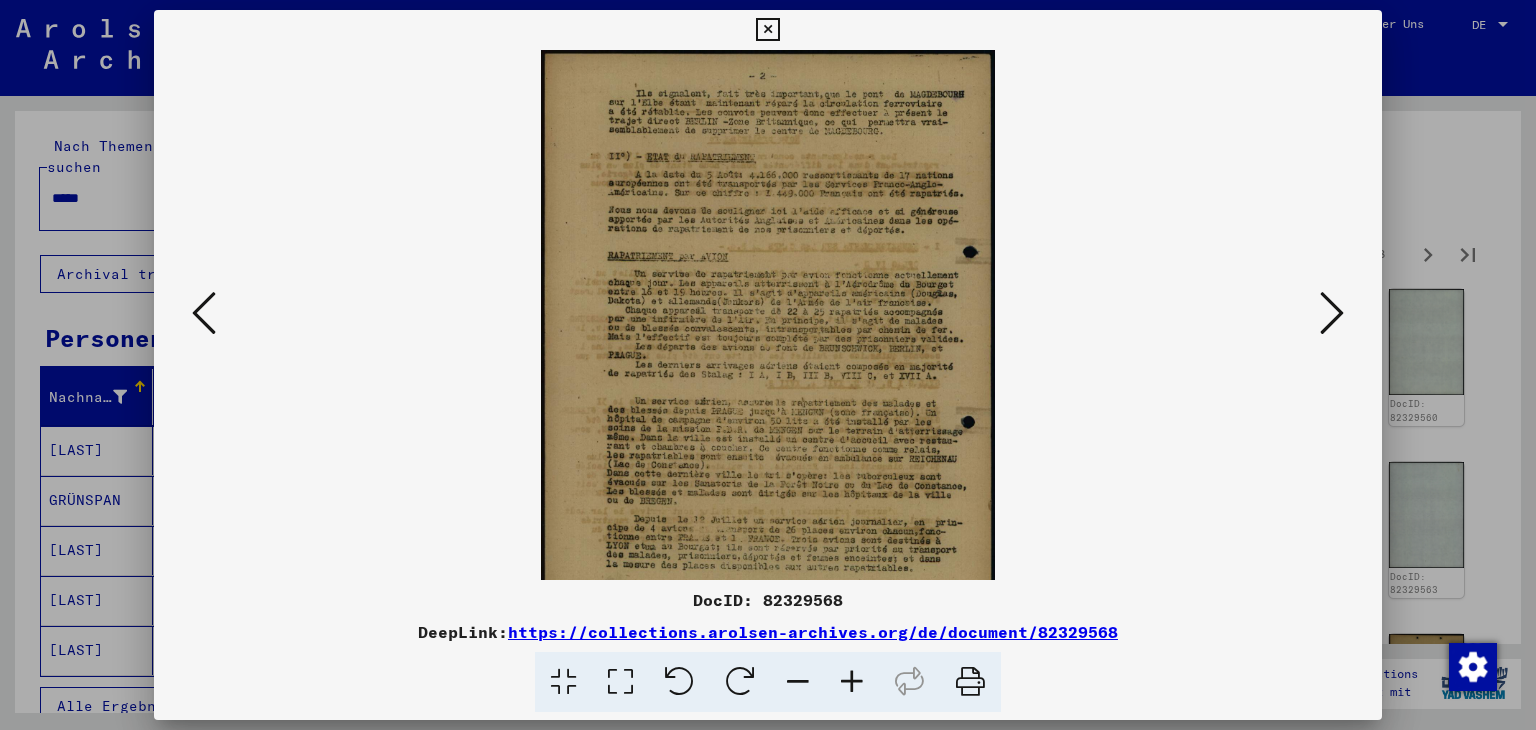 click at bounding box center (852, 682) 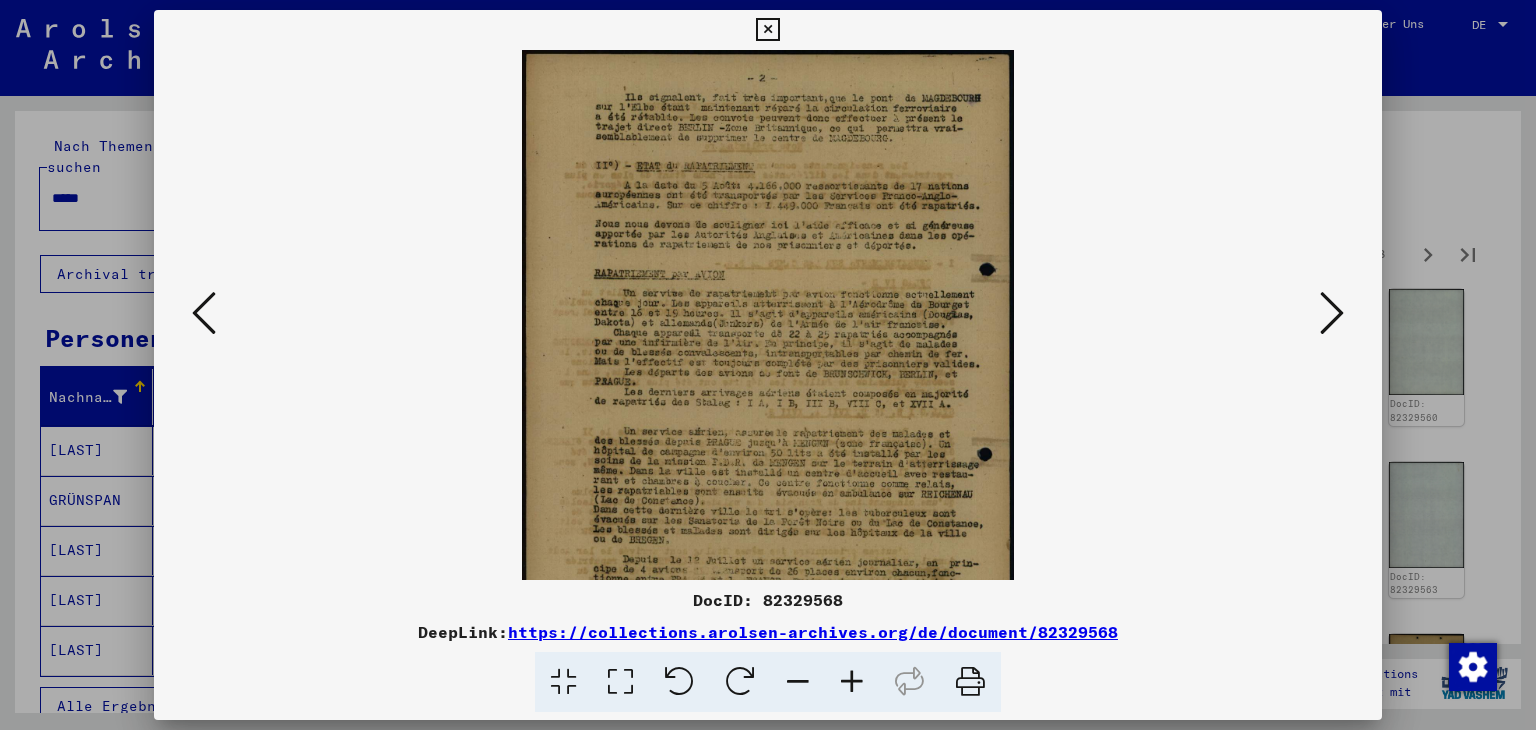 click at bounding box center [852, 682] 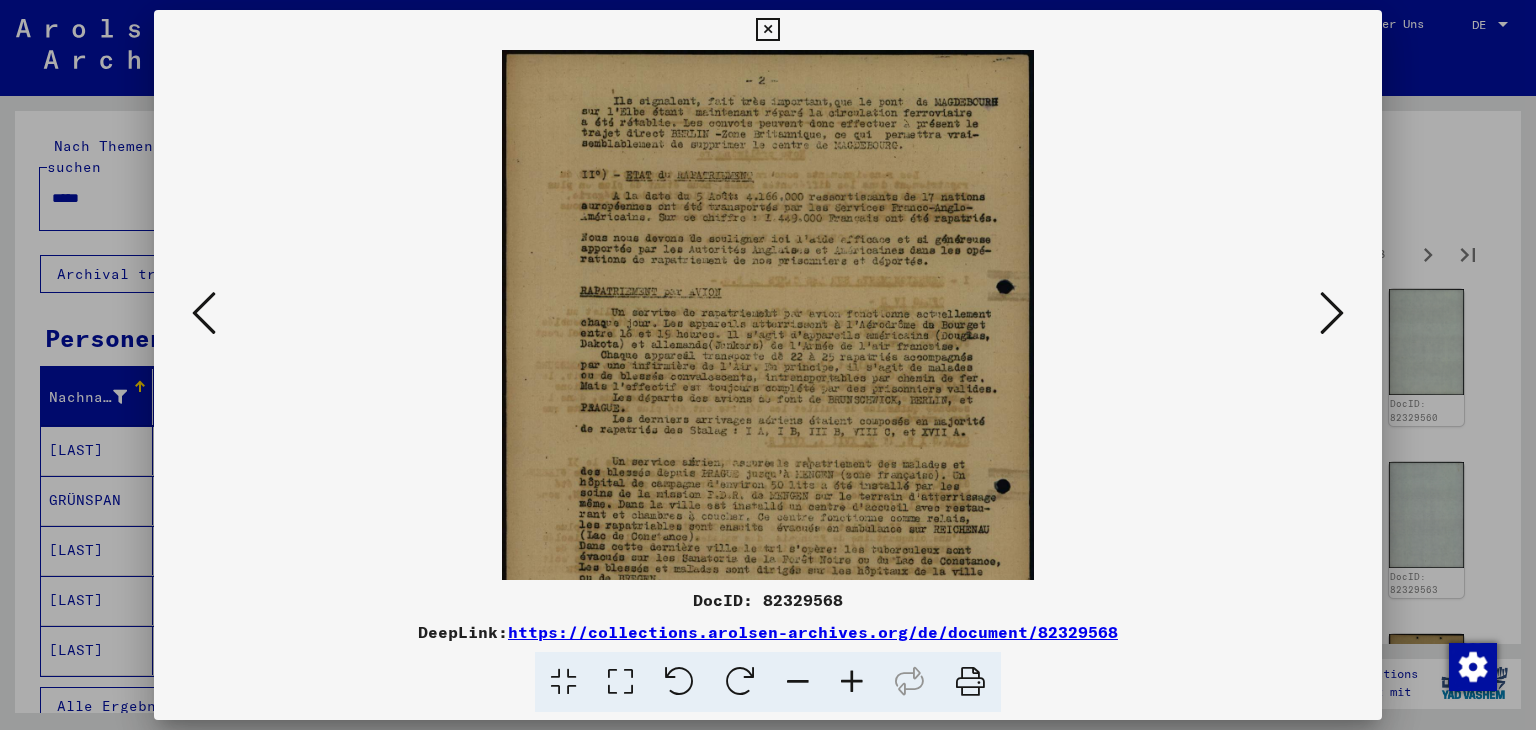 click at bounding box center (852, 682) 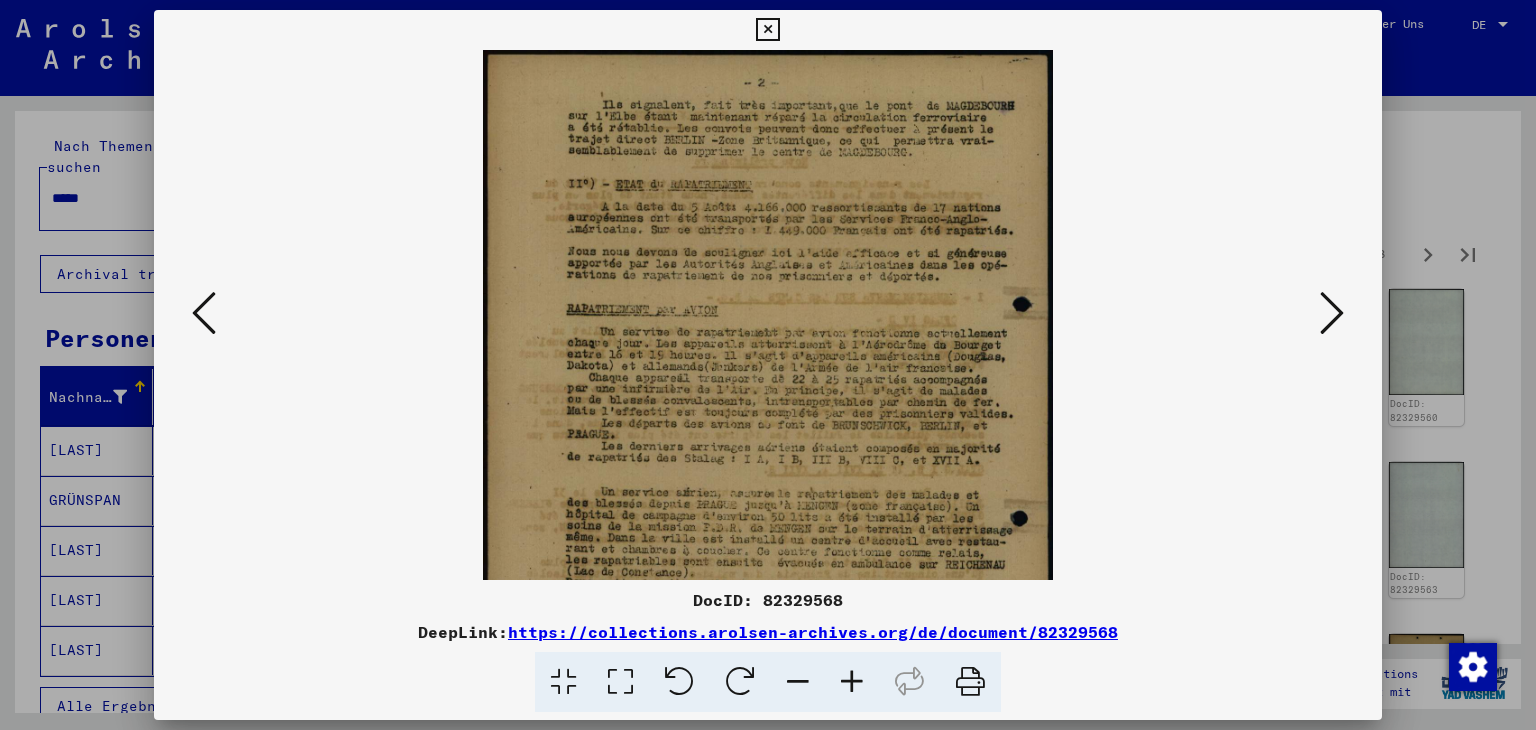 click at bounding box center [852, 682] 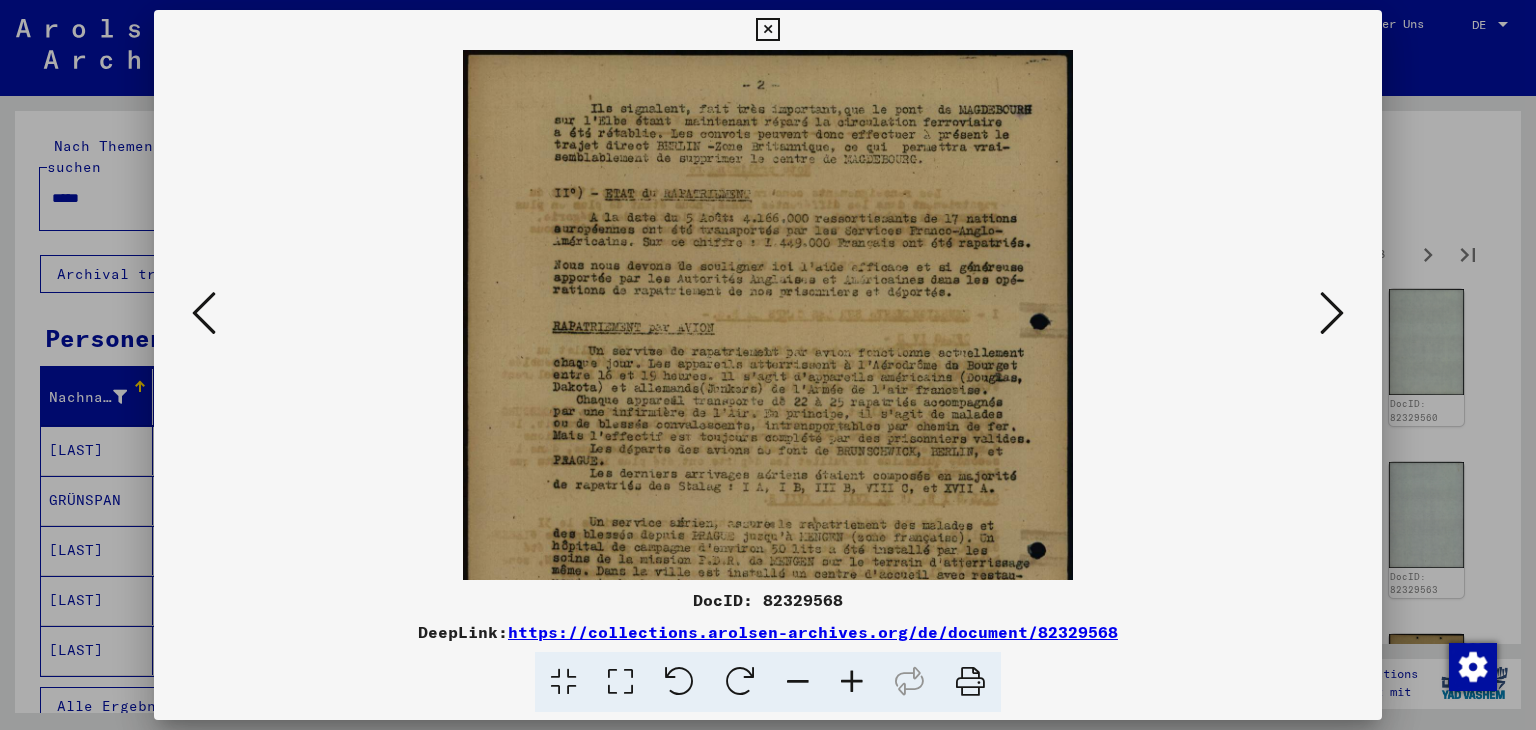 click at bounding box center (852, 682) 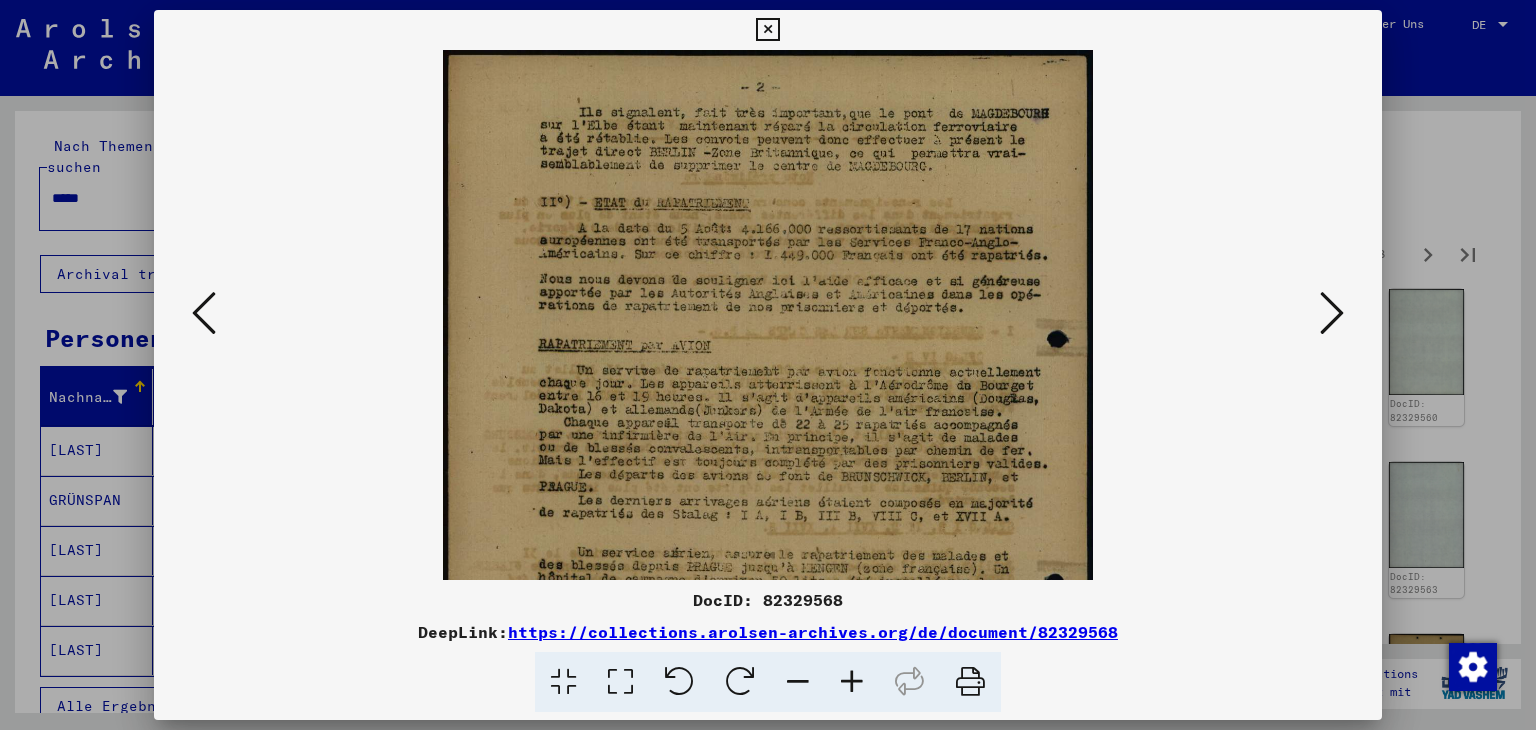 click at bounding box center [852, 682] 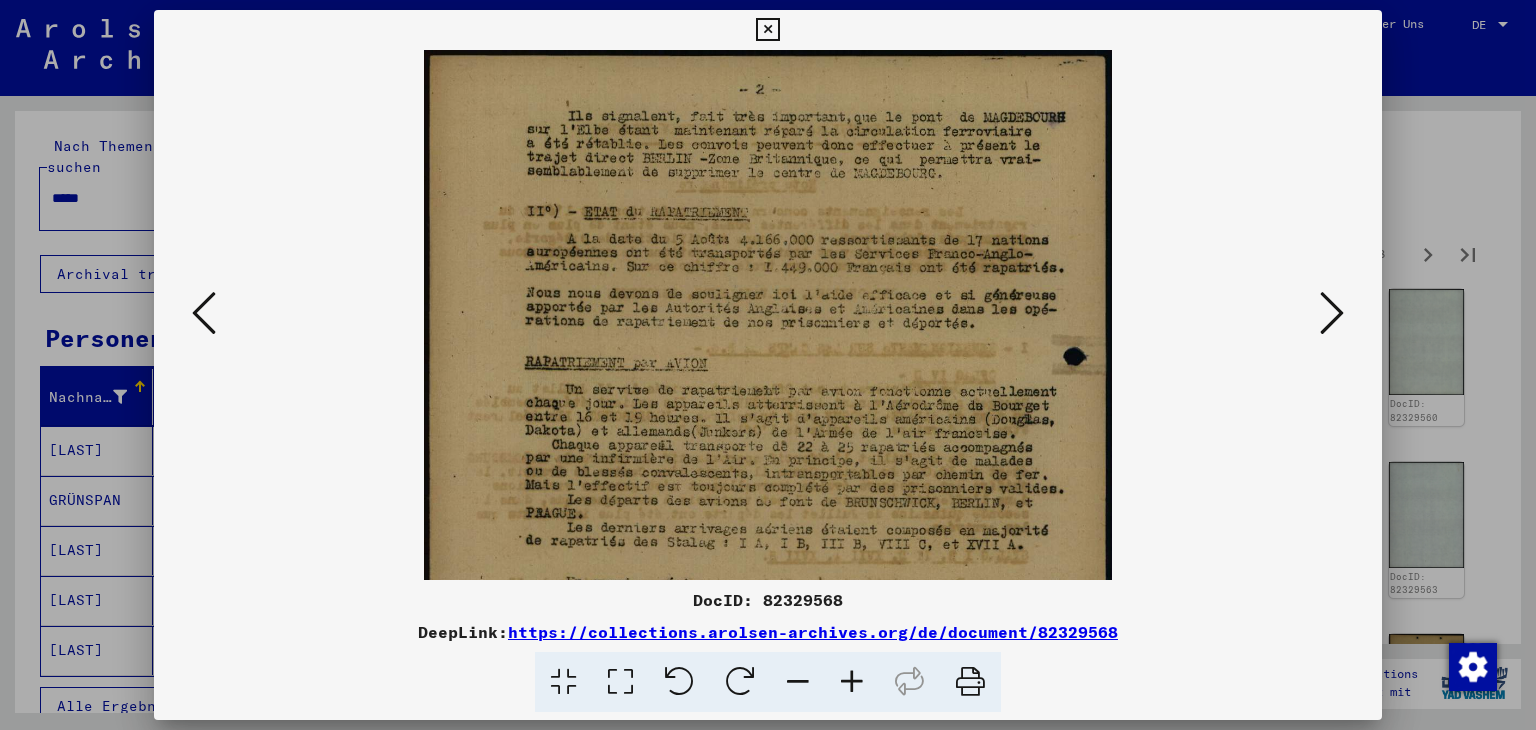 click at bounding box center [852, 682] 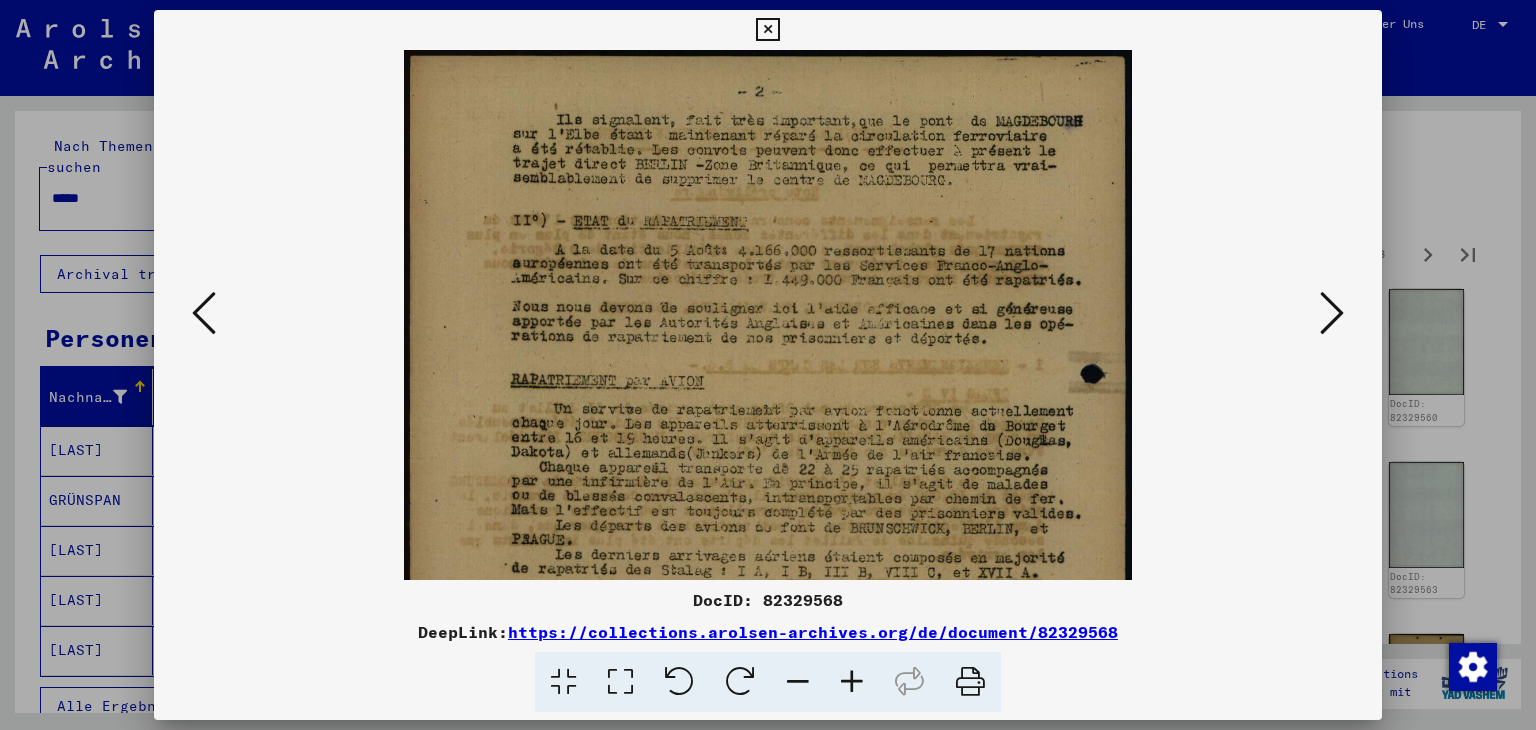 click at bounding box center (852, 682) 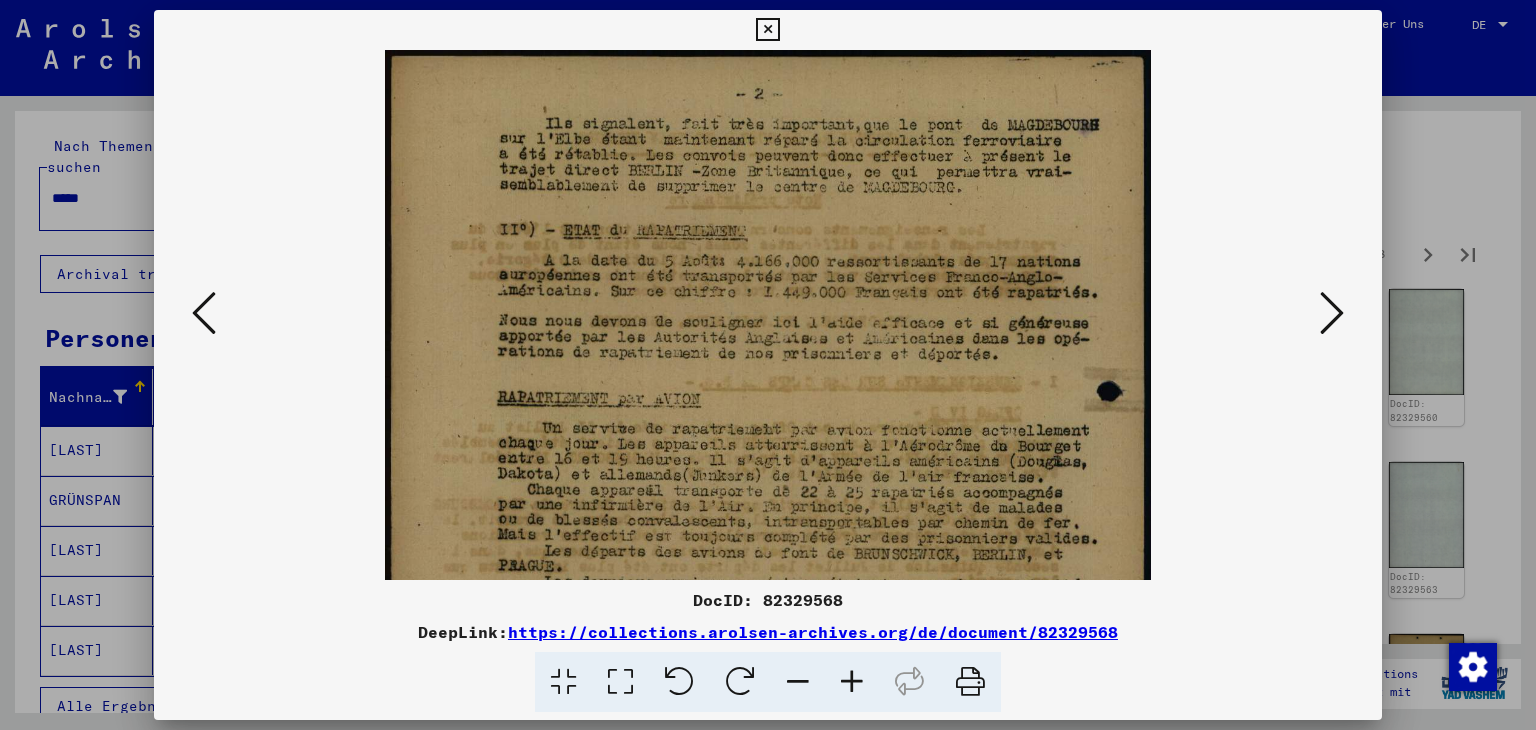 click at bounding box center (852, 682) 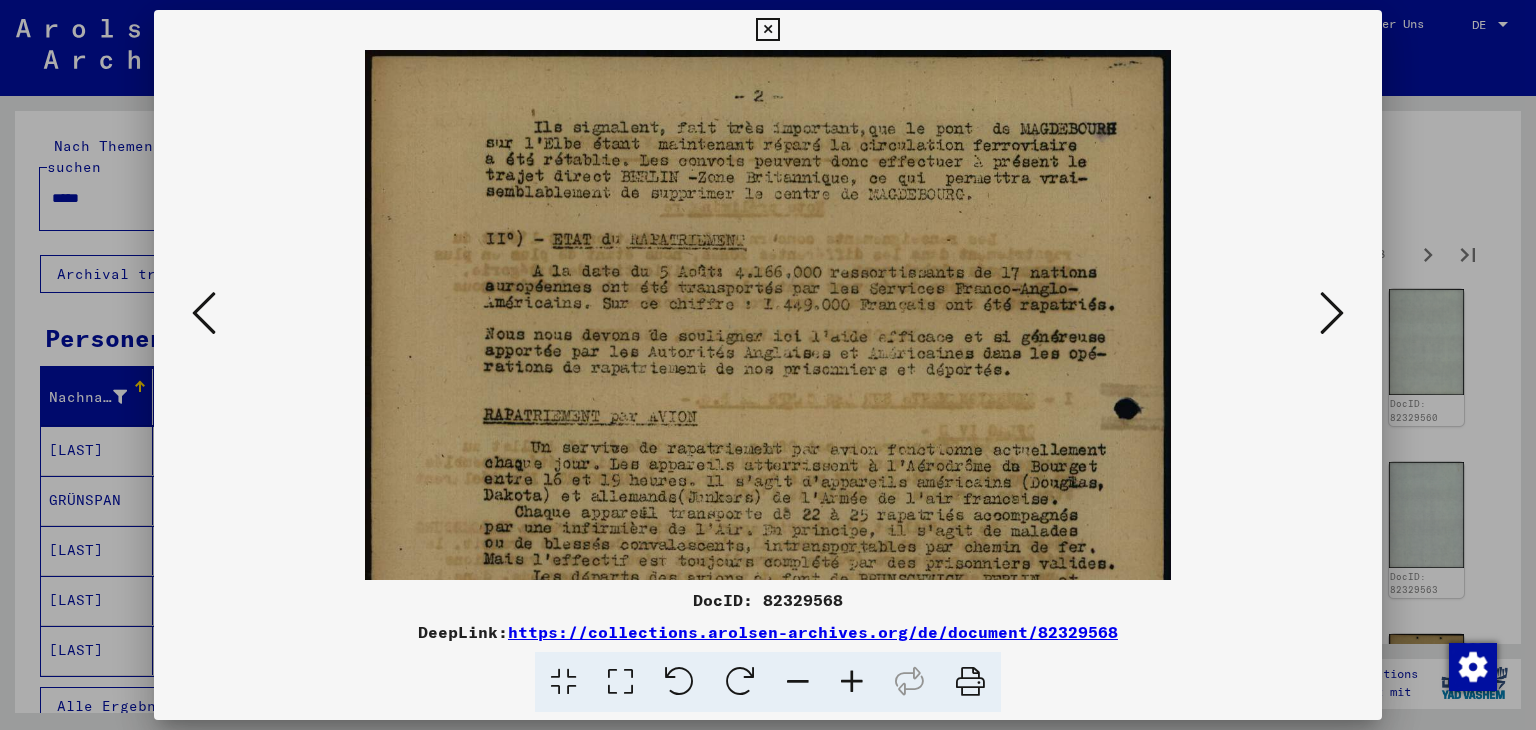 click at bounding box center (852, 682) 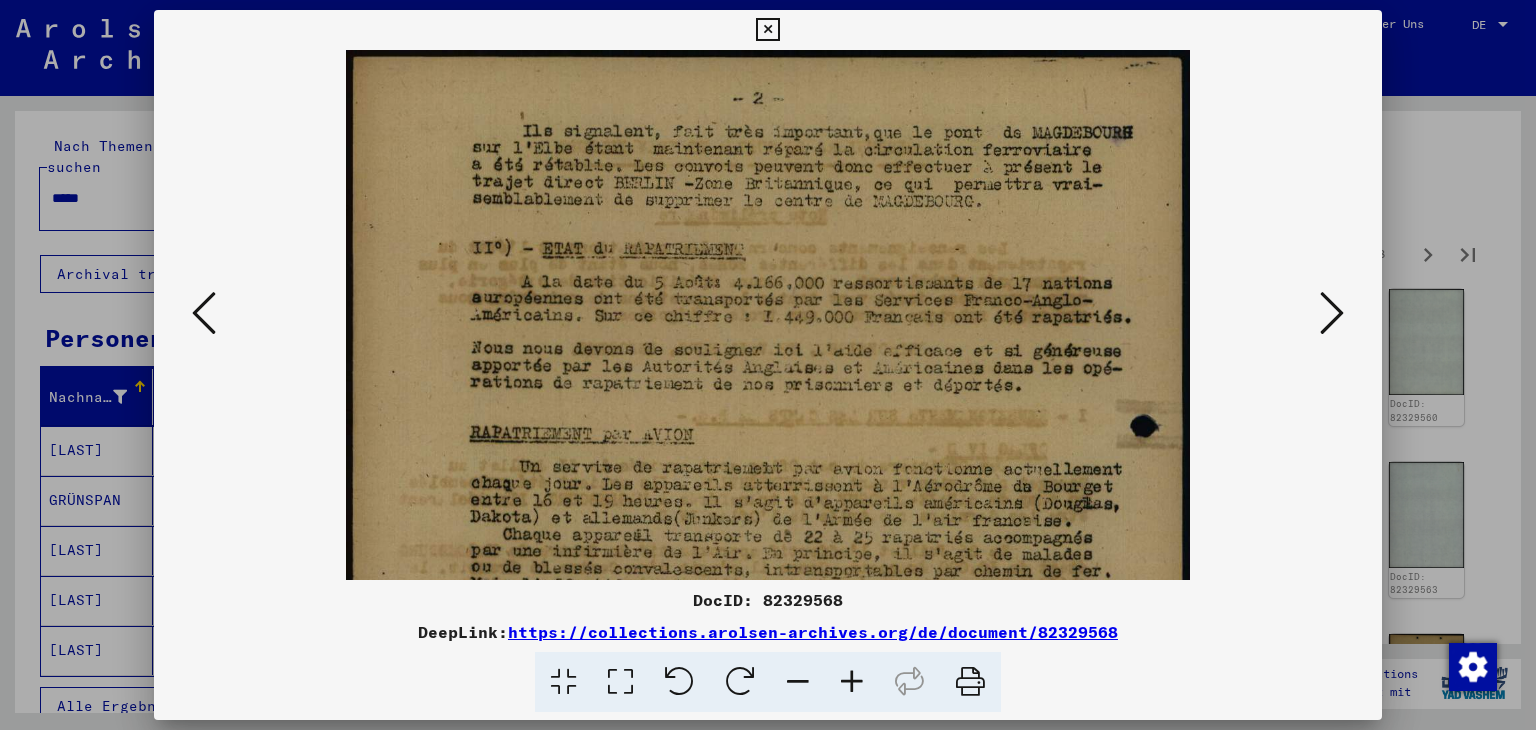 click at bounding box center (852, 682) 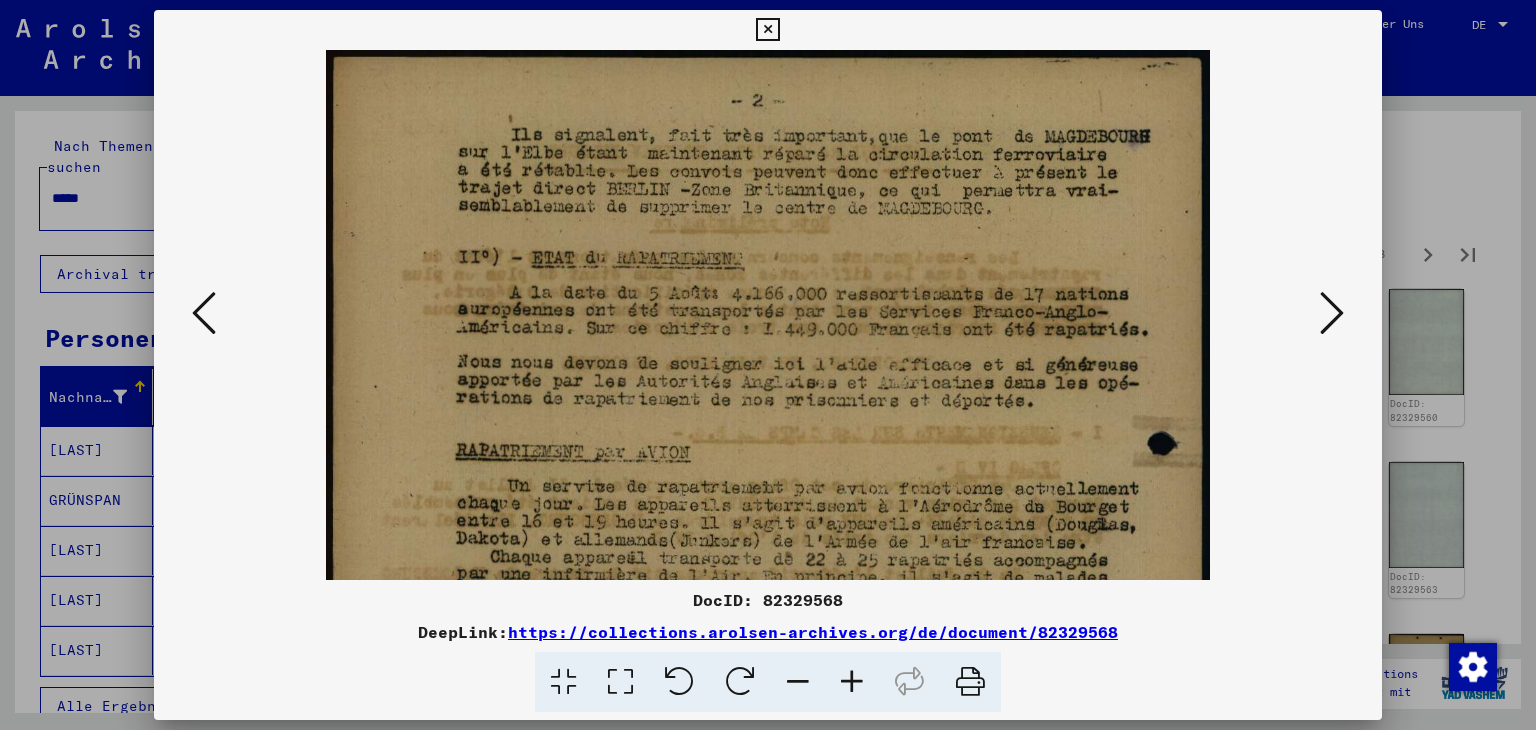 drag, startPoint x: 932, startPoint y: 505, endPoint x: 931, endPoint y: 483, distance: 22.022715 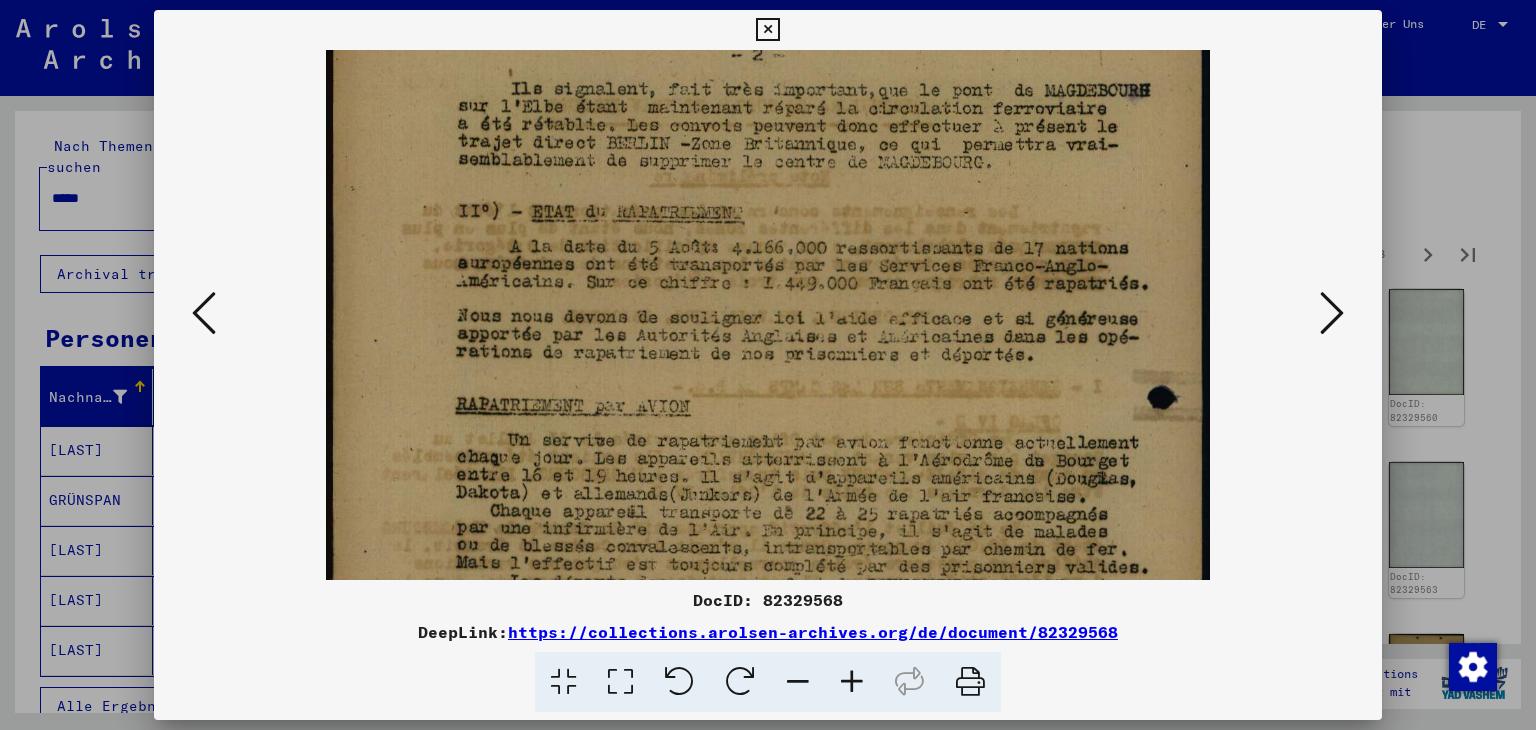 drag, startPoint x: 932, startPoint y: 455, endPoint x: 940, endPoint y: 429, distance: 27.202942 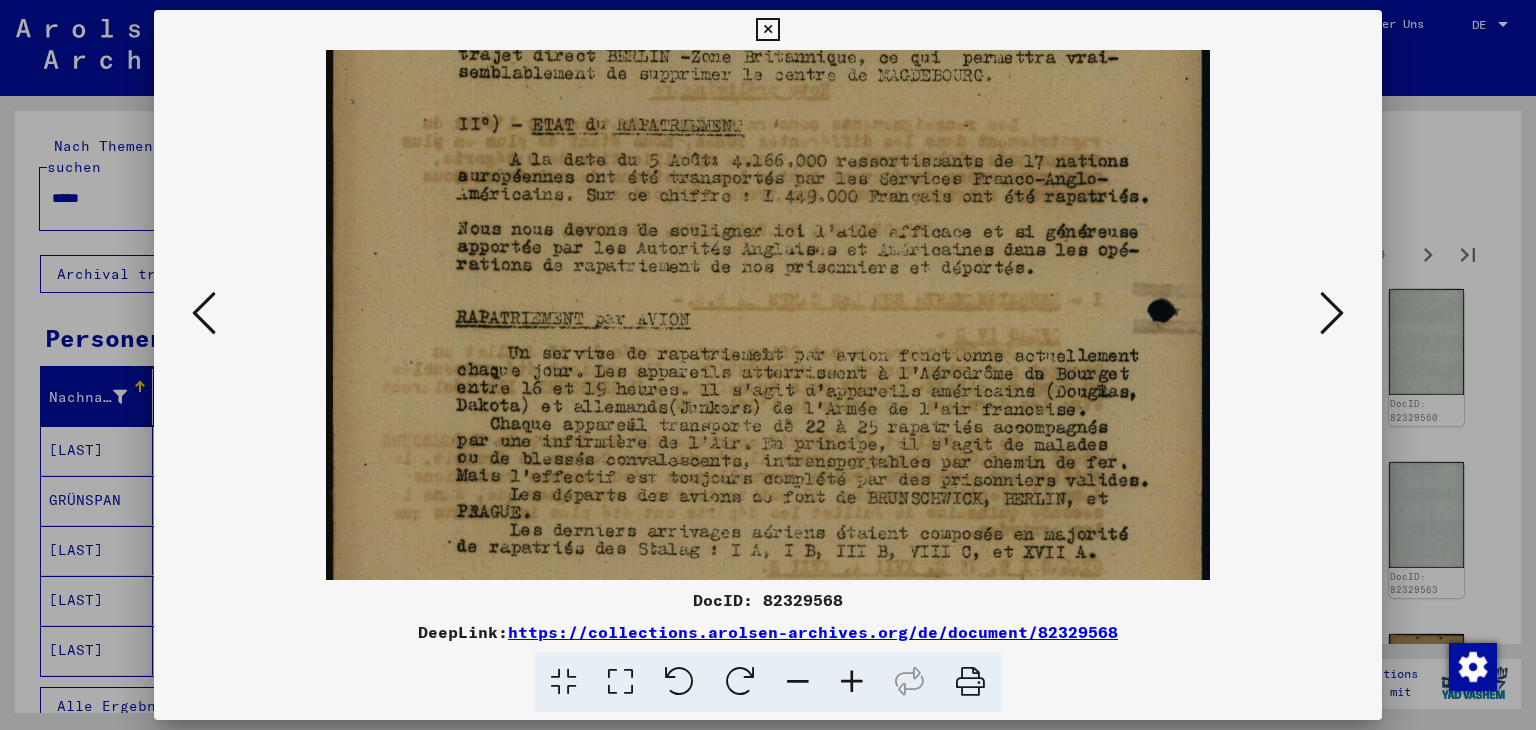 drag, startPoint x: 928, startPoint y: 473, endPoint x: 930, endPoint y: 389, distance: 84.0238 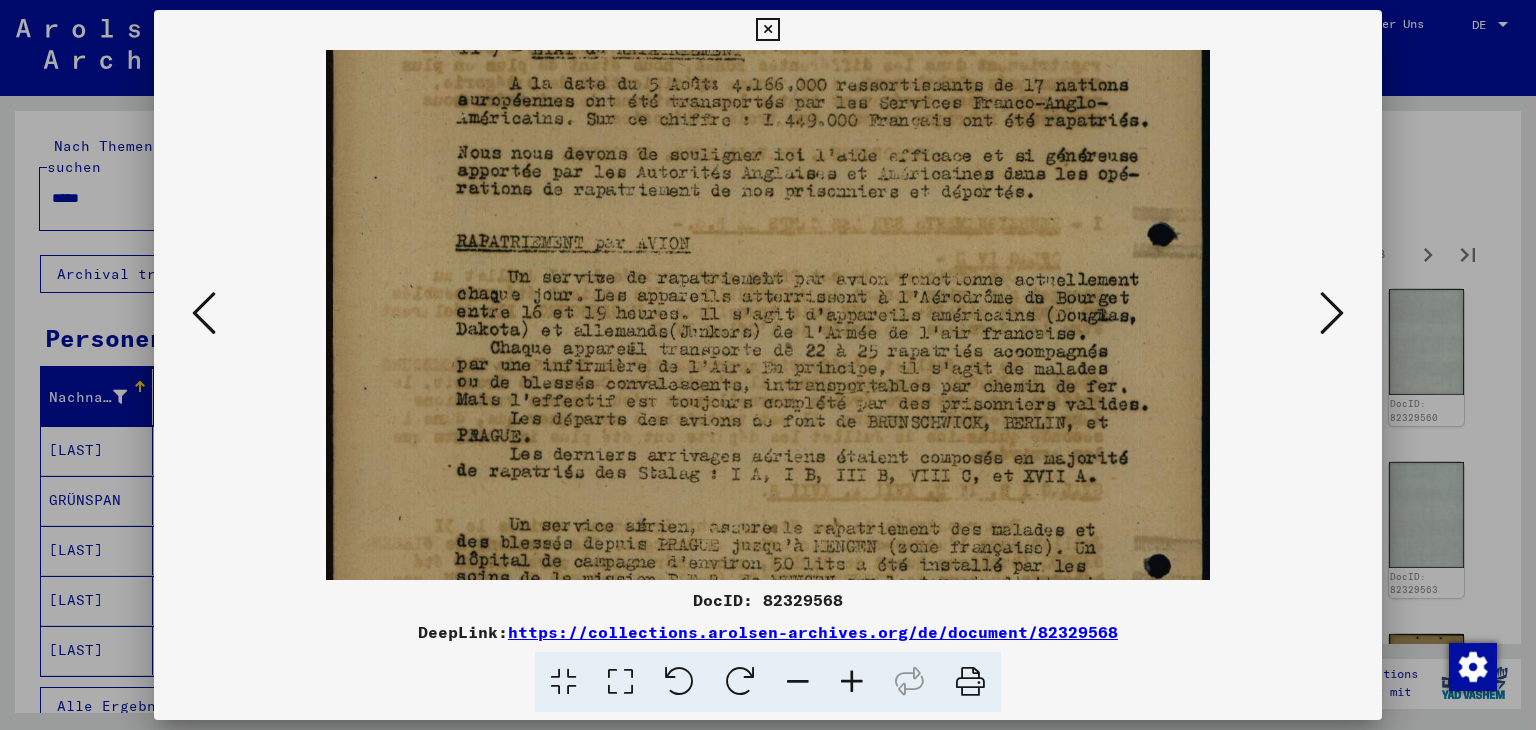 drag, startPoint x: 939, startPoint y: 458, endPoint x: 932, endPoint y: 382, distance: 76.321686 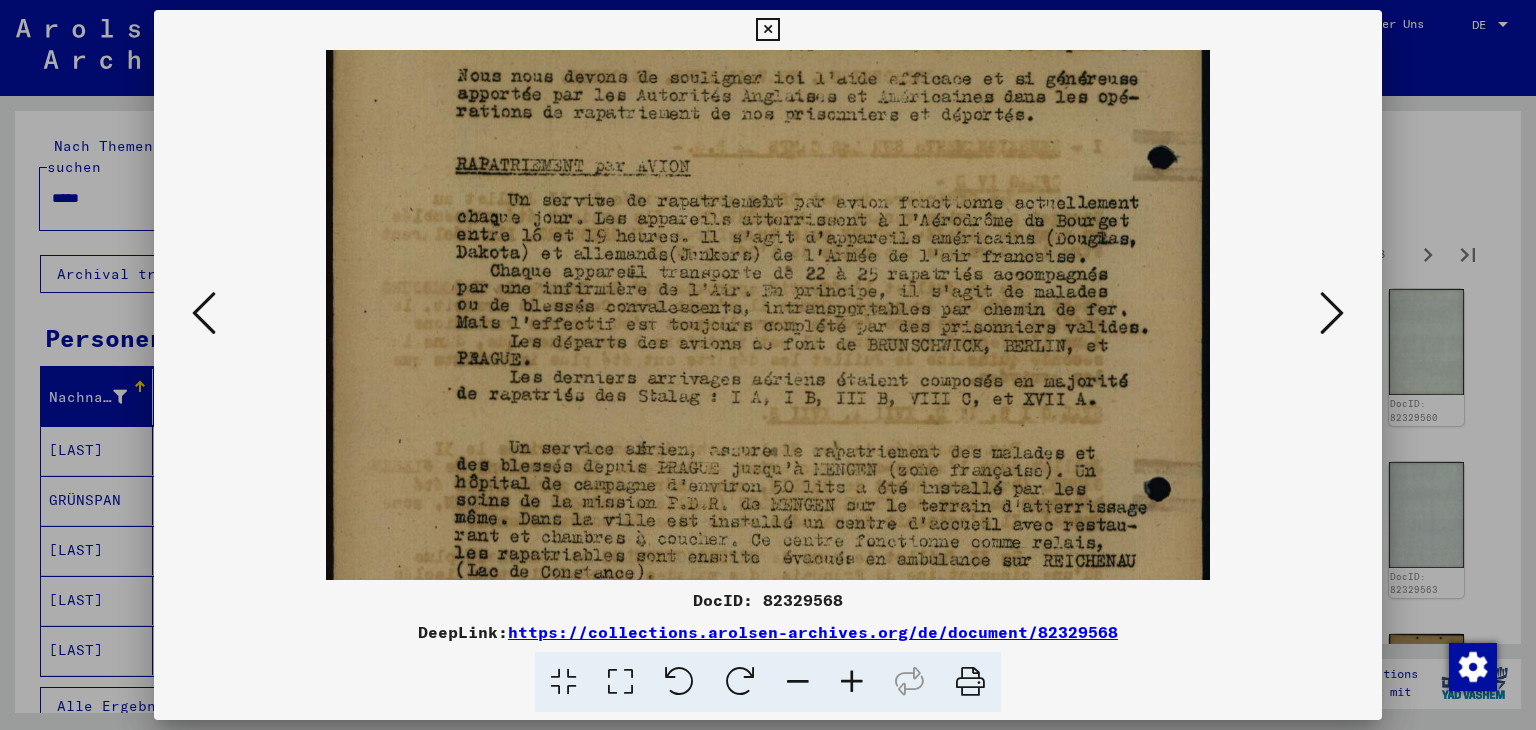 drag, startPoint x: 925, startPoint y: 473, endPoint x: 917, endPoint y: 397, distance: 76.41989 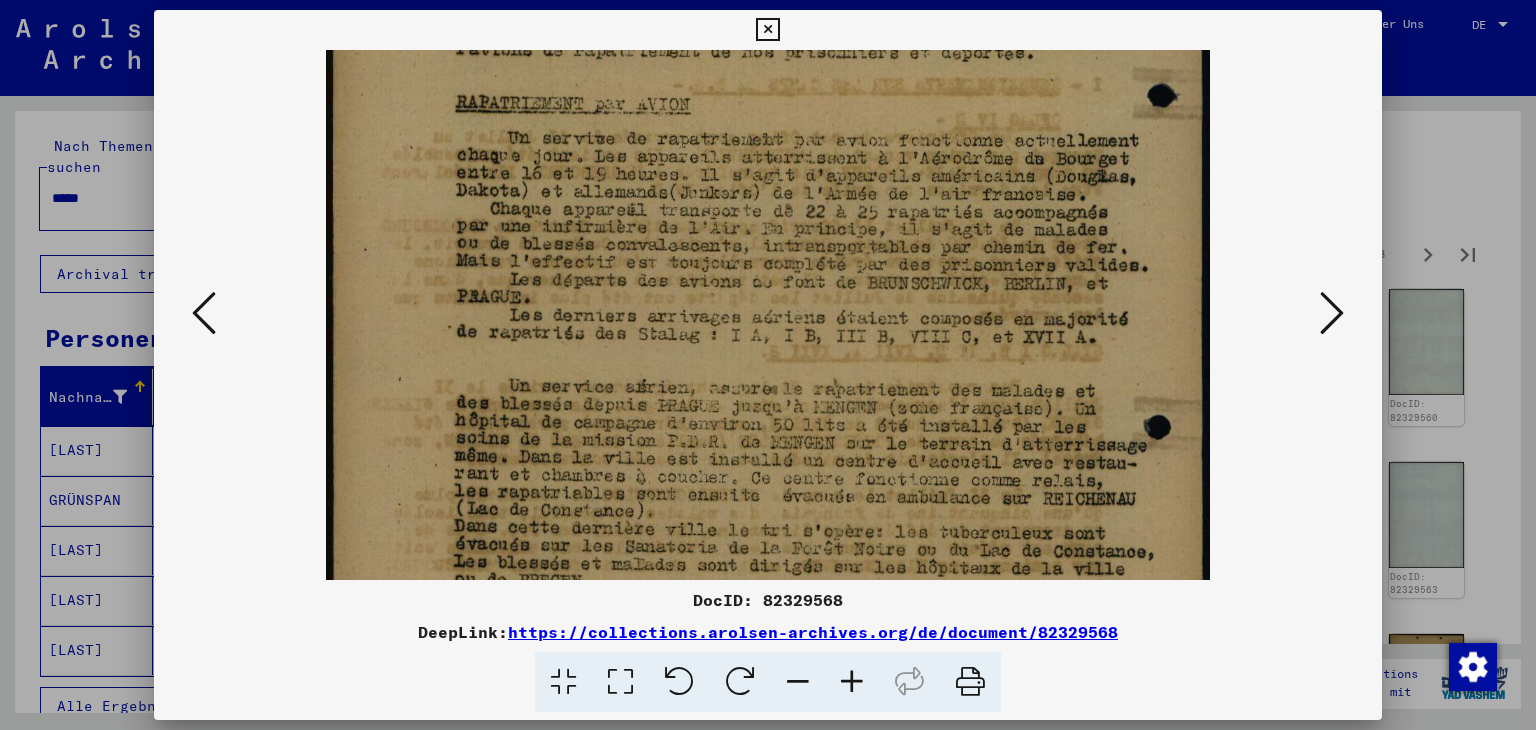 scroll, scrollTop: 352, scrollLeft: 0, axis: vertical 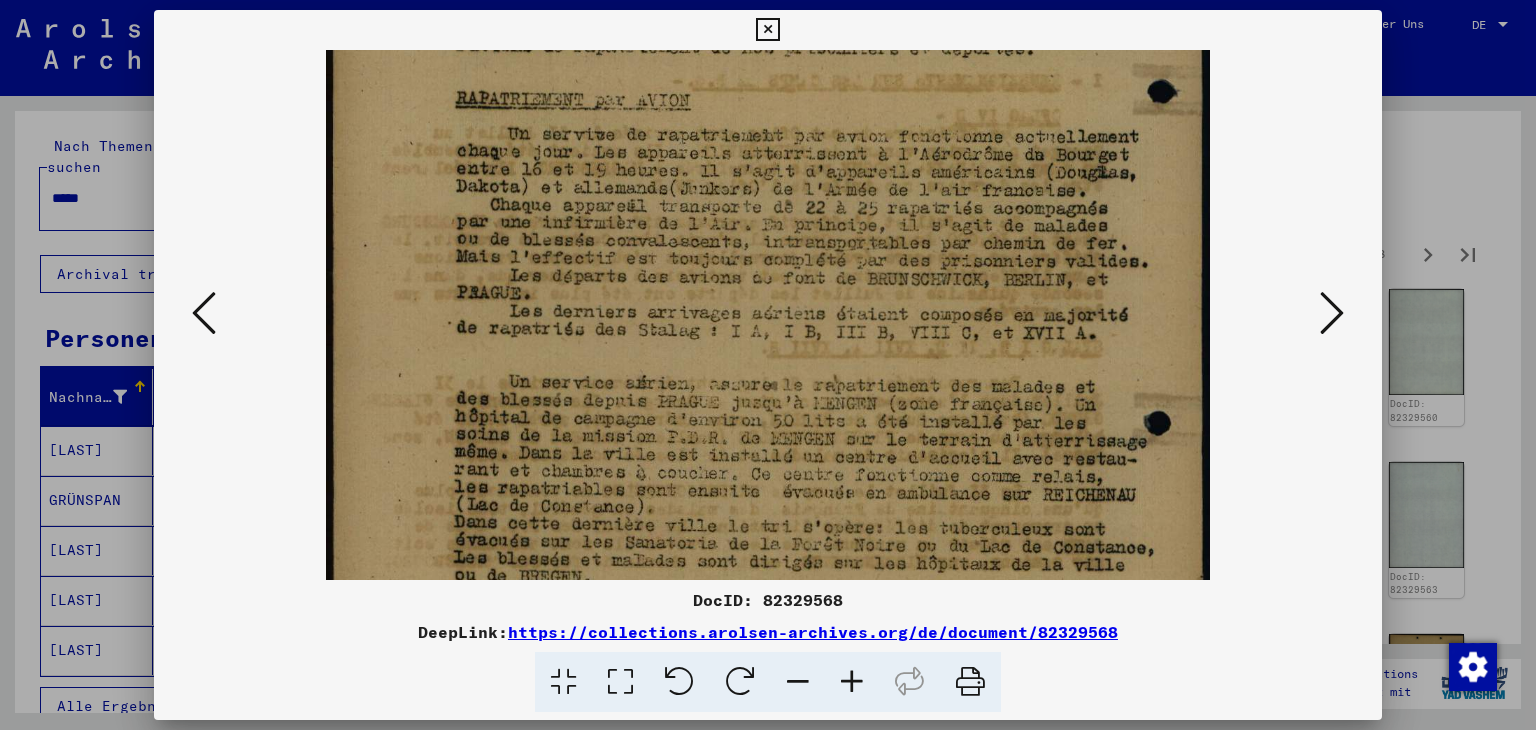 drag, startPoint x: 925, startPoint y: 429, endPoint x: 925, endPoint y: 393, distance: 36 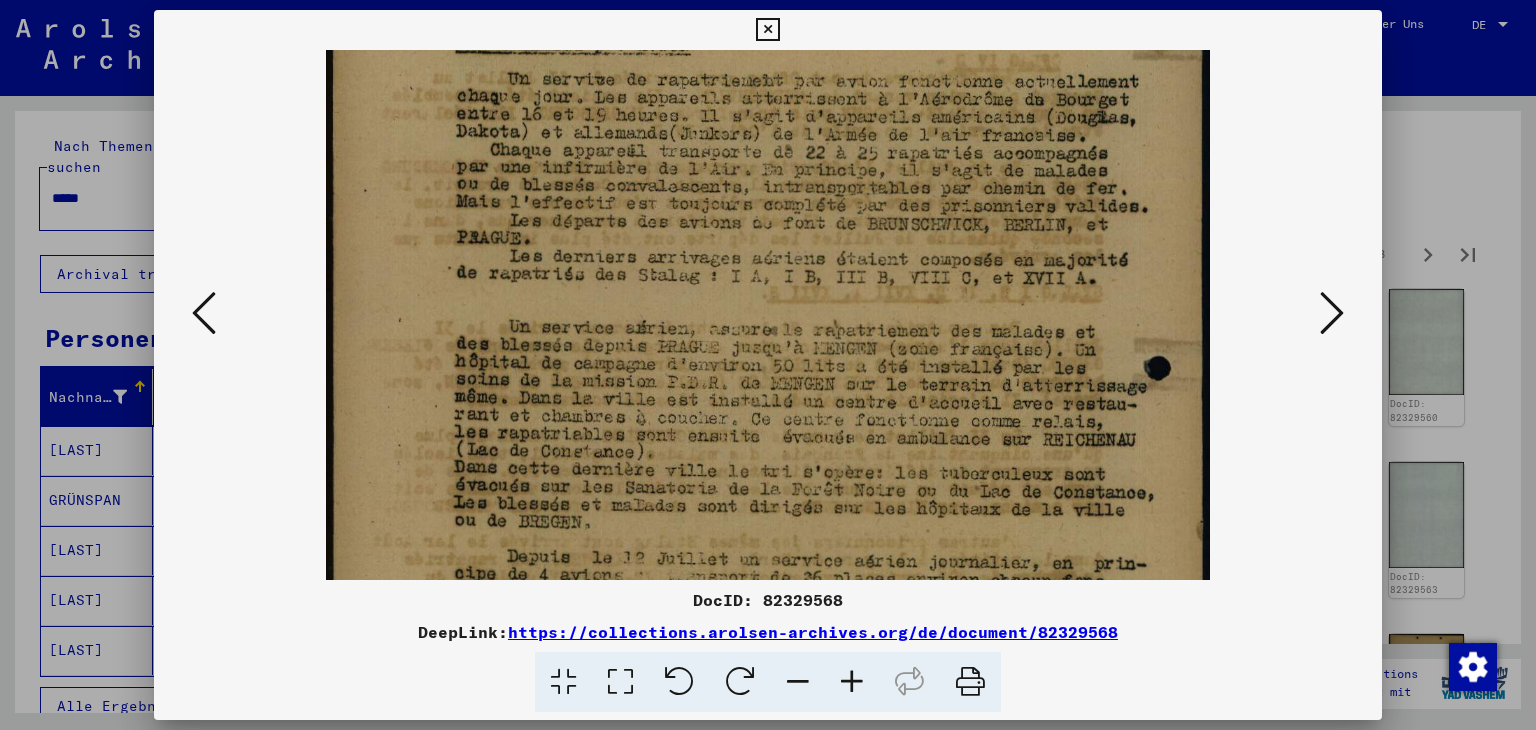 drag, startPoint x: 937, startPoint y: 448, endPoint x: 938, endPoint y: 393, distance: 55.00909 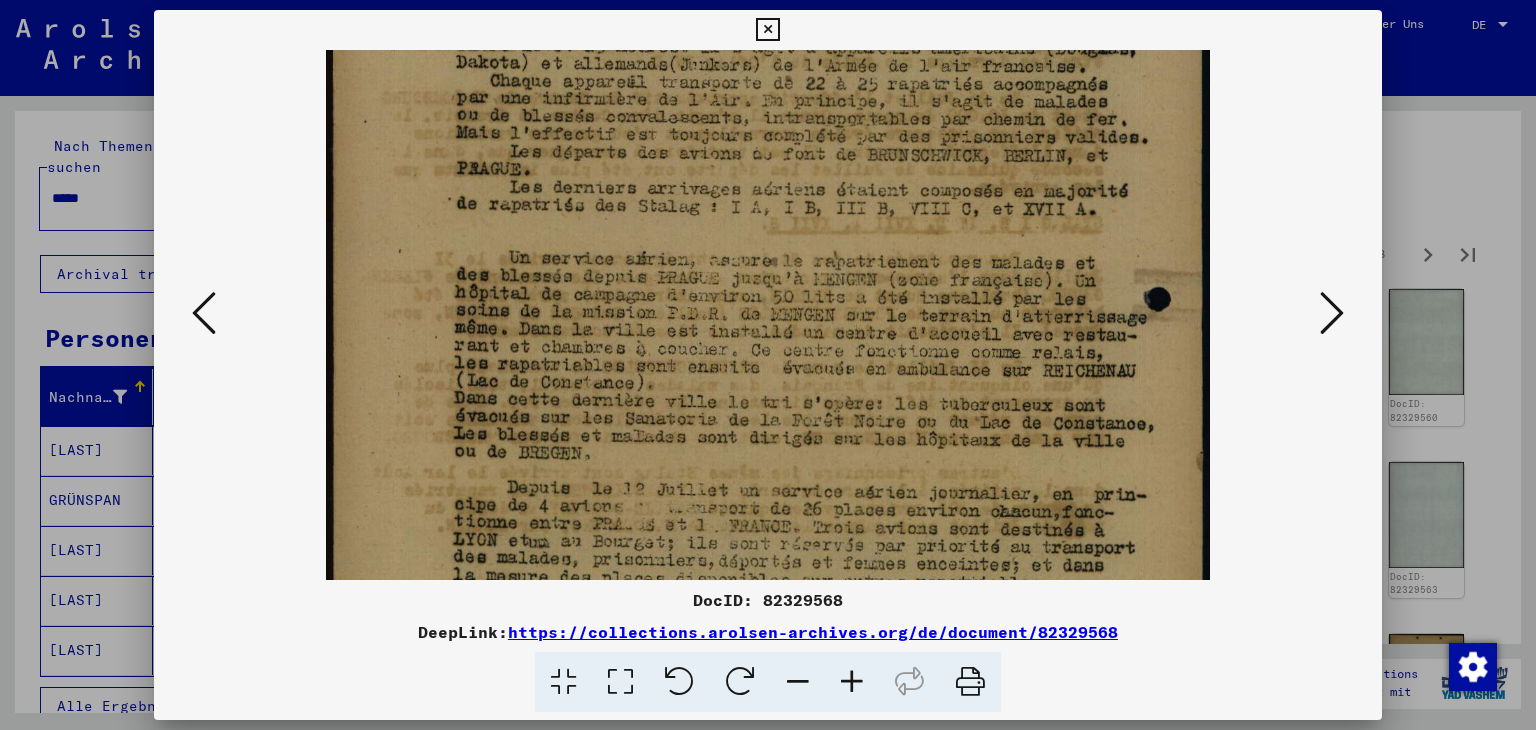 drag, startPoint x: 938, startPoint y: 433, endPoint x: 935, endPoint y: 364, distance: 69.065186 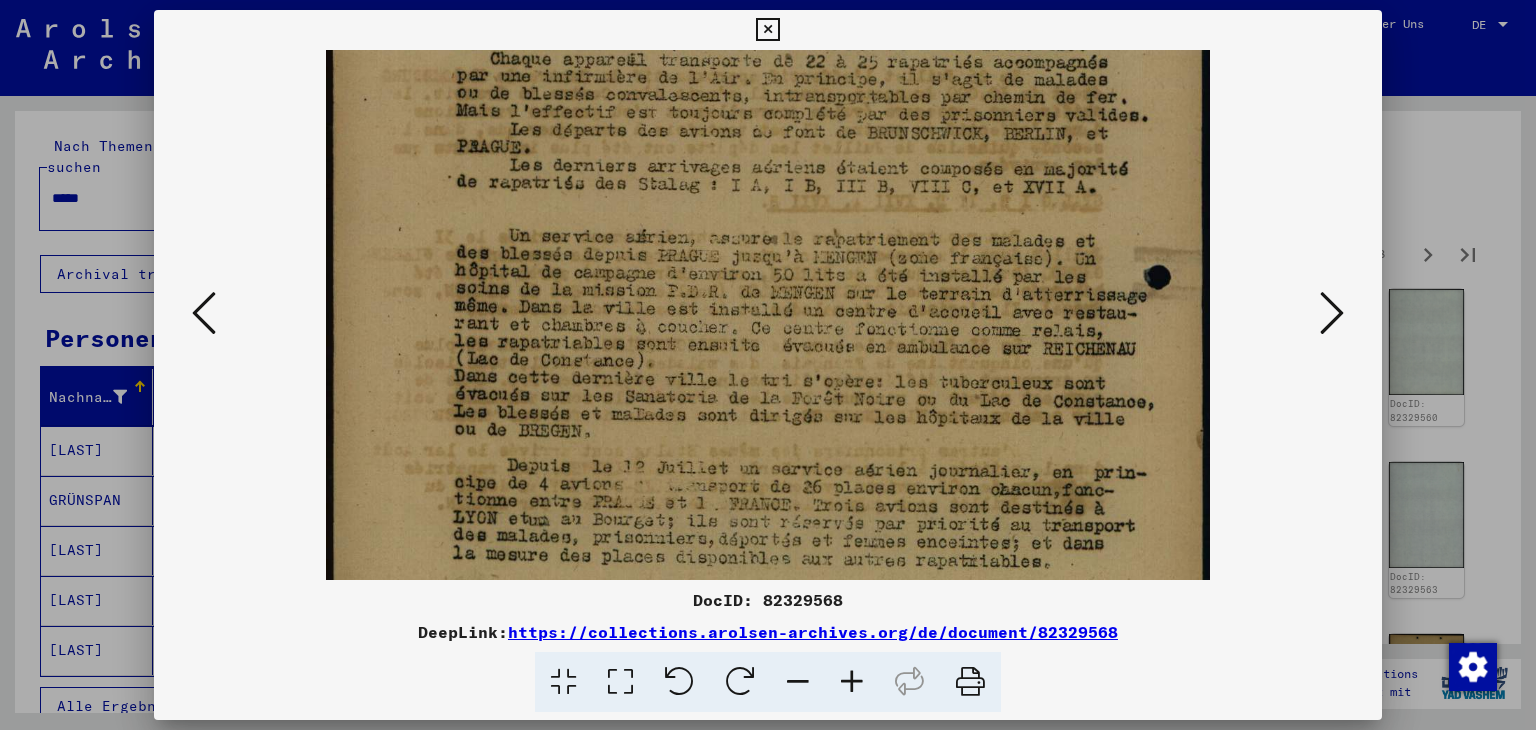 scroll, scrollTop: 508, scrollLeft: 0, axis: vertical 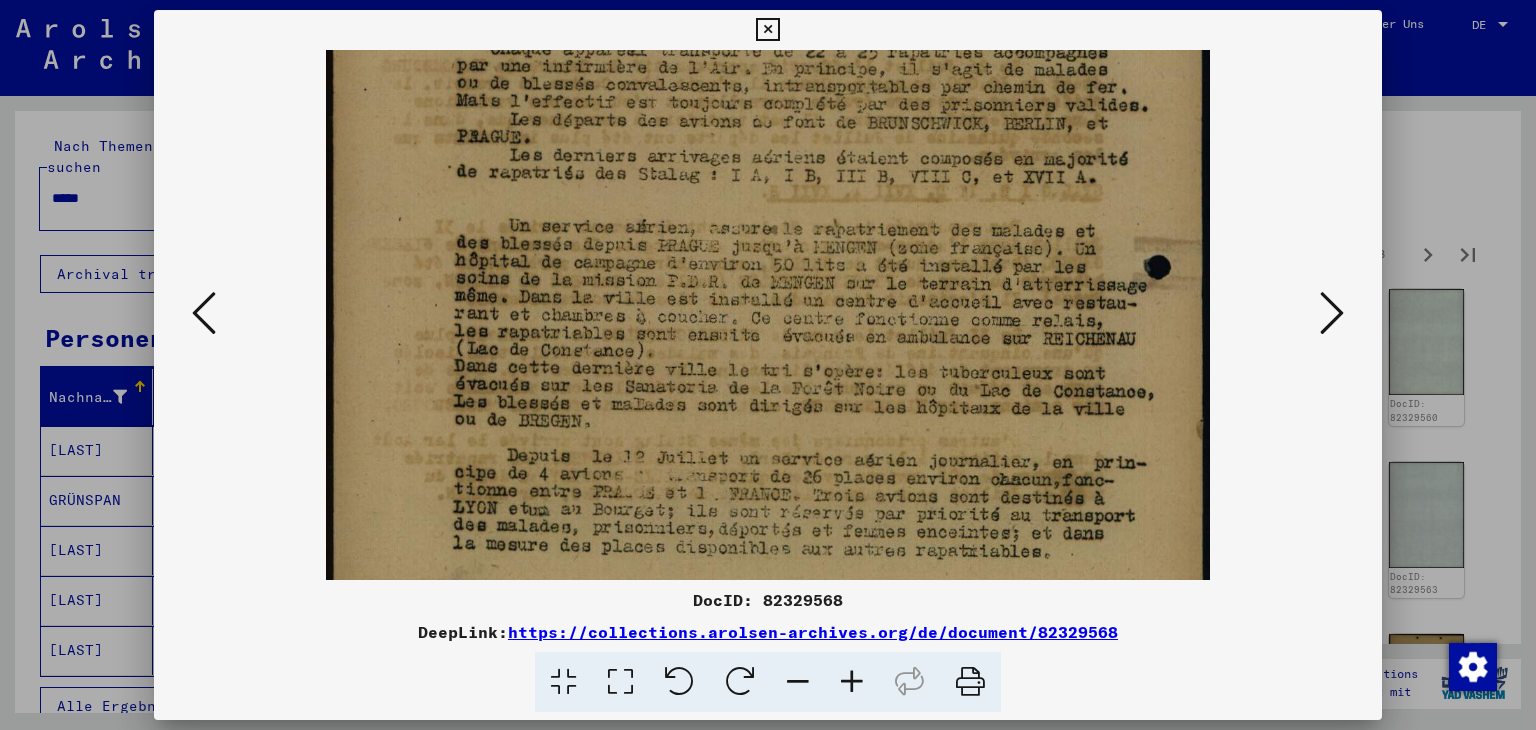 drag, startPoint x: 940, startPoint y: 467, endPoint x: 935, endPoint y: 436, distance: 31.400637 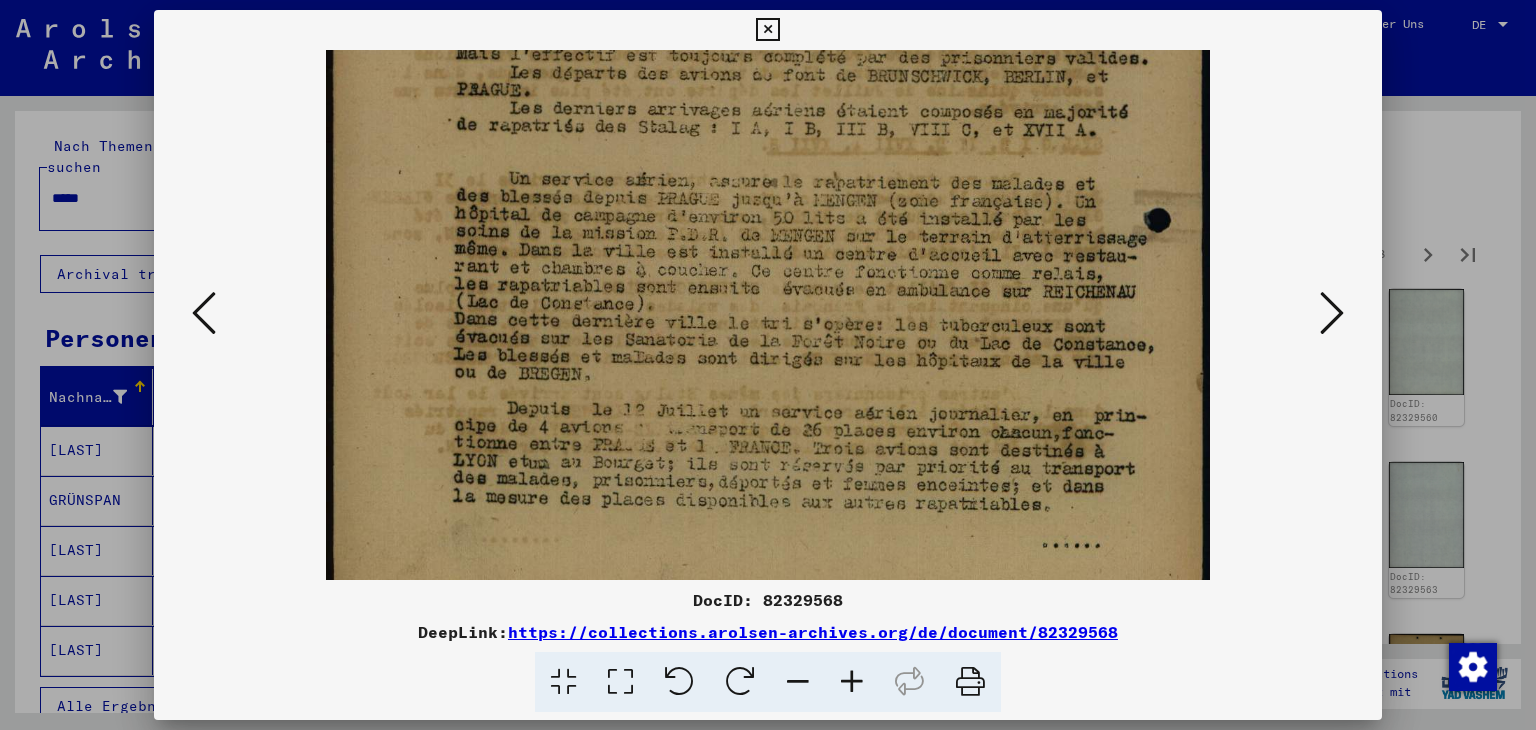 scroll, scrollTop: 556, scrollLeft: 0, axis: vertical 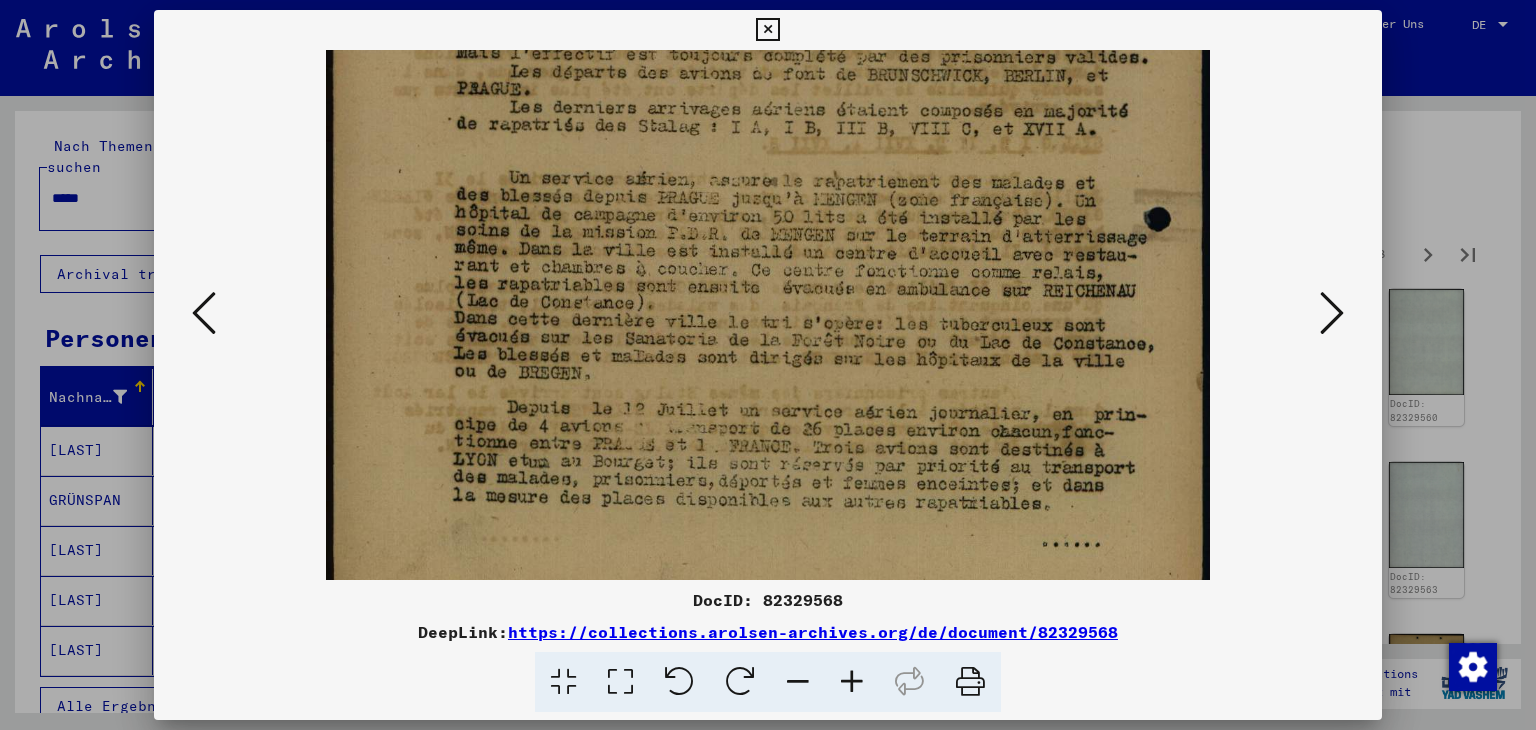 drag, startPoint x: 940, startPoint y: 481, endPoint x: 940, endPoint y: 442, distance: 39 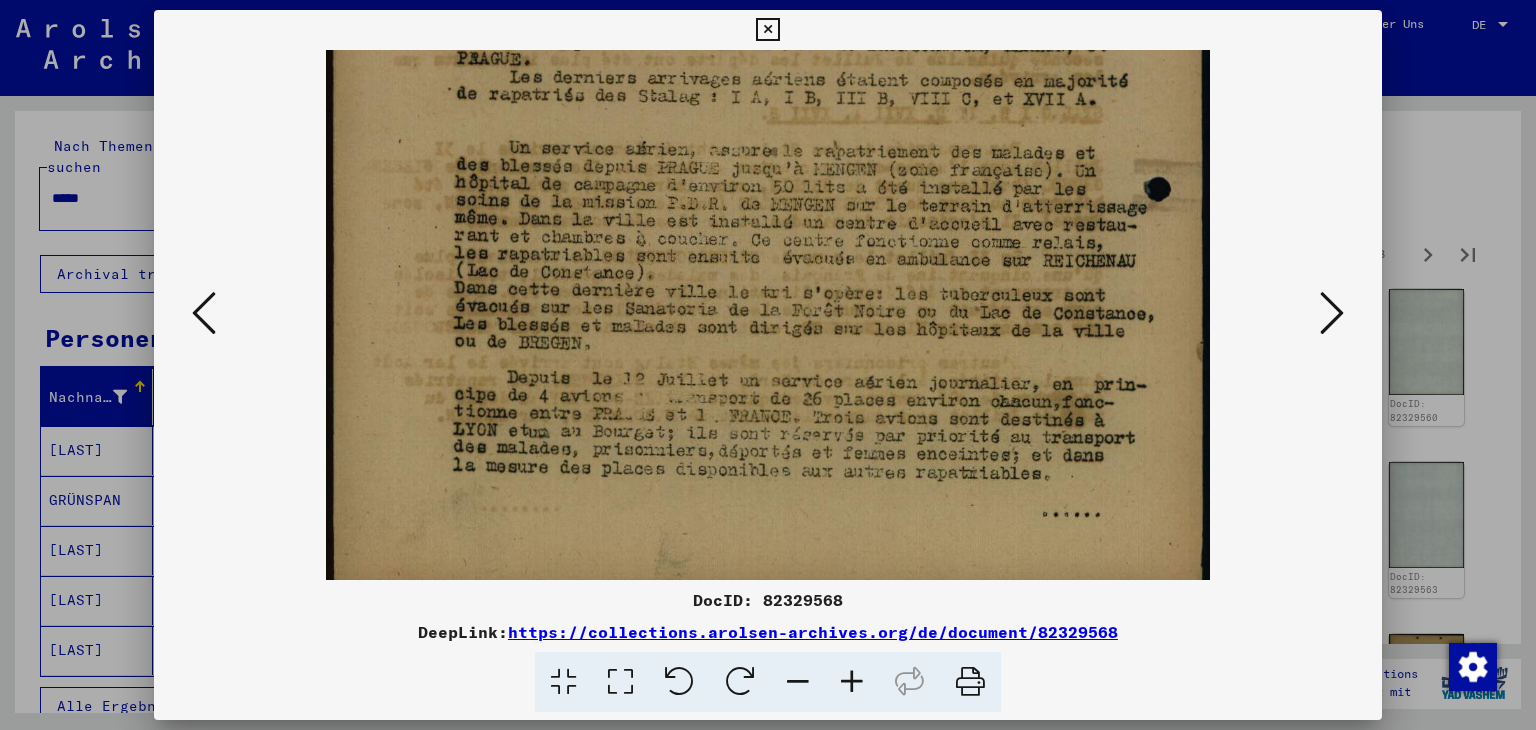 drag, startPoint x: 944, startPoint y: 474, endPoint x: 943, endPoint y: 445, distance: 29.017237 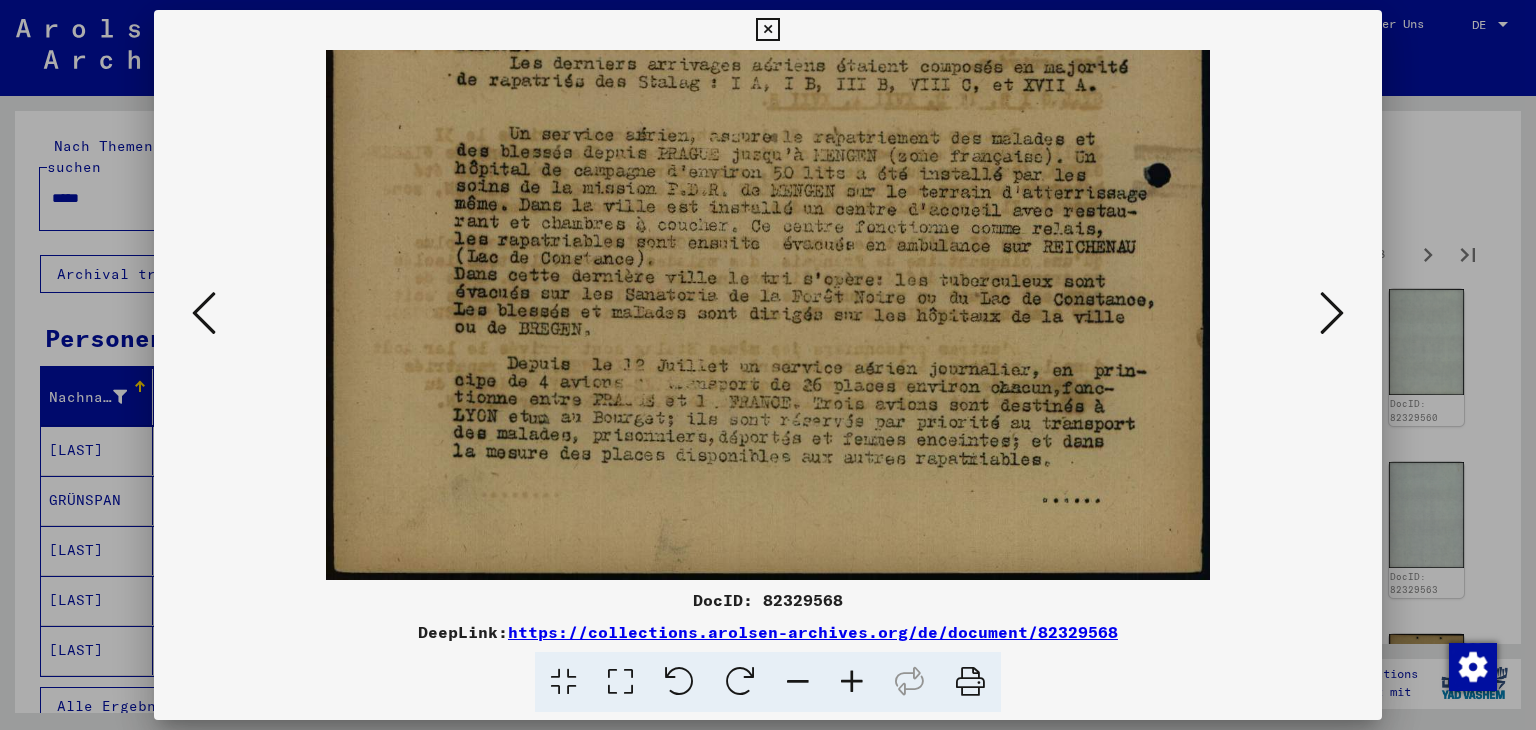 drag, startPoint x: 942, startPoint y: 470, endPoint x: 940, endPoint y: 436, distance: 34.058773 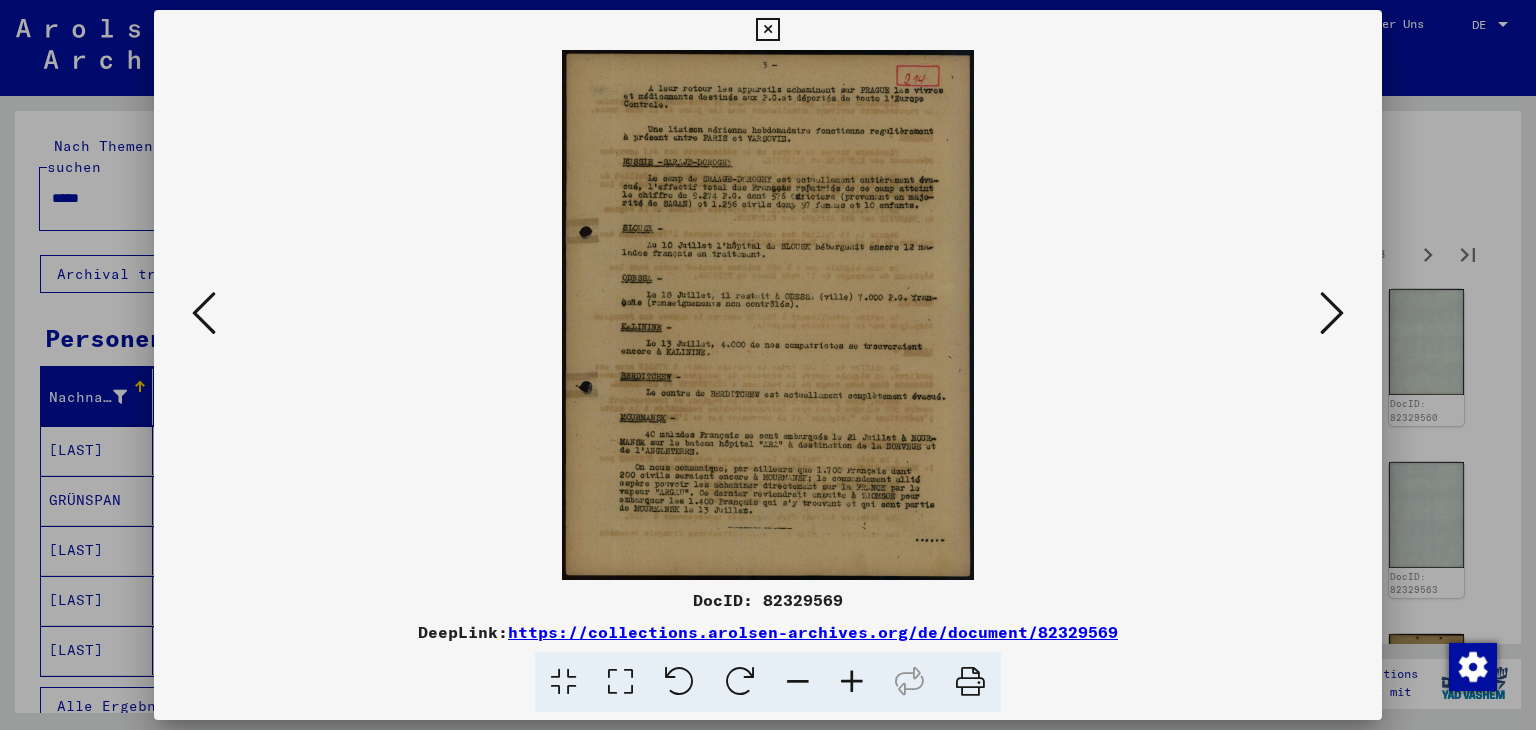 click at bounding box center (852, 682) 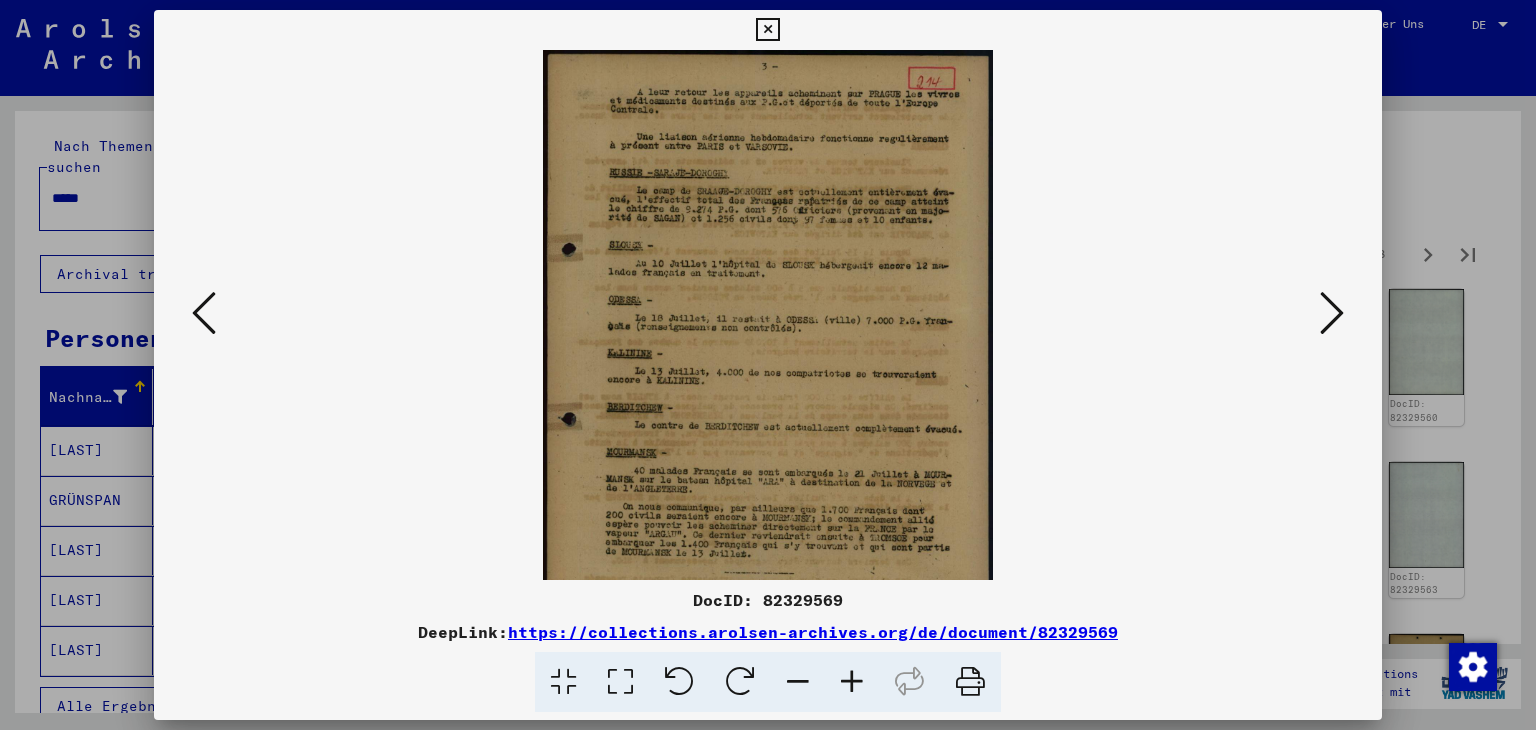 click at bounding box center [852, 682] 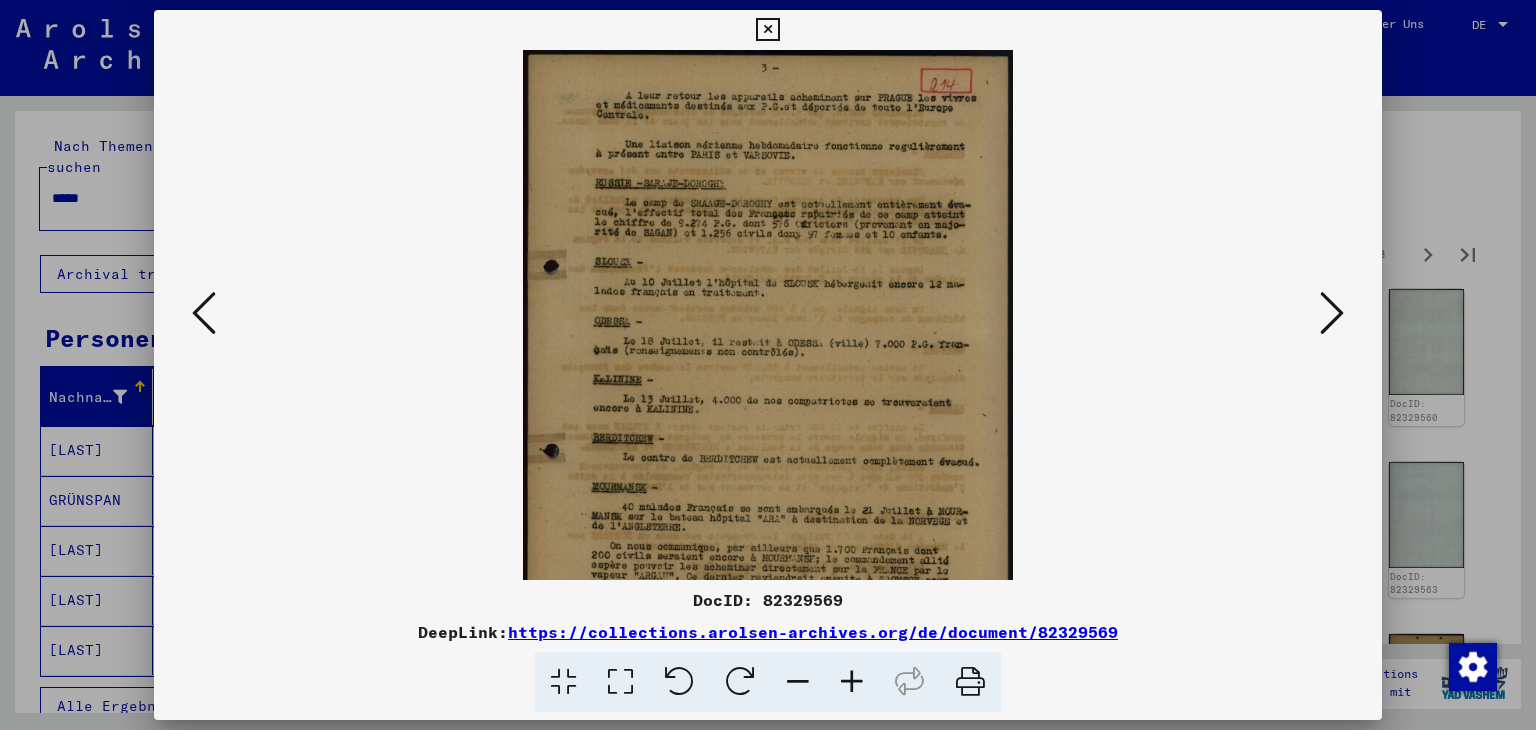 click at bounding box center [852, 682] 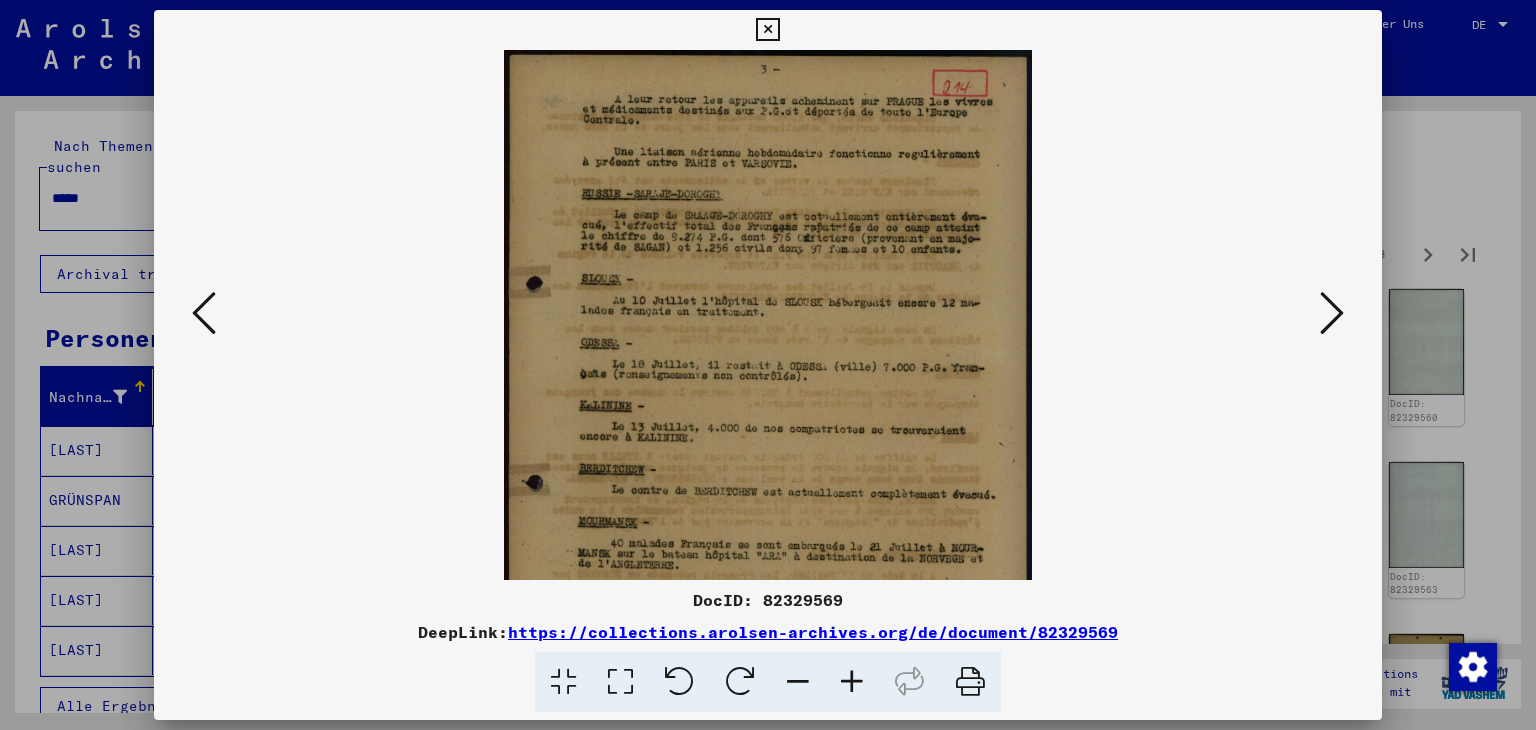 click at bounding box center (852, 682) 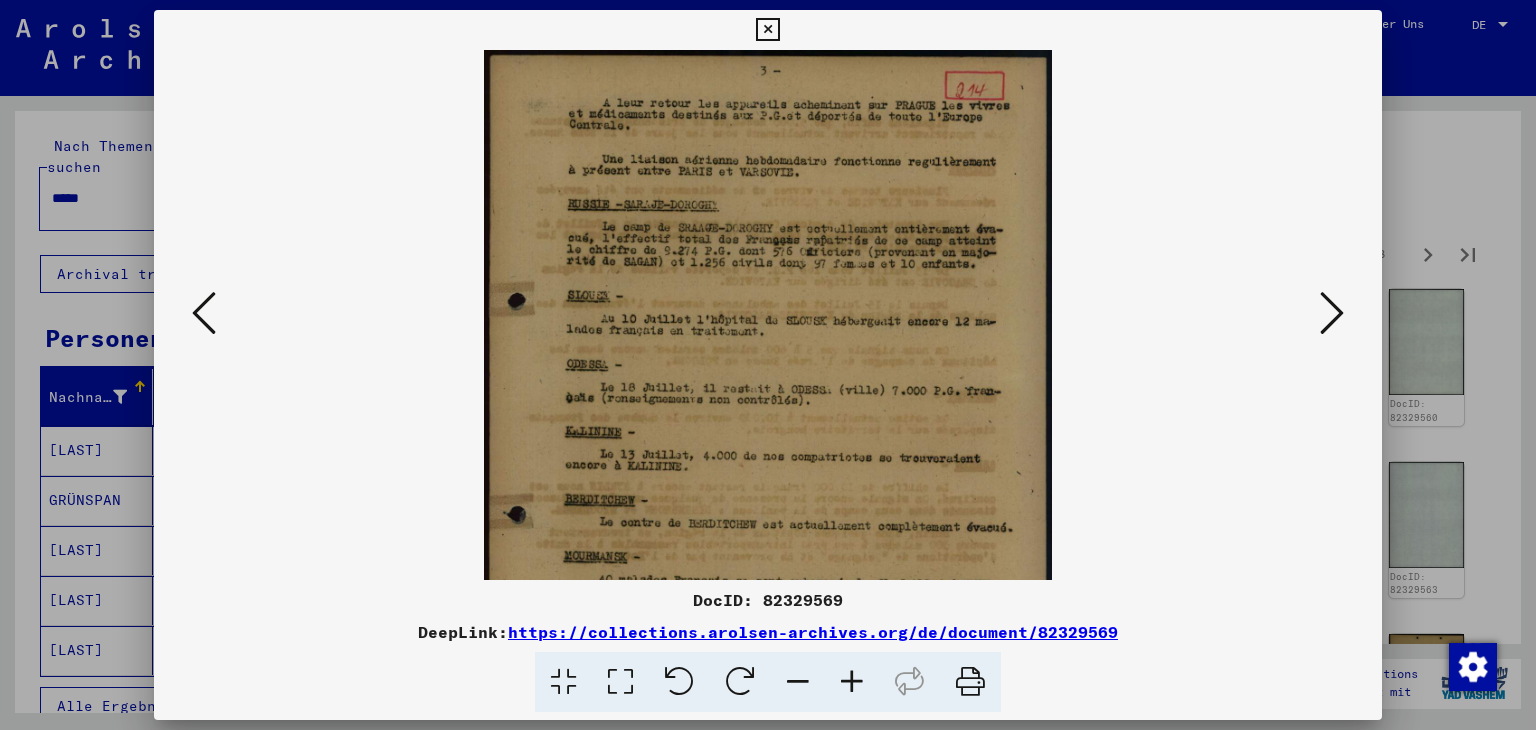 click at bounding box center [852, 682] 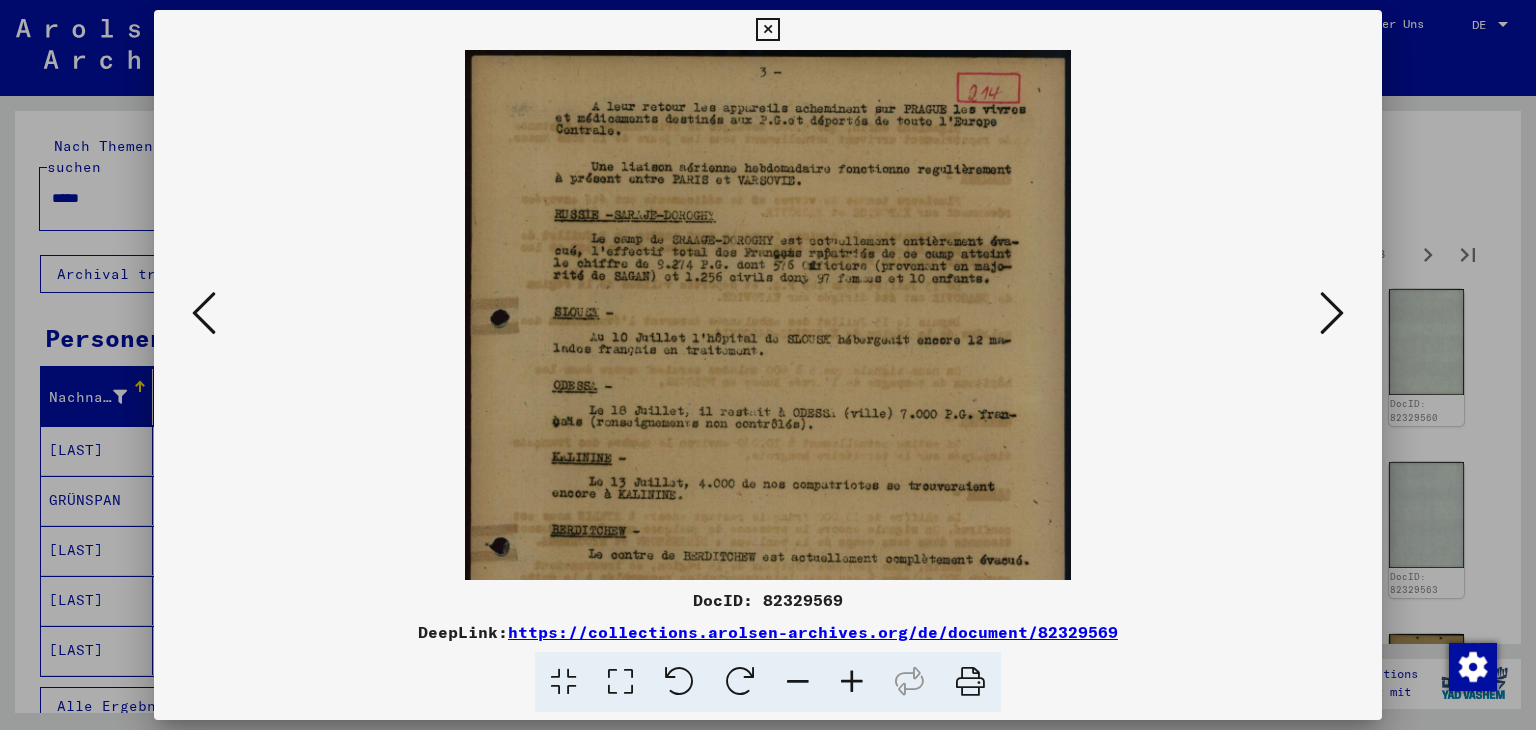 click at bounding box center (852, 682) 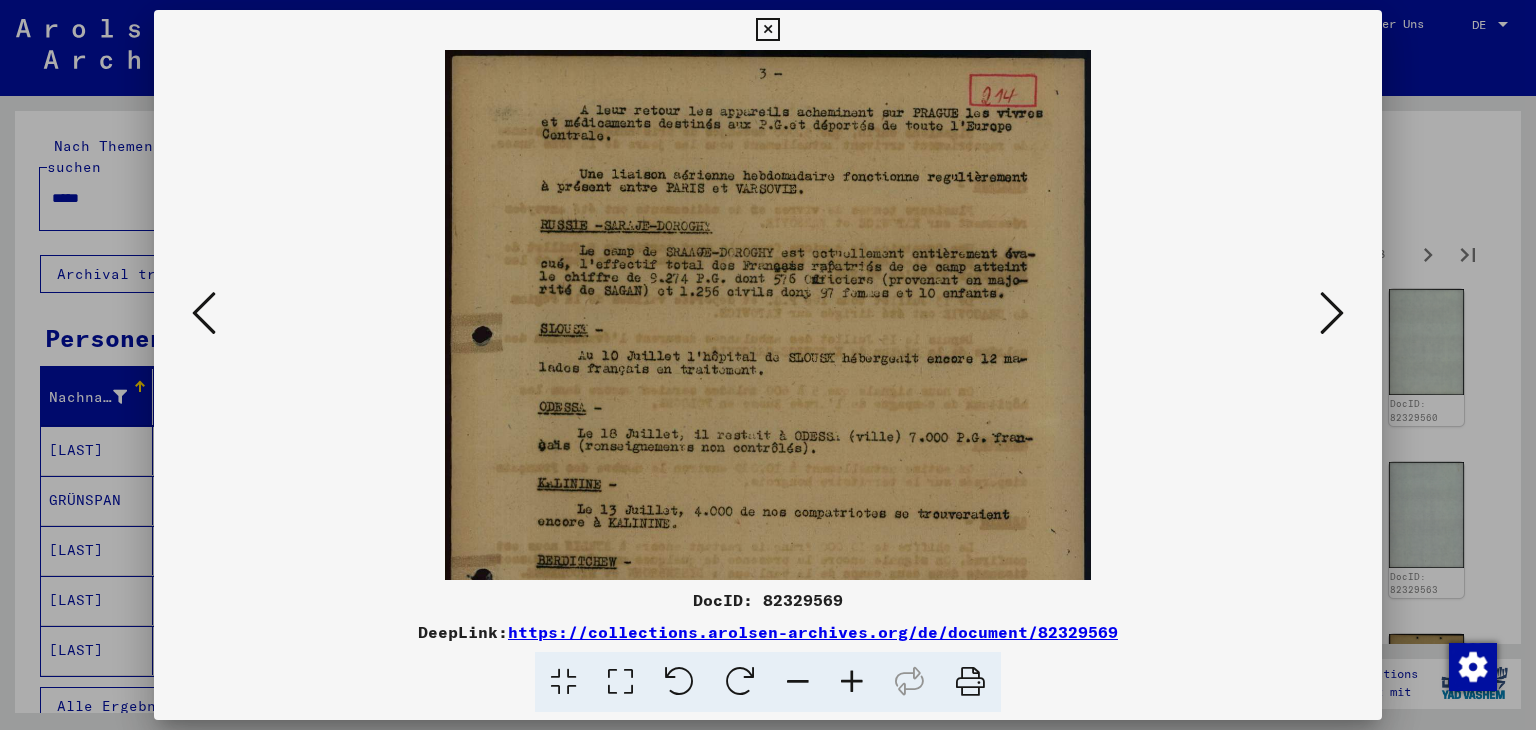 click at bounding box center [852, 682] 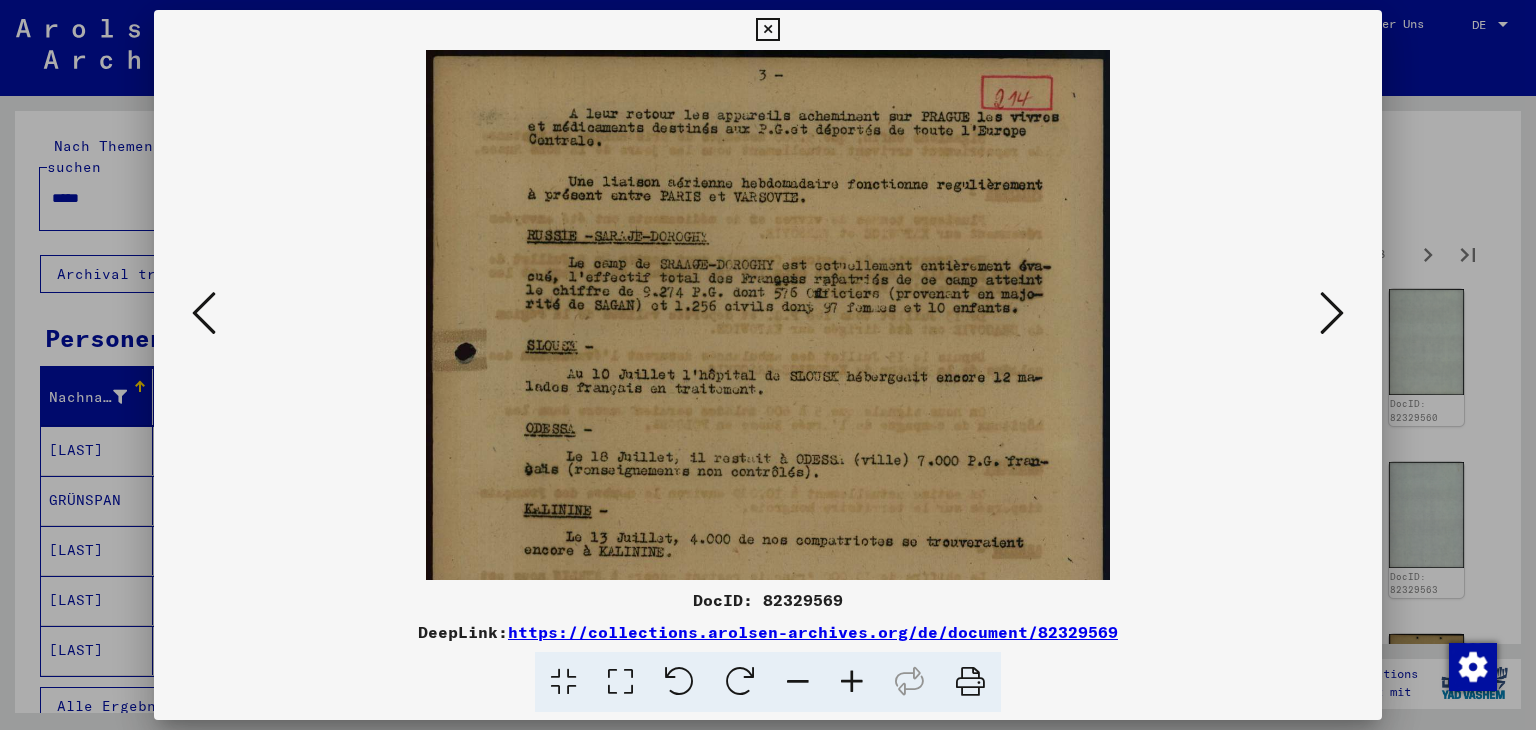 click at bounding box center (852, 682) 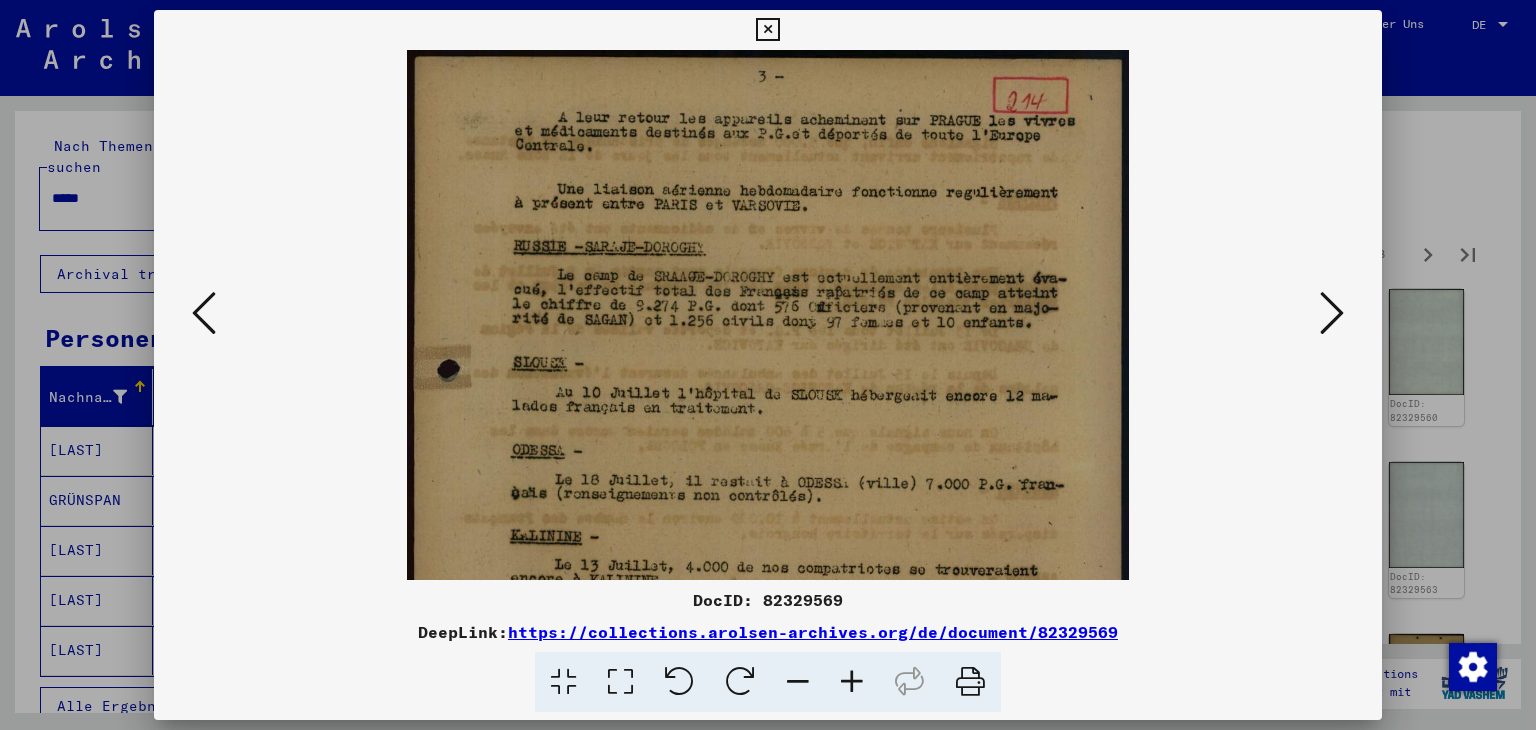 click at bounding box center [852, 682] 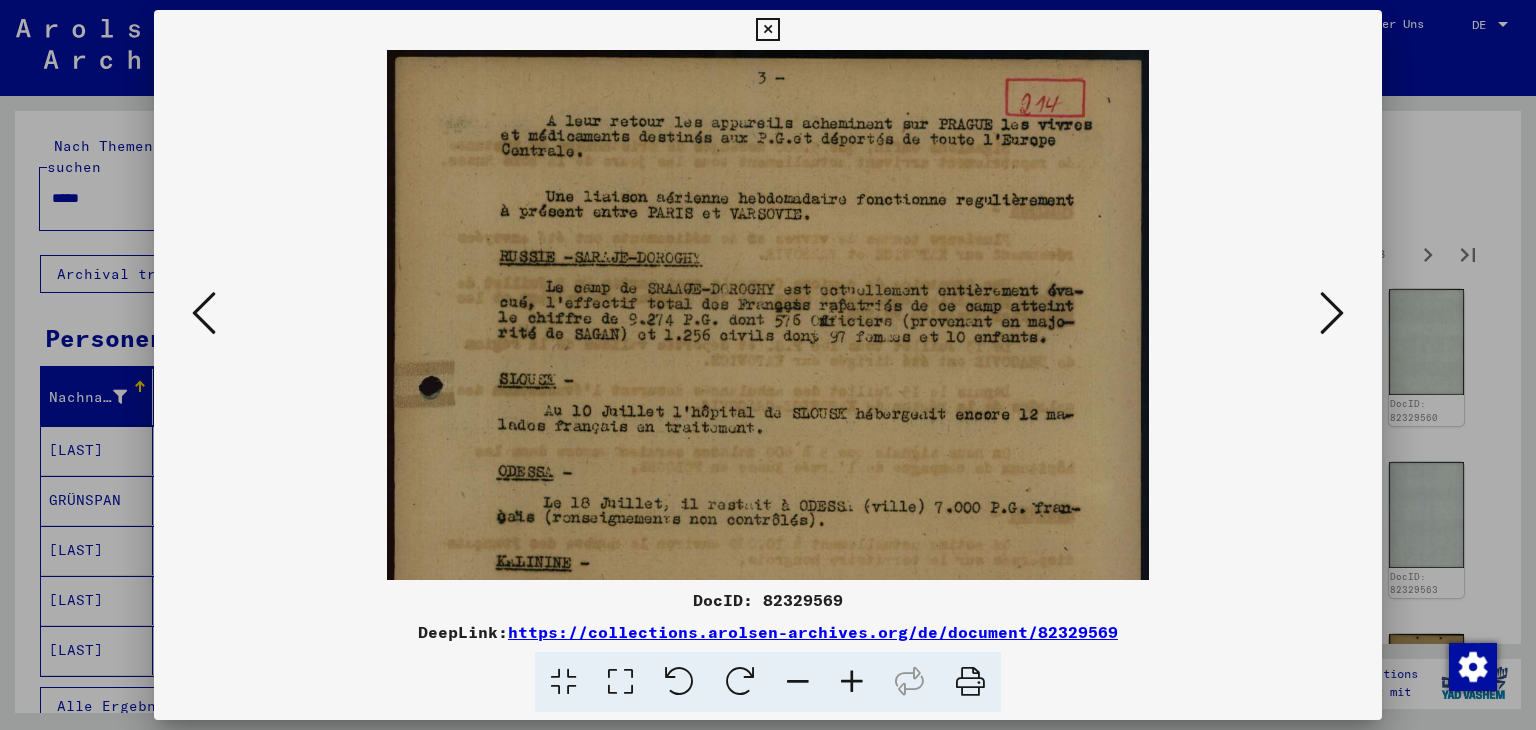 click at bounding box center (852, 682) 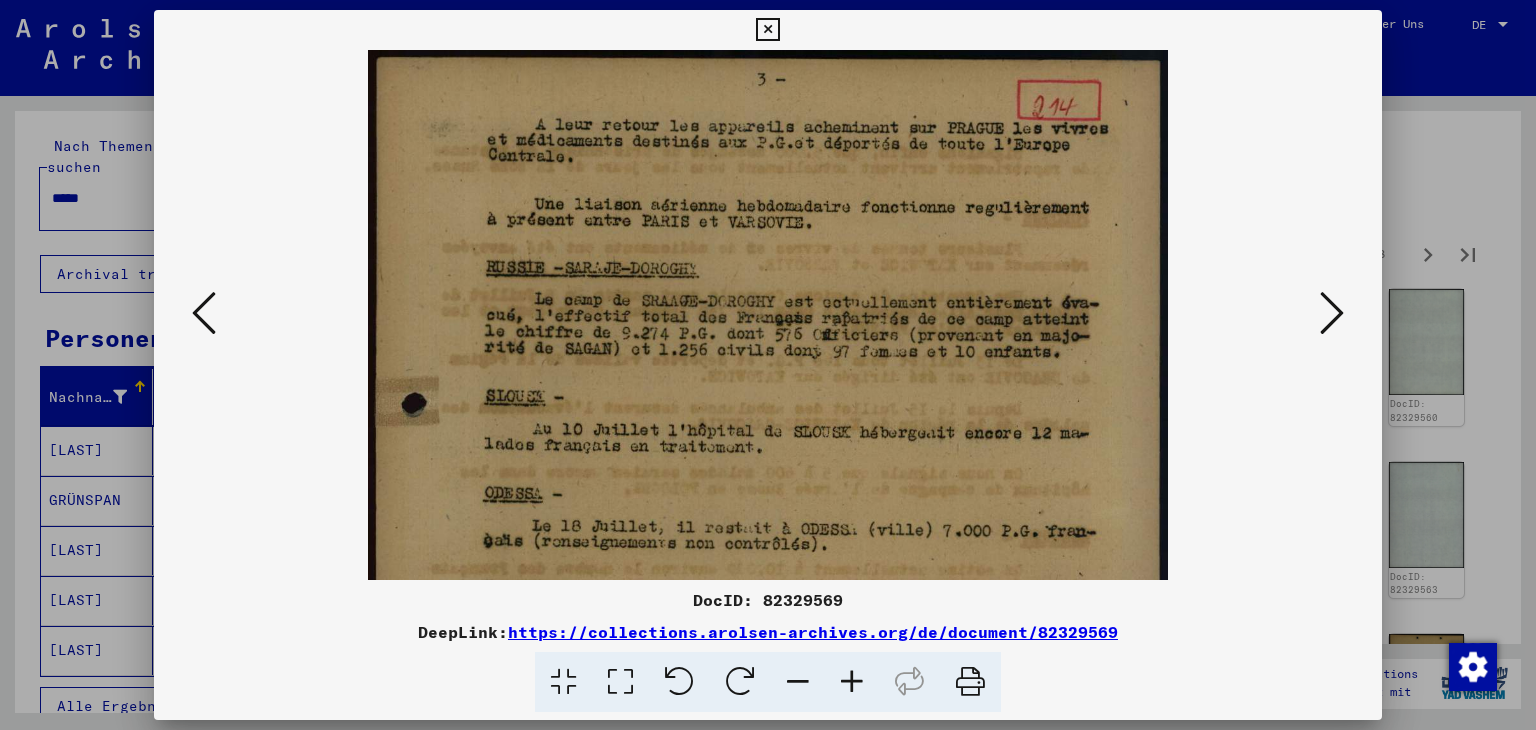 click at bounding box center (852, 682) 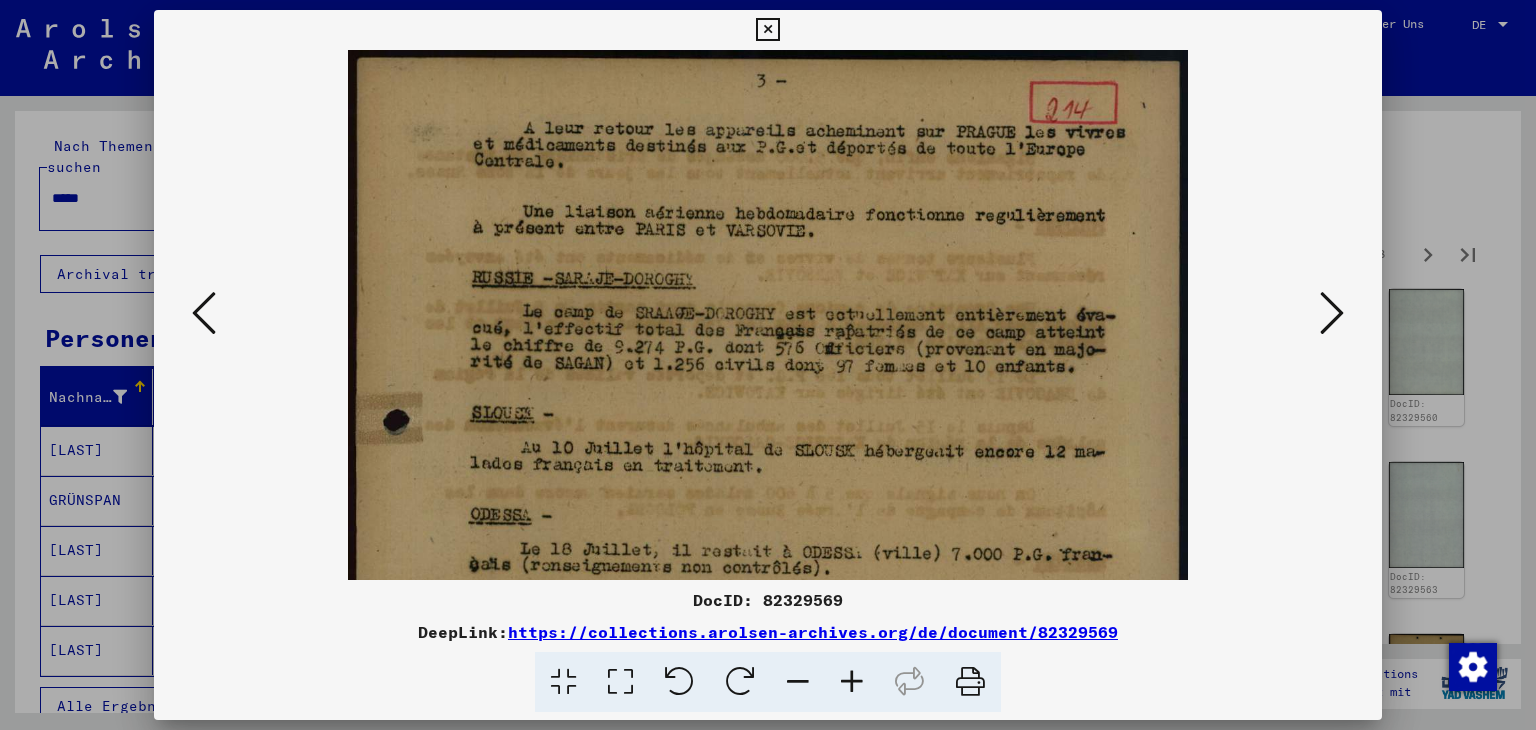 click at bounding box center [852, 682] 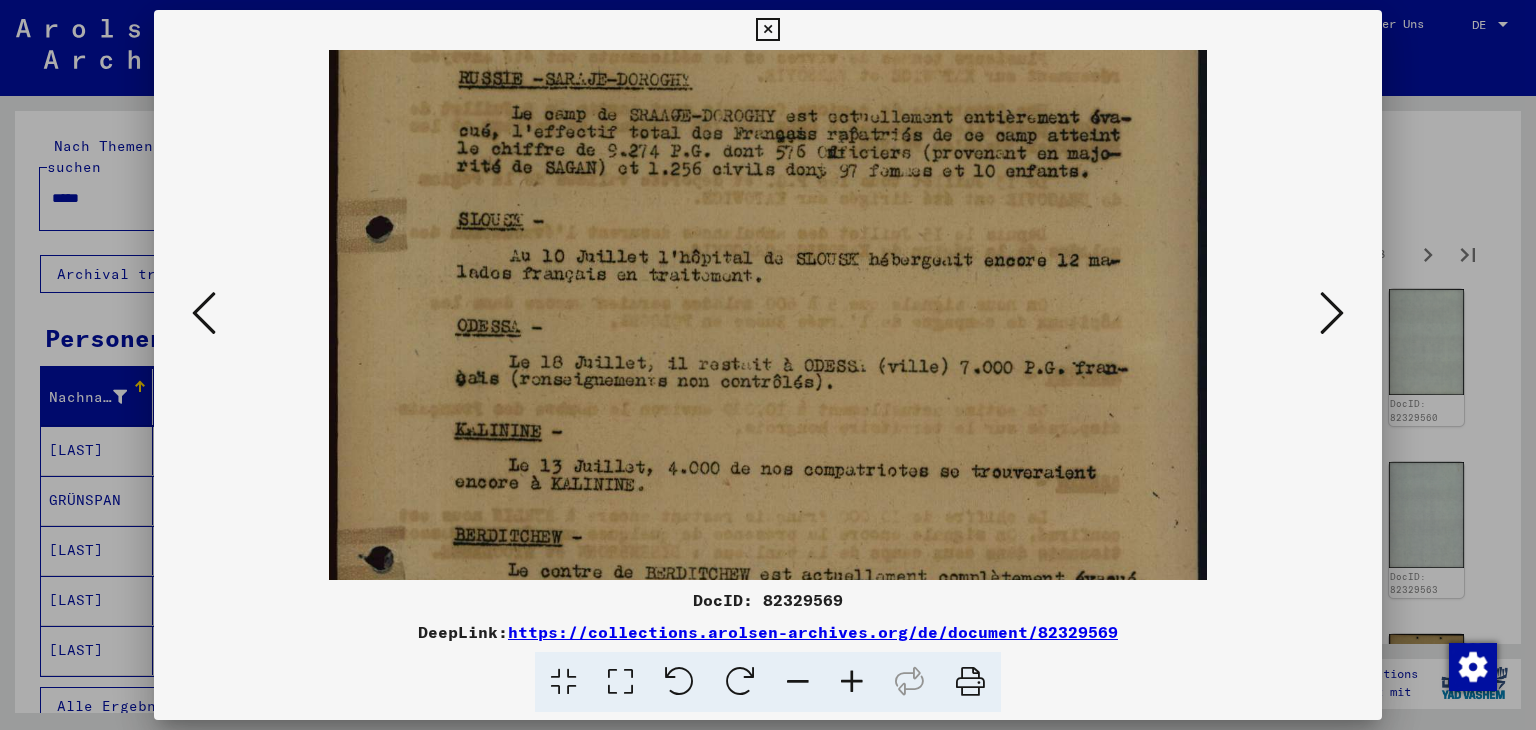 scroll, scrollTop: 214, scrollLeft: 0, axis: vertical 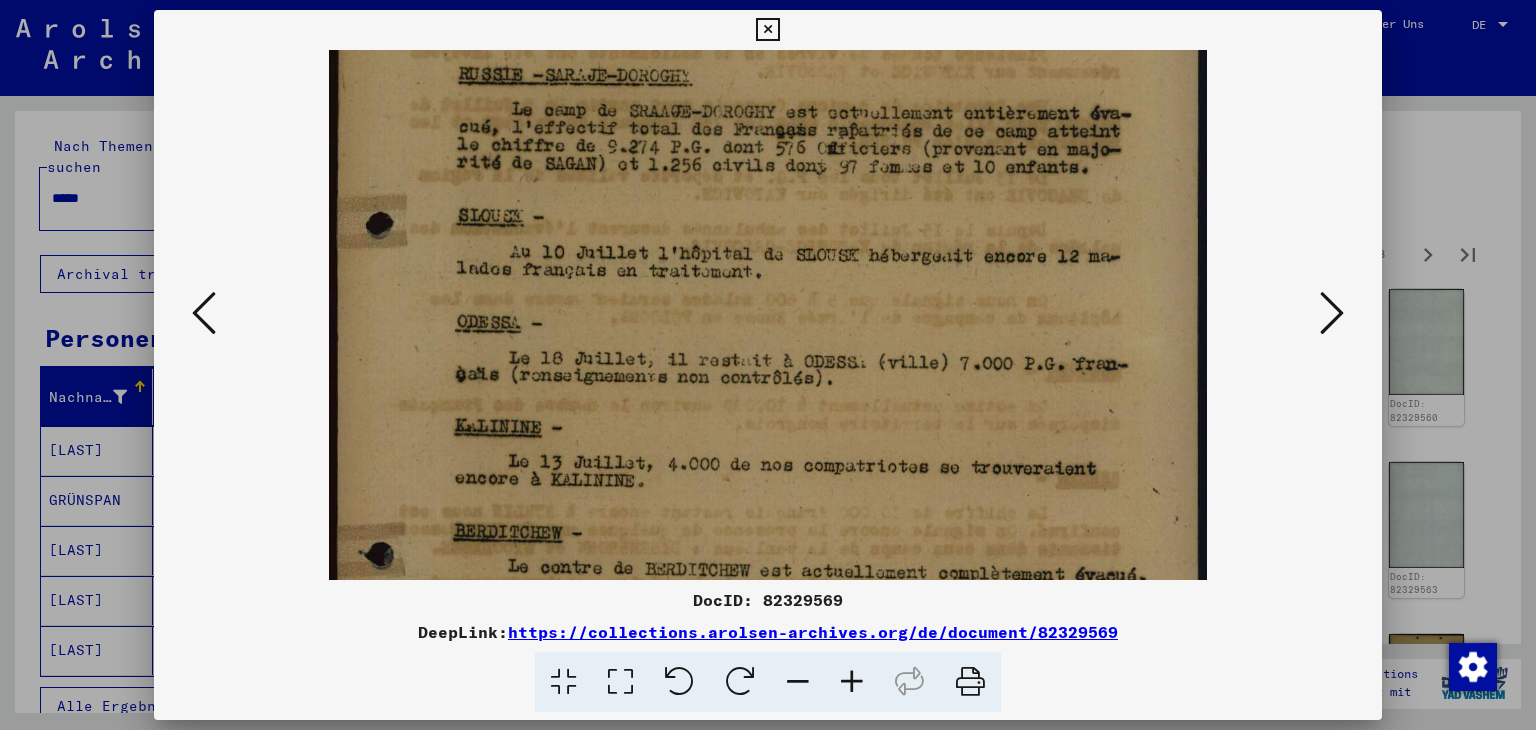 drag, startPoint x: 963, startPoint y: 505, endPoint x: 963, endPoint y: 292, distance: 213 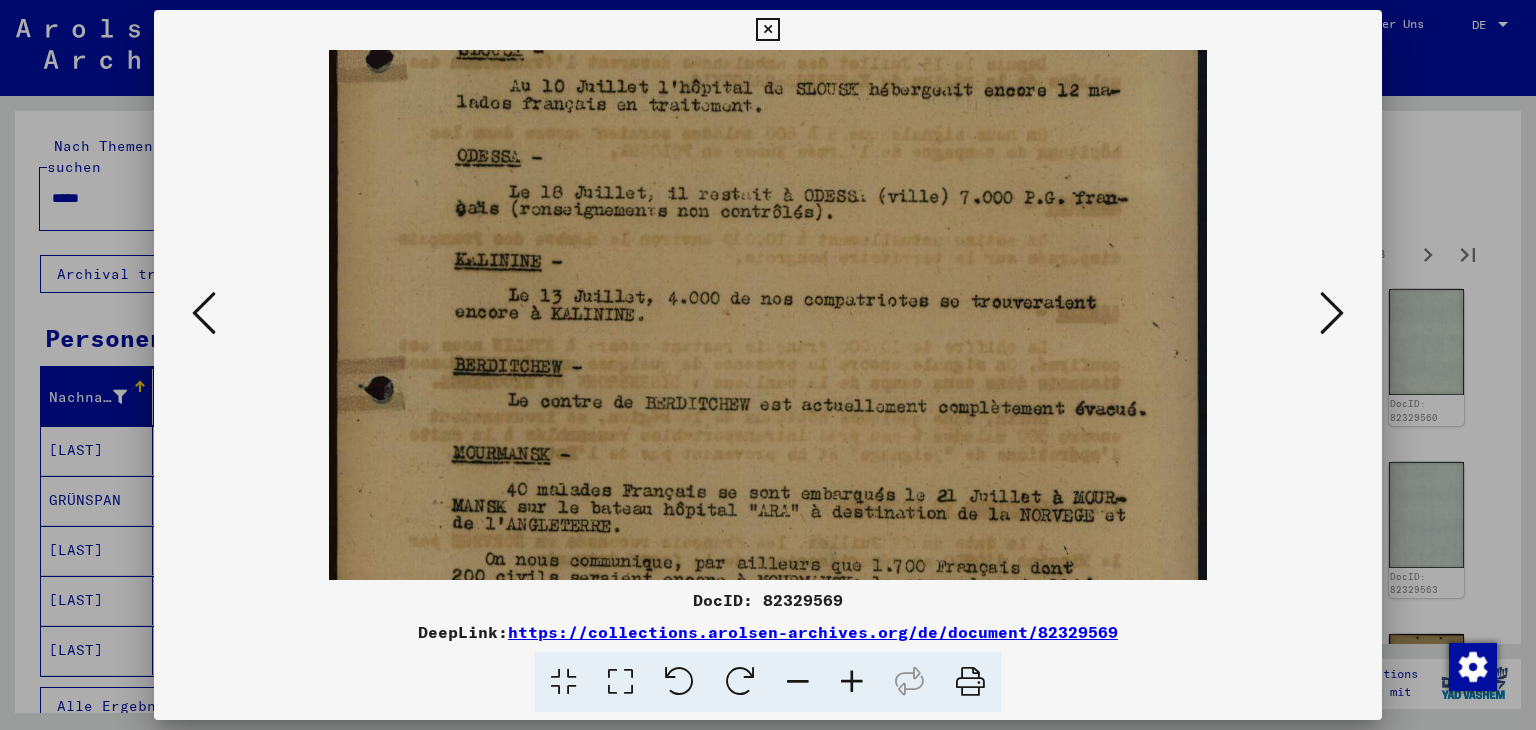 drag, startPoint x: 931, startPoint y: 443, endPoint x: 926, endPoint y: 281, distance: 162.07715 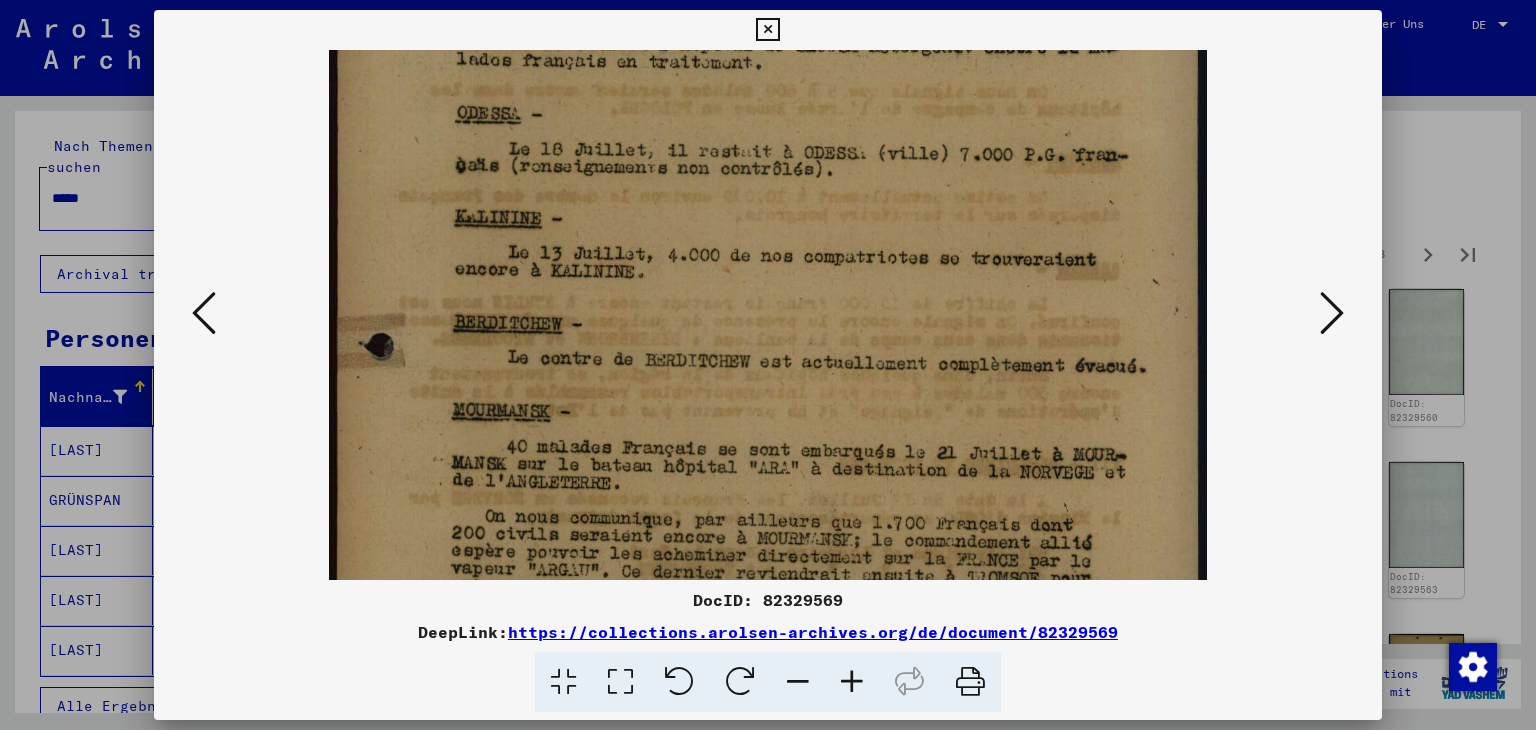 scroll, scrollTop: 452, scrollLeft: 0, axis: vertical 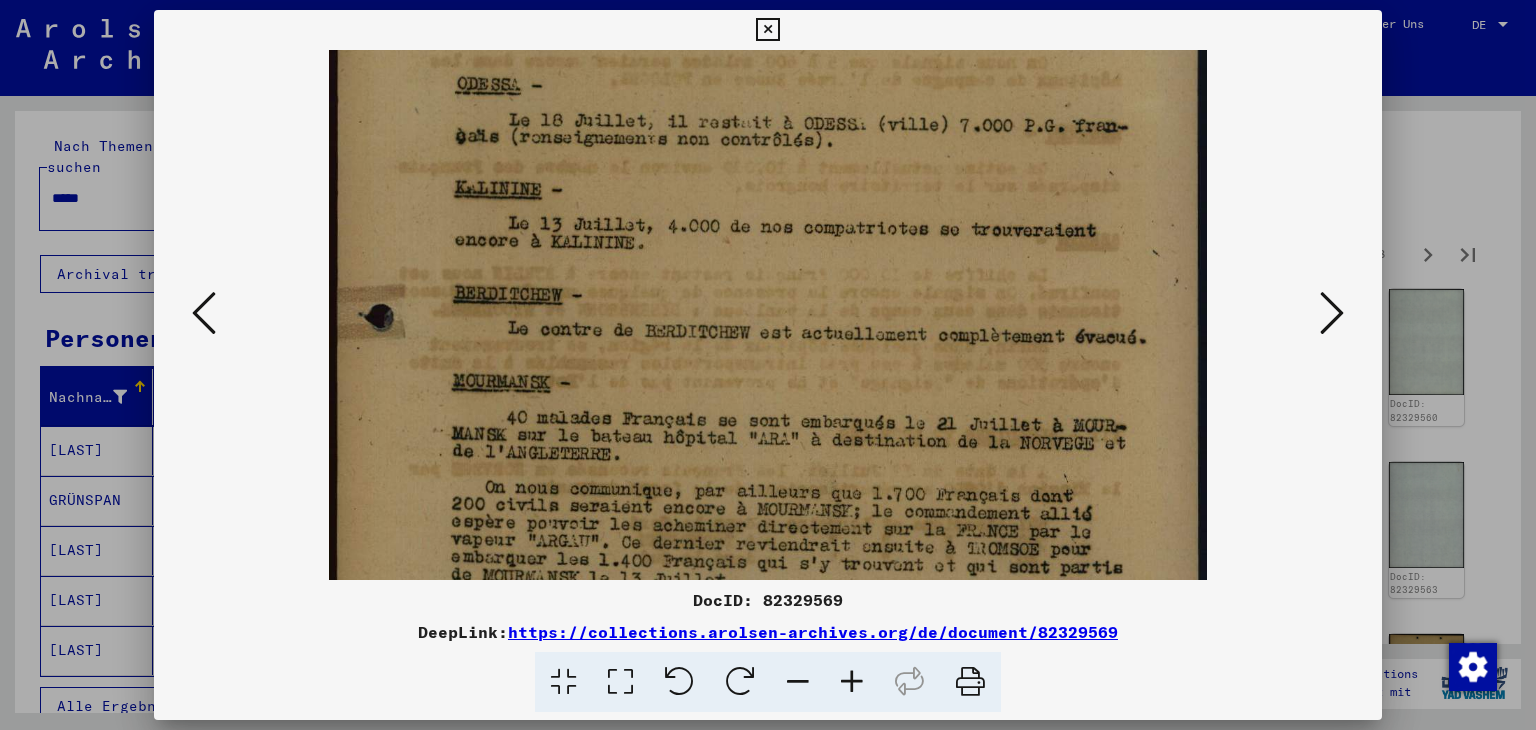 drag, startPoint x: 937, startPoint y: 431, endPoint x: 927, endPoint y: 360, distance: 71.70077 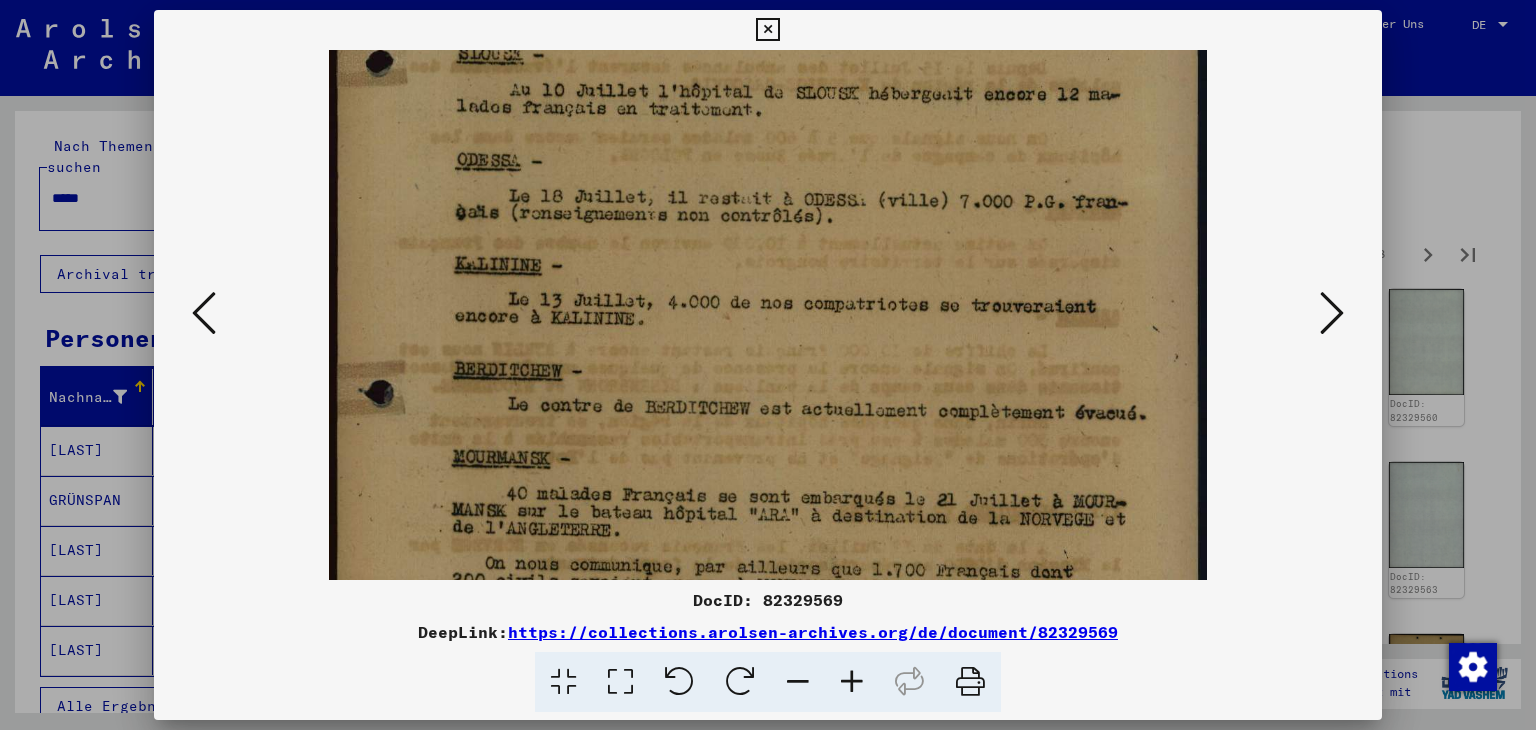 scroll, scrollTop: 397, scrollLeft: 0, axis: vertical 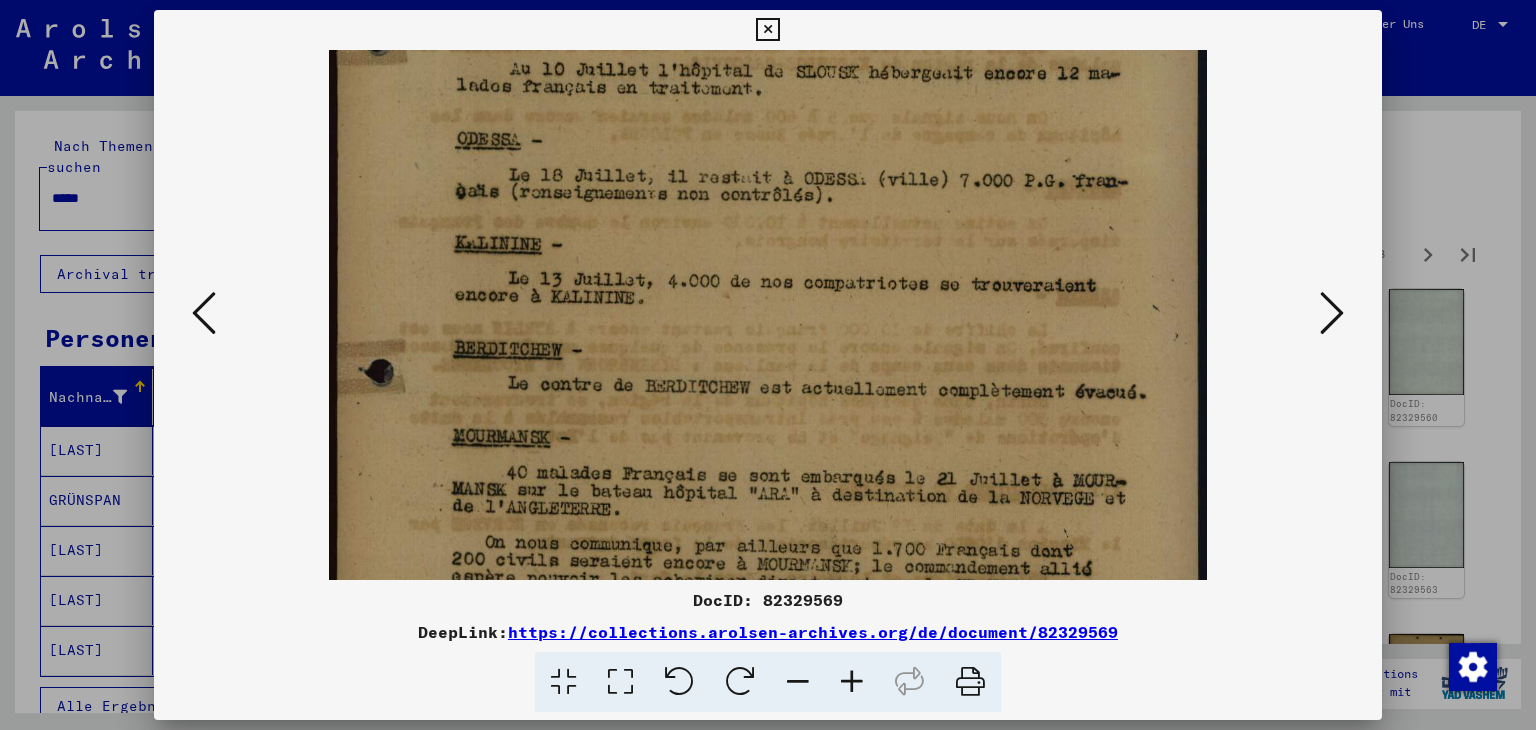 drag, startPoint x: 911, startPoint y: 291, endPoint x: 900, endPoint y: 353, distance: 62.968246 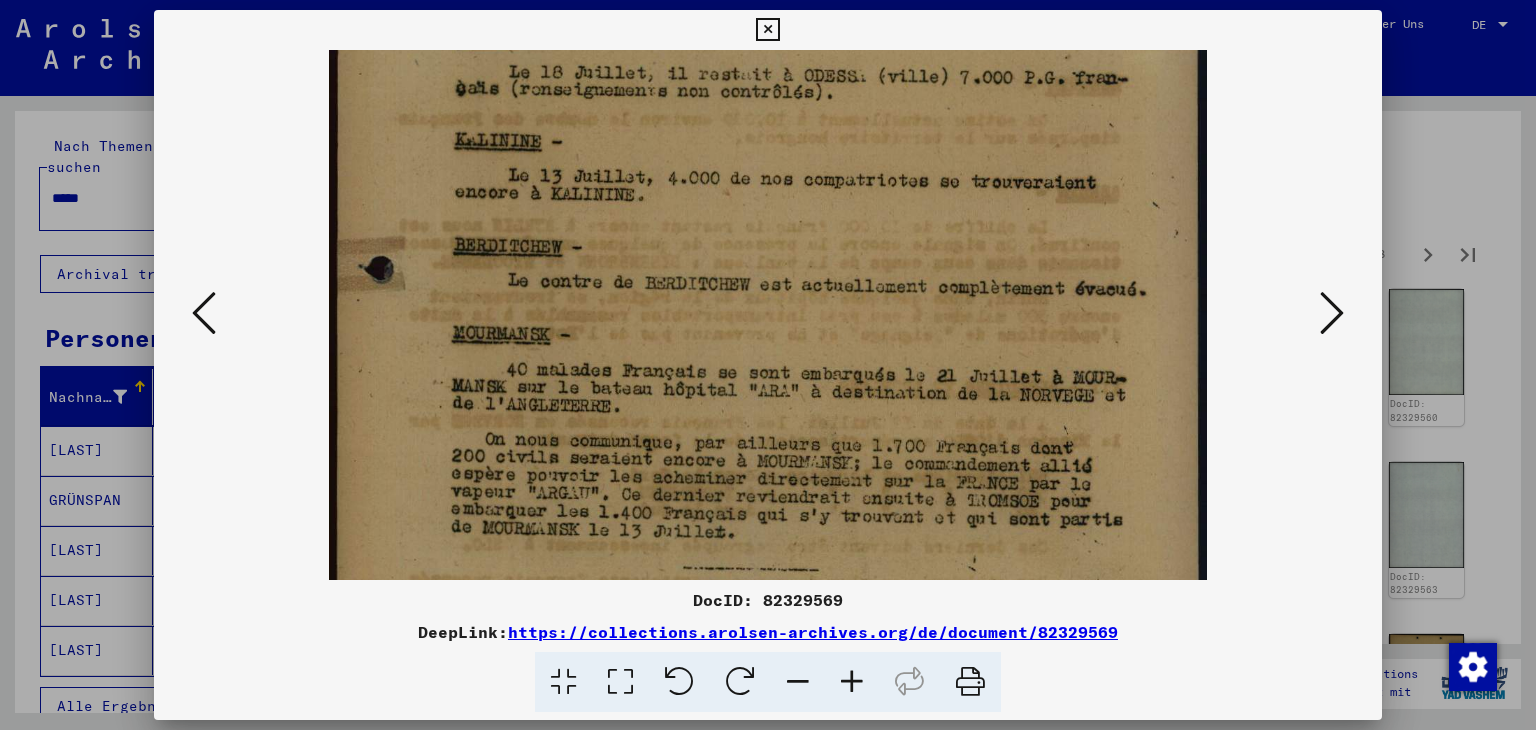 scroll, scrollTop: 508, scrollLeft: 0, axis: vertical 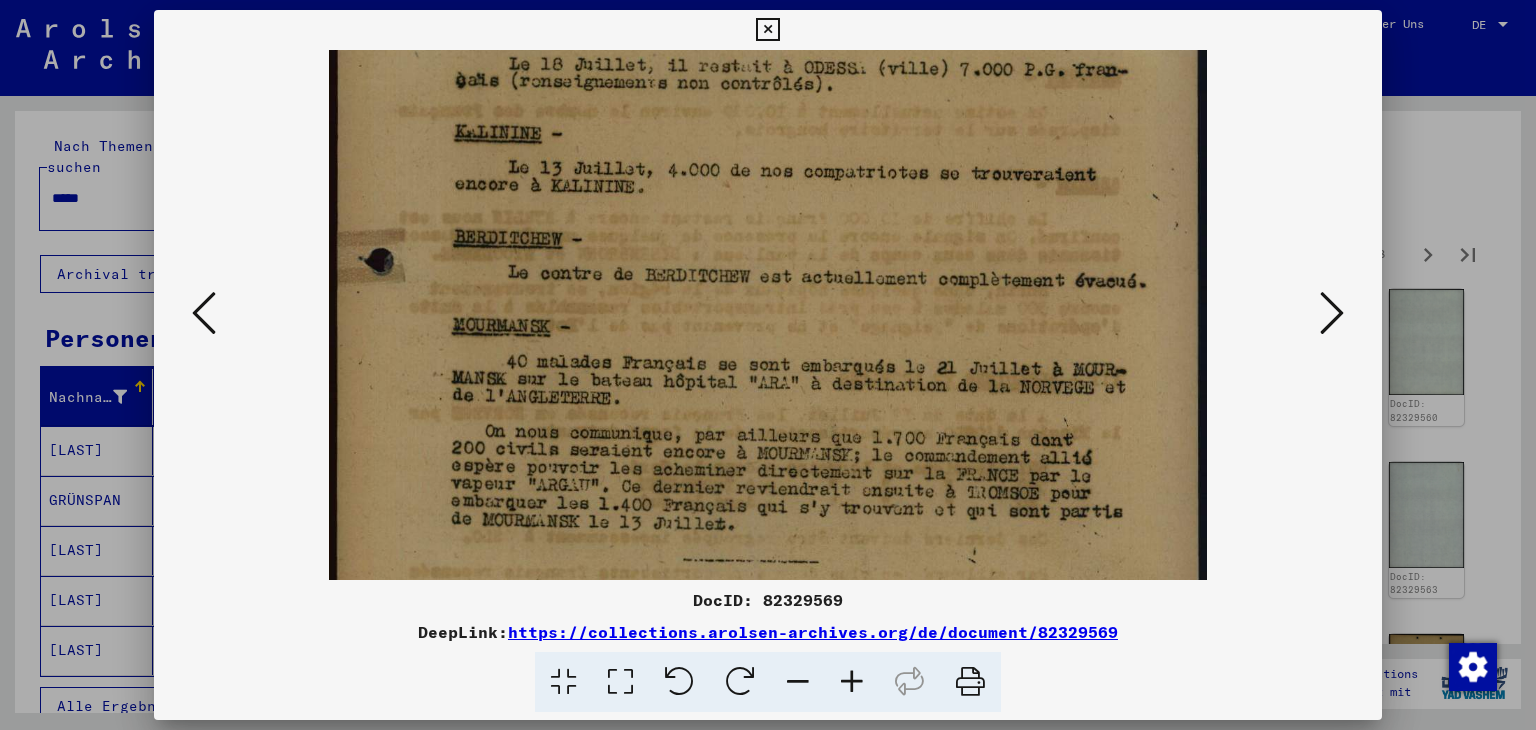 drag, startPoint x: 931, startPoint y: 432, endPoint x: 926, endPoint y: 327, distance: 105.11898 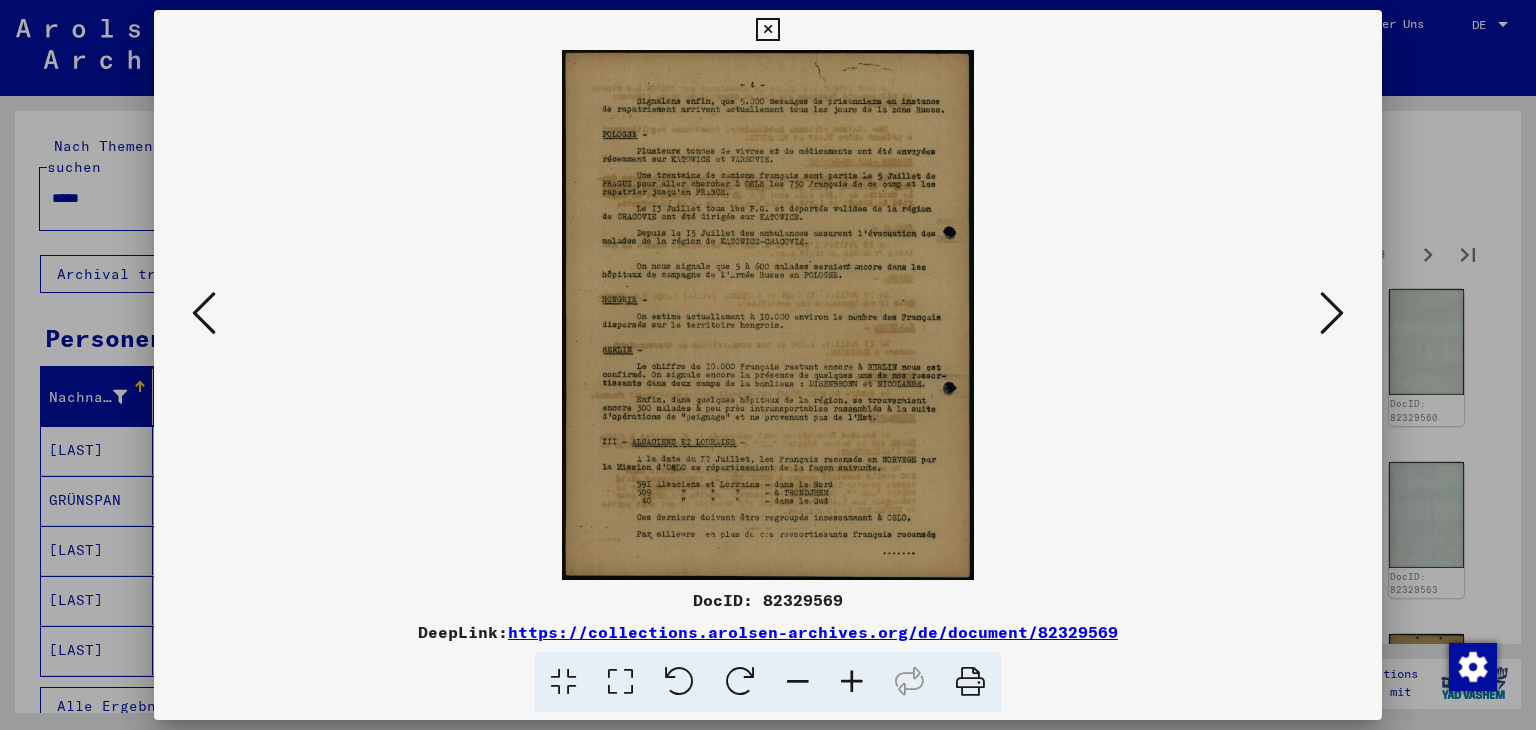 scroll, scrollTop: 0, scrollLeft: 0, axis: both 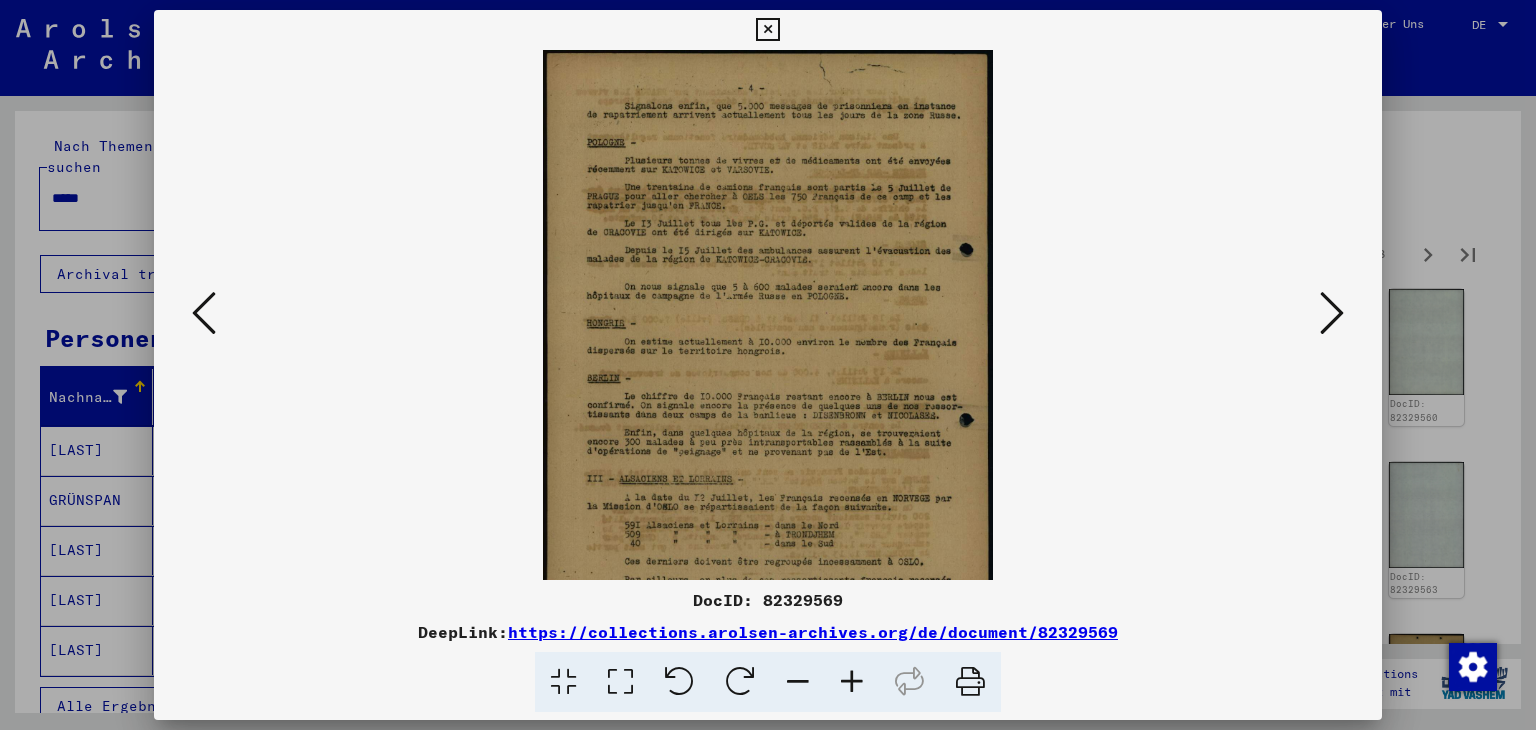 click at bounding box center [852, 682] 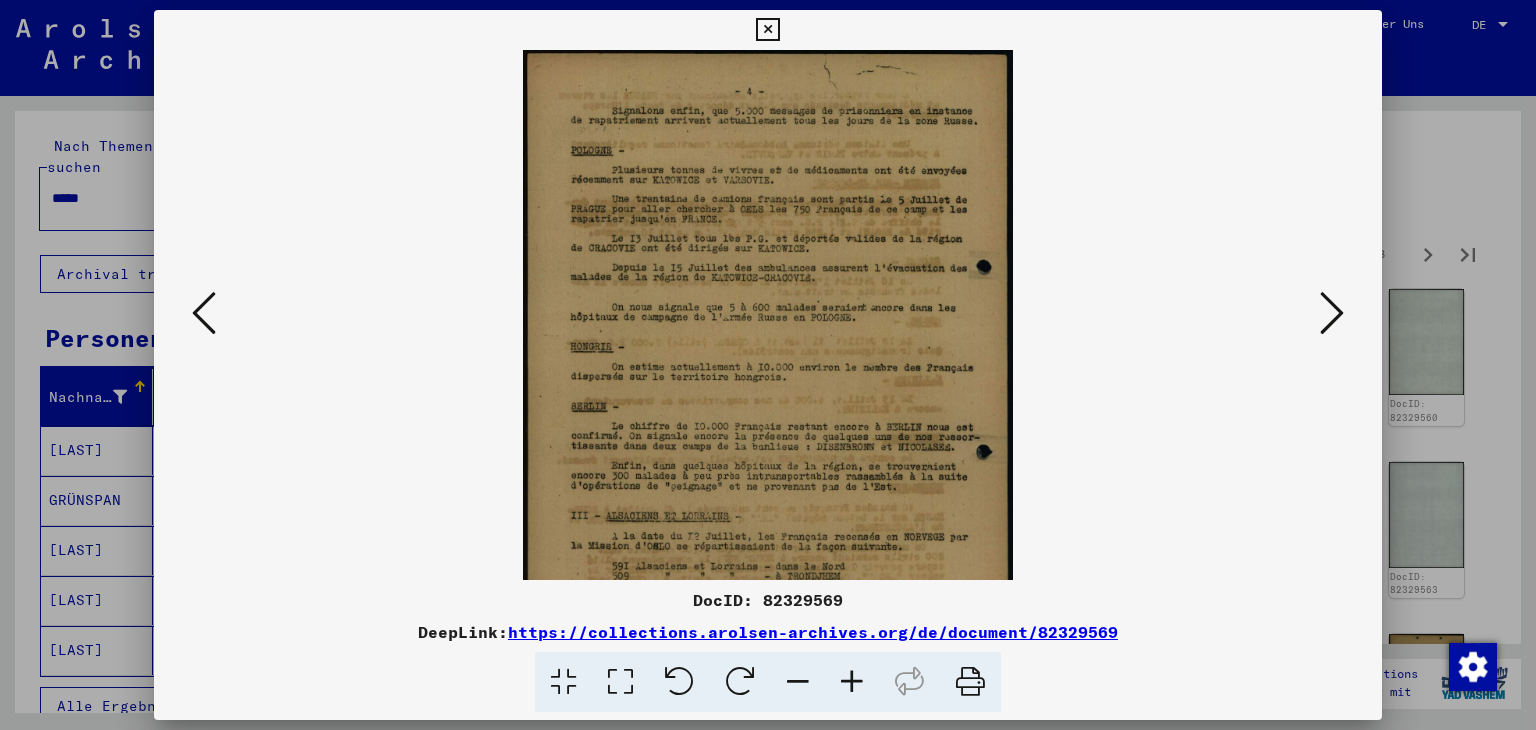 click at bounding box center [852, 682] 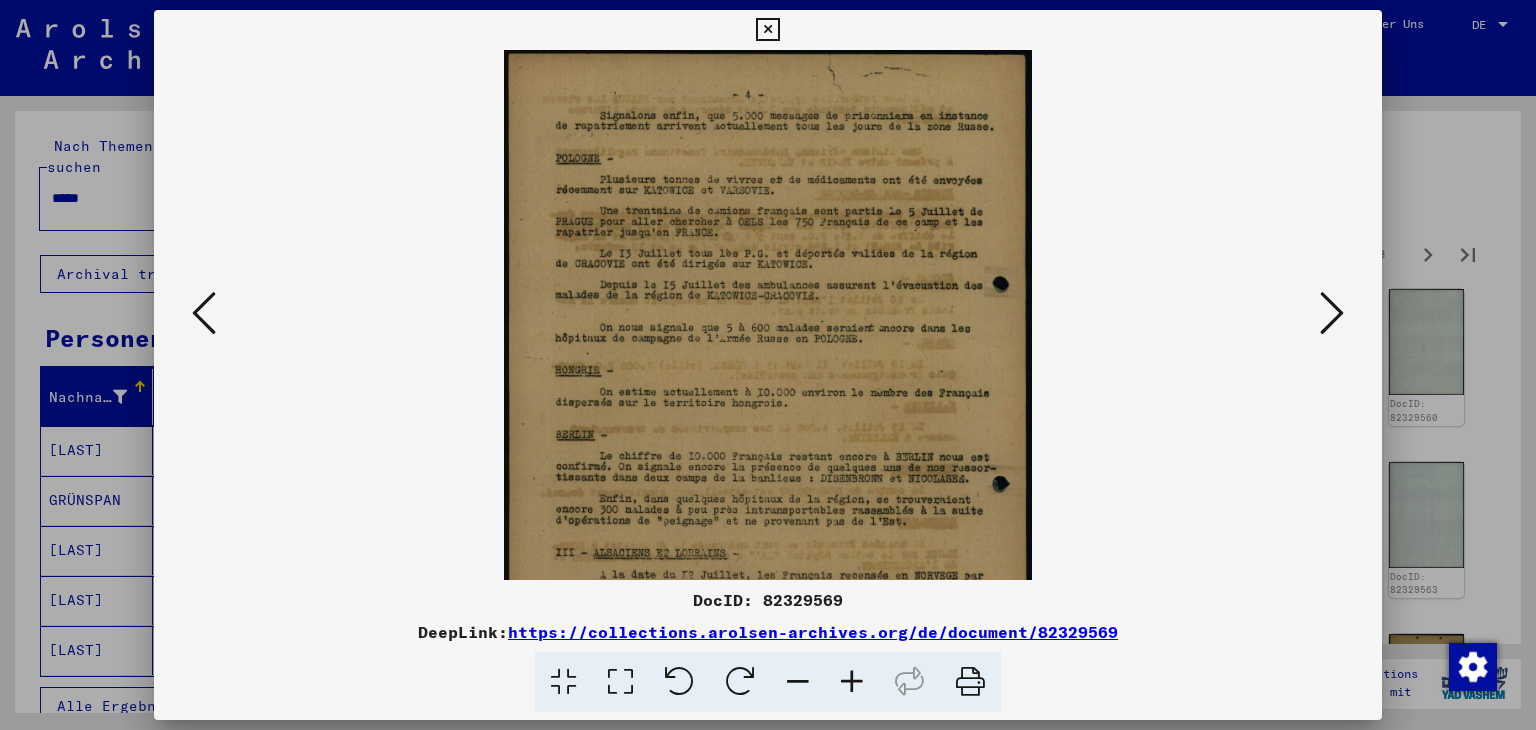 click at bounding box center (852, 682) 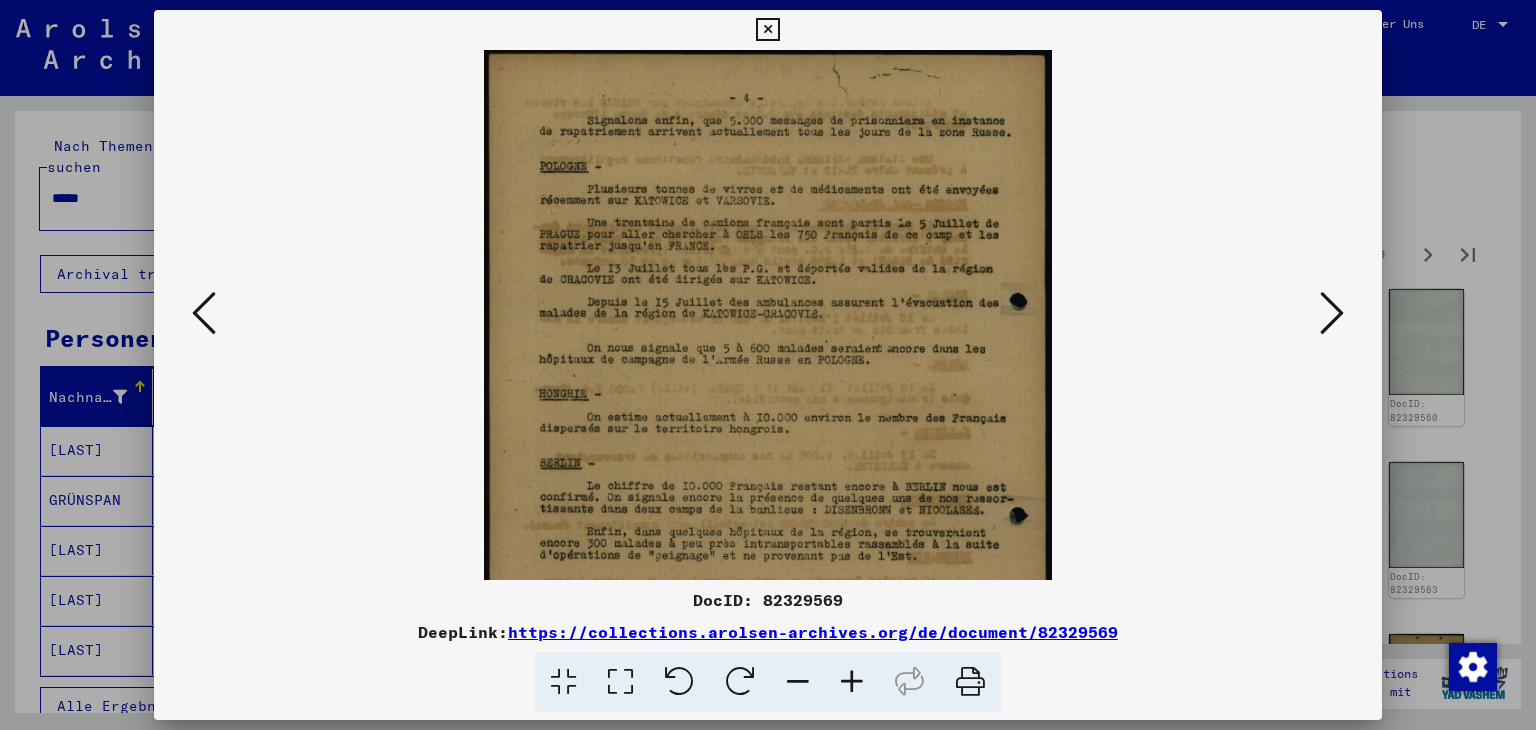 click at bounding box center (852, 682) 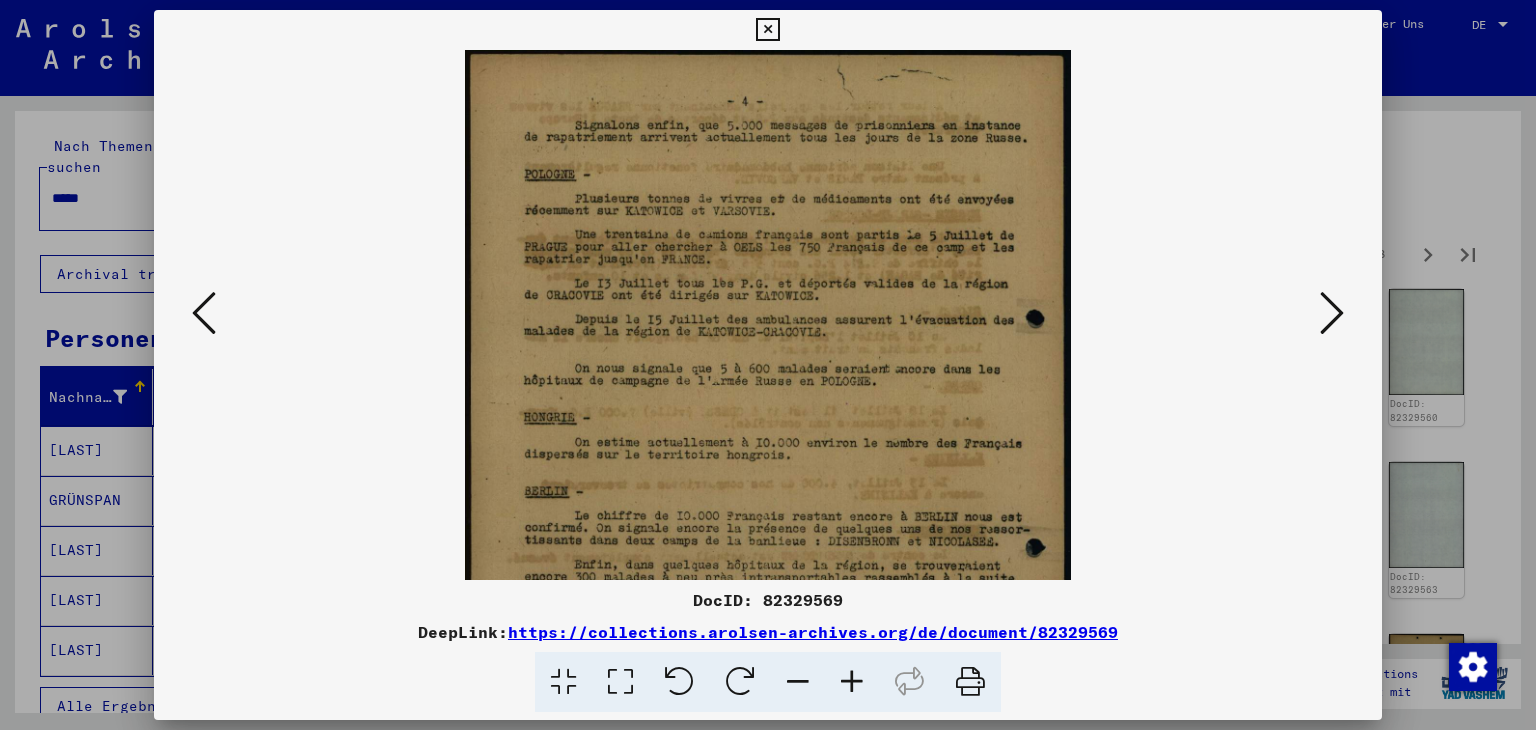 click at bounding box center (852, 682) 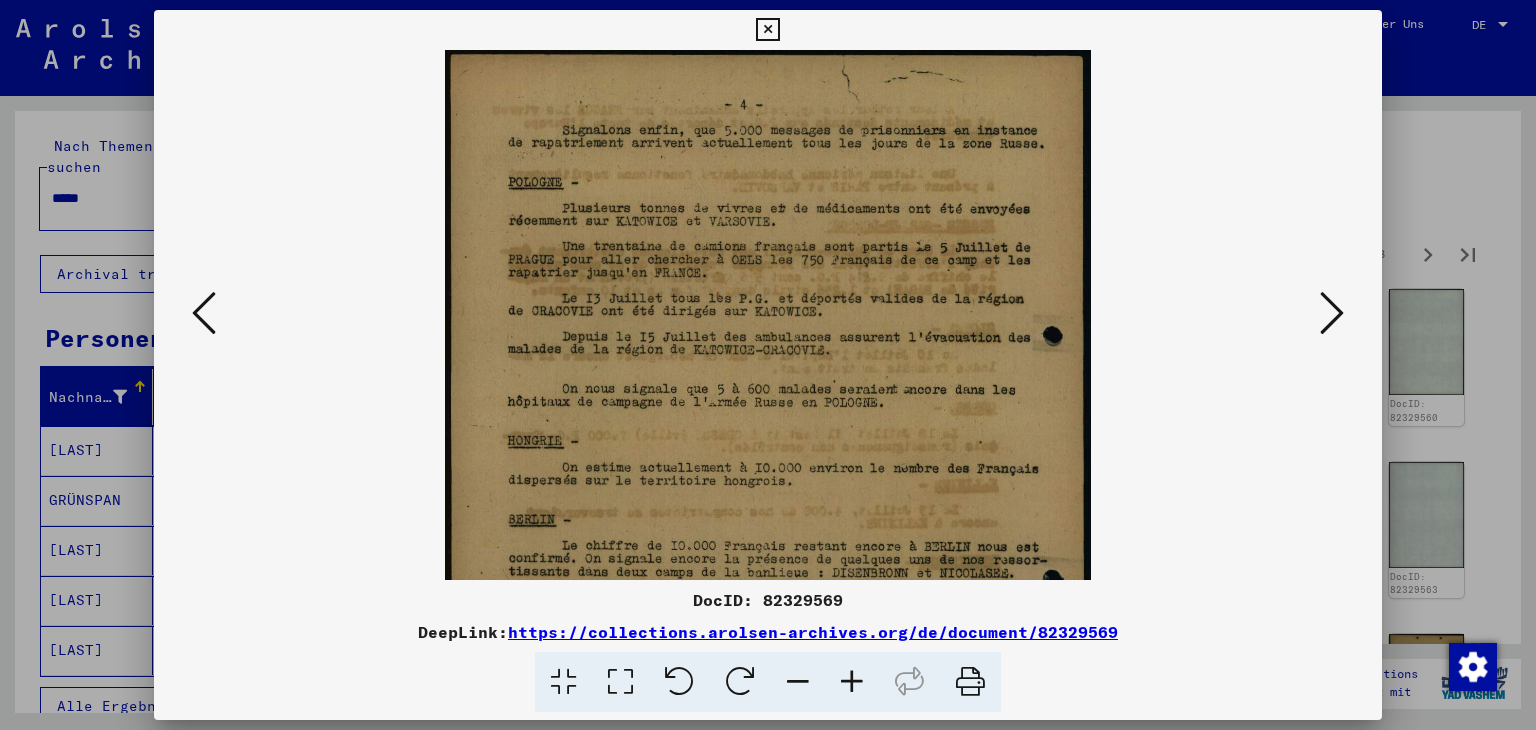click at bounding box center [852, 682] 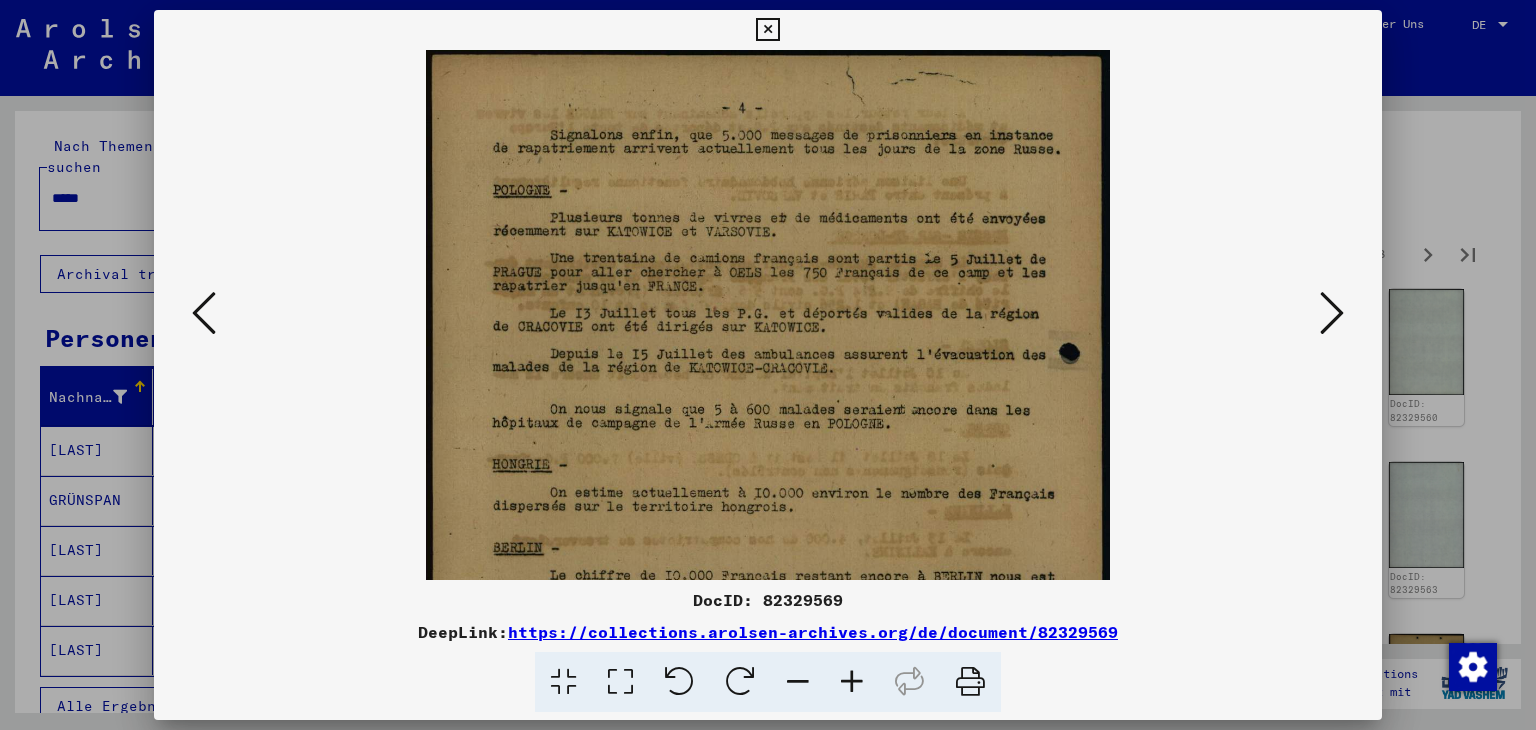 click at bounding box center (852, 682) 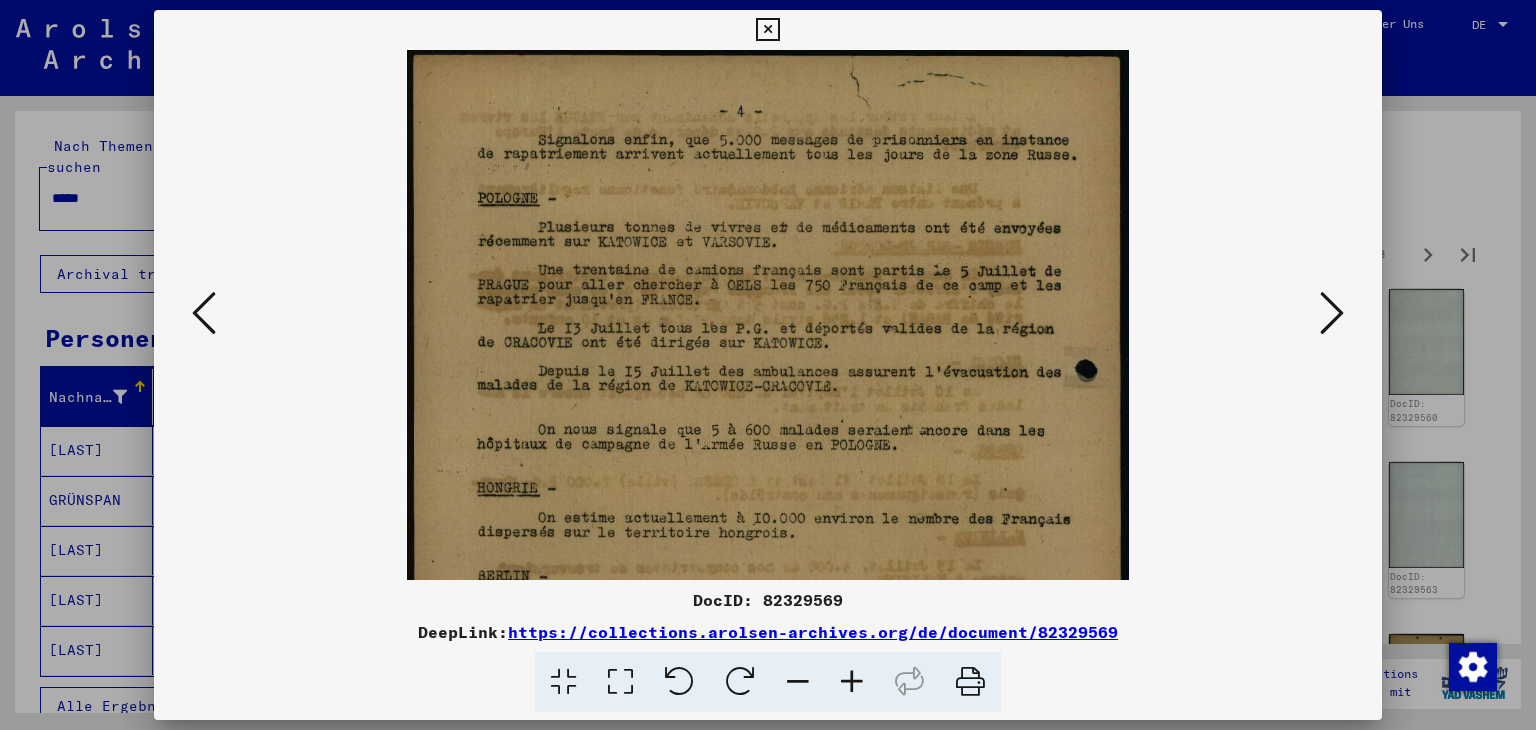 click at bounding box center (852, 682) 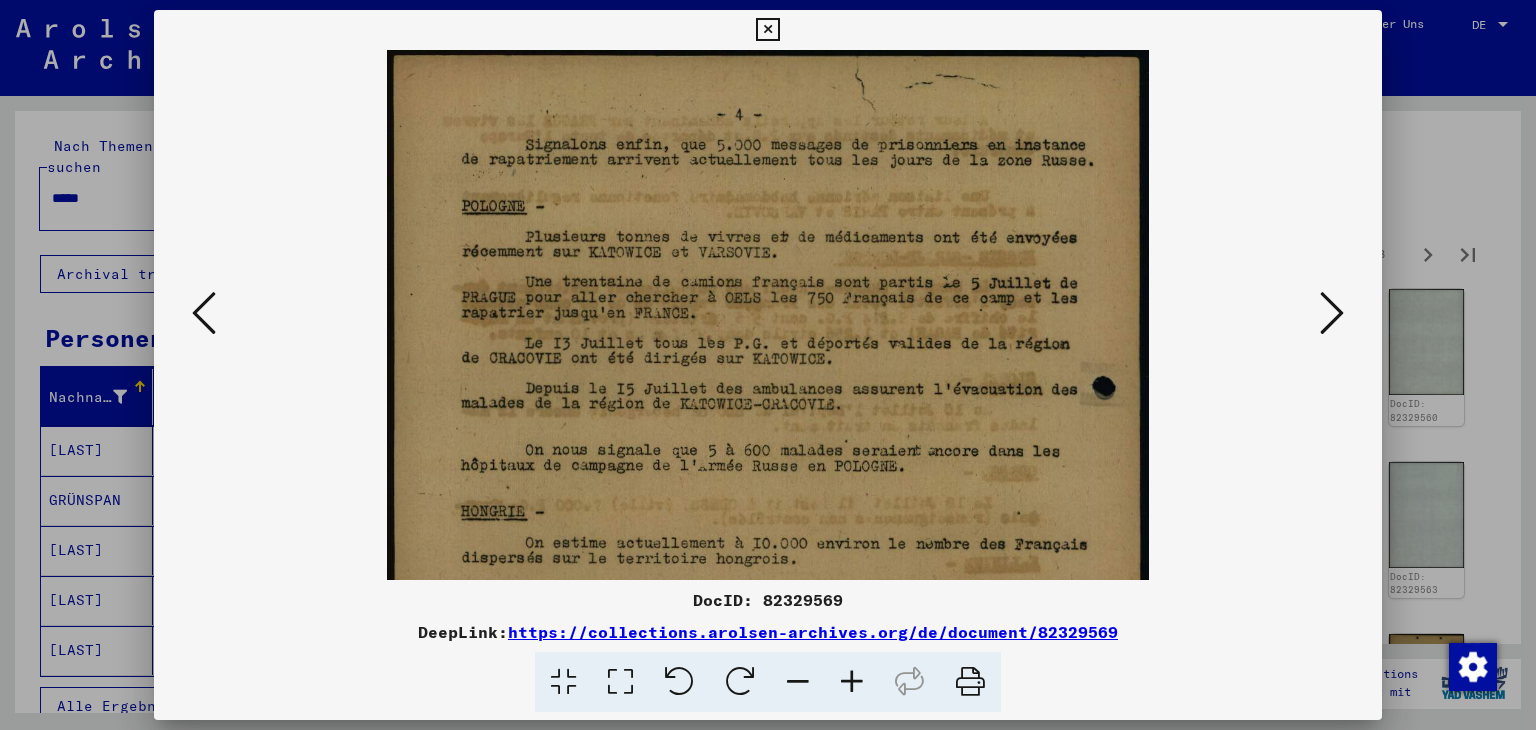 click at bounding box center [852, 682] 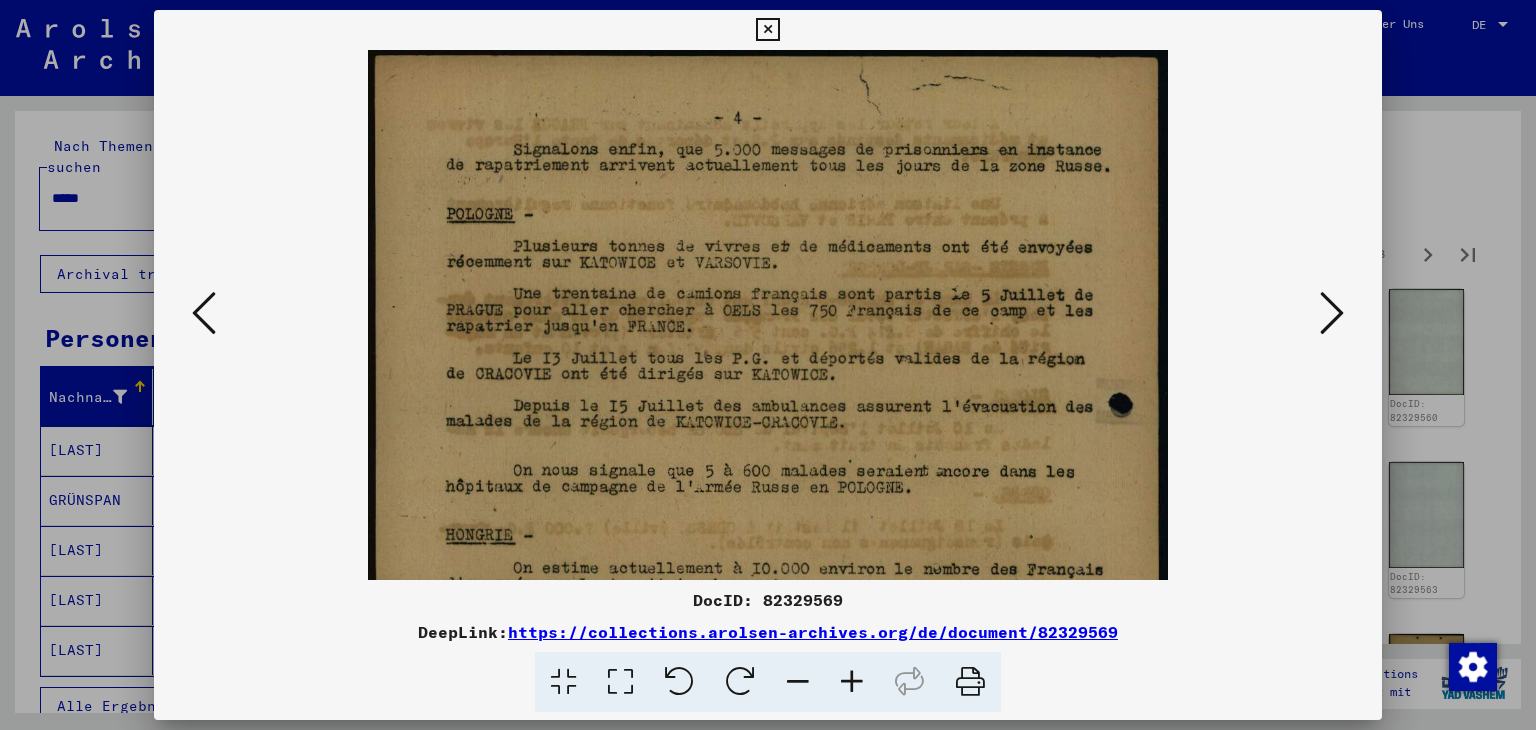 click at bounding box center [852, 682] 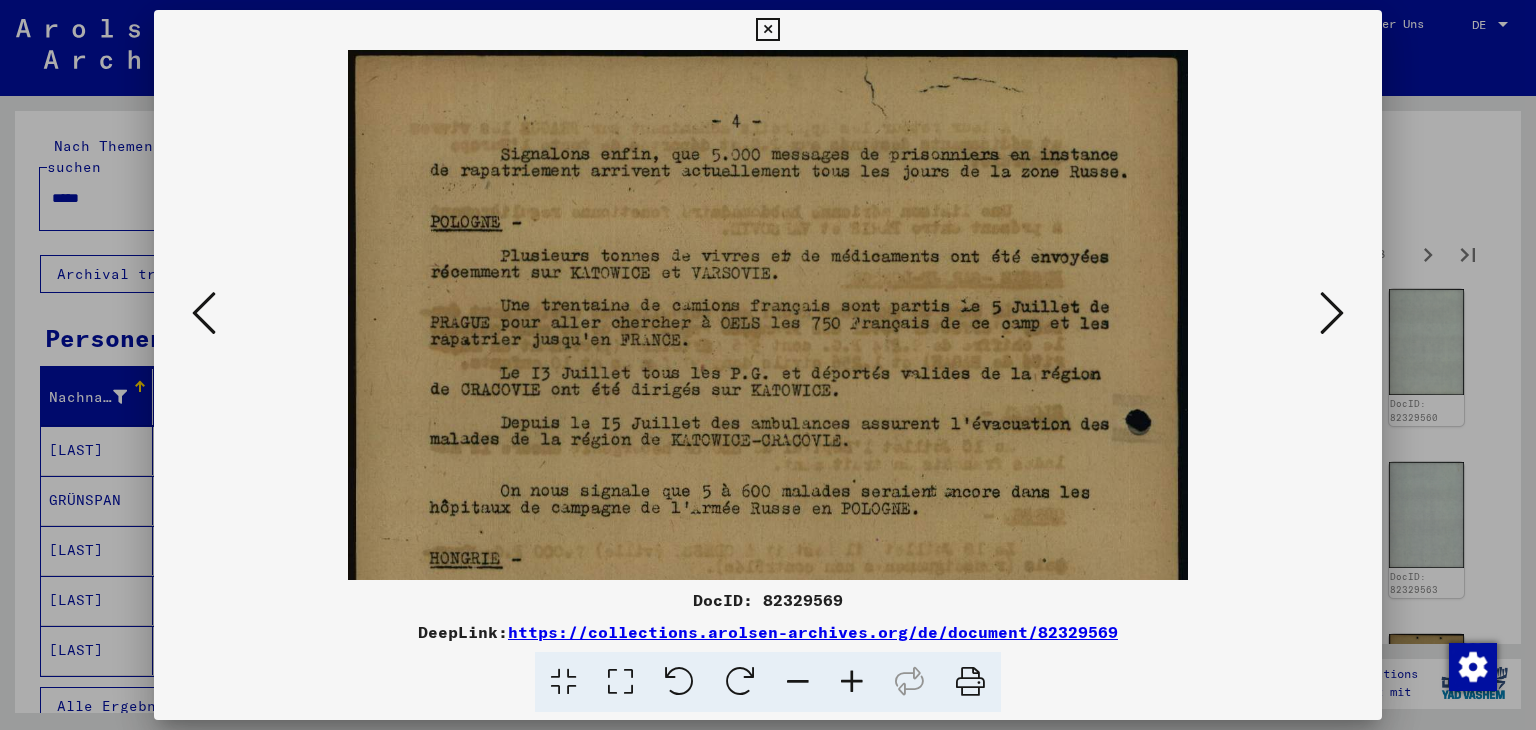 click at bounding box center [852, 682] 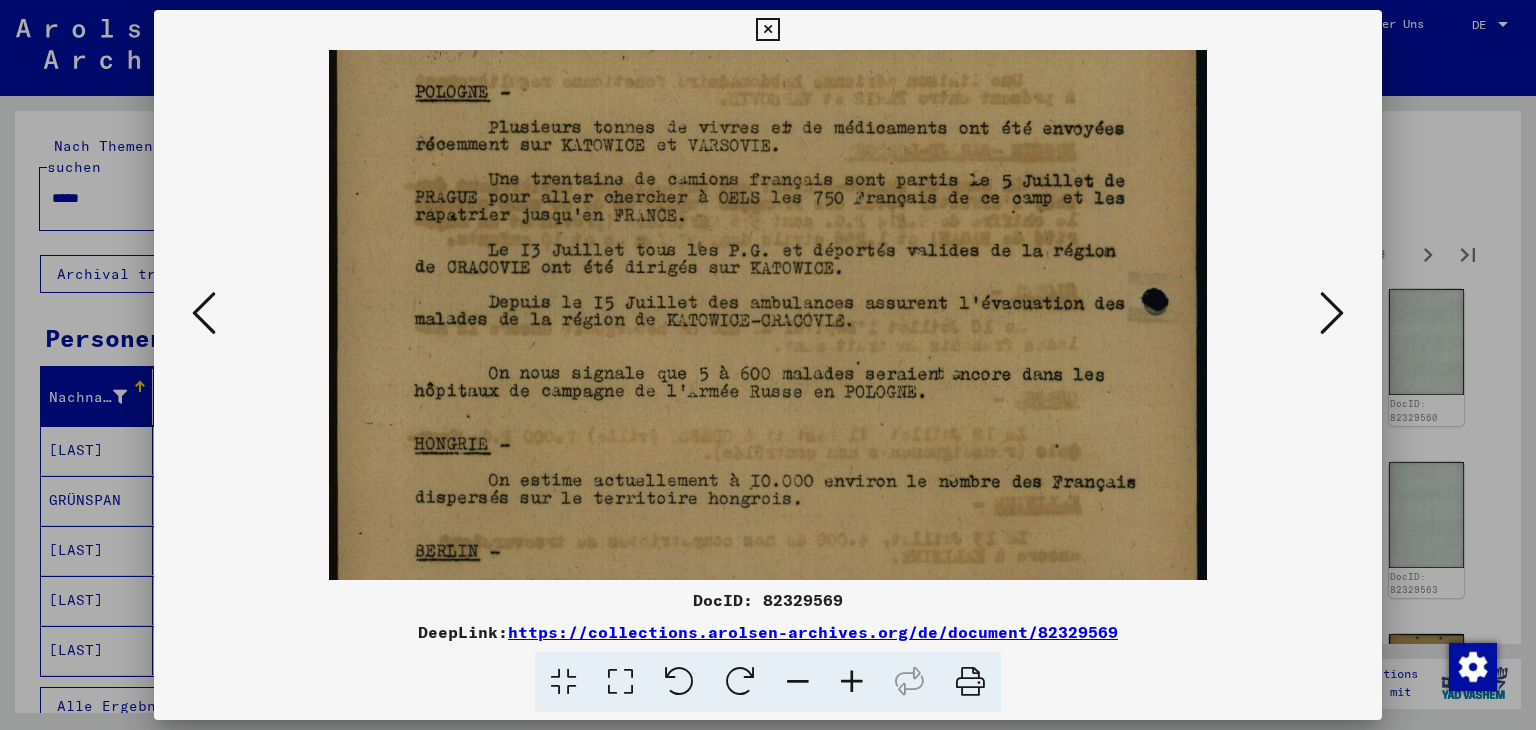 drag, startPoint x: 710, startPoint y: 453, endPoint x: 710, endPoint y: 325, distance: 128 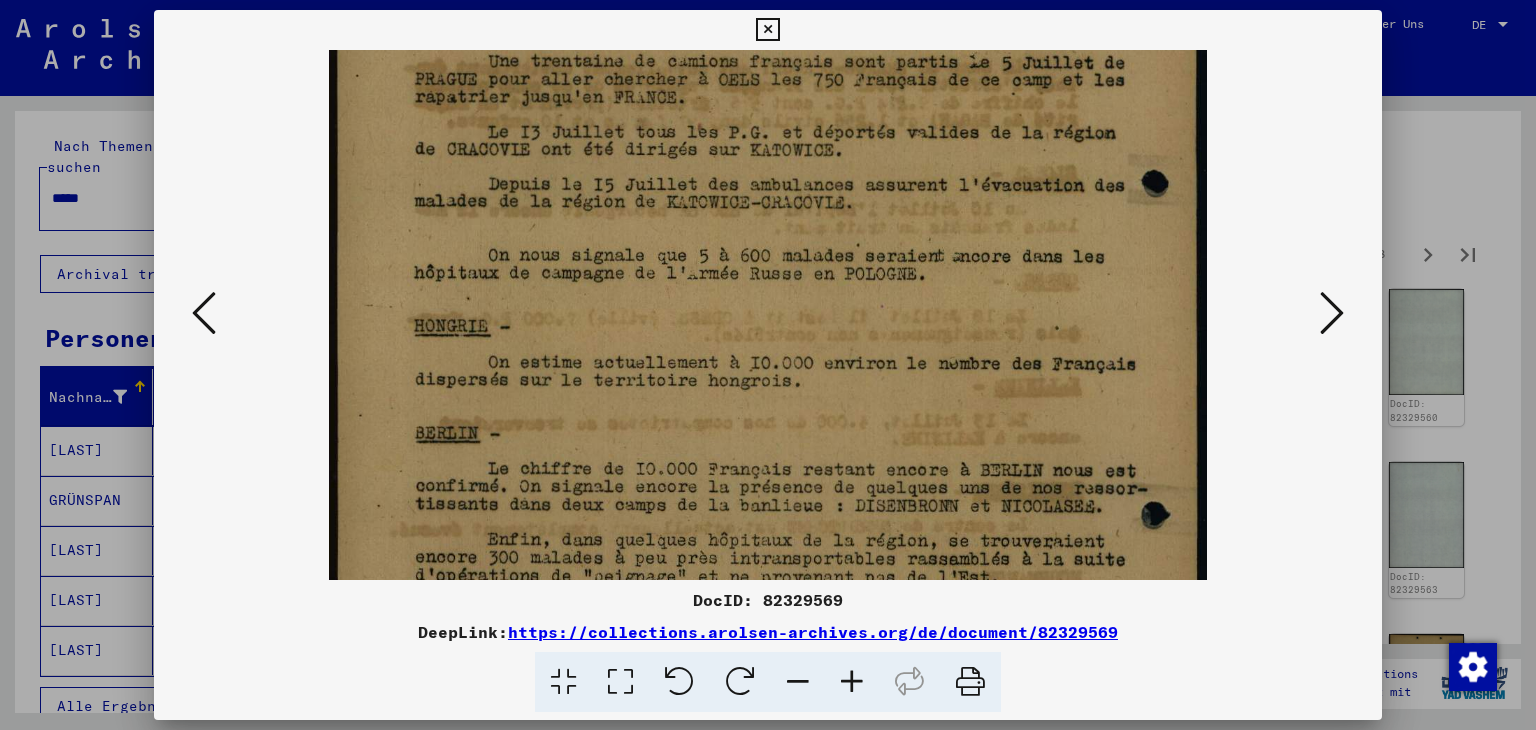 drag, startPoint x: 725, startPoint y: 447, endPoint x: 716, endPoint y: 337, distance: 110.36757 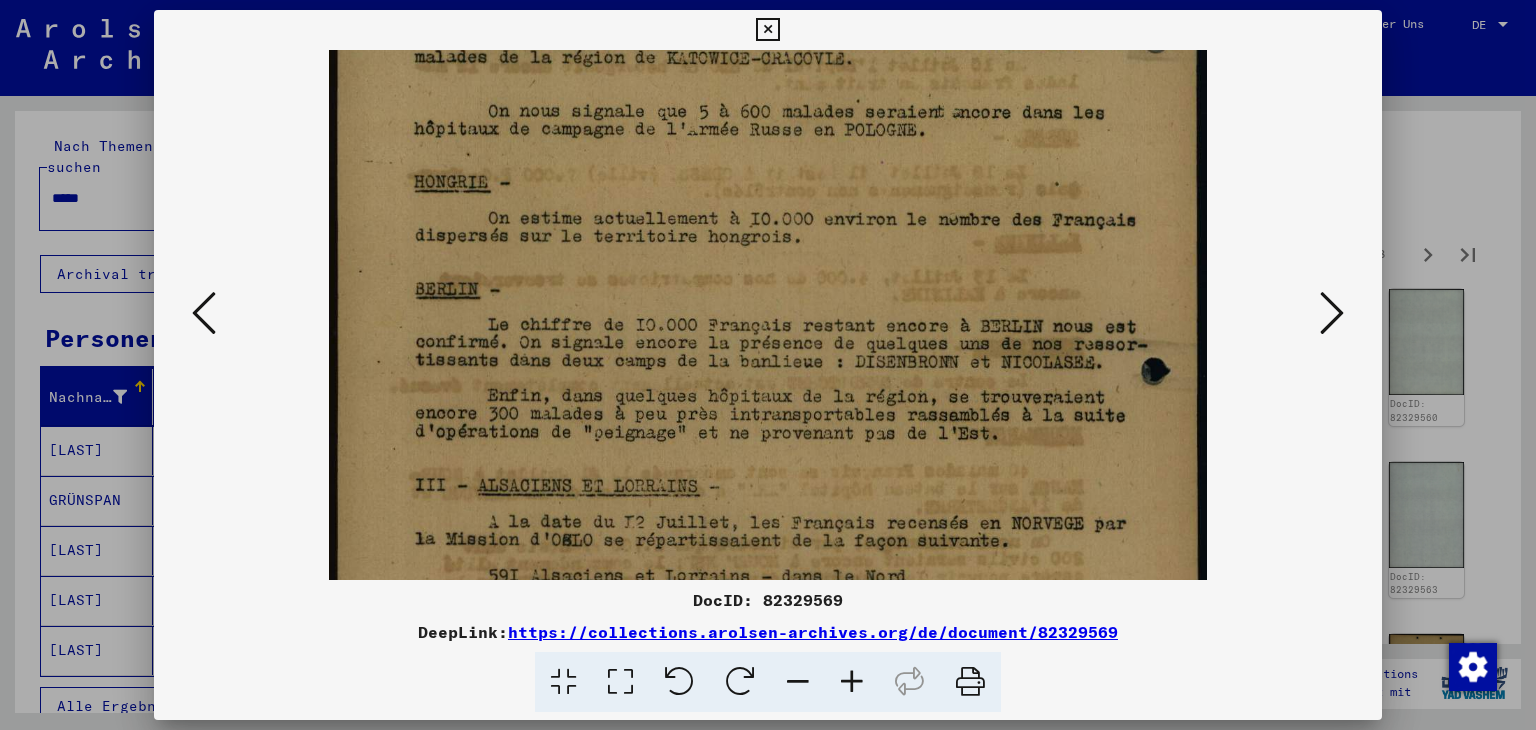 scroll, scrollTop: 408, scrollLeft: 0, axis: vertical 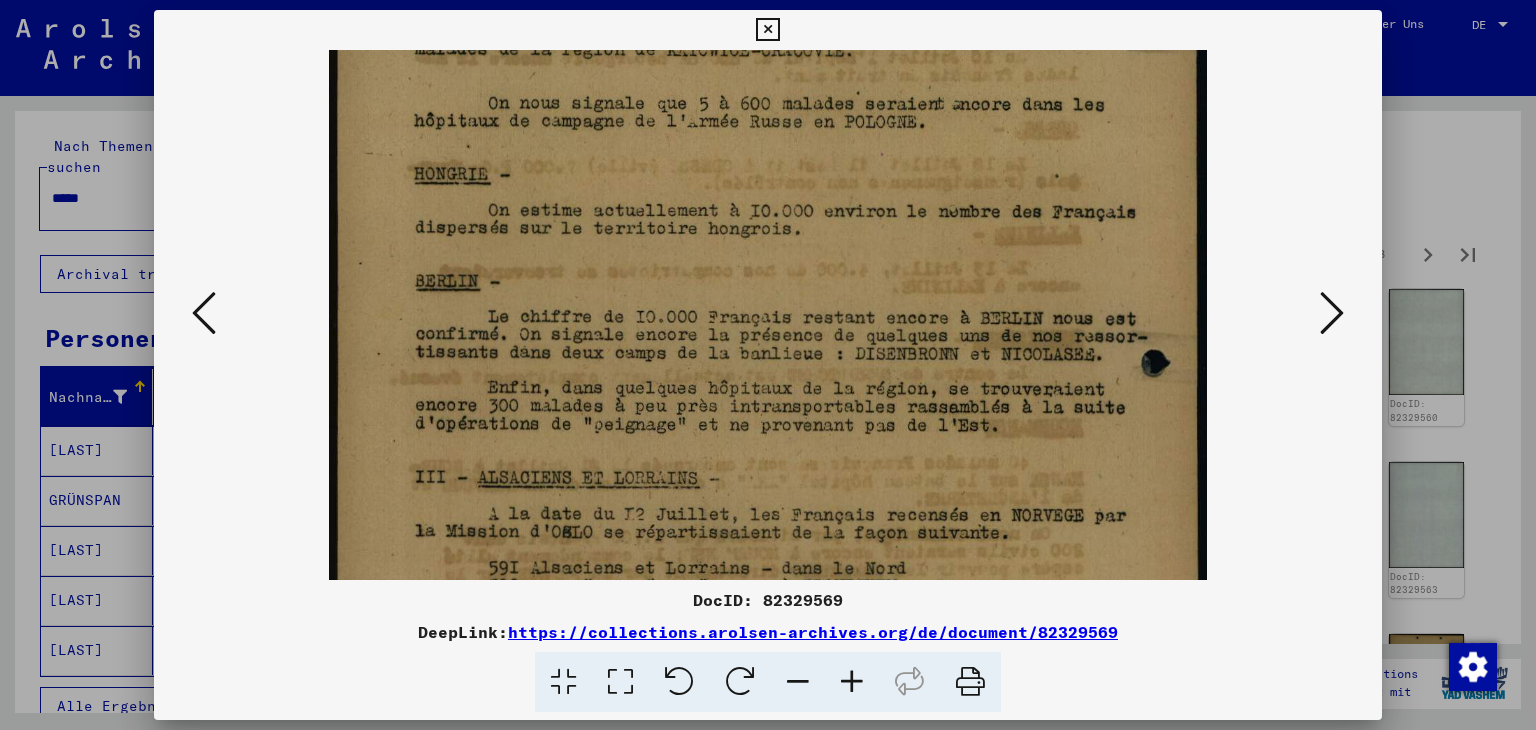 drag, startPoint x: 715, startPoint y: 376, endPoint x: 704, endPoint y: 293, distance: 83.725746 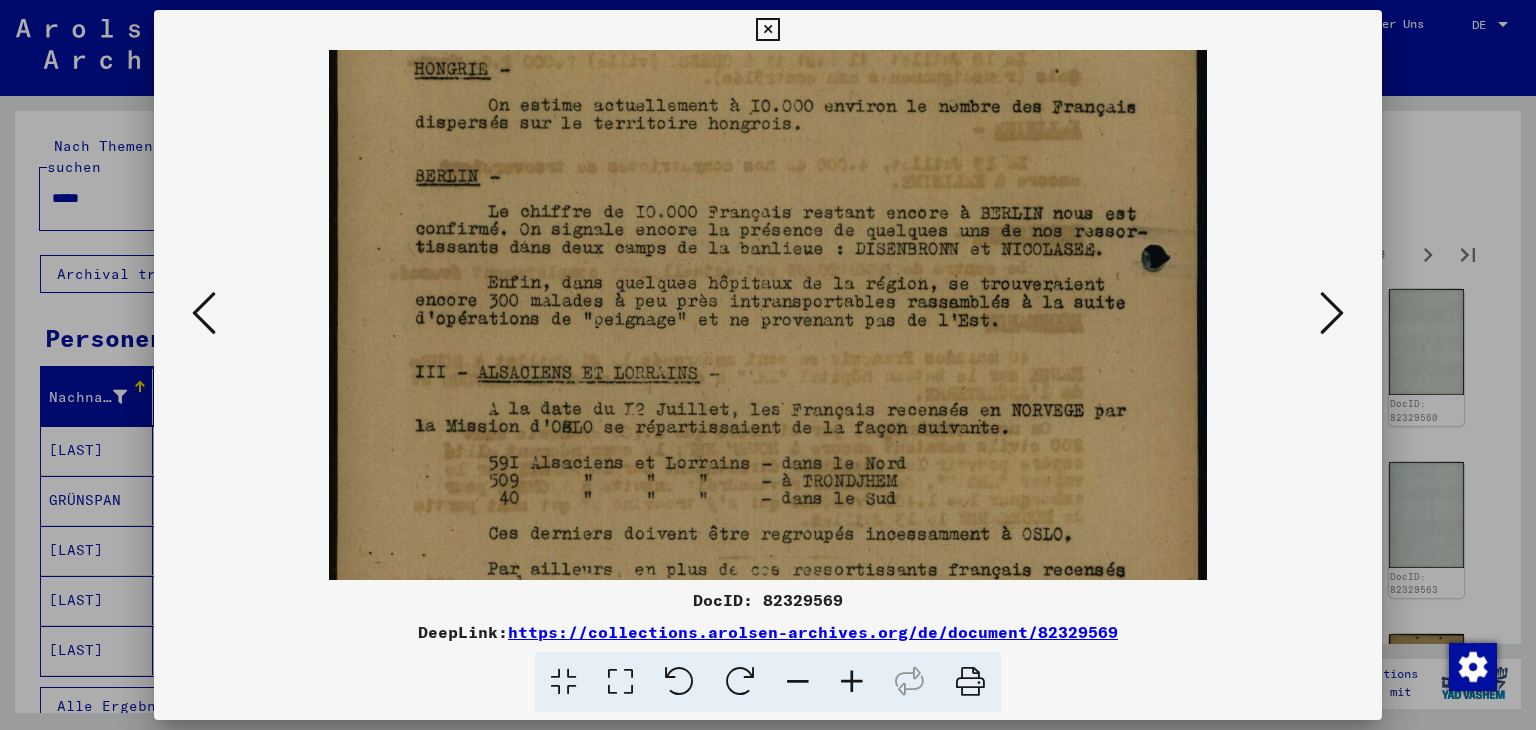 scroll, scrollTop: 514, scrollLeft: 0, axis: vertical 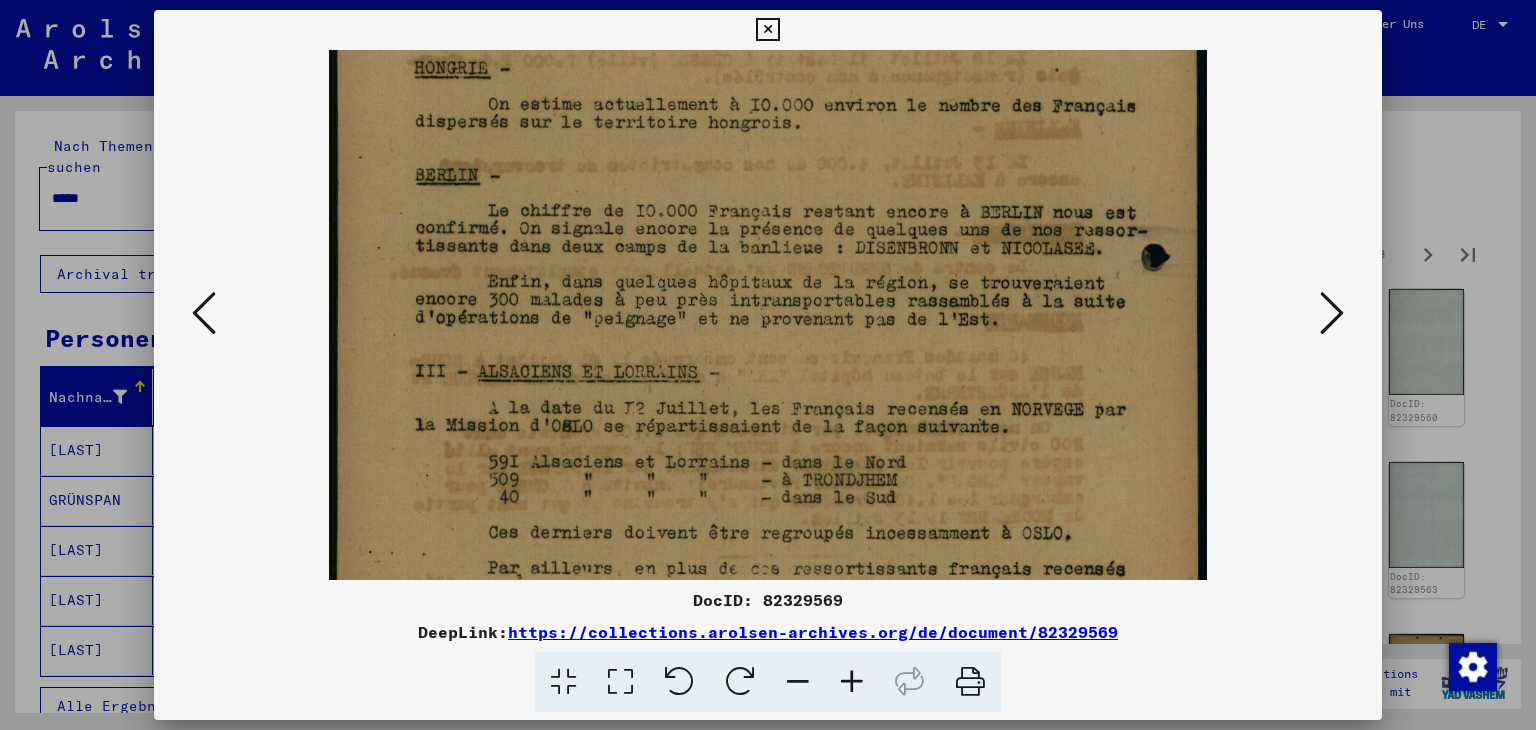 drag, startPoint x: 720, startPoint y: 473, endPoint x: 708, endPoint y: 372, distance: 101.71037 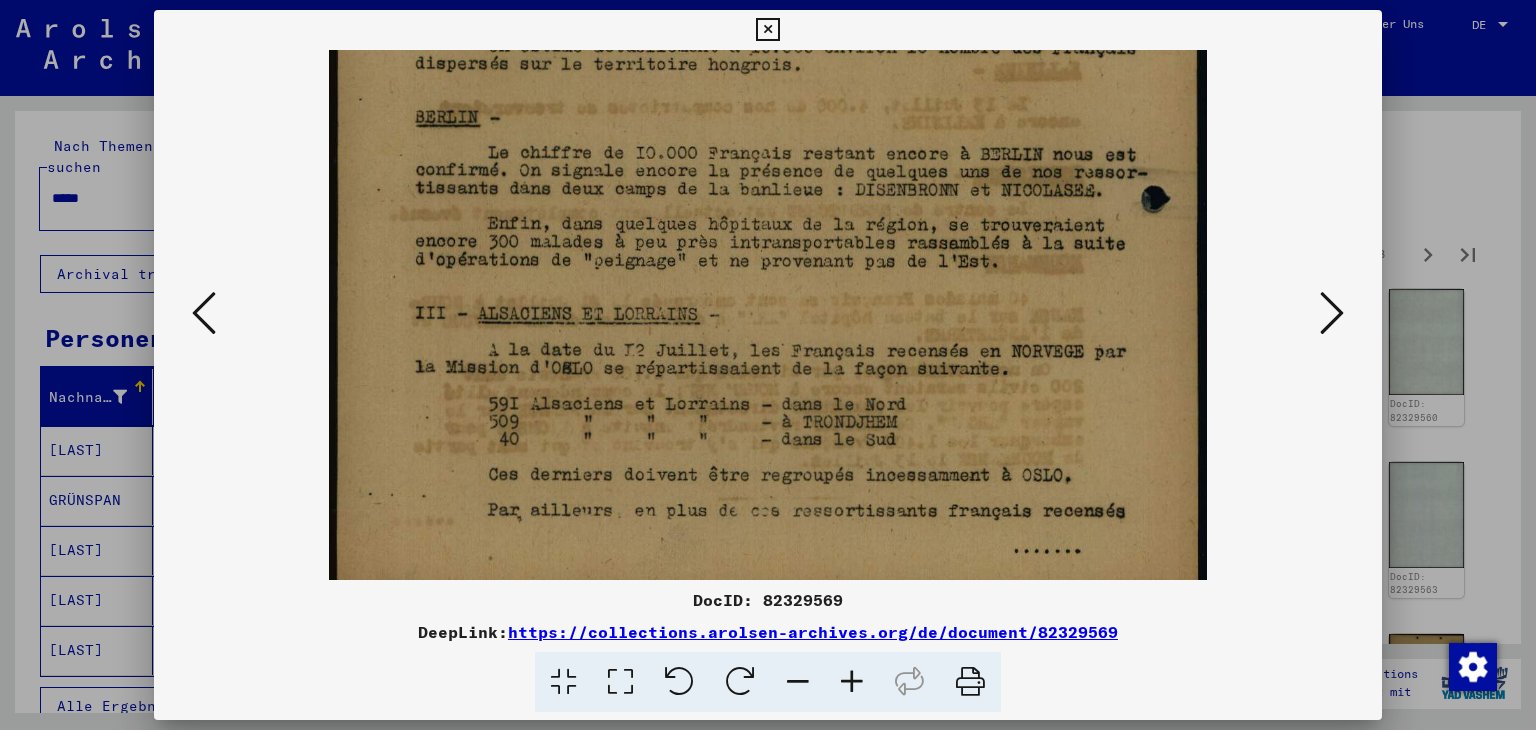 scroll, scrollTop: 600, scrollLeft: 0, axis: vertical 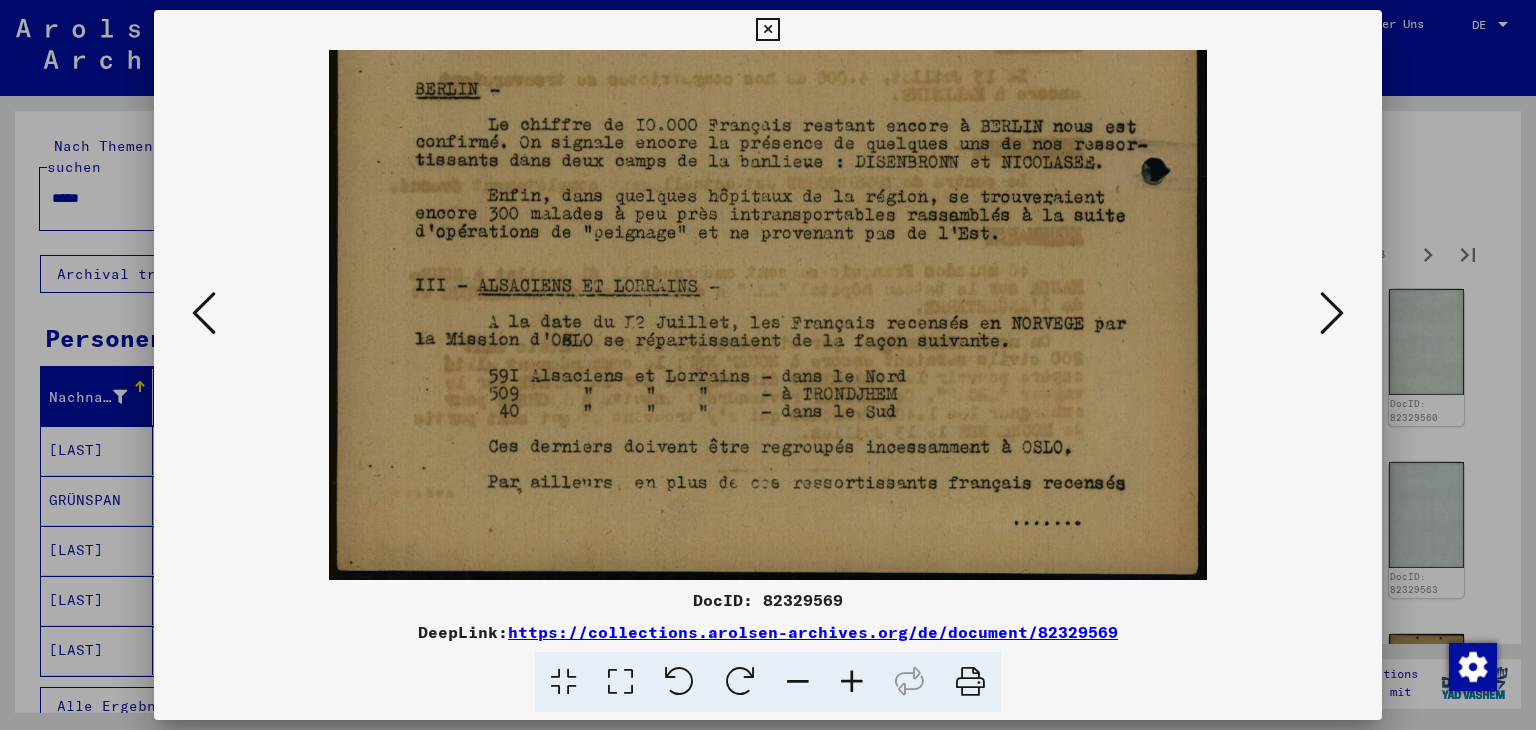 drag, startPoint x: 736, startPoint y: 418, endPoint x: 736, endPoint y: 331, distance: 87 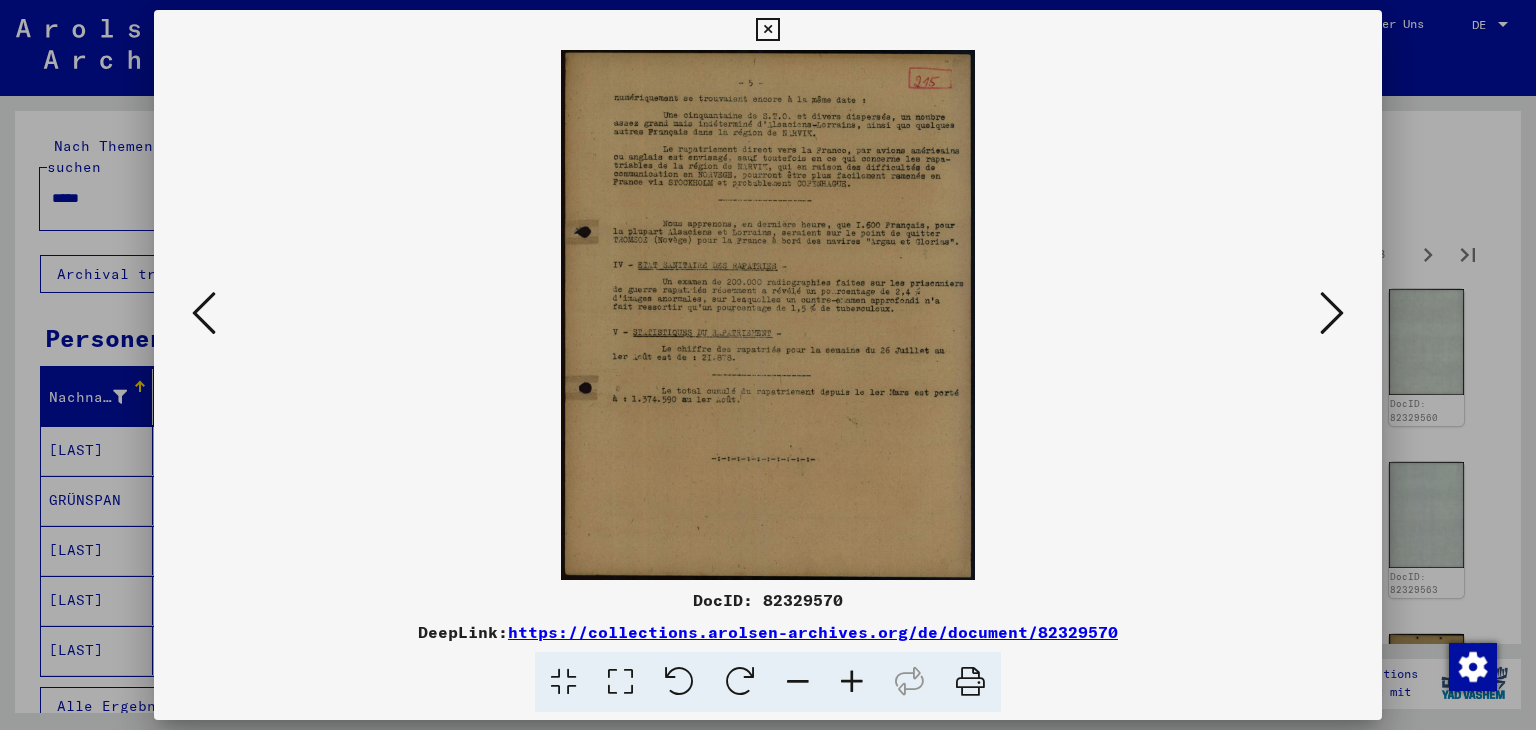 scroll, scrollTop: 0, scrollLeft: 0, axis: both 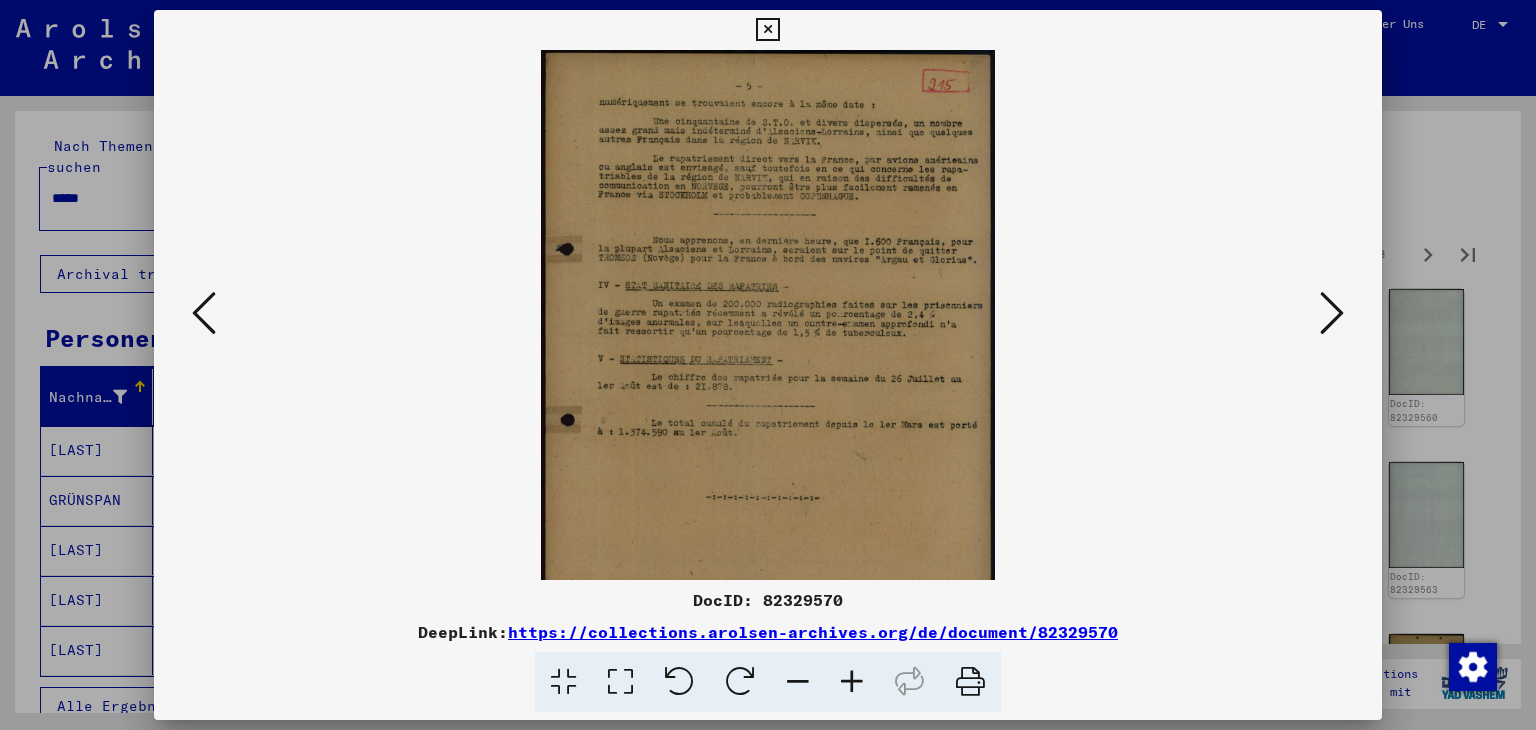 click at bounding box center (852, 682) 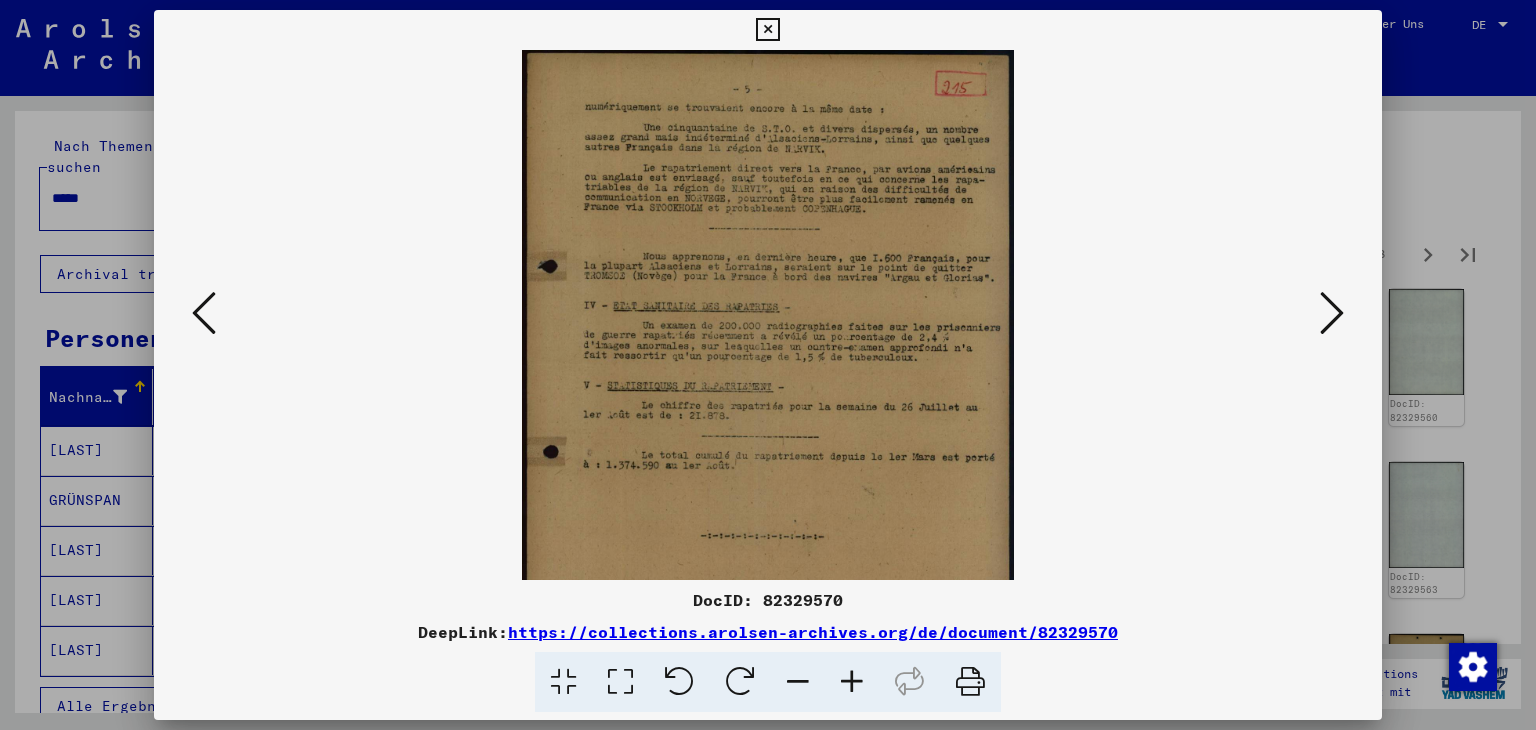 click at bounding box center [852, 682] 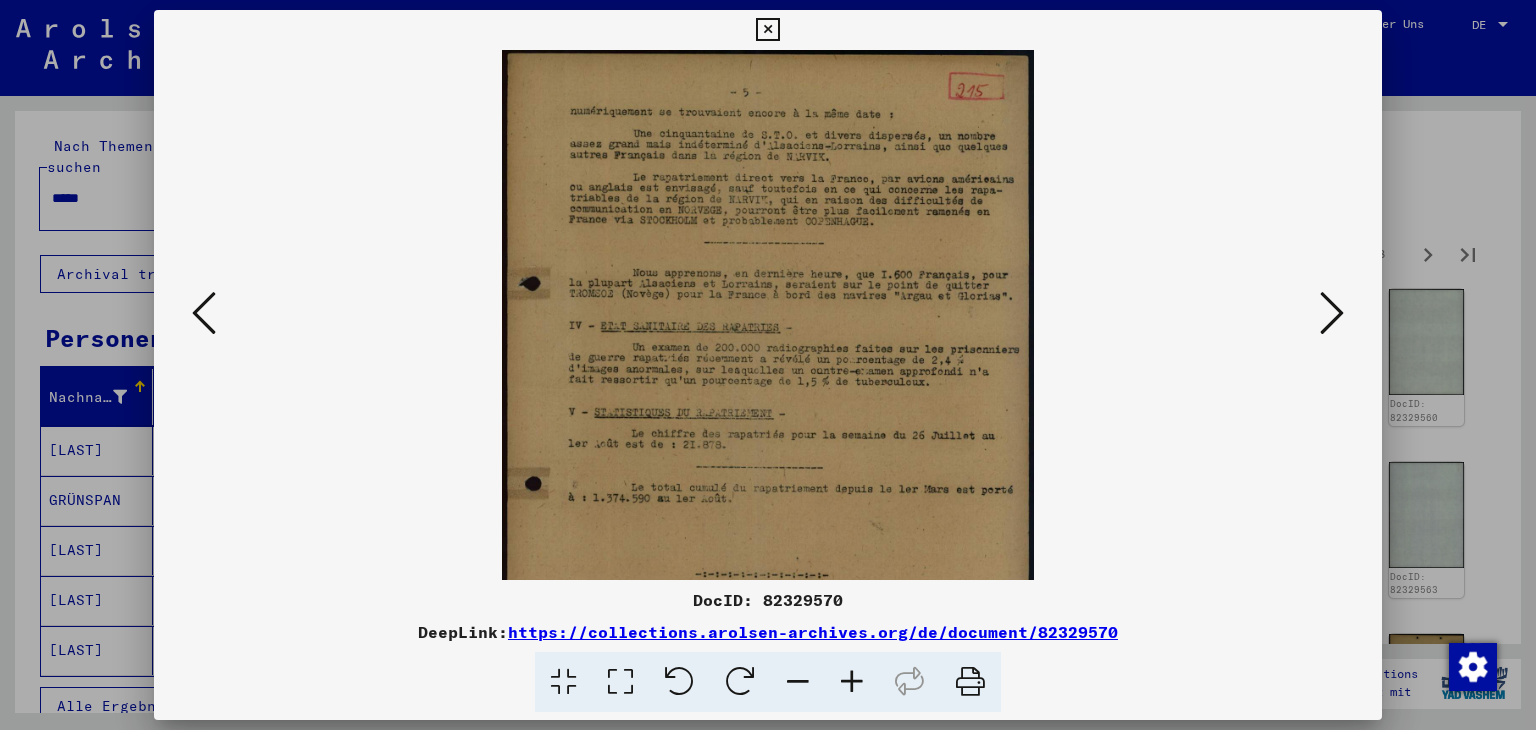 click at bounding box center (852, 682) 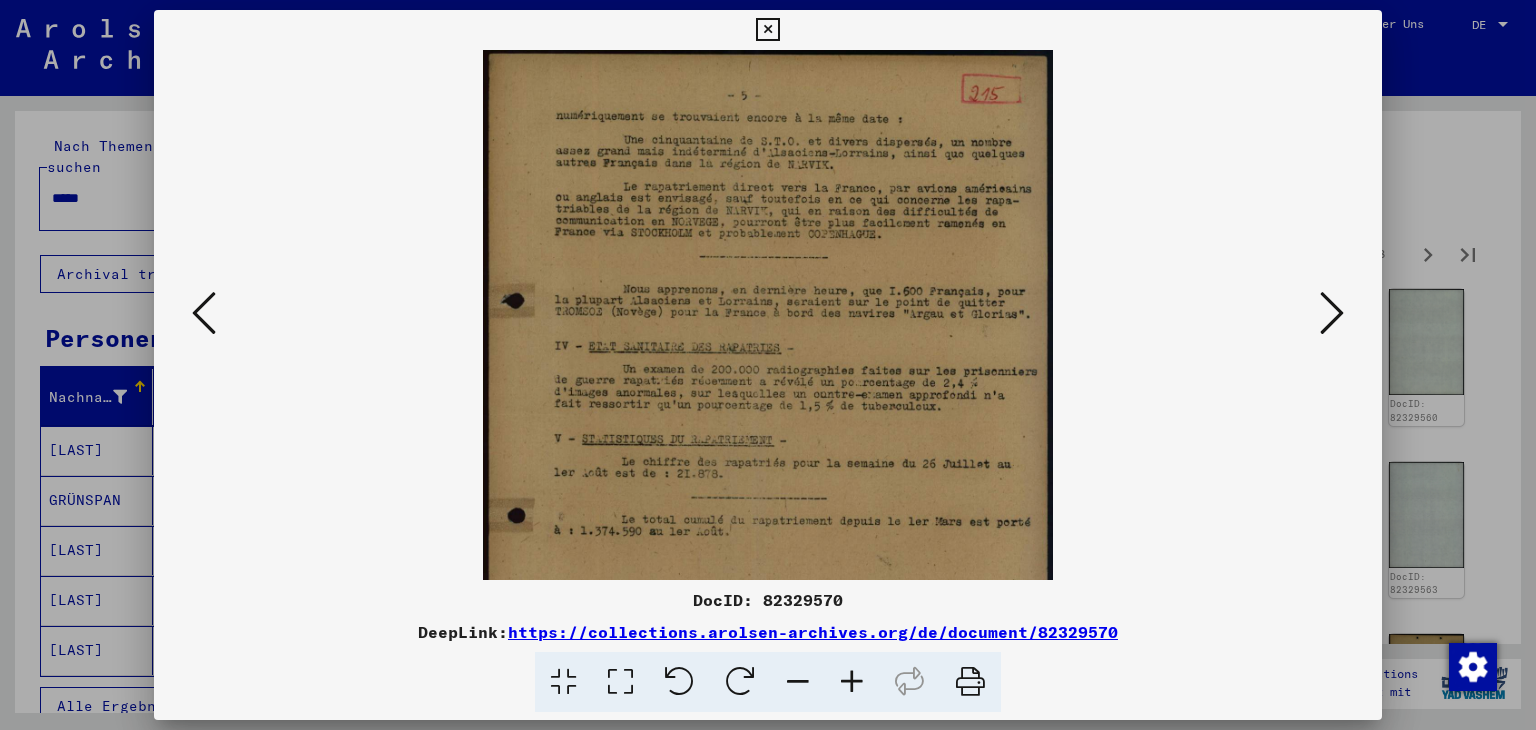 click at bounding box center (852, 682) 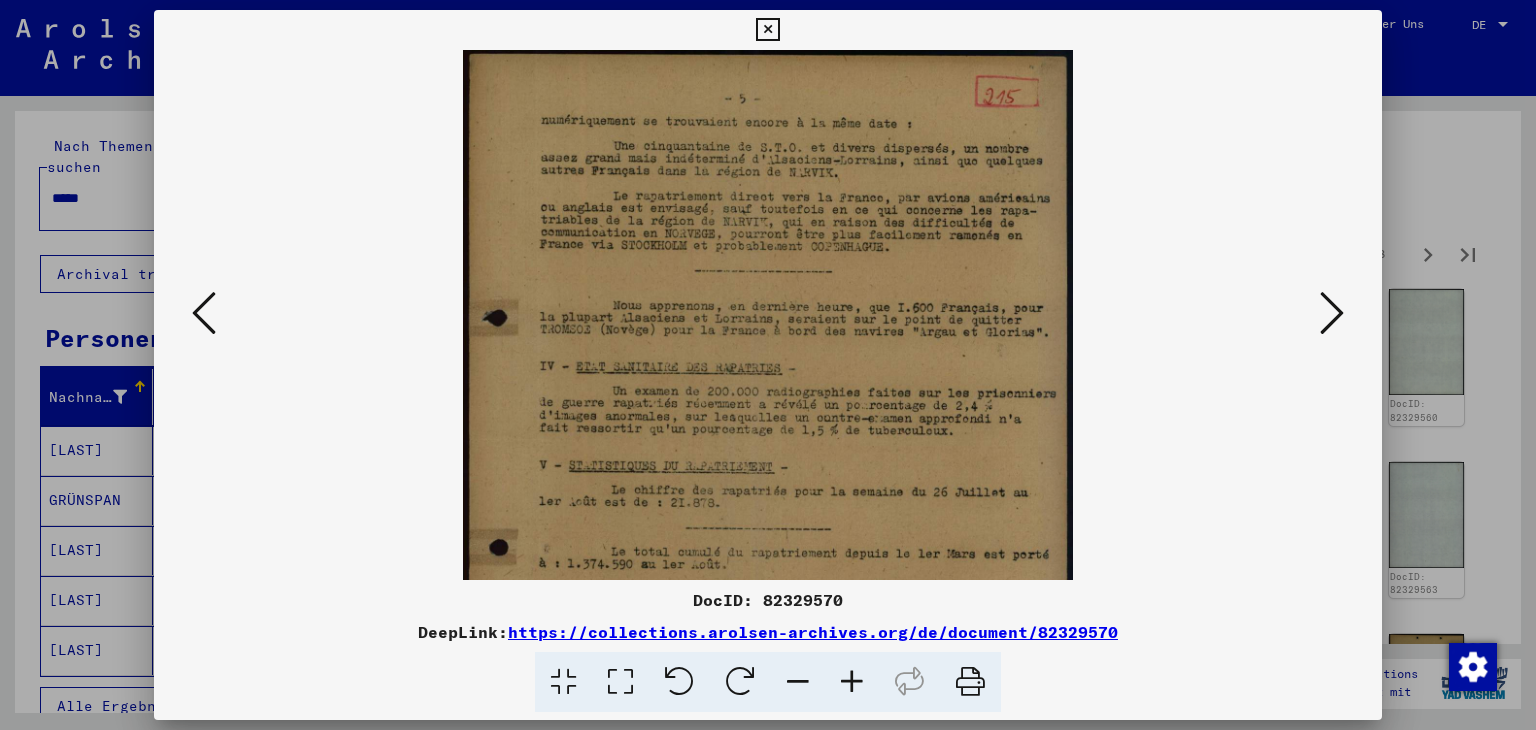 click at bounding box center (852, 682) 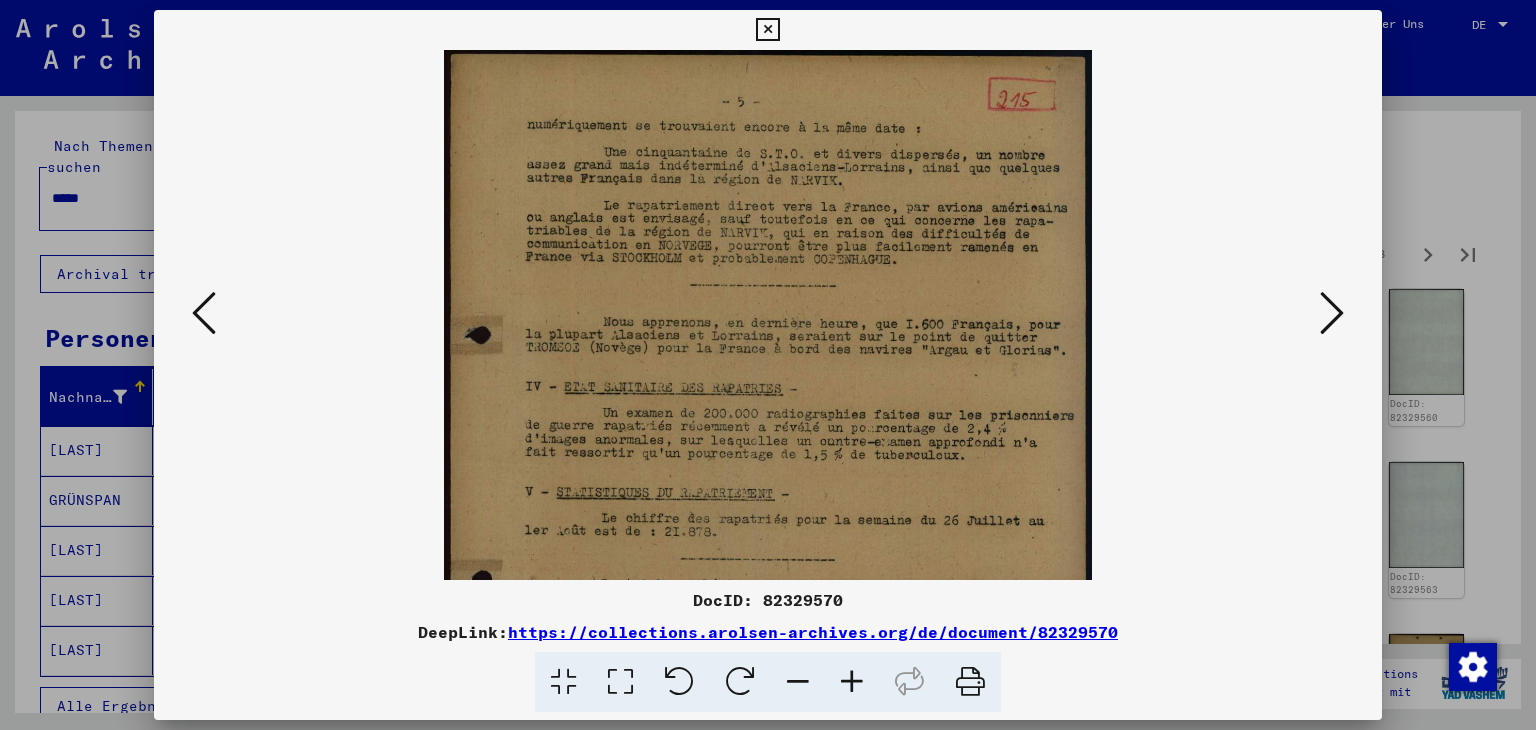 click at bounding box center [852, 682] 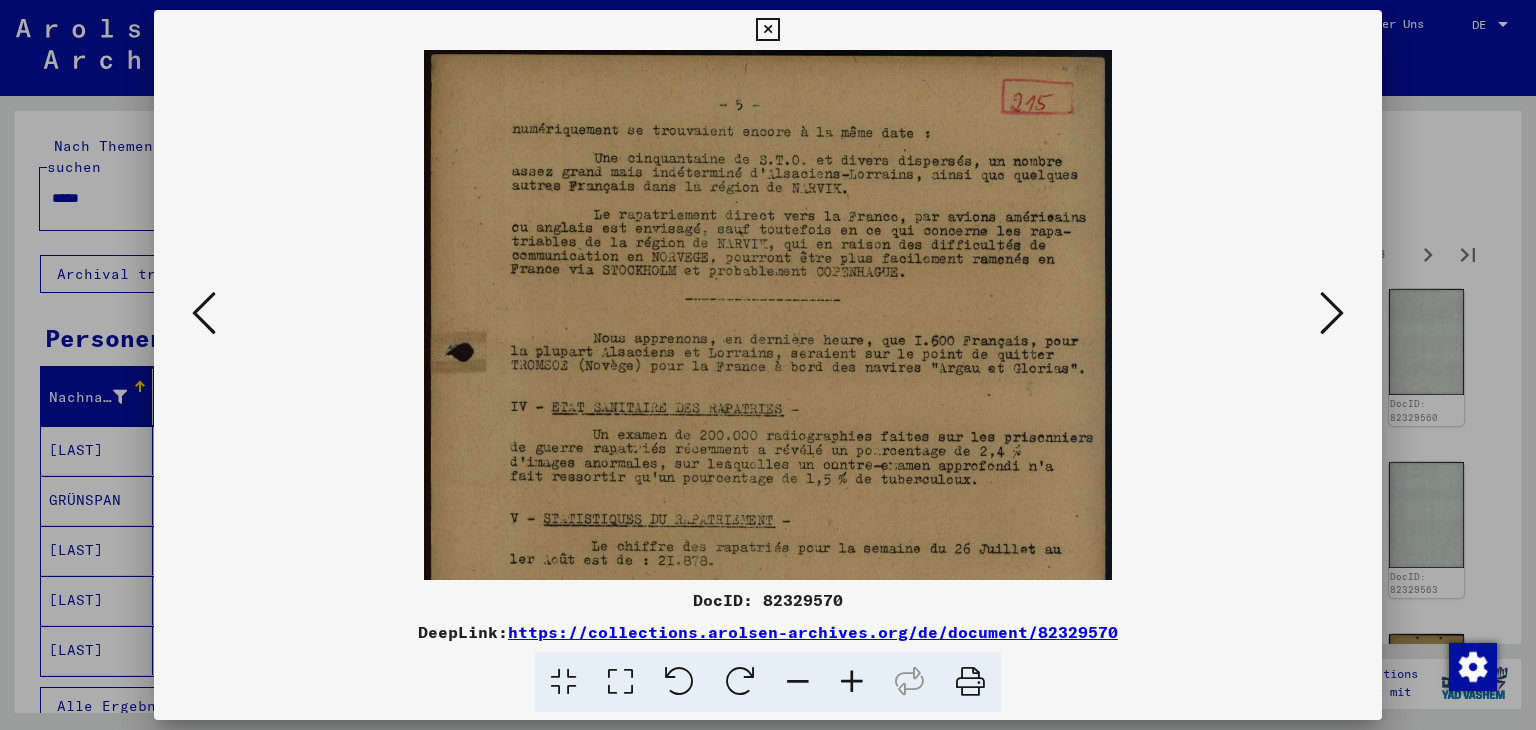 click at bounding box center (852, 682) 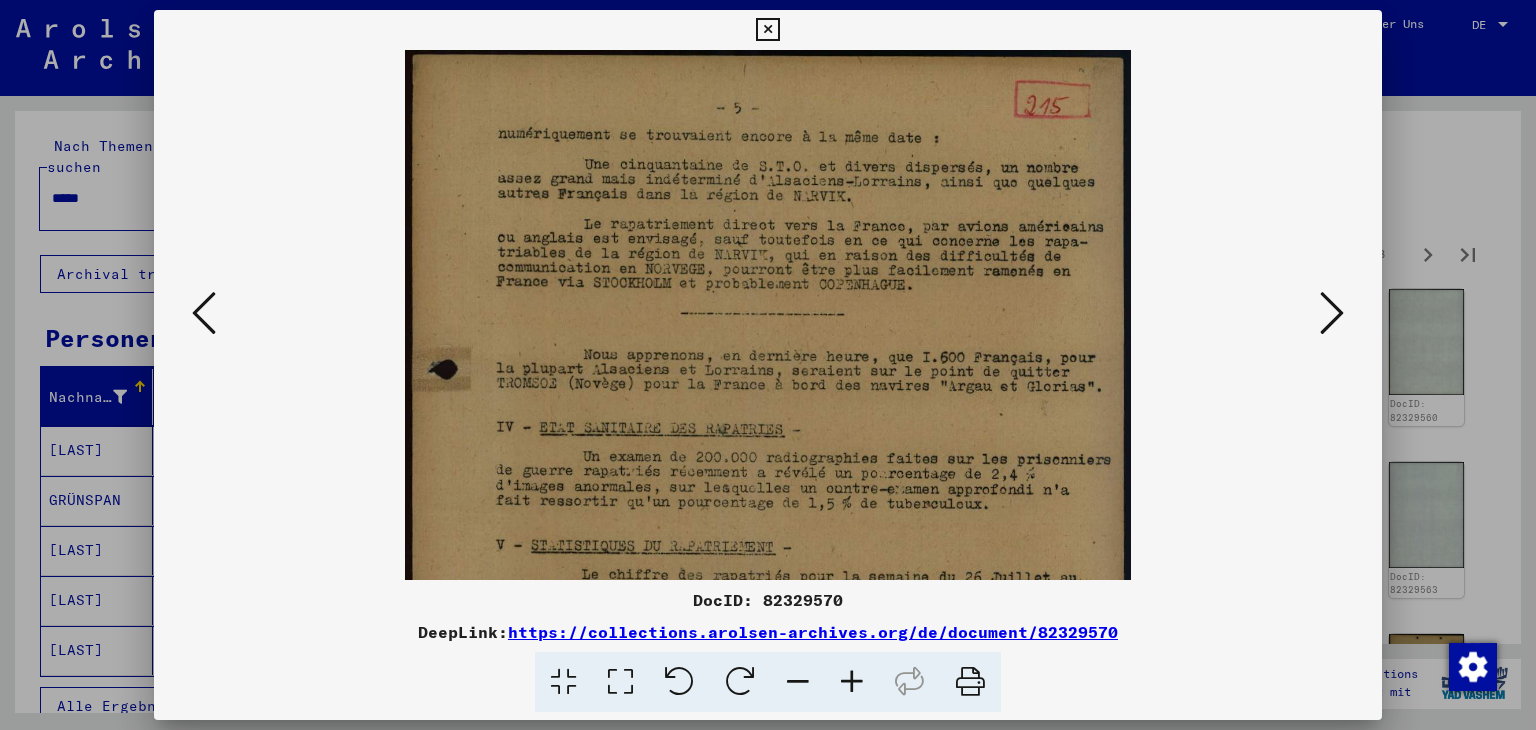 click at bounding box center [852, 682] 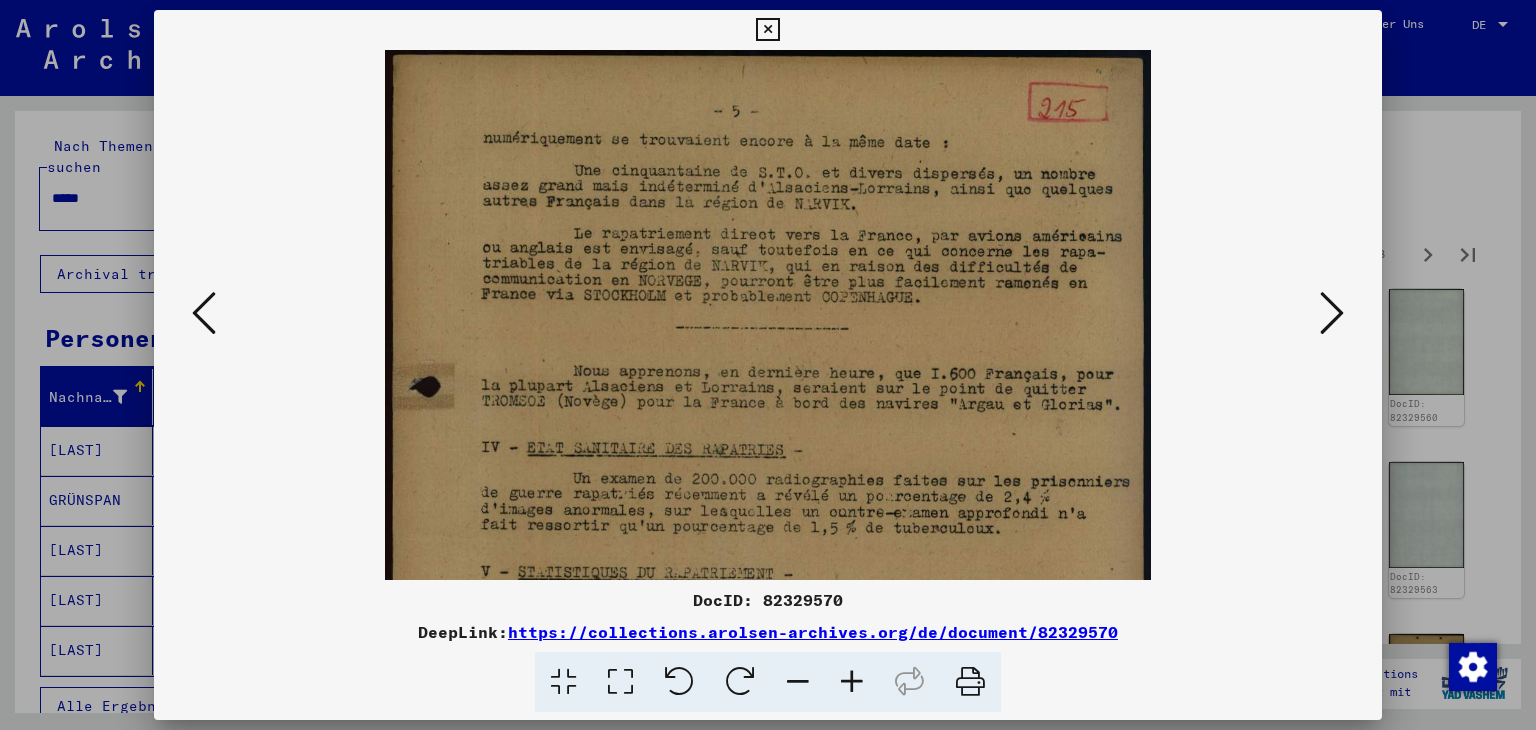 click at bounding box center (852, 682) 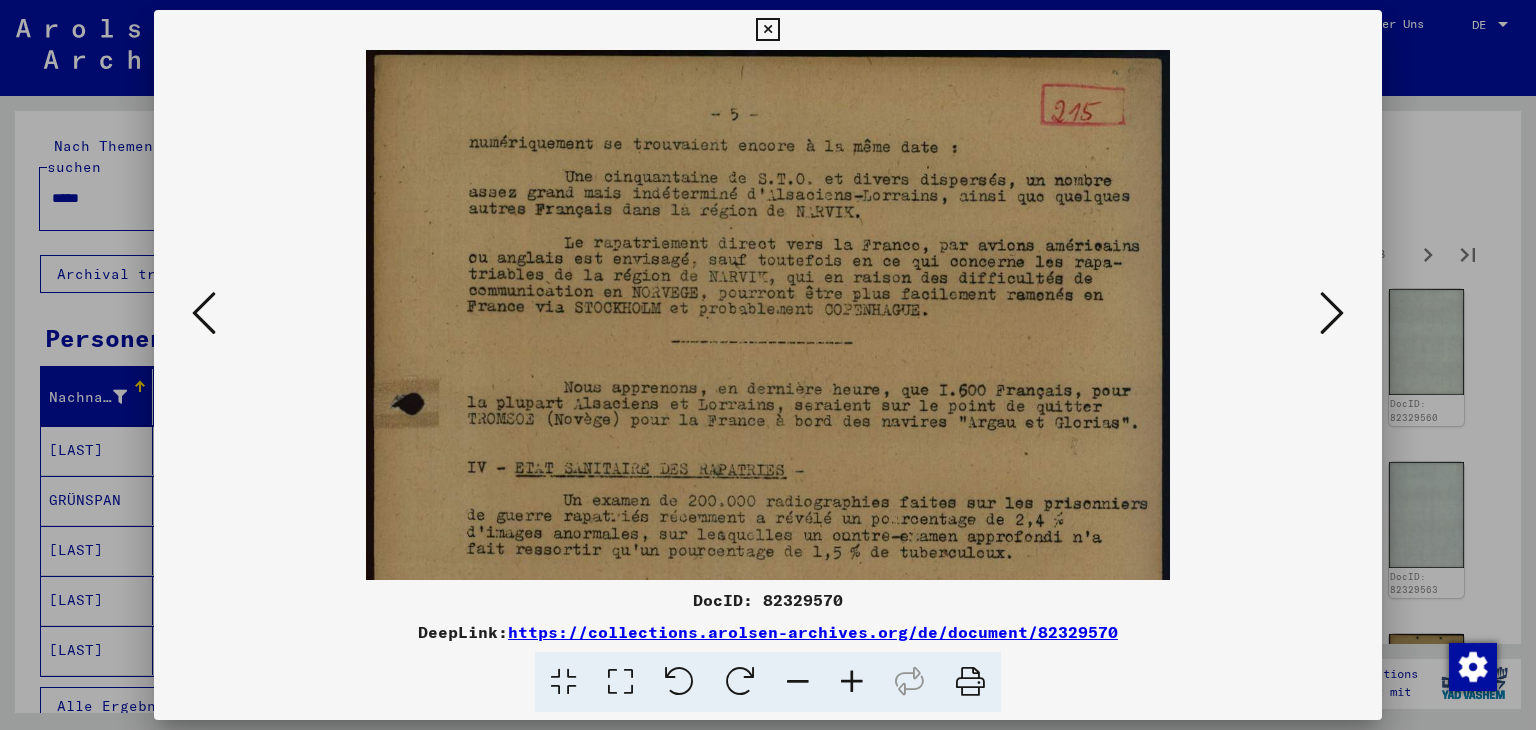 click at bounding box center (852, 682) 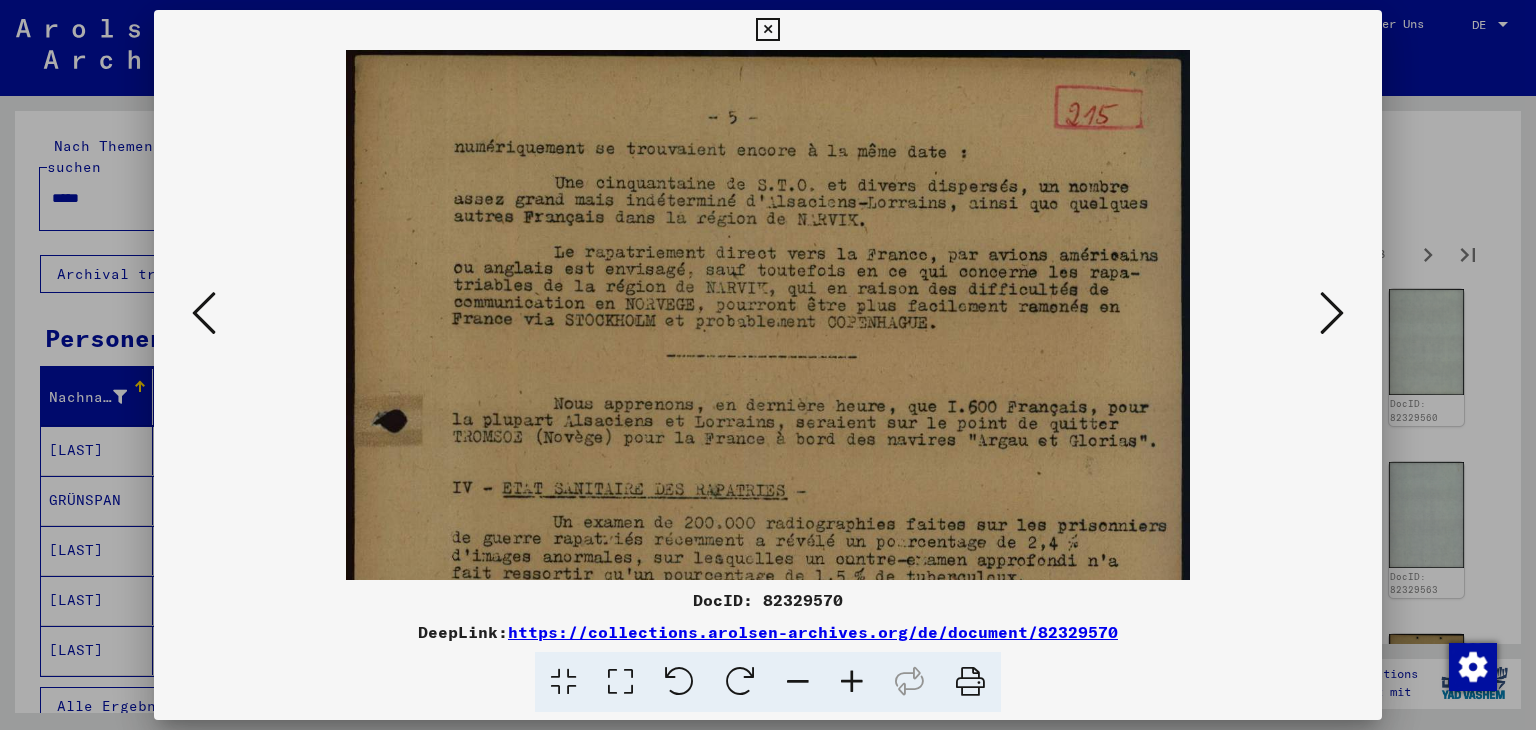 click at bounding box center (852, 682) 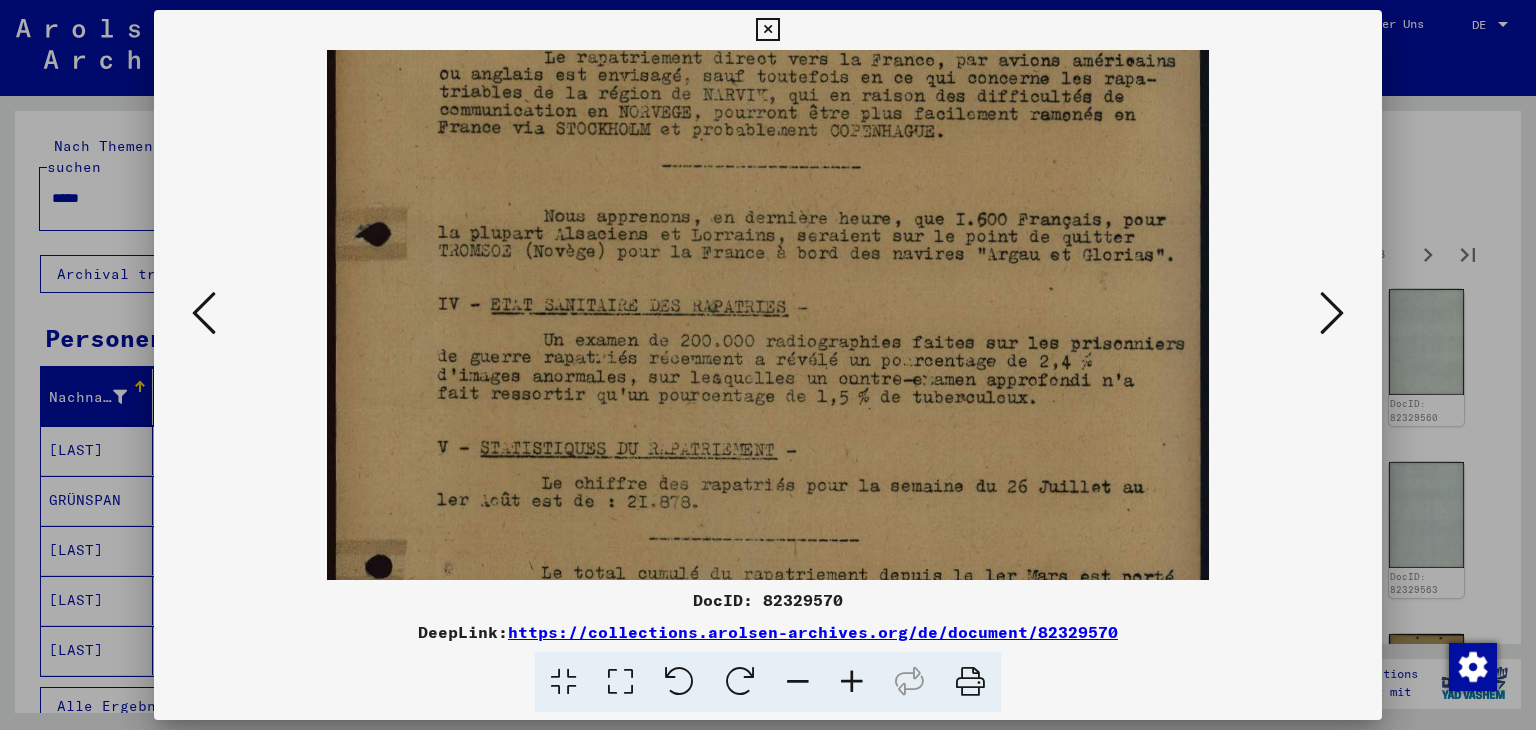 scroll, scrollTop: 220, scrollLeft: 0, axis: vertical 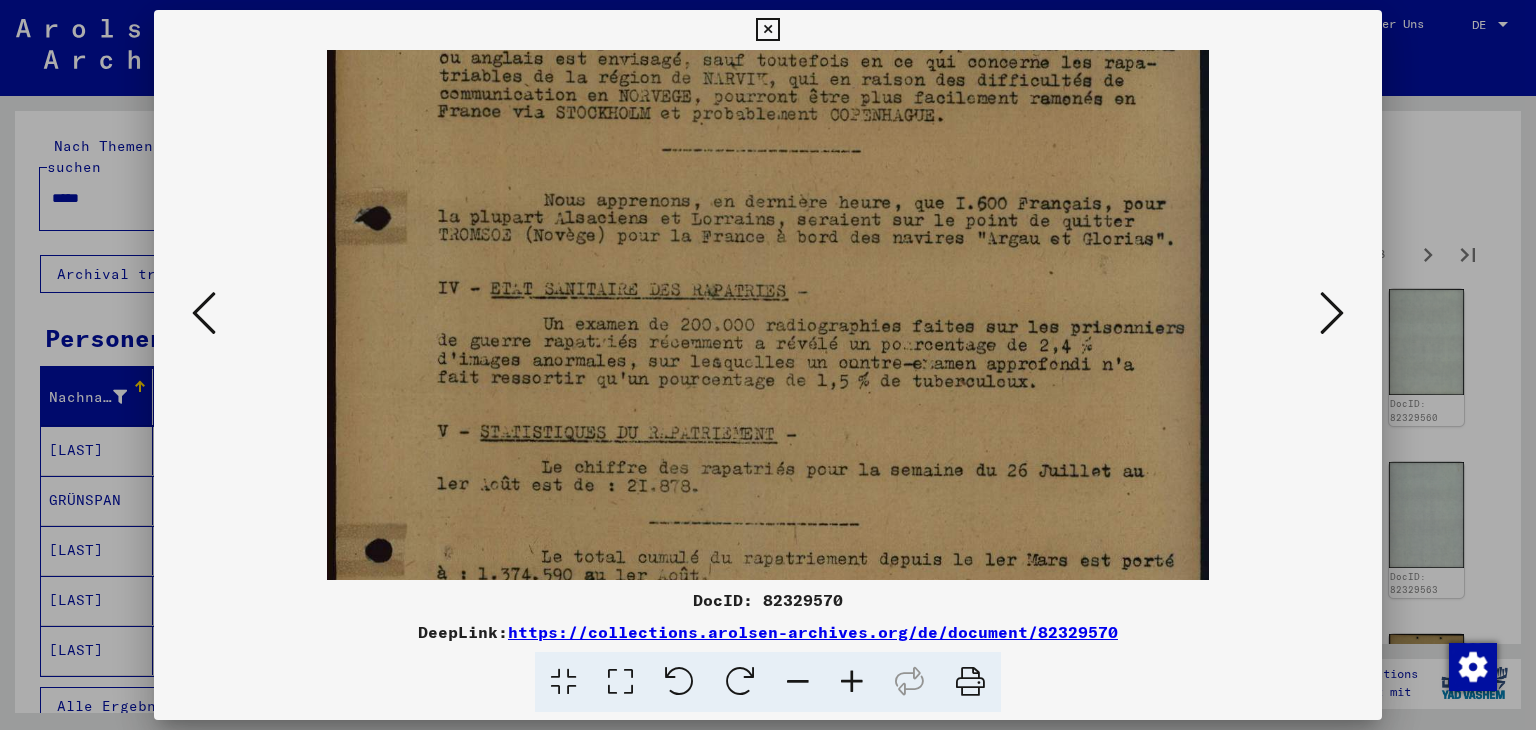 drag, startPoint x: 829, startPoint y: 505, endPoint x: 837, endPoint y: 286, distance: 219.14607 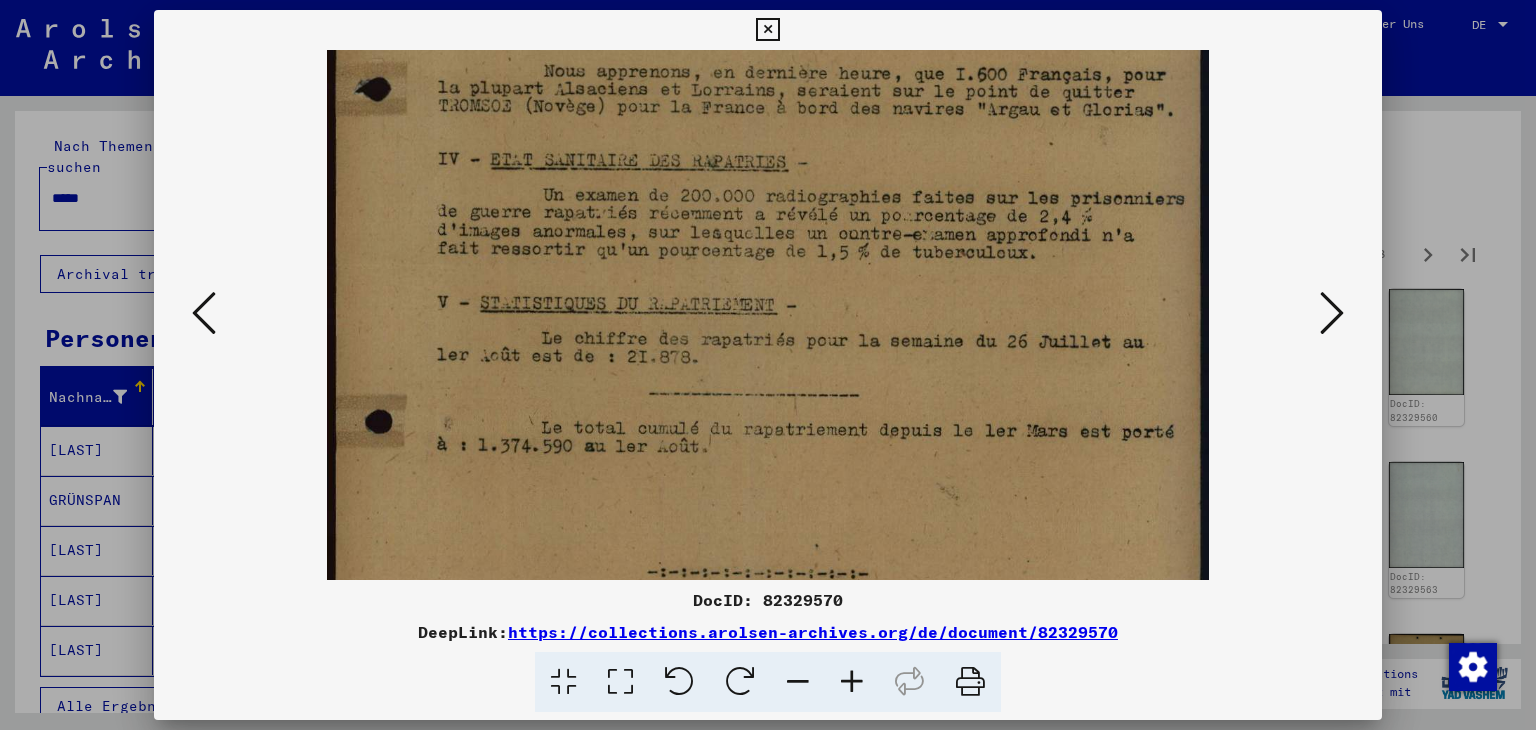 drag, startPoint x: 816, startPoint y: 423, endPoint x: 793, endPoint y: 308, distance: 117.27745 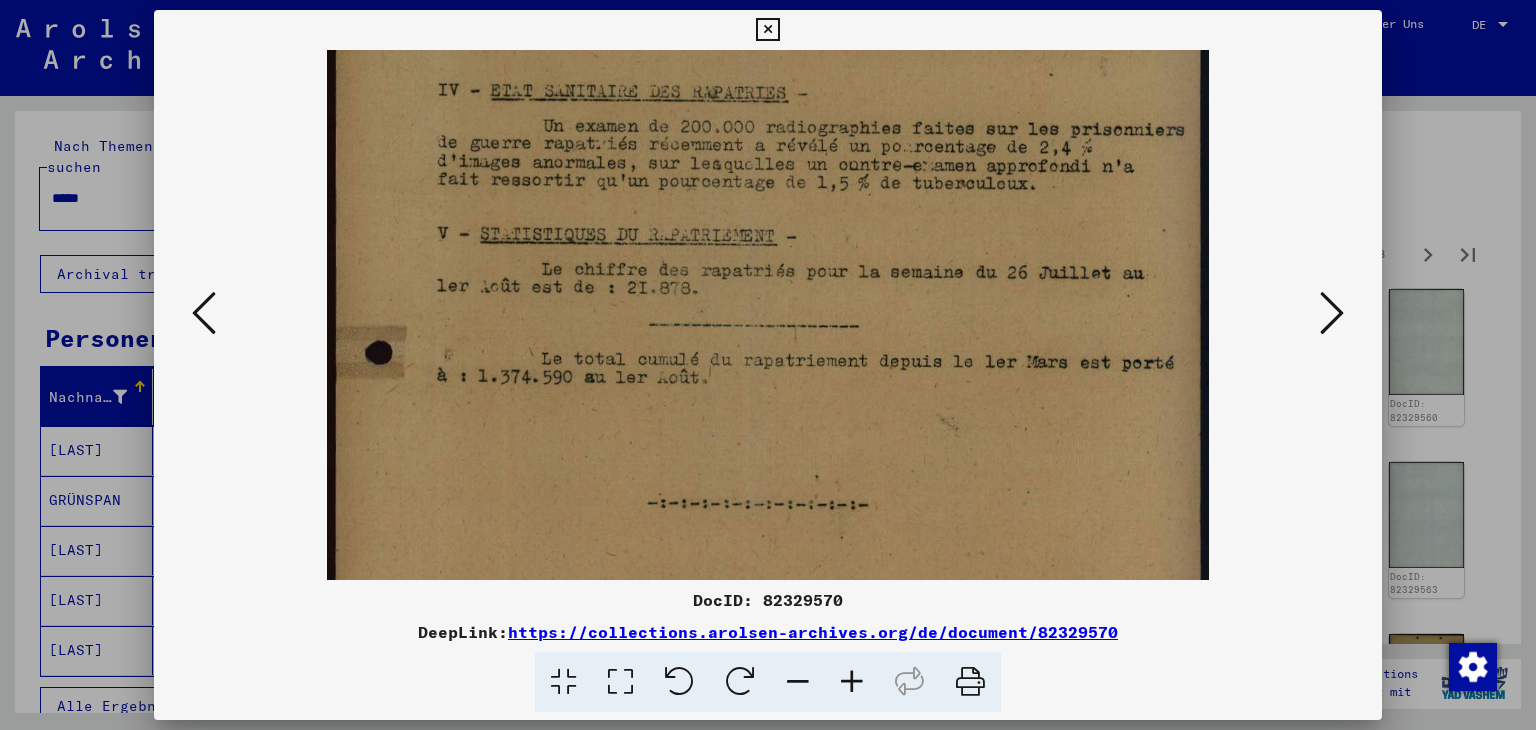 scroll, scrollTop: 446, scrollLeft: 0, axis: vertical 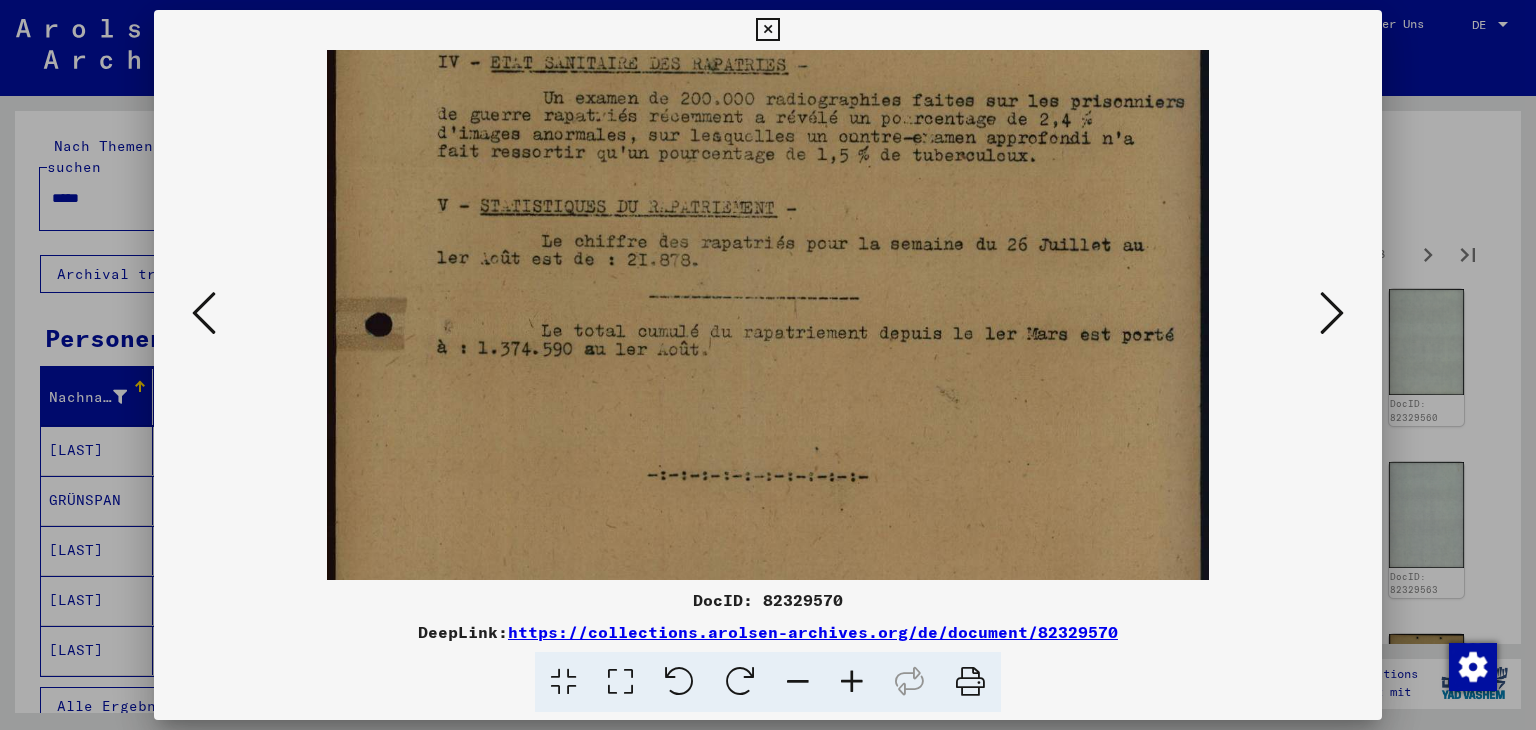 drag, startPoint x: 818, startPoint y: 410, endPoint x: 804, endPoint y: 314, distance: 97.015465 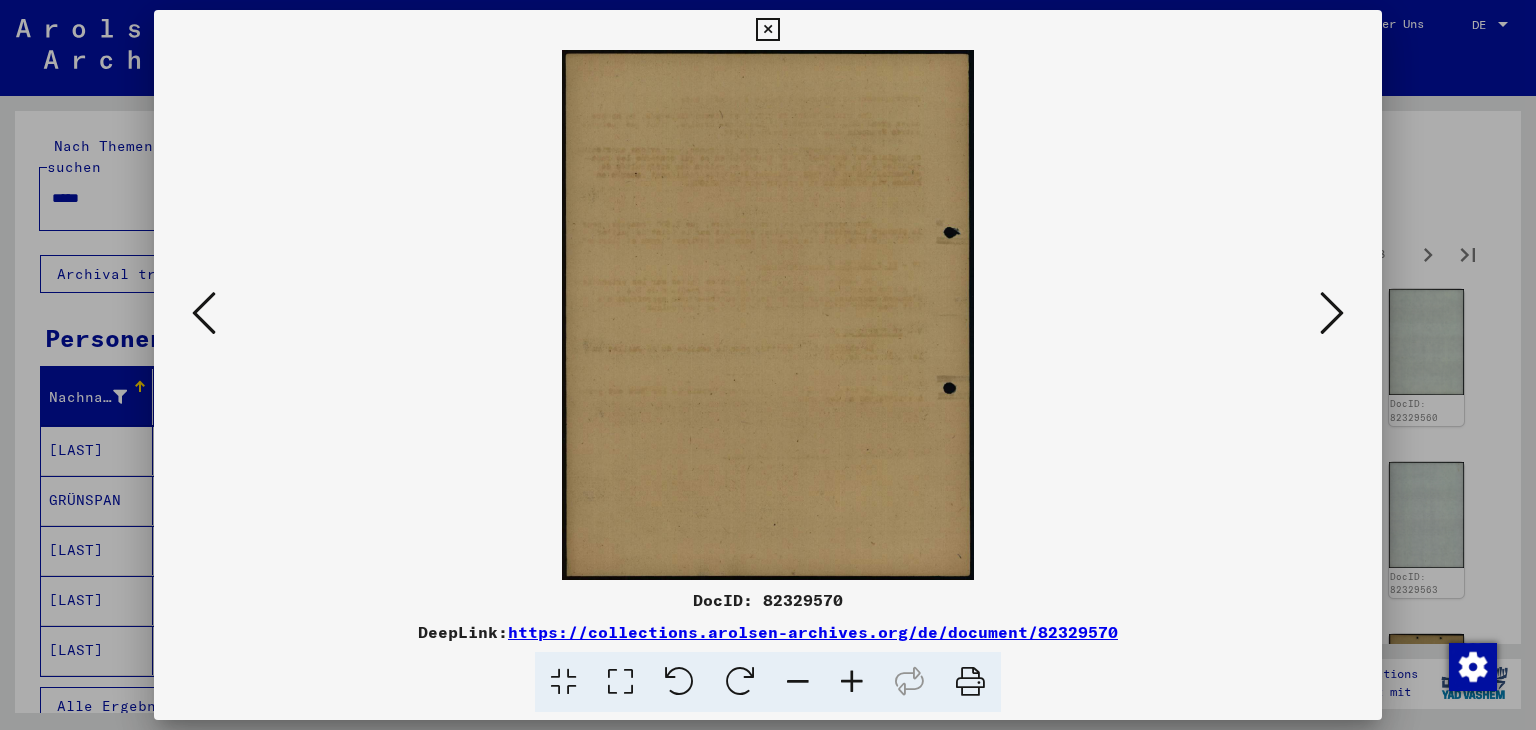 click at bounding box center (1332, 313) 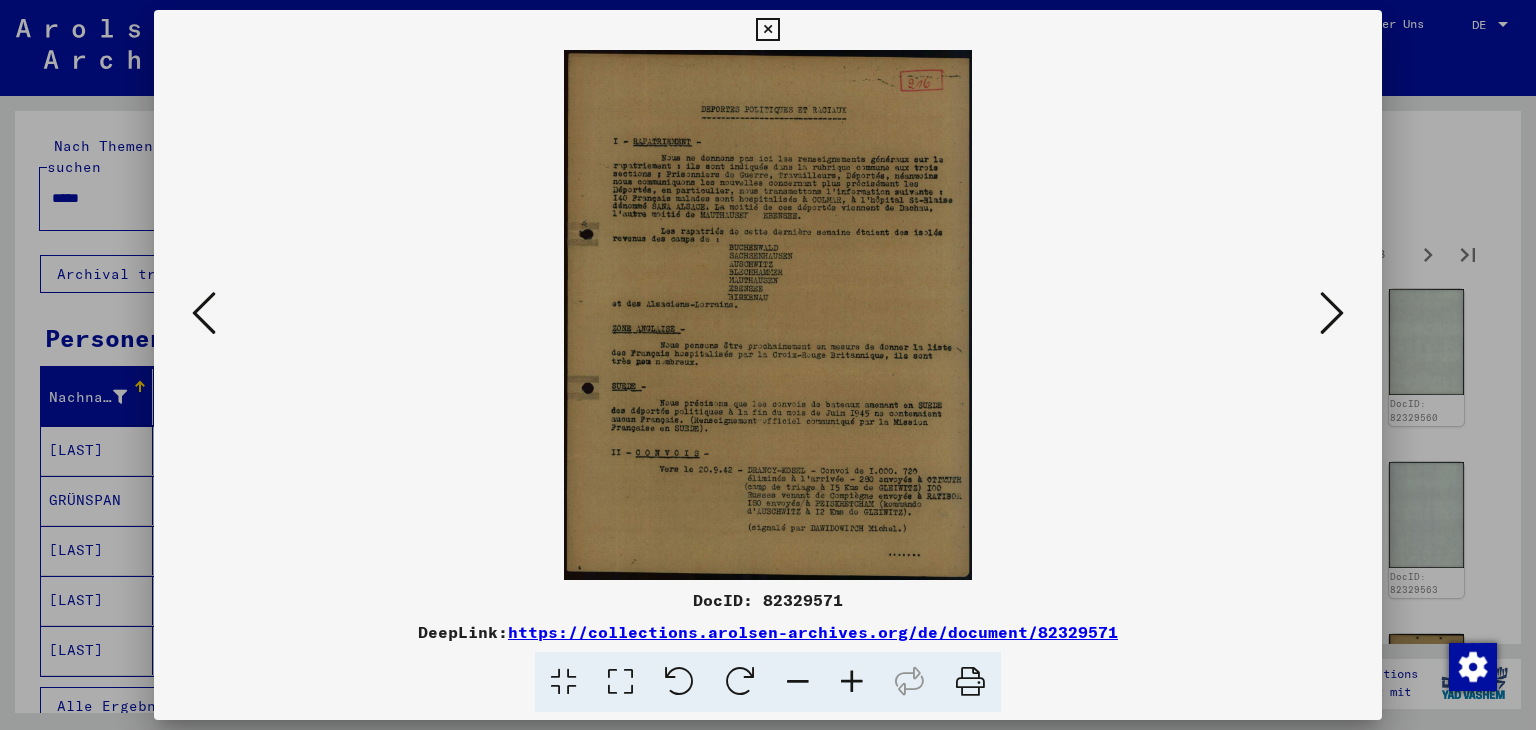 click at bounding box center (852, 682) 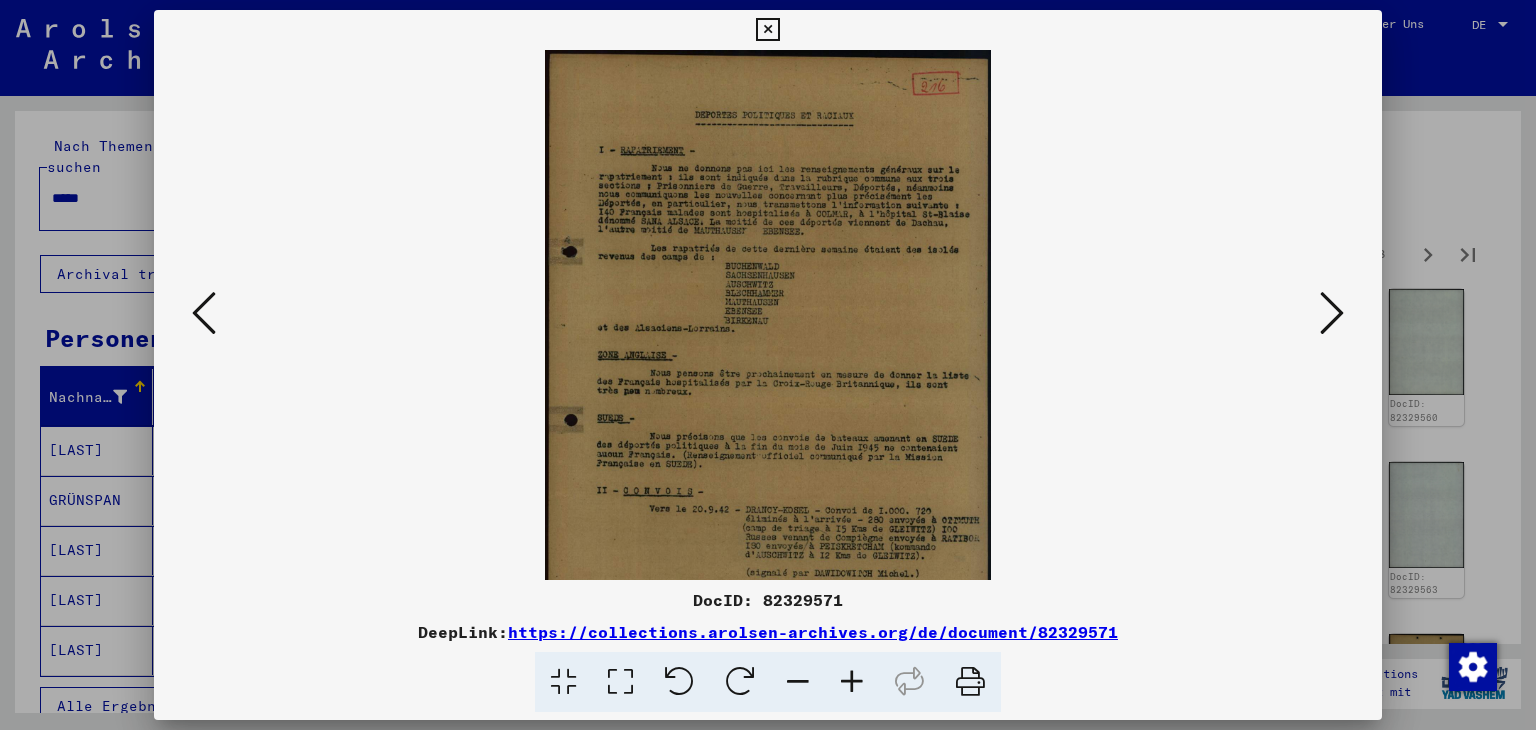click at bounding box center [852, 682] 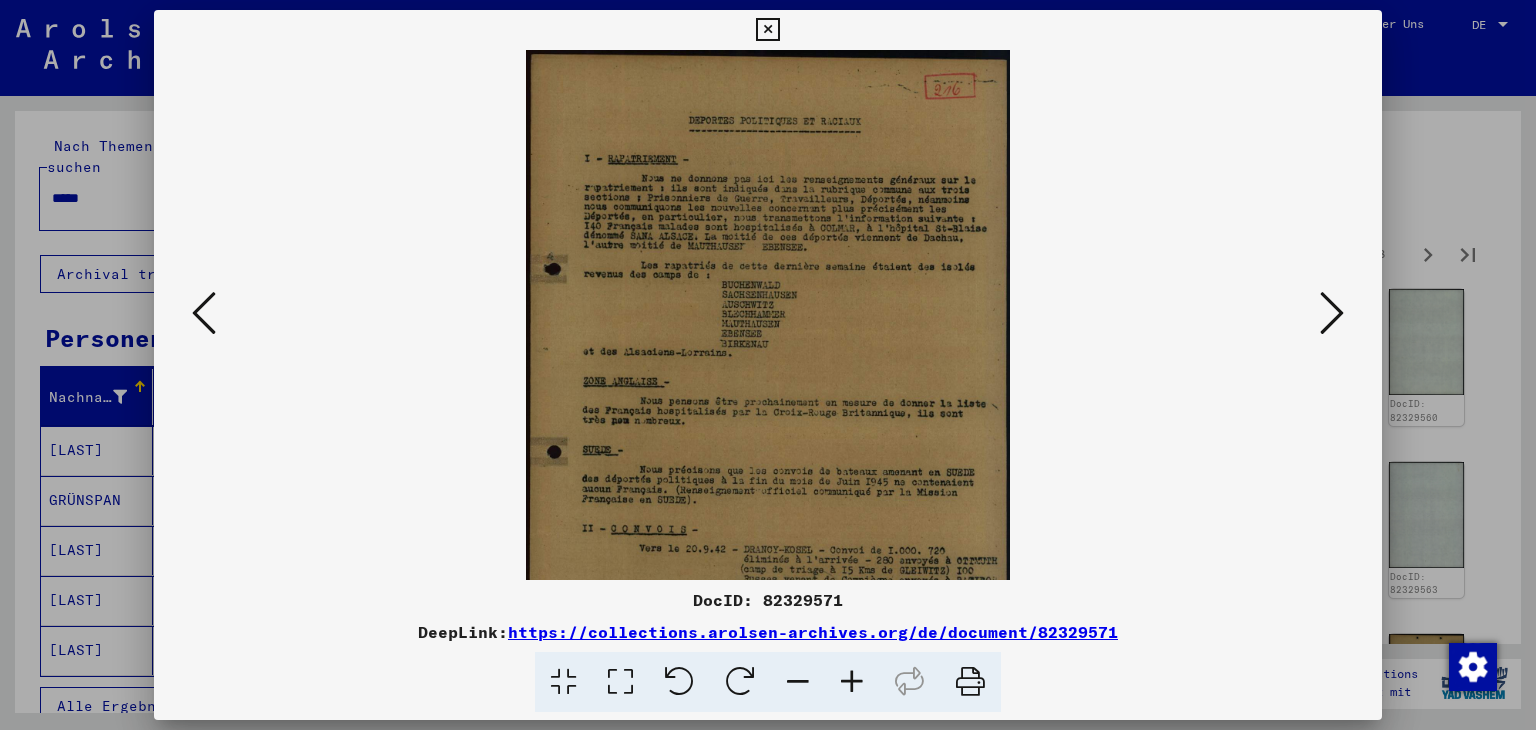 click at bounding box center (852, 682) 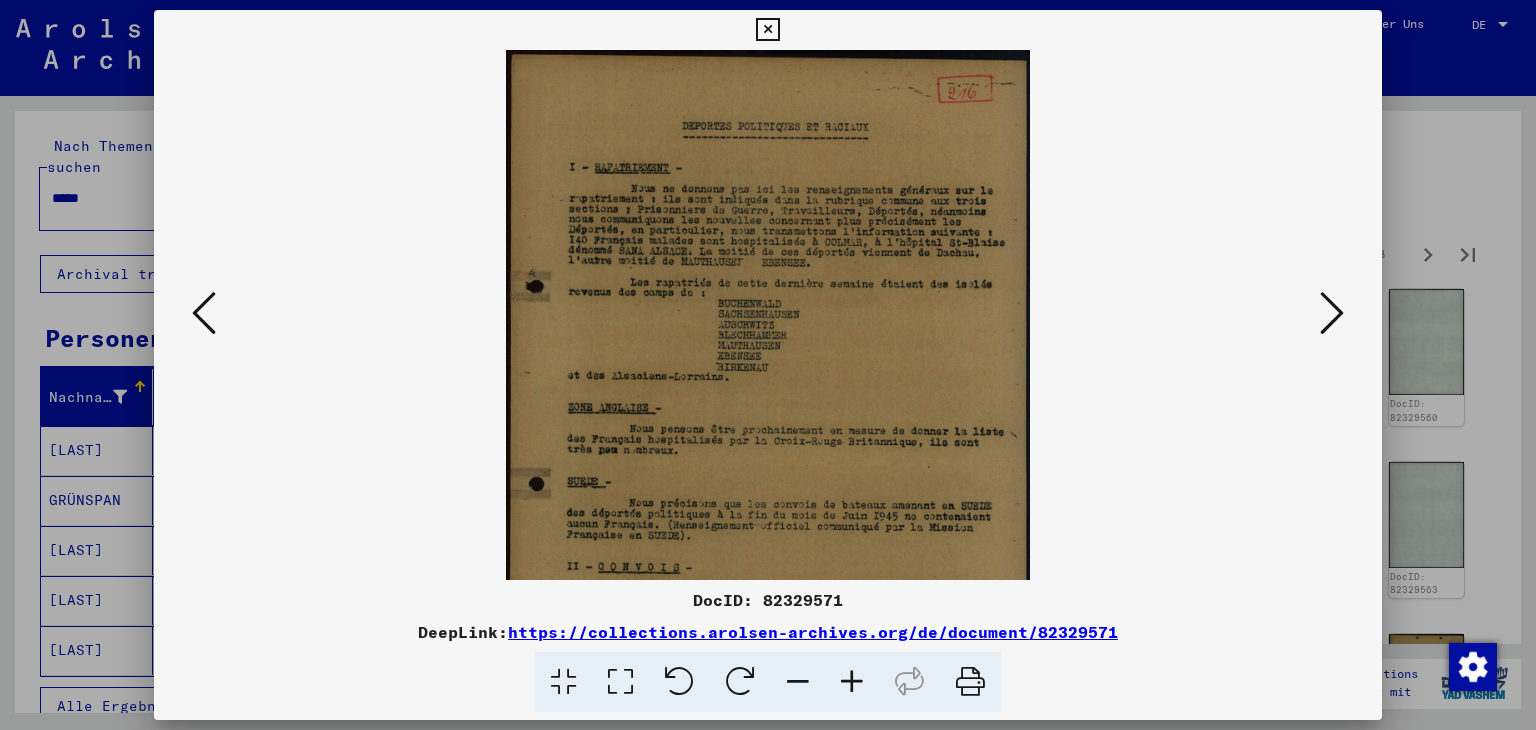 click at bounding box center (852, 682) 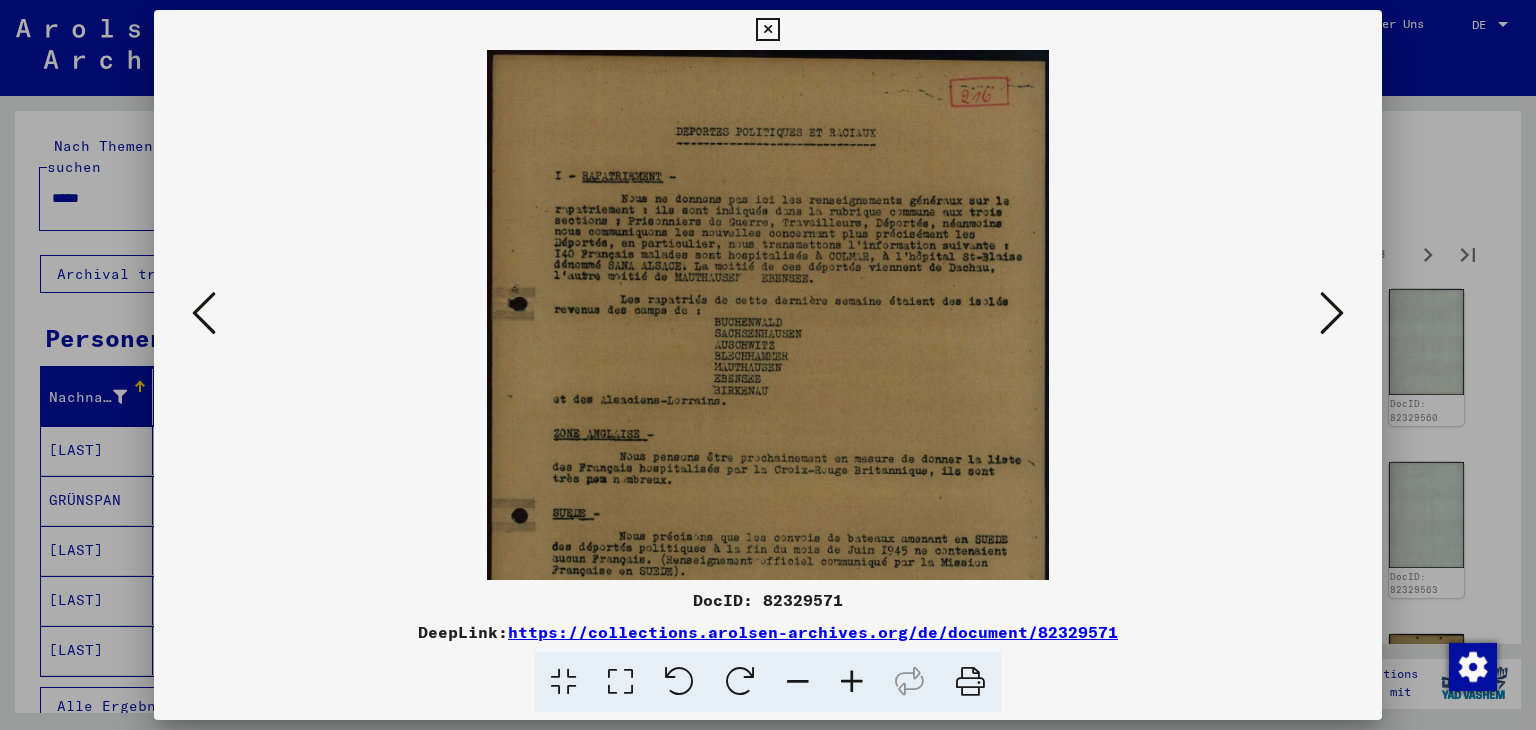 click at bounding box center [852, 682] 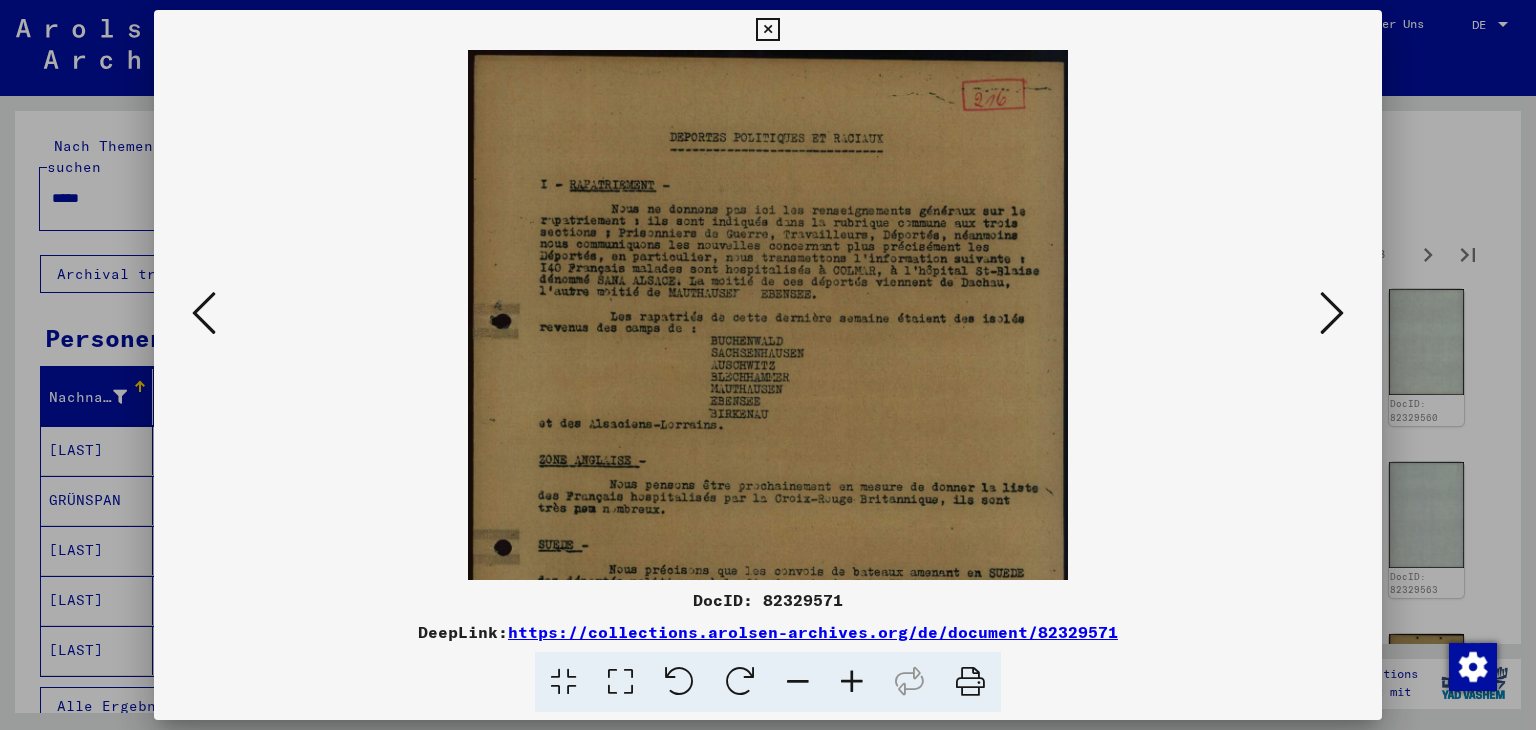 click at bounding box center (852, 682) 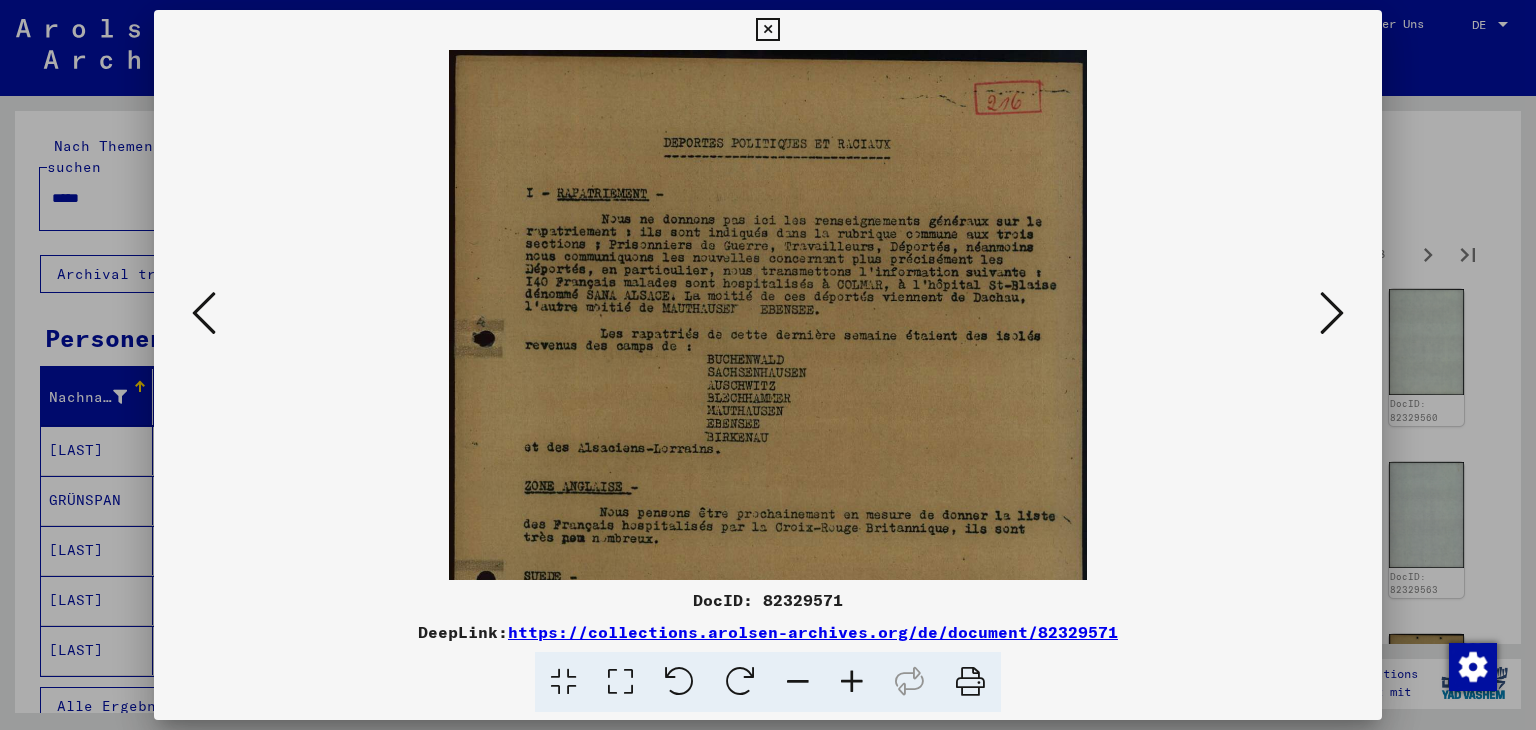 click at bounding box center [852, 682] 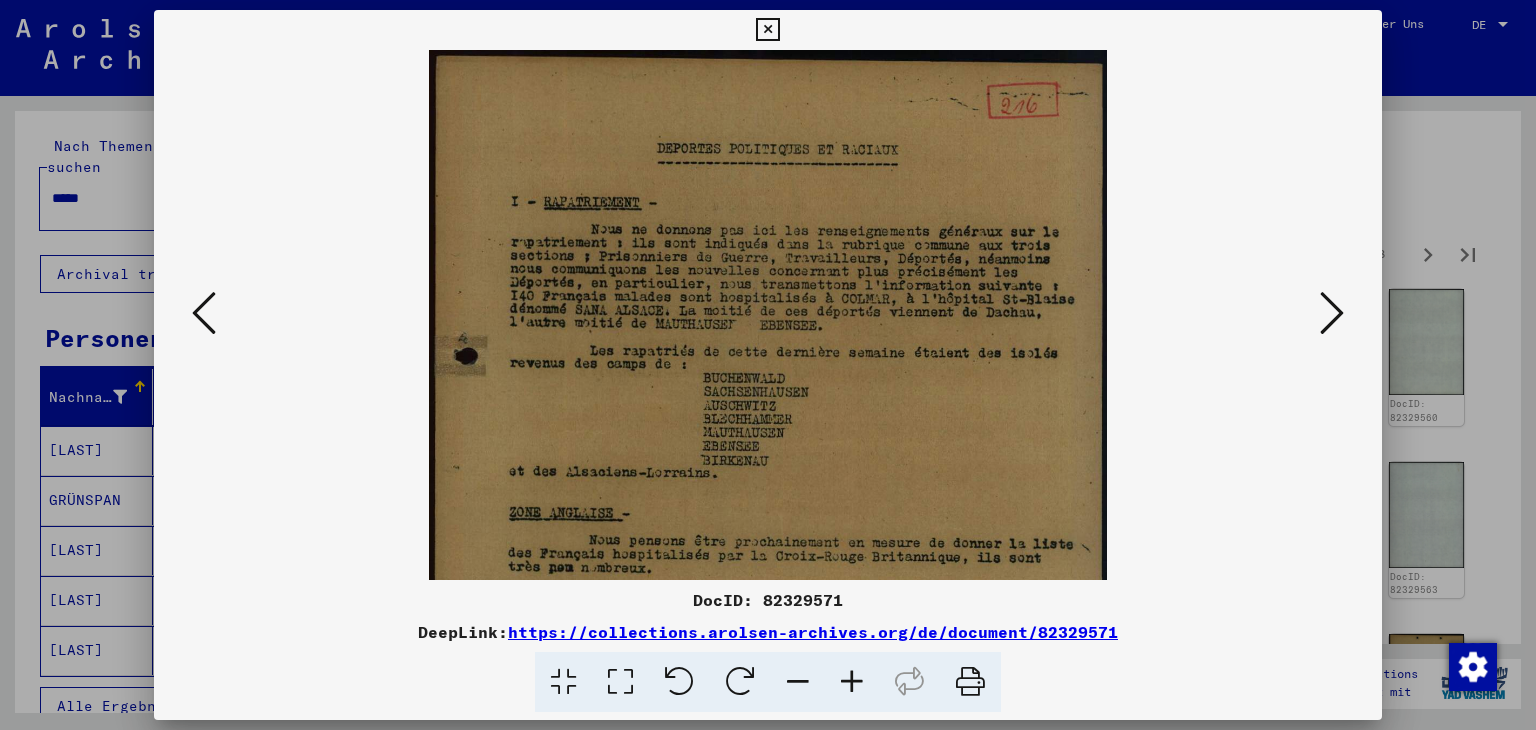 click at bounding box center [852, 682] 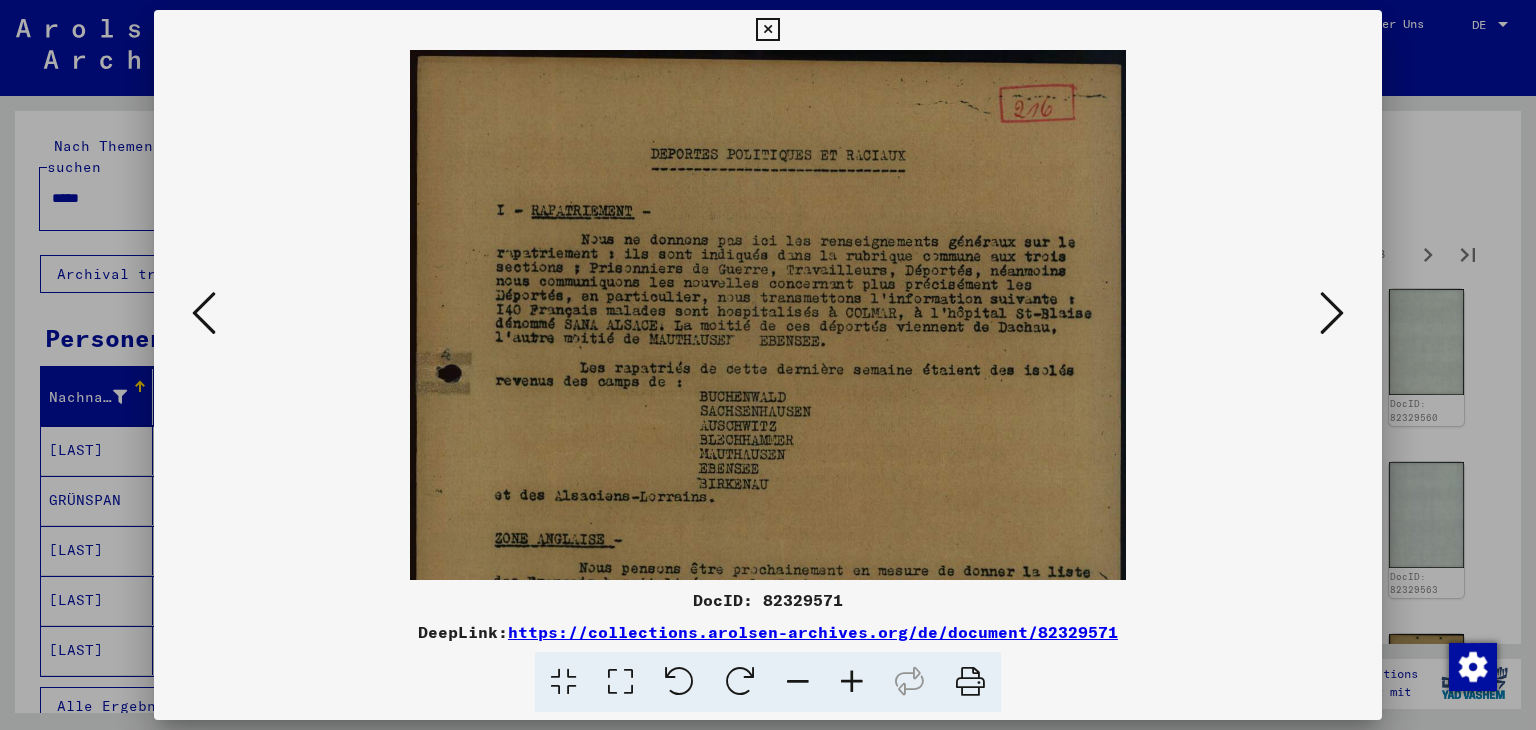 click at bounding box center (852, 682) 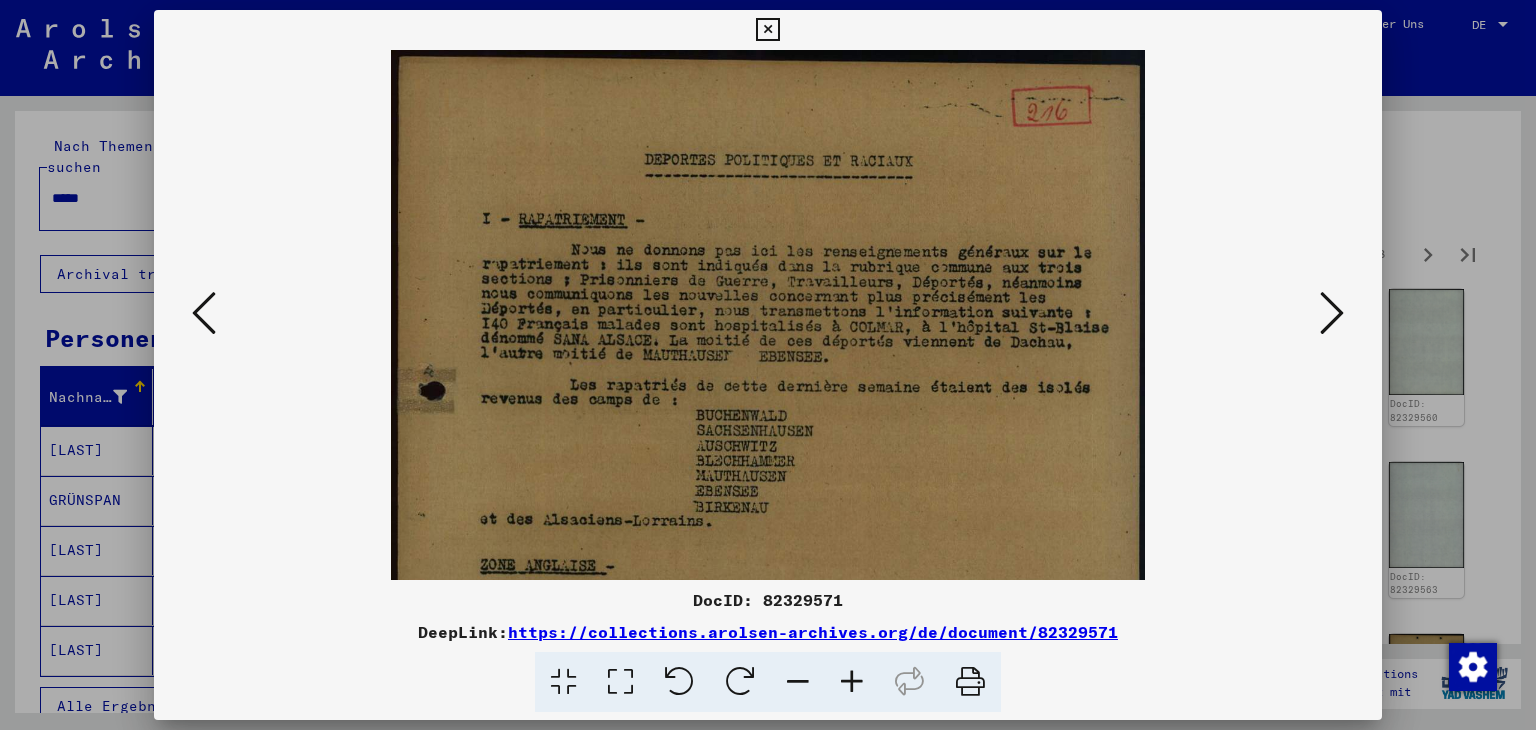 click at bounding box center [852, 682] 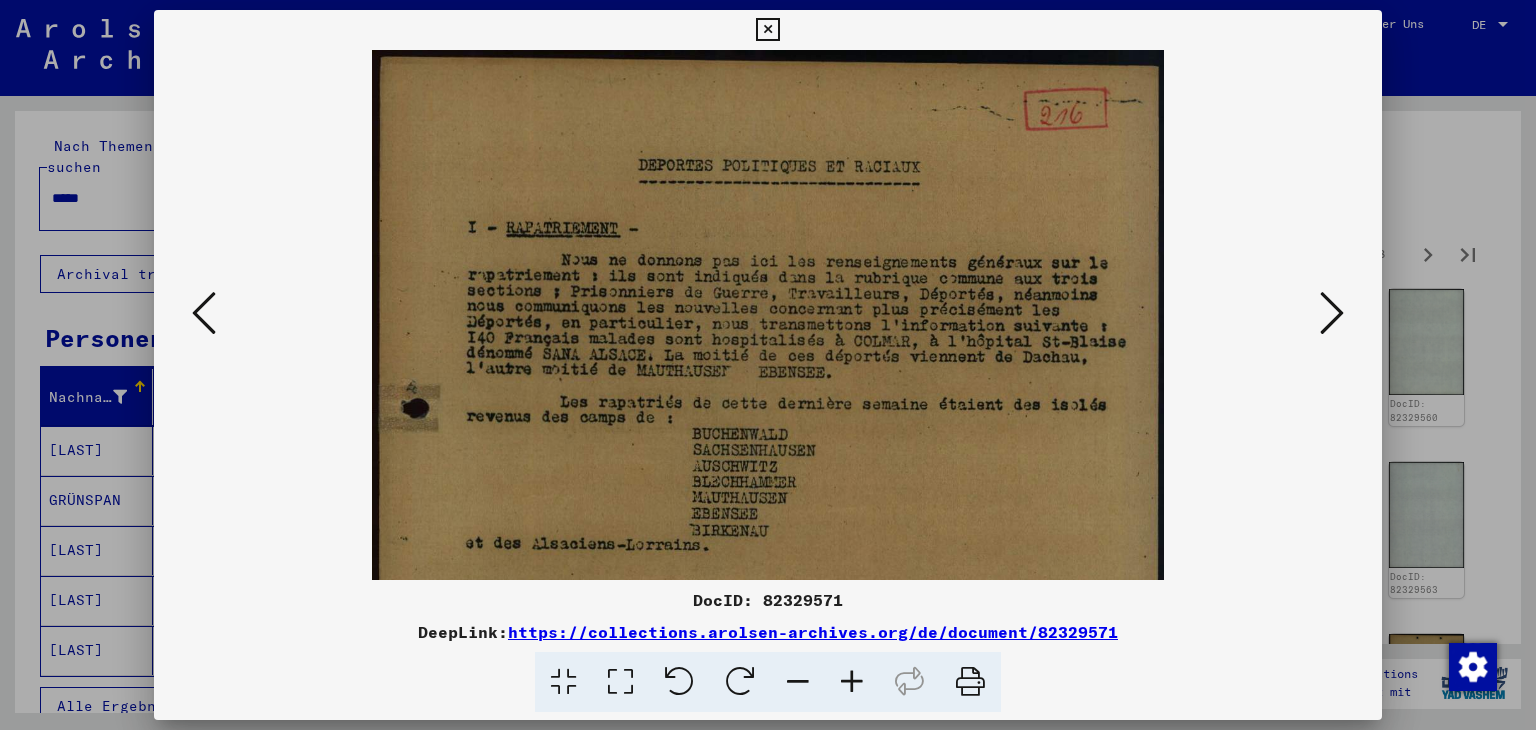 click at bounding box center [852, 682] 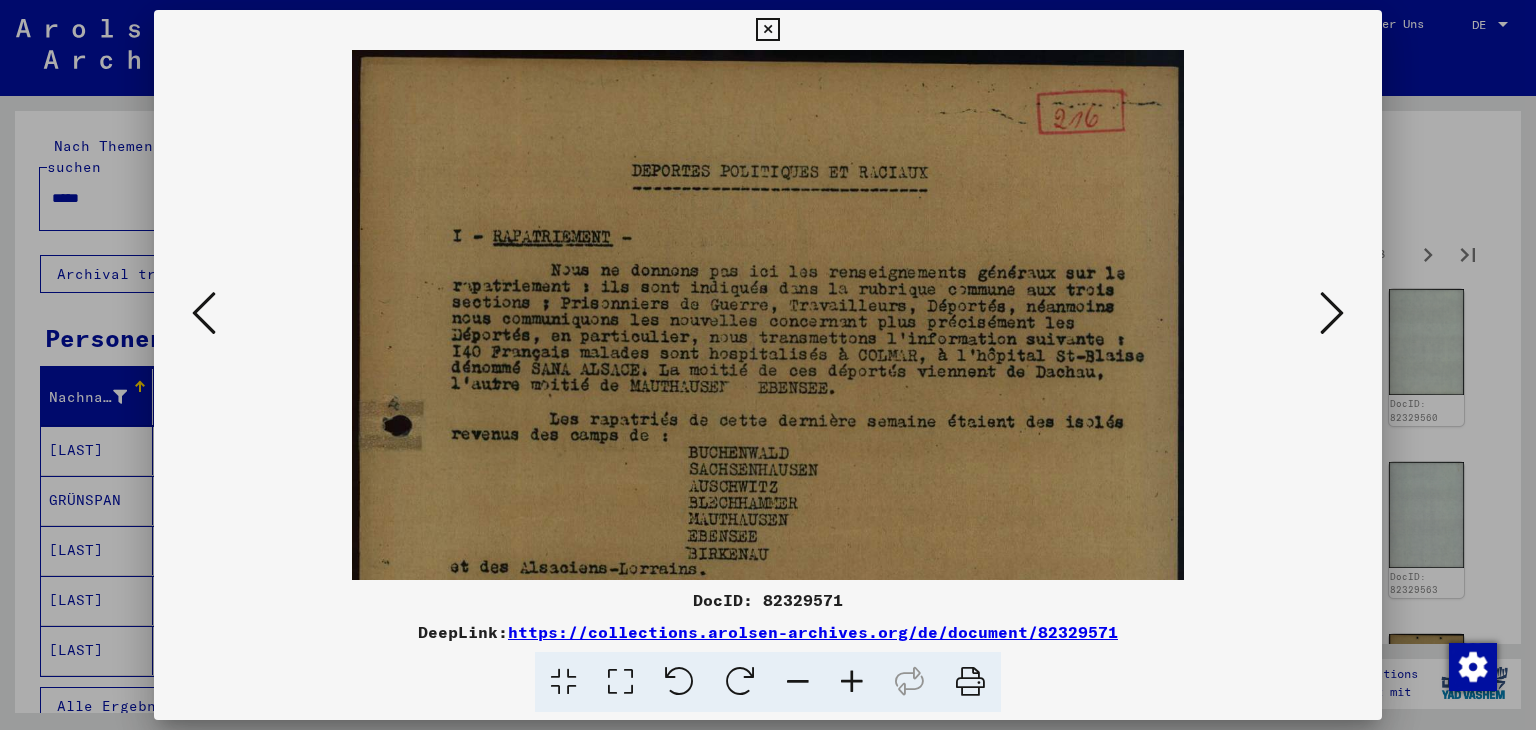 click at bounding box center [852, 682] 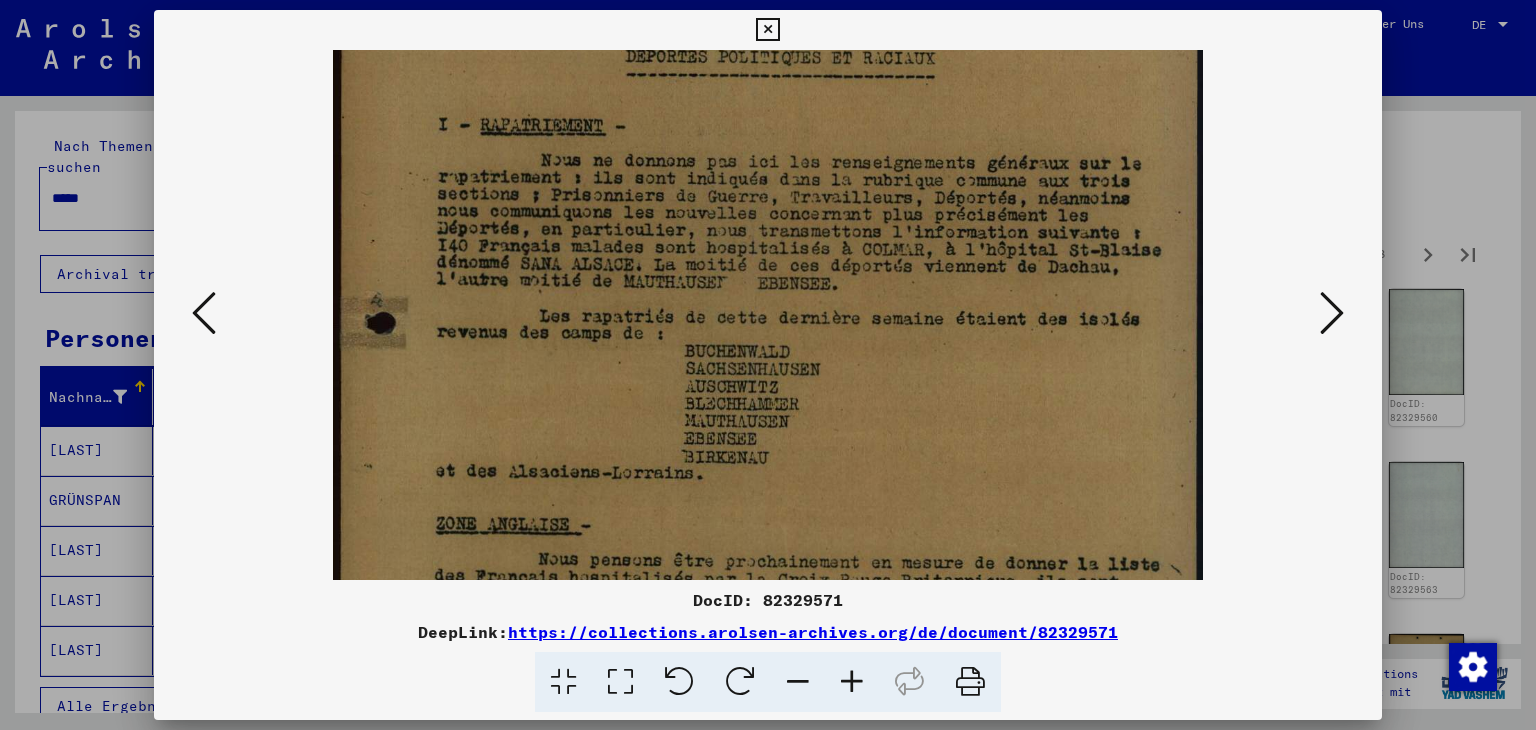 scroll, scrollTop: 135, scrollLeft: 0, axis: vertical 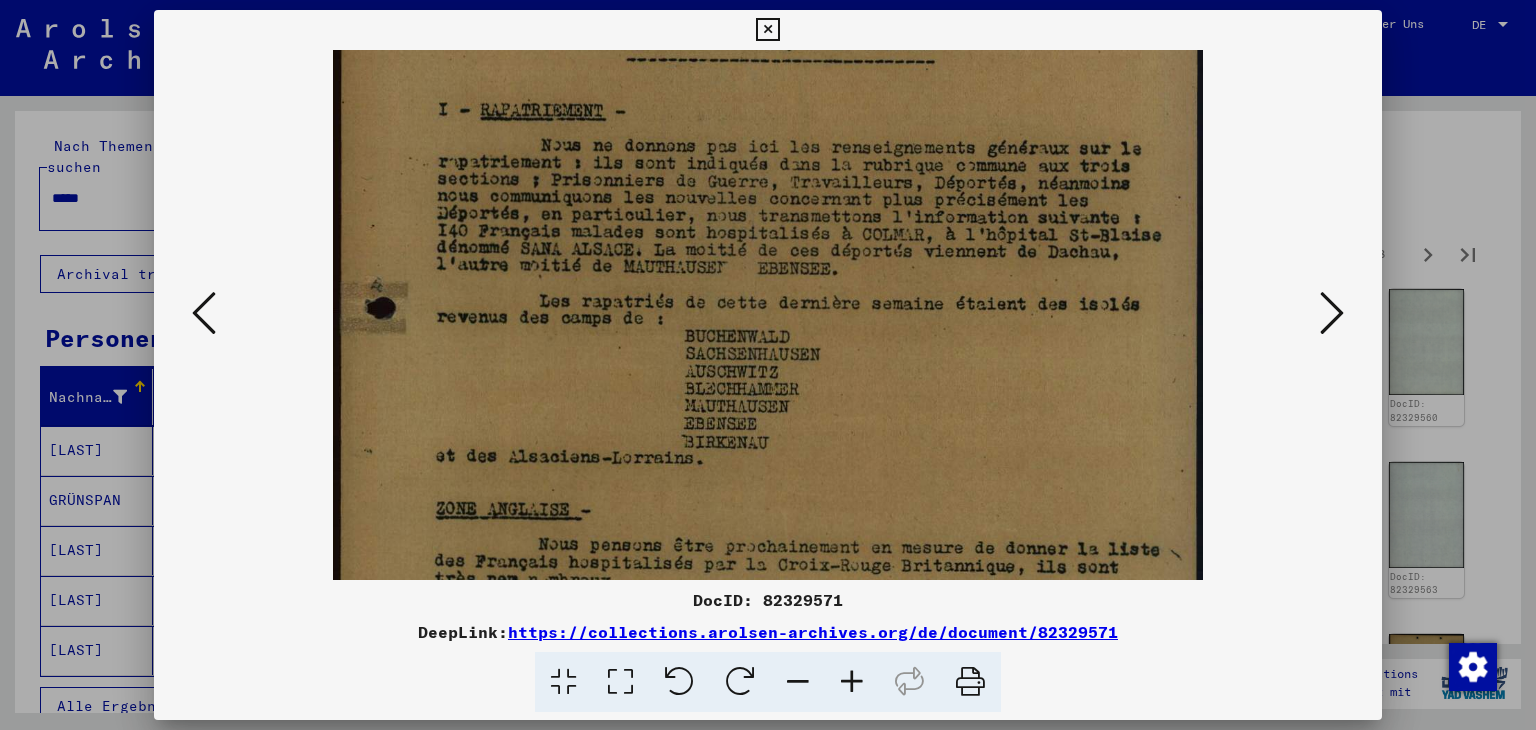 drag, startPoint x: 856, startPoint y: 509, endPoint x: 856, endPoint y: 379, distance: 130 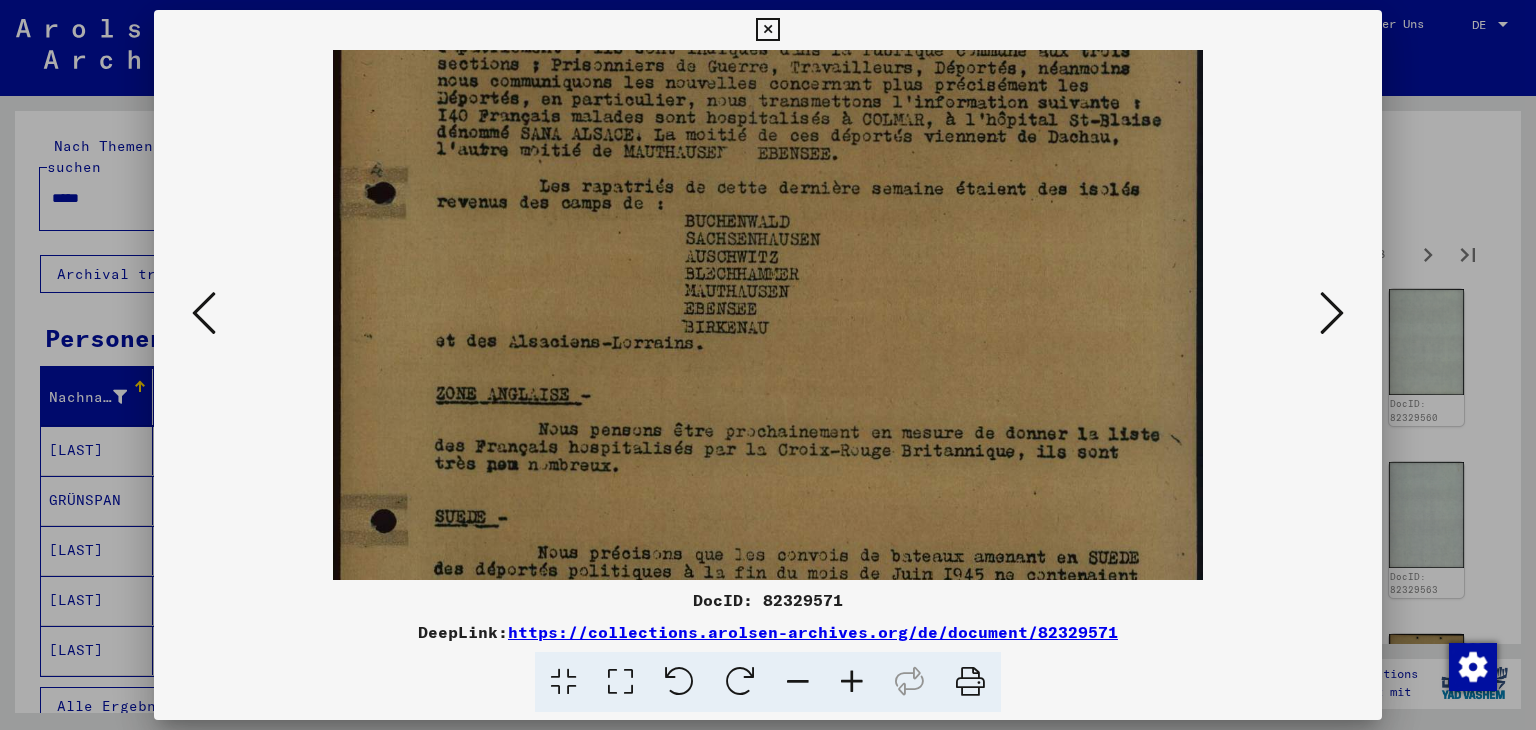 drag, startPoint x: 853, startPoint y: 458, endPoint x: 841, endPoint y: 347, distance: 111.64677 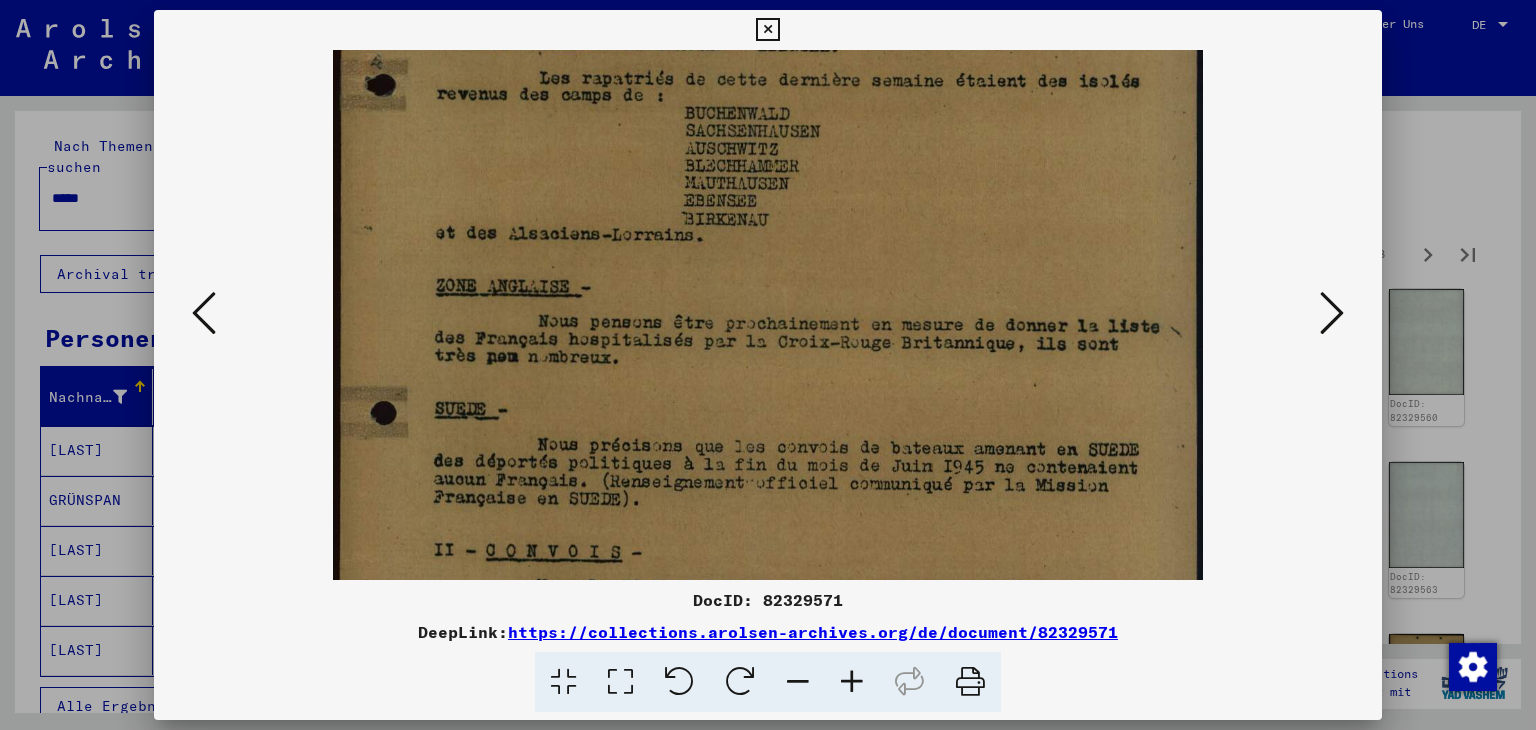 drag, startPoint x: 840, startPoint y: 489, endPoint x: 832, endPoint y: 384, distance: 105.30432 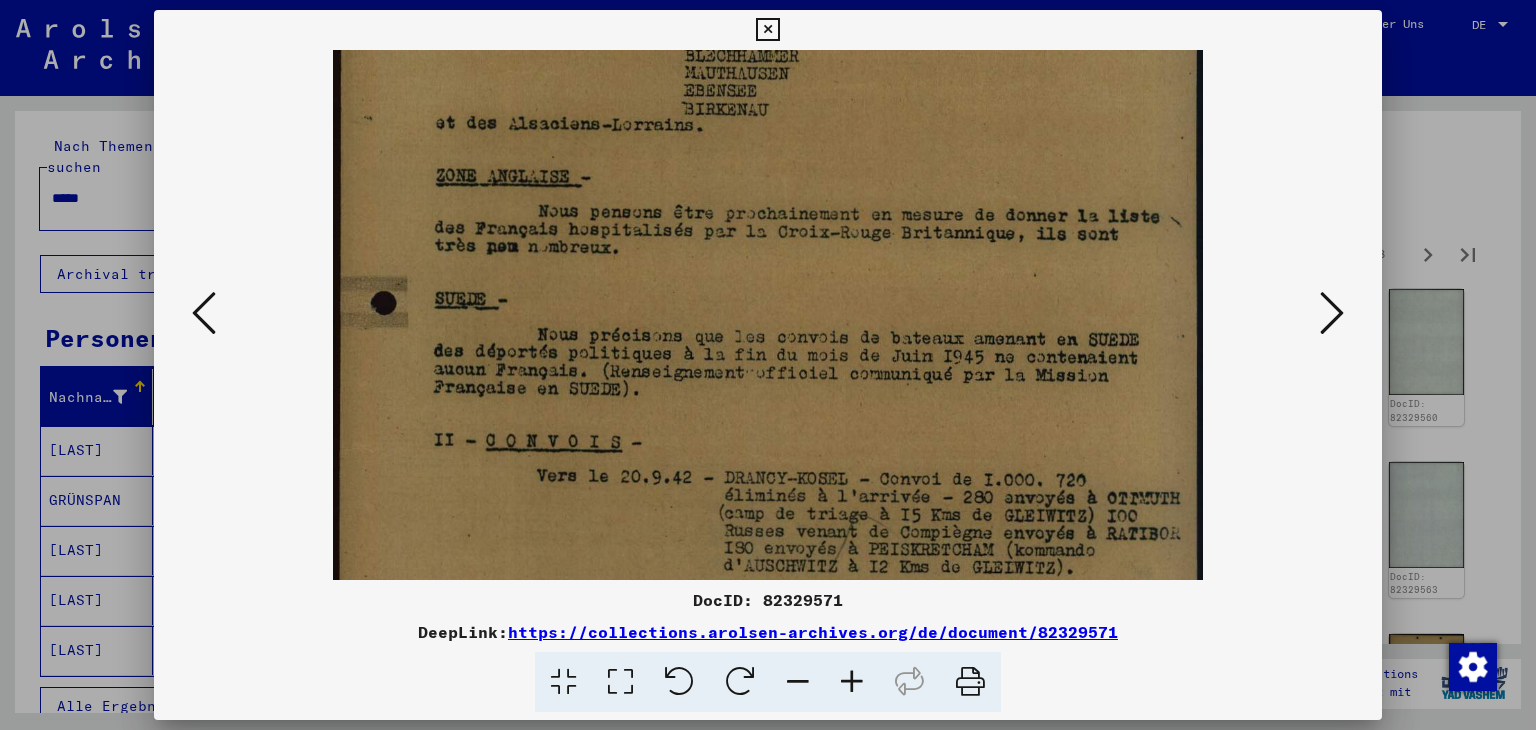 drag, startPoint x: 844, startPoint y: 480, endPoint x: 846, endPoint y: 371, distance: 109.01835 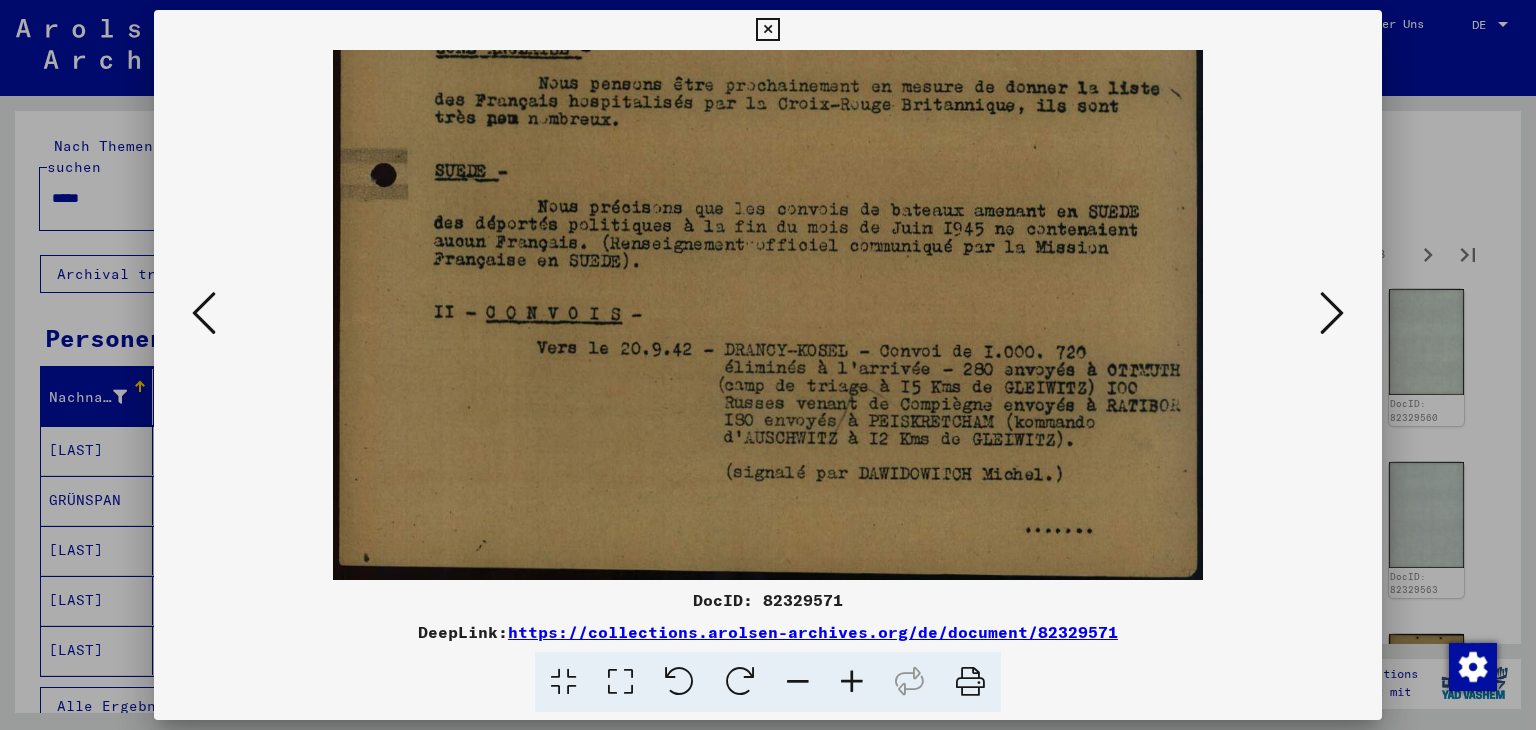 scroll, scrollTop: 600, scrollLeft: 0, axis: vertical 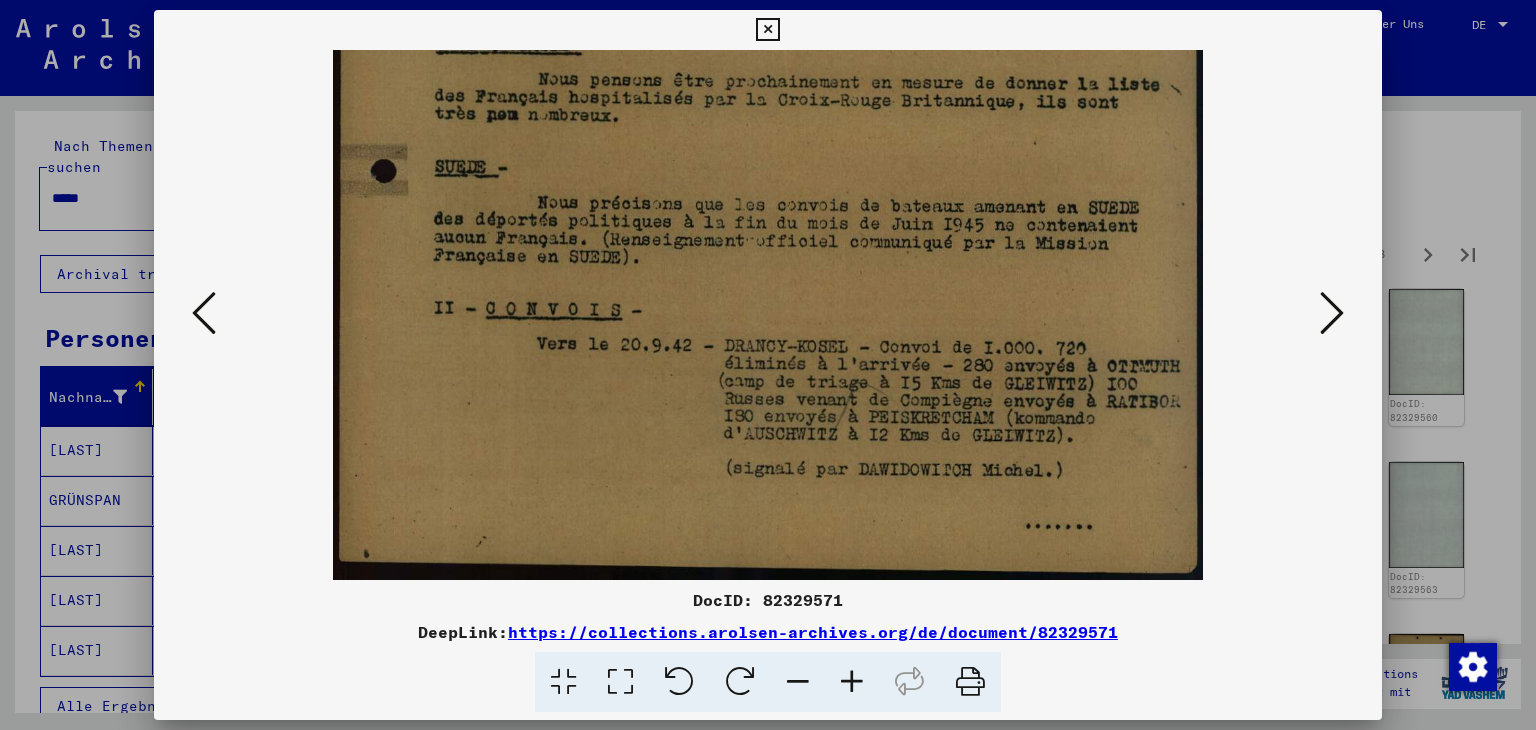 drag, startPoint x: 864, startPoint y: 489, endPoint x: 864, endPoint y: 361, distance: 128 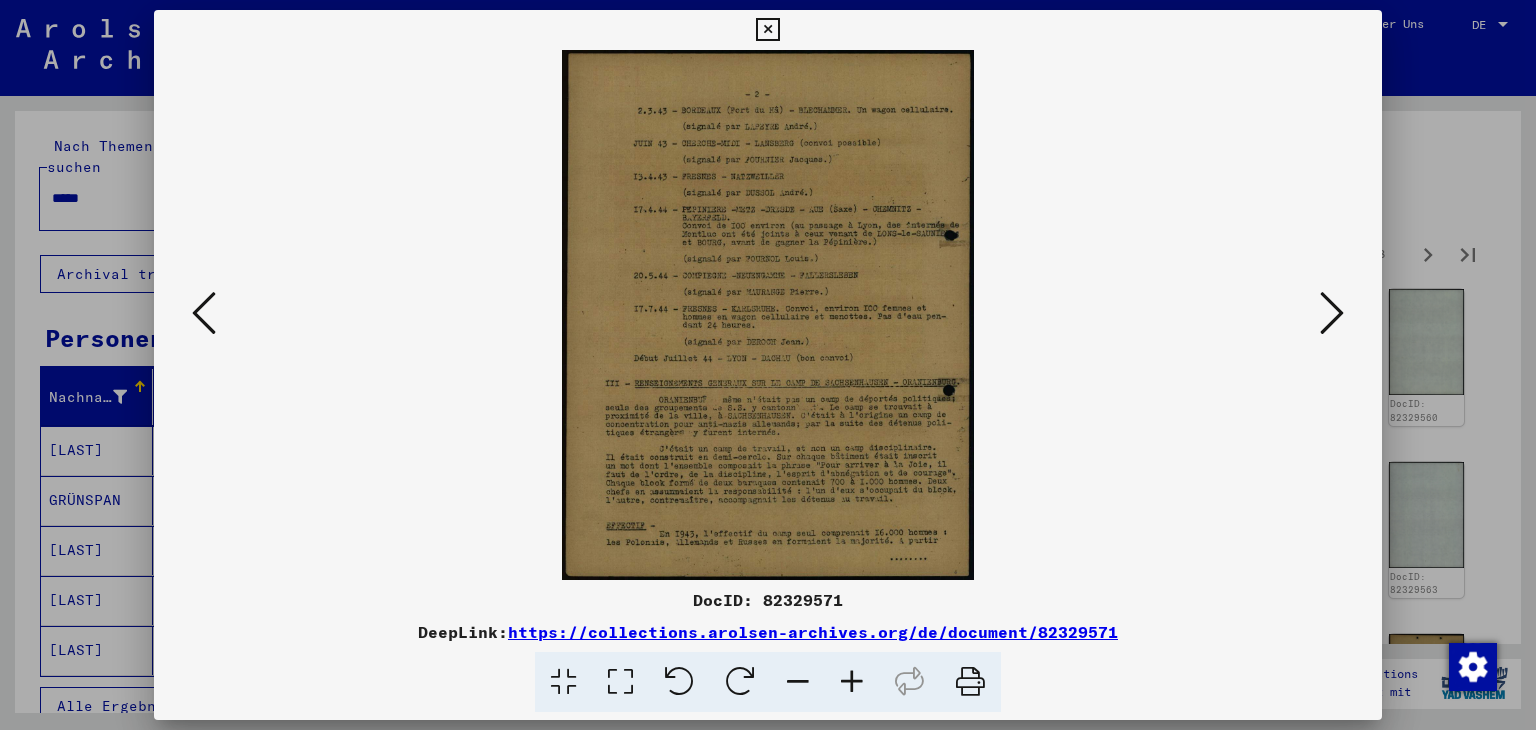 click at bounding box center (852, 682) 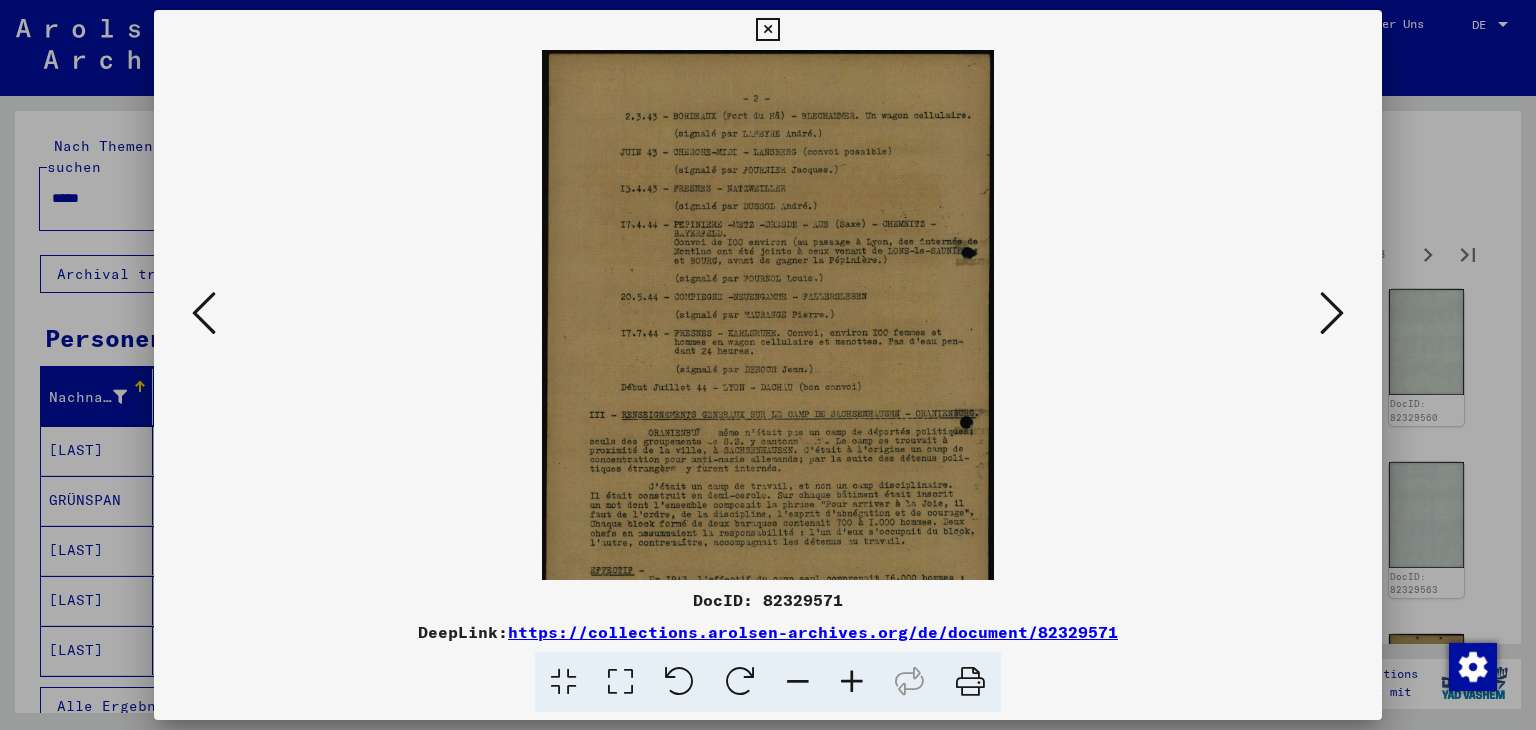 click at bounding box center (852, 682) 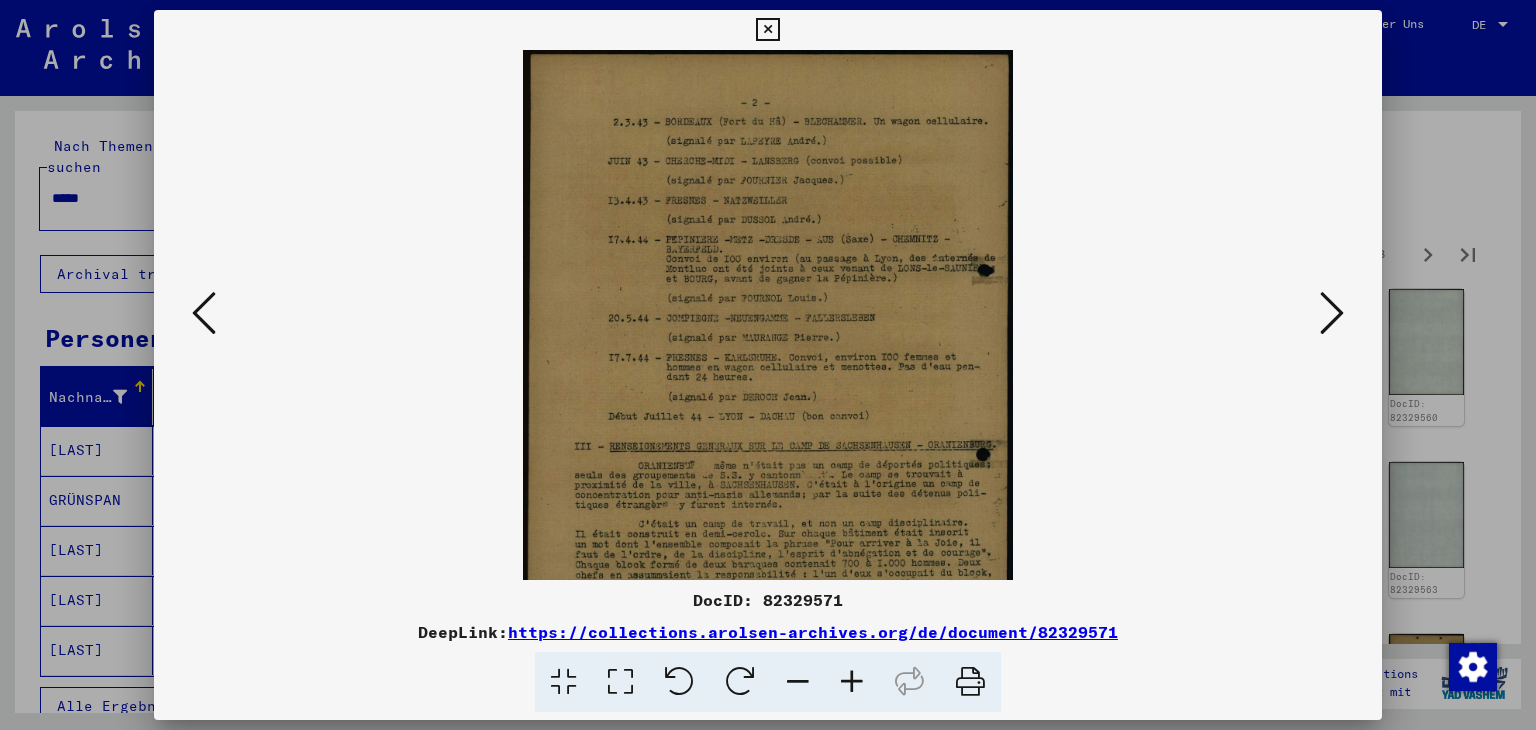 click at bounding box center (852, 682) 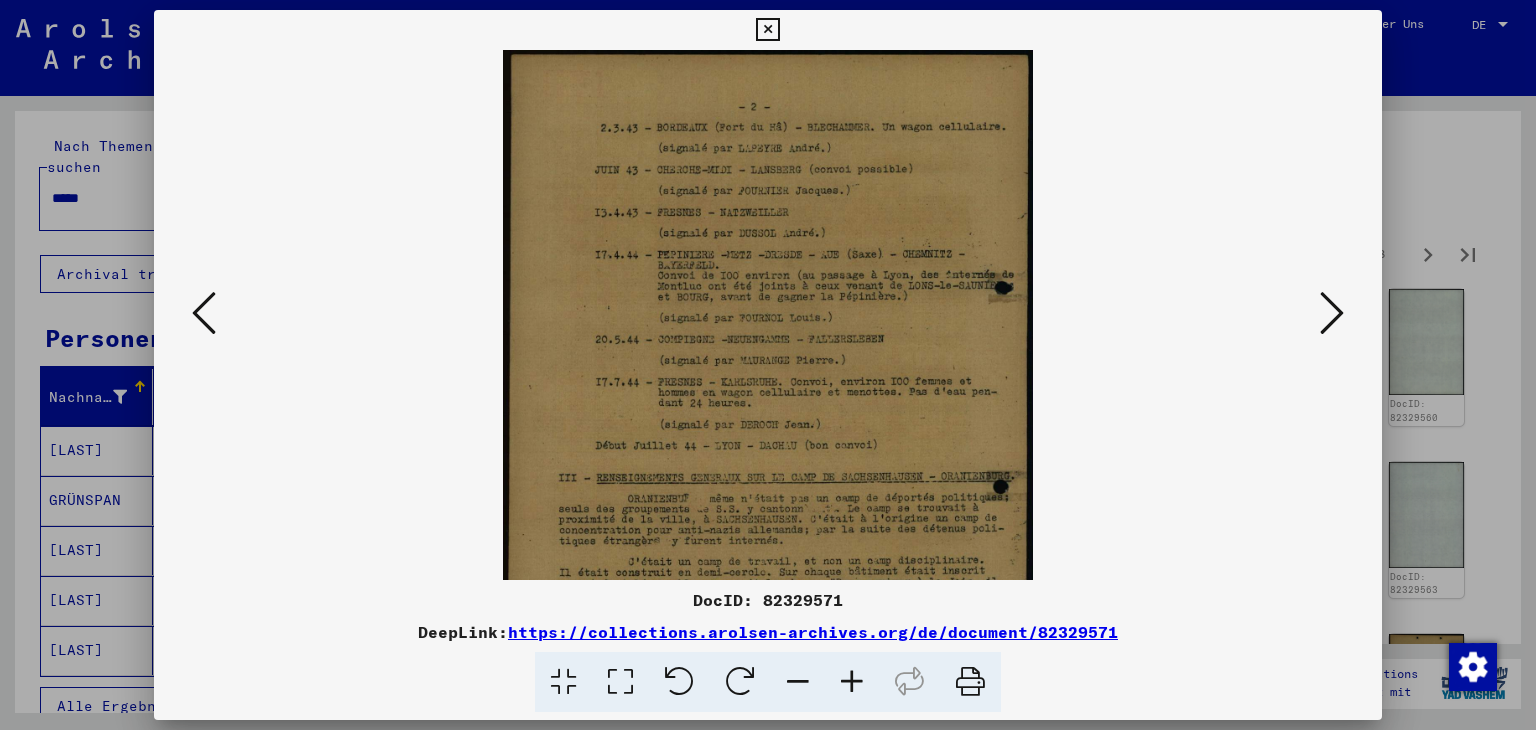 click at bounding box center [852, 682] 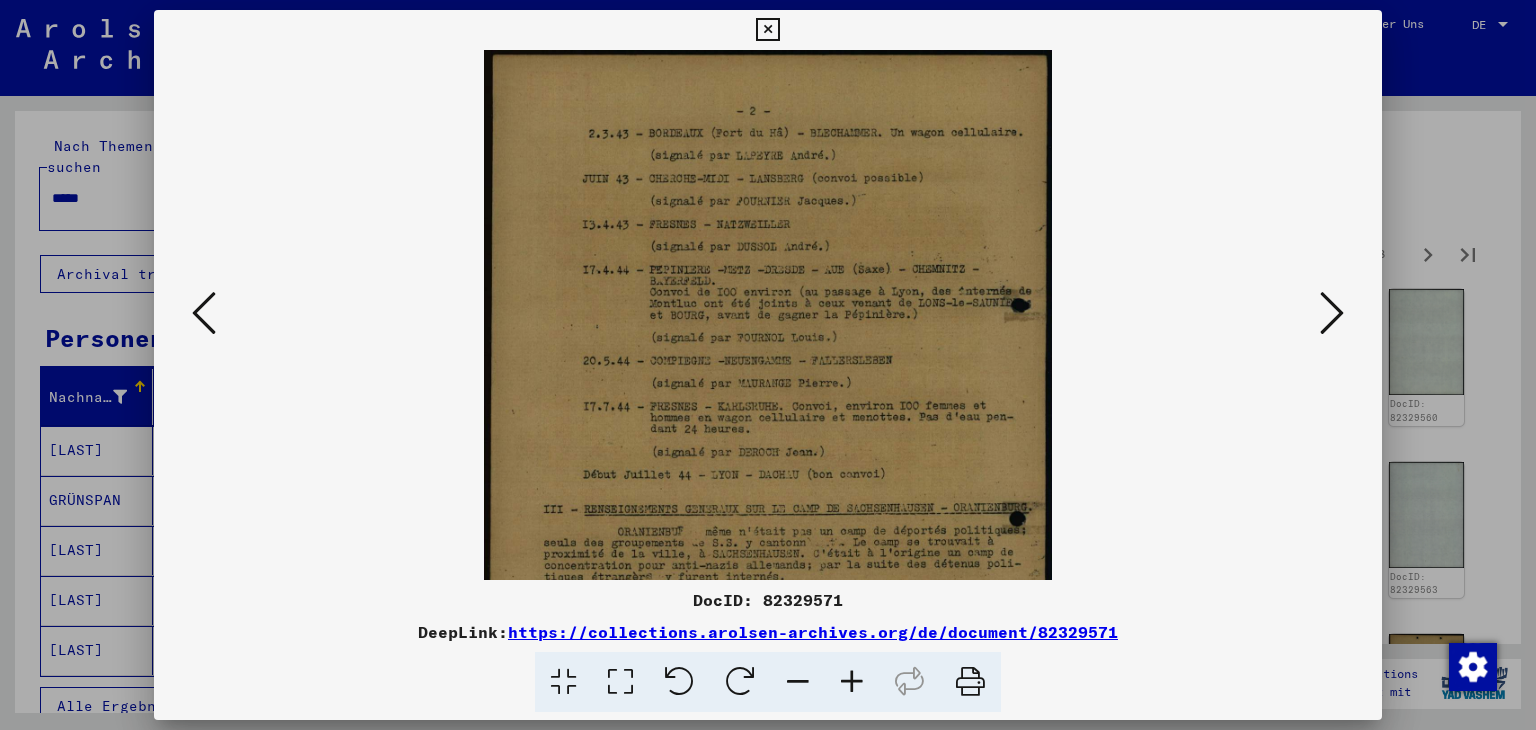 click at bounding box center (852, 682) 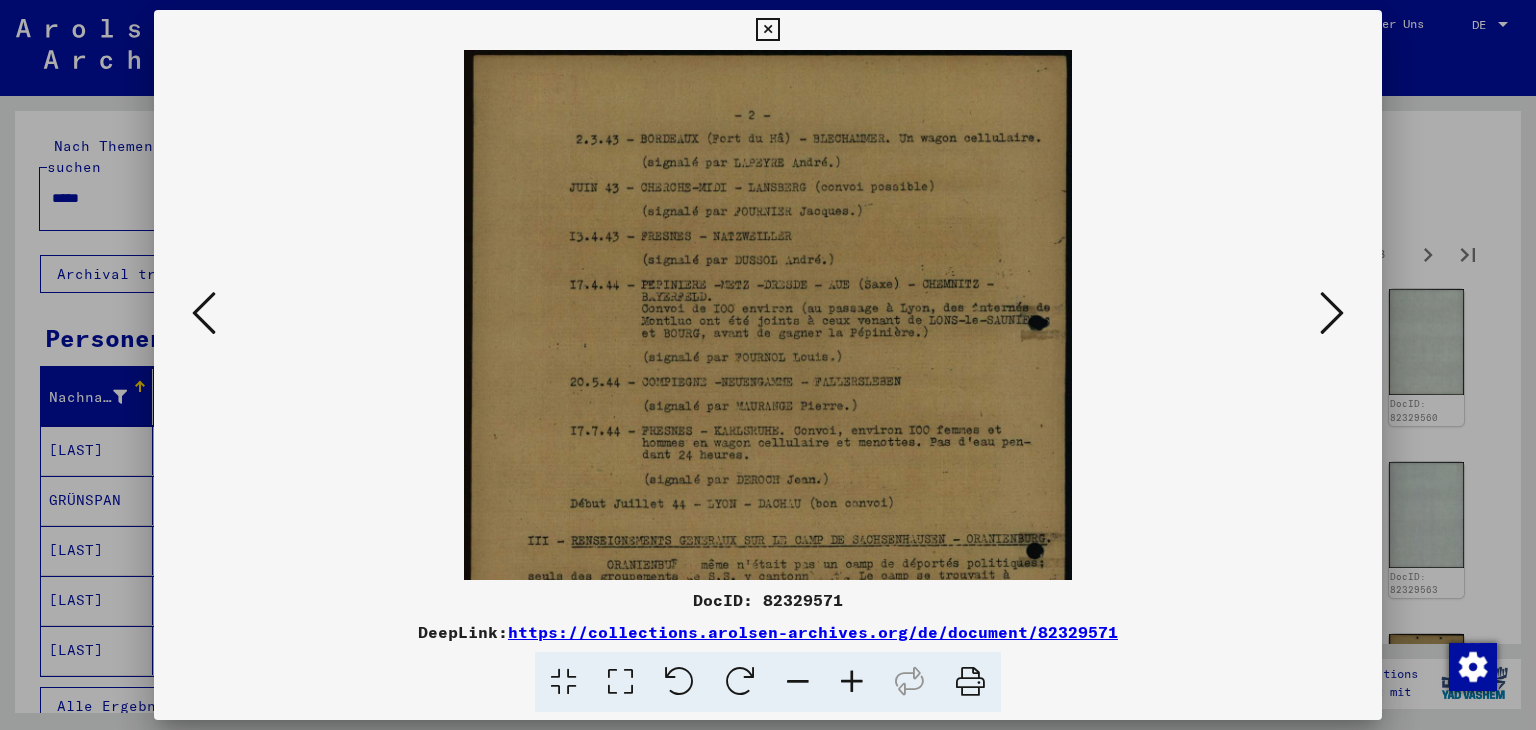 click at bounding box center (852, 682) 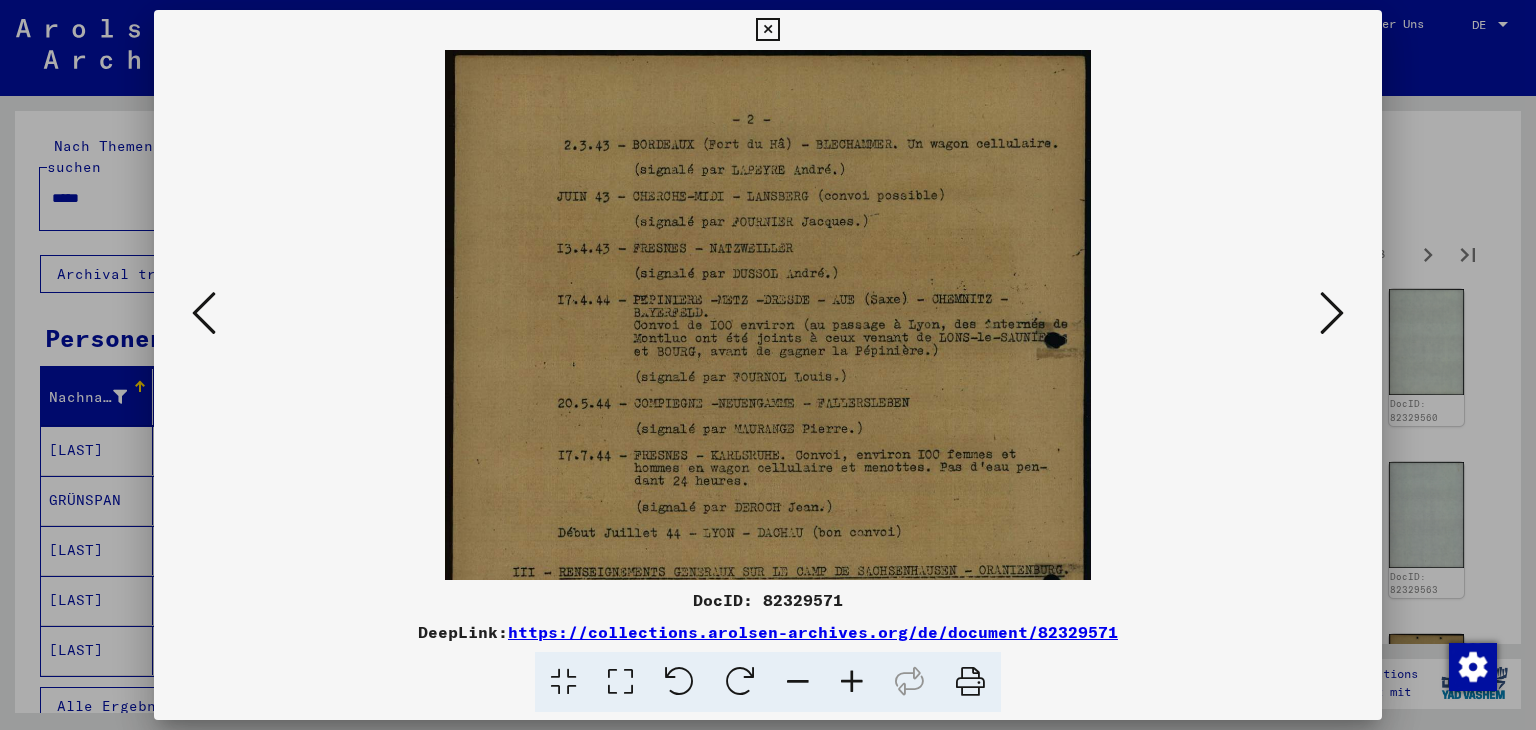 click at bounding box center (852, 682) 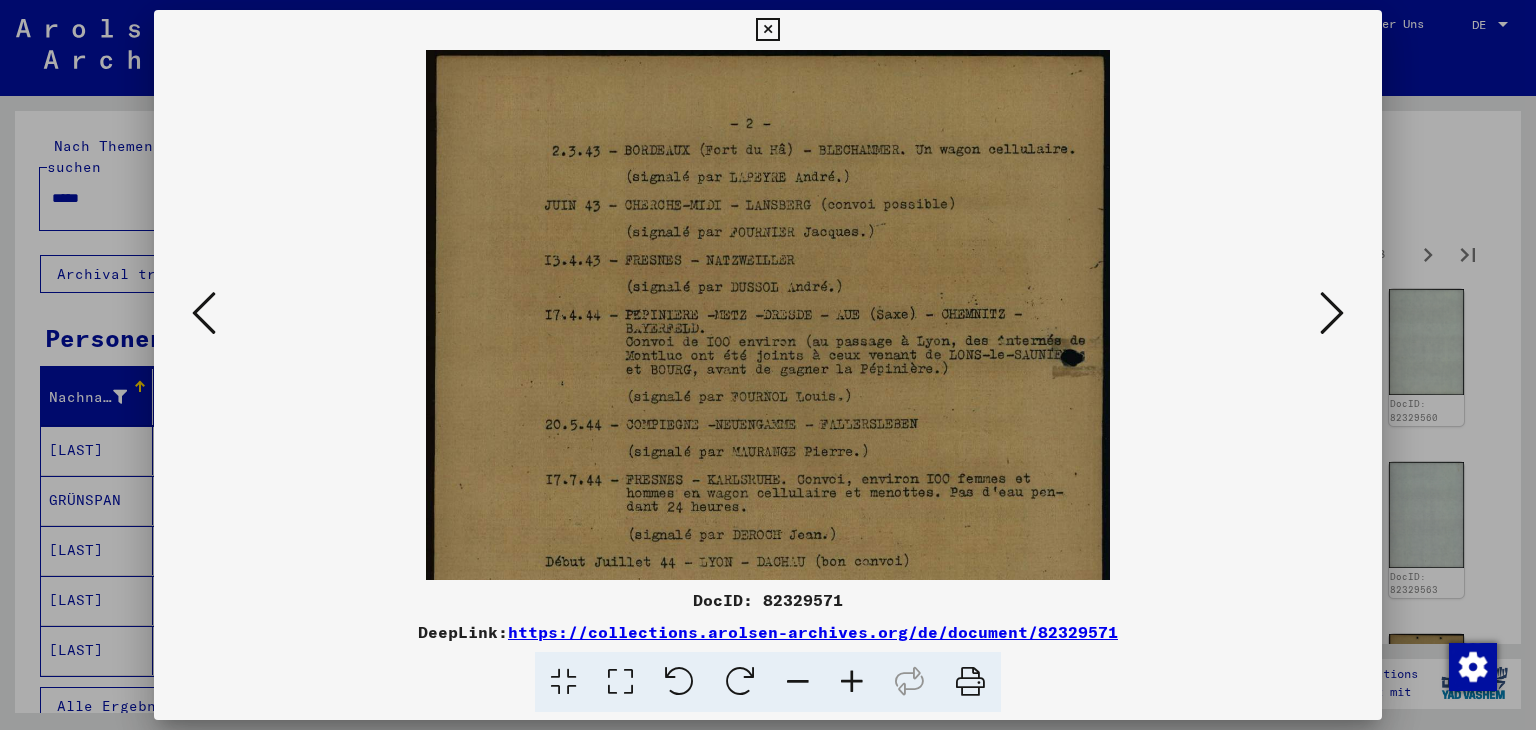 click at bounding box center (852, 682) 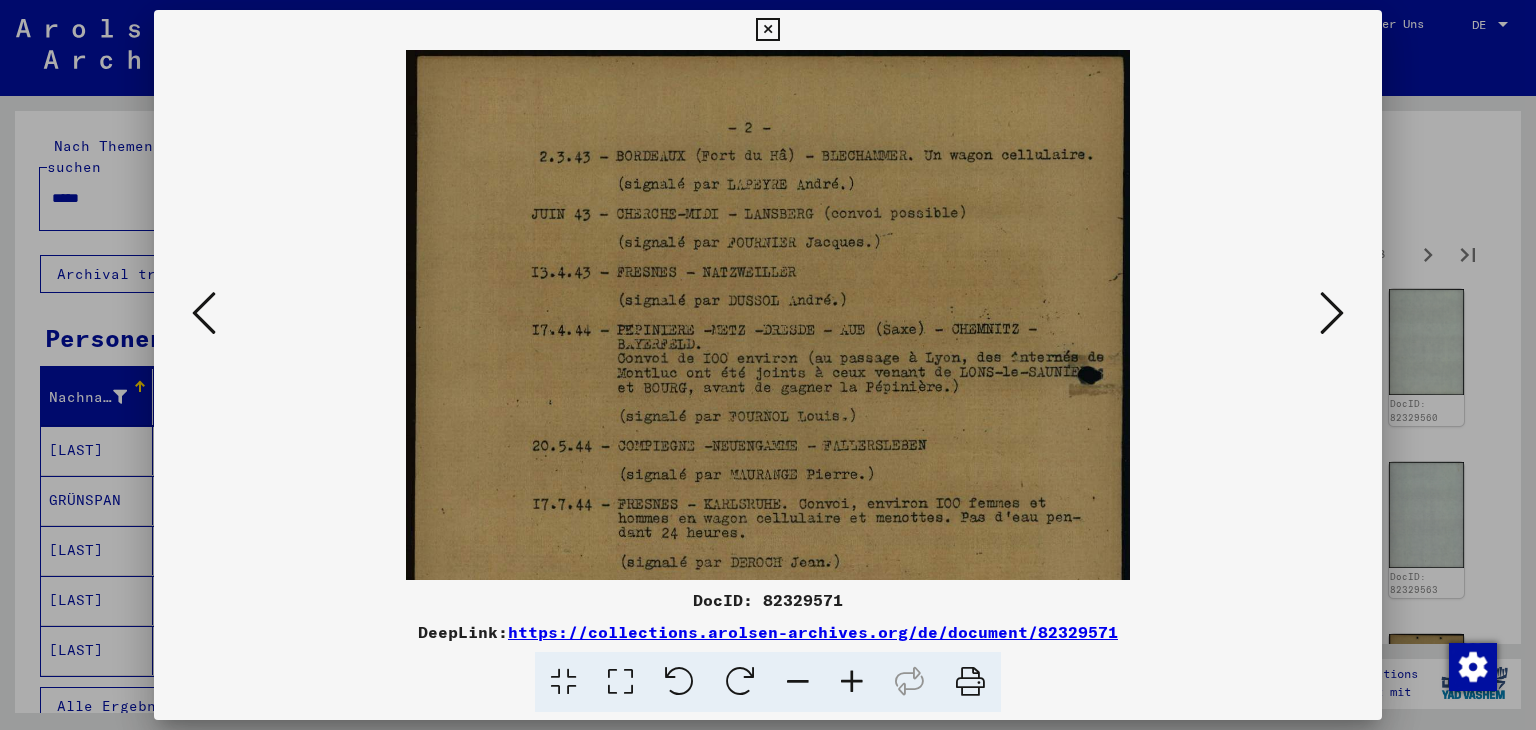 click at bounding box center (852, 682) 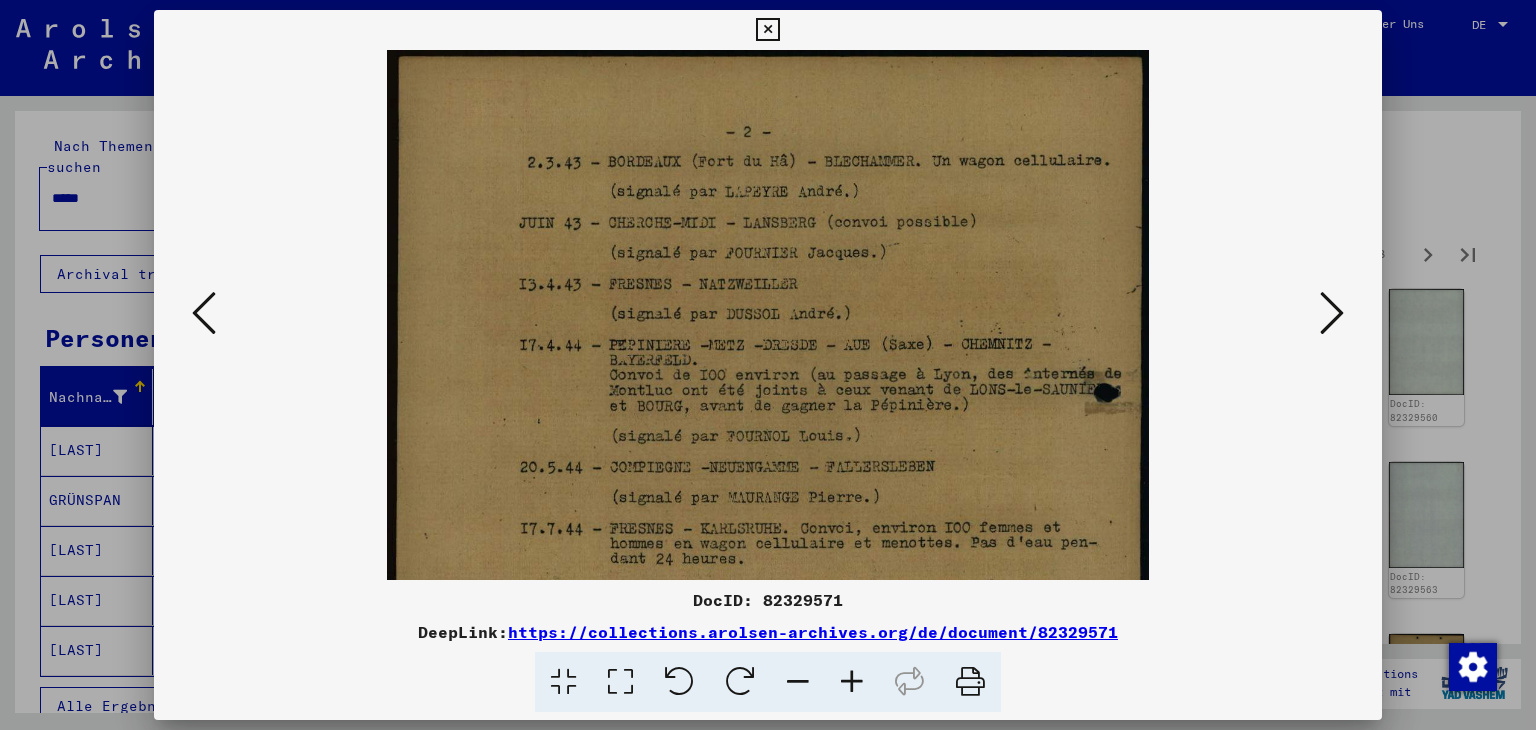 click at bounding box center [852, 682] 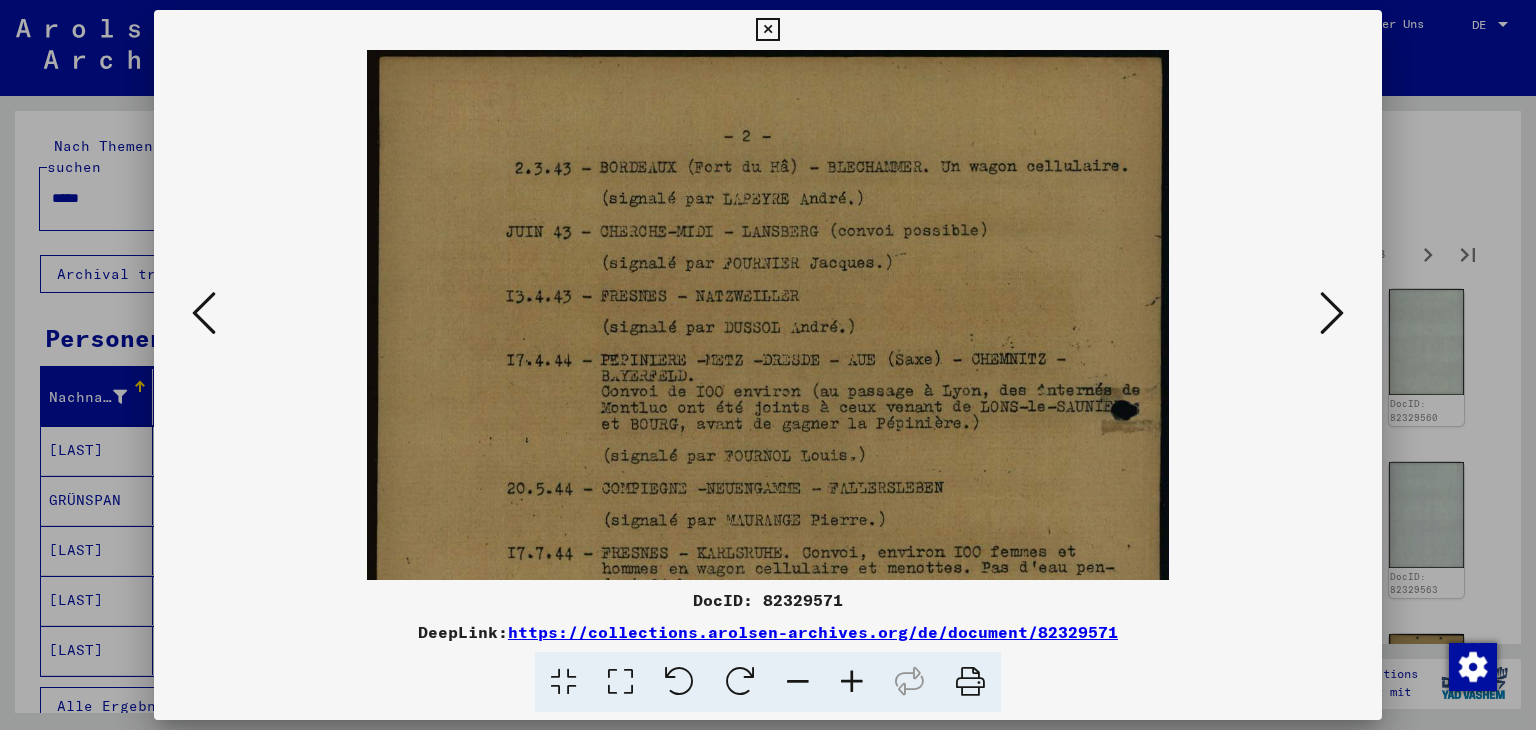 click at bounding box center (852, 682) 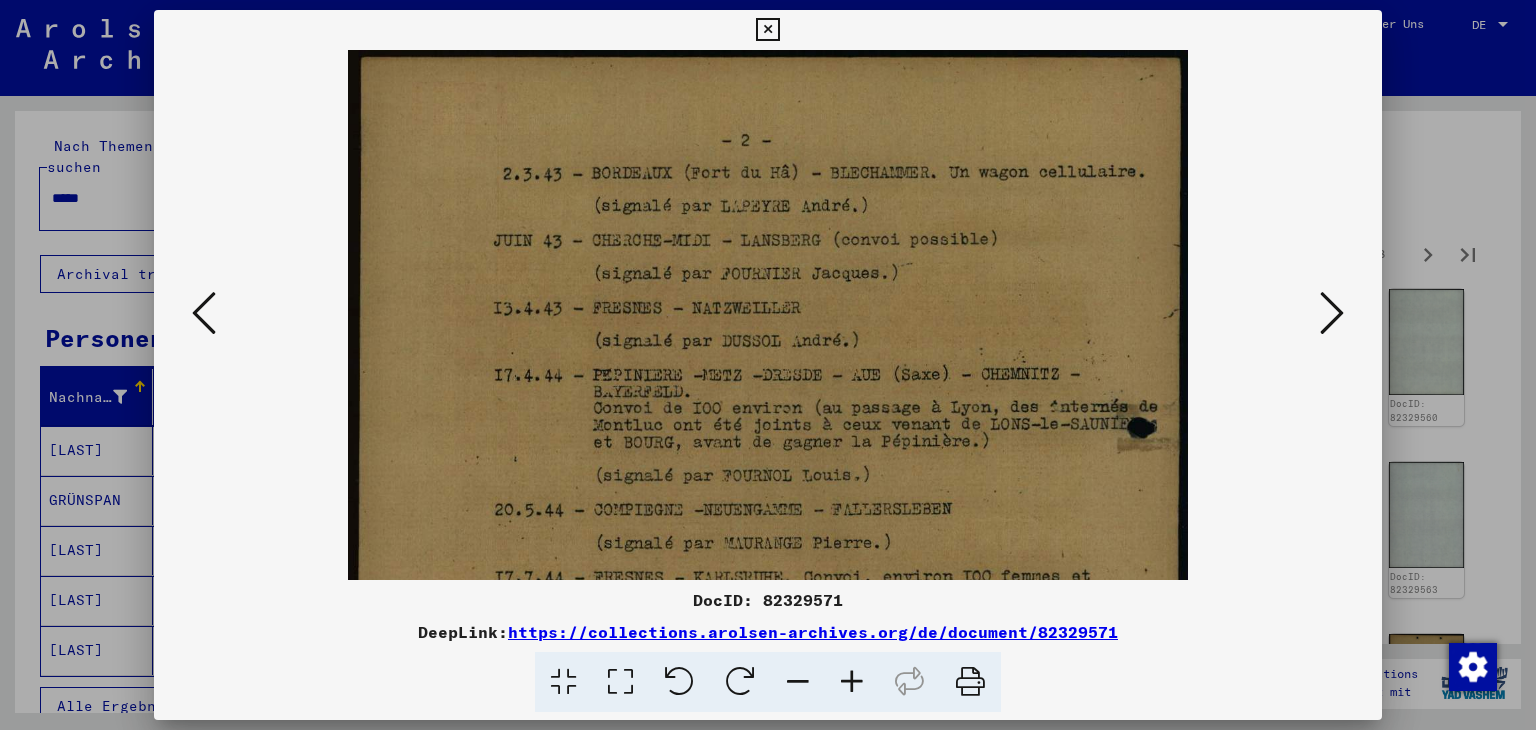 click at bounding box center [852, 682] 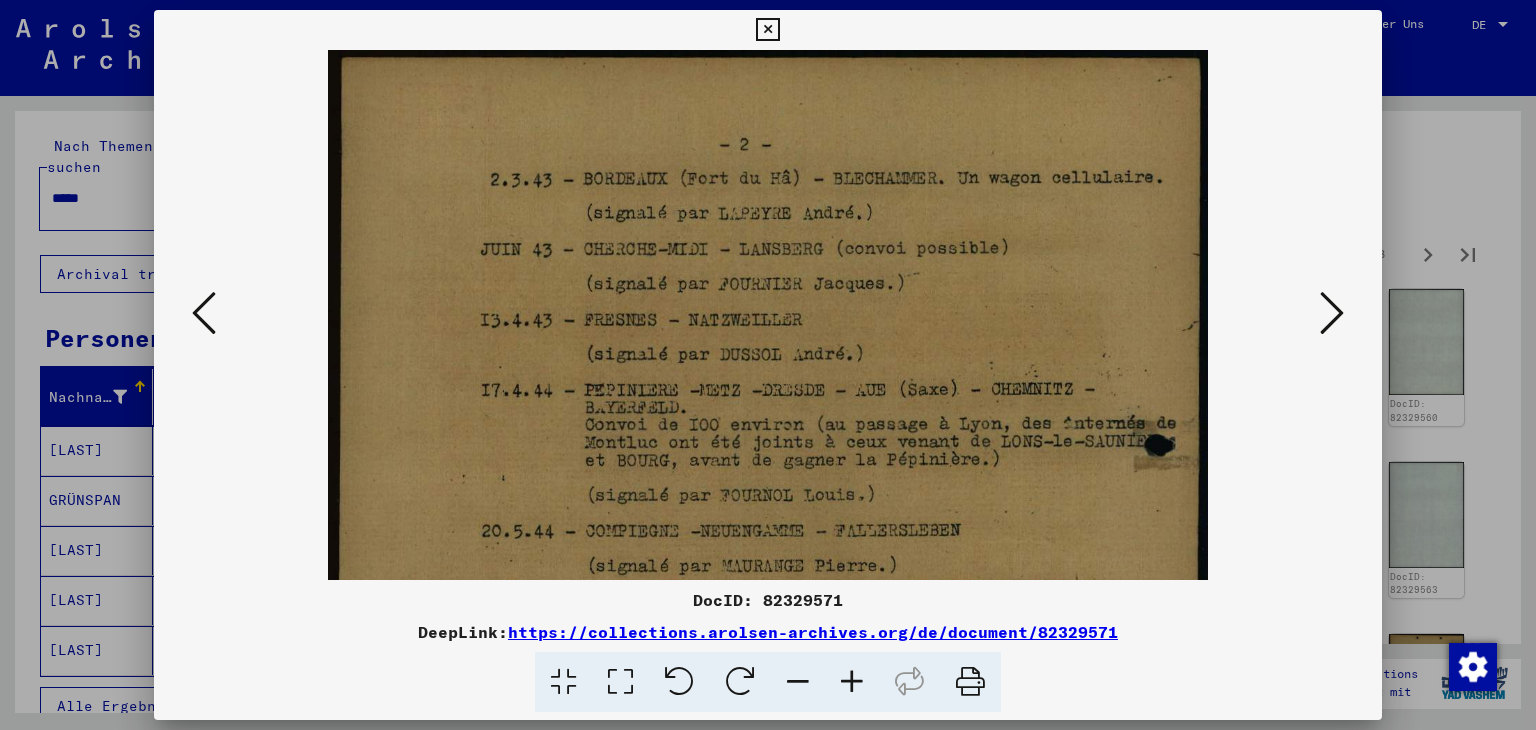 click at bounding box center (852, 682) 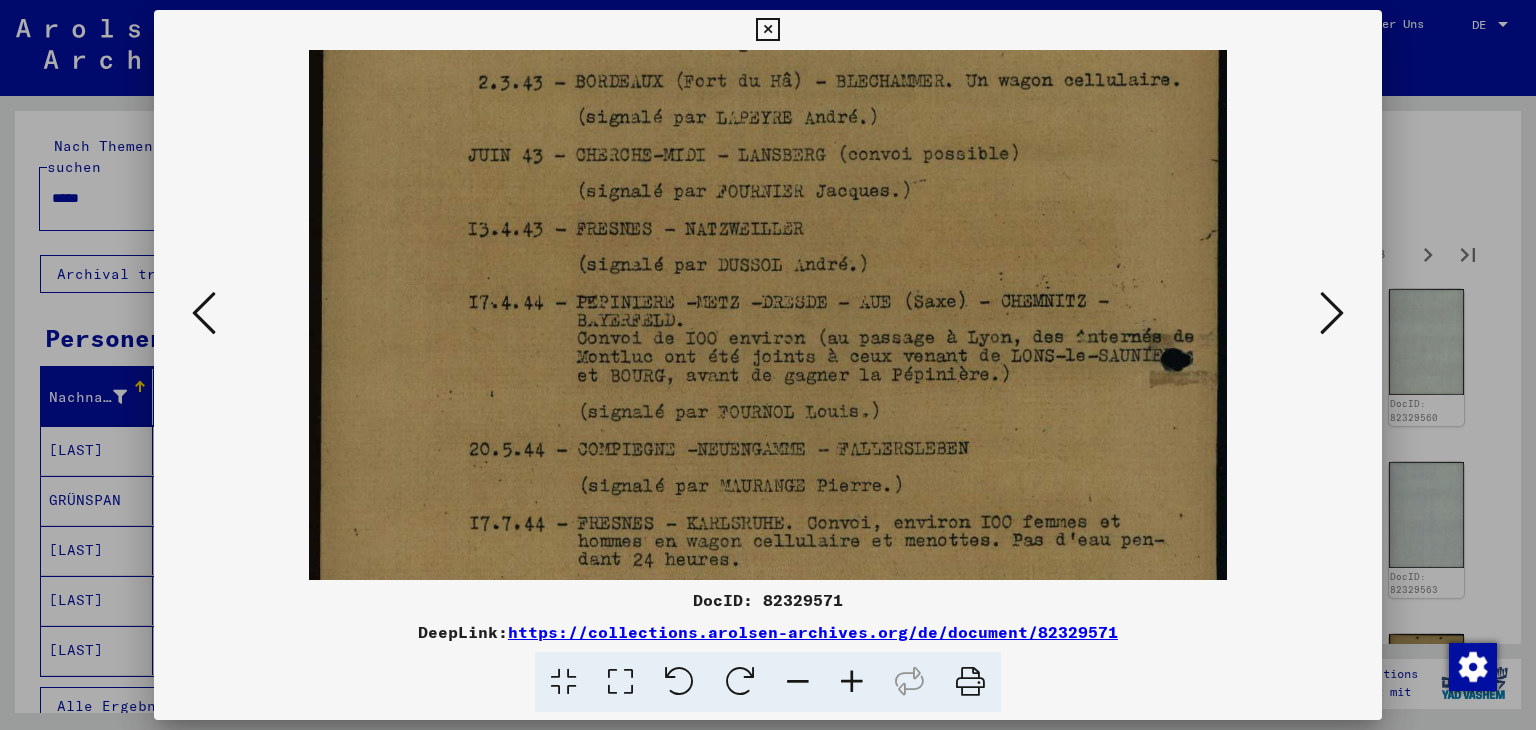 scroll, scrollTop: 128, scrollLeft: 0, axis: vertical 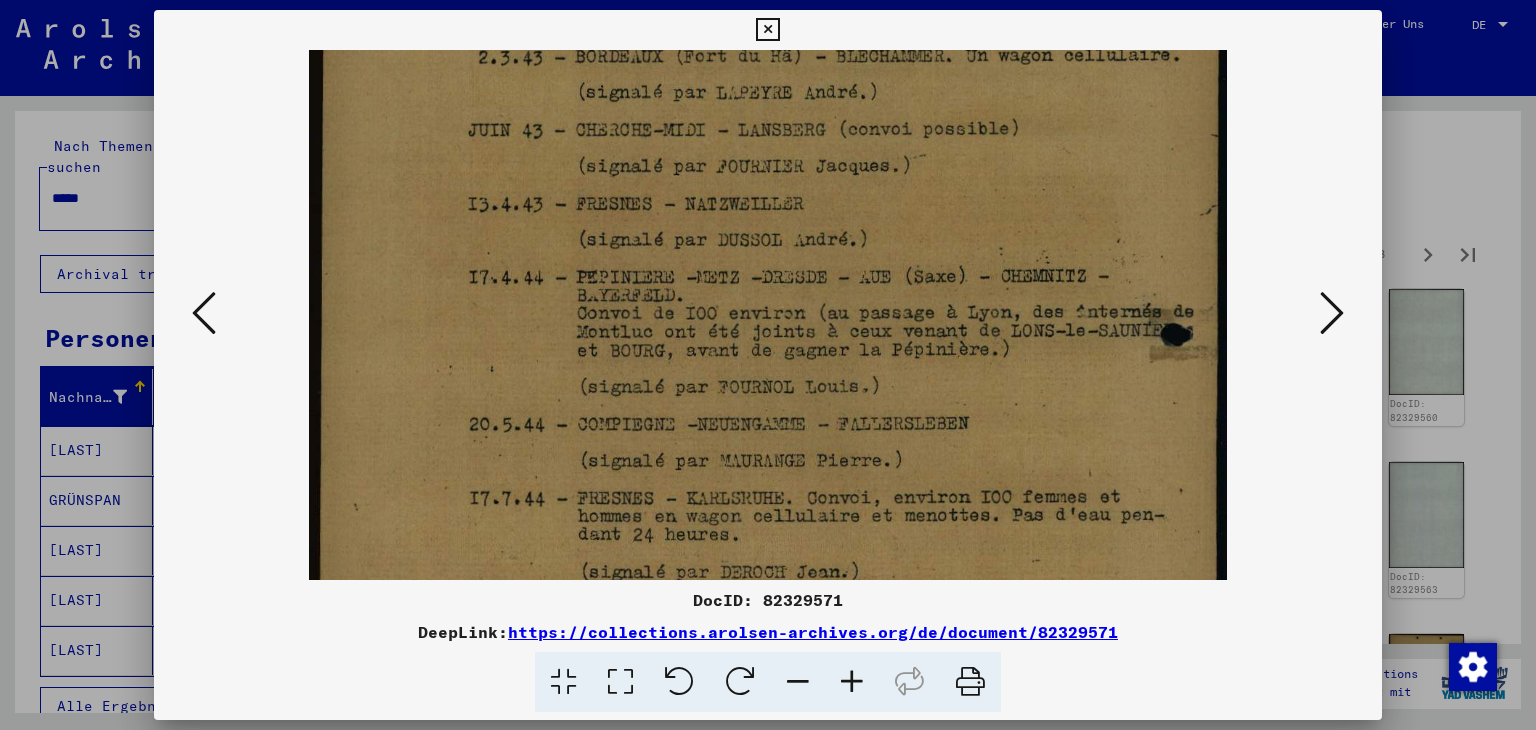 drag, startPoint x: 825, startPoint y: 511, endPoint x: 824, endPoint y: 387, distance: 124.004036 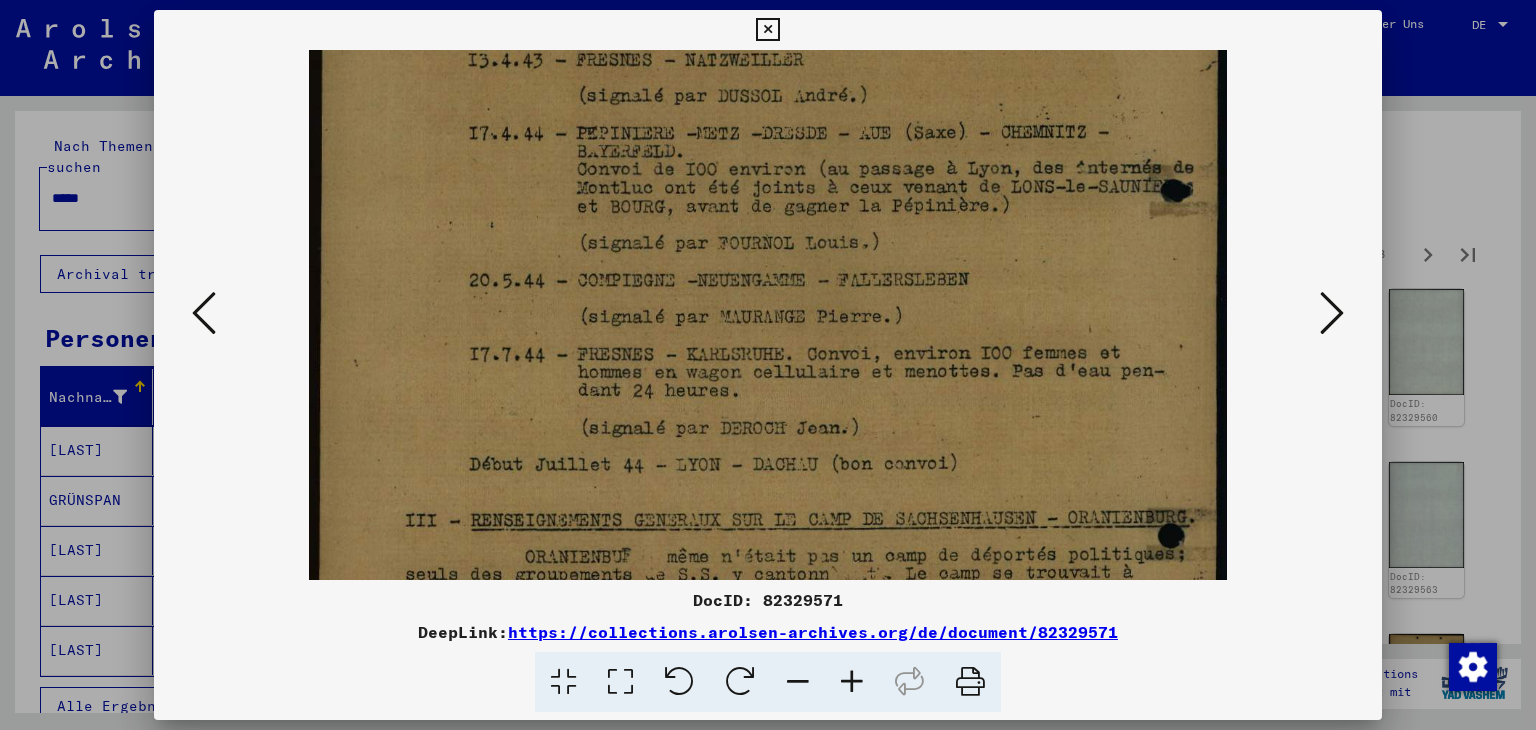scroll, scrollTop: 274, scrollLeft: 0, axis: vertical 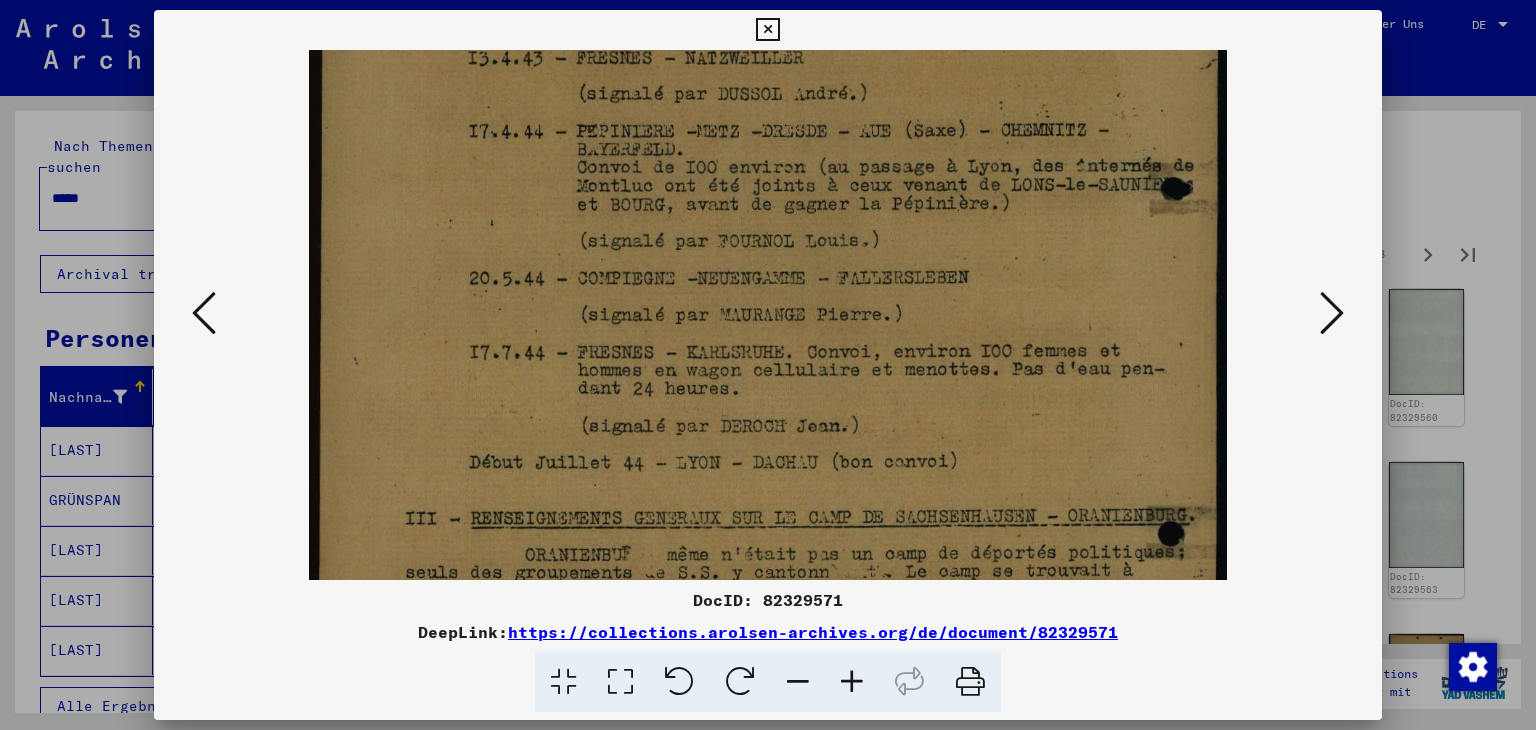 drag, startPoint x: 796, startPoint y: 488, endPoint x: 795, endPoint y: 344, distance: 144.00348 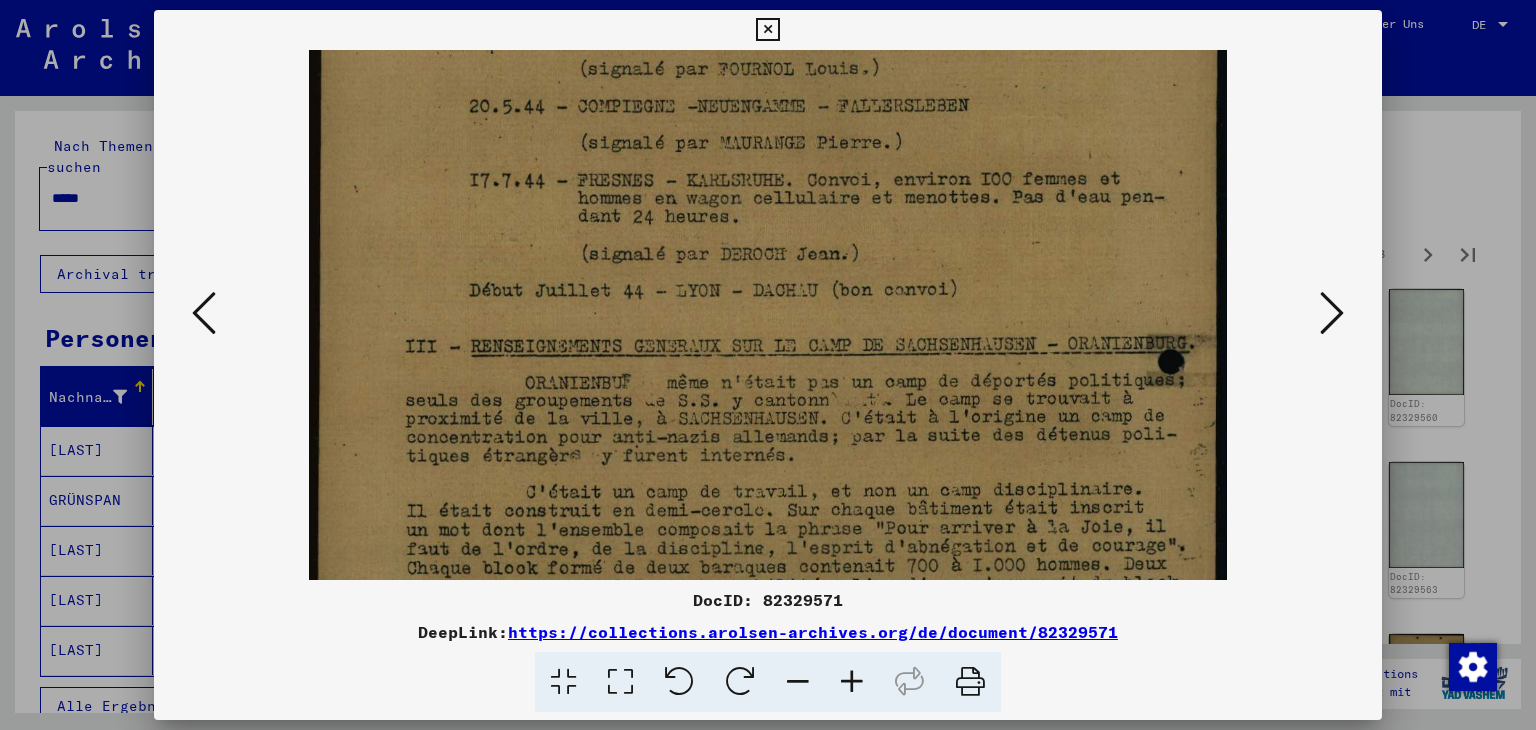 scroll, scrollTop: 451, scrollLeft: 0, axis: vertical 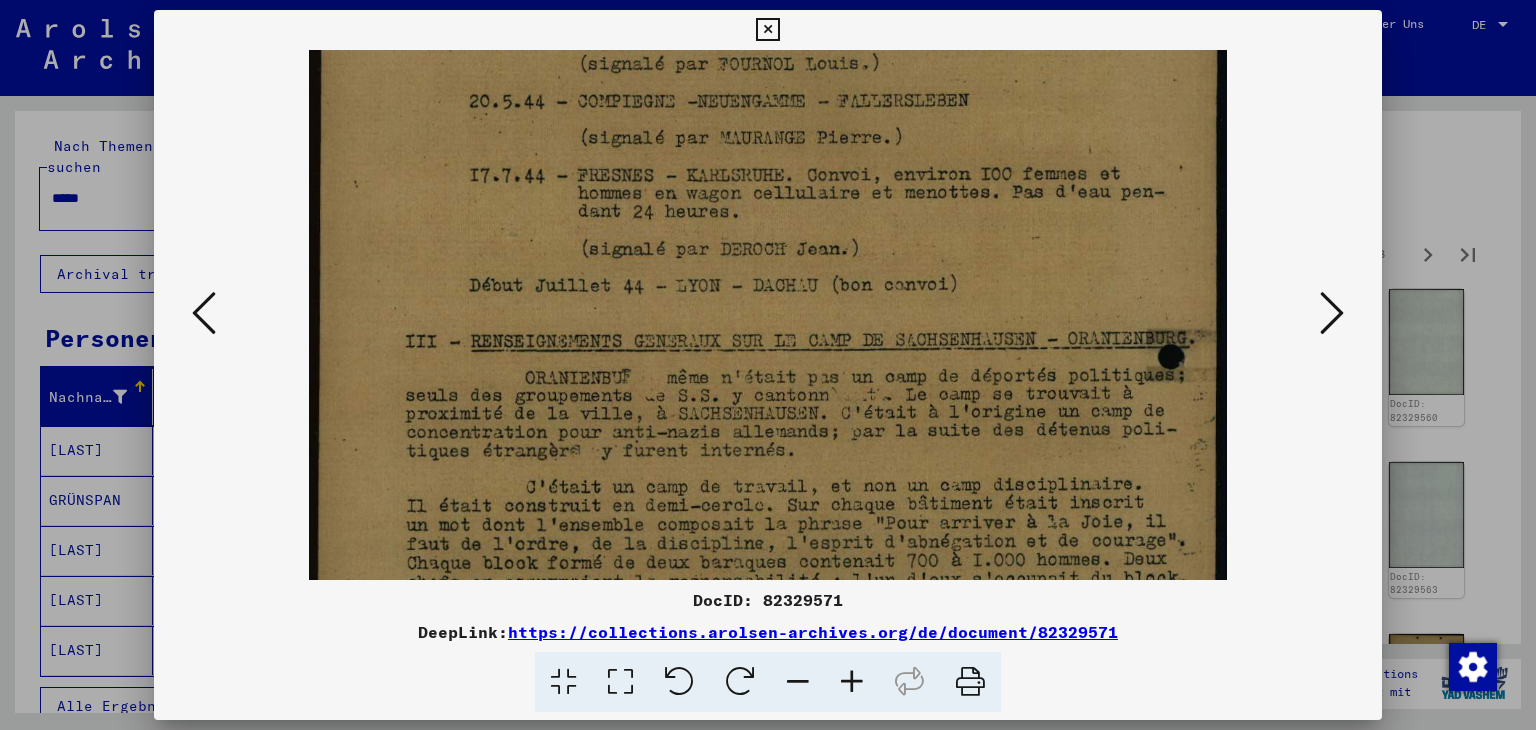 drag, startPoint x: 812, startPoint y: 469, endPoint x: 799, endPoint y: 333, distance: 136.6199 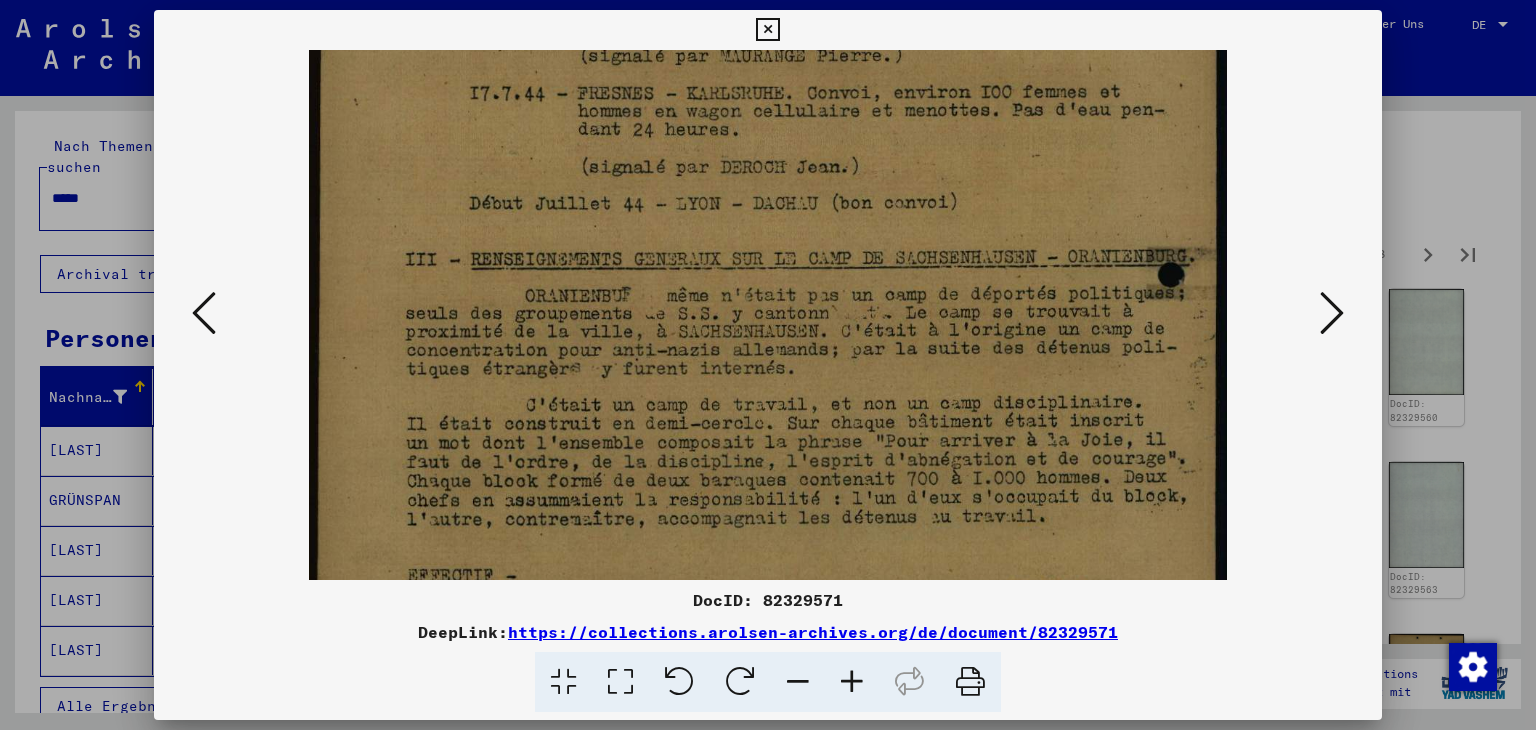 scroll, scrollTop: 537, scrollLeft: 0, axis: vertical 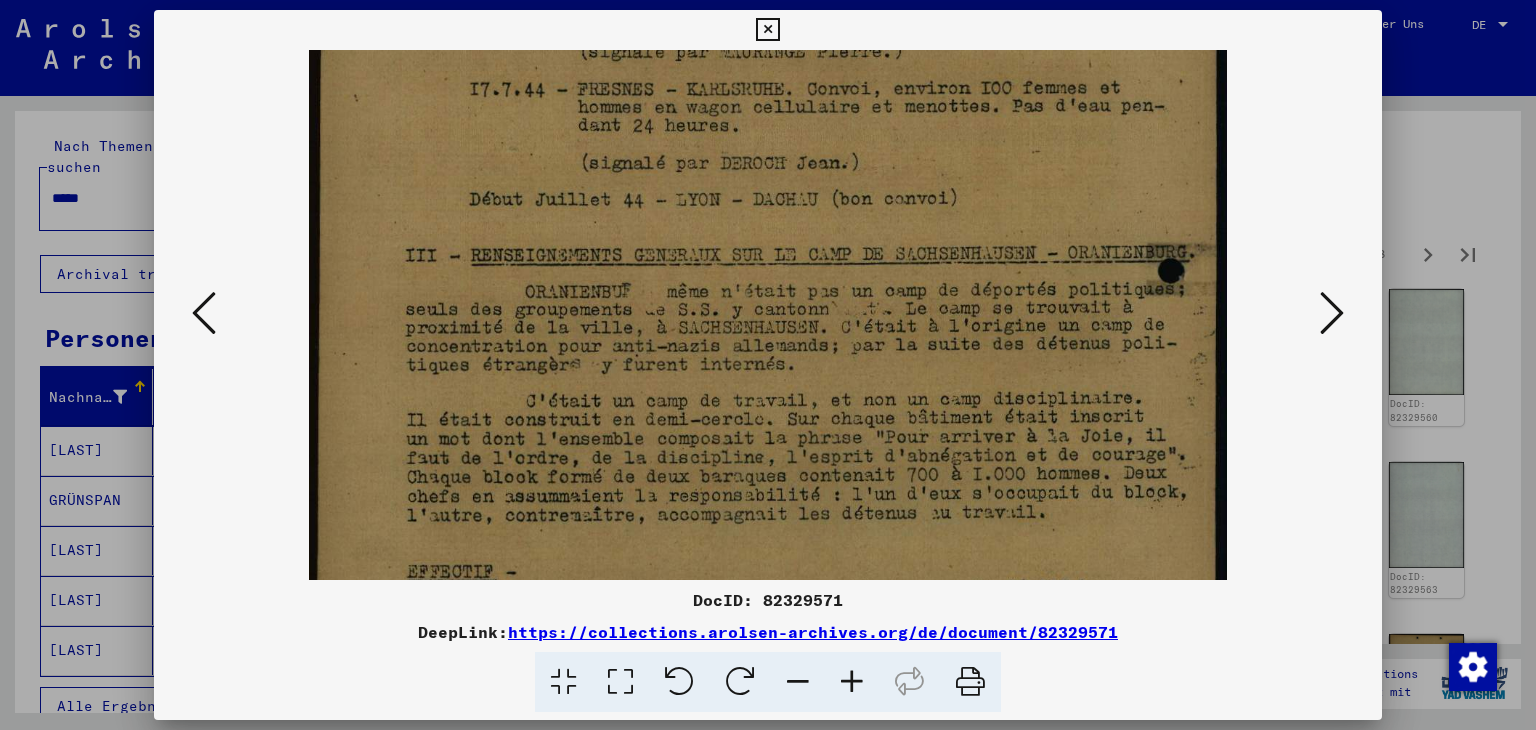 drag, startPoint x: 777, startPoint y: 520, endPoint x: 777, endPoint y: 437, distance: 83 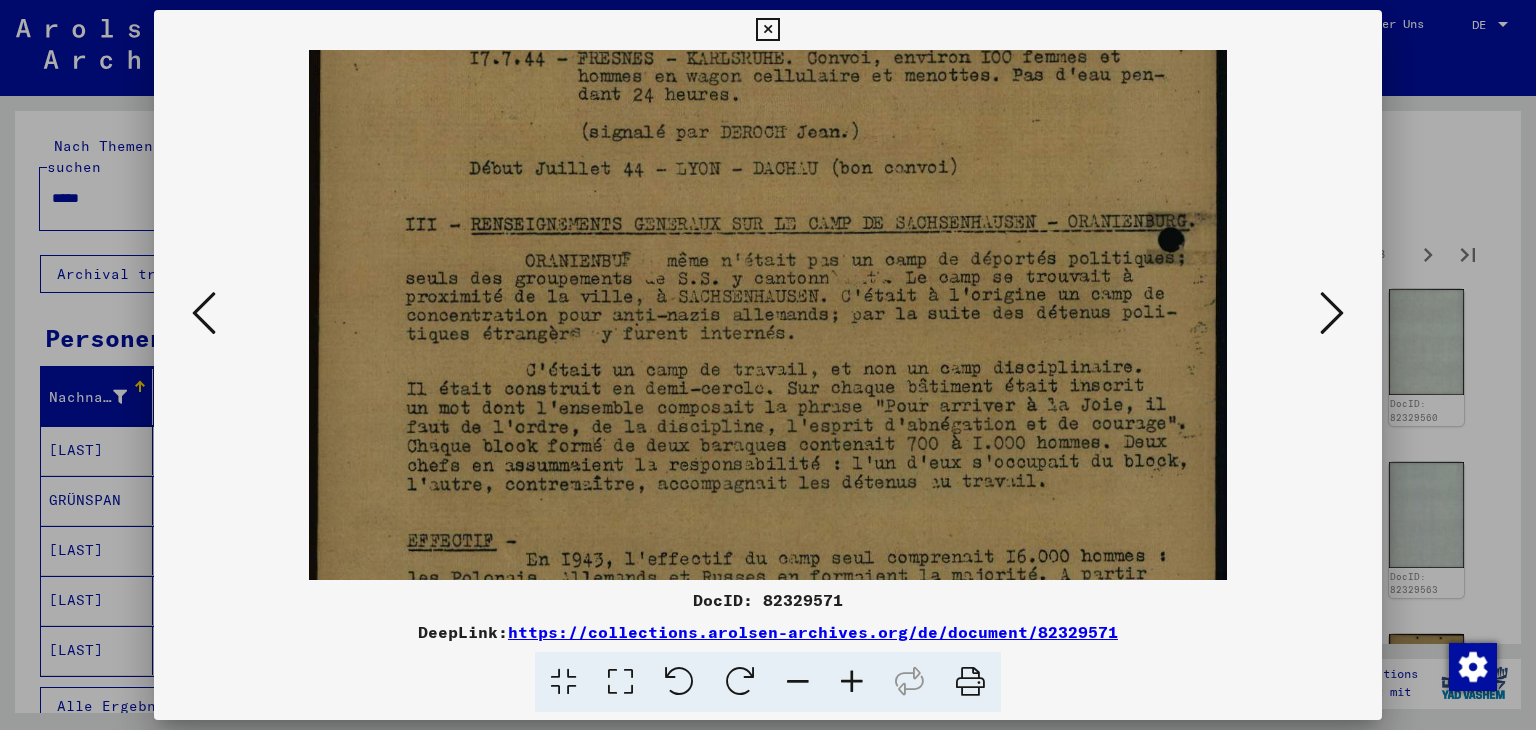 scroll, scrollTop: 649, scrollLeft: 0, axis: vertical 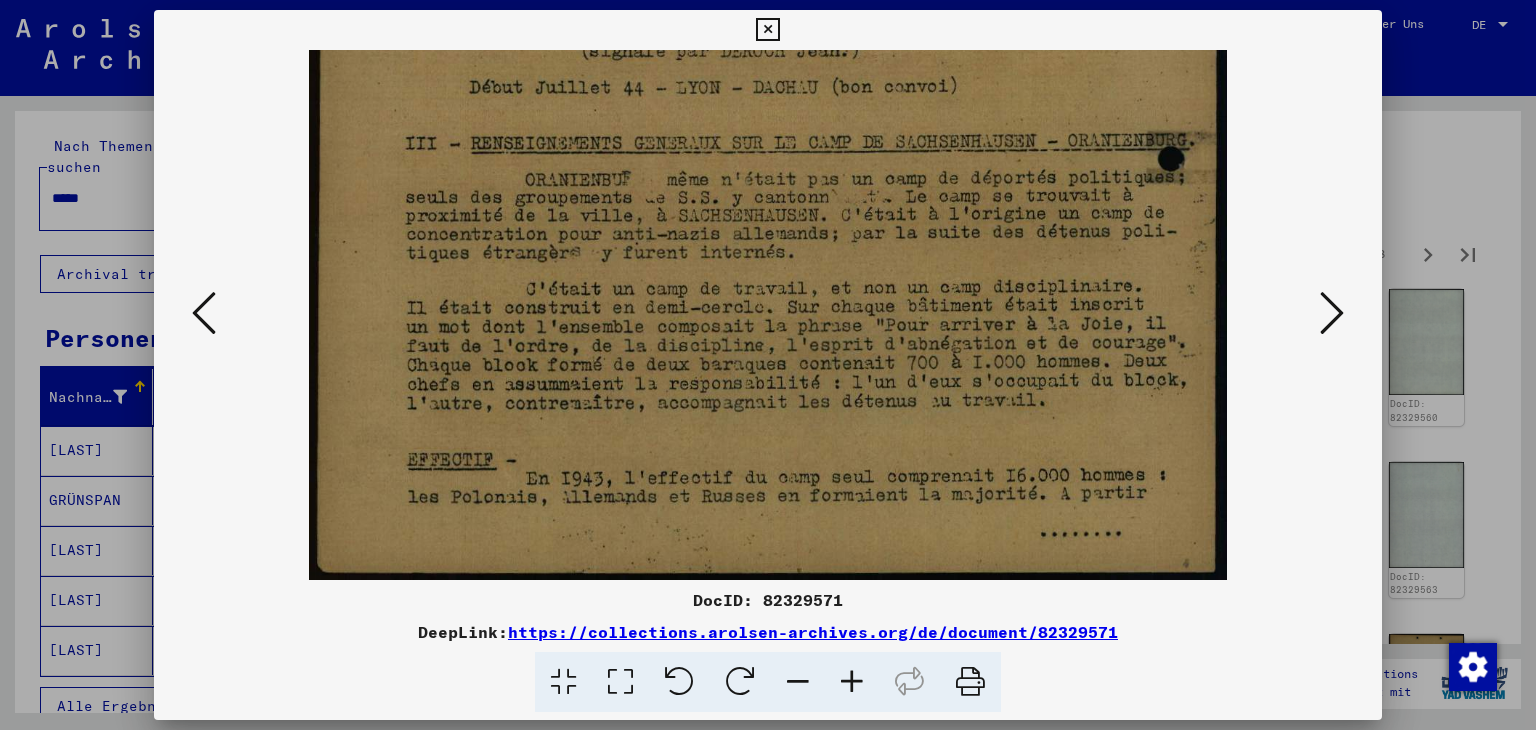 drag, startPoint x: 772, startPoint y: 500, endPoint x: 772, endPoint y: 357, distance: 143 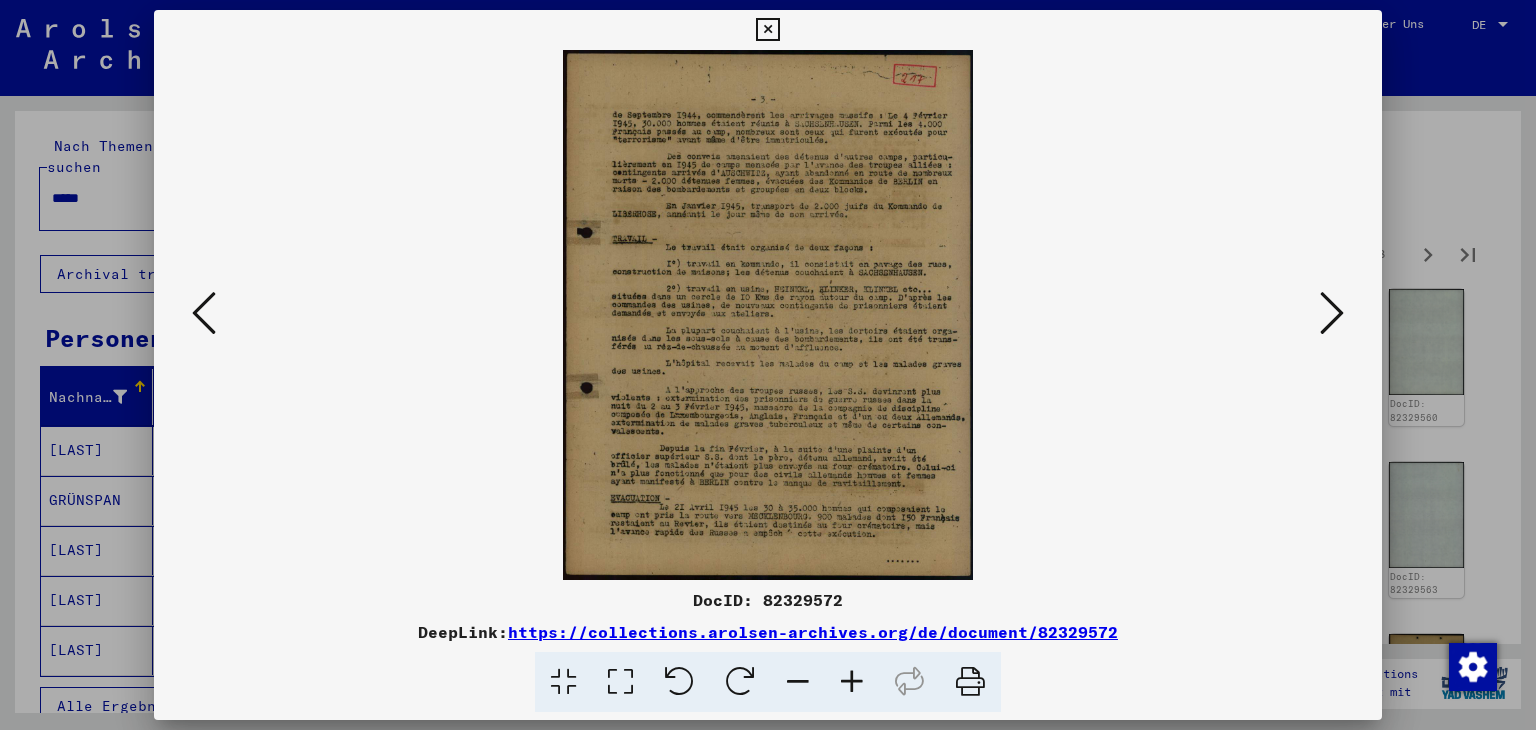scroll, scrollTop: 0, scrollLeft: 0, axis: both 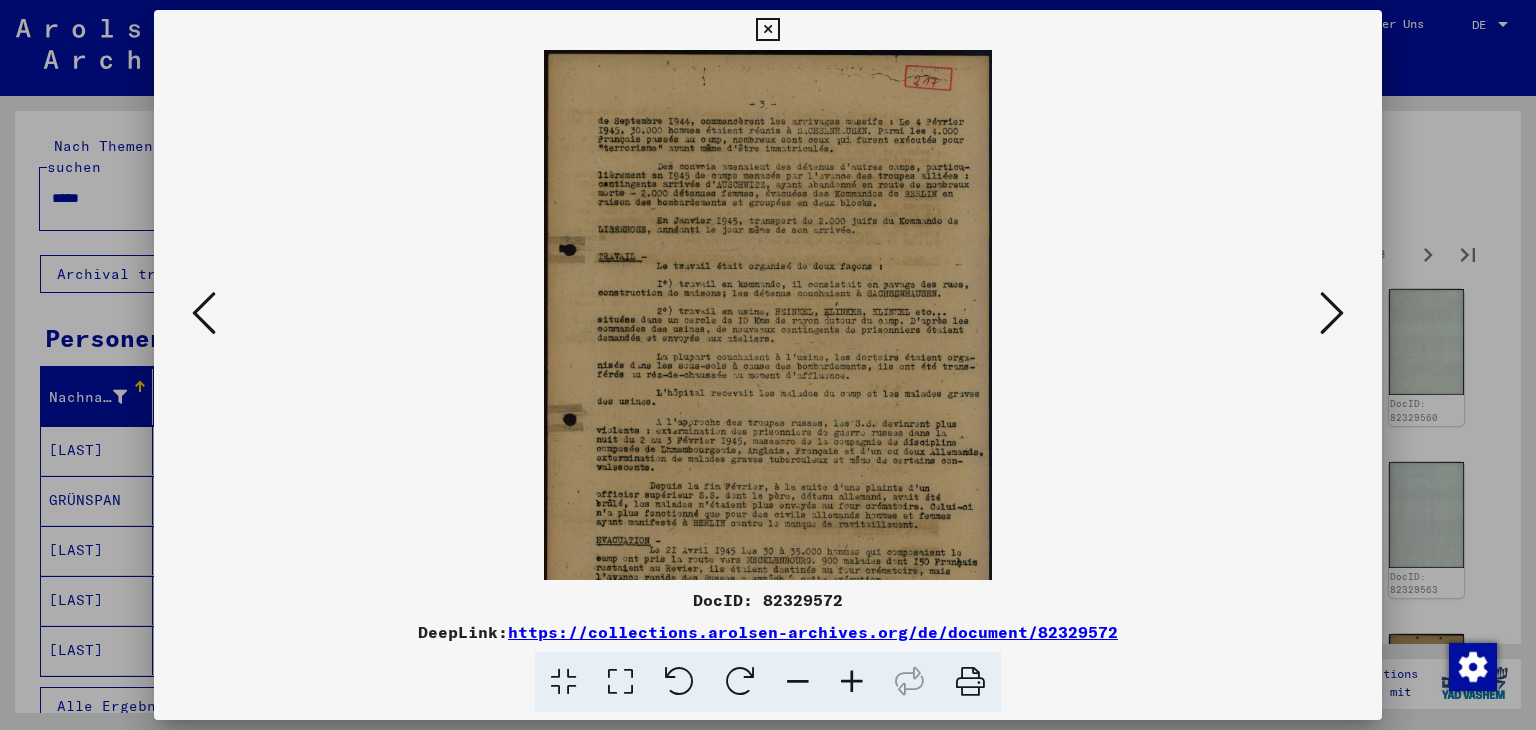 click at bounding box center (852, 682) 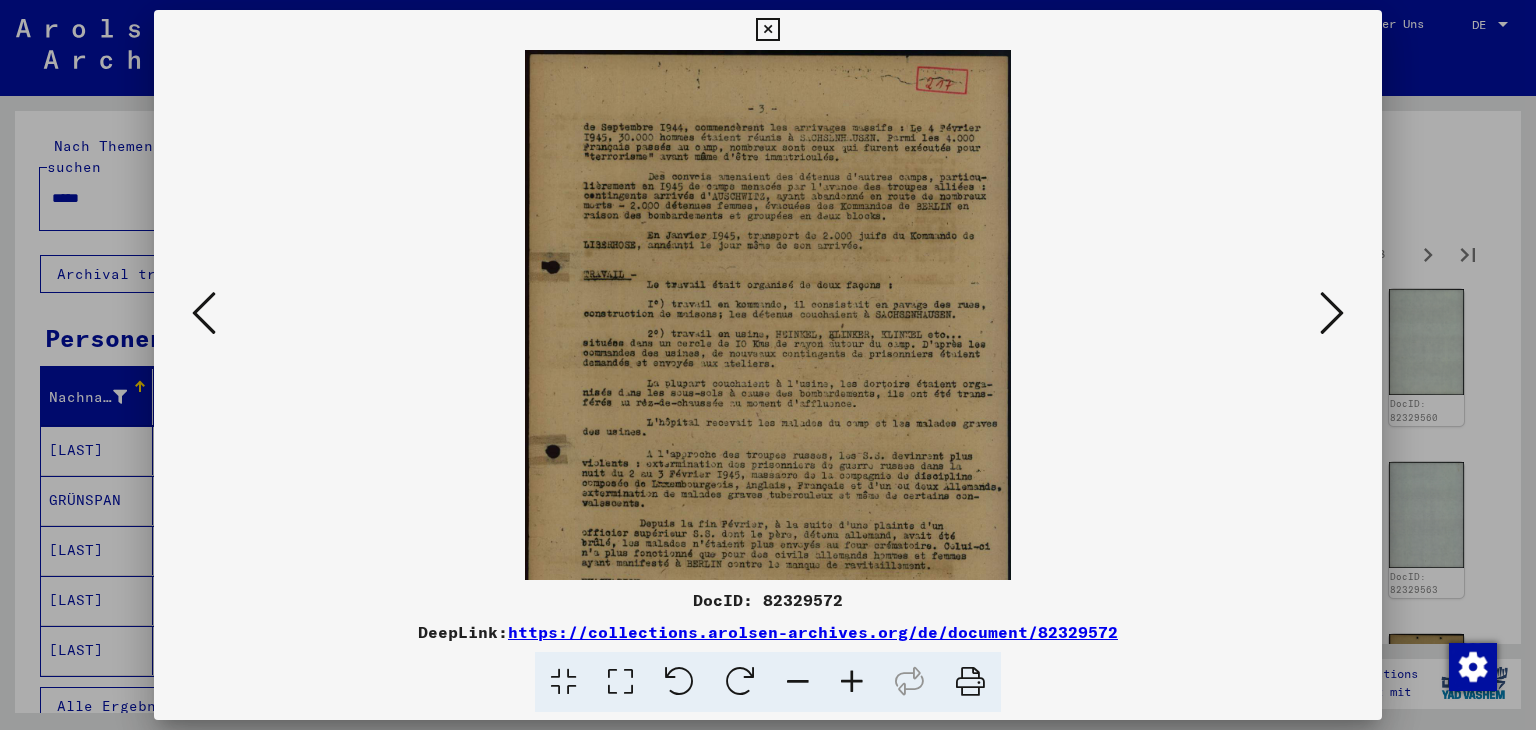 click at bounding box center [852, 682] 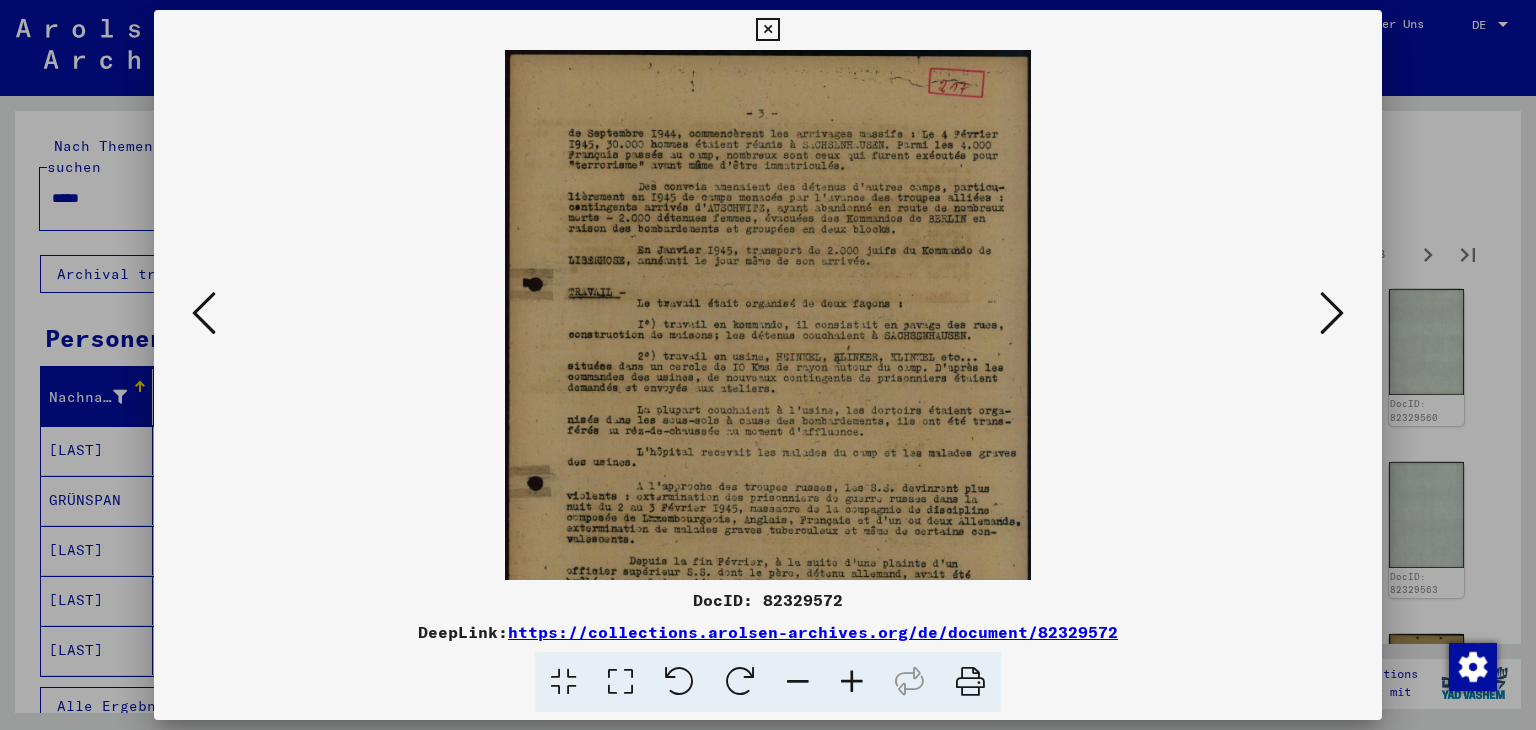 click at bounding box center [852, 682] 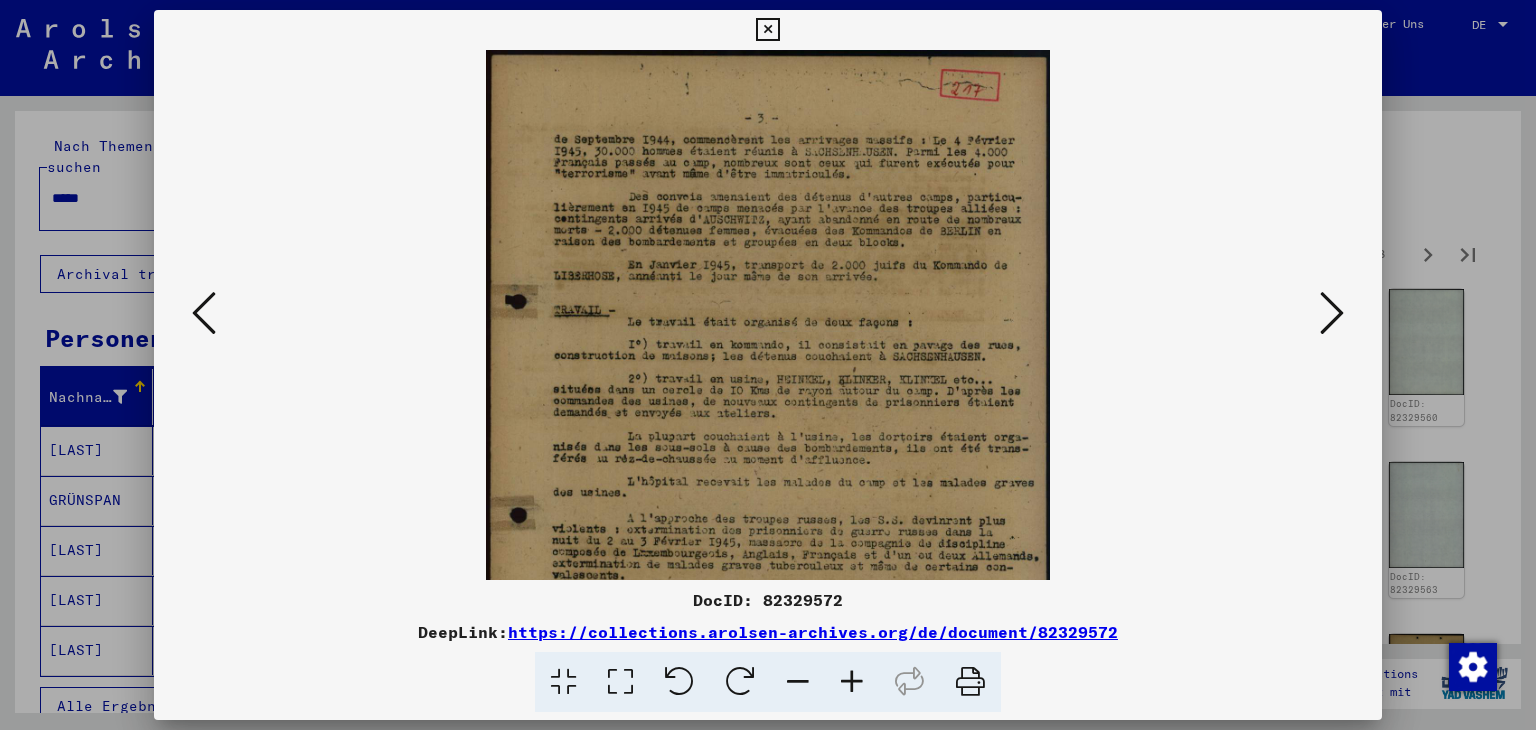 click at bounding box center [852, 682] 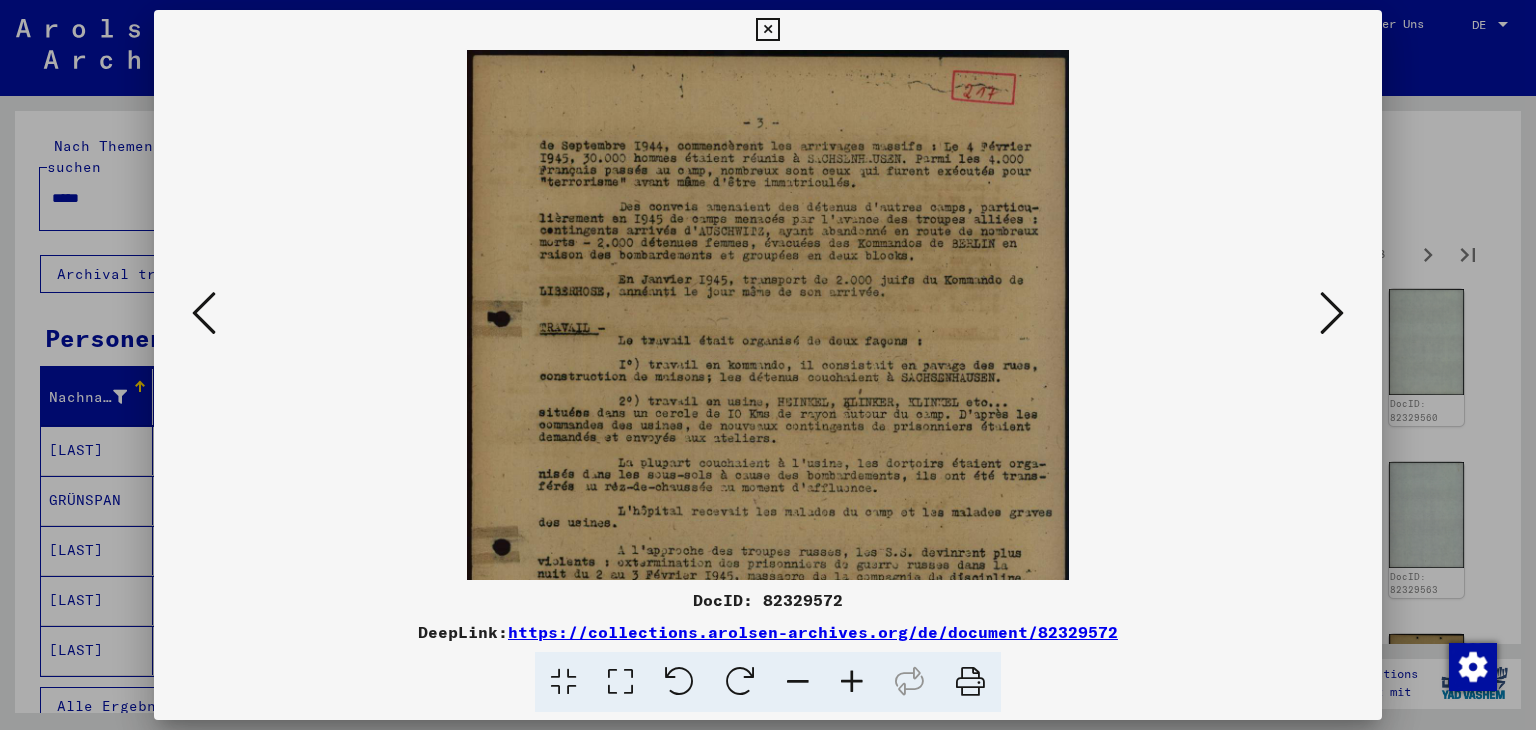 click at bounding box center (852, 682) 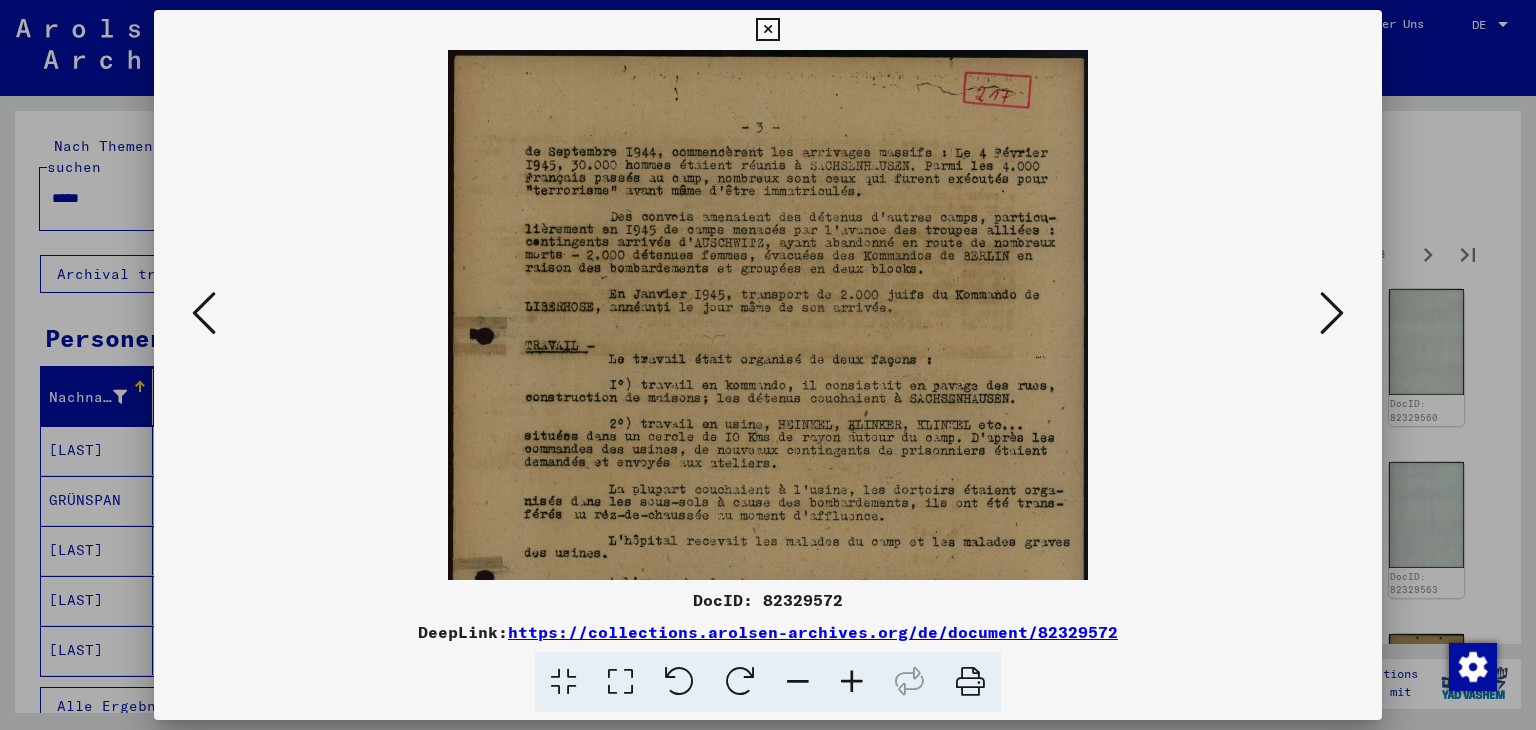 click at bounding box center (852, 682) 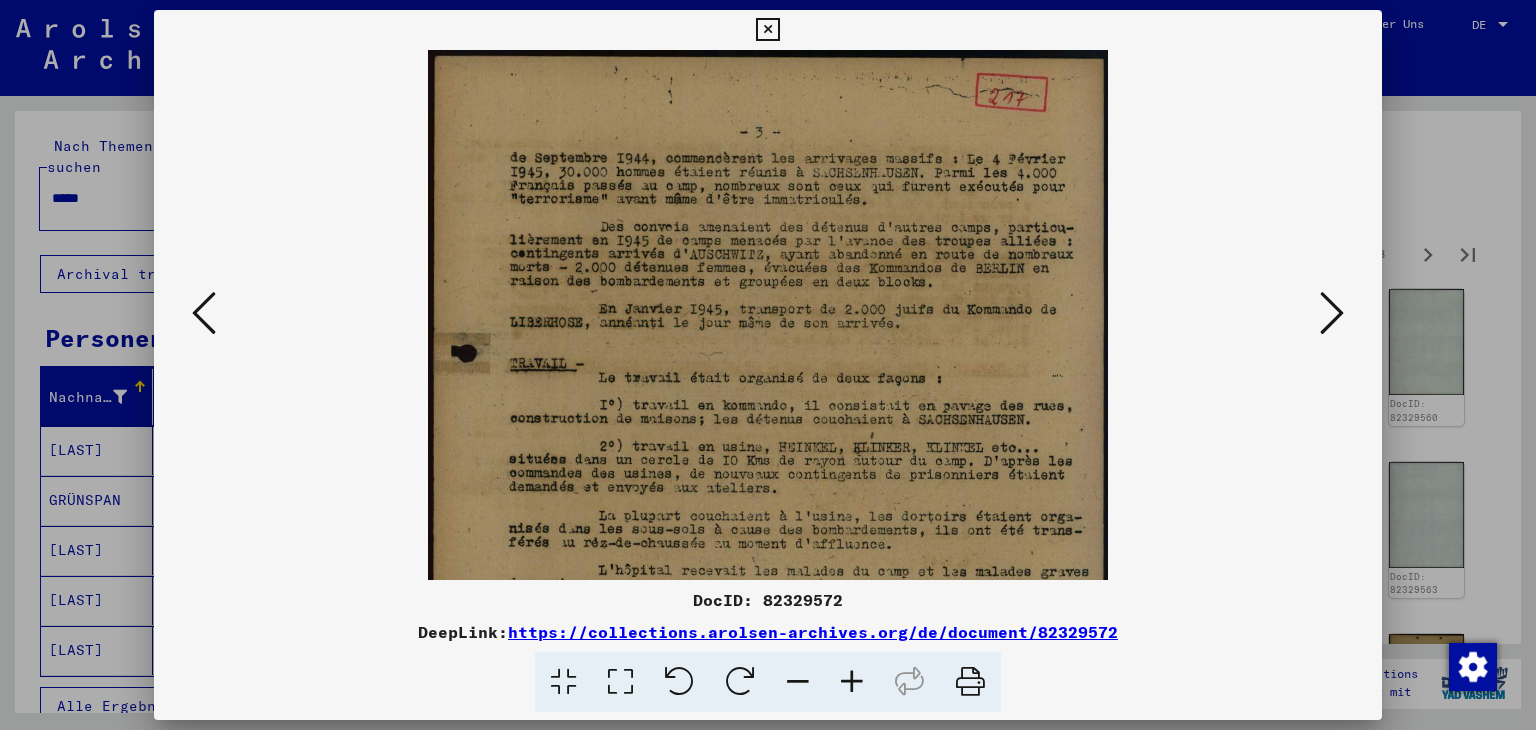 click at bounding box center [852, 682] 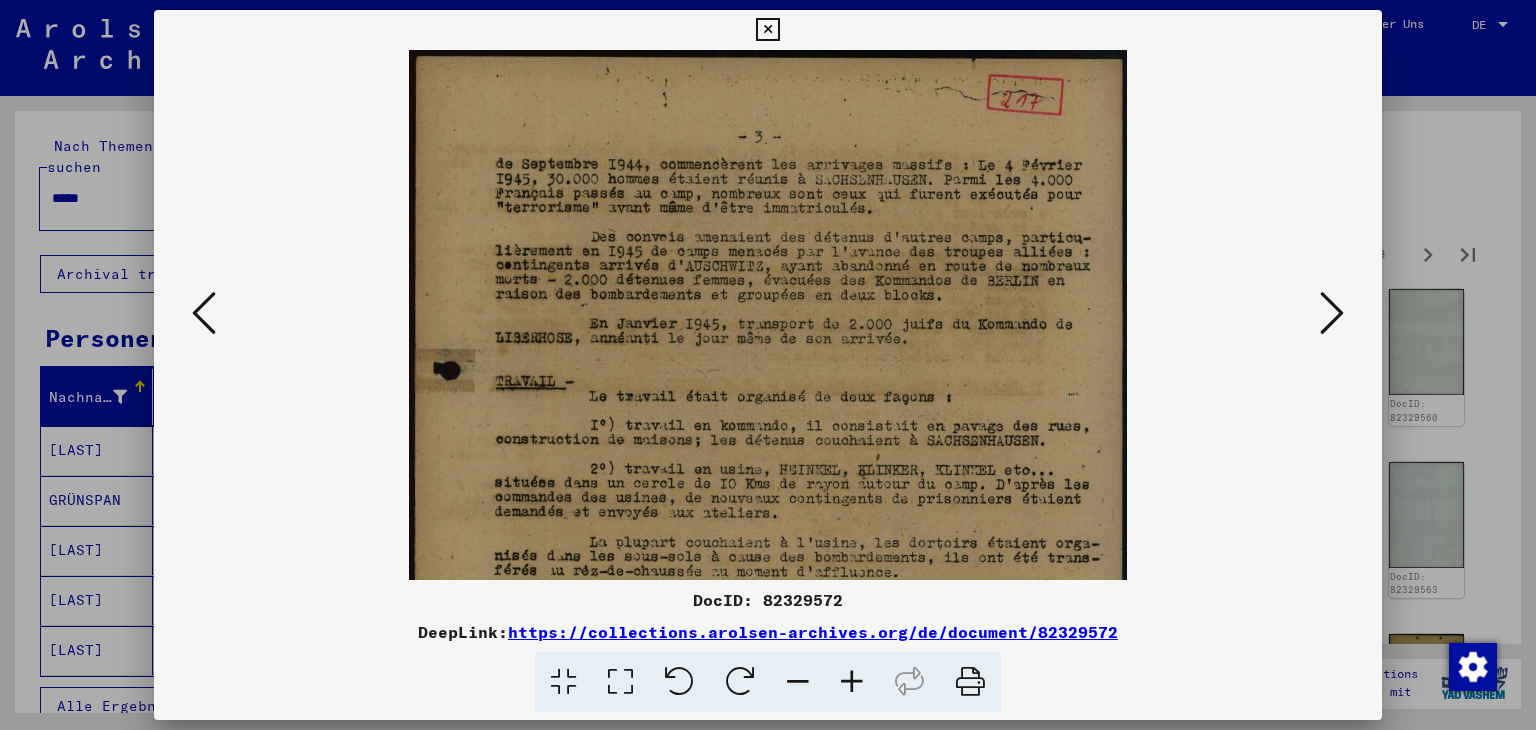 click at bounding box center (852, 682) 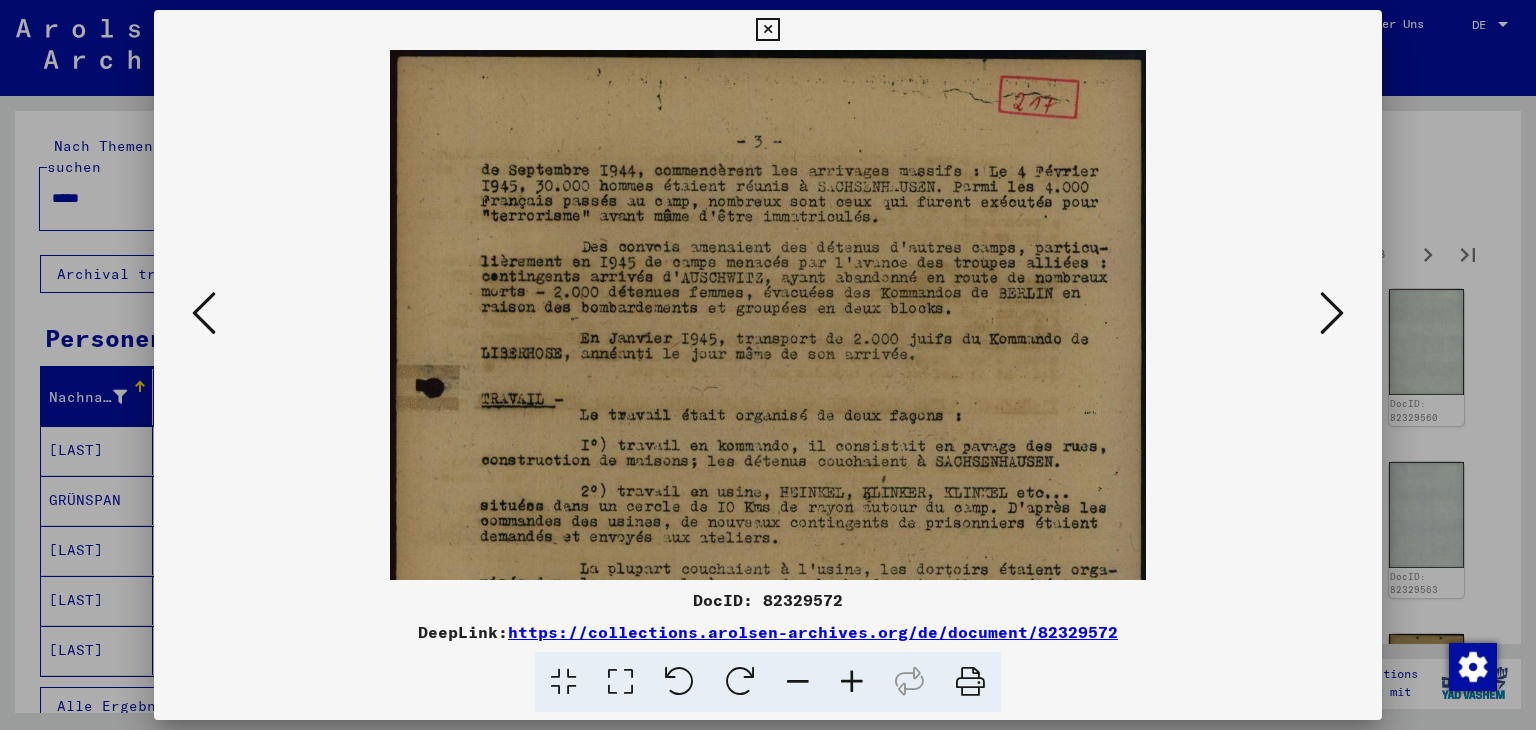 click at bounding box center (852, 682) 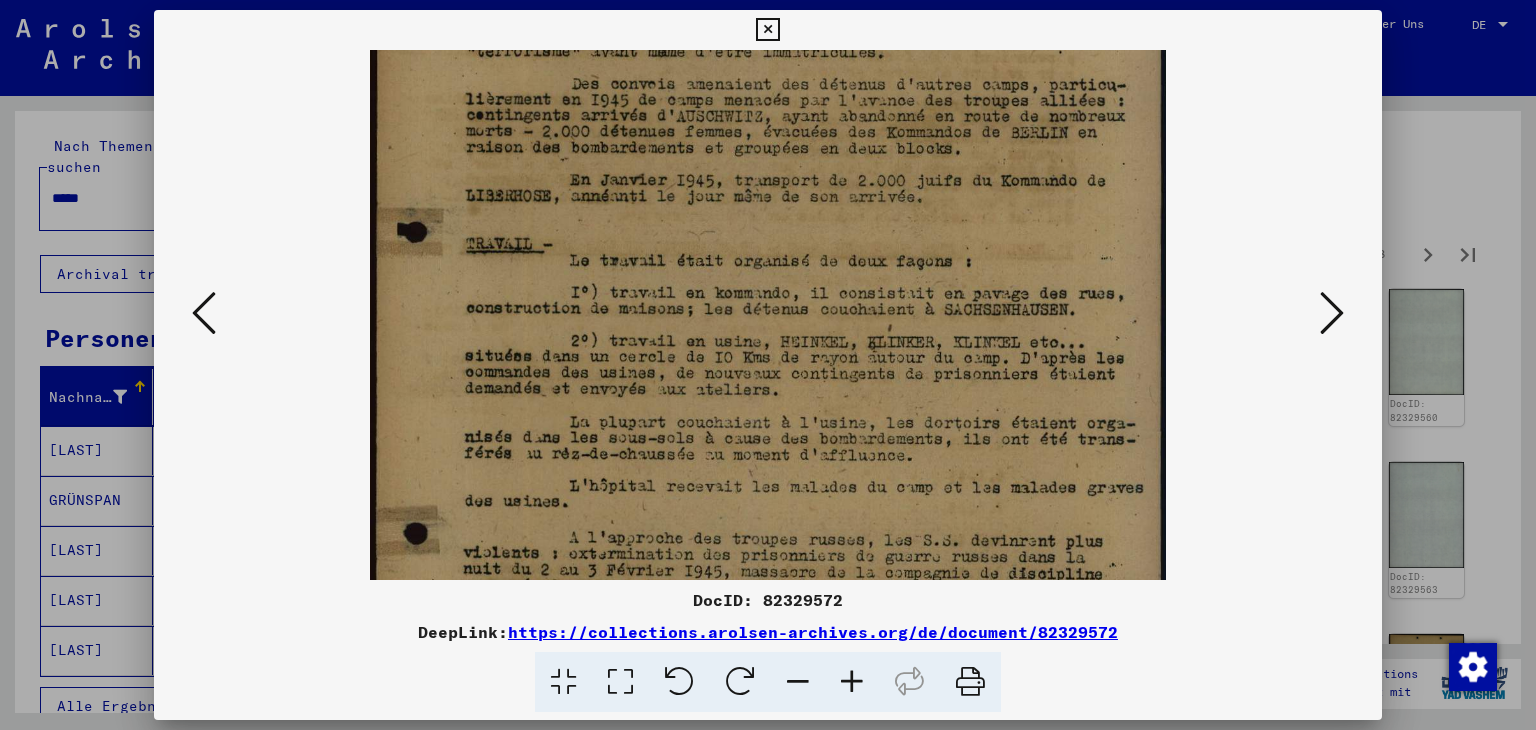 drag, startPoint x: 861, startPoint y: 391, endPoint x: 861, endPoint y: 337, distance: 54 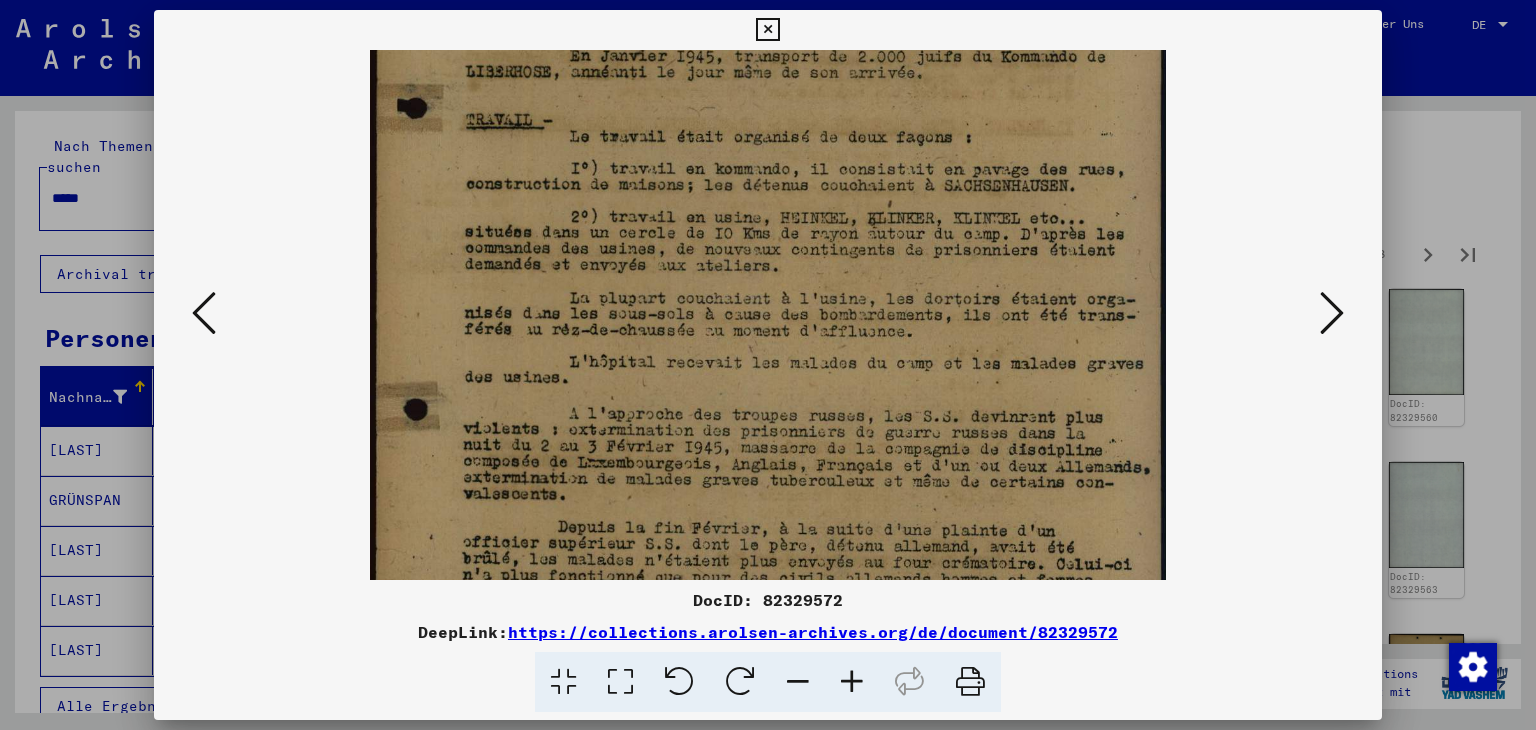 drag, startPoint x: 837, startPoint y: 507, endPoint x: 837, endPoint y: 393, distance: 114 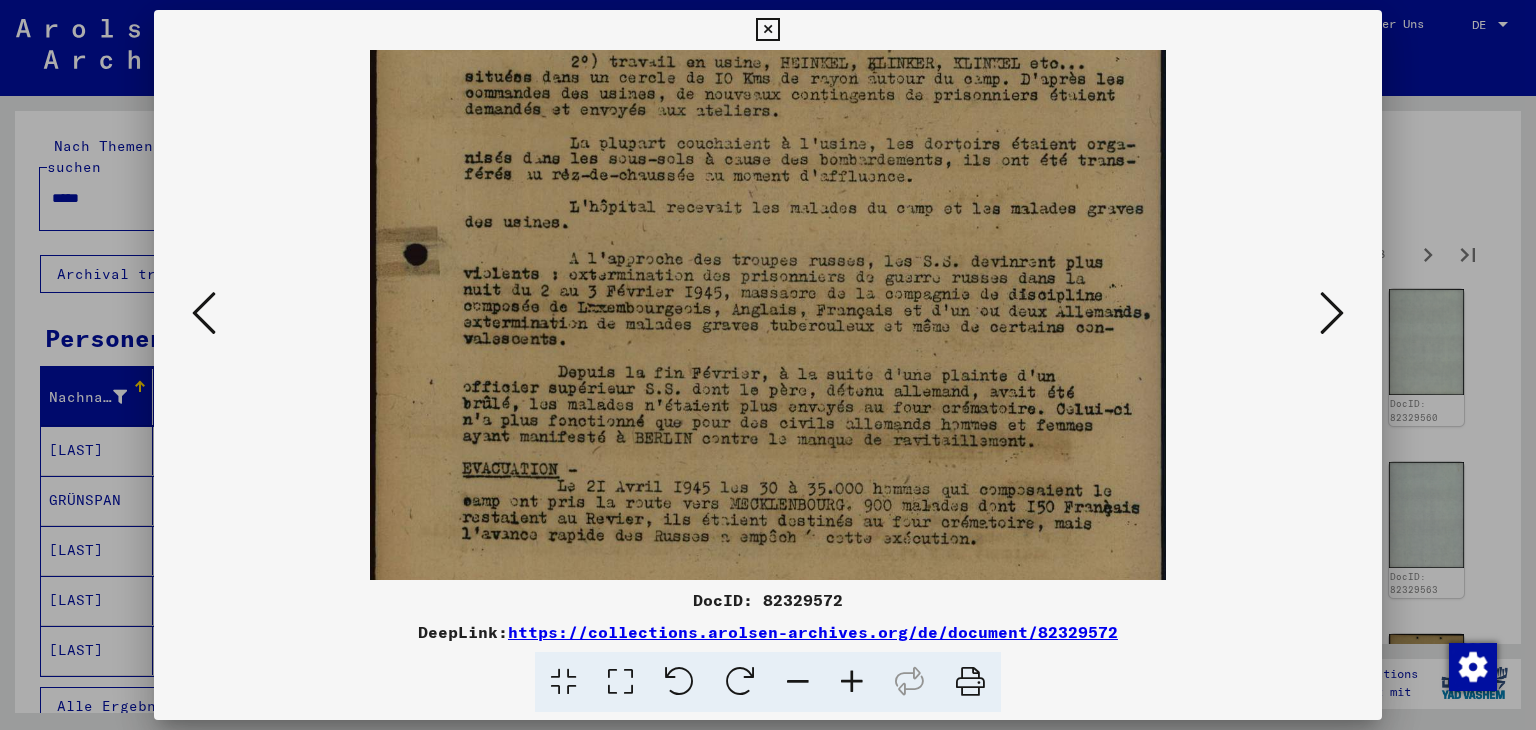 drag, startPoint x: 832, startPoint y: 474, endPoint x: 827, endPoint y: 320, distance: 154.08115 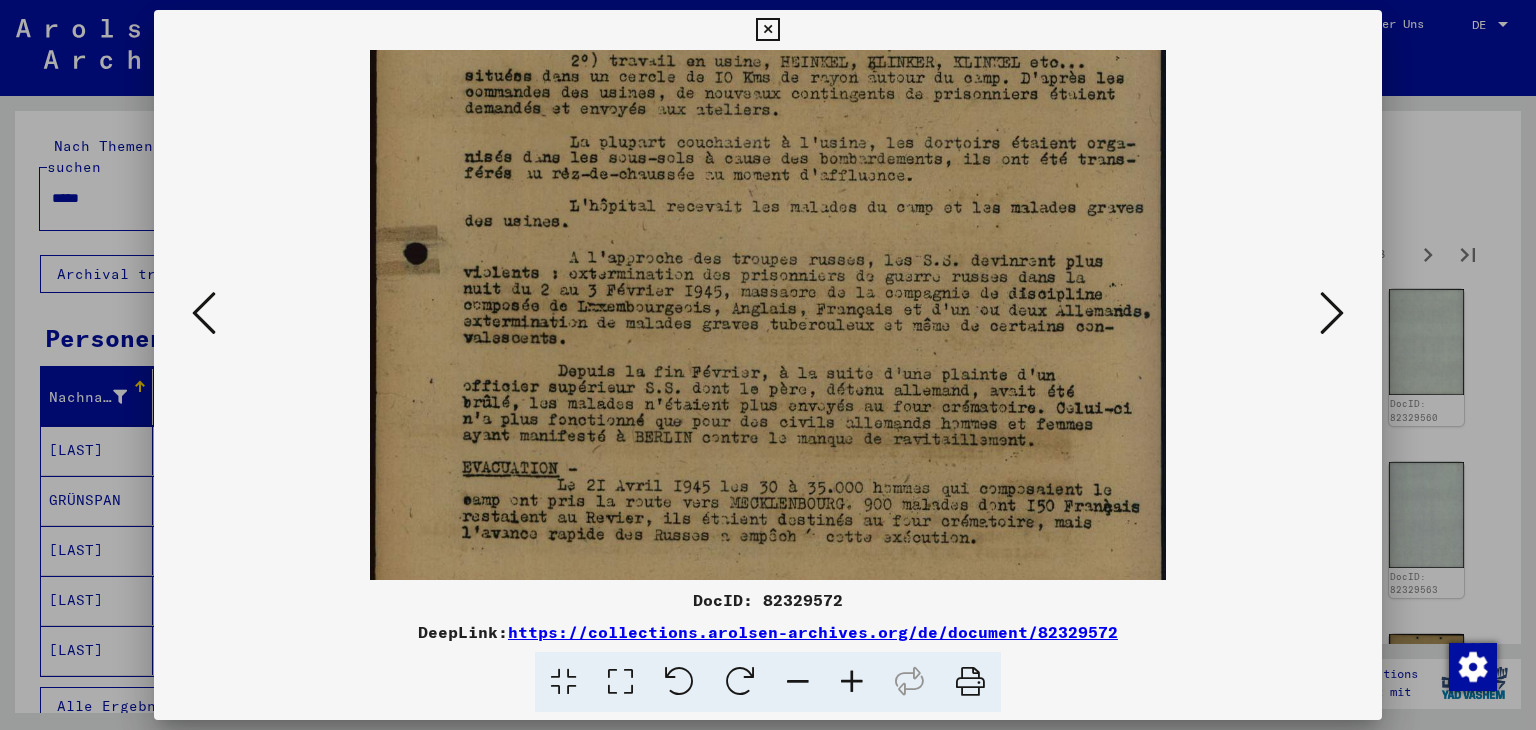 scroll, scrollTop: 500, scrollLeft: 0, axis: vertical 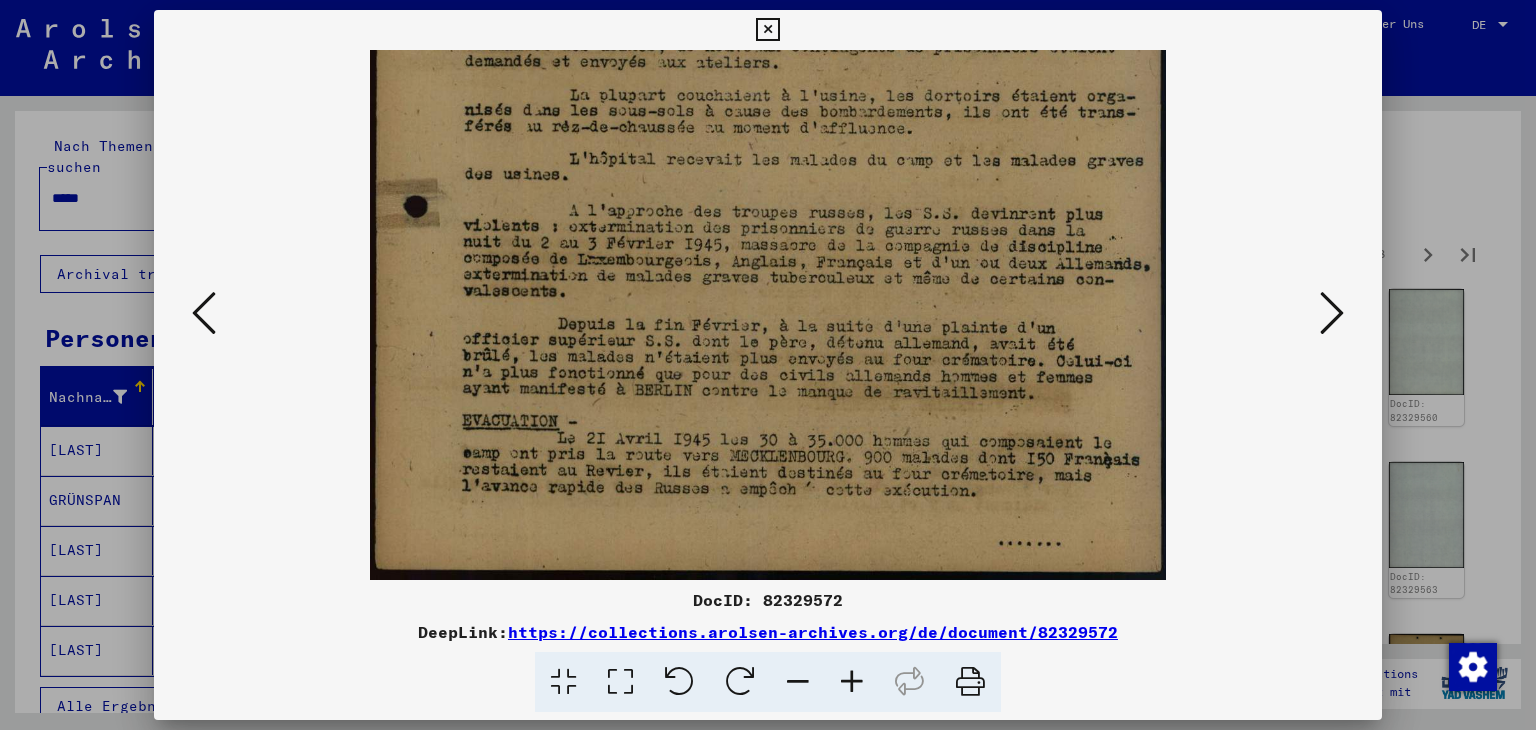 drag, startPoint x: 813, startPoint y: 479, endPoint x: 803, endPoint y: 310, distance: 169.2956 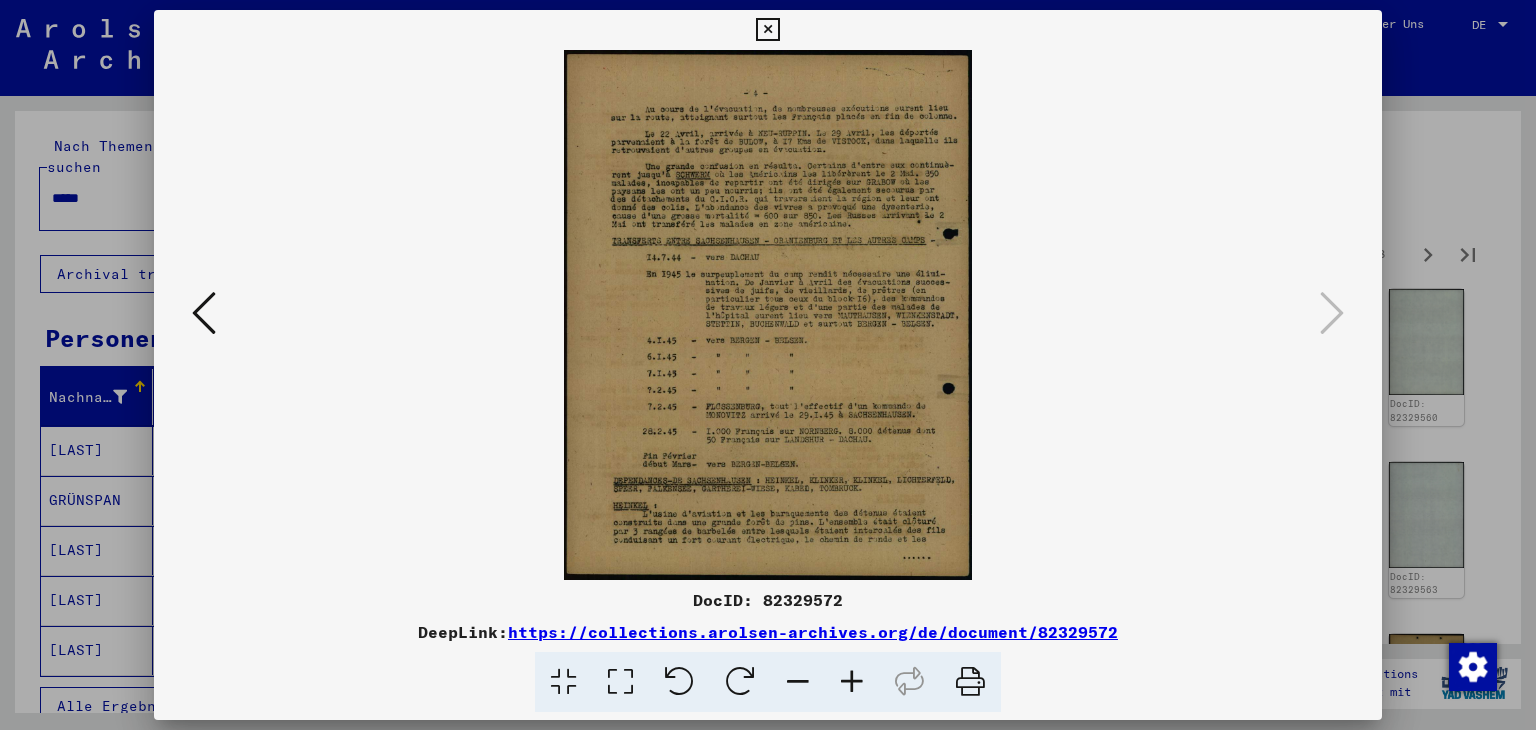 scroll, scrollTop: 0, scrollLeft: 0, axis: both 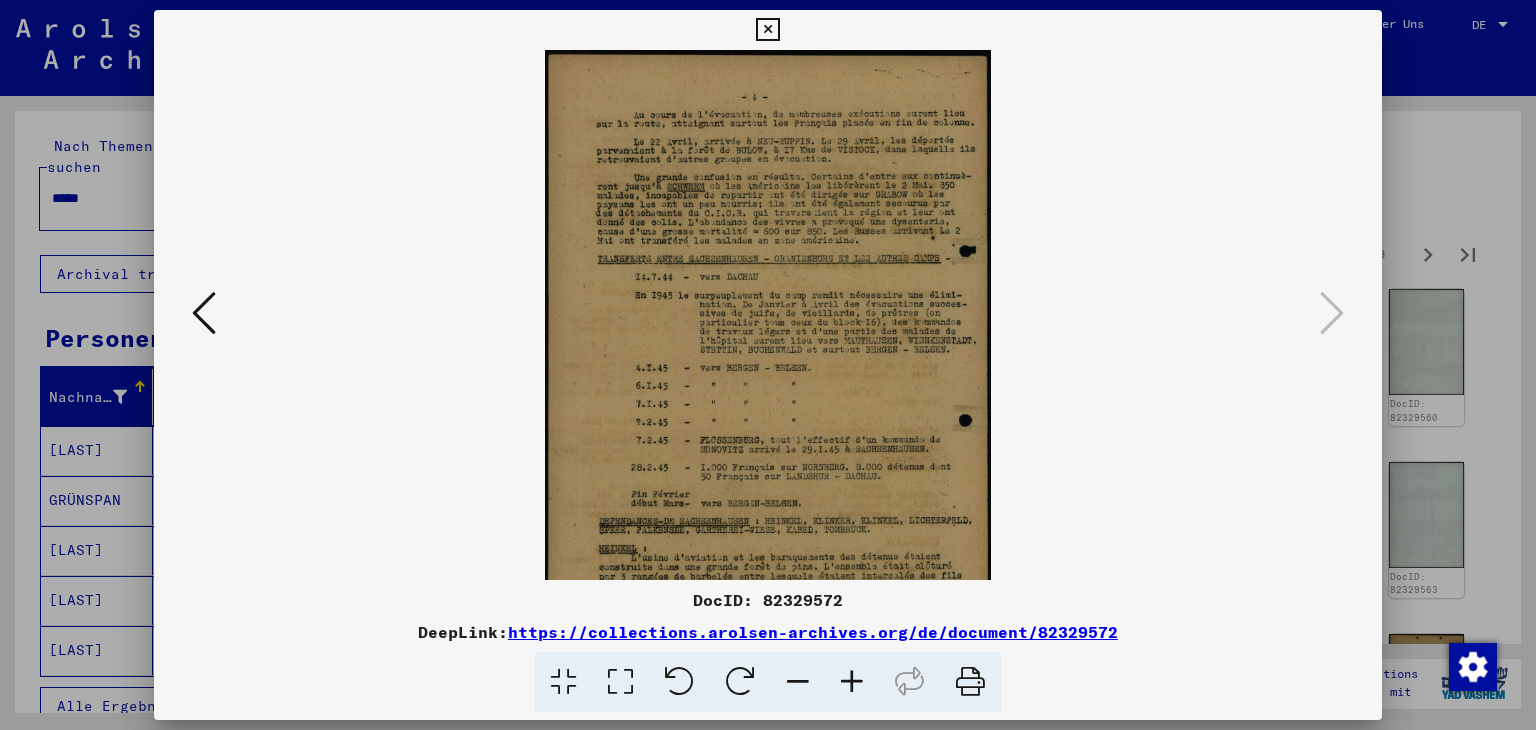 click at bounding box center (852, 682) 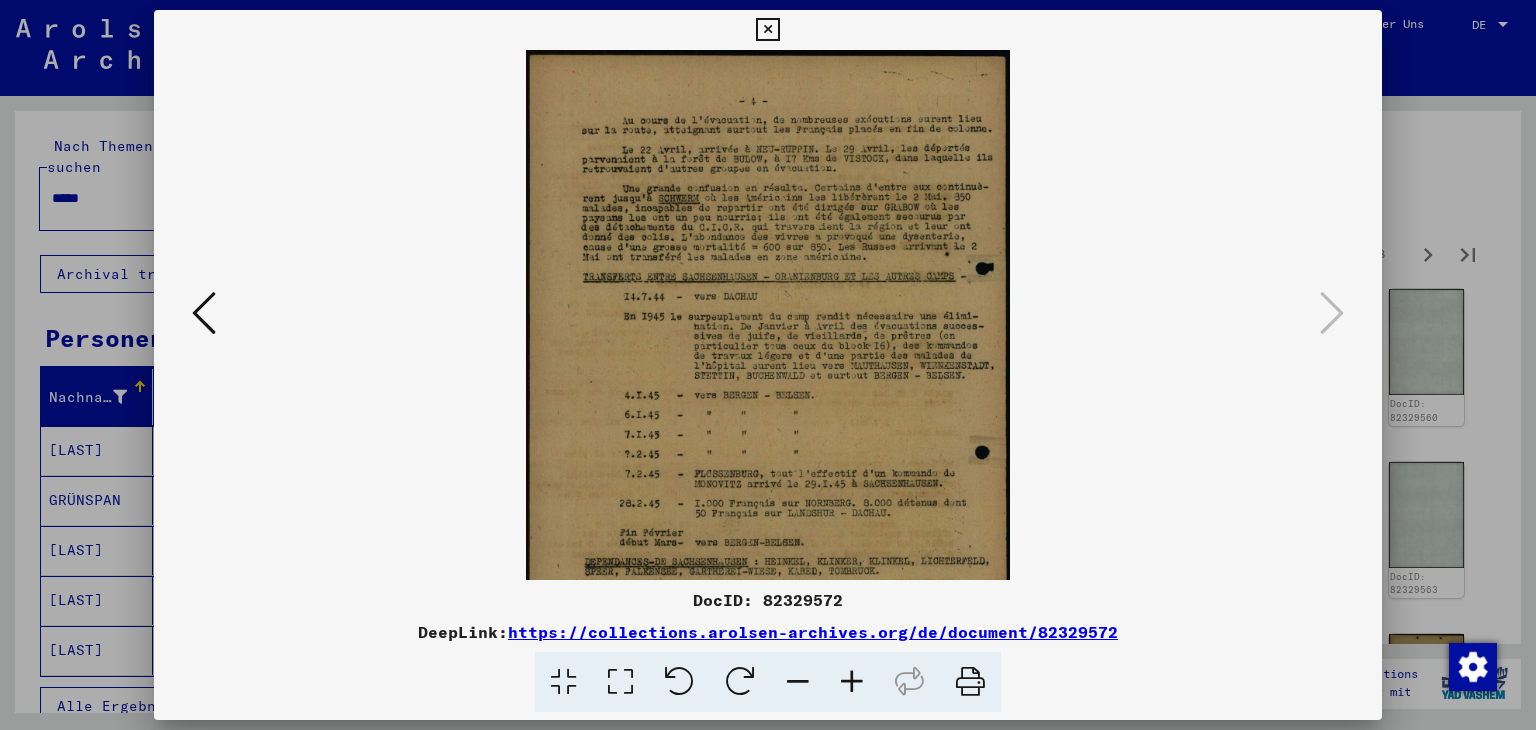 click at bounding box center (852, 682) 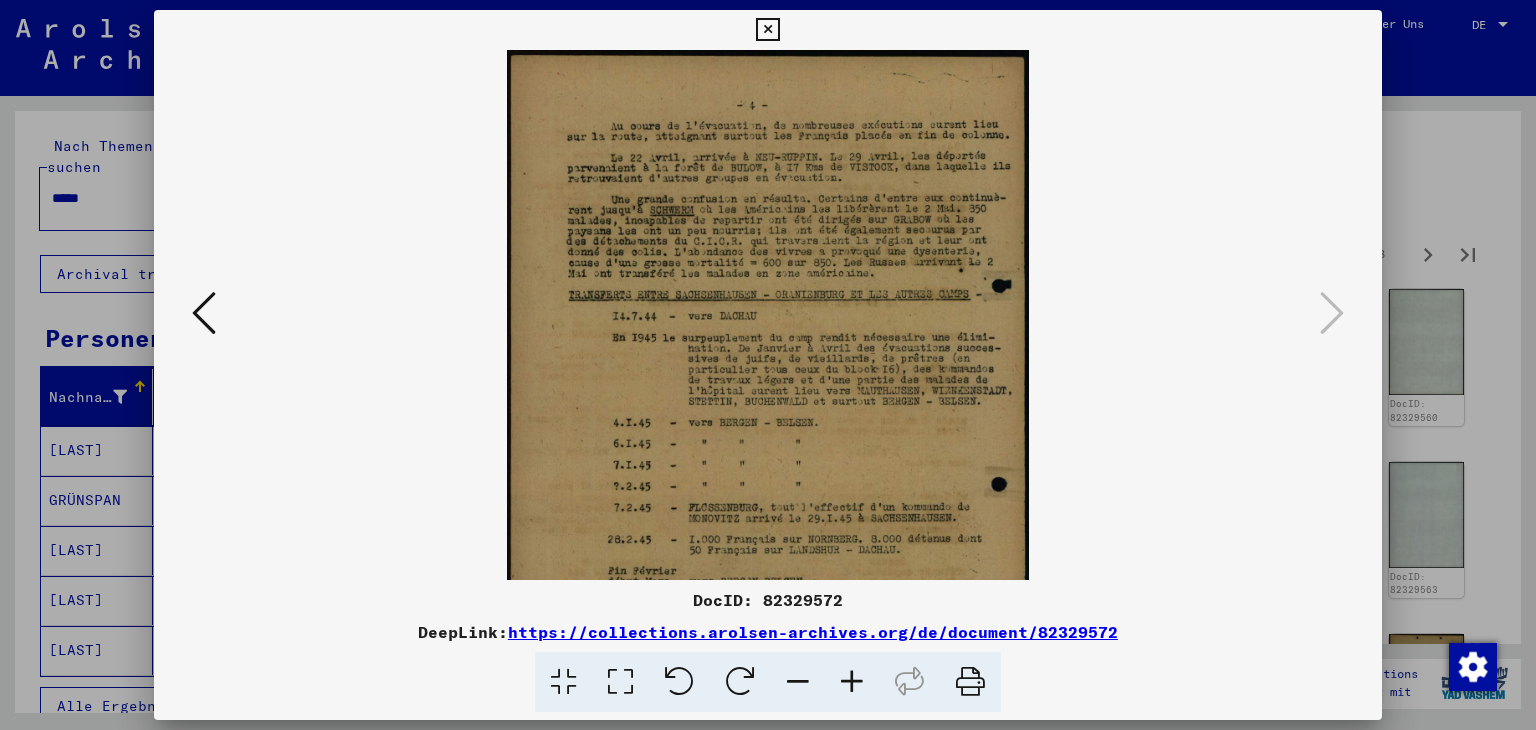 click at bounding box center [852, 682] 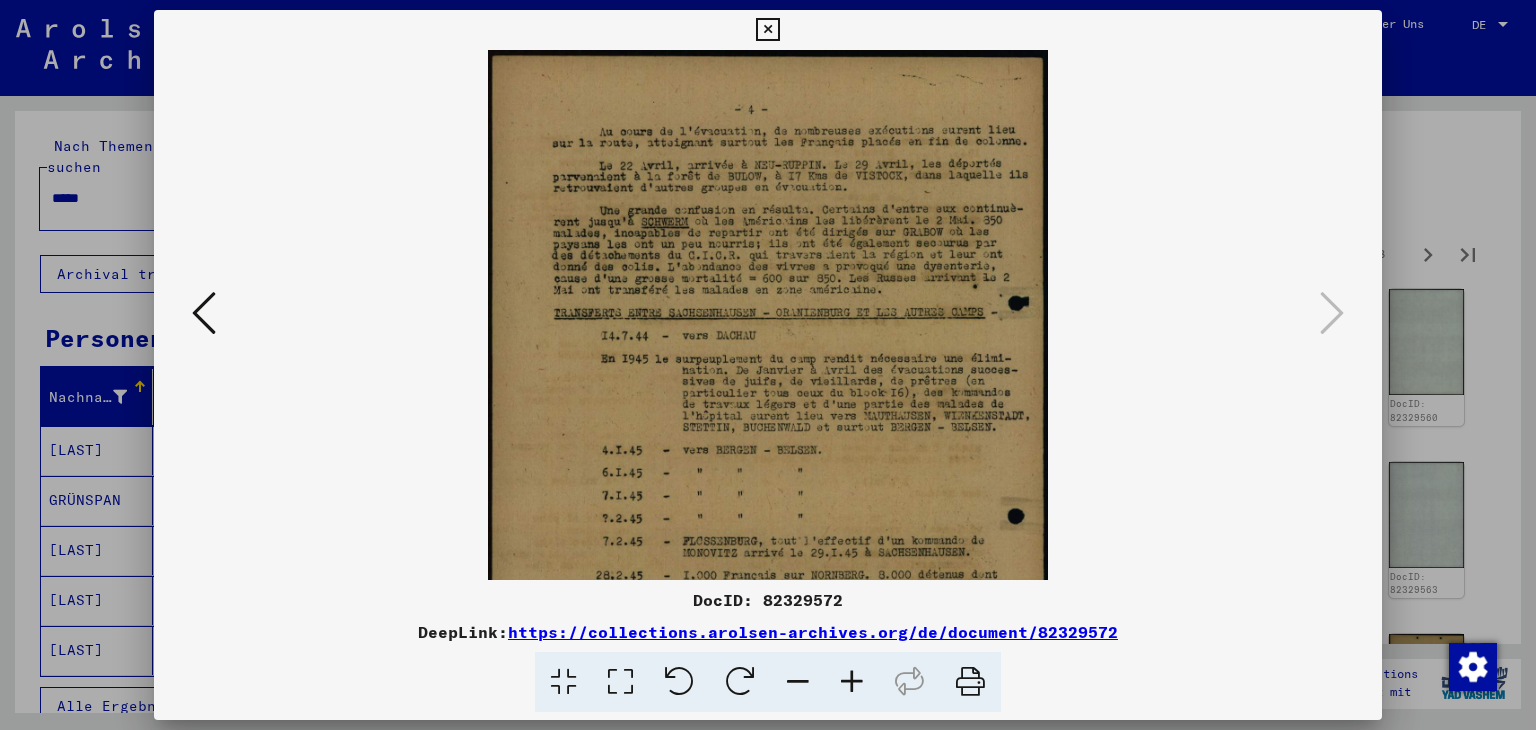 click at bounding box center (852, 682) 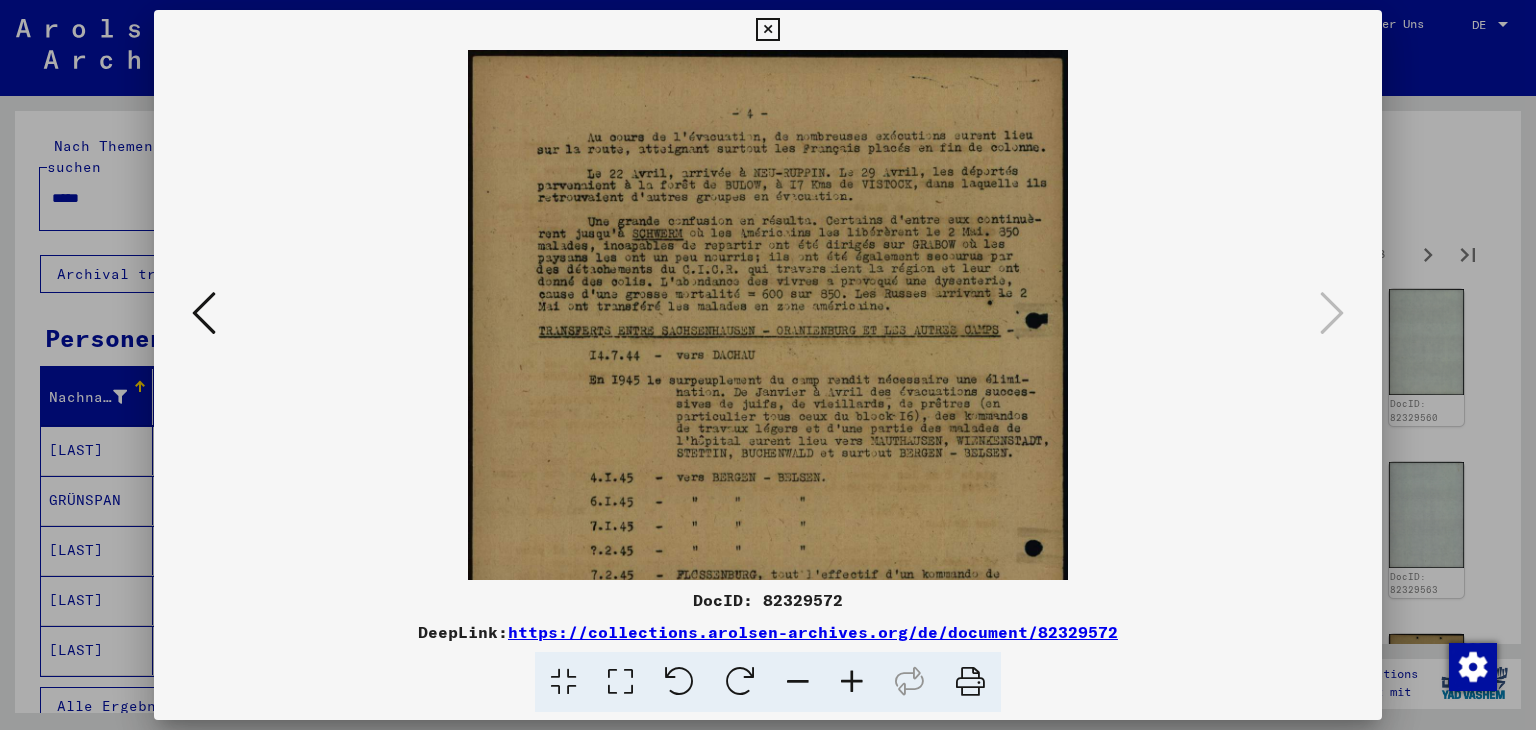 click at bounding box center (852, 682) 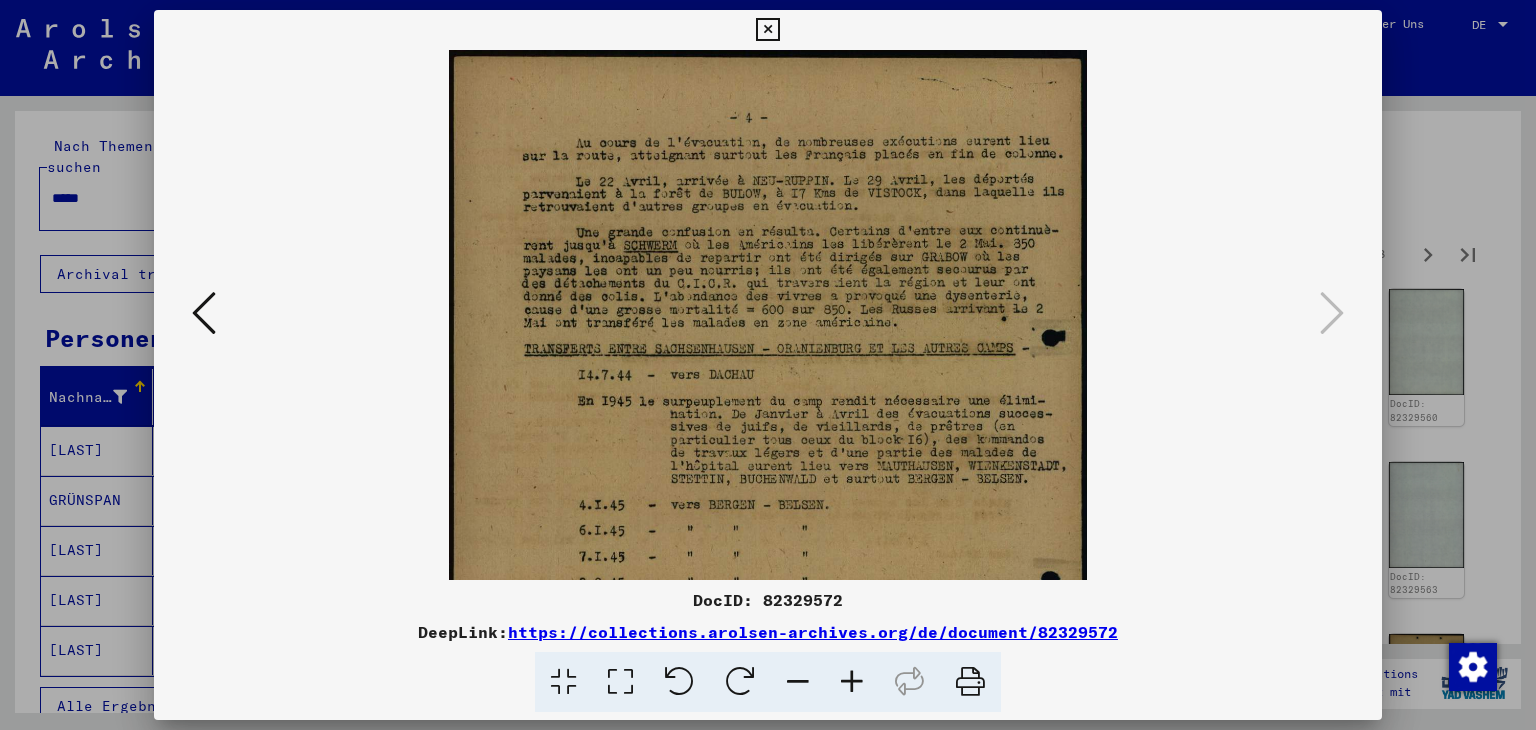 click at bounding box center (852, 682) 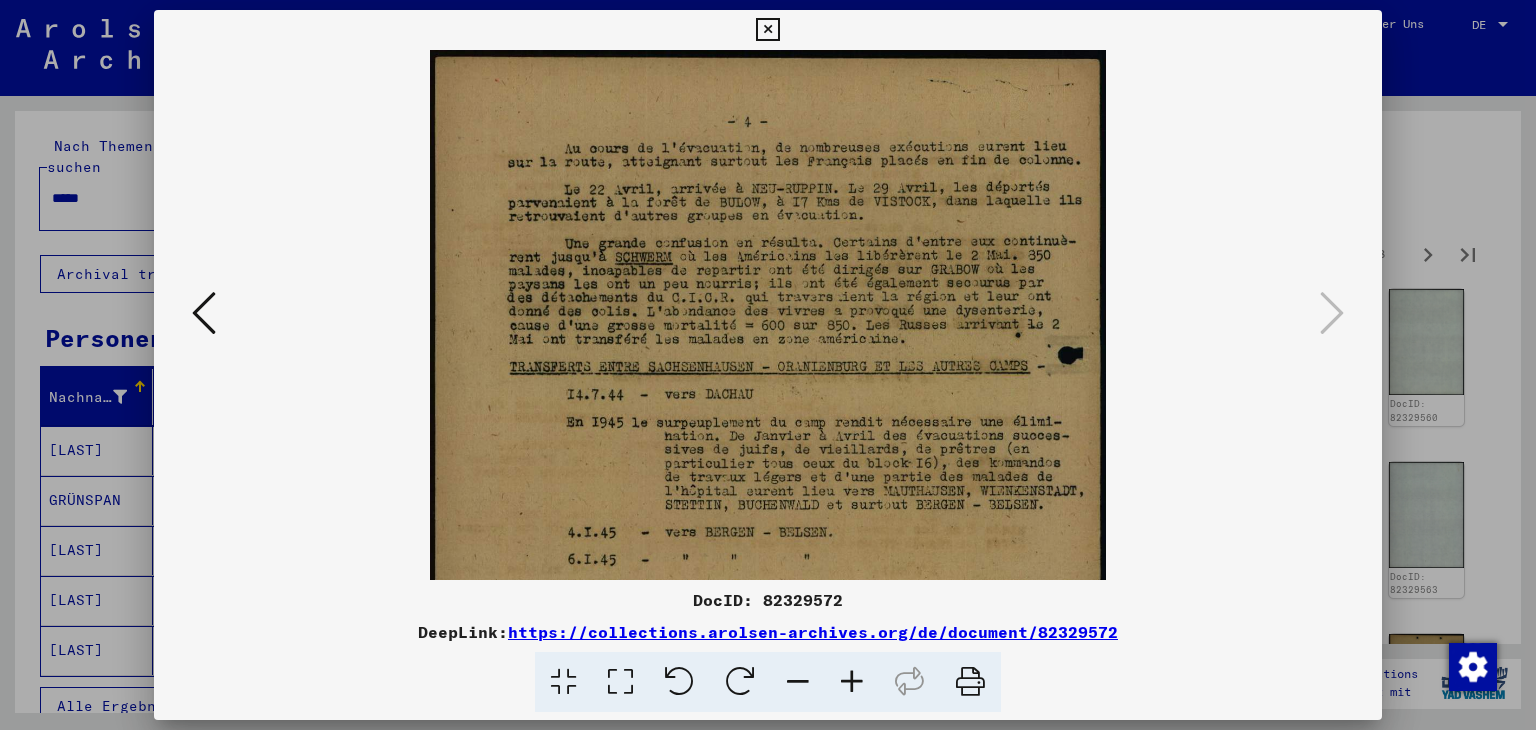 click at bounding box center (852, 682) 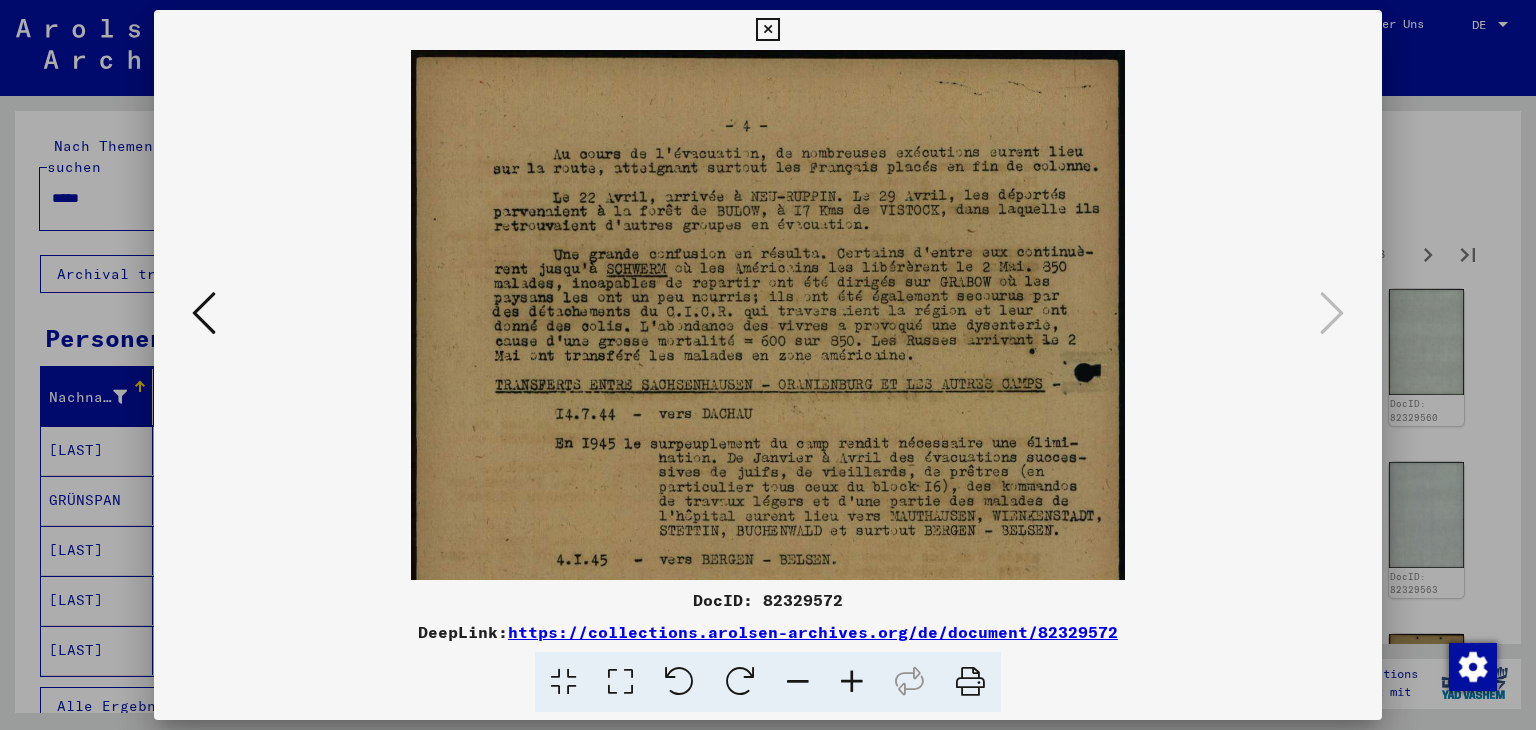 click at bounding box center [852, 682] 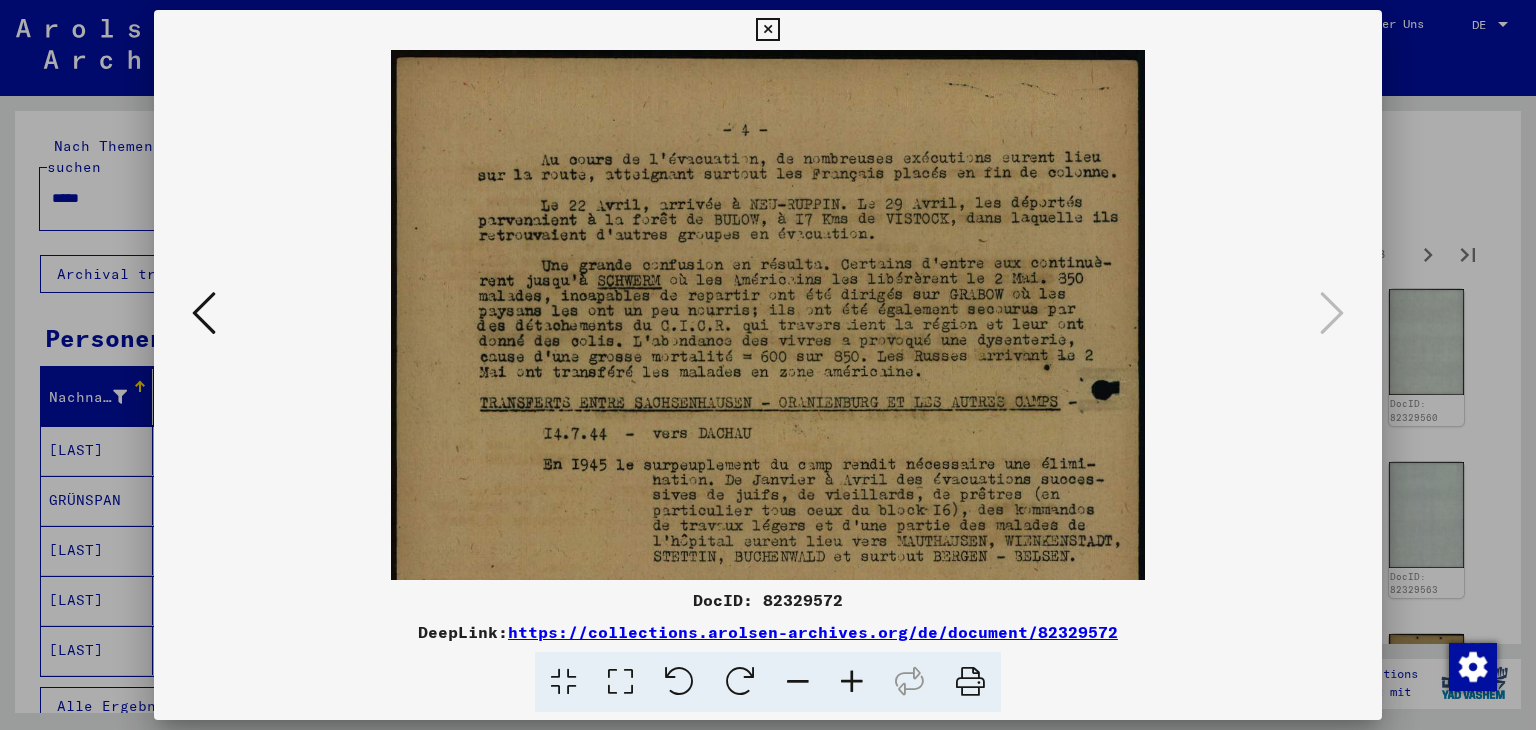 click at bounding box center (852, 682) 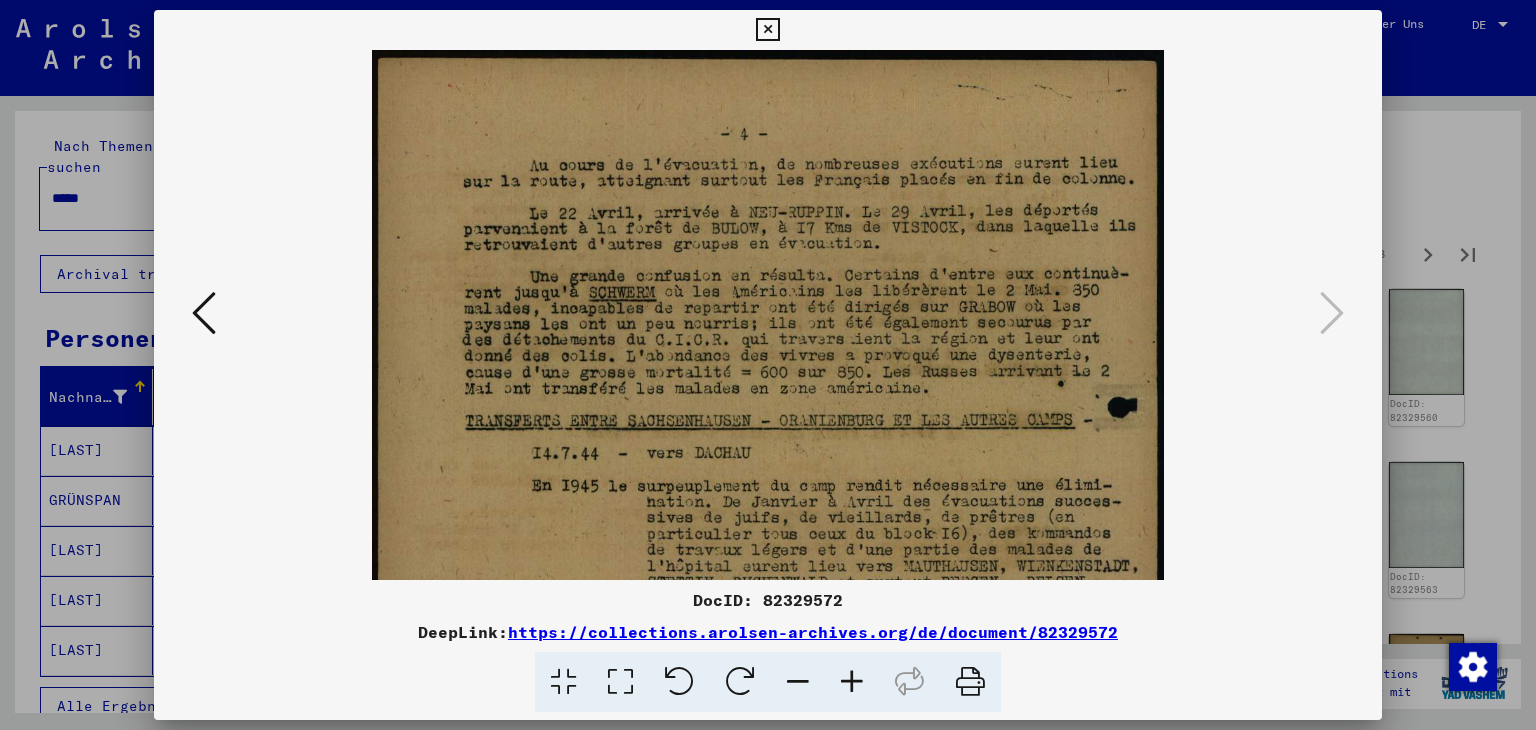 click at bounding box center (852, 682) 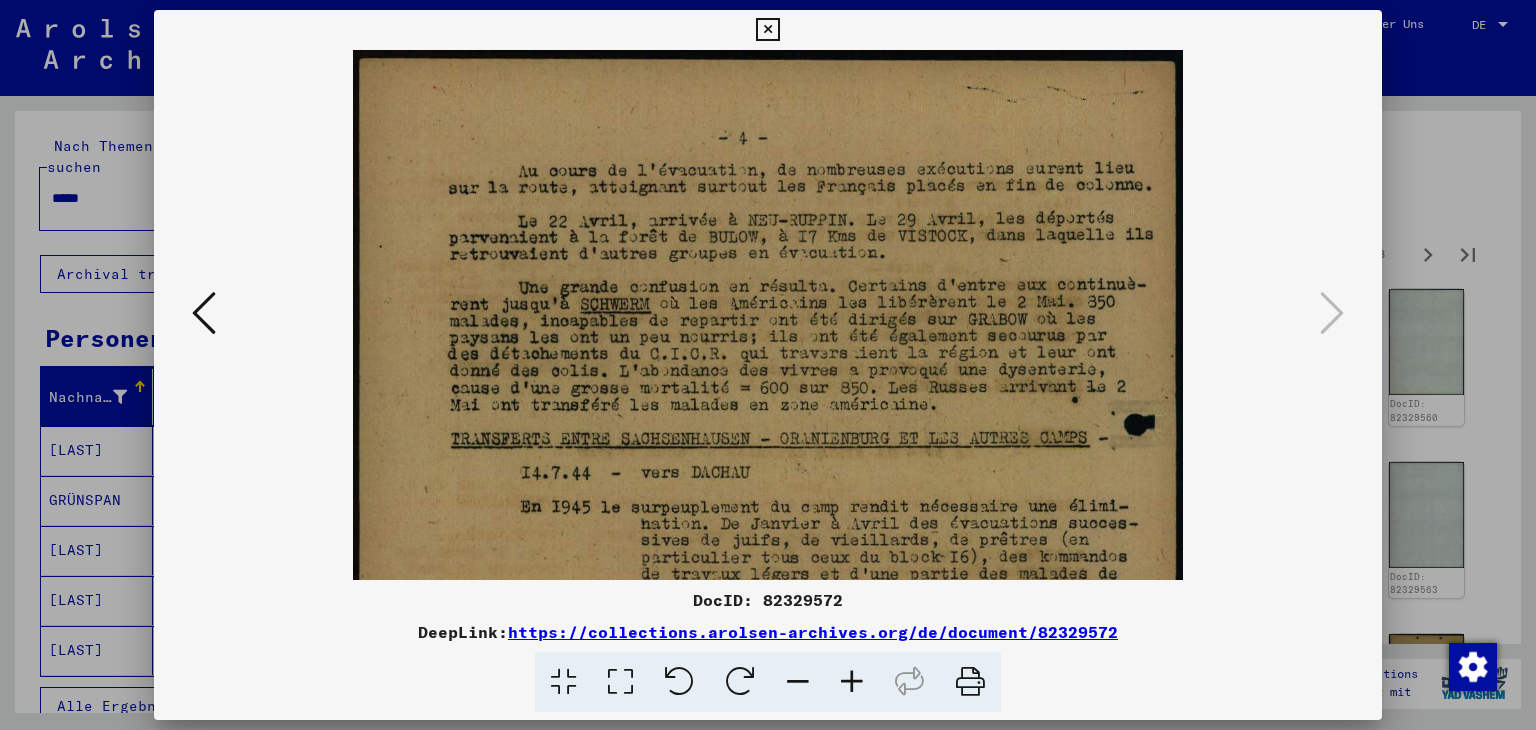 click at bounding box center [852, 682] 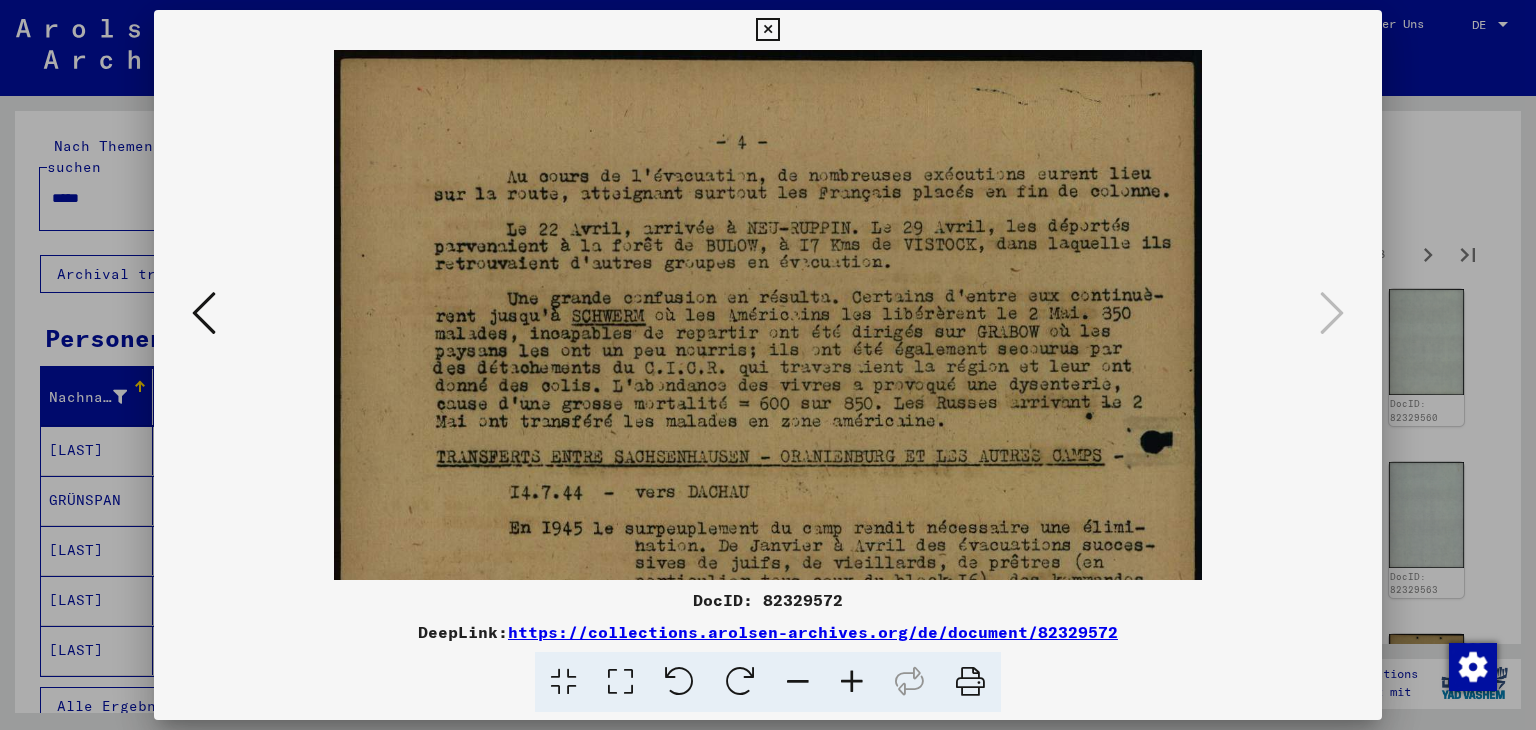 click at bounding box center [852, 682] 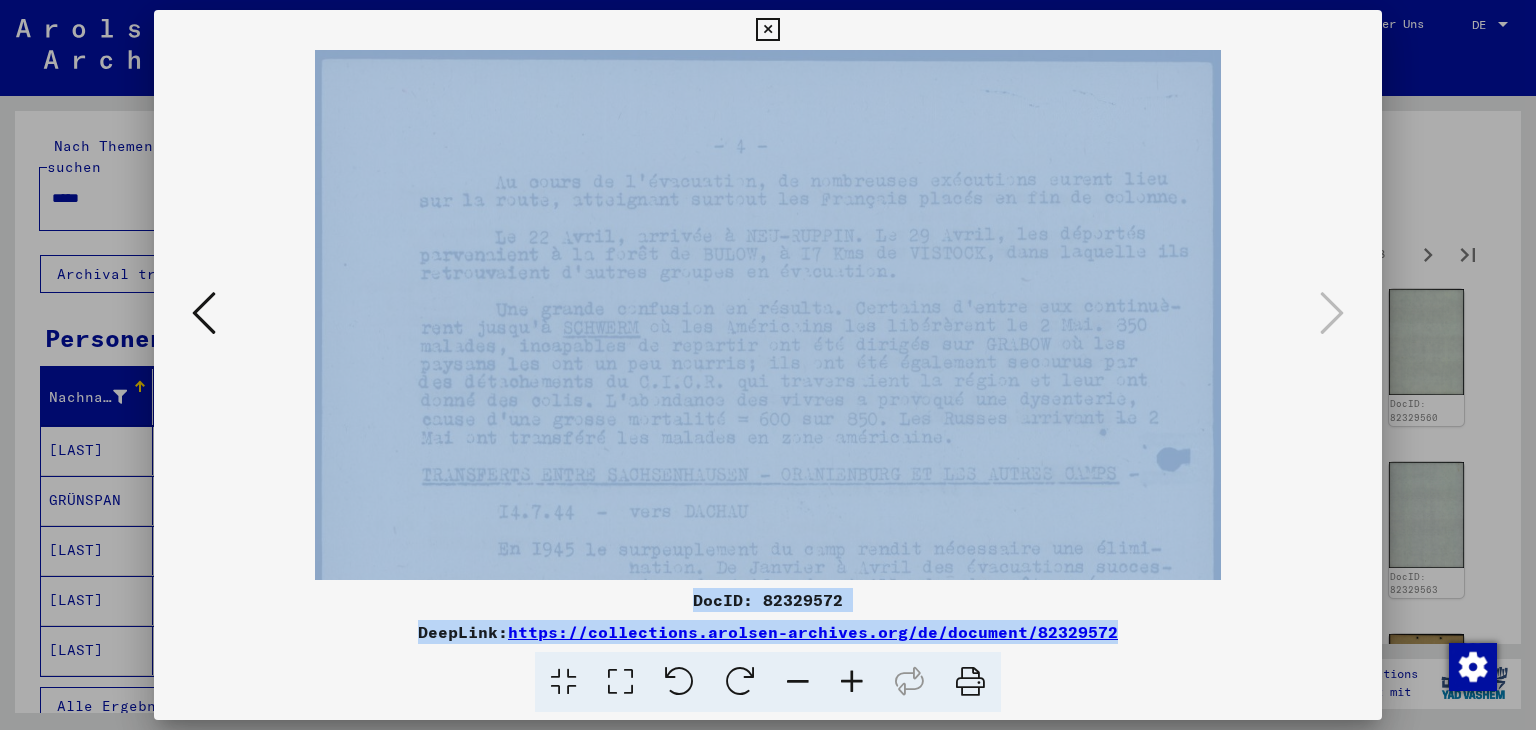 drag, startPoint x: 854, startPoint y: 666, endPoint x: 815, endPoint y: 397, distance: 271.81244 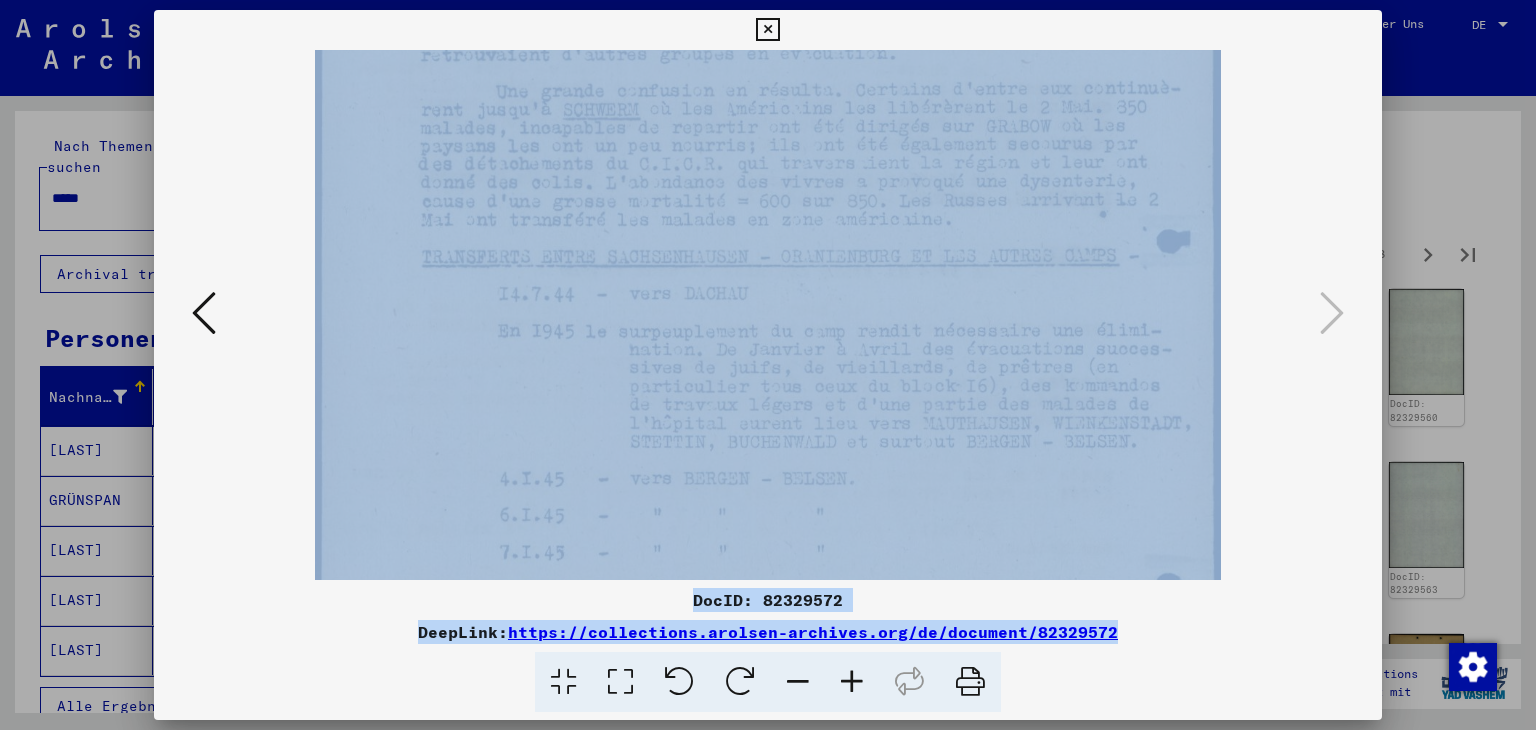 drag, startPoint x: 864, startPoint y: 404, endPoint x: 849, endPoint y: 247, distance: 157.71494 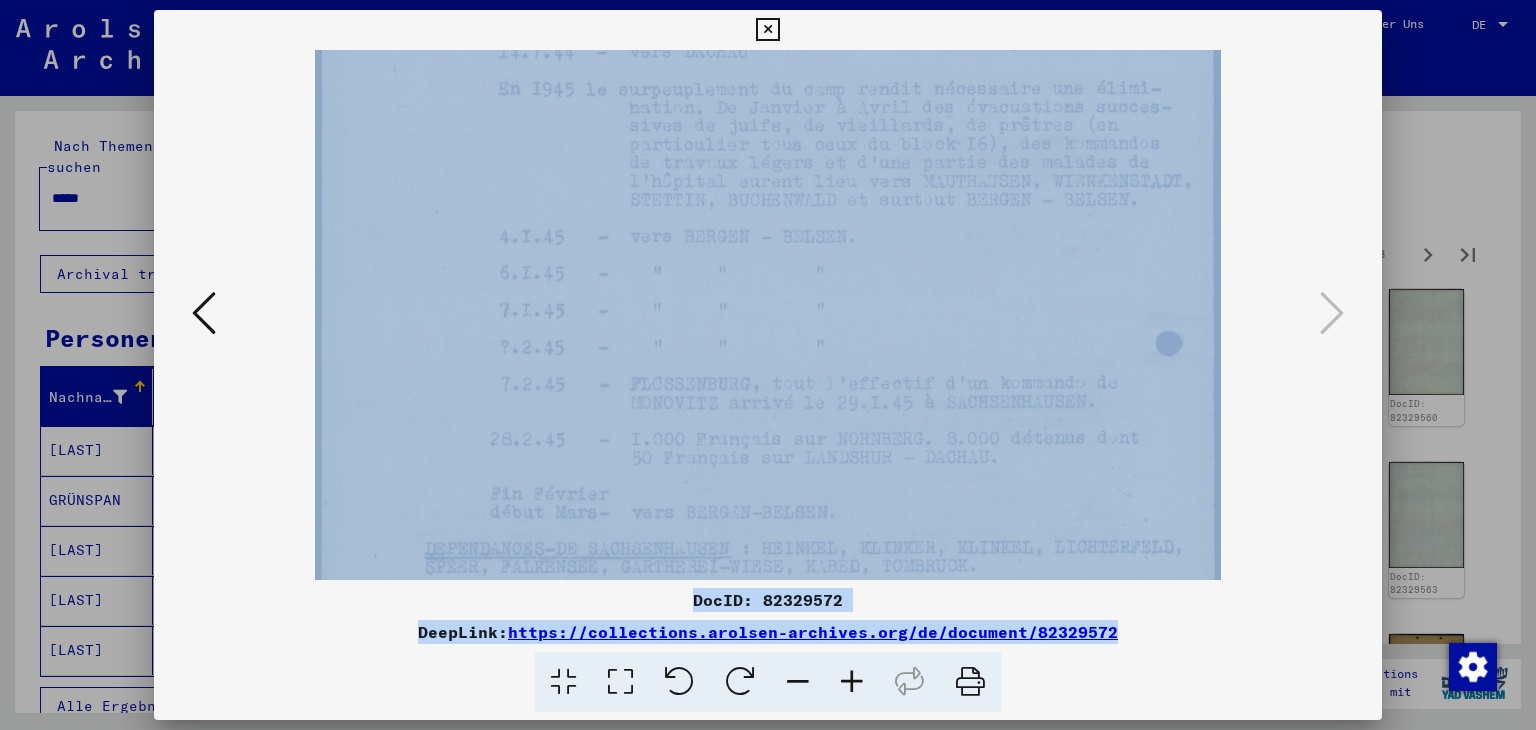 scroll, scrollTop: 531, scrollLeft: 0, axis: vertical 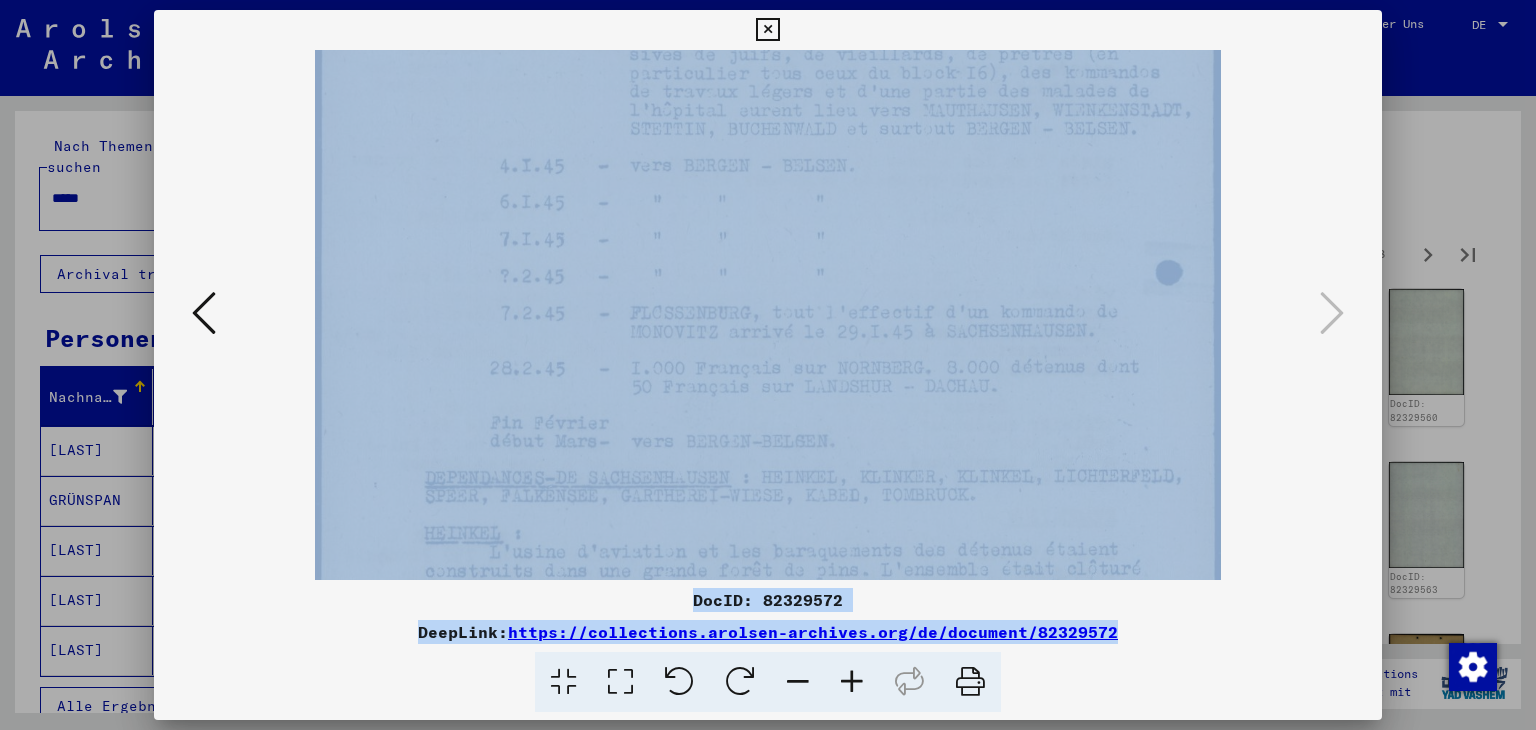drag, startPoint x: 833, startPoint y: 505, endPoint x: 757, endPoint y: 193, distance: 321.12302 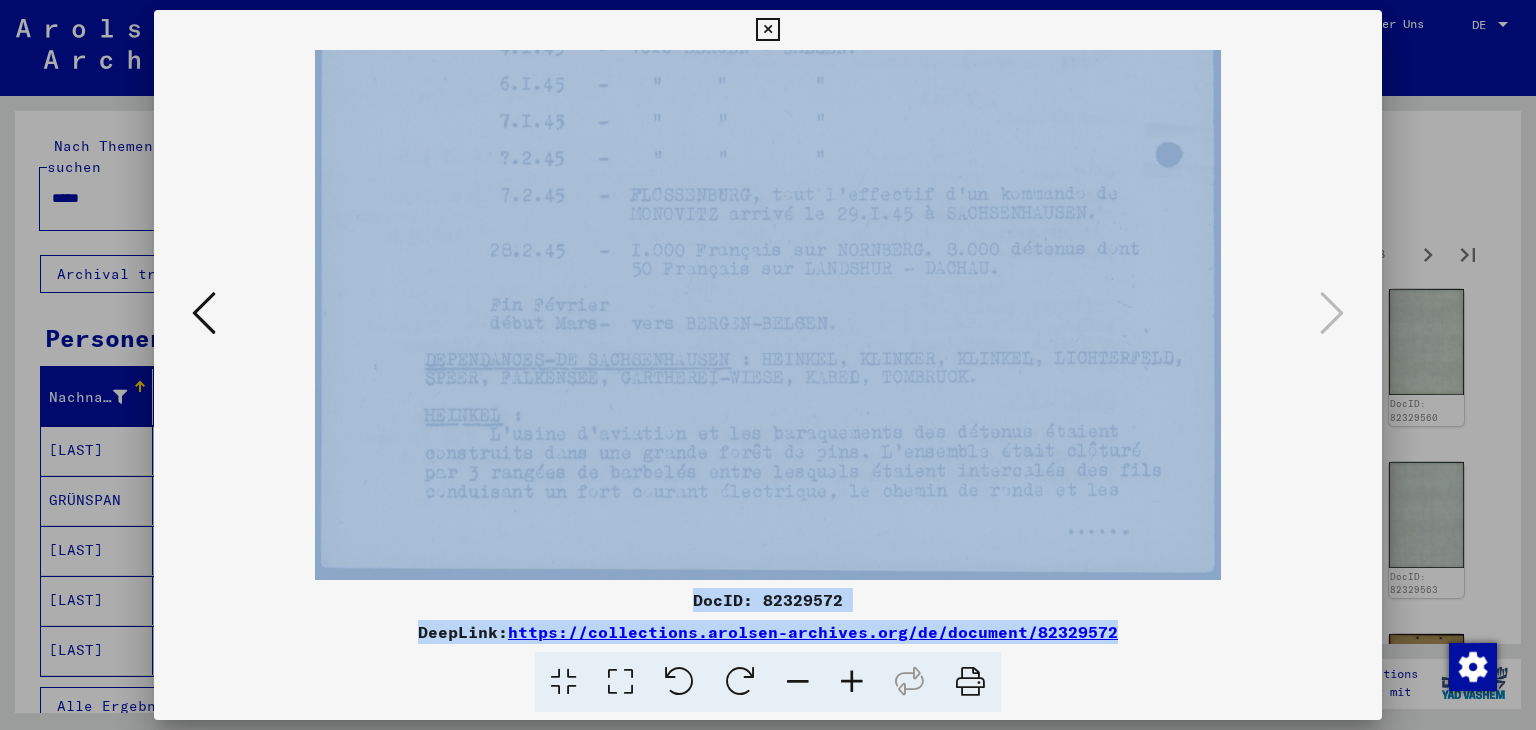 drag, startPoint x: 766, startPoint y: 498, endPoint x: 761, endPoint y: 280, distance: 218.05733 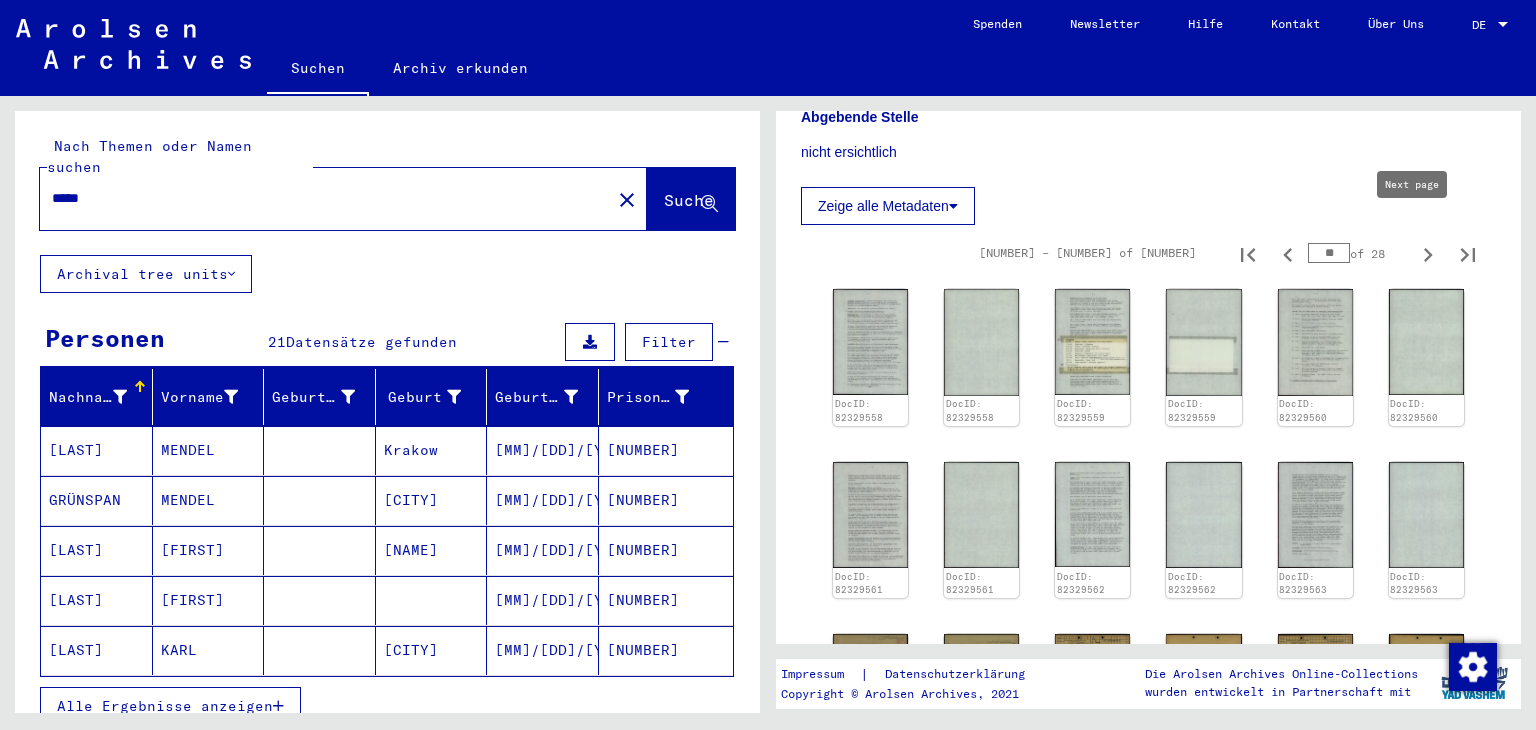 click 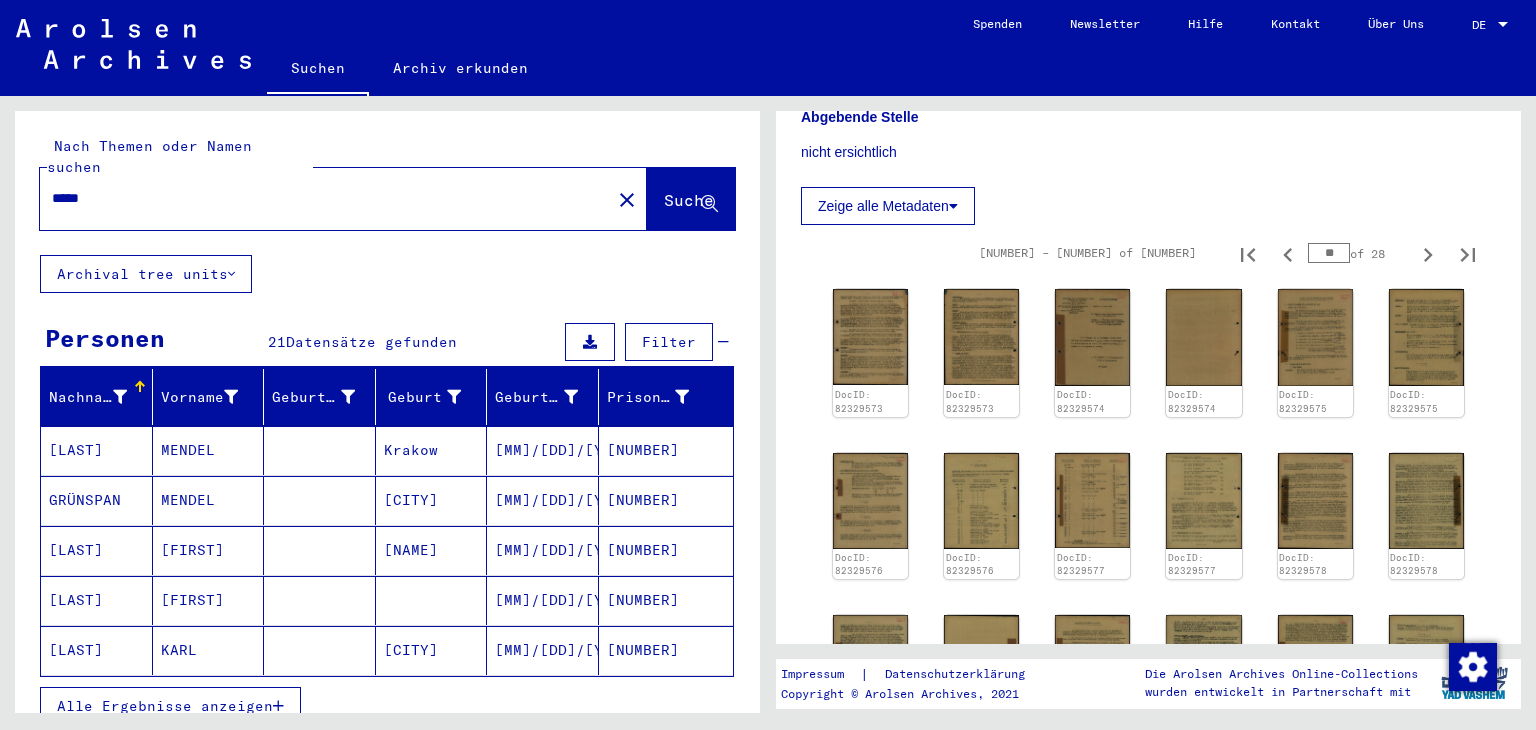 click on "DocID: [NUMBER] DocID: [NUMBER] DocID: [NUMBER] DocID: [NUMBER] DocID: [NUMBER] DocID: [NUMBER] DocID: [NUMBER] DocID: [NUMBER] DocID: [NUMBER] DocID: [NUMBER] DocID: [NUMBER] DocID: [NUMBER] DocID: [NUMBER] DocID: [NUMBER] DocID: [NUMBER] DocID: [NUMBER] DocID: [NUMBER] DocID: [NUMBER] DocID: [NUMBER] DocID: [NUMBER] DocID: [NUMBER] DocID: [NUMBER] DocID: [NUMBER] DocID: [NUMBER] DocID: [NUMBER] DocID: [NUMBER] DocID: [NUMBER] DocID: [NUMBER]" 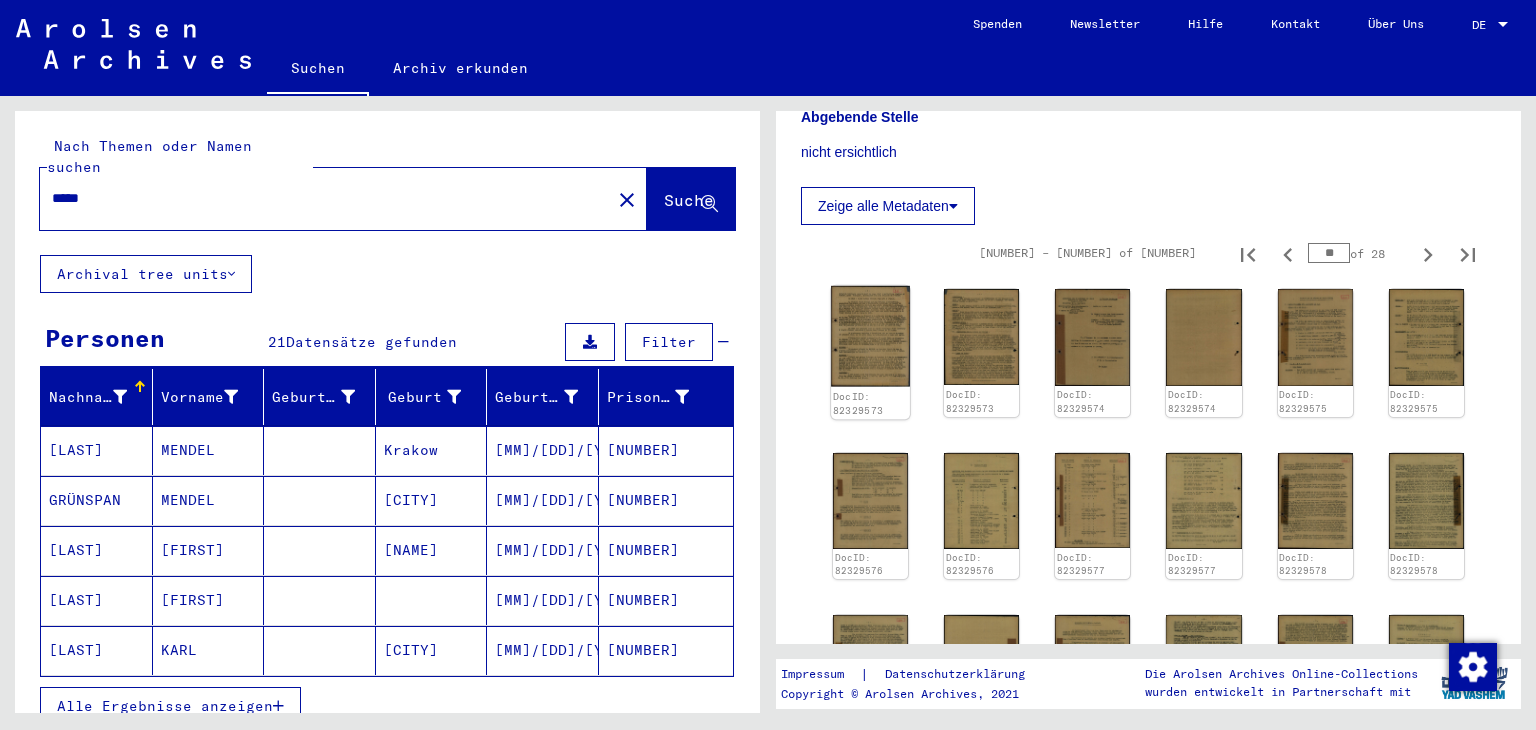 click 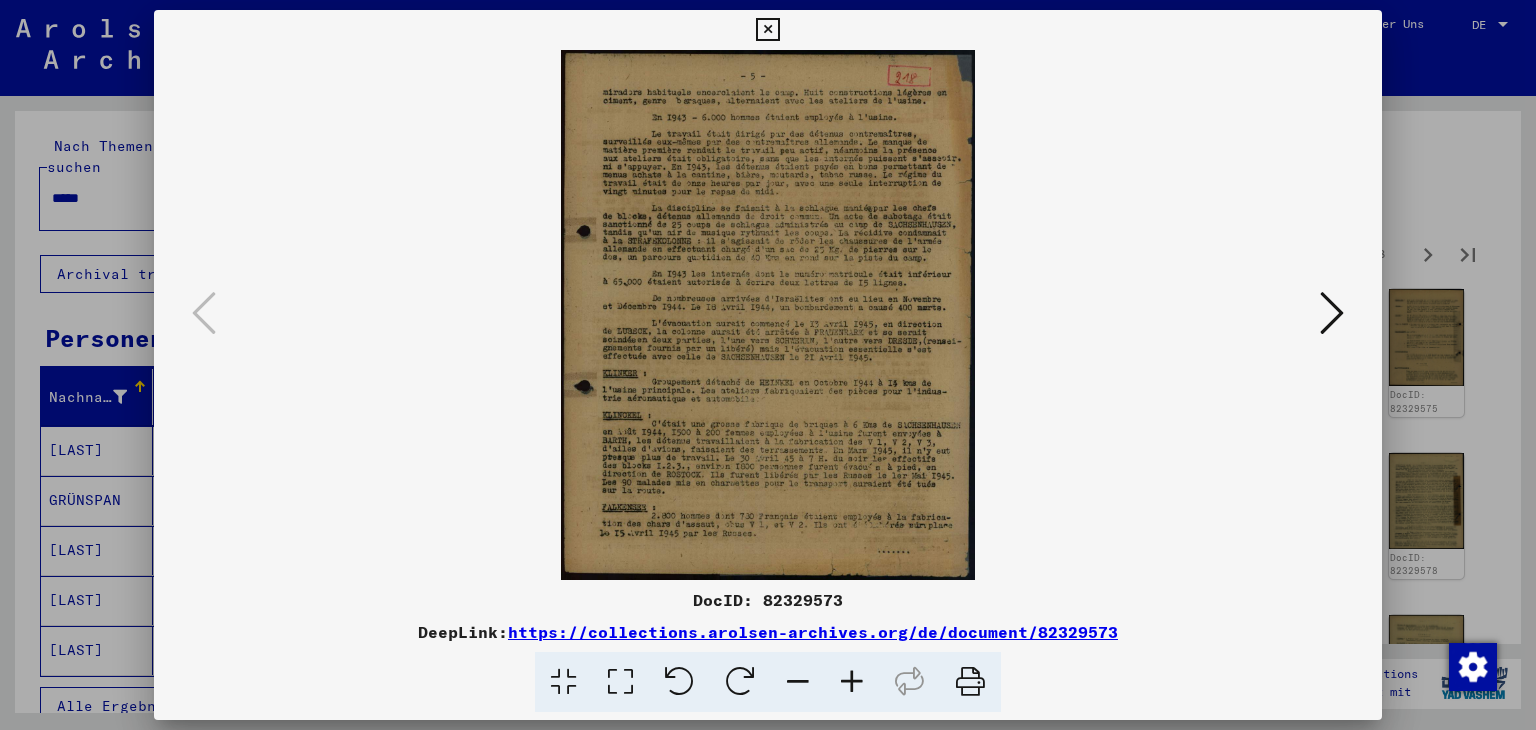 click at bounding box center (852, 682) 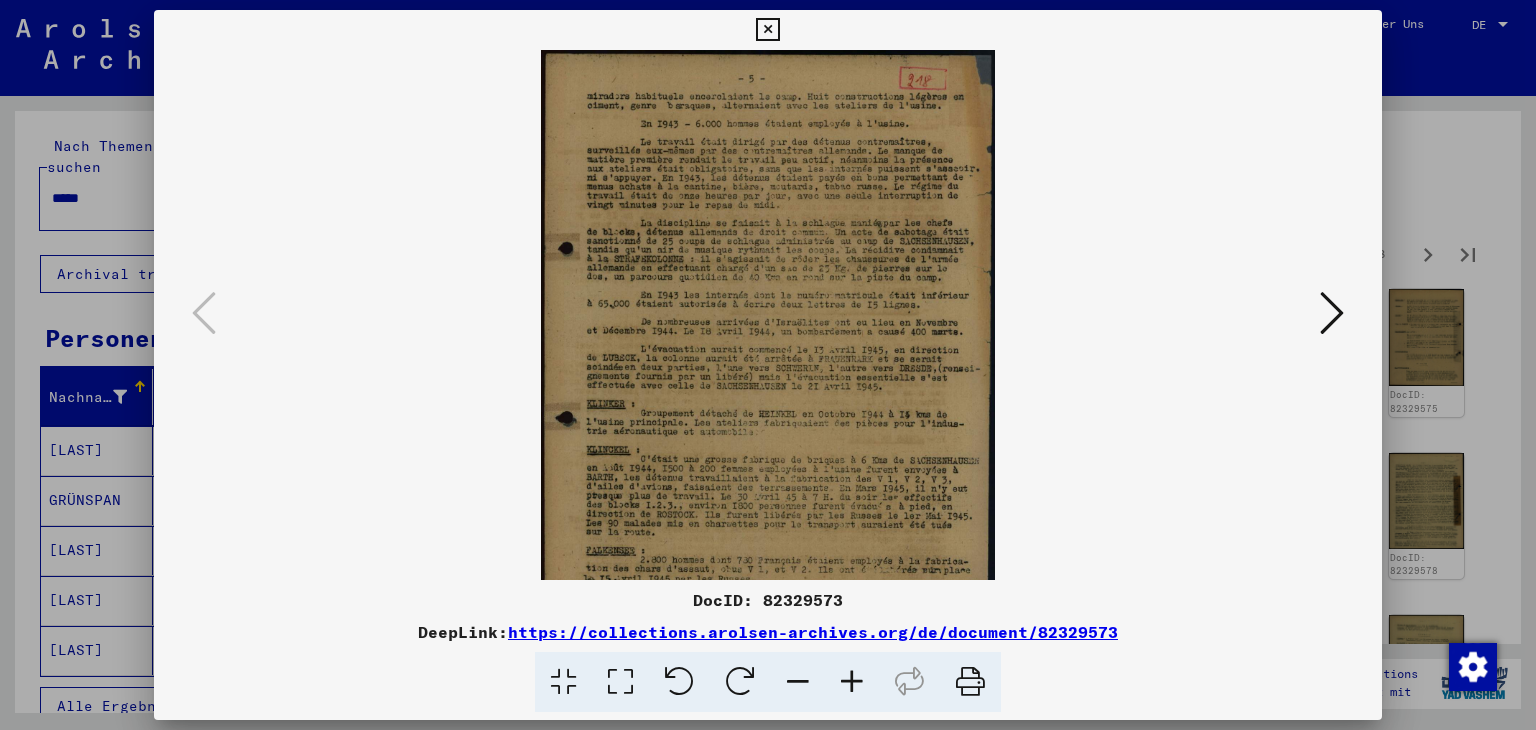 click at bounding box center [852, 682] 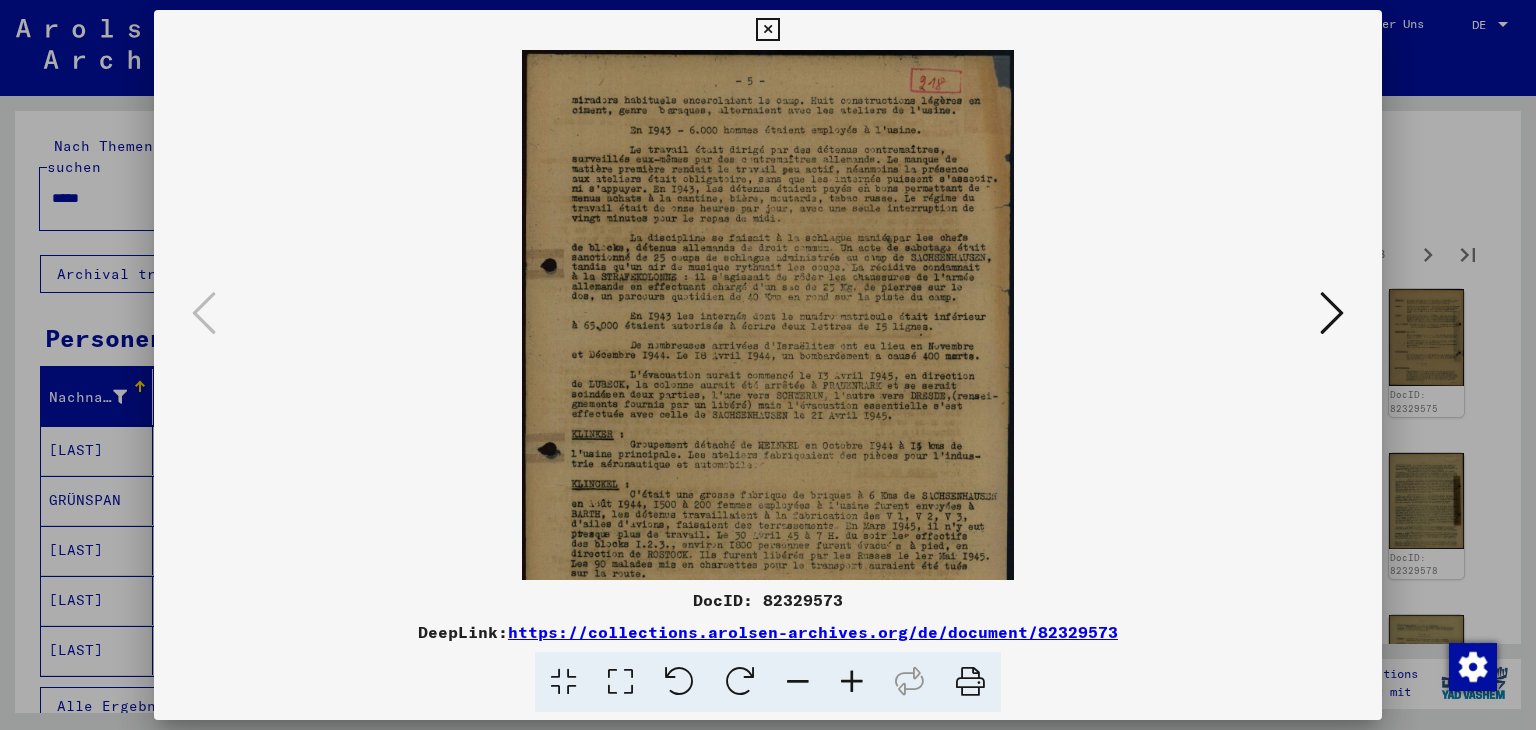 click at bounding box center (852, 682) 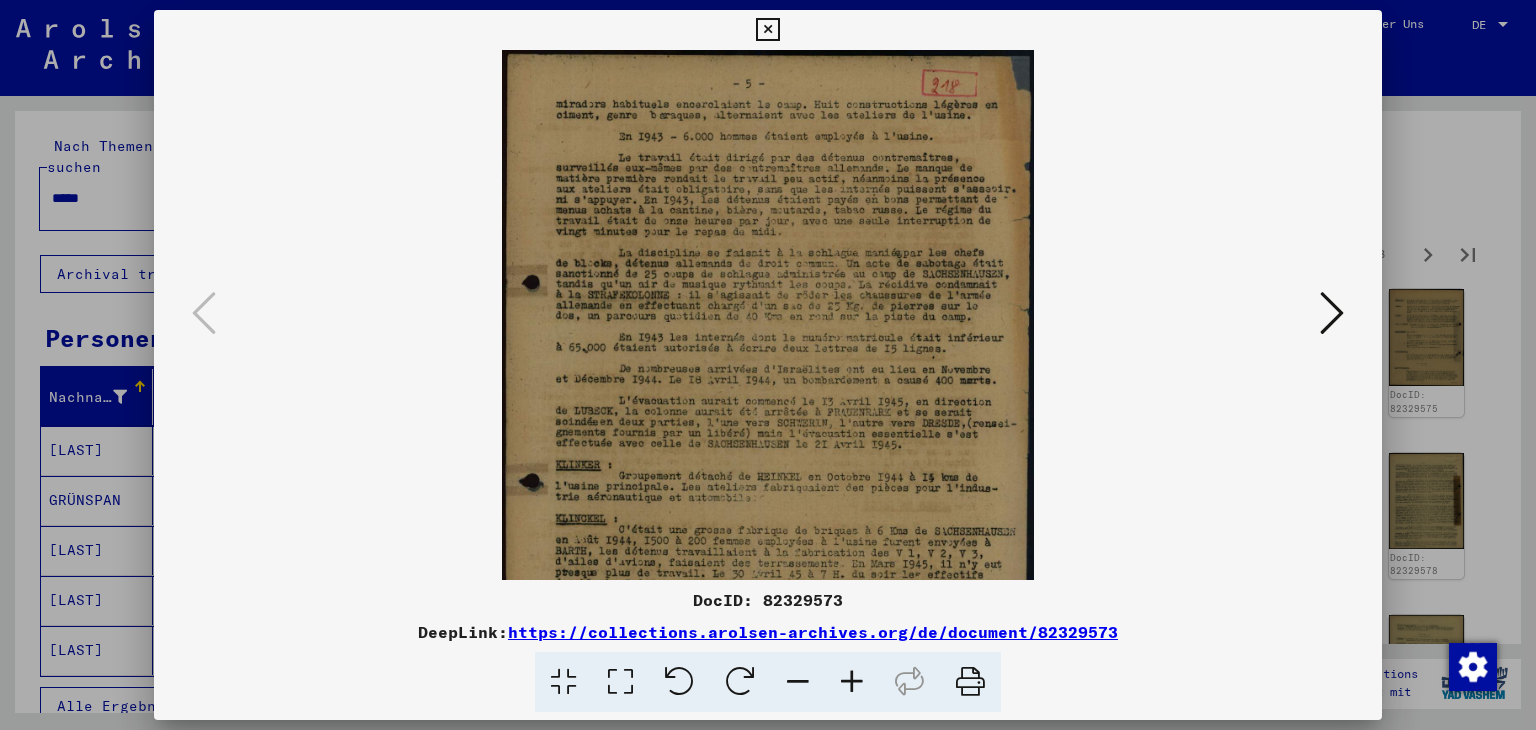 click at bounding box center (852, 682) 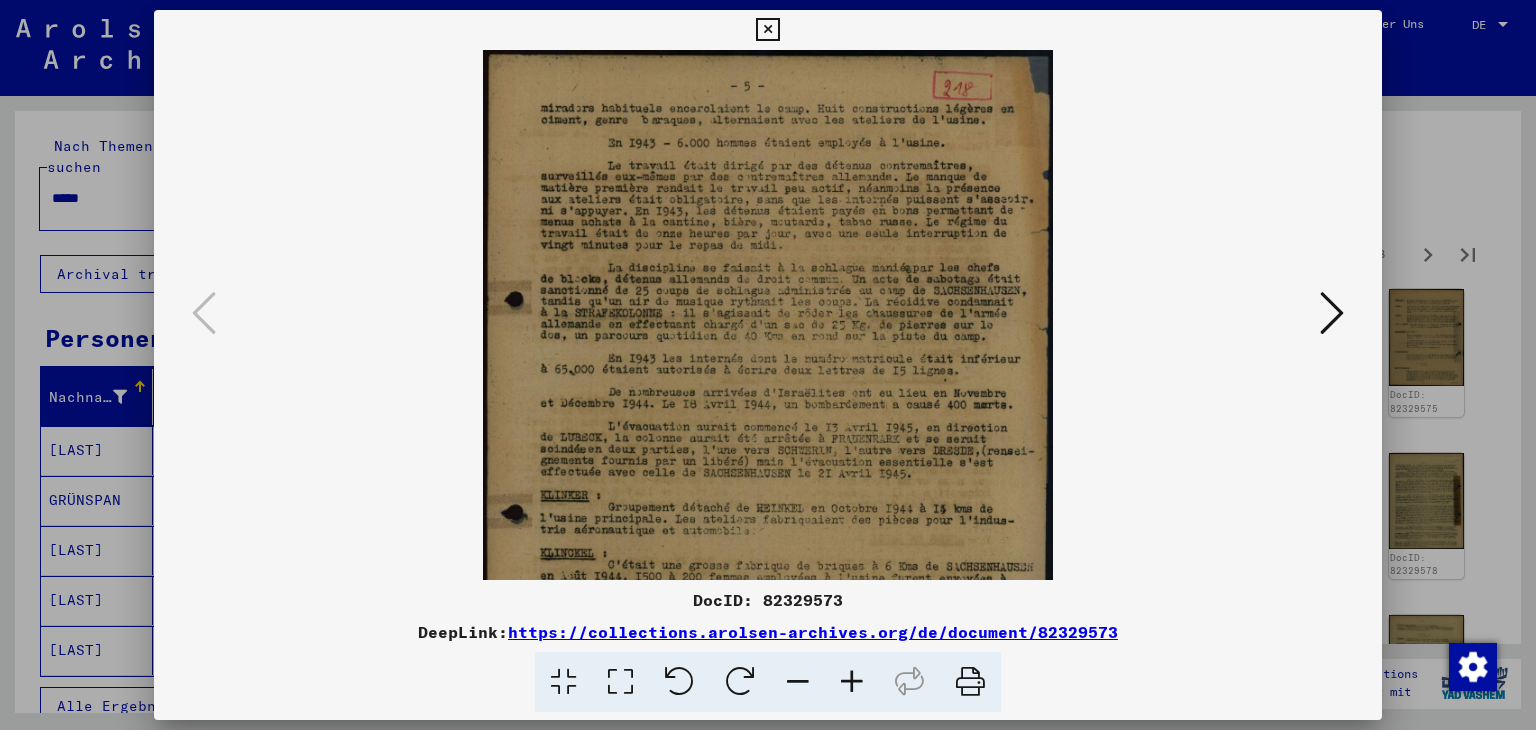 click at bounding box center (852, 682) 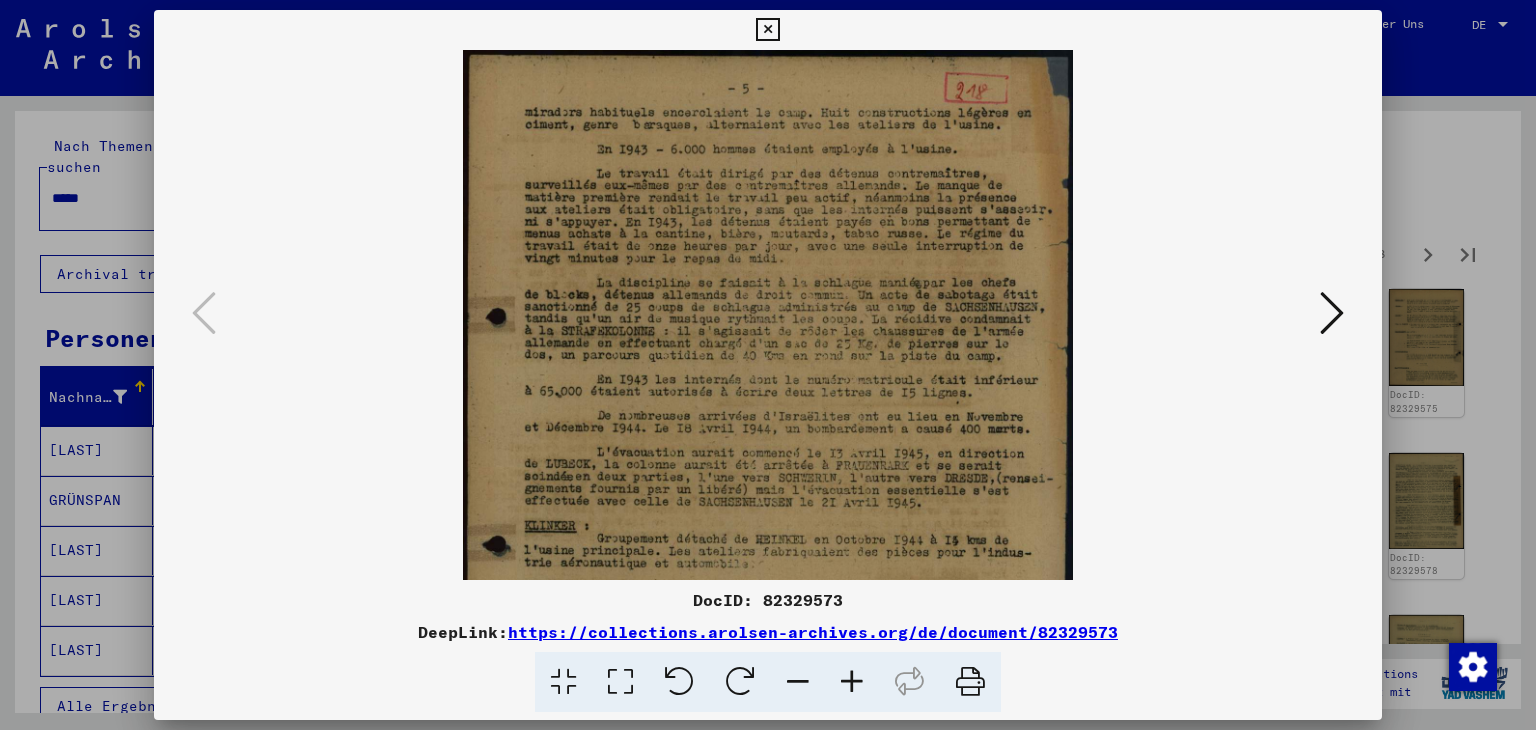 click at bounding box center (852, 682) 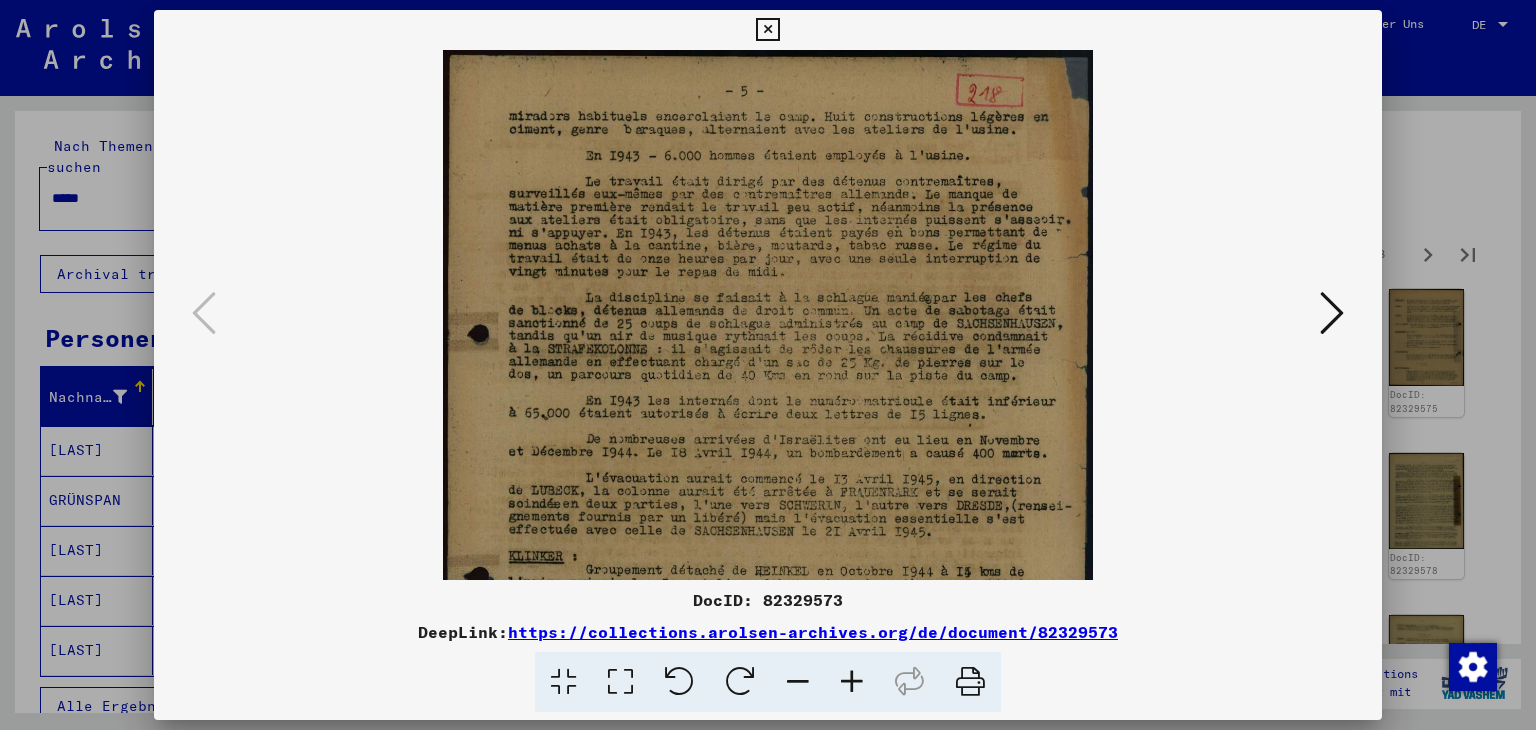 click at bounding box center (852, 682) 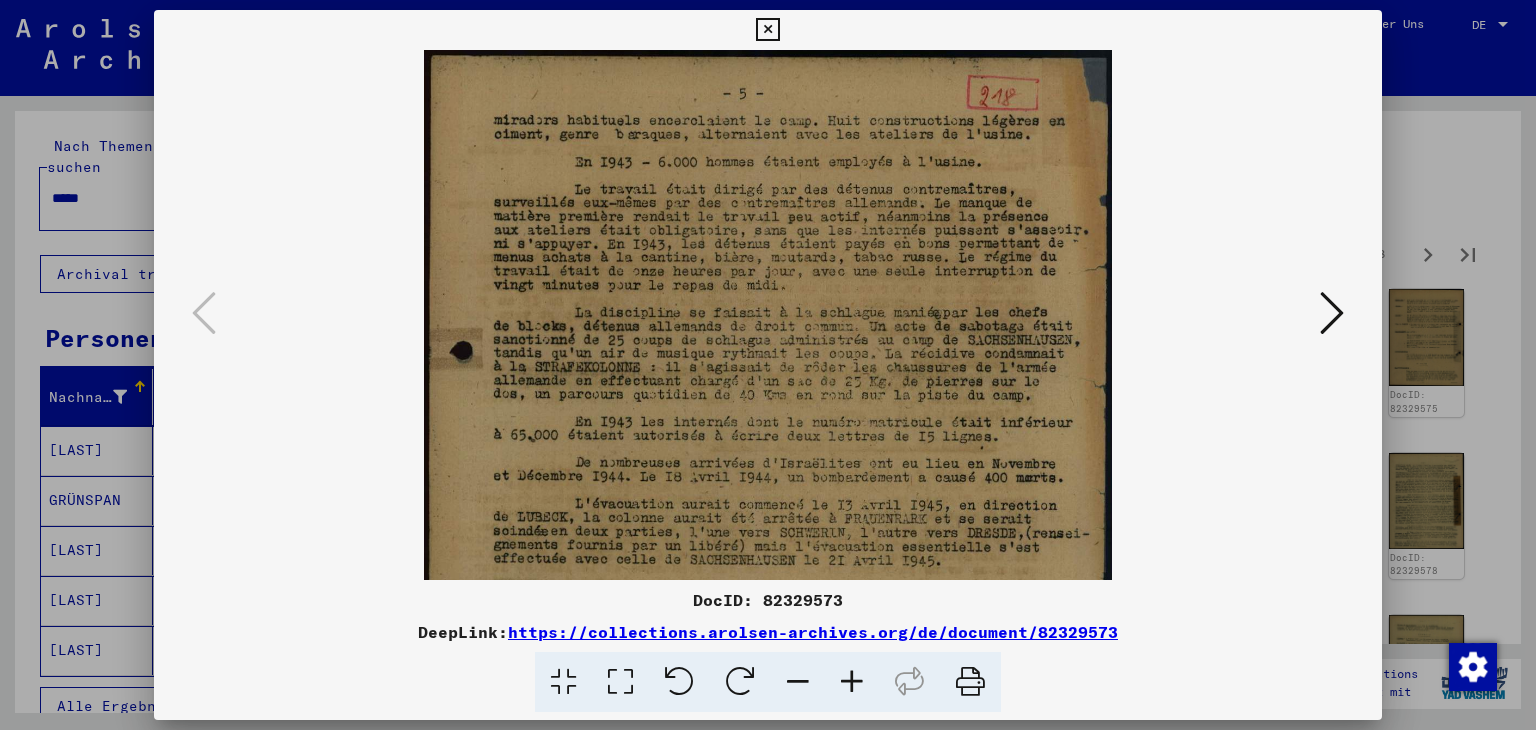 click at bounding box center (852, 682) 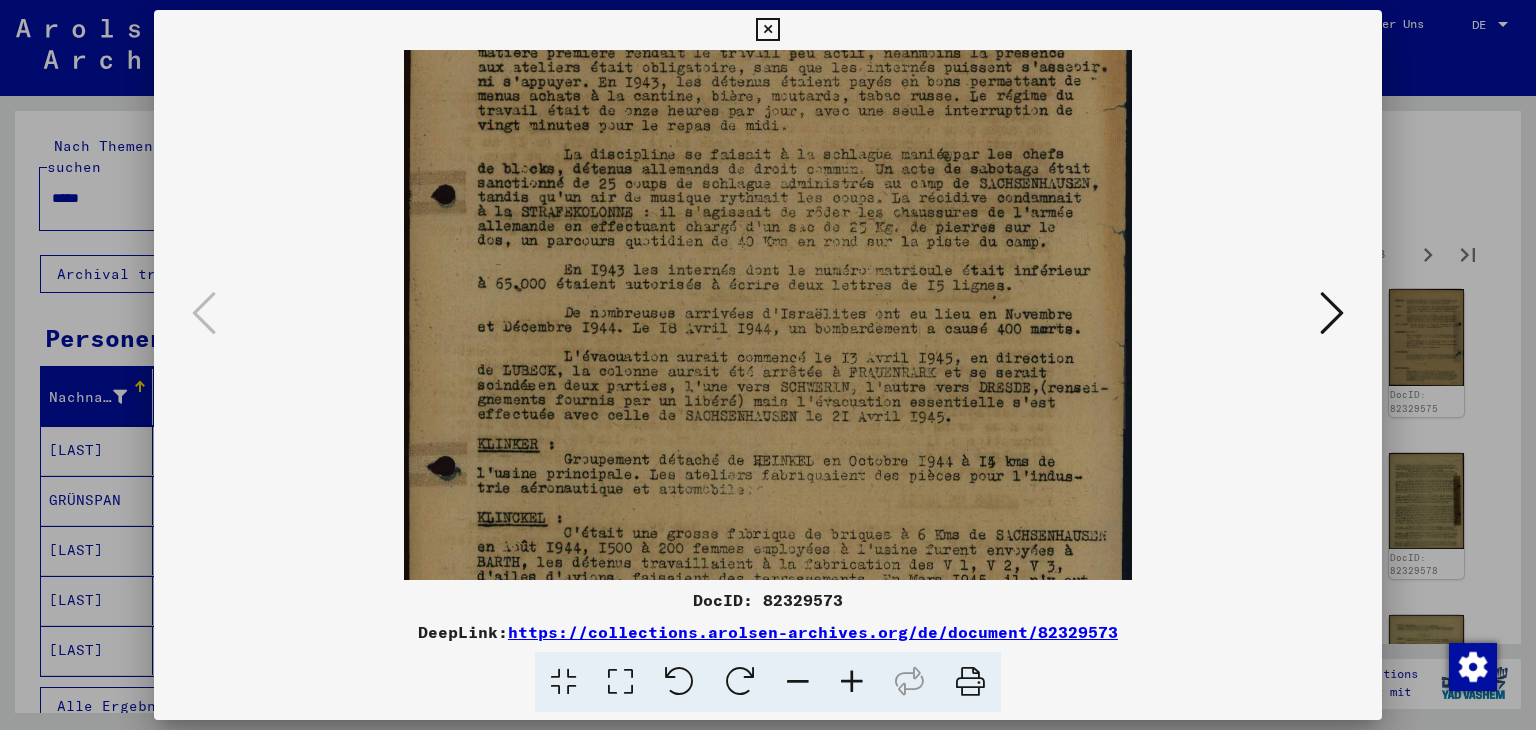 drag, startPoint x: 836, startPoint y: 502, endPoint x: 837, endPoint y: 337, distance: 165.00304 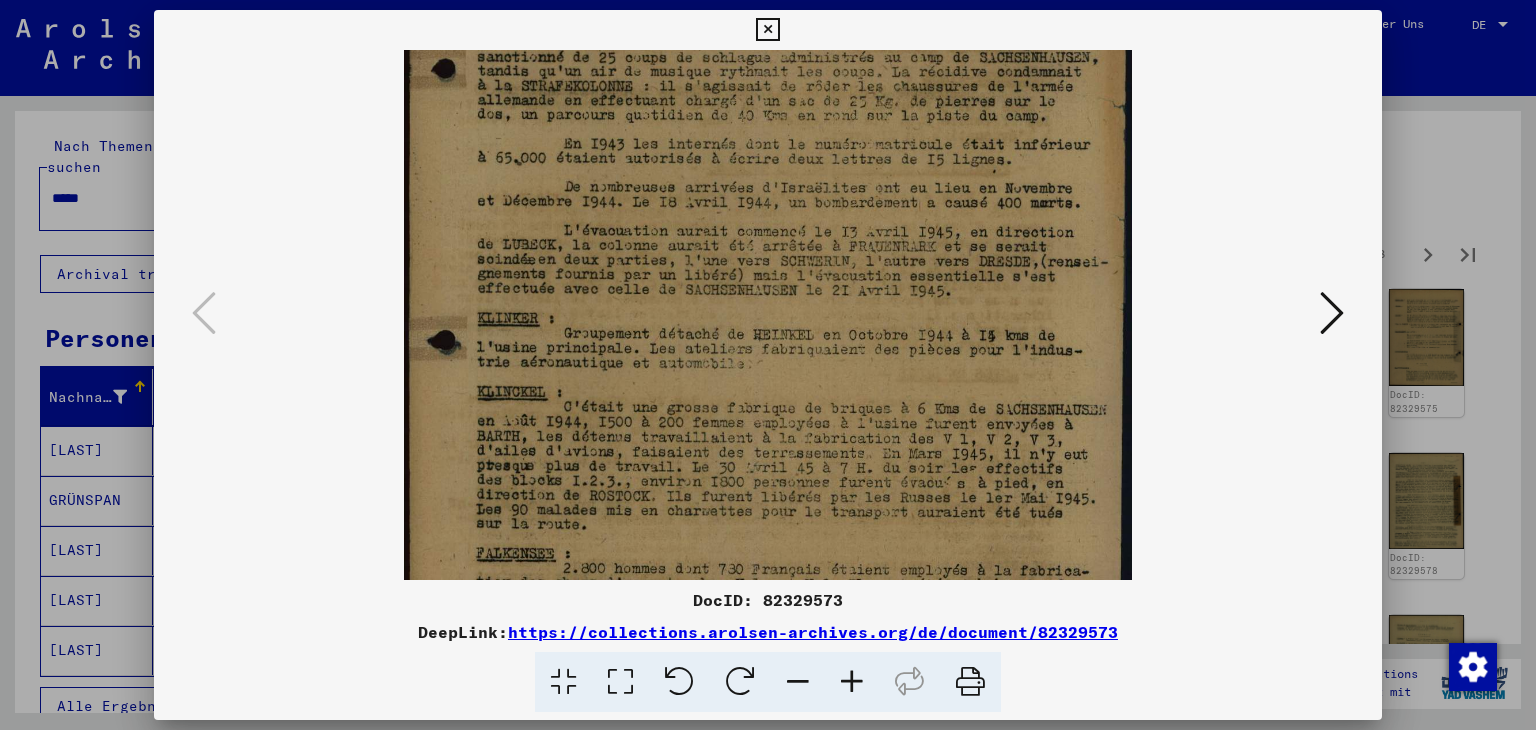 drag, startPoint x: 824, startPoint y: 469, endPoint x: 816, endPoint y: 344, distance: 125.25574 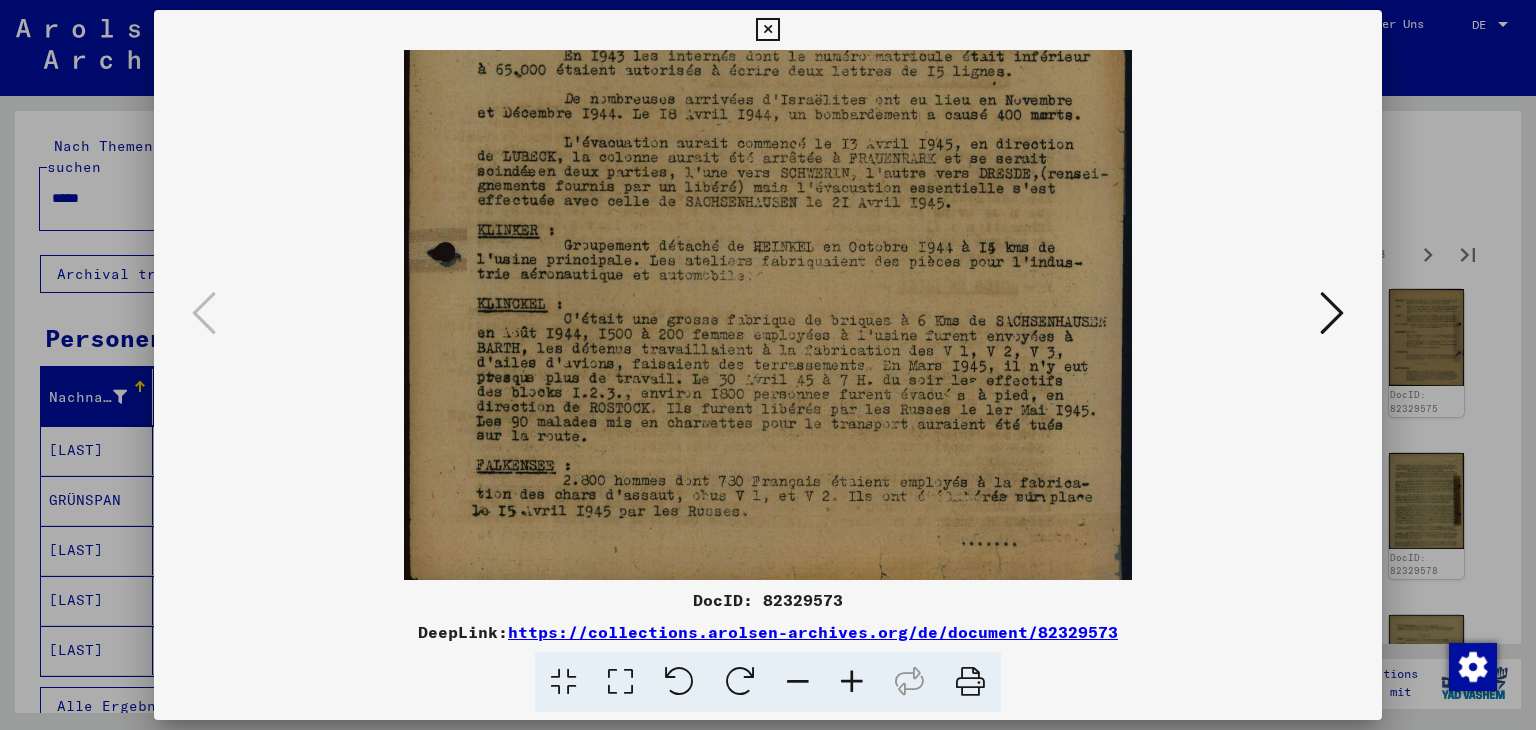 drag, startPoint x: 816, startPoint y: 433, endPoint x: 814, endPoint y: 397, distance: 36.05551 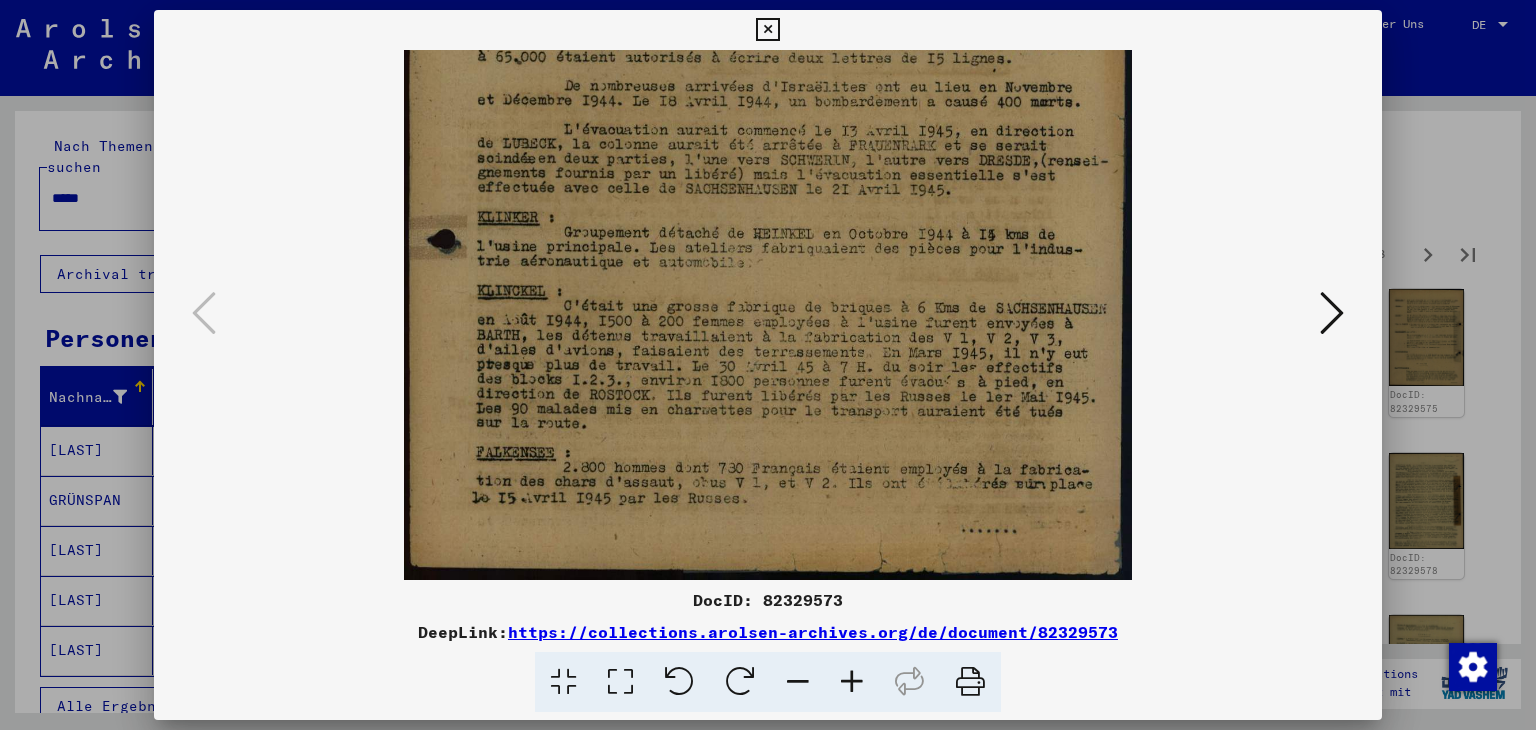 drag, startPoint x: 817, startPoint y: 464, endPoint x: 804, endPoint y: 390, distance: 75.13322 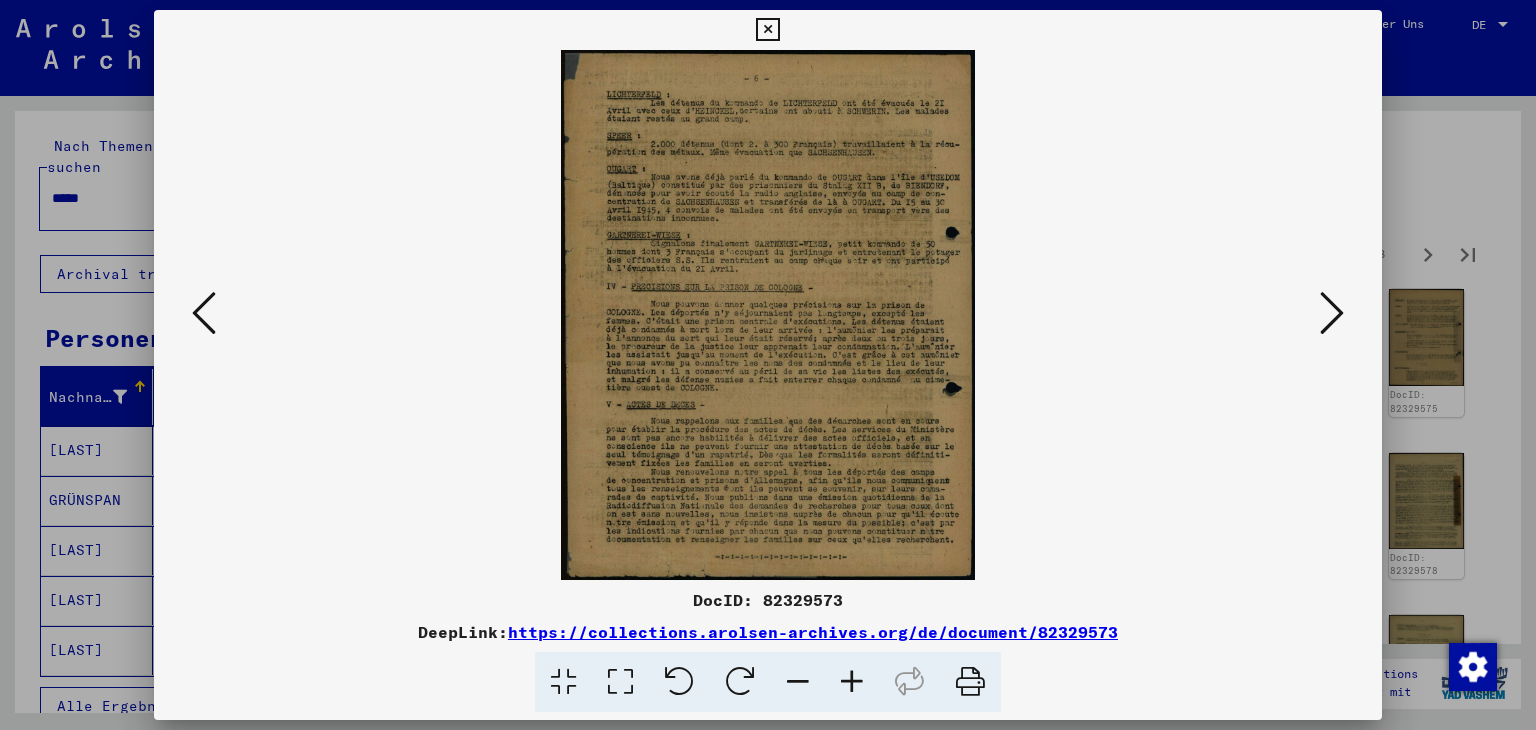 click at bounding box center [852, 682] 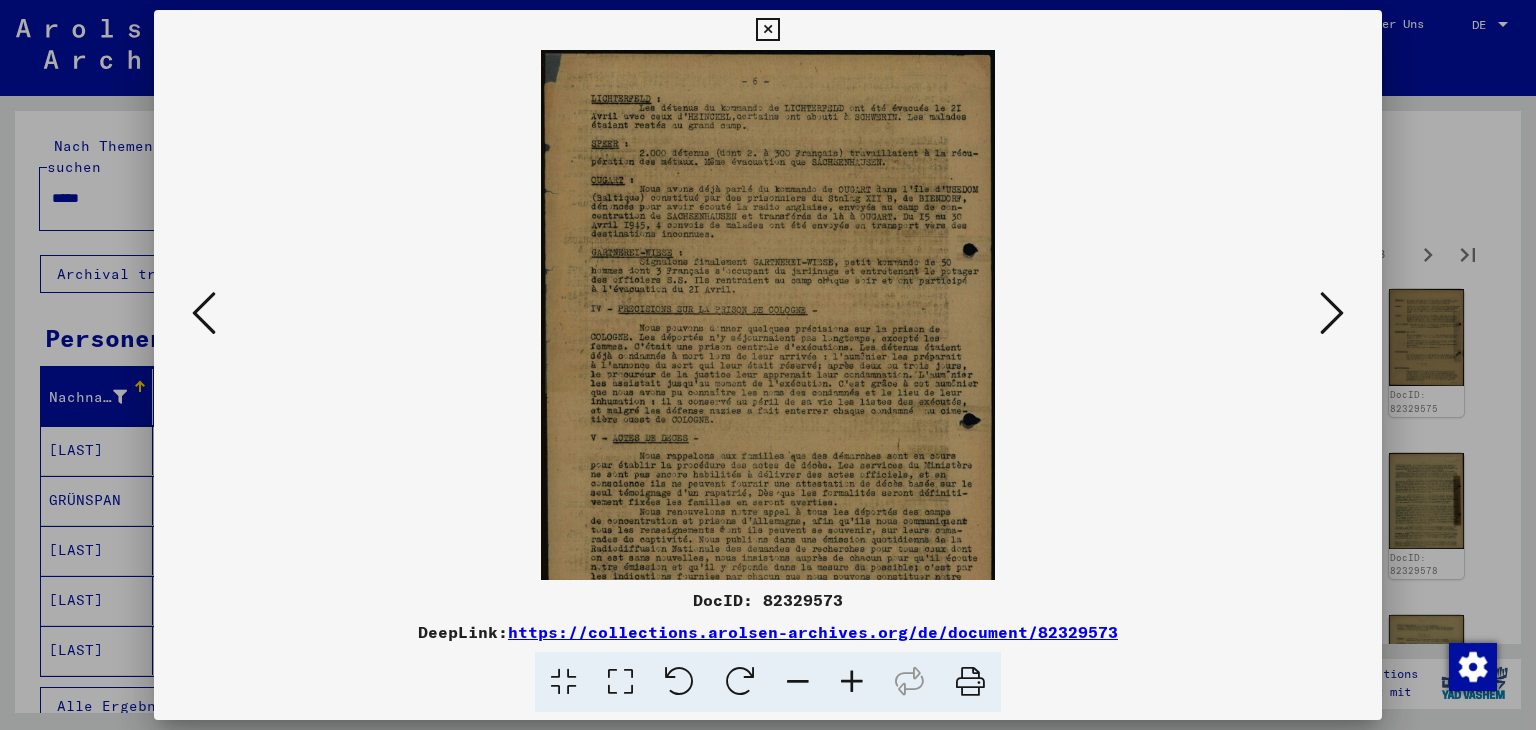 click at bounding box center (852, 682) 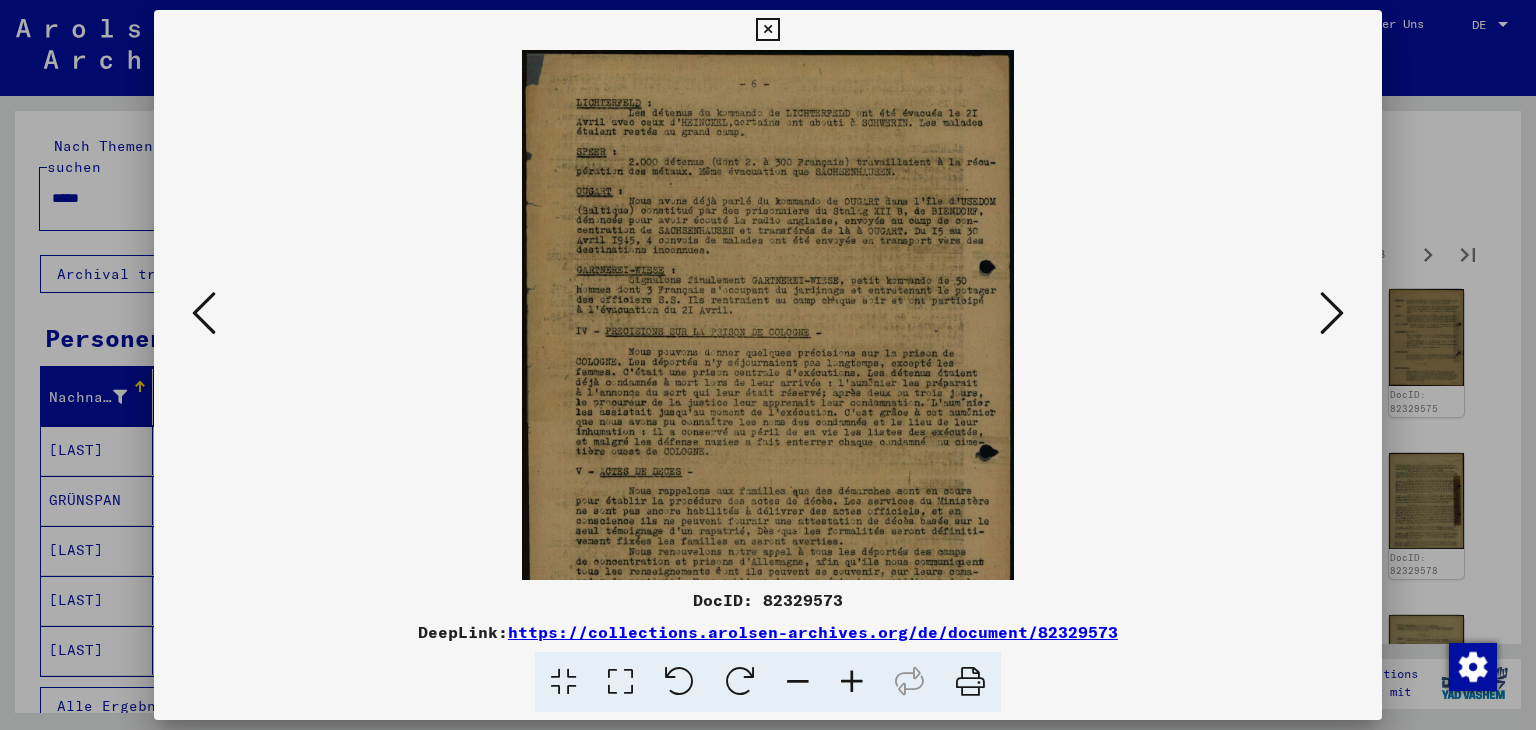 click at bounding box center [852, 682] 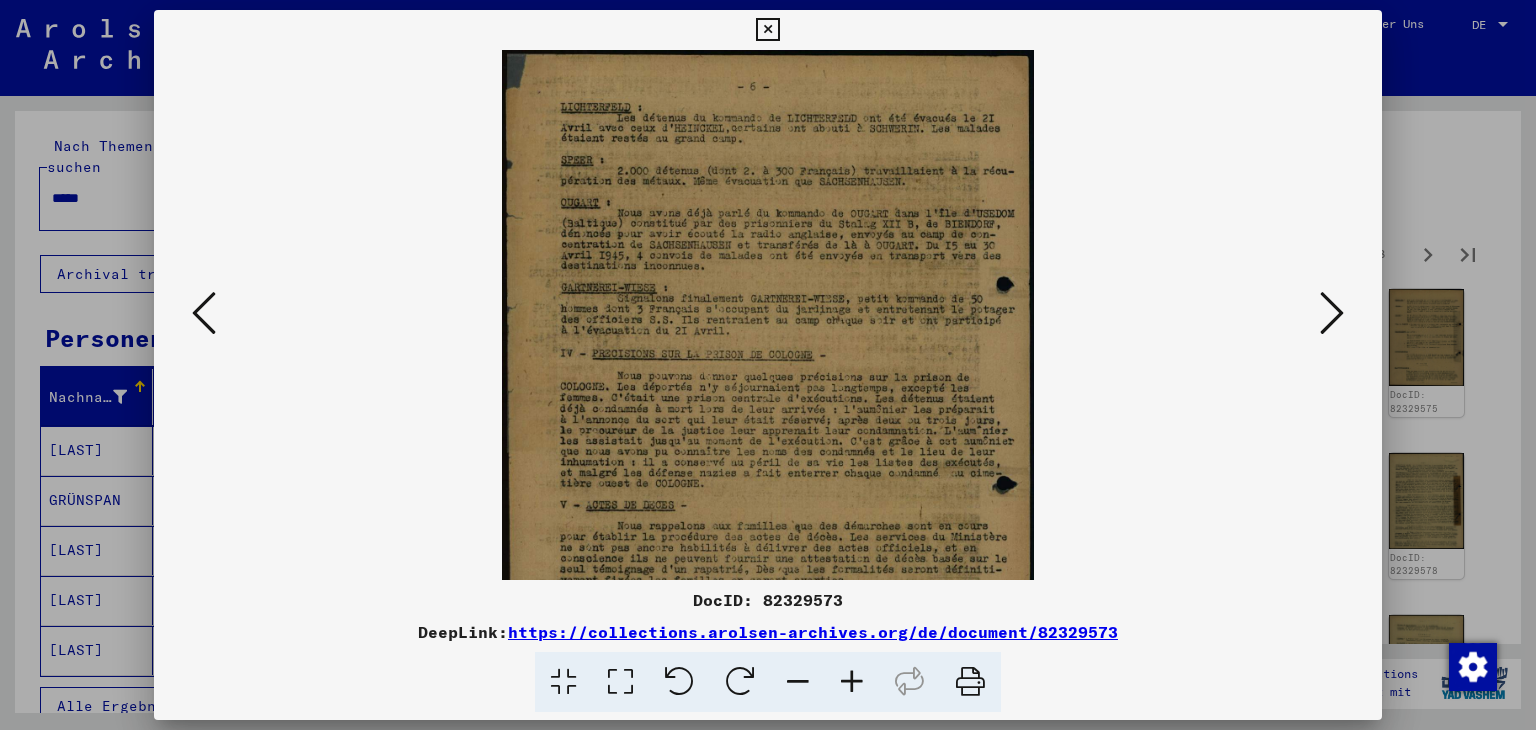 click at bounding box center (852, 682) 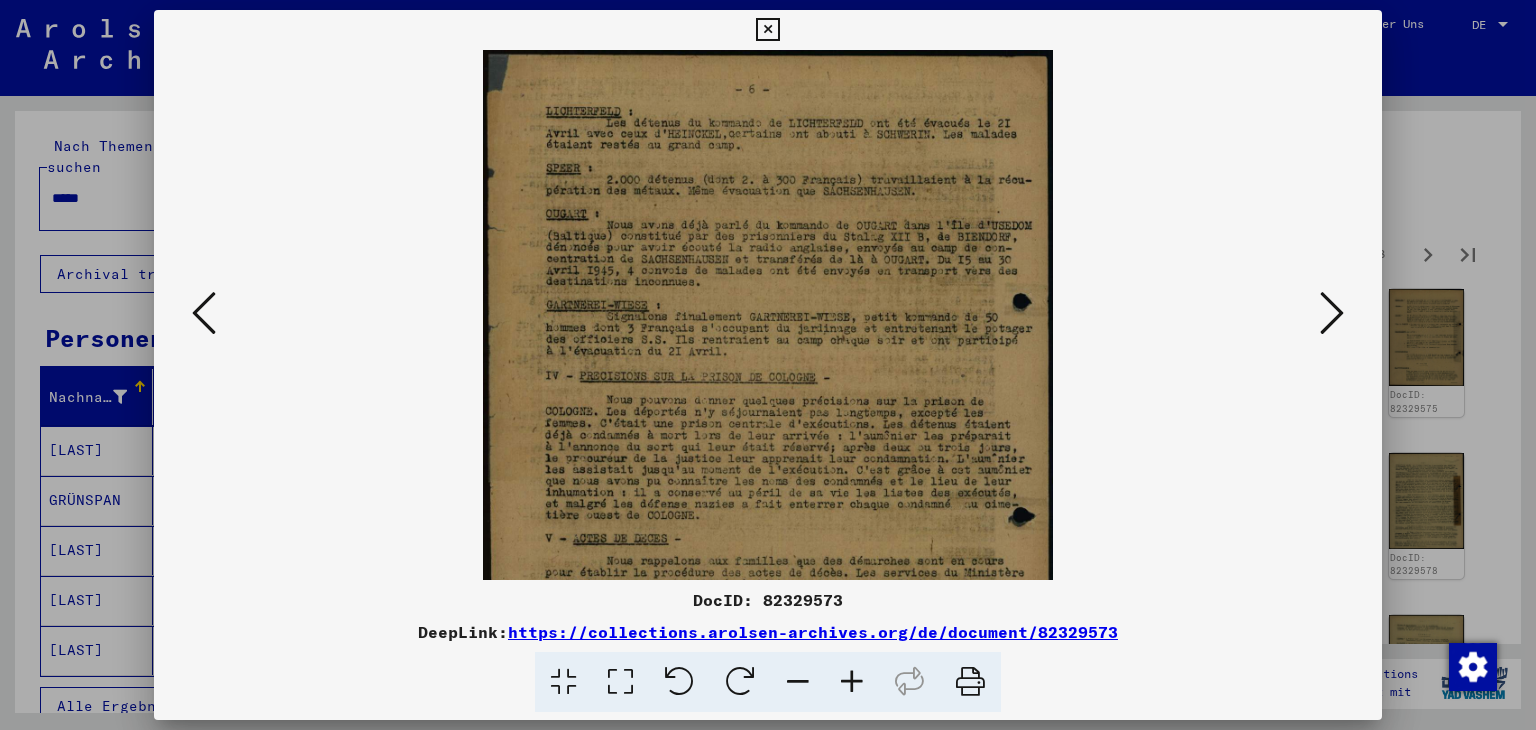 click at bounding box center (852, 682) 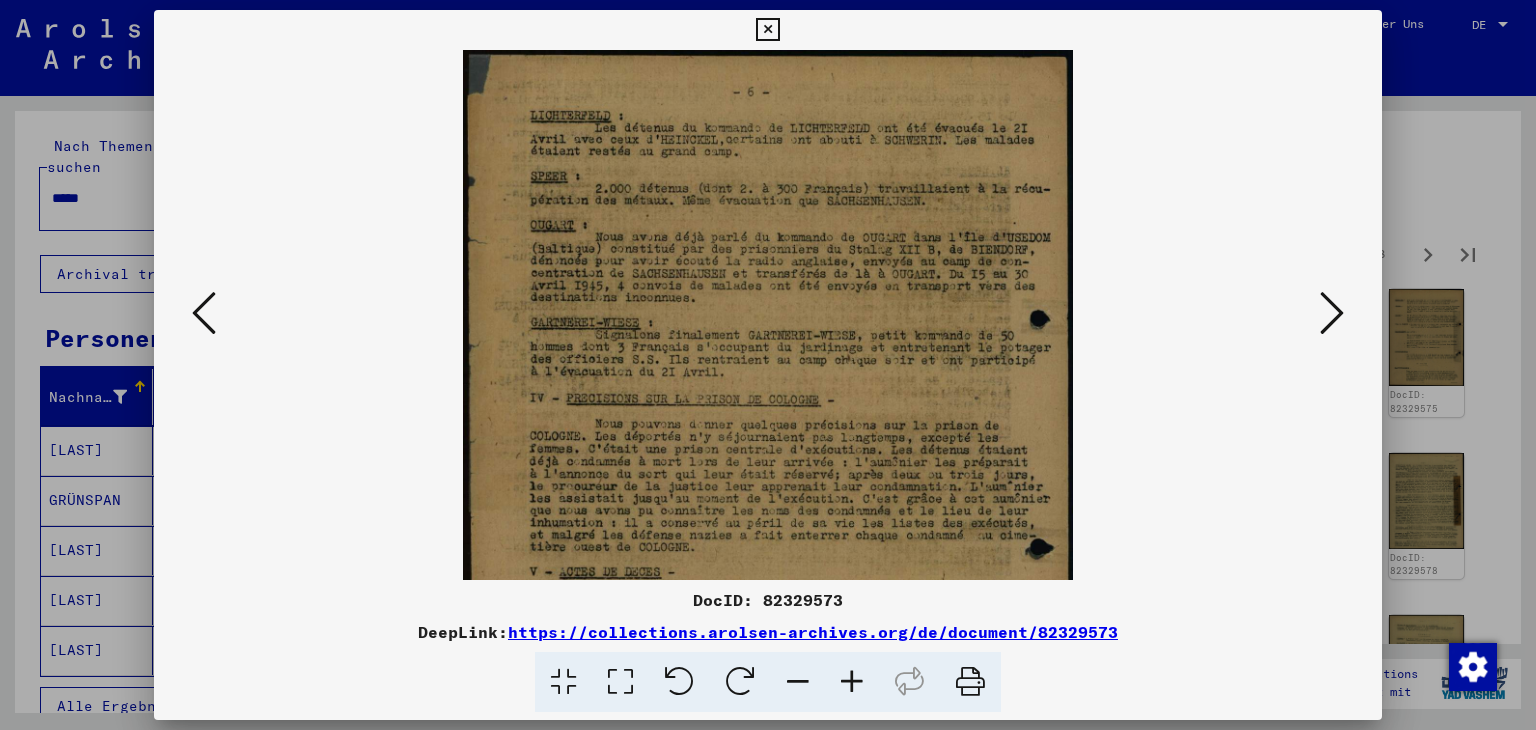 click at bounding box center (852, 682) 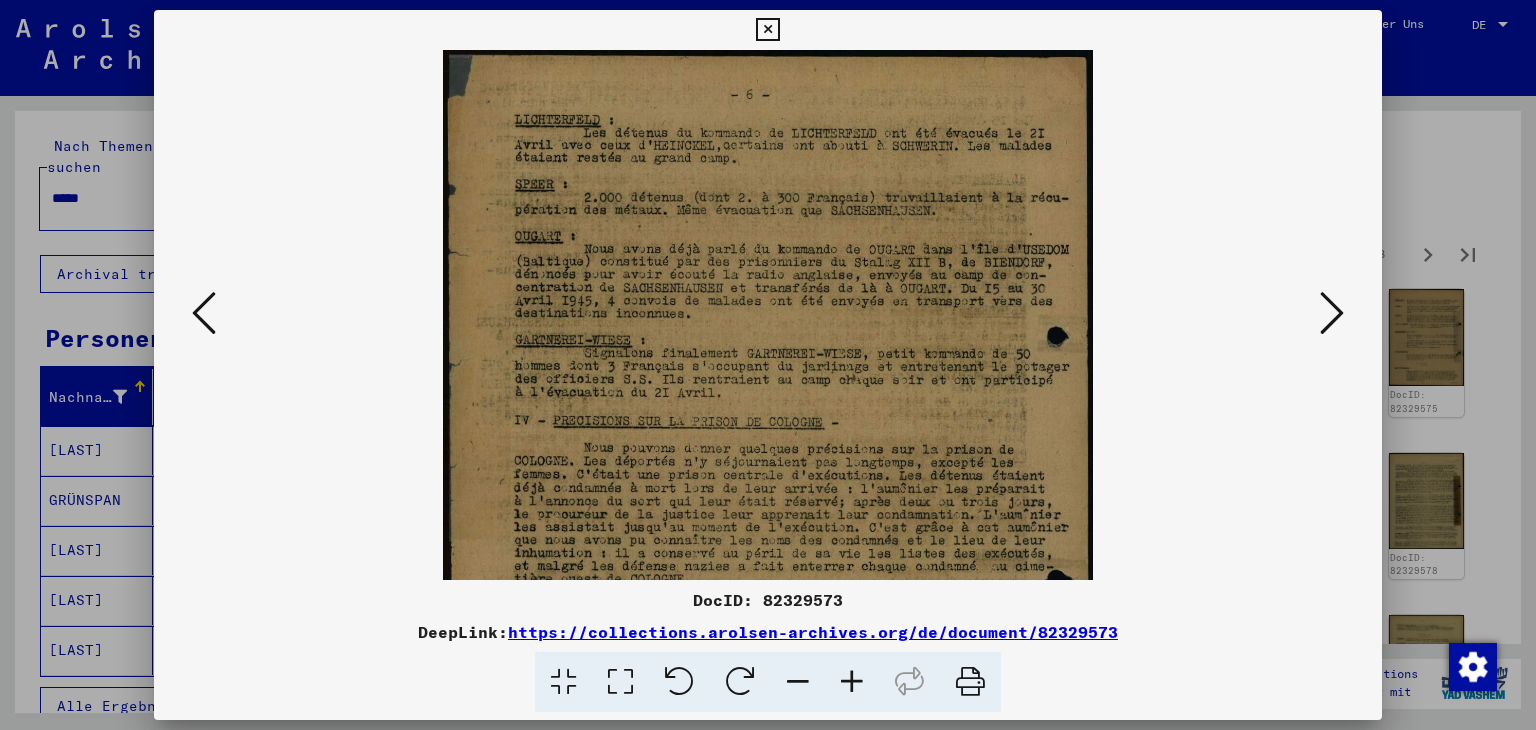 click at bounding box center [852, 682] 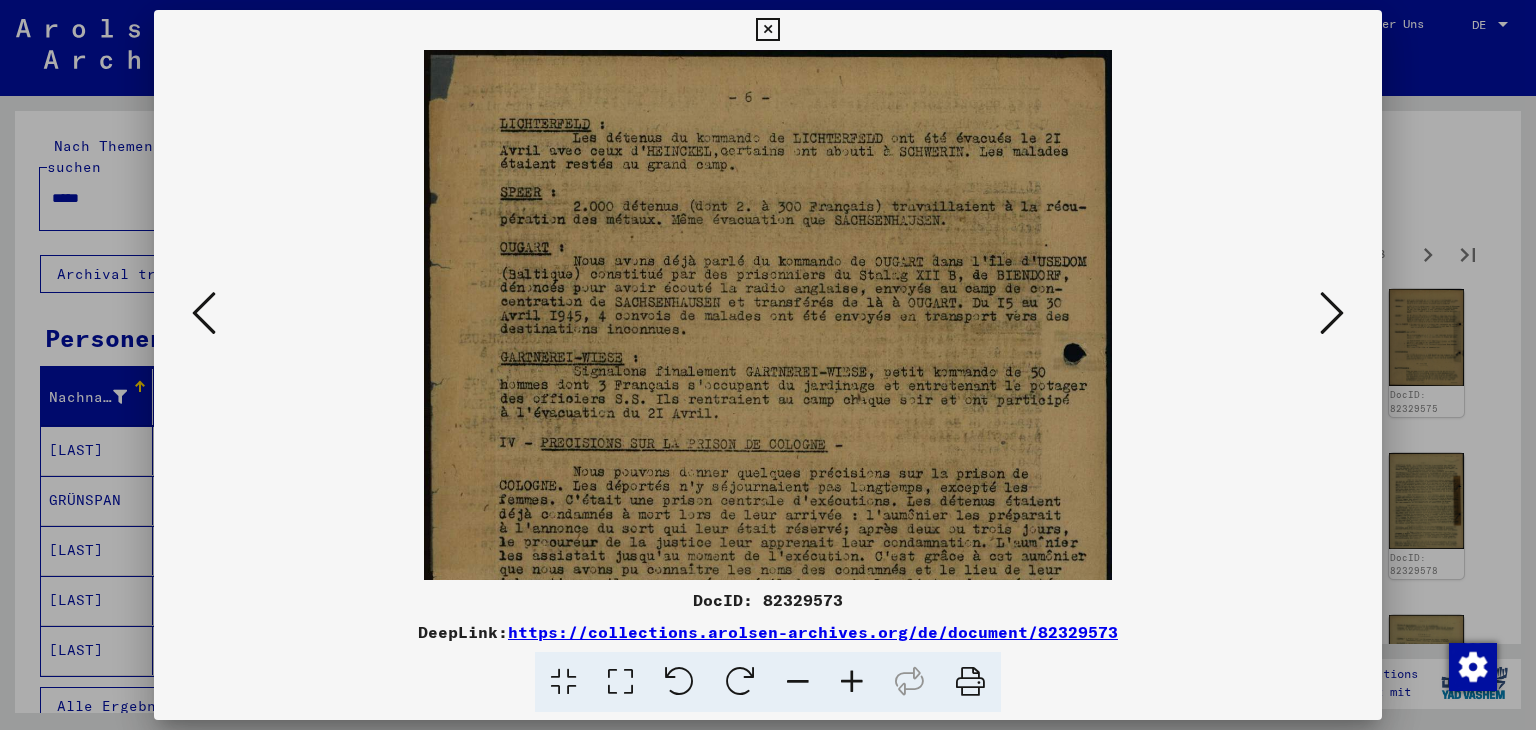 click at bounding box center (852, 682) 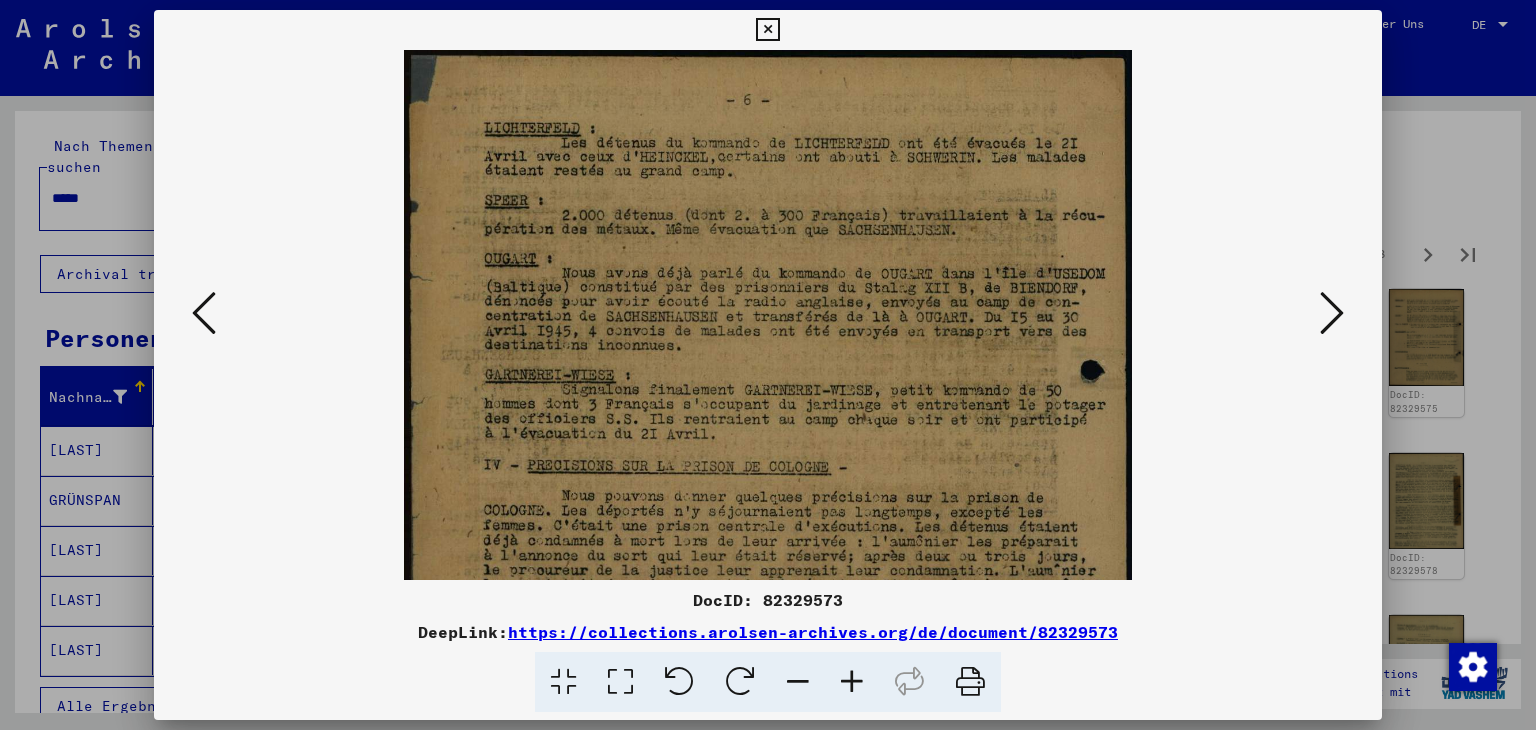 click at bounding box center [852, 682] 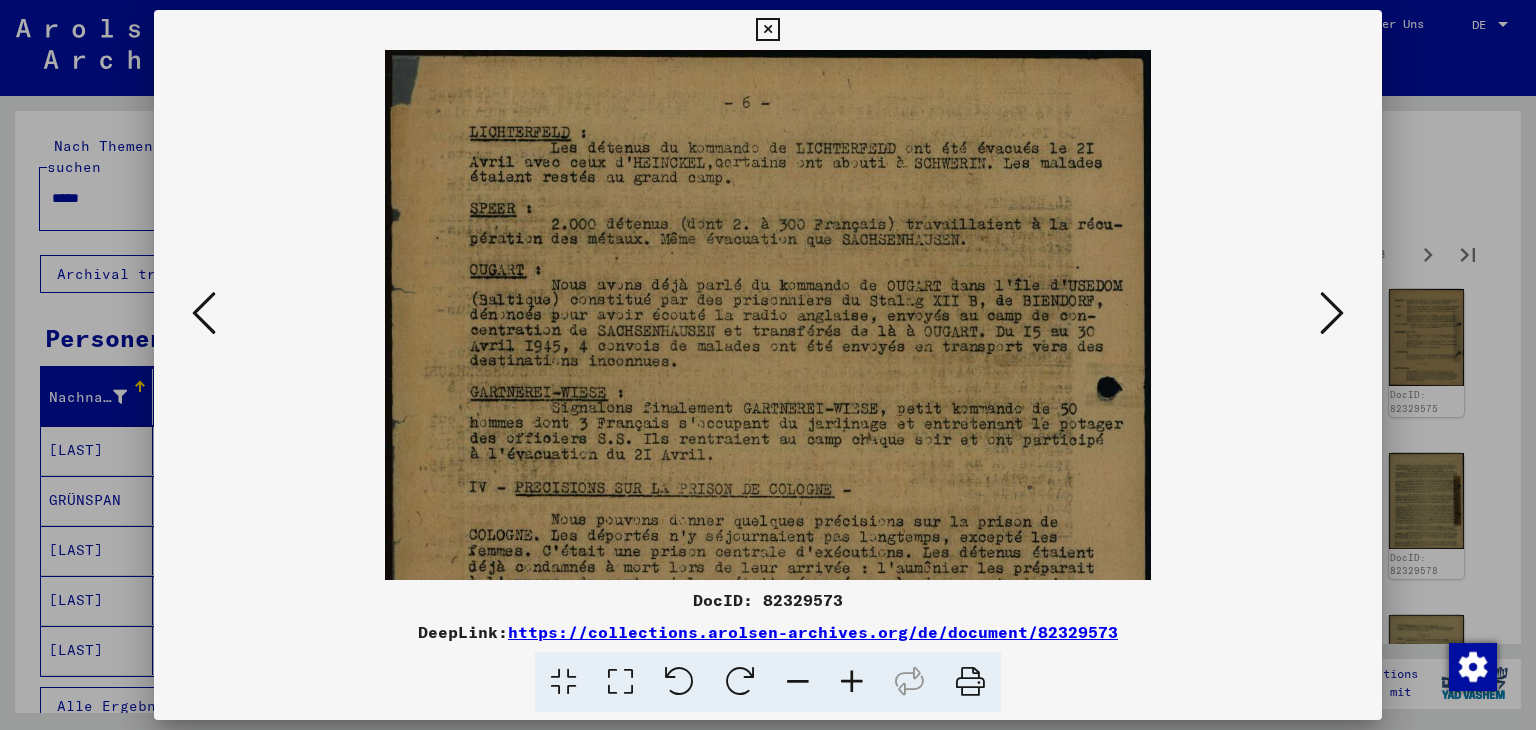 click at bounding box center [852, 682] 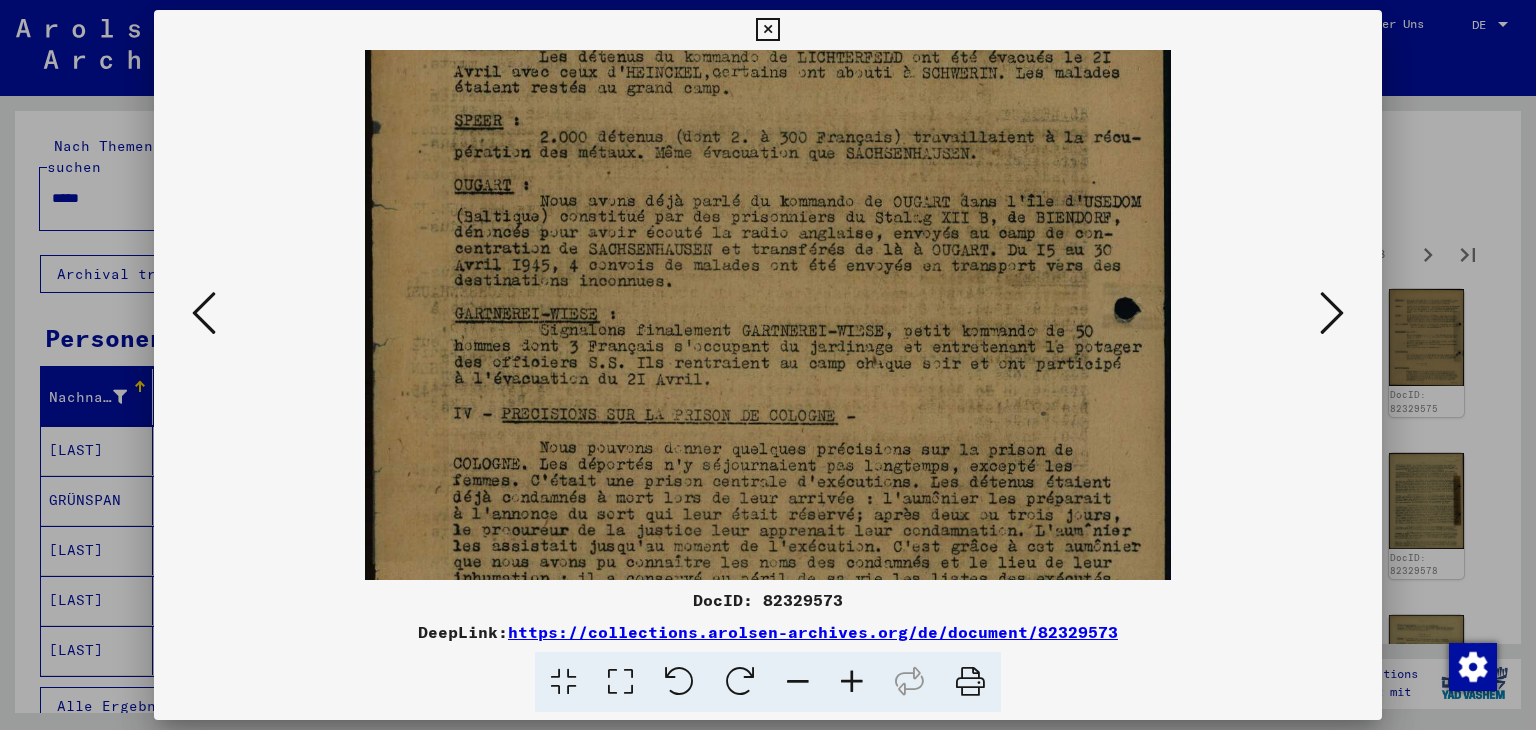scroll, scrollTop: 190, scrollLeft: 0, axis: vertical 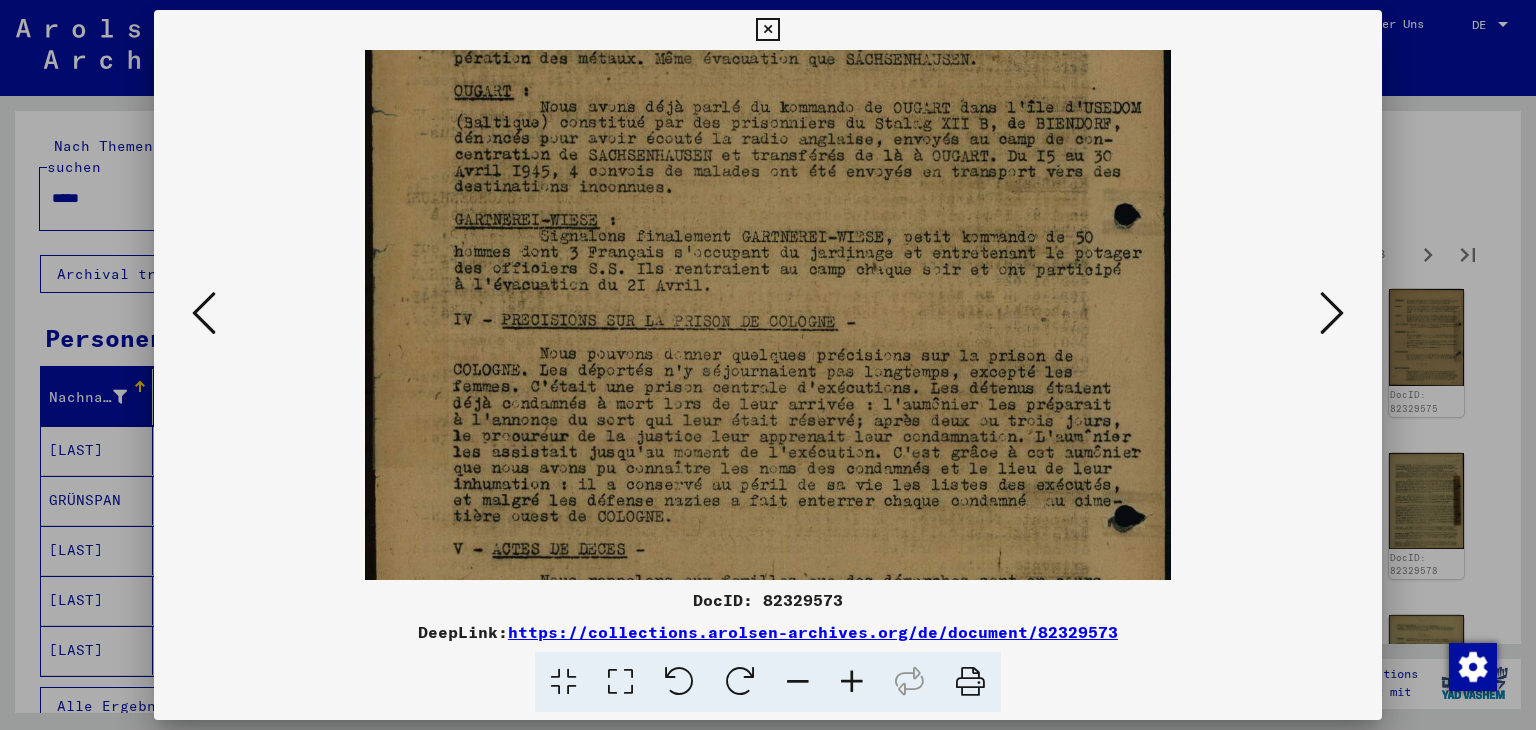 drag, startPoint x: 744, startPoint y: 478, endPoint x: 716, endPoint y: 309, distance: 171.30382 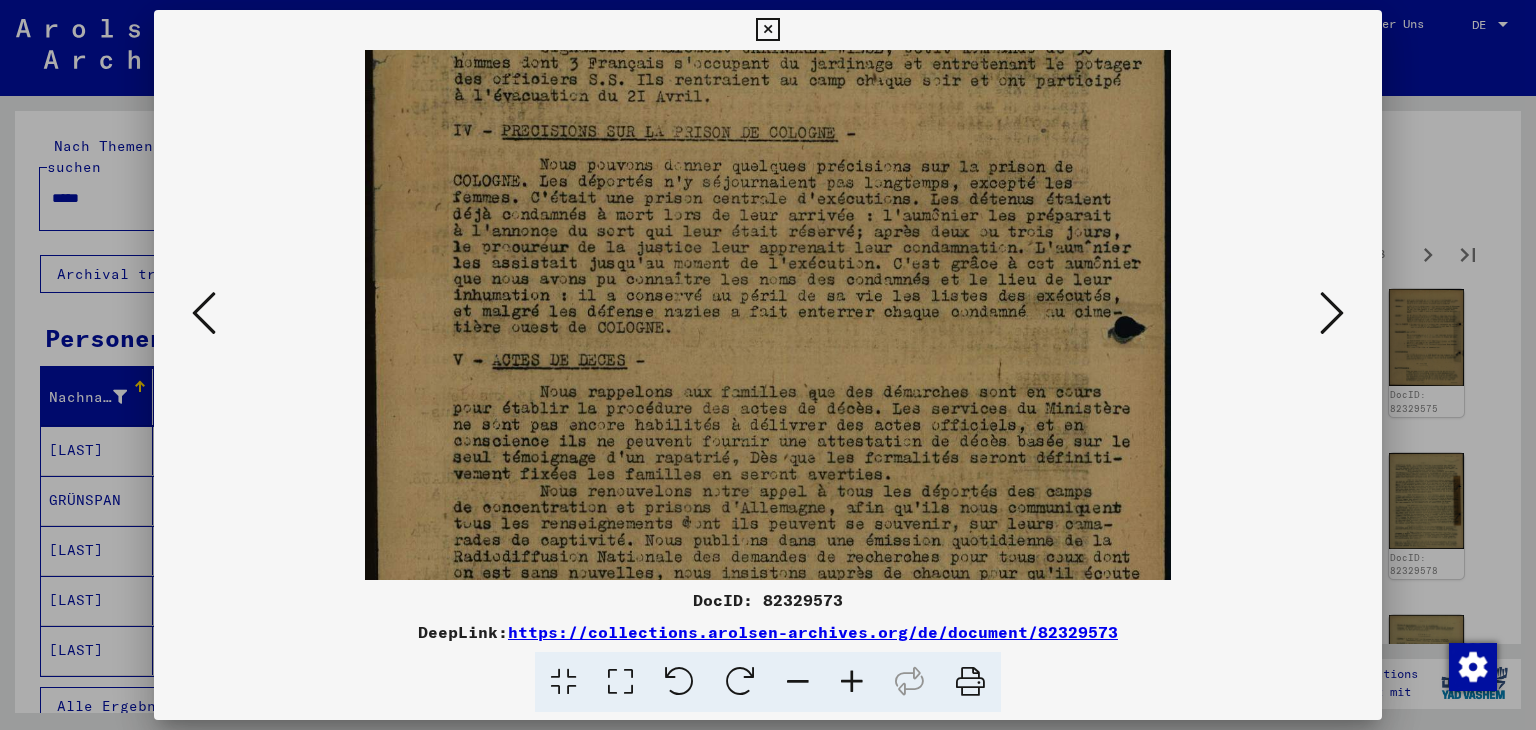 drag, startPoint x: 704, startPoint y: 365, endPoint x: 698, endPoint y: 289, distance: 76.23647 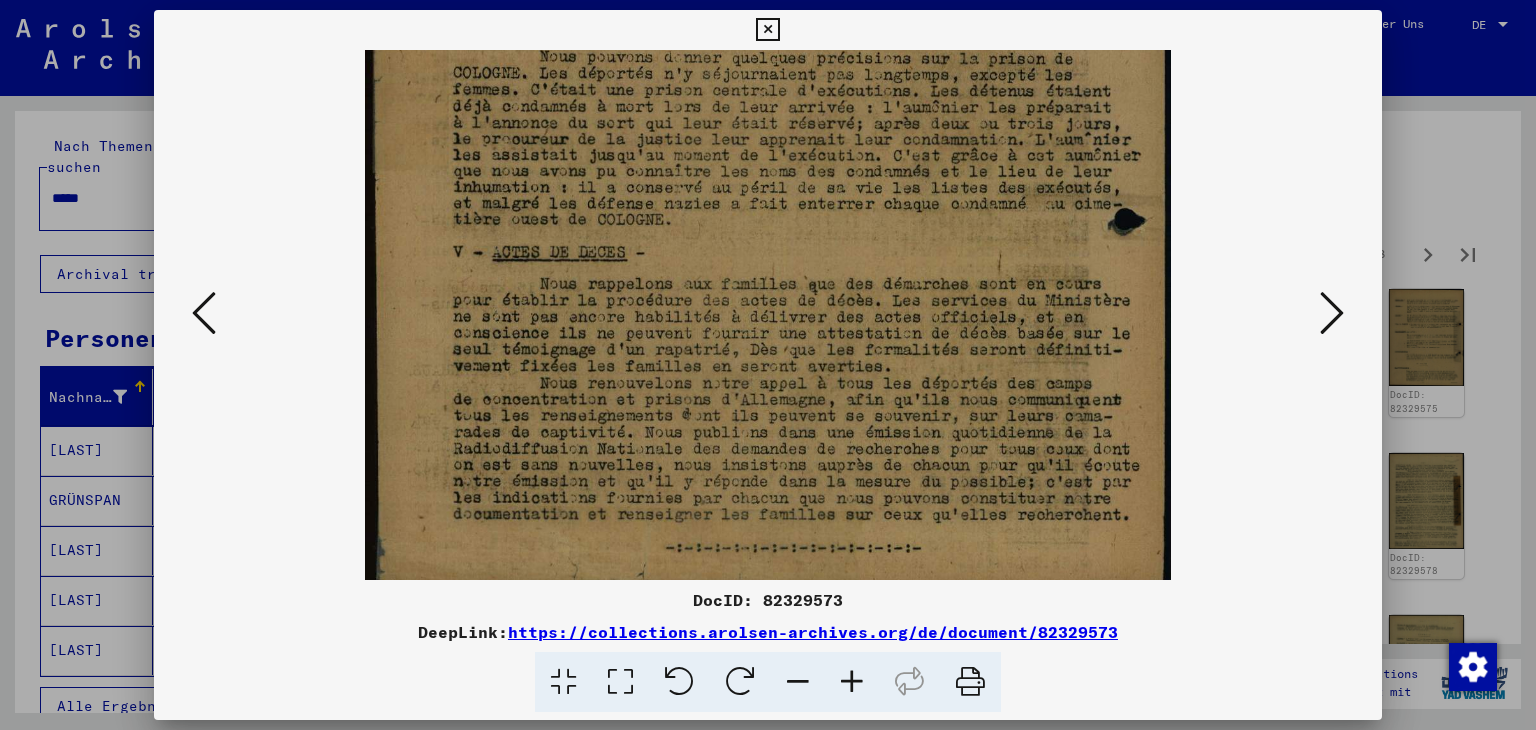scroll, scrollTop: 500, scrollLeft: 0, axis: vertical 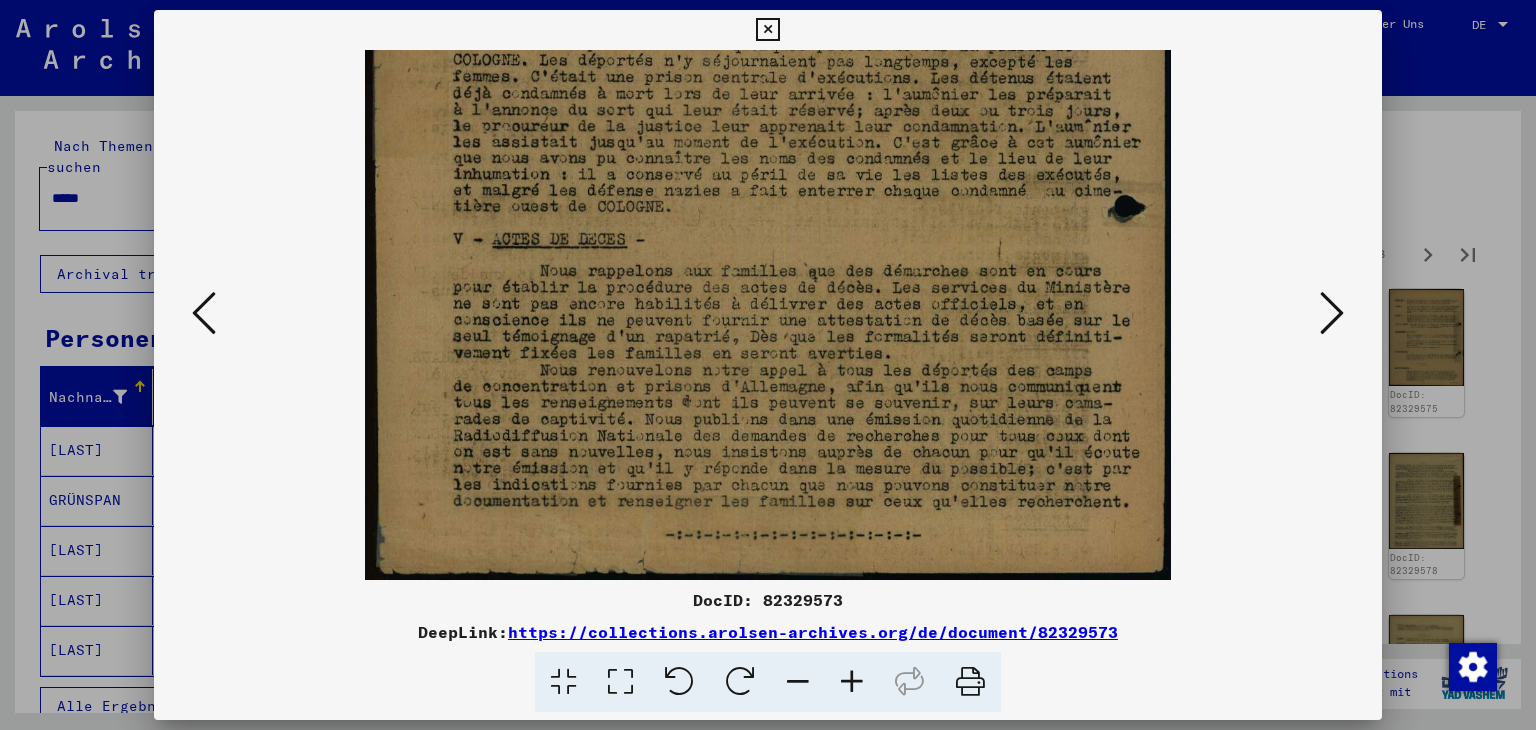drag, startPoint x: 727, startPoint y: 512, endPoint x: 715, endPoint y: 373, distance: 139.51703 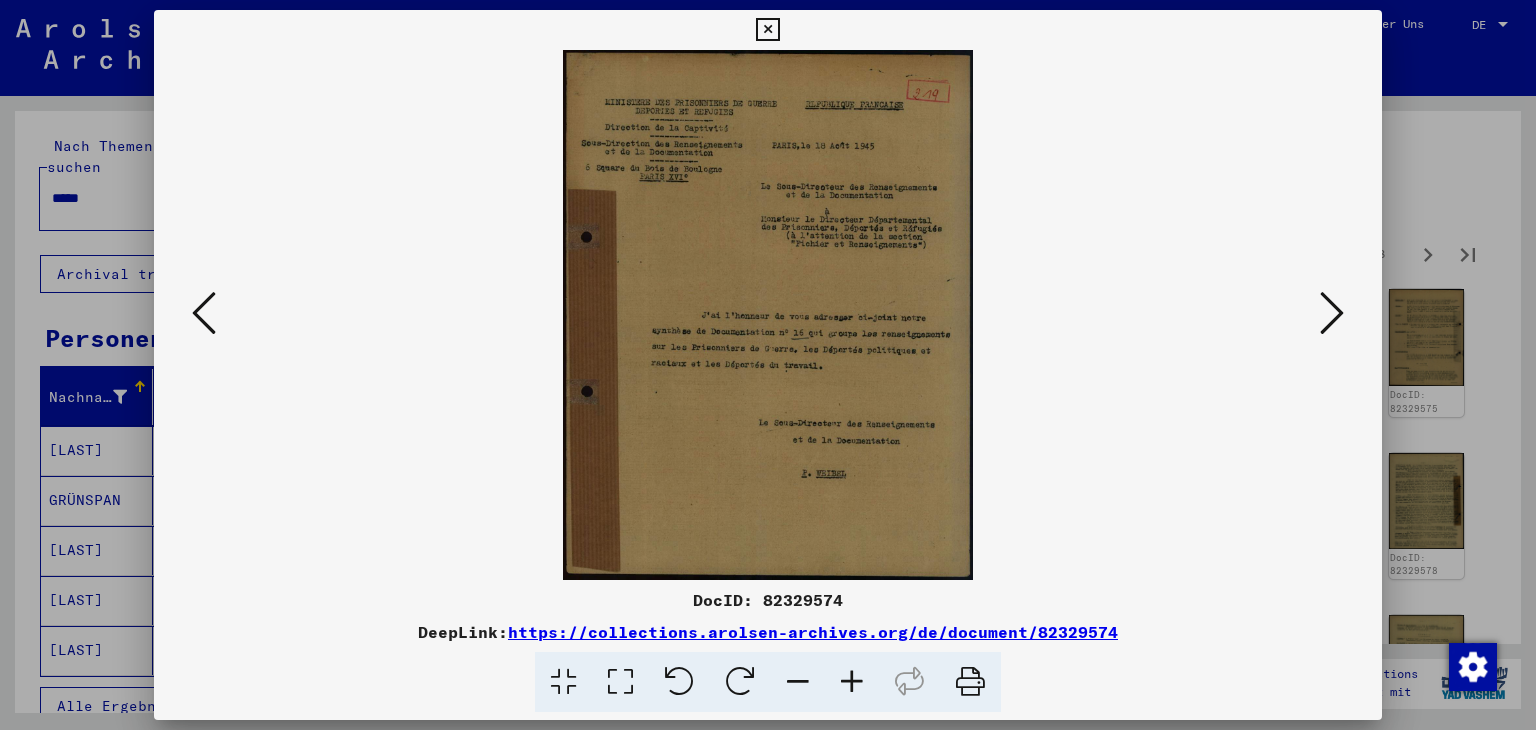 click at bounding box center (1332, 313) 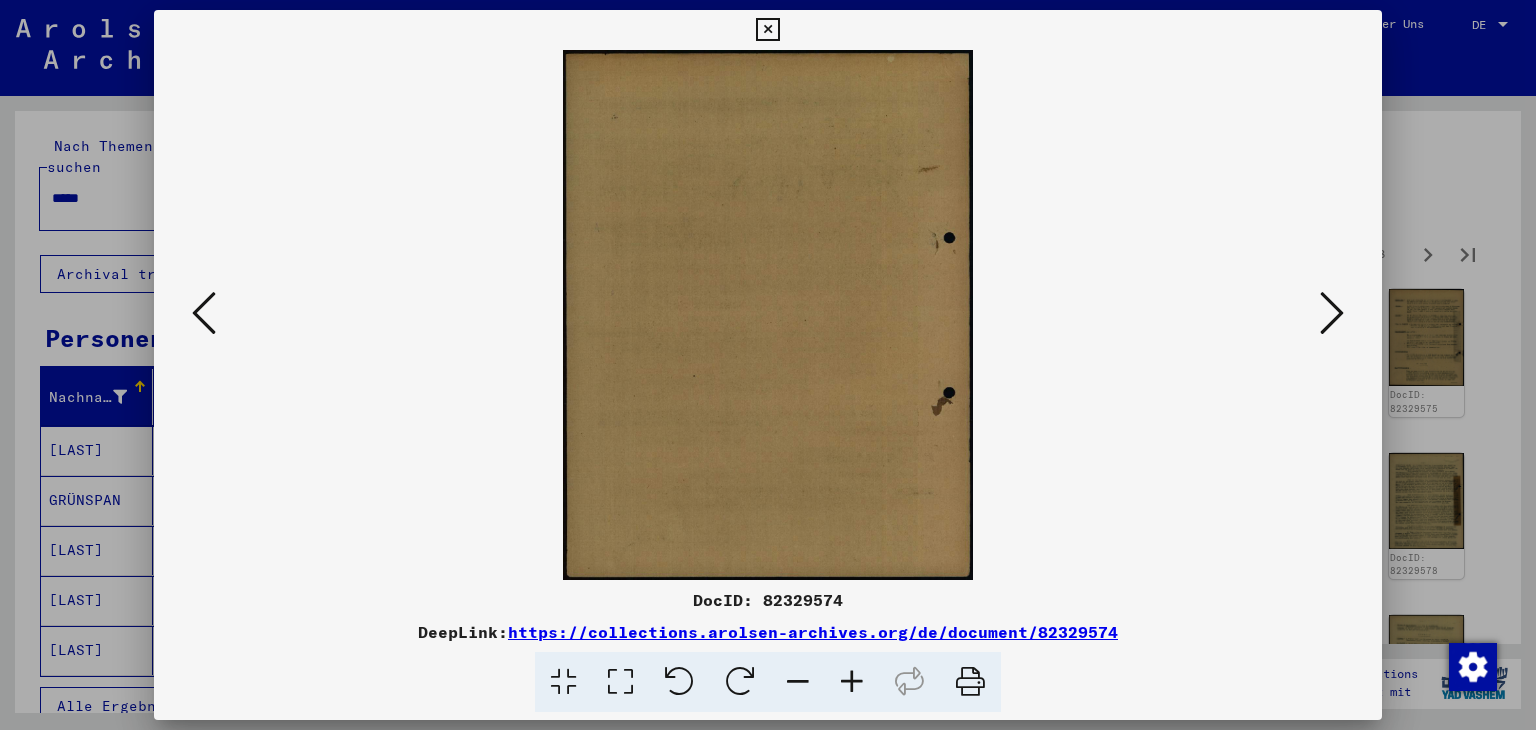 click at bounding box center (1332, 313) 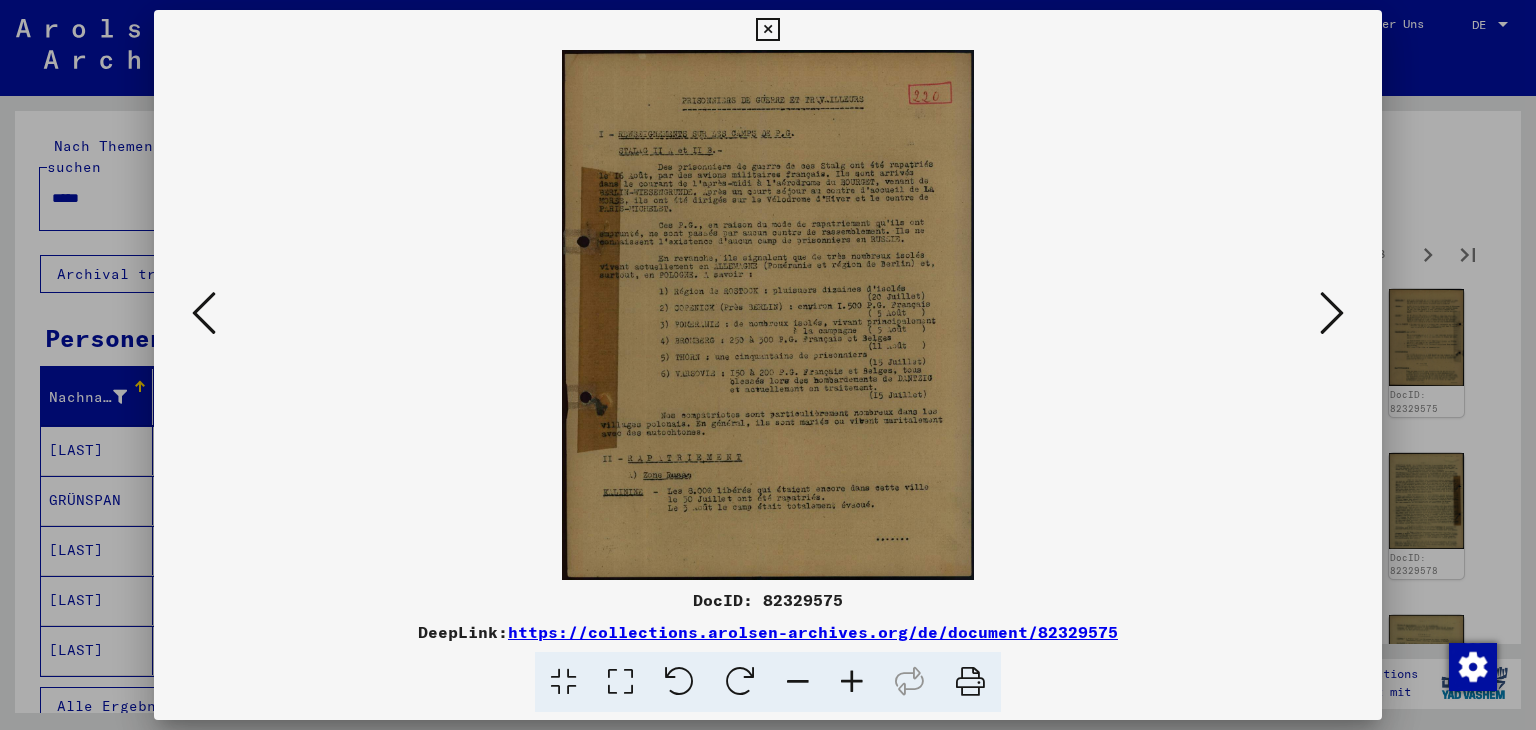 click at bounding box center (852, 682) 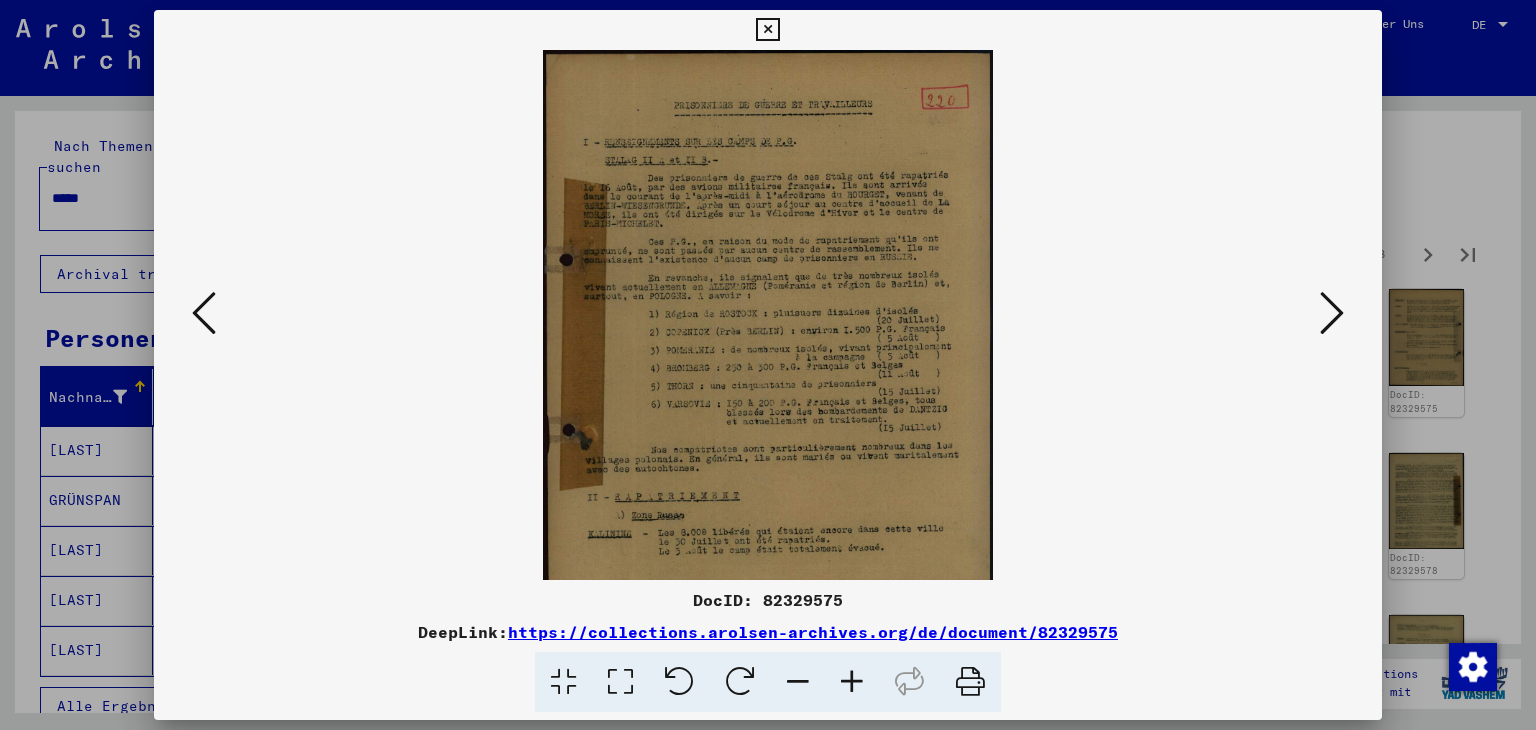 click at bounding box center [852, 682] 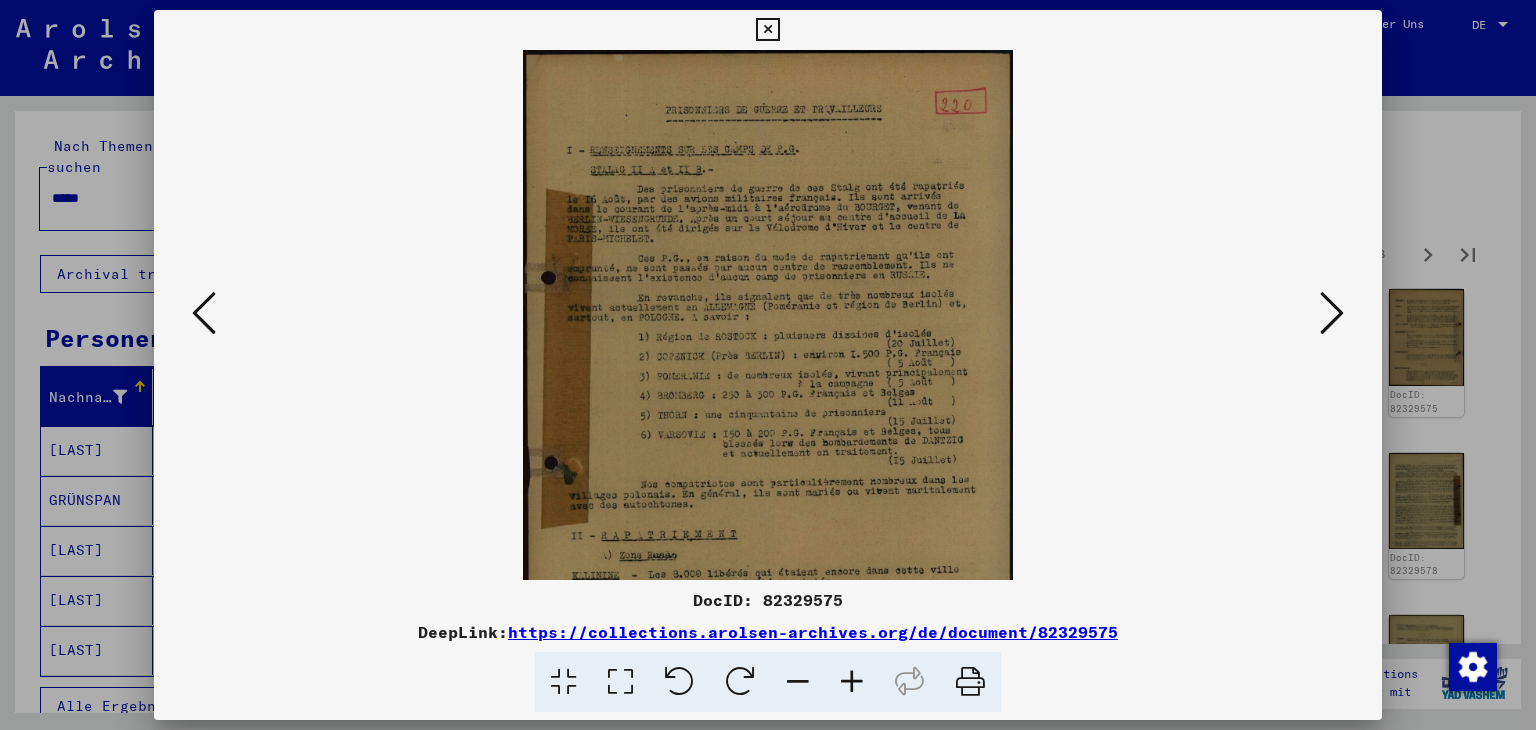 click at bounding box center [852, 682] 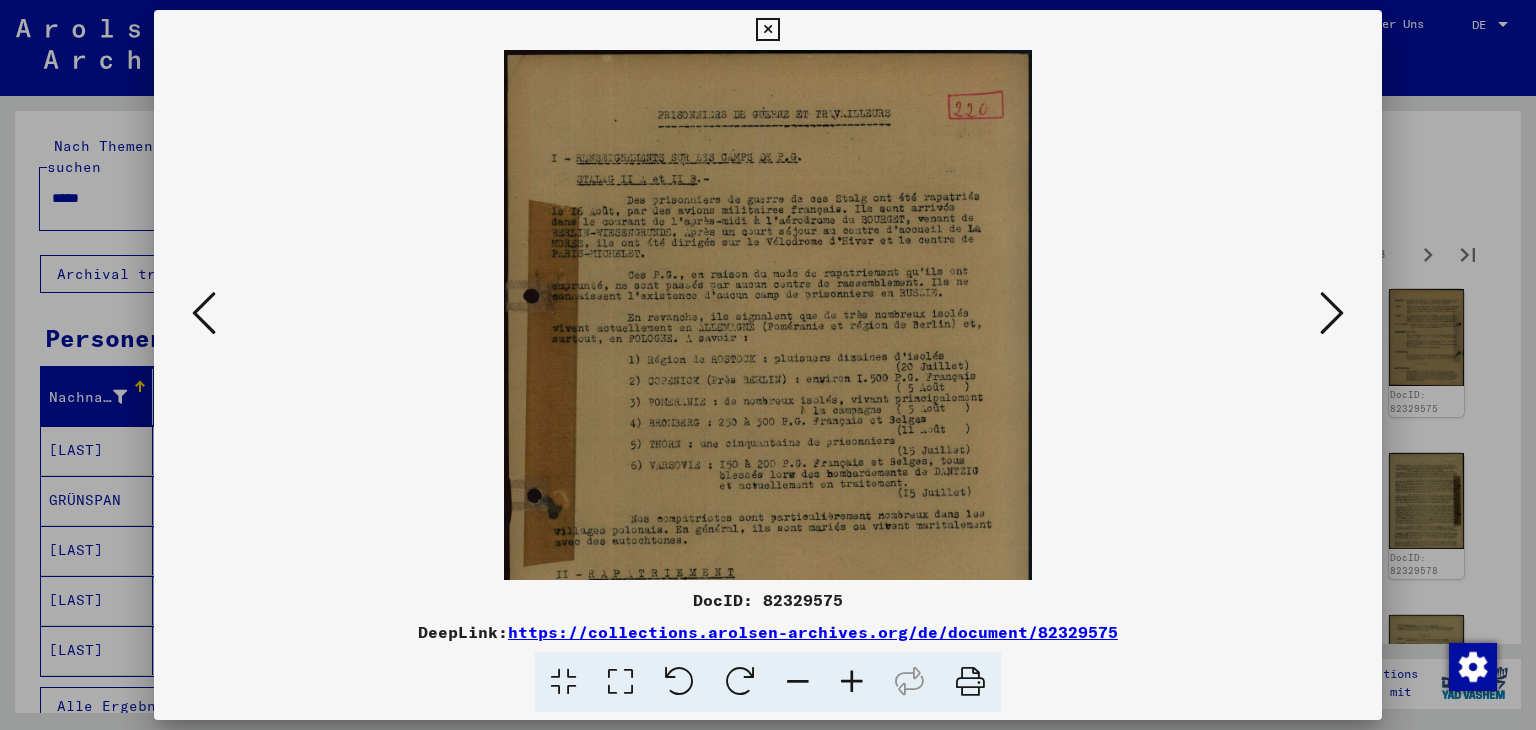 click at bounding box center (852, 682) 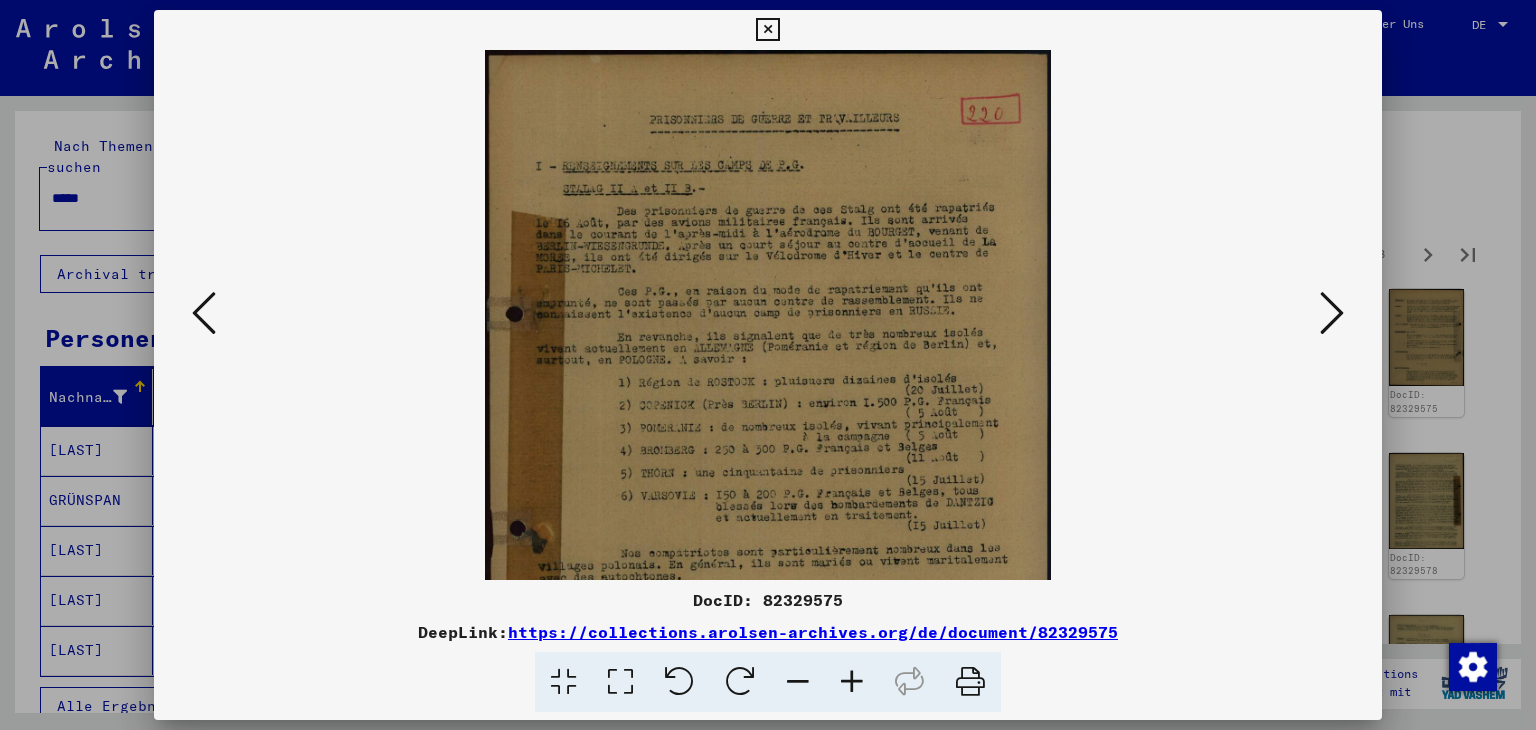 click at bounding box center (852, 682) 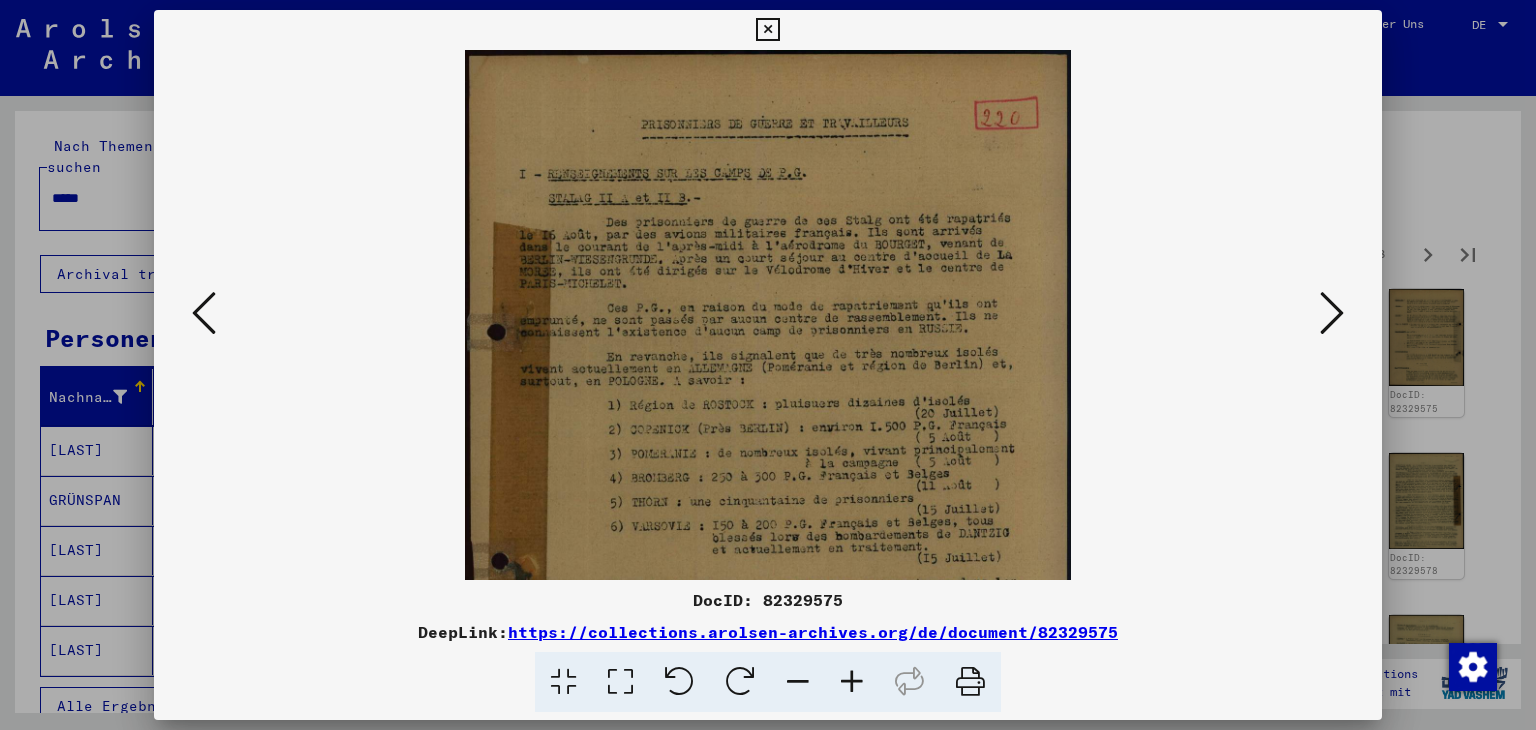 click at bounding box center [852, 682] 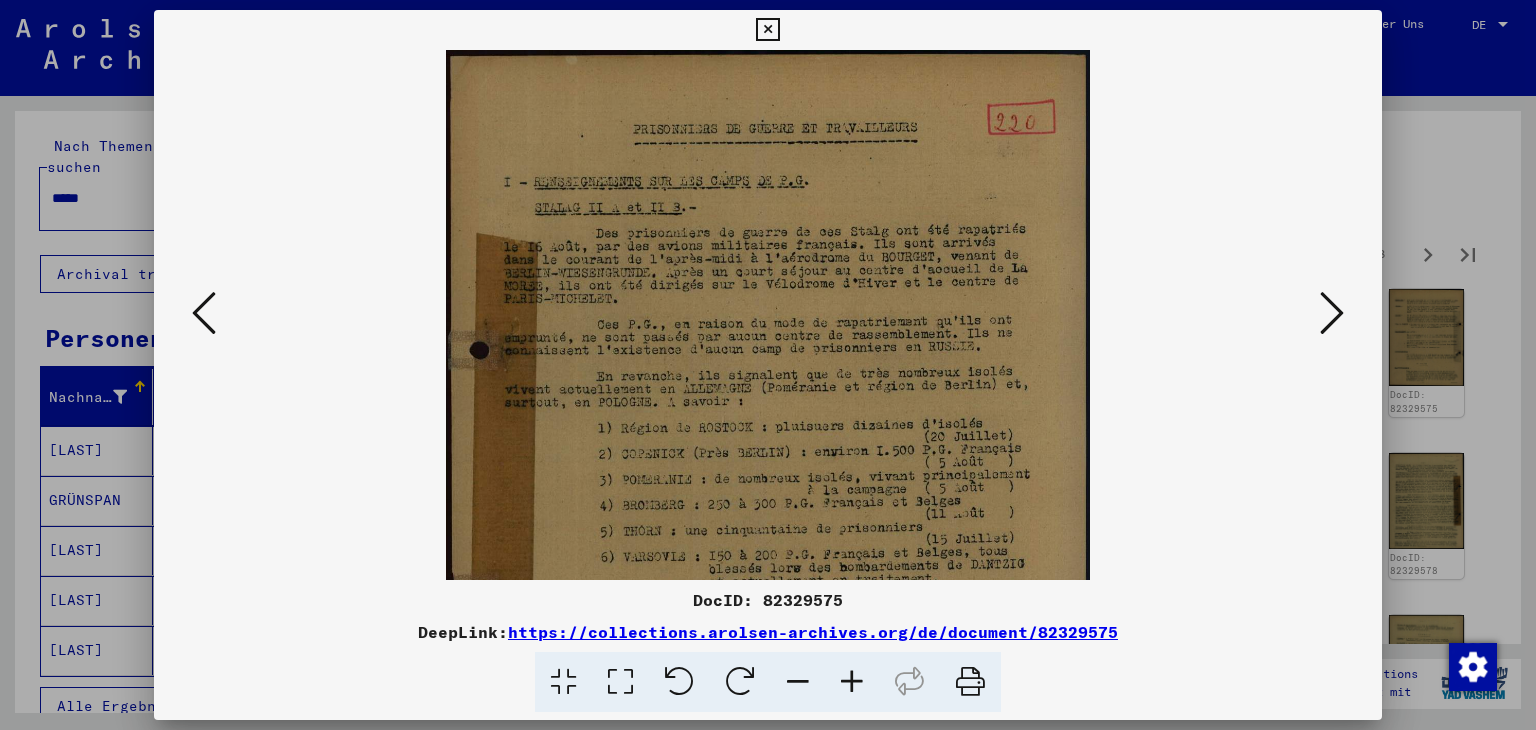 click at bounding box center [852, 682] 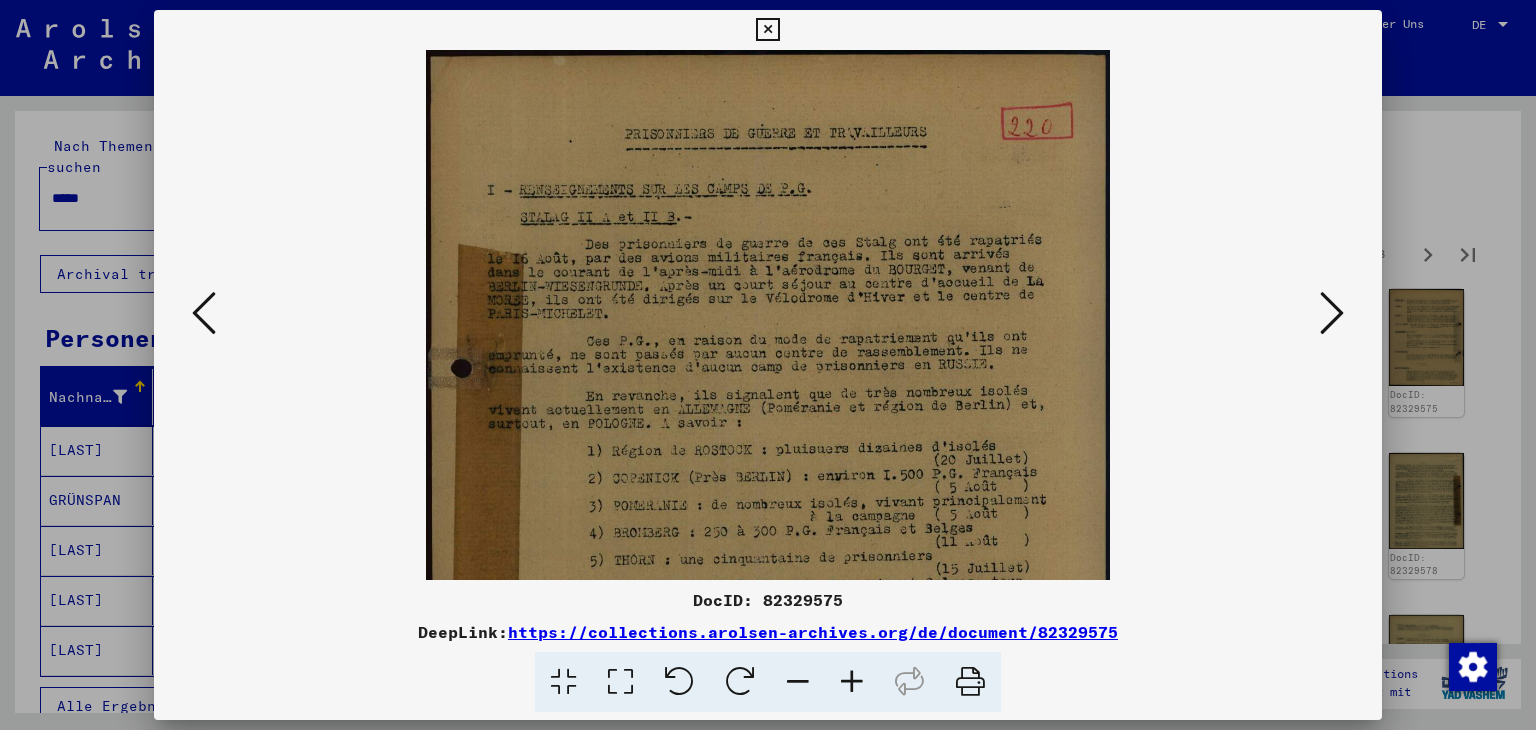 click at bounding box center [852, 682] 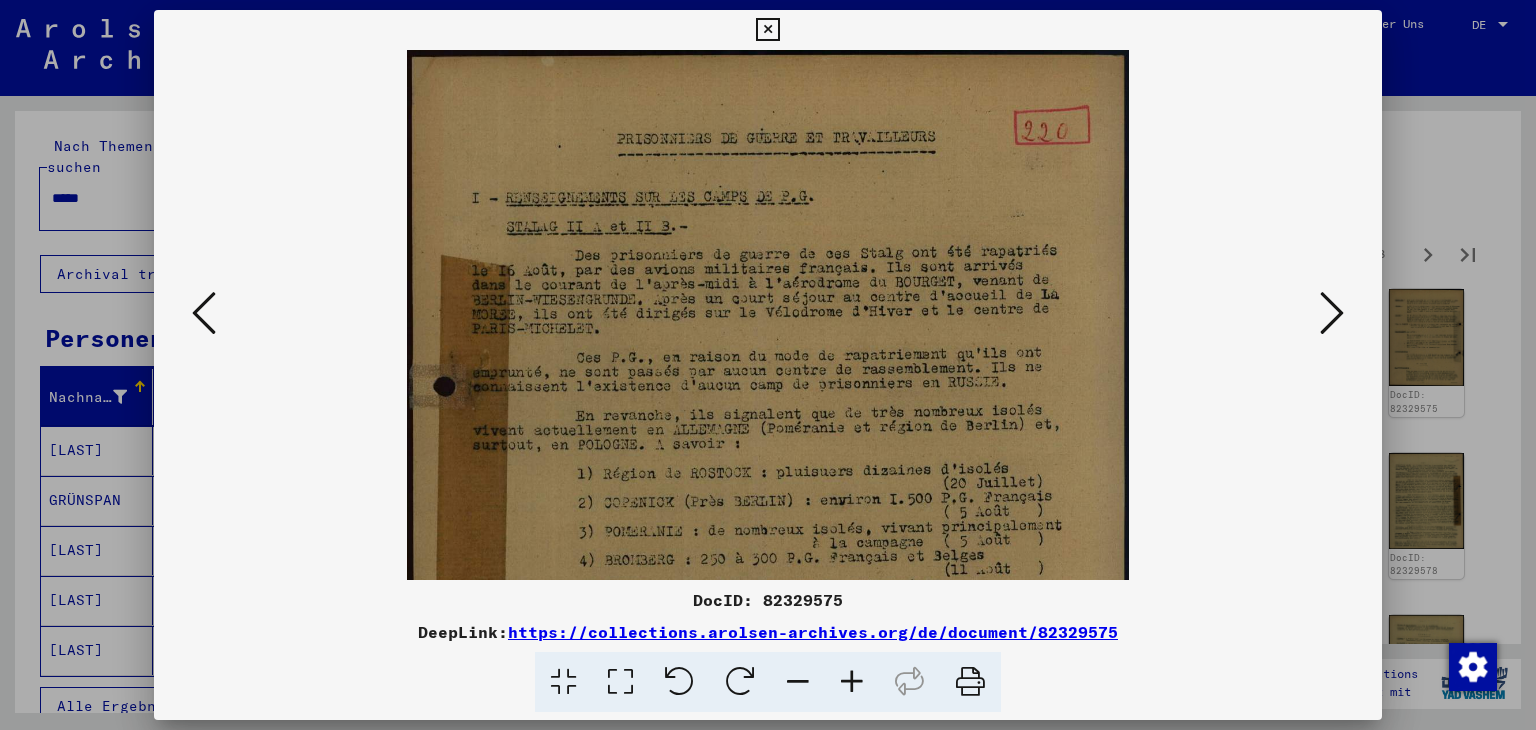 click at bounding box center [852, 682] 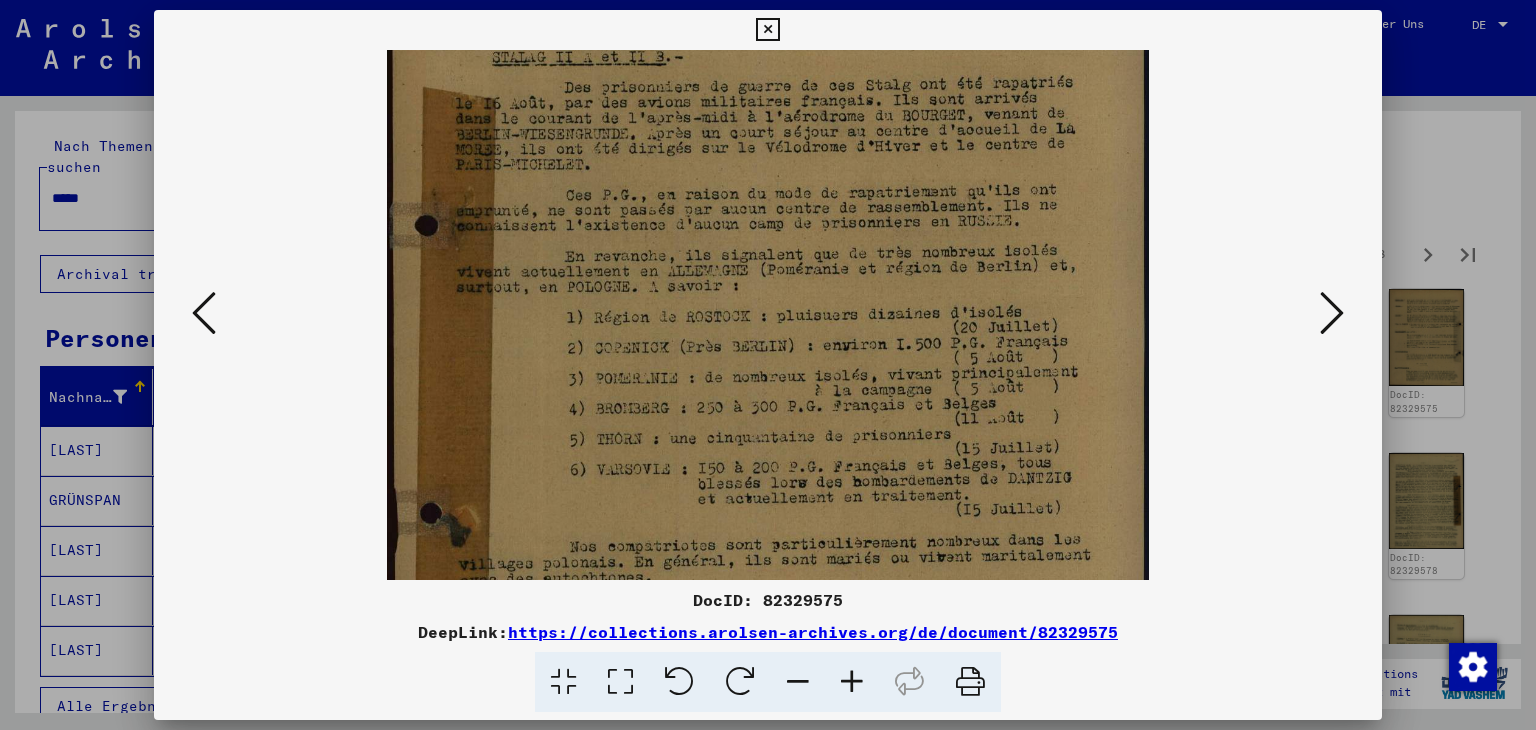 scroll, scrollTop: 192, scrollLeft: 0, axis: vertical 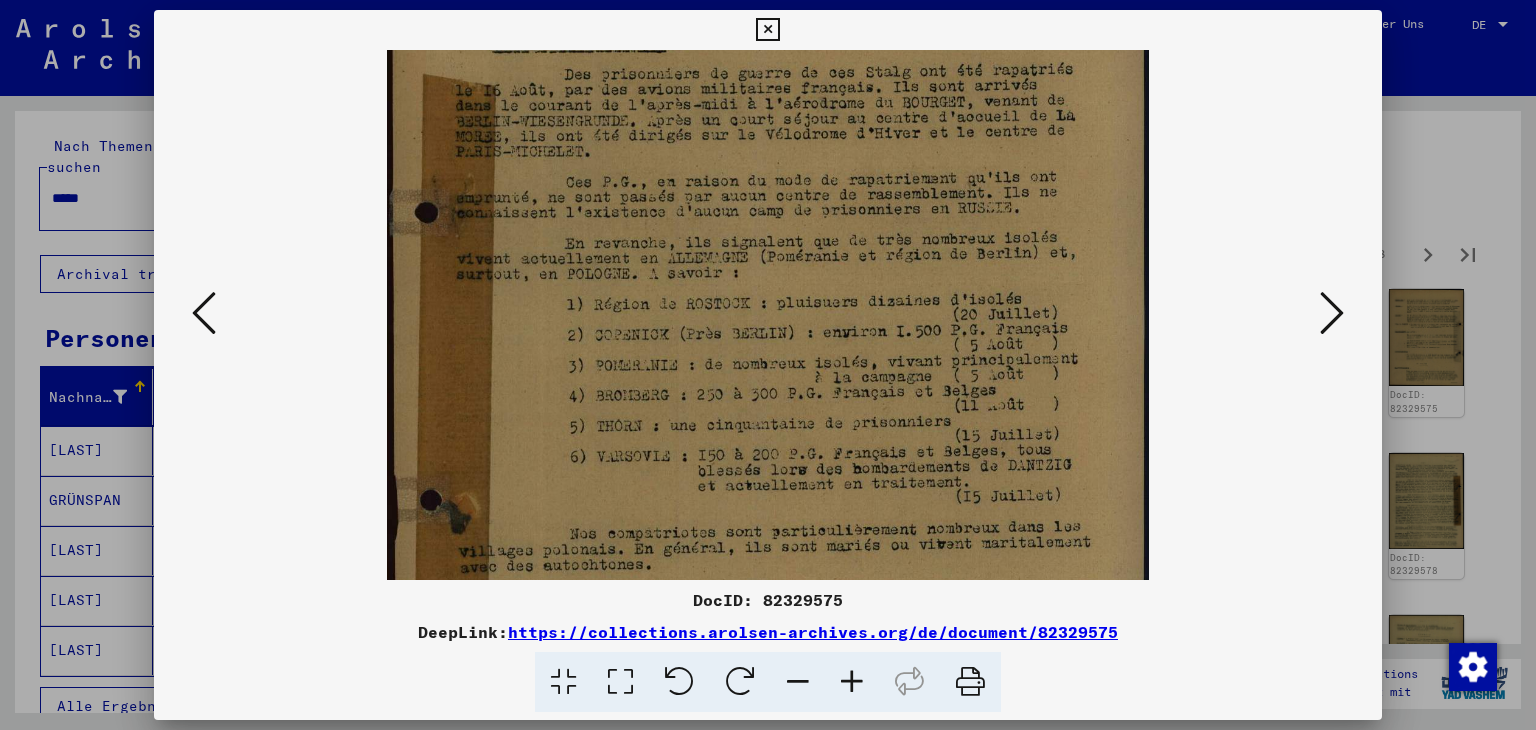 drag, startPoint x: 657, startPoint y: 477, endPoint x: 637, endPoint y: 297, distance: 181.1077 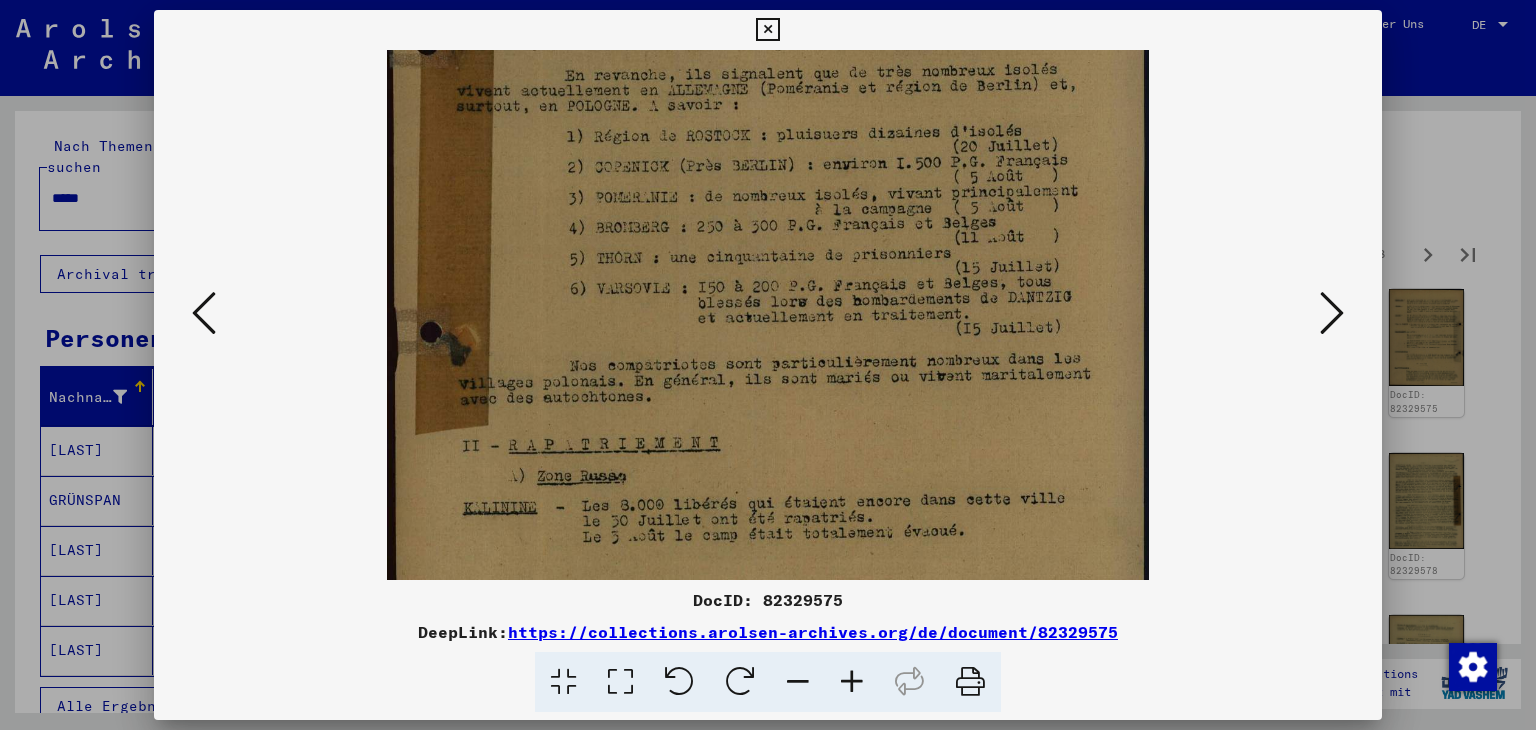 drag, startPoint x: 668, startPoint y: 463, endPoint x: 628, endPoint y: 305, distance: 162.98466 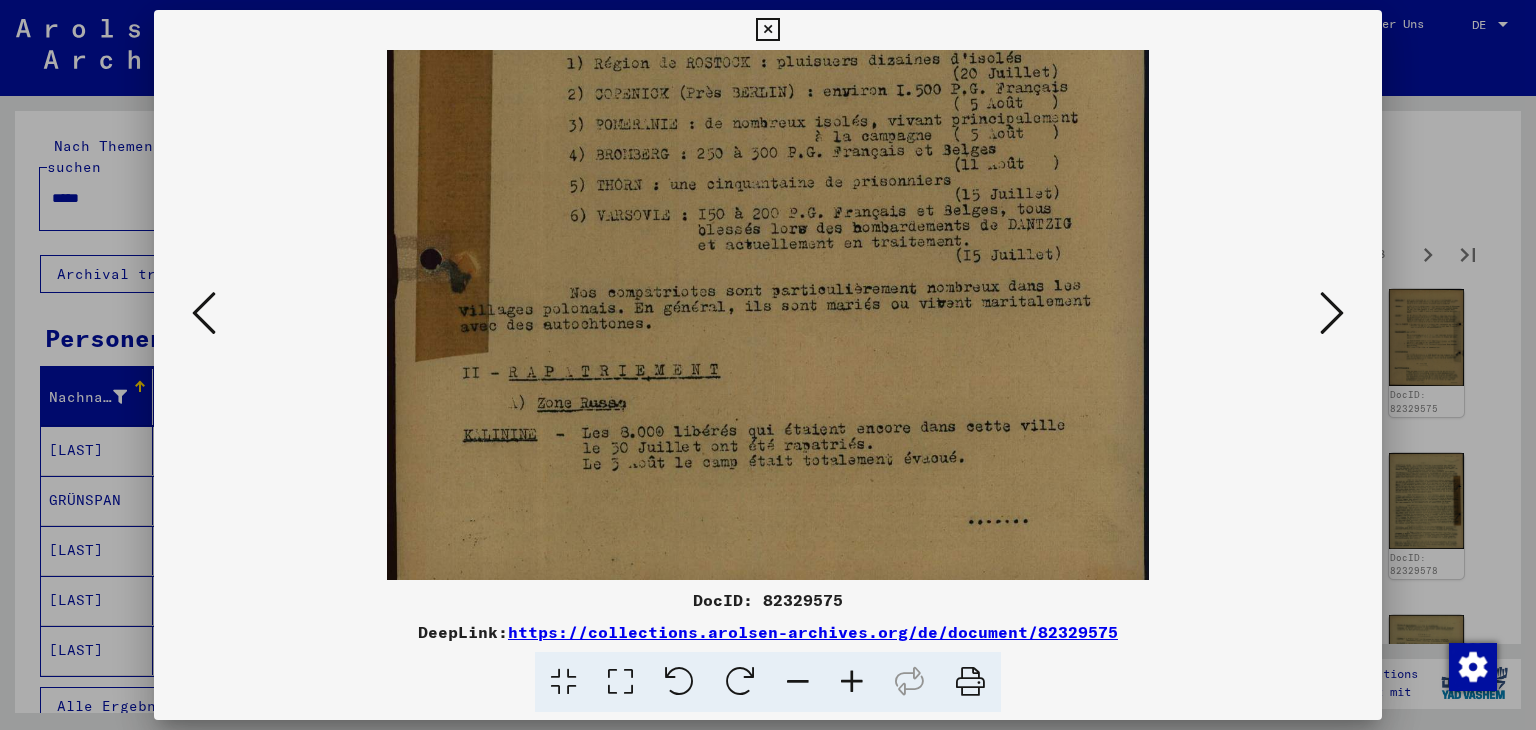 drag, startPoint x: 641, startPoint y: 414, endPoint x: 633, endPoint y: 390, distance: 25.298222 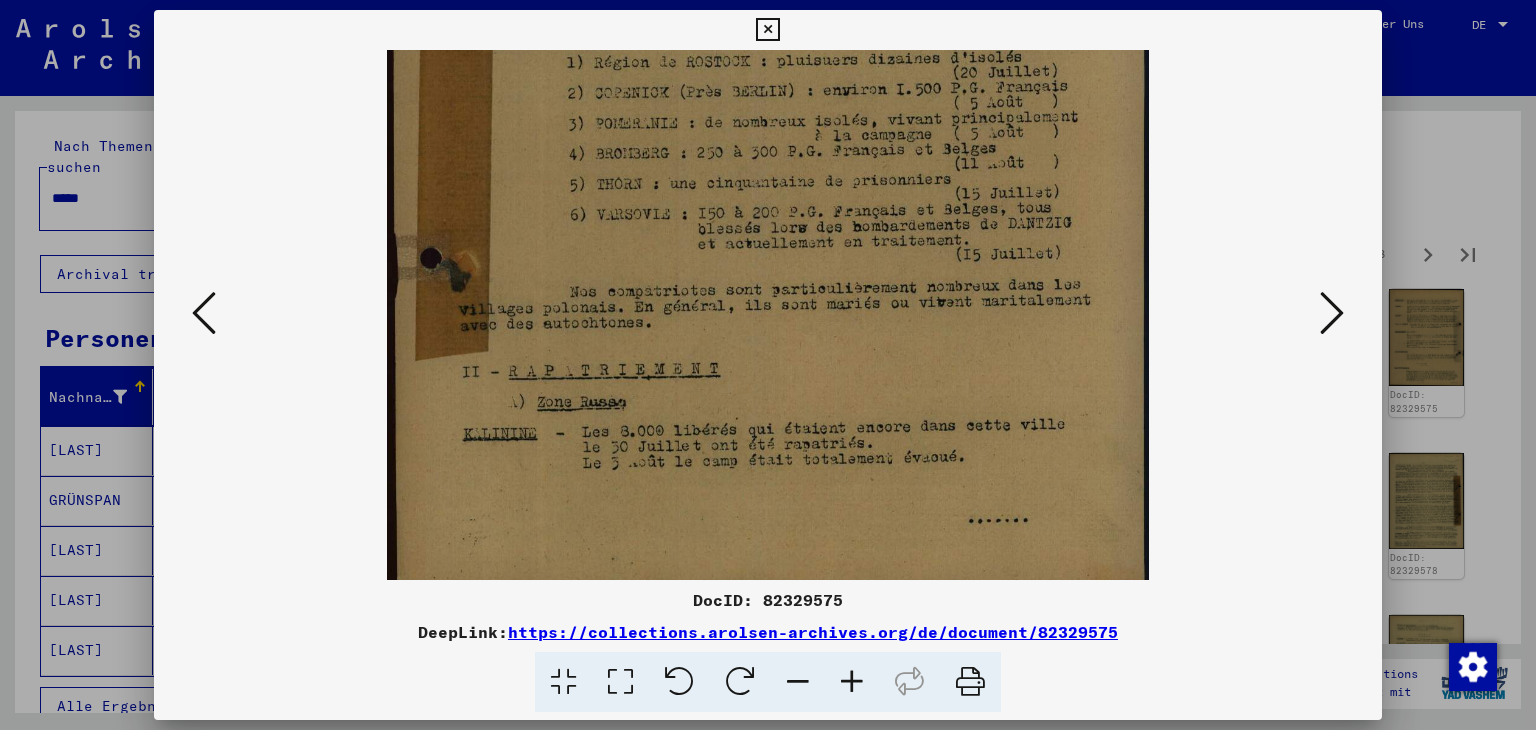 click at bounding box center [1332, 313] 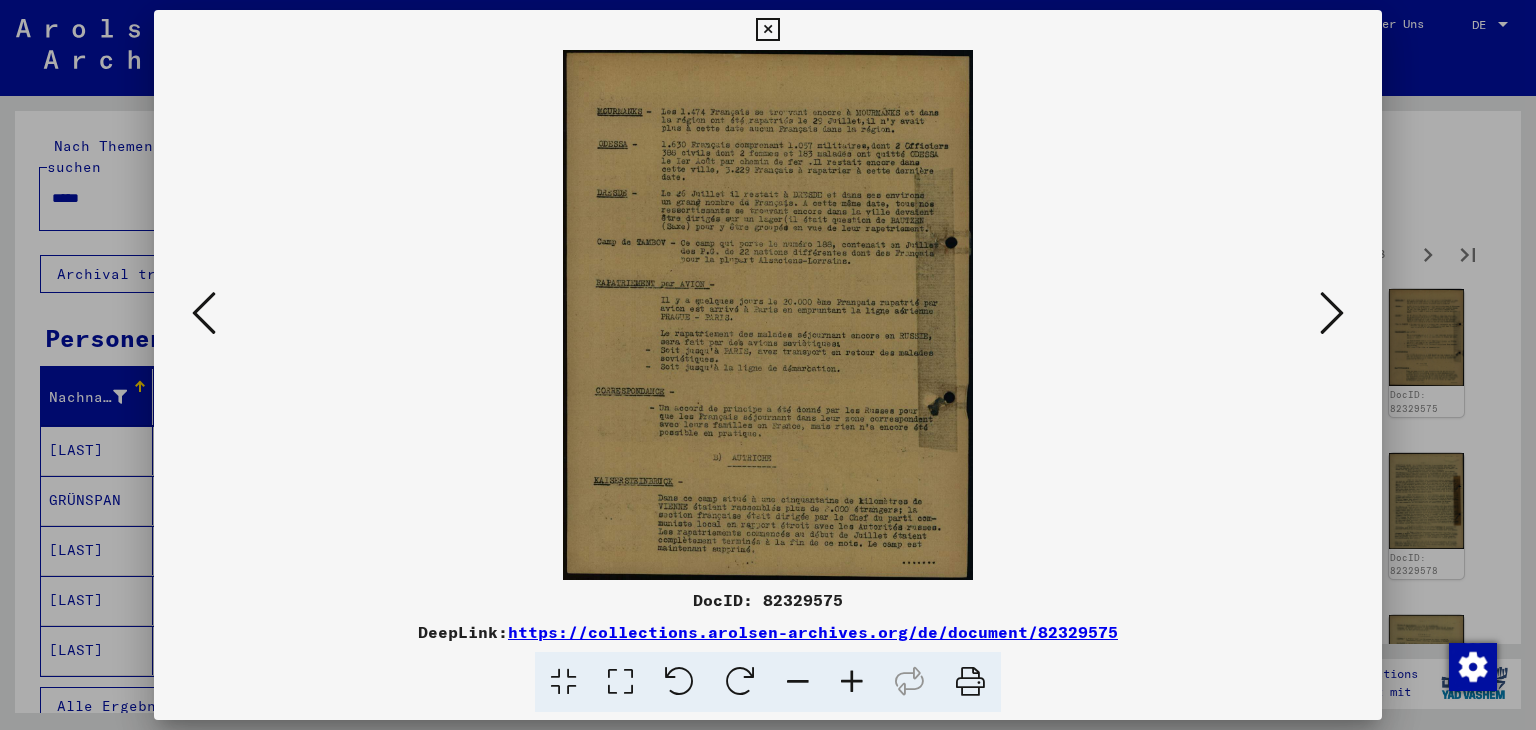 click at bounding box center (852, 682) 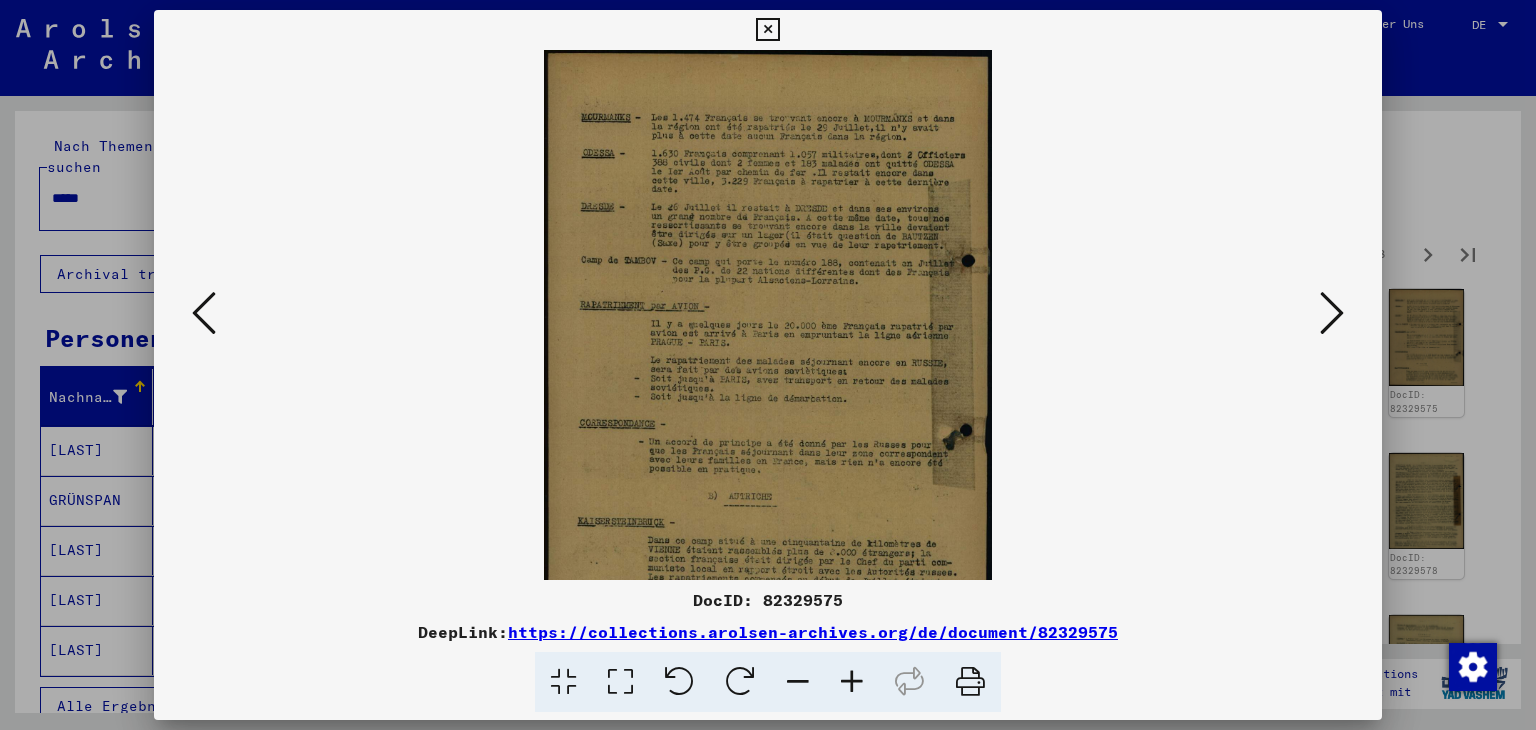 click at bounding box center (852, 682) 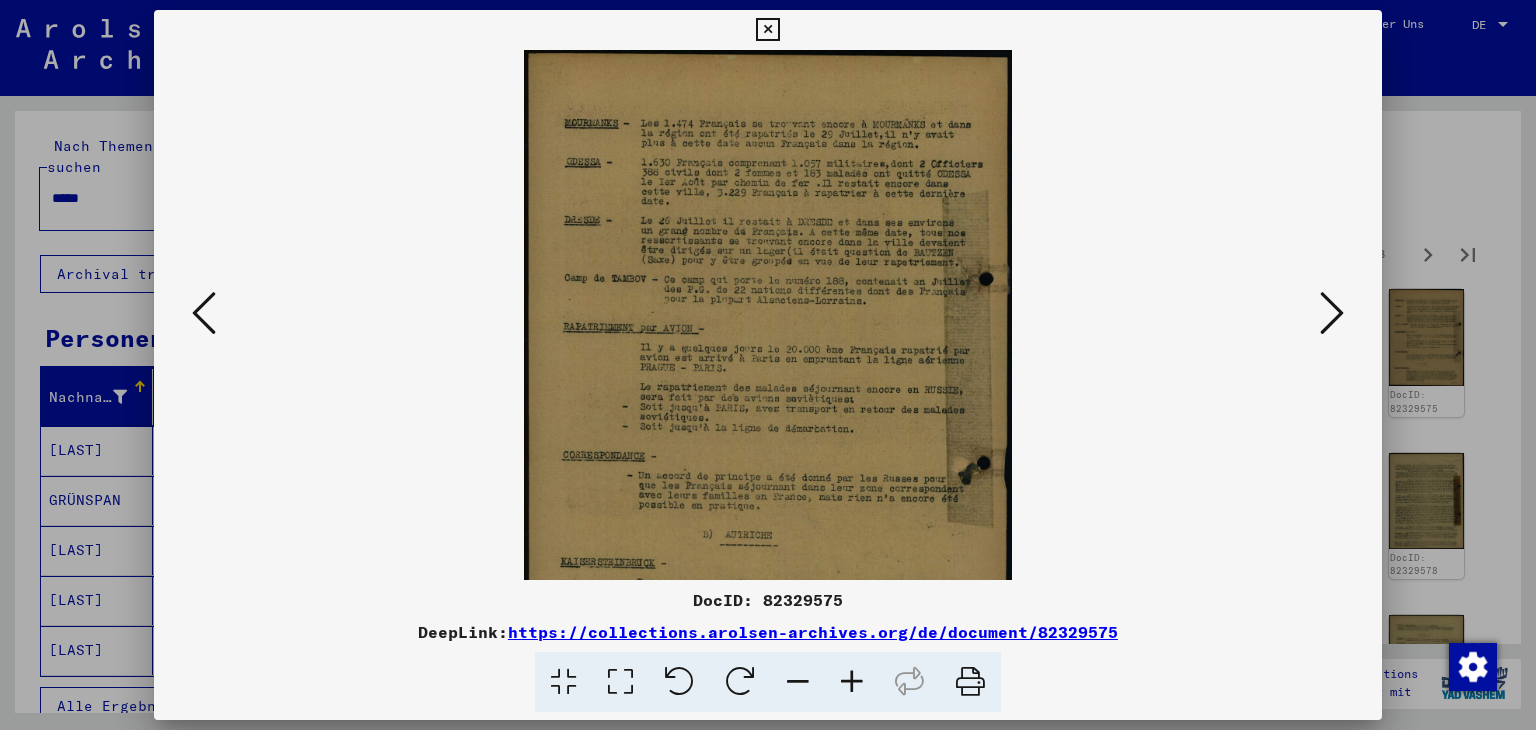 click at bounding box center (852, 682) 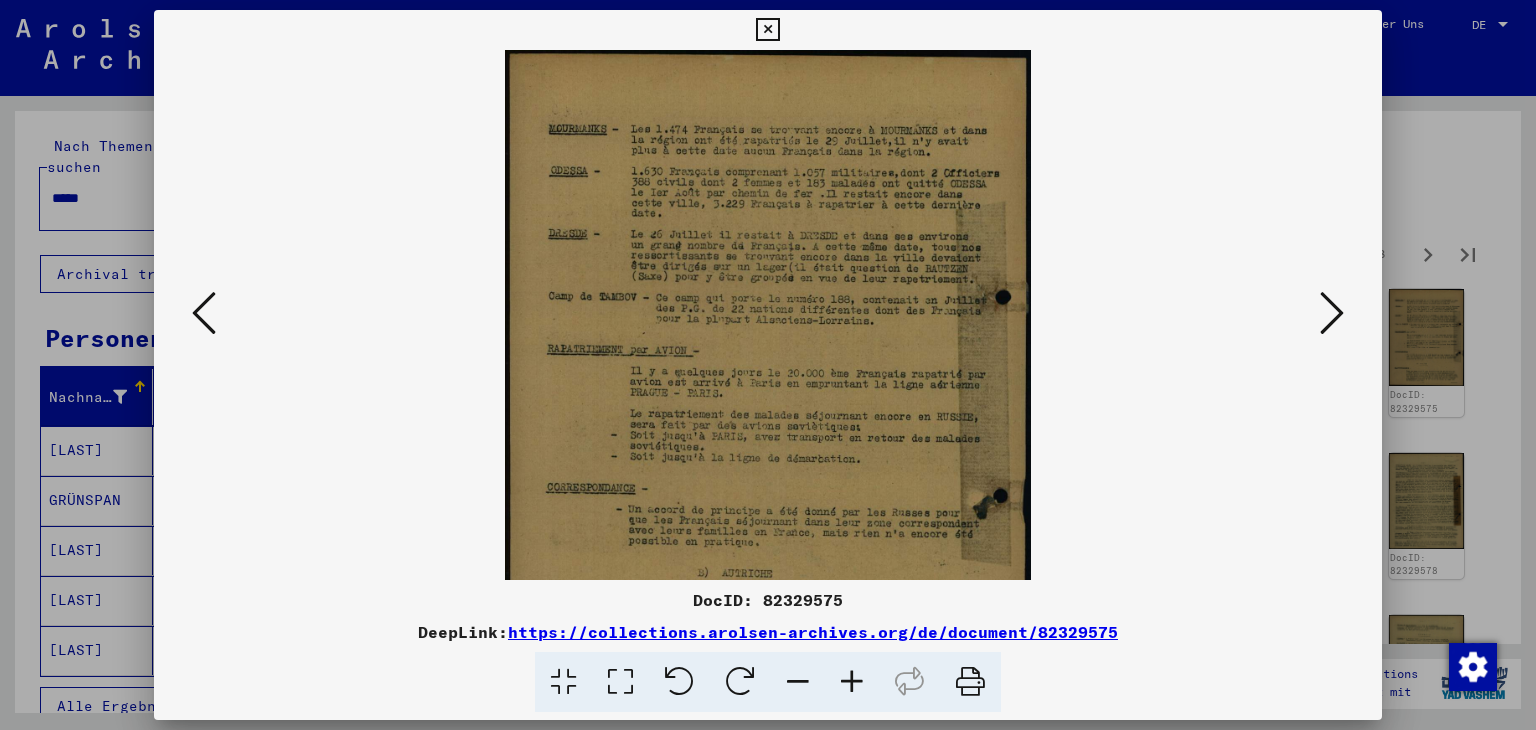 click at bounding box center [852, 682] 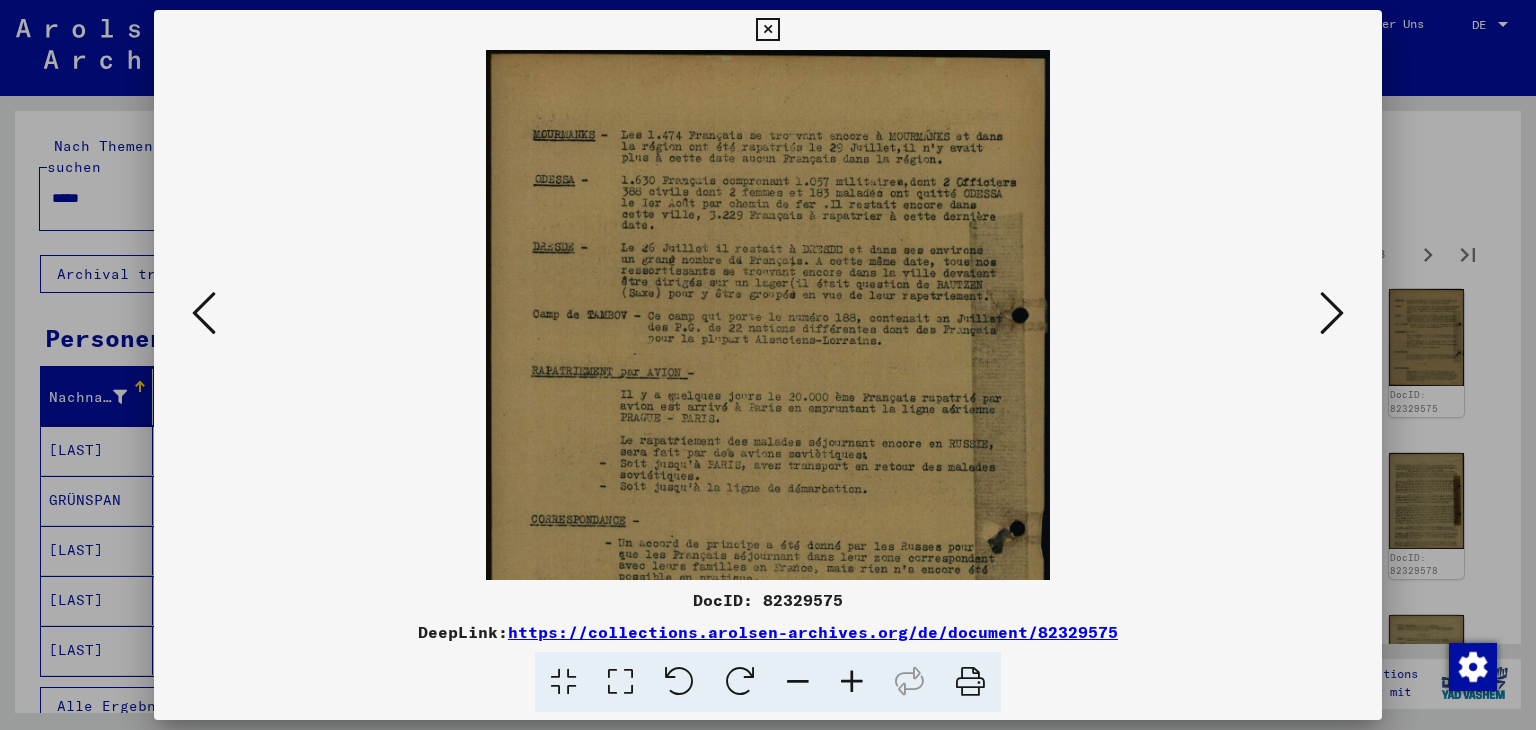 click at bounding box center (852, 682) 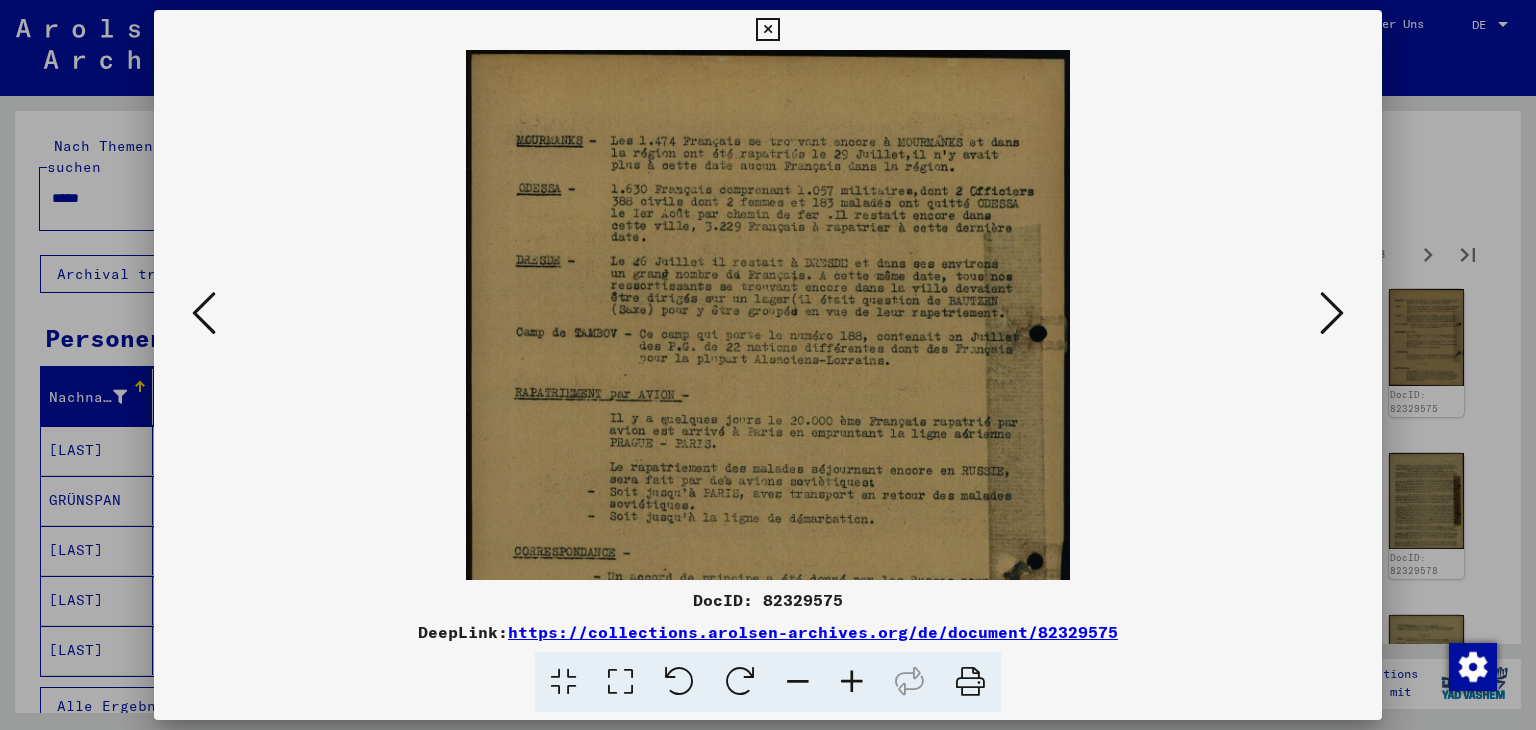 click at bounding box center (852, 682) 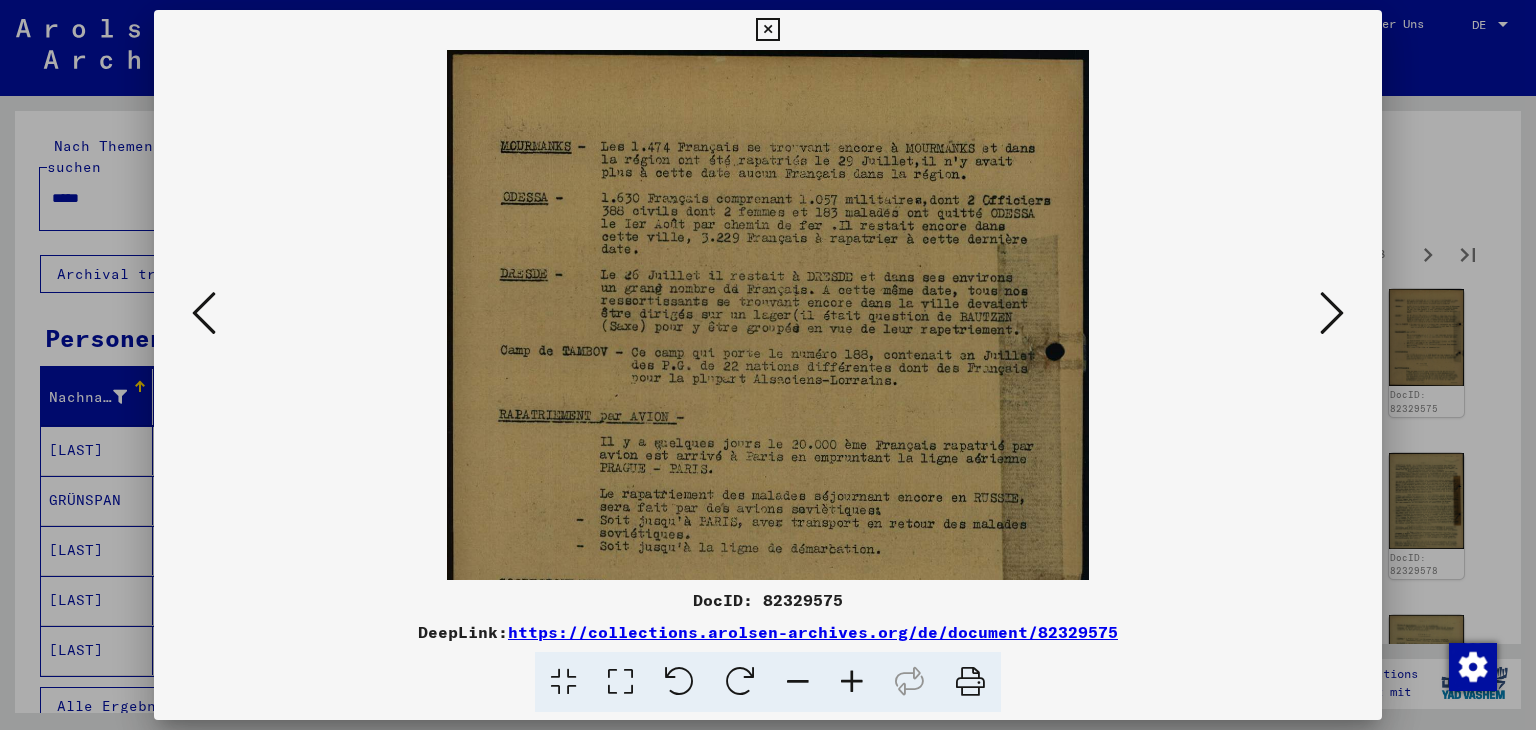 click at bounding box center (852, 682) 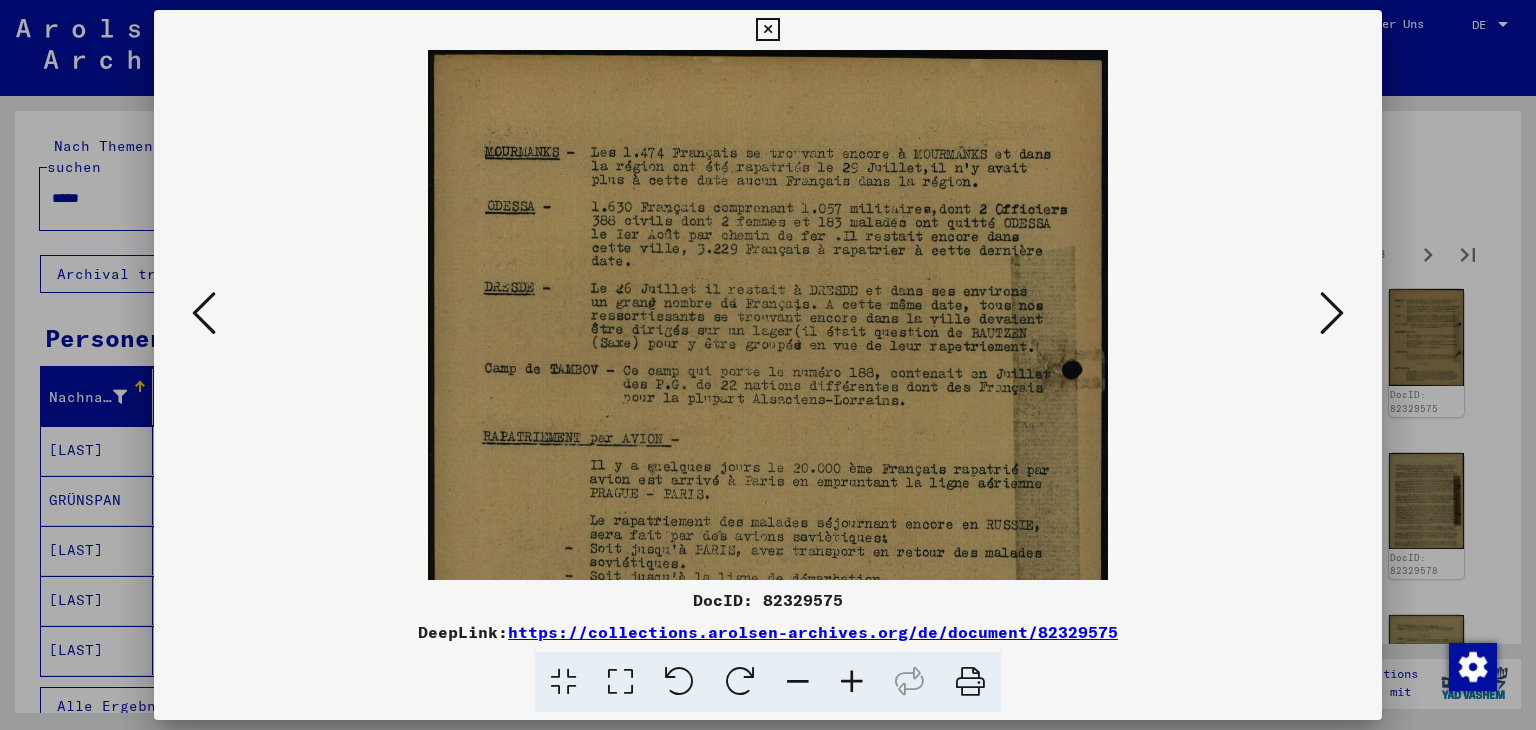 click at bounding box center [852, 682] 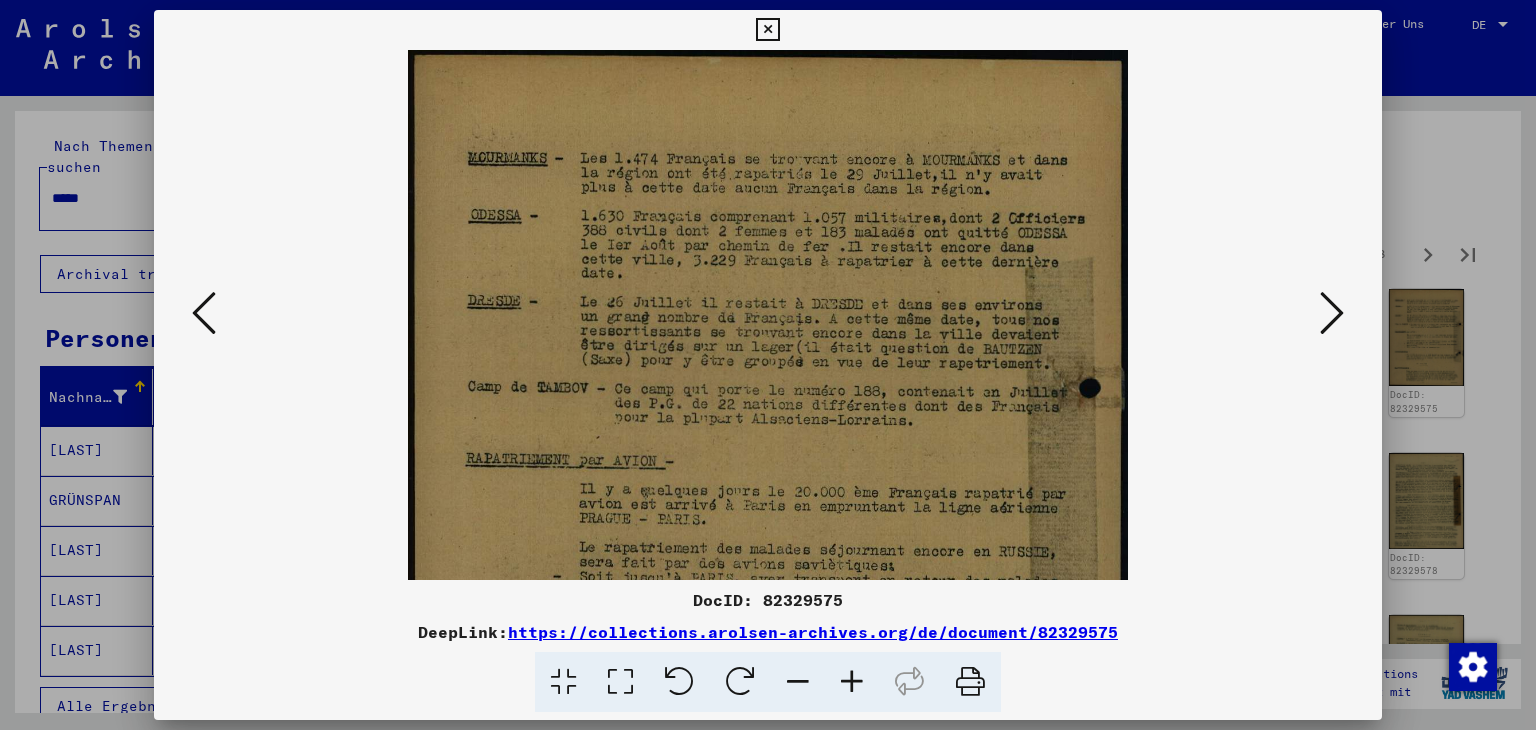 click at bounding box center (852, 682) 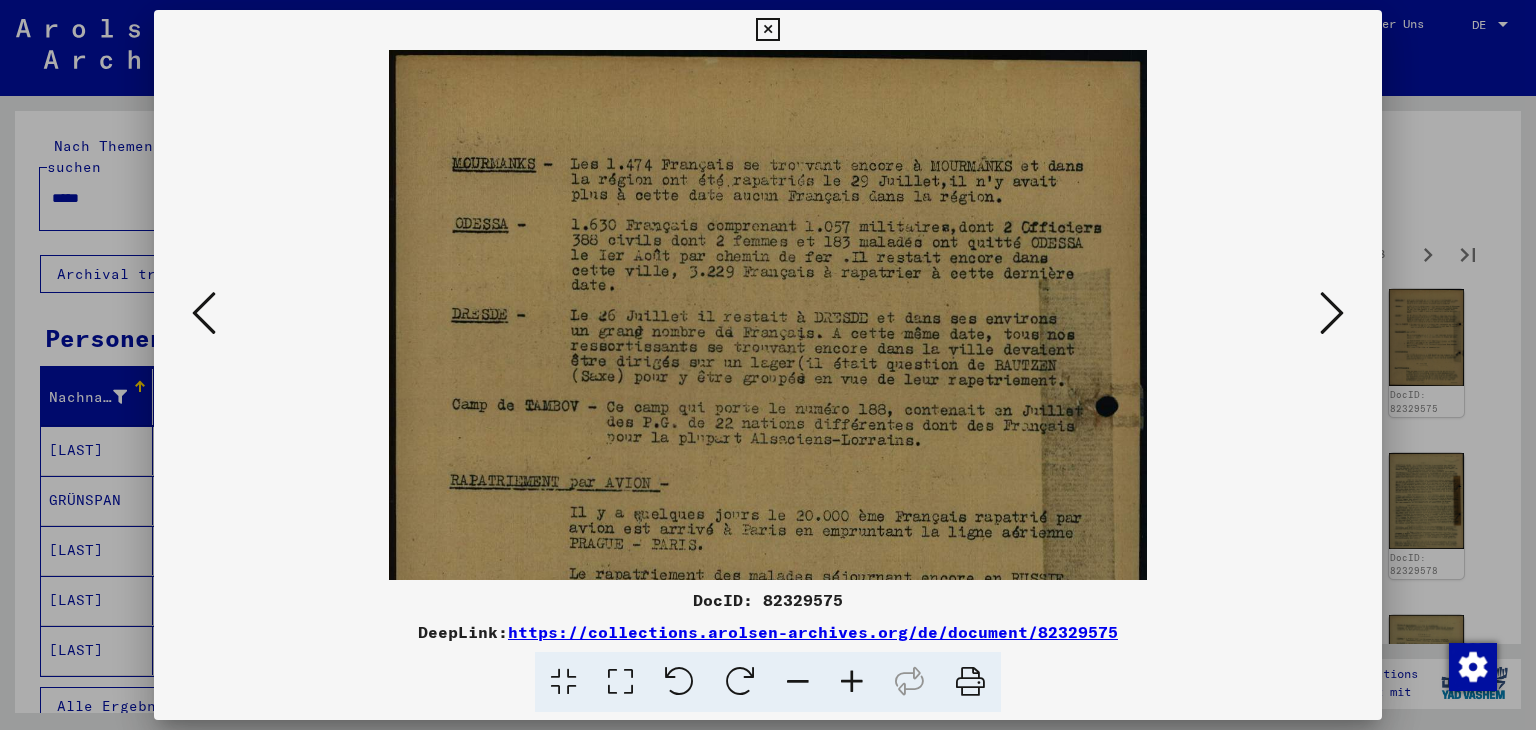 click at bounding box center [852, 682] 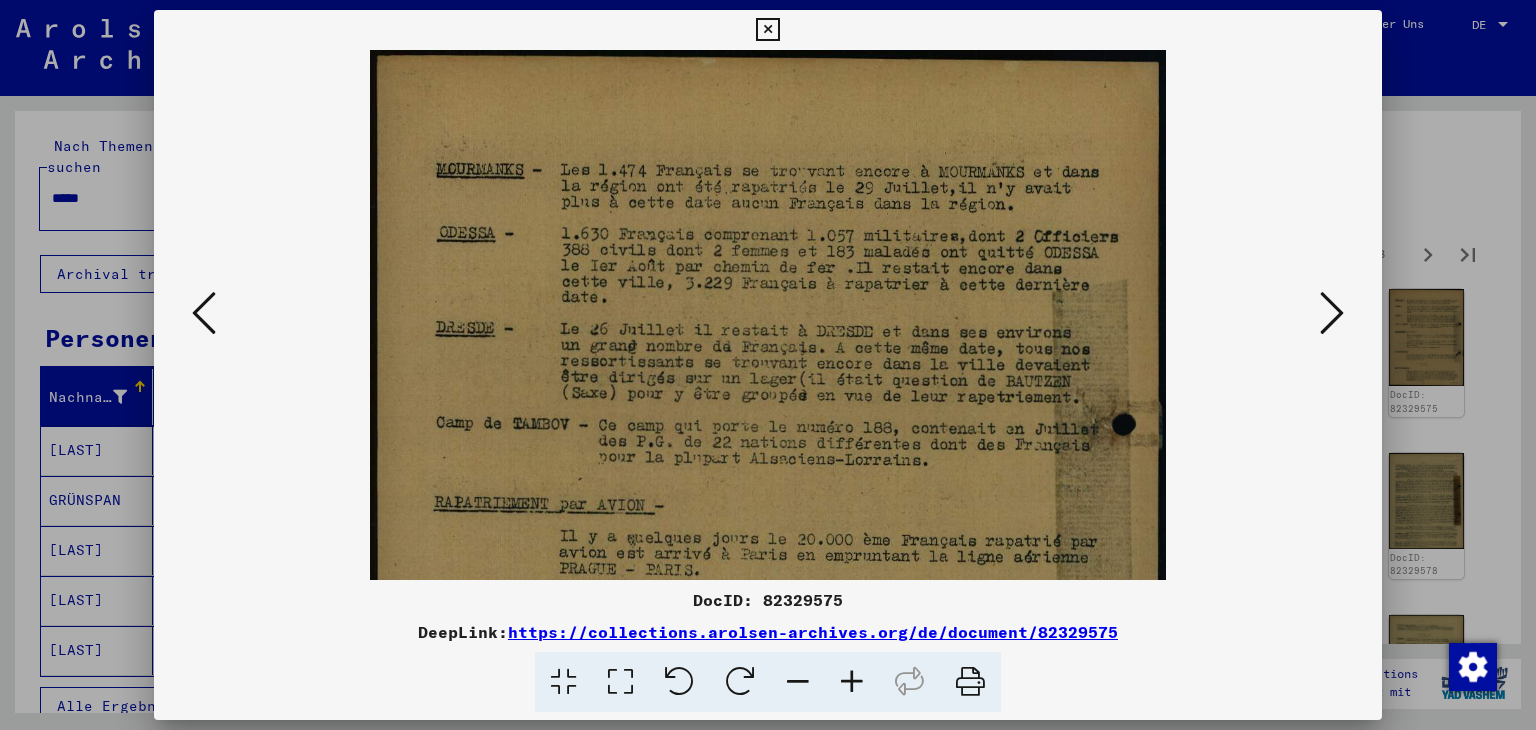 click at bounding box center (852, 682) 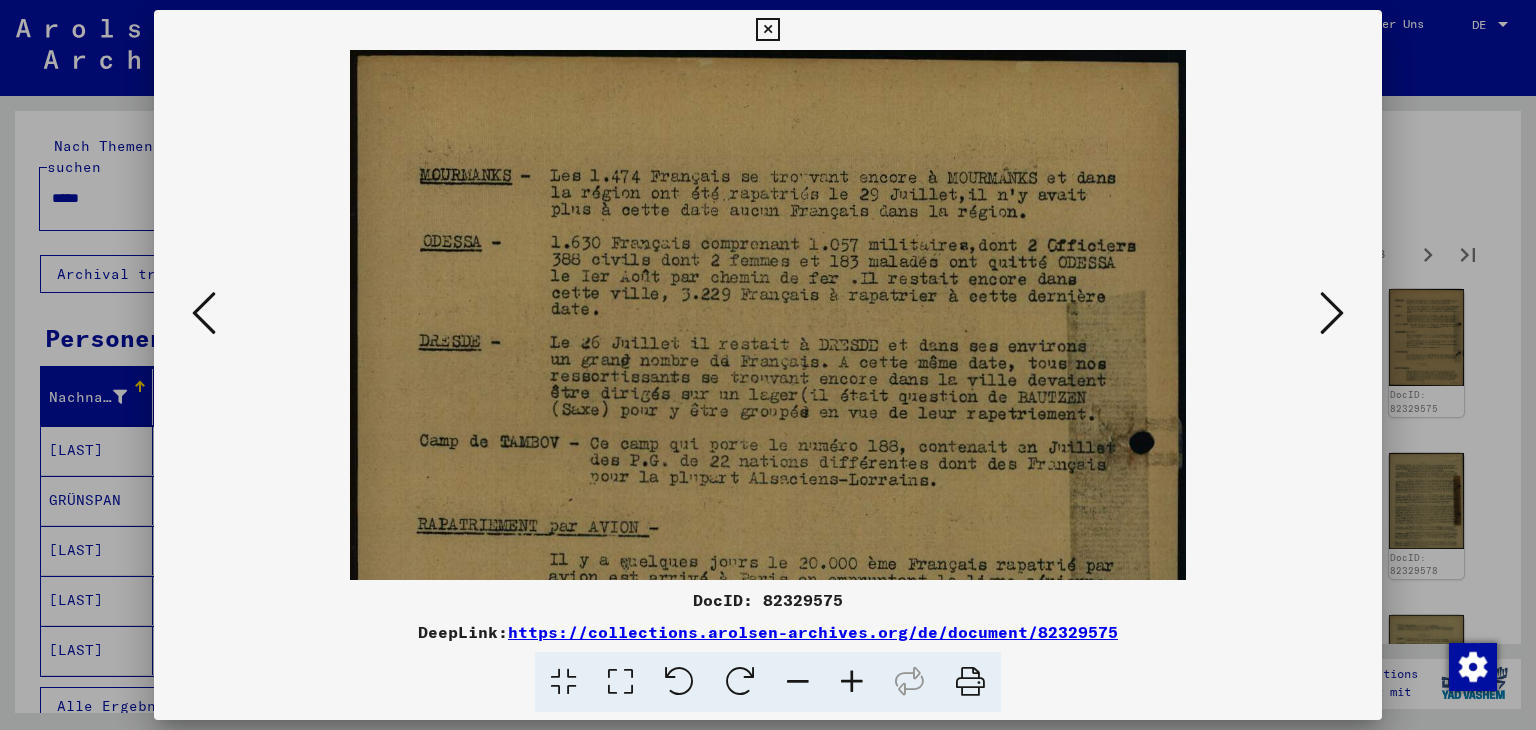 click at bounding box center (852, 682) 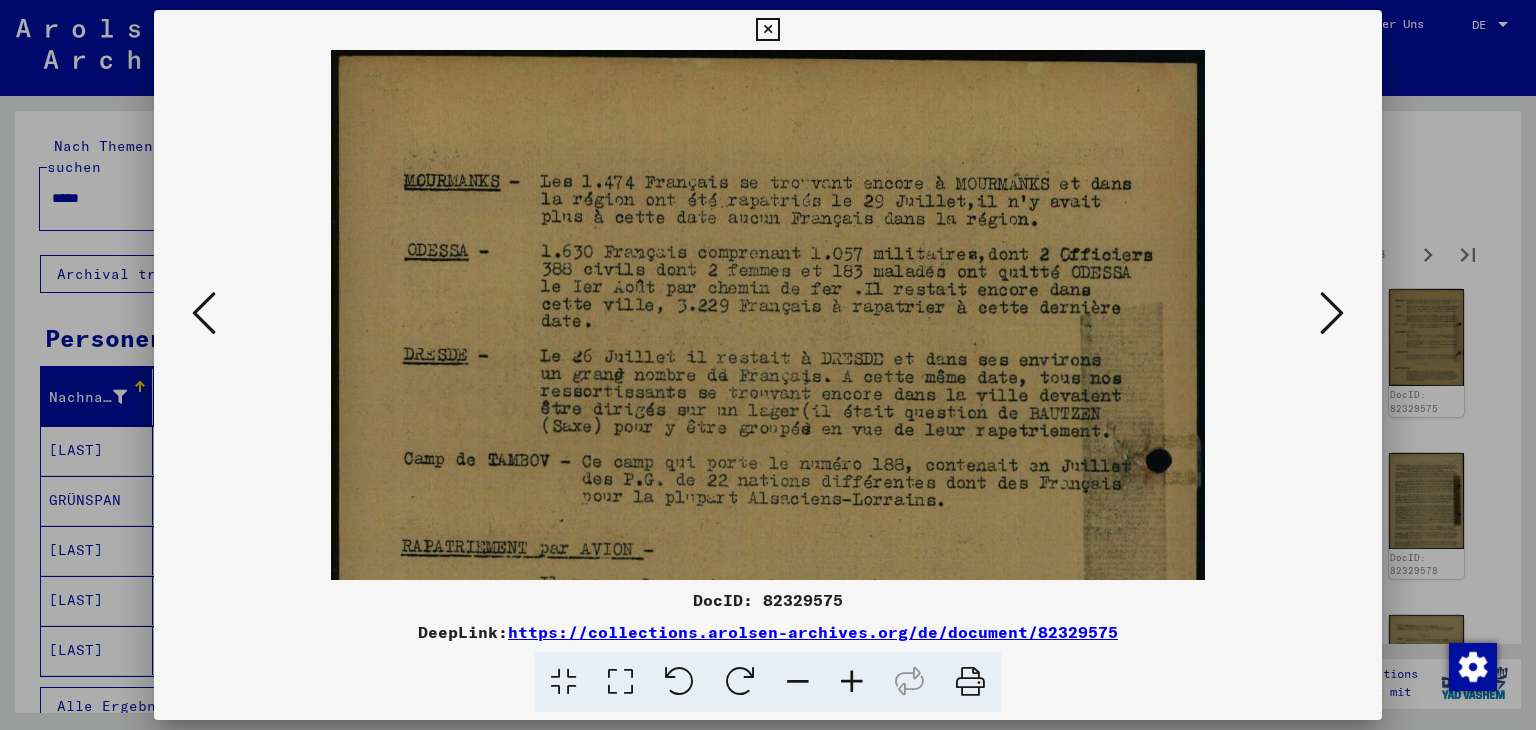 click at bounding box center (852, 682) 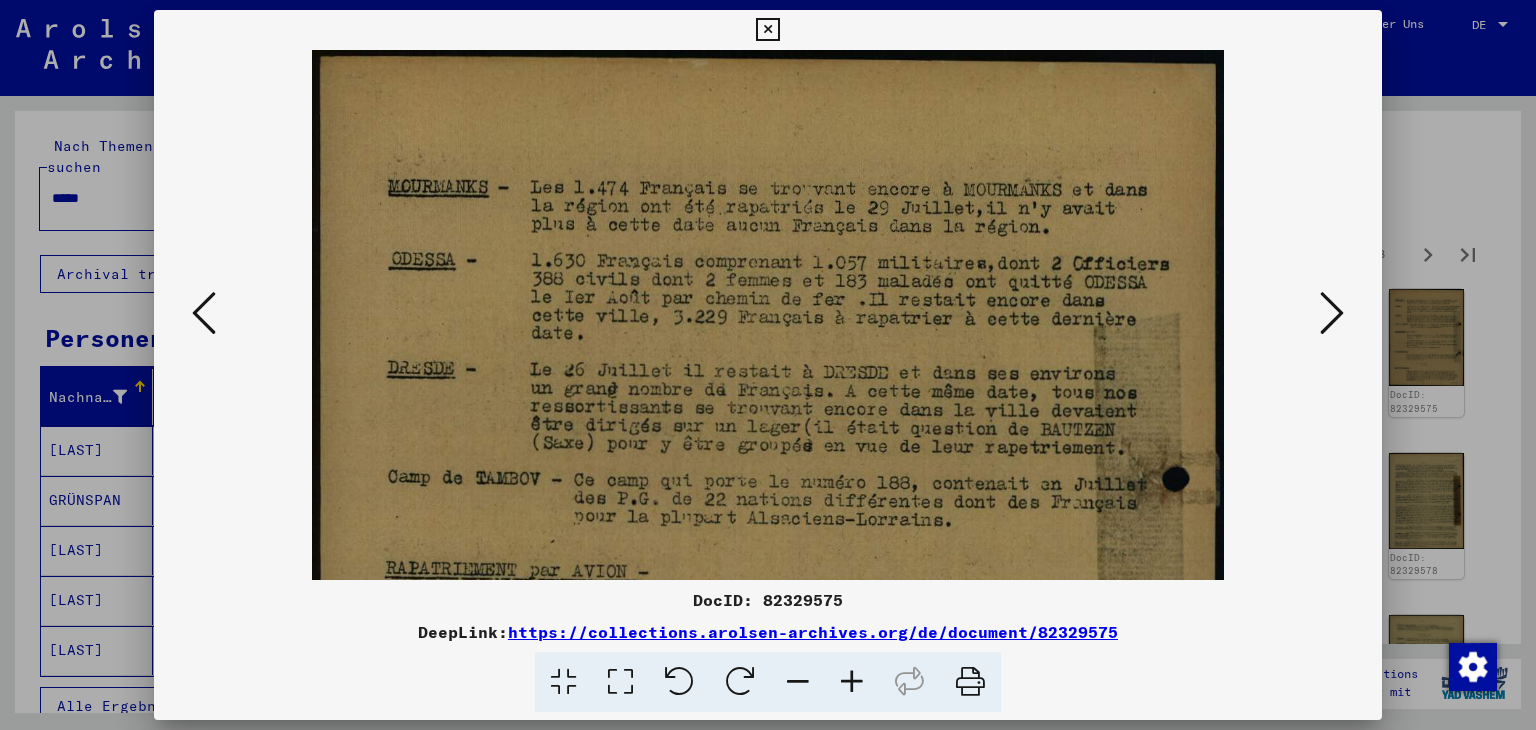 click at bounding box center (852, 682) 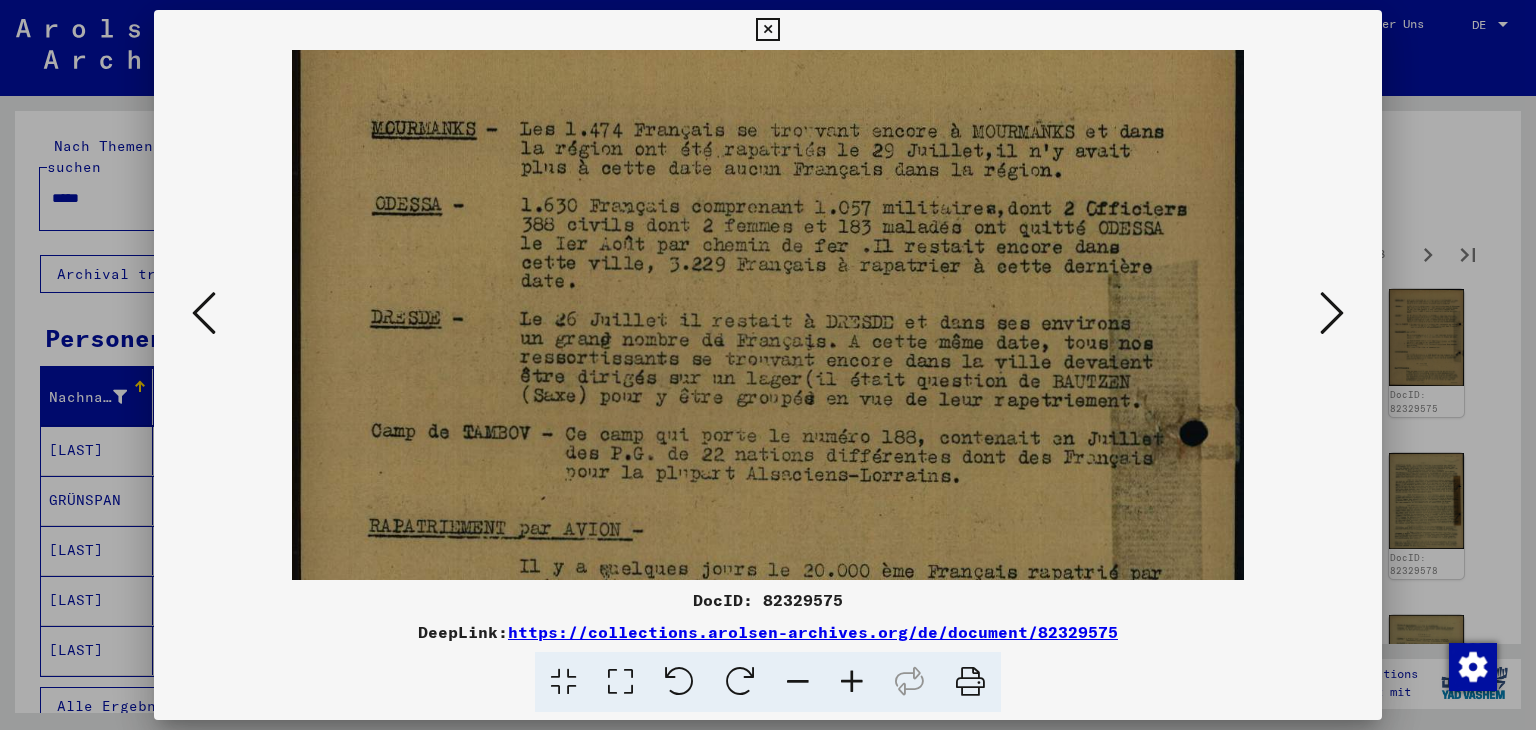 drag, startPoint x: 741, startPoint y: 377, endPoint x: 708, endPoint y: 320, distance: 65.863495 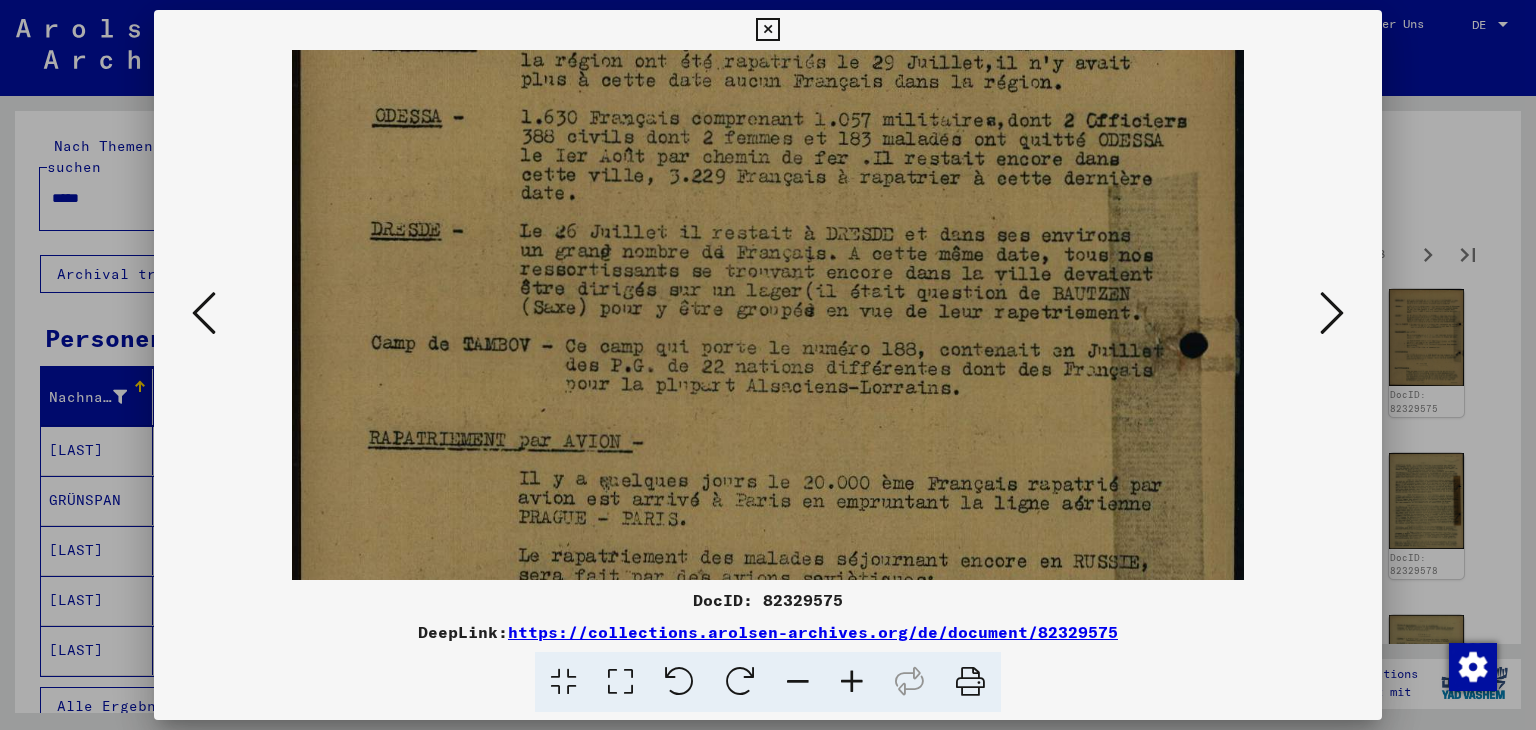 drag, startPoint x: 751, startPoint y: 429, endPoint x: 724, endPoint y: 337, distance: 95.880135 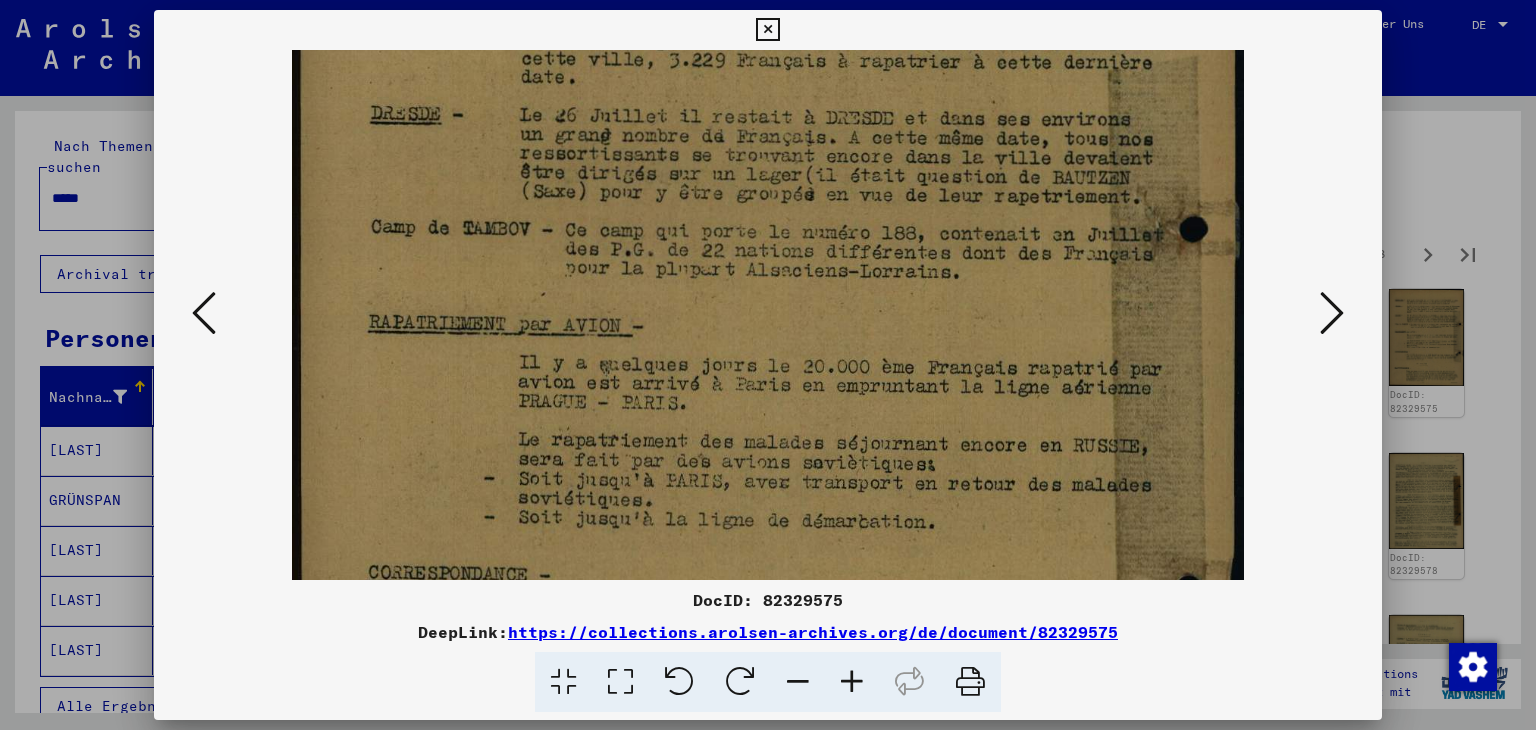 drag, startPoint x: 737, startPoint y: 430, endPoint x: 707, endPoint y: 327, distance: 107.28001 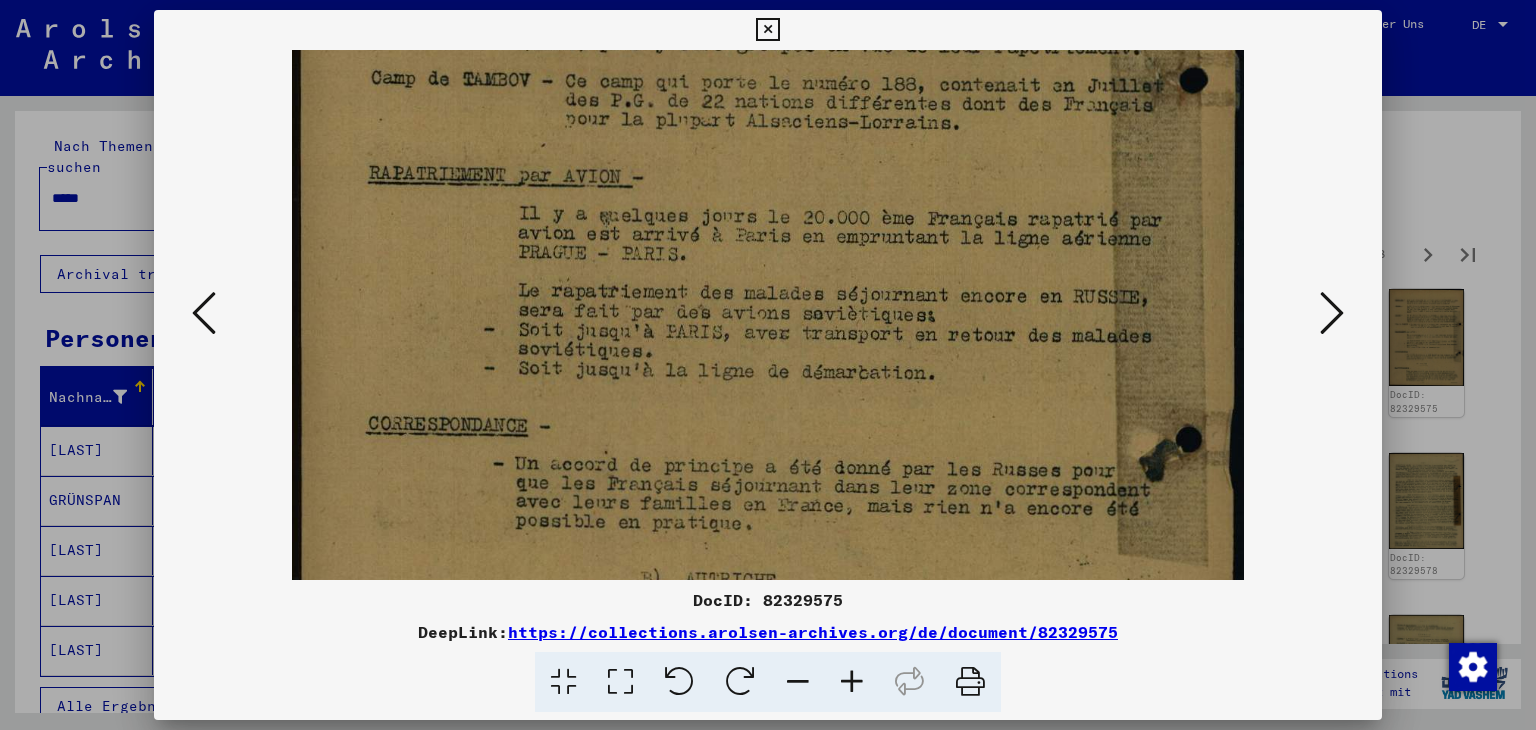 drag, startPoint x: 752, startPoint y: 436, endPoint x: 737, endPoint y: 337, distance: 100.12991 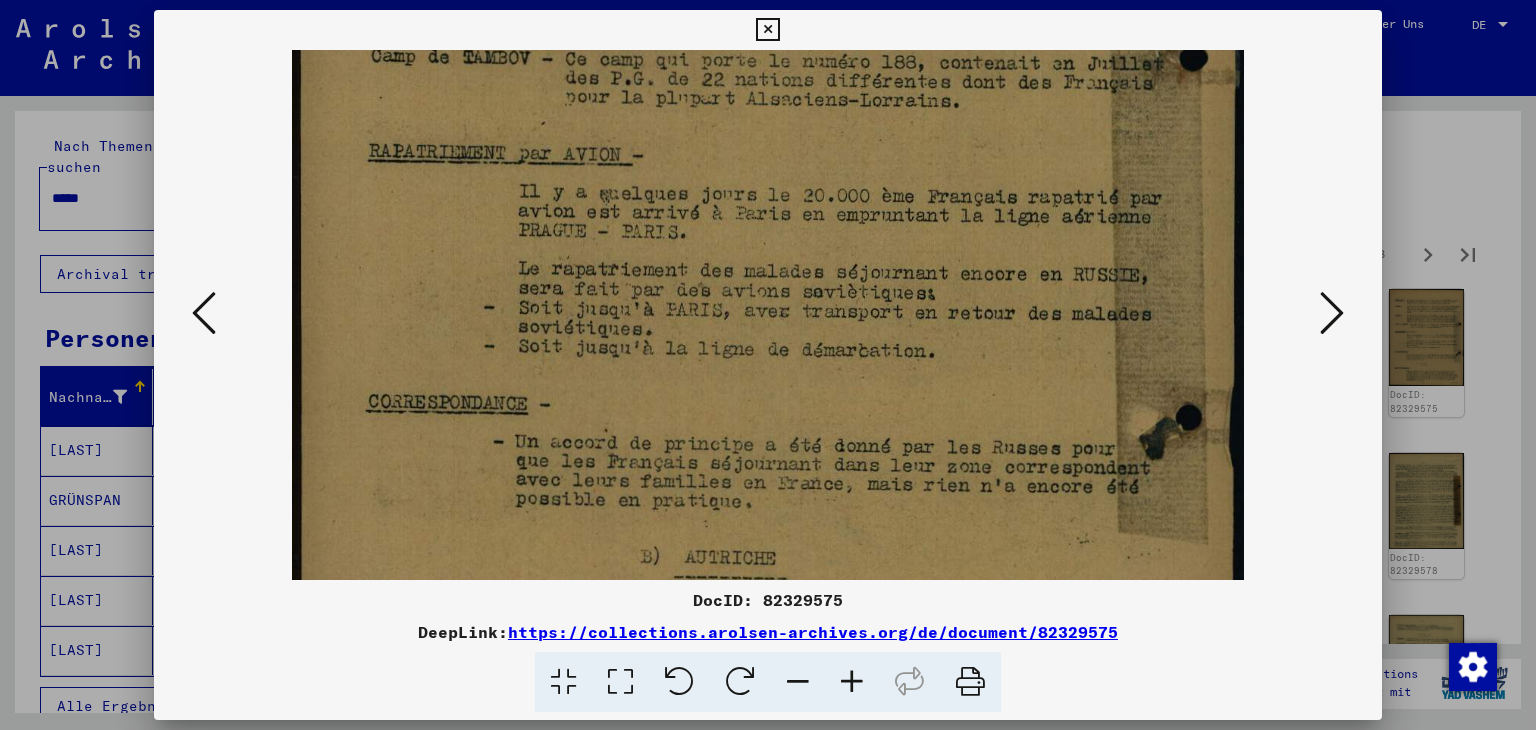 click at bounding box center [767, 226] 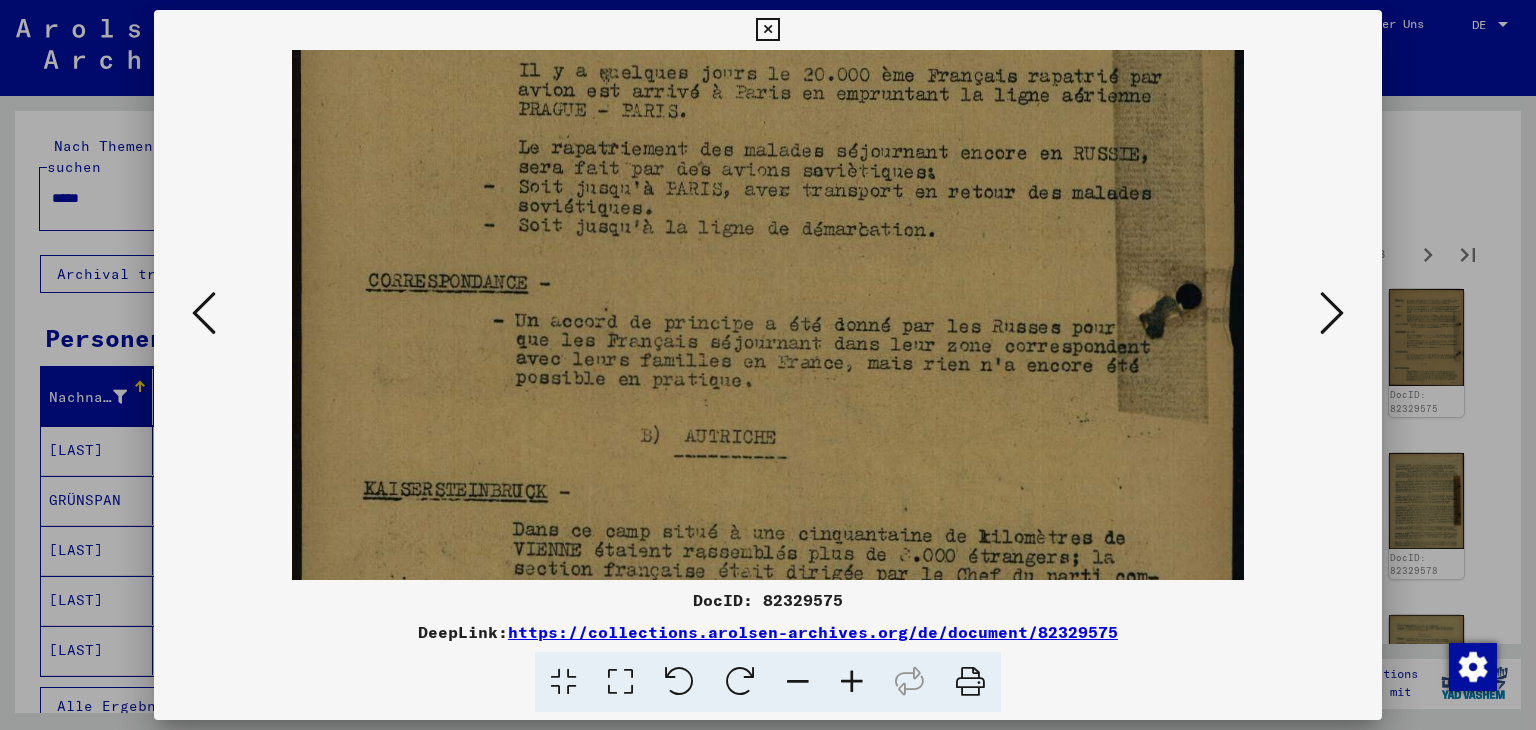 drag, startPoint x: 772, startPoint y: 467, endPoint x: 764, endPoint y: 347, distance: 120.26637 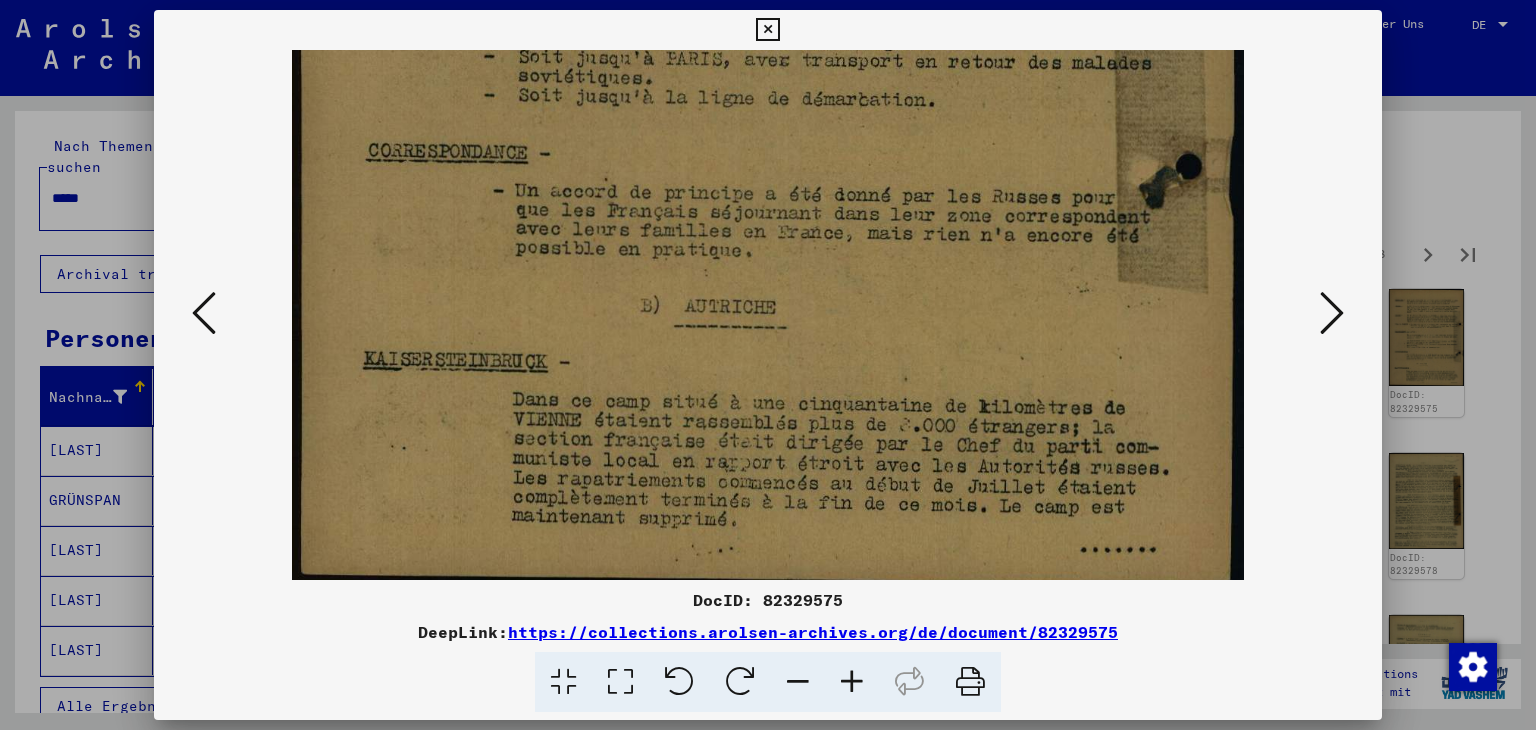 scroll, scrollTop: 700, scrollLeft: 0, axis: vertical 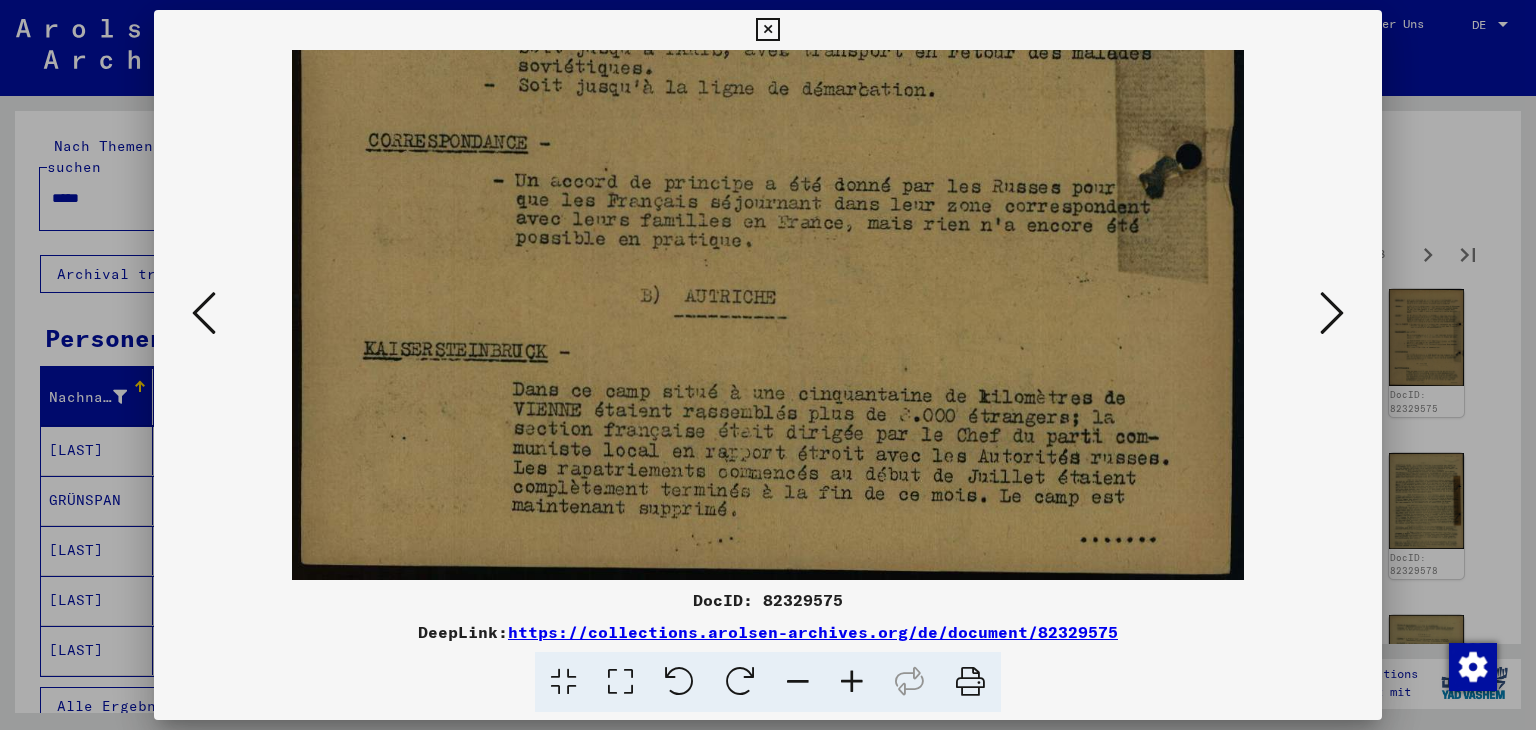 drag, startPoint x: 782, startPoint y: 357, endPoint x: 776, endPoint y: 326, distance: 31.575306 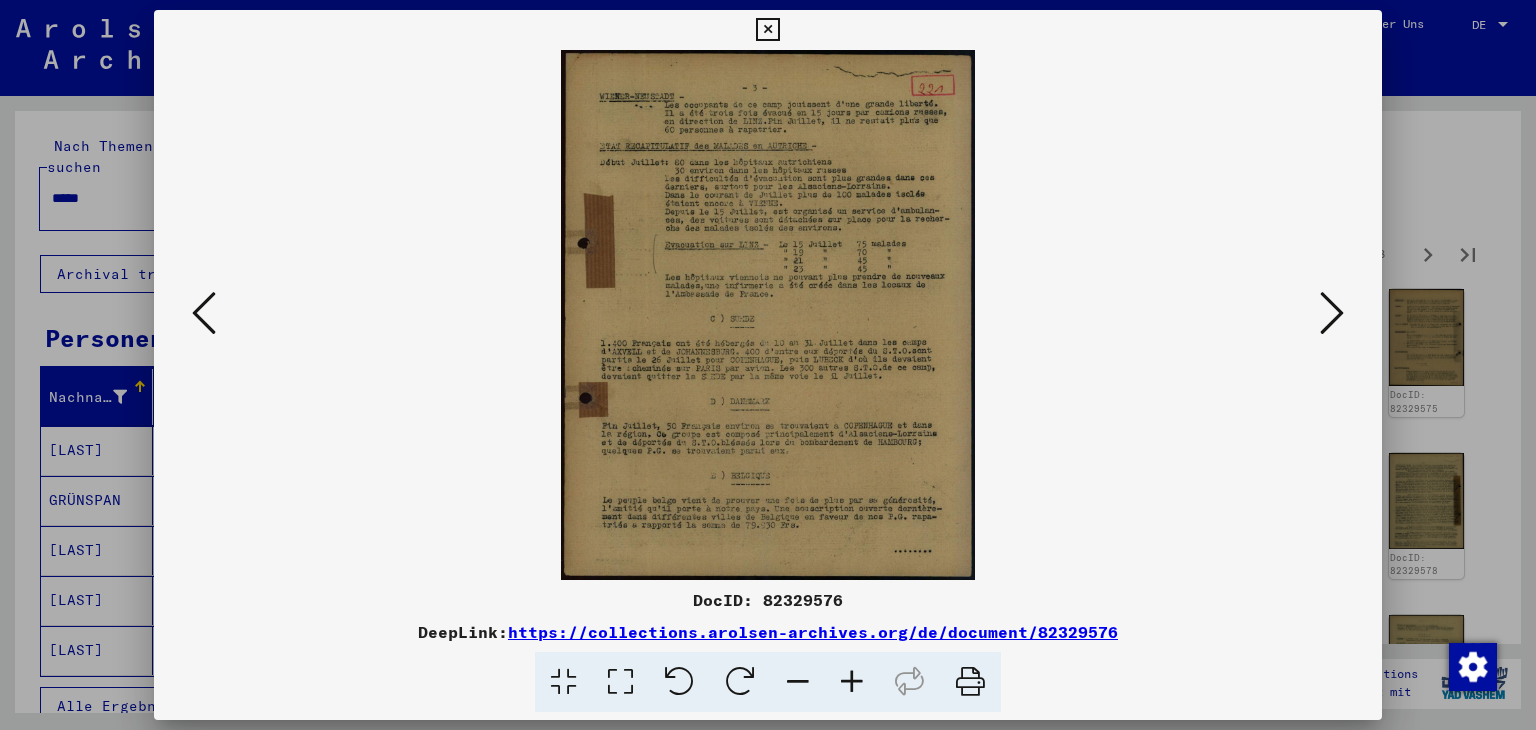 click at bounding box center [852, 682] 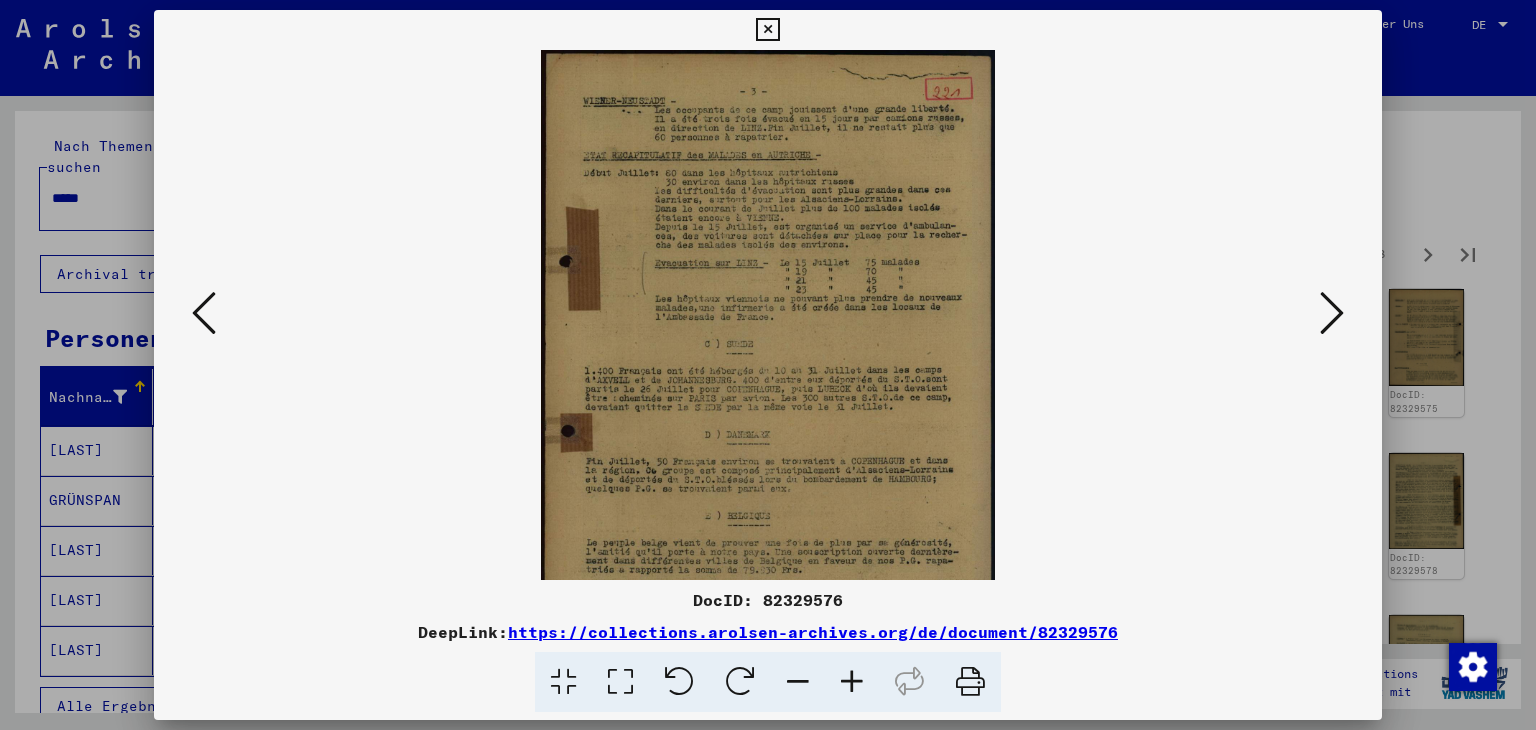 click at bounding box center [852, 682] 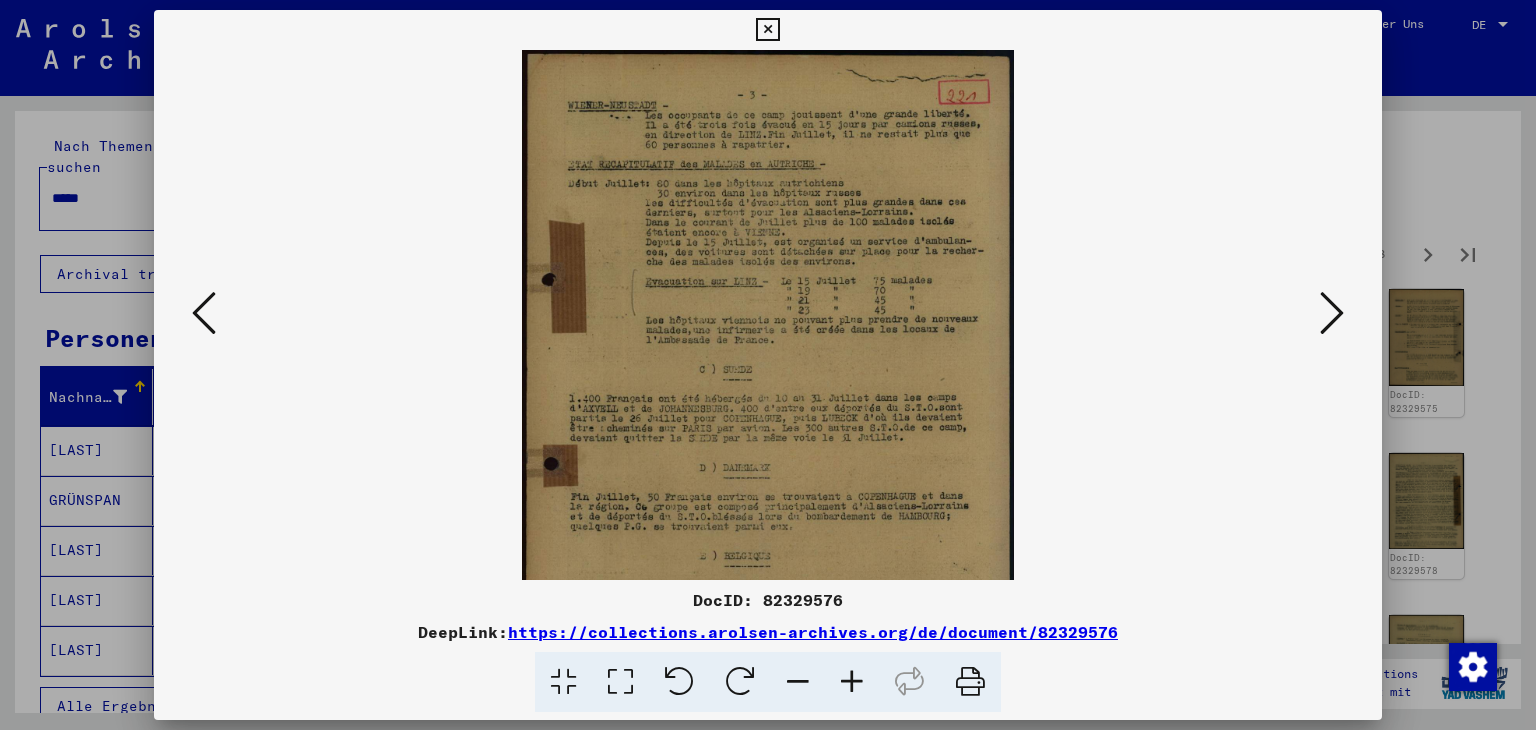 click at bounding box center [852, 682] 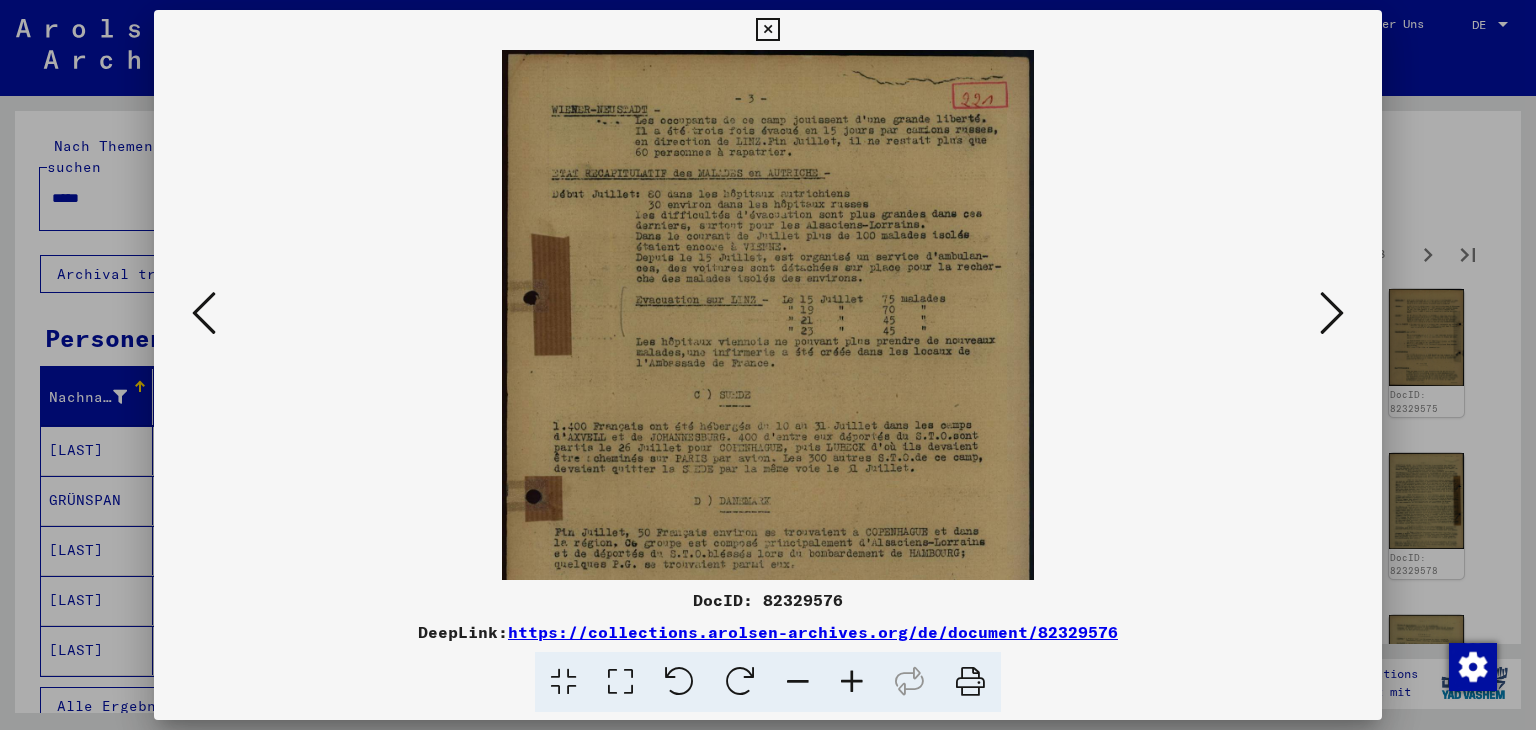 click at bounding box center (852, 682) 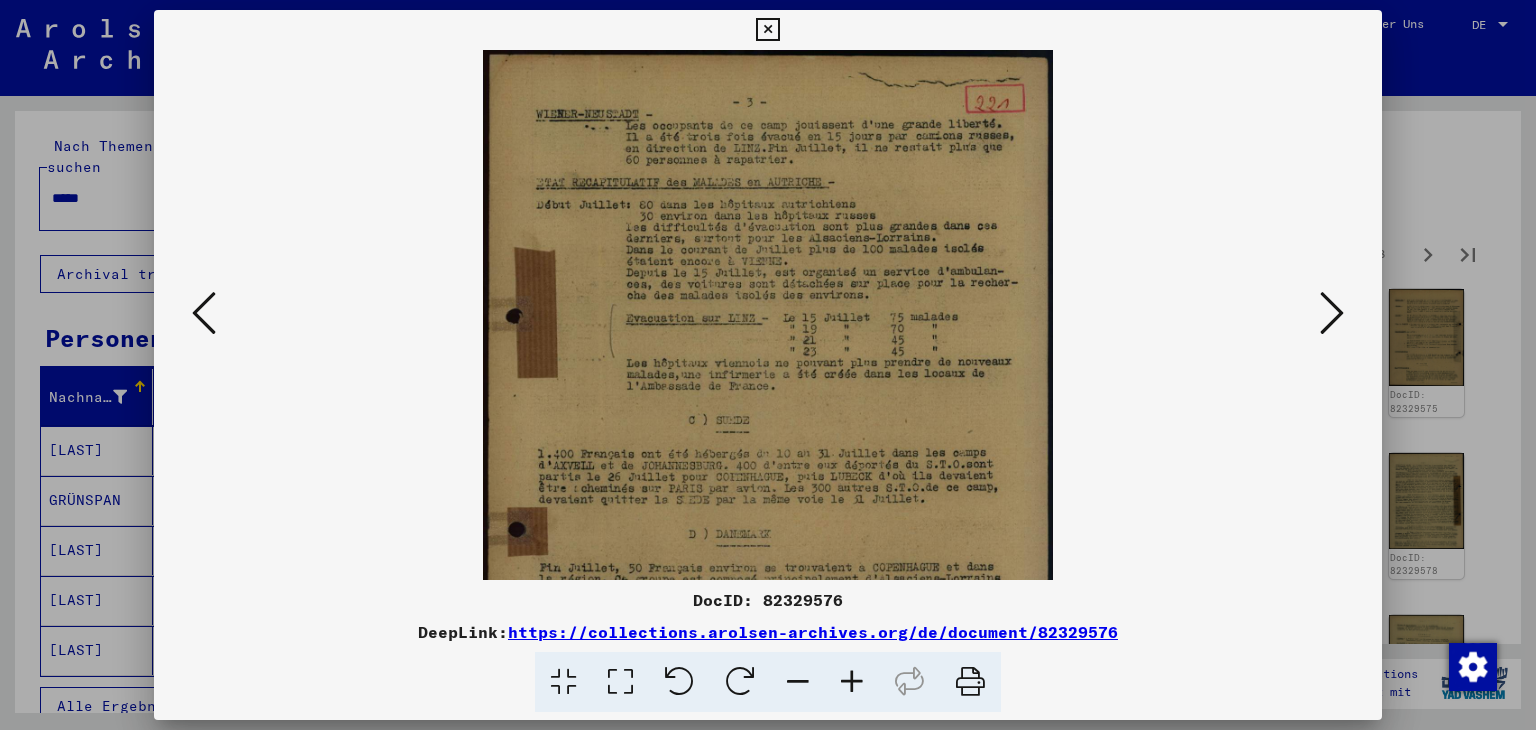 click at bounding box center [852, 682] 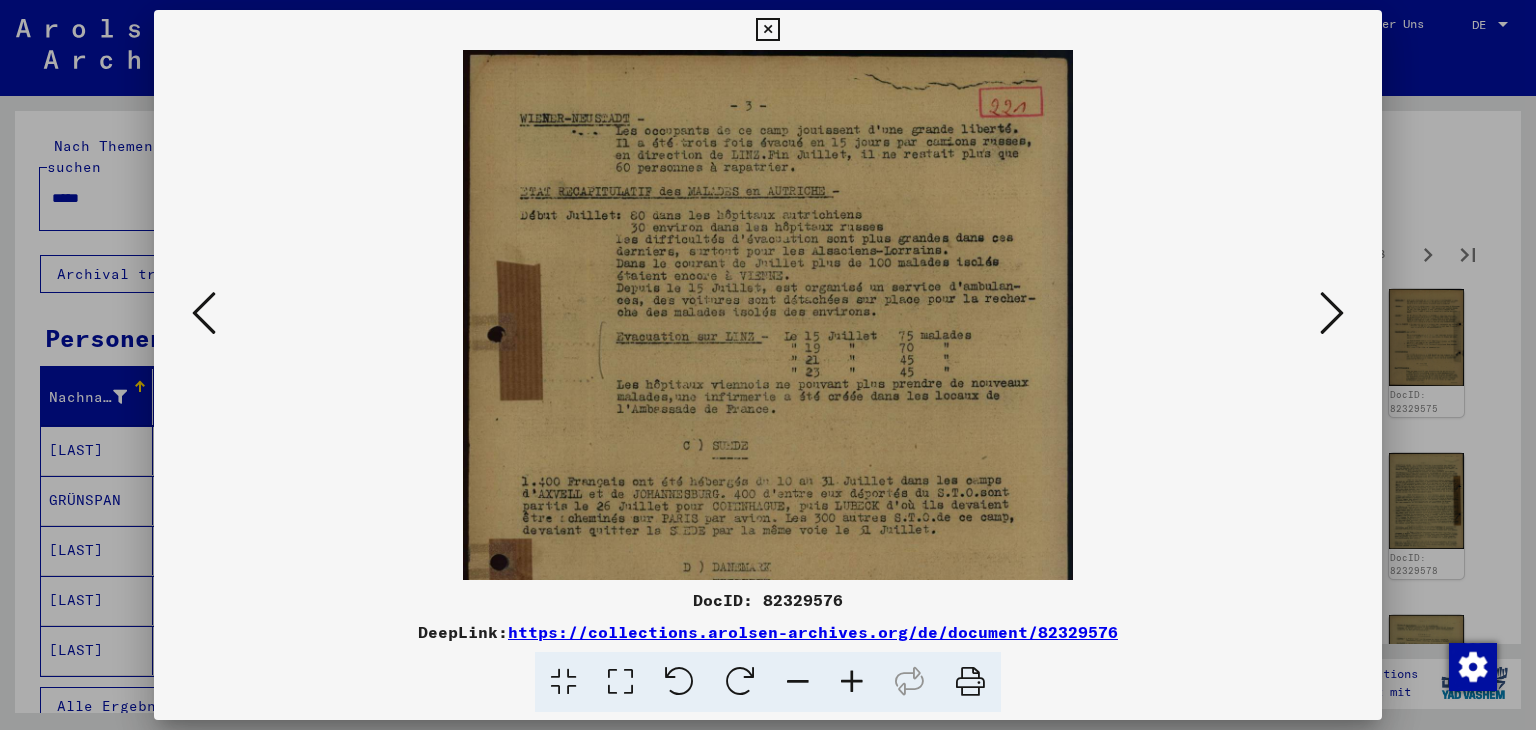 click at bounding box center [852, 682] 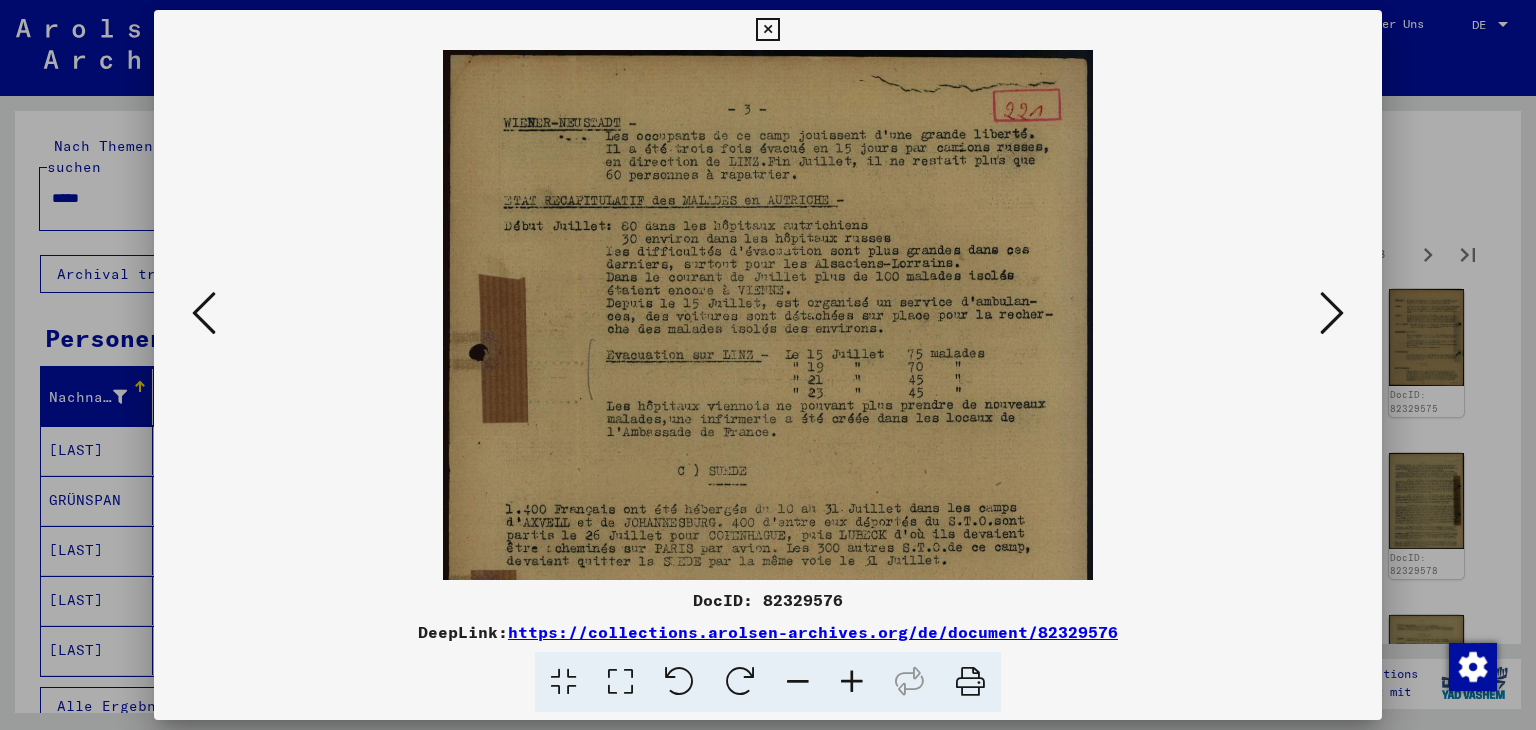 click at bounding box center [852, 682] 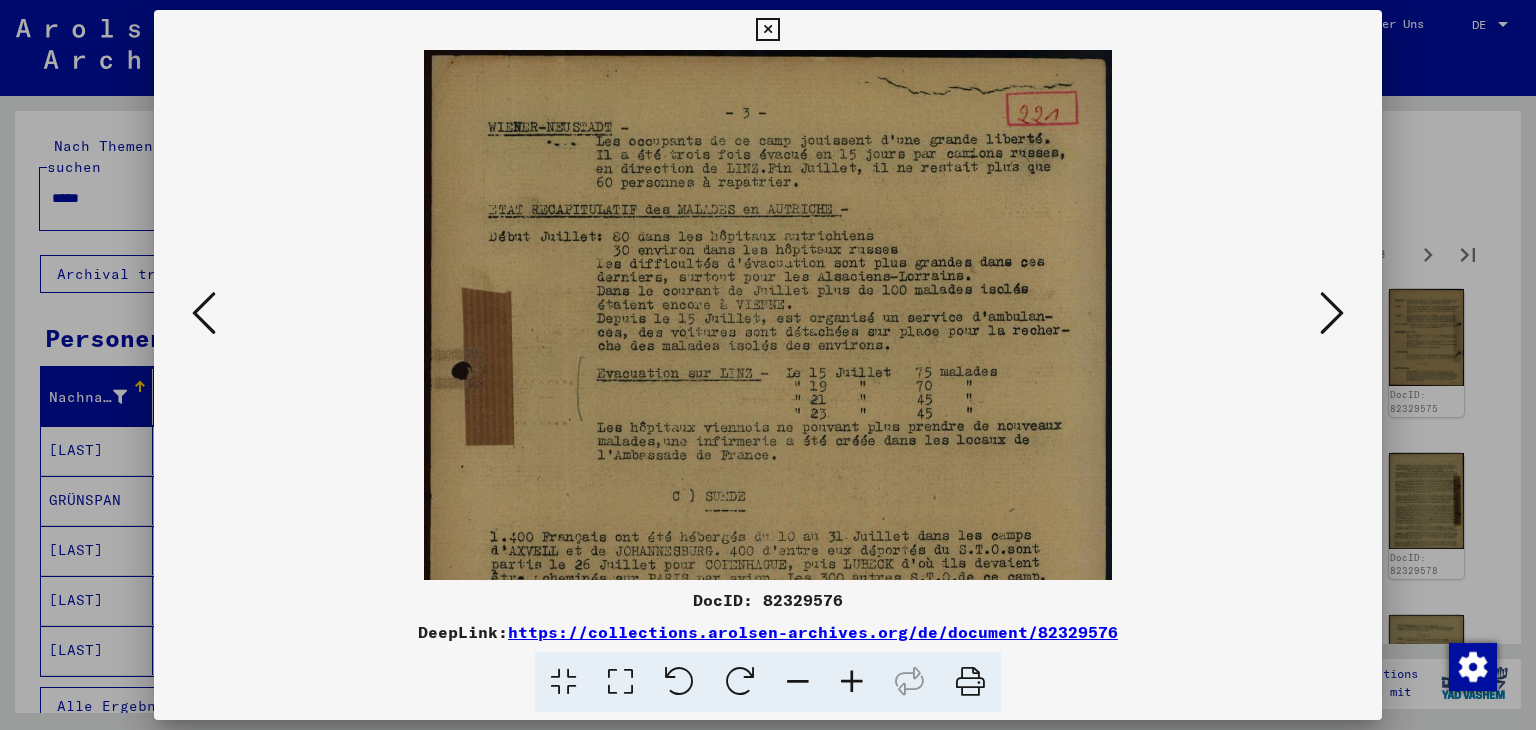 click at bounding box center (852, 682) 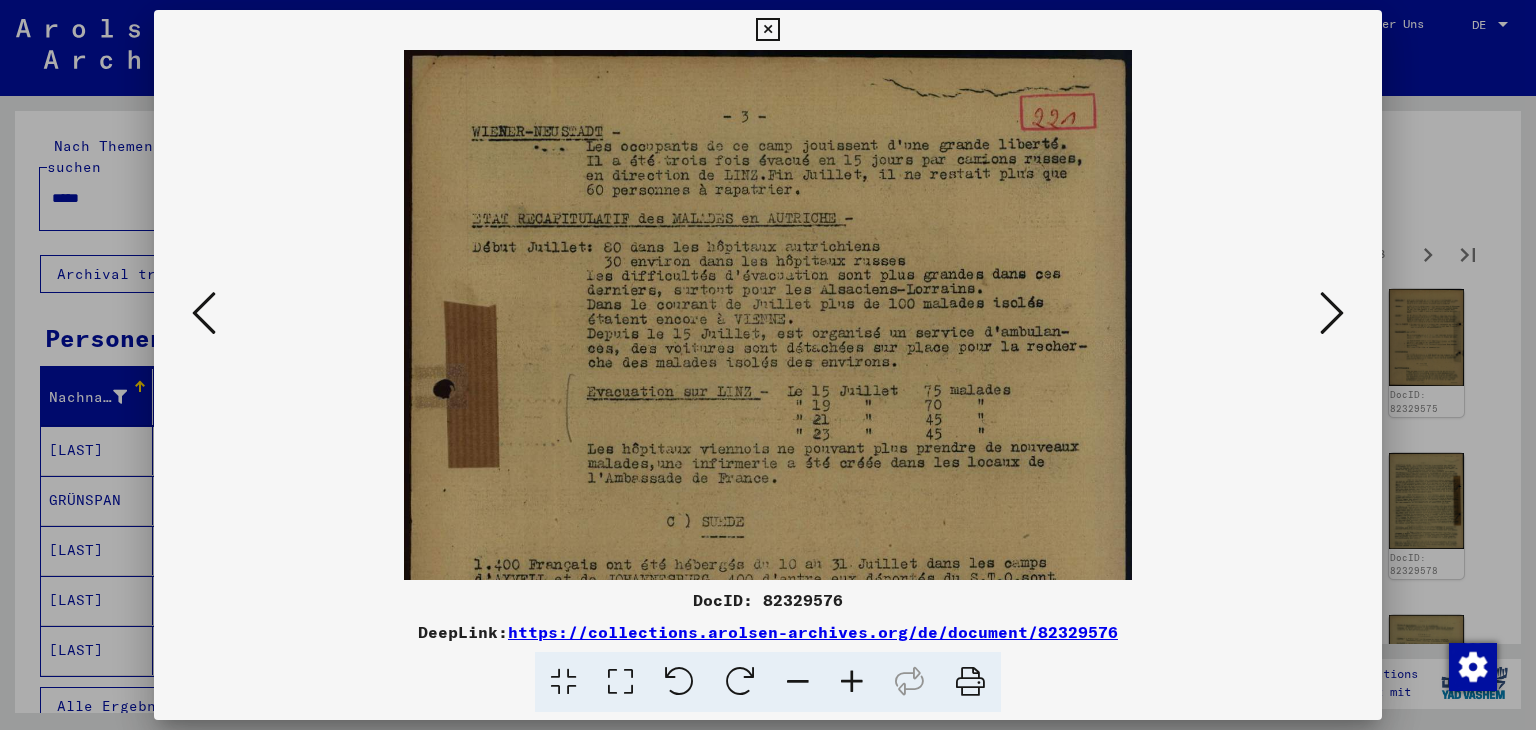 click at bounding box center [852, 682] 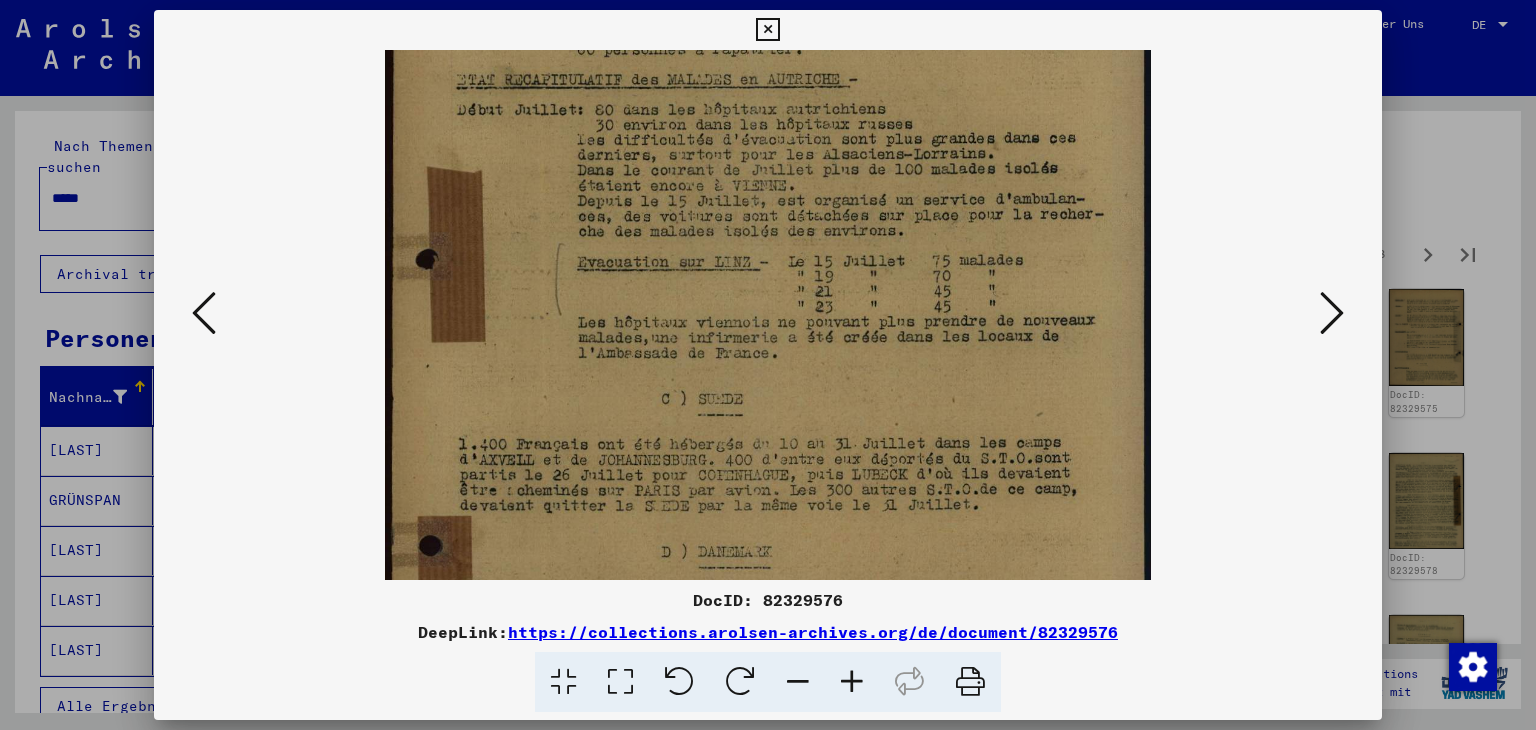 scroll, scrollTop: 287, scrollLeft: 0, axis: vertical 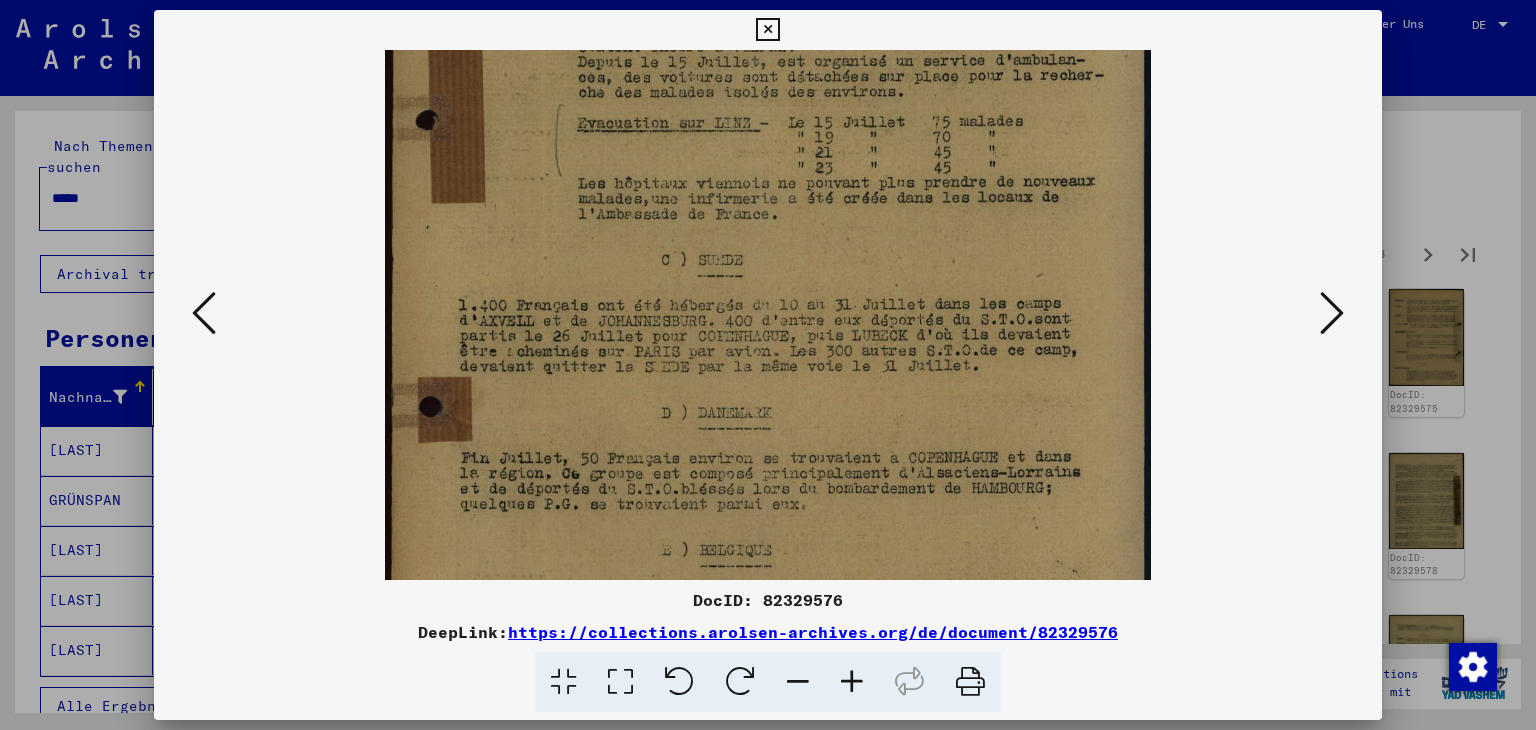 drag, startPoint x: 811, startPoint y: 373, endPoint x: 833, endPoint y: 234, distance: 140.73024 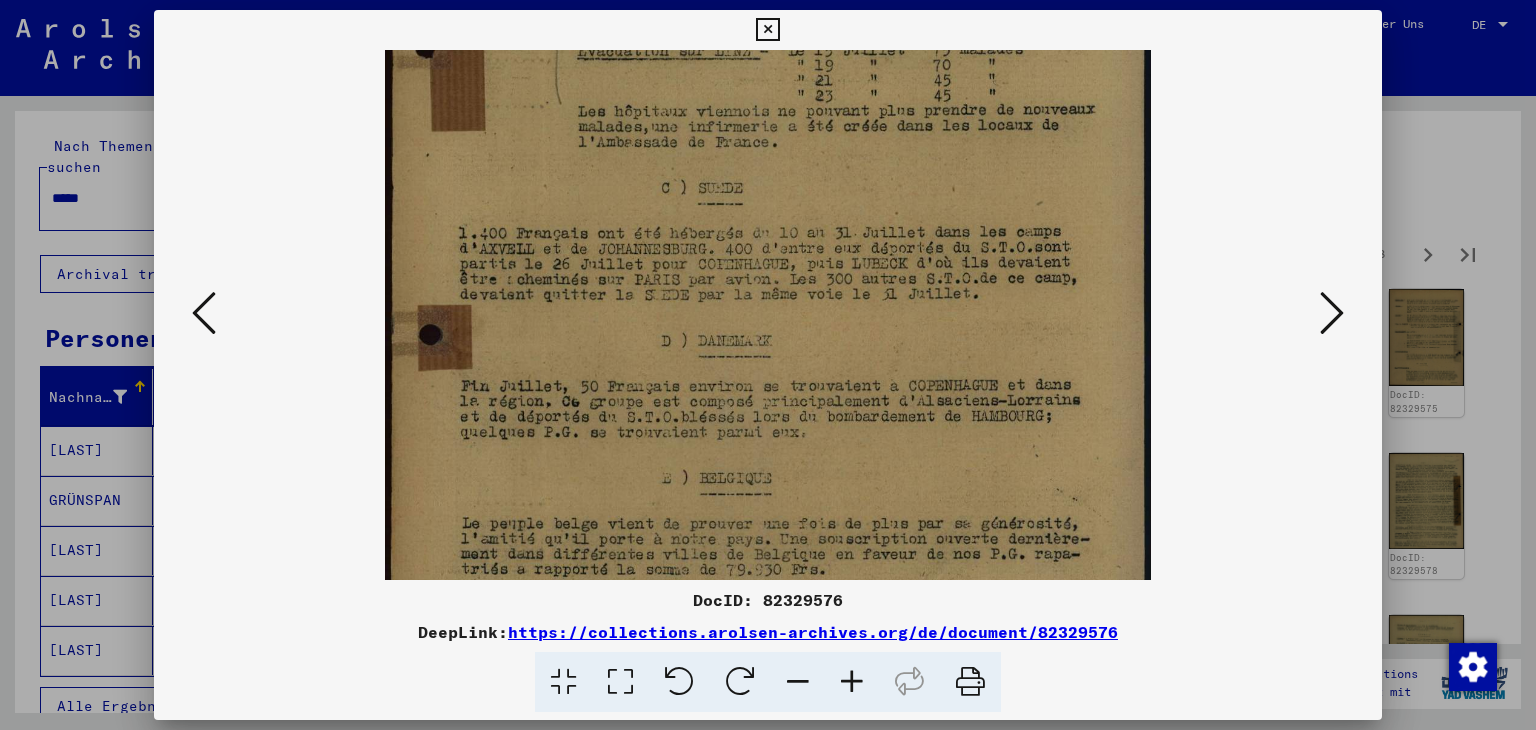 scroll, scrollTop: 449, scrollLeft: 0, axis: vertical 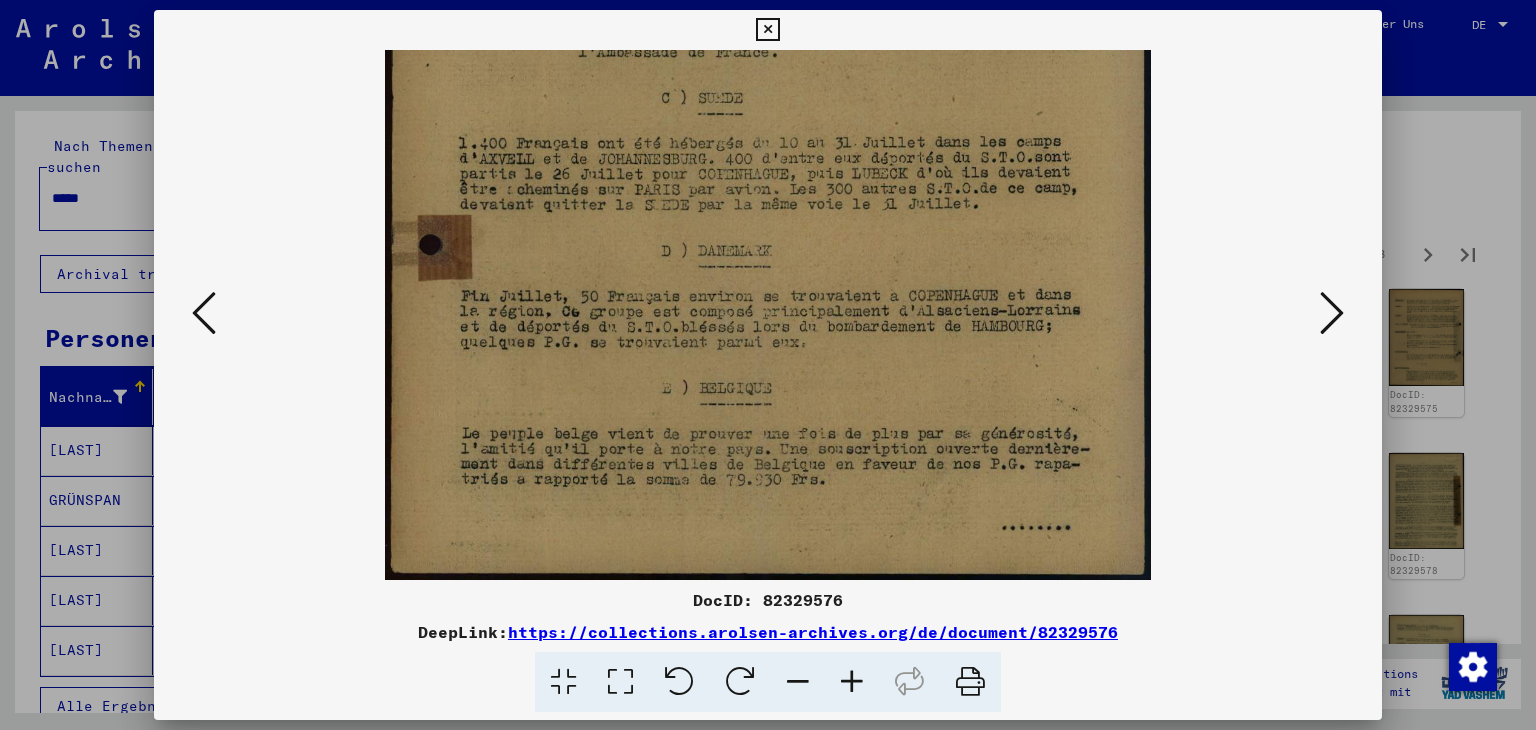 drag, startPoint x: 881, startPoint y: 477, endPoint x: 904, endPoint y: 297, distance: 181.4635 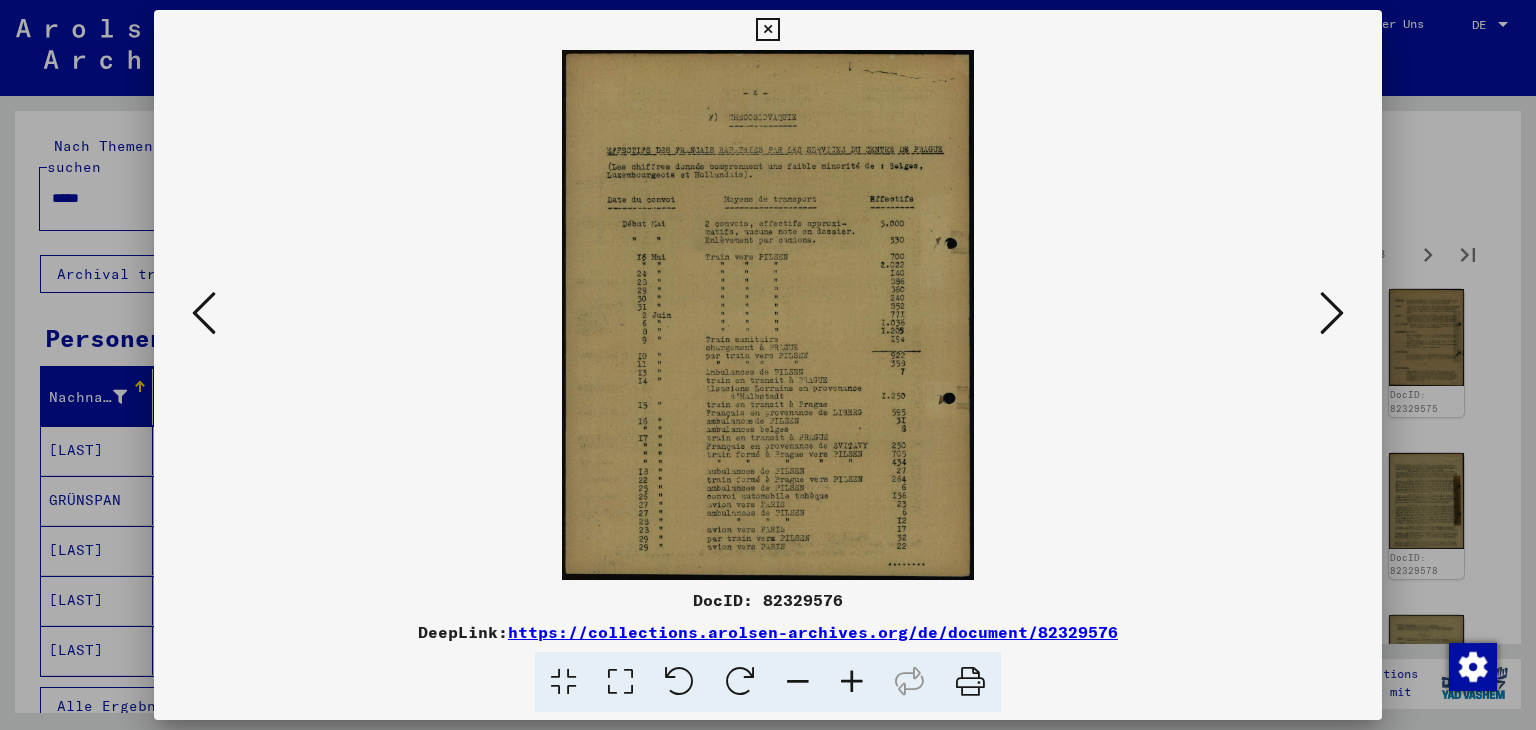 scroll, scrollTop: 0, scrollLeft: 0, axis: both 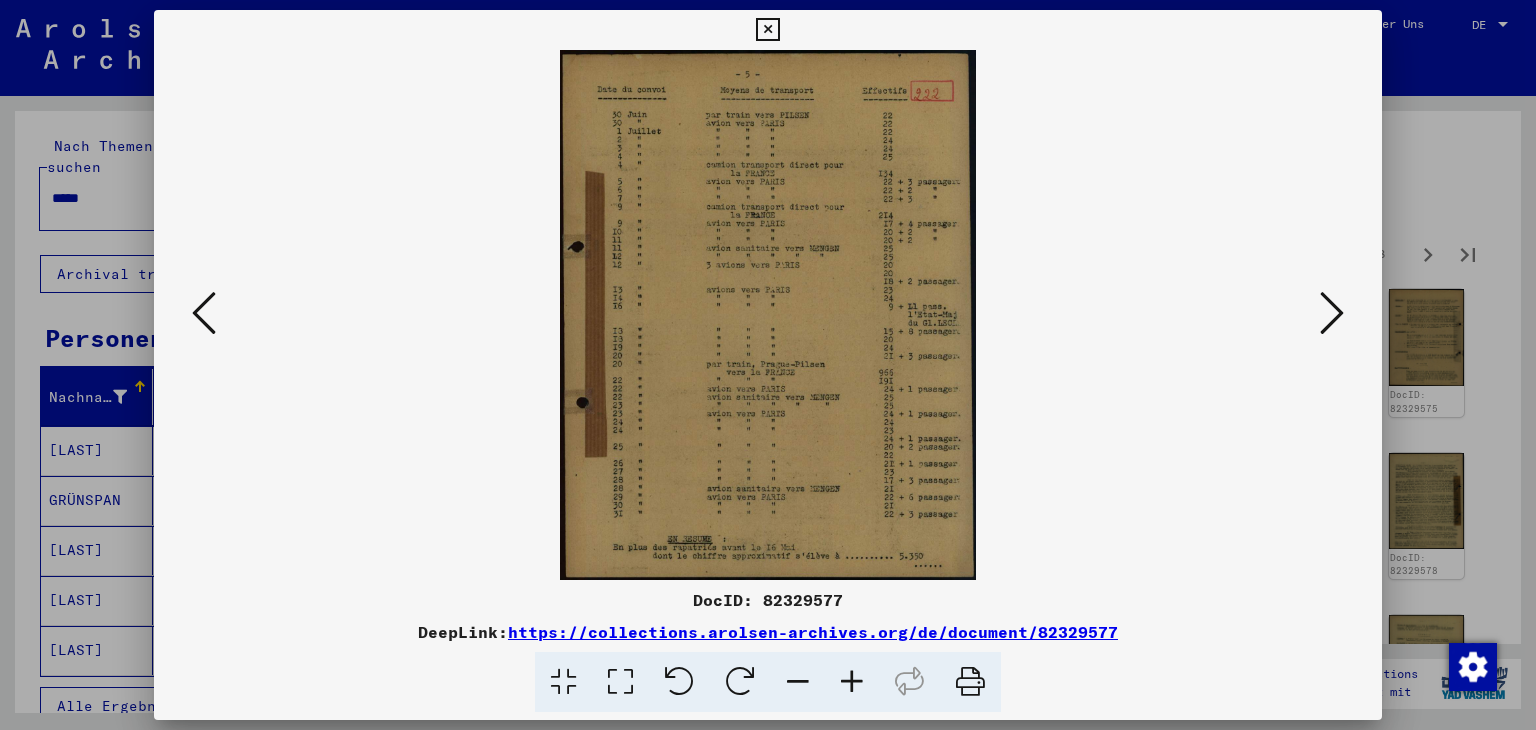 click at bounding box center (1332, 313) 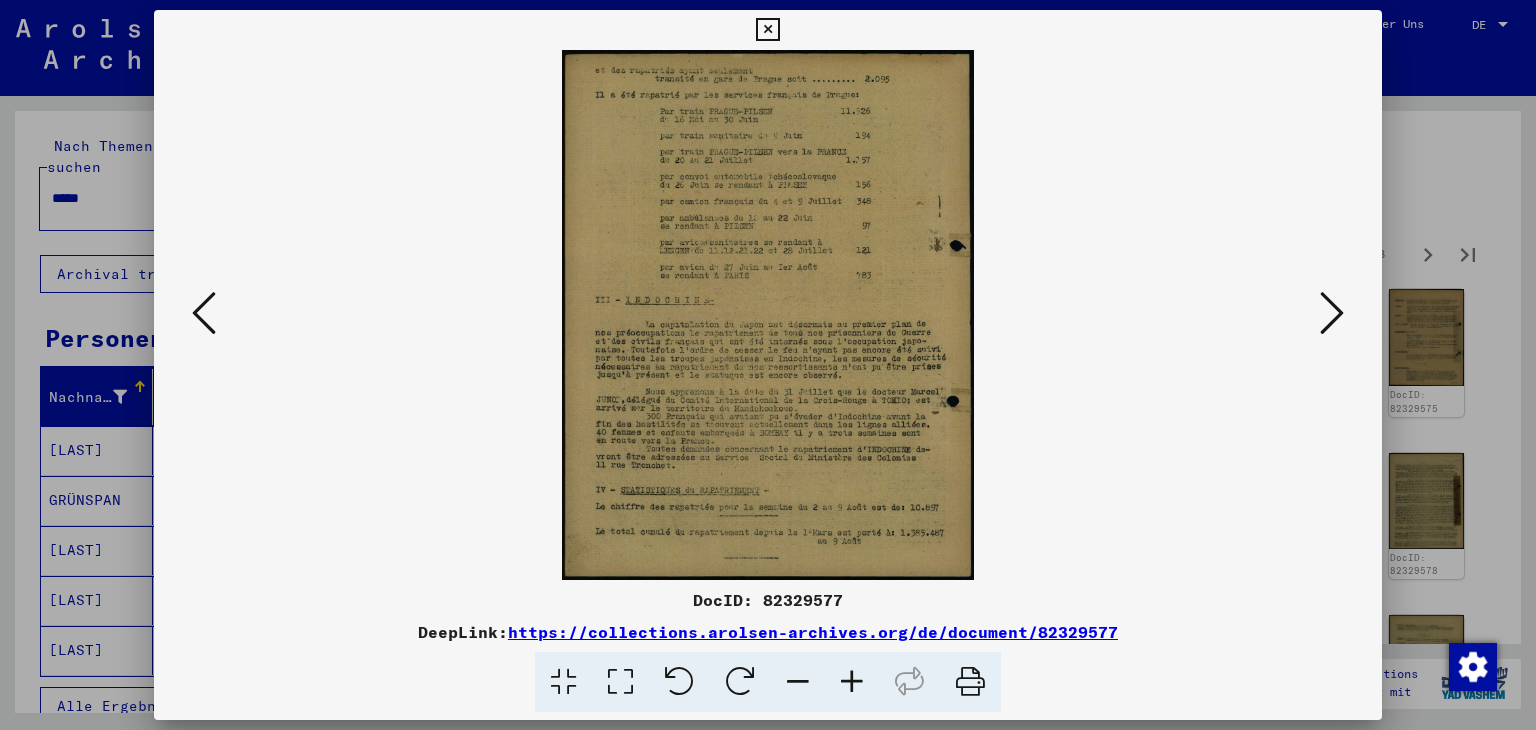 click at bounding box center (1332, 313) 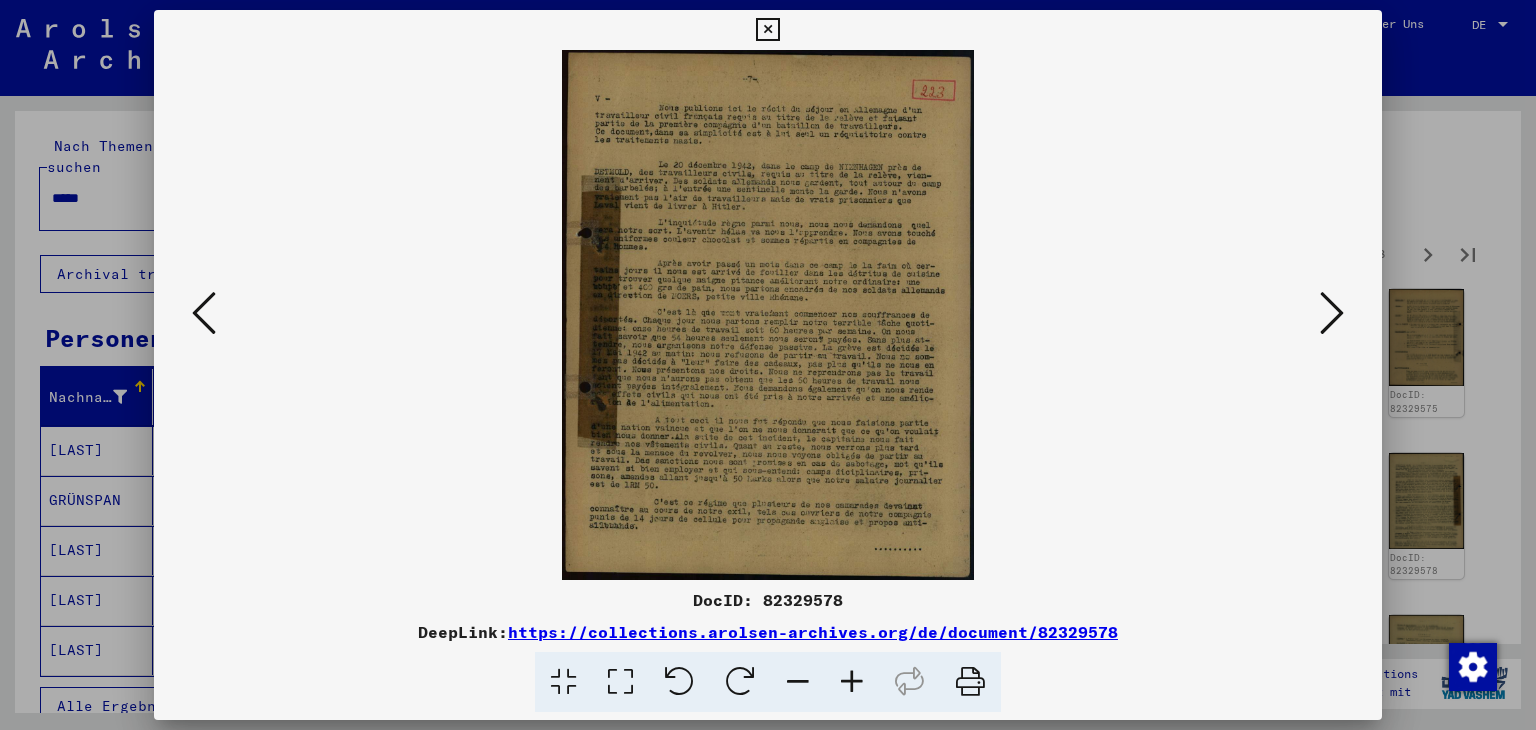 click at bounding box center (852, 682) 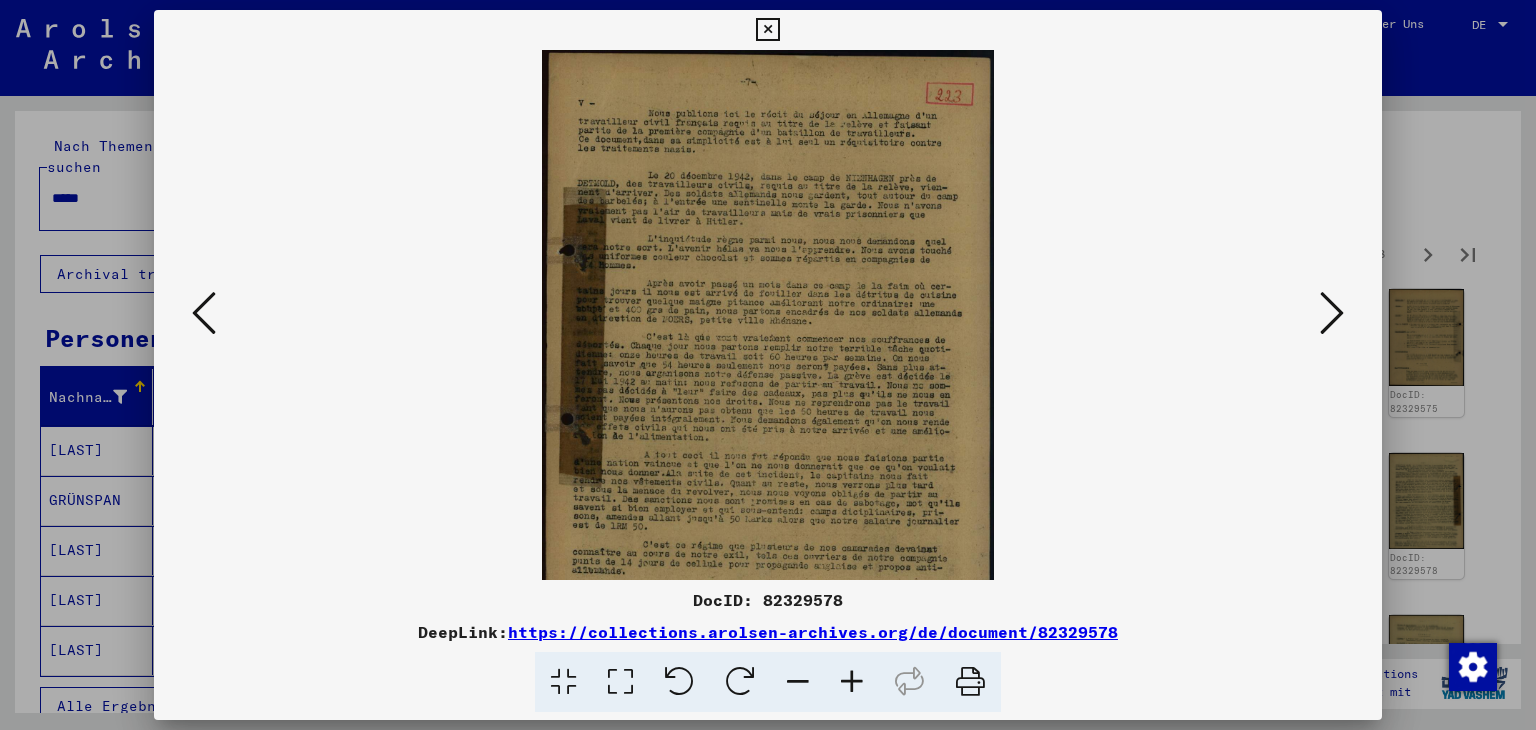 click at bounding box center (852, 682) 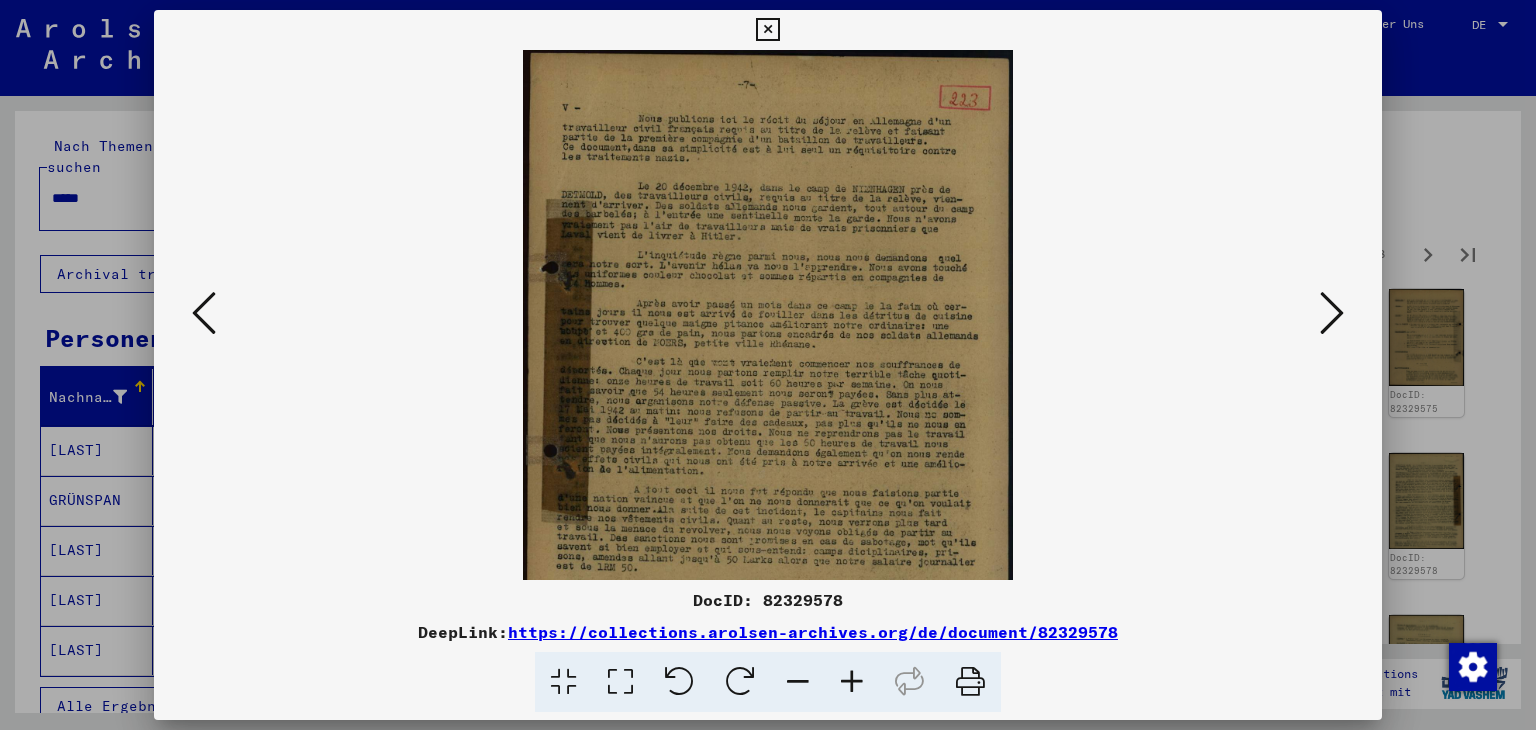 click at bounding box center (852, 682) 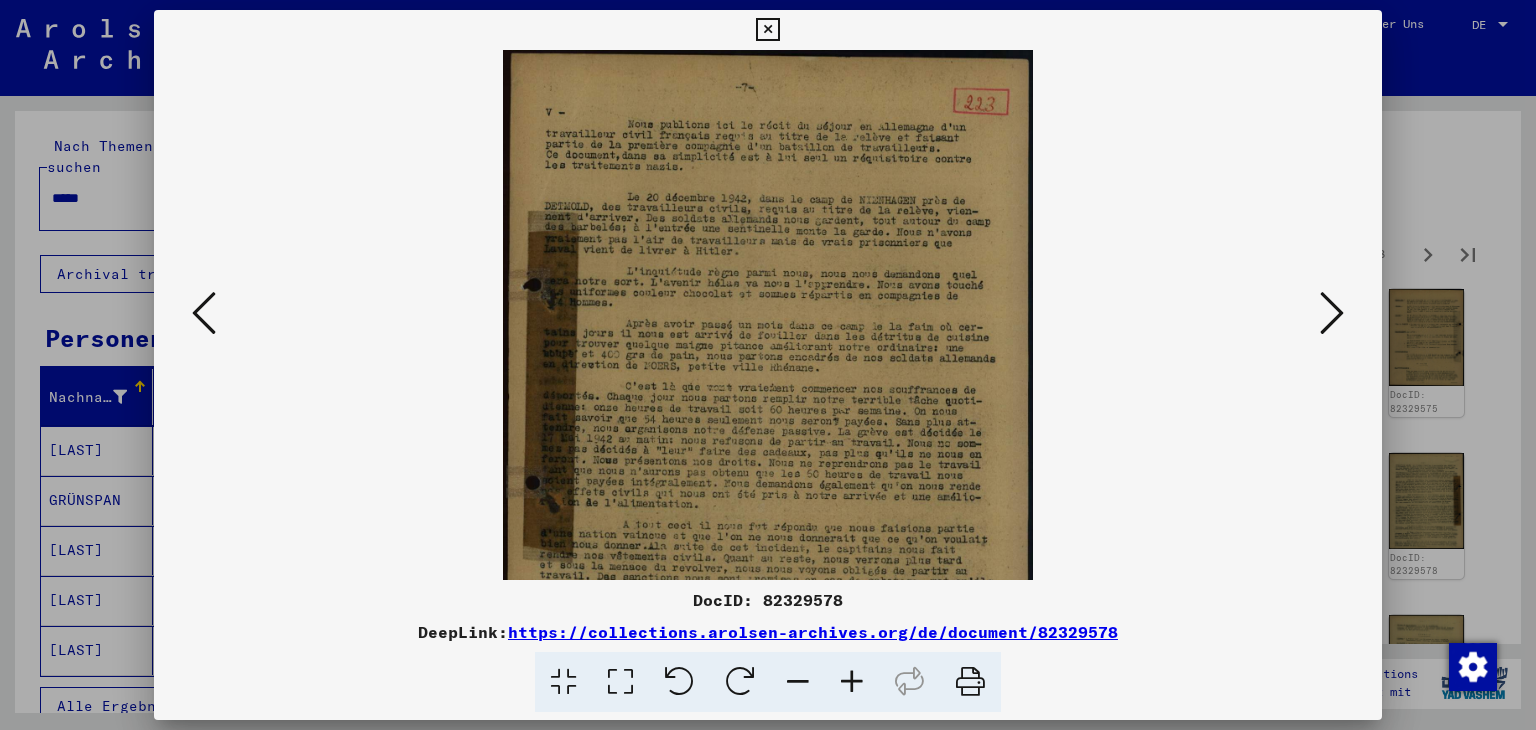 click at bounding box center (852, 682) 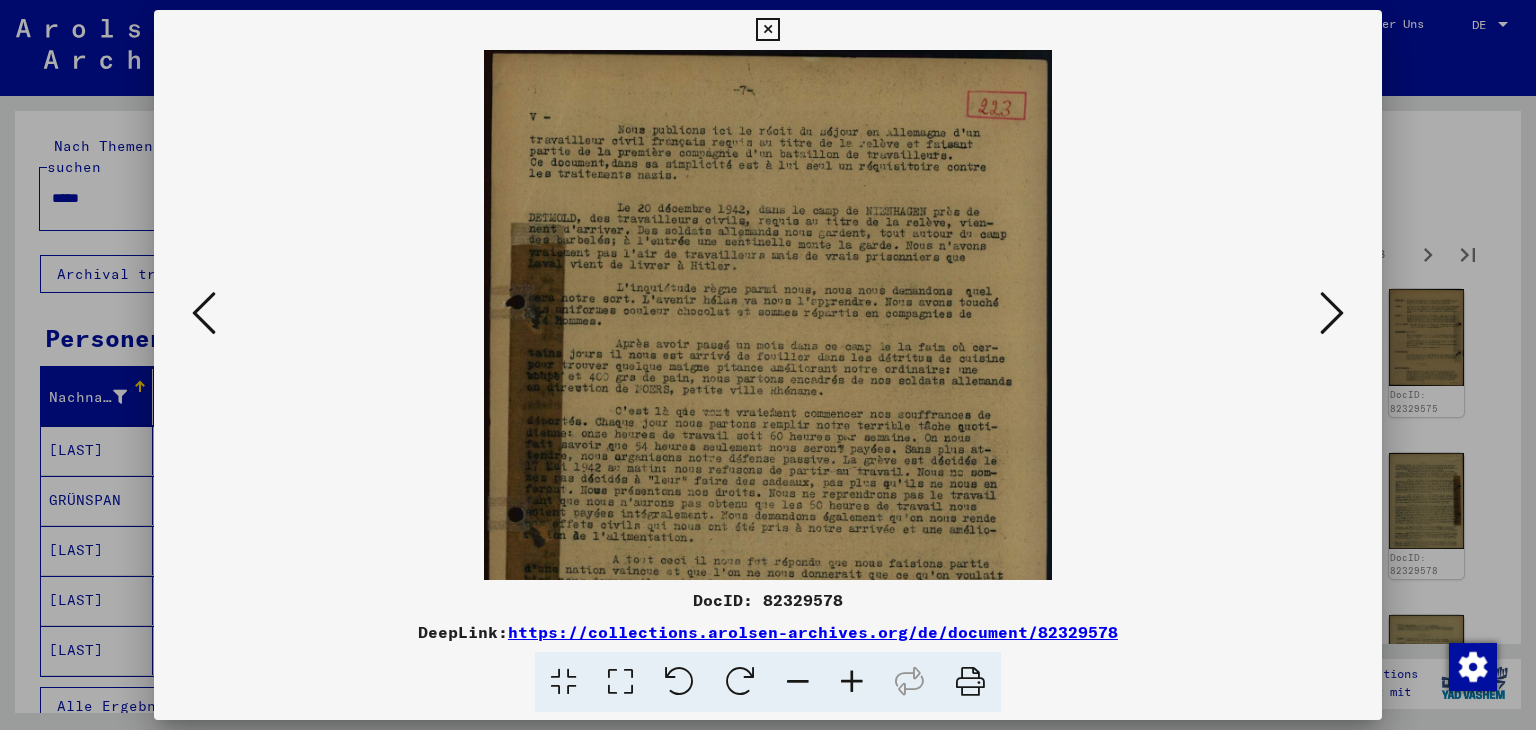 click at bounding box center (852, 682) 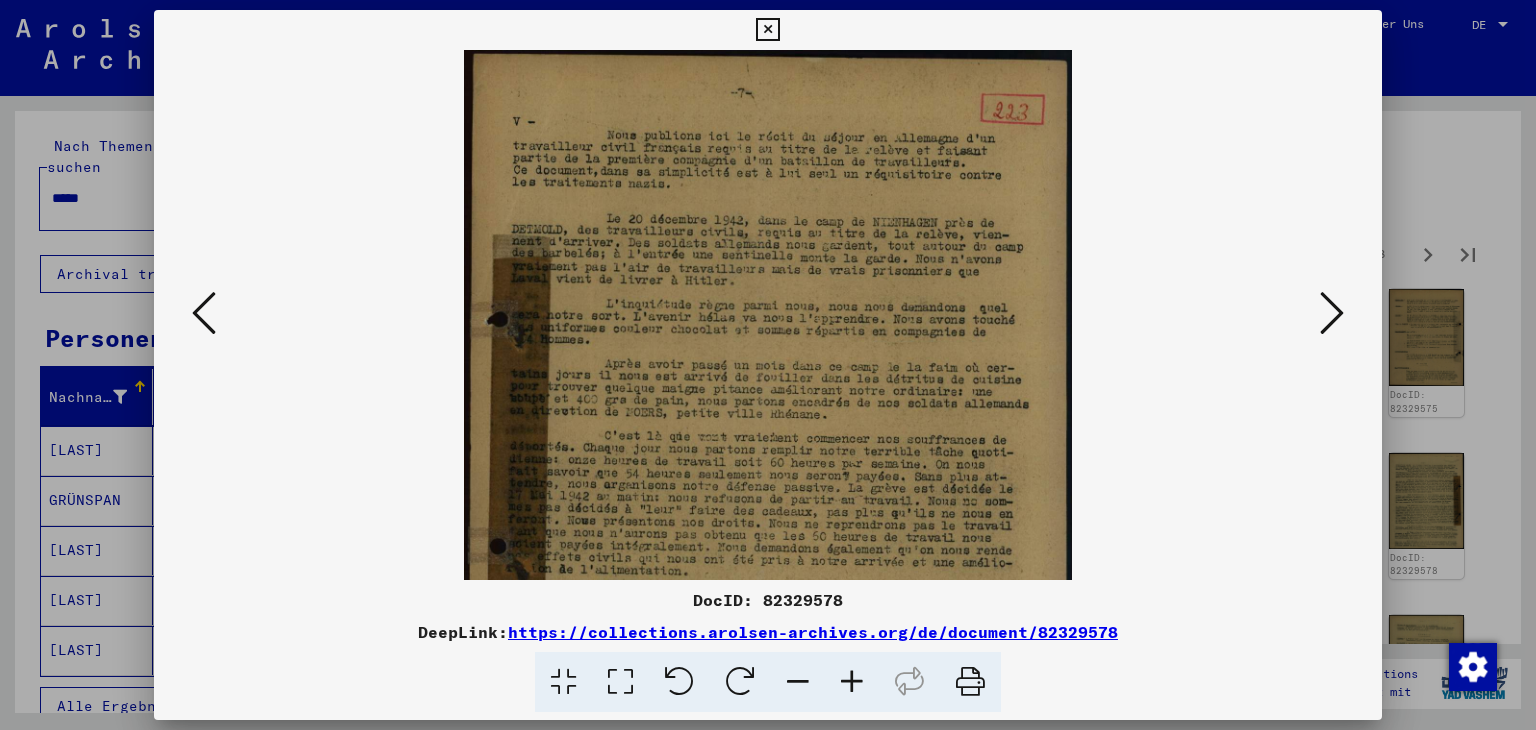 click at bounding box center [852, 682] 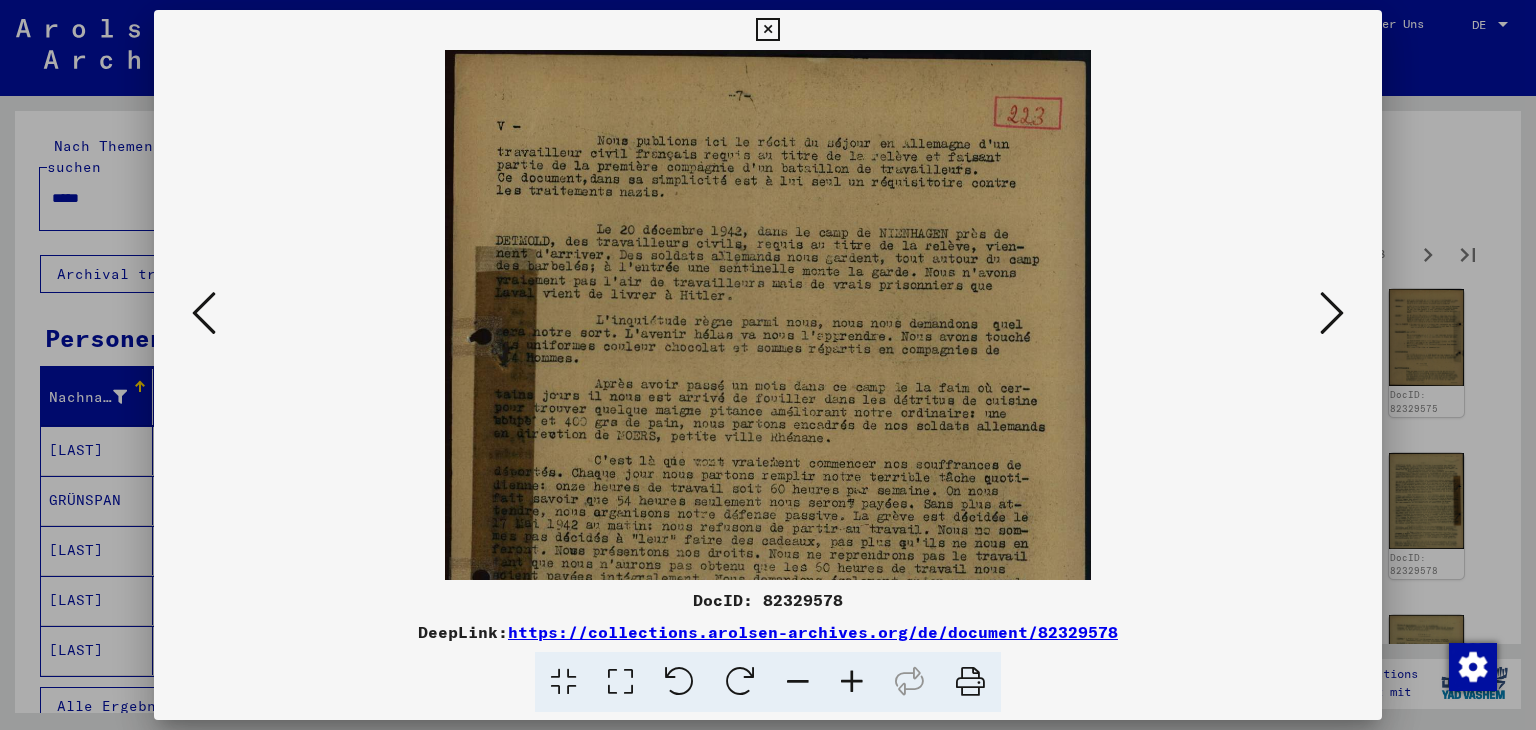 click at bounding box center (852, 682) 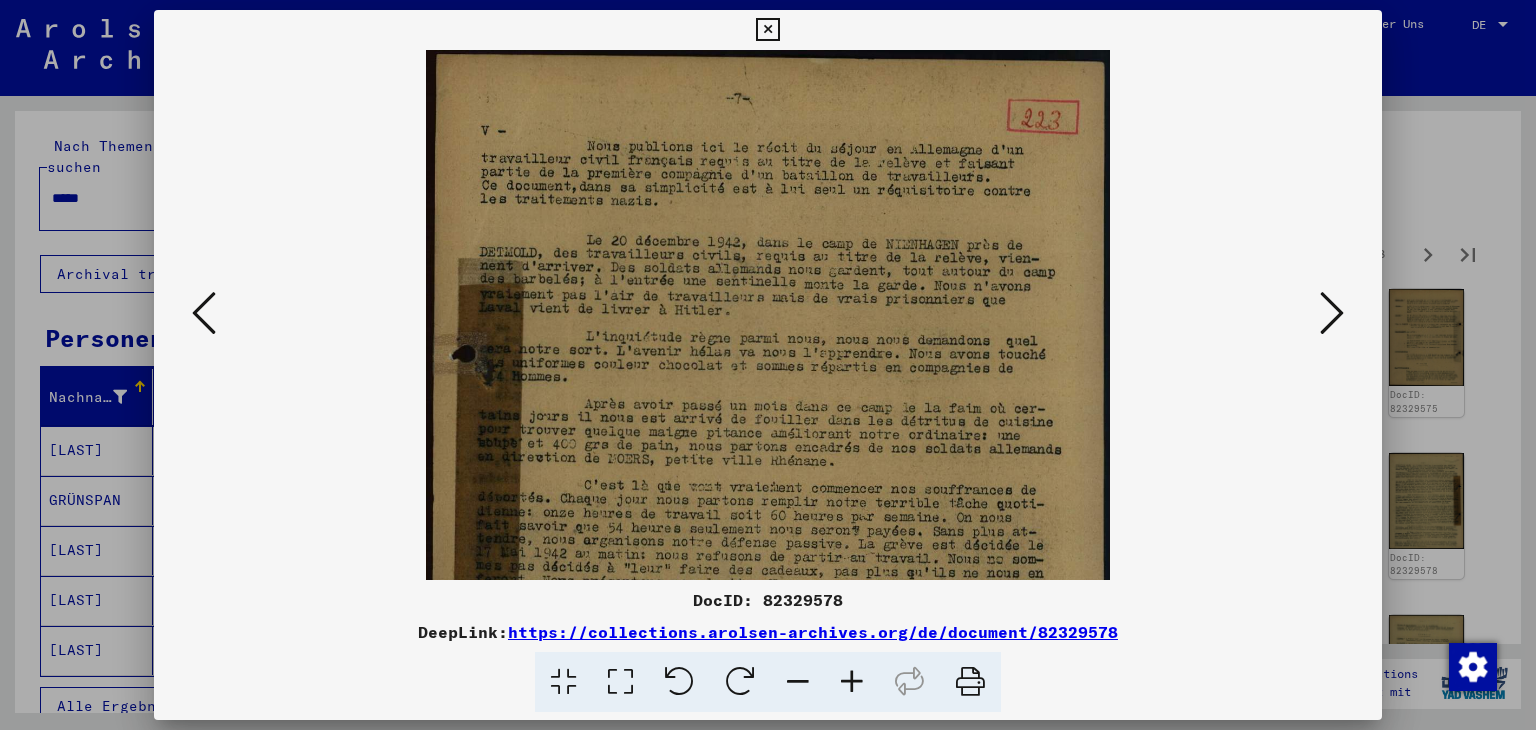click at bounding box center (852, 682) 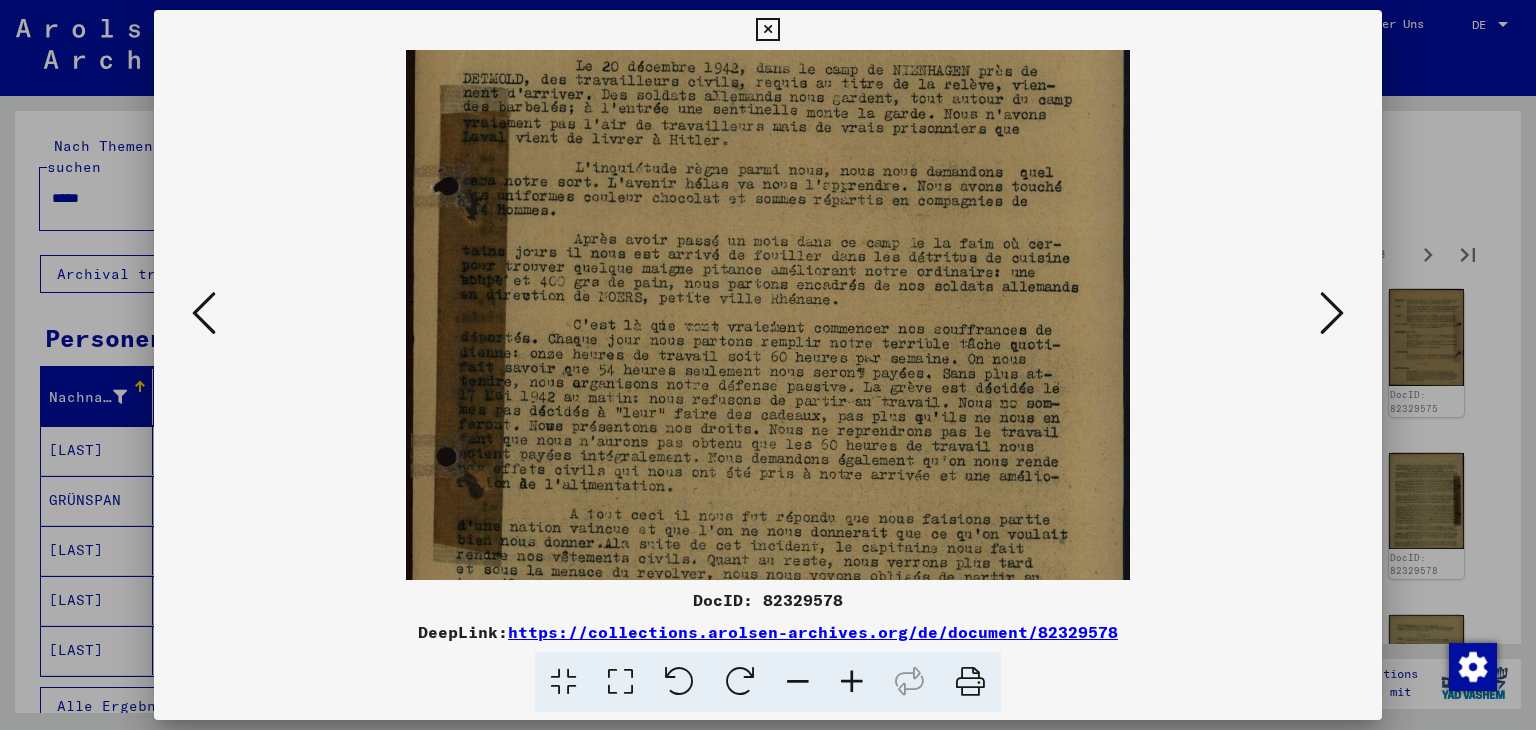scroll, scrollTop: 186, scrollLeft: 0, axis: vertical 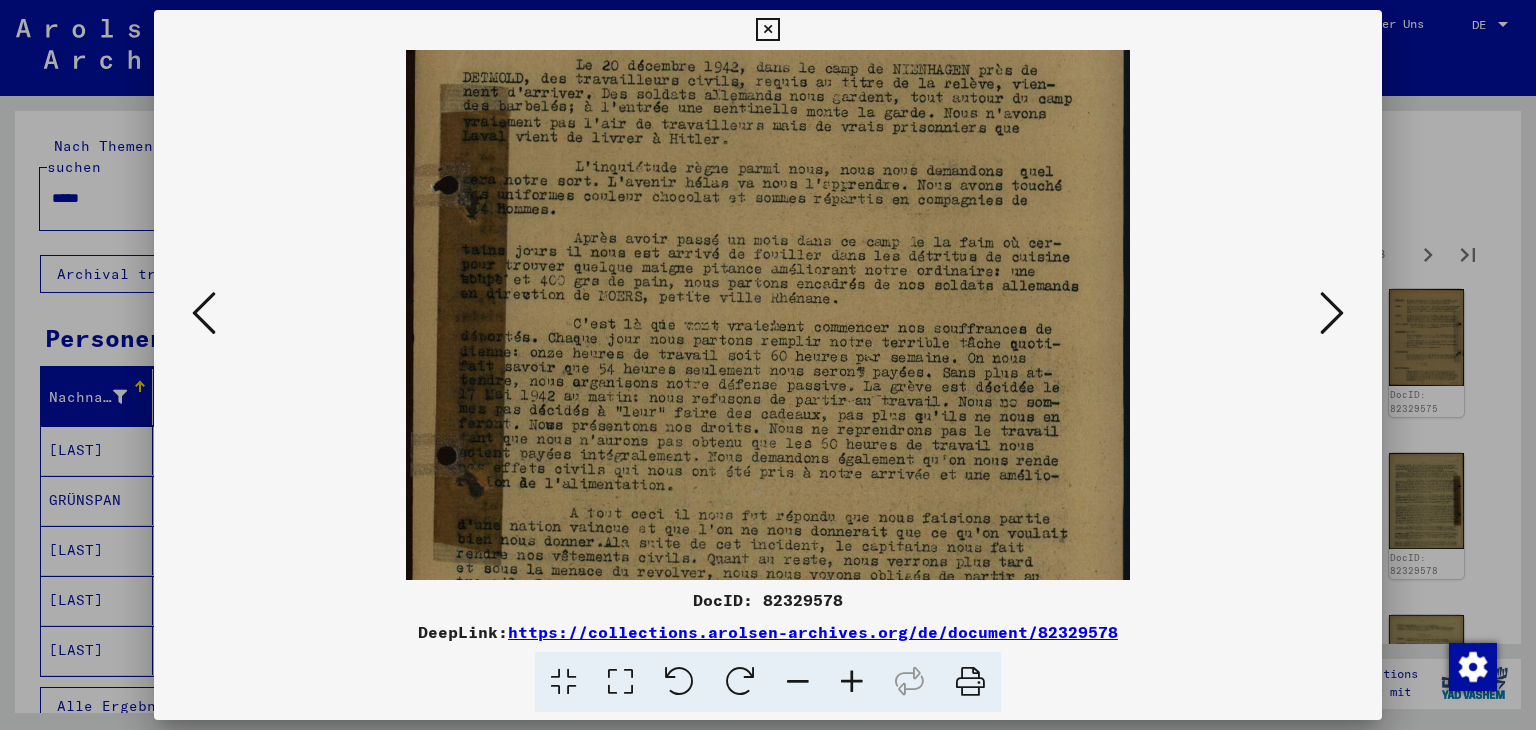 drag, startPoint x: 920, startPoint y: 500, endPoint x: 921, endPoint y: 322, distance: 178.0028 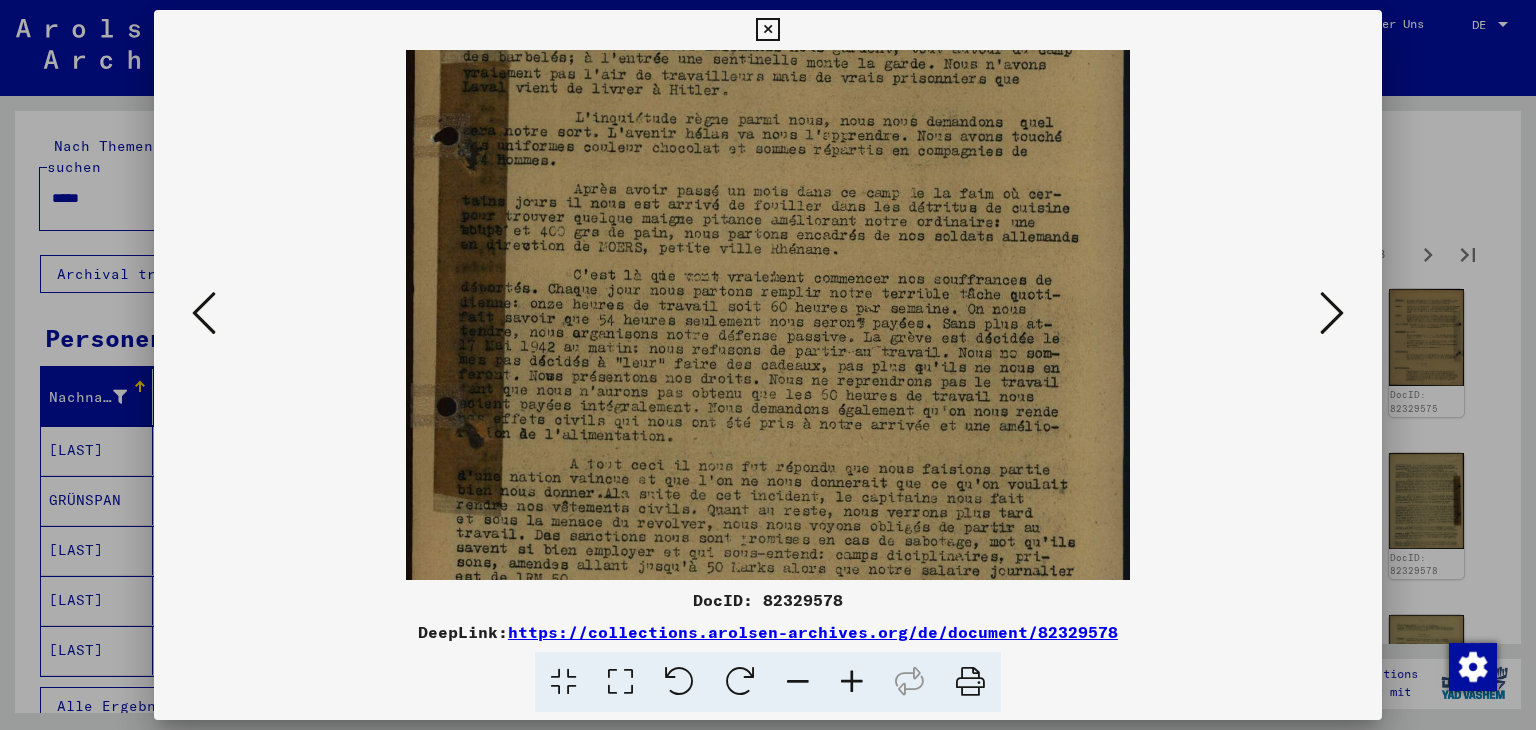 scroll, scrollTop: 284, scrollLeft: 0, axis: vertical 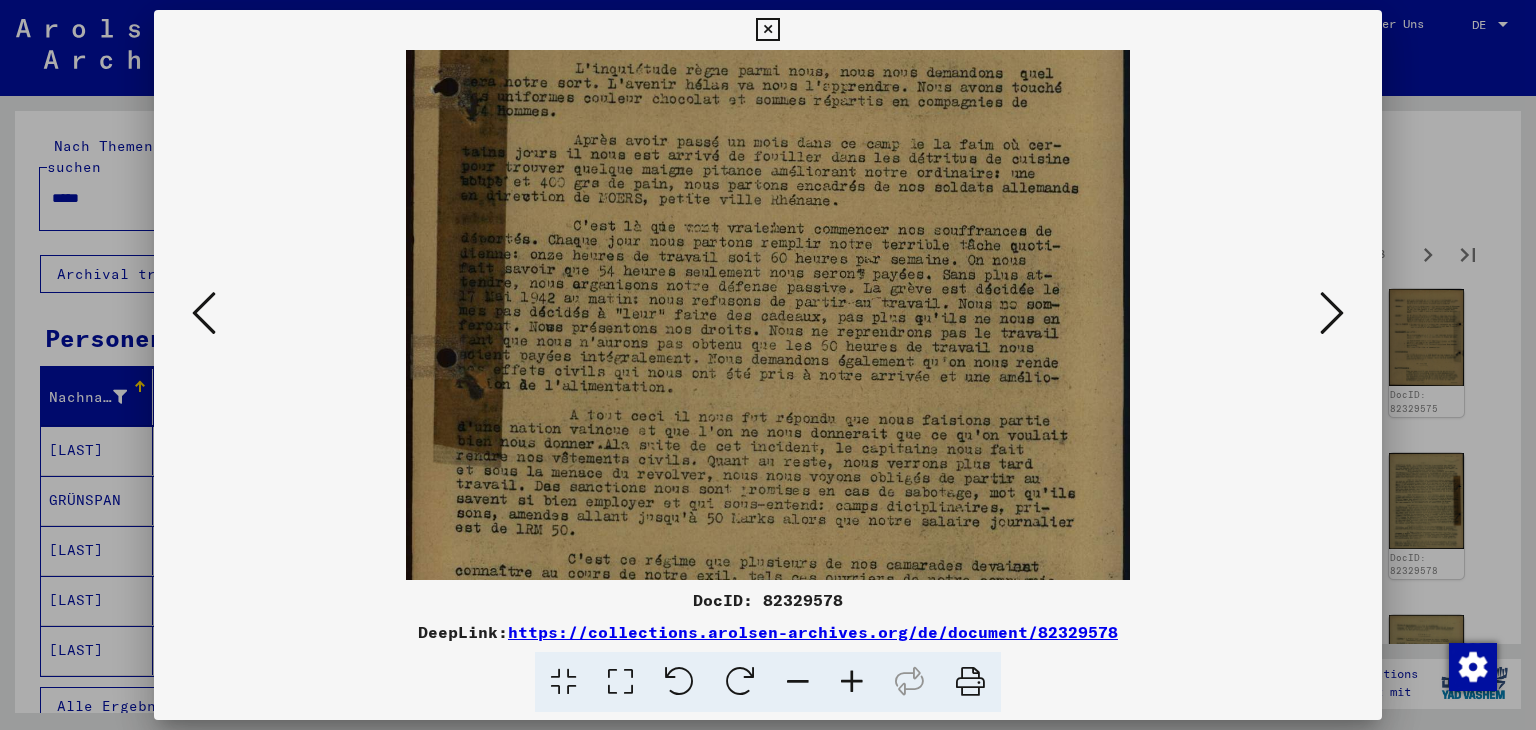 drag, startPoint x: 876, startPoint y: 448, endPoint x: 884, endPoint y: 352, distance: 96.332756 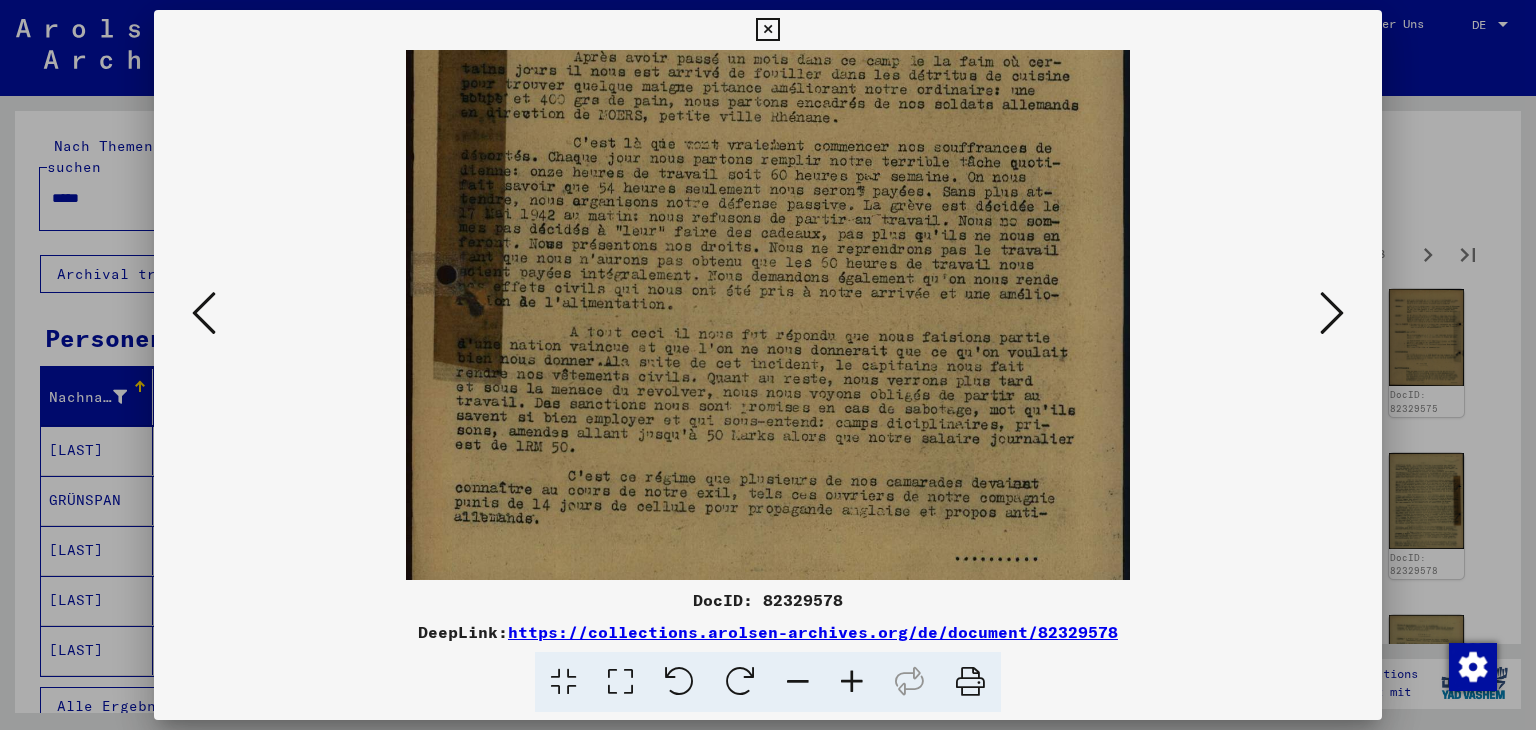 drag, startPoint x: 884, startPoint y: 486, endPoint x: 884, endPoint y: 402, distance: 84 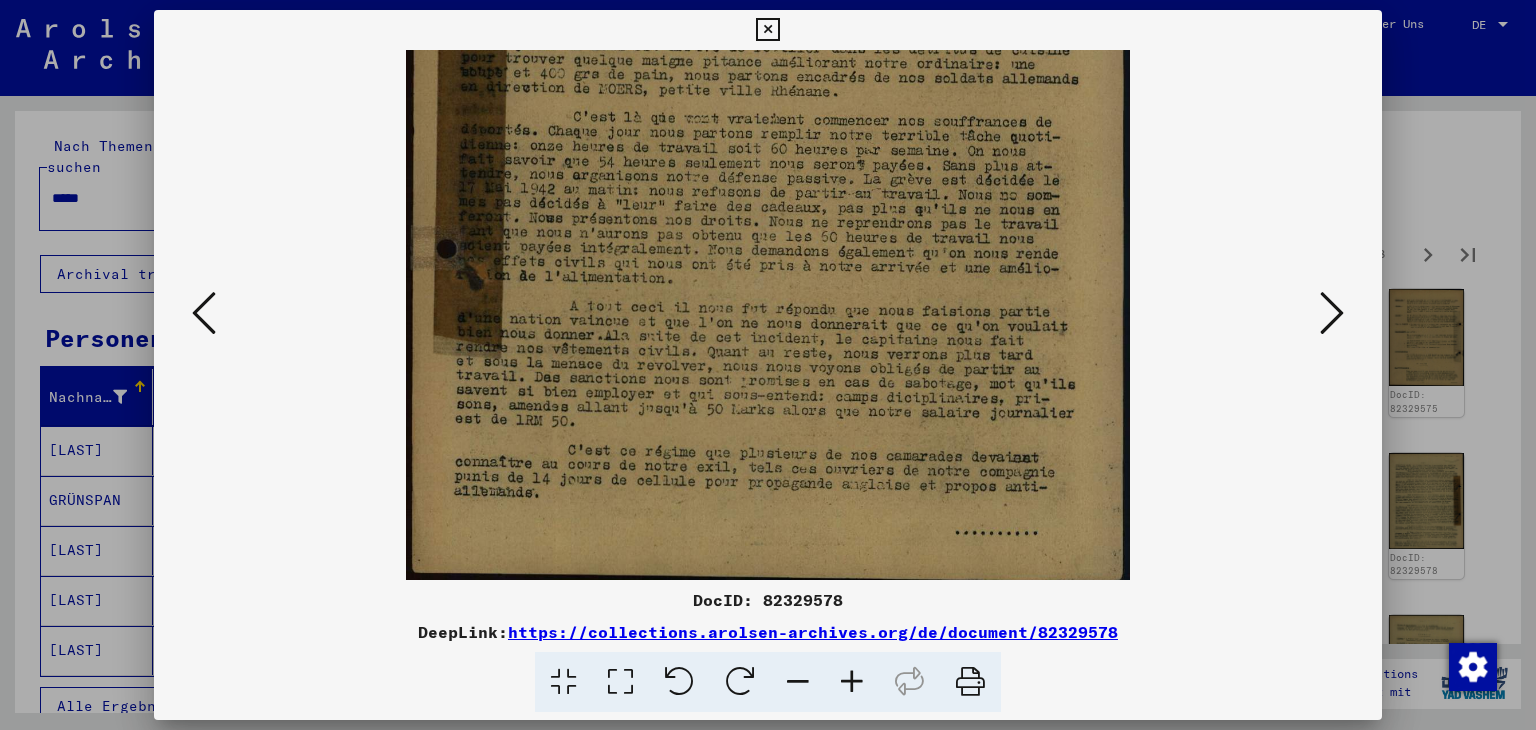 scroll, scrollTop: 400, scrollLeft: 0, axis: vertical 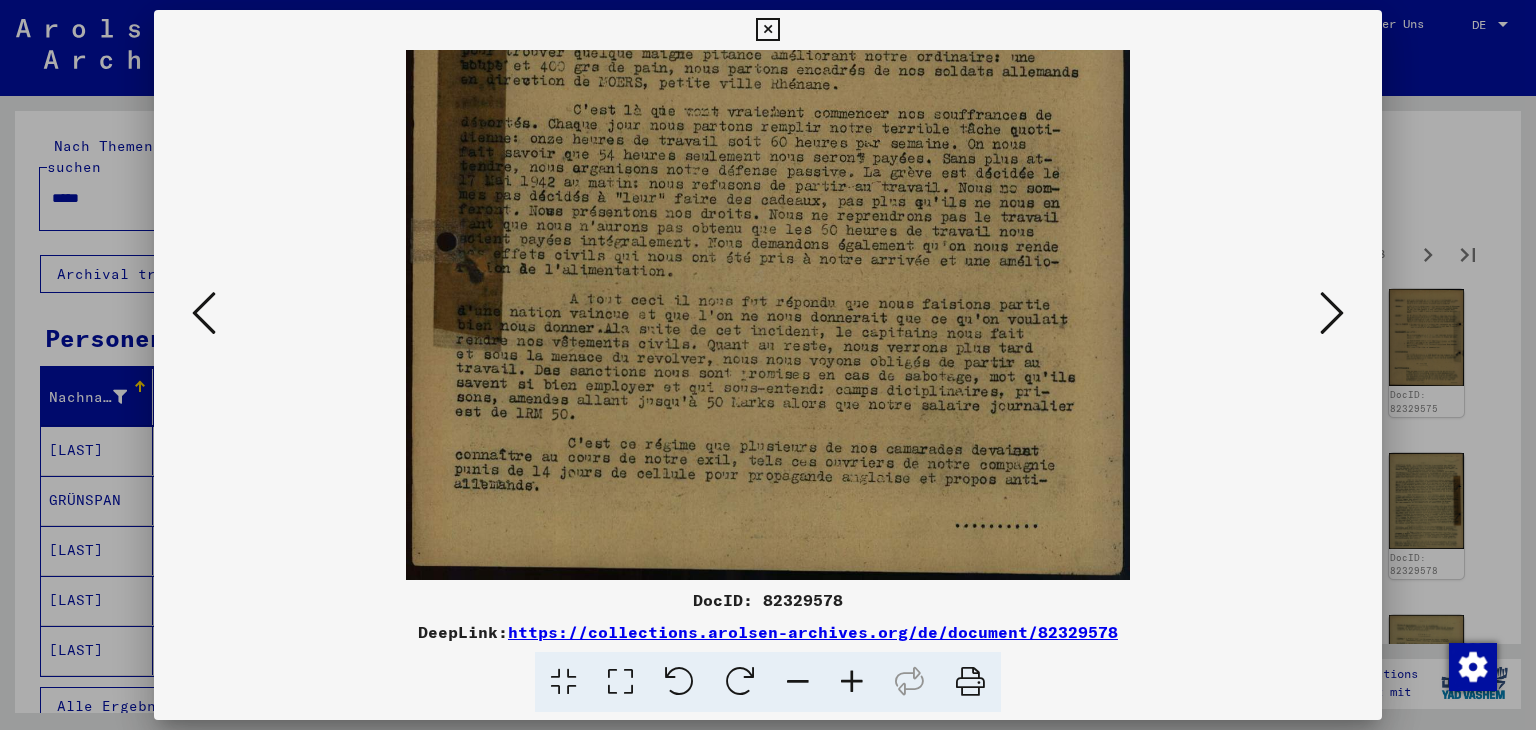 drag, startPoint x: 867, startPoint y: 472, endPoint x: 870, endPoint y: 381, distance: 91.04944 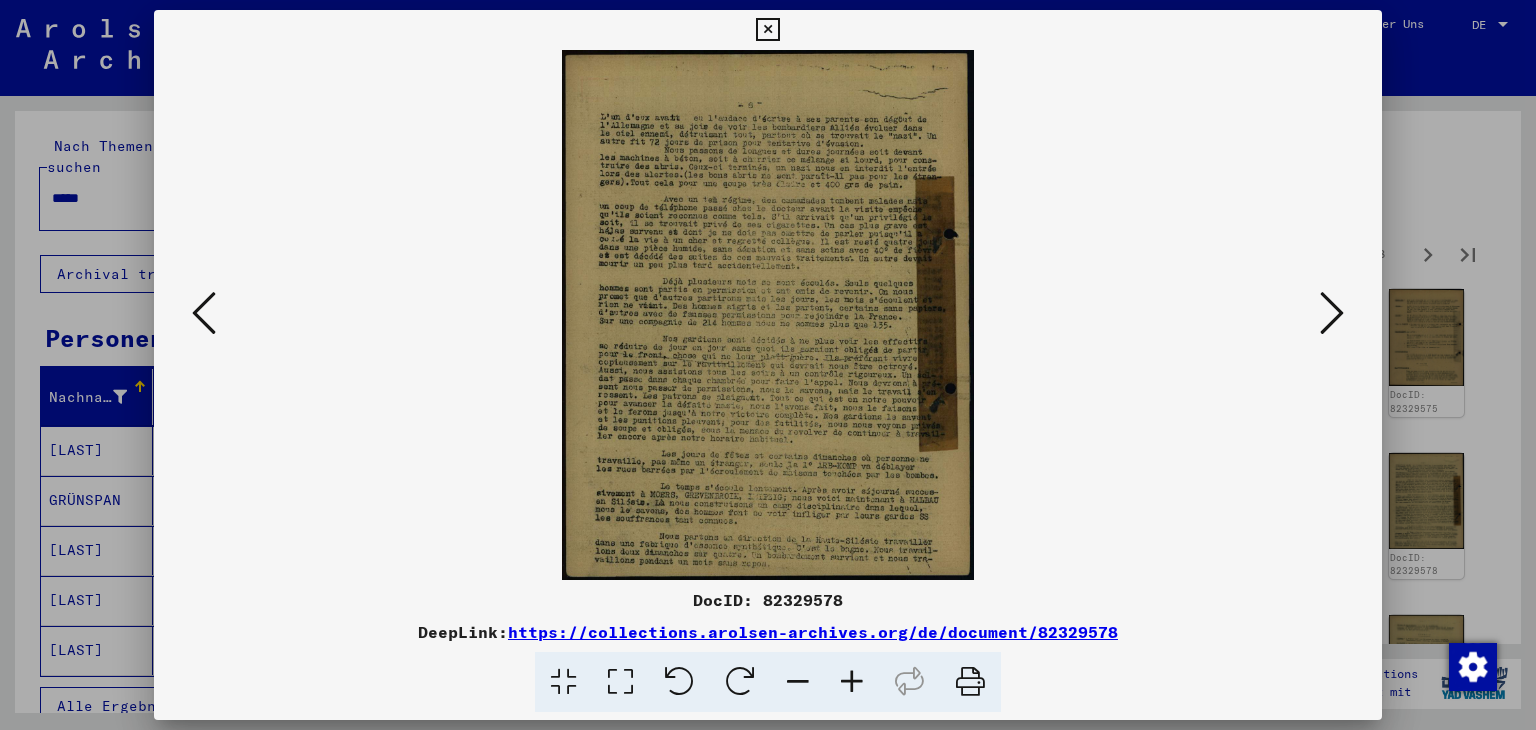 click at bounding box center [852, 682] 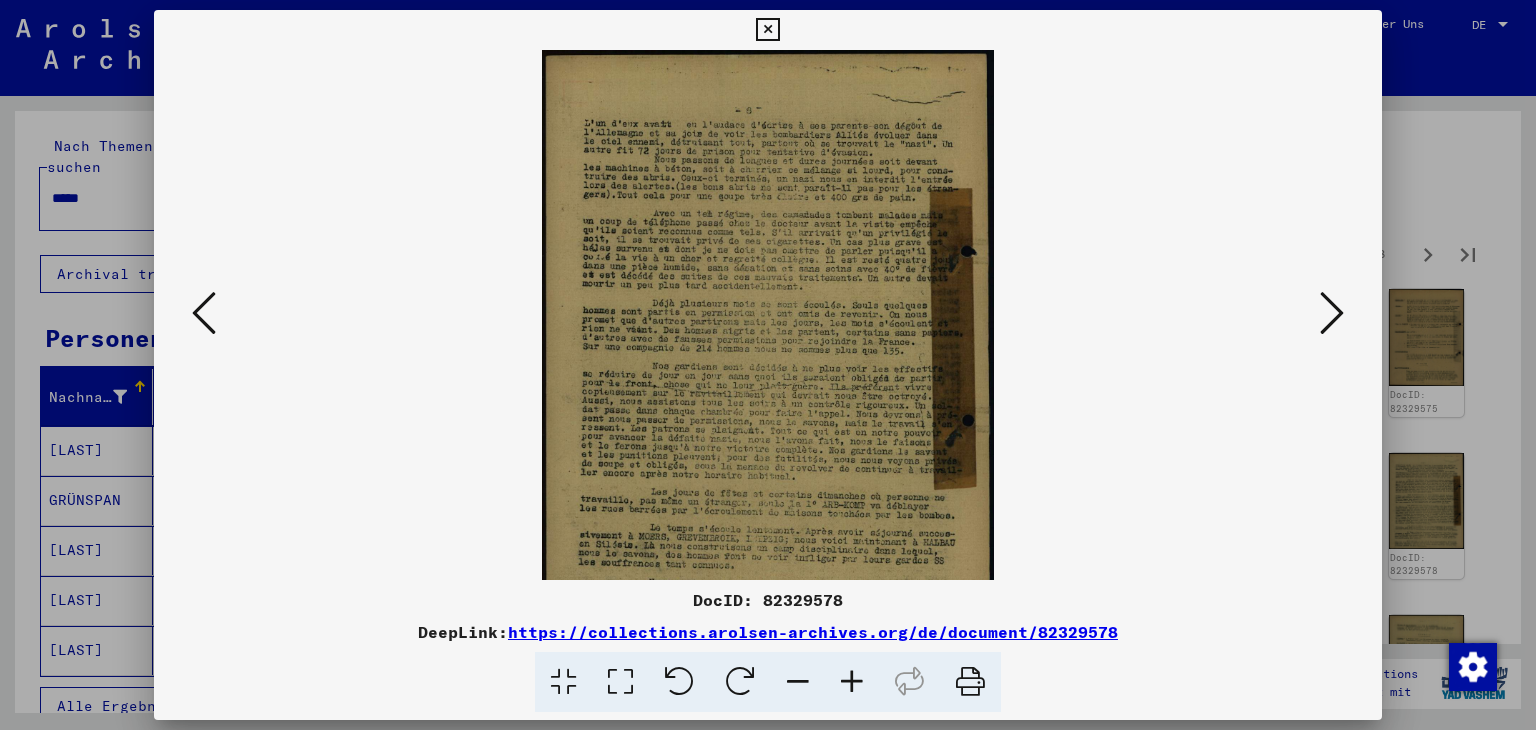 click at bounding box center (852, 682) 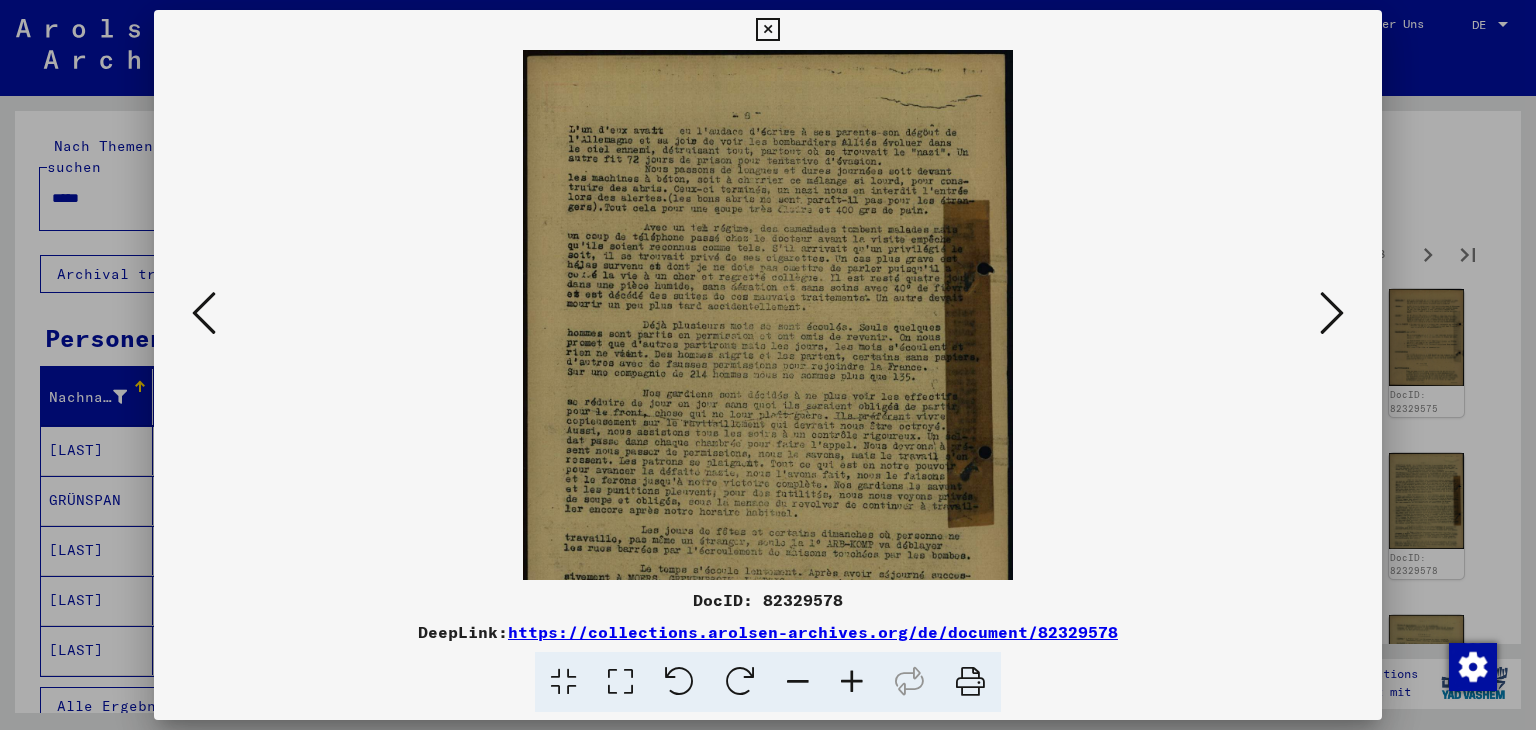 click at bounding box center (852, 682) 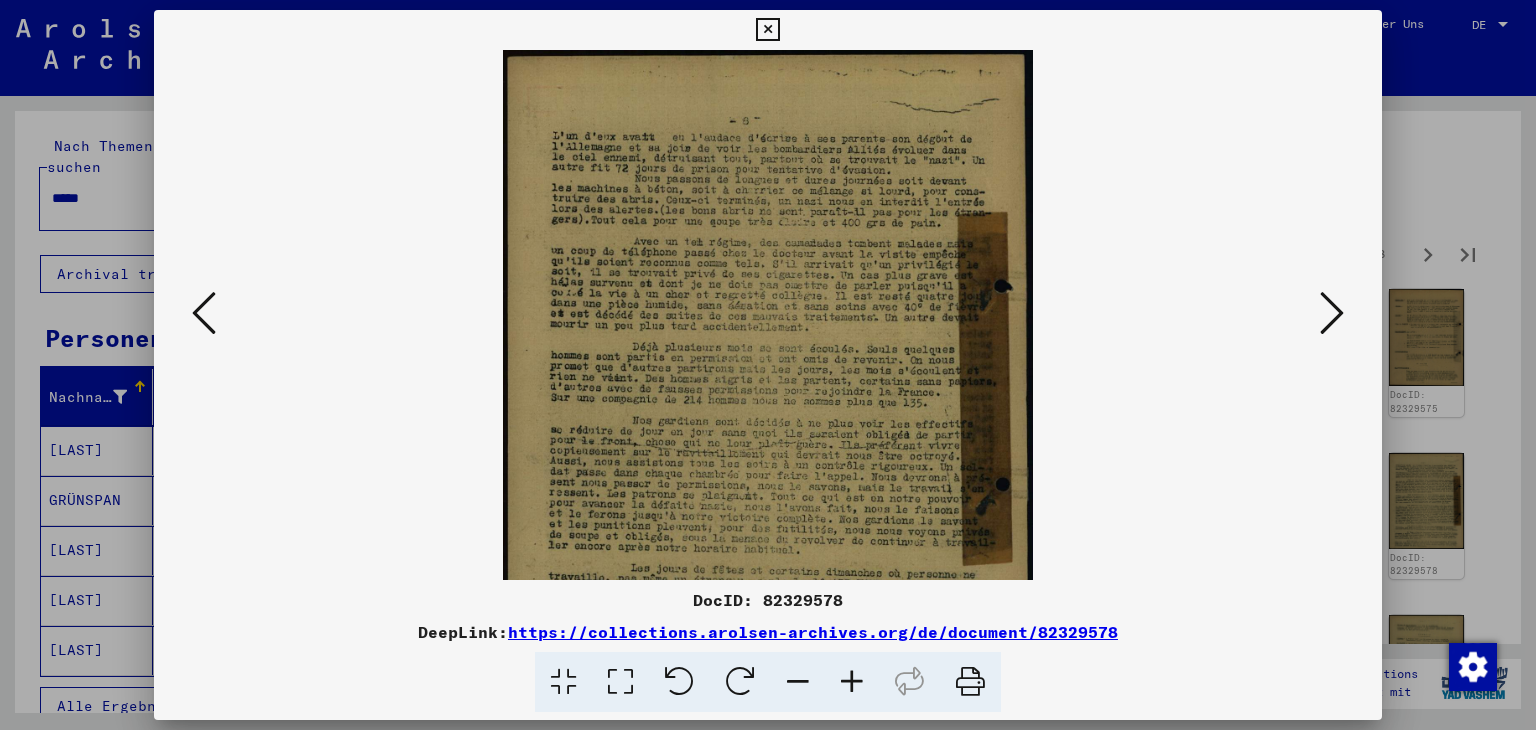 click at bounding box center [852, 682] 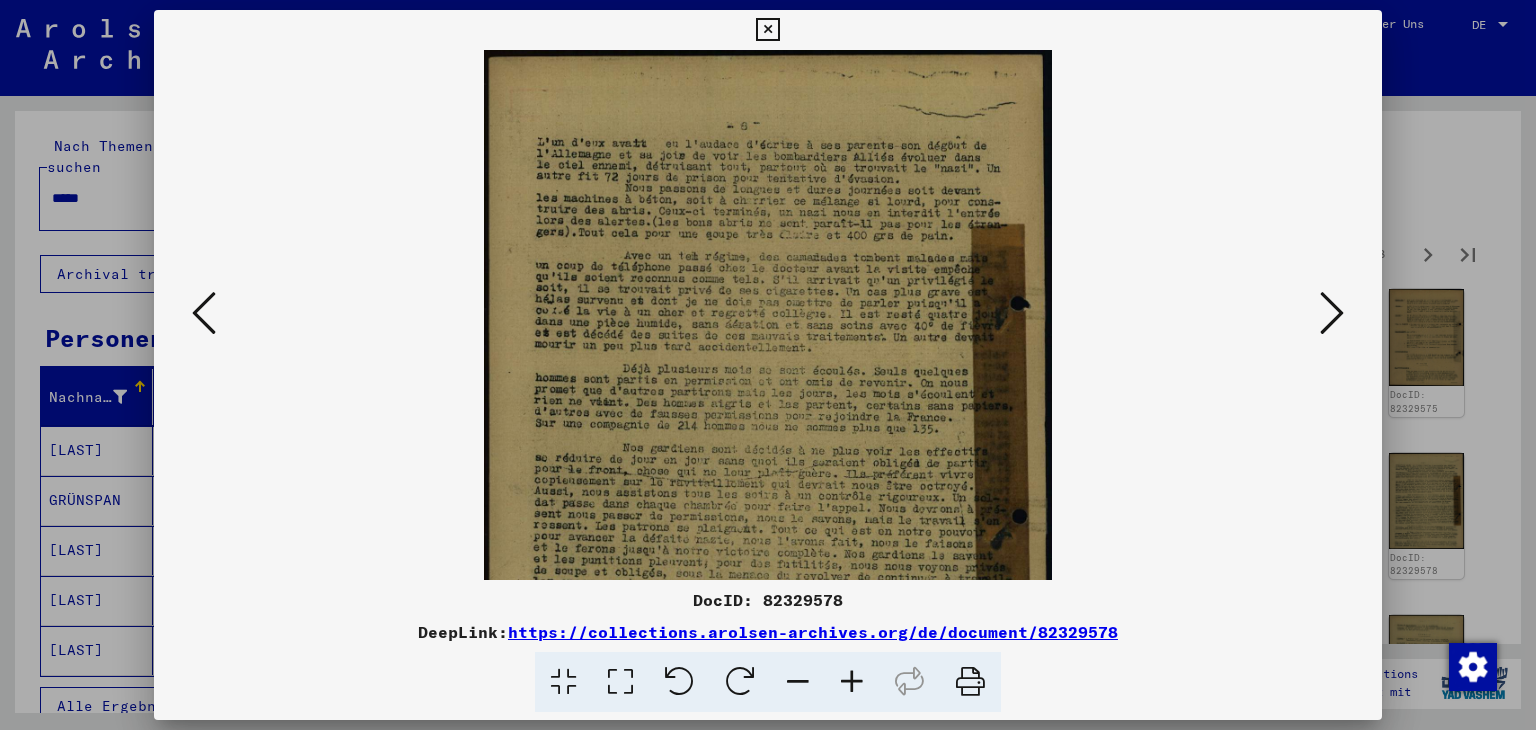 click at bounding box center (852, 682) 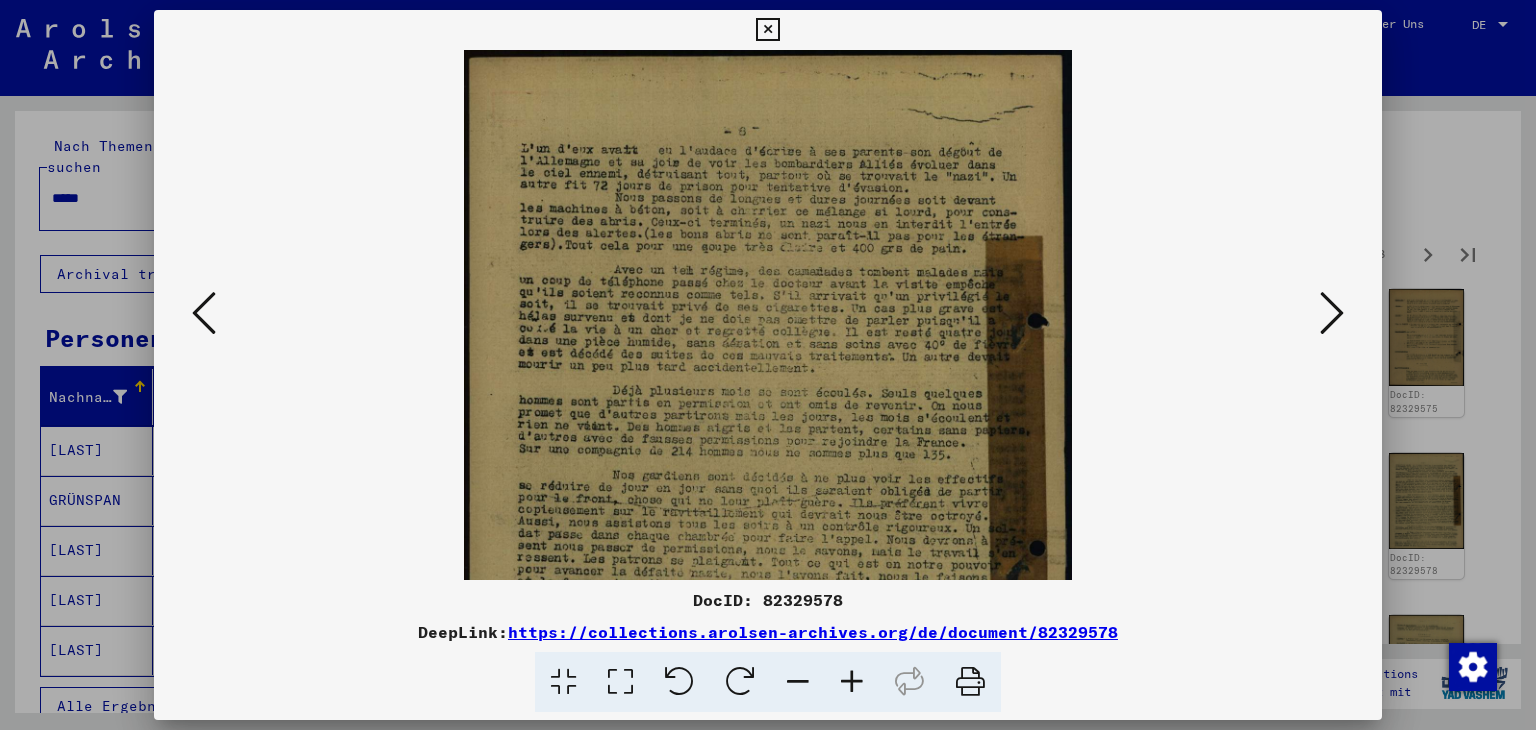 click at bounding box center [852, 682] 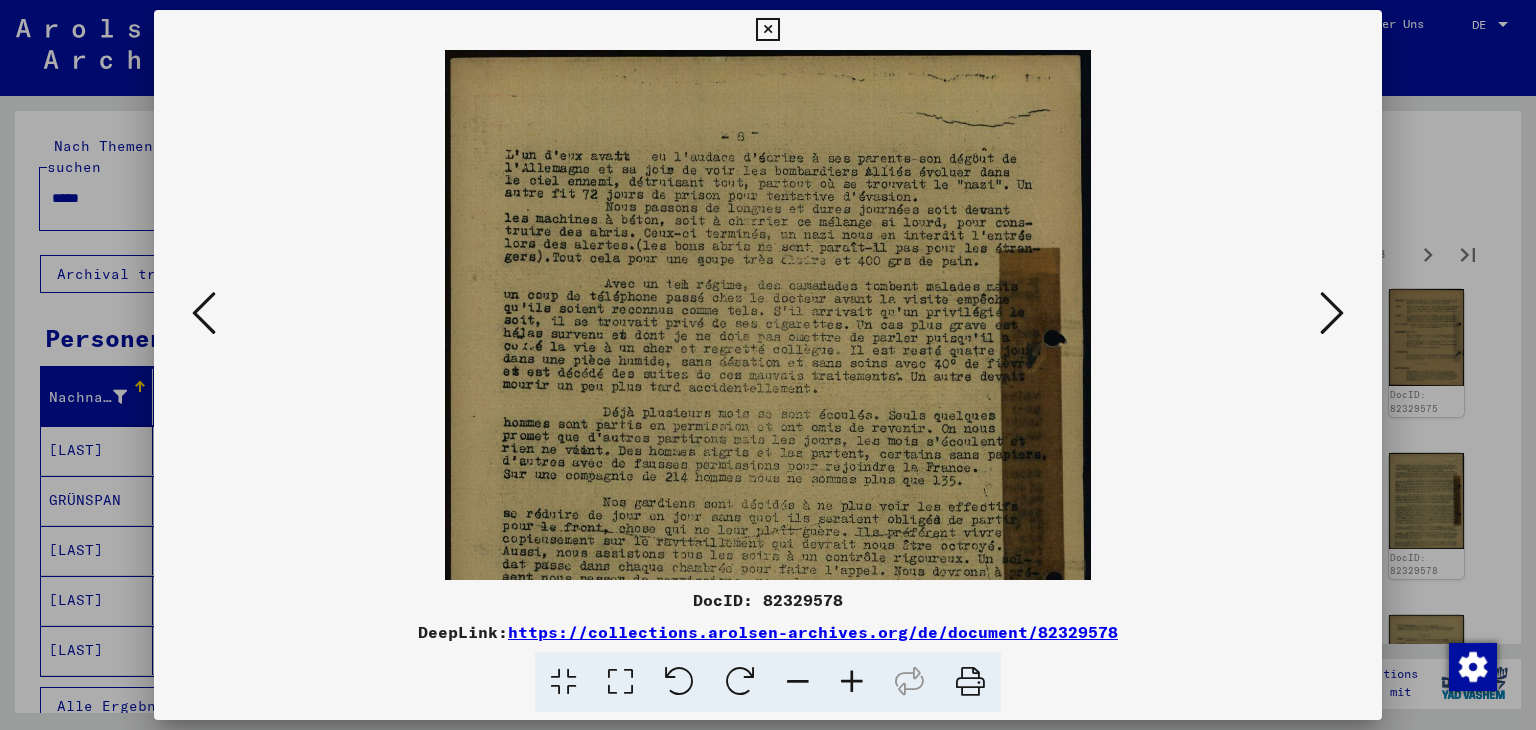 click at bounding box center [852, 682] 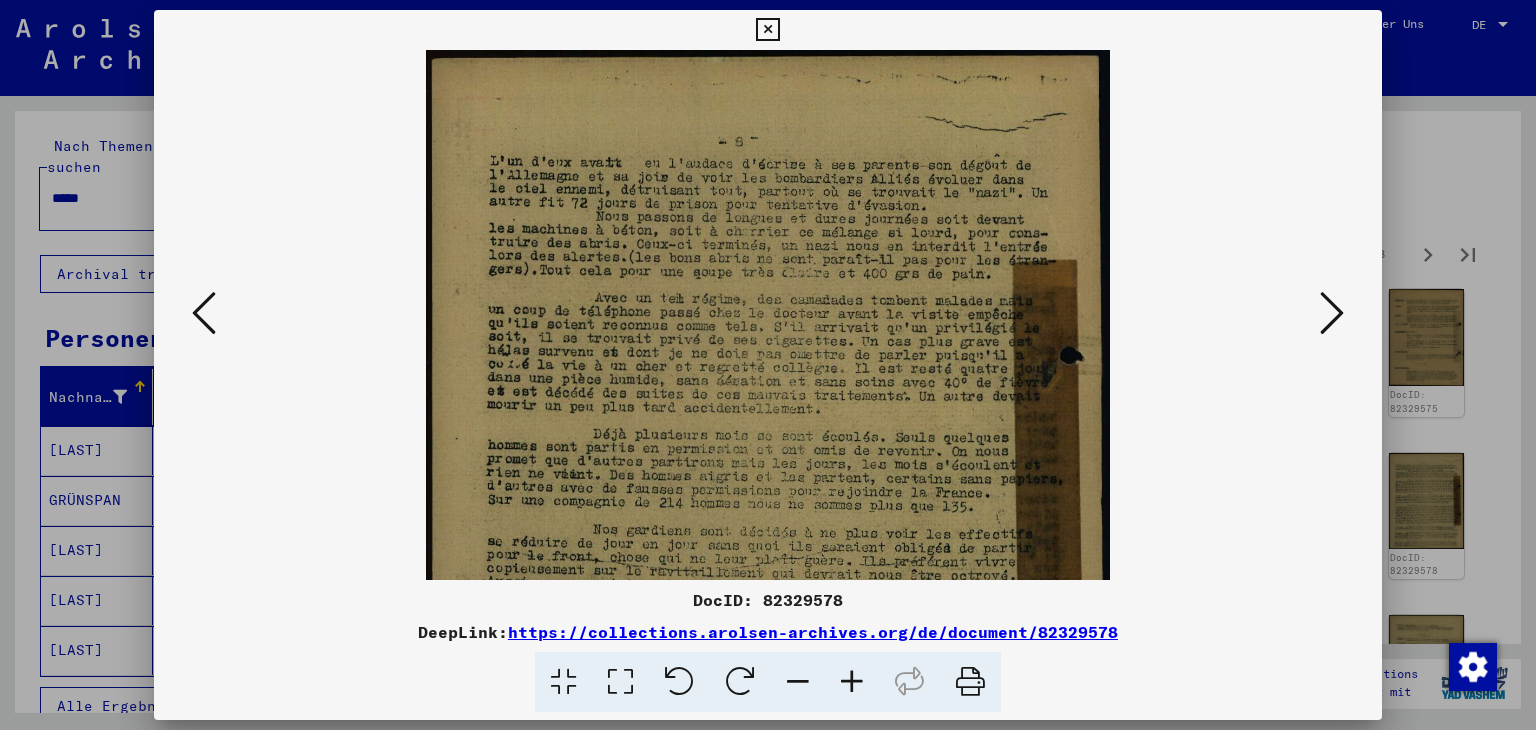 click at bounding box center (852, 682) 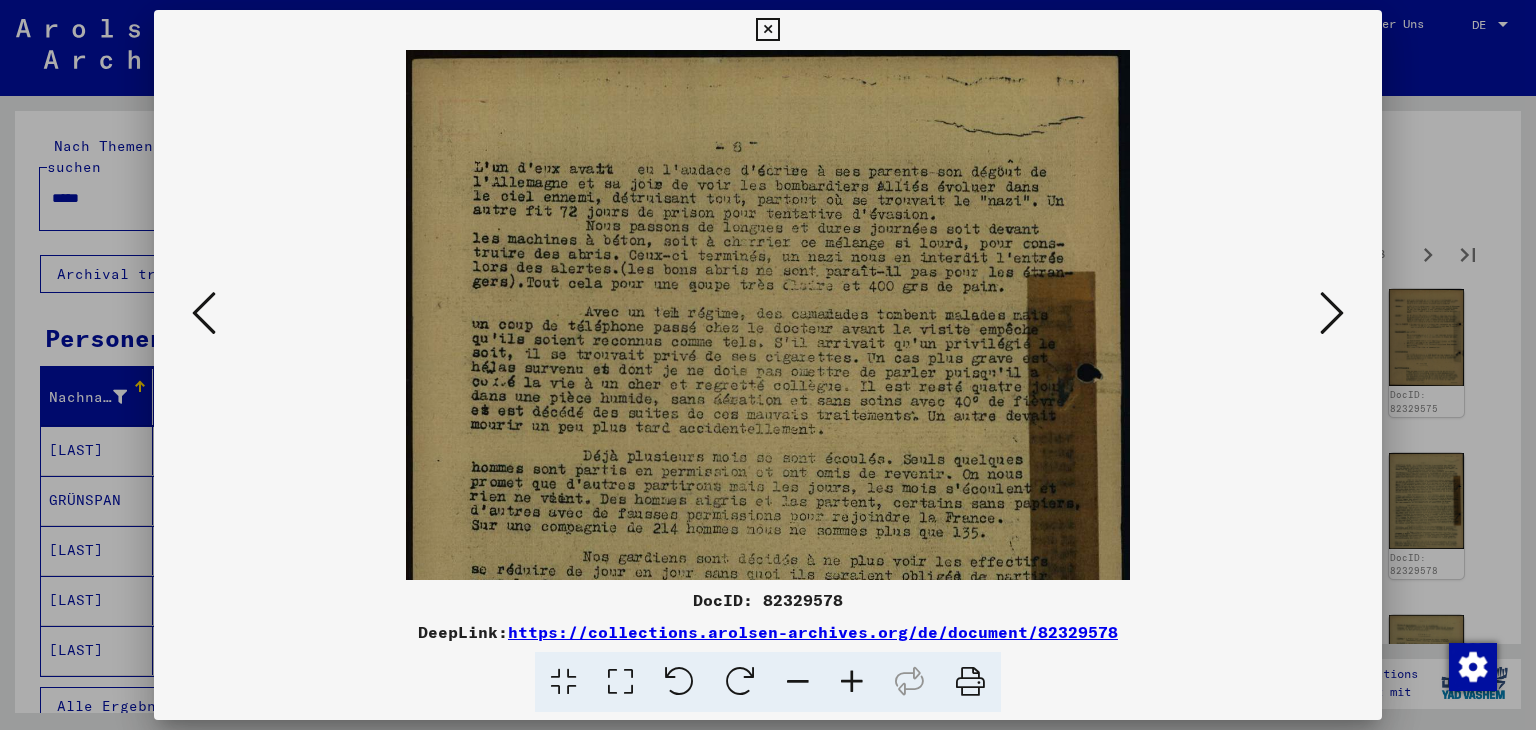 click at bounding box center (852, 682) 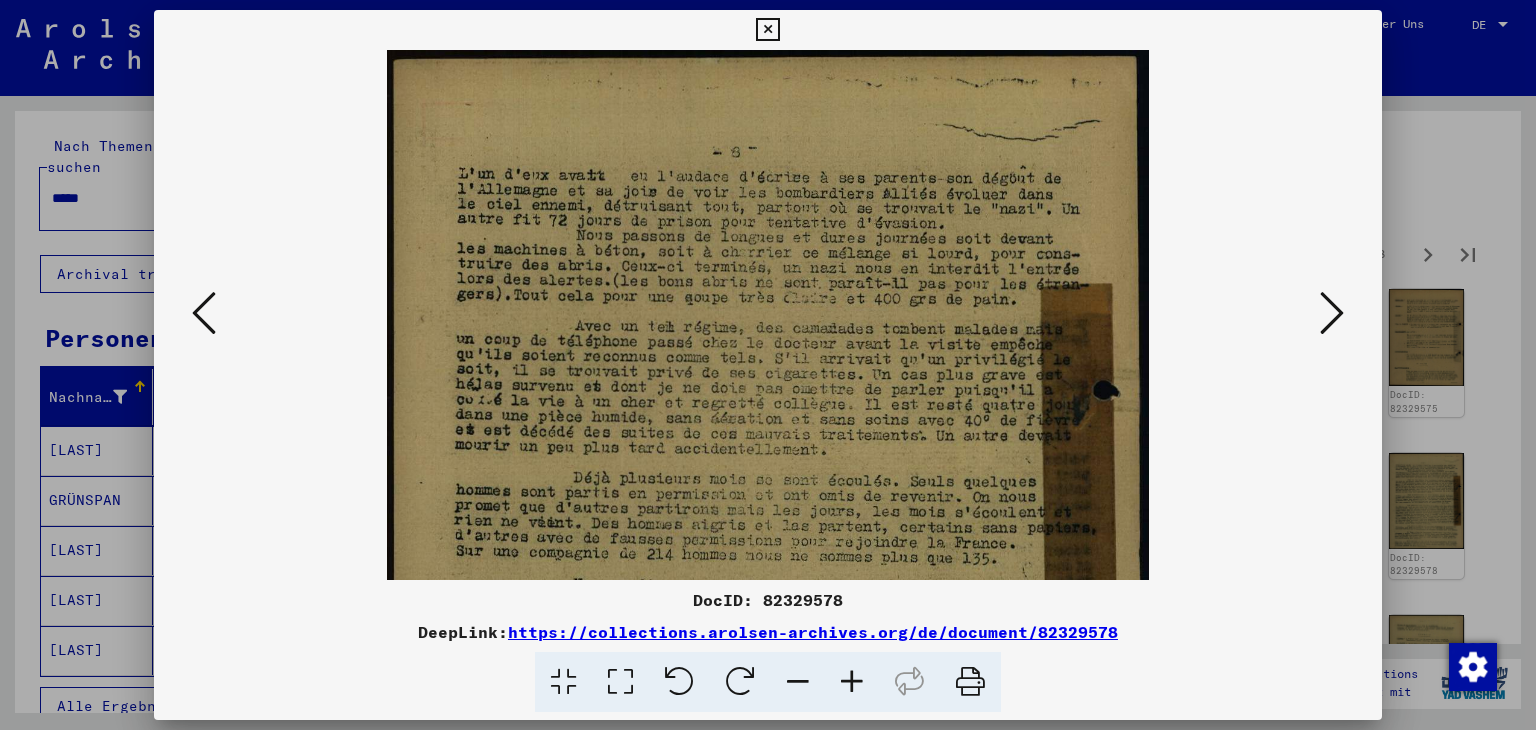 click at bounding box center (852, 682) 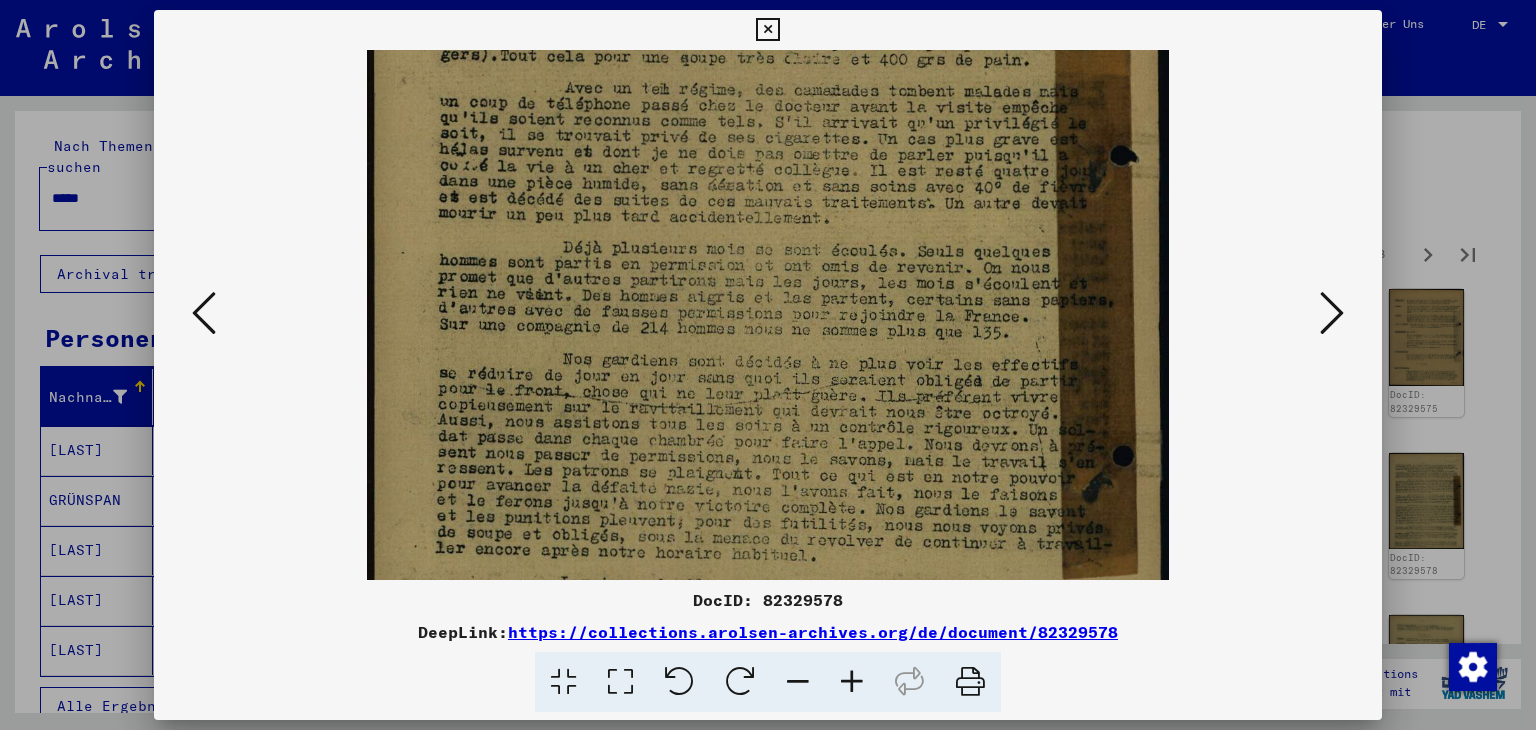 drag, startPoint x: 873, startPoint y: 491, endPoint x: 813, endPoint y: 254, distance: 244.47699 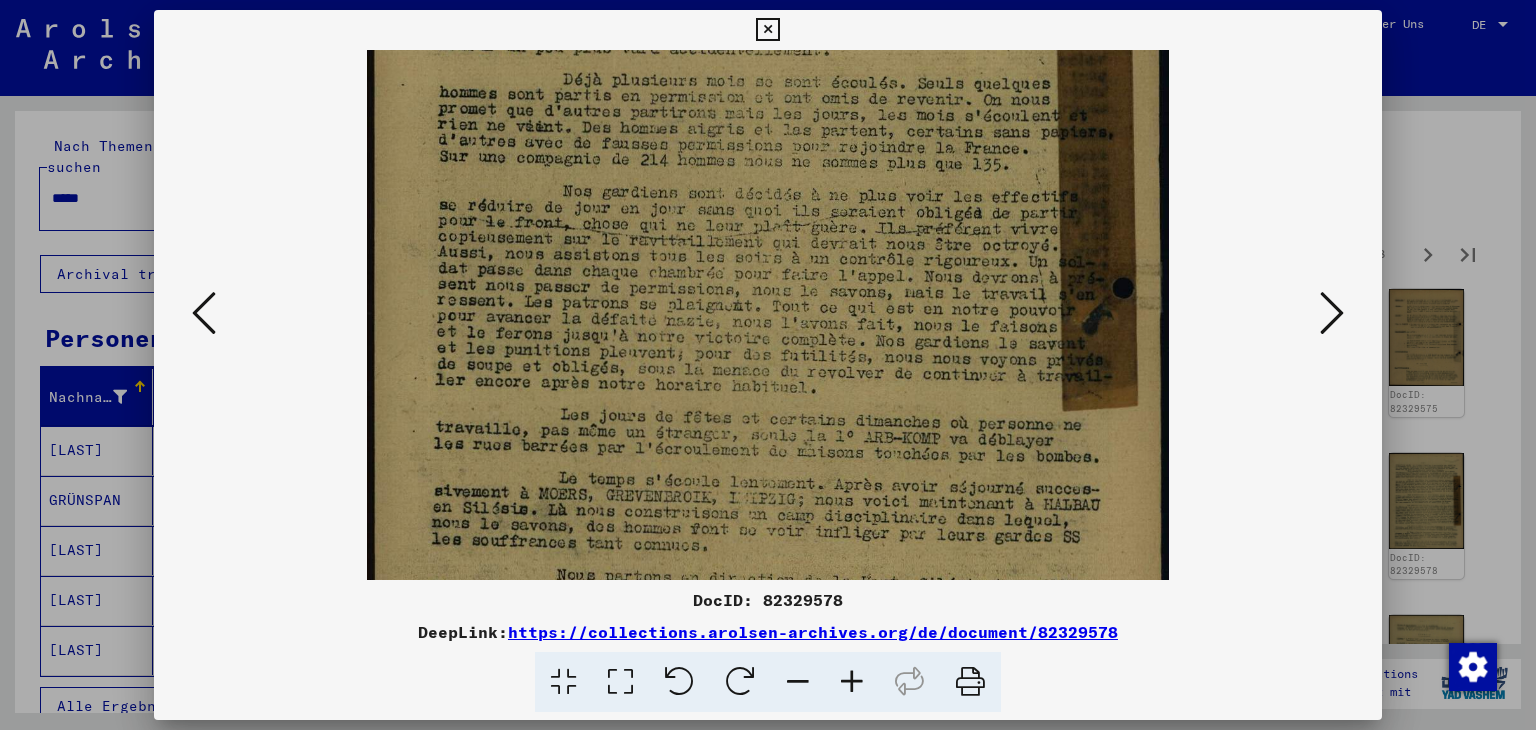 scroll, scrollTop: 428, scrollLeft: 0, axis: vertical 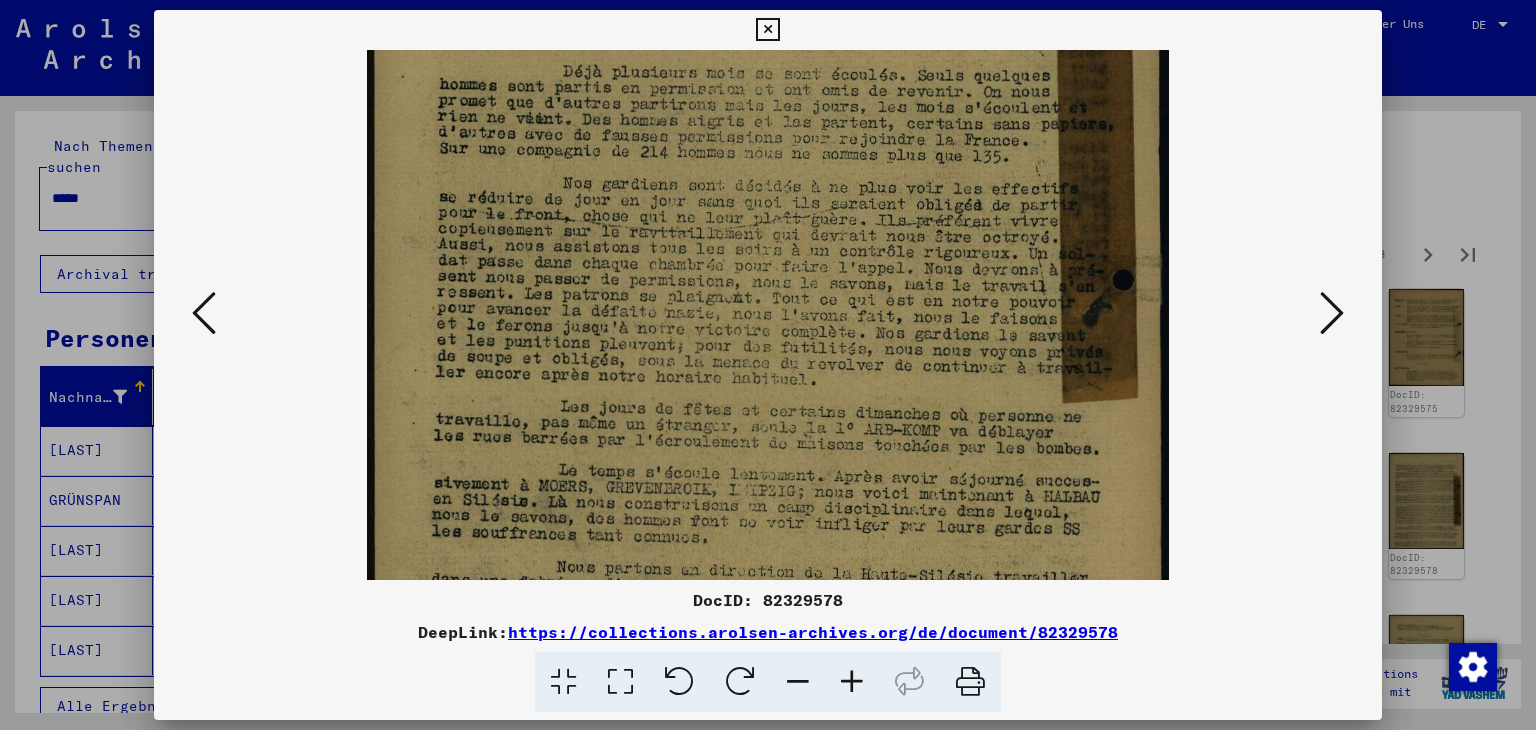 drag, startPoint x: 776, startPoint y: 469, endPoint x: 743, endPoint y: 296, distance: 176.11928 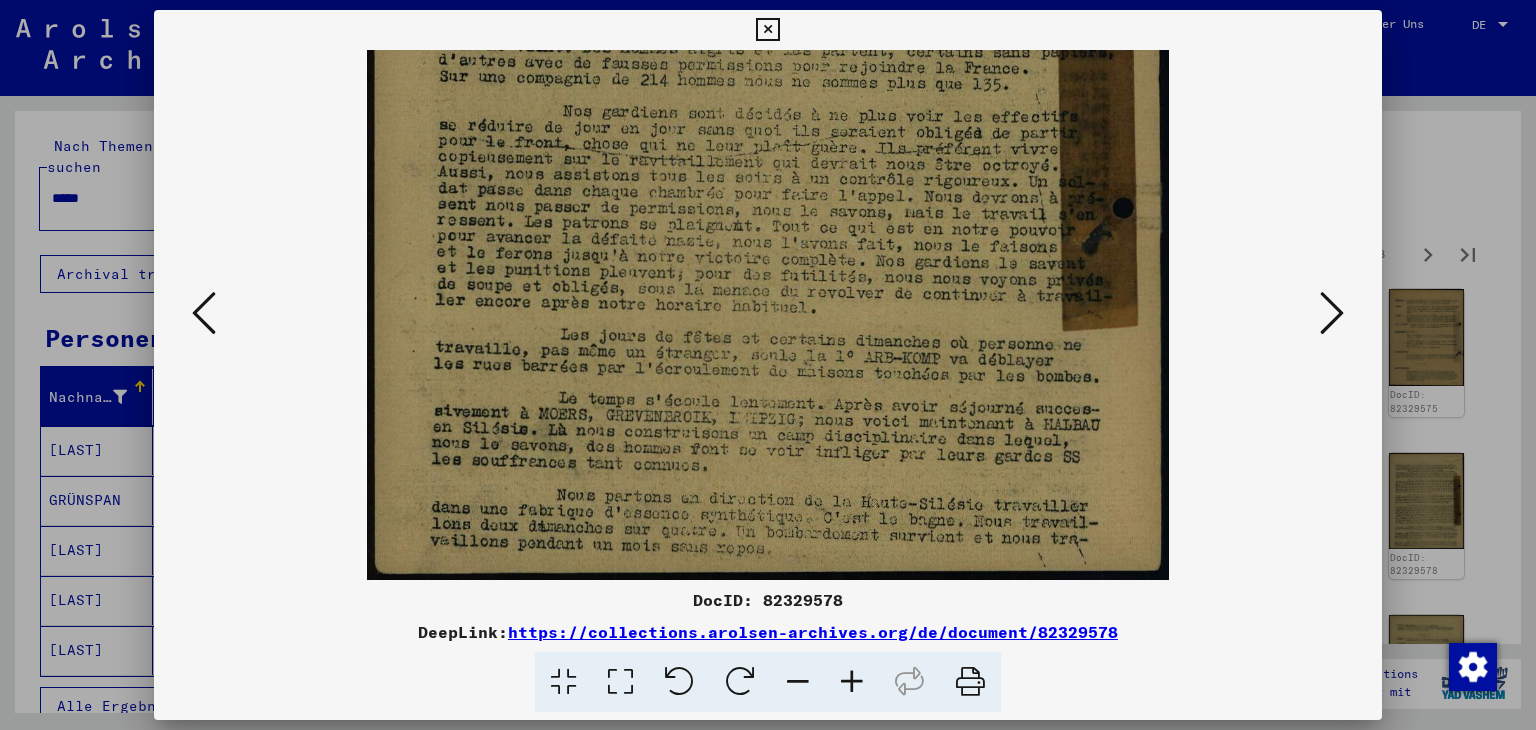 drag, startPoint x: 798, startPoint y: 393, endPoint x: 798, endPoint y: 356, distance: 37 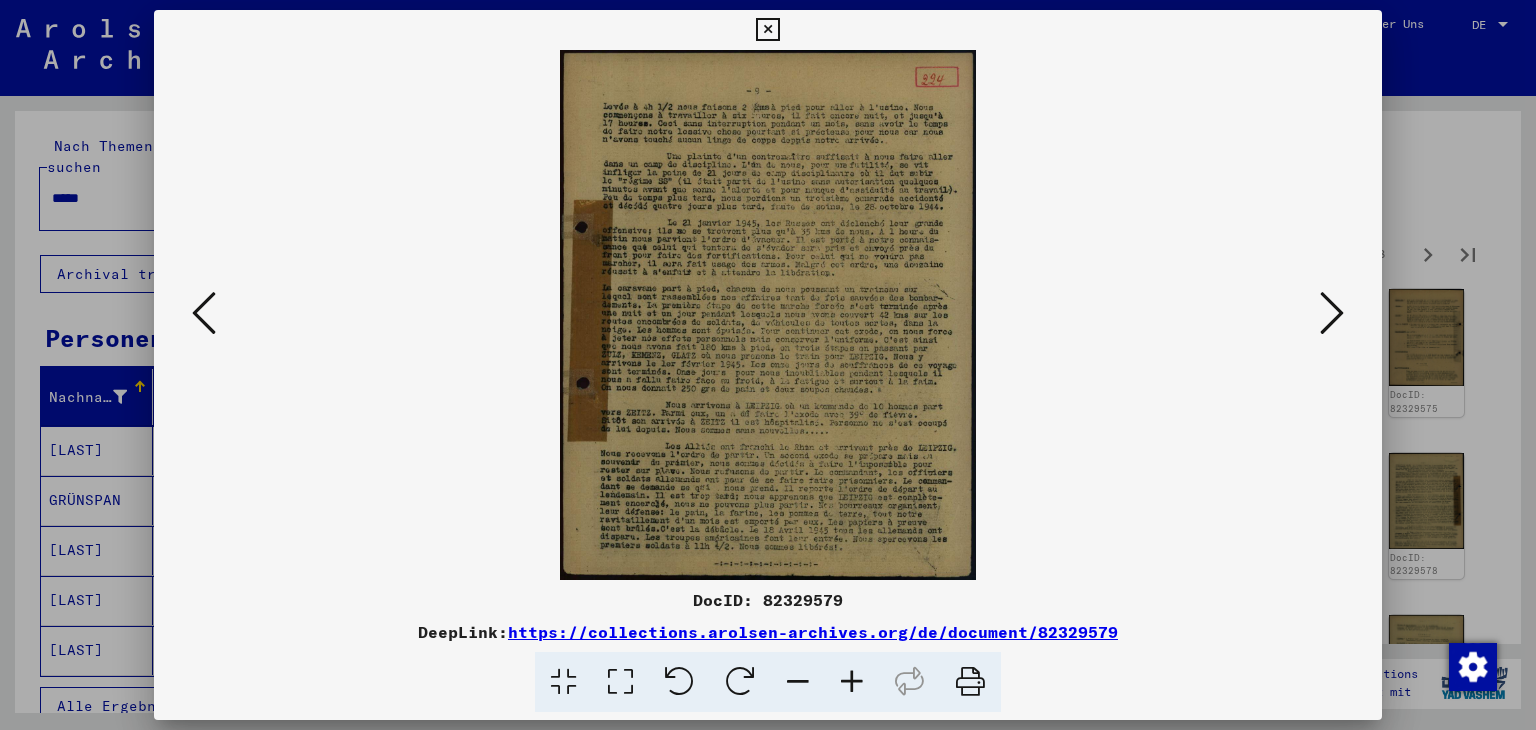 click at bounding box center [852, 682] 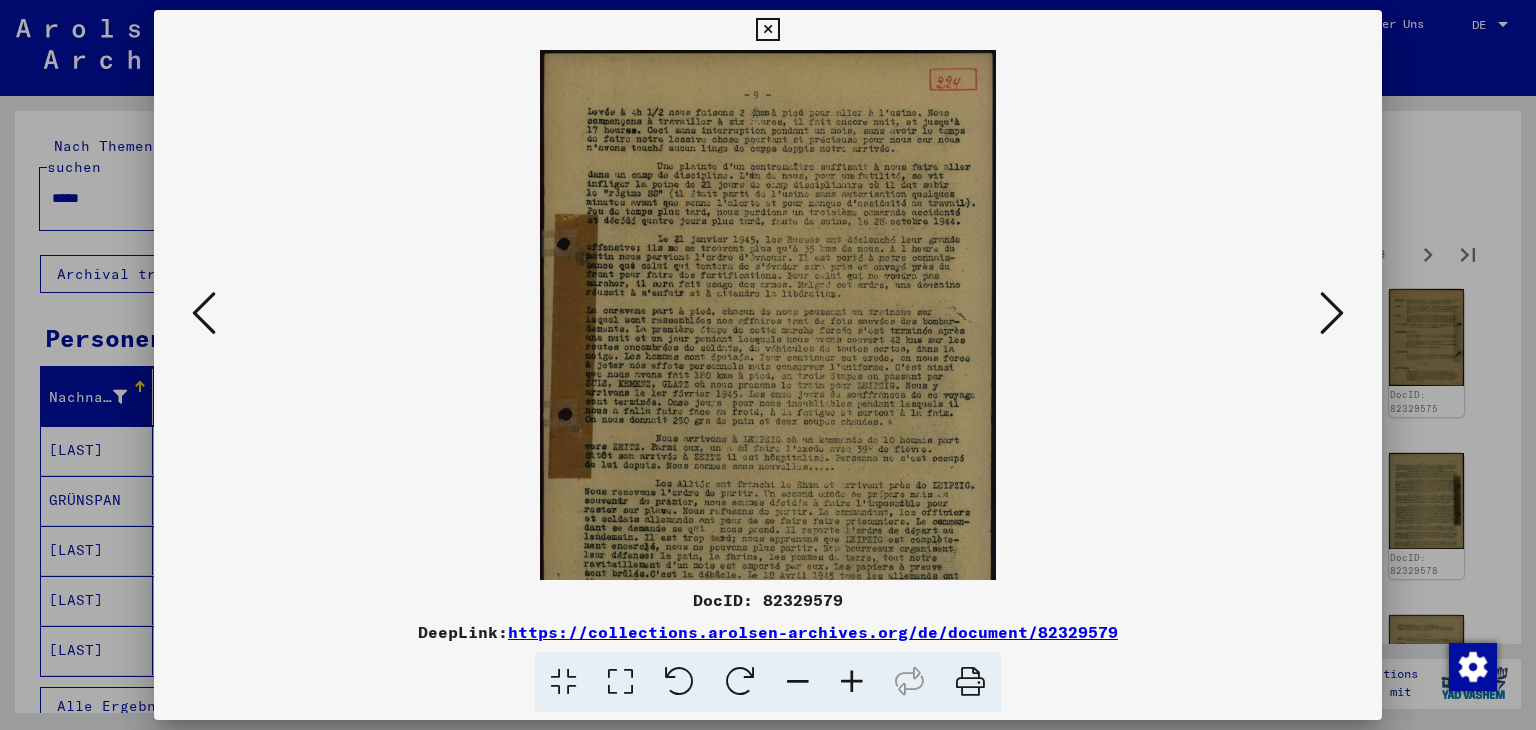 click at bounding box center (852, 682) 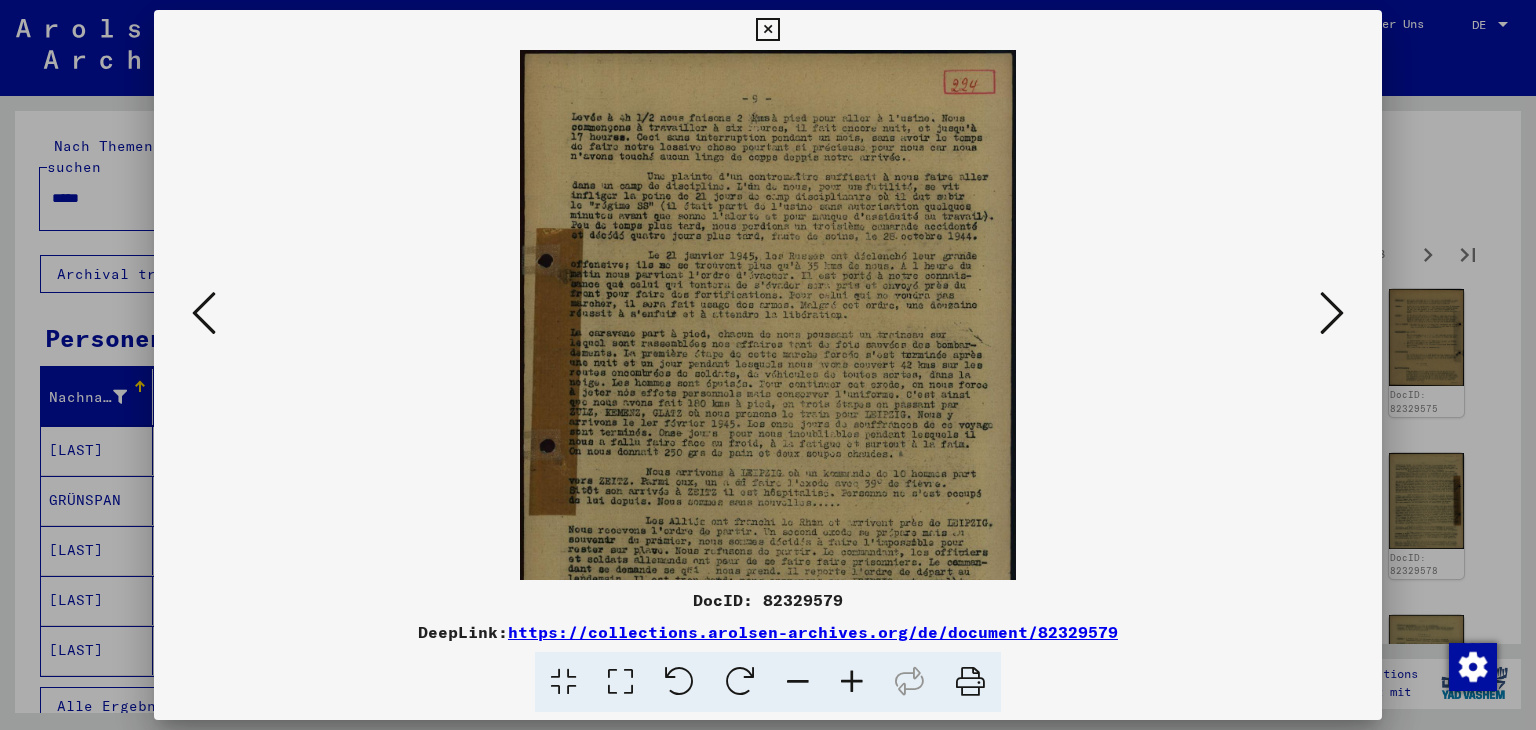 click at bounding box center [852, 682] 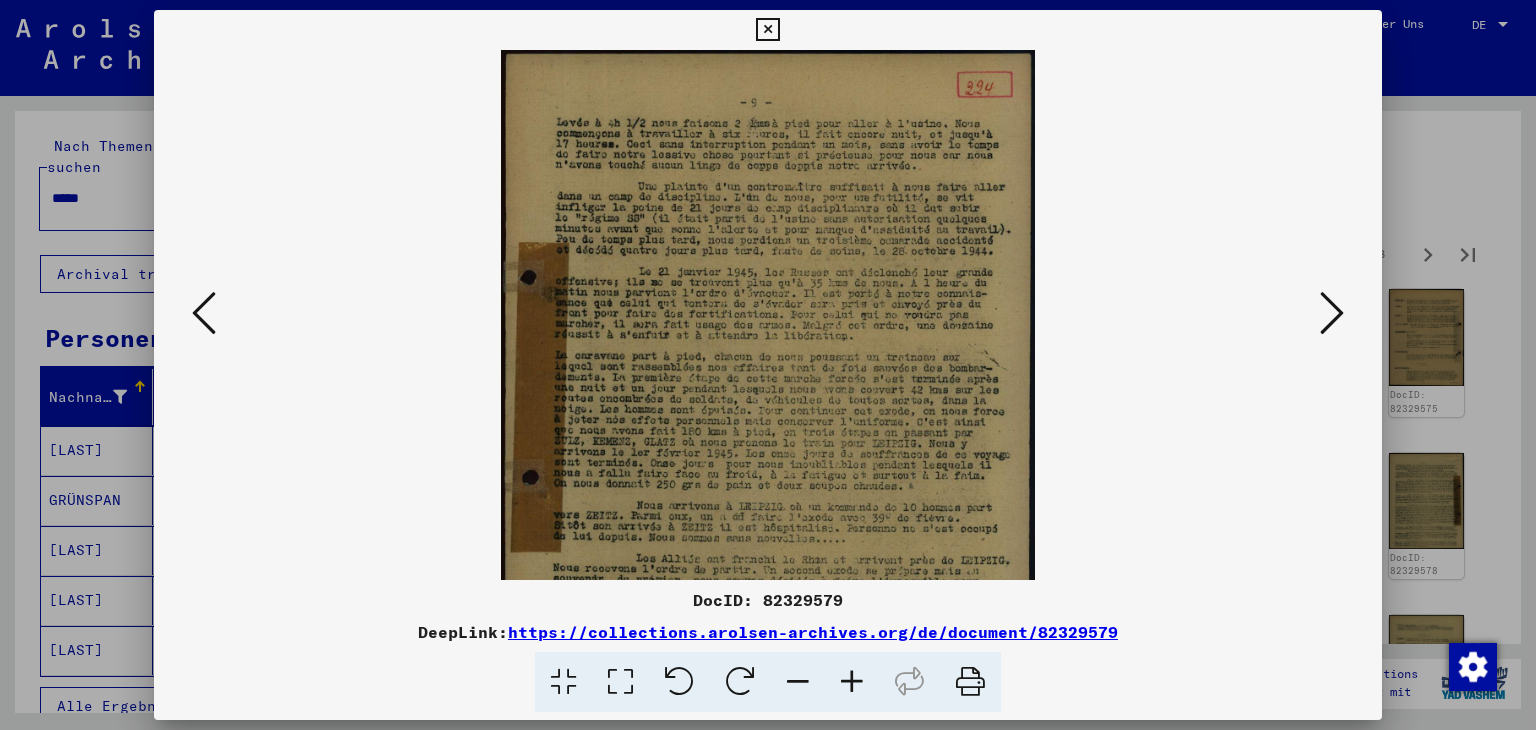 click at bounding box center (852, 682) 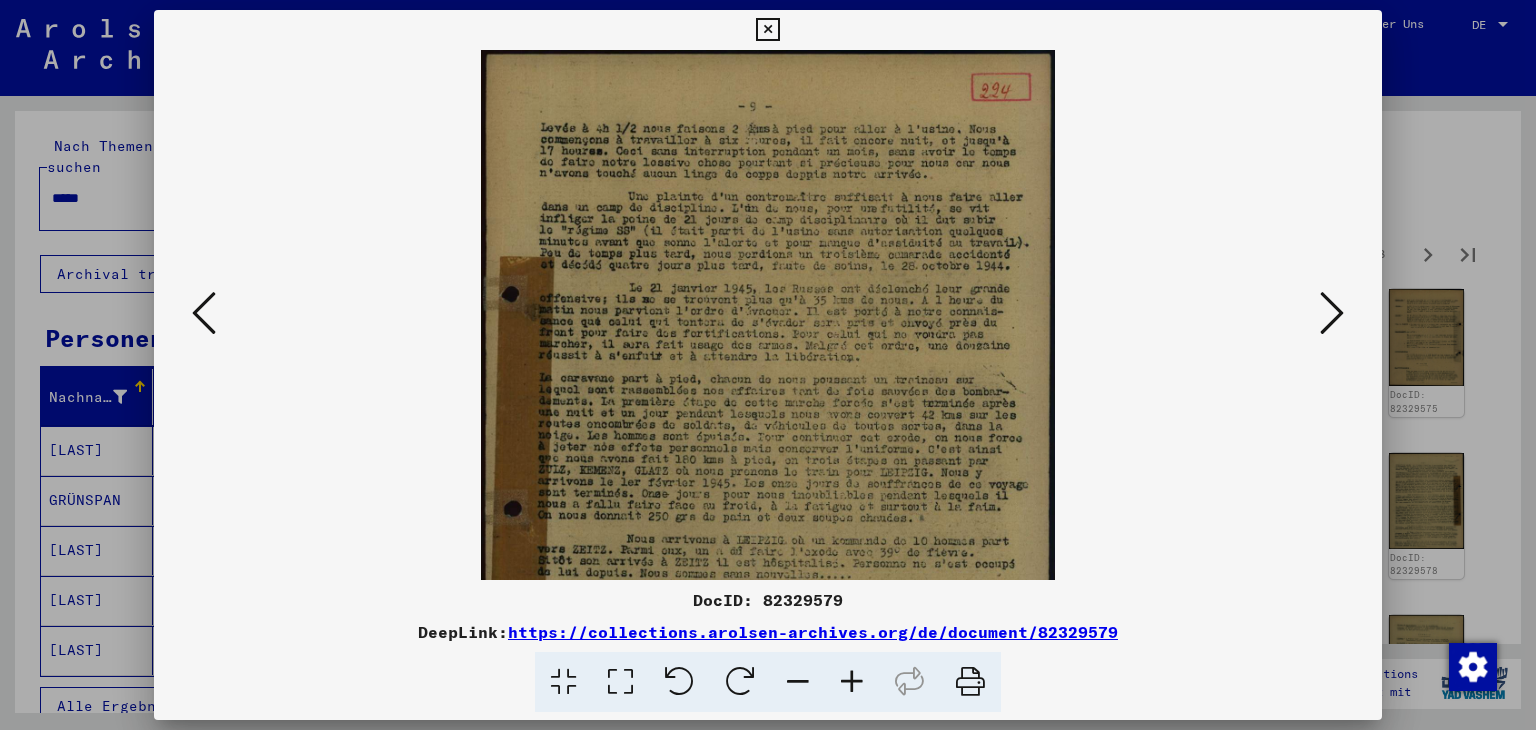 click at bounding box center [852, 682] 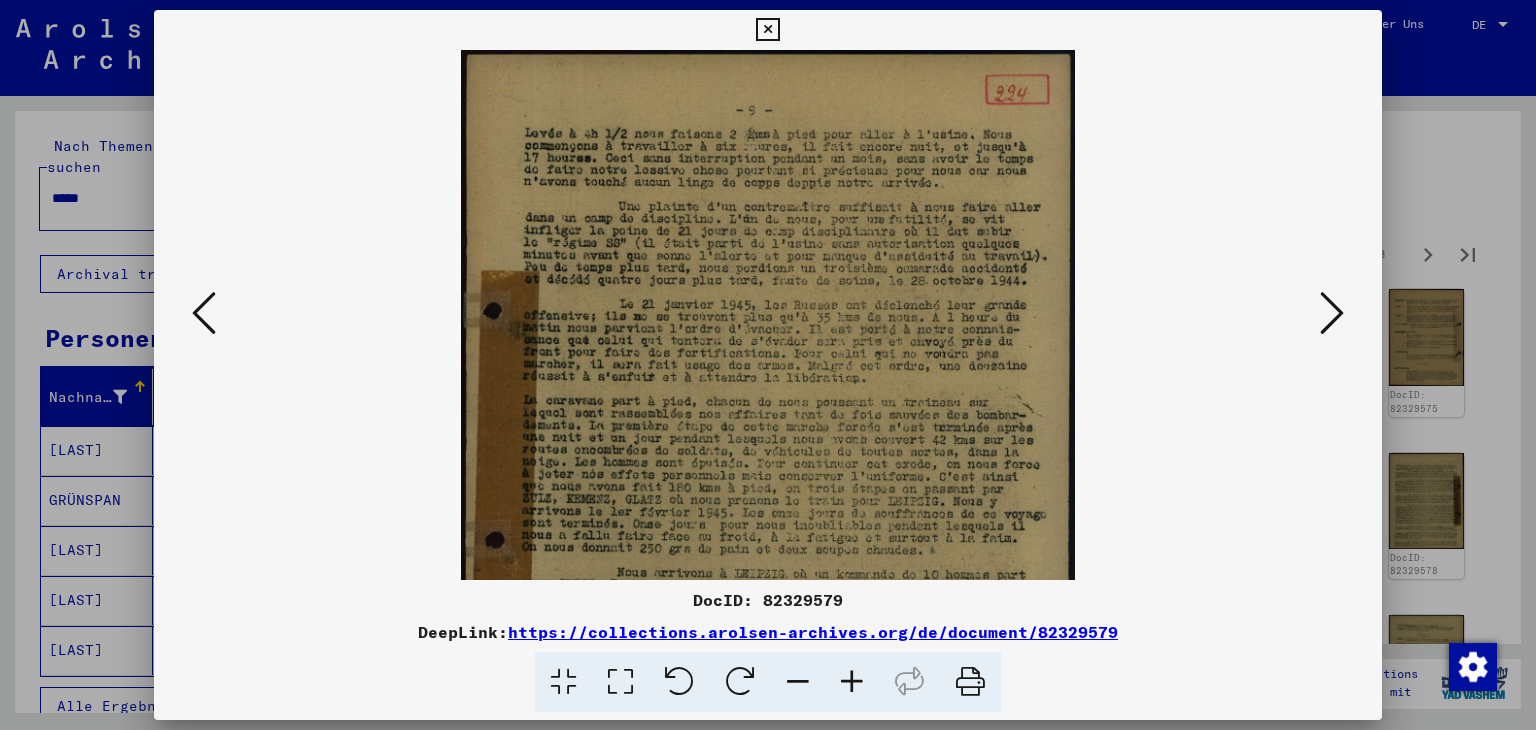 click at bounding box center [852, 682] 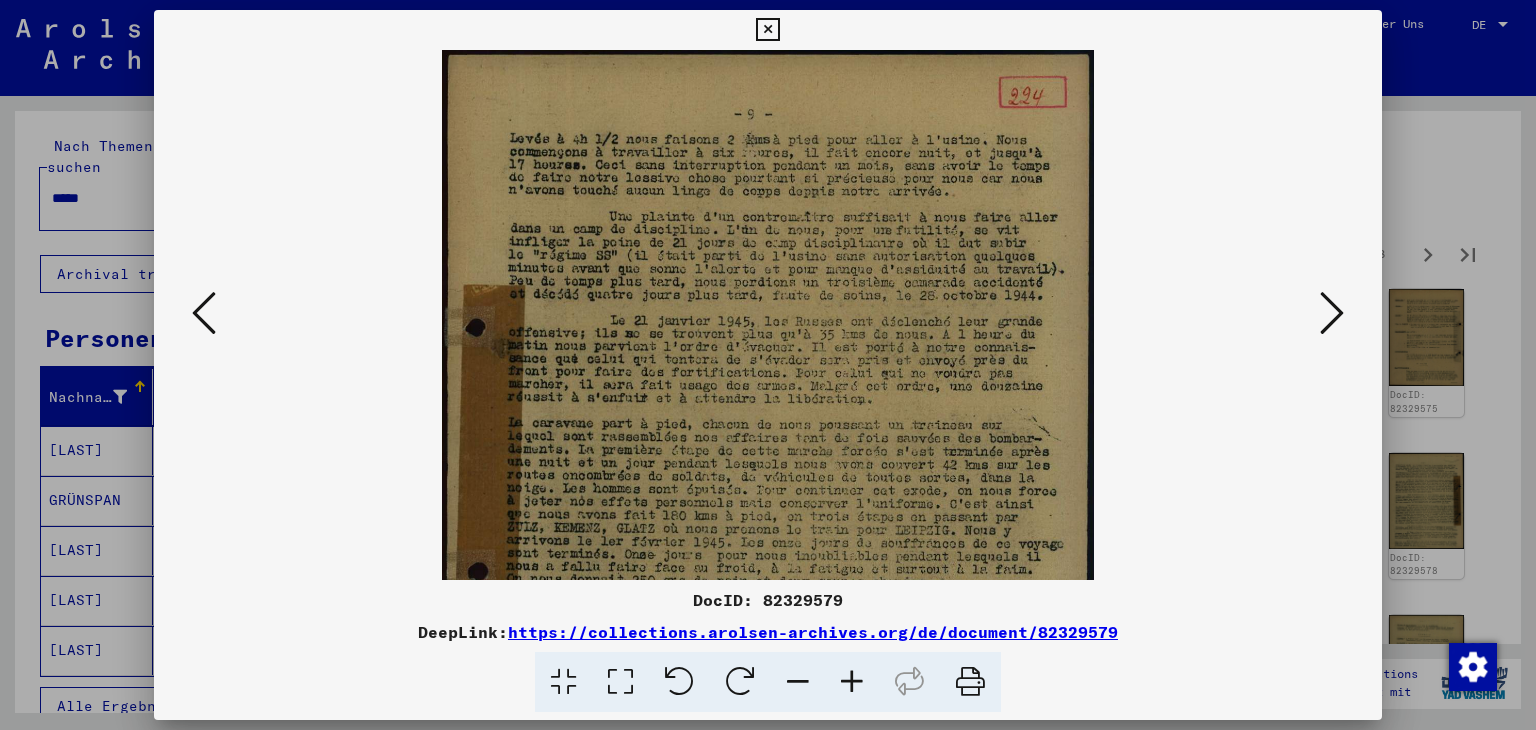click at bounding box center (852, 682) 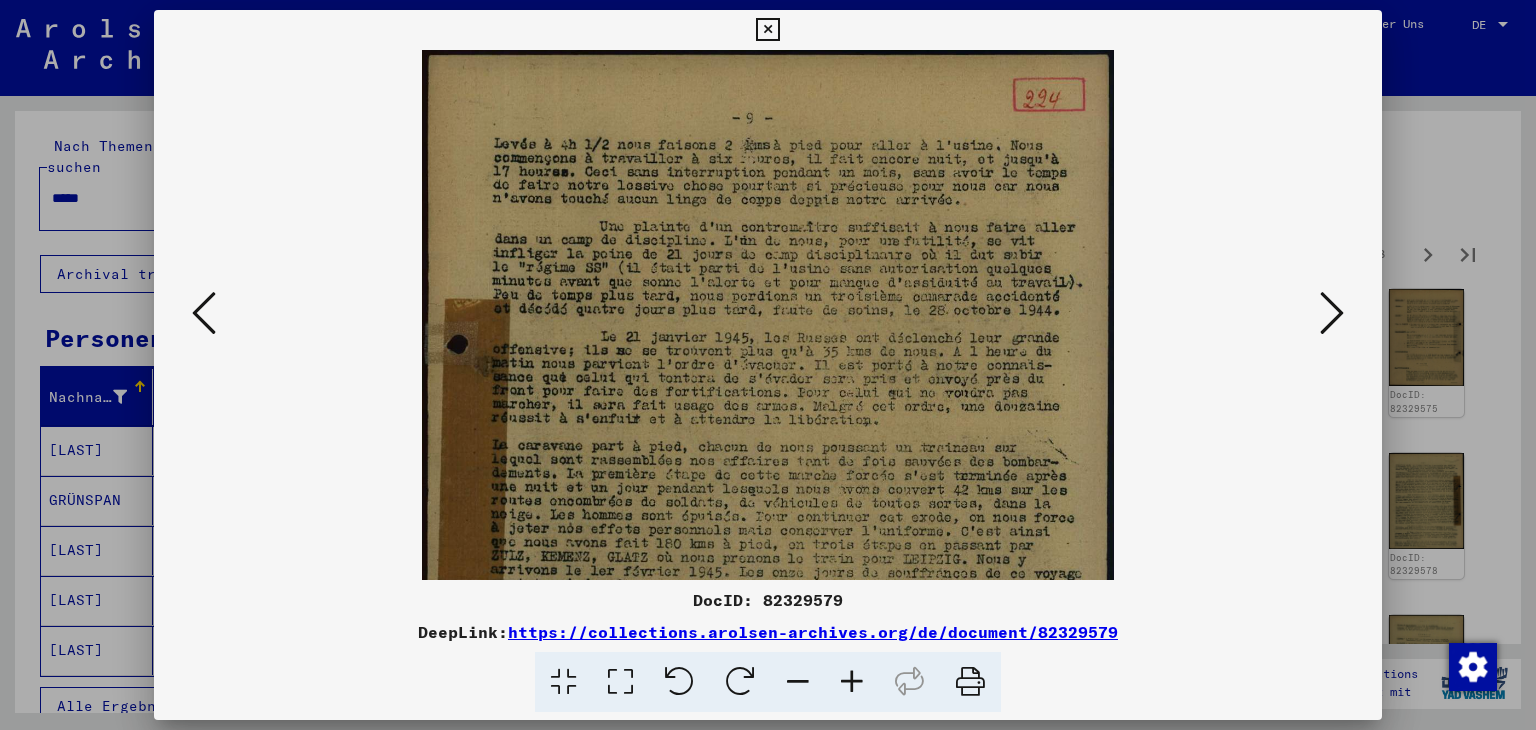 scroll, scrollTop: 169, scrollLeft: 0, axis: vertical 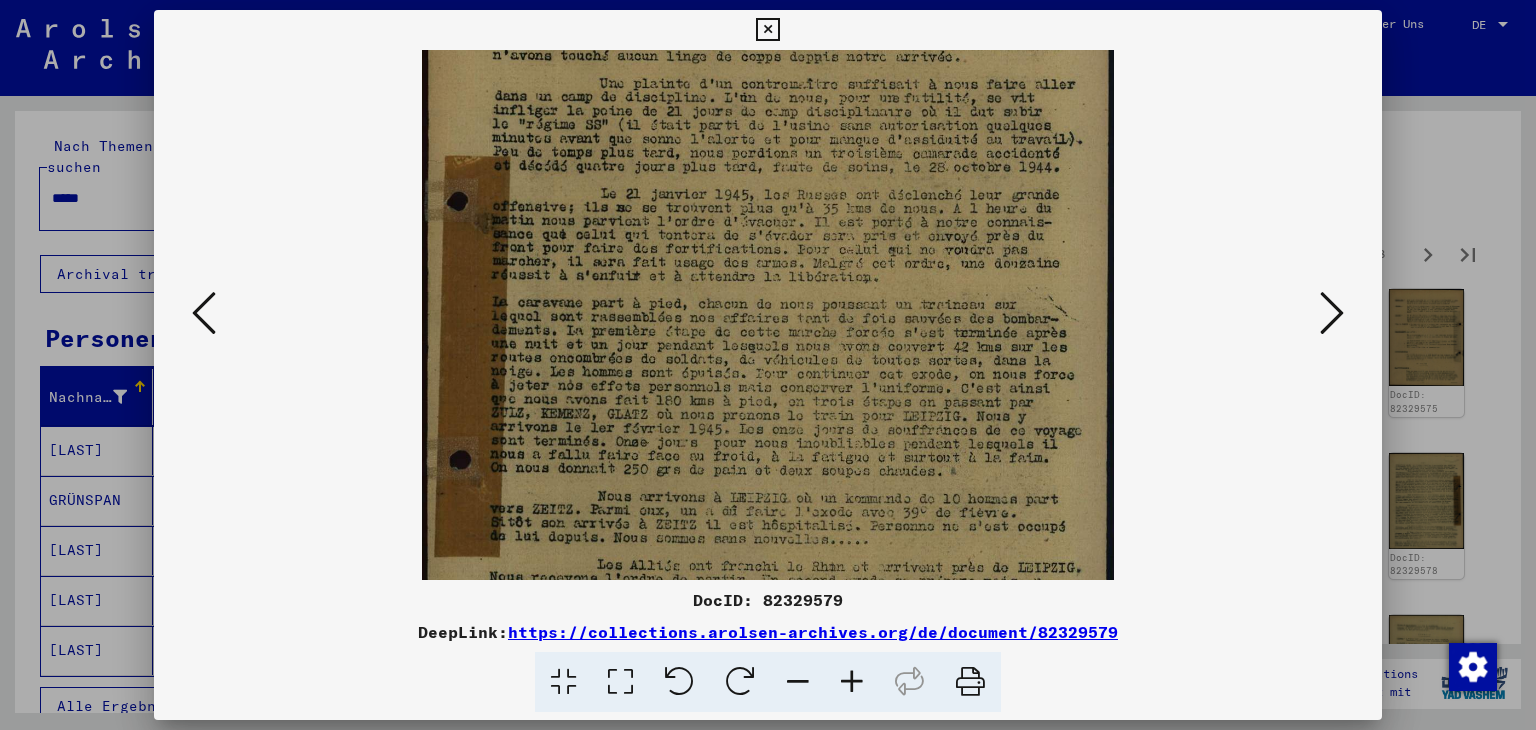 drag, startPoint x: 867, startPoint y: 485, endPoint x: 853, endPoint y: 300, distance: 185.52898 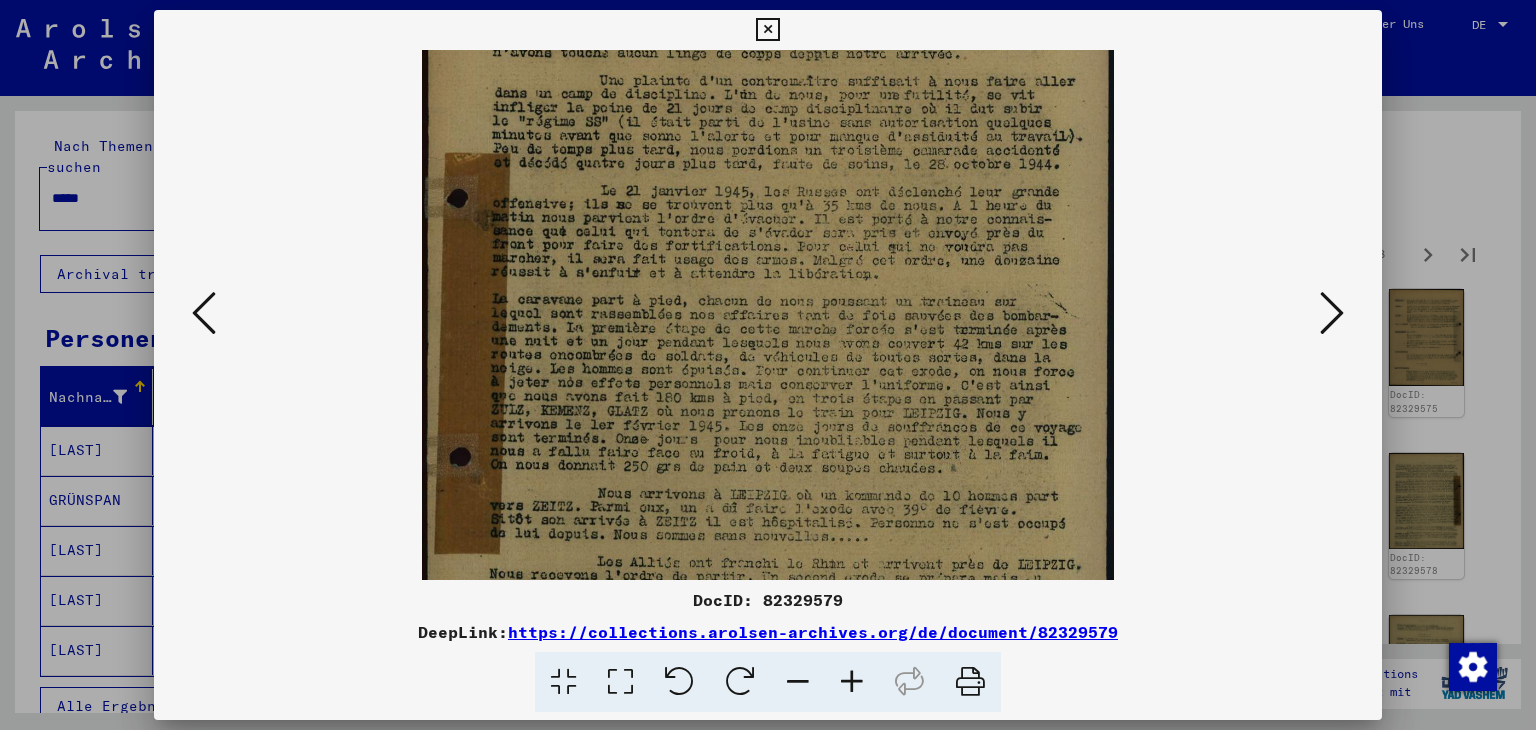 click at bounding box center (768, 344) 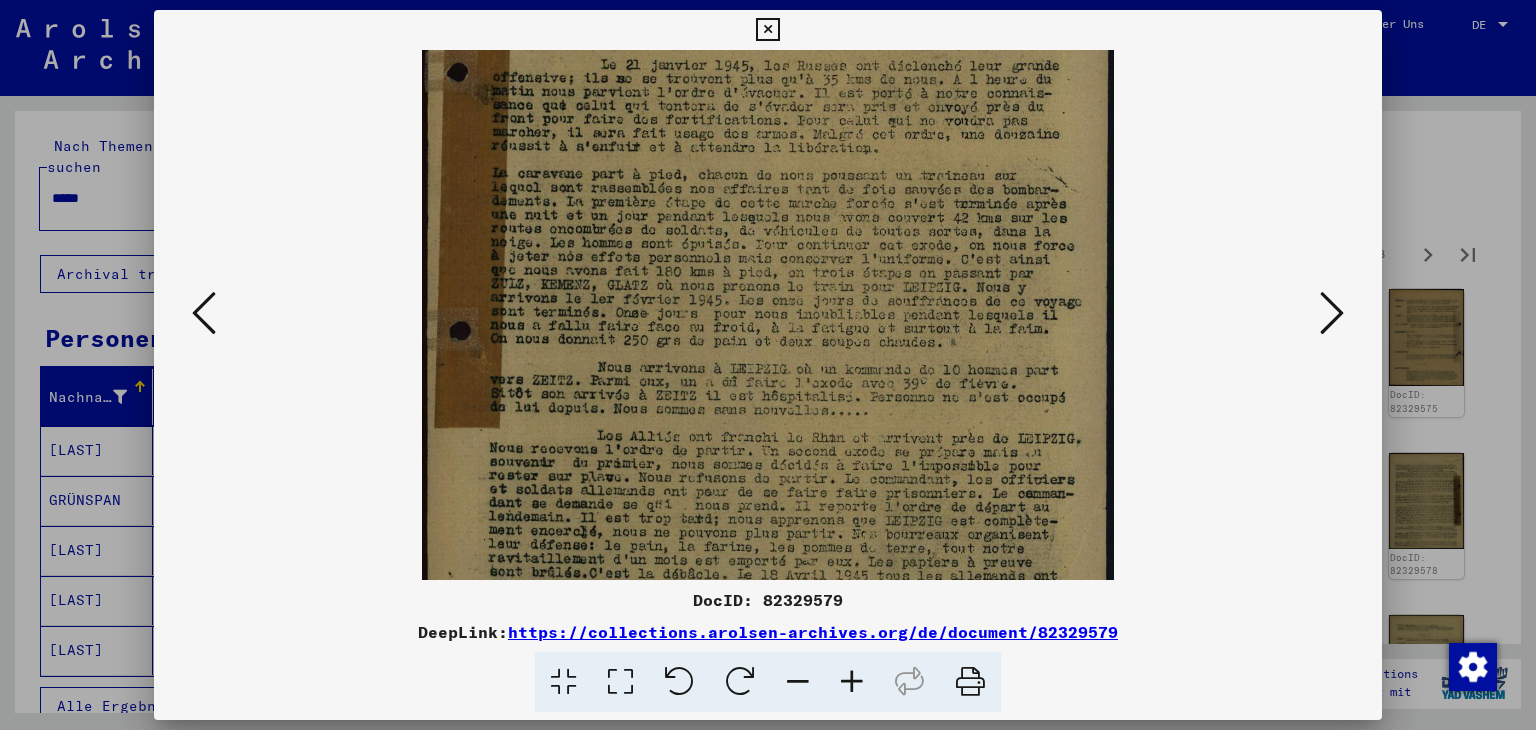 scroll, scrollTop: 319, scrollLeft: 0, axis: vertical 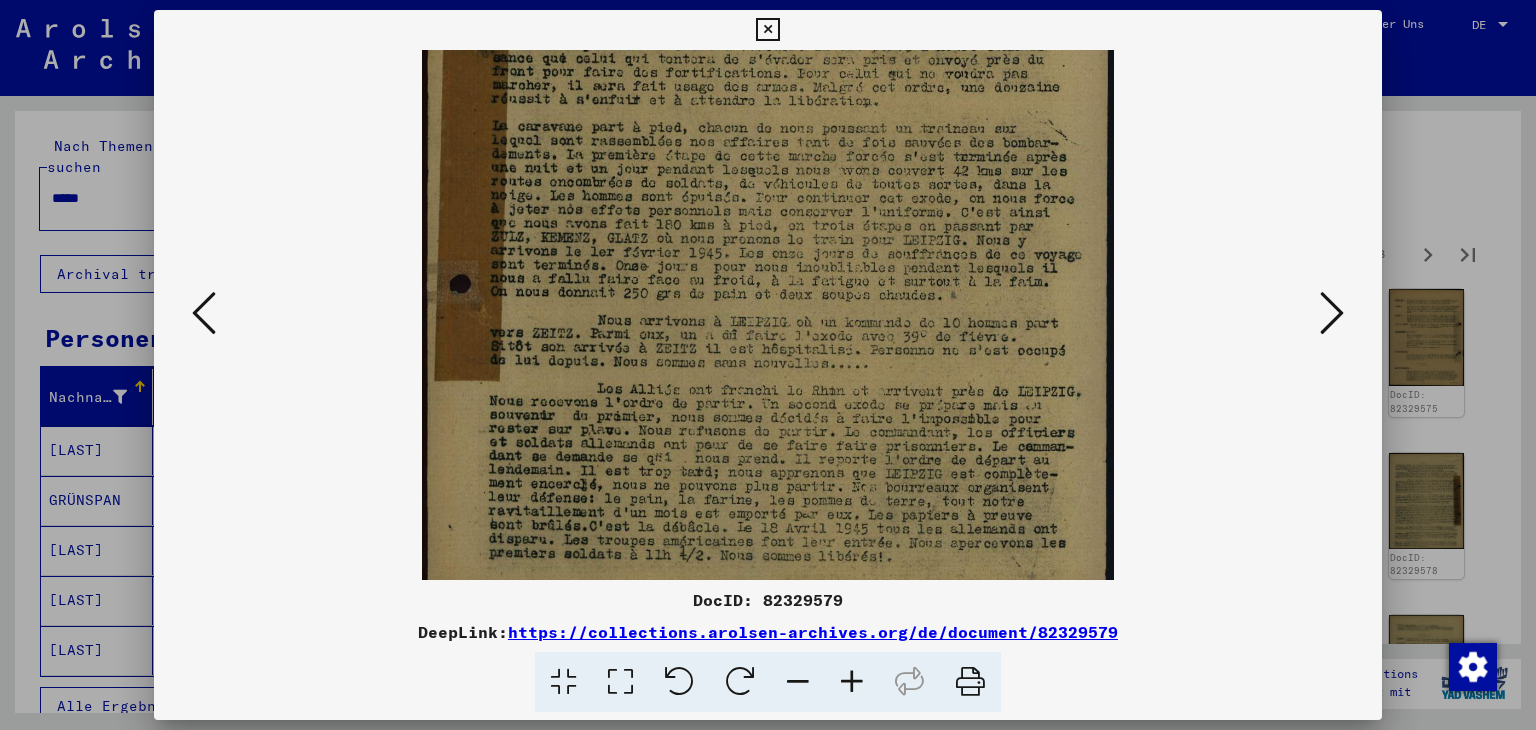 drag, startPoint x: 828, startPoint y: 380, endPoint x: 819, endPoint y: 334, distance: 46.872166 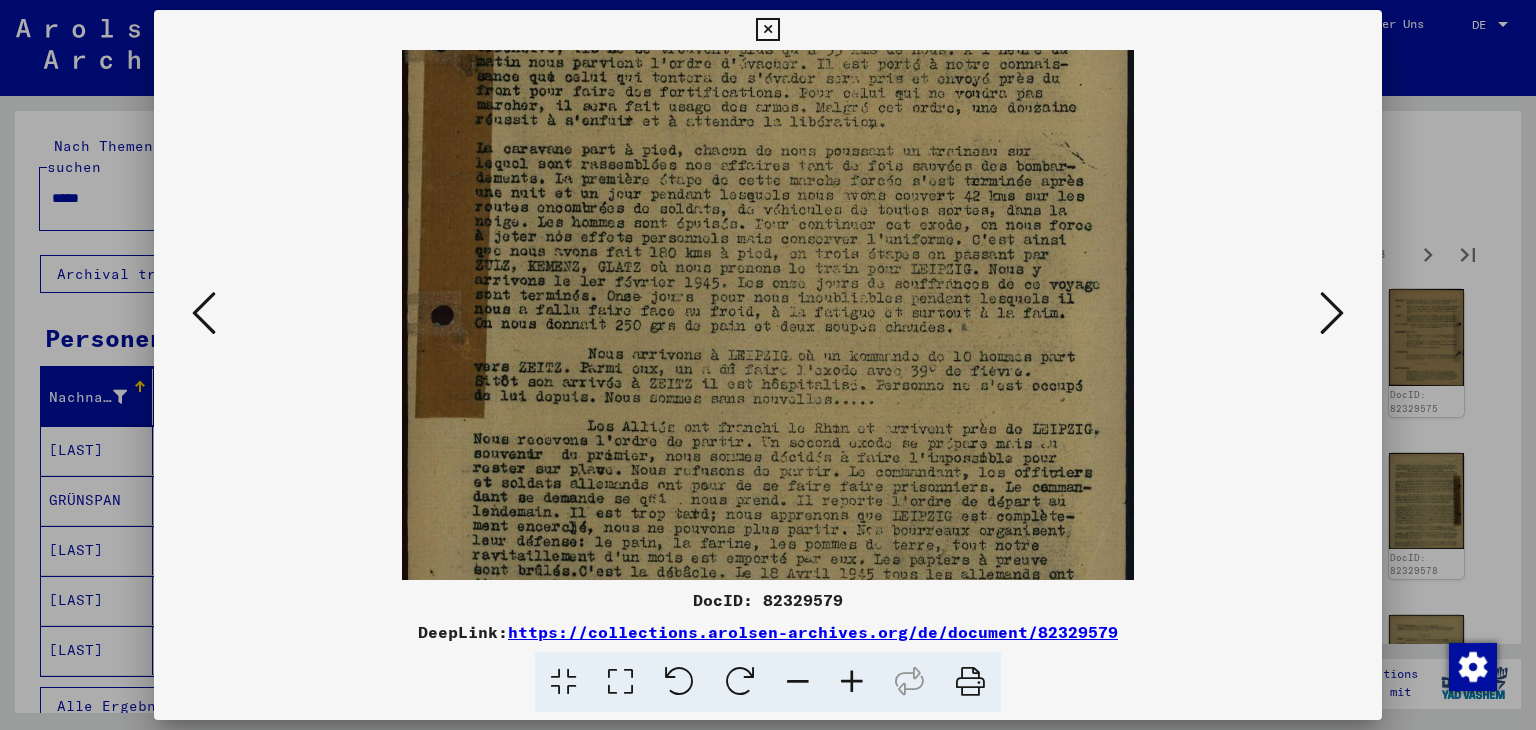 click at bounding box center (852, 682) 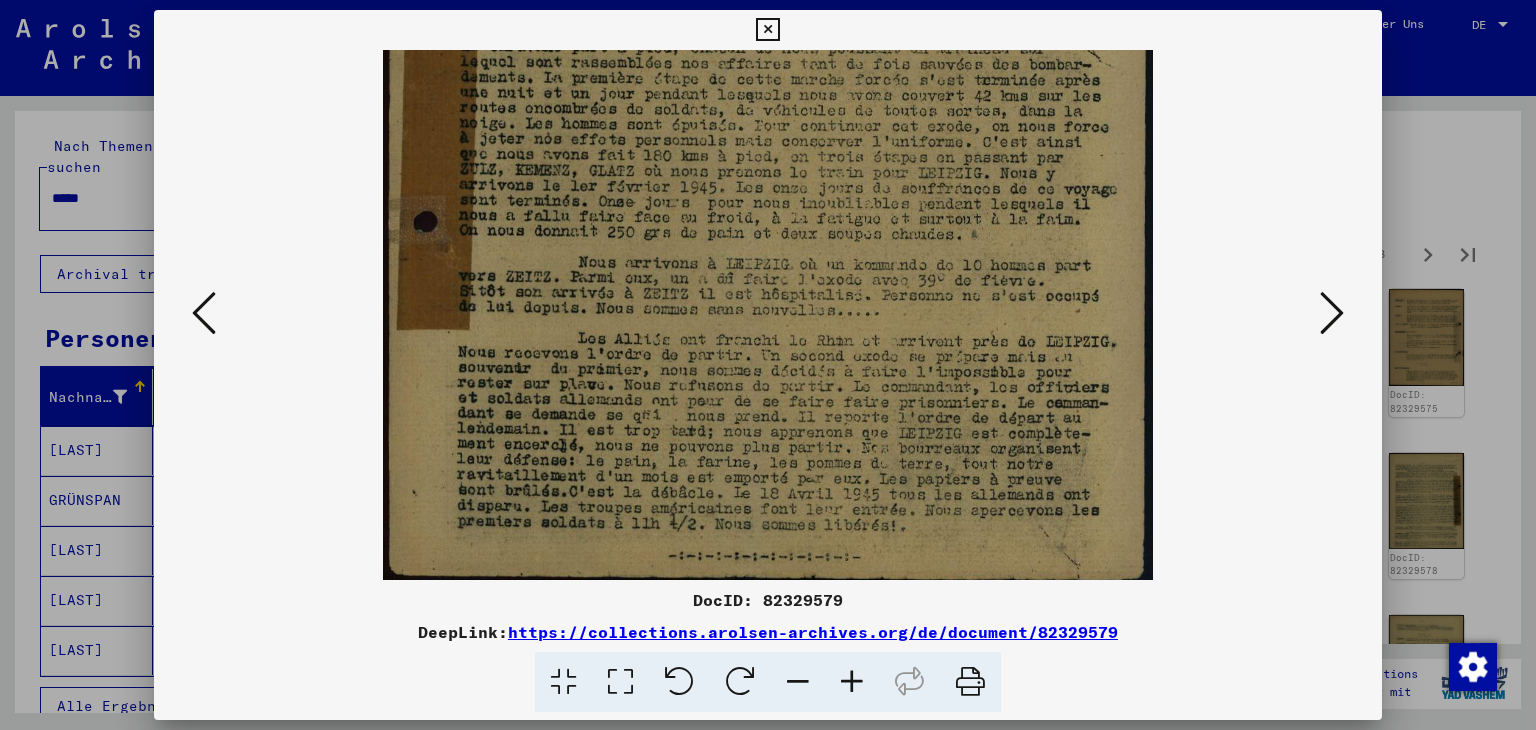drag, startPoint x: 860, startPoint y: 533, endPoint x: 822, endPoint y: 405, distance: 133.52153 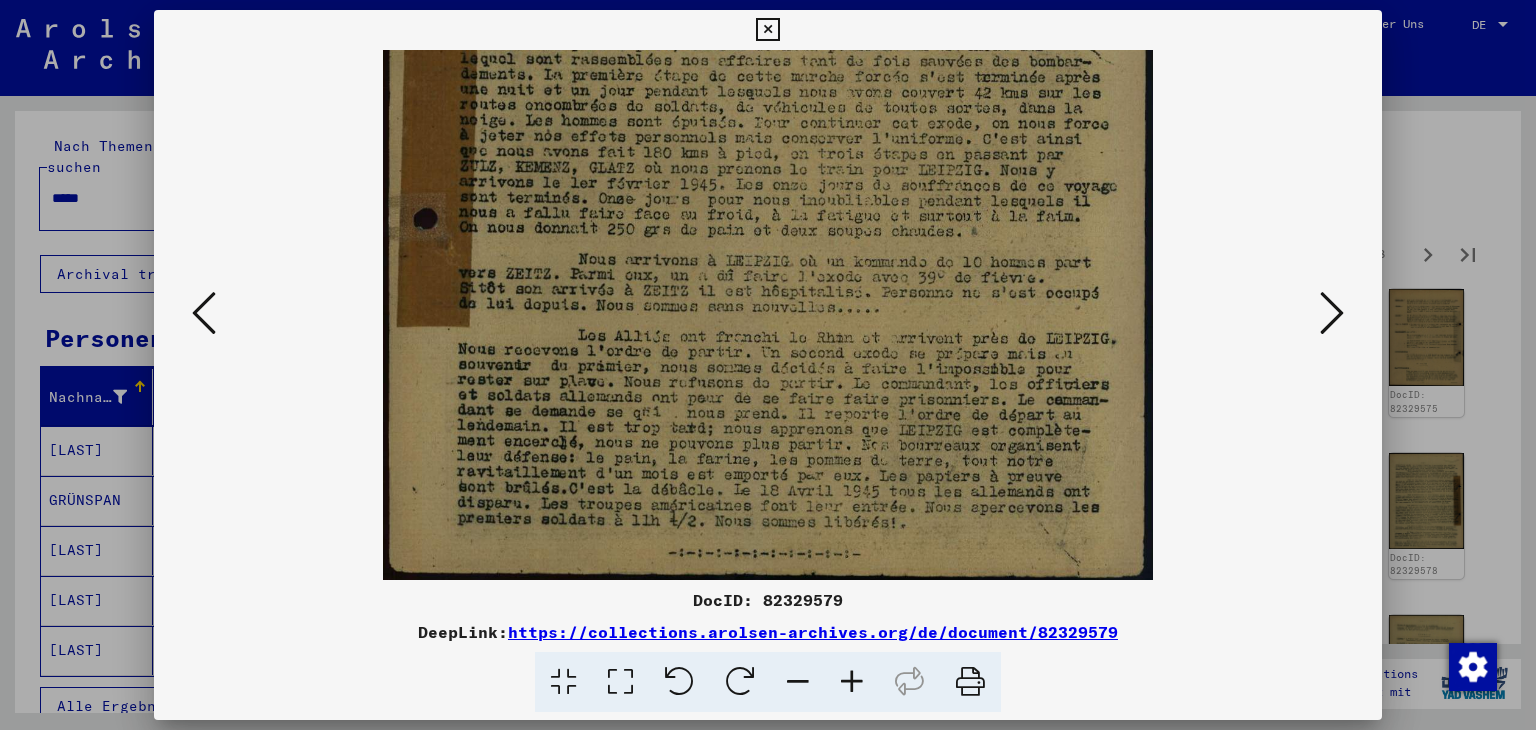 click at bounding box center (1332, 313) 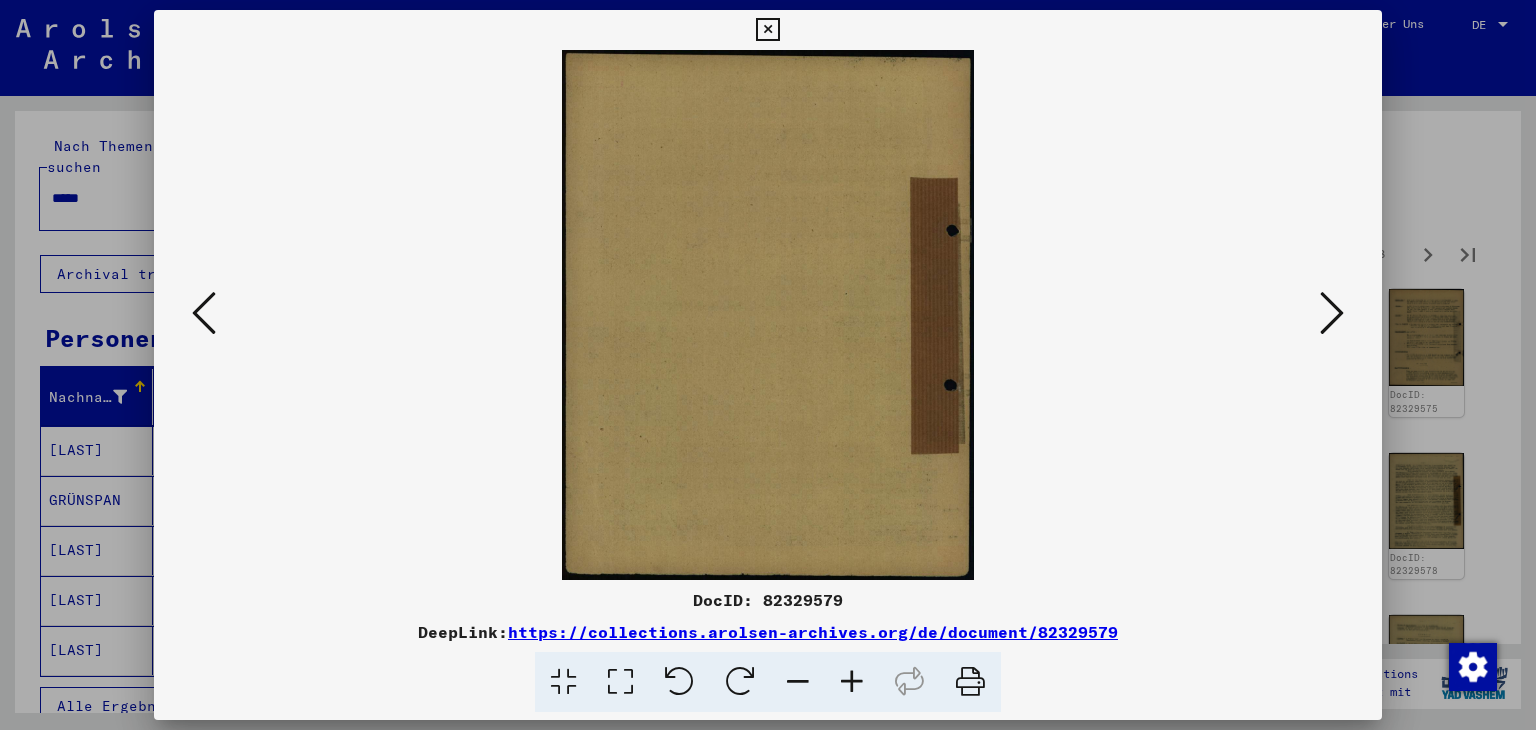 click at bounding box center (1332, 313) 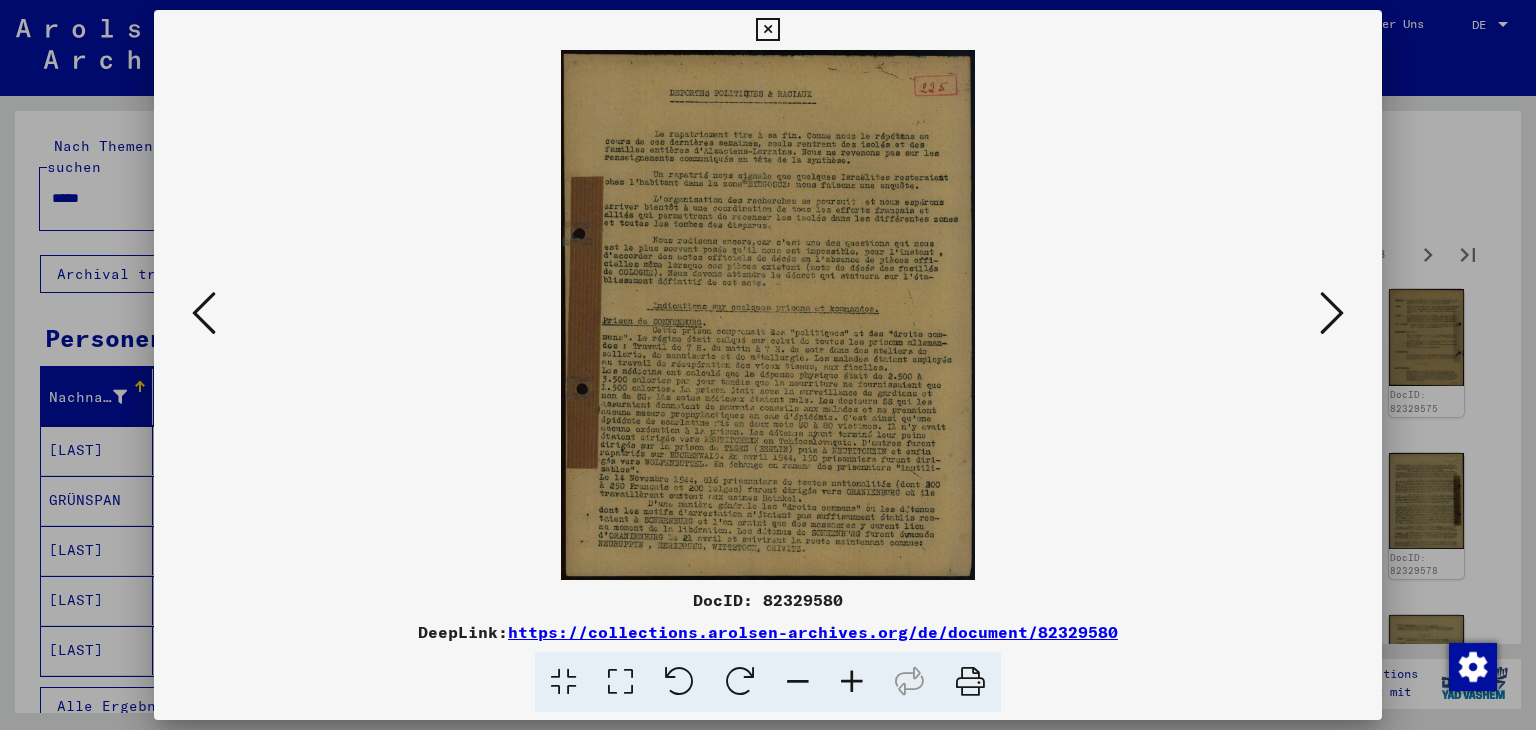 click at bounding box center (852, 682) 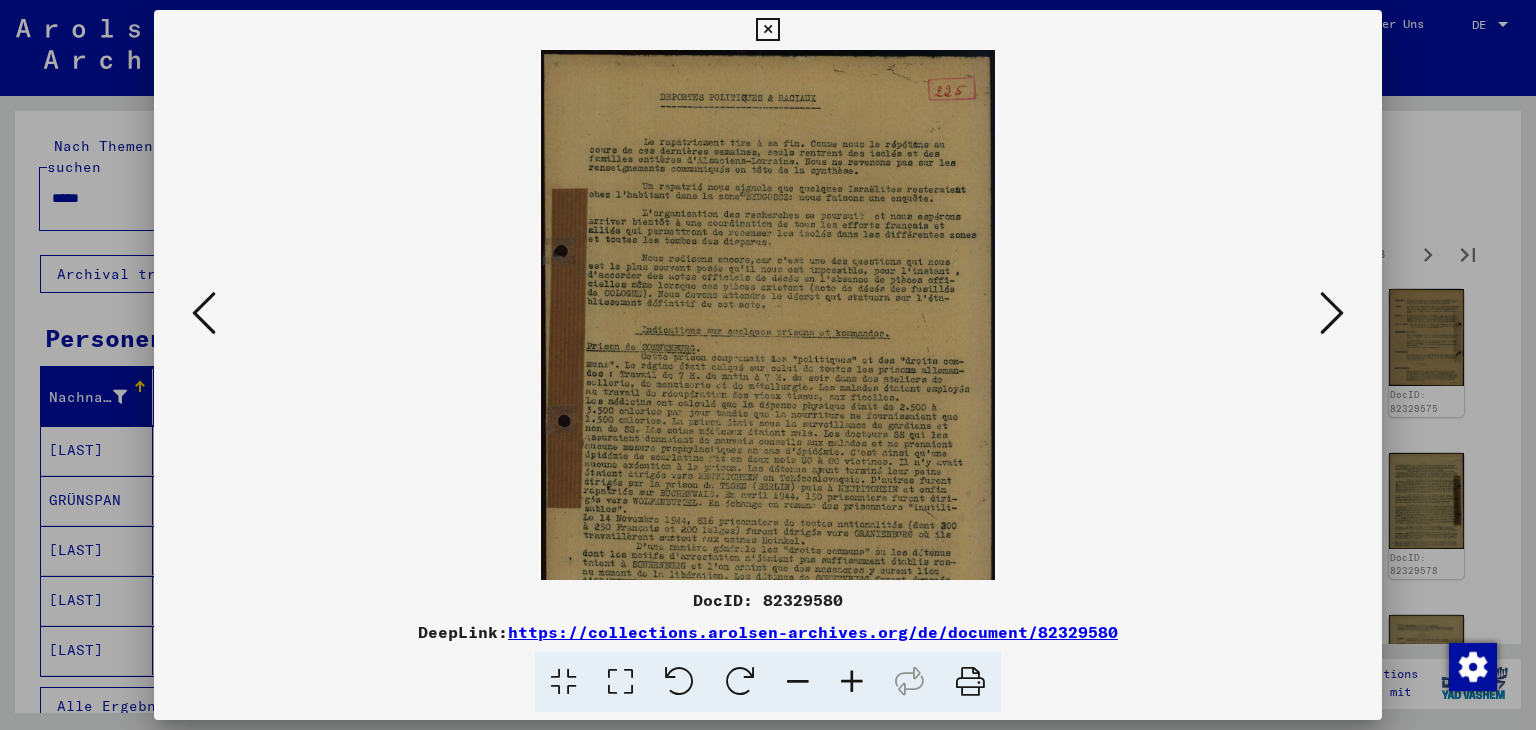 click at bounding box center (852, 682) 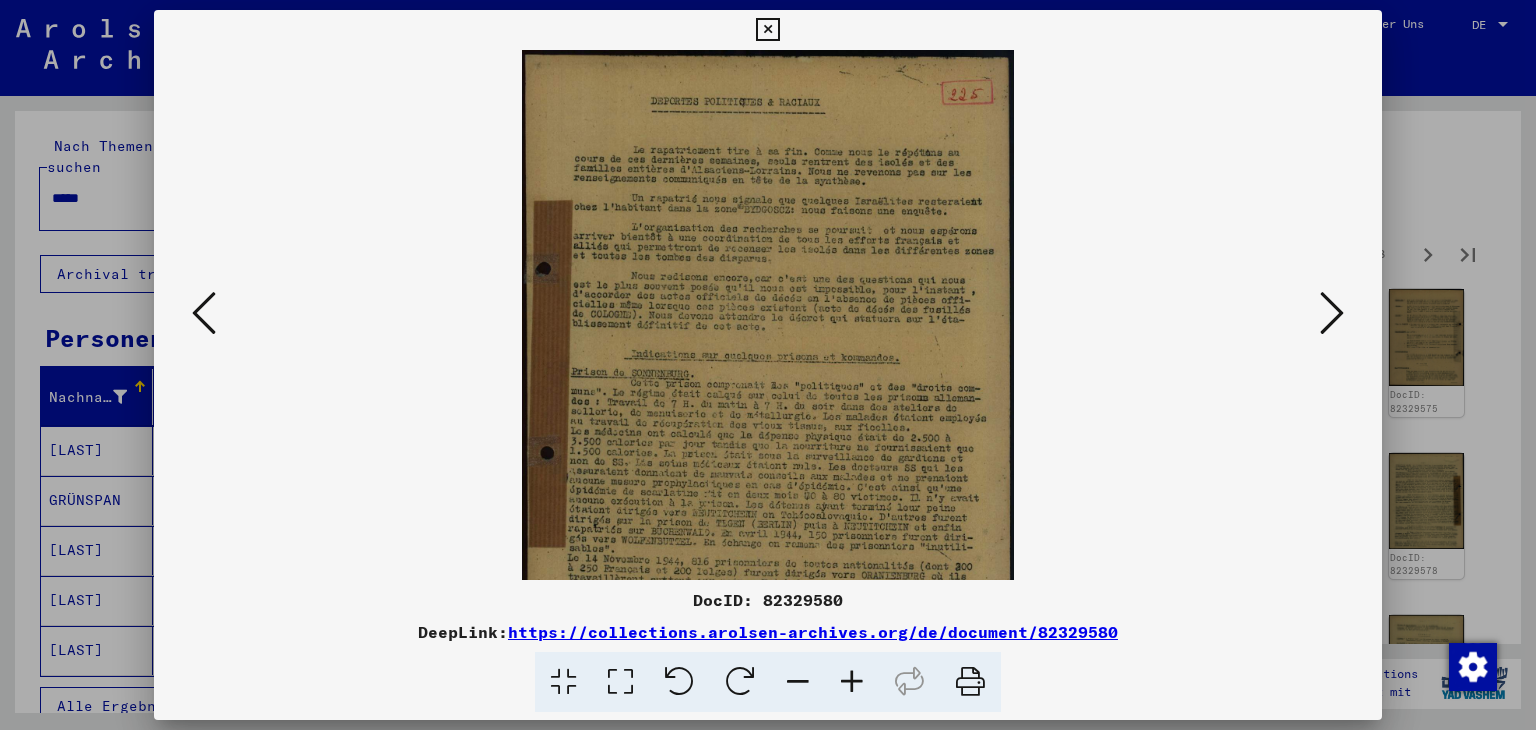 click at bounding box center [852, 682] 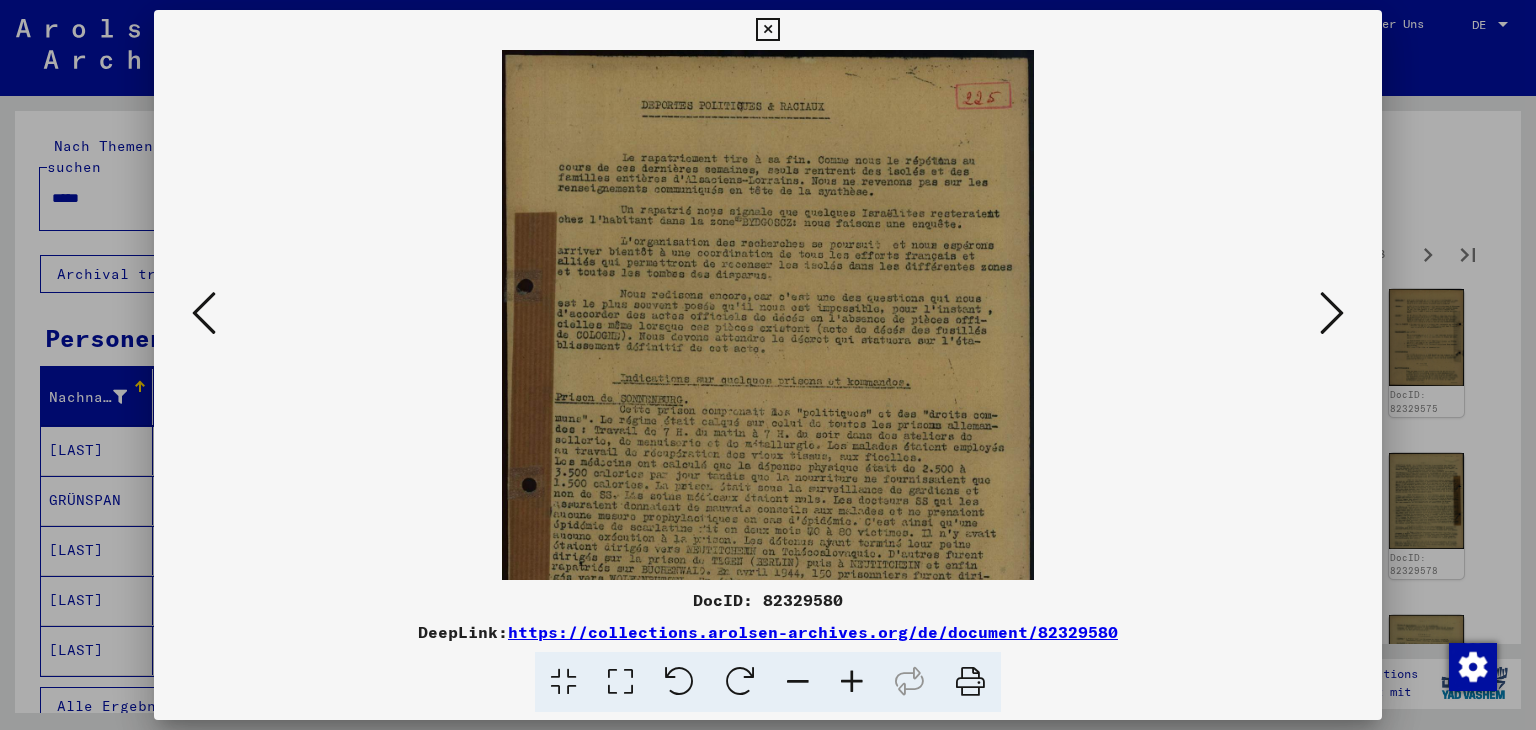 click at bounding box center [852, 682] 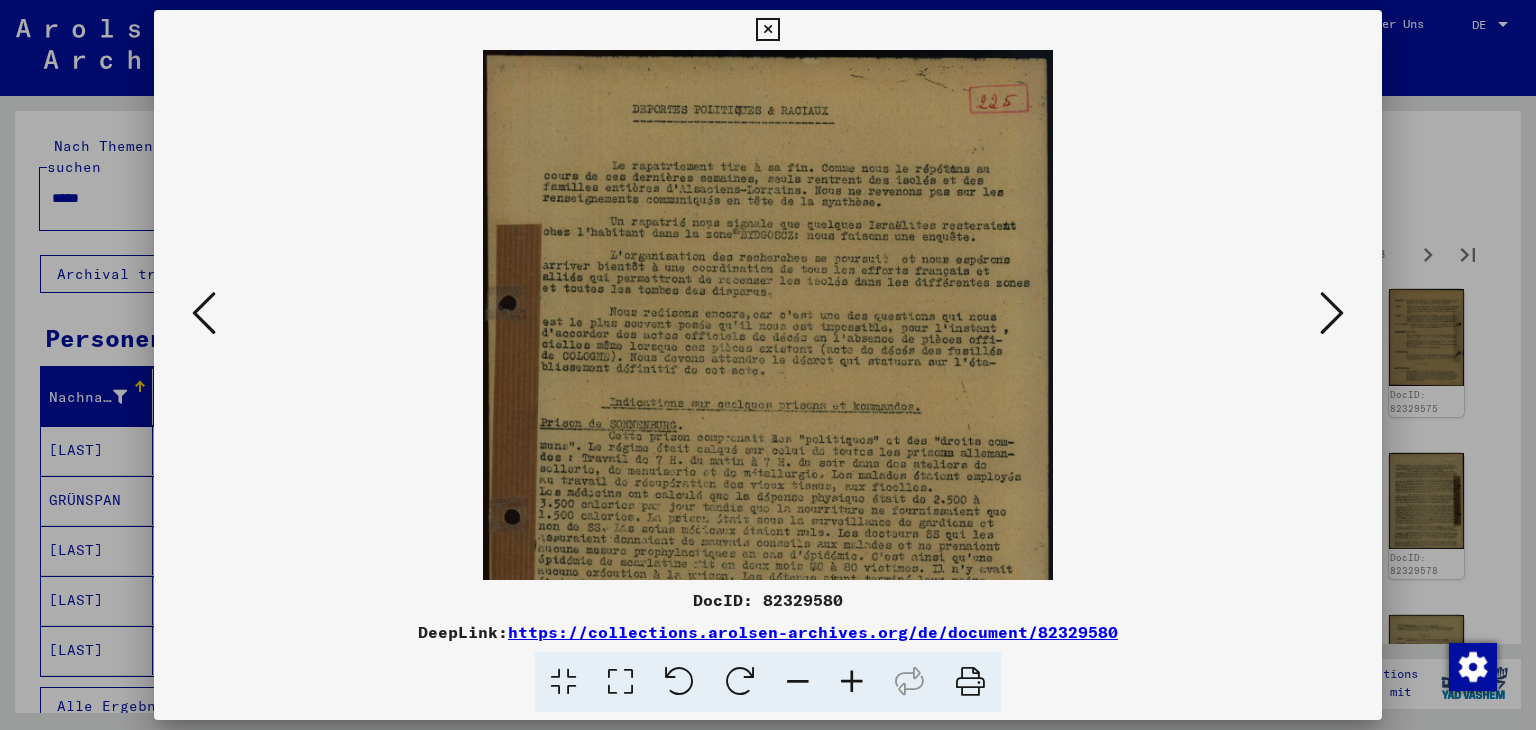 click at bounding box center [852, 682] 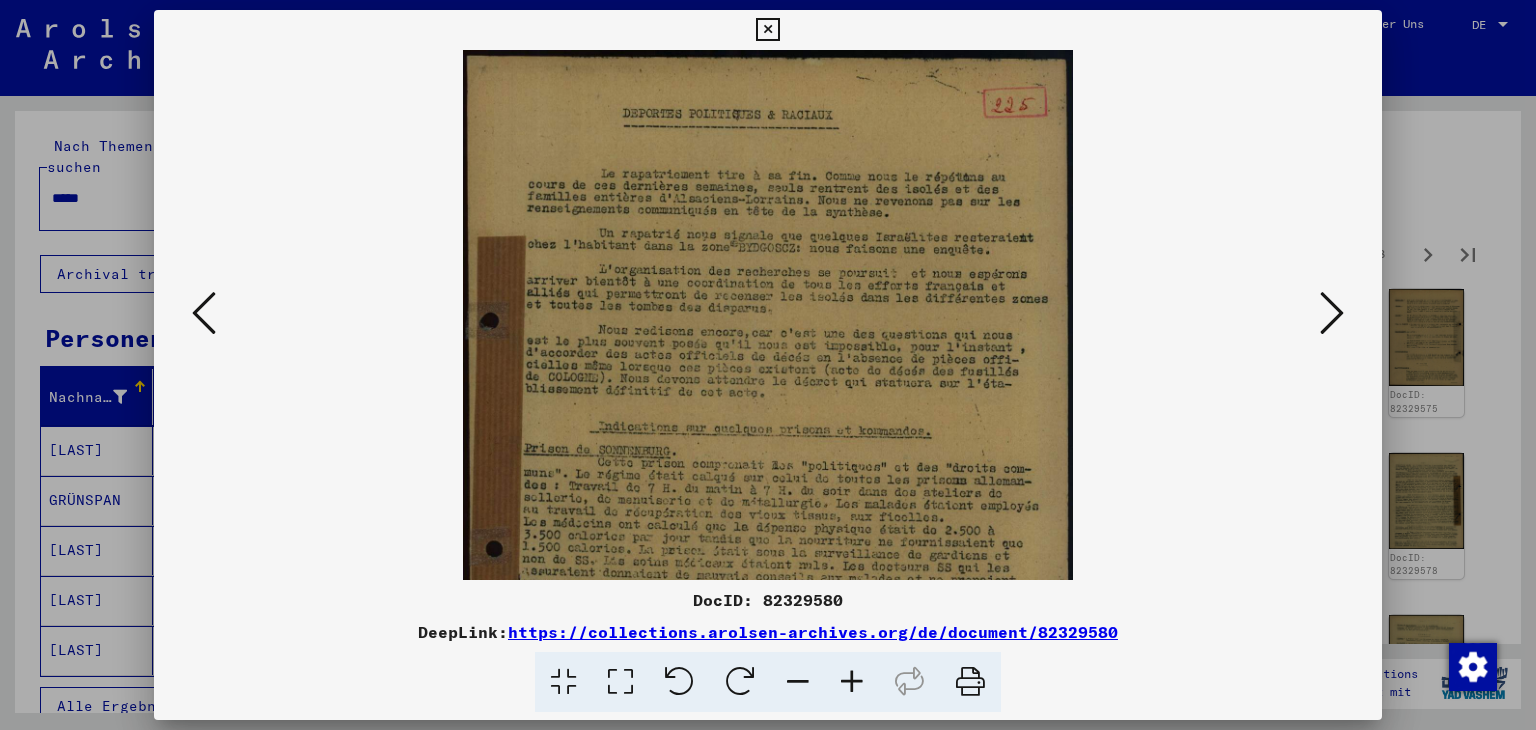 click at bounding box center (852, 682) 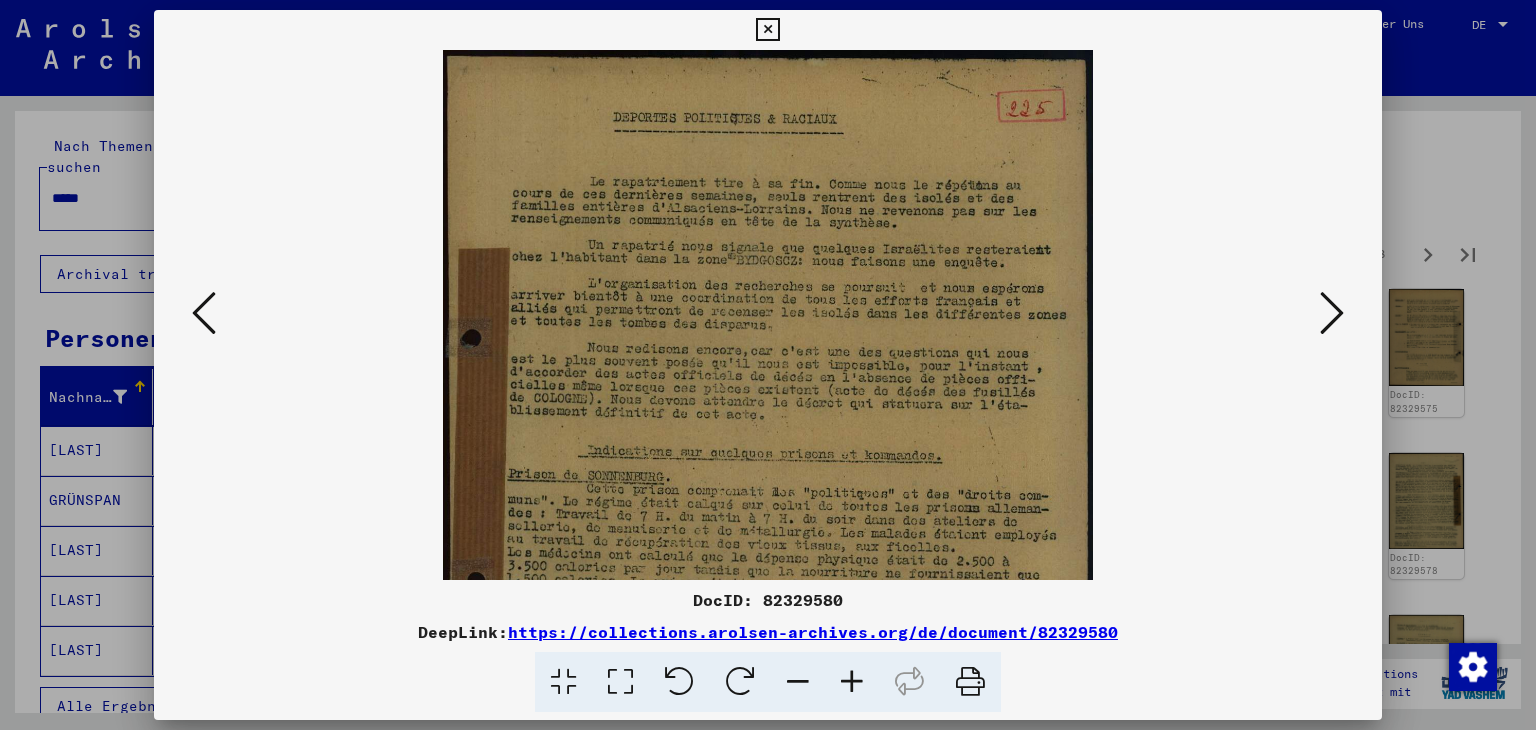 click at bounding box center (852, 682) 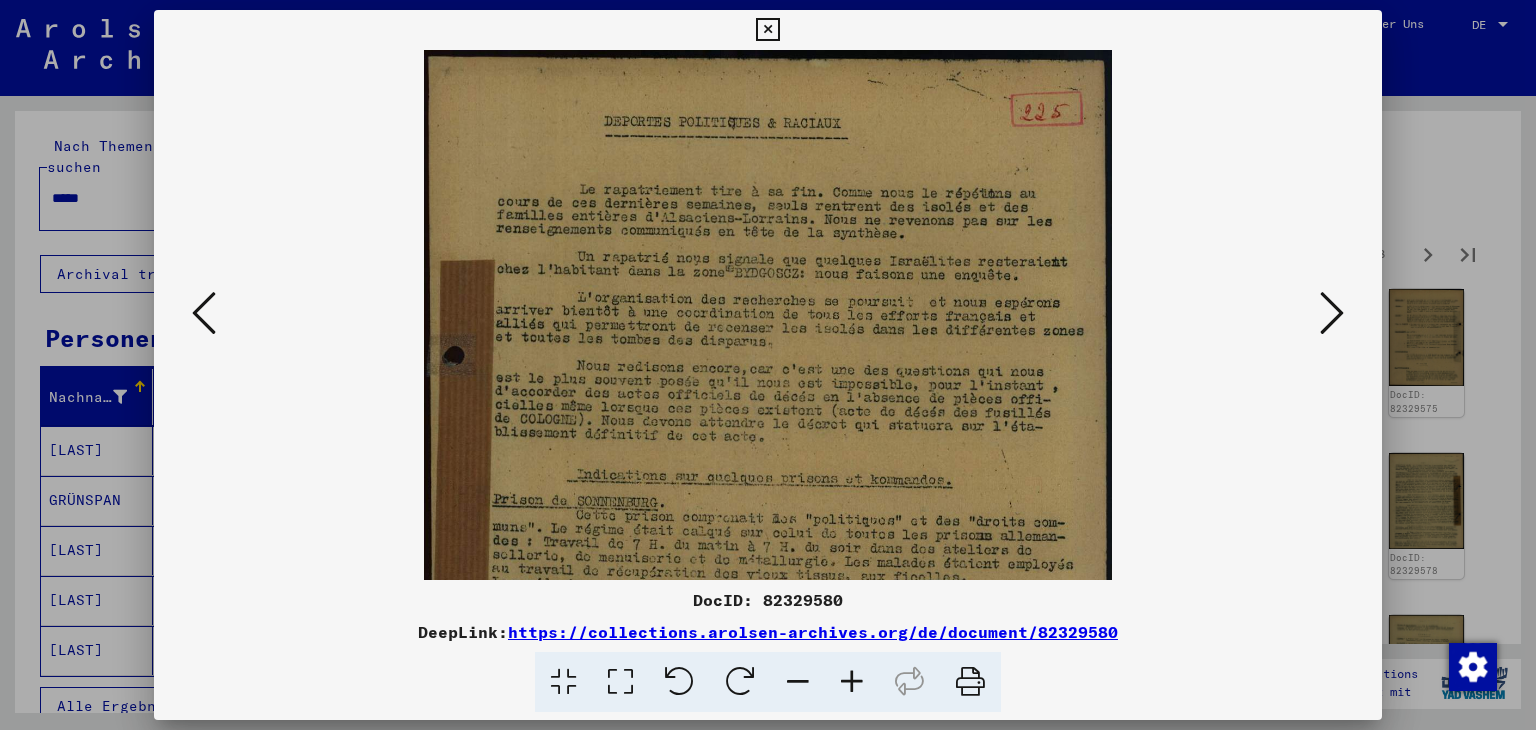 click at bounding box center [852, 682] 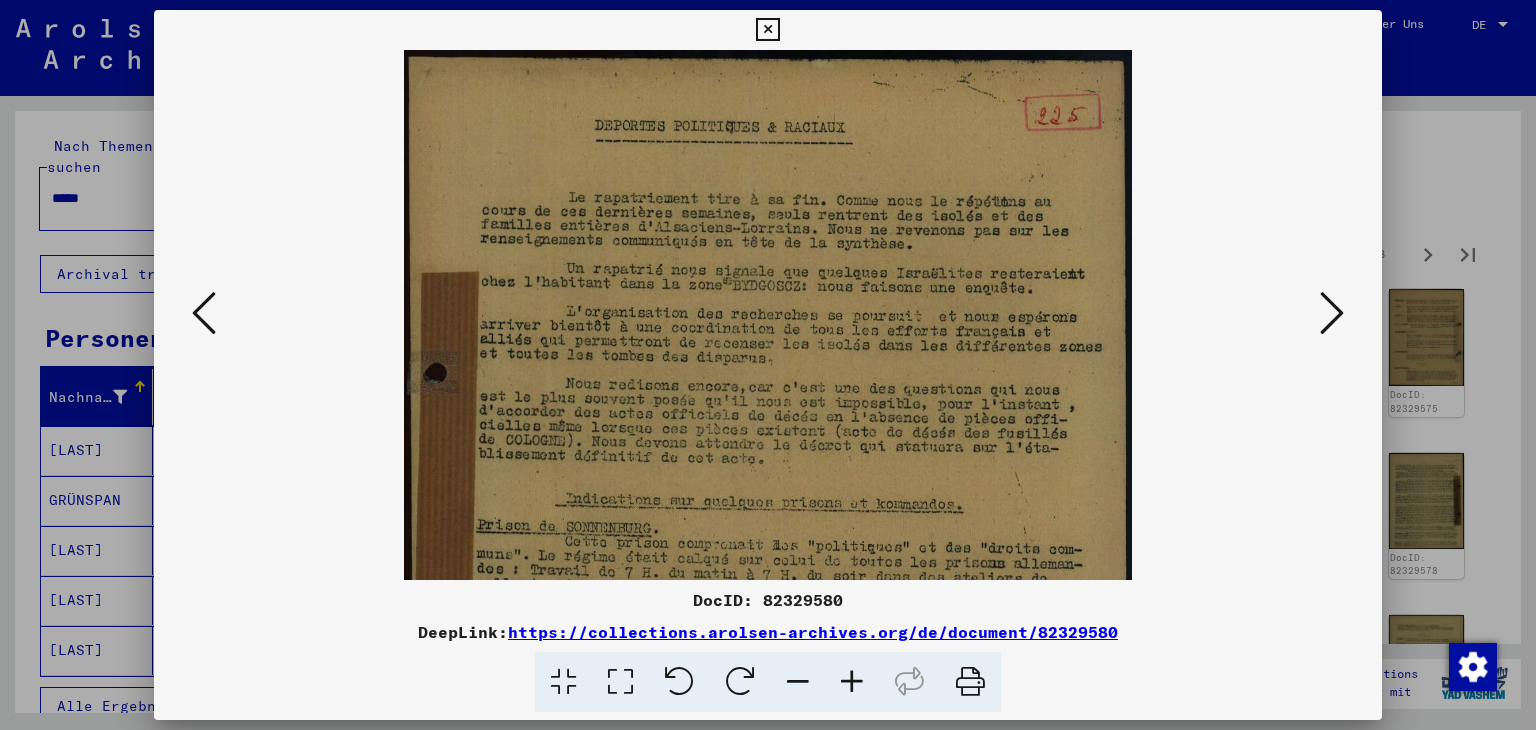 click at bounding box center [852, 682] 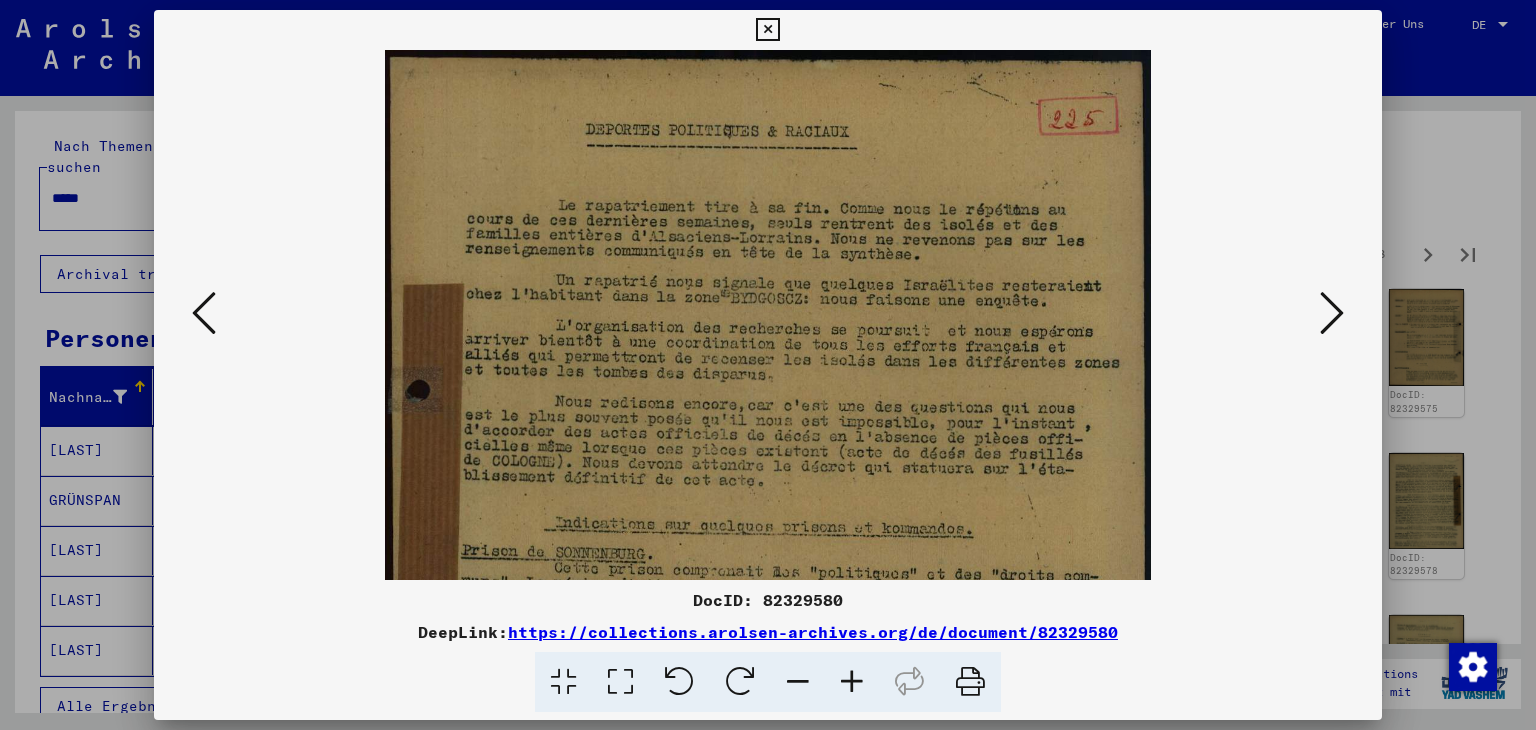click at bounding box center (852, 682) 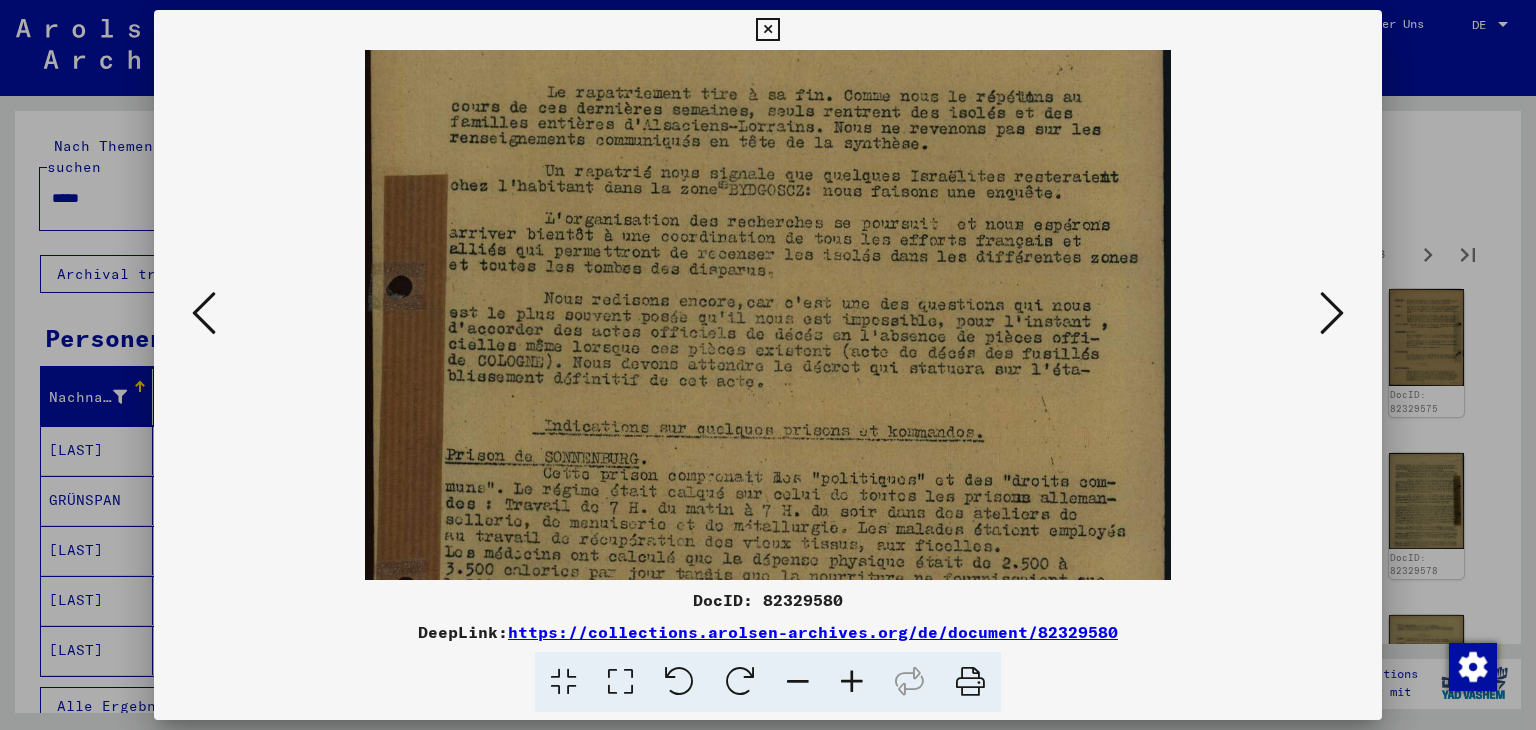 drag, startPoint x: 889, startPoint y: 509, endPoint x: 891, endPoint y: 361, distance: 148.01352 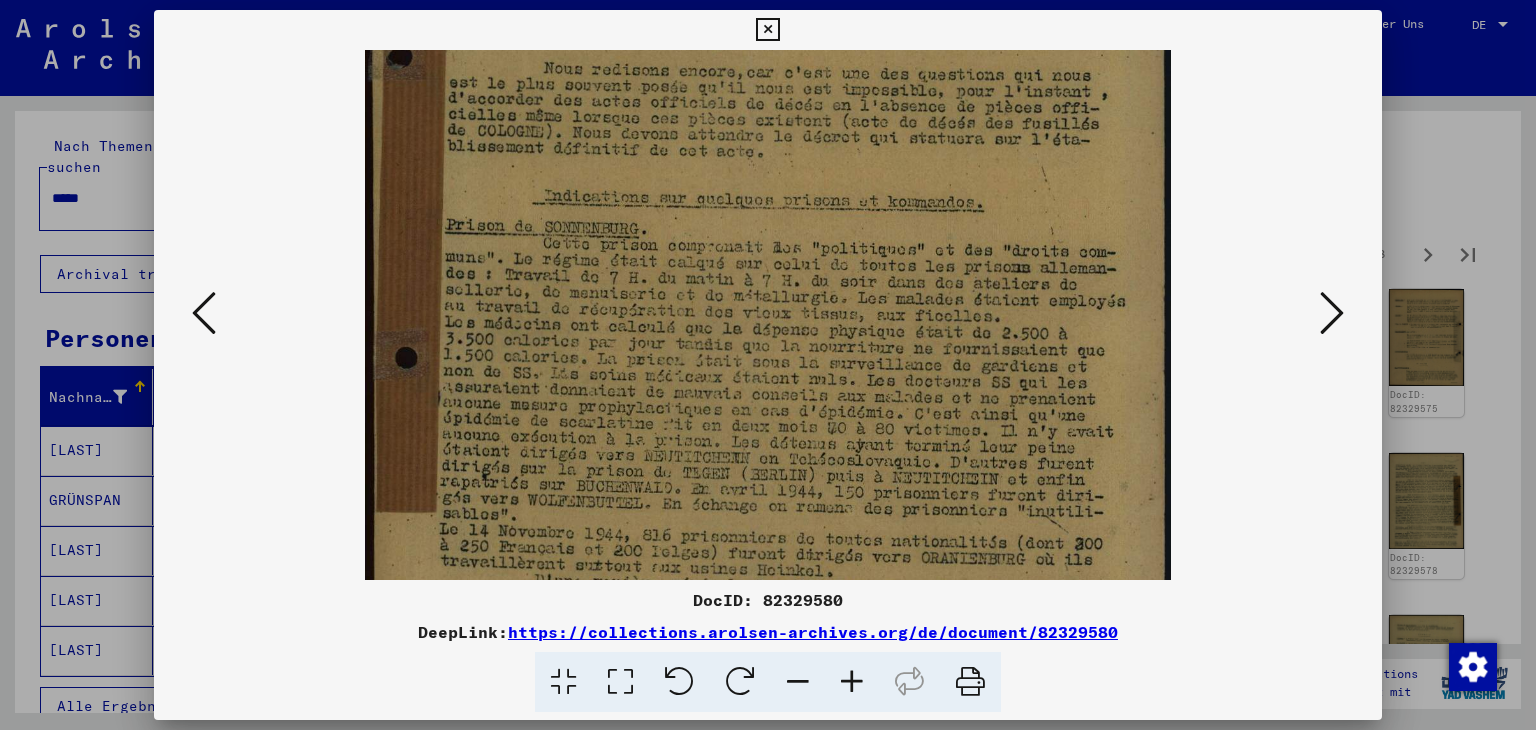 drag, startPoint x: 853, startPoint y: 498, endPoint x: 886, endPoint y: 301, distance: 199.74484 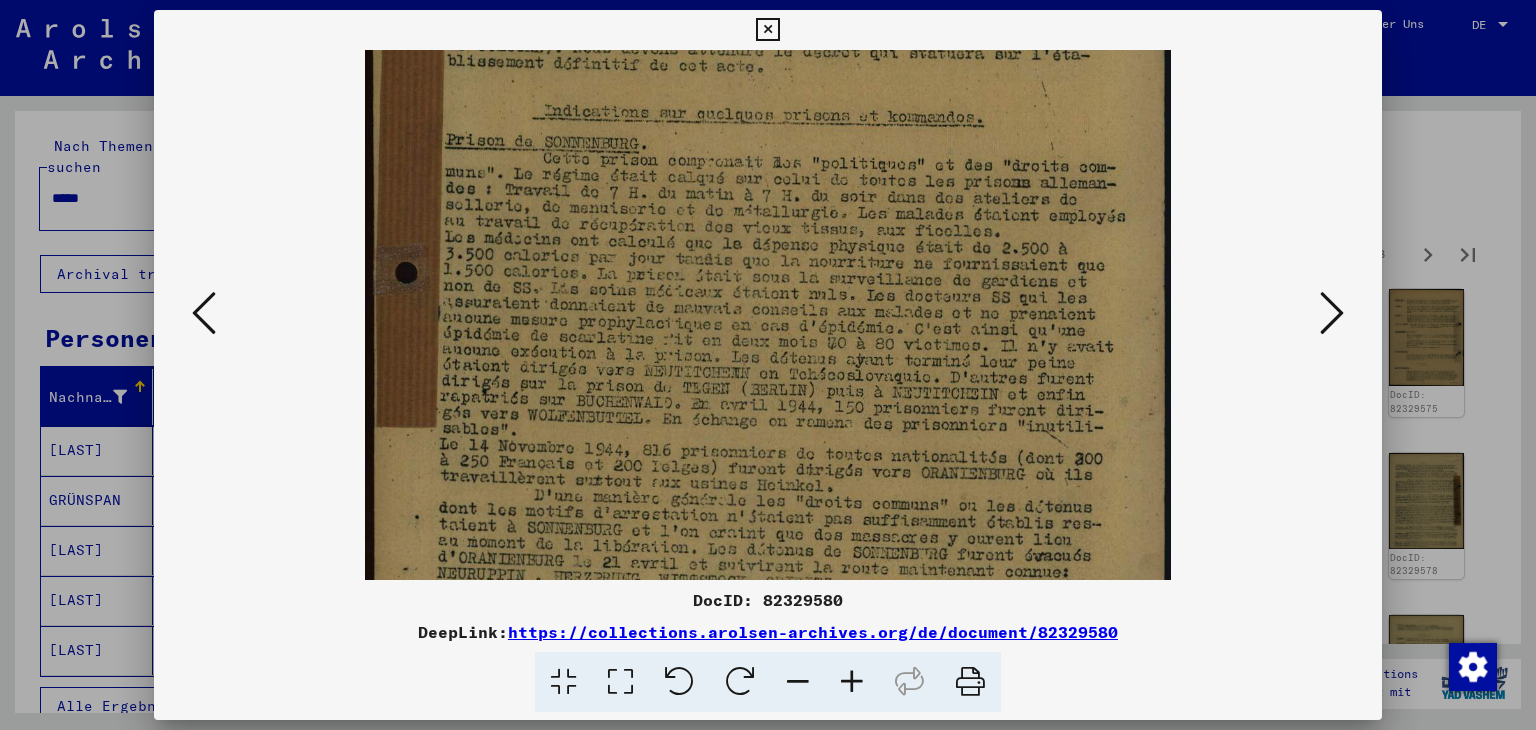 scroll, scrollTop: 468, scrollLeft: 0, axis: vertical 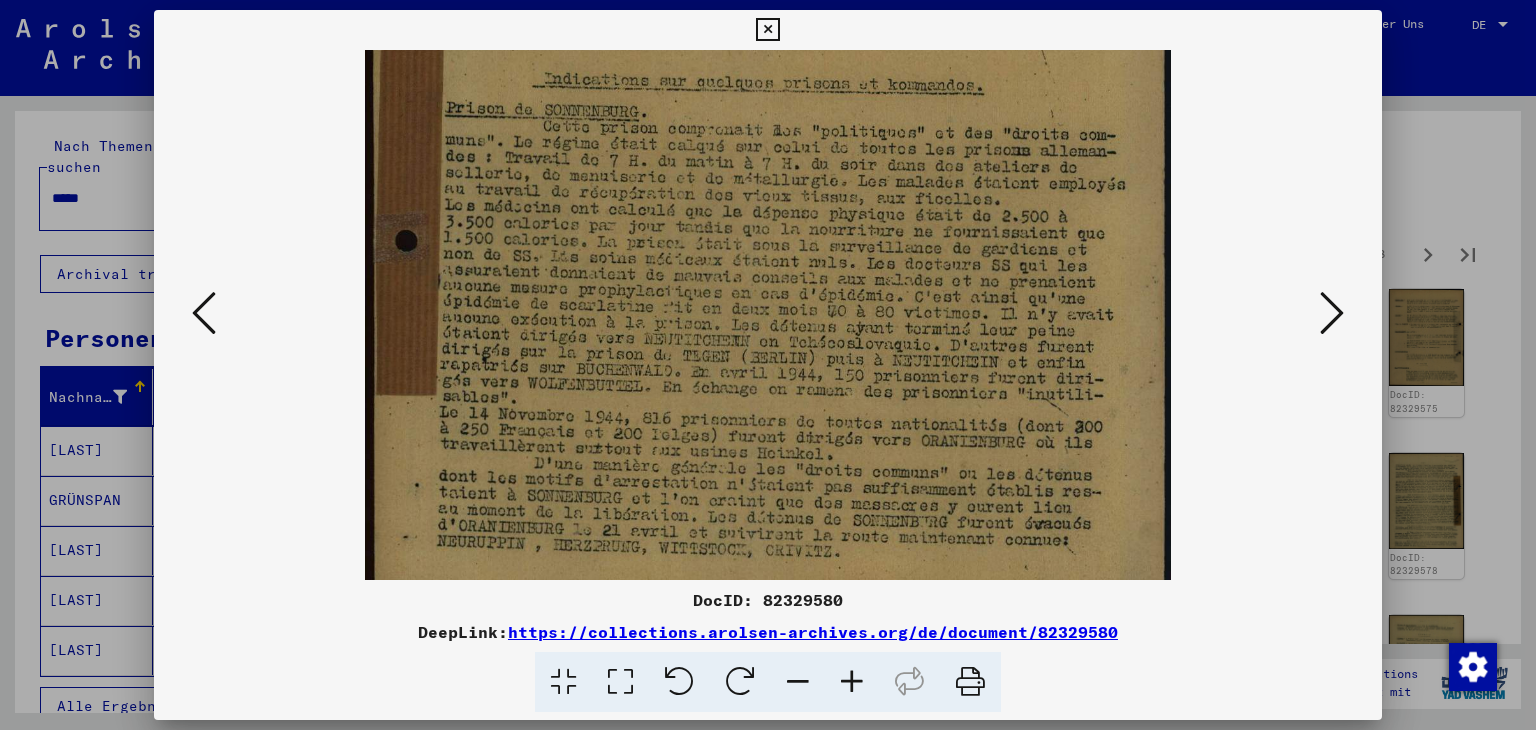 drag, startPoint x: 863, startPoint y: 437, endPoint x: 862, endPoint y: 340, distance: 97.00516 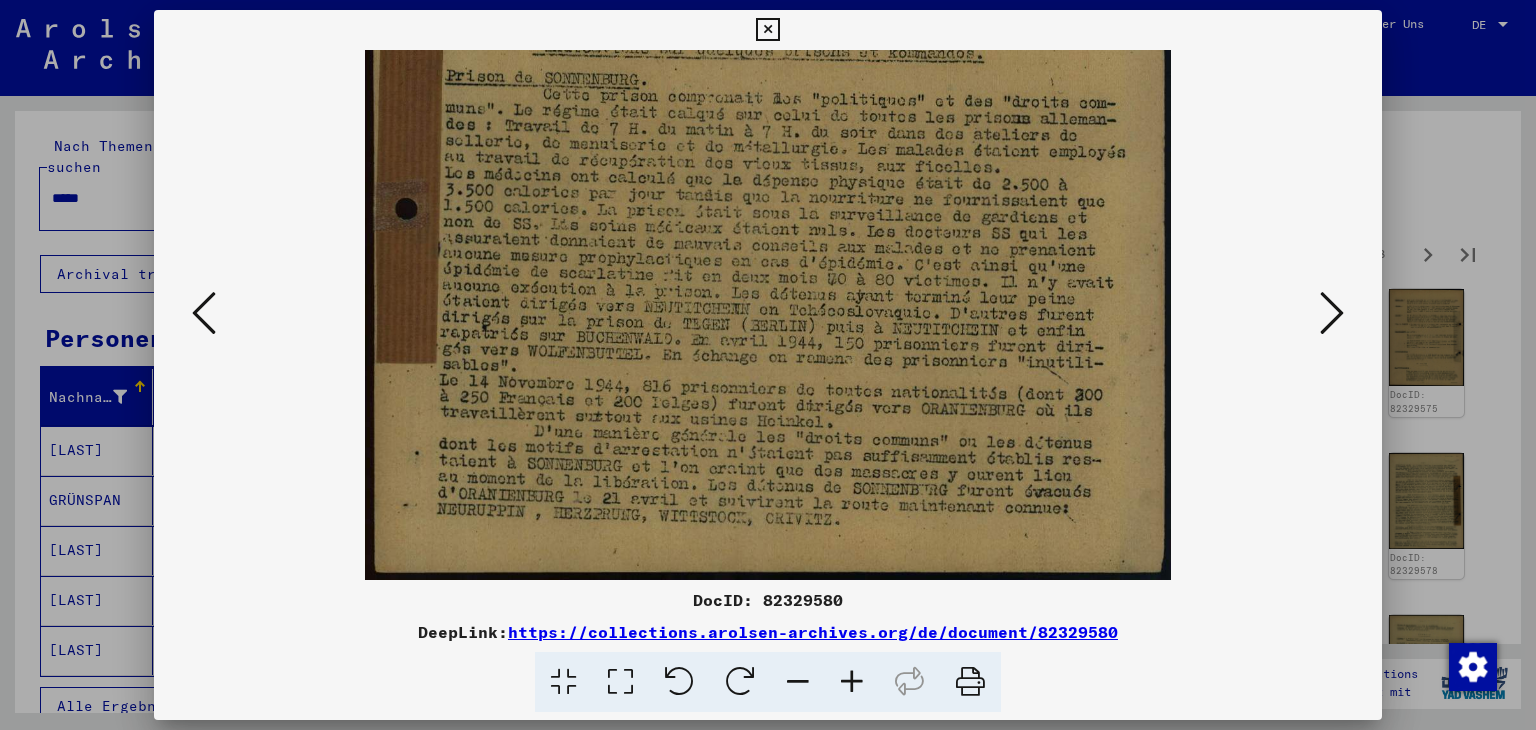drag, startPoint x: 873, startPoint y: 487, endPoint x: 889, endPoint y: 335, distance: 152.83978 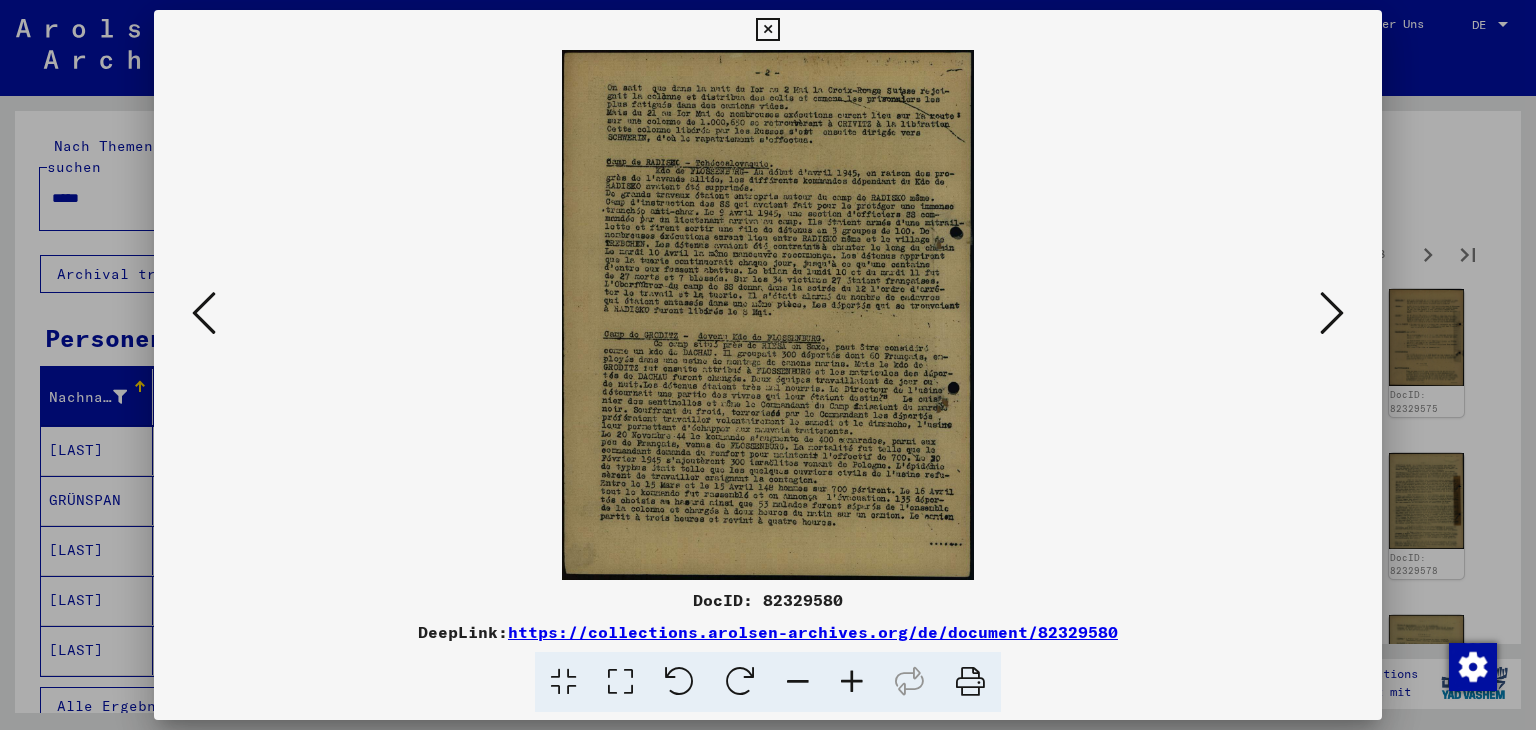 scroll, scrollTop: 0, scrollLeft: 0, axis: both 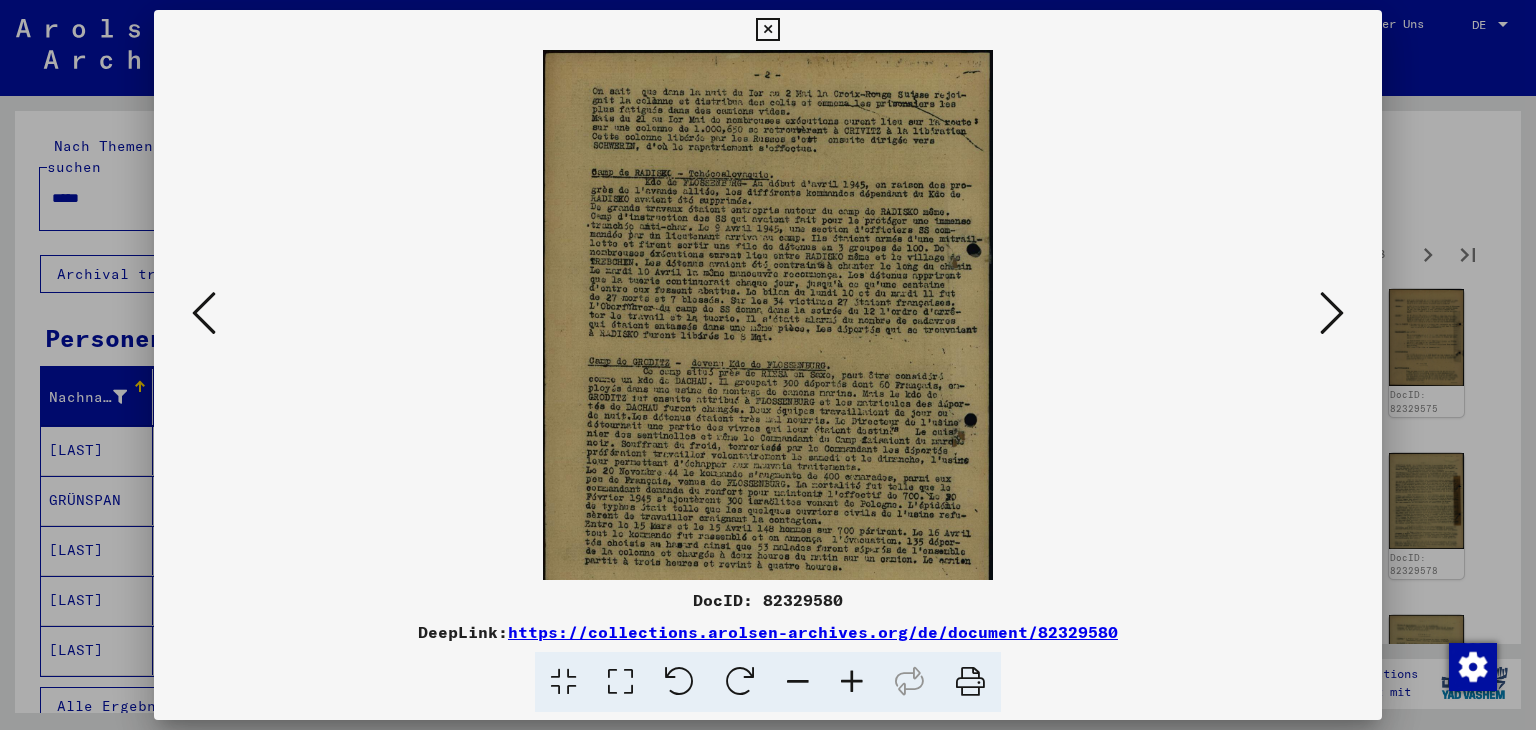 click at bounding box center [852, 682] 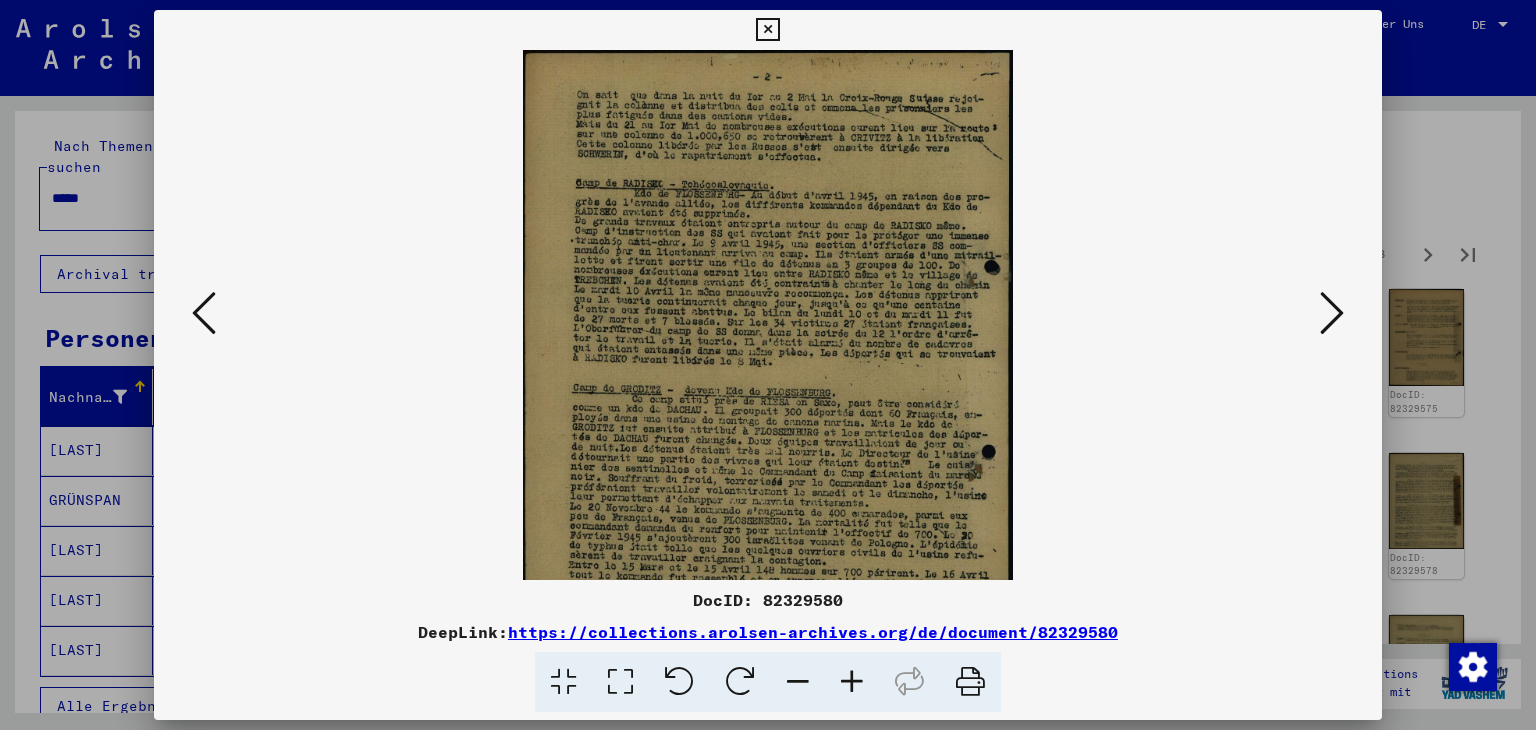 click at bounding box center (852, 682) 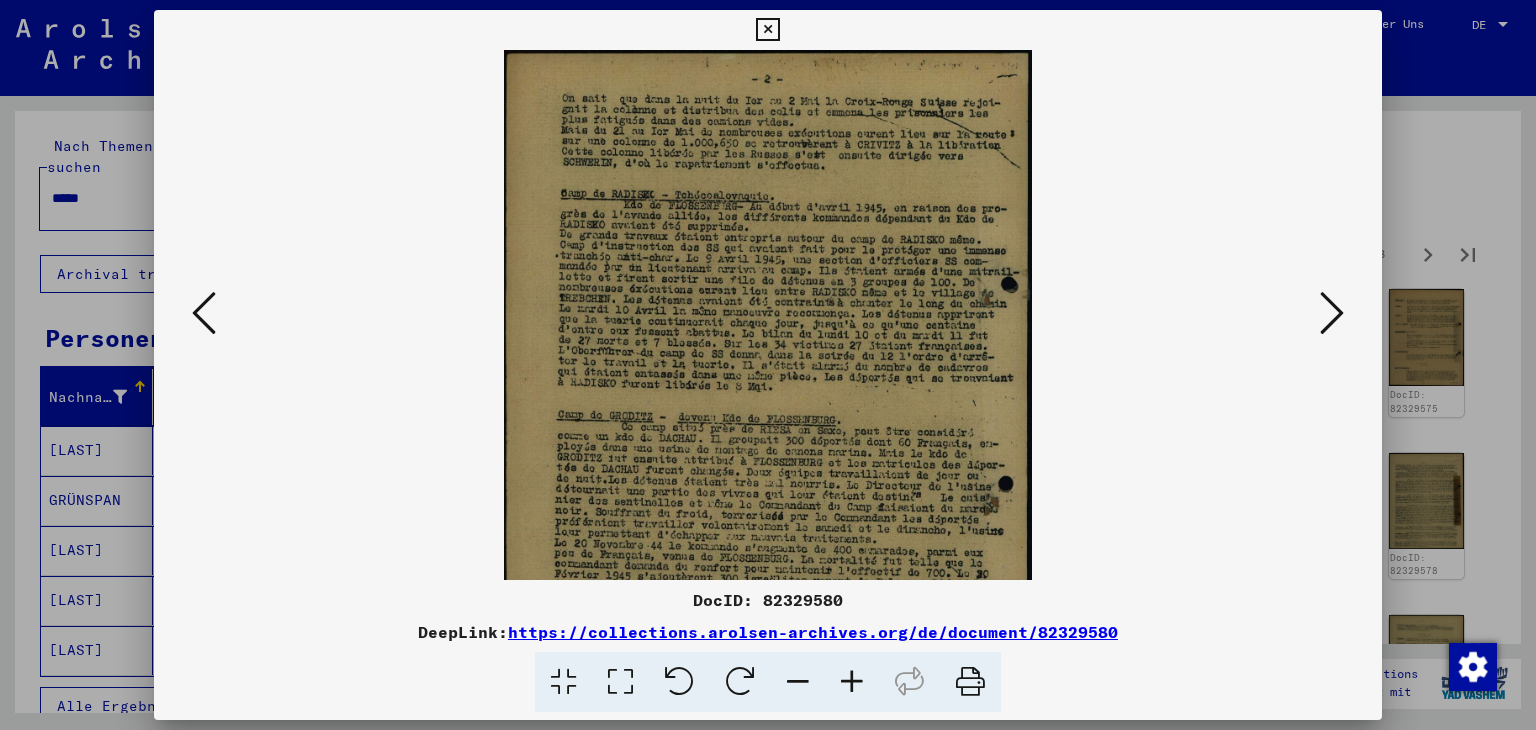 click at bounding box center [852, 682] 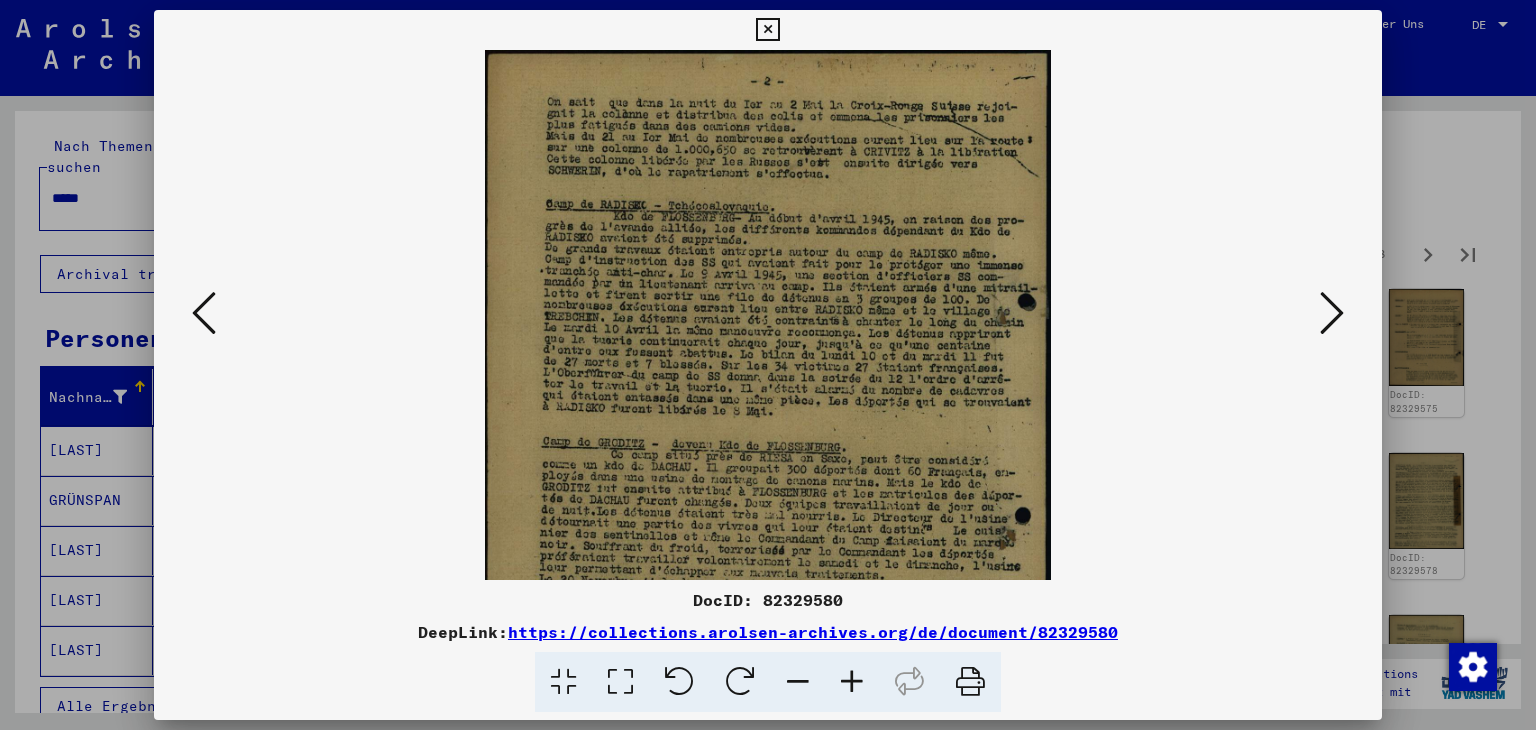 click at bounding box center [852, 682] 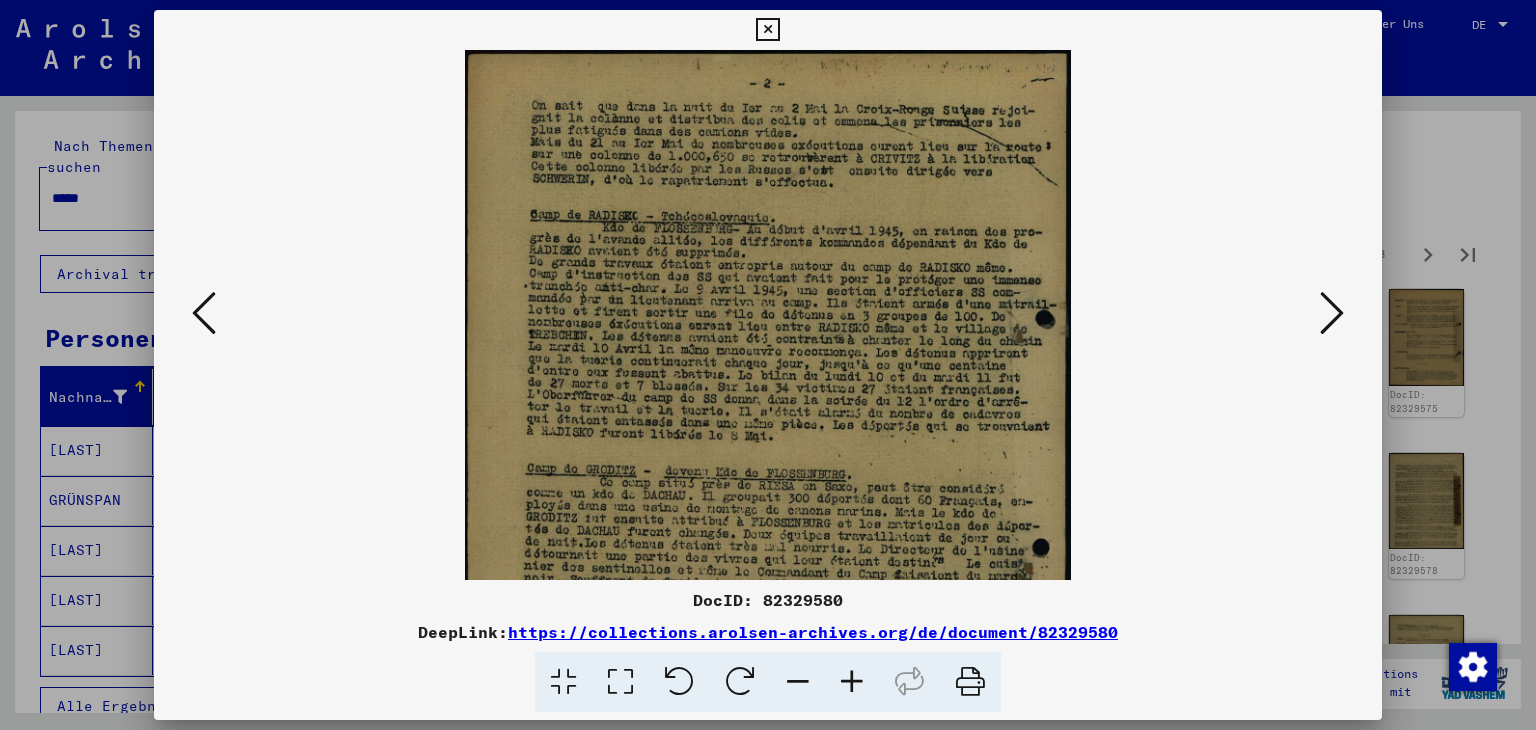 click at bounding box center [852, 682] 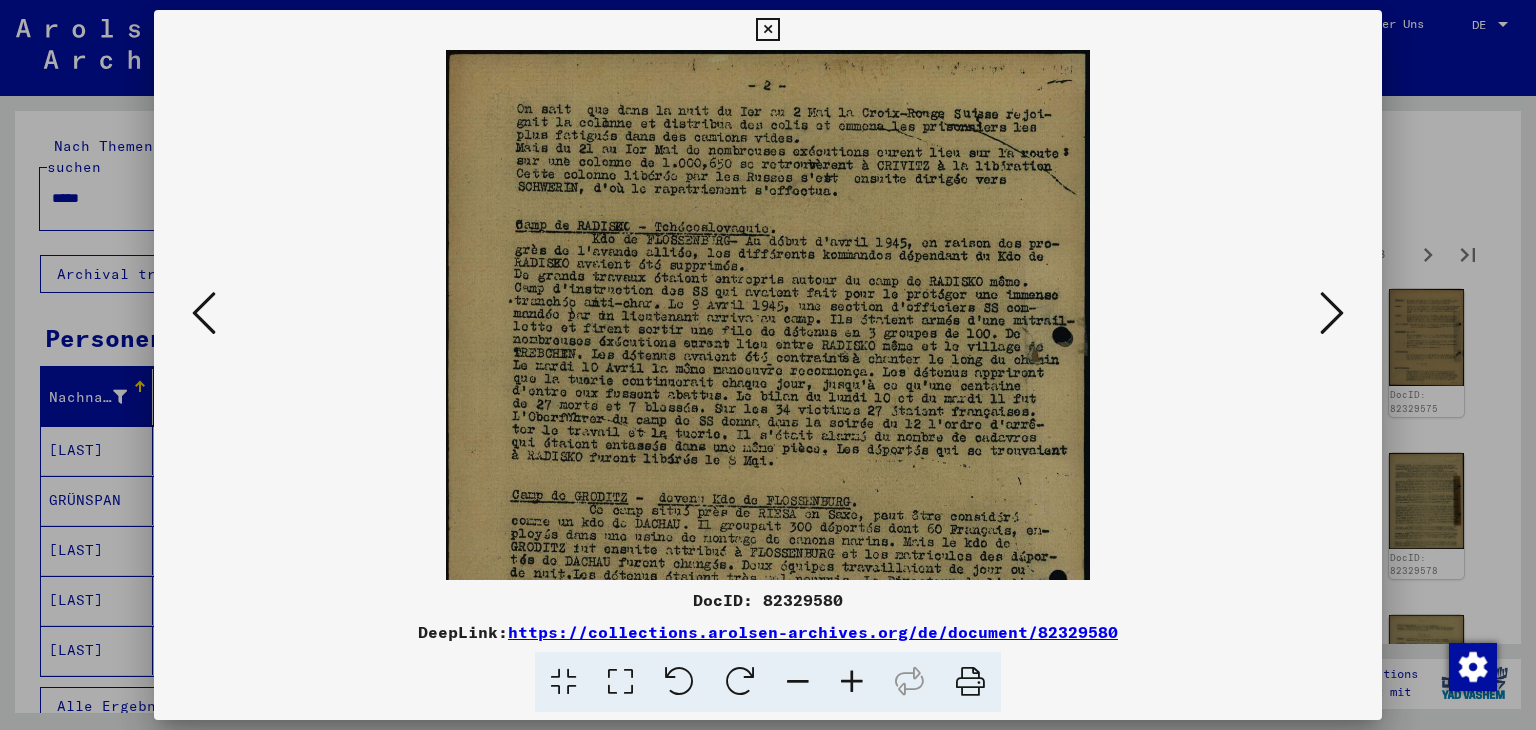 click at bounding box center [852, 682] 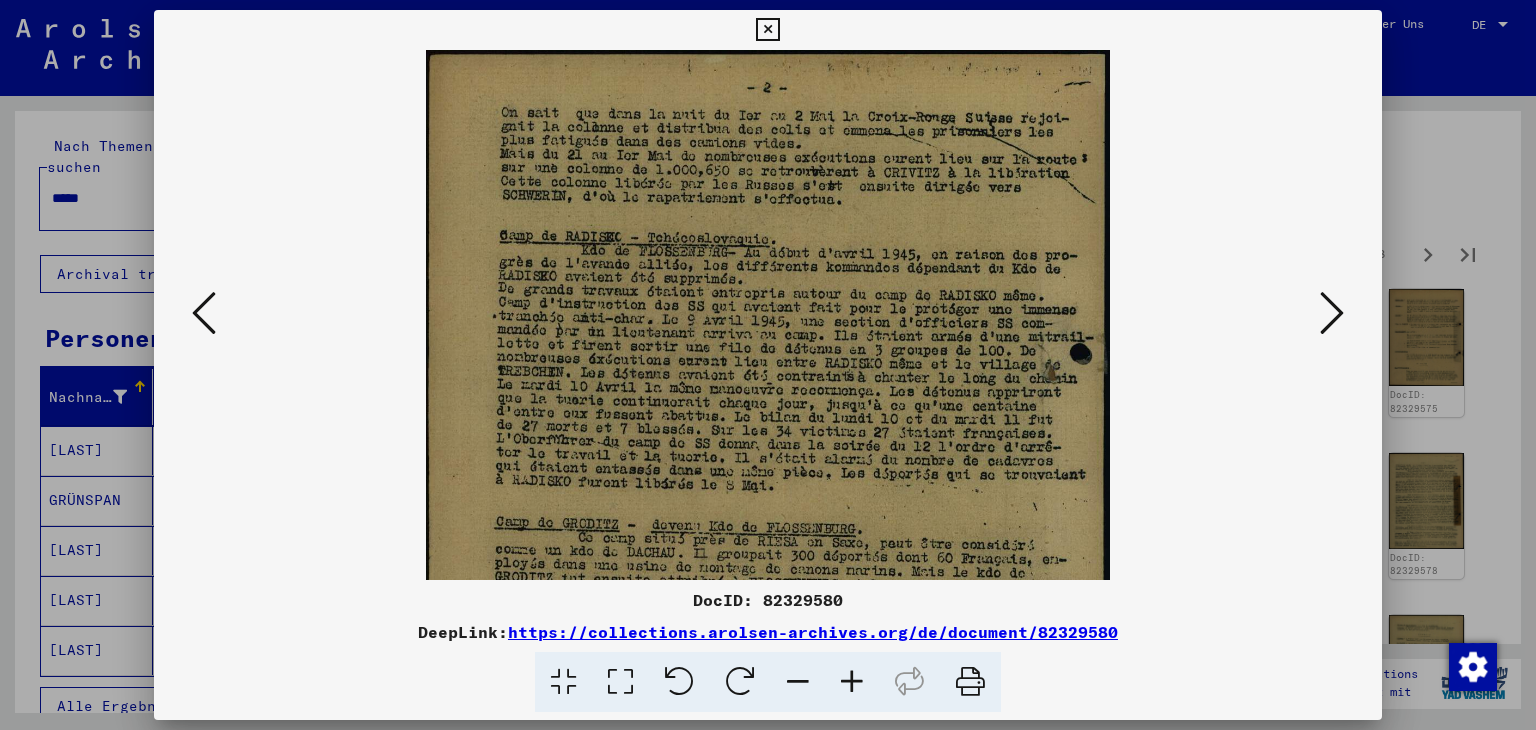 click at bounding box center [852, 682] 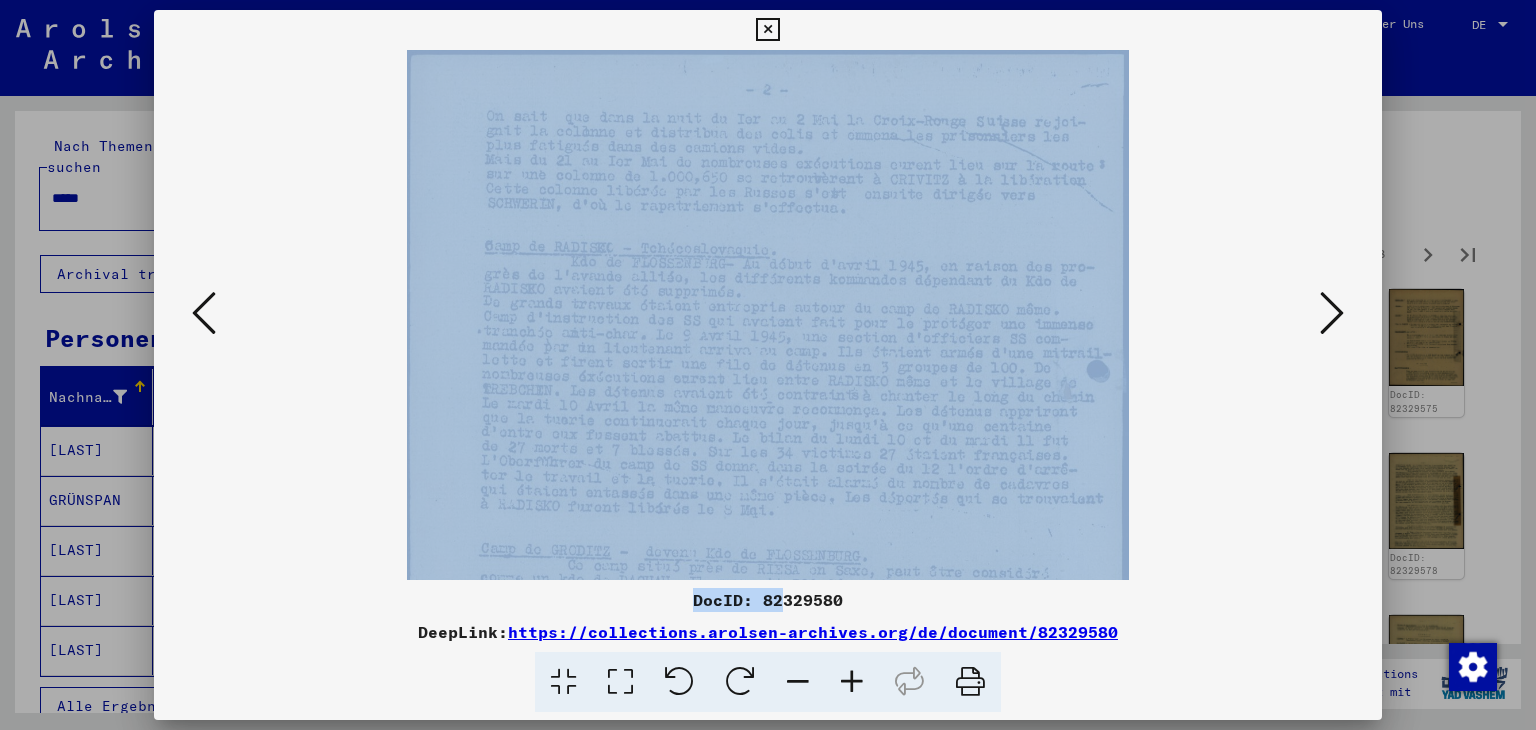 drag, startPoint x: 779, startPoint y: 569, endPoint x: 729, endPoint y: 269, distance: 304.13812 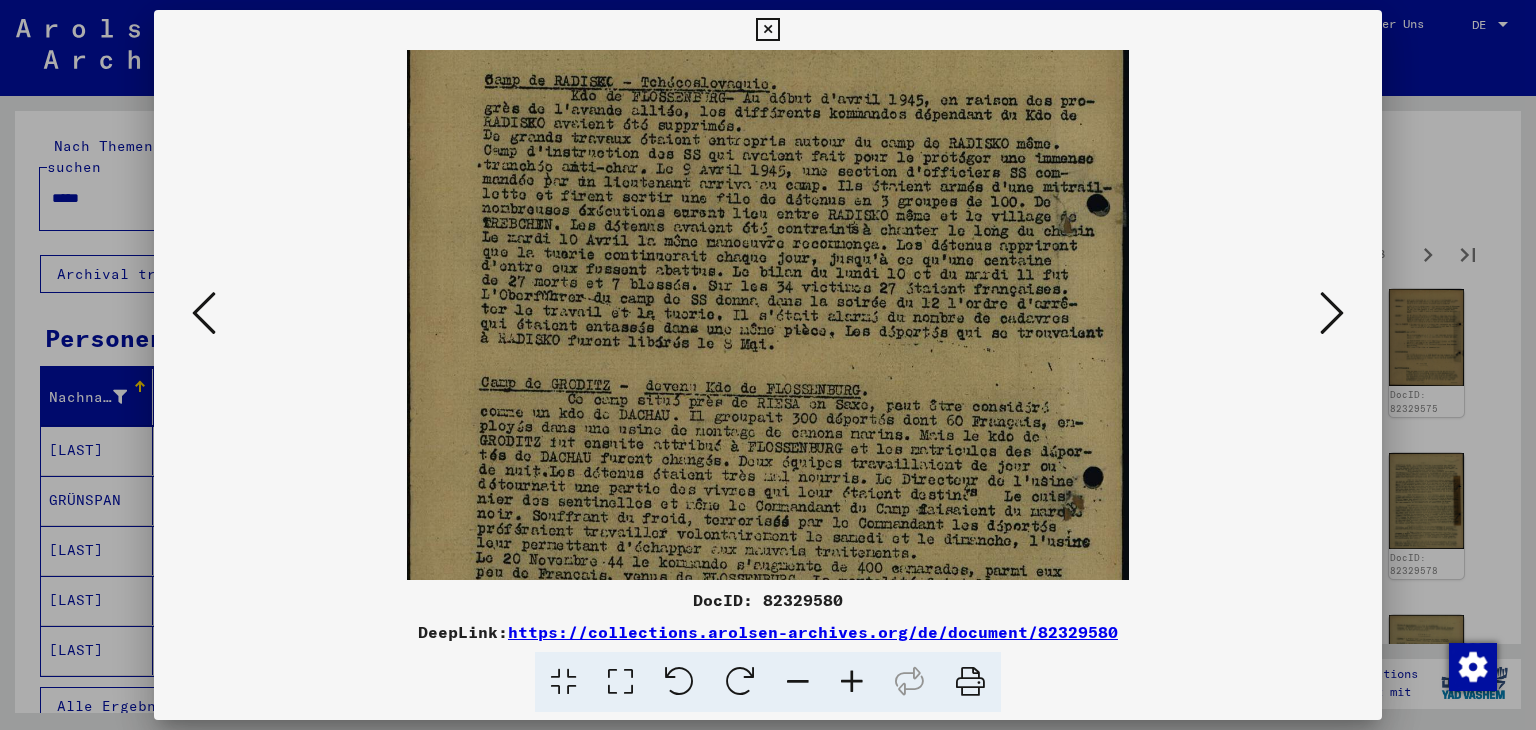 drag, startPoint x: 845, startPoint y: 469, endPoint x: 841, endPoint y: 312, distance: 157.05095 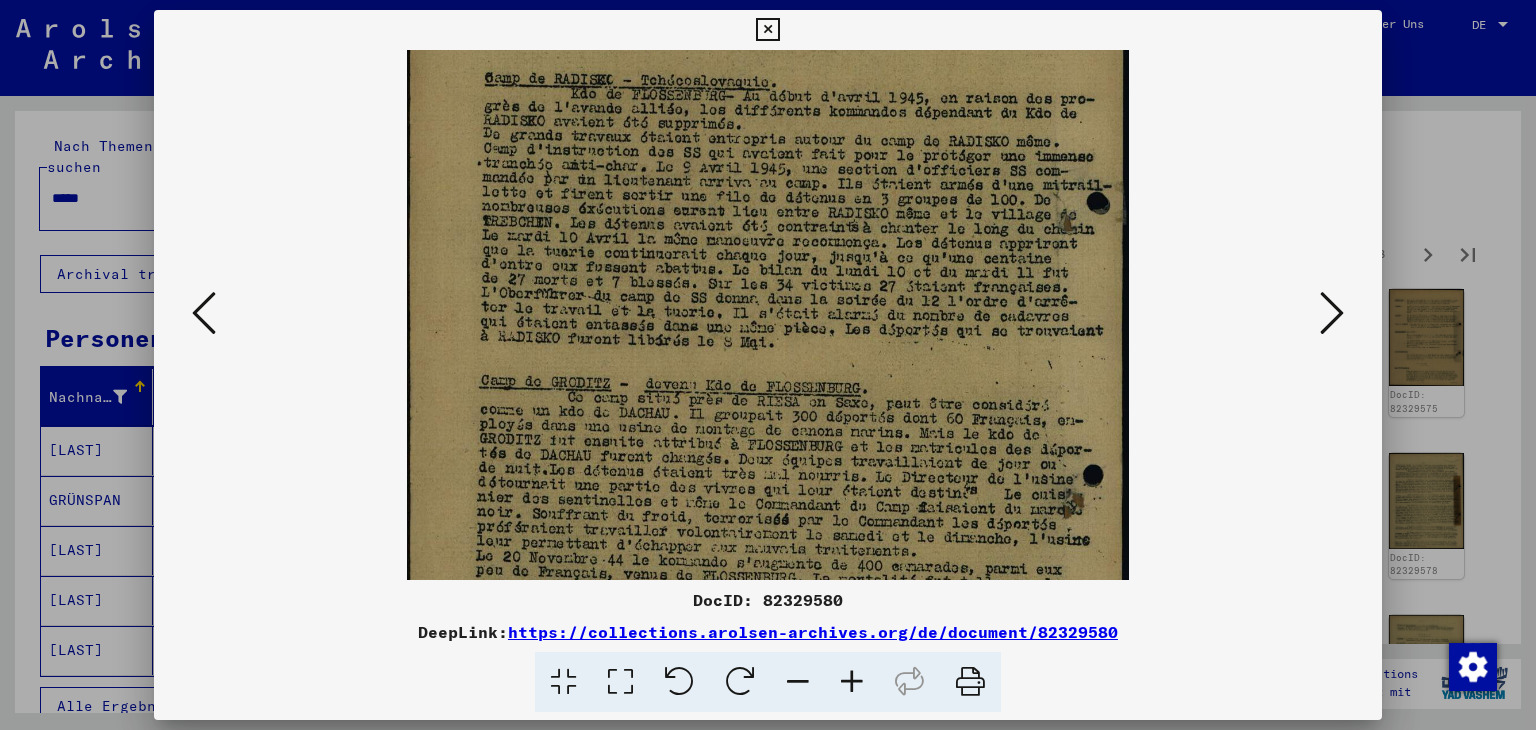 scroll, scrollTop: 341, scrollLeft: 0, axis: vertical 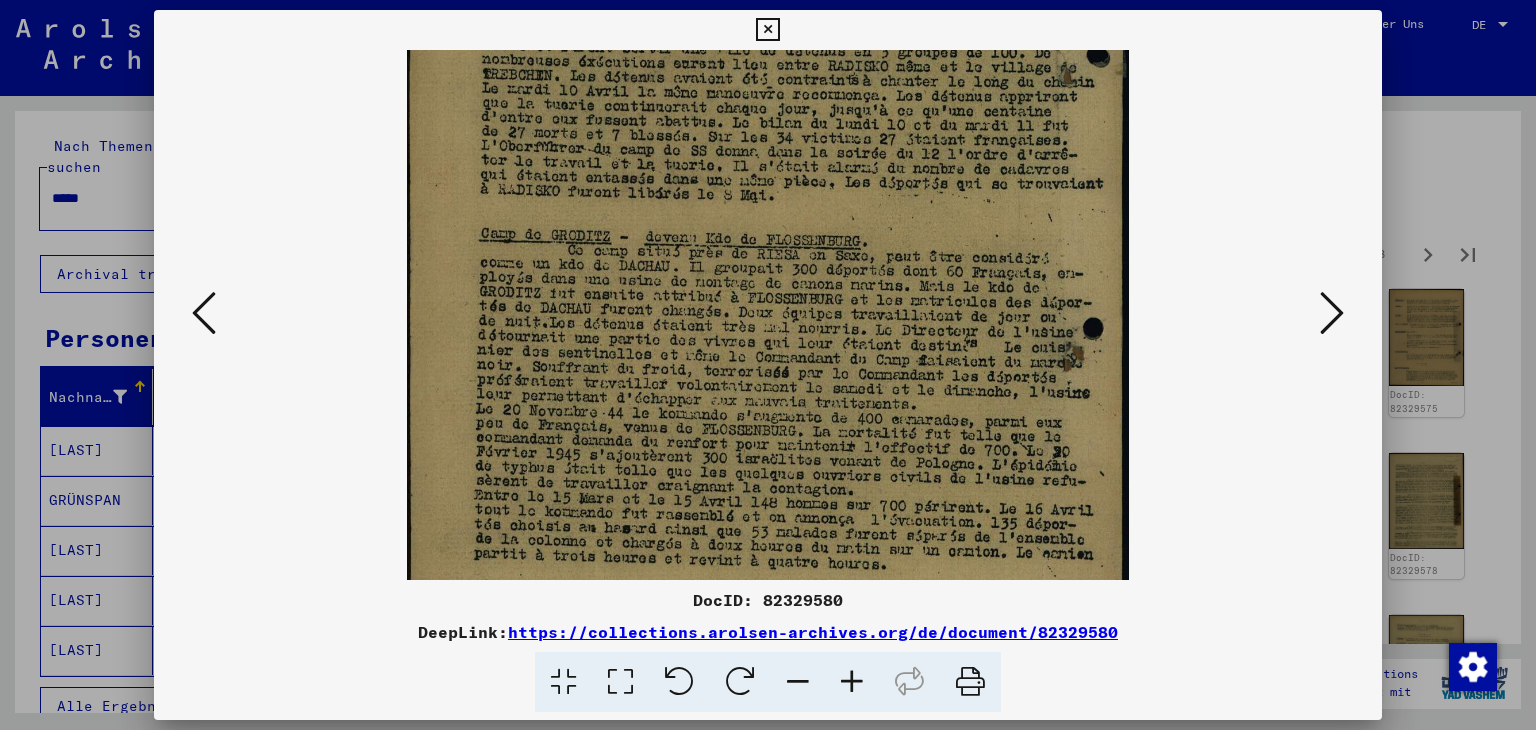drag, startPoint x: 910, startPoint y: 507, endPoint x: 917, endPoint y: 319, distance: 188.13028 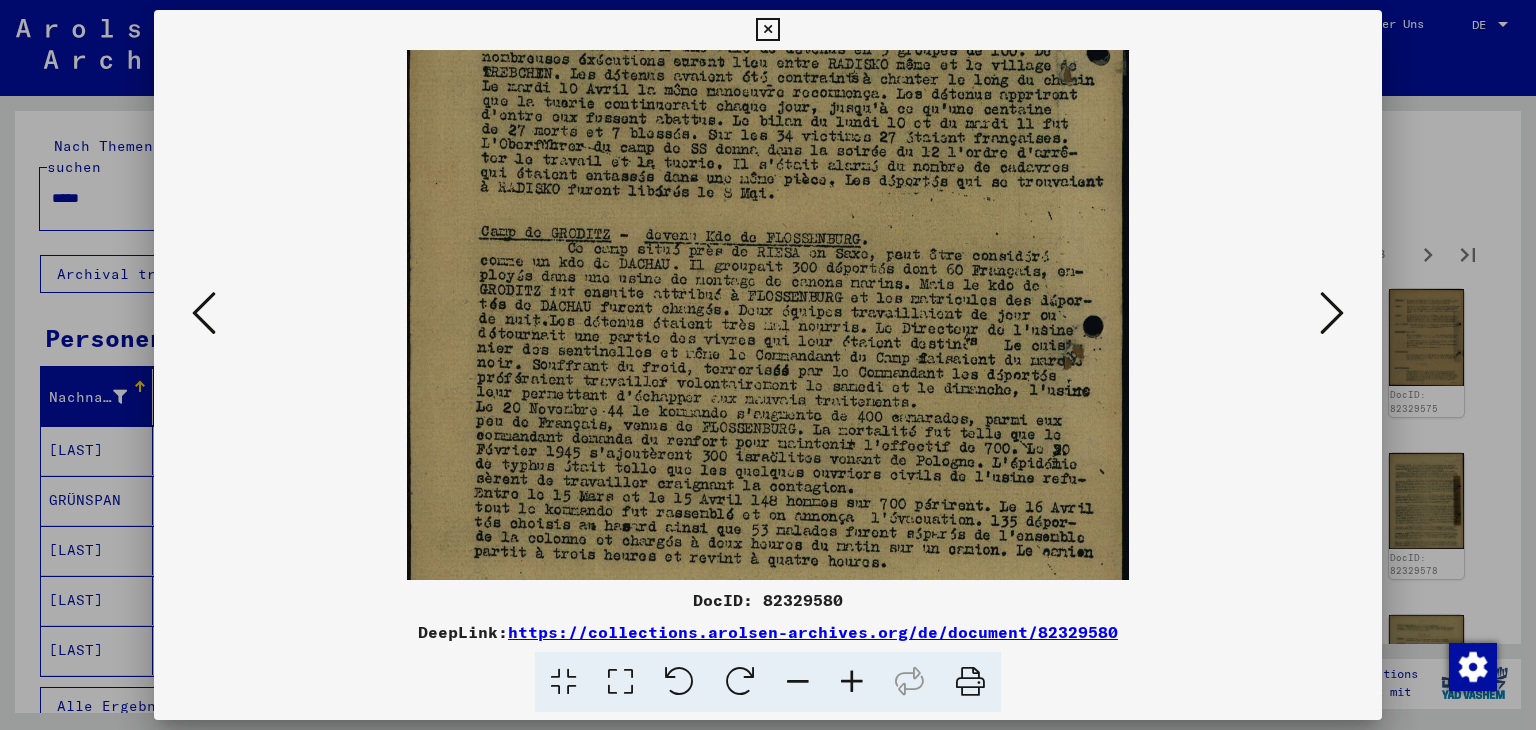 click at bounding box center (768, 198) 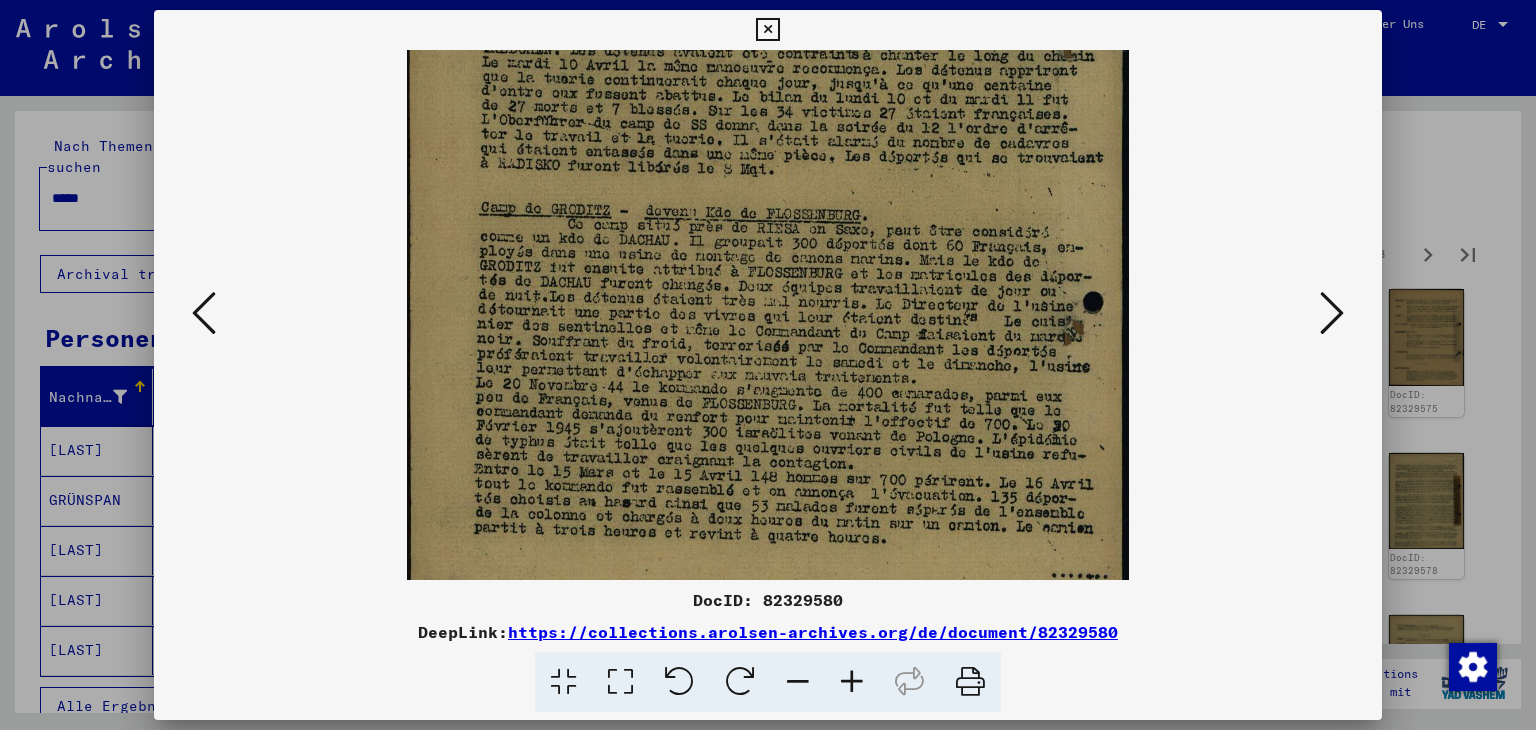 click at bounding box center (1332, 313) 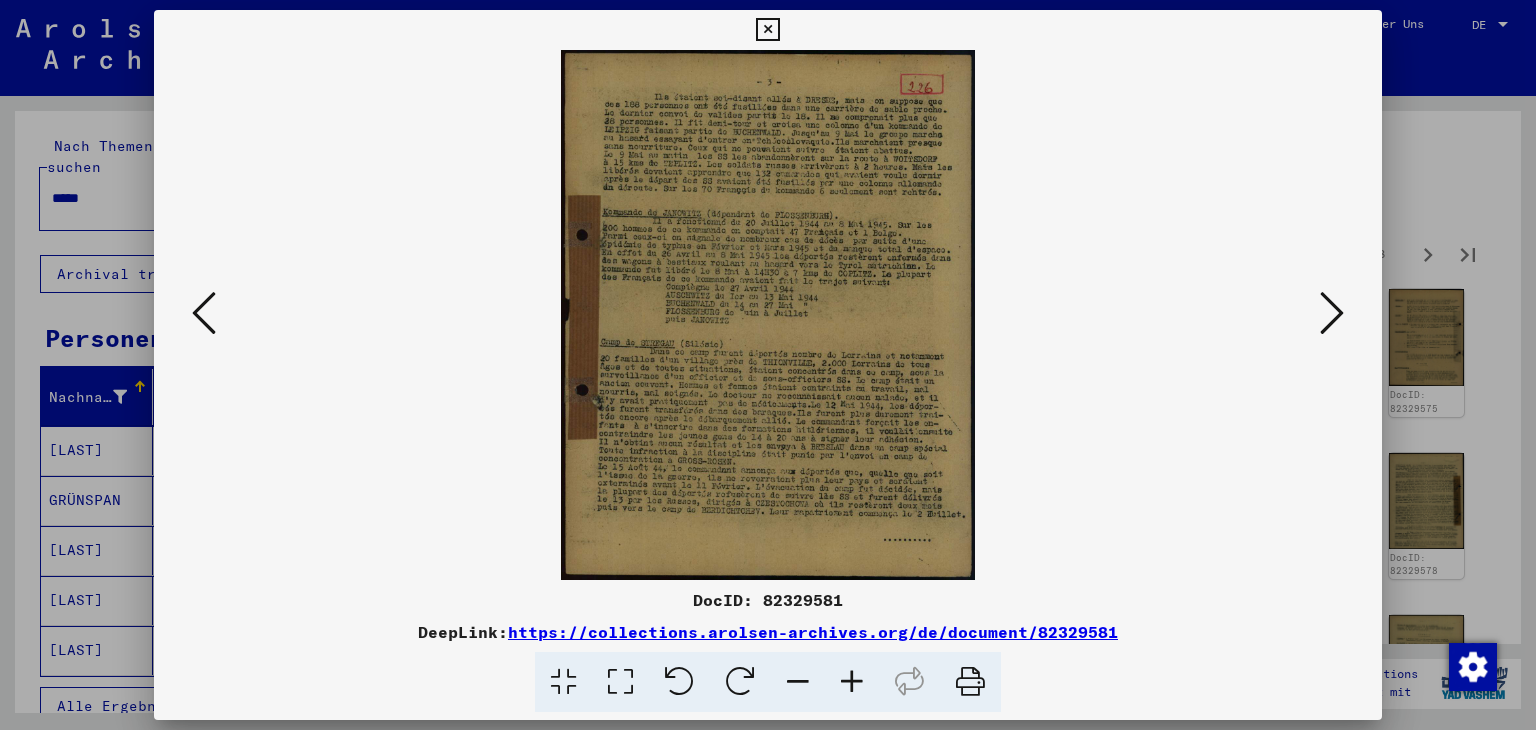 click at bounding box center (852, 682) 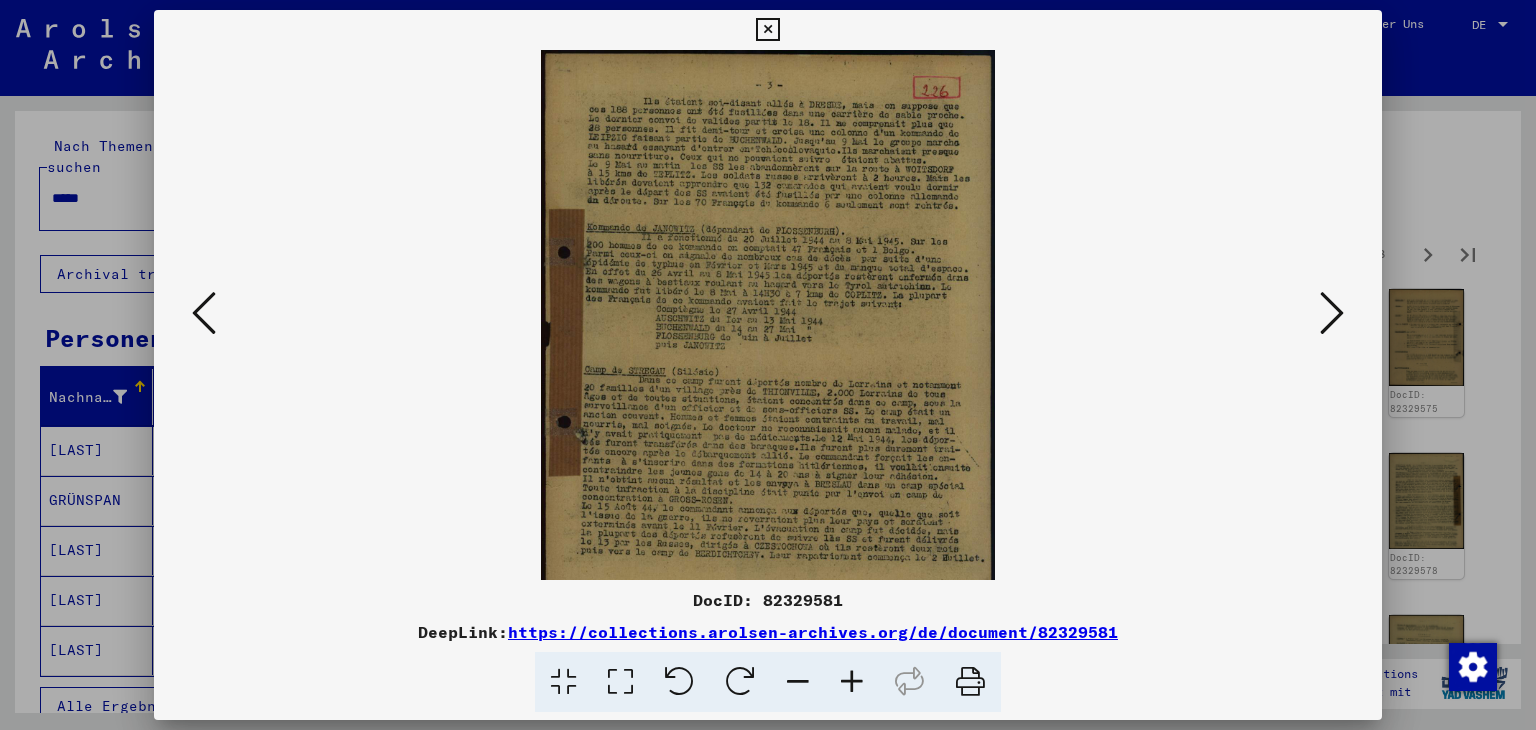 click at bounding box center (852, 682) 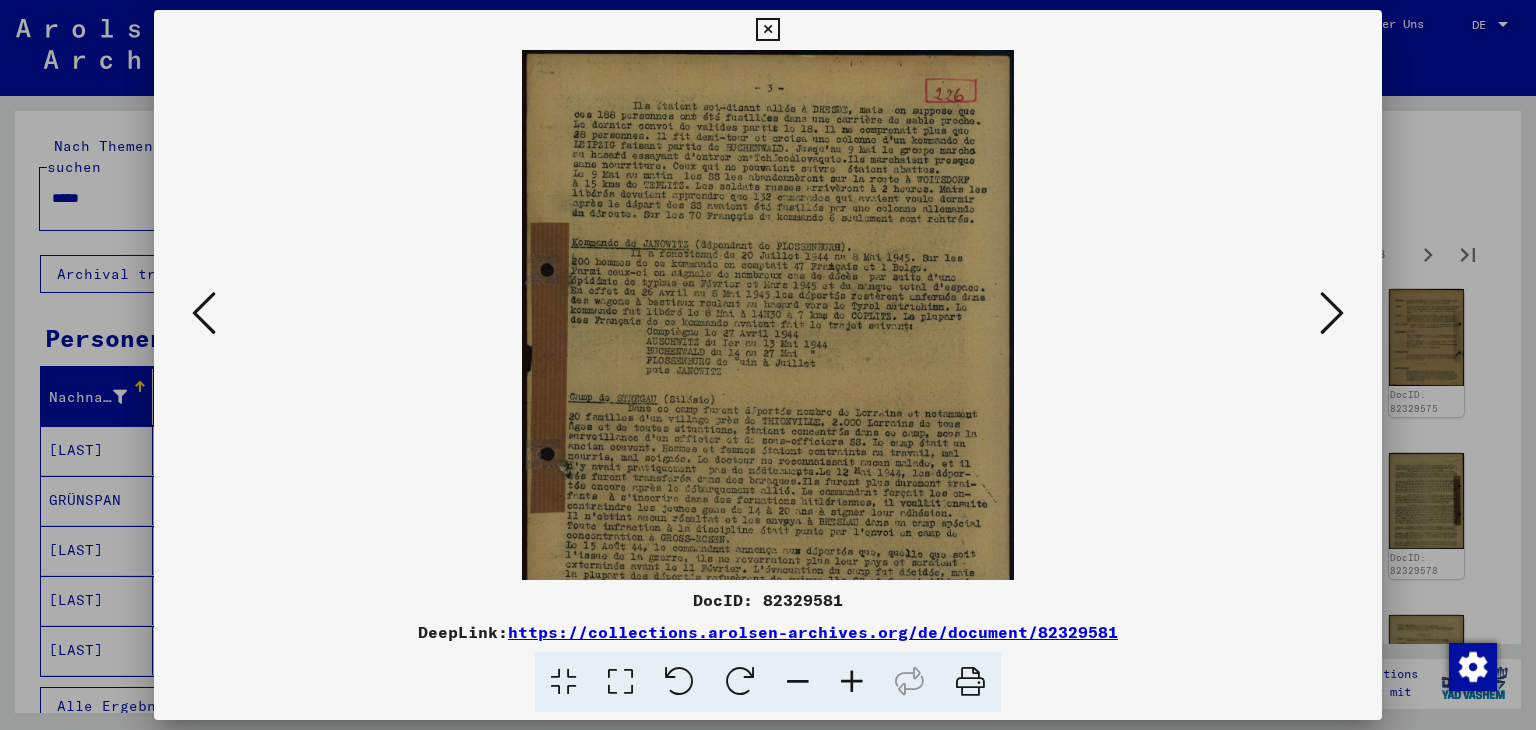 click at bounding box center [852, 682] 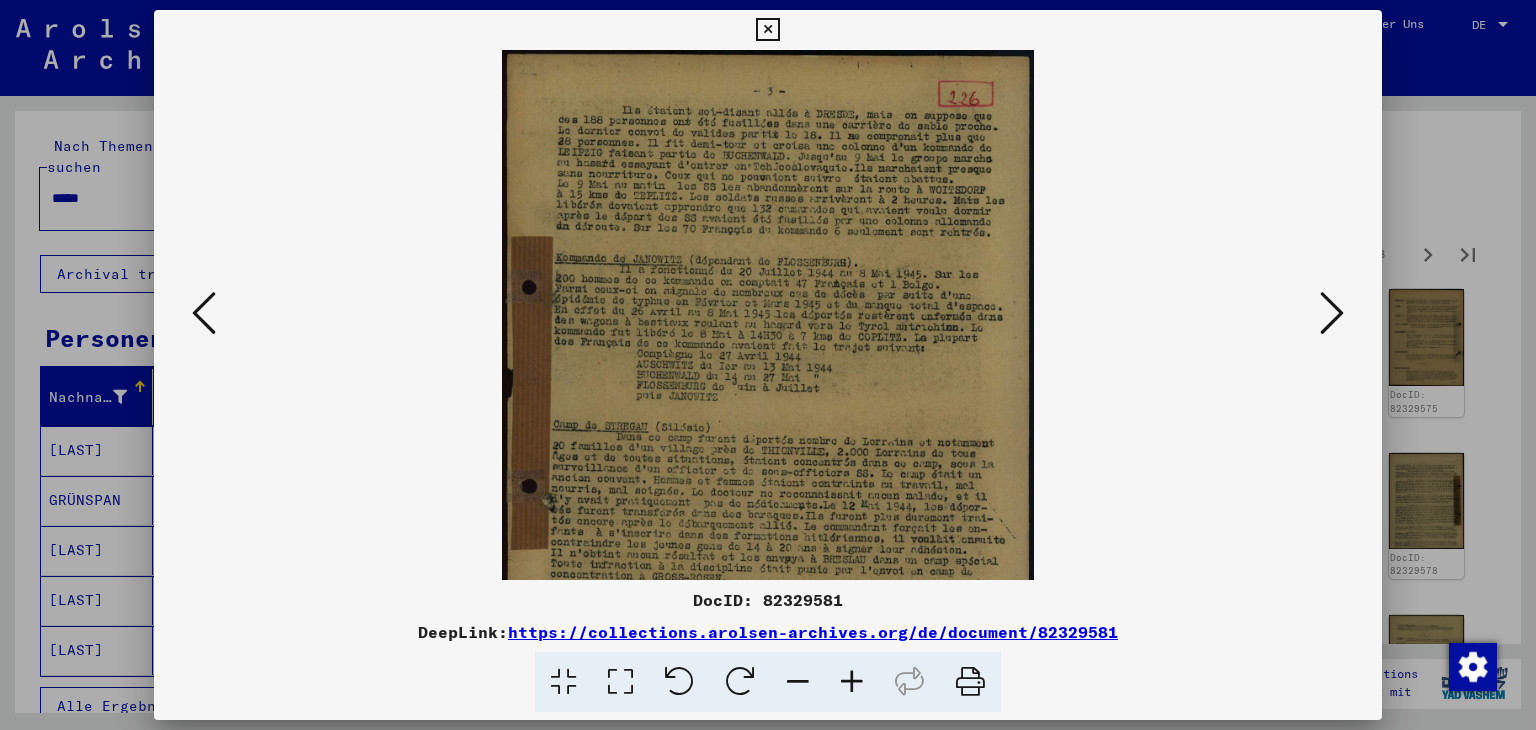 click at bounding box center (852, 682) 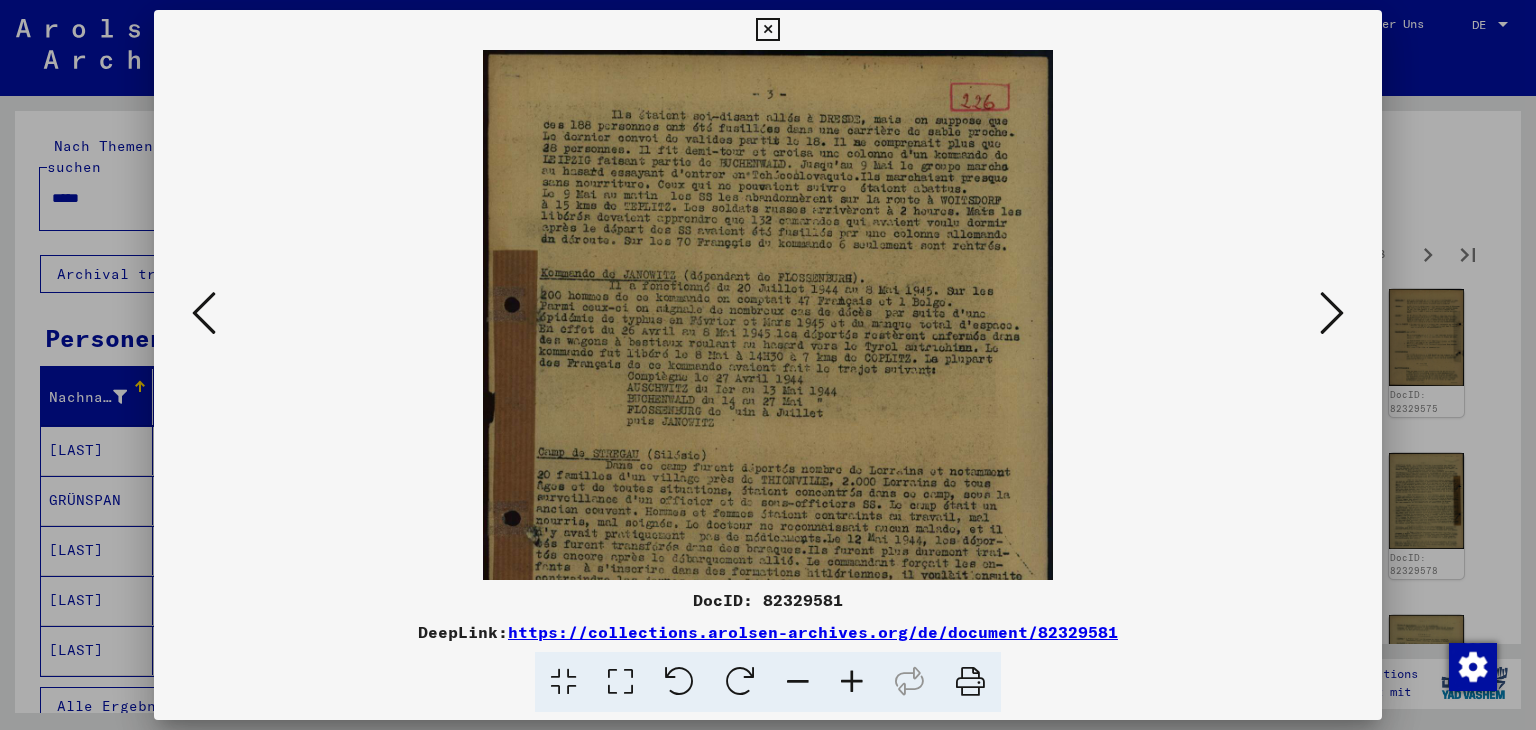 click at bounding box center [852, 682] 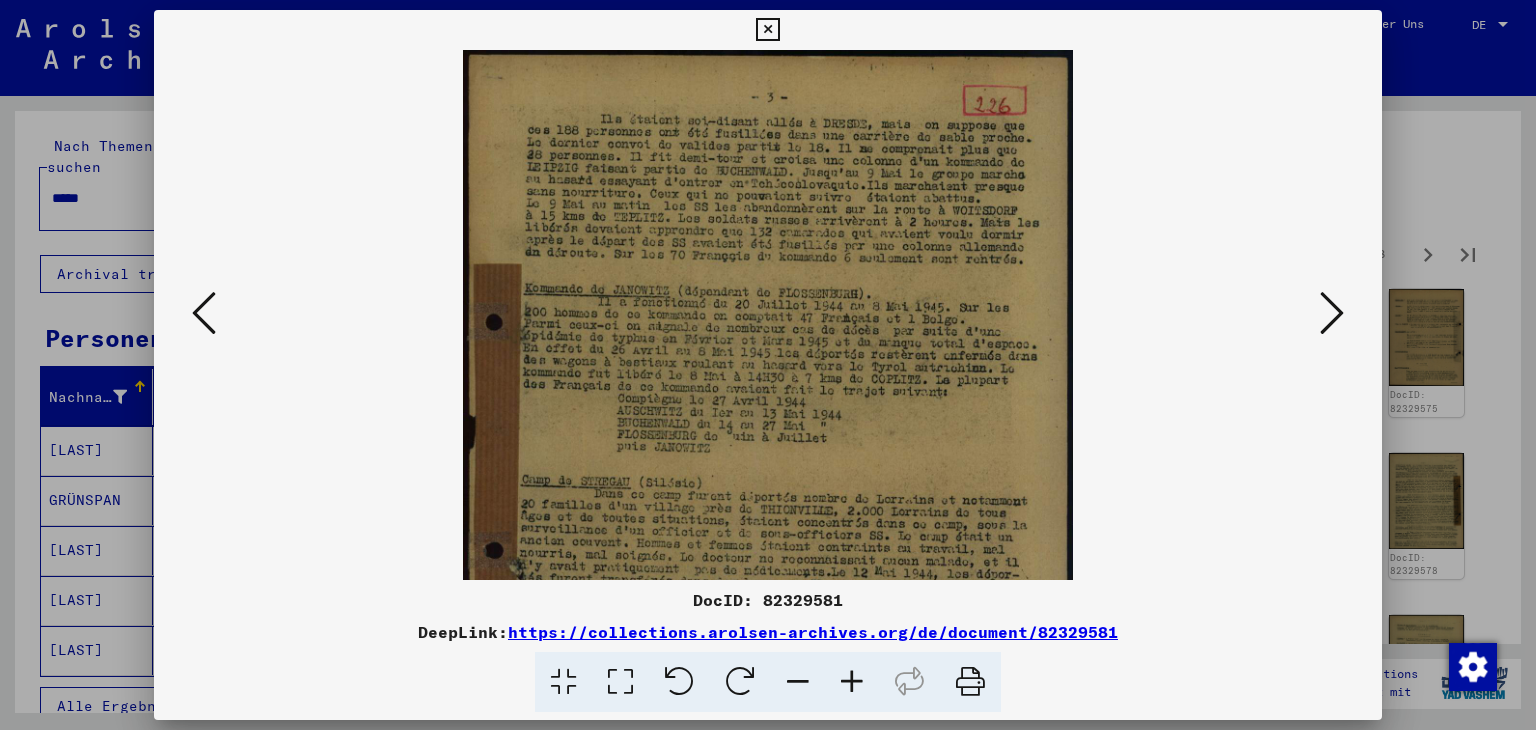 click at bounding box center [852, 682] 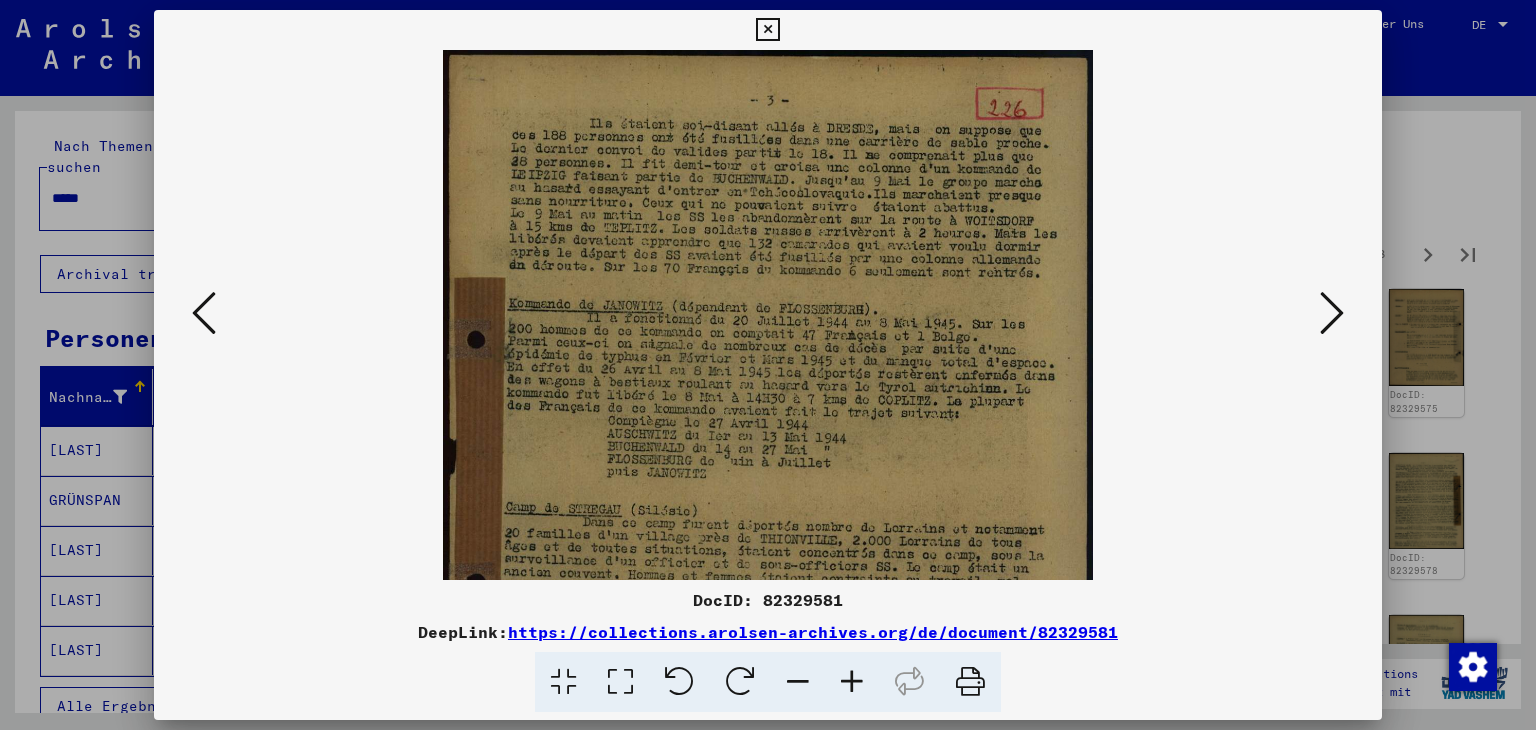 click at bounding box center [852, 682] 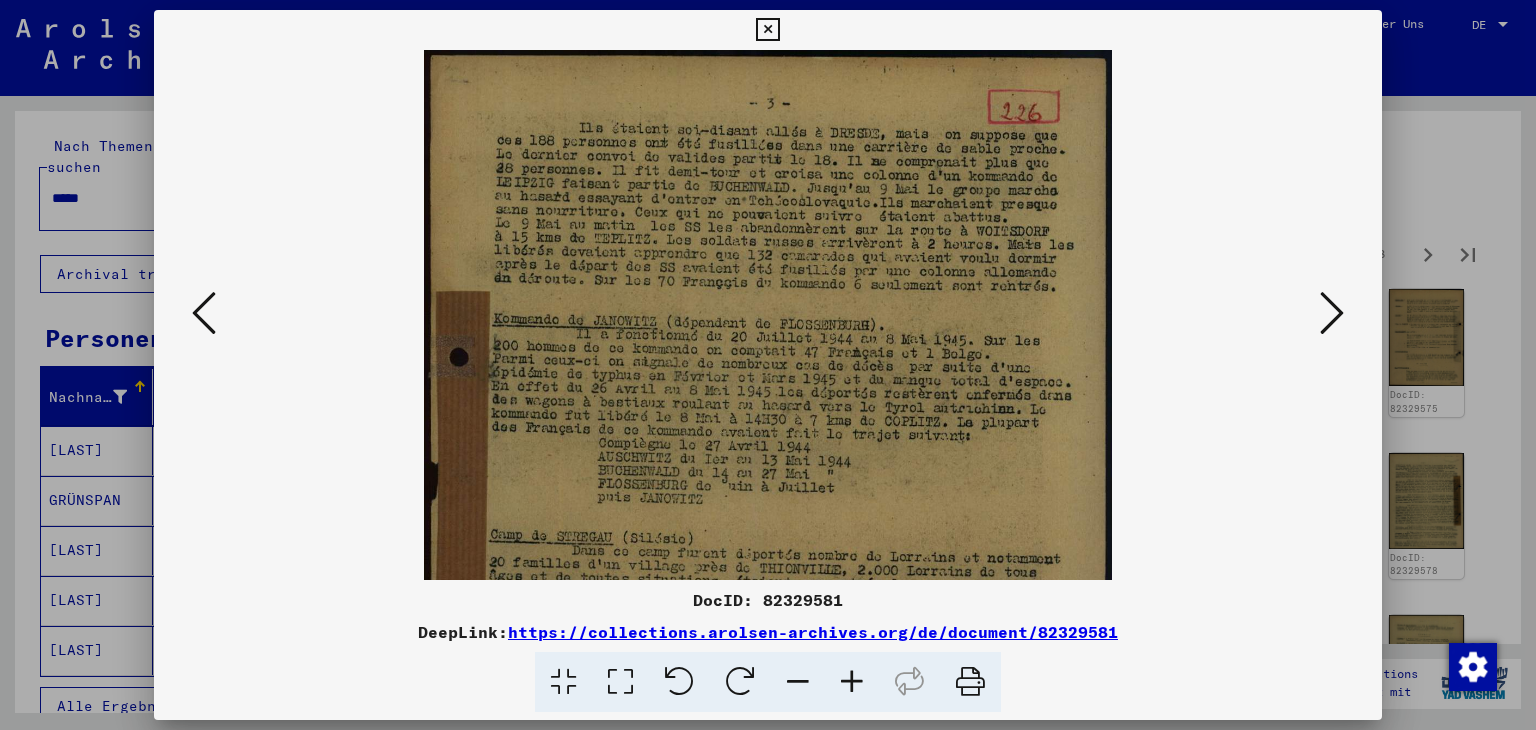 click at bounding box center [852, 682] 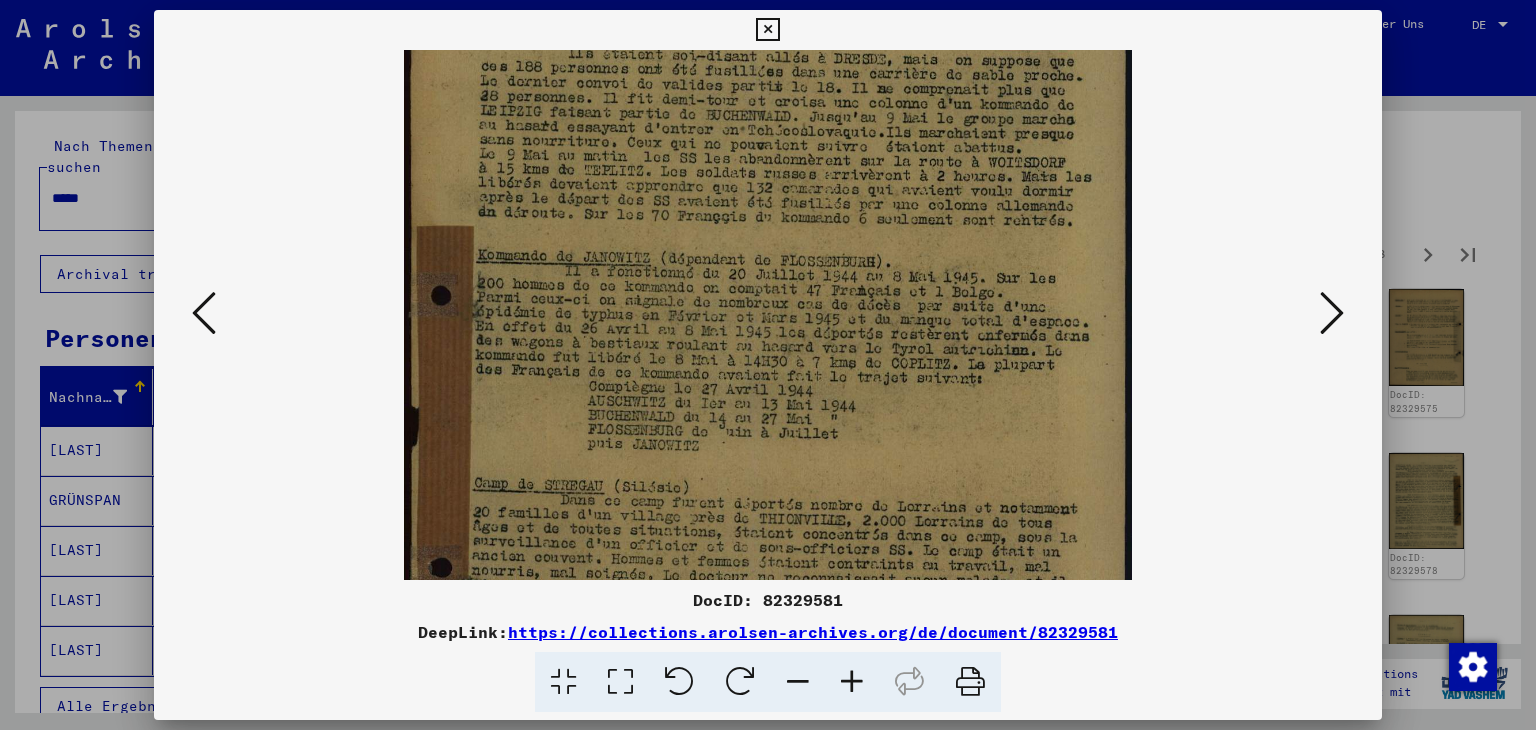 drag, startPoint x: 920, startPoint y: 489, endPoint x: 927, endPoint y: 449, distance: 40.60788 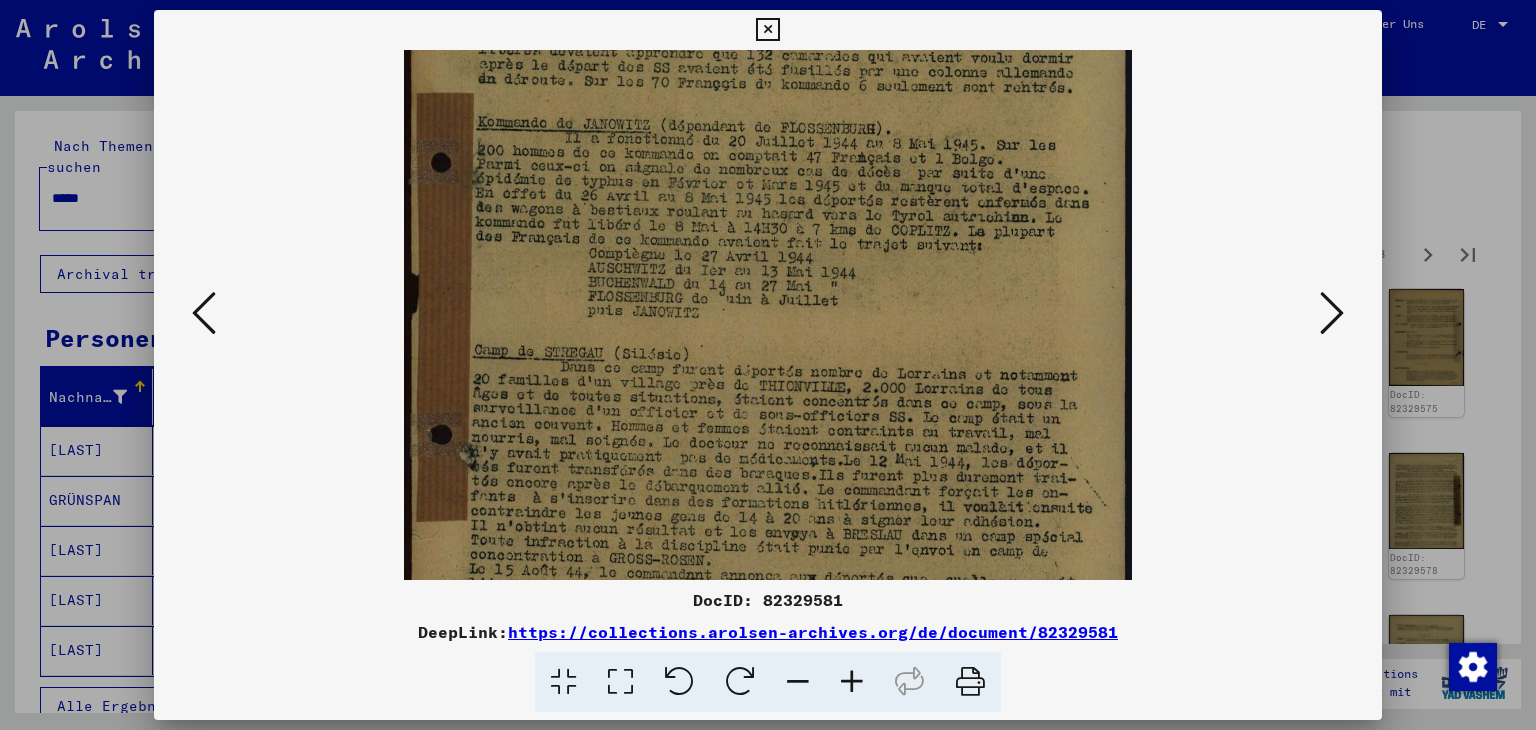 drag, startPoint x: 913, startPoint y: 482, endPoint x: 918, endPoint y: 352, distance: 130.09612 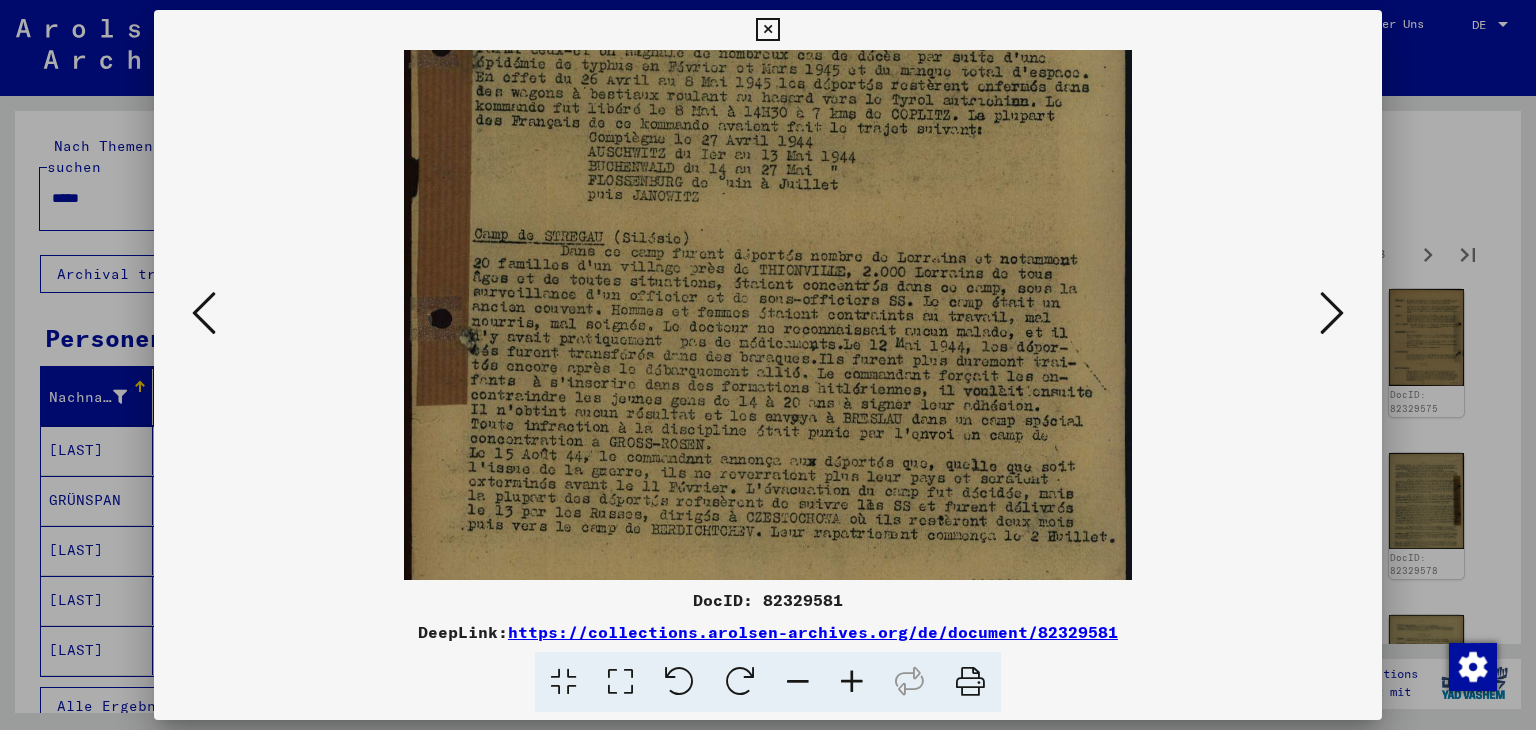 scroll, scrollTop: 400, scrollLeft: 0, axis: vertical 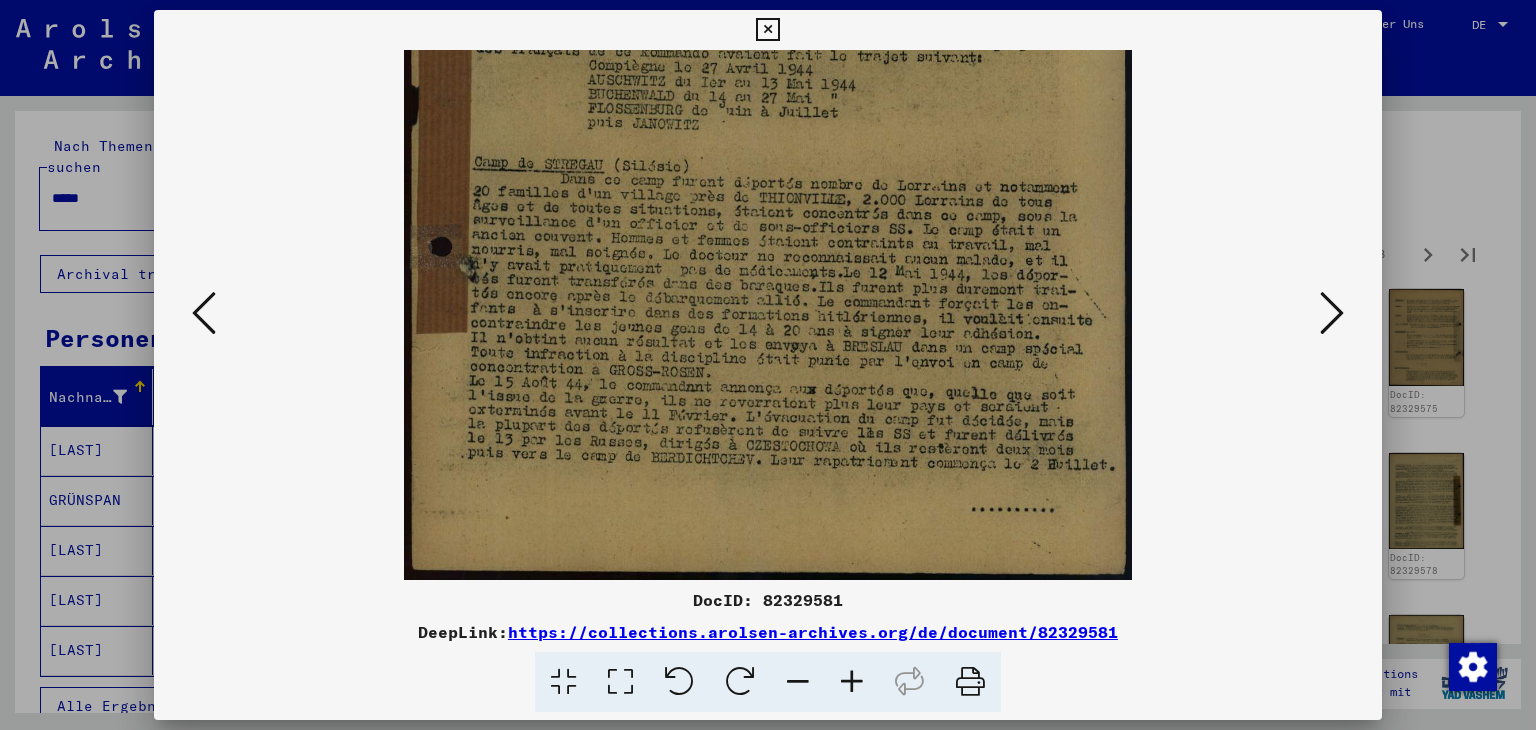 drag, startPoint x: 893, startPoint y: 406, endPoint x: 893, endPoint y: 293, distance: 113 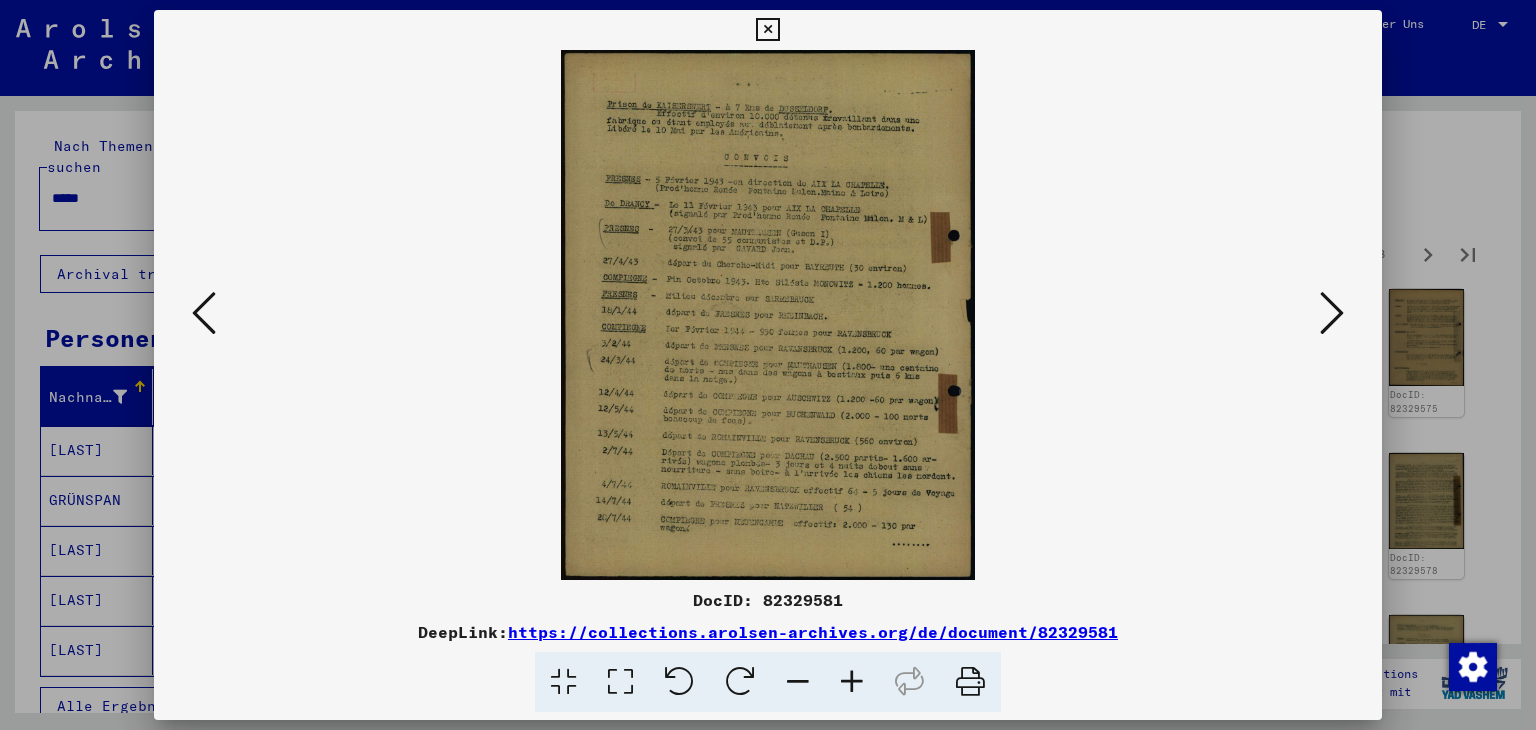 click at bounding box center [852, 682] 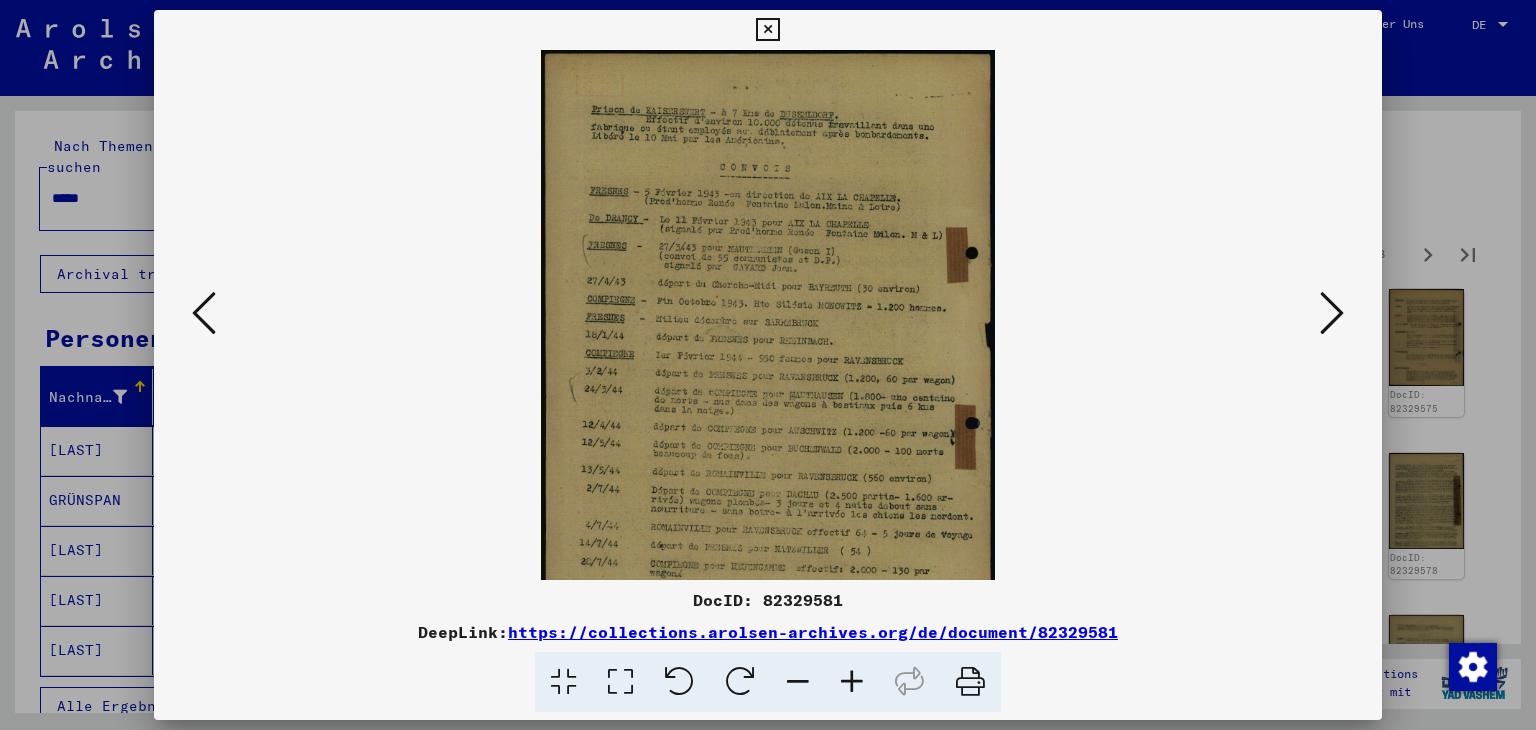 click at bounding box center (852, 682) 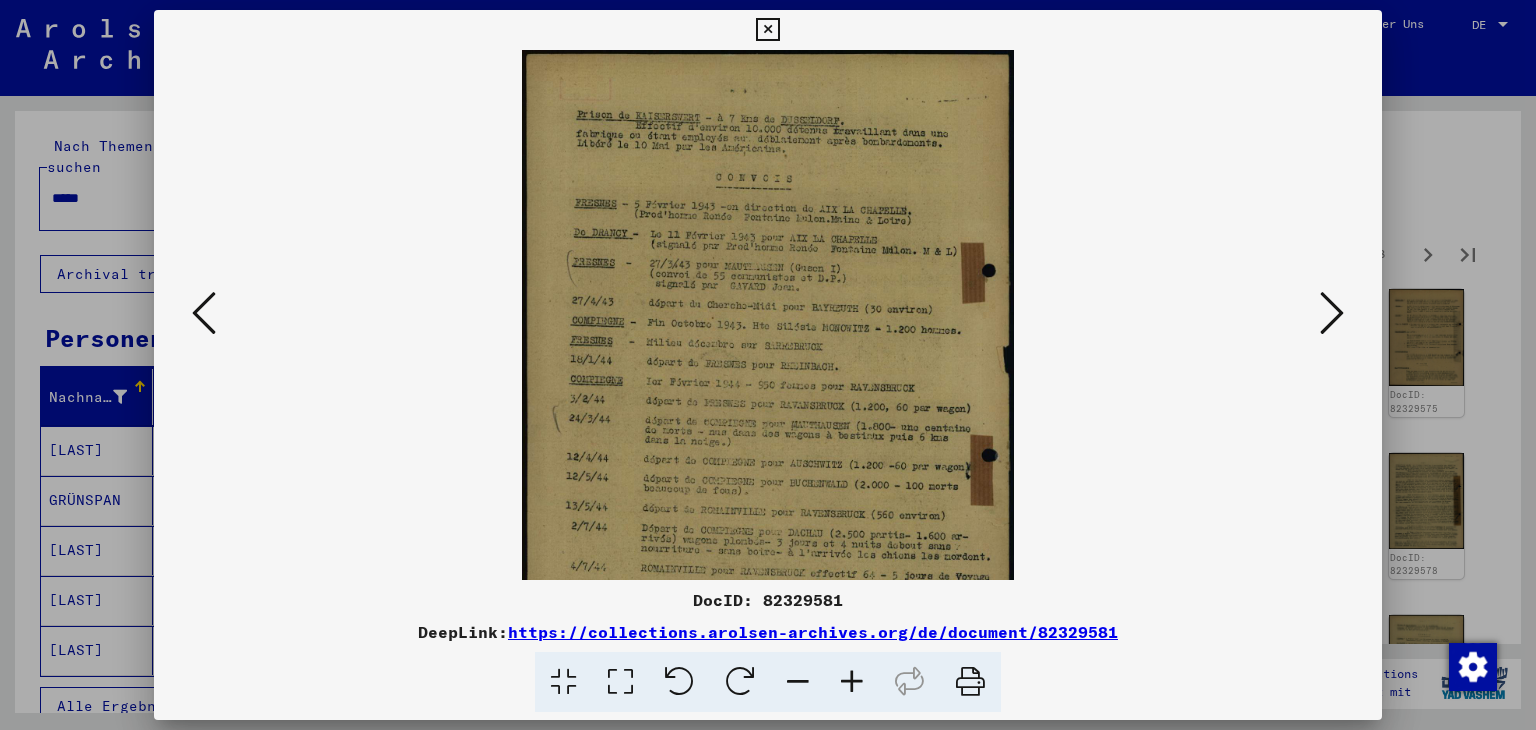 click at bounding box center (852, 682) 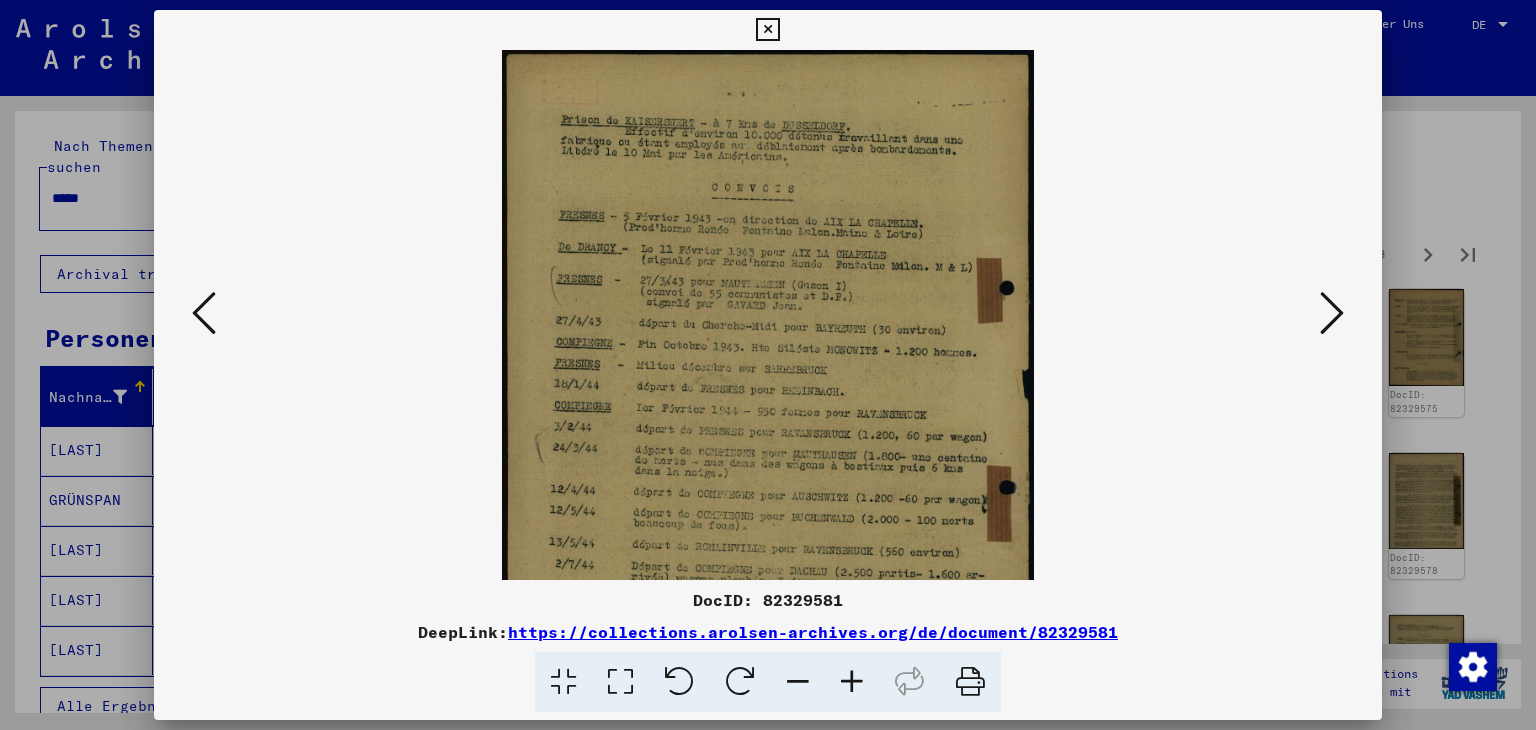 click at bounding box center (852, 682) 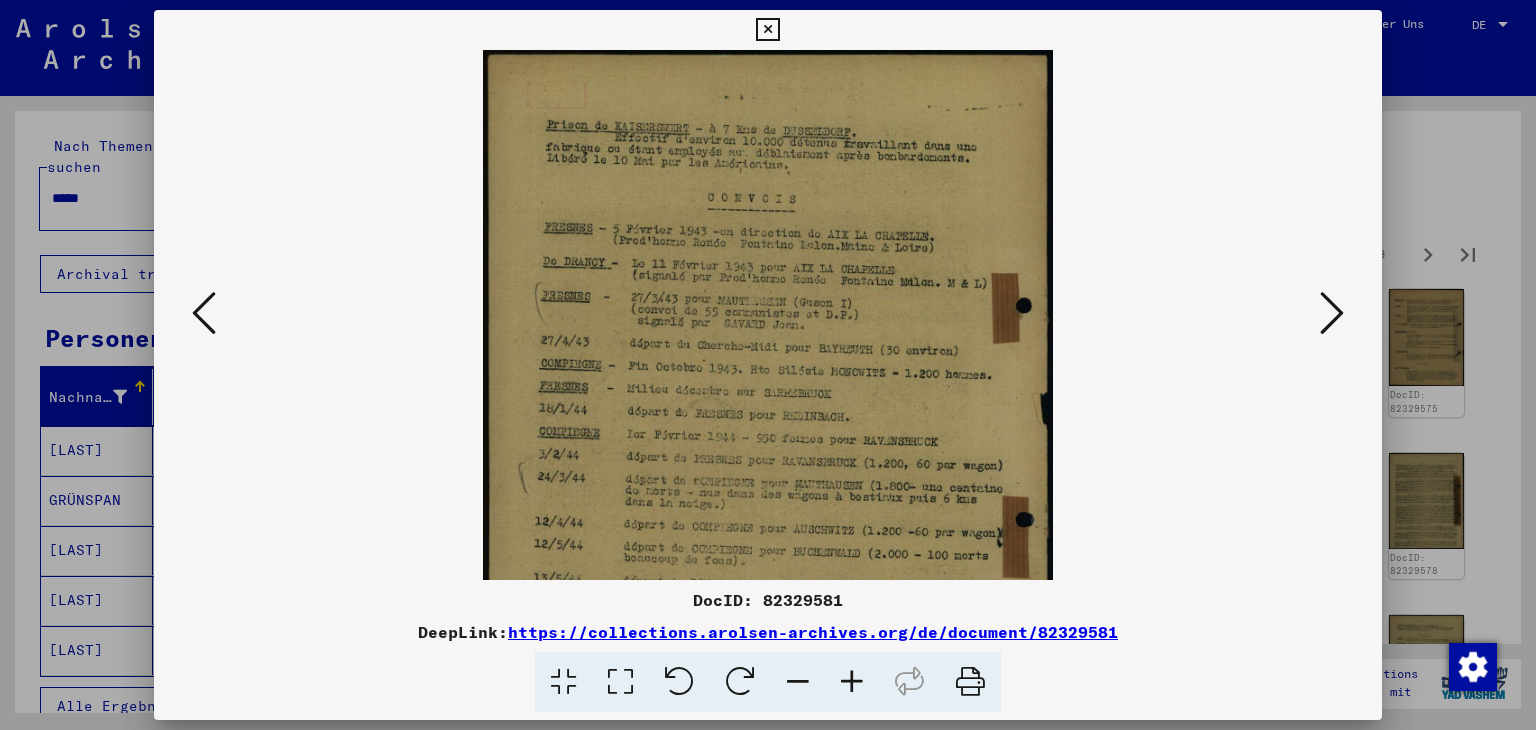 click at bounding box center (852, 682) 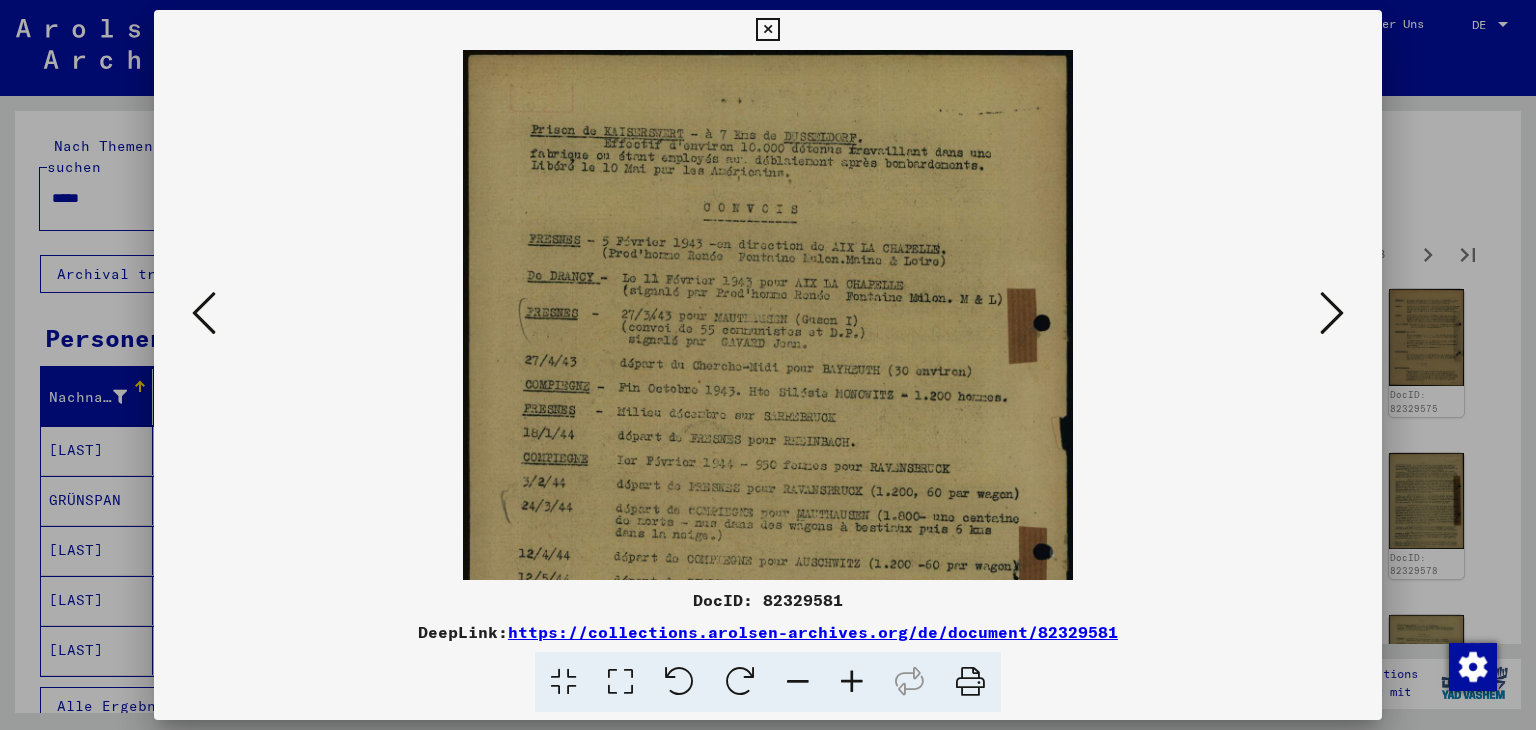 click at bounding box center [852, 682] 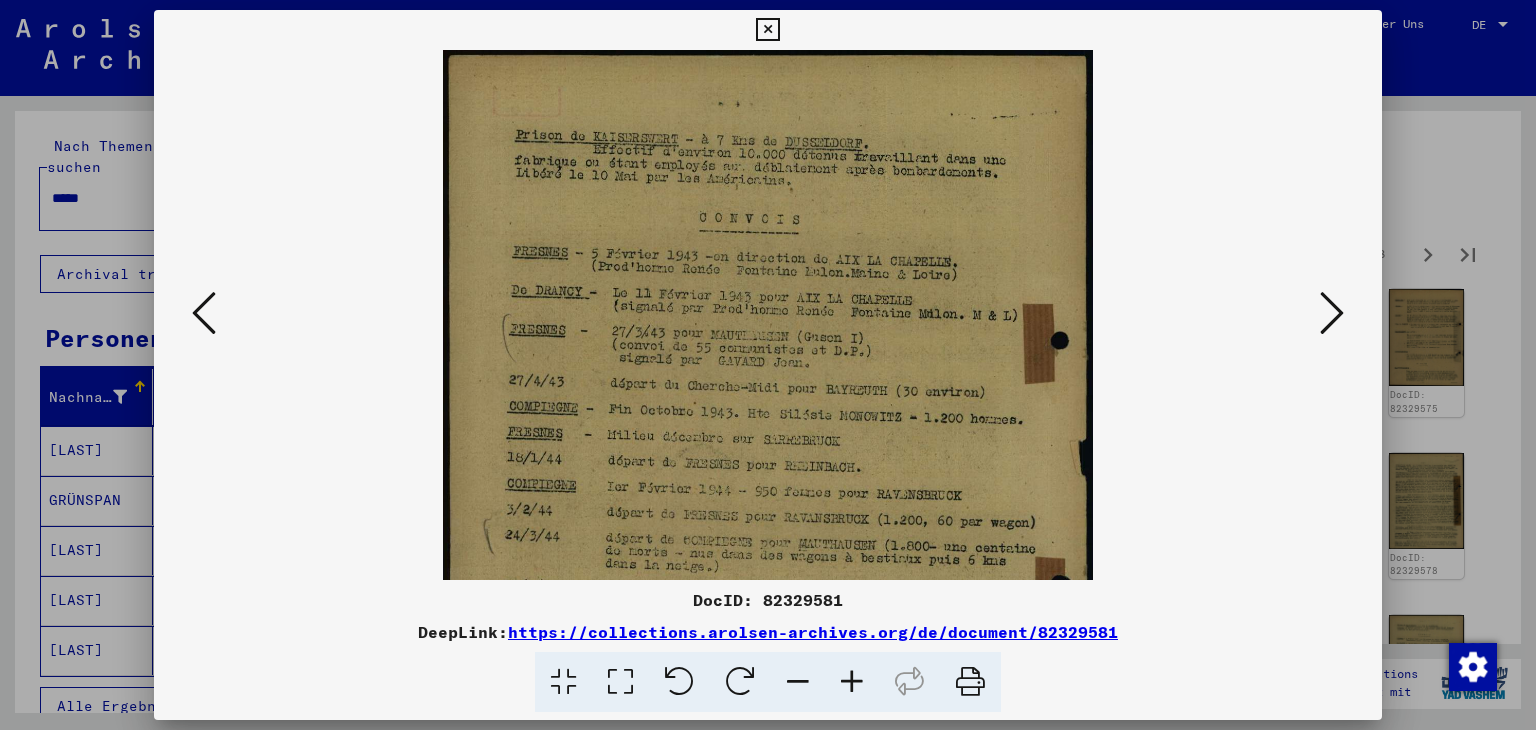 click at bounding box center (852, 682) 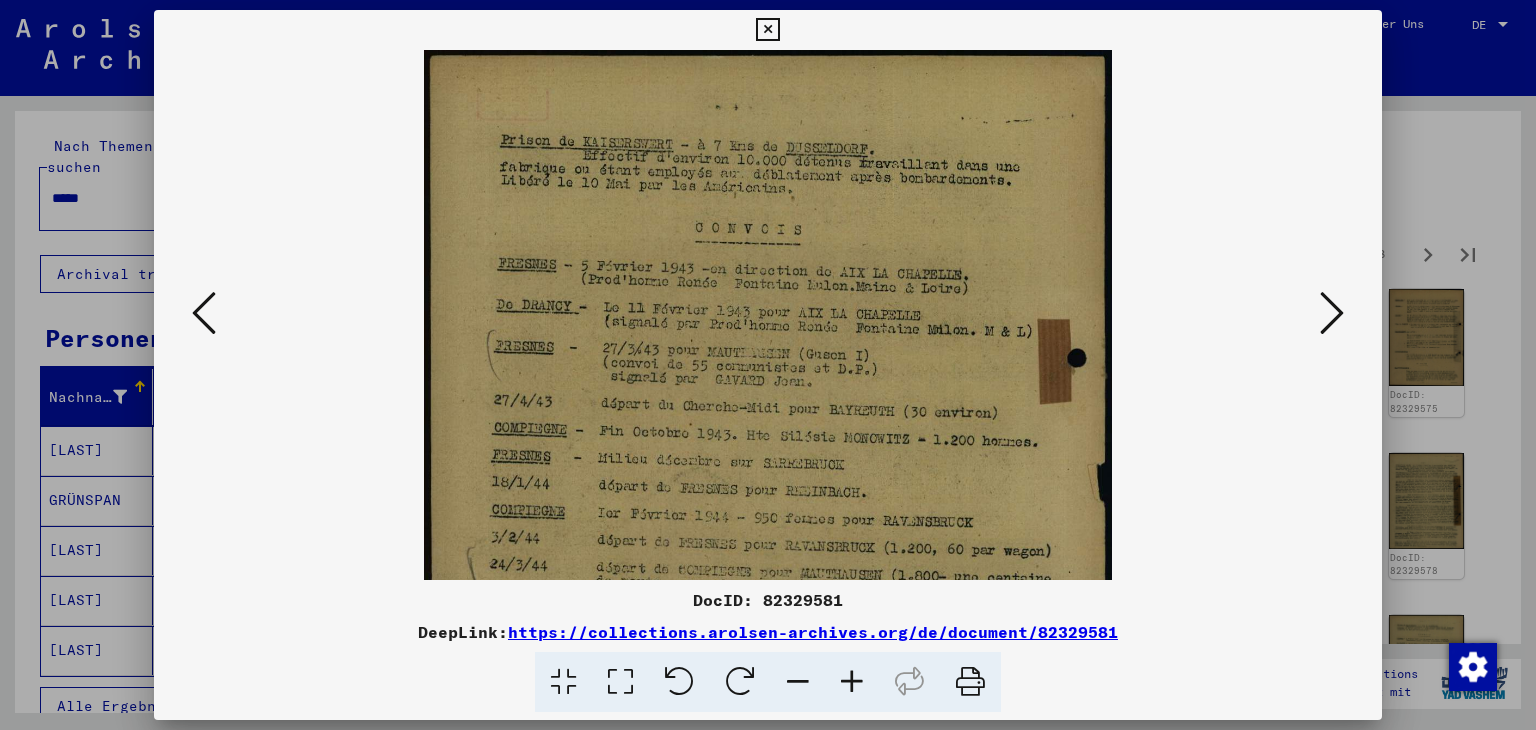 click at bounding box center [852, 682] 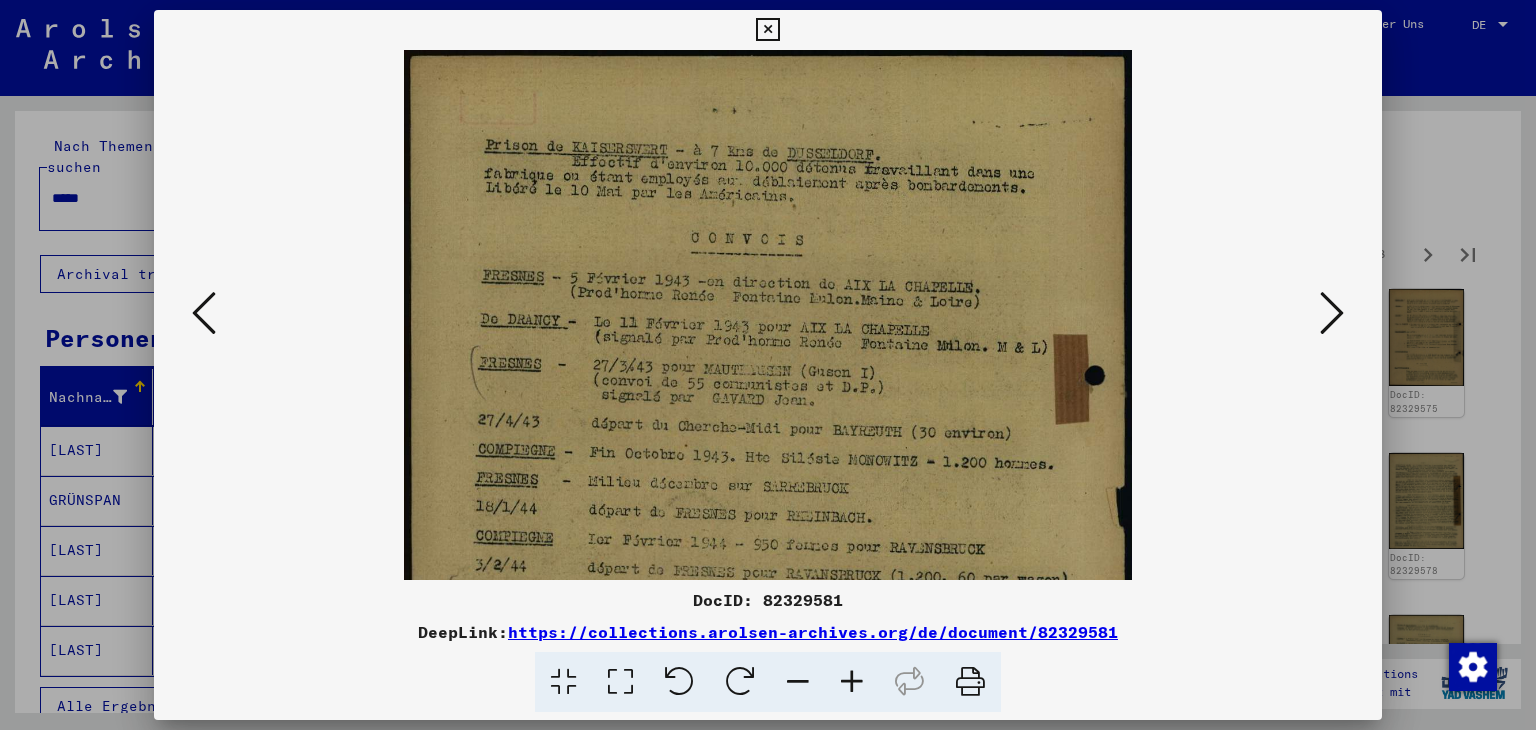 drag, startPoint x: 836, startPoint y: 660, endPoint x: 818, endPoint y: 637, distance: 29.206163 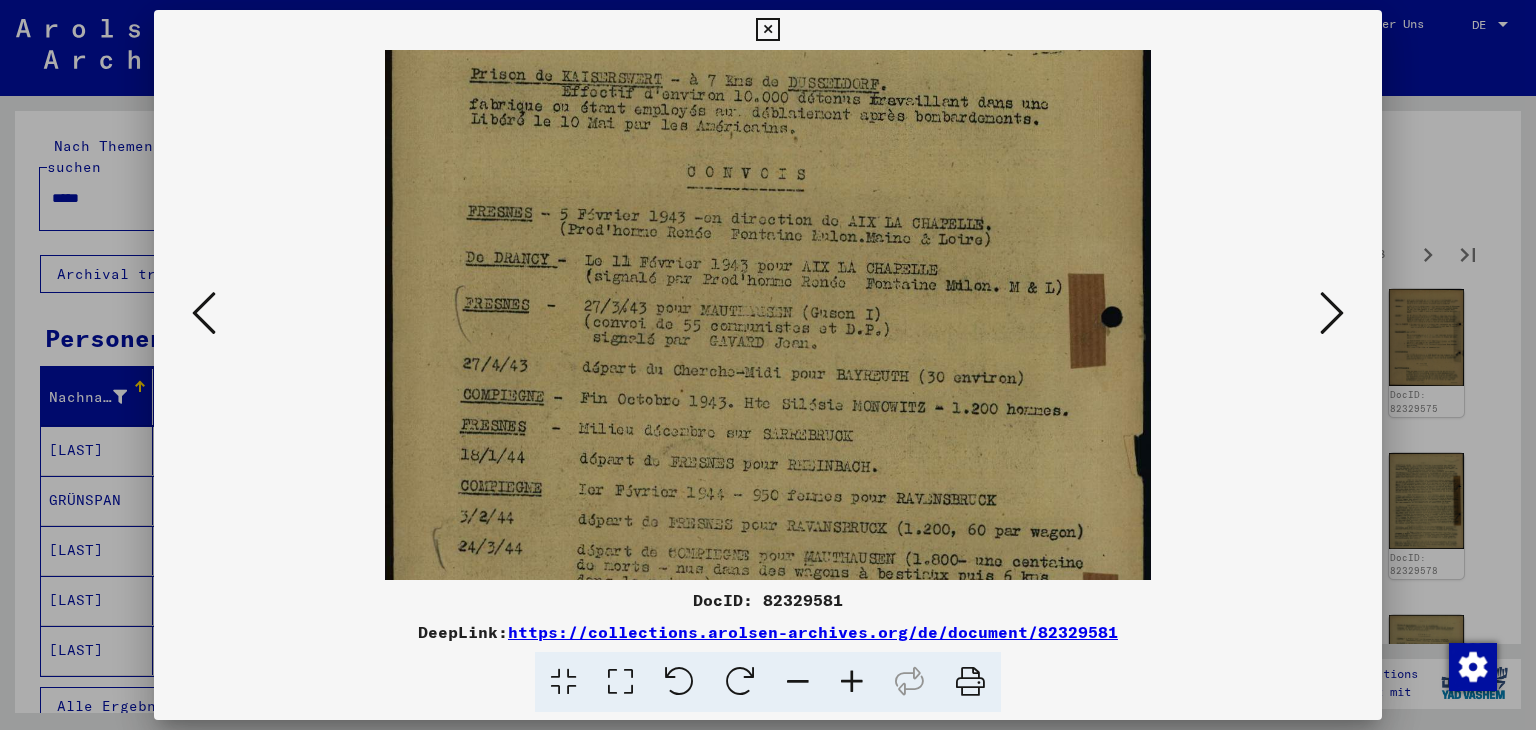 drag, startPoint x: 868, startPoint y: 530, endPoint x: 843, endPoint y: 321, distance: 210.4899 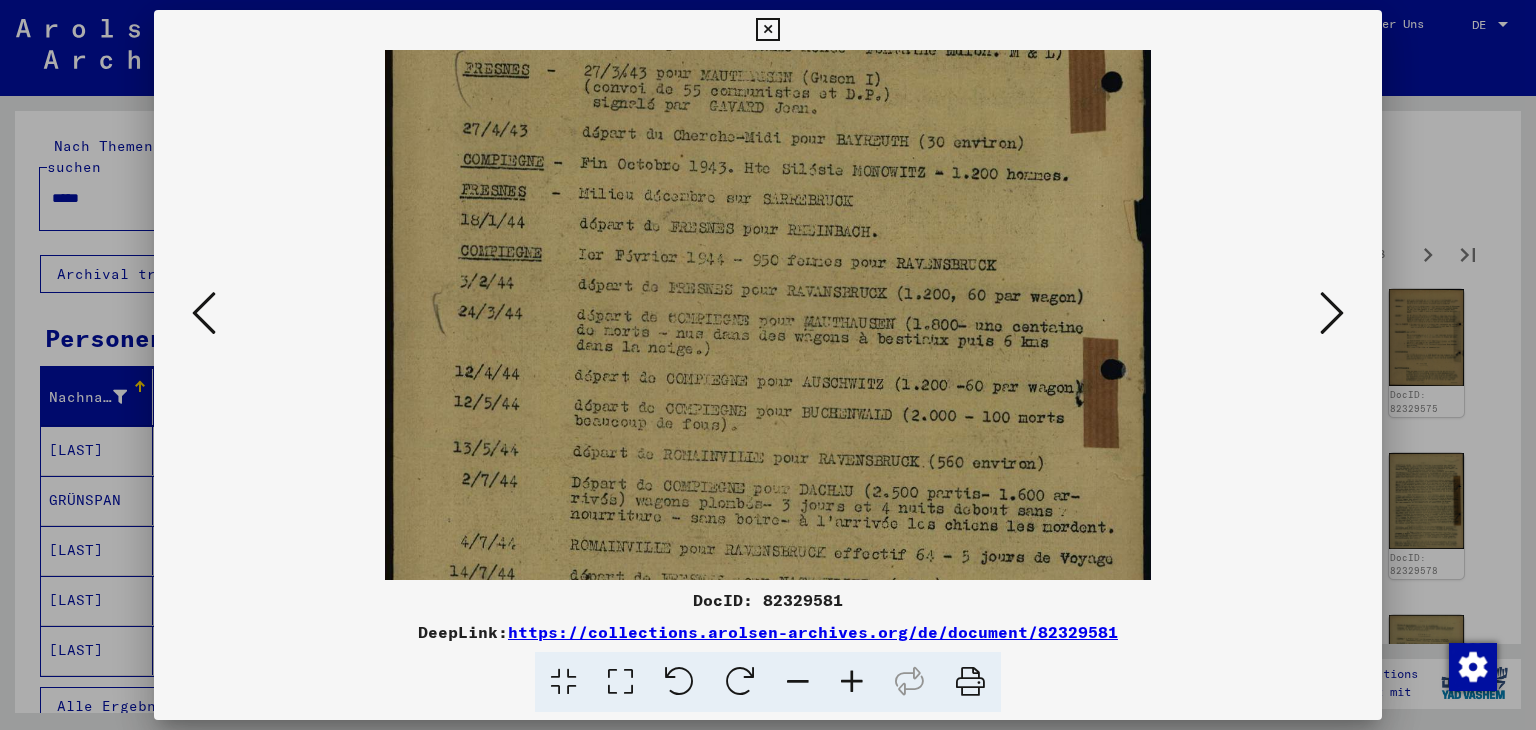 drag, startPoint x: 840, startPoint y: 442, endPoint x: 831, endPoint y: 302, distance: 140.28899 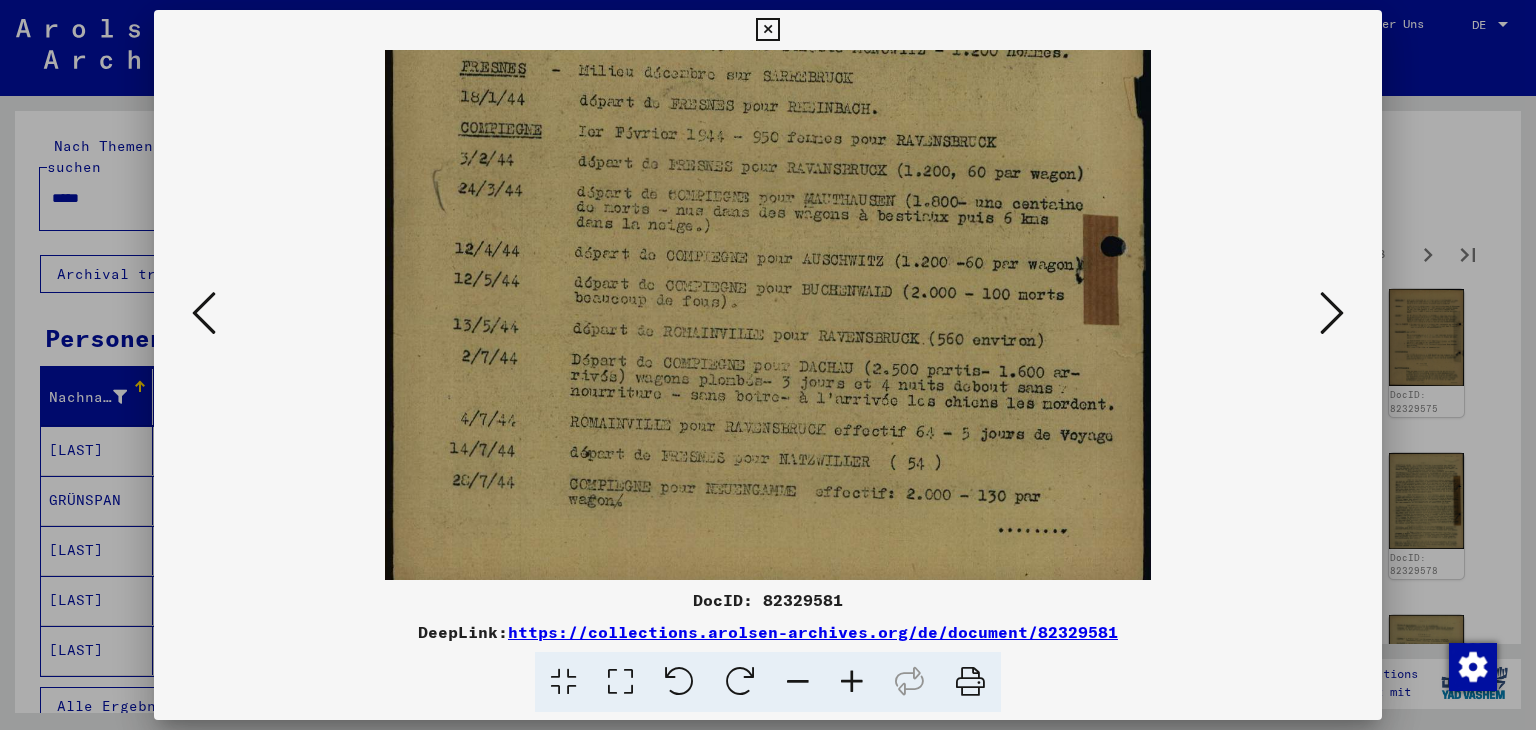 drag, startPoint x: 844, startPoint y: 447, endPoint x: 832, endPoint y: 338, distance: 109.65856 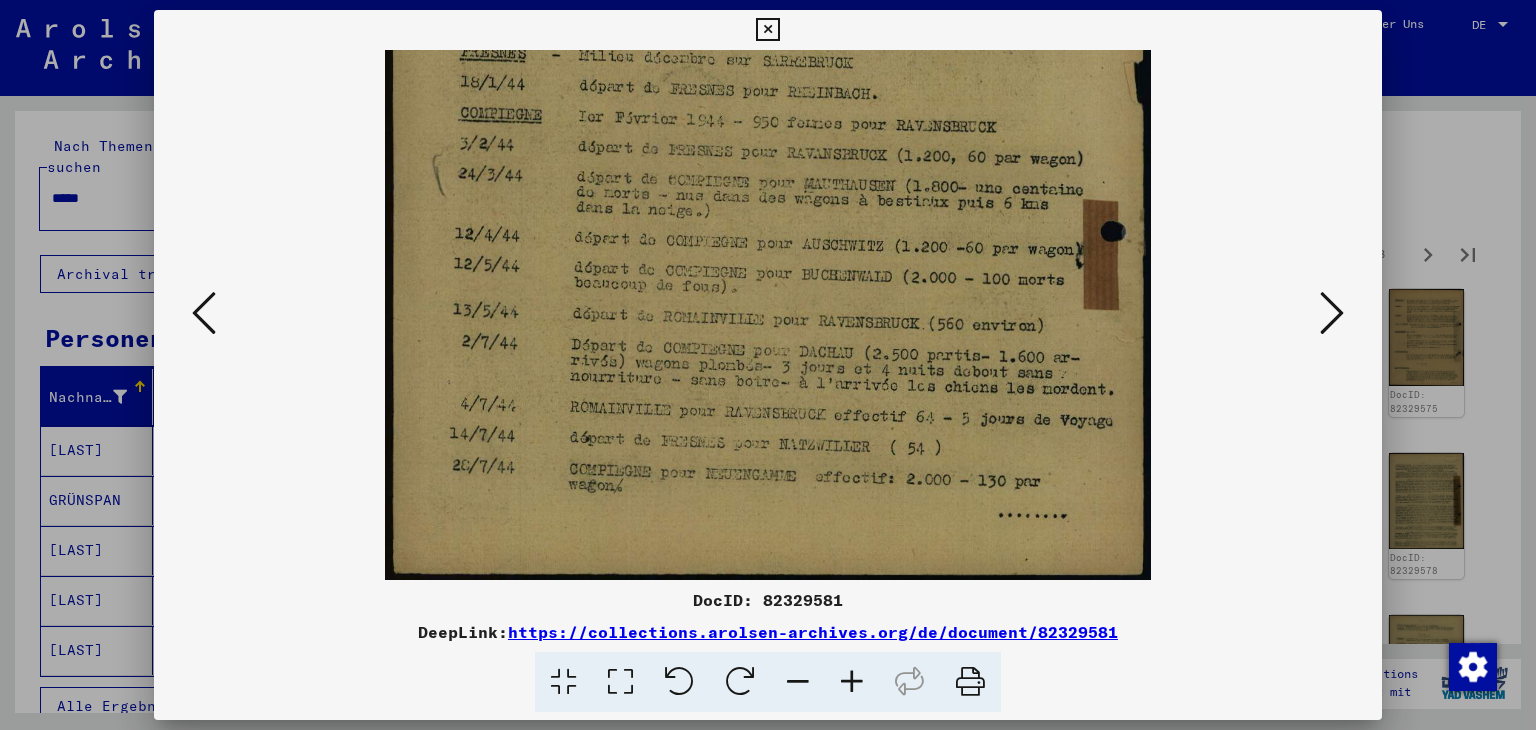 click at bounding box center (1332, 313) 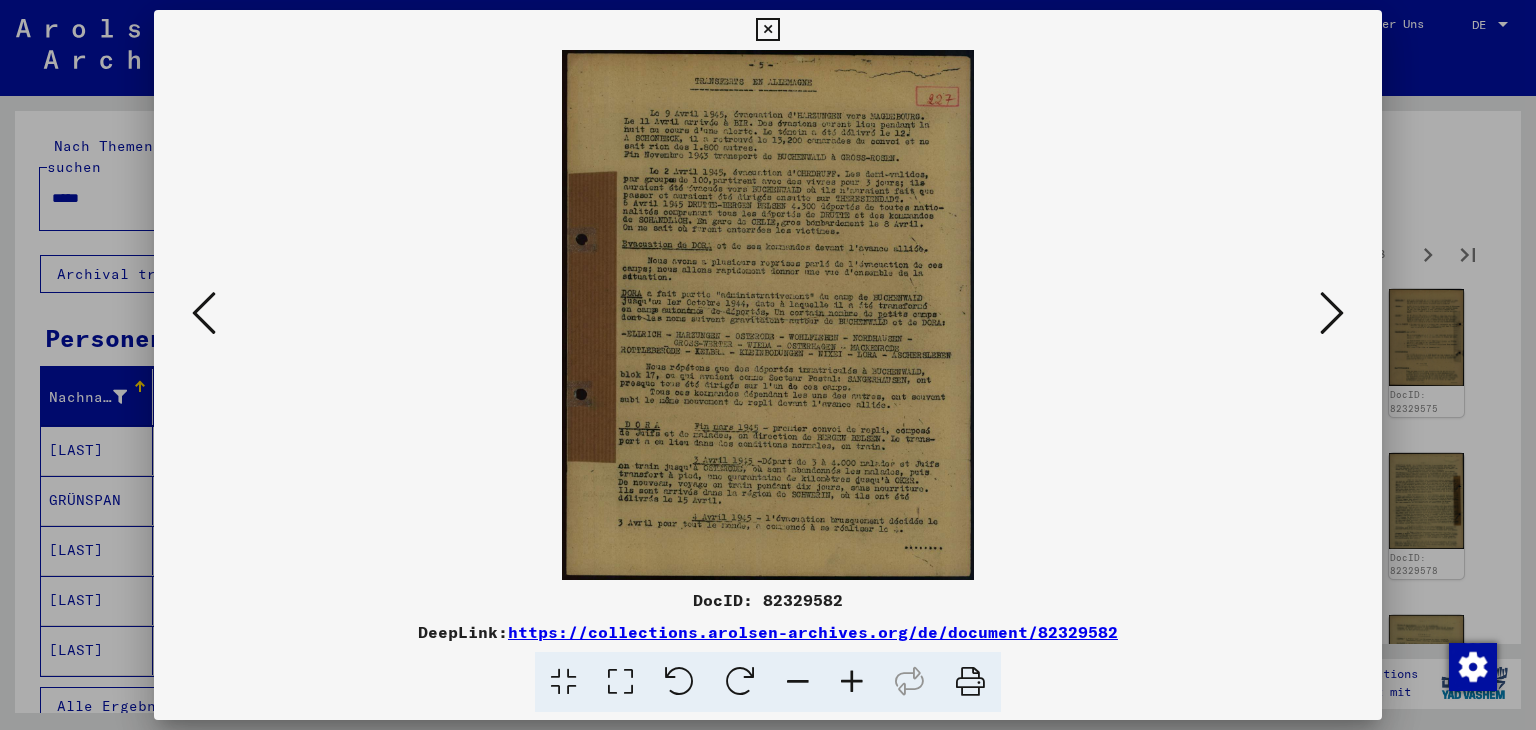 click at bounding box center (852, 682) 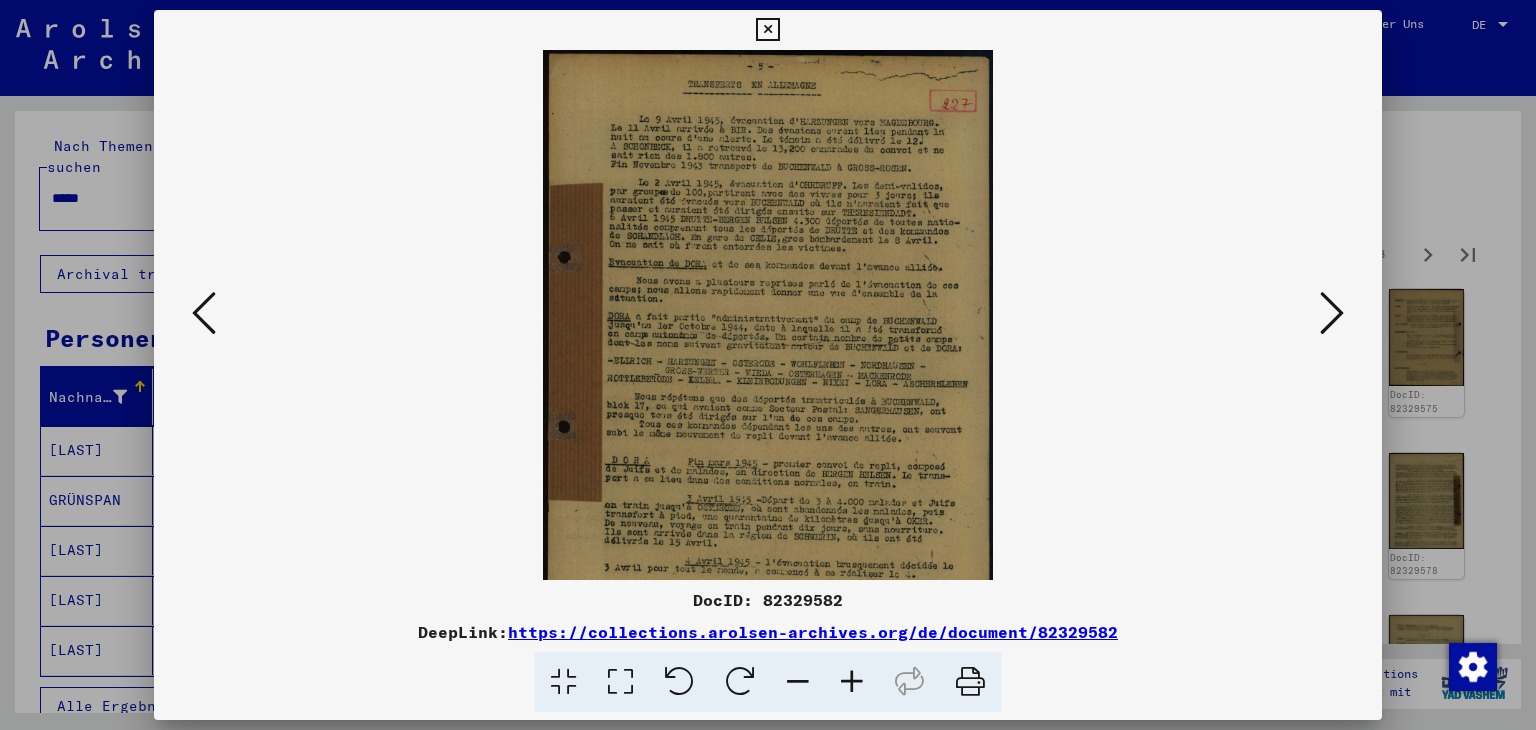 click at bounding box center (852, 682) 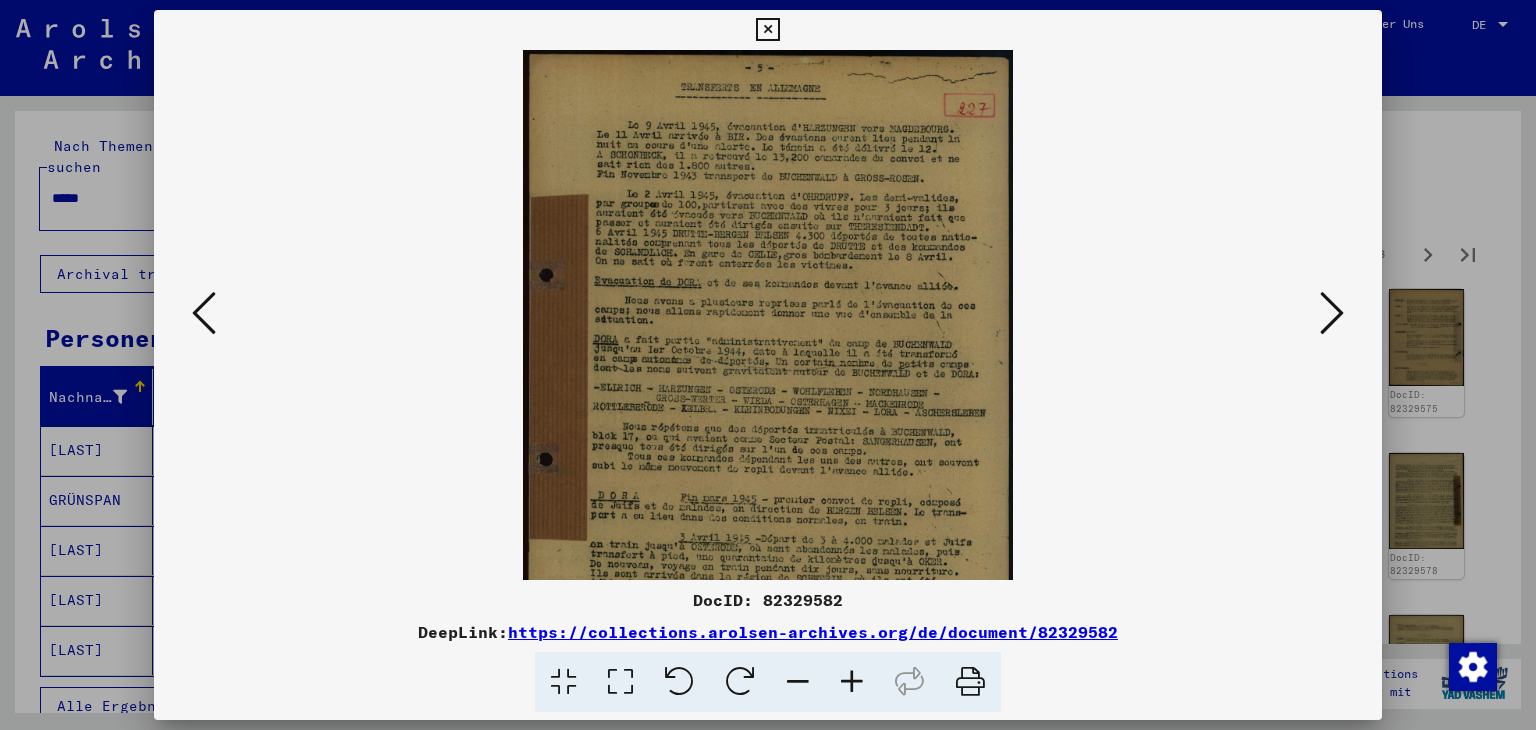 click at bounding box center [852, 682] 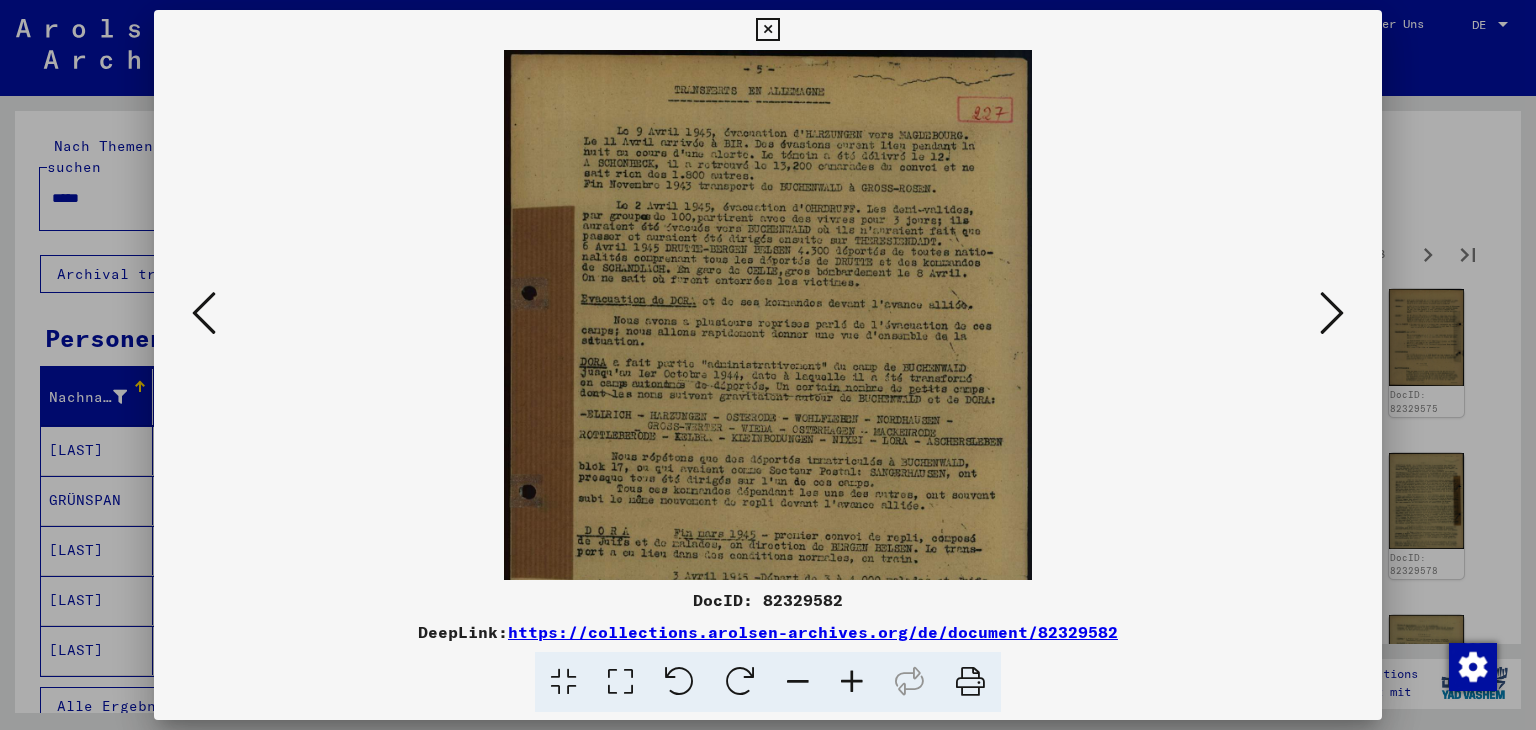 click at bounding box center (852, 682) 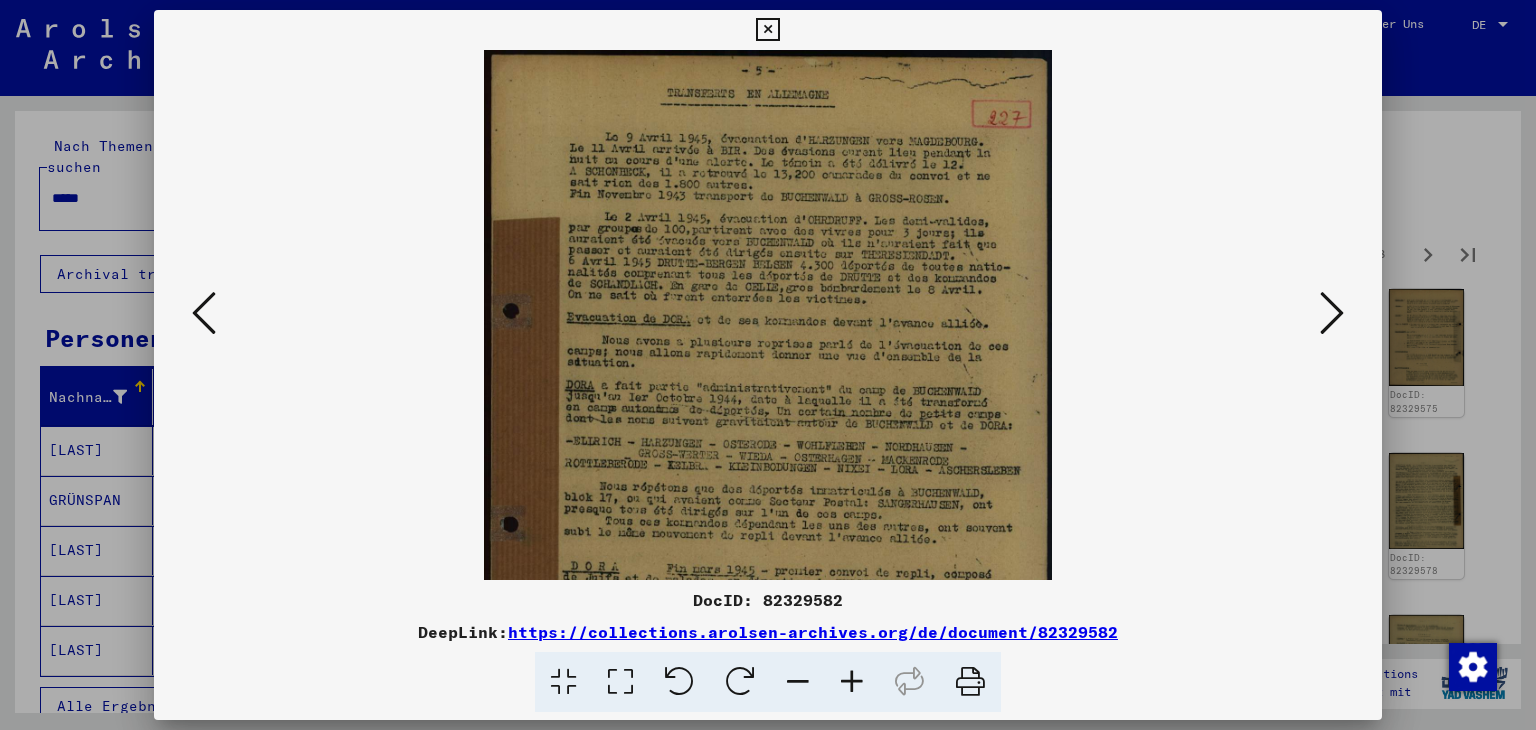 click at bounding box center (852, 682) 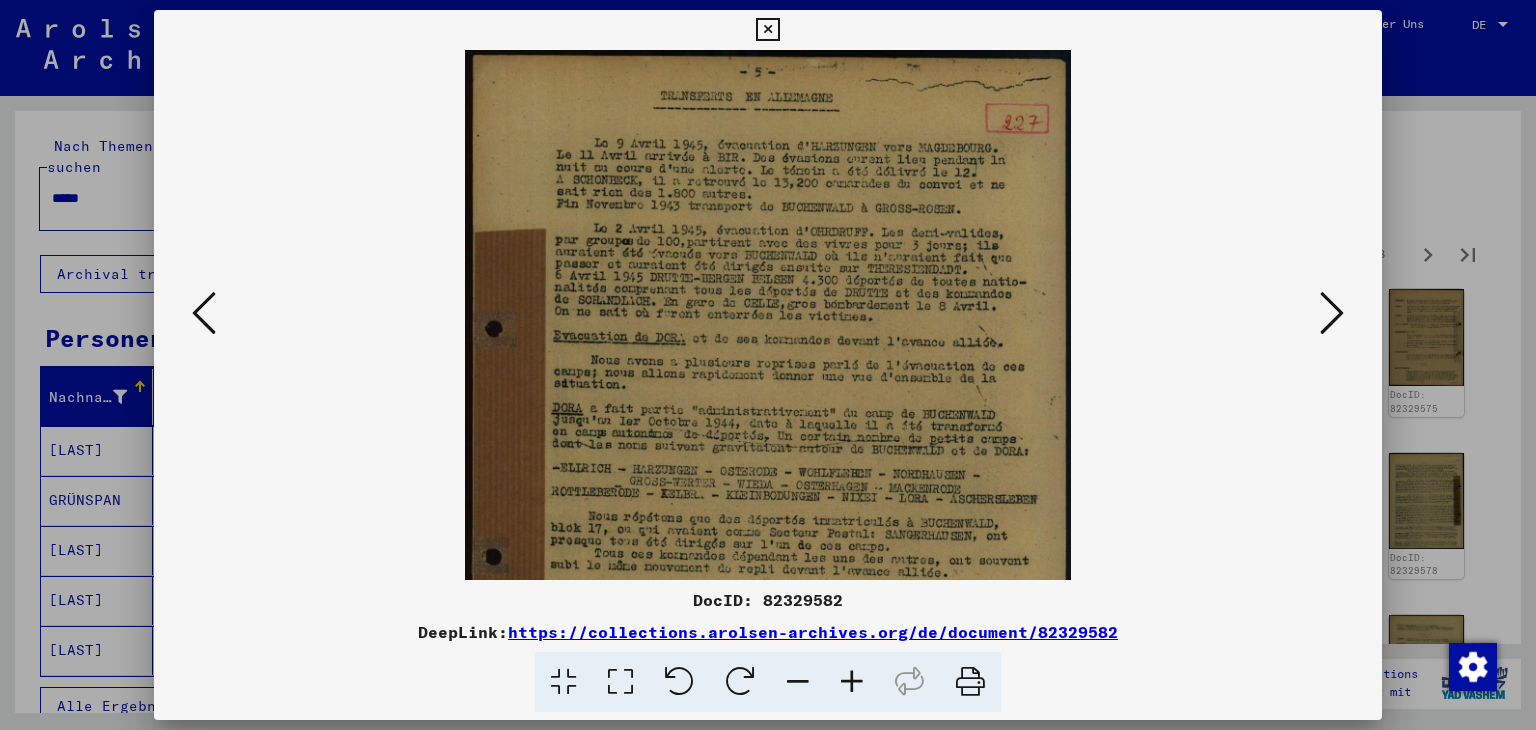 click at bounding box center [852, 682] 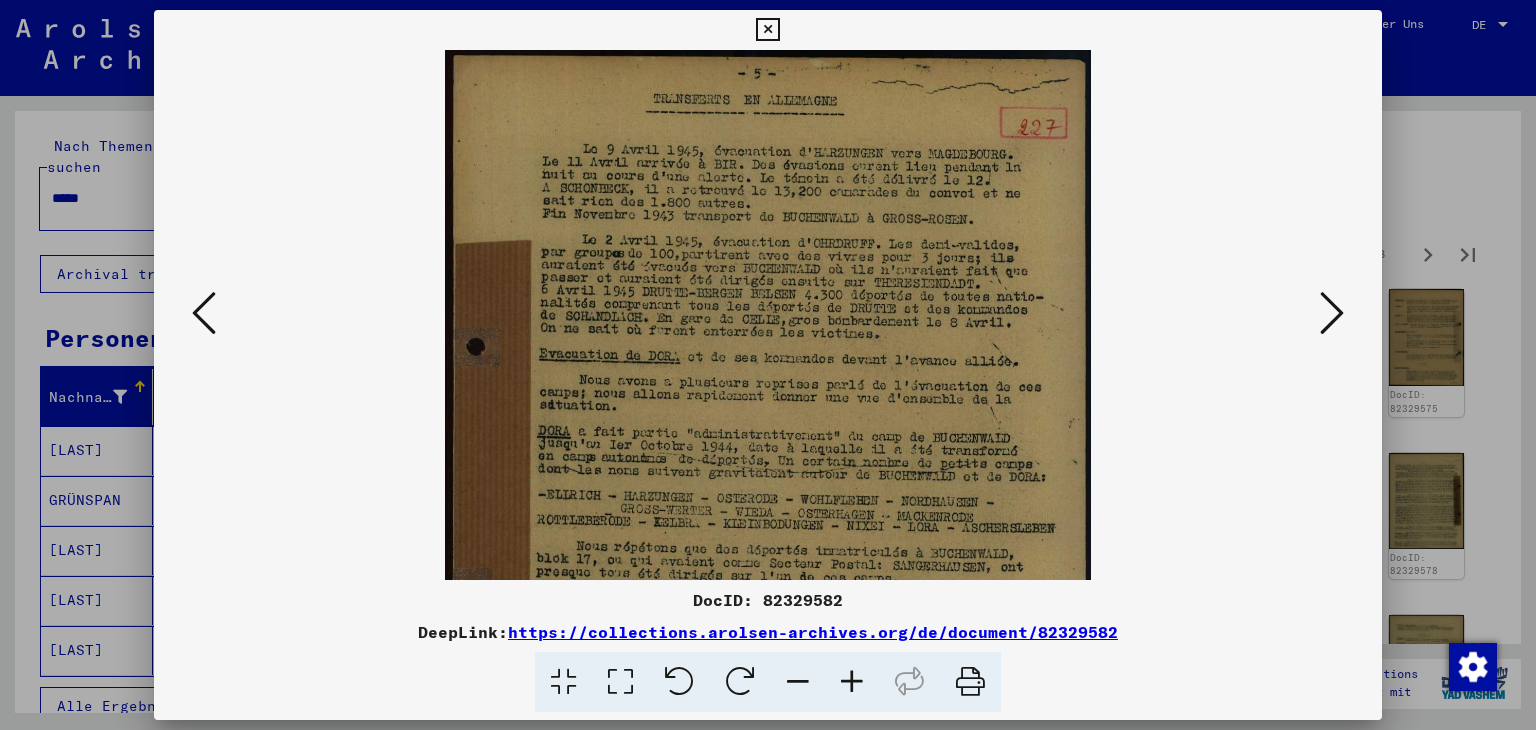 click at bounding box center (852, 682) 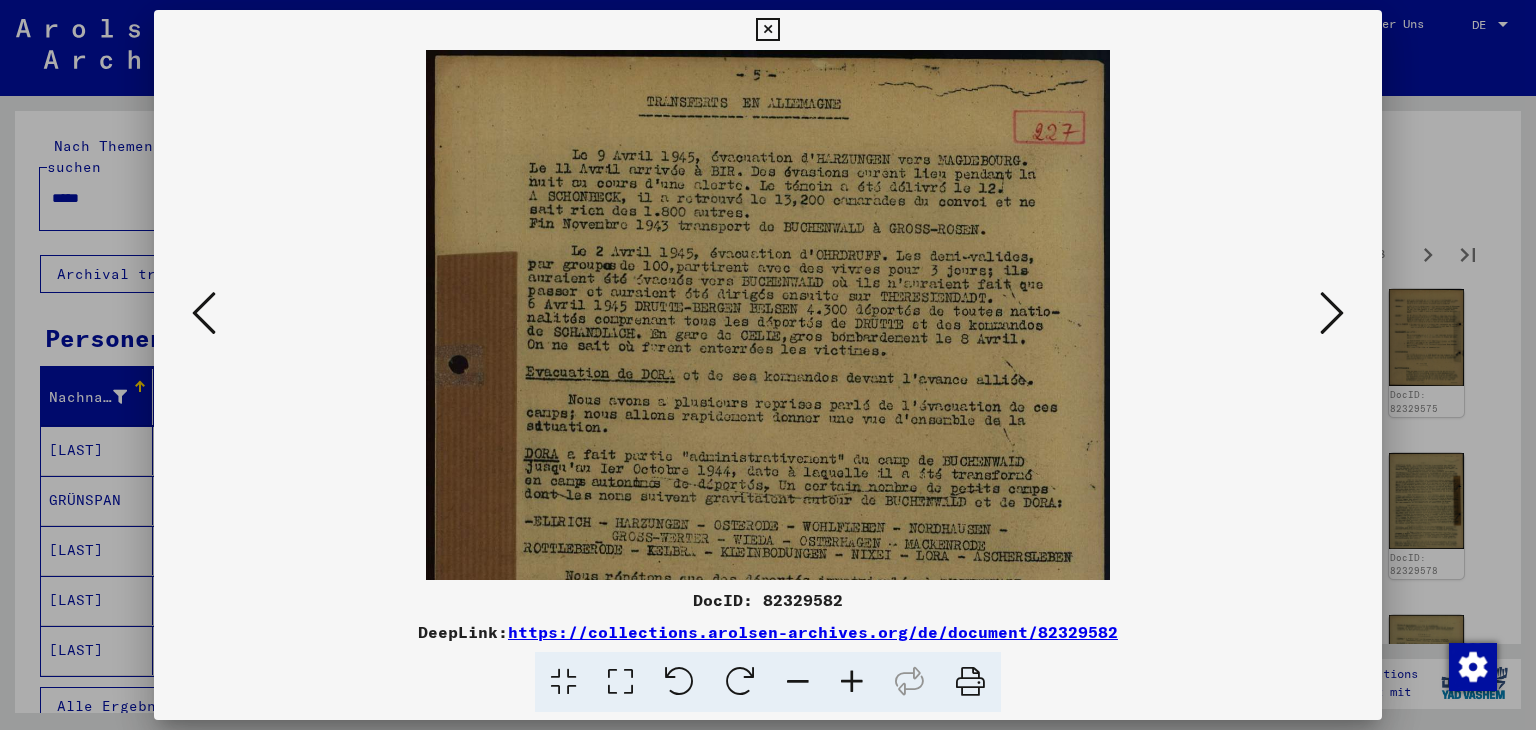 click on "DocID: 82329582  DeepLink:  https://collections.arolsen-archives.org/de/document/82329582" at bounding box center [768, 650] 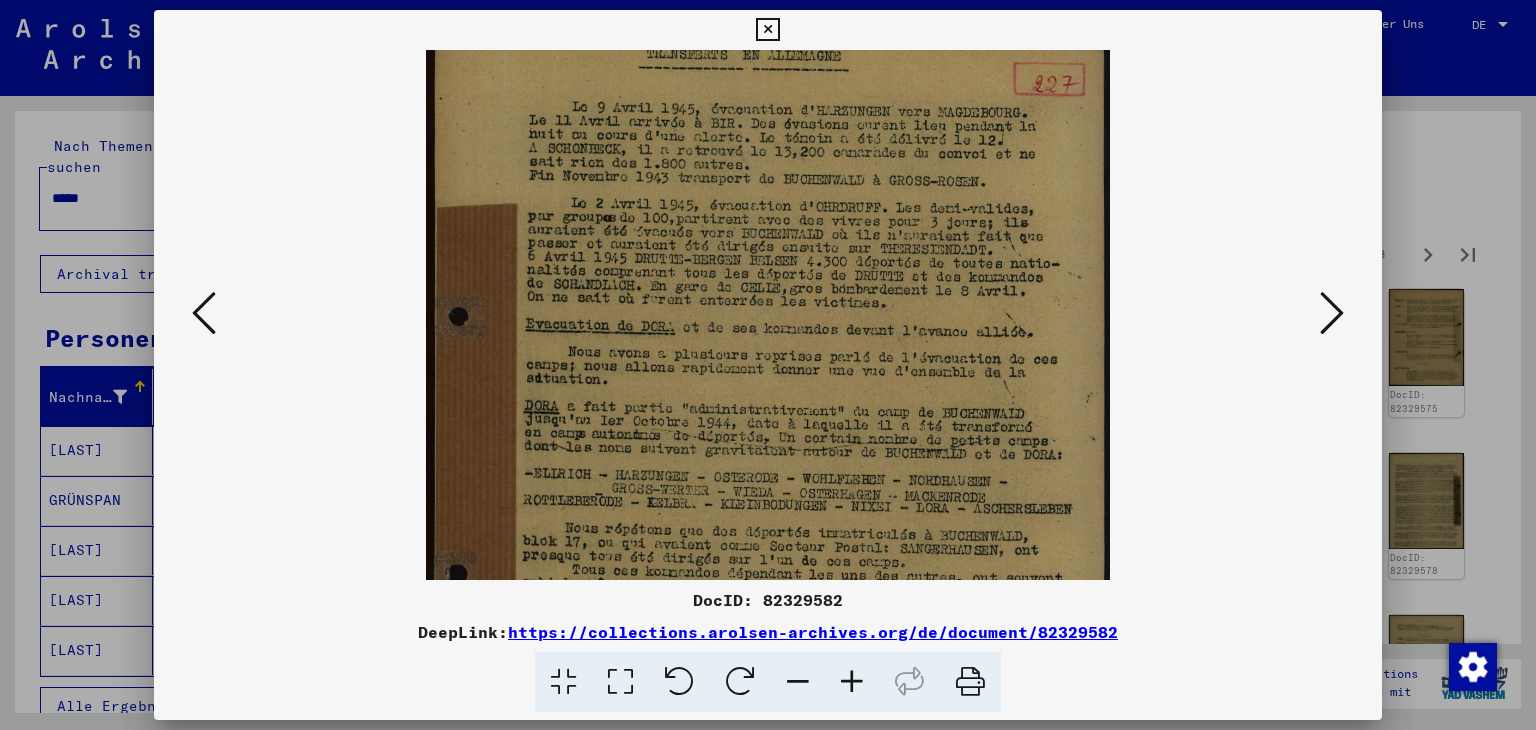 drag, startPoint x: 892, startPoint y: 522, endPoint x: 888, endPoint y: 473, distance: 49.162994 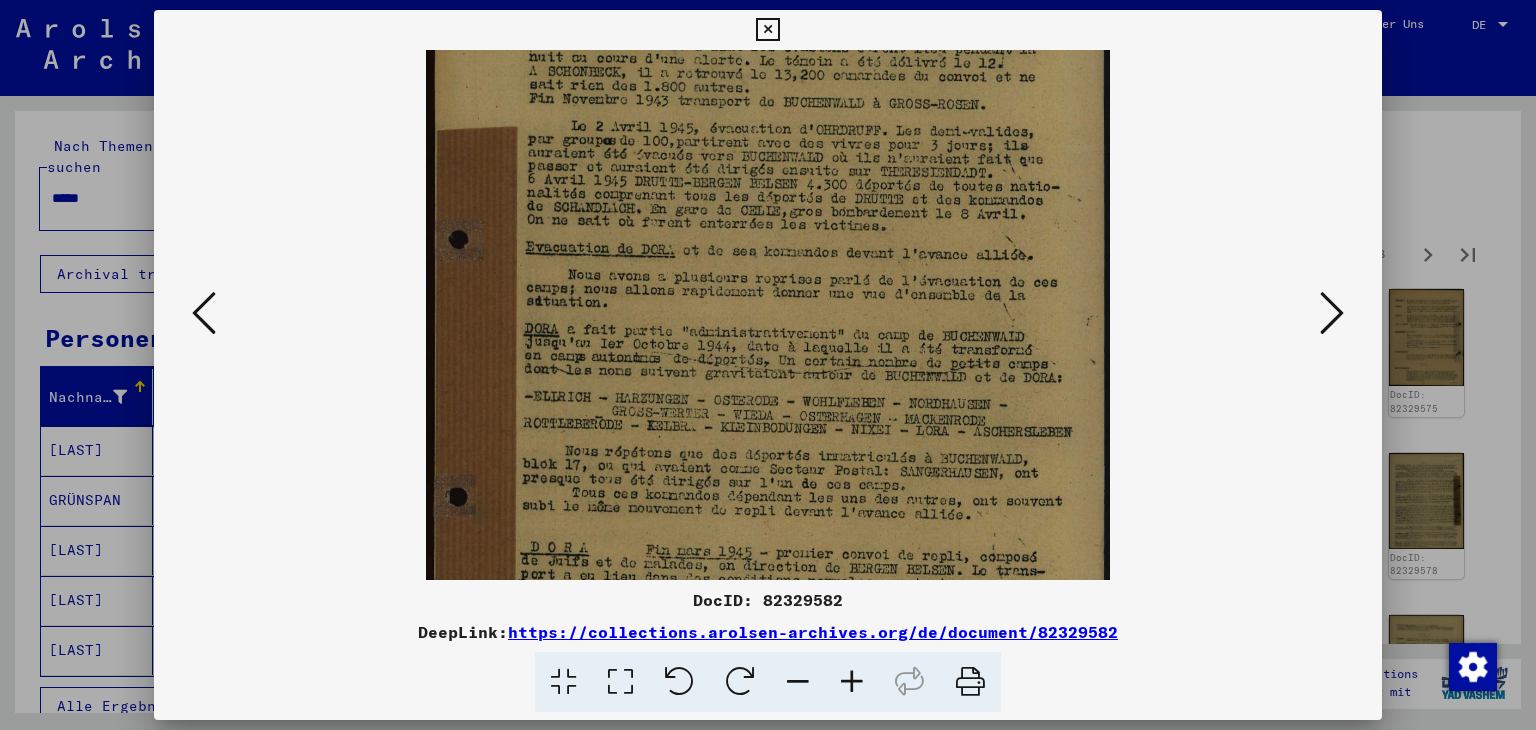 drag, startPoint x: 883, startPoint y: 491, endPoint x: 888, endPoint y: 414, distance: 77.16217 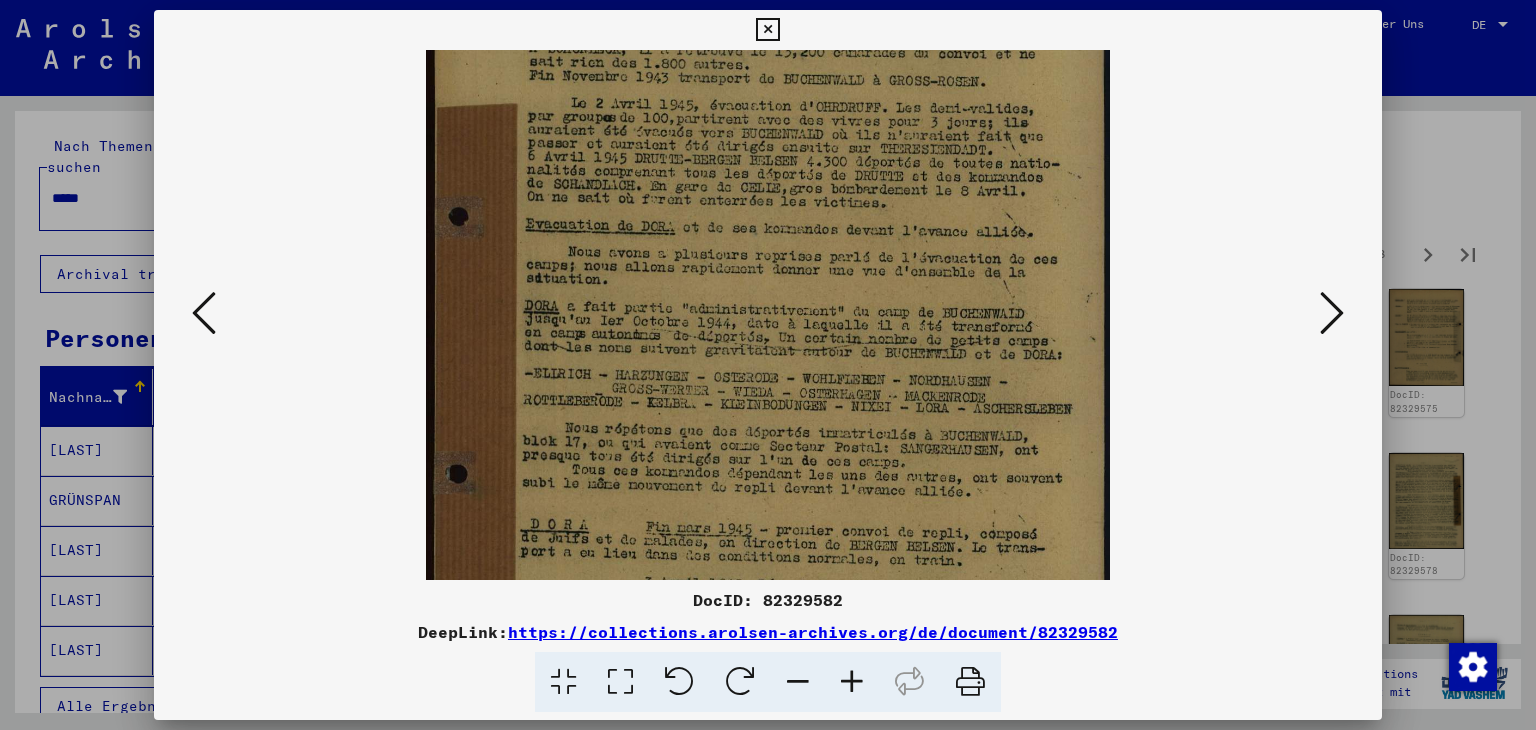 scroll, scrollTop: 174, scrollLeft: 0, axis: vertical 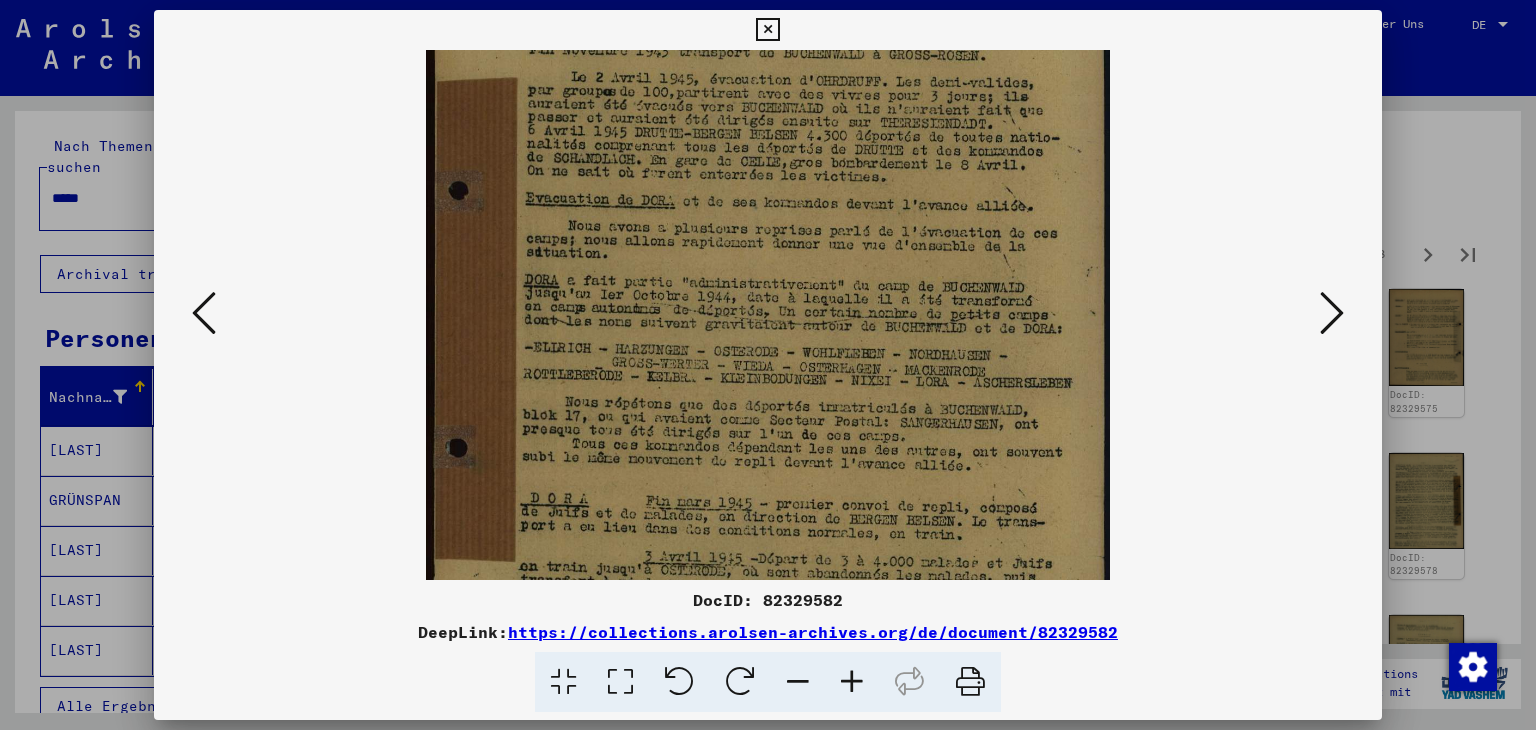 drag, startPoint x: 882, startPoint y: 477, endPoint x: 884, endPoint y: 430, distance: 47.042534 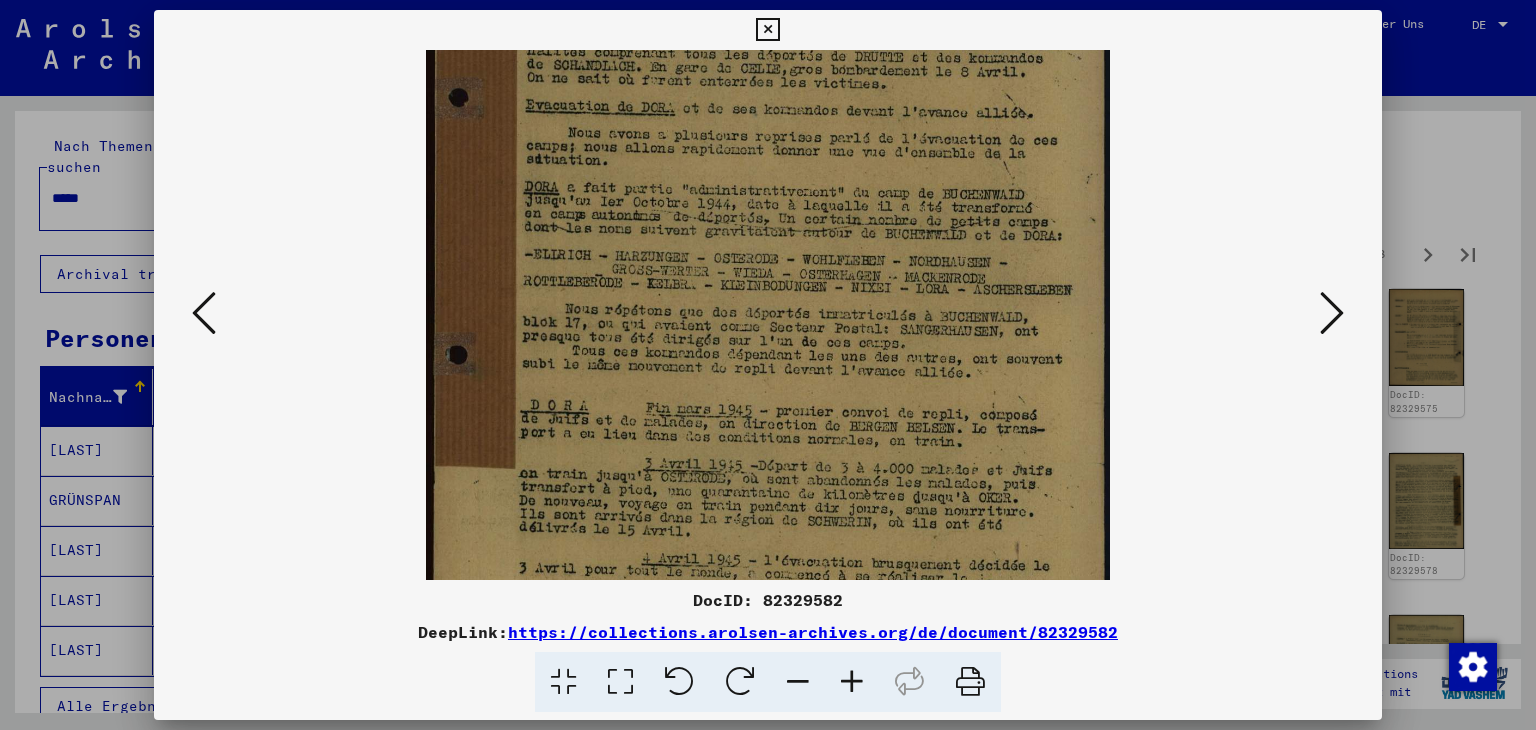 drag, startPoint x: 917, startPoint y: 488, endPoint x: 917, endPoint y: 425, distance: 63 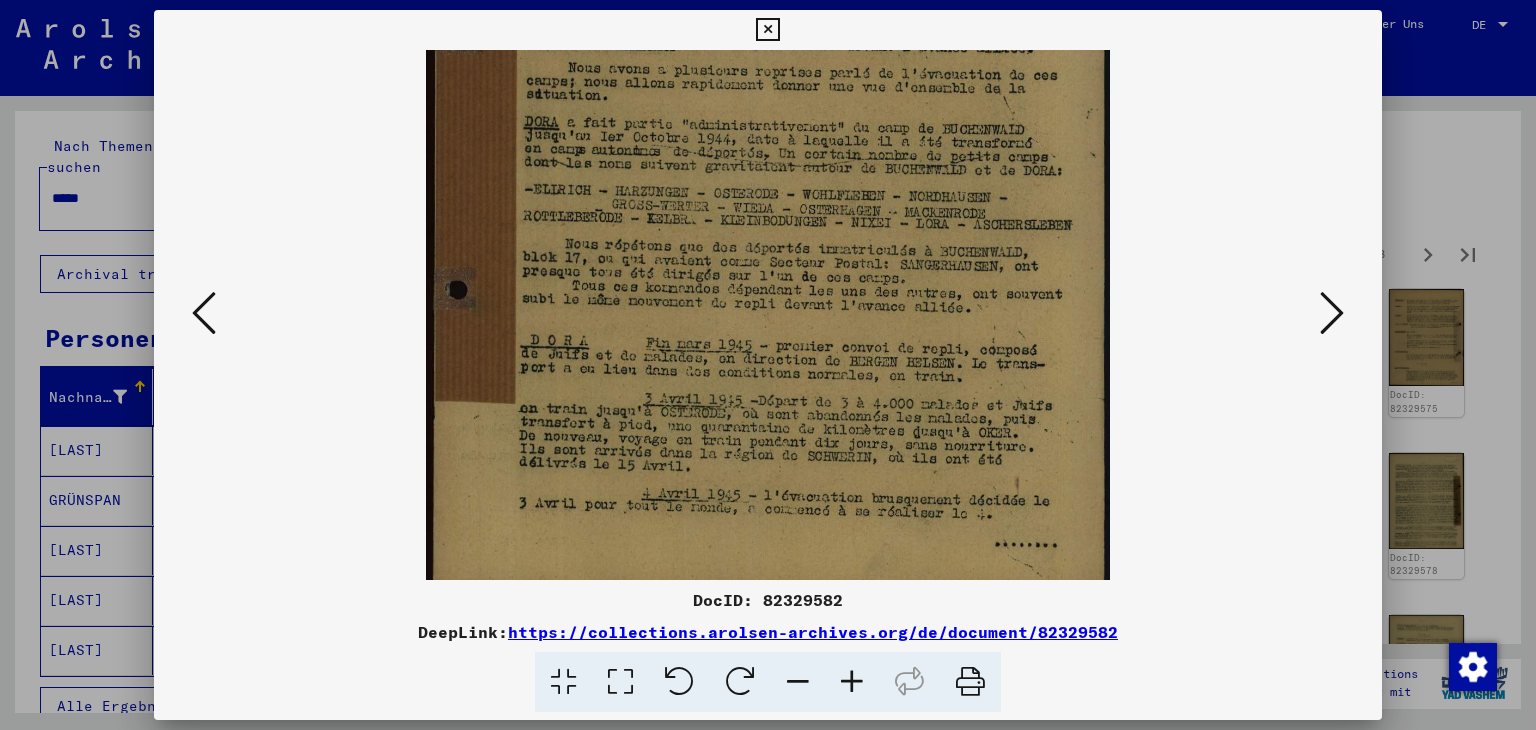 scroll, scrollTop: 349, scrollLeft: 0, axis: vertical 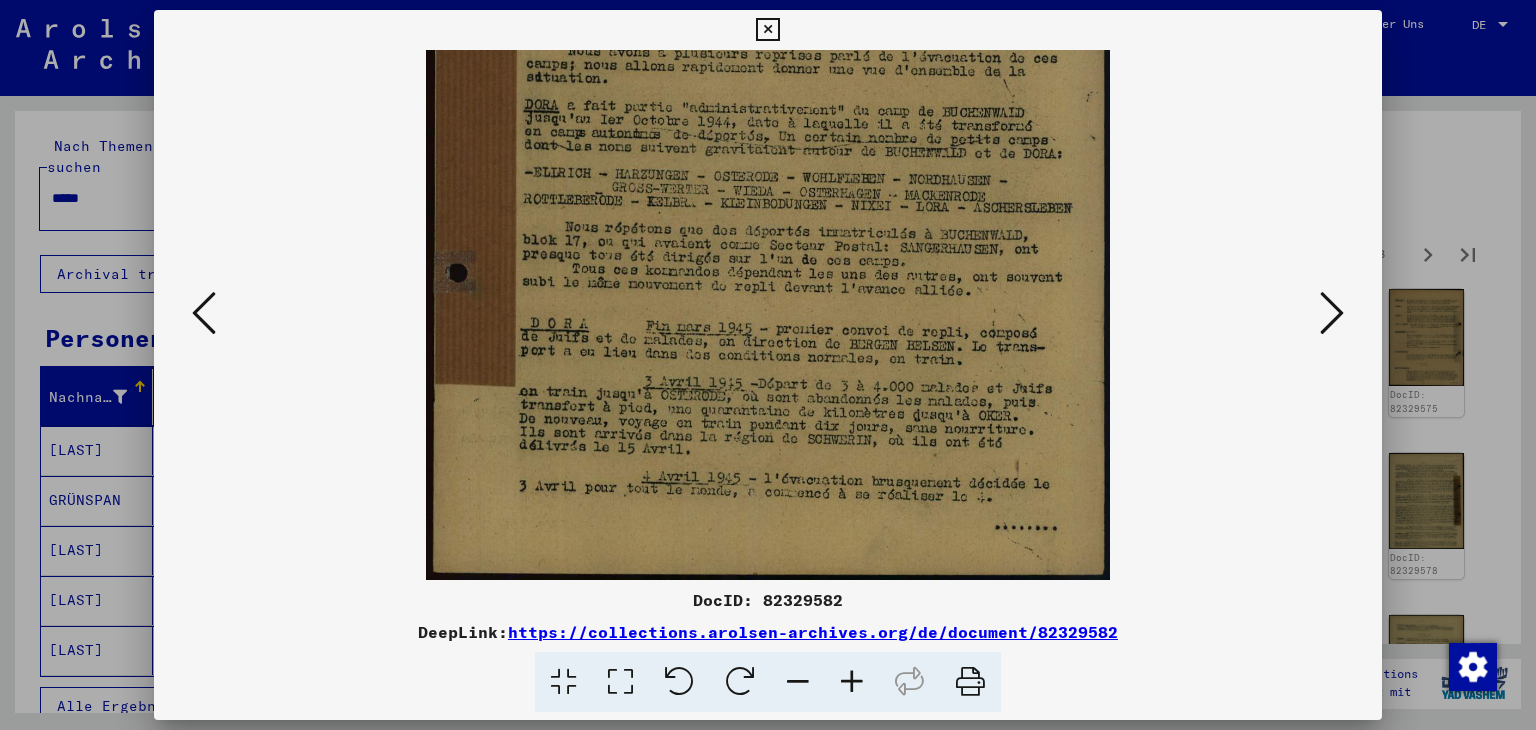 drag, startPoint x: 901, startPoint y: 493, endPoint x: 898, endPoint y: 401, distance: 92.0489 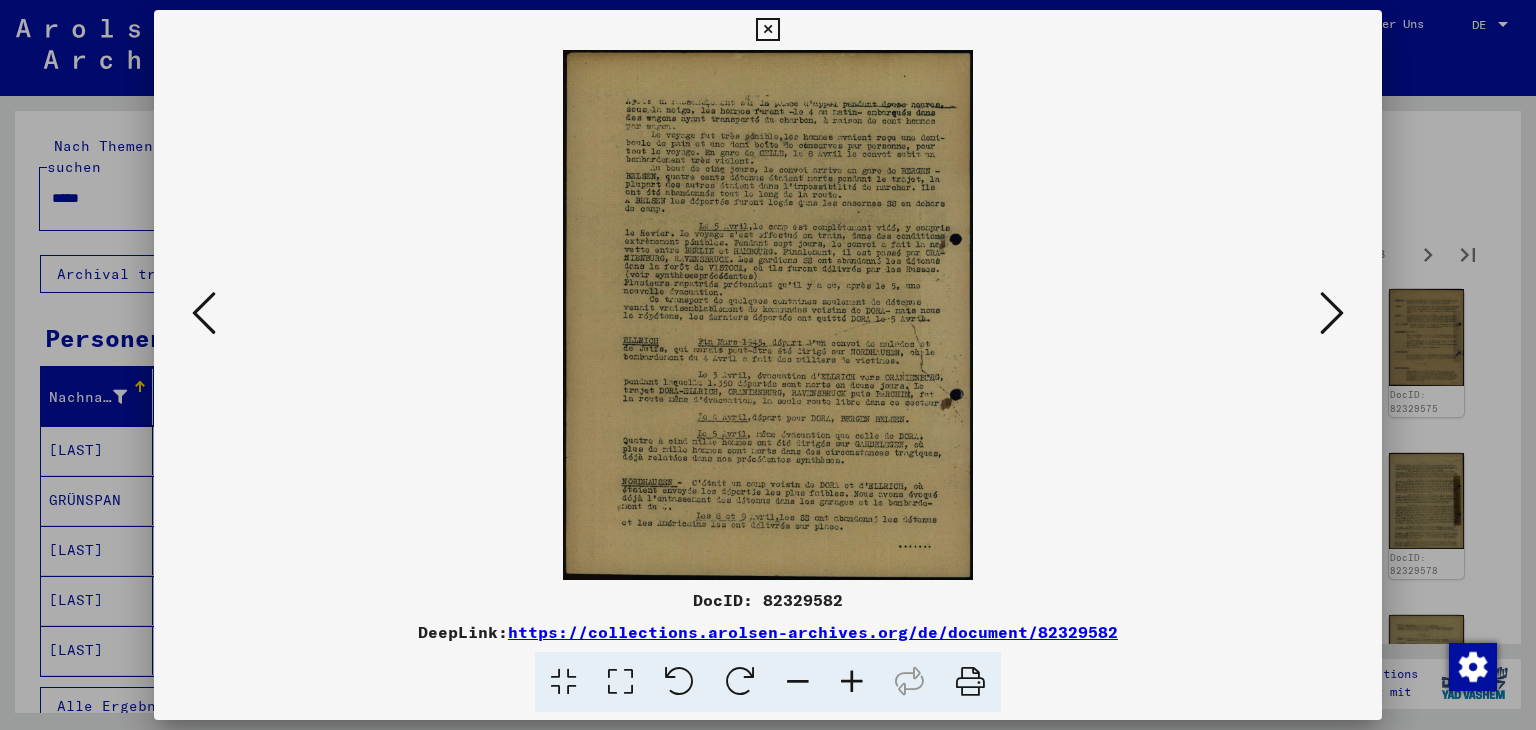 click at bounding box center [852, 682] 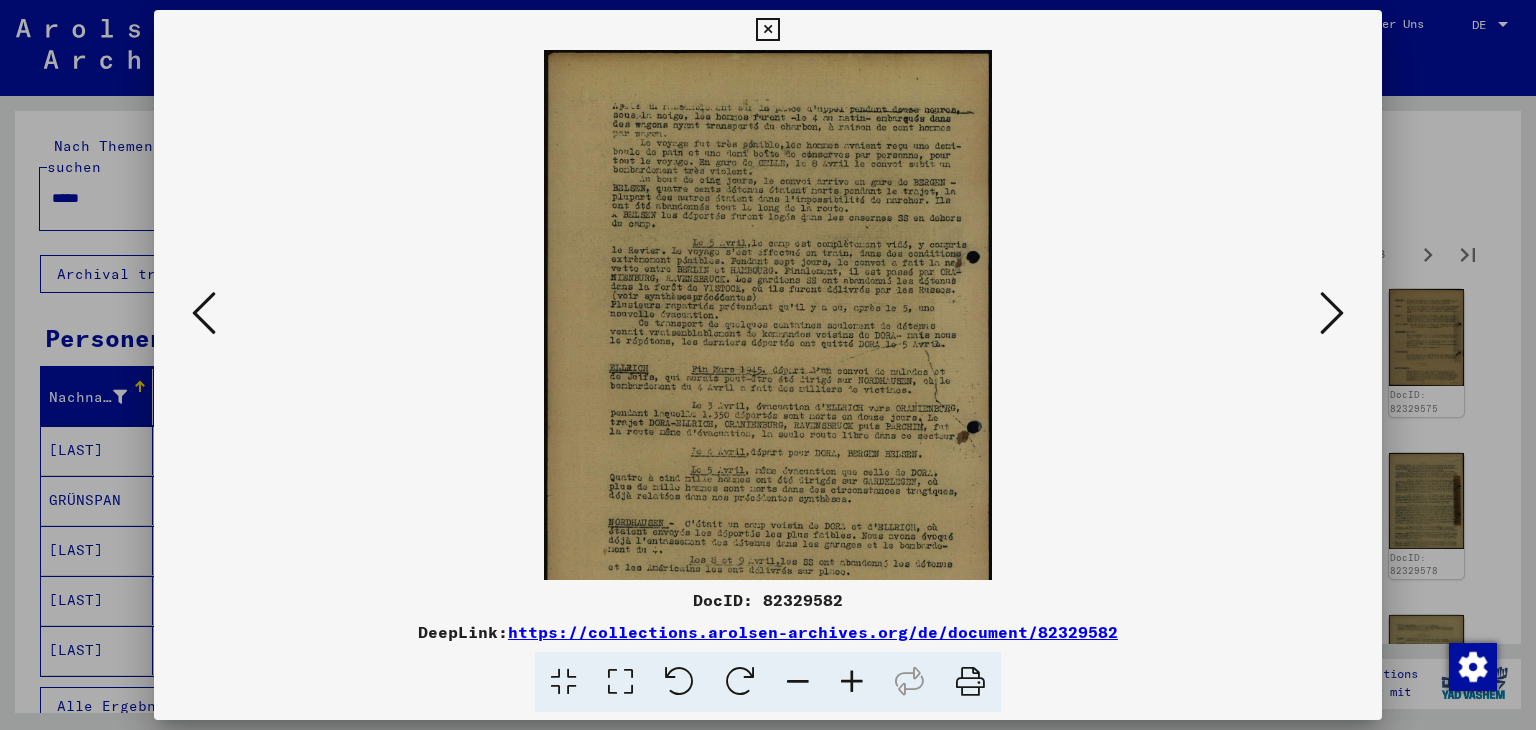 click at bounding box center [852, 682] 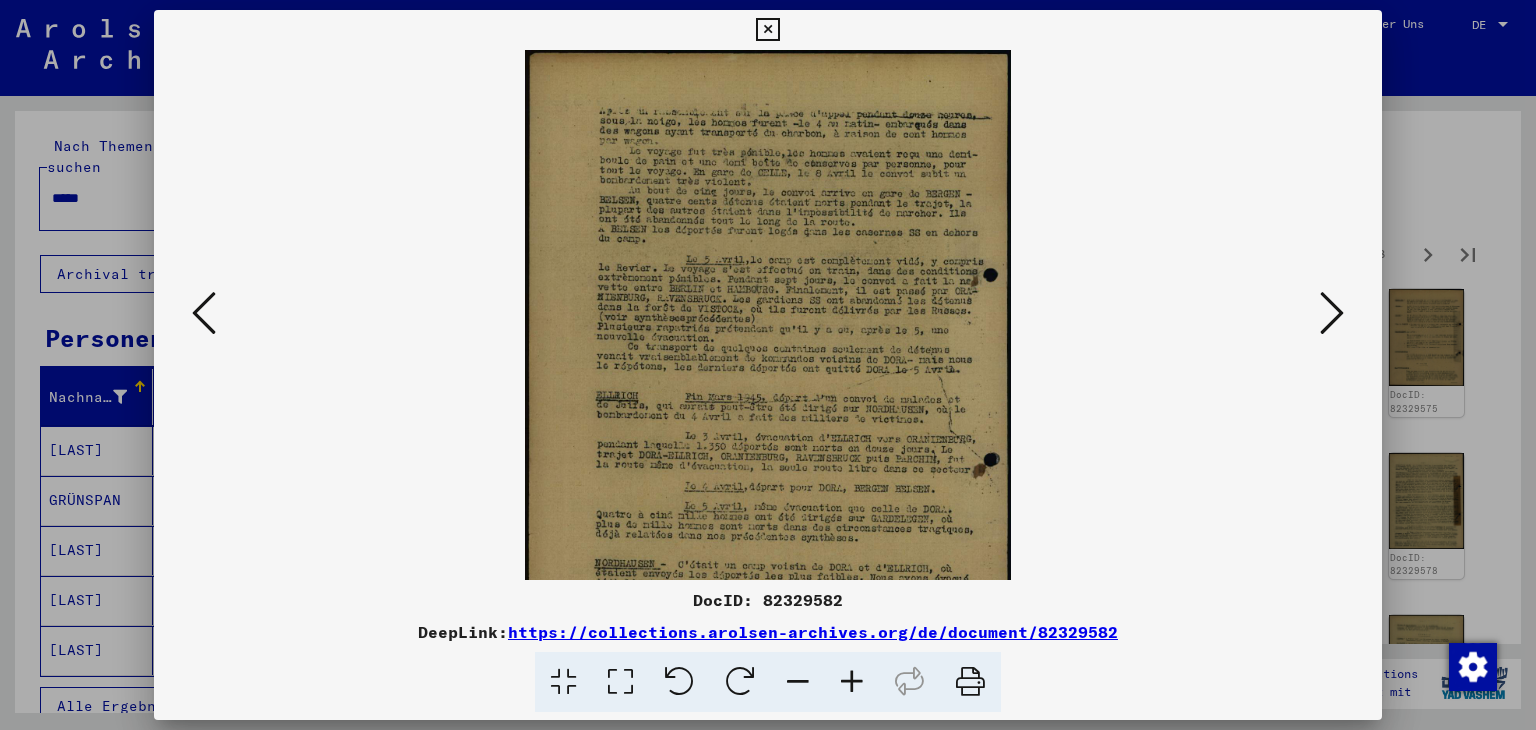 click at bounding box center (852, 682) 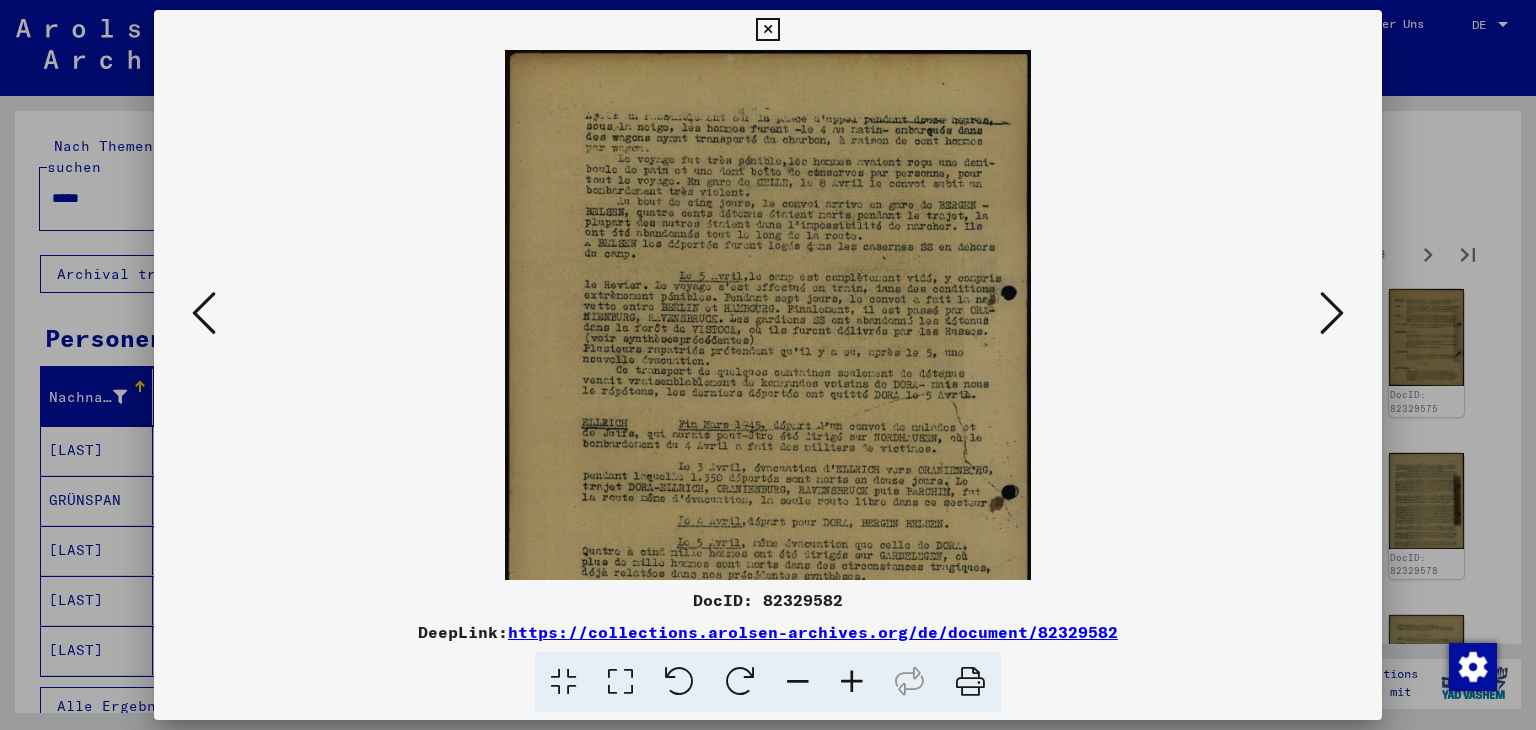 click at bounding box center (852, 682) 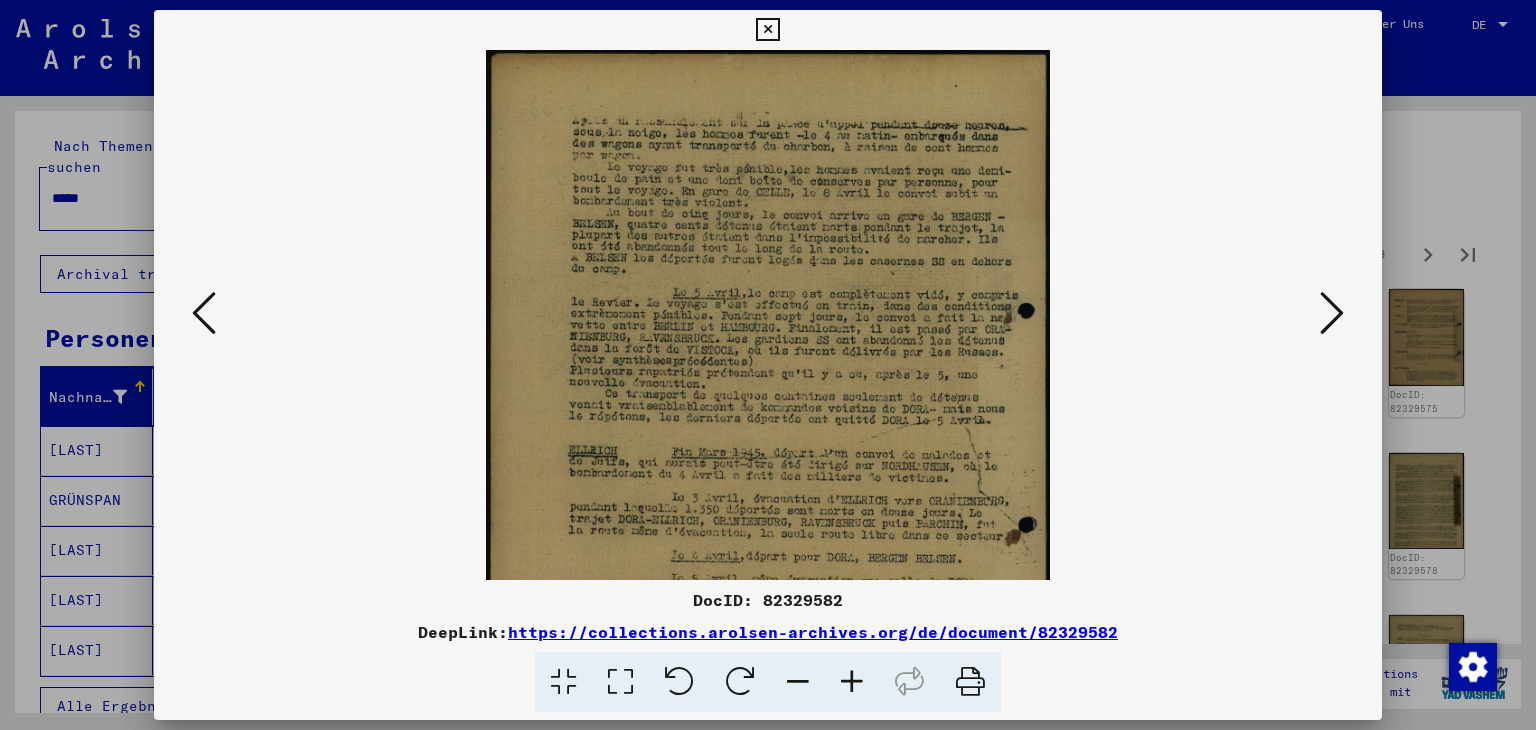 click at bounding box center [852, 682] 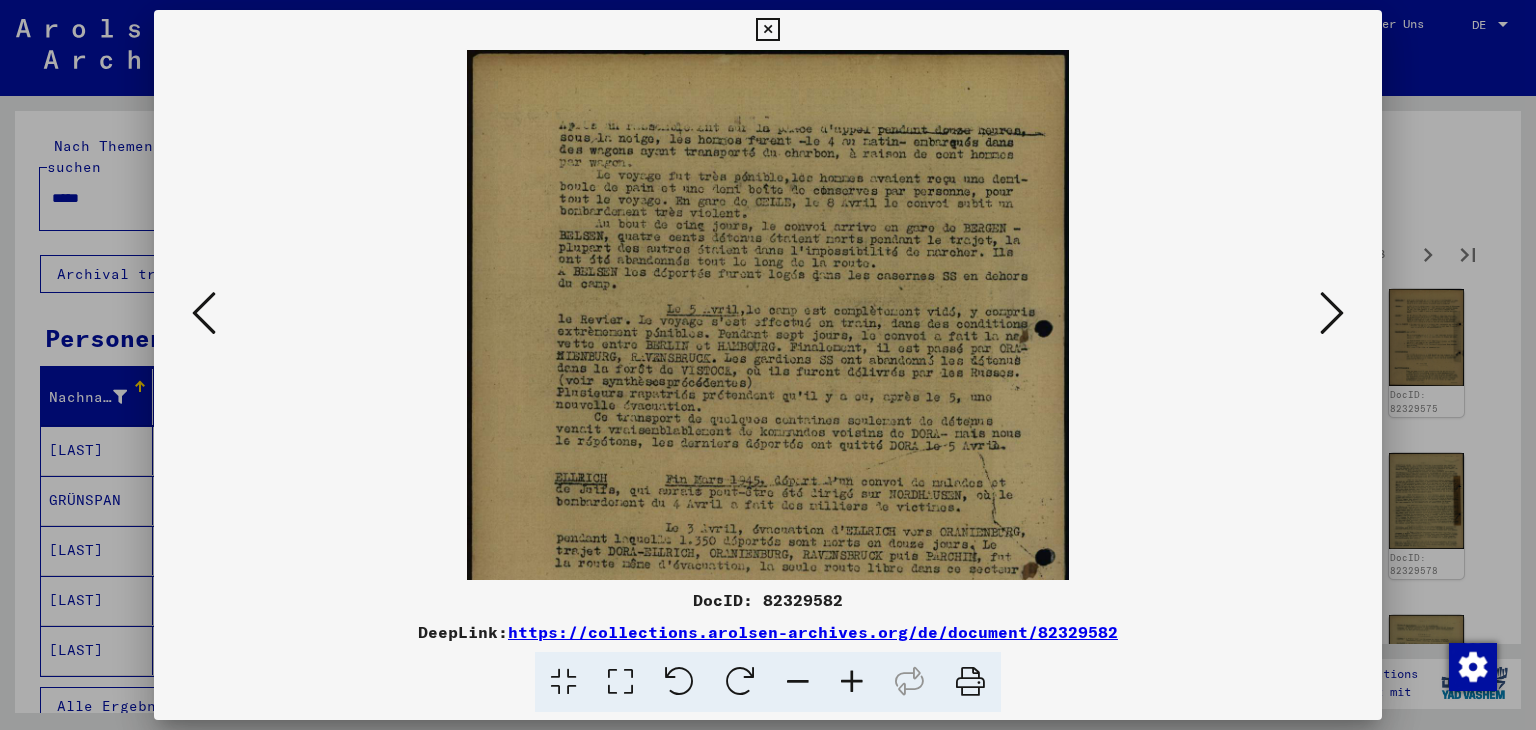 click at bounding box center [852, 682] 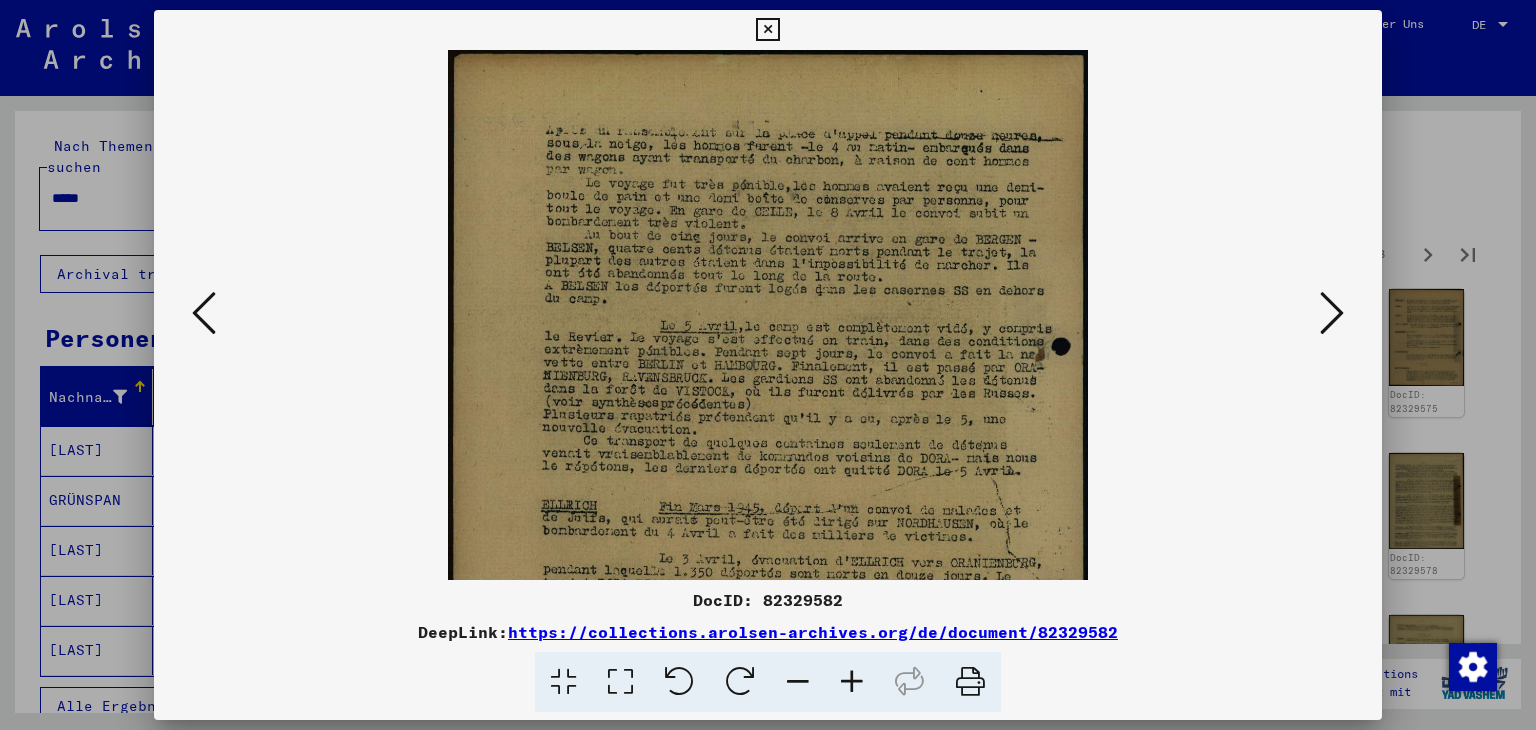 click at bounding box center [852, 682] 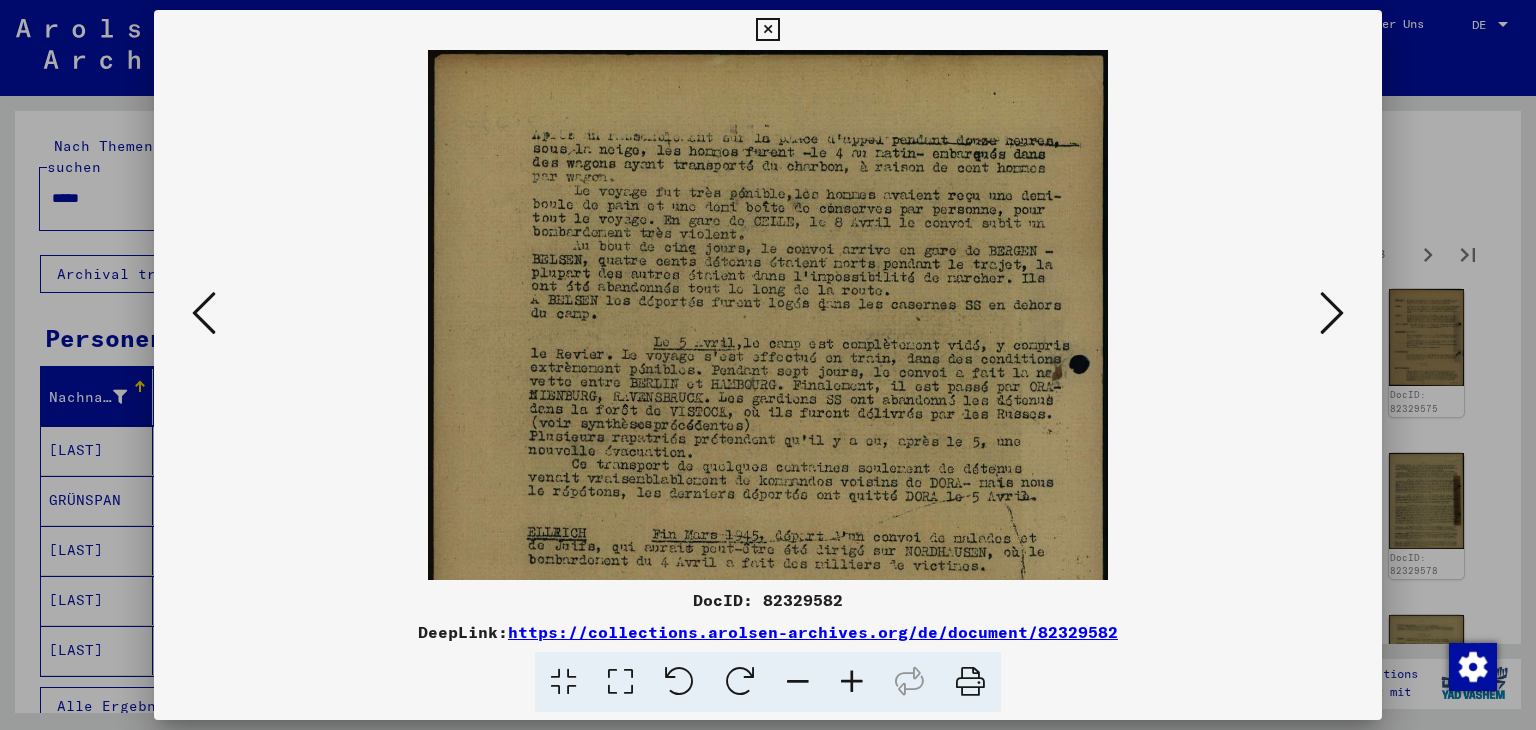click at bounding box center (852, 682) 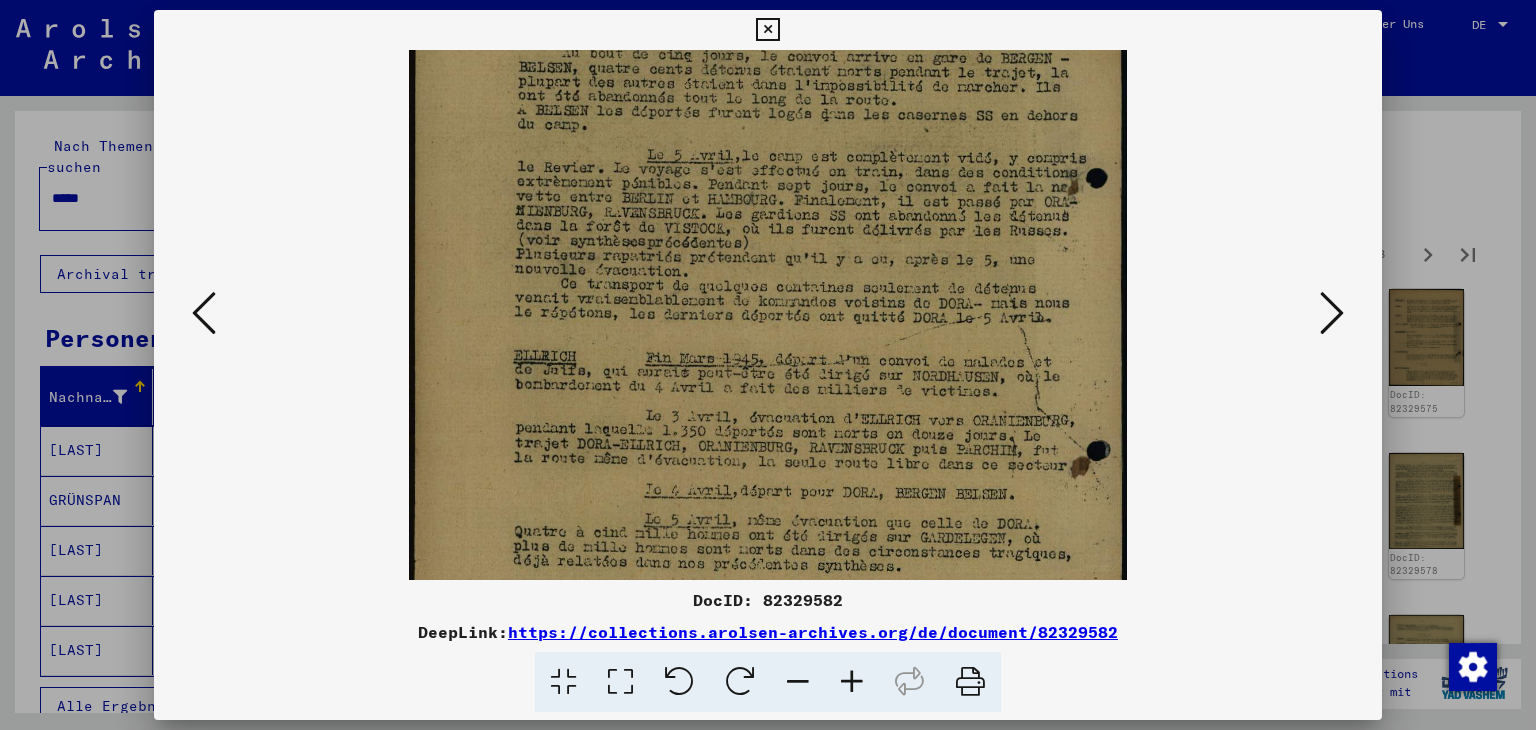 drag, startPoint x: 886, startPoint y: 501, endPoint x: 869, endPoint y: 297, distance: 204.7071 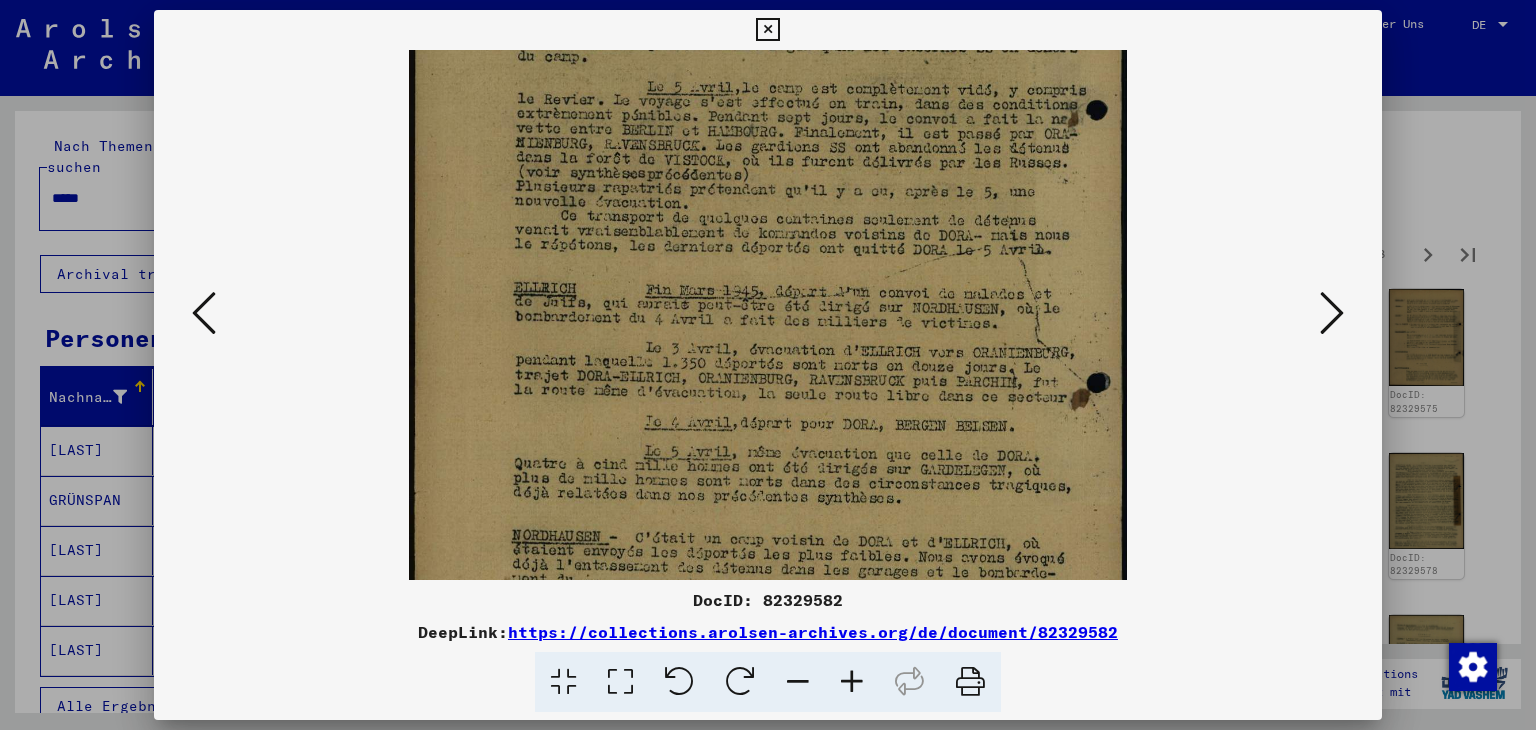 drag, startPoint x: 816, startPoint y: 443, endPoint x: 794, endPoint y: 359, distance: 86.833176 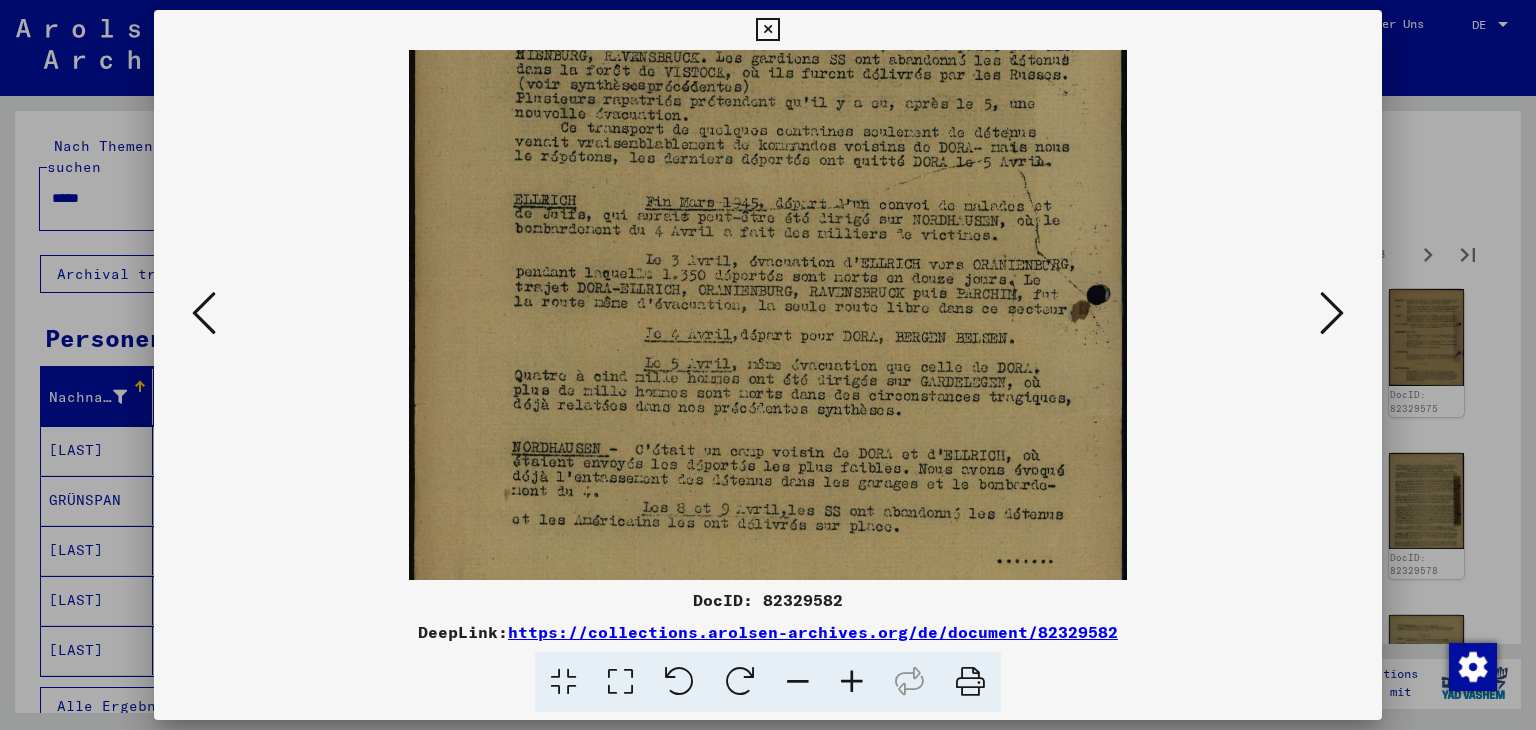 drag, startPoint x: 810, startPoint y: 505, endPoint x: 795, endPoint y: 436, distance: 70.61161 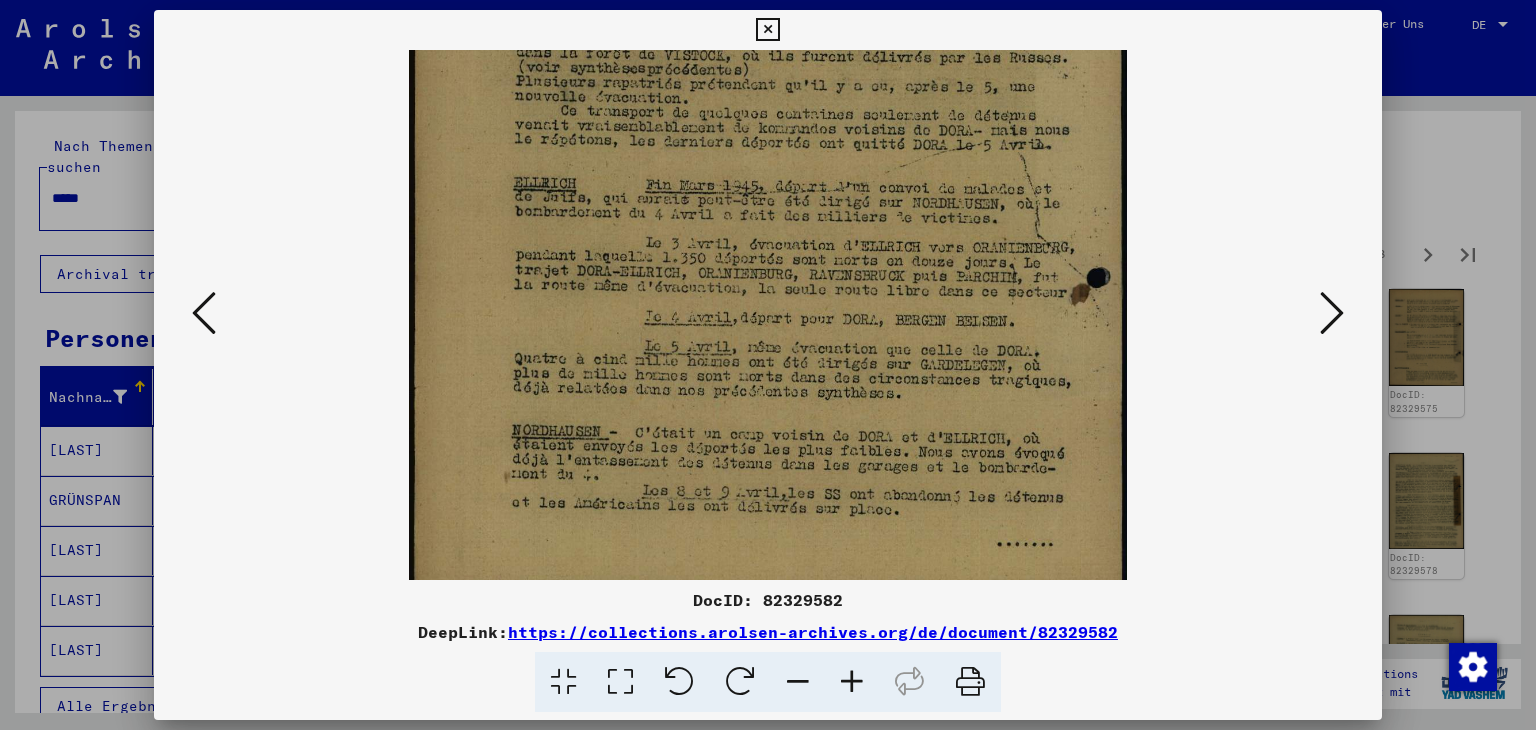 click at bounding box center [1332, 313] 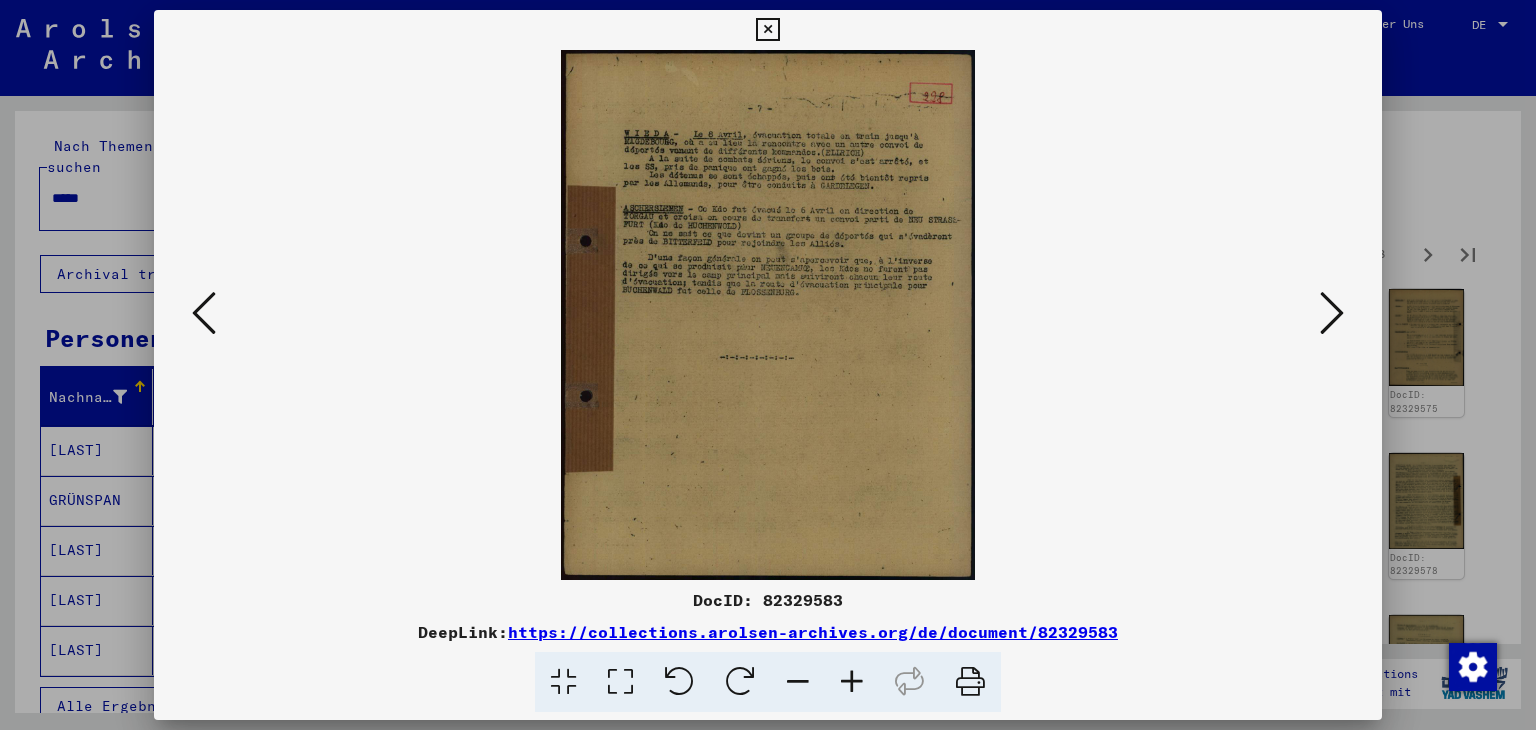 click at bounding box center (852, 682) 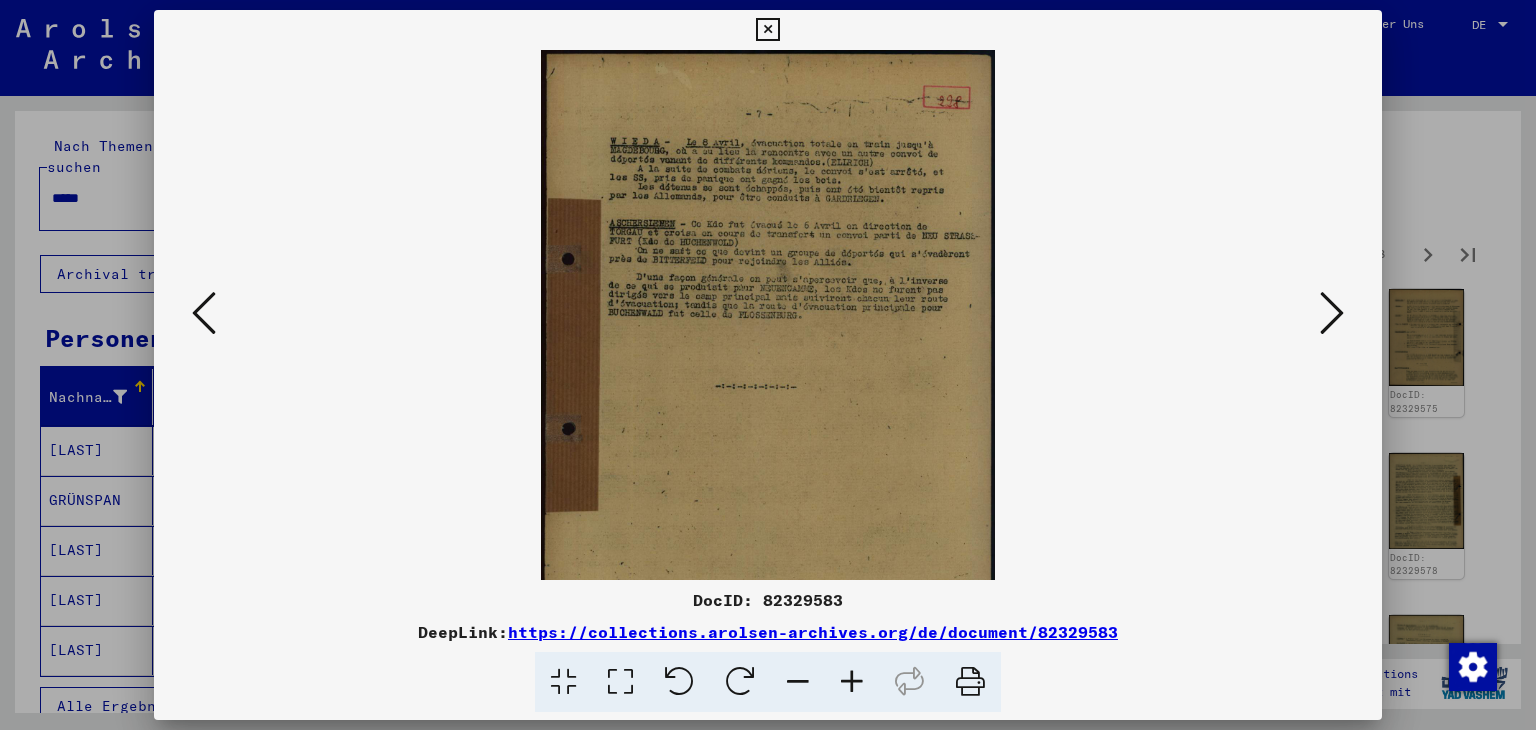 click at bounding box center [852, 682] 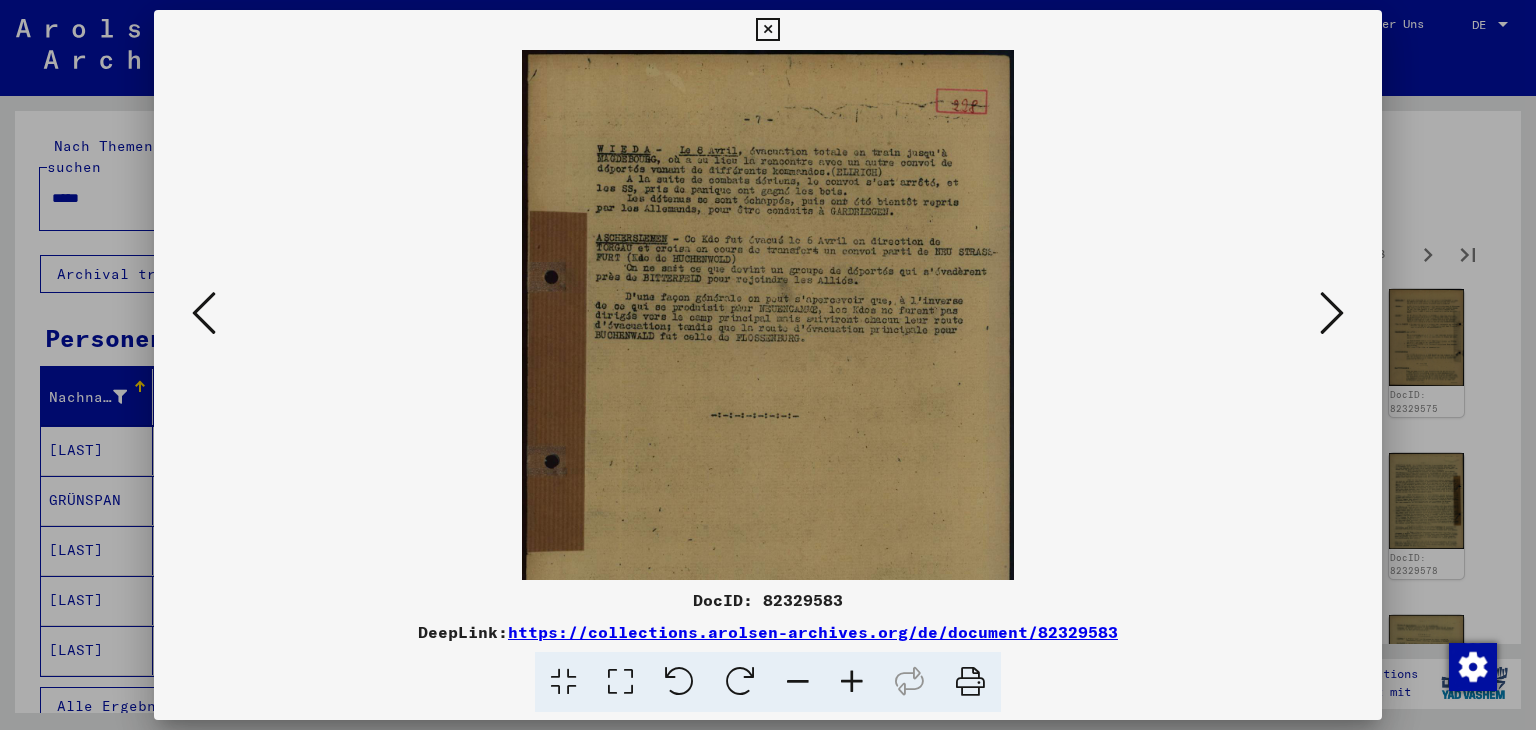 click at bounding box center (852, 682) 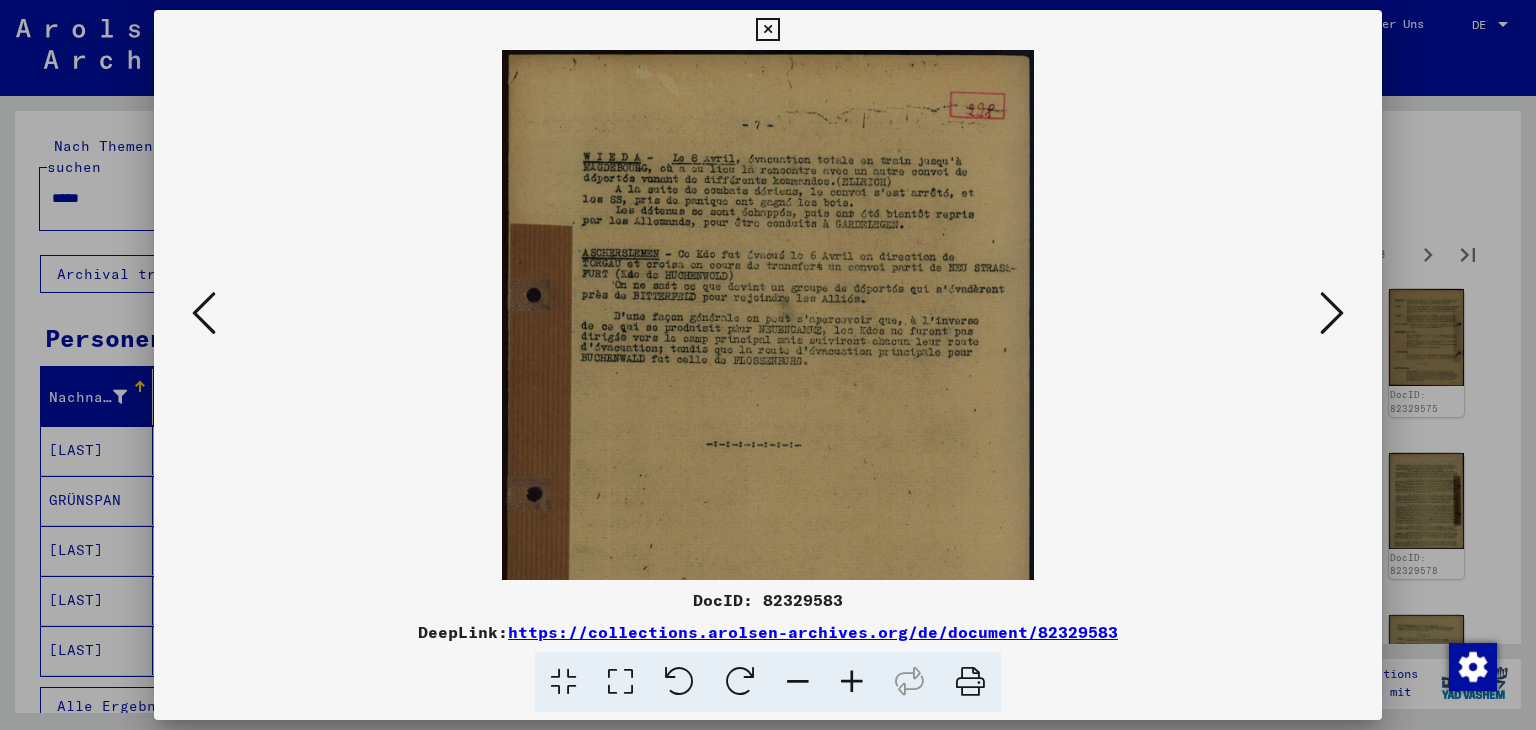 click at bounding box center (852, 682) 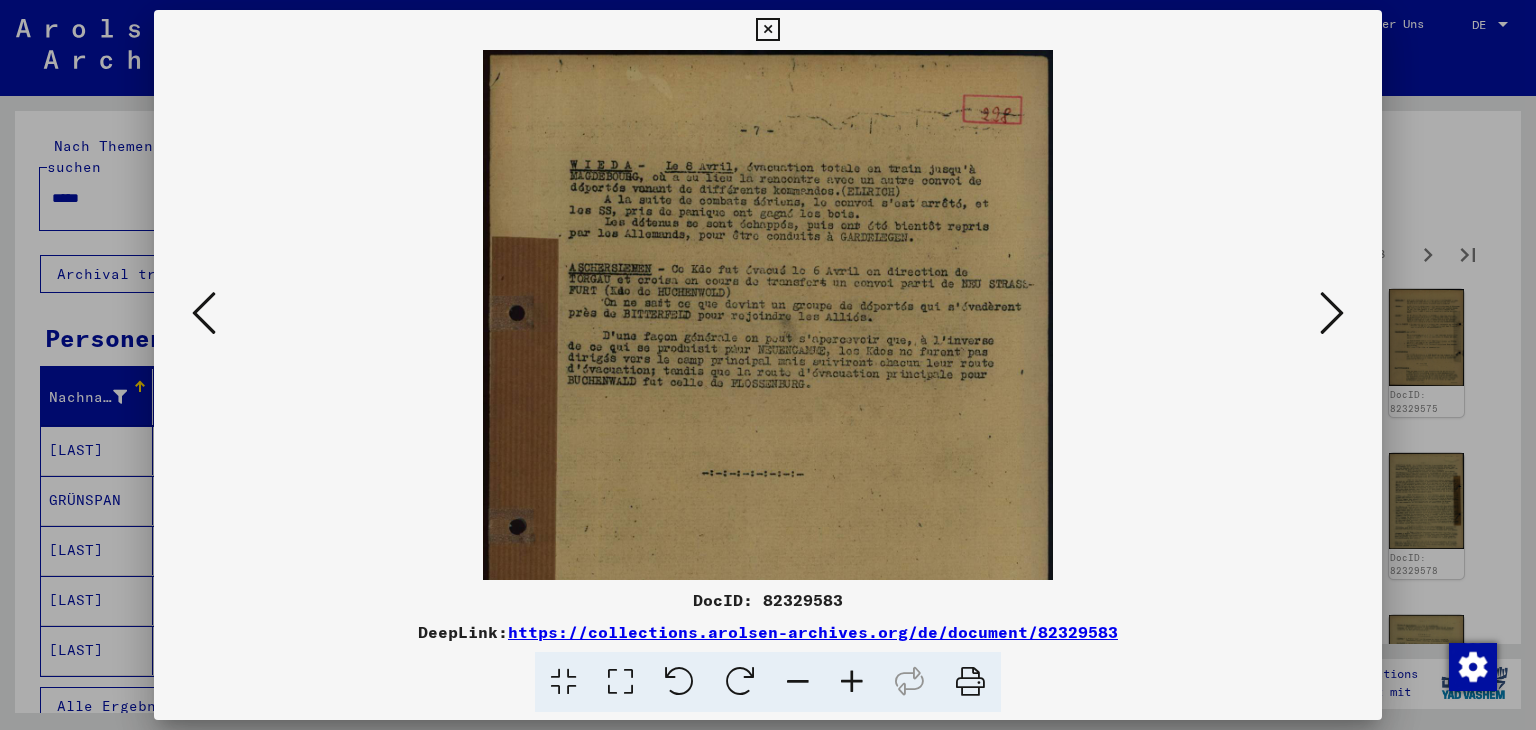 click at bounding box center [852, 682] 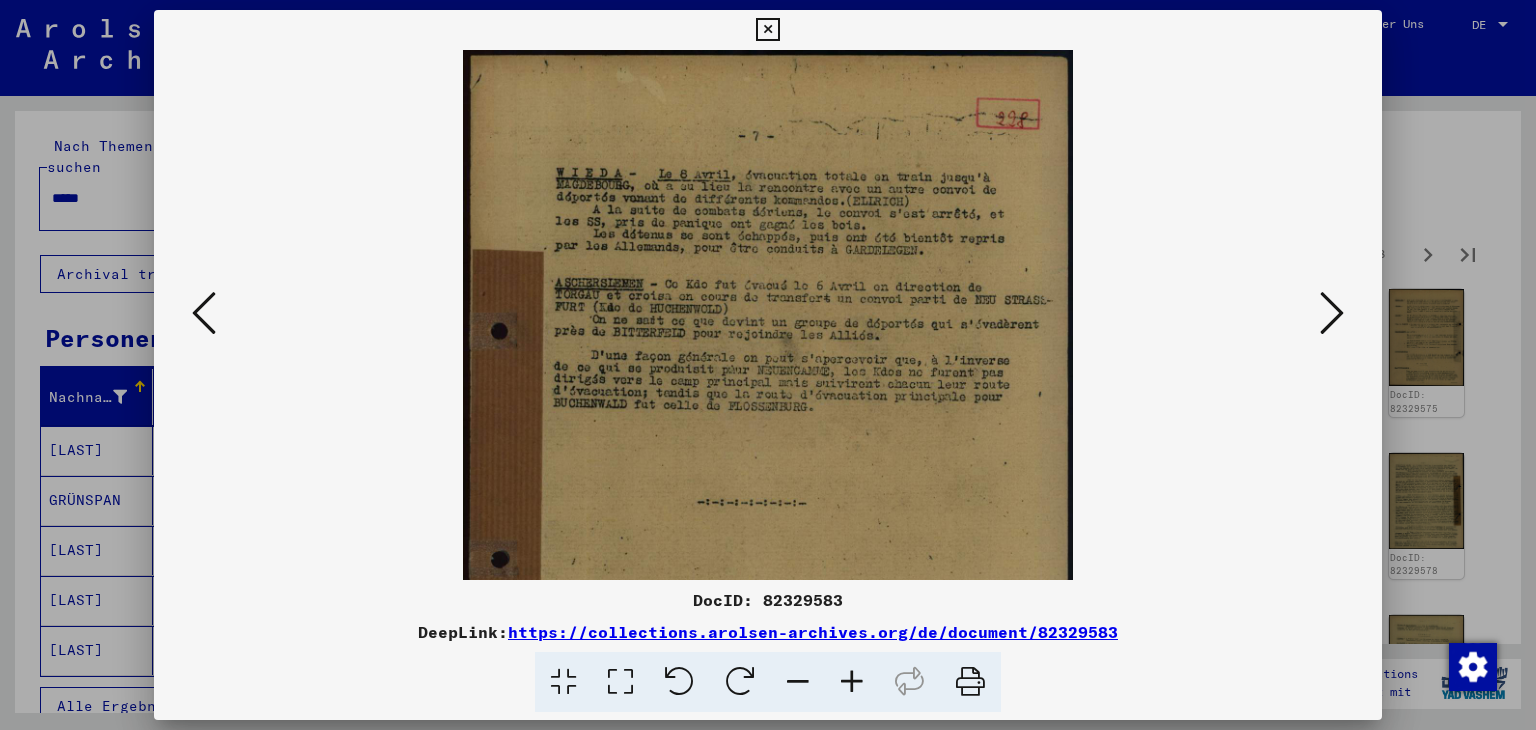 click at bounding box center [852, 682] 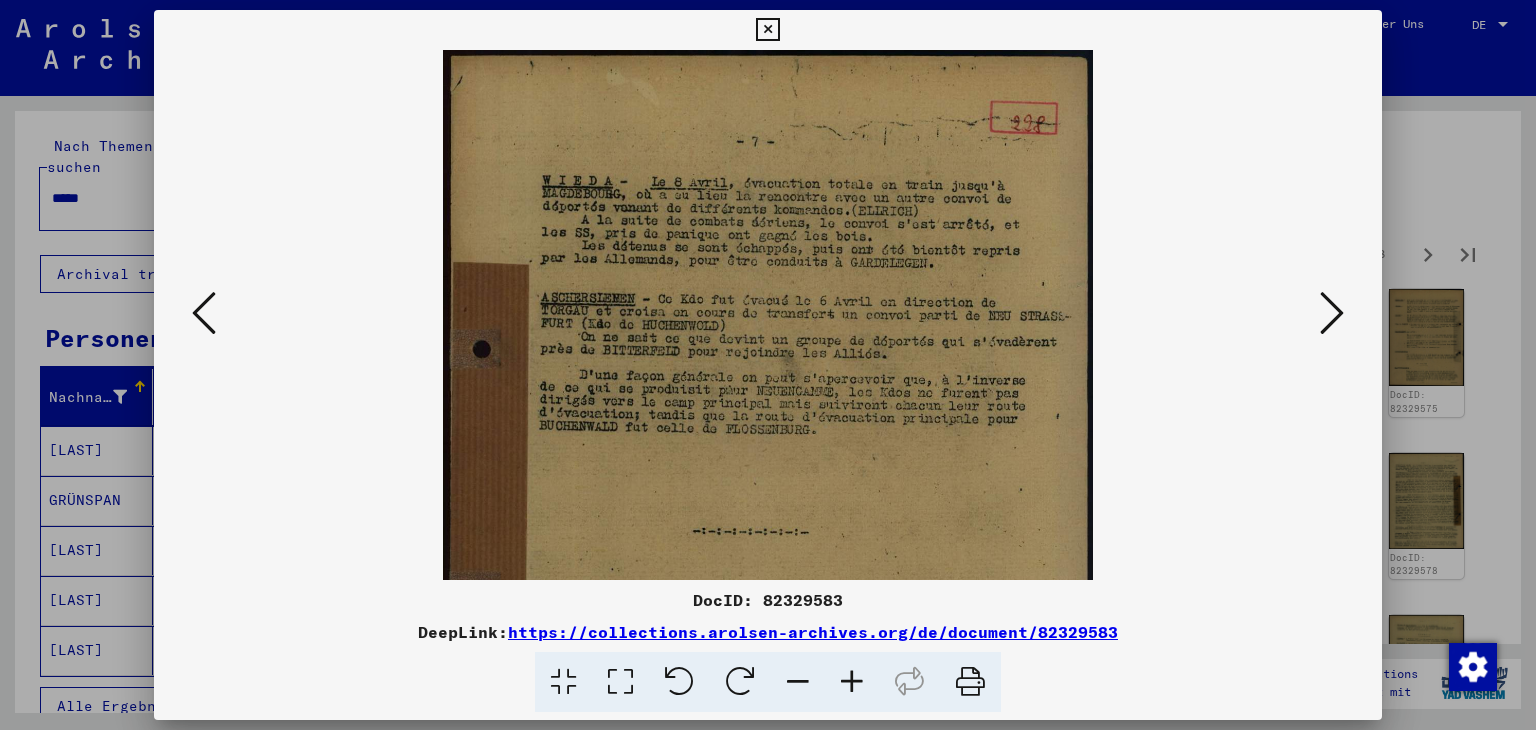 click at bounding box center [852, 682] 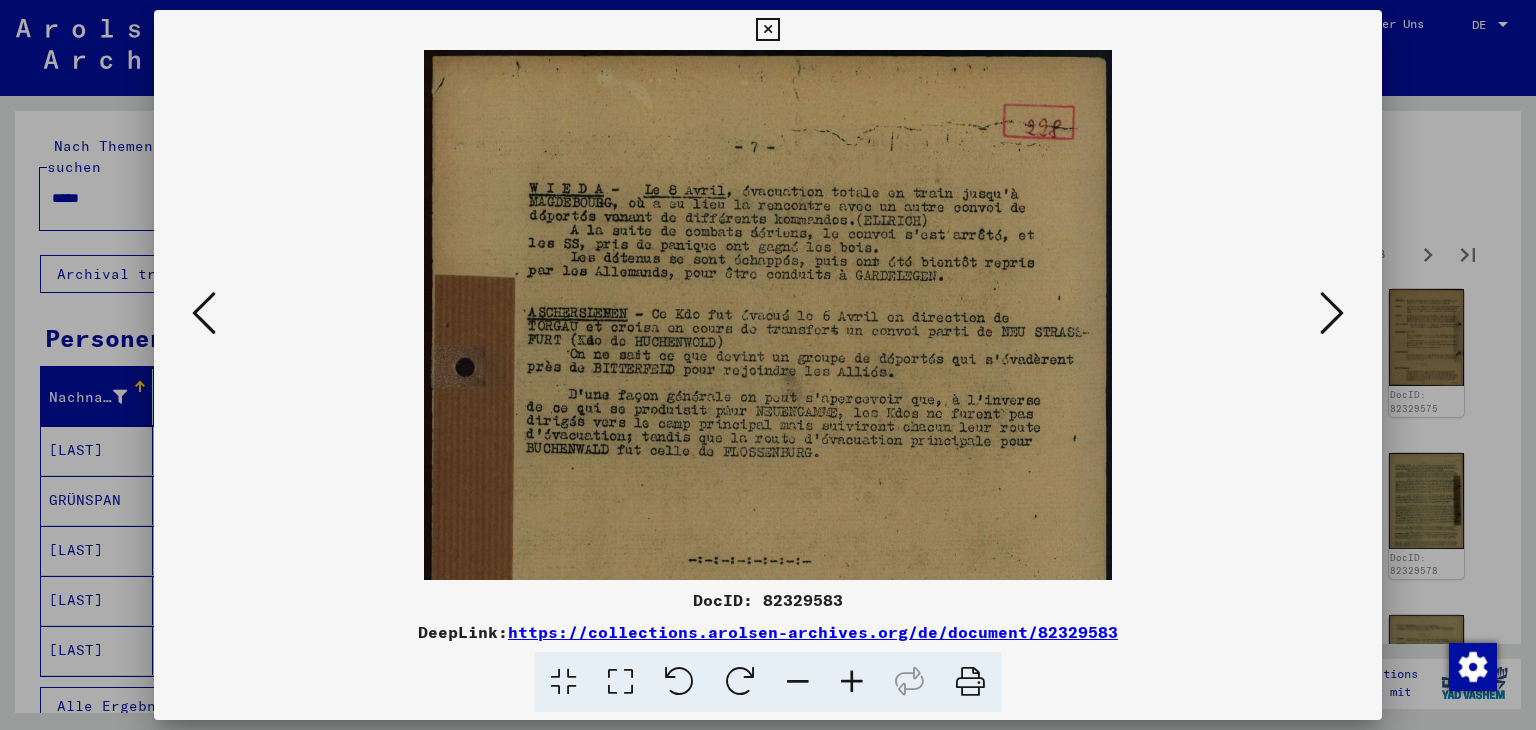 click at bounding box center [852, 682] 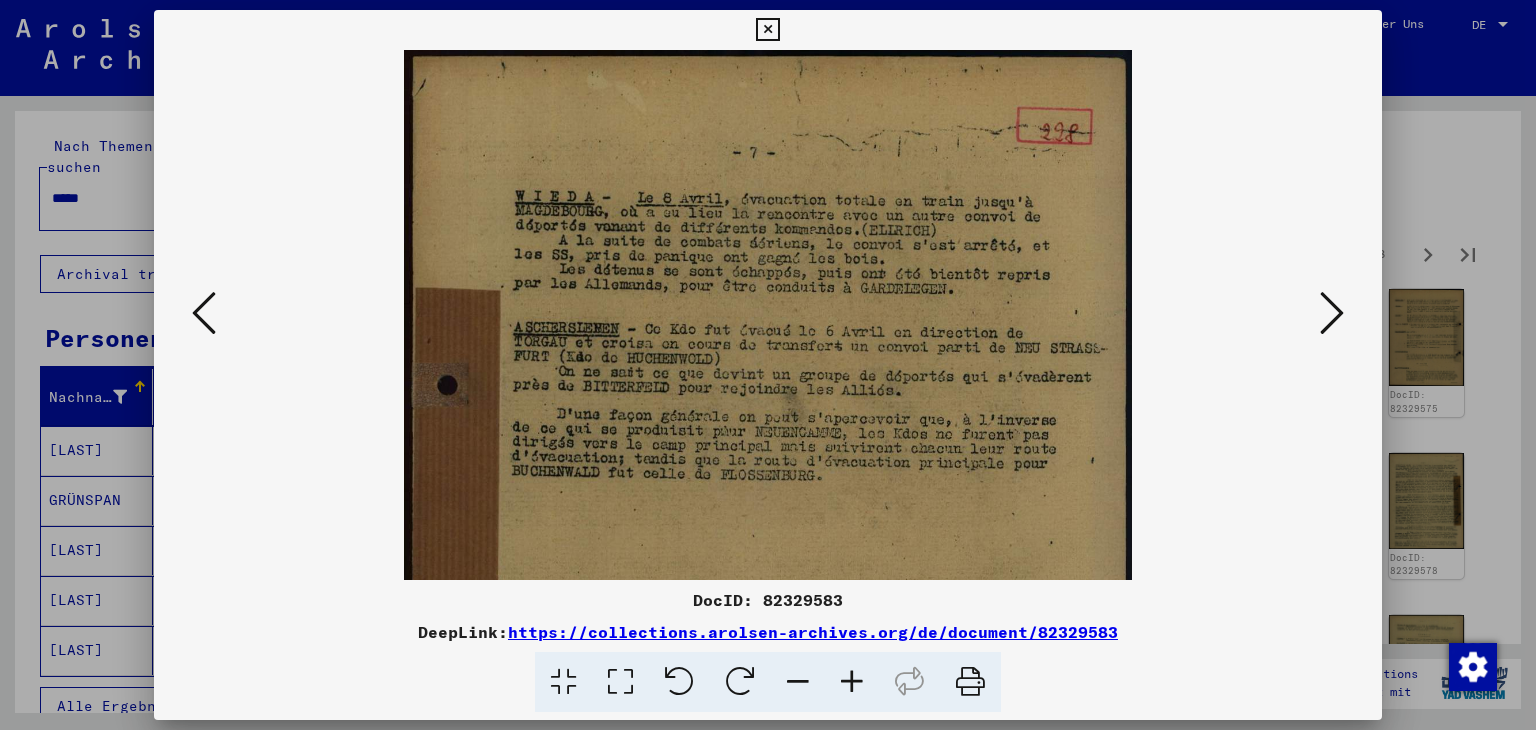 click at bounding box center (852, 682) 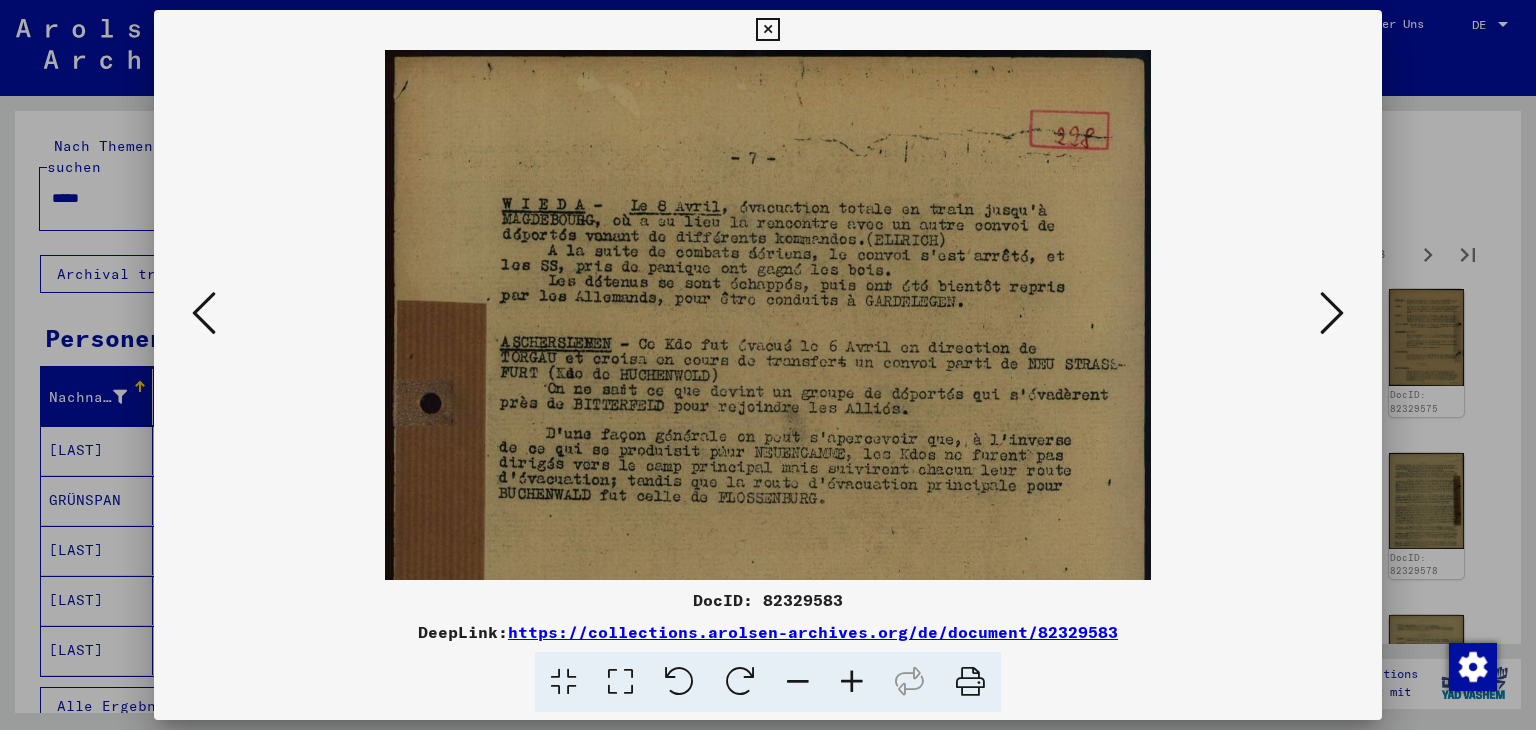 click at bounding box center (1332, 313) 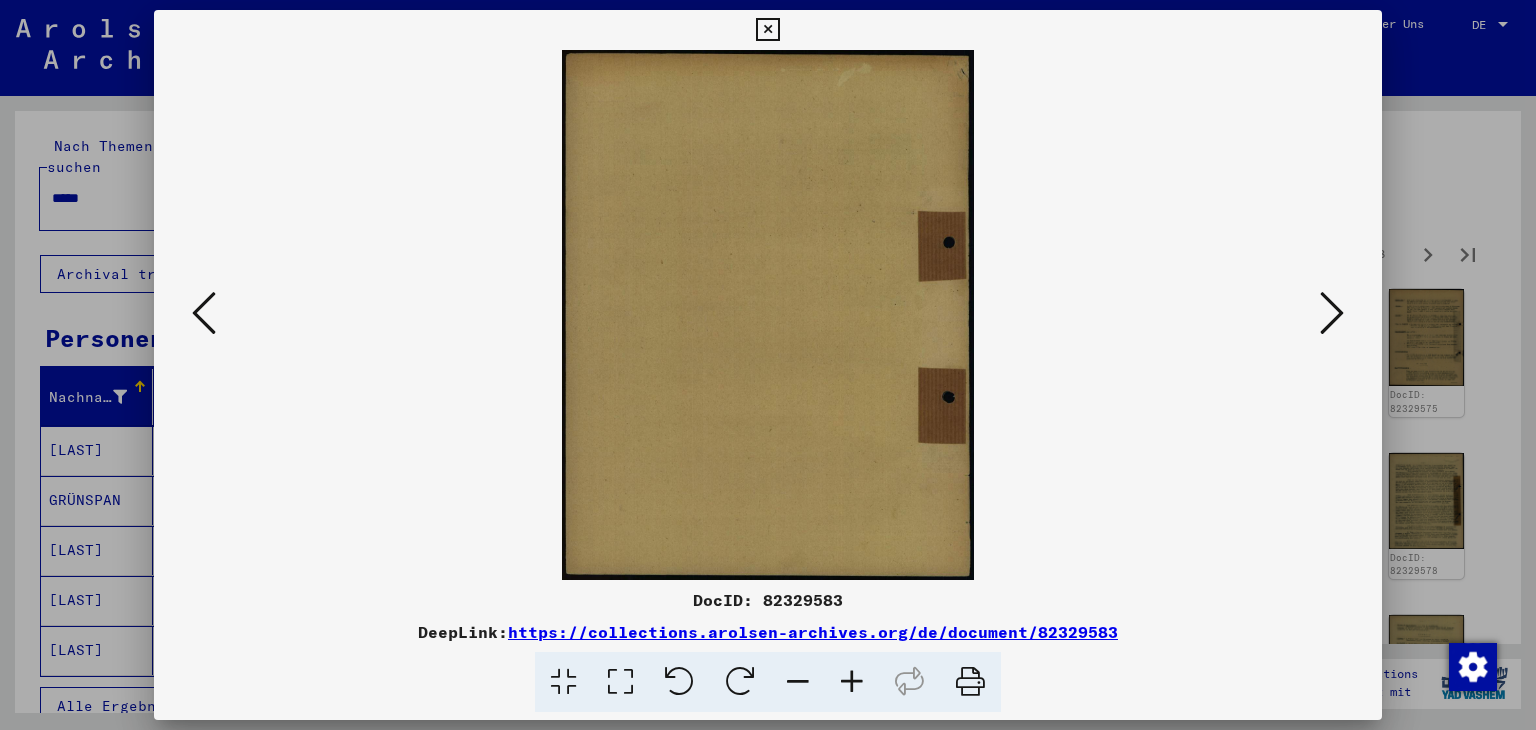 click at bounding box center [1332, 313] 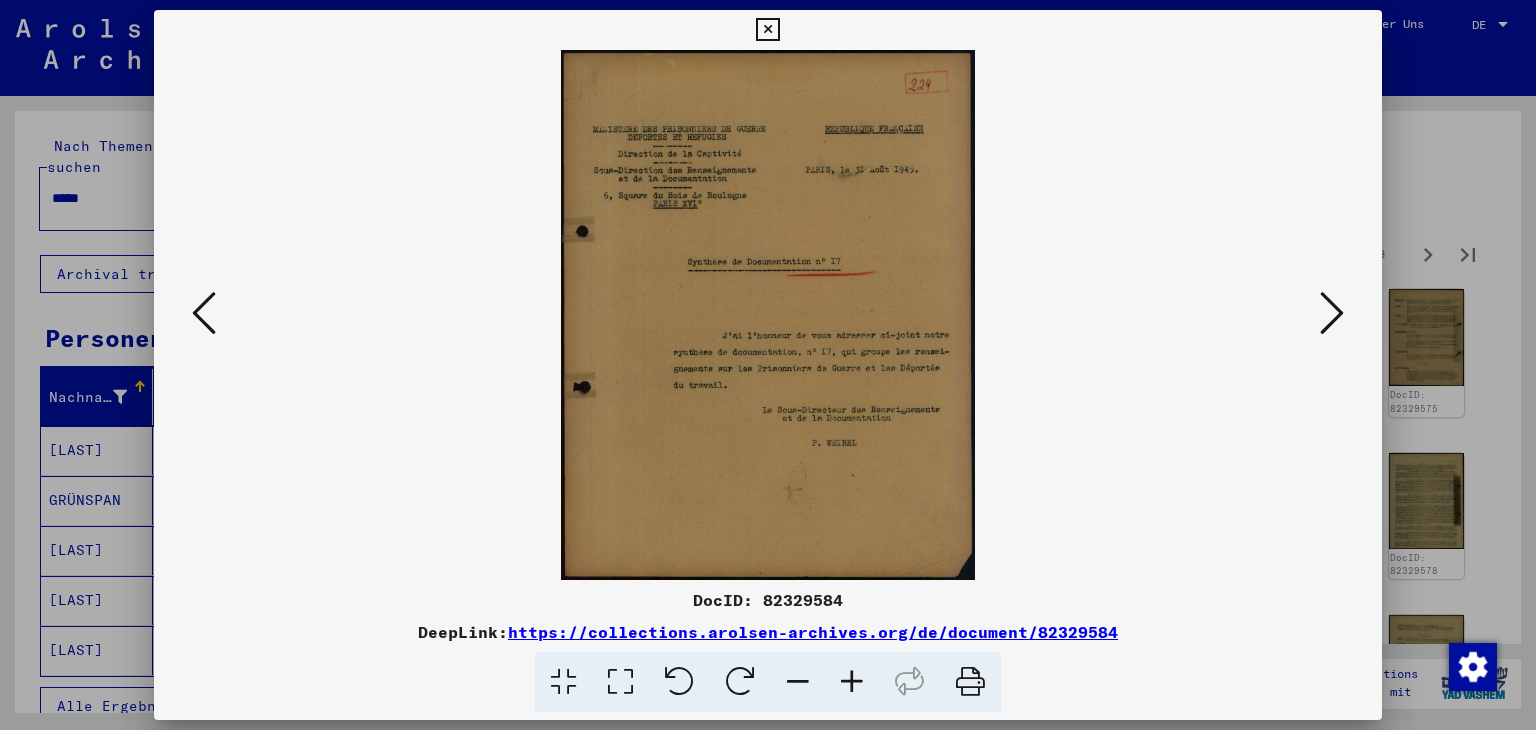 click at bounding box center [1332, 313] 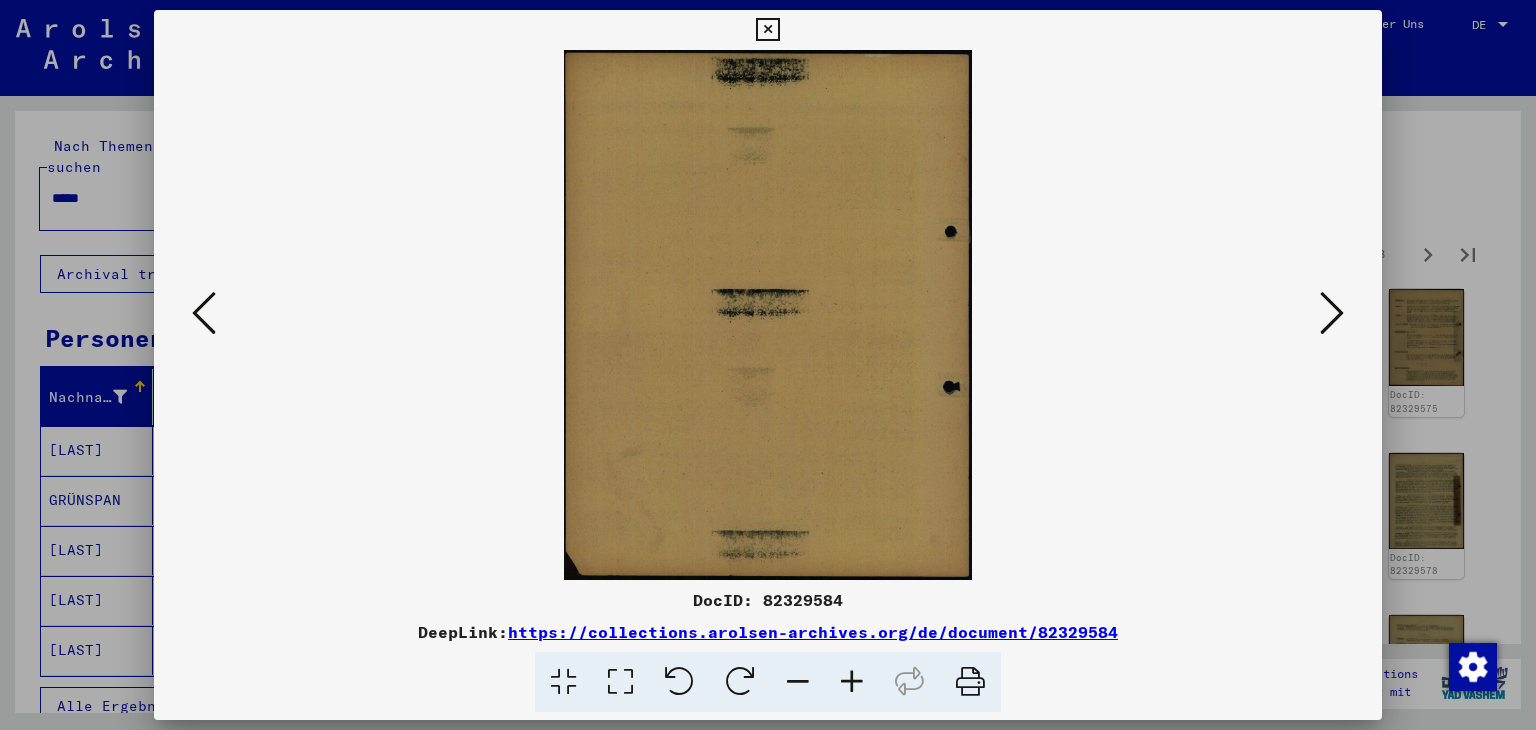 click at bounding box center [1332, 313] 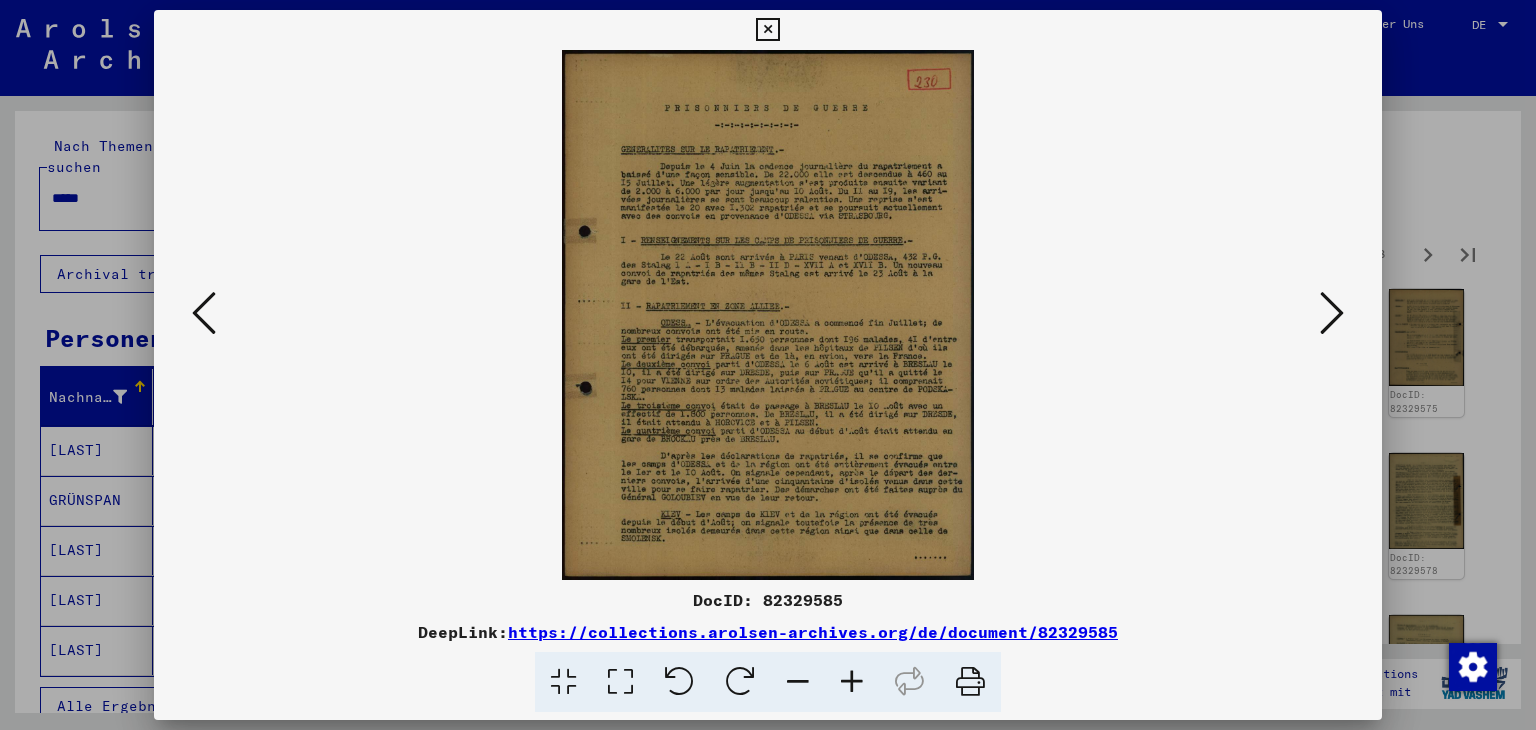 click at bounding box center (852, 682) 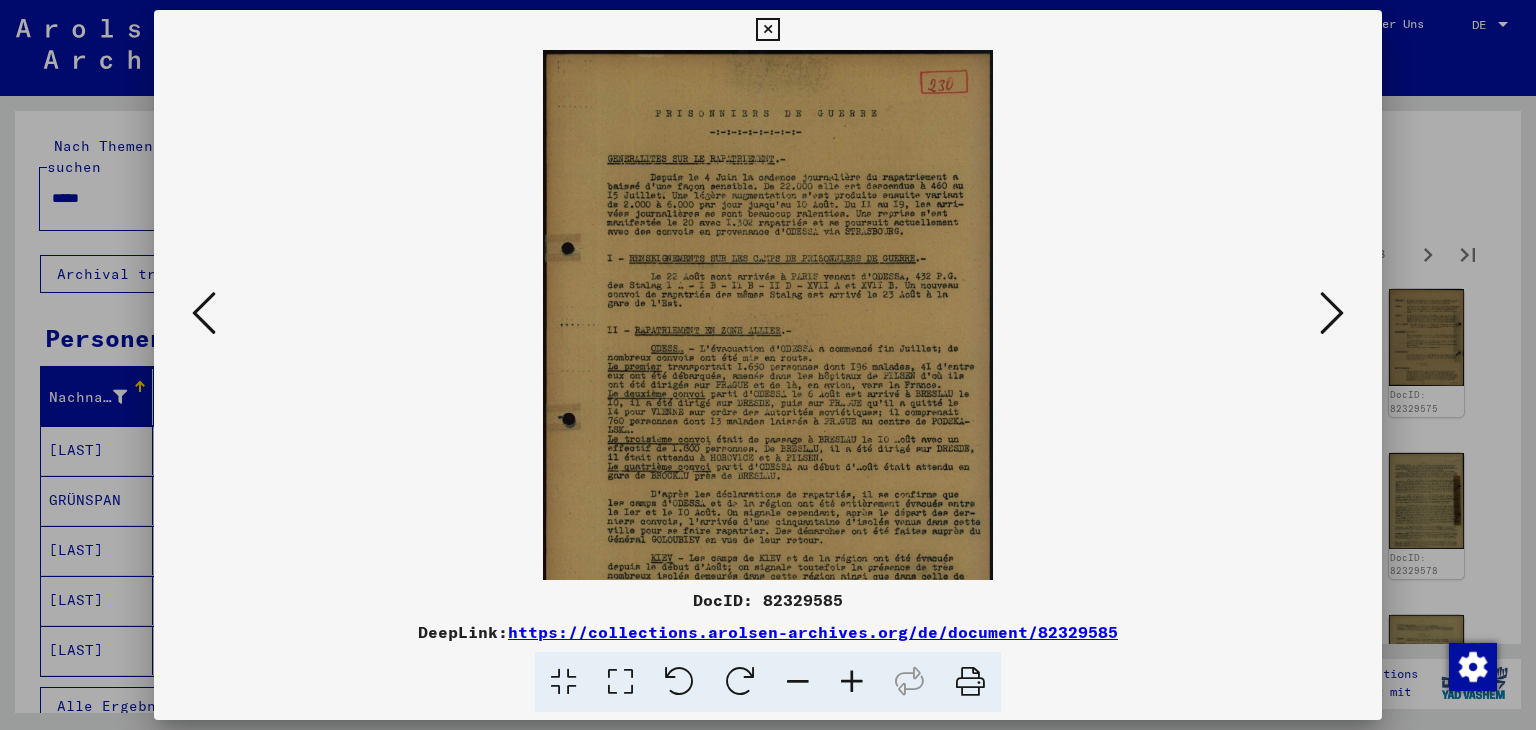 click at bounding box center (852, 682) 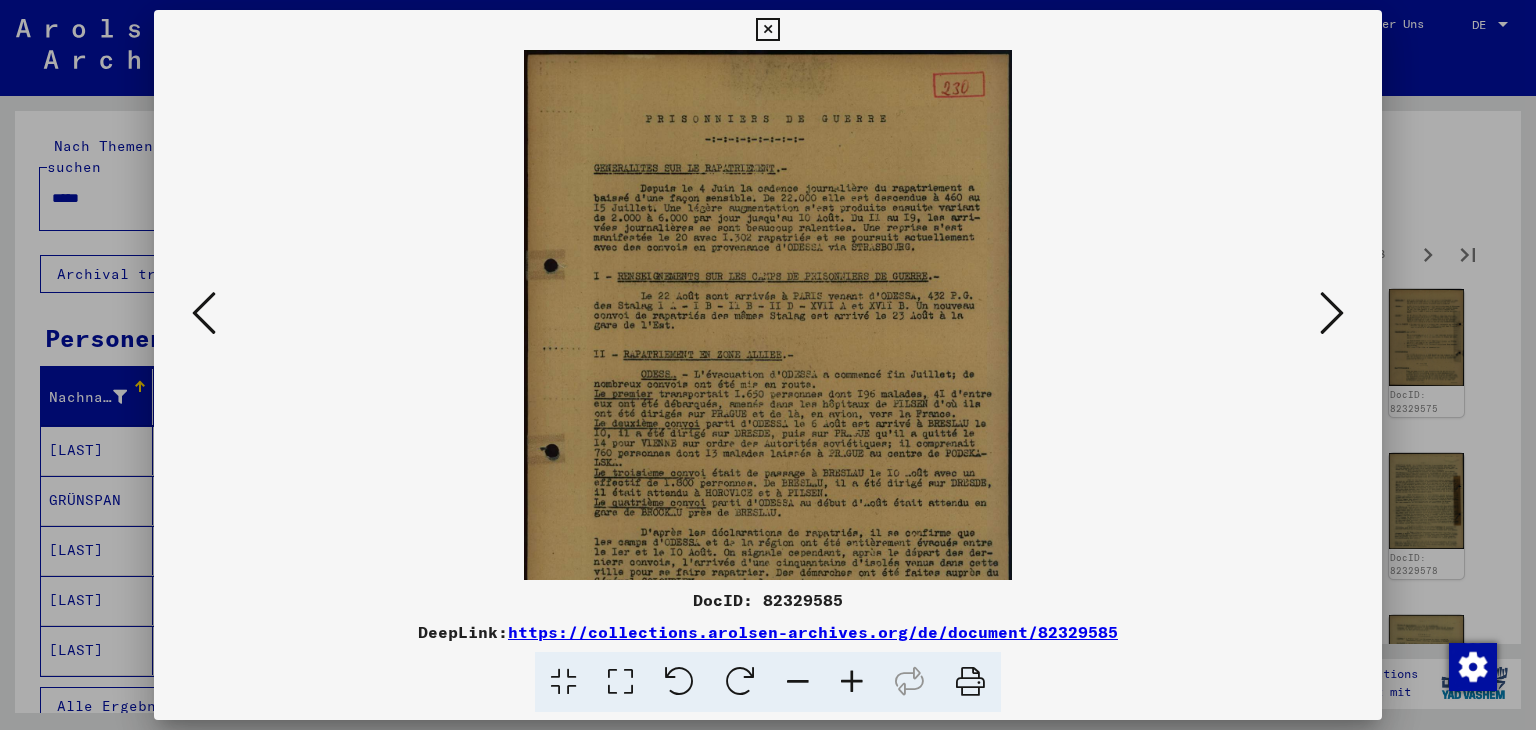 click at bounding box center (852, 682) 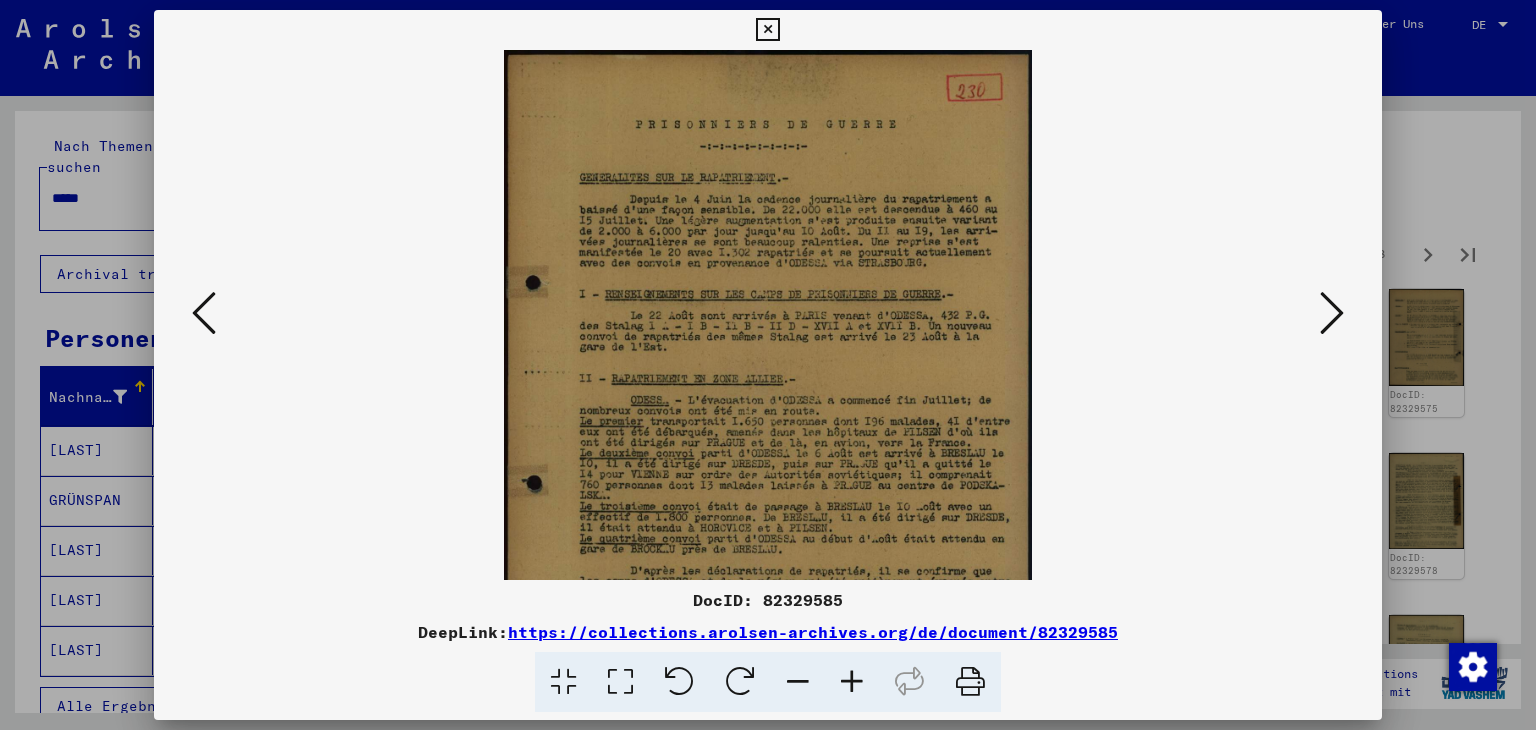 click at bounding box center (852, 682) 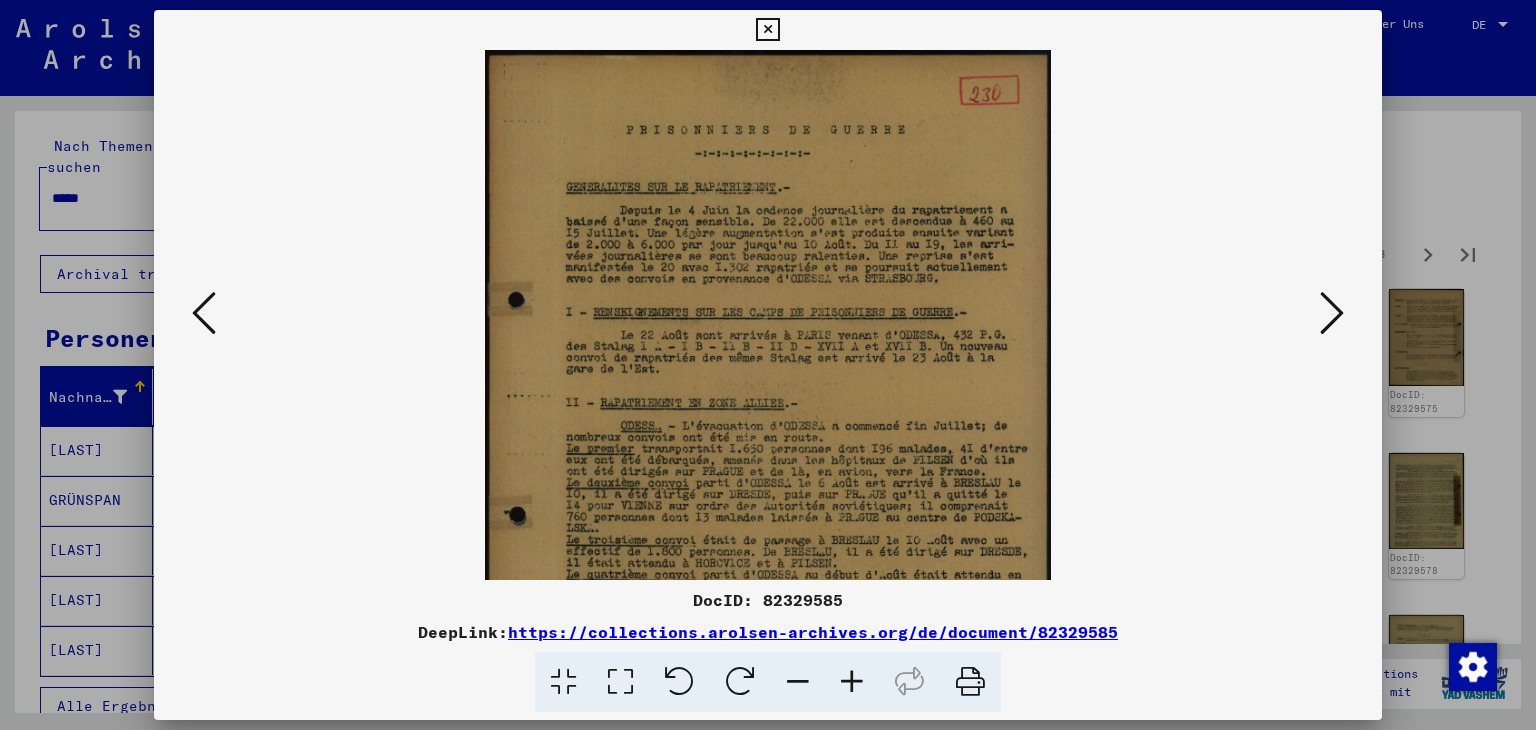 click at bounding box center (852, 682) 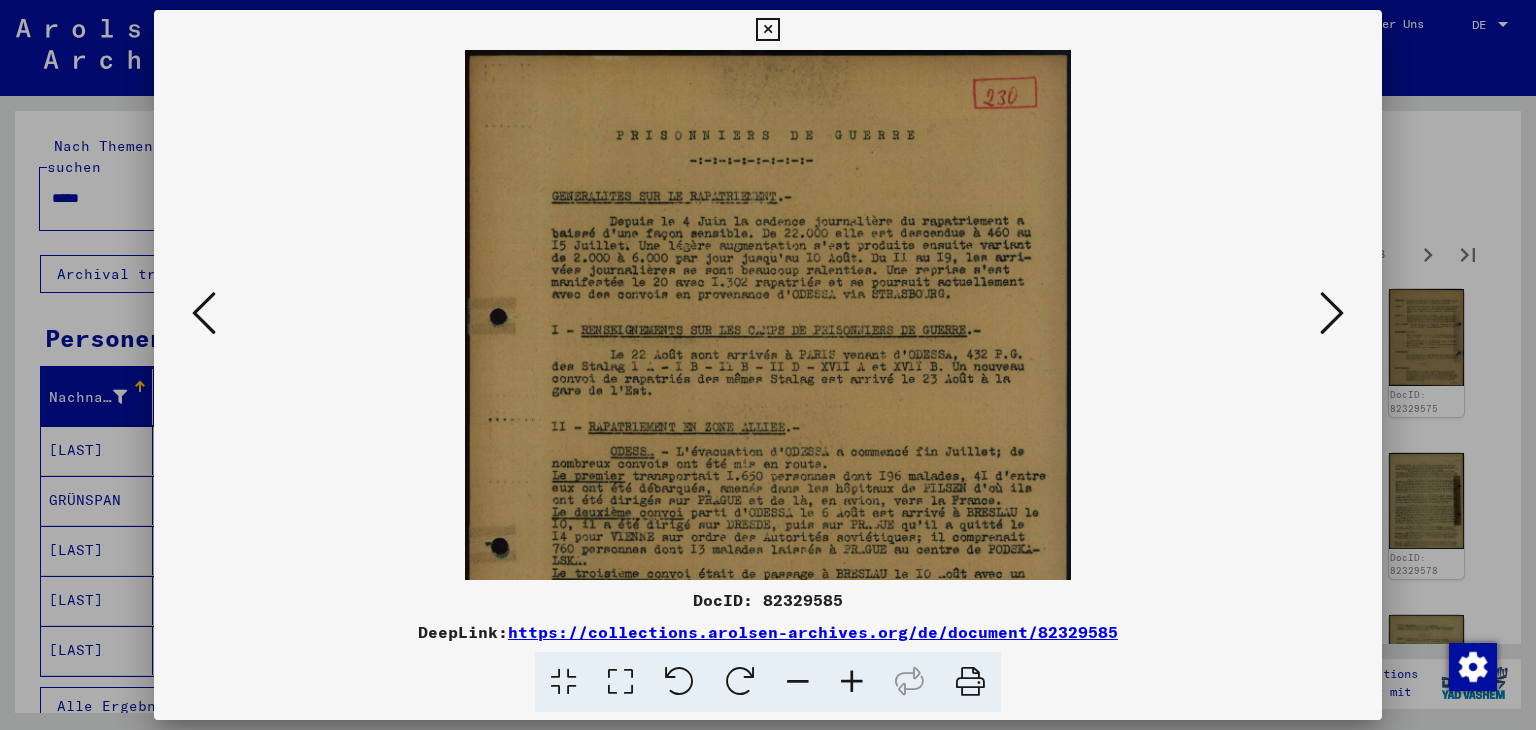 click at bounding box center [852, 682] 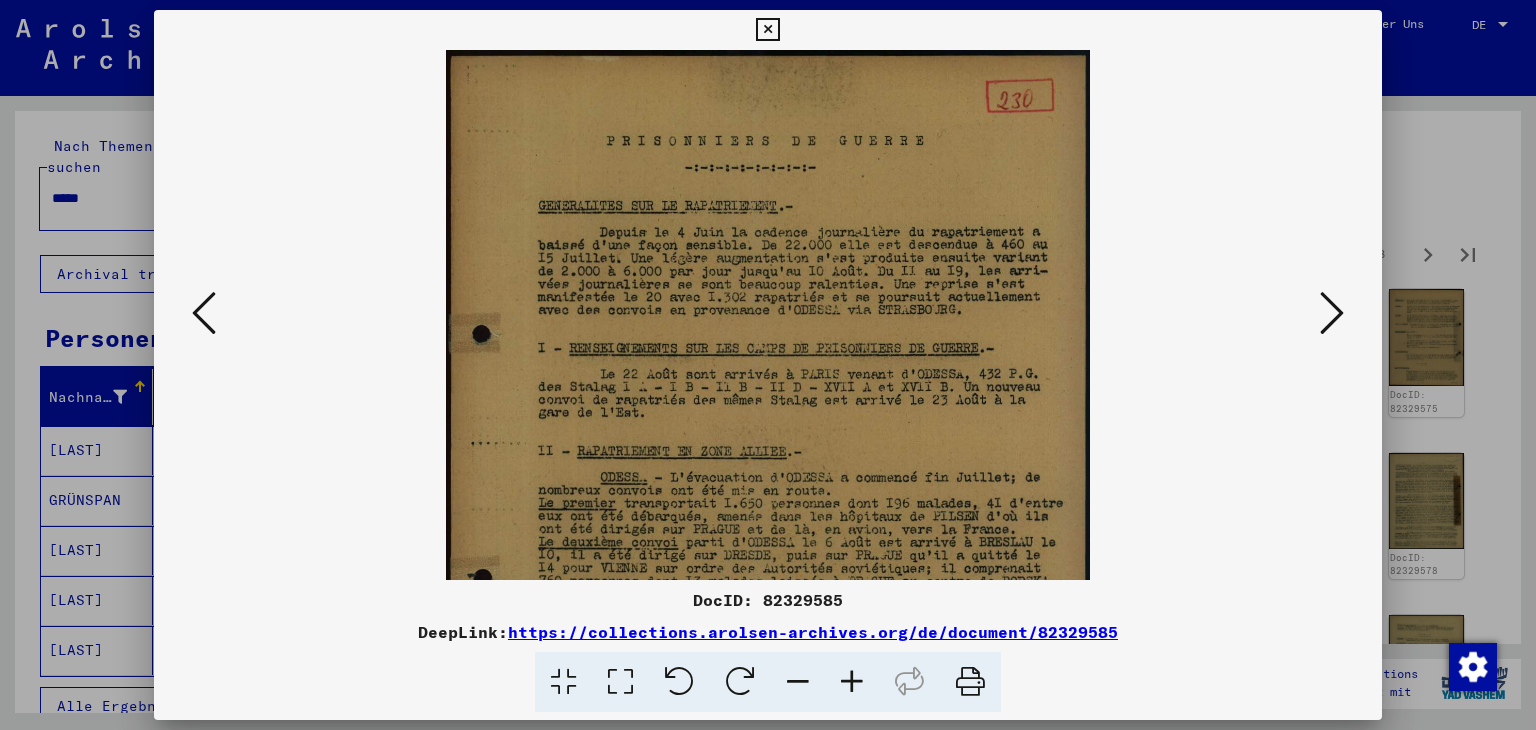 click at bounding box center (852, 682) 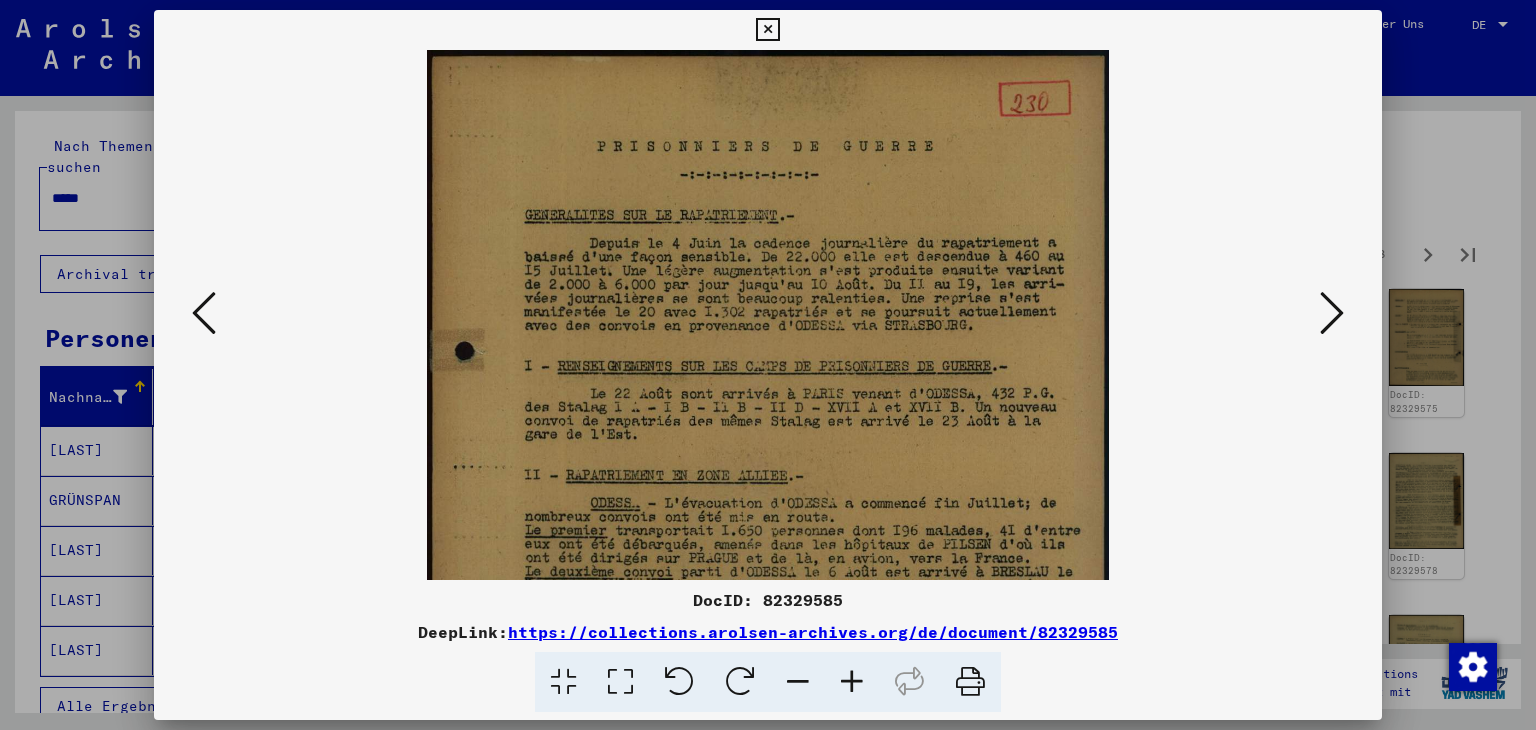 click at bounding box center (852, 682) 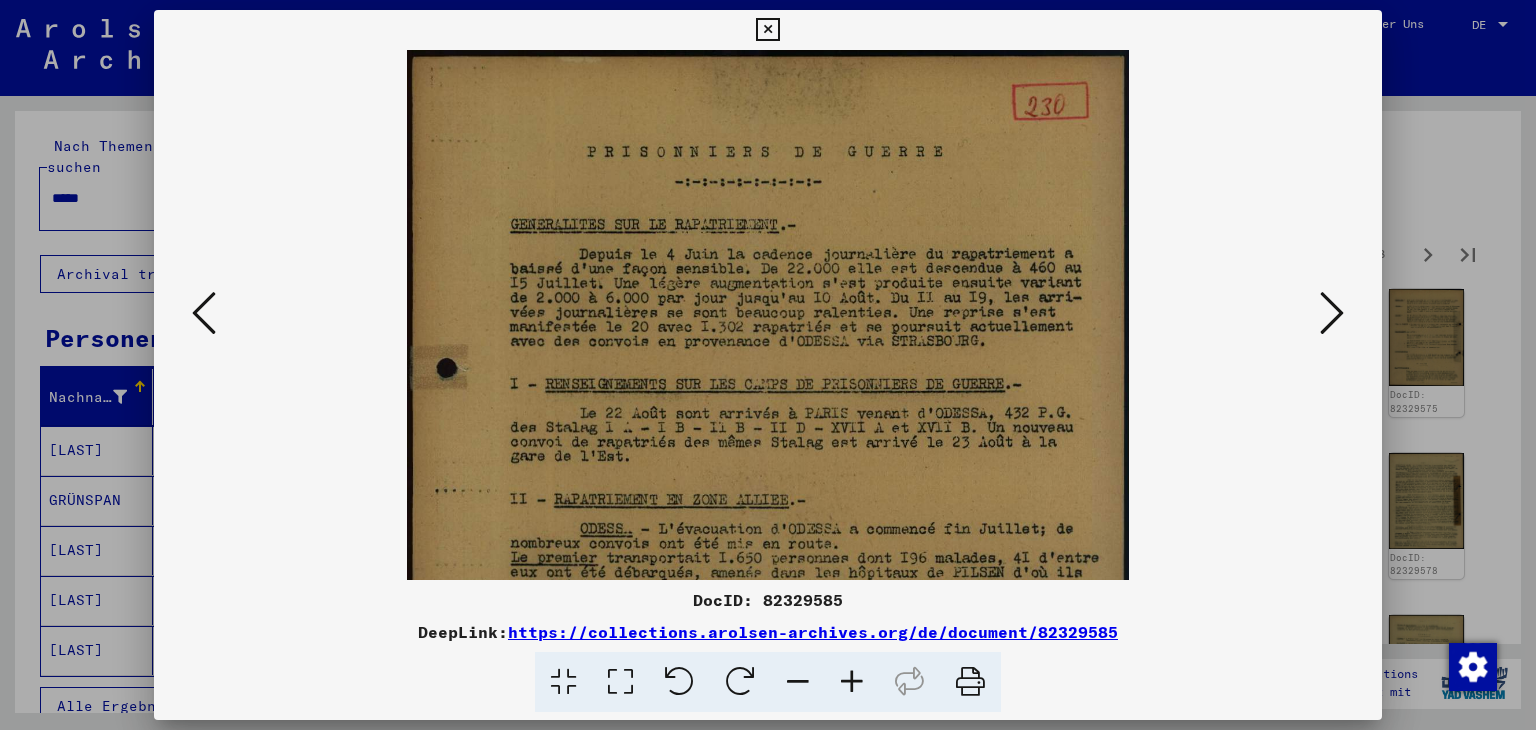 click at bounding box center [852, 682] 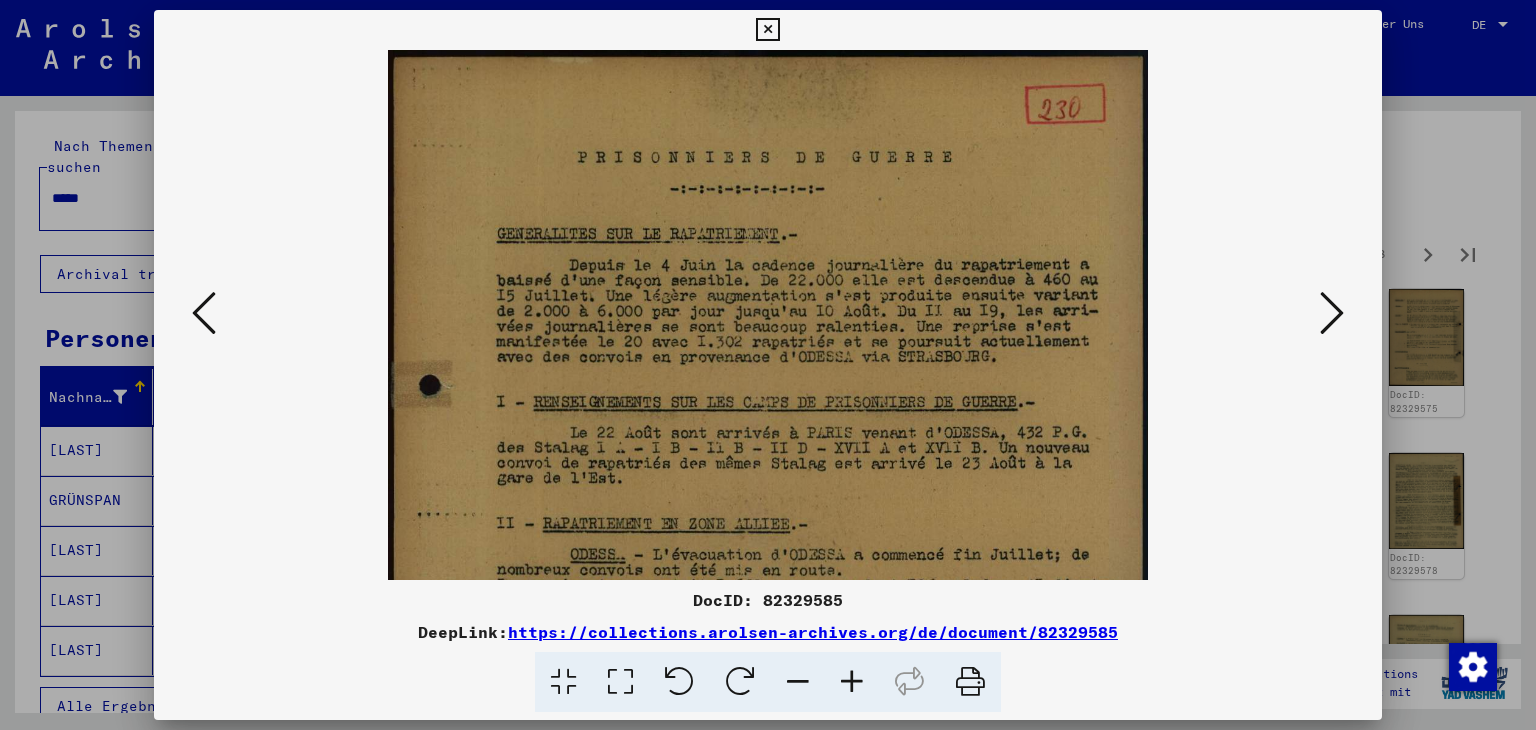 click at bounding box center [852, 682] 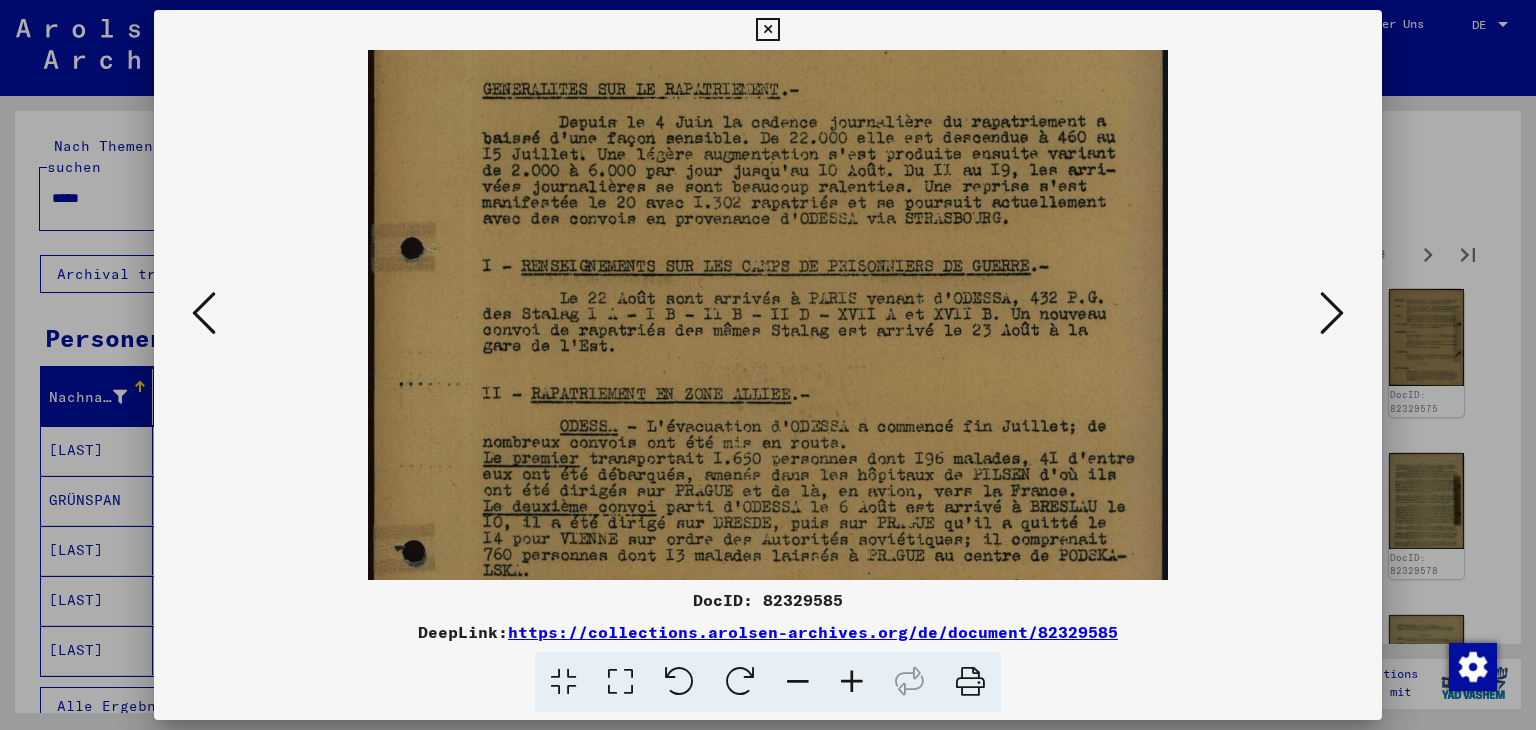 scroll, scrollTop: 156, scrollLeft: 0, axis: vertical 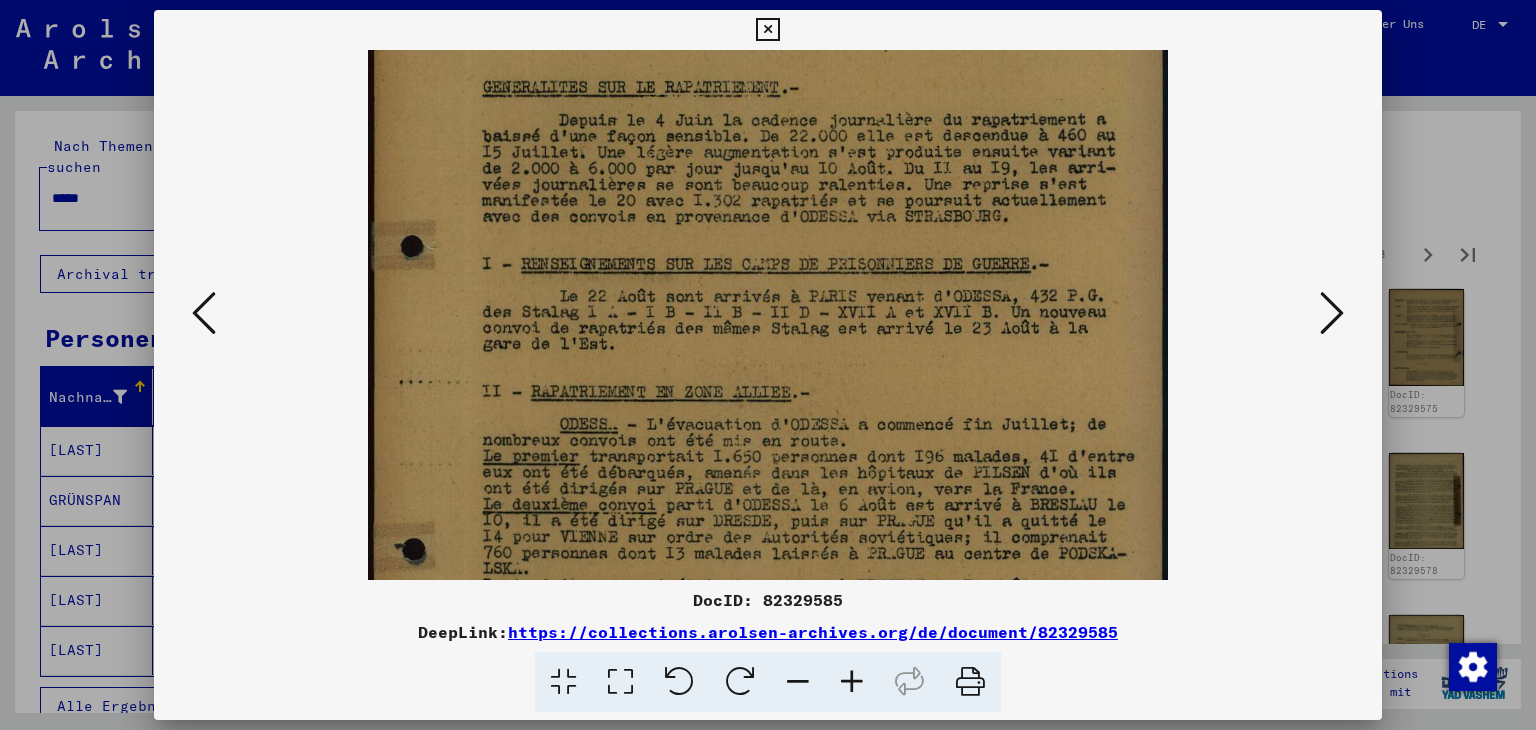 drag, startPoint x: 945, startPoint y: 521, endPoint x: 984, endPoint y: 368, distance: 157.89236 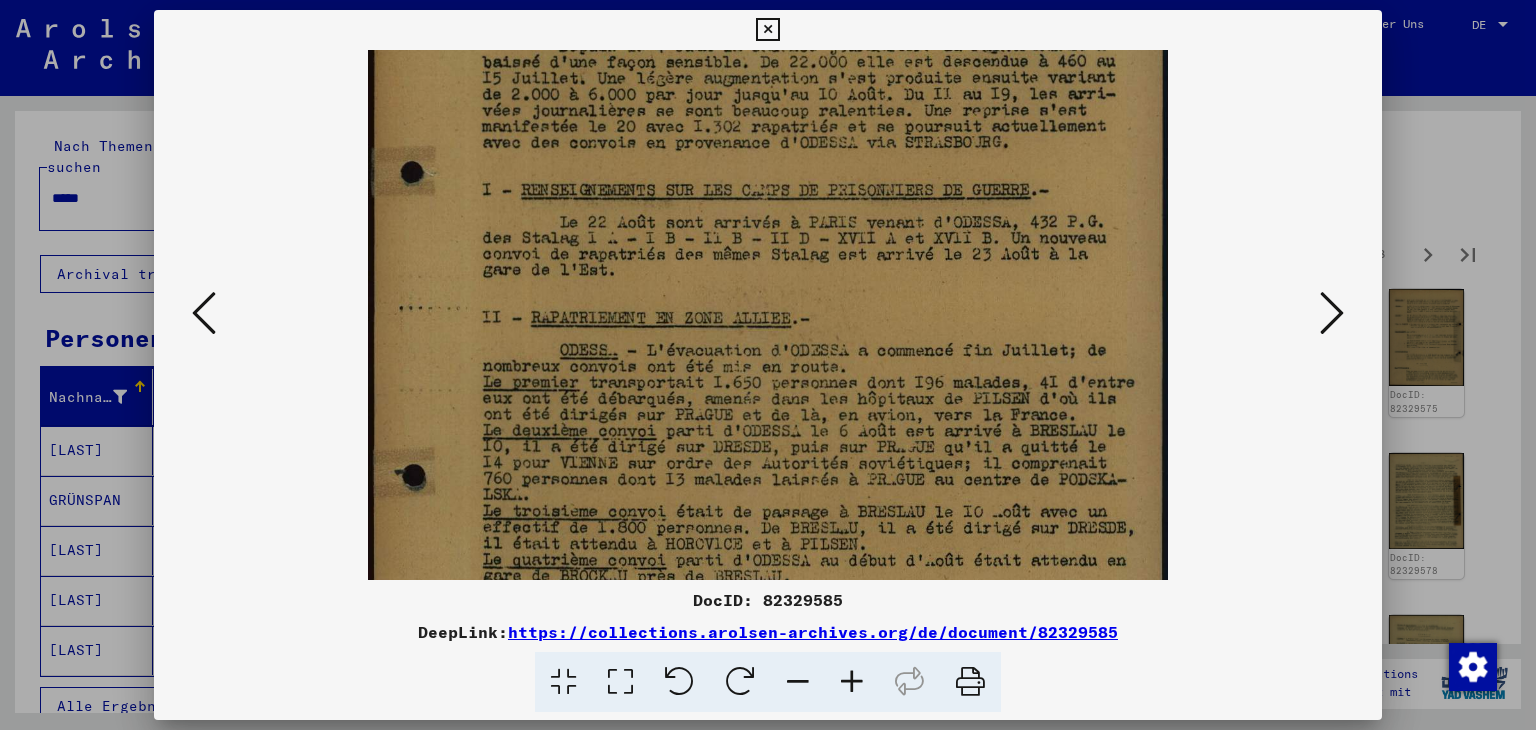 scroll, scrollTop: 235, scrollLeft: 0, axis: vertical 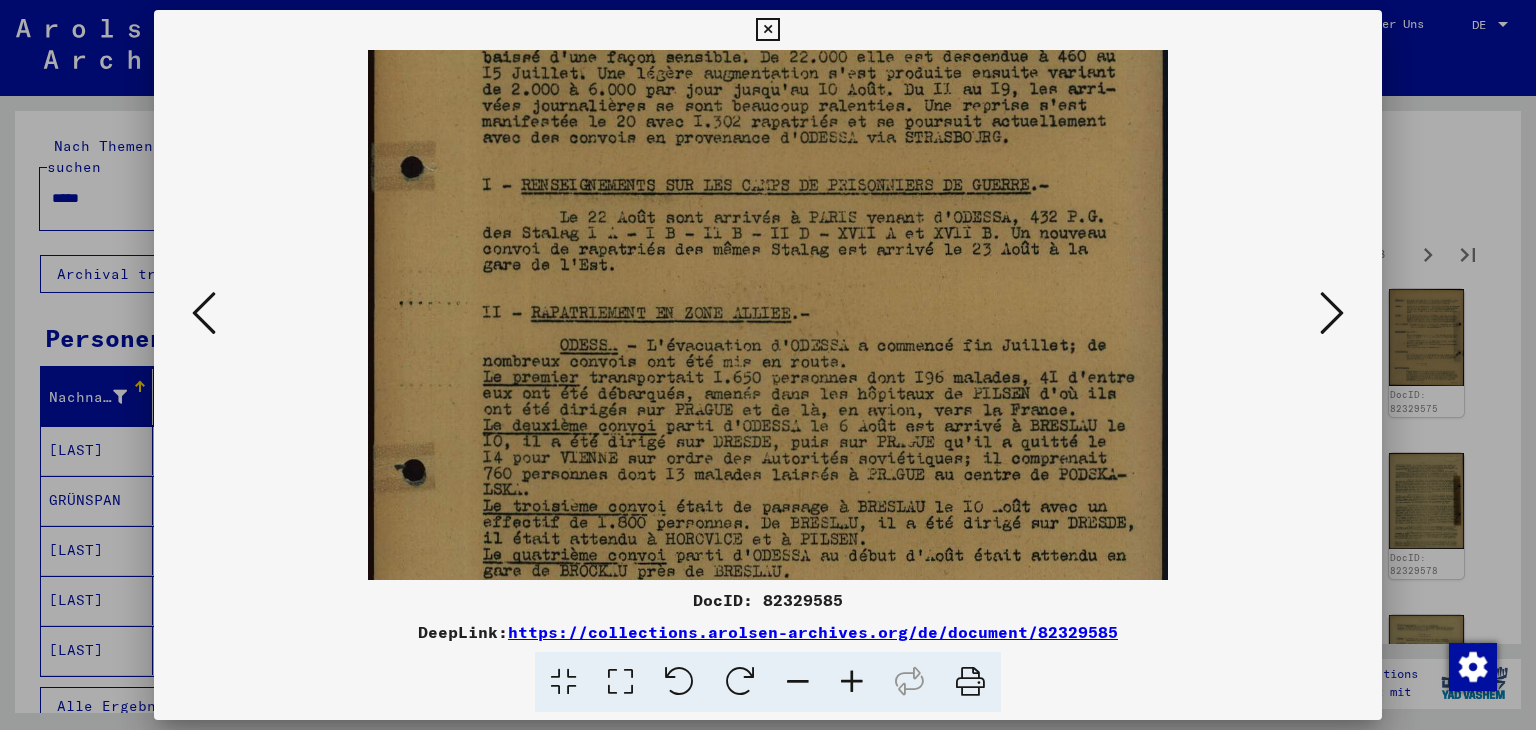 drag, startPoint x: 948, startPoint y: 467, endPoint x: 963, endPoint y: 389, distance: 79.429214 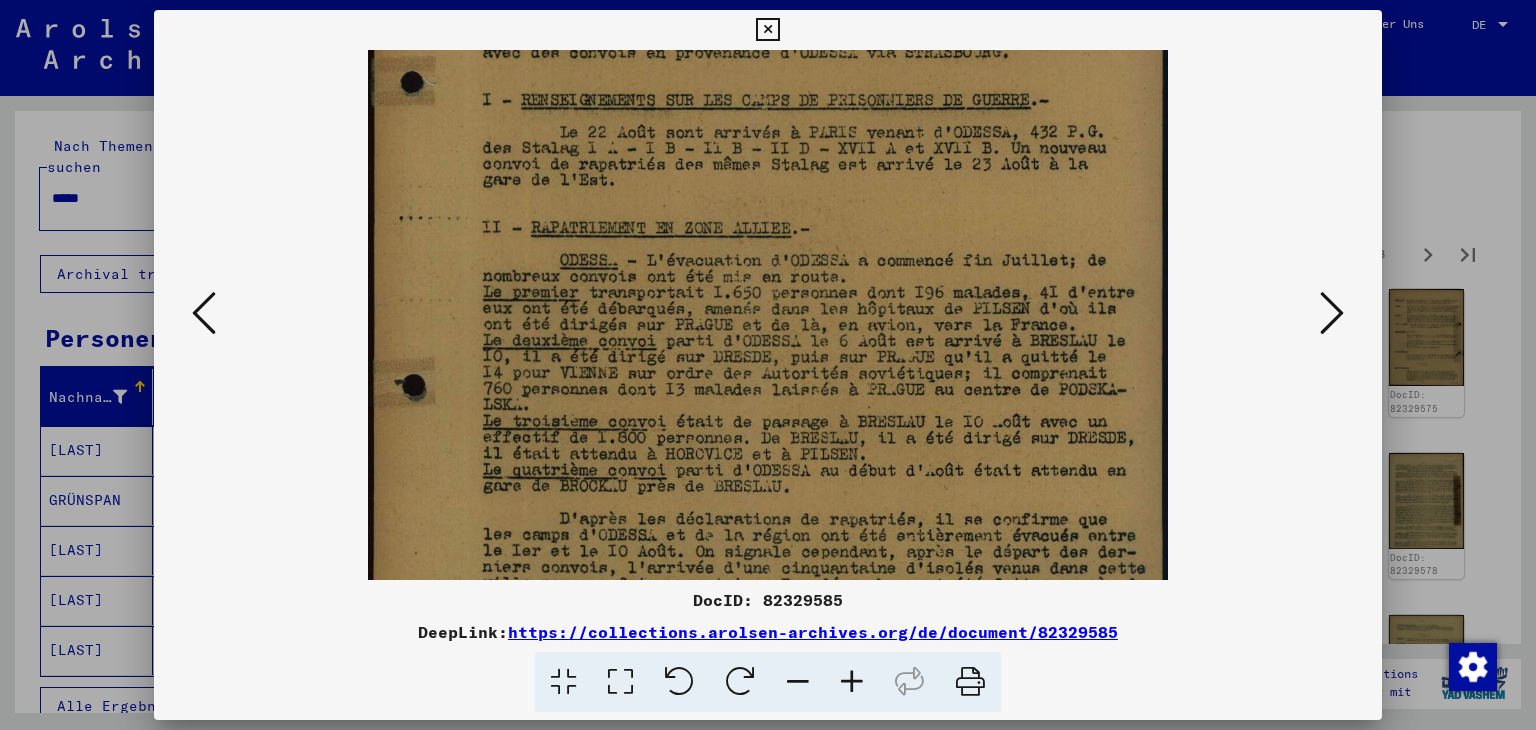 scroll, scrollTop: 334, scrollLeft: 0, axis: vertical 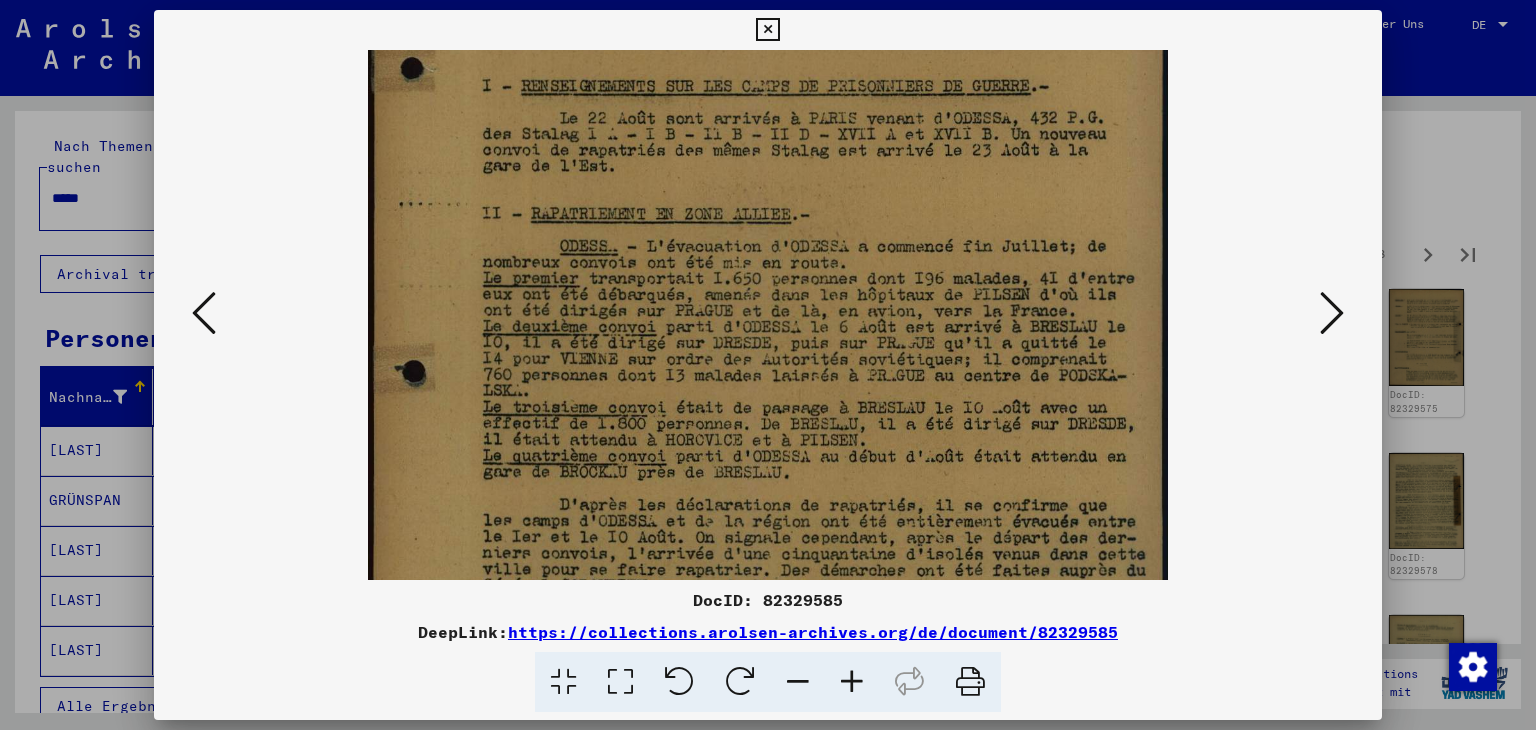 drag, startPoint x: 931, startPoint y: 484, endPoint x: 935, endPoint y: 386, distance: 98.0816 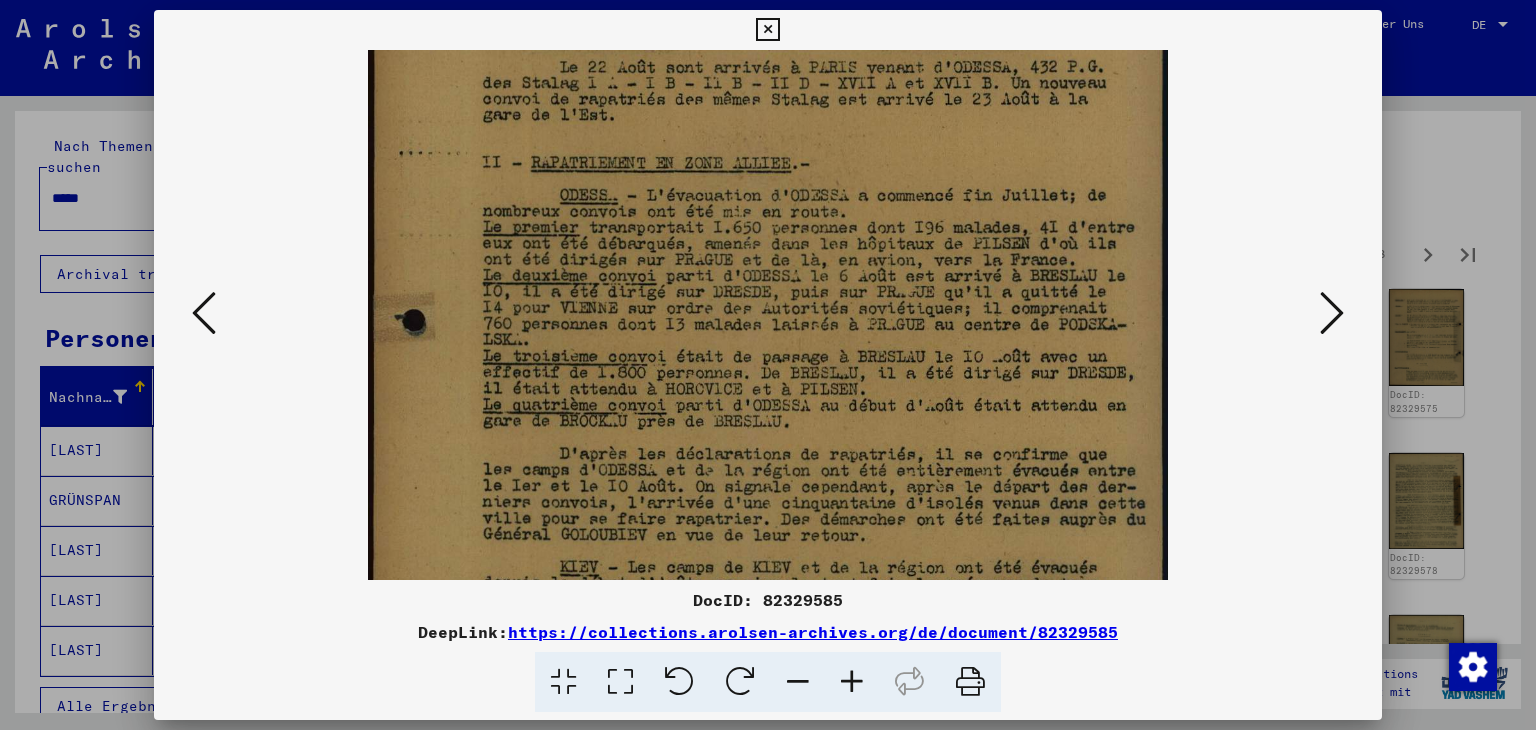 scroll, scrollTop: 389, scrollLeft: 0, axis: vertical 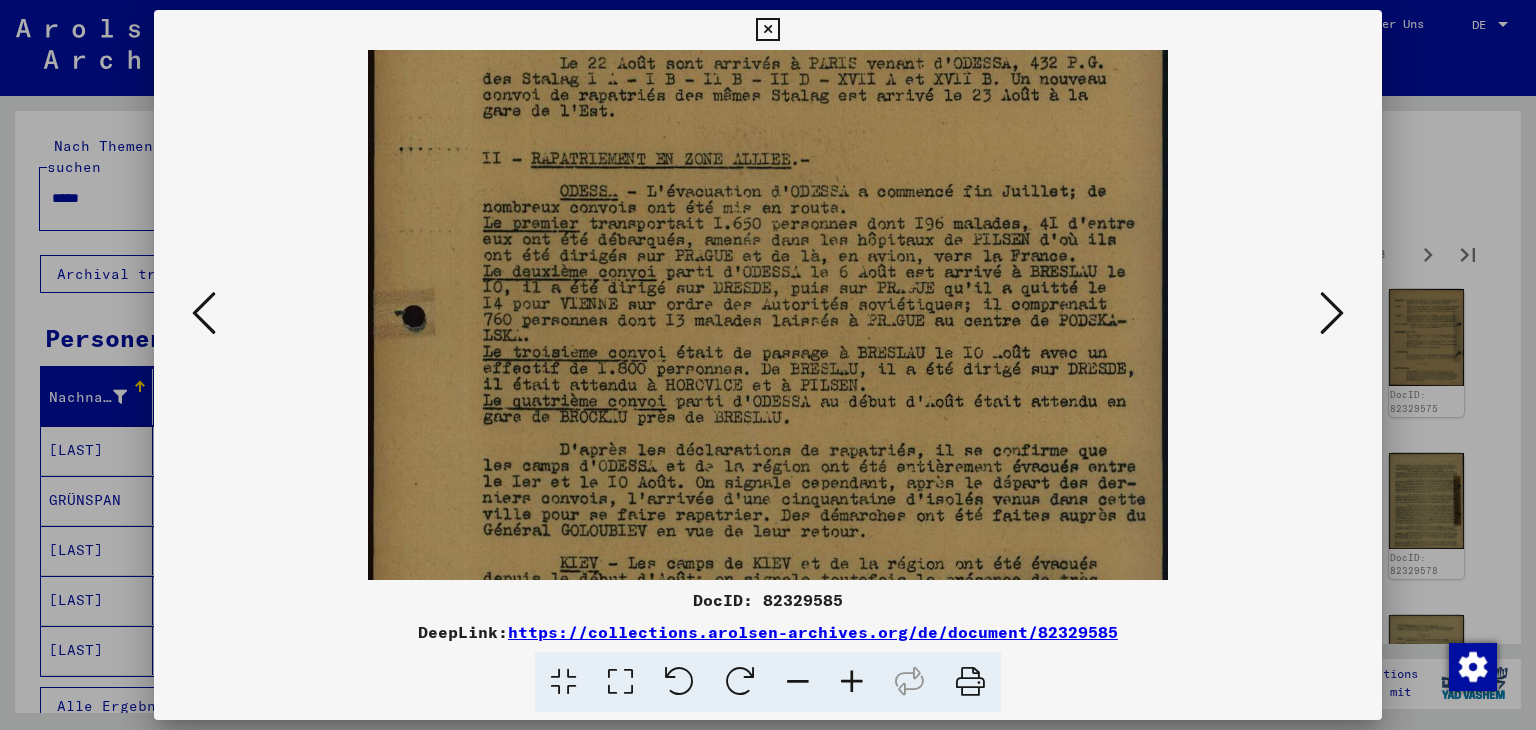 drag, startPoint x: 869, startPoint y: 433, endPoint x: 869, endPoint y: 381, distance: 52 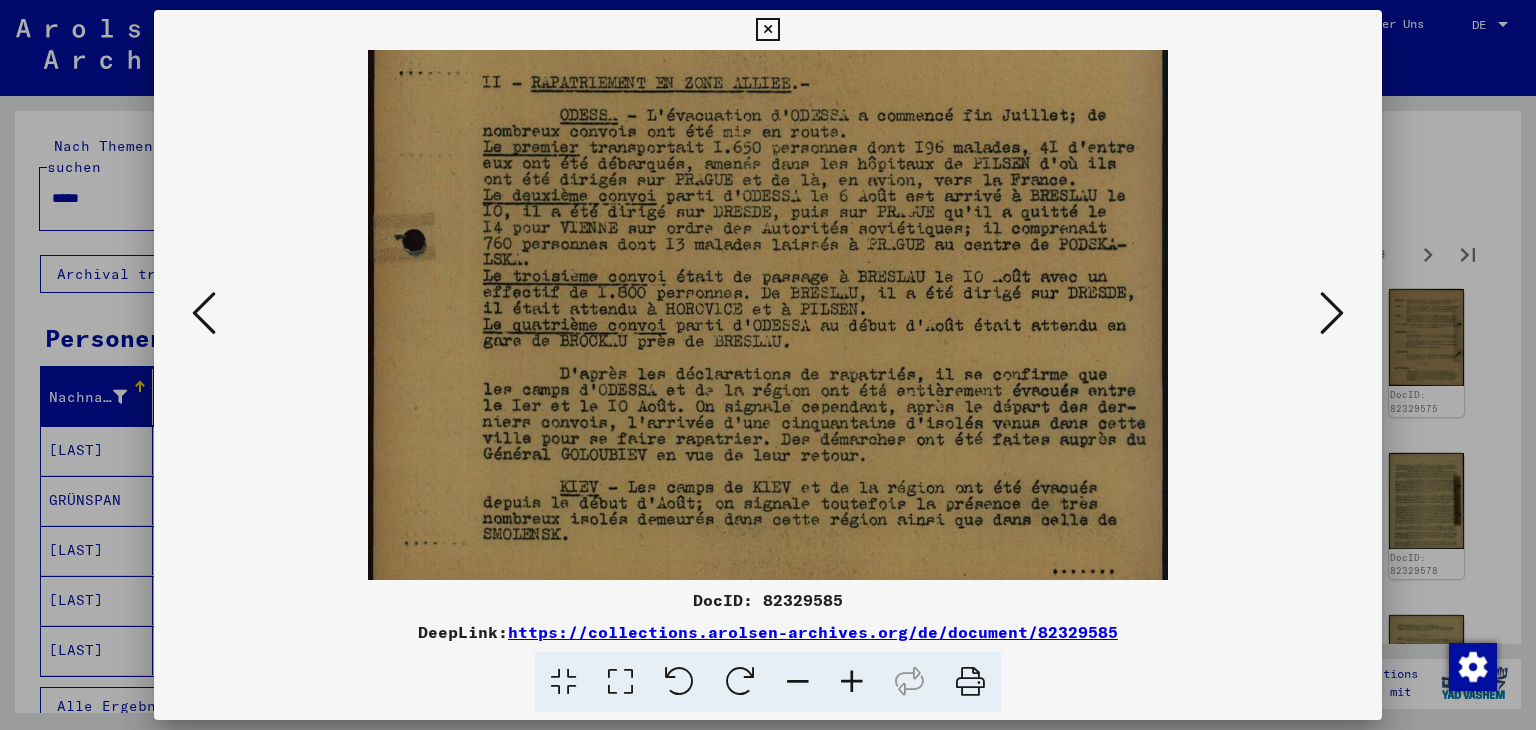 scroll, scrollTop: 469, scrollLeft: 0, axis: vertical 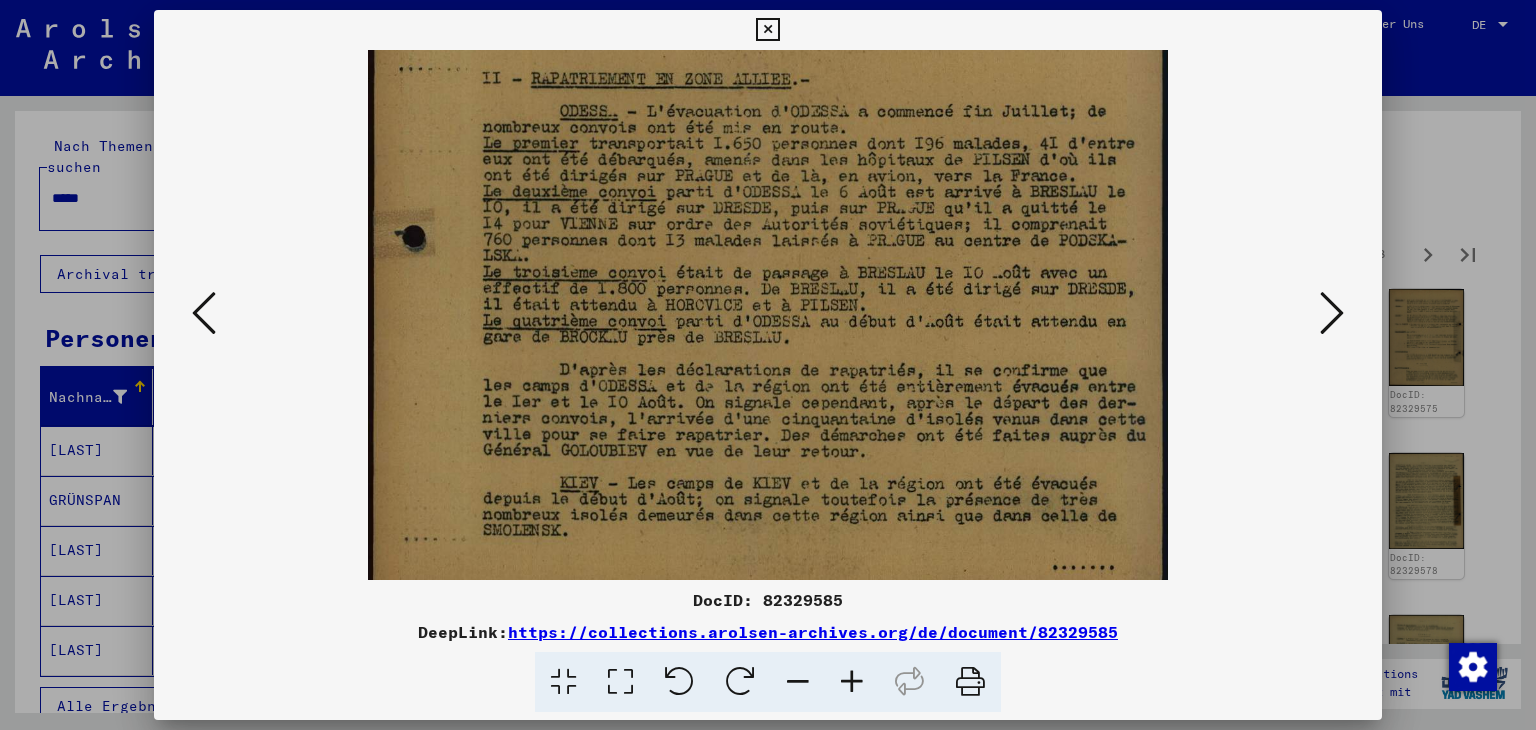 drag, startPoint x: 879, startPoint y: 417, endPoint x: 878, endPoint y: 339, distance: 78.00641 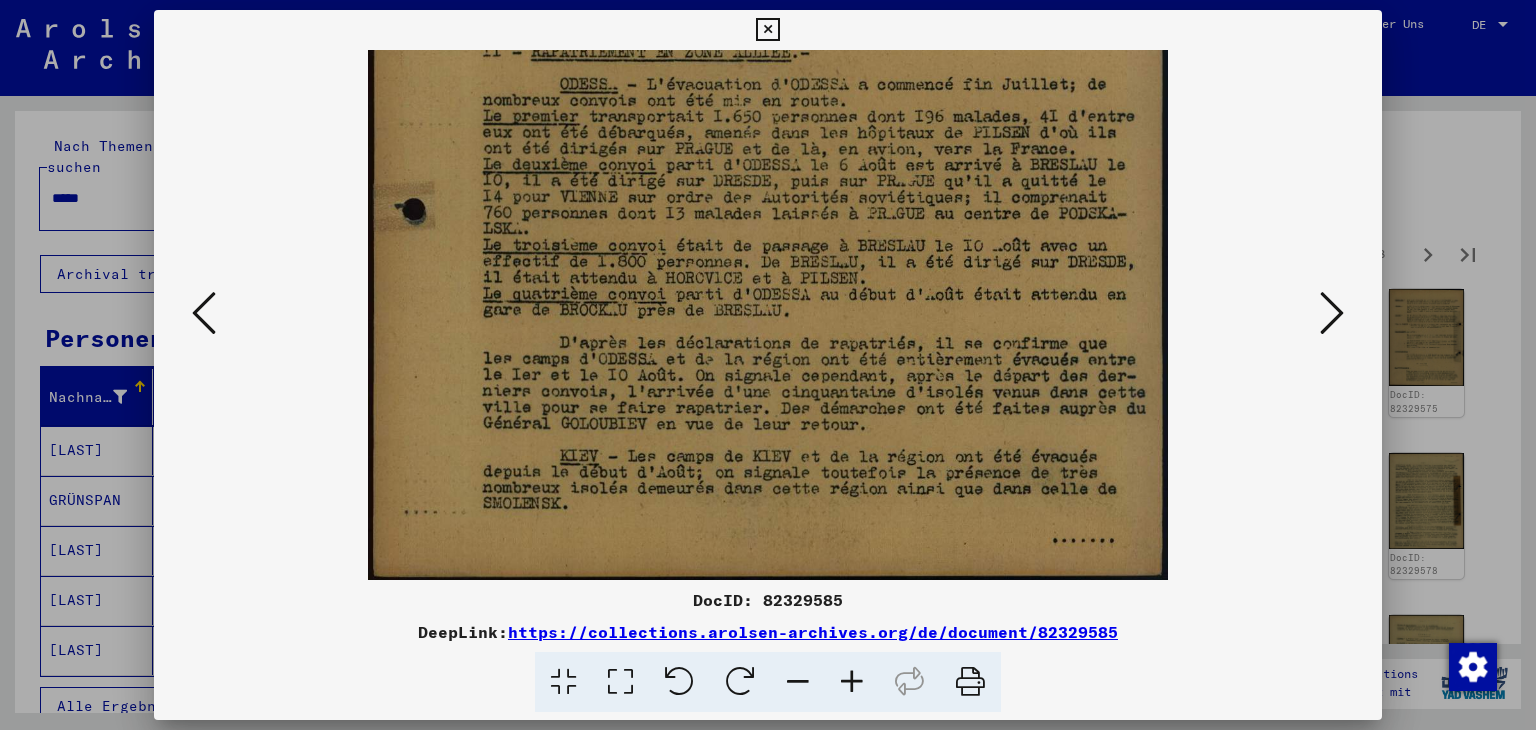 scroll, scrollTop: 500, scrollLeft: 0, axis: vertical 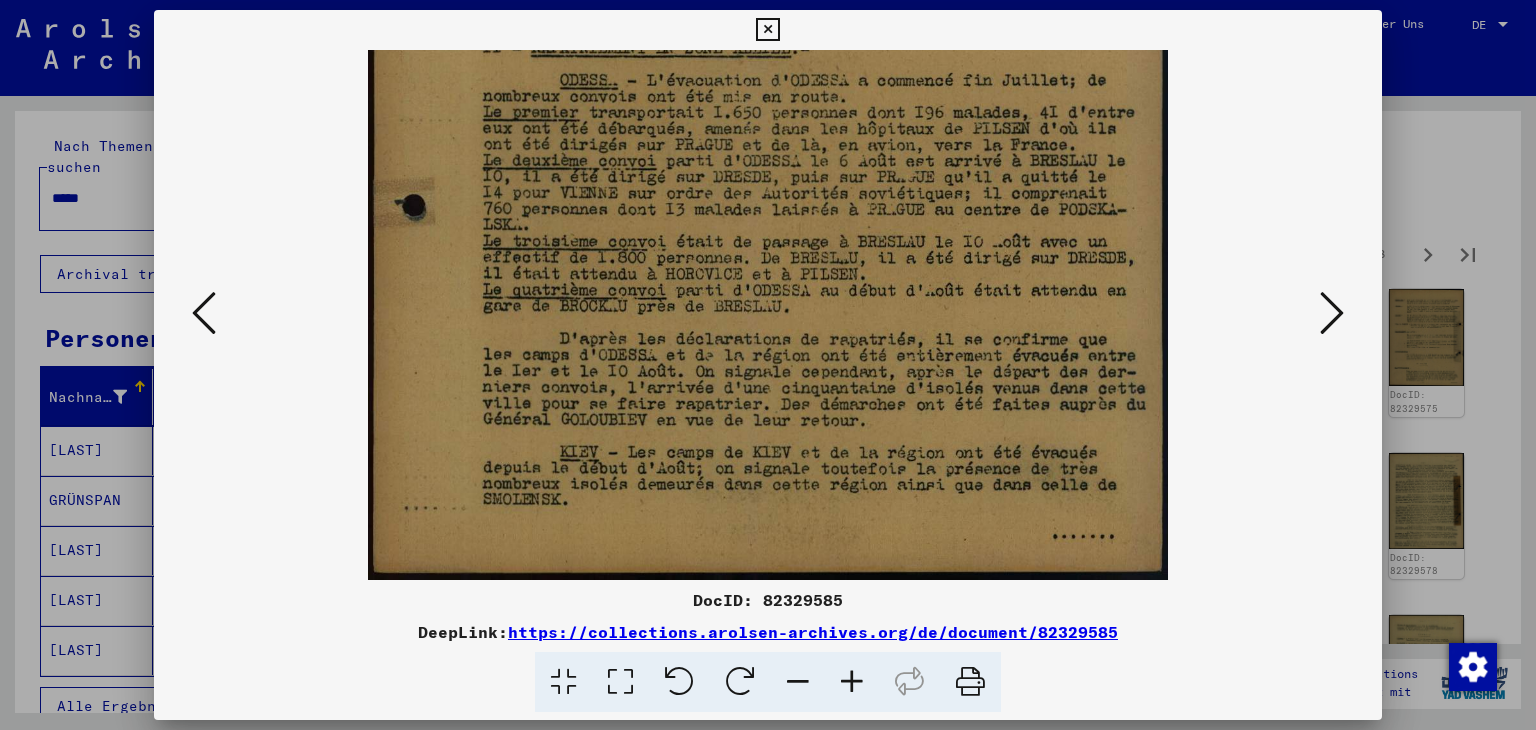 drag, startPoint x: 875, startPoint y: 418, endPoint x: 867, endPoint y: 332, distance: 86.37129 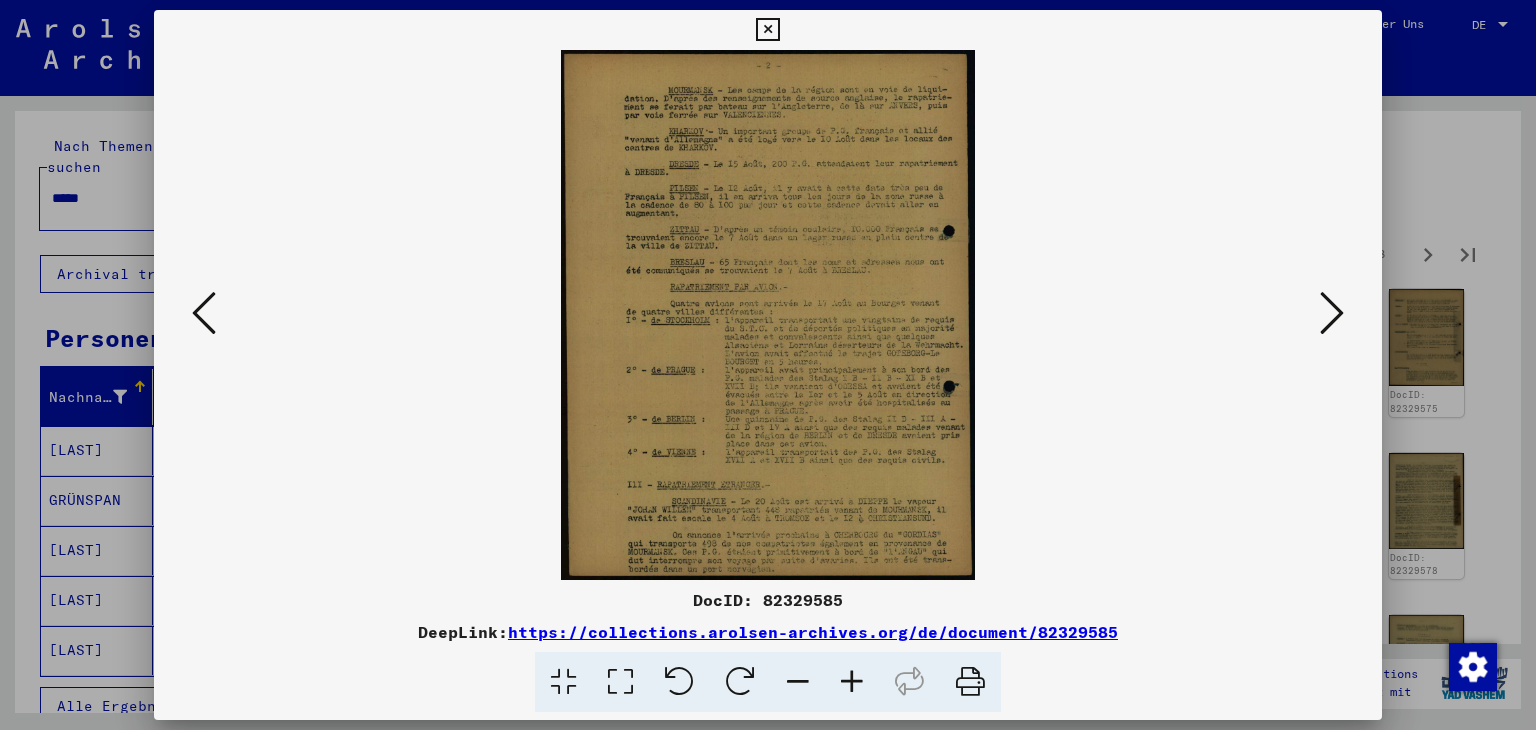 scroll, scrollTop: 0, scrollLeft: 0, axis: both 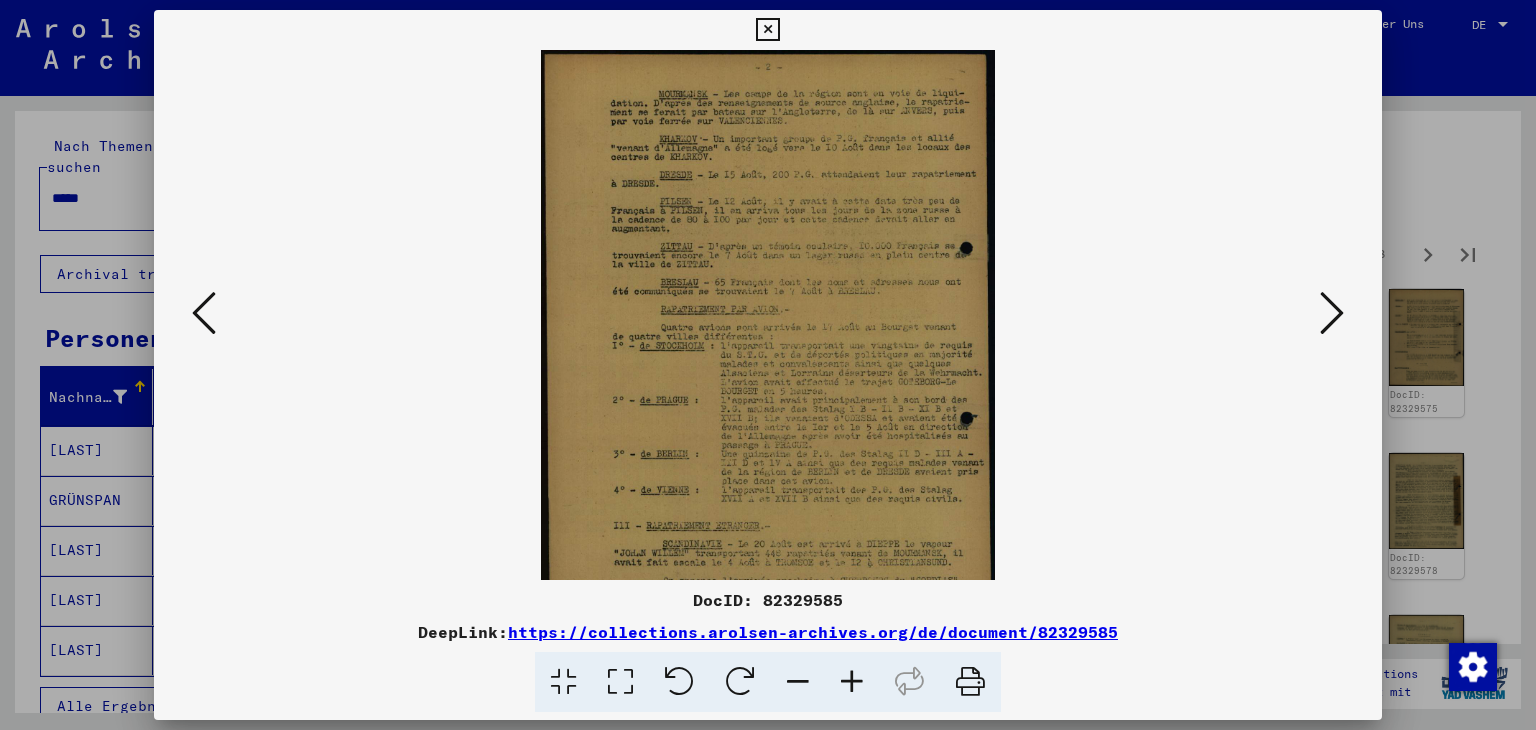 click at bounding box center [852, 682] 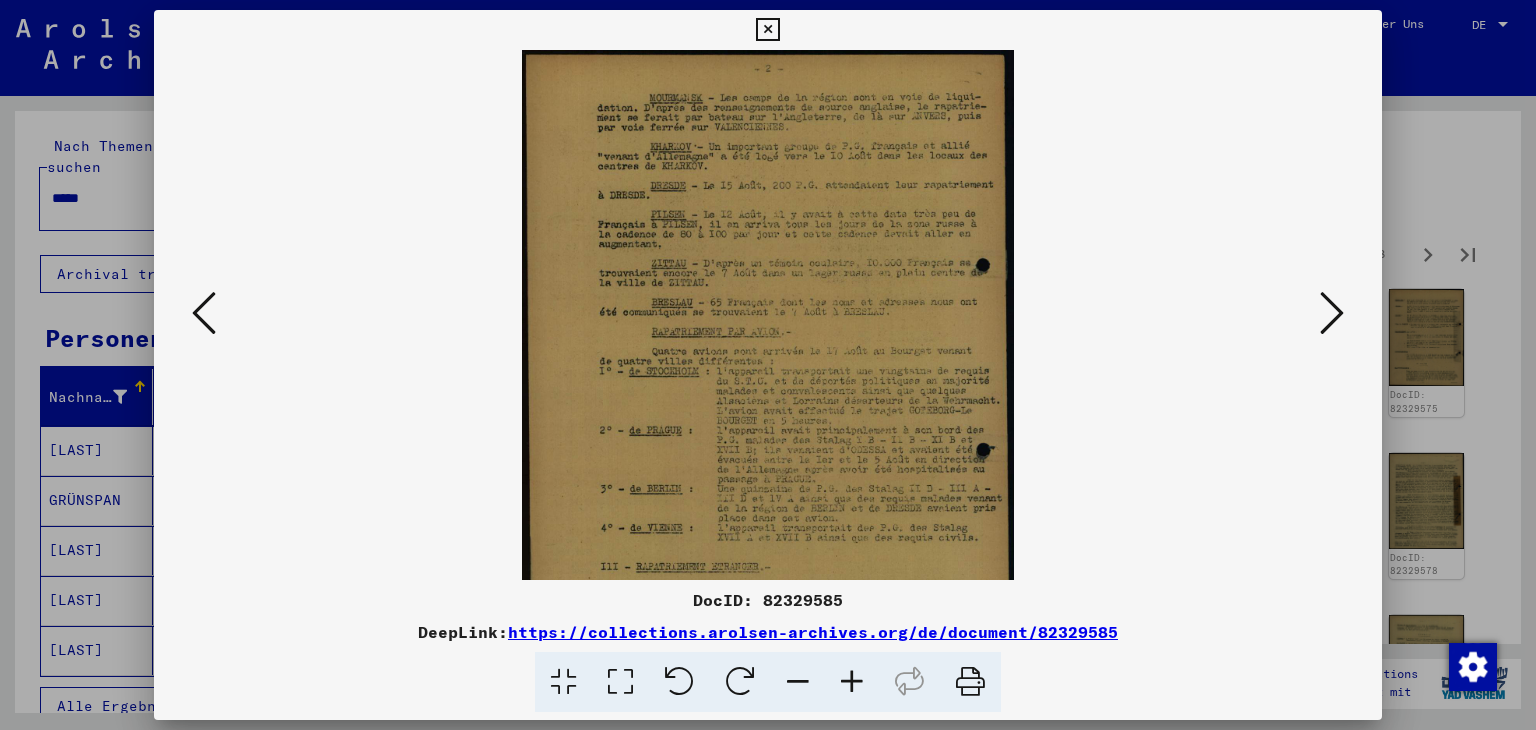 click 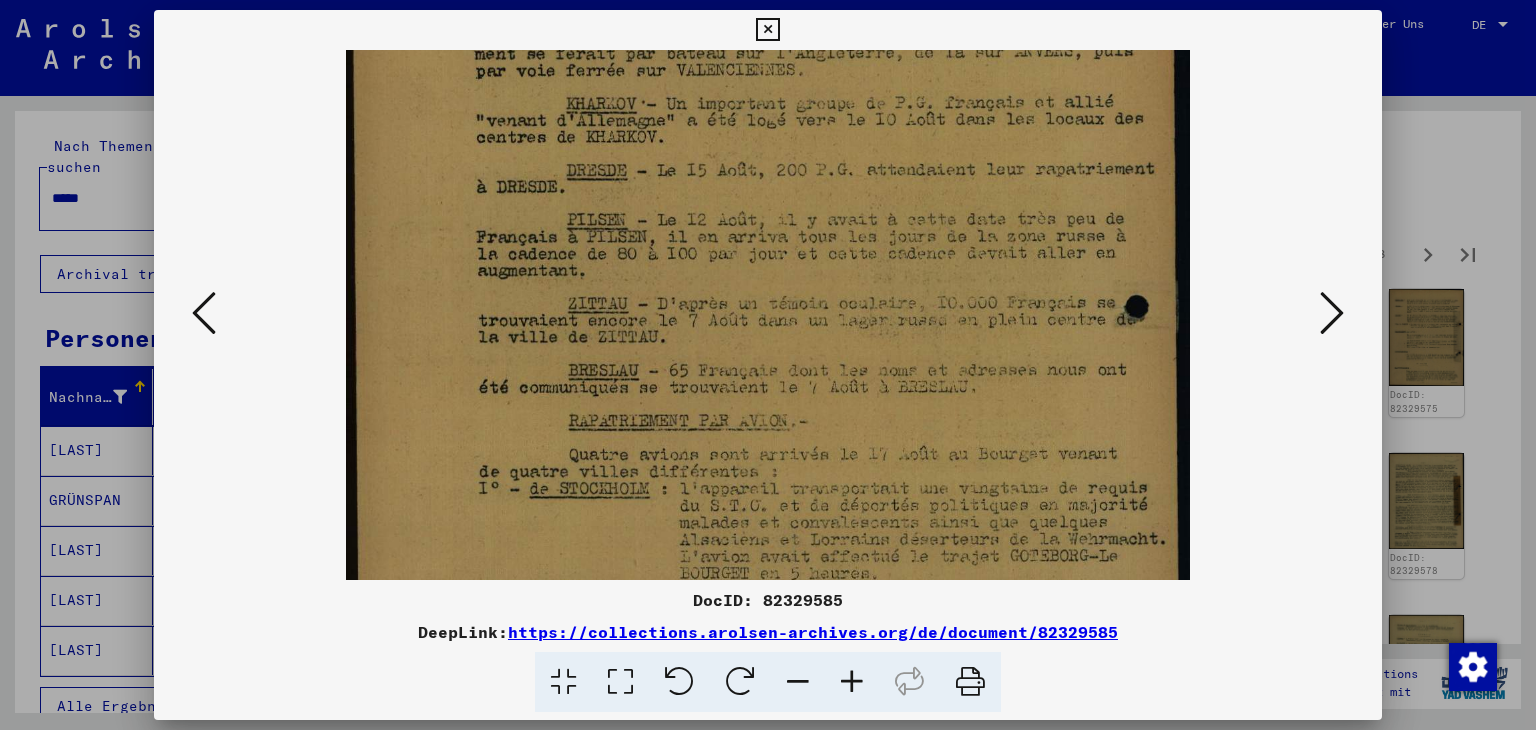 scroll, scrollTop: 123, scrollLeft: 0, axis: vertical 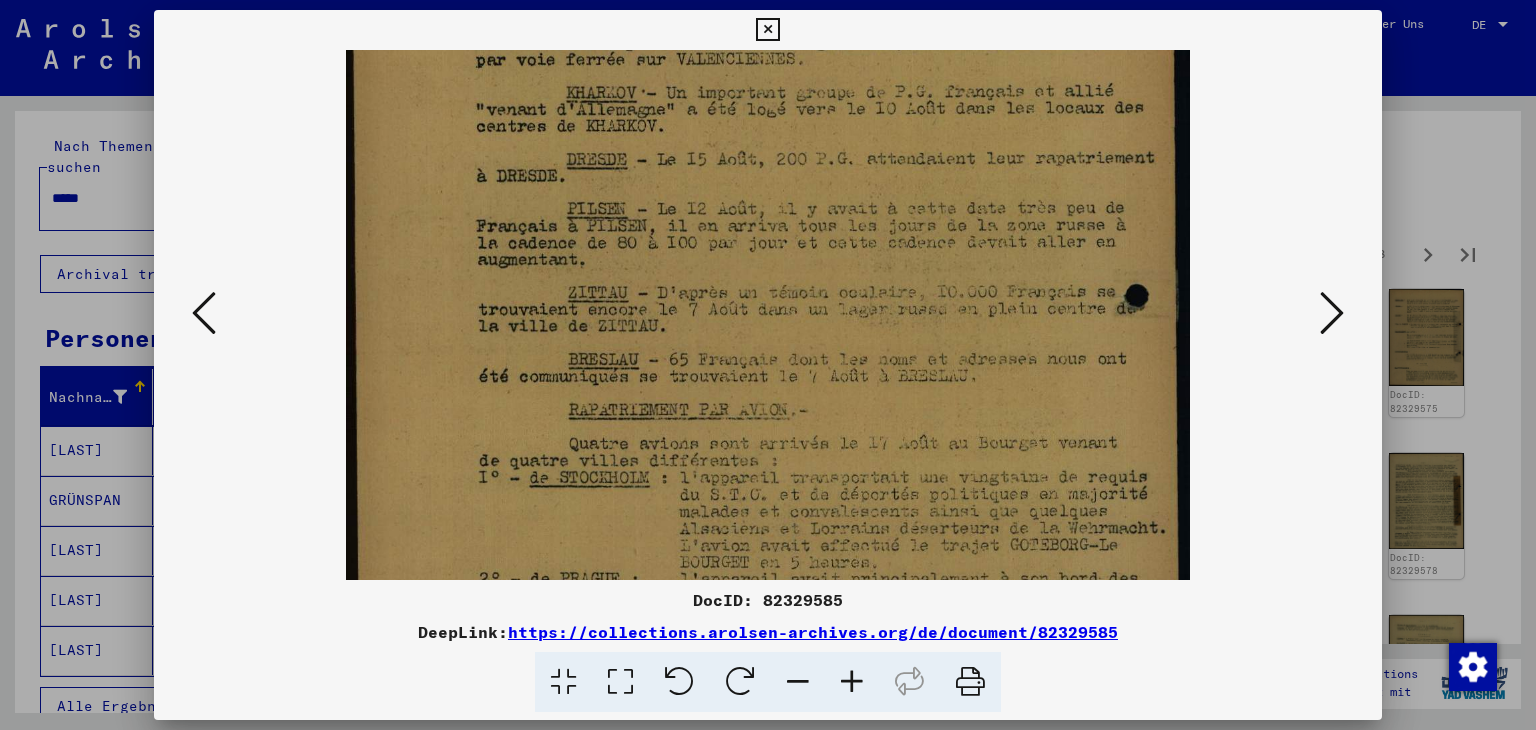 drag, startPoint x: 869, startPoint y: 497, endPoint x: 855, endPoint y: 376, distance: 121.80723 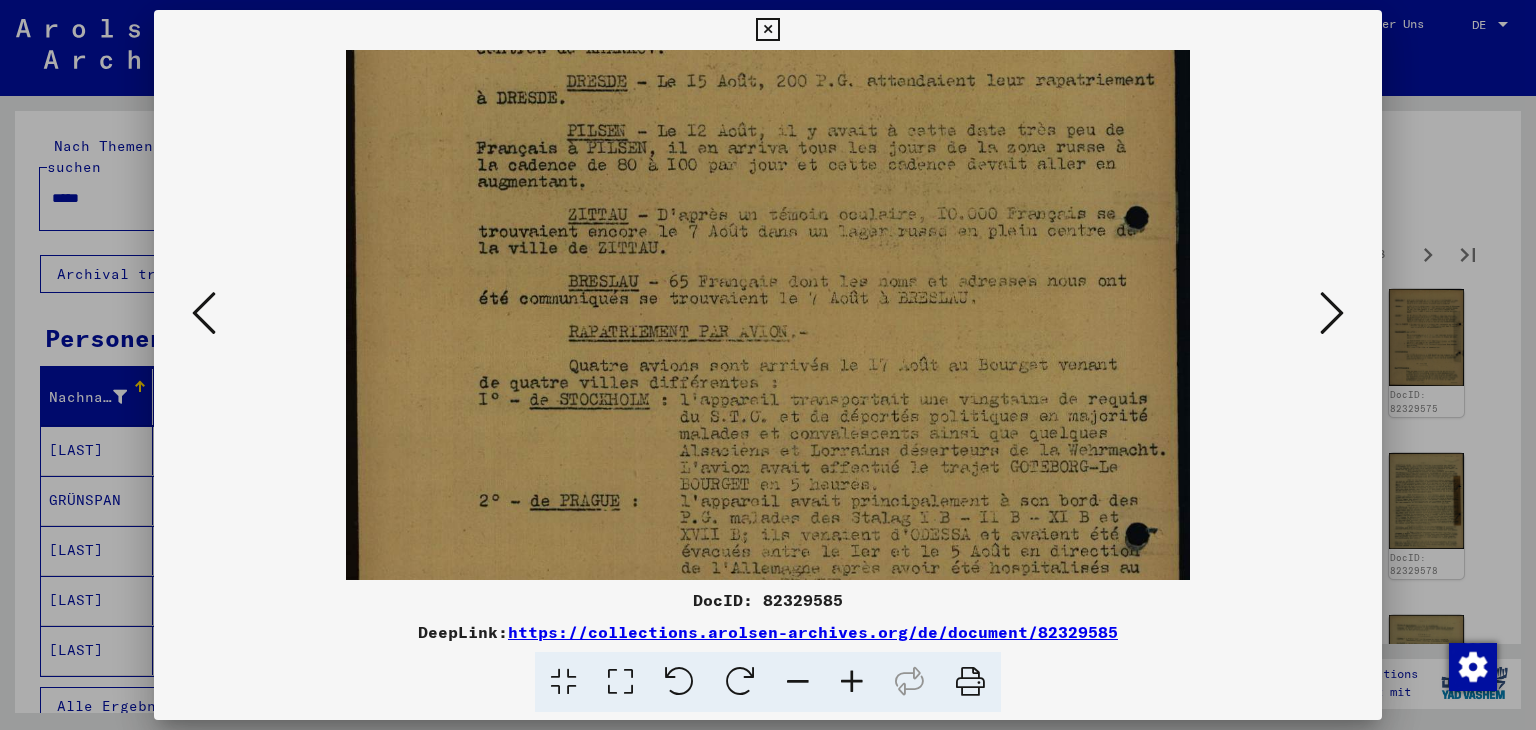 drag, startPoint x: 907, startPoint y: 429, endPoint x: 911, endPoint y: 358, distance: 71.11259 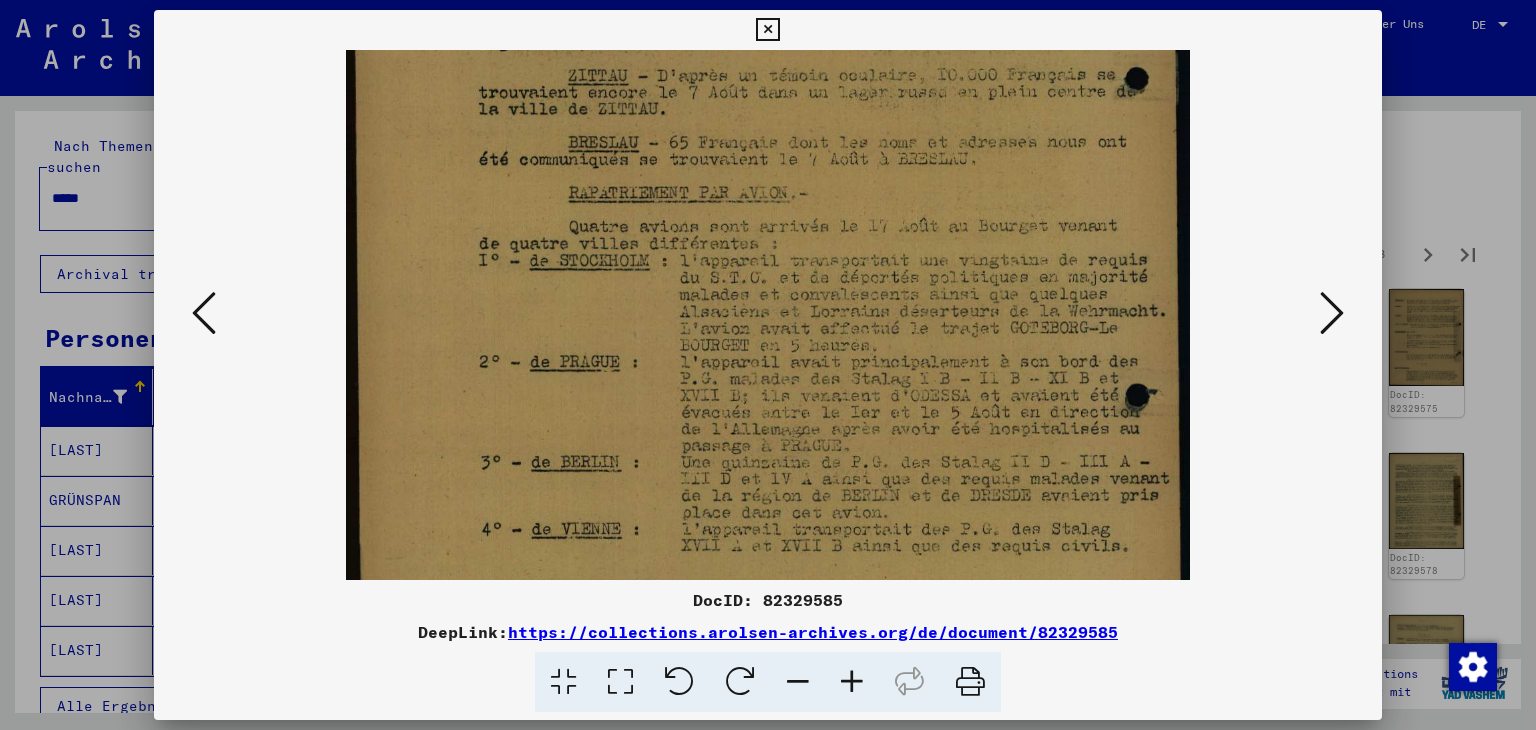 drag, startPoint x: 892, startPoint y: 458, endPoint x: 892, endPoint y: 402, distance: 56 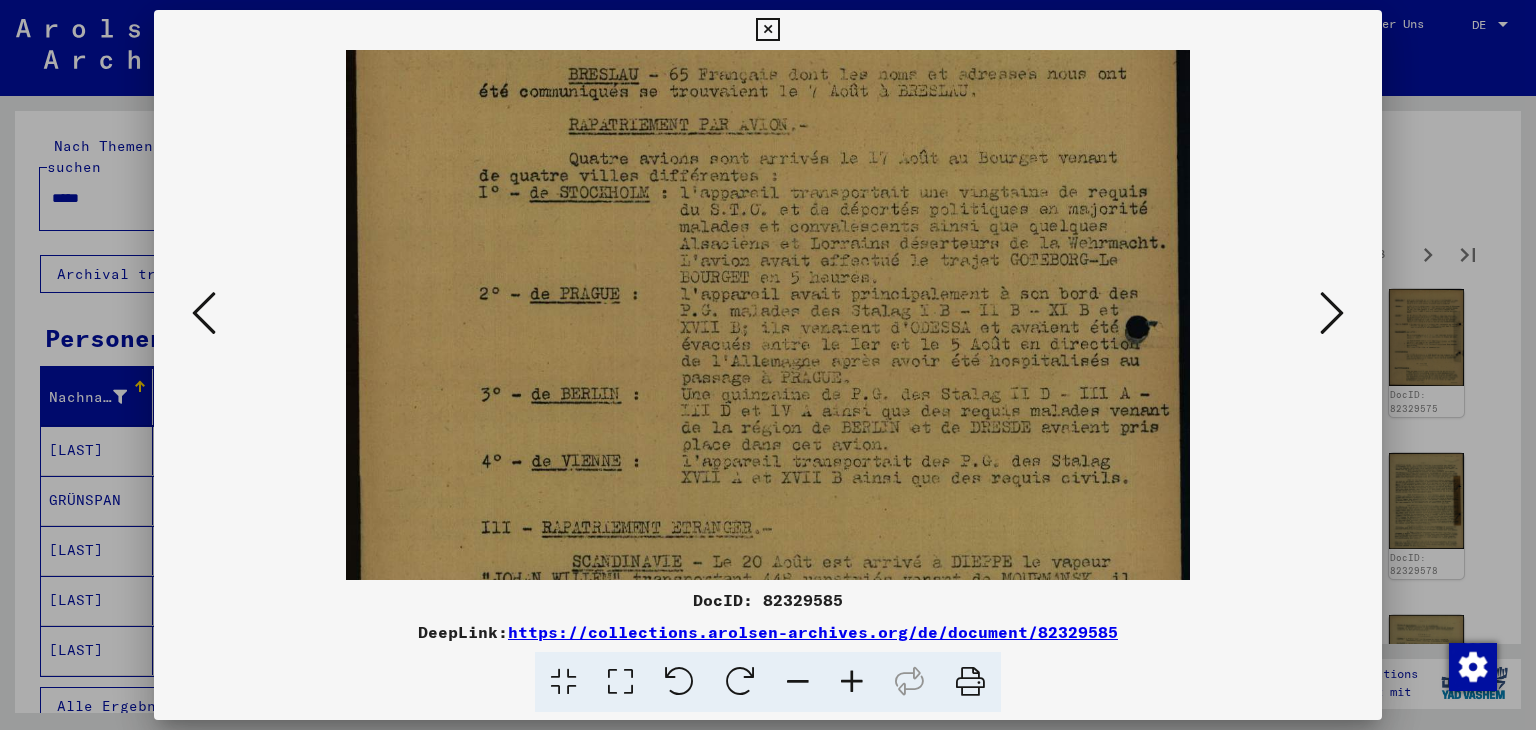 drag, startPoint x: 900, startPoint y: 473, endPoint x: 900, endPoint y: 405, distance: 68 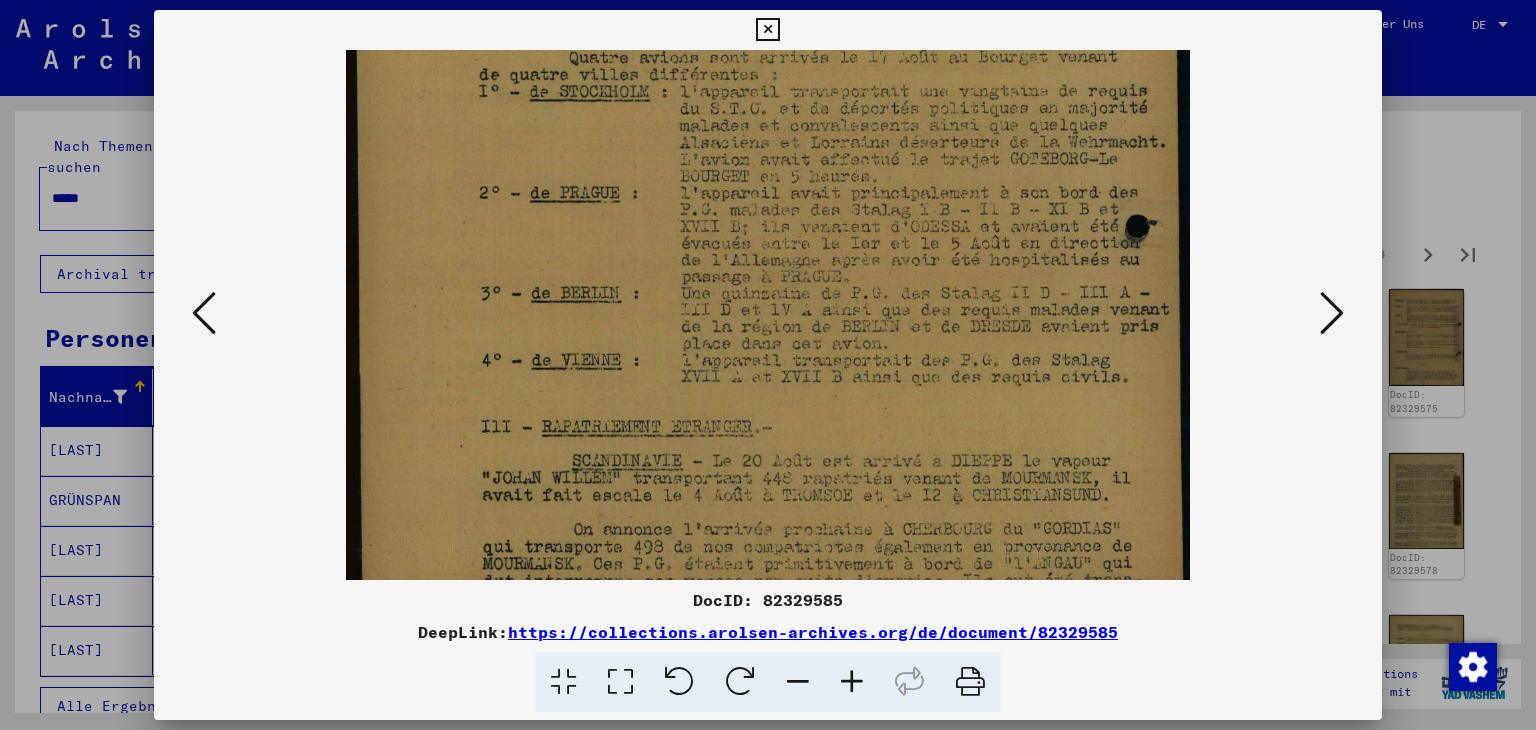 drag, startPoint x: 910, startPoint y: 482, endPoint x: 907, endPoint y: 381, distance: 101.04455 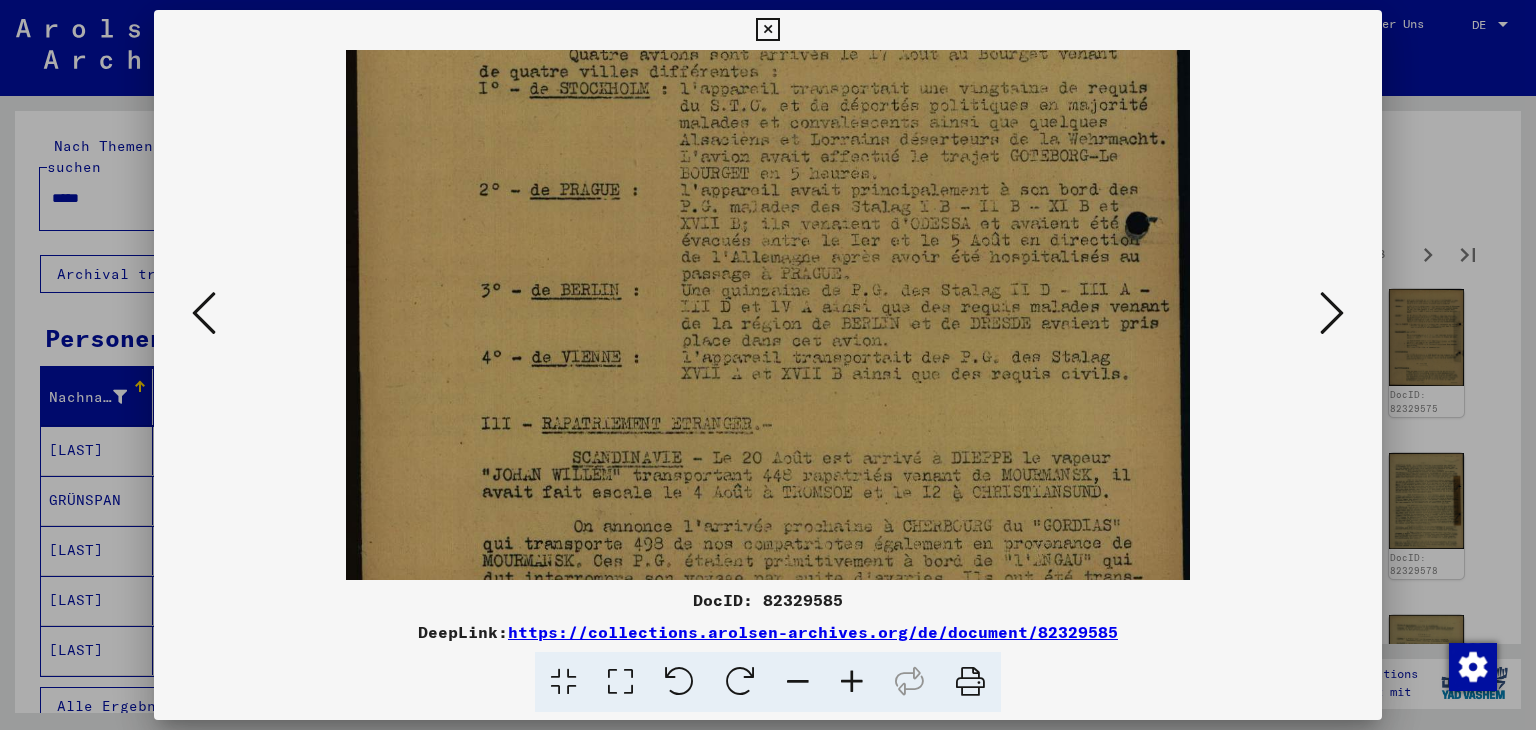 scroll, scrollTop: 549, scrollLeft: 0, axis: vertical 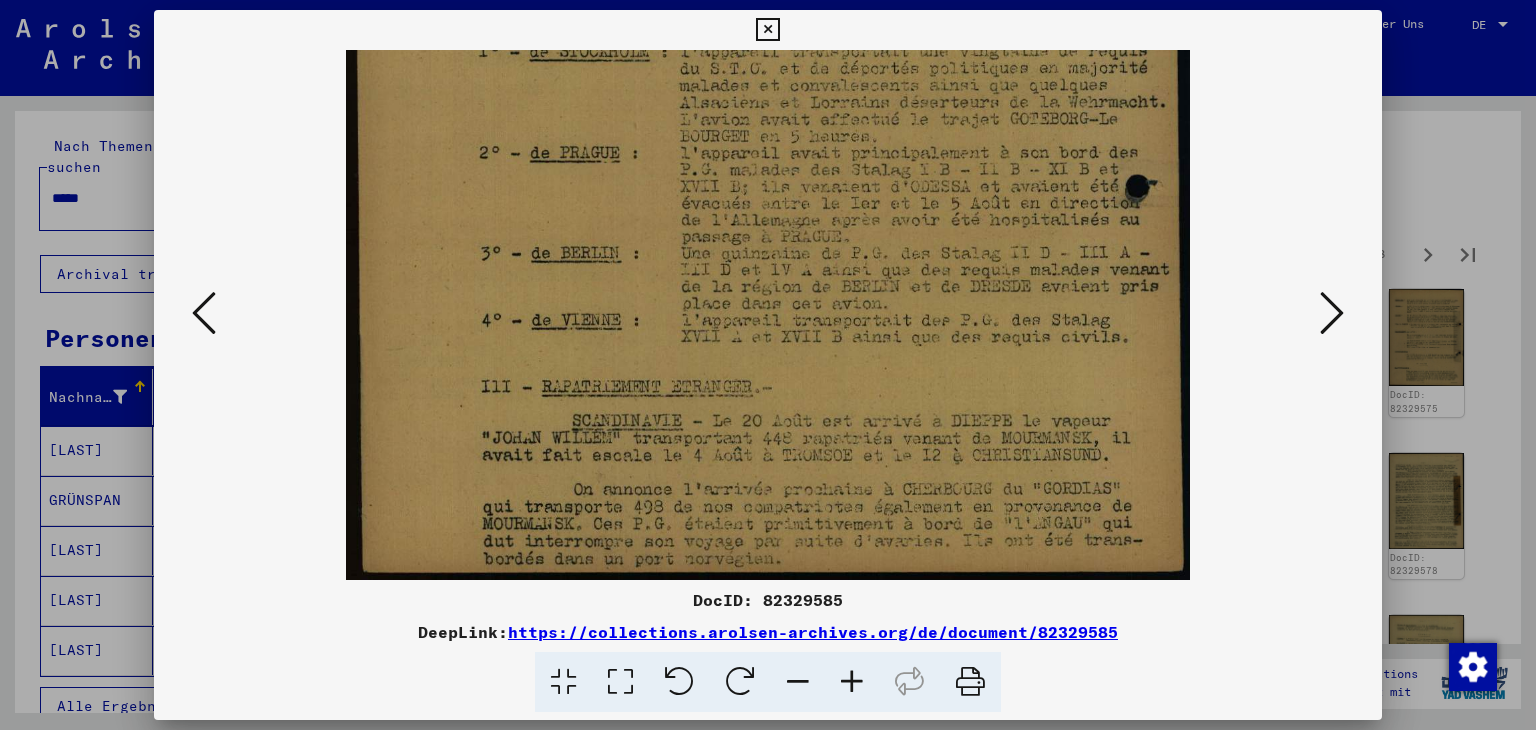 drag, startPoint x: 911, startPoint y: 489, endPoint x: 908, endPoint y: 392, distance: 97.04638 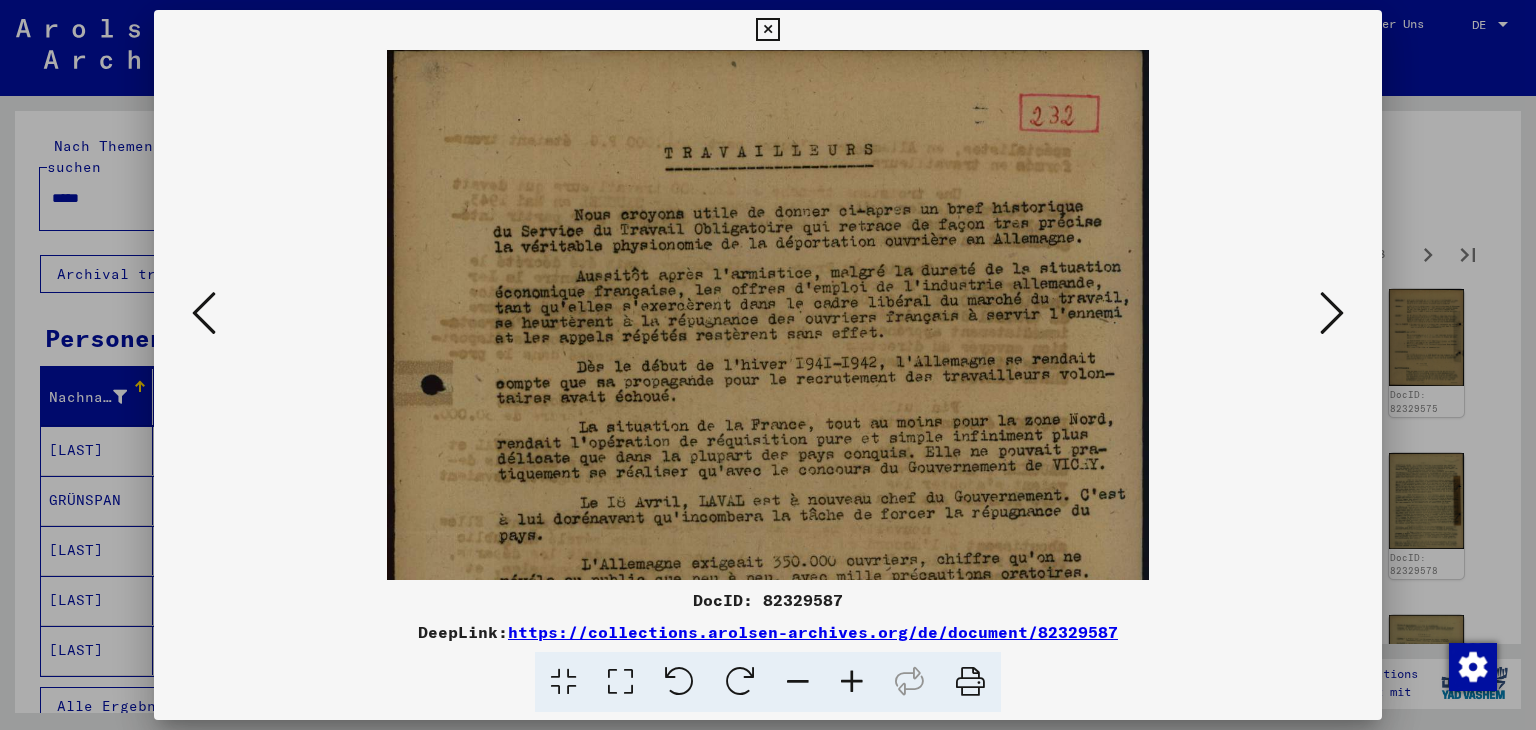 scroll, scrollTop: 37, scrollLeft: 0, axis: vertical 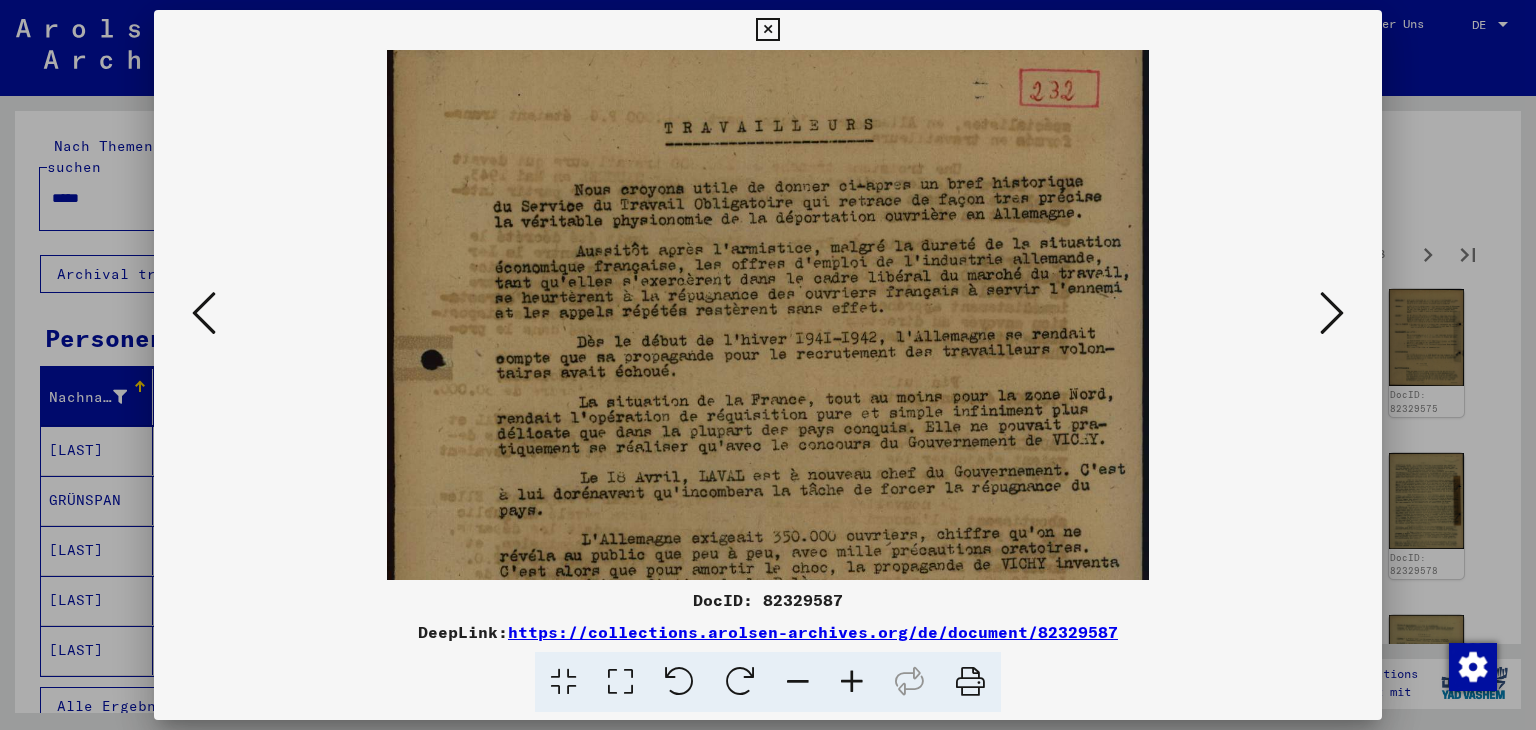 drag, startPoint x: 831, startPoint y: 513, endPoint x: 829, endPoint y: 461, distance: 52.03845 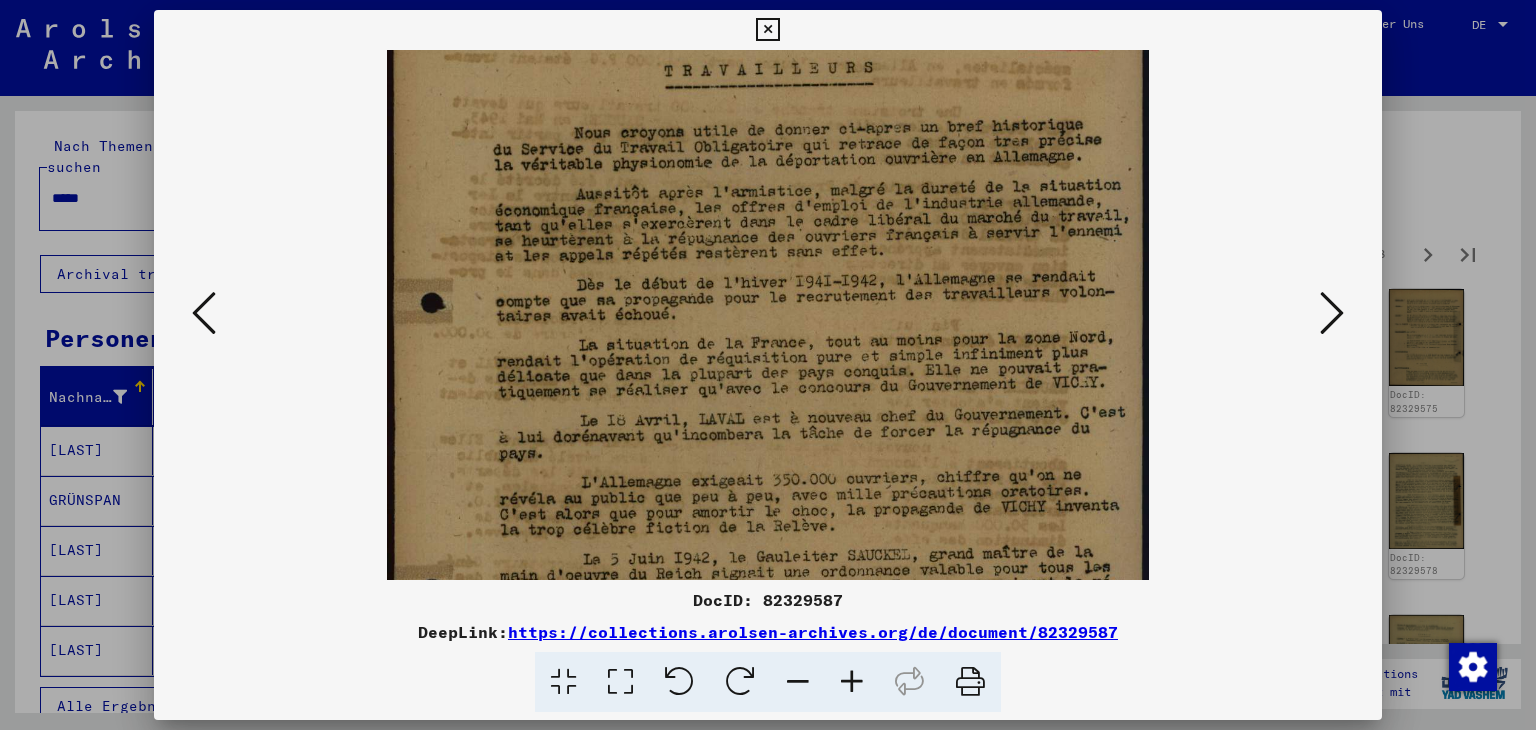 drag, startPoint x: 880, startPoint y: 481, endPoint x: 880, endPoint y: 344, distance: 137 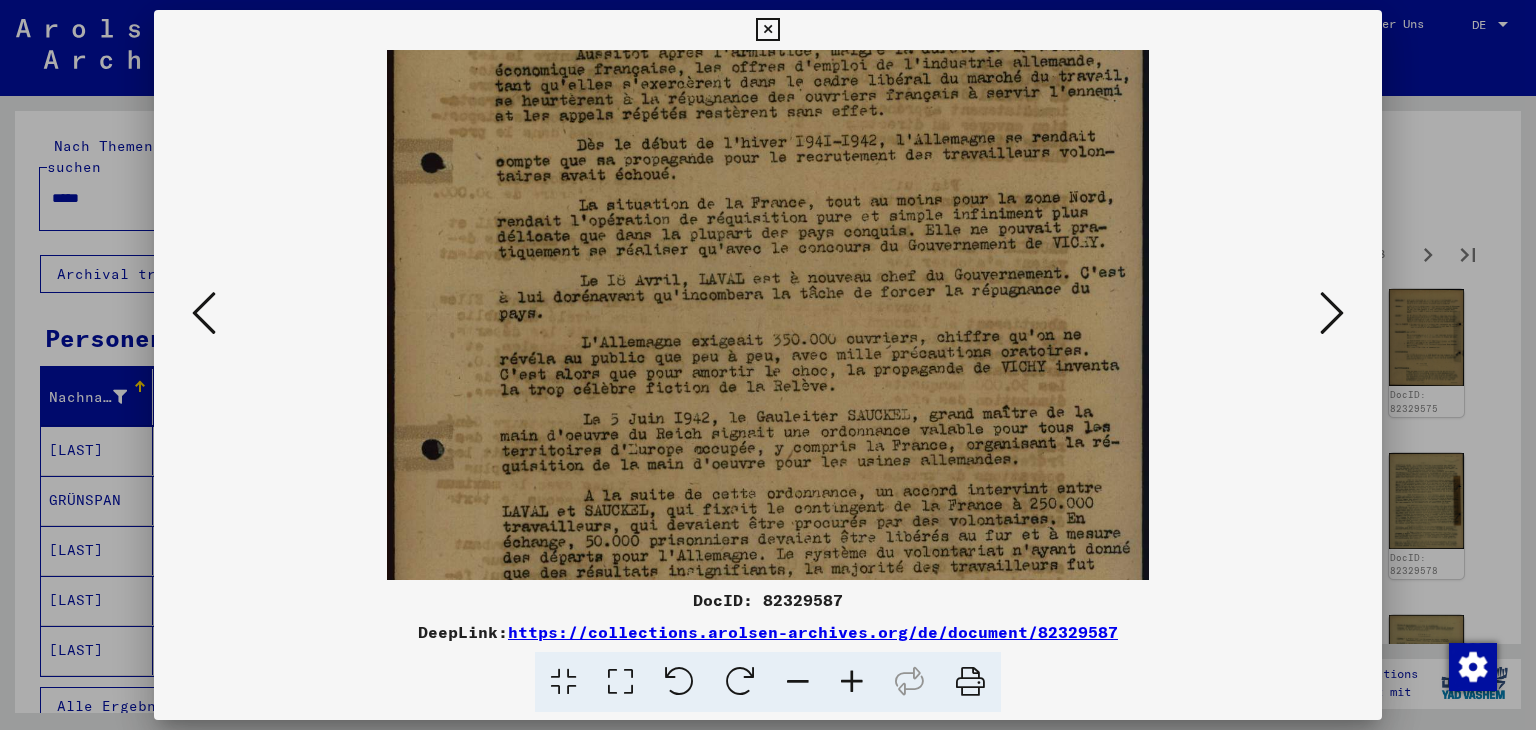 drag, startPoint x: 872, startPoint y: 473, endPoint x: 868, endPoint y: 384, distance: 89.08984 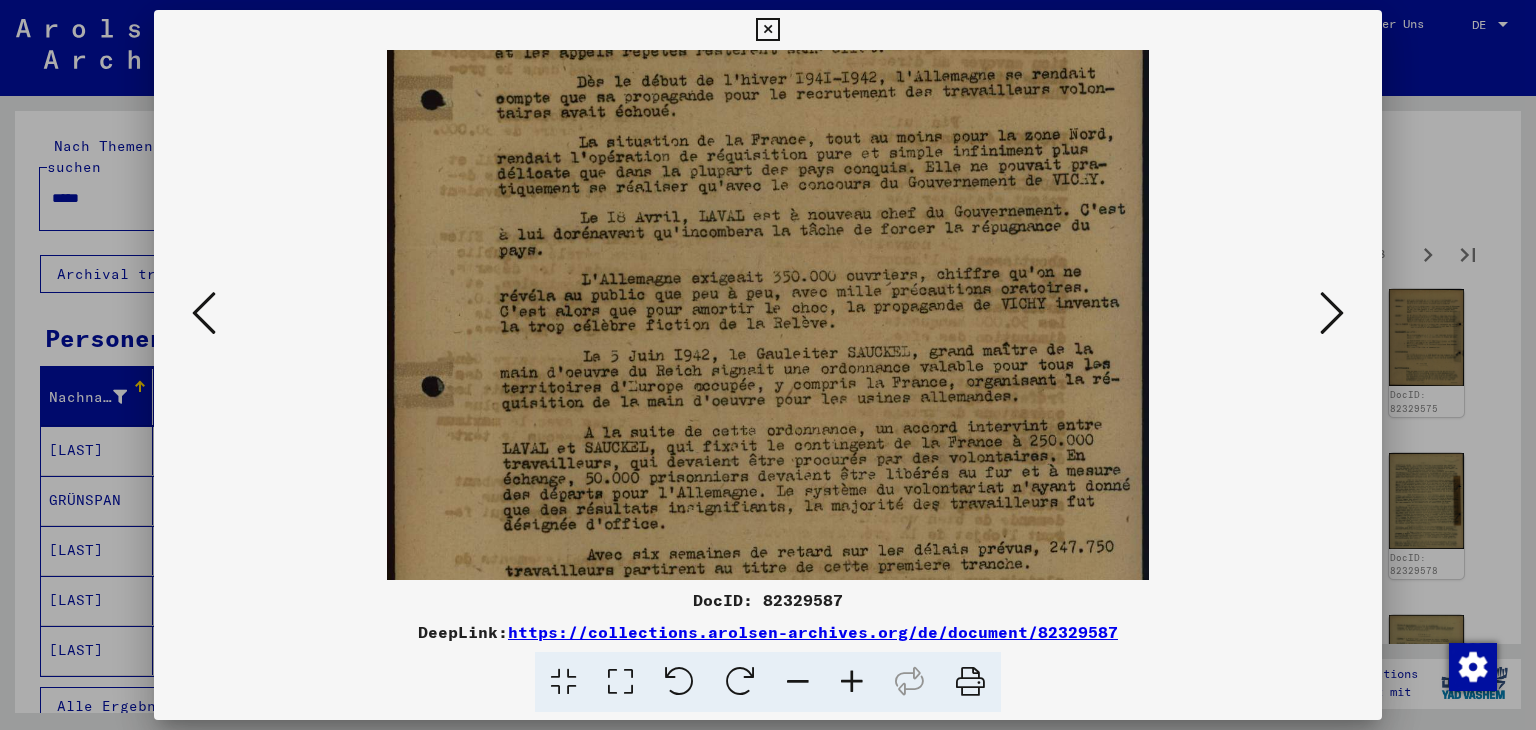 drag, startPoint x: 880, startPoint y: 465, endPoint x: 879, endPoint y: 404, distance: 61.008198 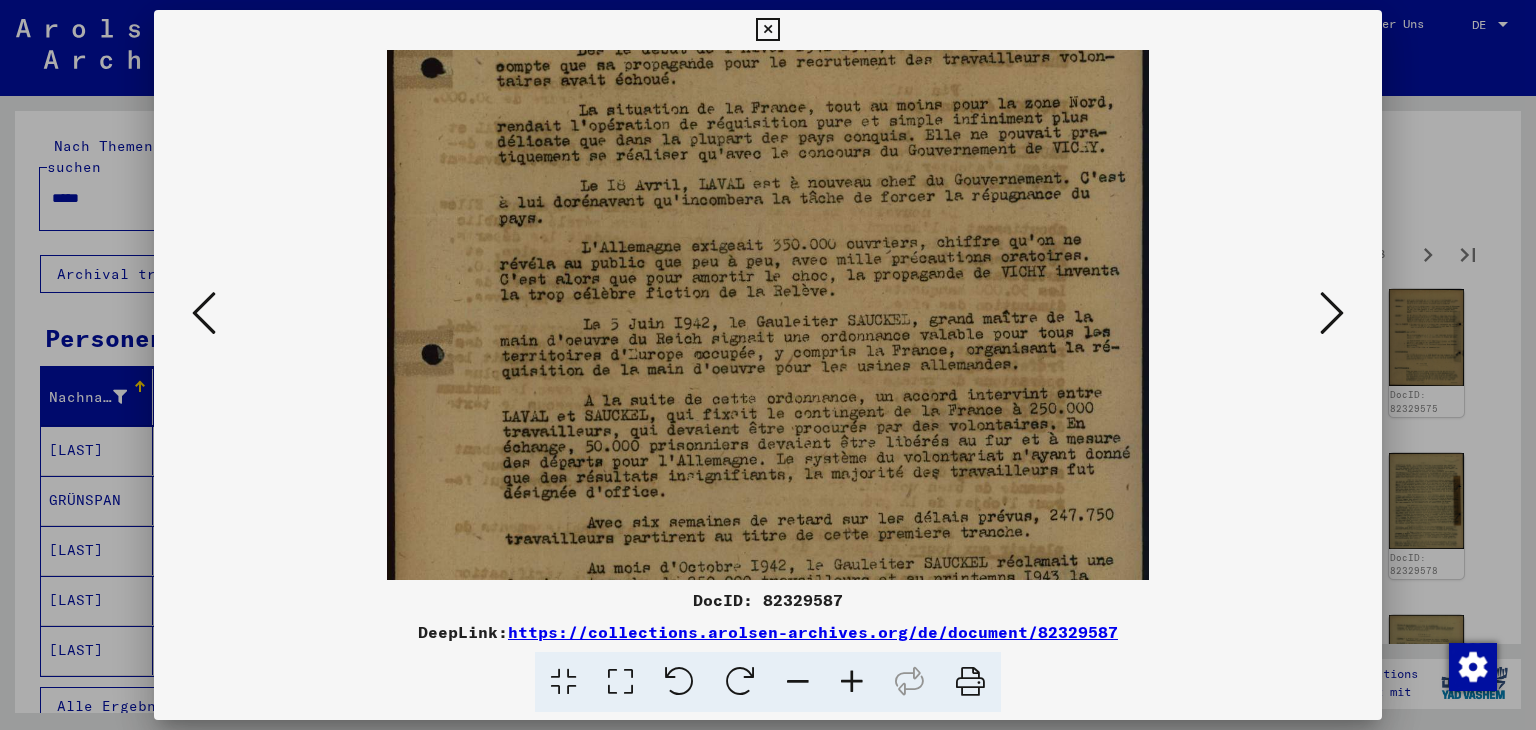 drag, startPoint x: 880, startPoint y: 461, endPoint x: 877, endPoint y: 396, distance: 65.06919 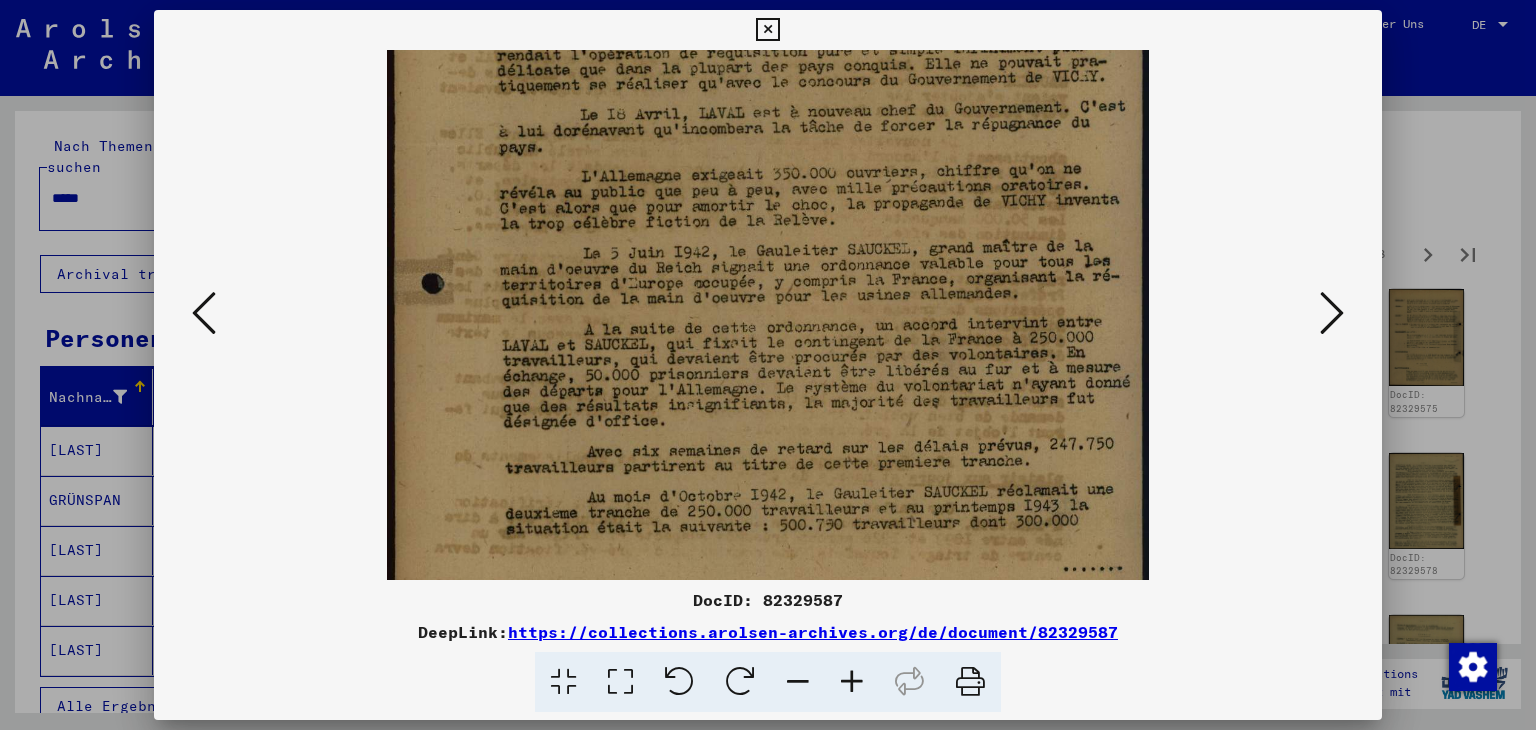 drag, startPoint x: 877, startPoint y: 457, endPoint x: 875, endPoint y: 420, distance: 37.054016 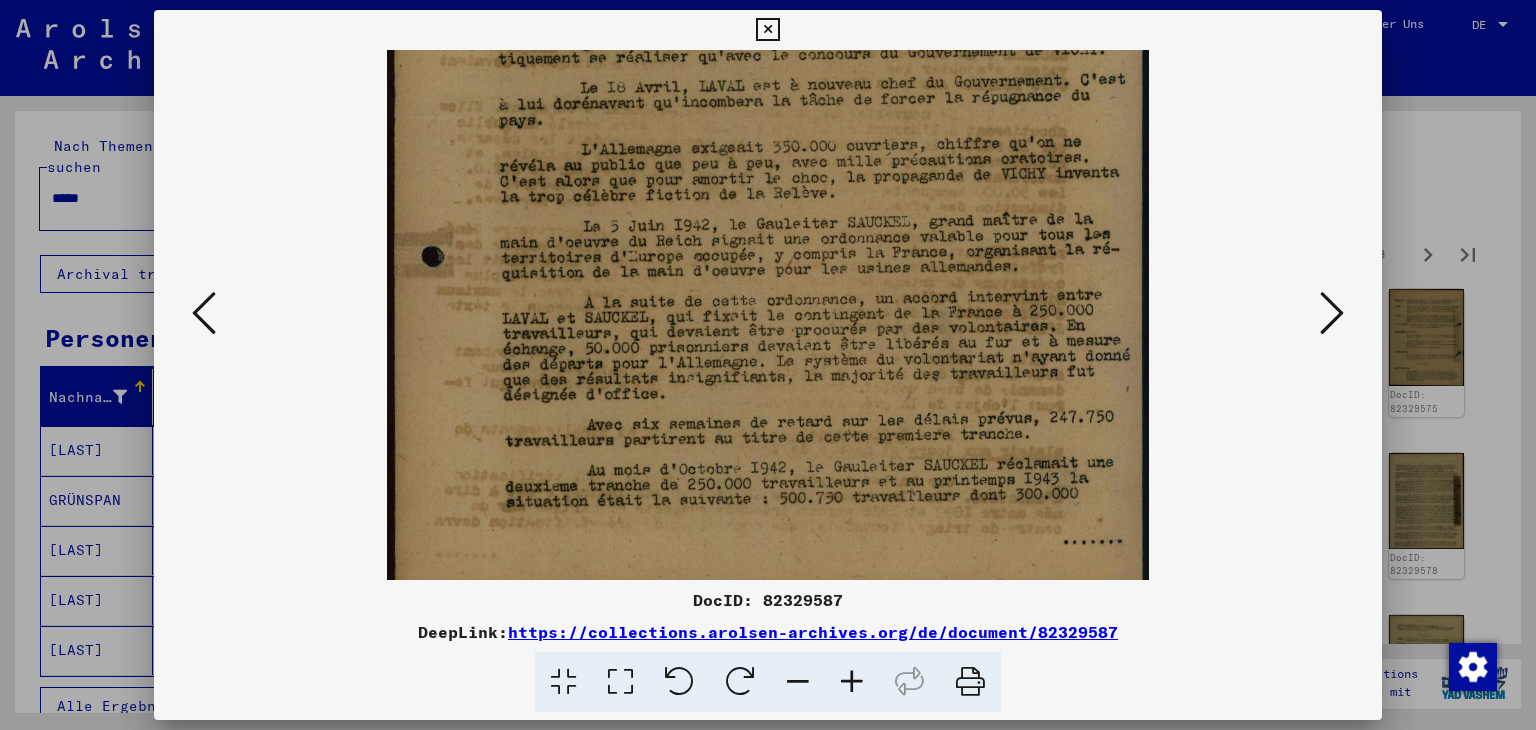 scroll, scrollTop: 440, scrollLeft: 0, axis: vertical 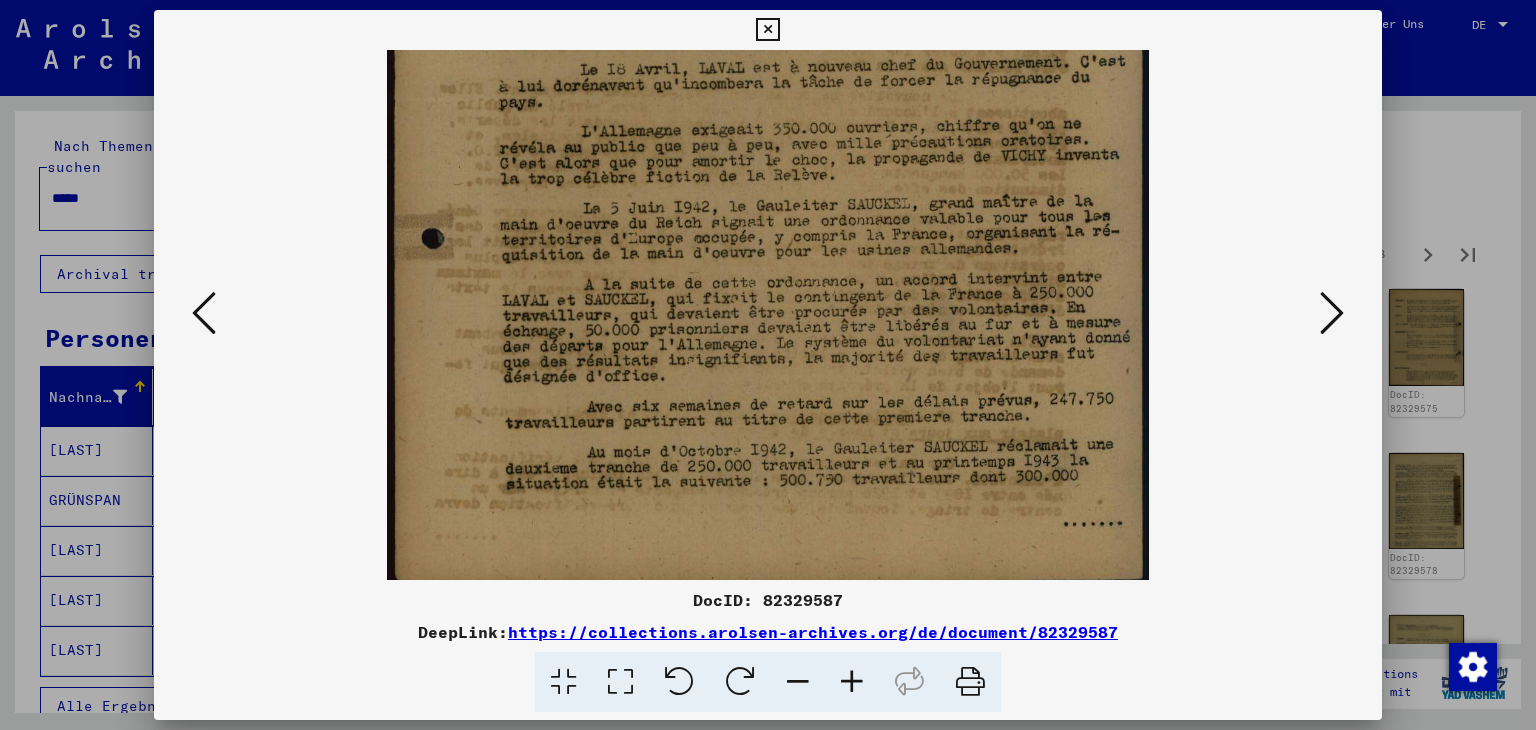 drag, startPoint x: 848, startPoint y: 497, endPoint x: 851, endPoint y: 467, distance: 30.149628 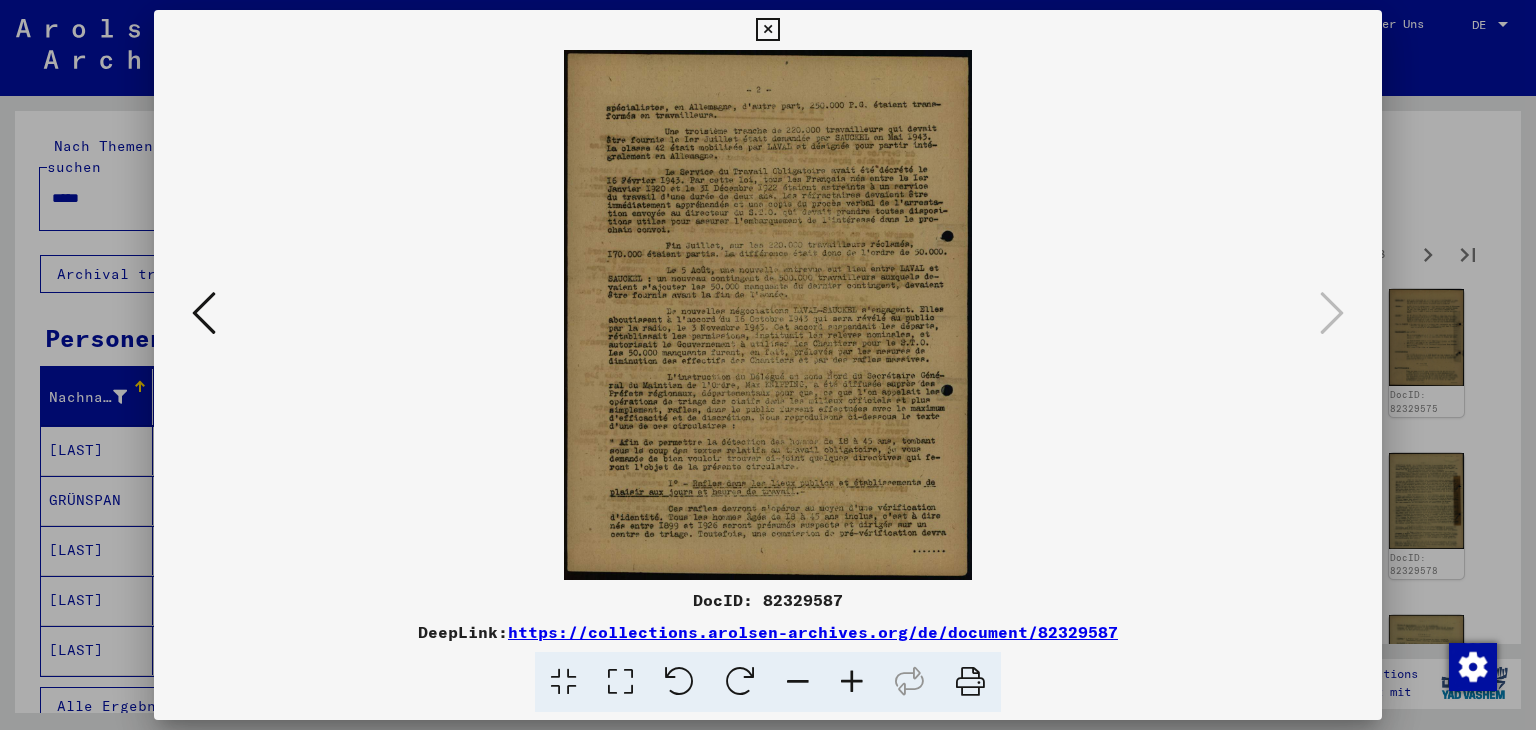 scroll, scrollTop: 0, scrollLeft: 0, axis: both 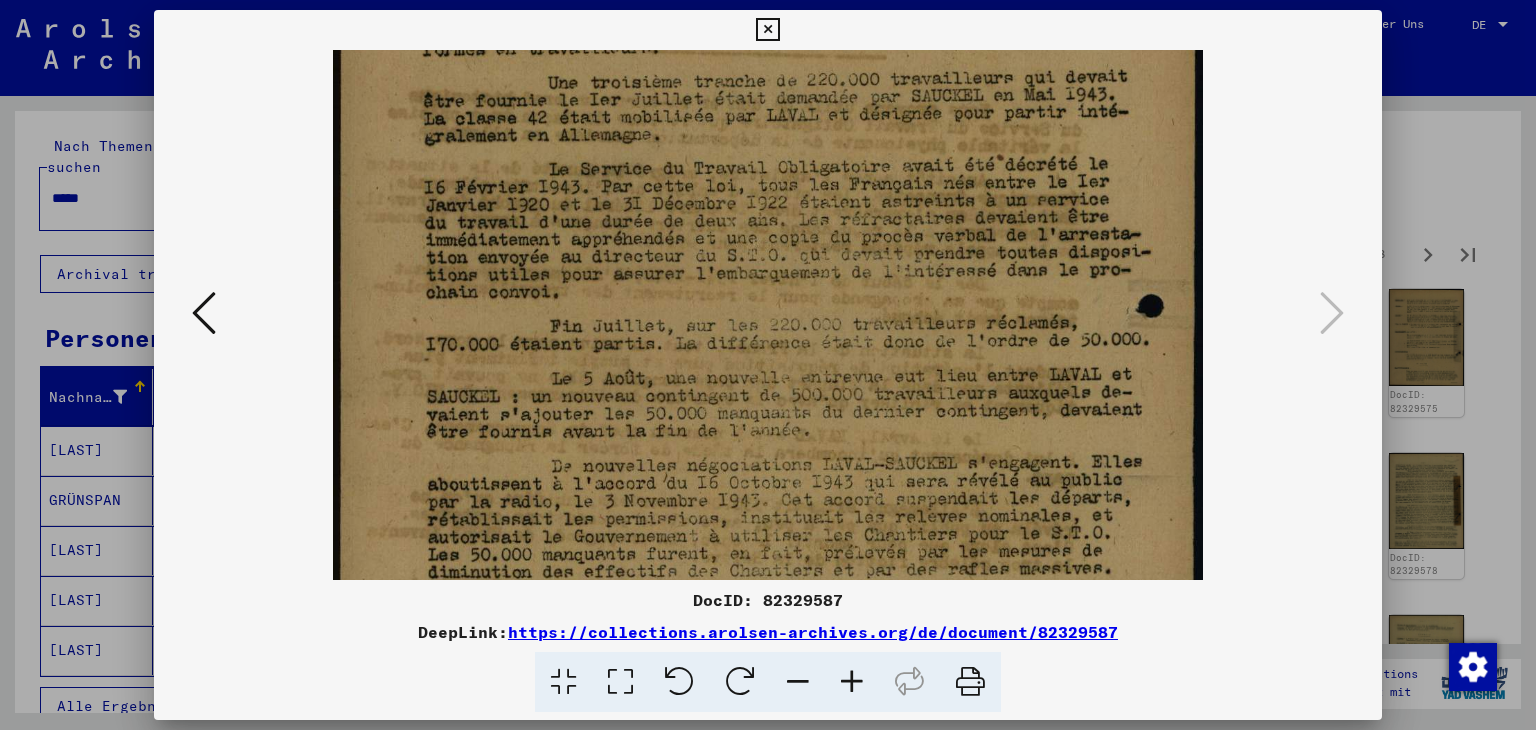 drag, startPoint x: 910, startPoint y: 461, endPoint x: 893, endPoint y: 329, distance: 133.0902 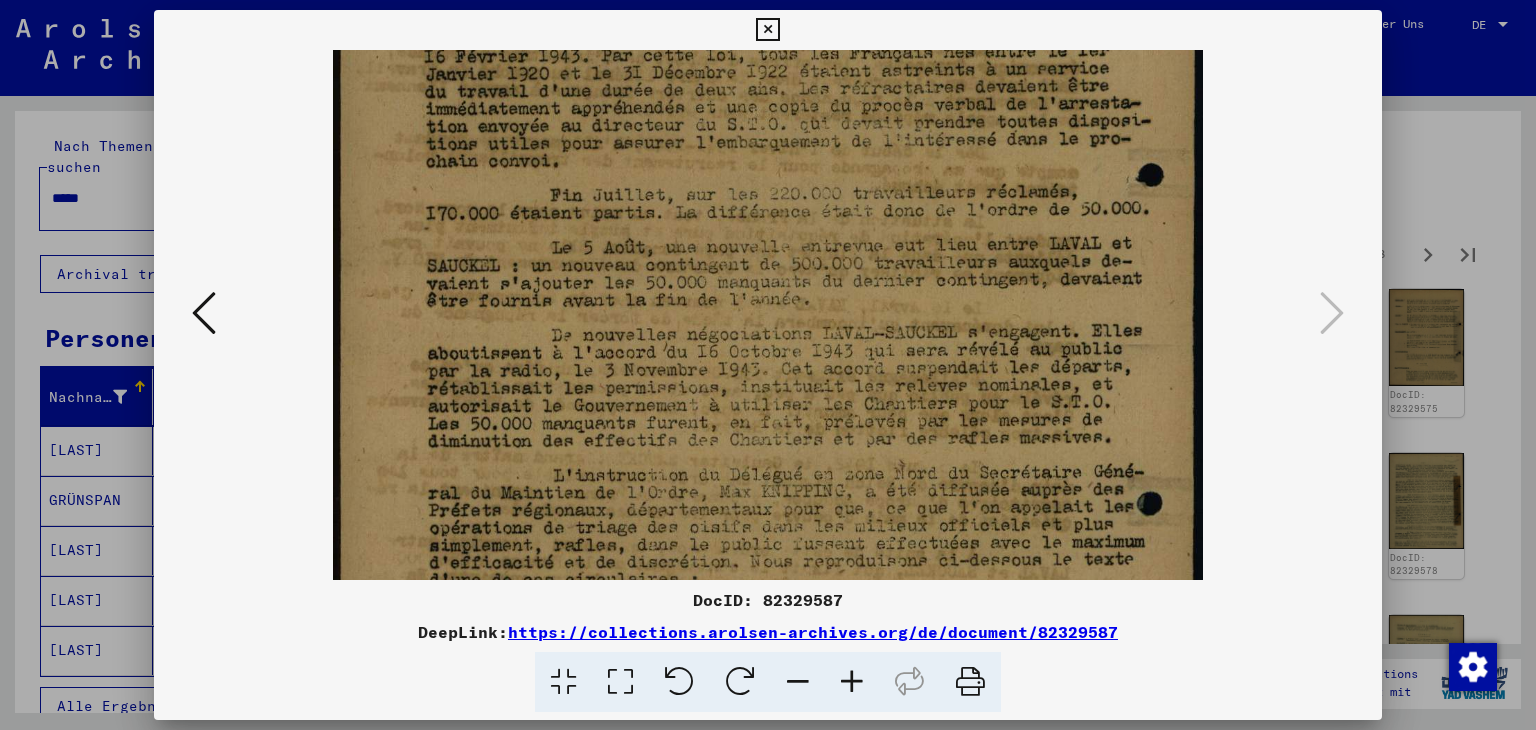 drag, startPoint x: 862, startPoint y: 449, endPoint x: 864, endPoint y: 332, distance: 117.01709 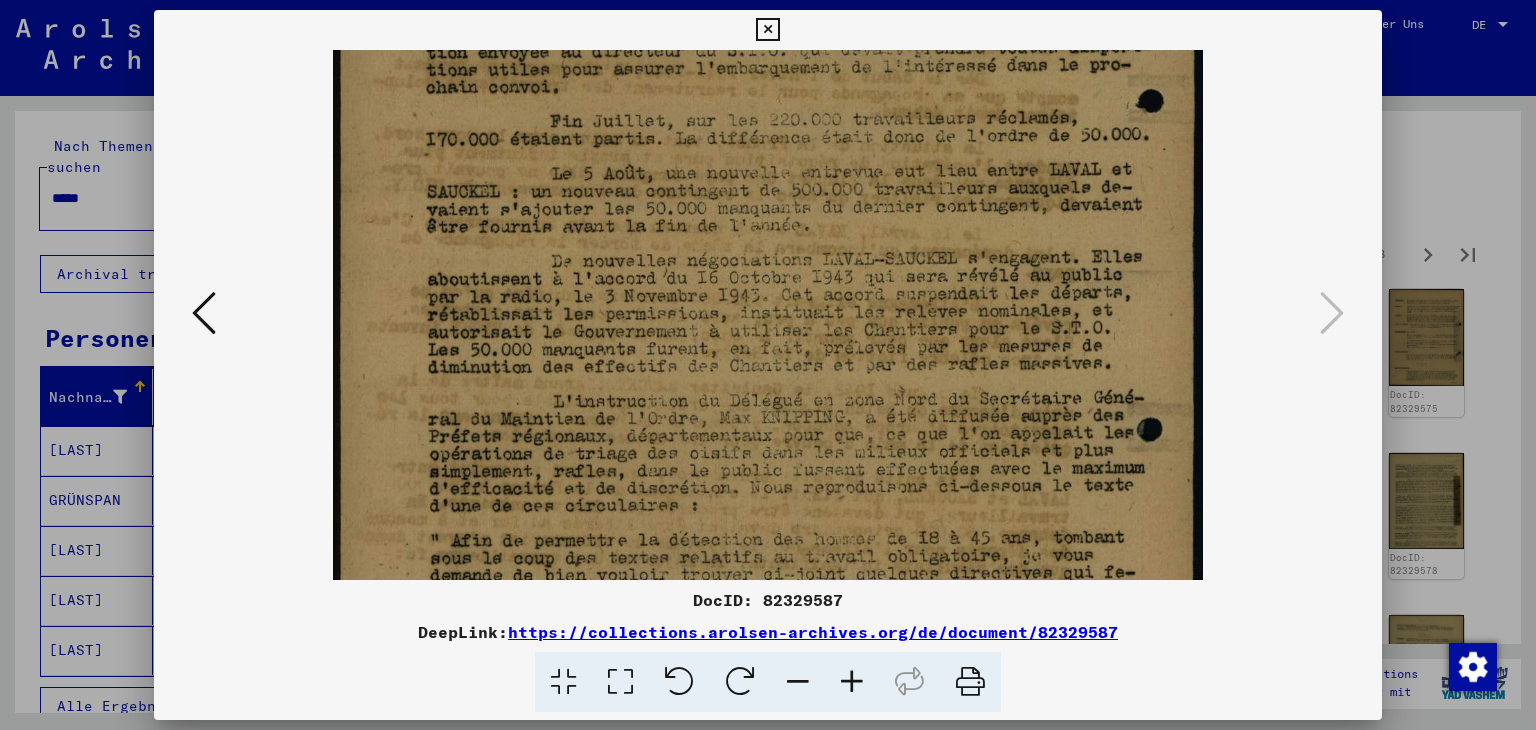 drag, startPoint x: 867, startPoint y: 421, endPoint x: 868, endPoint y: 348, distance: 73.00685 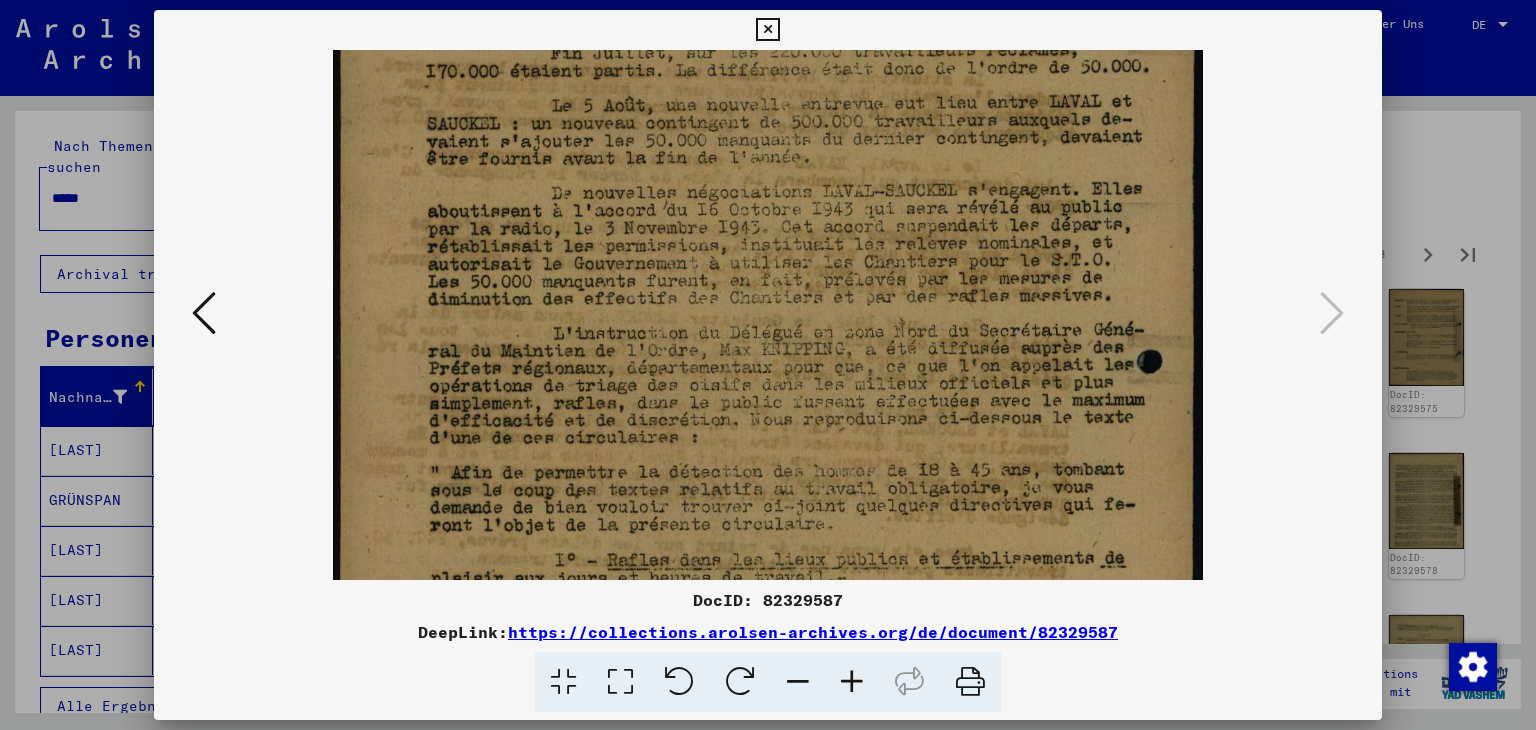 drag, startPoint x: 868, startPoint y: 421, endPoint x: 866, endPoint y: 353, distance: 68.0294 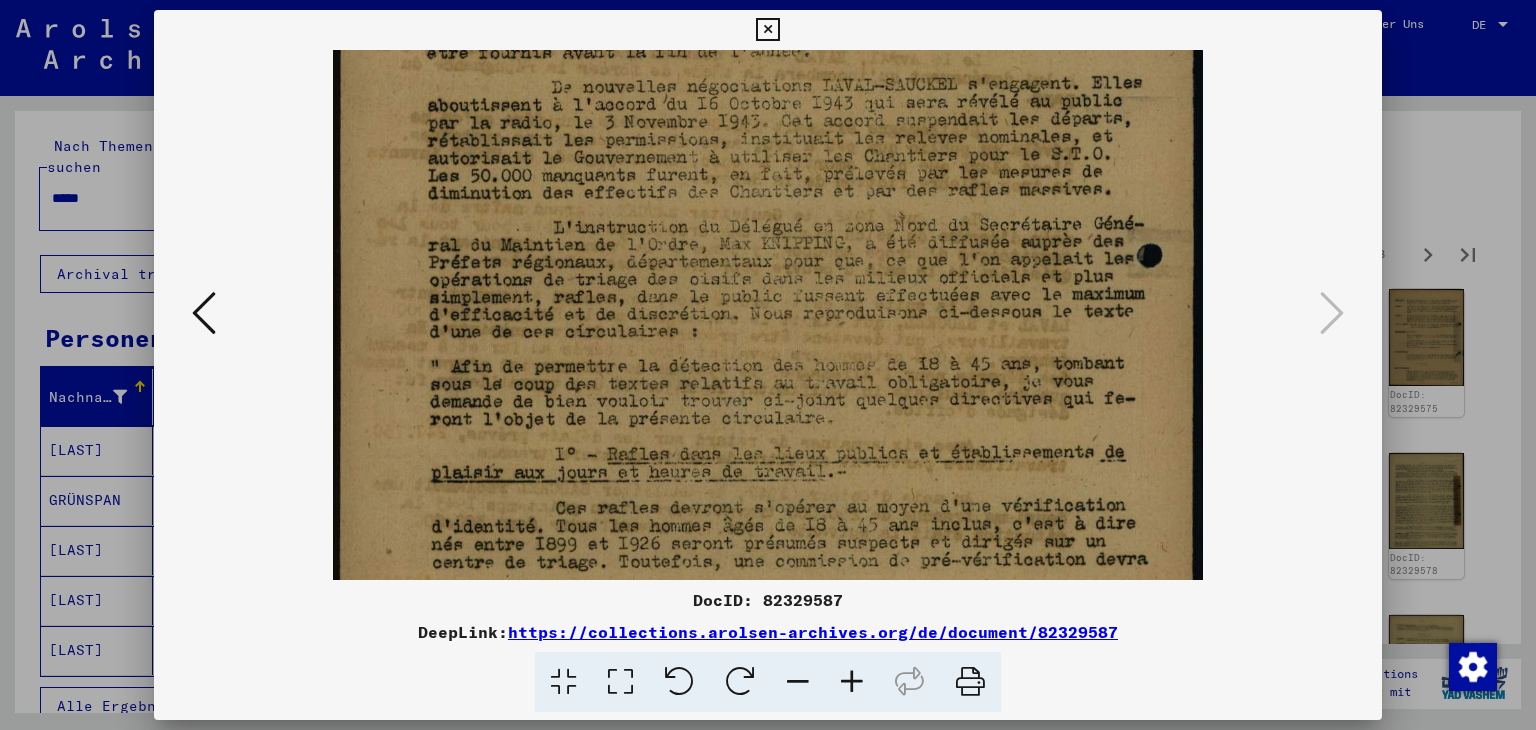 drag, startPoint x: 868, startPoint y: 433, endPoint x: 868, endPoint y: 333, distance: 100 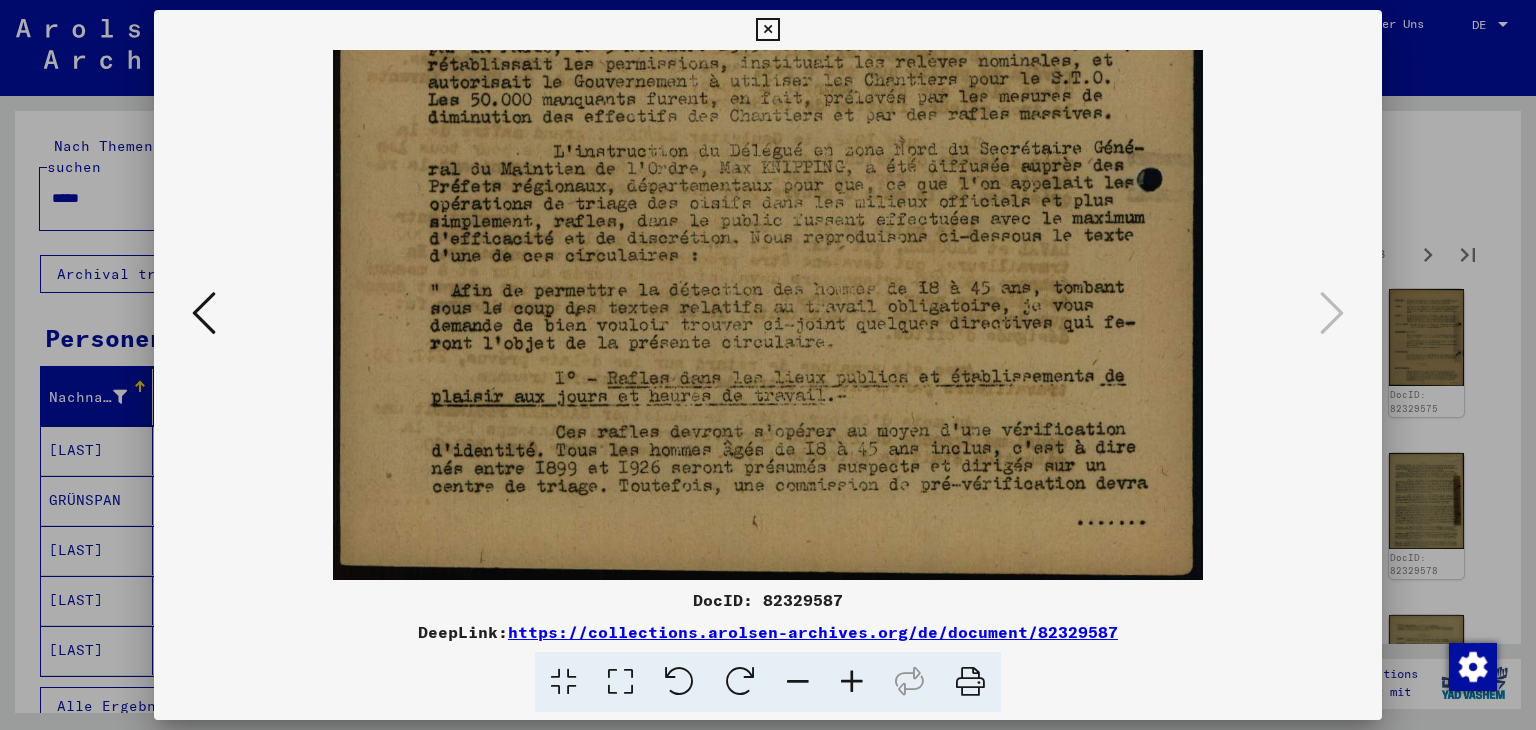 scroll, scrollTop: 600, scrollLeft: 0, axis: vertical 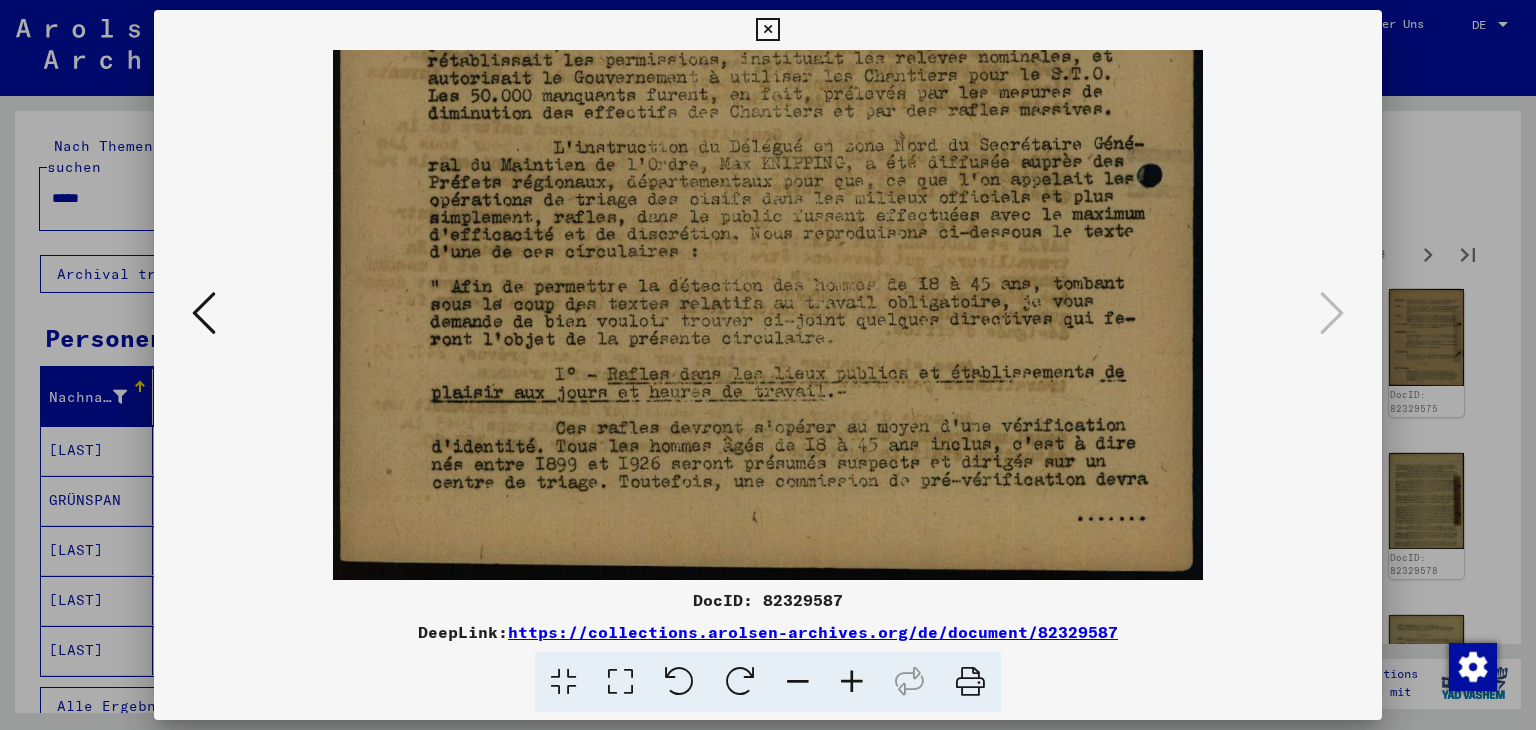 drag, startPoint x: 871, startPoint y: 424, endPoint x: 871, endPoint y: 357, distance: 67 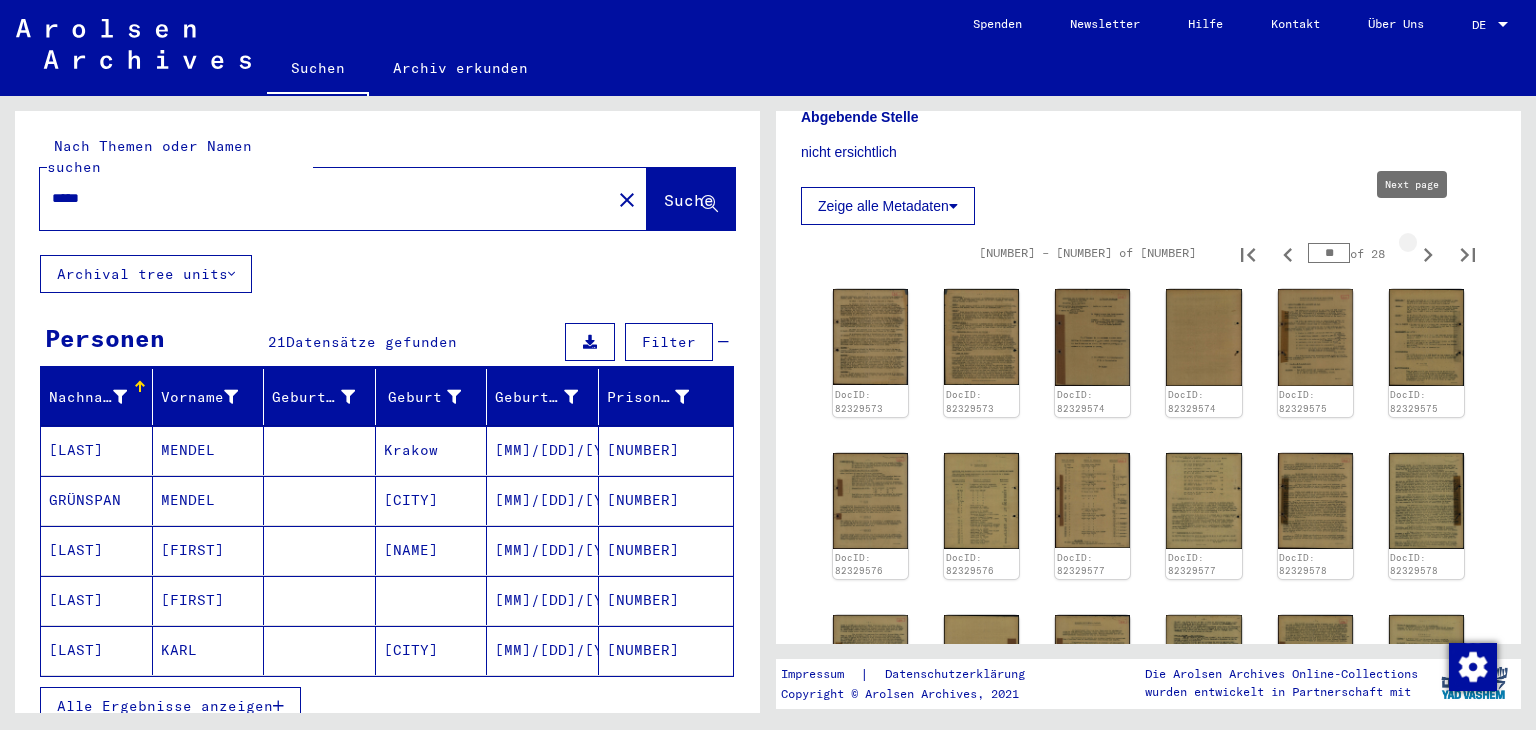 type on "**" 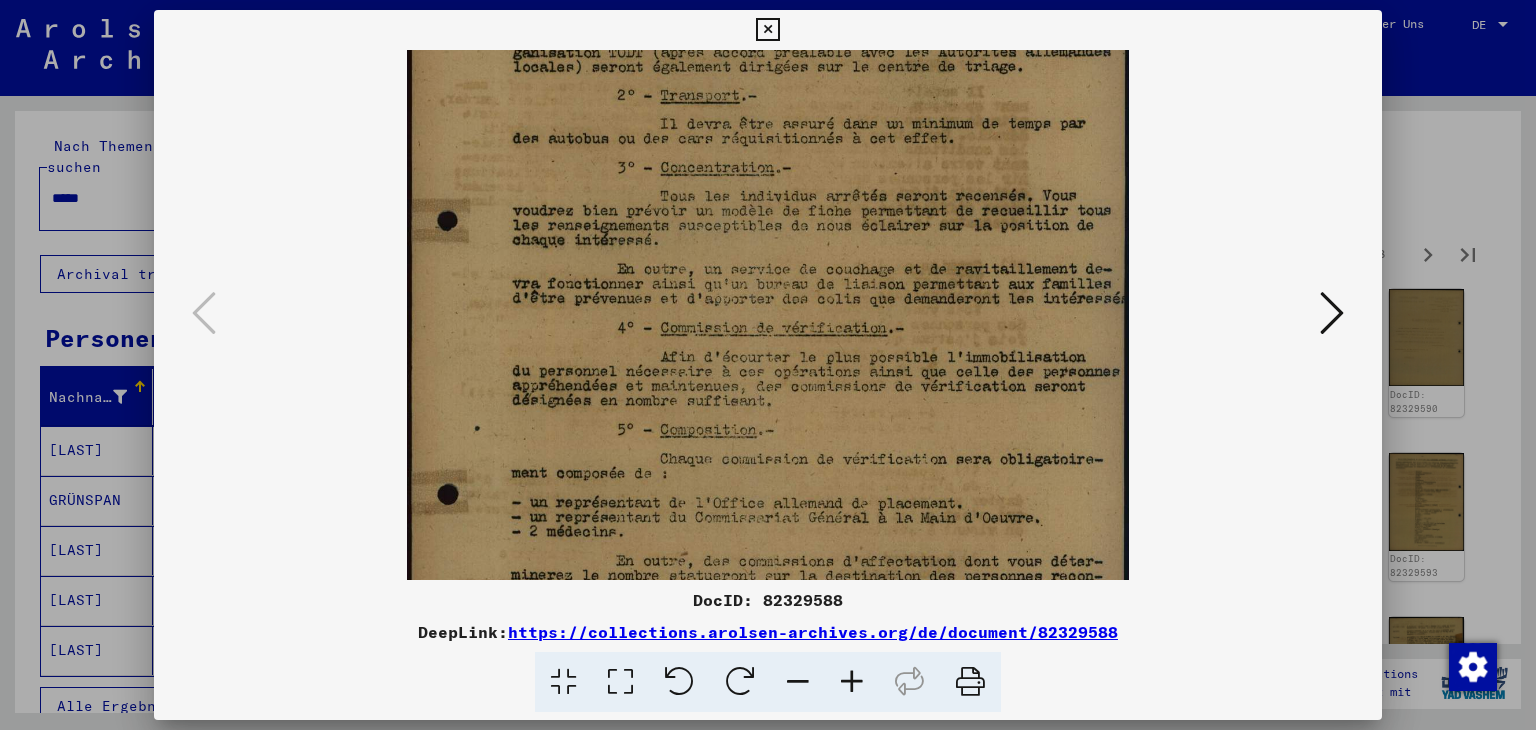 drag, startPoint x: 895, startPoint y: 489, endPoint x: 892, endPoint y: 334, distance: 155.02902 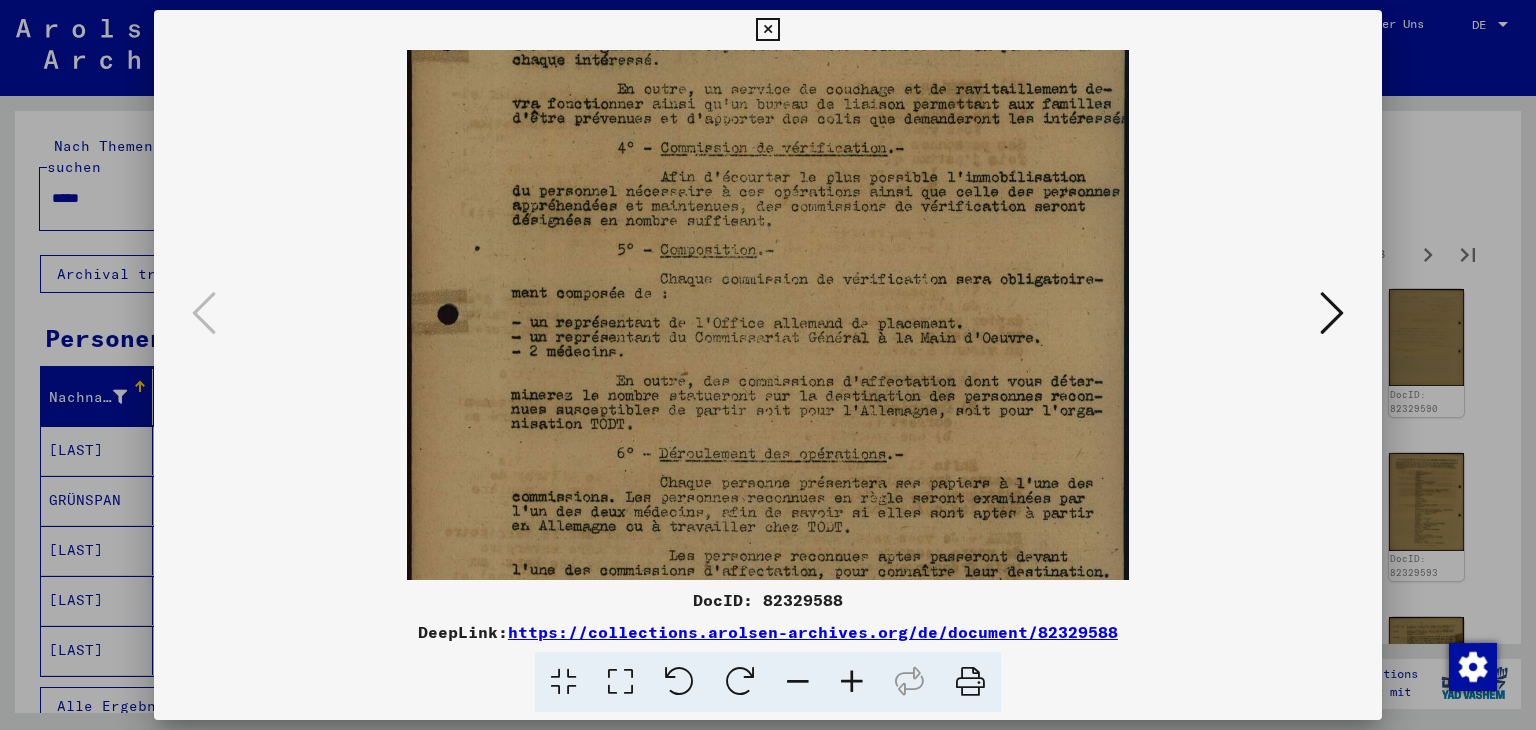 scroll, scrollTop: 392, scrollLeft: 0, axis: vertical 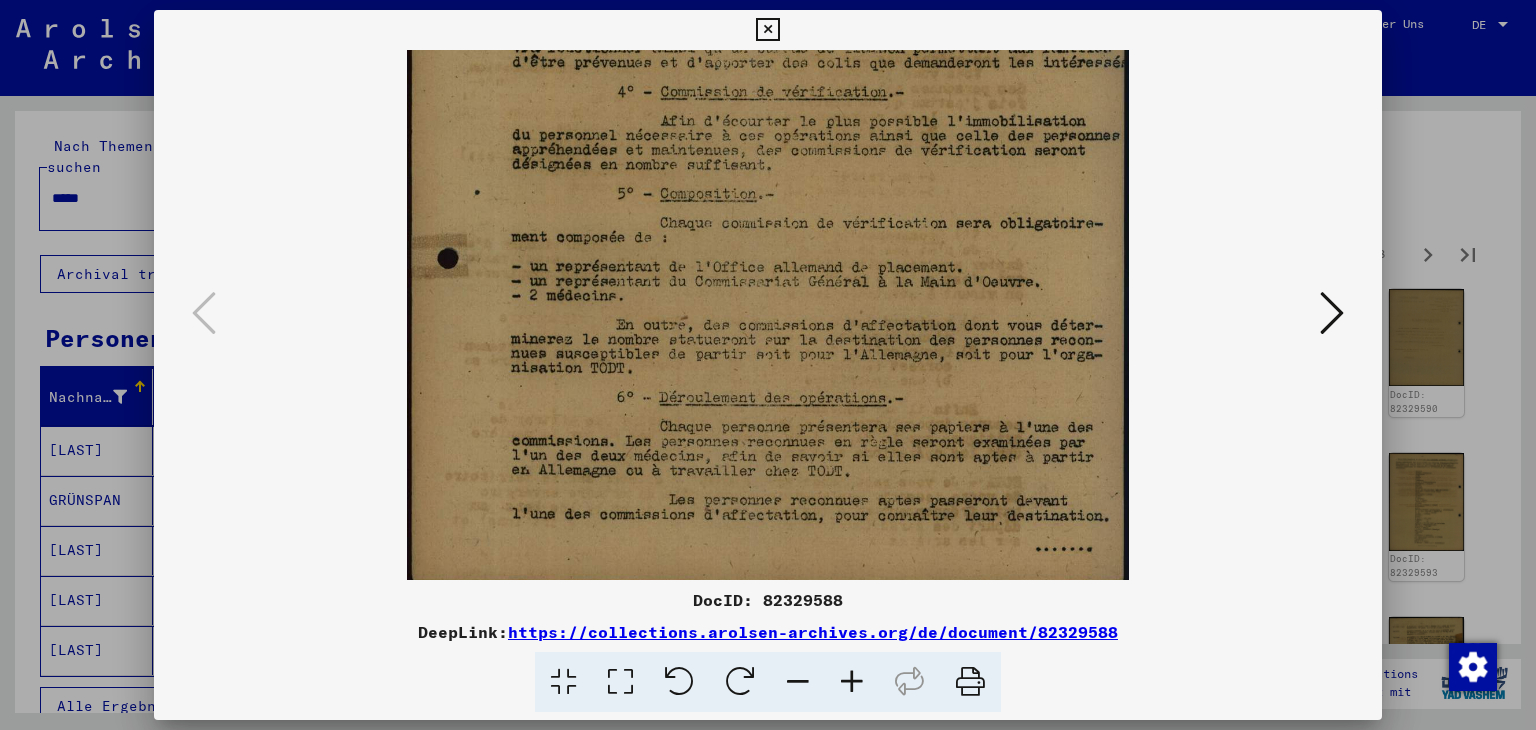drag, startPoint x: 898, startPoint y: 480, endPoint x: 881, endPoint y: 246, distance: 234.61671 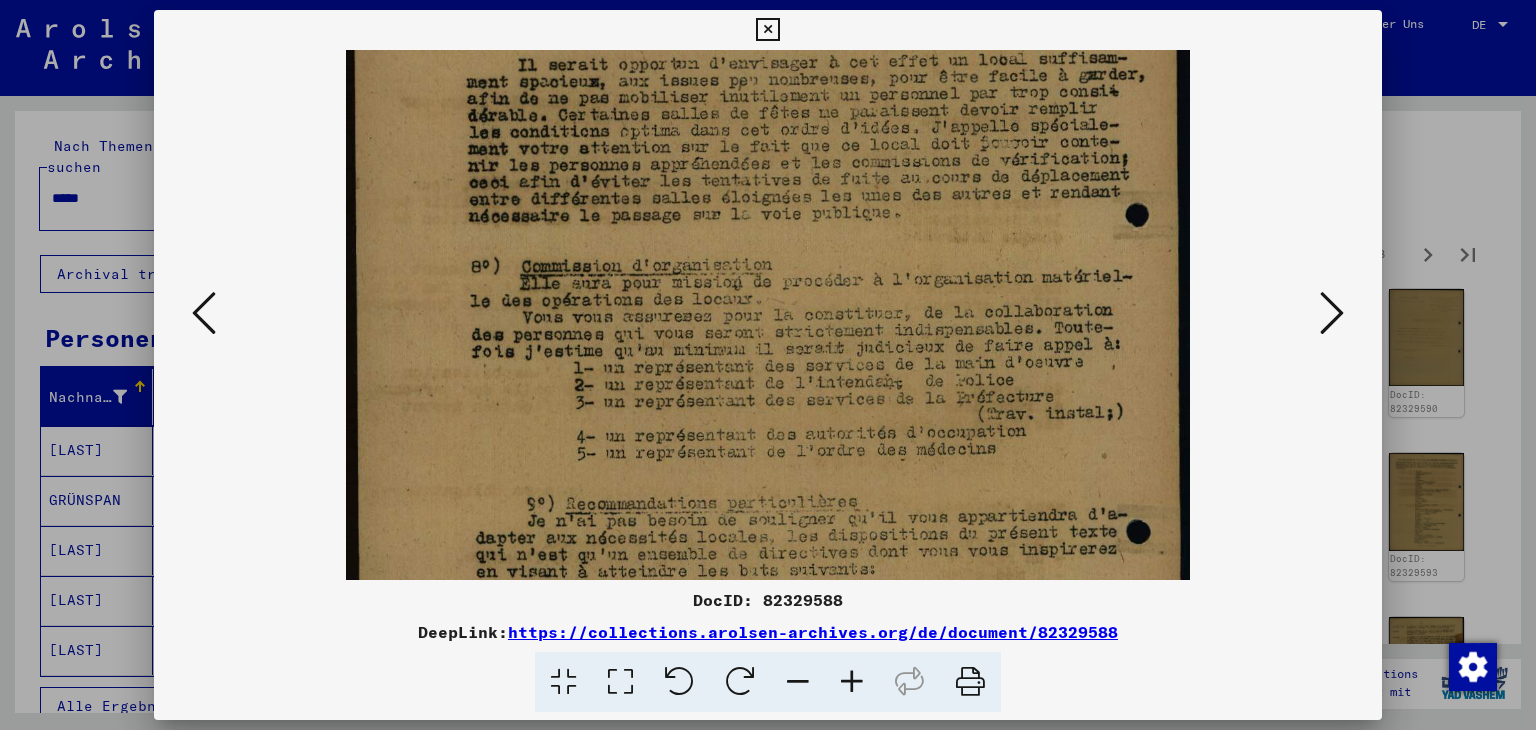 drag, startPoint x: 827, startPoint y: 494, endPoint x: 799, endPoint y: 284, distance: 211.85844 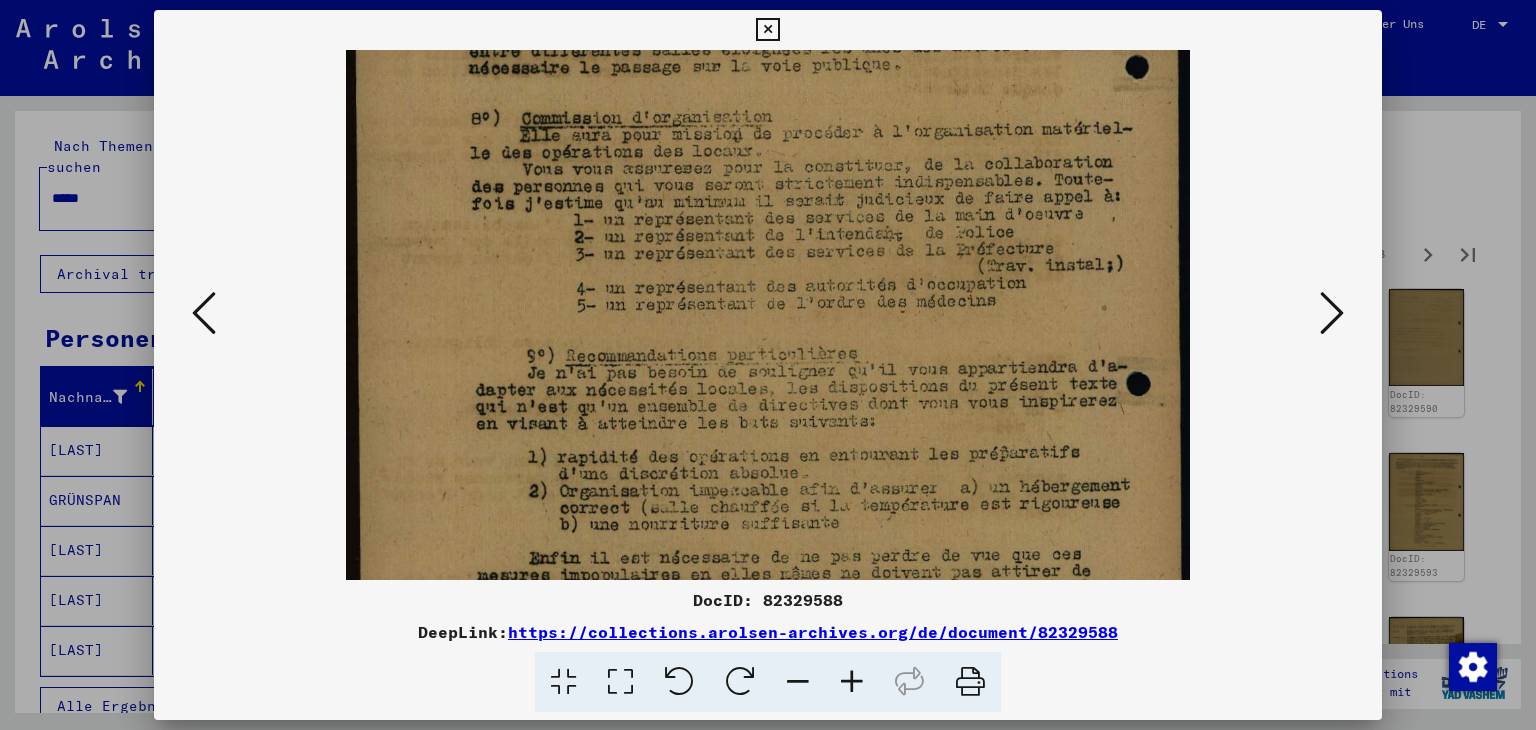 scroll, scrollTop: 442, scrollLeft: 0, axis: vertical 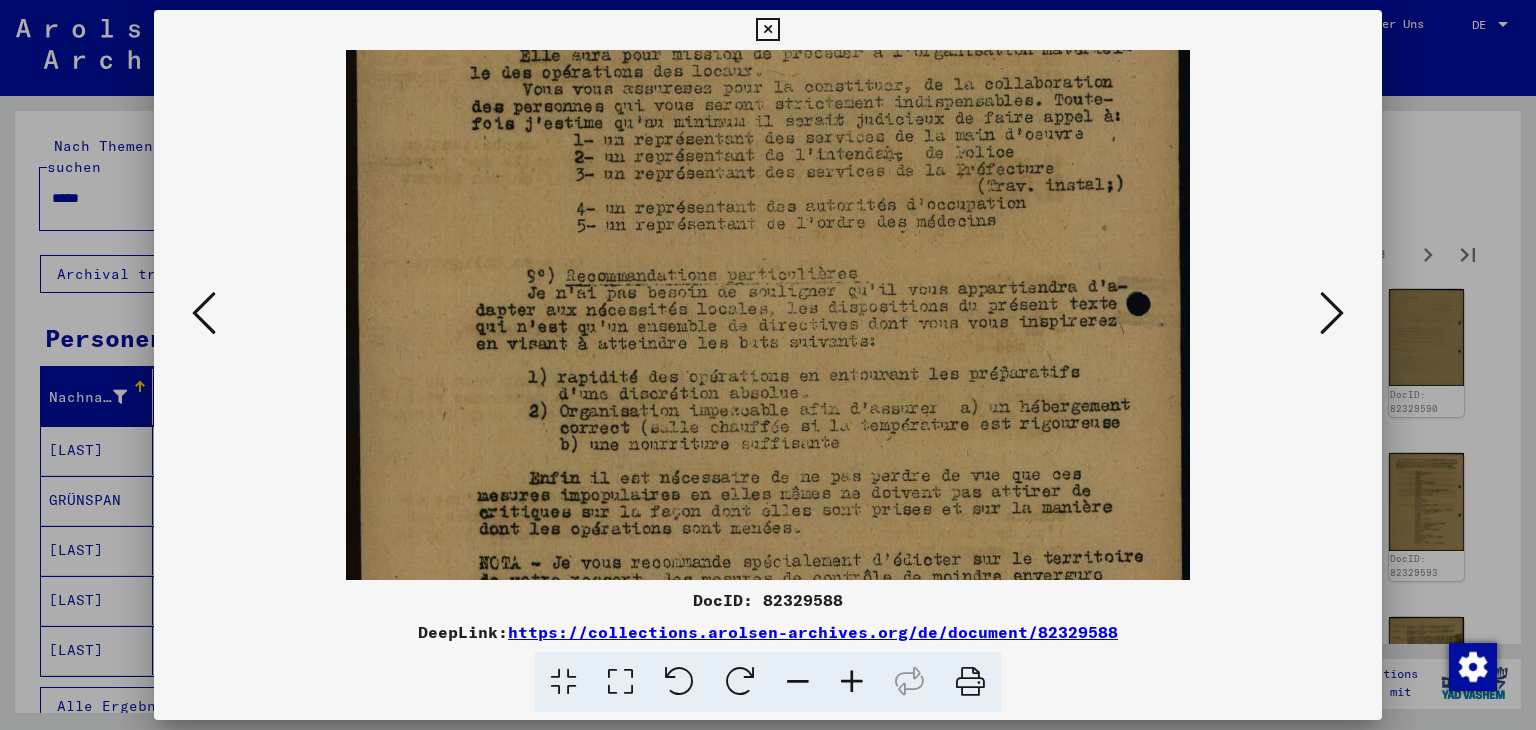 drag, startPoint x: 815, startPoint y: 353, endPoint x: 792, endPoint y: 233, distance: 122.18429 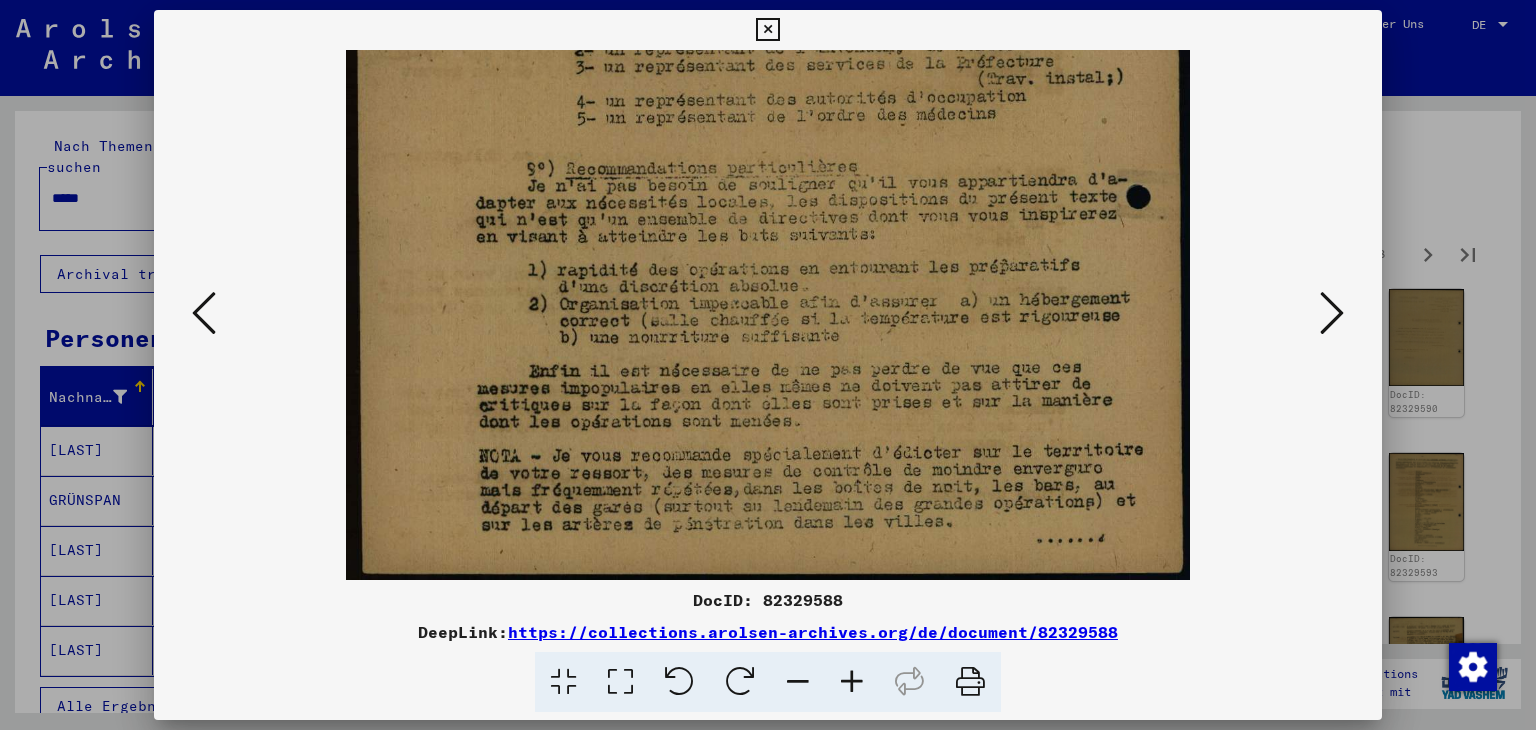 drag, startPoint x: 816, startPoint y: 431, endPoint x: 778, endPoint y: 209, distance: 225.22878 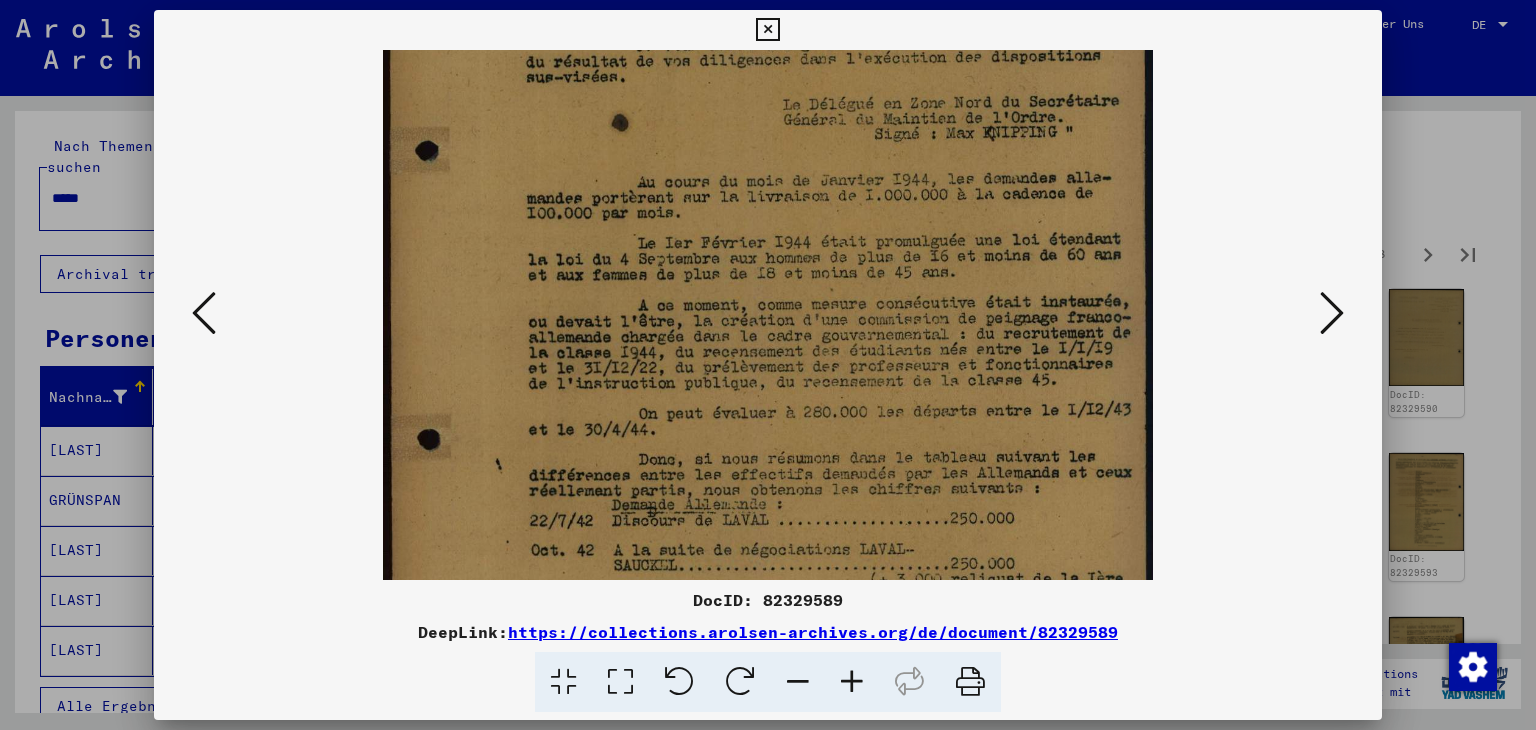 drag, startPoint x: 810, startPoint y: 511, endPoint x: 853, endPoint y: 269, distance: 245.79056 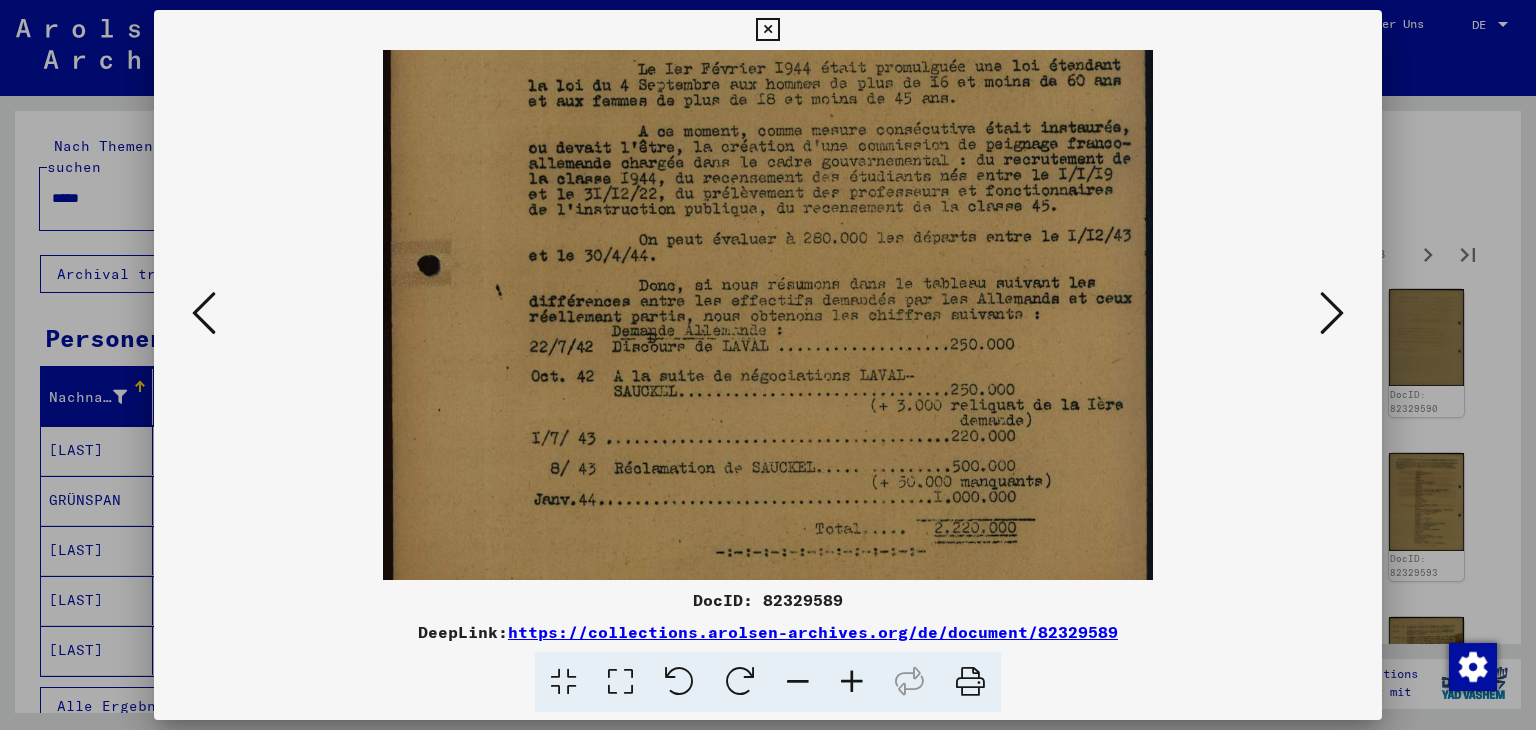 drag, startPoint x: 876, startPoint y: 485, endPoint x: 867, endPoint y: 316, distance: 169.23947 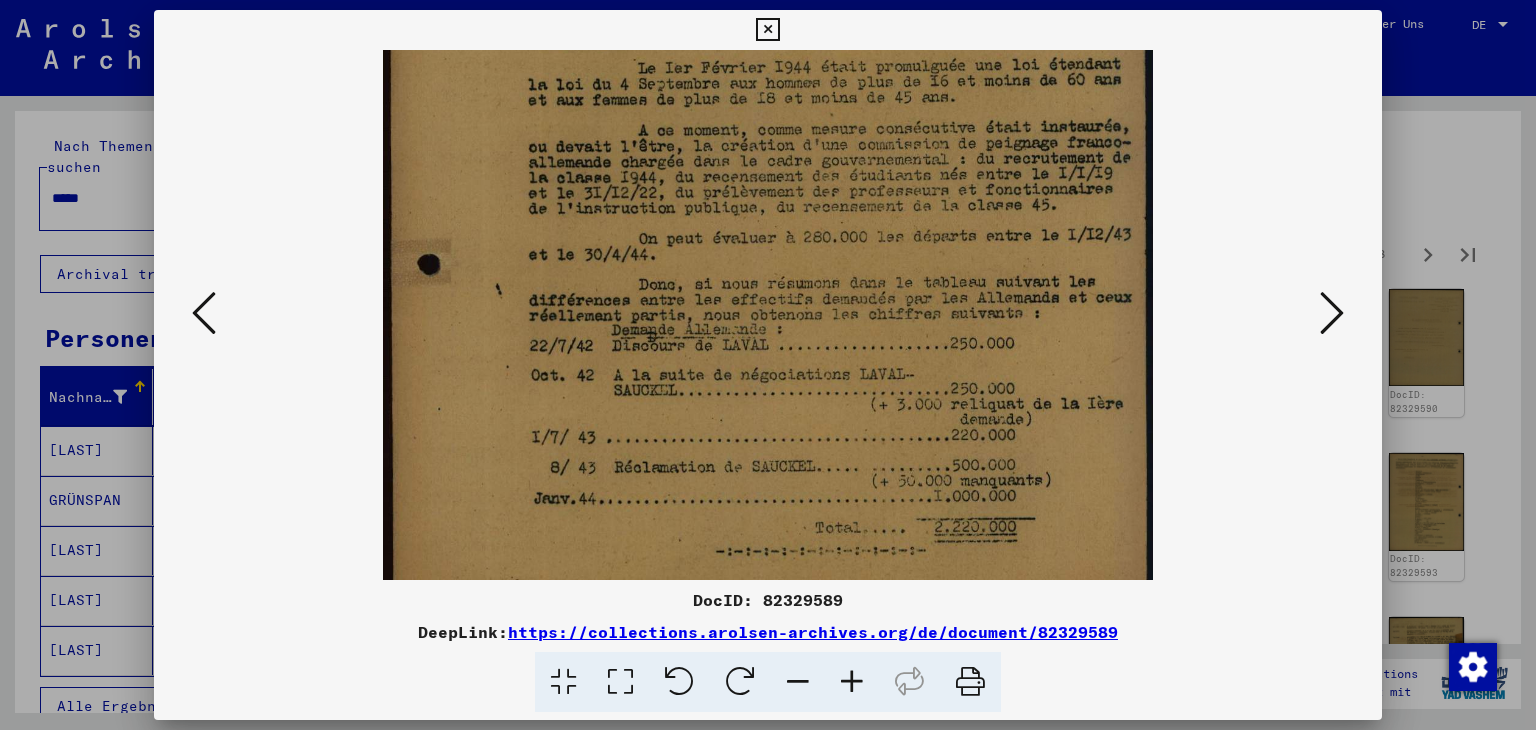 scroll, scrollTop: 449, scrollLeft: 0, axis: vertical 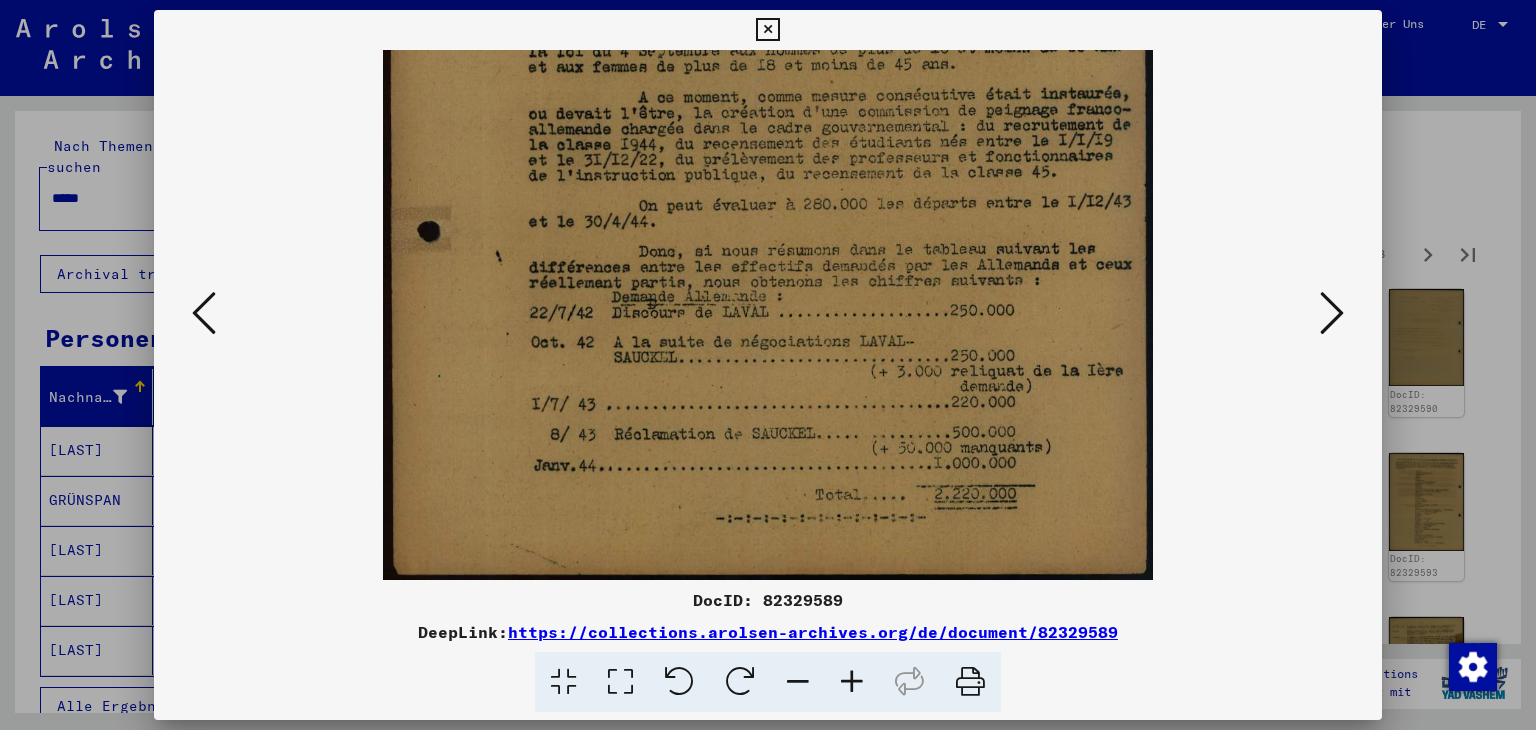 drag, startPoint x: 869, startPoint y: 452, endPoint x: 871, endPoint y: 381, distance: 71.02816 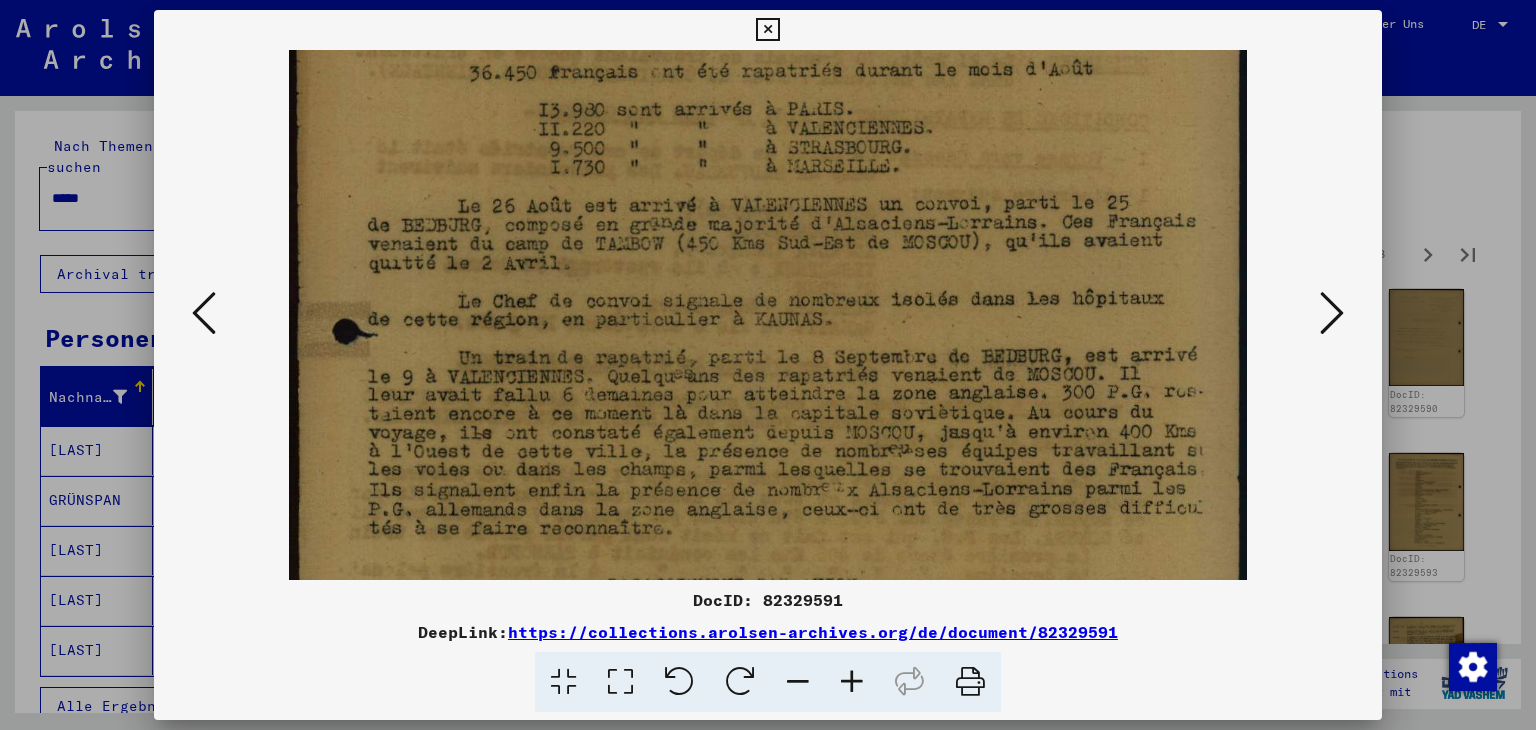 scroll, scrollTop: 152, scrollLeft: 0, axis: vertical 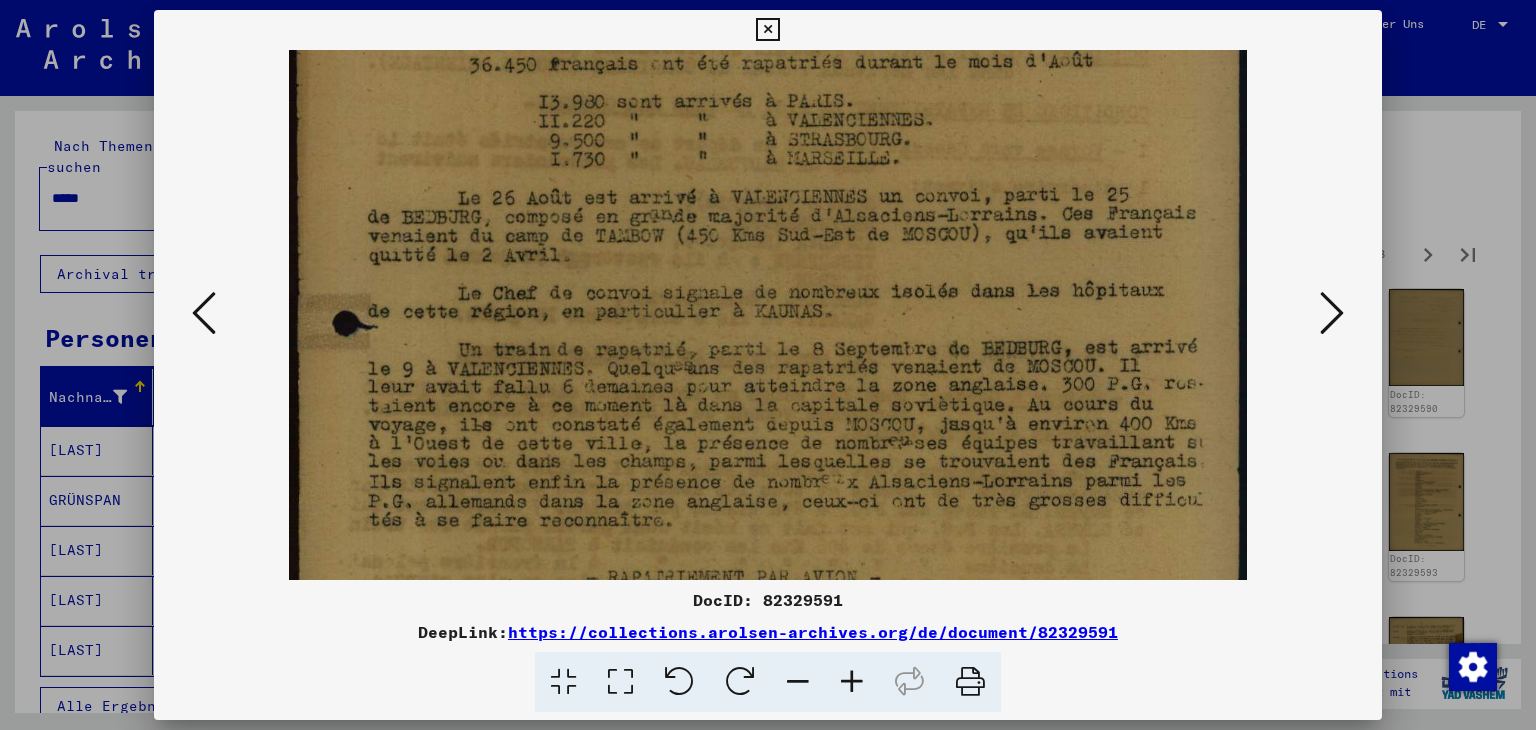 drag, startPoint x: 796, startPoint y: 458, endPoint x: 796, endPoint y: 320, distance: 138 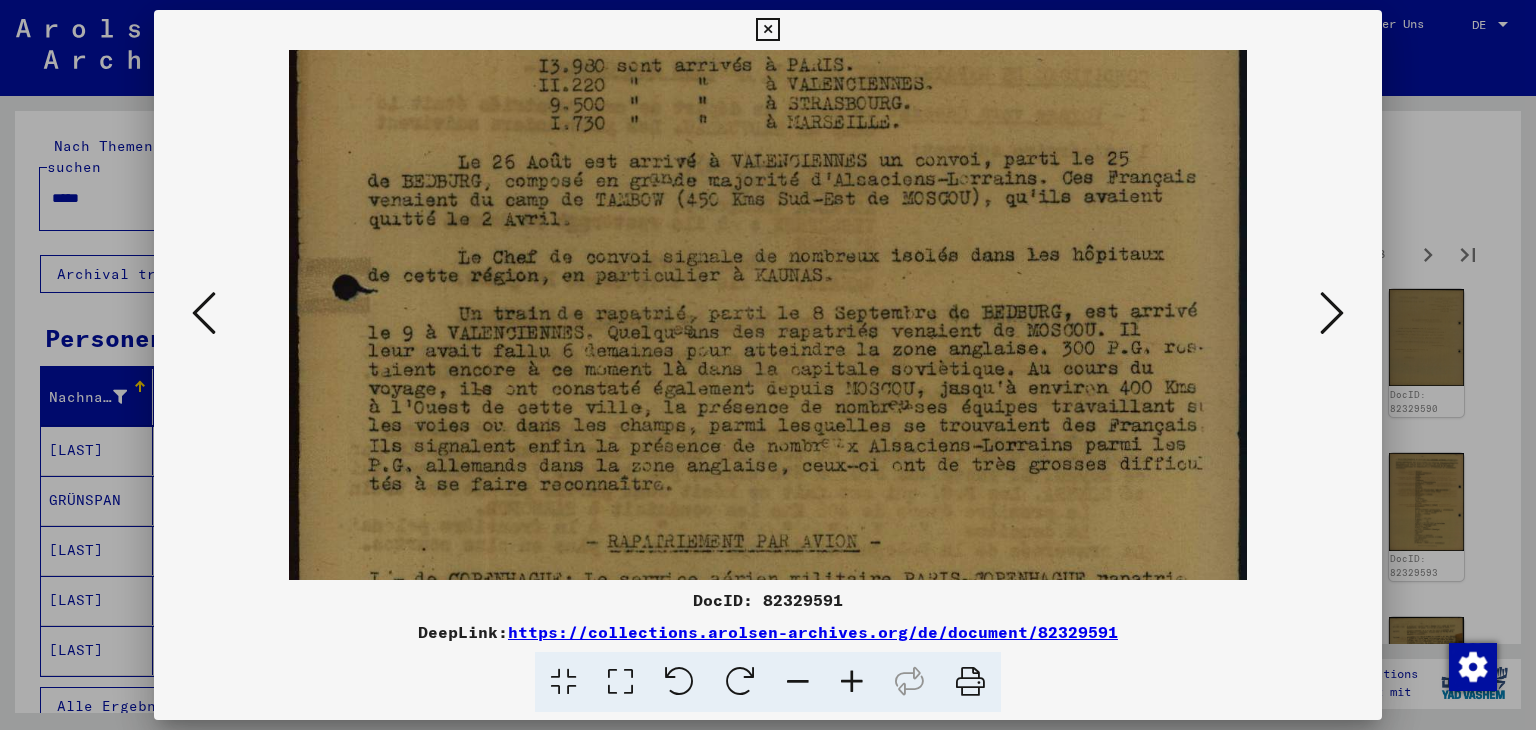 scroll, scrollTop: 192, scrollLeft: 0, axis: vertical 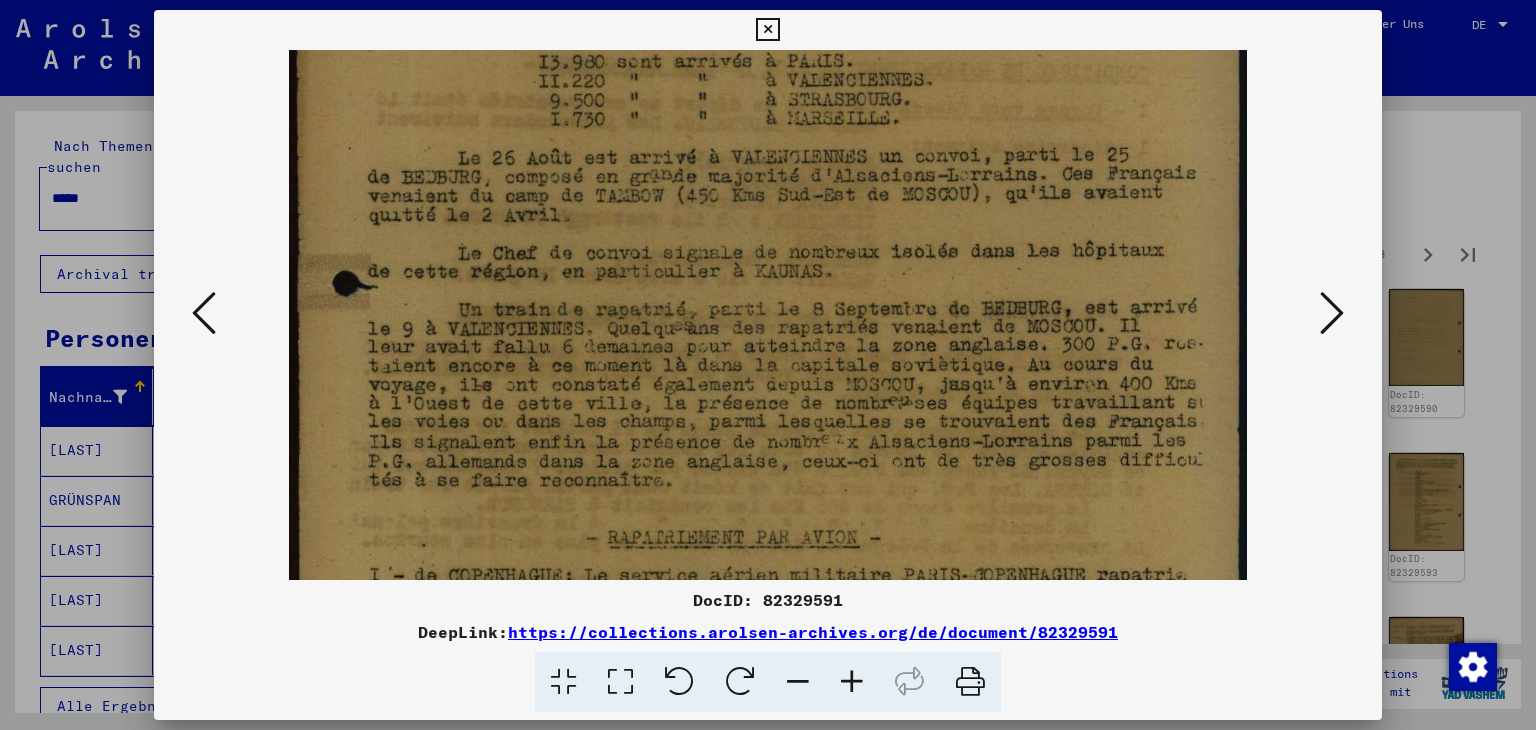 drag, startPoint x: 880, startPoint y: 397, endPoint x: 886, endPoint y: 361, distance: 36.496574 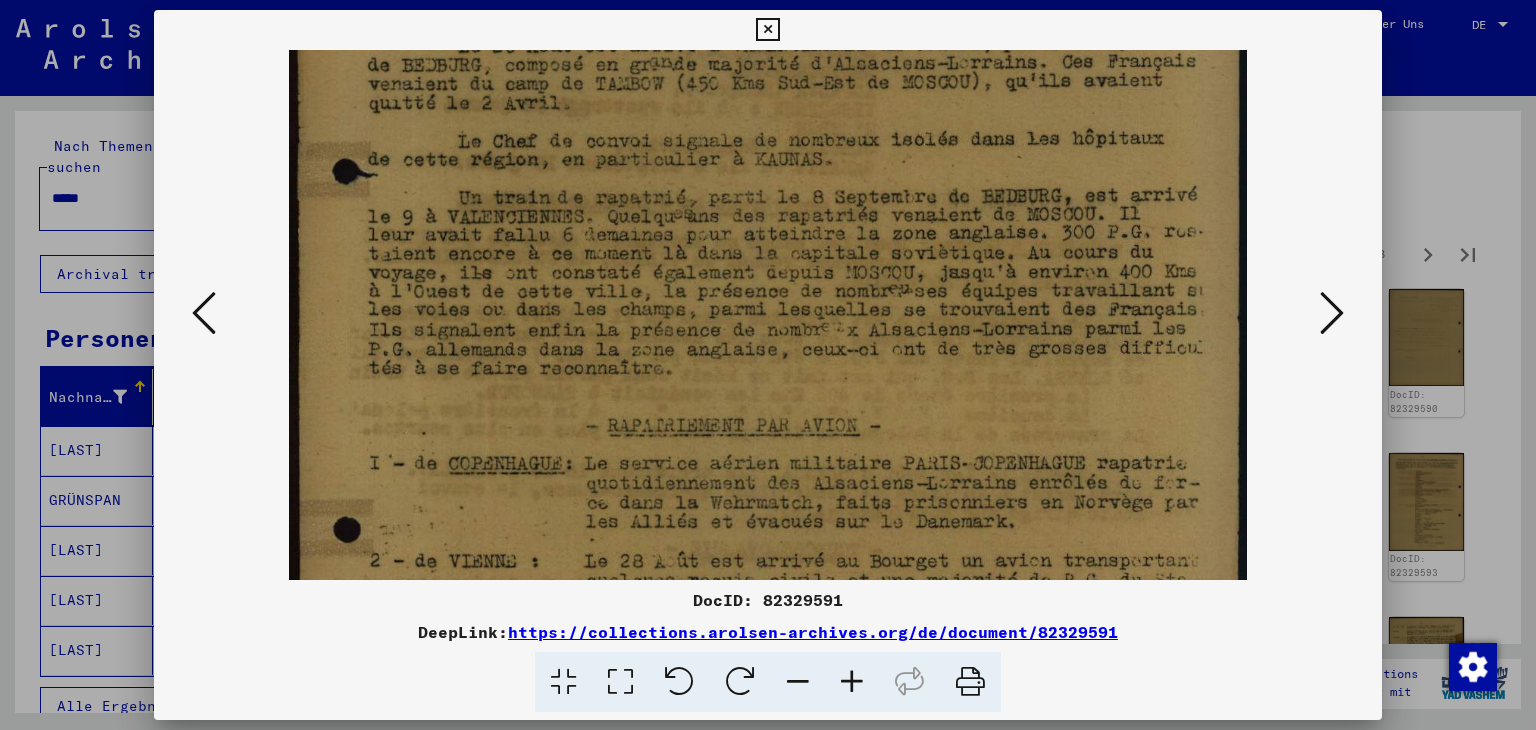 scroll, scrollTop: 308, scrollLeft: 0, axis: vertical 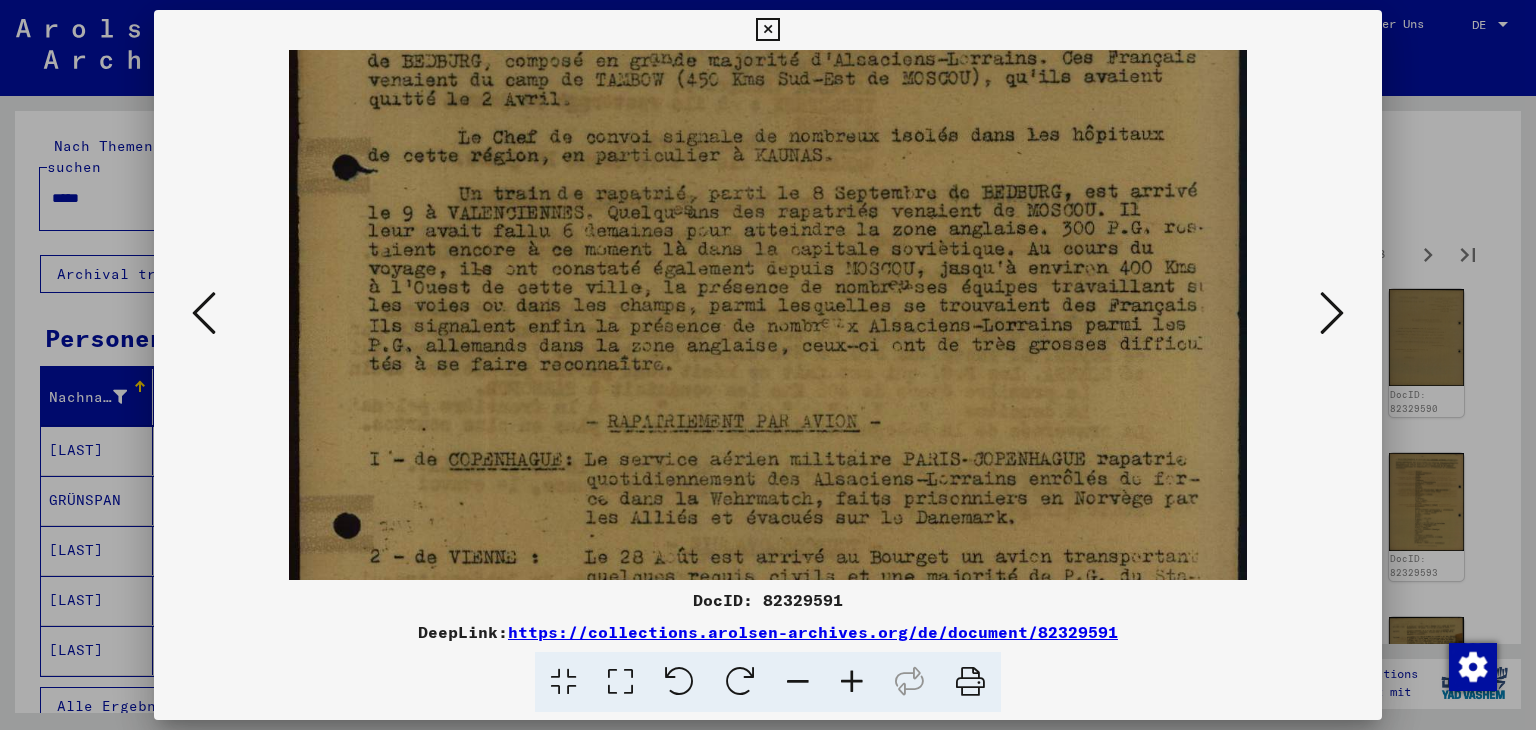 drag, startPoint x: 880, startPoint y: 391, endPoint x: 910, endPoint y: 289, distance: 106.320274 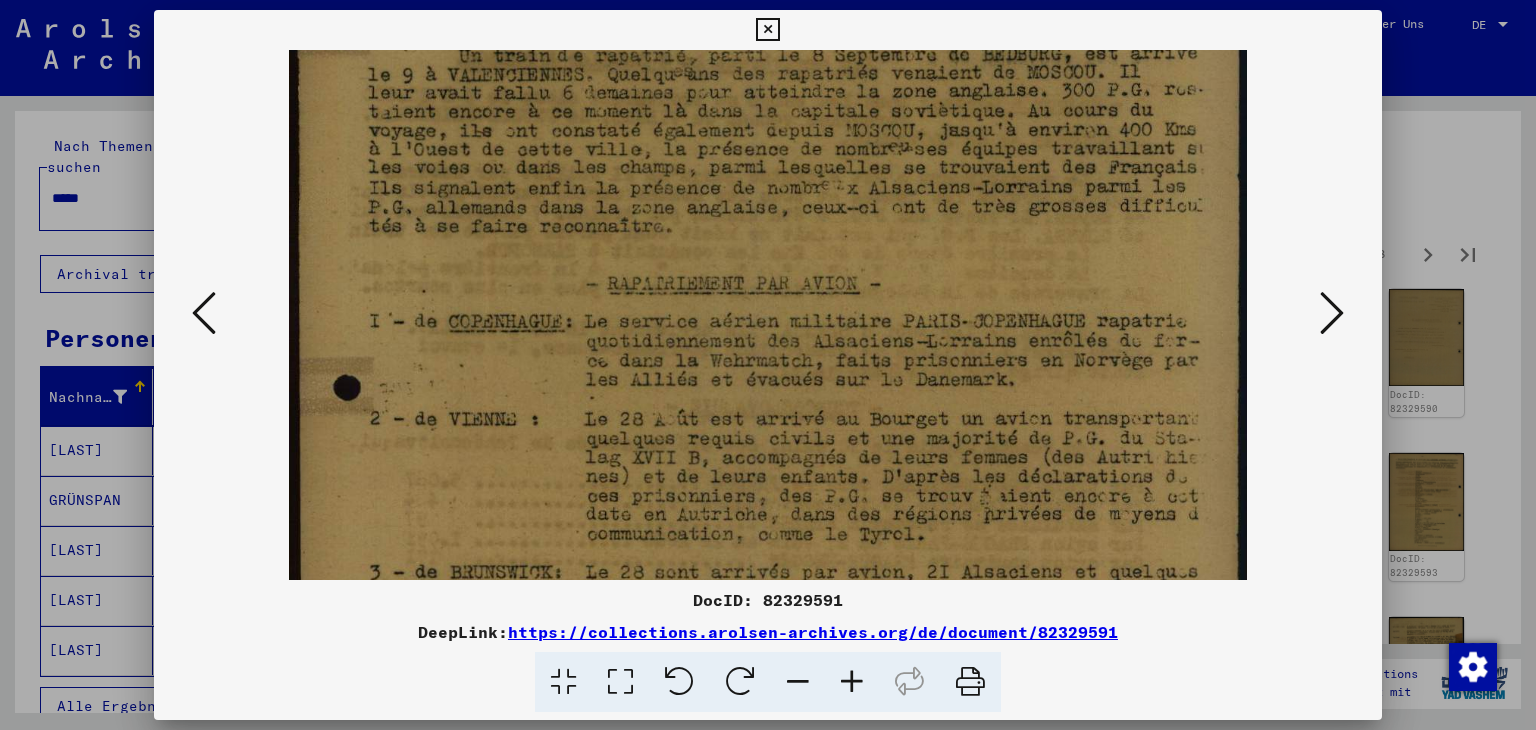 drag, startPoint x: 904, startPoint y: 380, endPoint x: 922, endPoint y: 249, distance: 132.23087 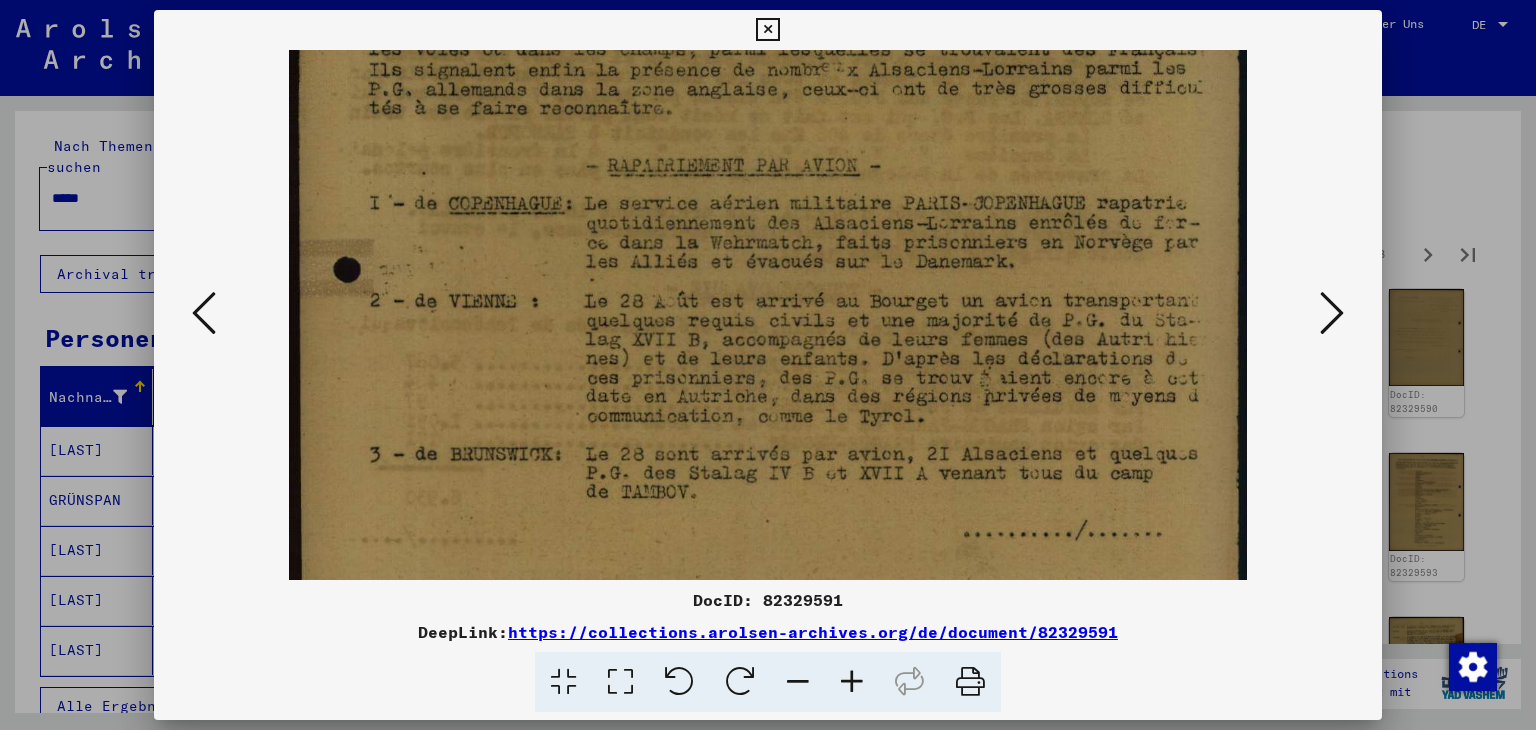 scroll, scrollTop: 592, scrollLeft: 0, axis: vertical 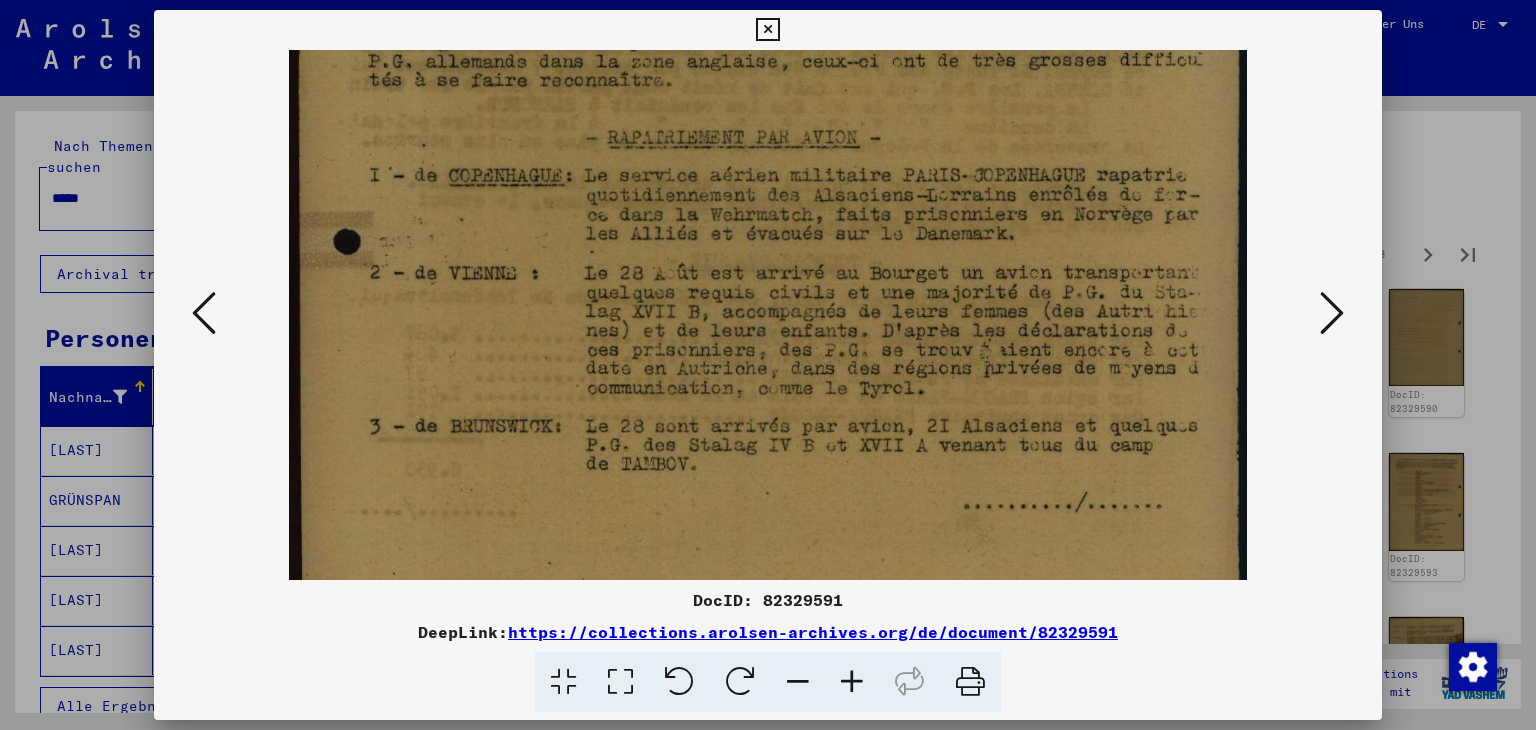 drag, startPoint x: 920, startPoint y: 414, endPoint x: 926, endPoint y: 270, distance: 144.12494 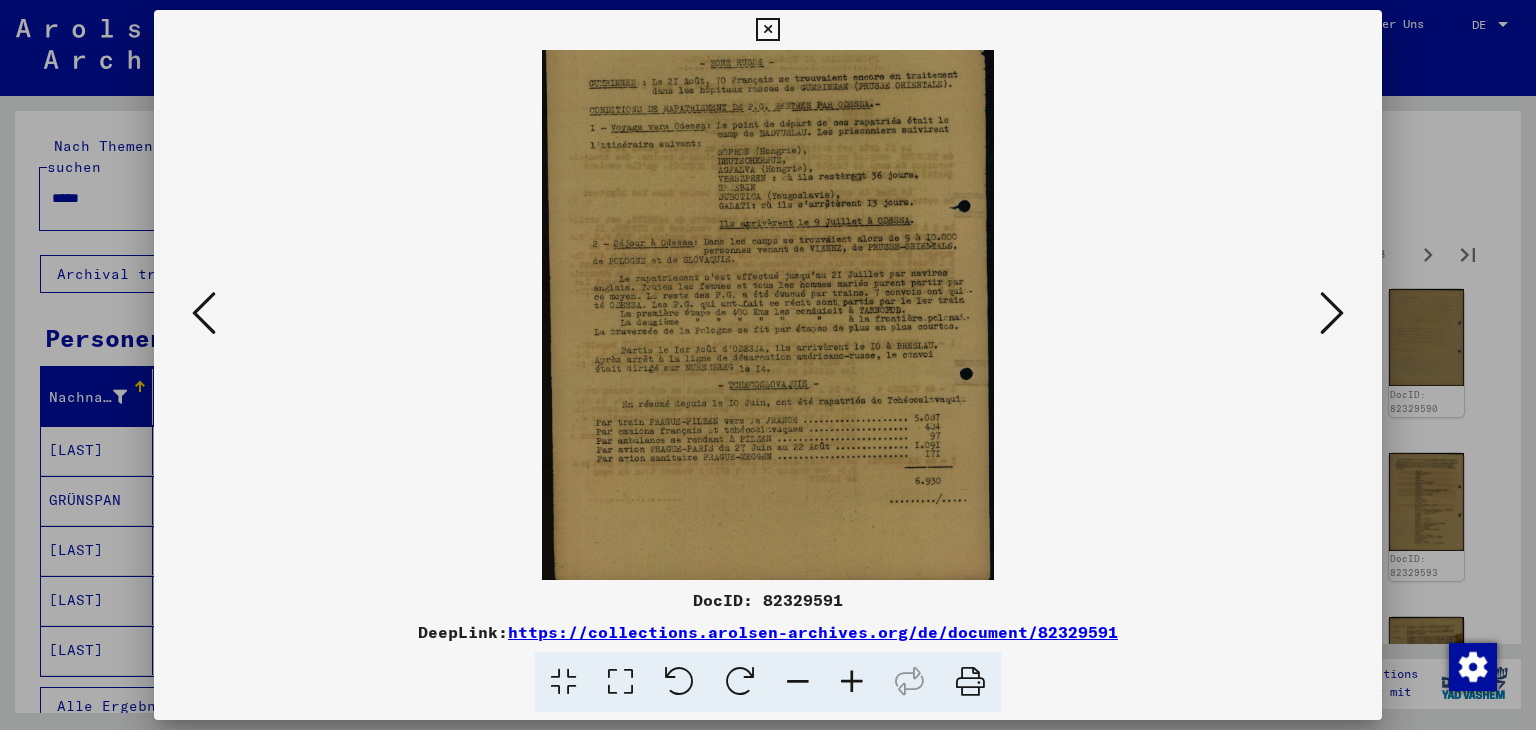 drag, startPoint x: 827, startPoint y: 448, endPoint x: 835, endPoint y: 389, distance: 59.5399 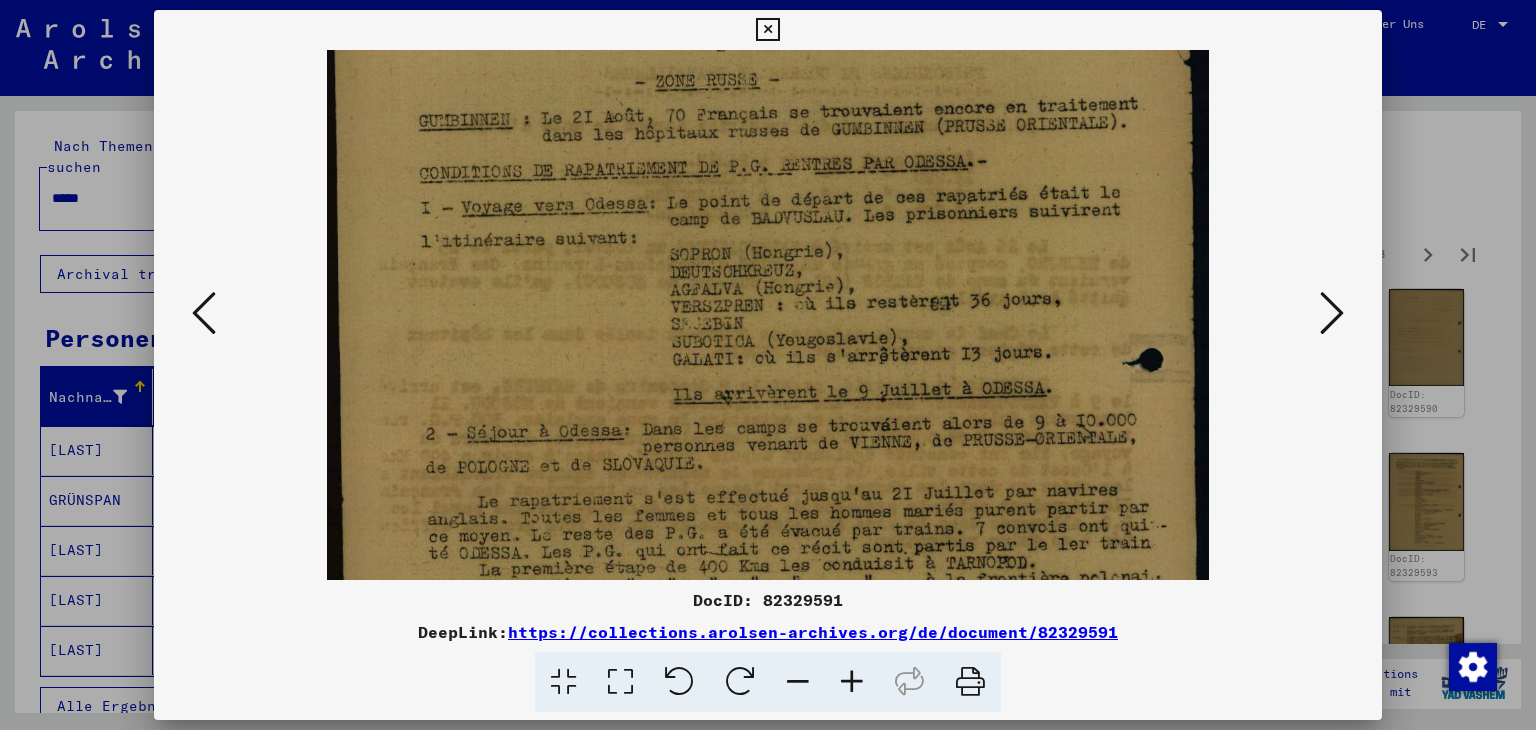 drag, startPoint x: 853, startPoint y: 461, endPoint x: 846, endPoint y: 430, distance: 31.780497 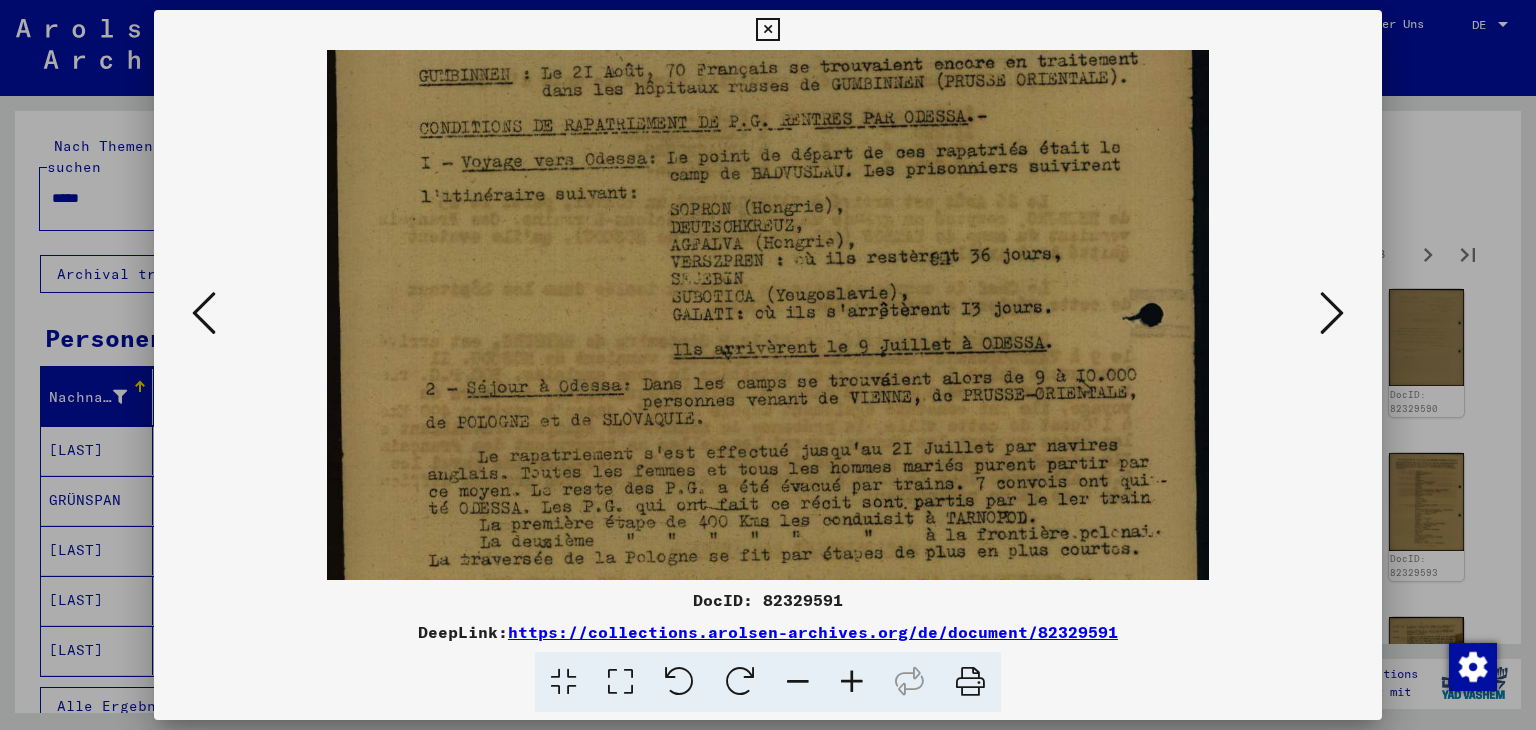 drag, startPoint x: 843, startPoint y: 445, endPoint x: 844, endPoint y: 402, distance: 43.011627 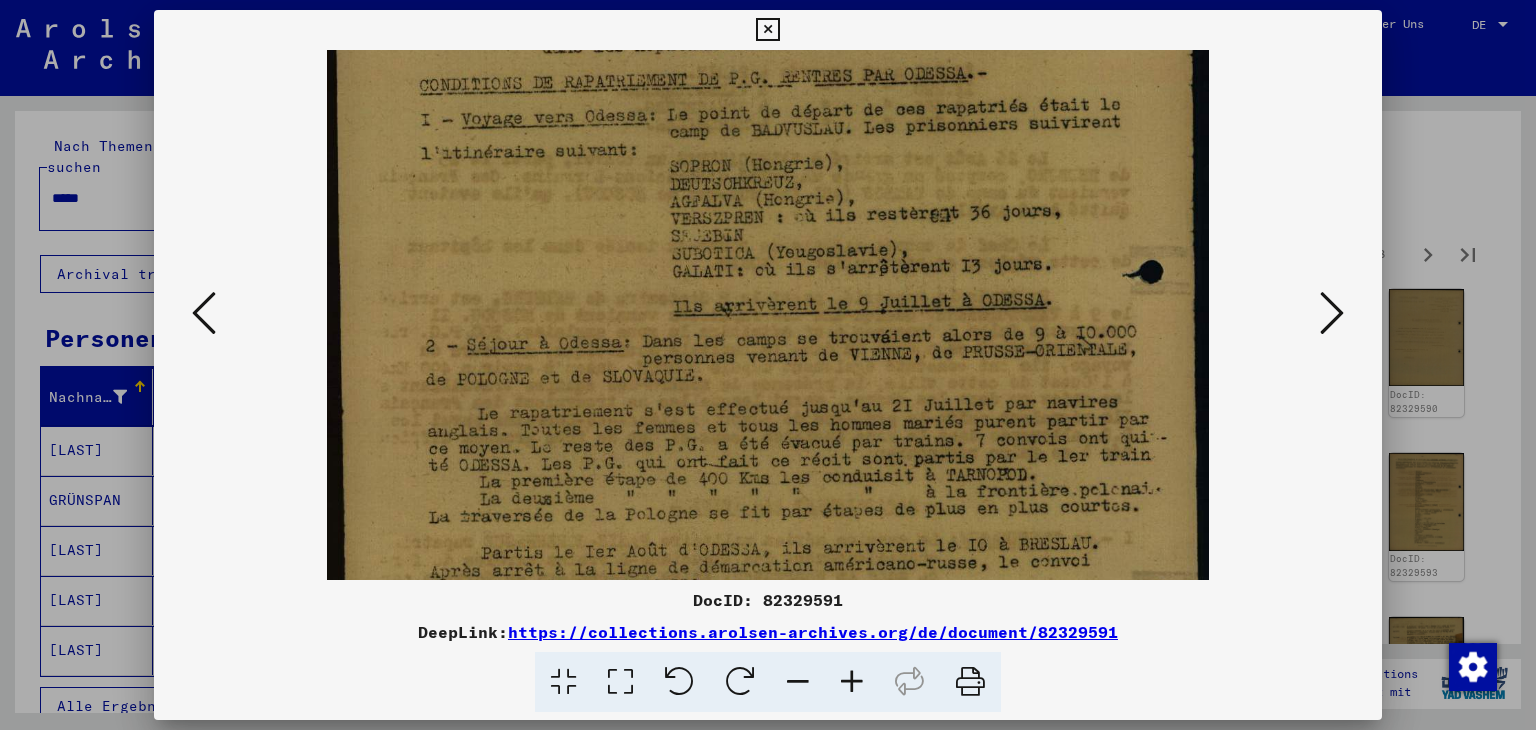 drag, startPoint x: 844, startPoint y: 430, endPoint x: 843, endPoint y: 388, distance: 42.0119 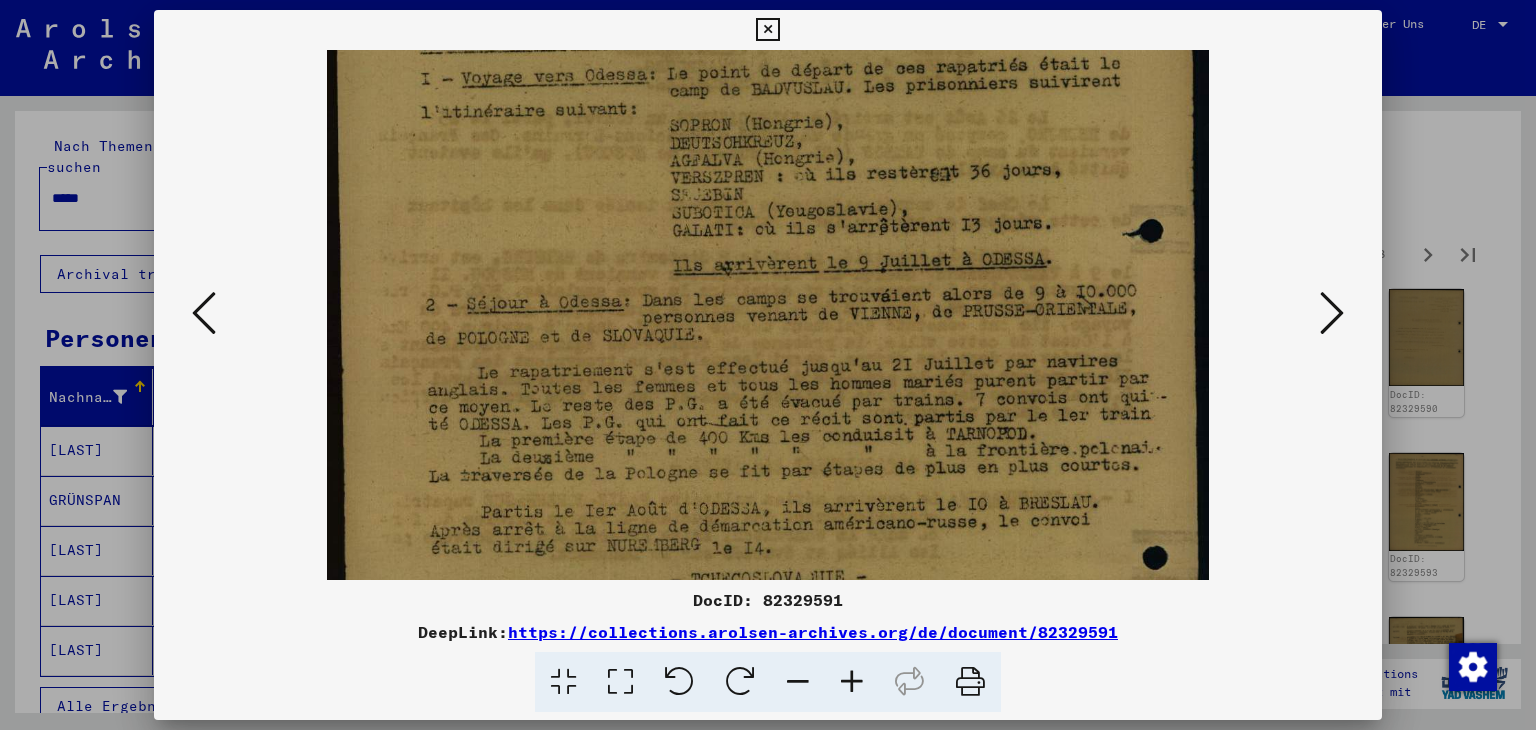 drag, startPoint x: 838, startPoint y: 422, endPoint x: 840, endPoint y: 381, distance: 41.04875 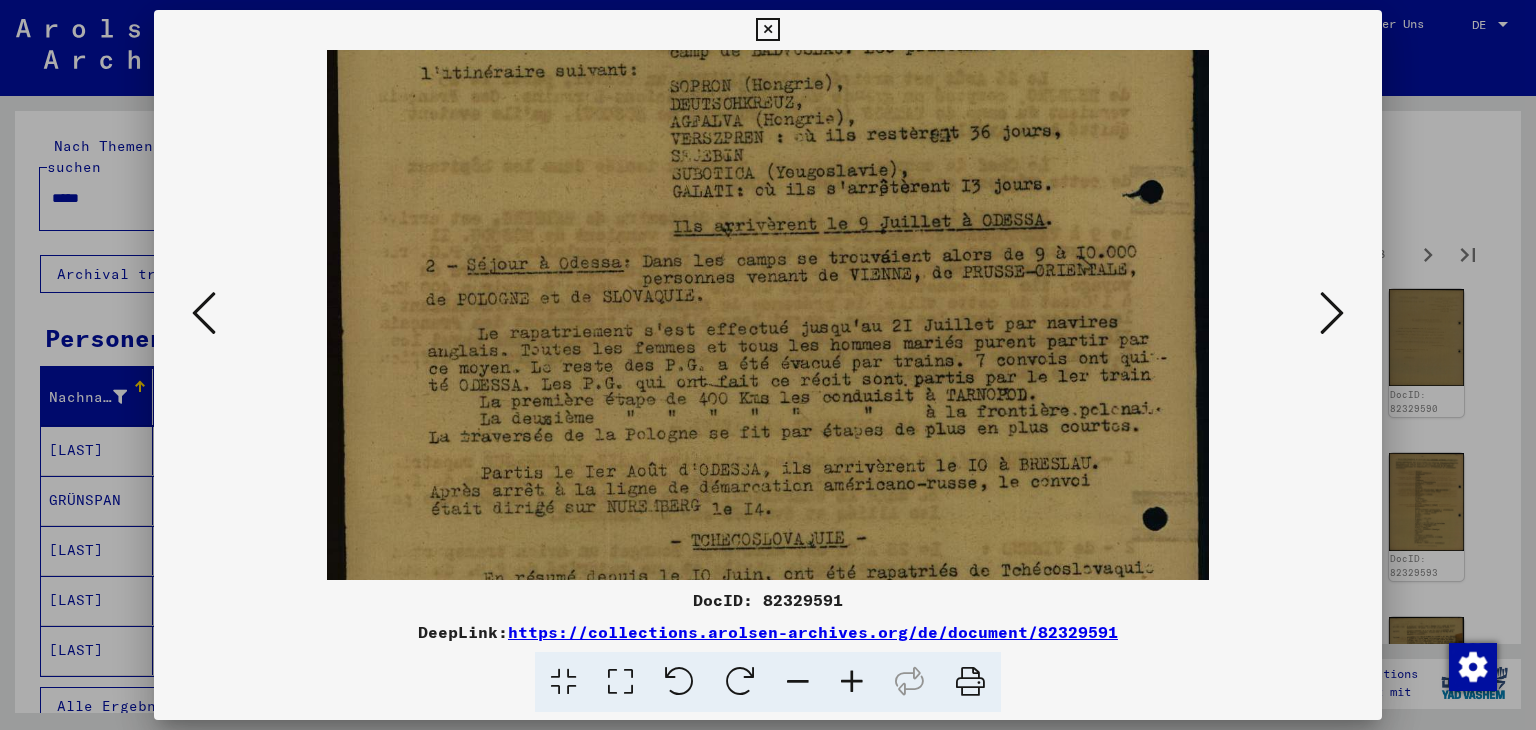 drag, startPoint x: 828, startPoint y: 429, endPoint x: 828, endPoint y: 392, distance: 37 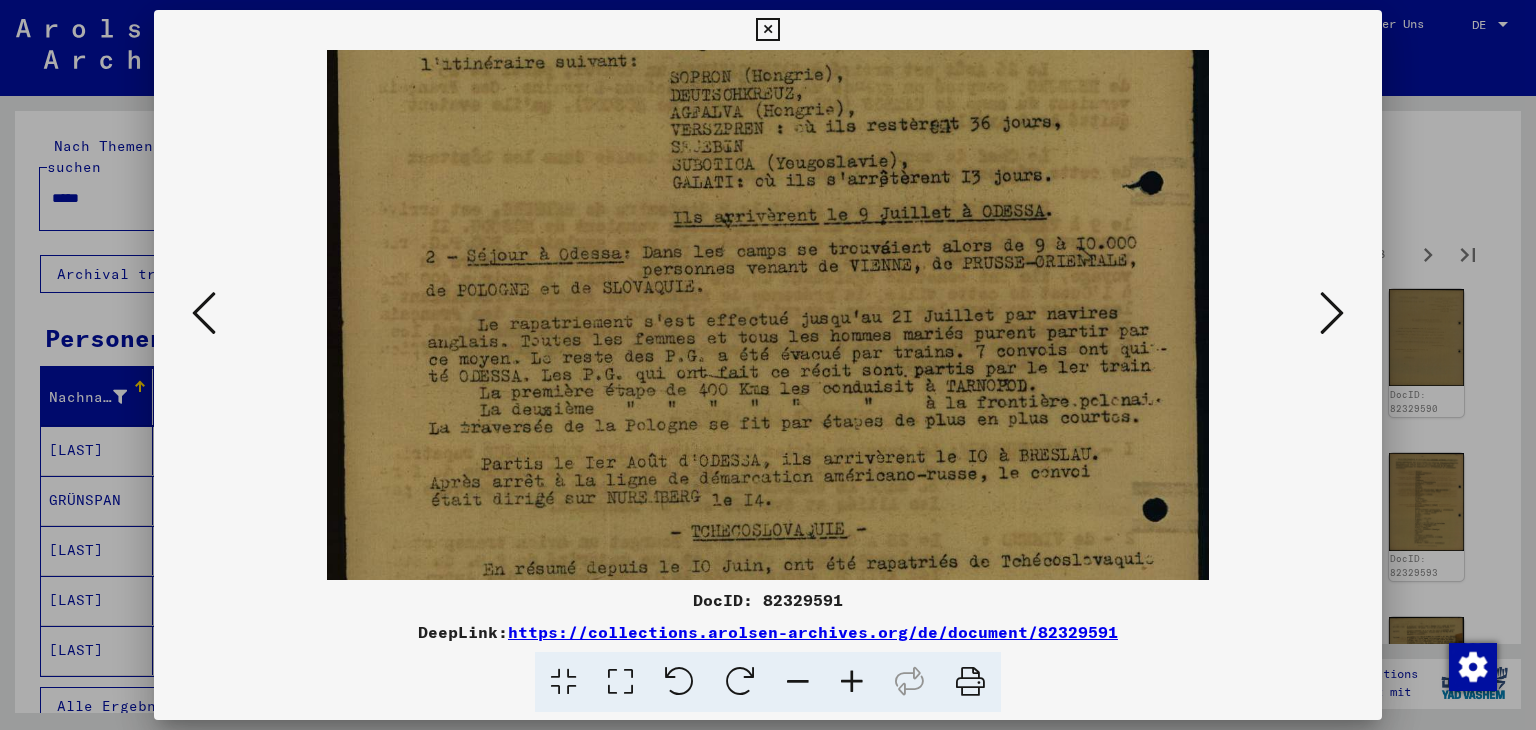 scroll, scrollTop: 258, scrollLeft: 0, axis: vertical 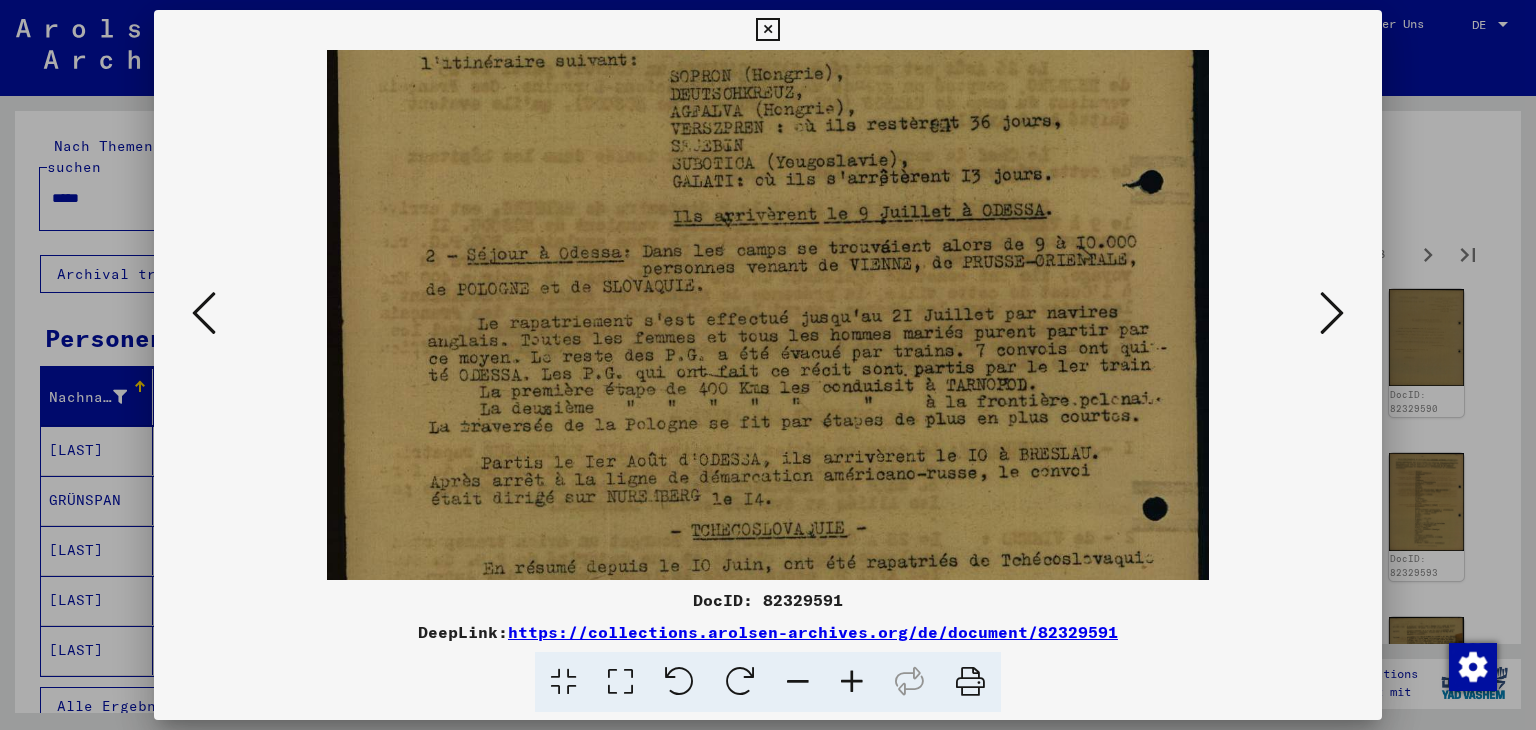 drag, startPoint x: 826, startPoint y: 414, endPoint x: 827, endPoint y: 404, distance: 10.049875 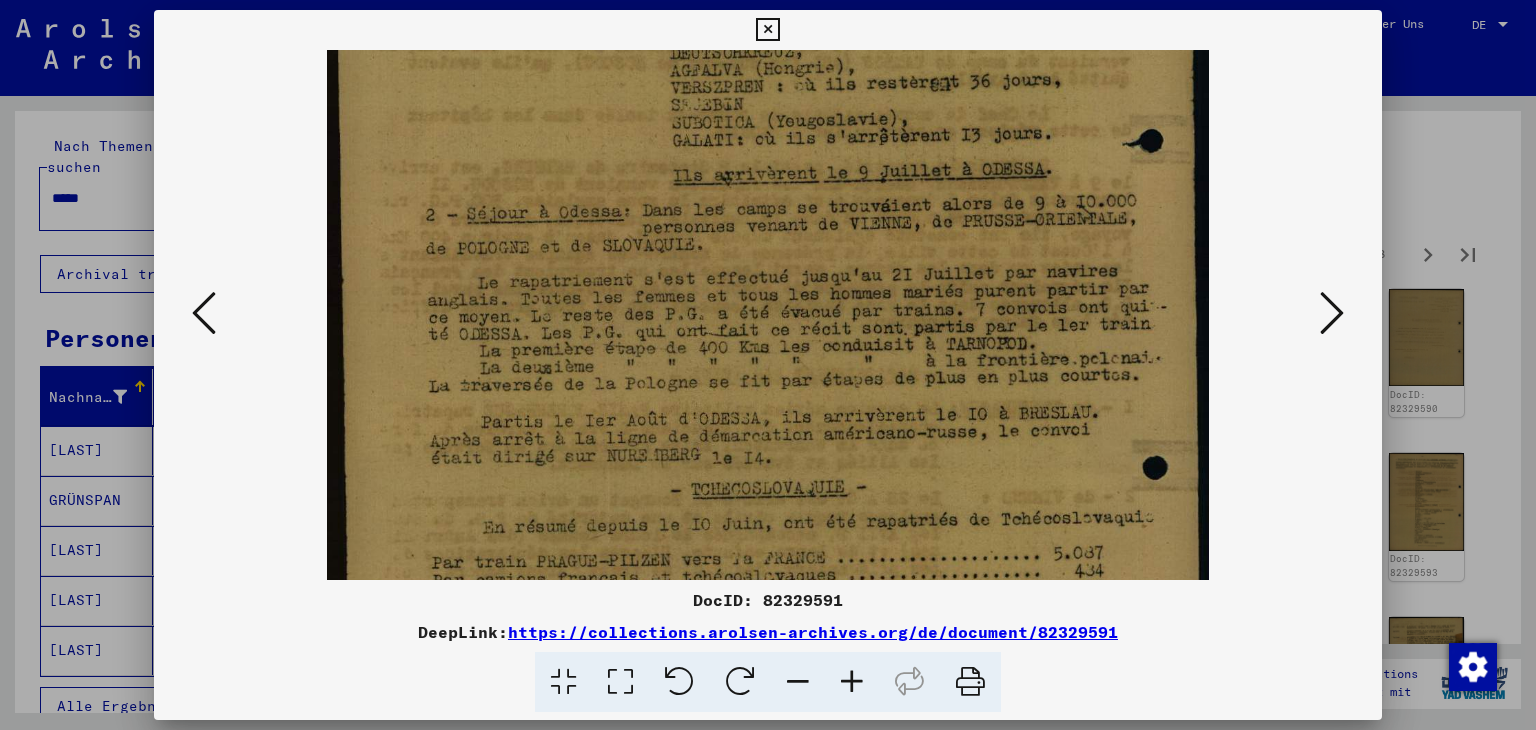 drag, startPoint x: 819, startPoint y: 424, endPoint x: 819, endPoint y: 391, distance: 33 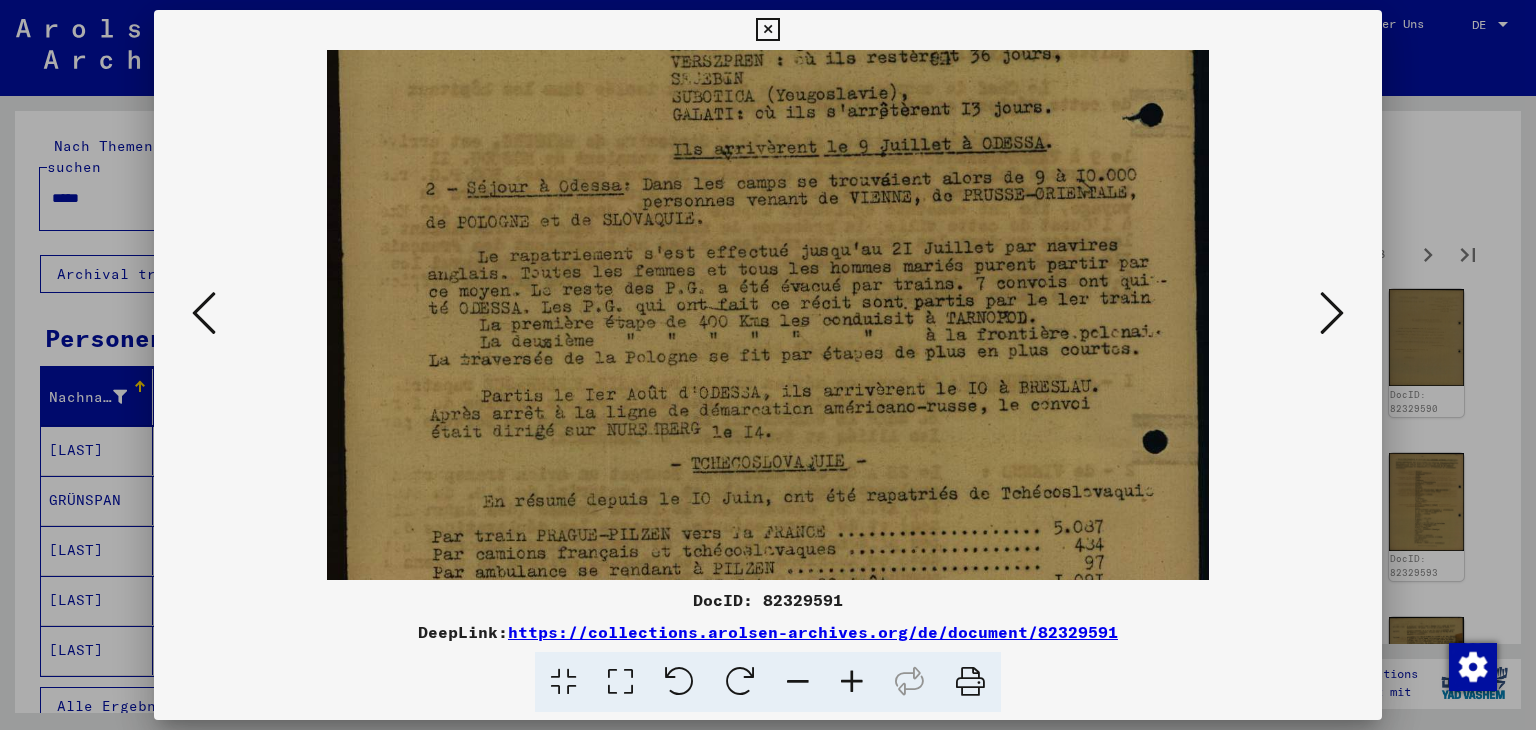 scroll, scrollTop: 328, scrollLeft: 0, axis: vertical 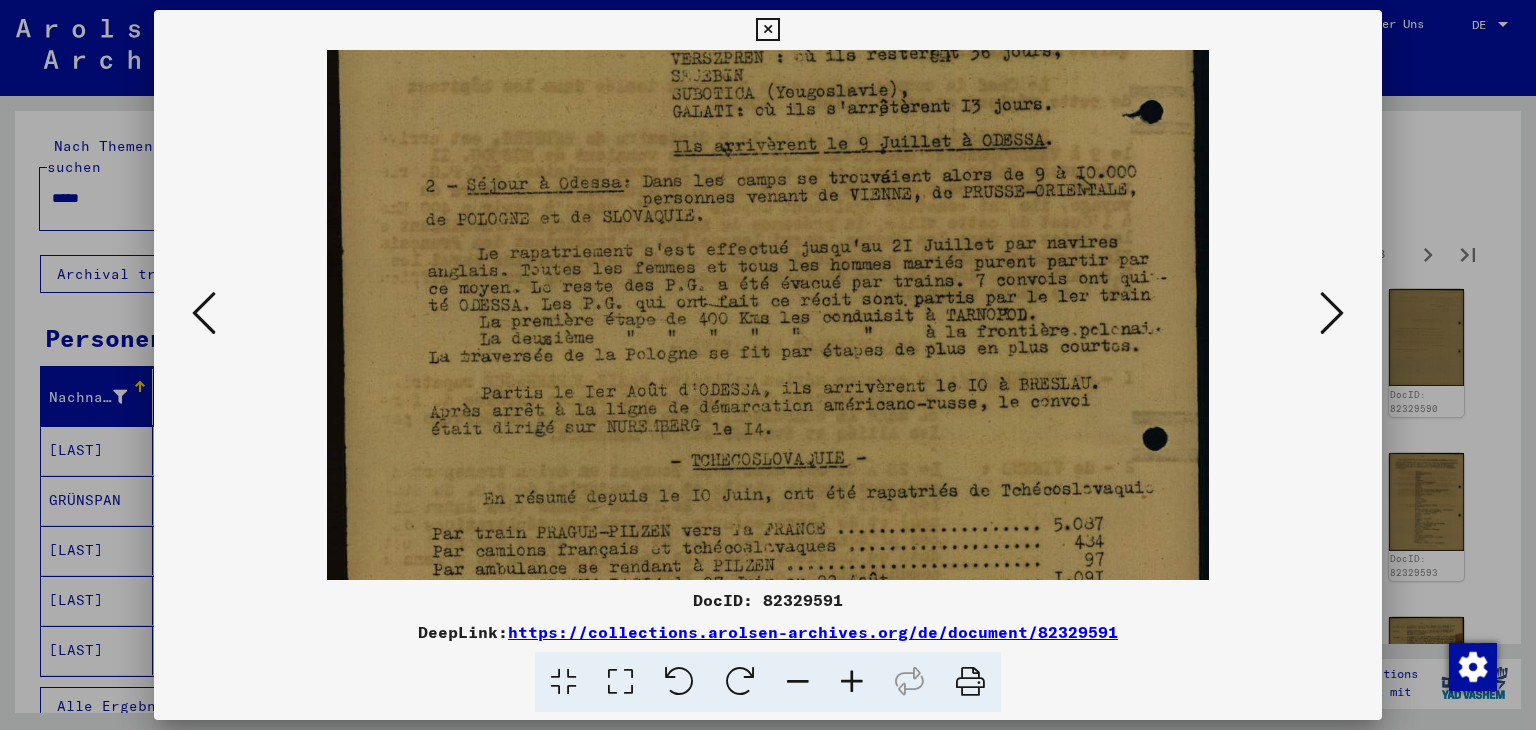 drag, startPoint x: 817, startPoint y: 431, endPoint x: 819, endPoint y: 402, distance: 29.068884 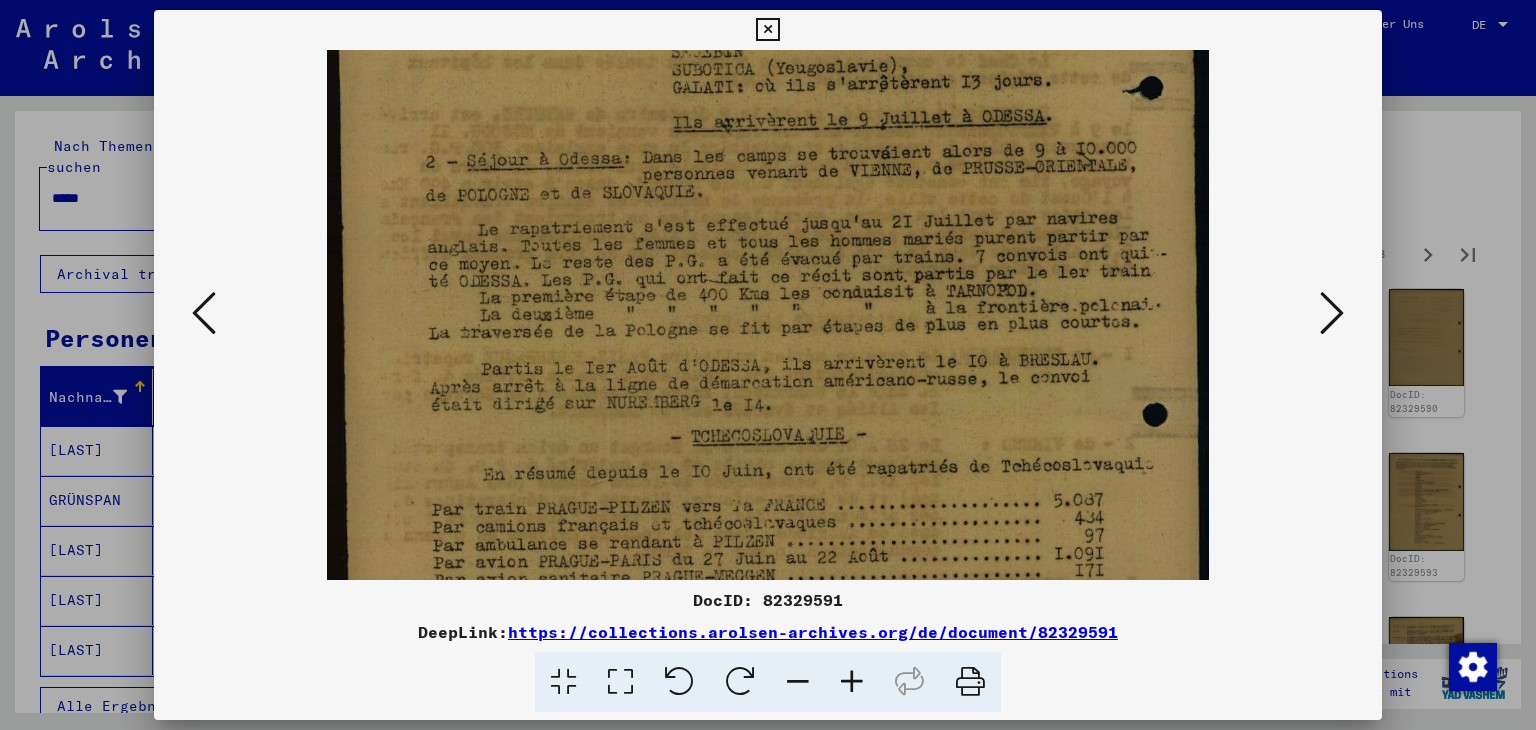 drag, startPoint x: 813, startPoint y: 432, endPoint x: 813, endPoint y: 409, distance: 23 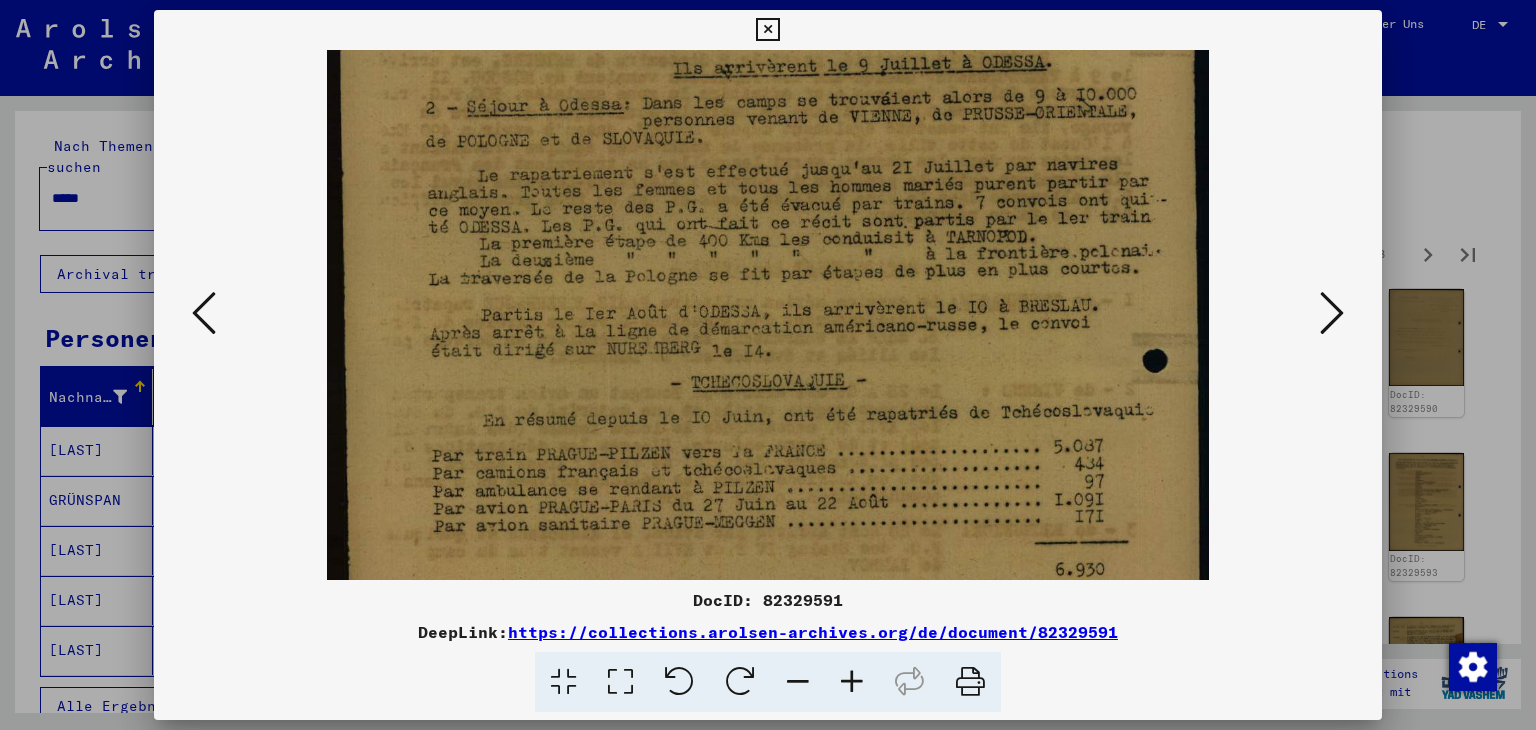 scroll, scrollTop: 428, scrollLeft: 0, axis: vertical 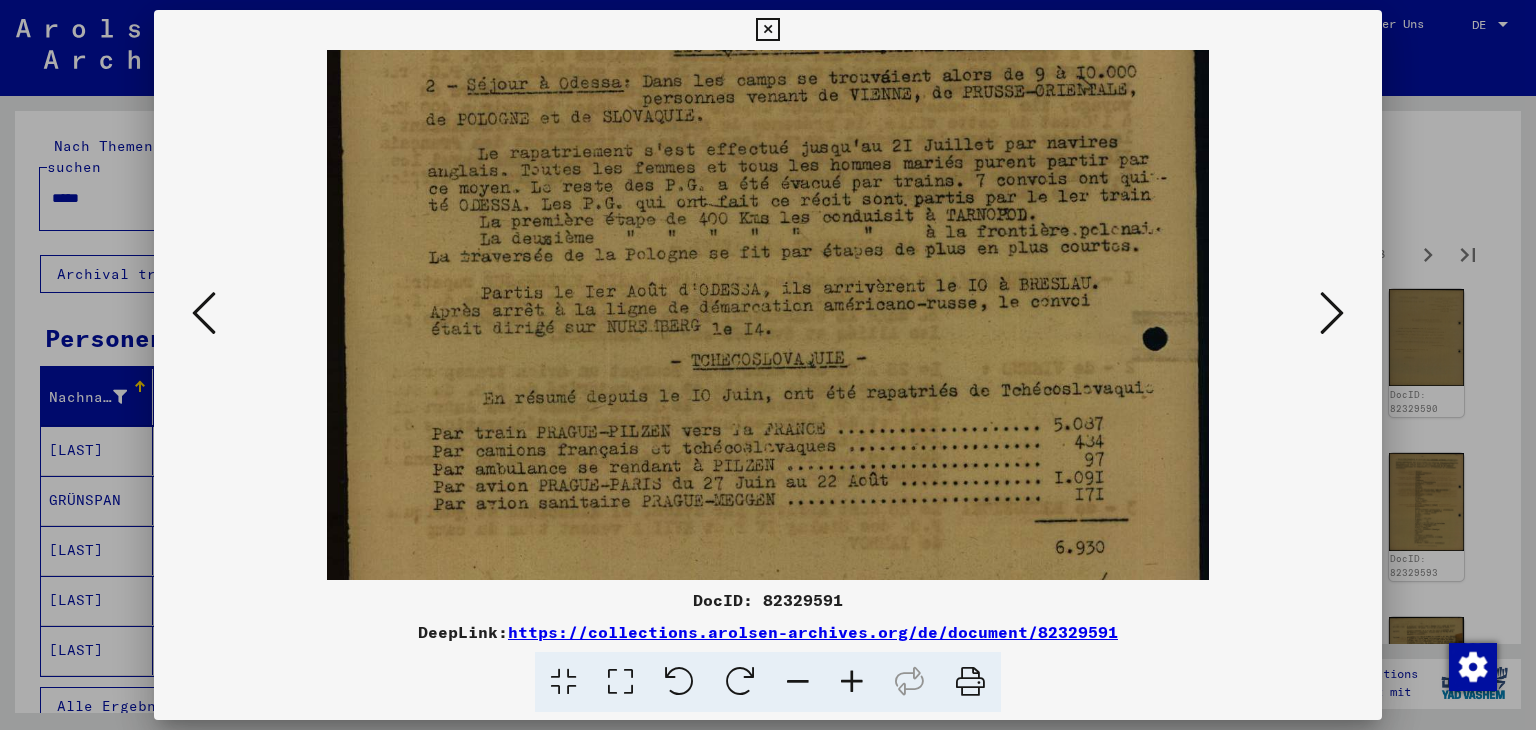 drag, startPoint x: 825, startPoint y: 453, endPoint x: 833, endPoint y: 378, distance: 75.42546 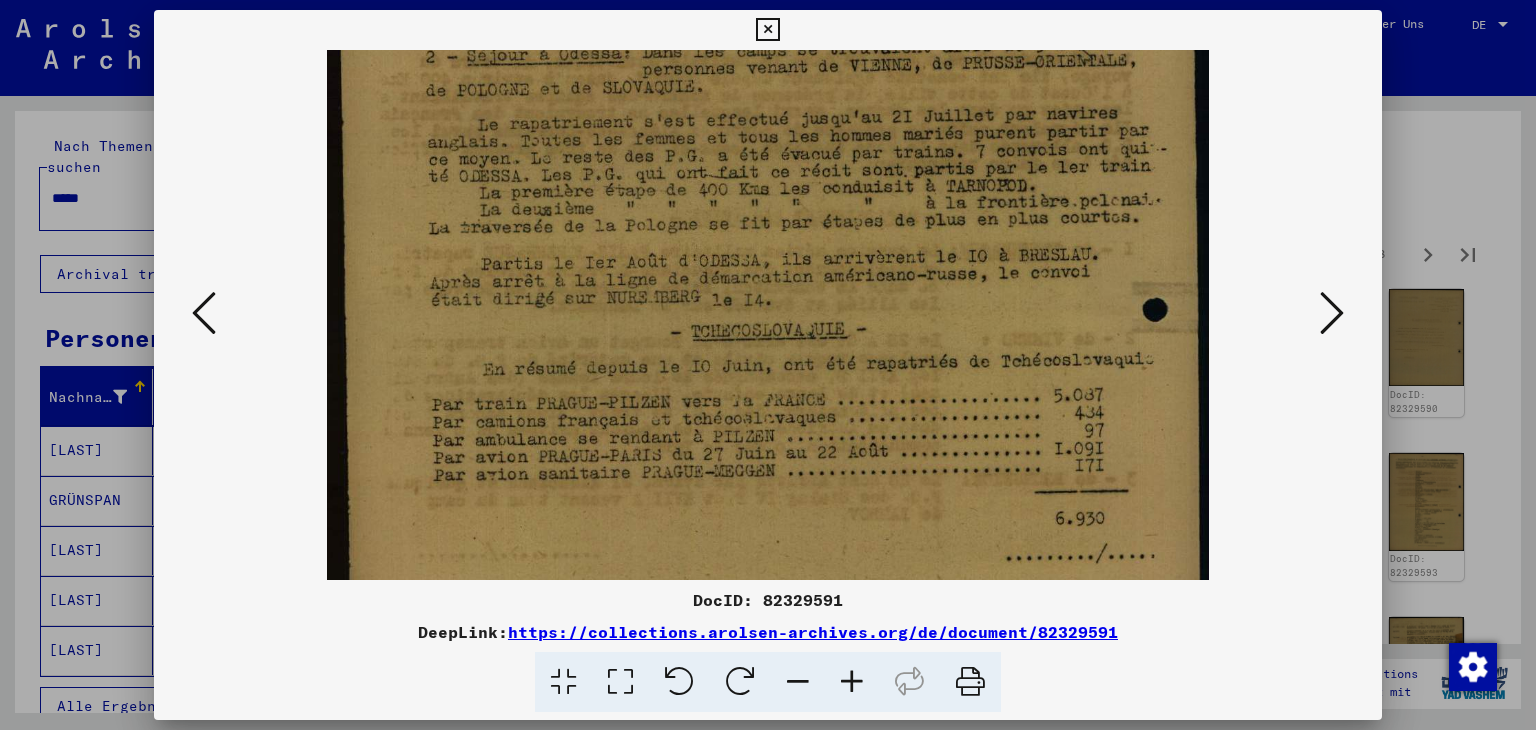 scroll, scrollTop: 471, scrollLeft: 0, axis: vertical 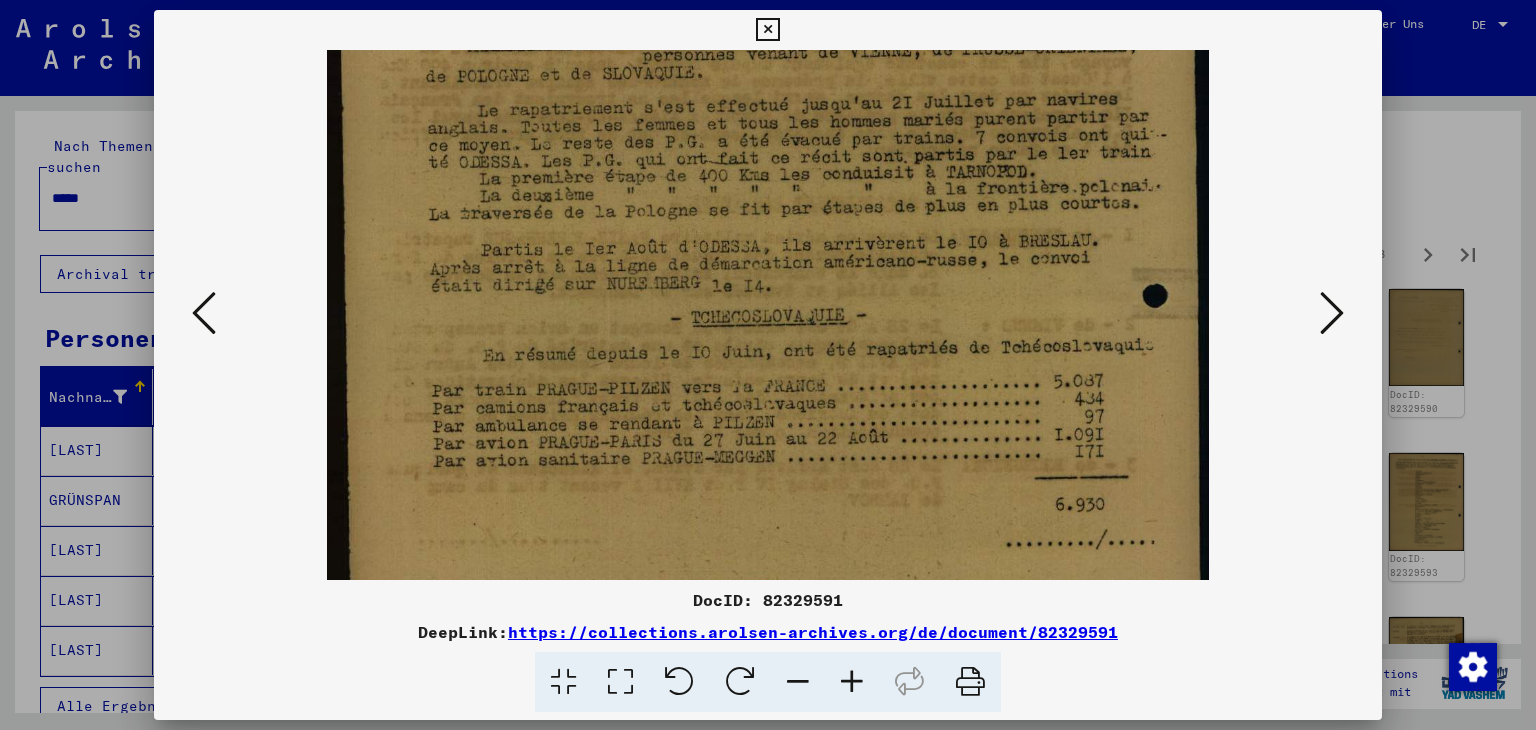 drag, startPoint x: 819, startPoint y: 437, endPoint x: 819, endPoint y: 395, distance: 42 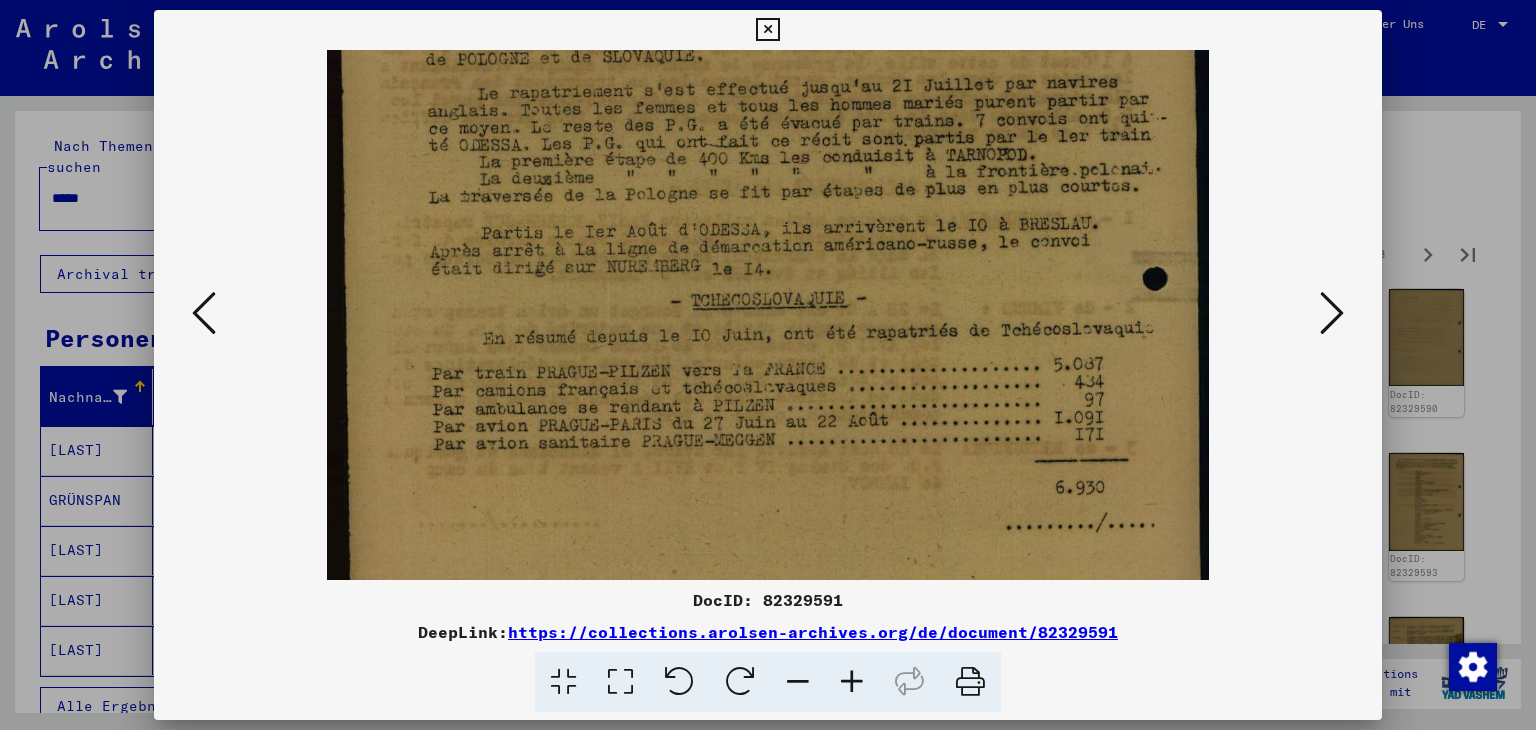 scroll, scrollTop: 488, scrollLeft: 0, axis: vertical 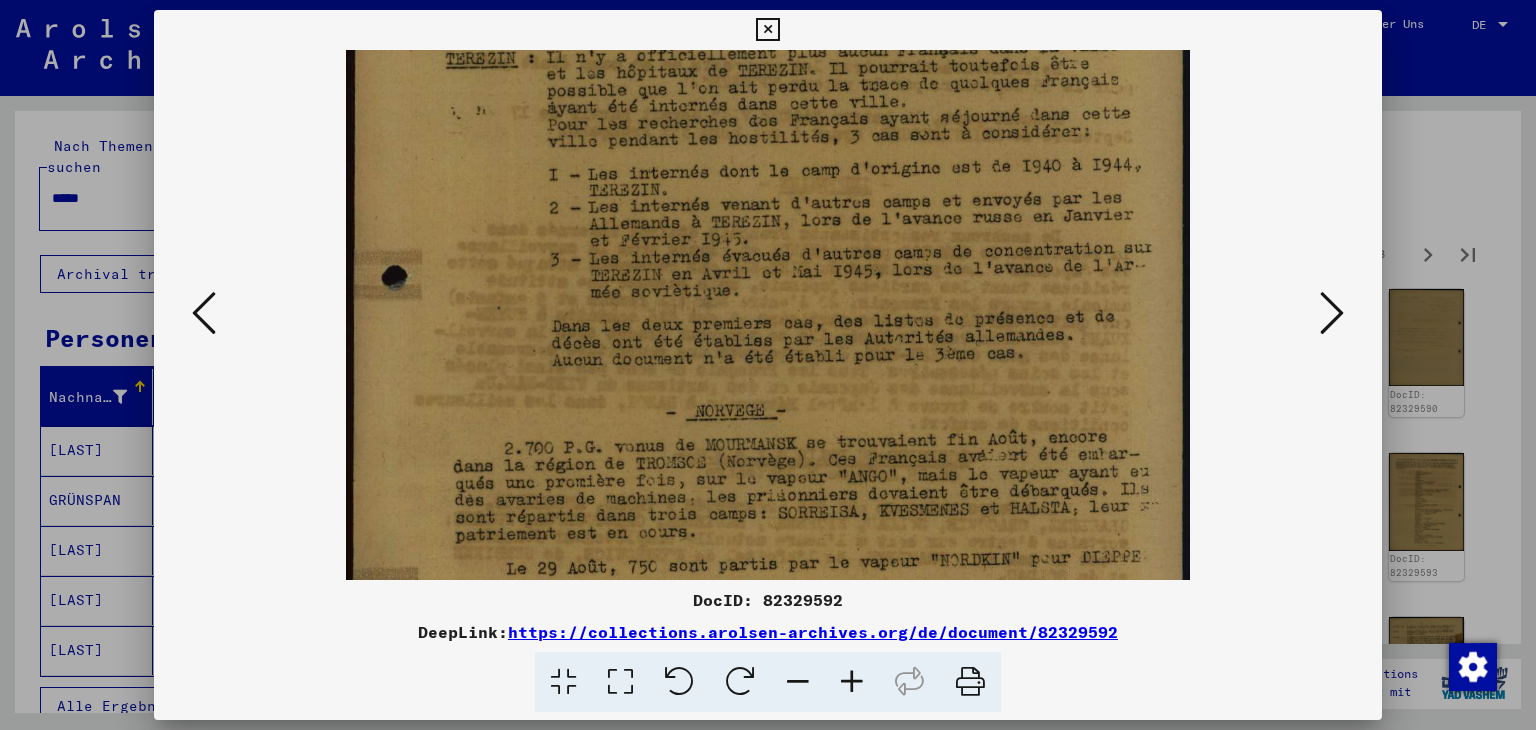 drag, startPoint x: 835, startPoint y: 482, endPoint x: 834, endPoint y: 357, distance: 125.004 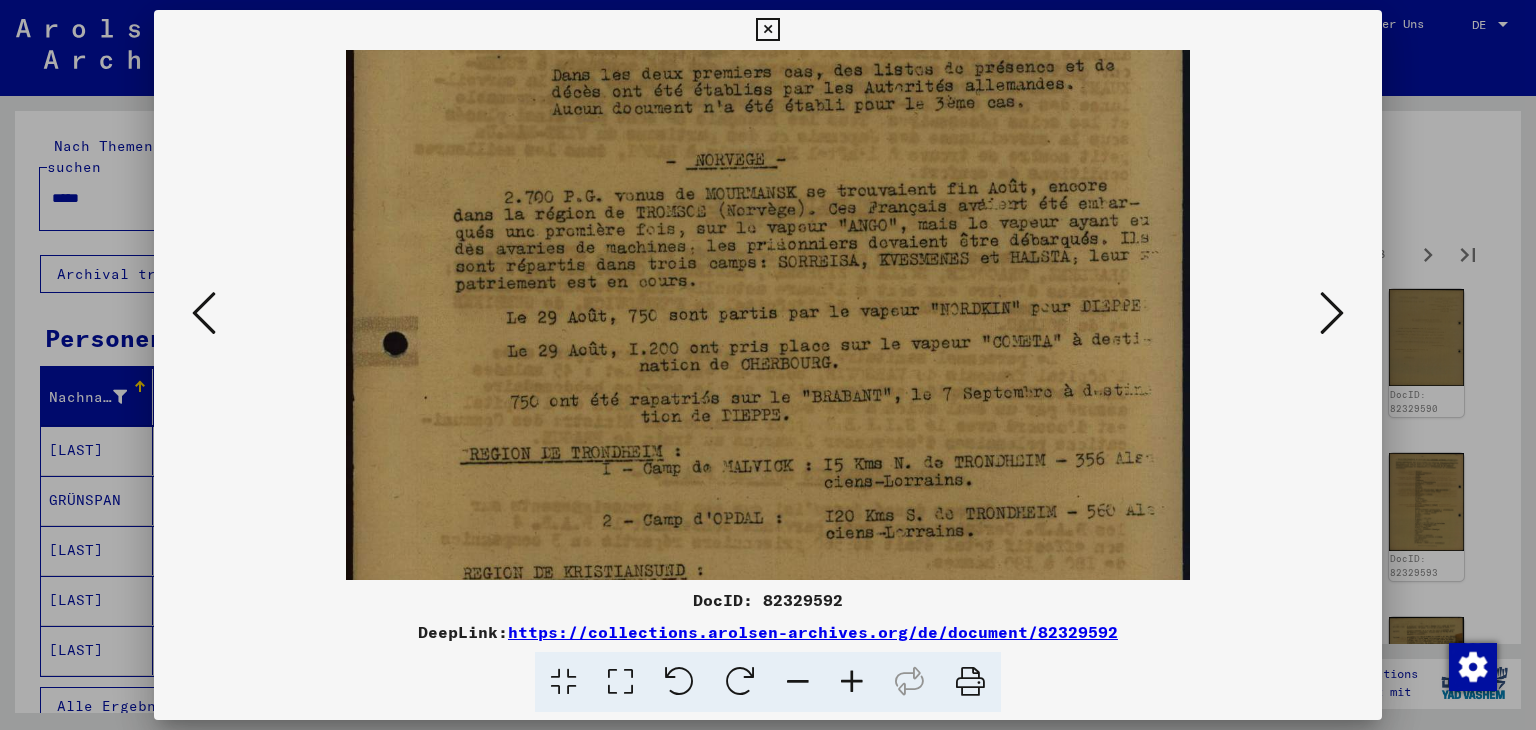 drag, startPoint x: 930, startPoint y: 436, endPoint x: 943, endPoint y: 216, distance: 220.38376 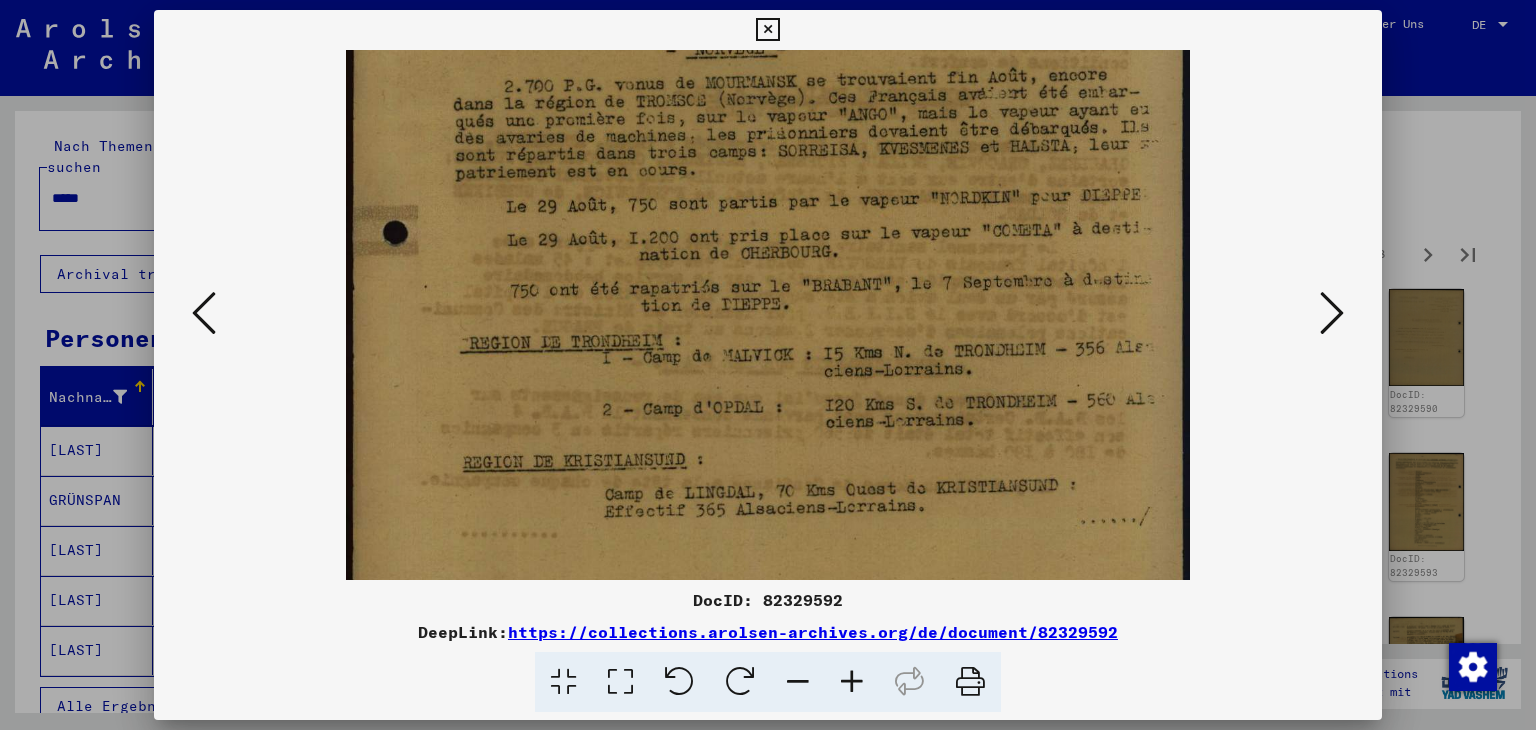 scroll, scrollTop: 549, scrollLeft: 0, axis: vertical 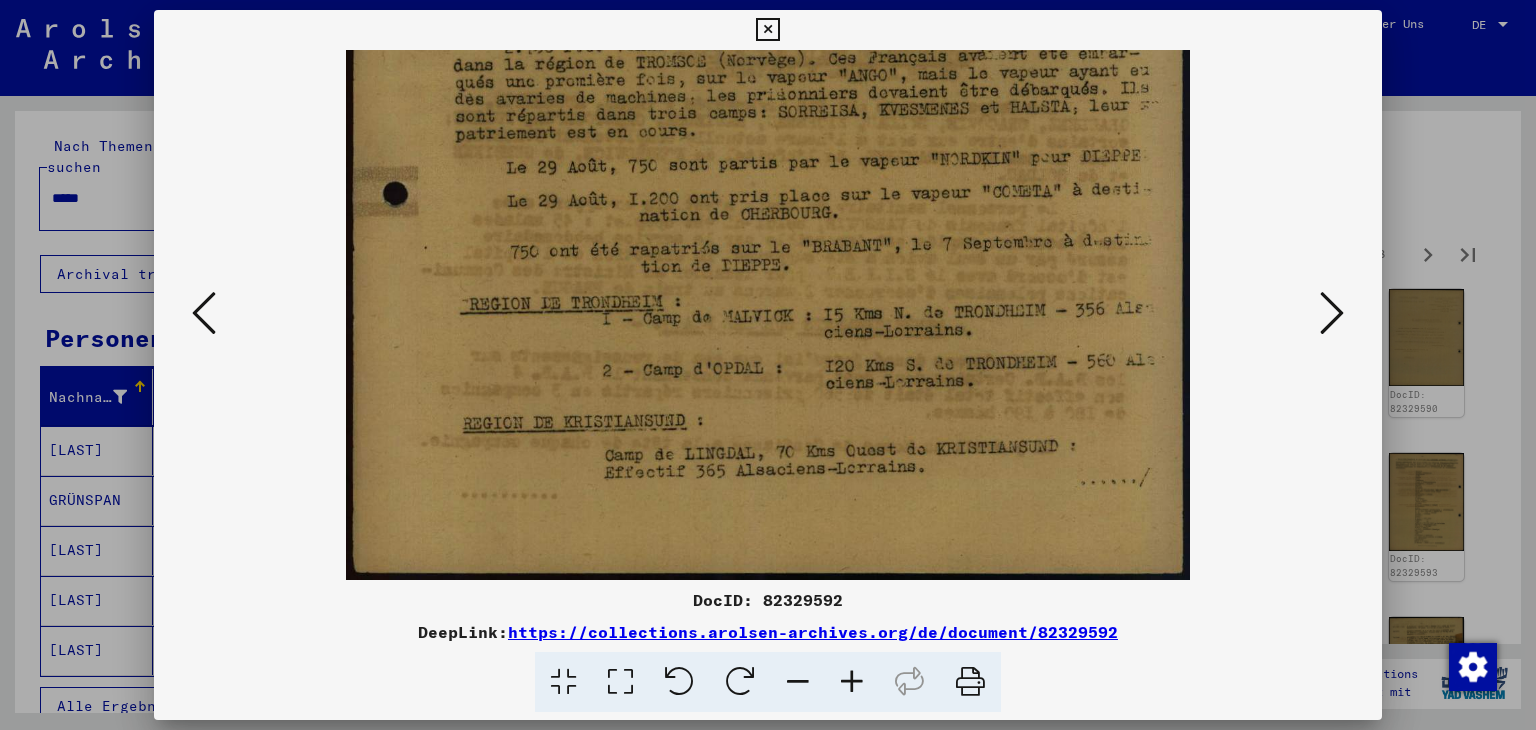 drag, startPoint x: 893, startPoint y: 469, endPoint x: 895, endPoint y: 287, distance: 182.01099 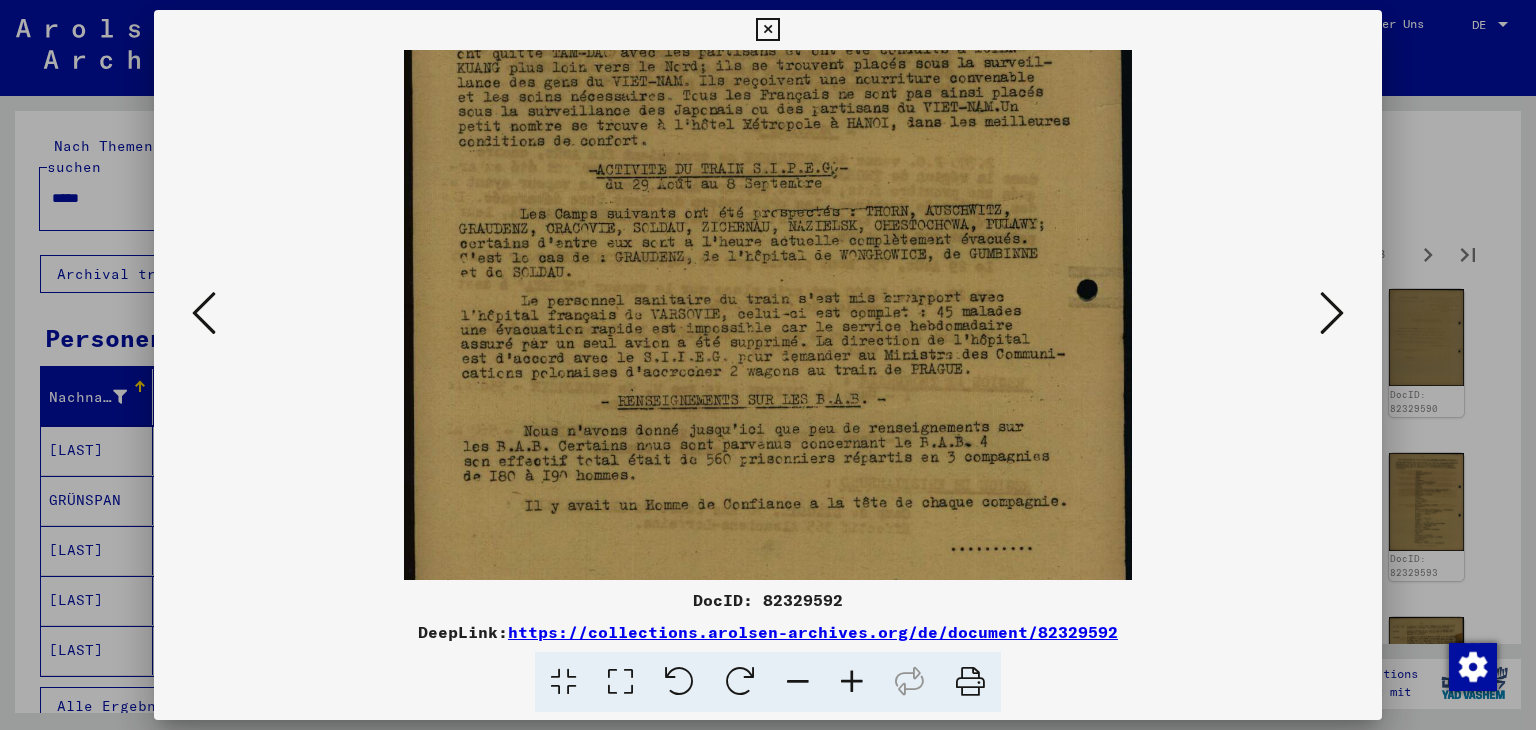 scroll, scrollTop: 373, scrollLeft: 0, axis: vertical 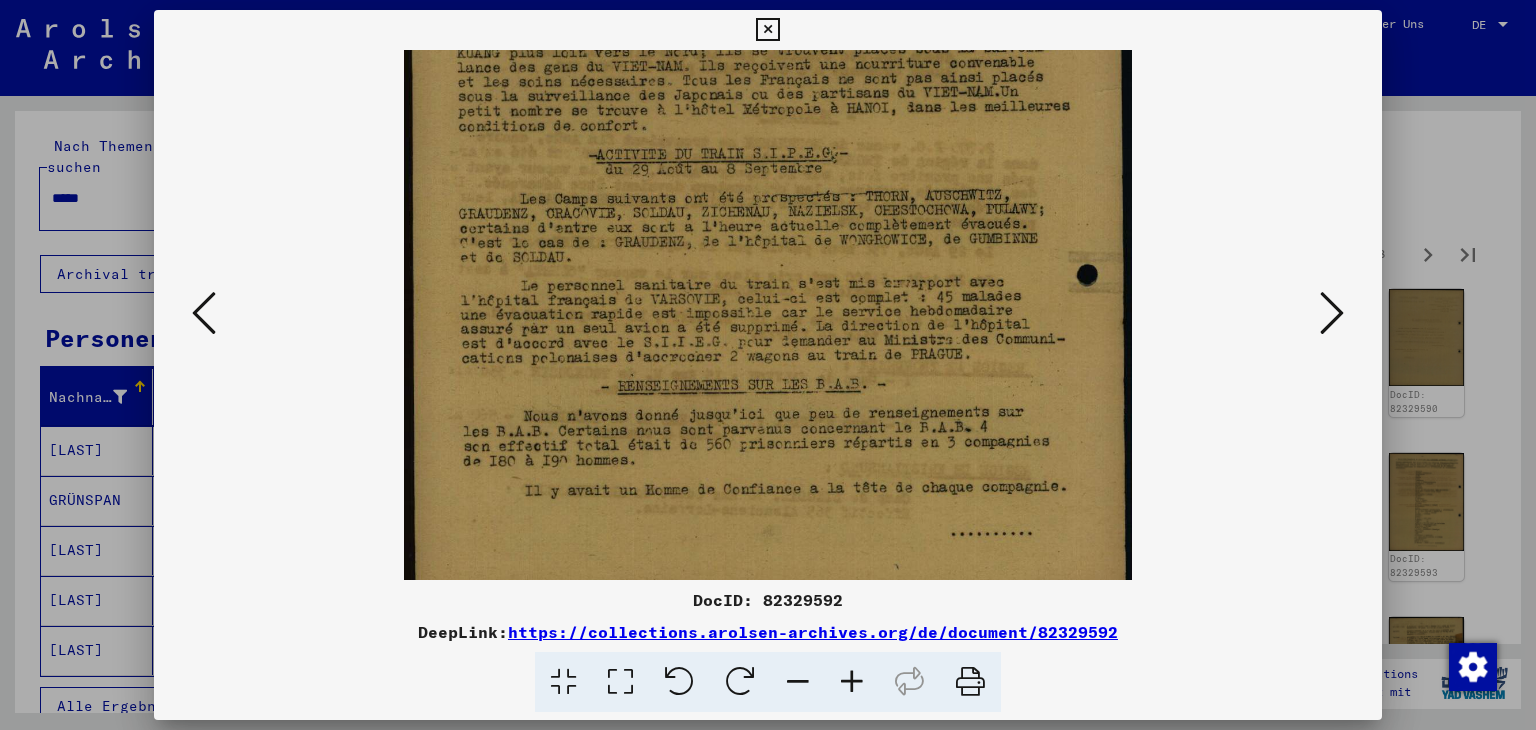drag, startPoint x: 936, startPoint y: 444, endPoint x: 957, endPoint y: 145, distance: 299.73654 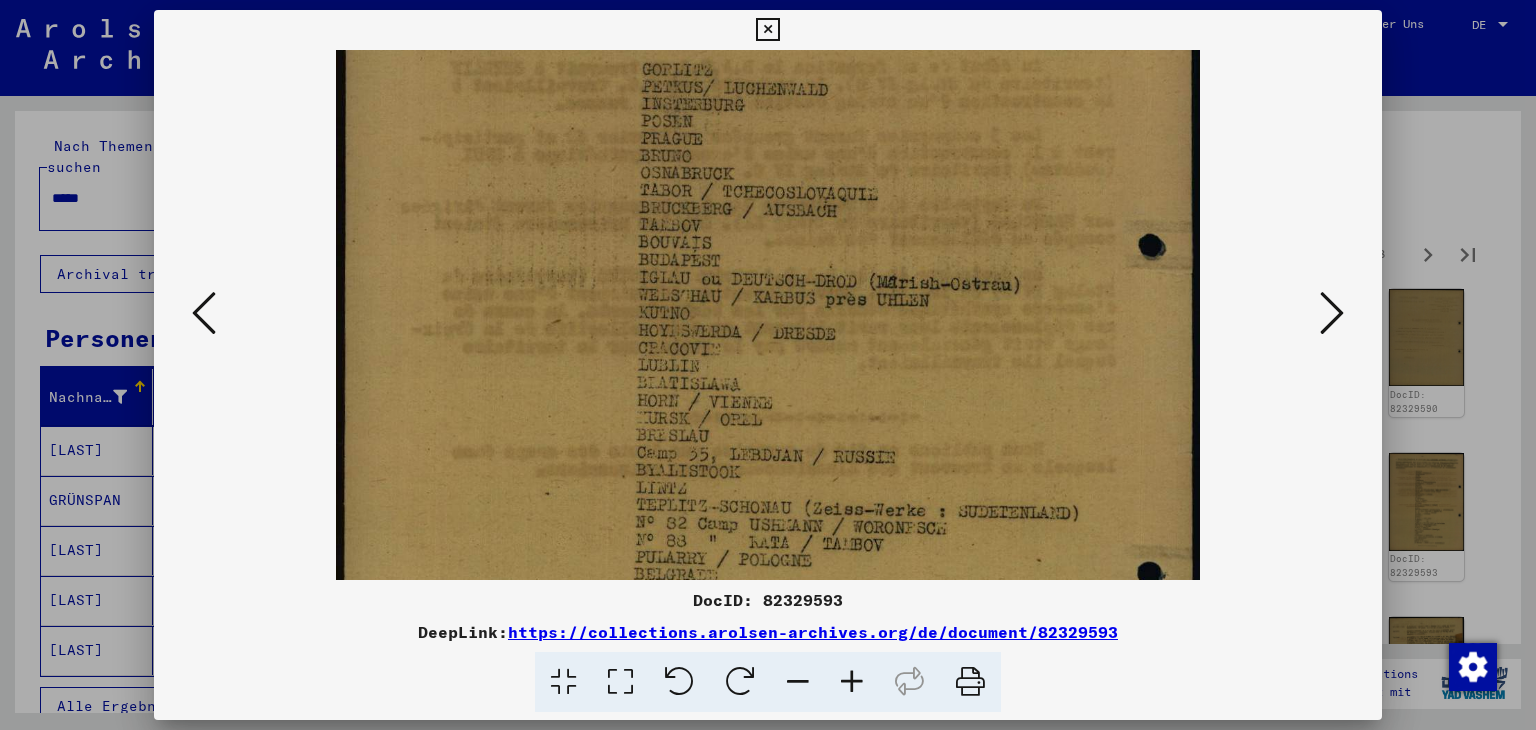 scroll, scrollTop: 197, scrollLeft: 0, axis: vertical 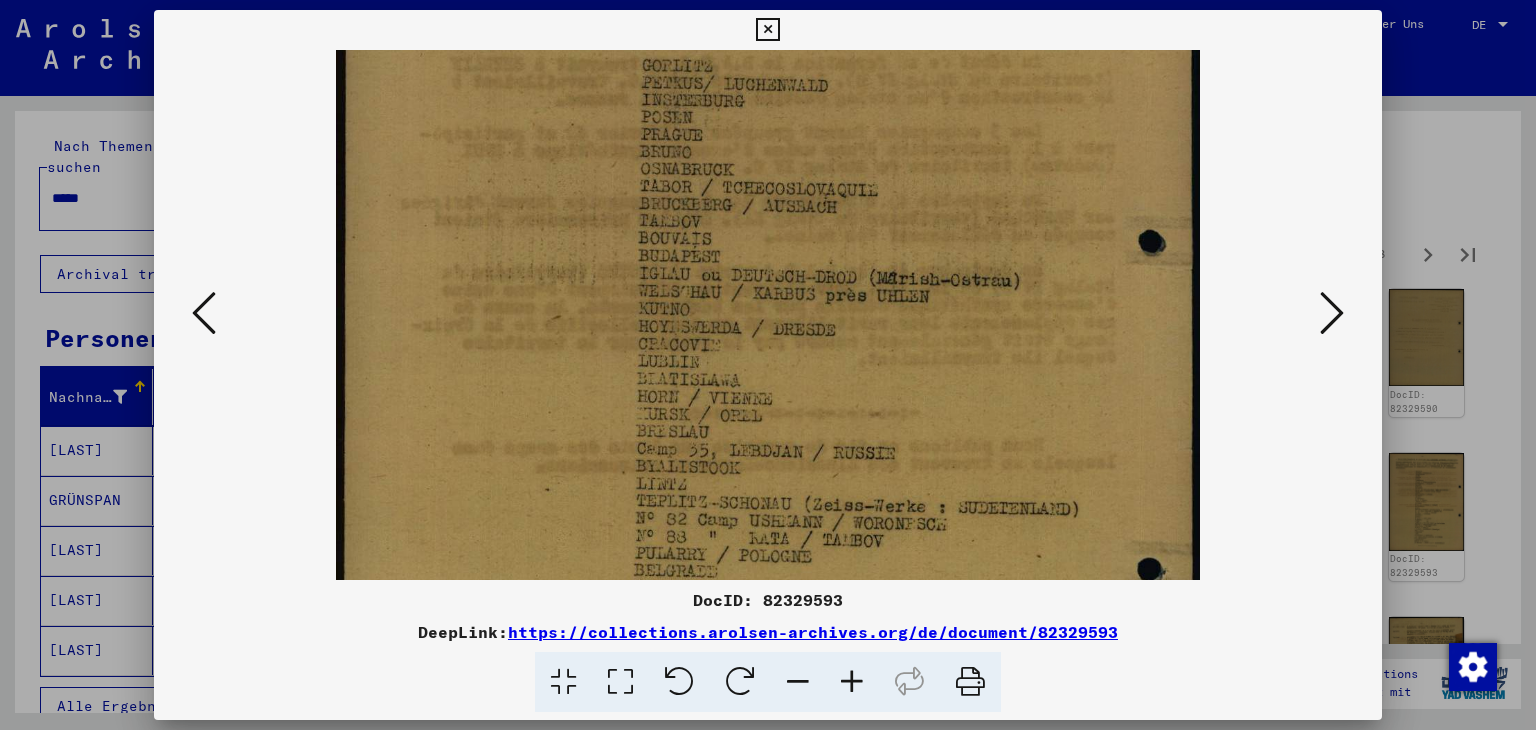 drag, startPoint x: 948, startPoint y: 418, endPoint x: 948, endPoint y: 288, distance: 130 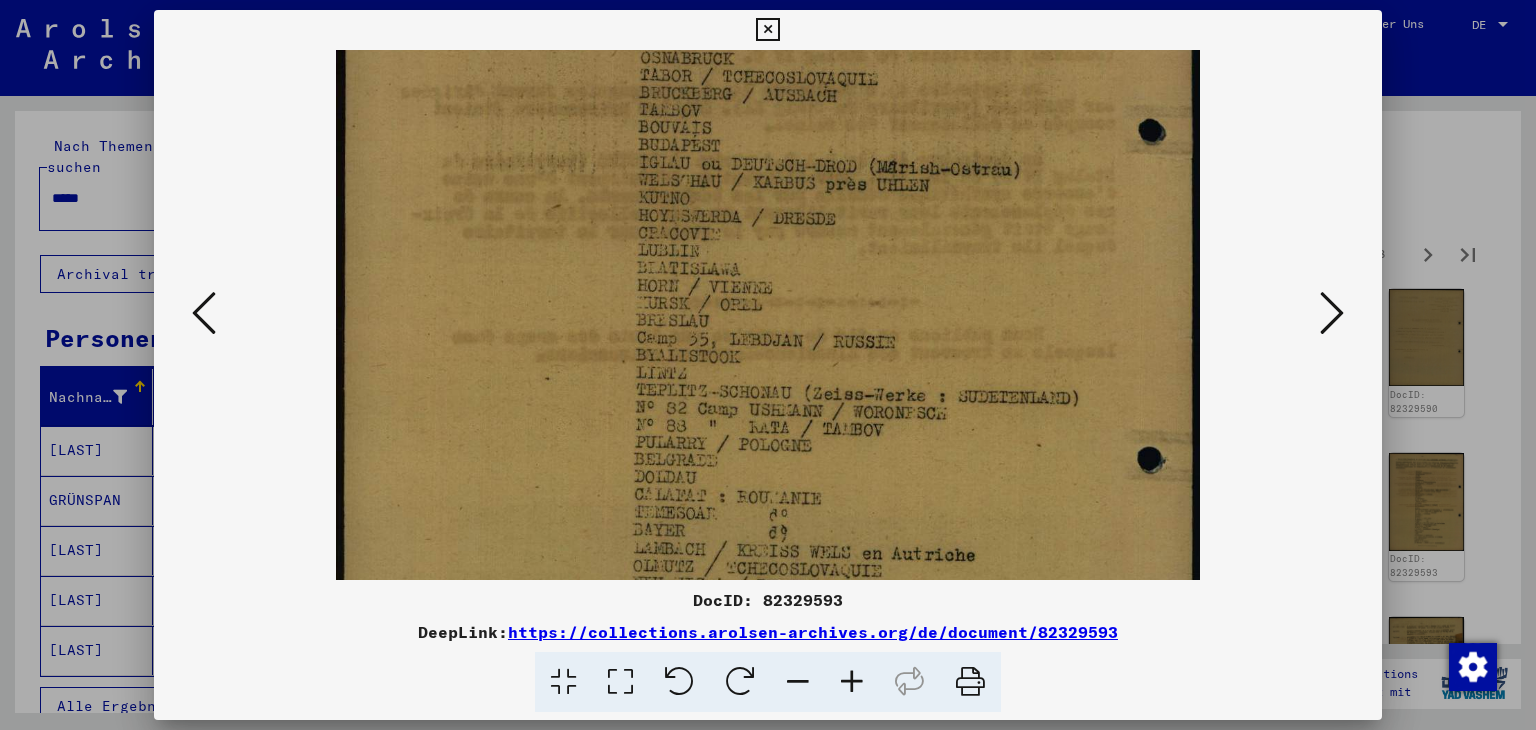 scroll, scrollTop: 316, scrollLeft: 0, axis: vertical 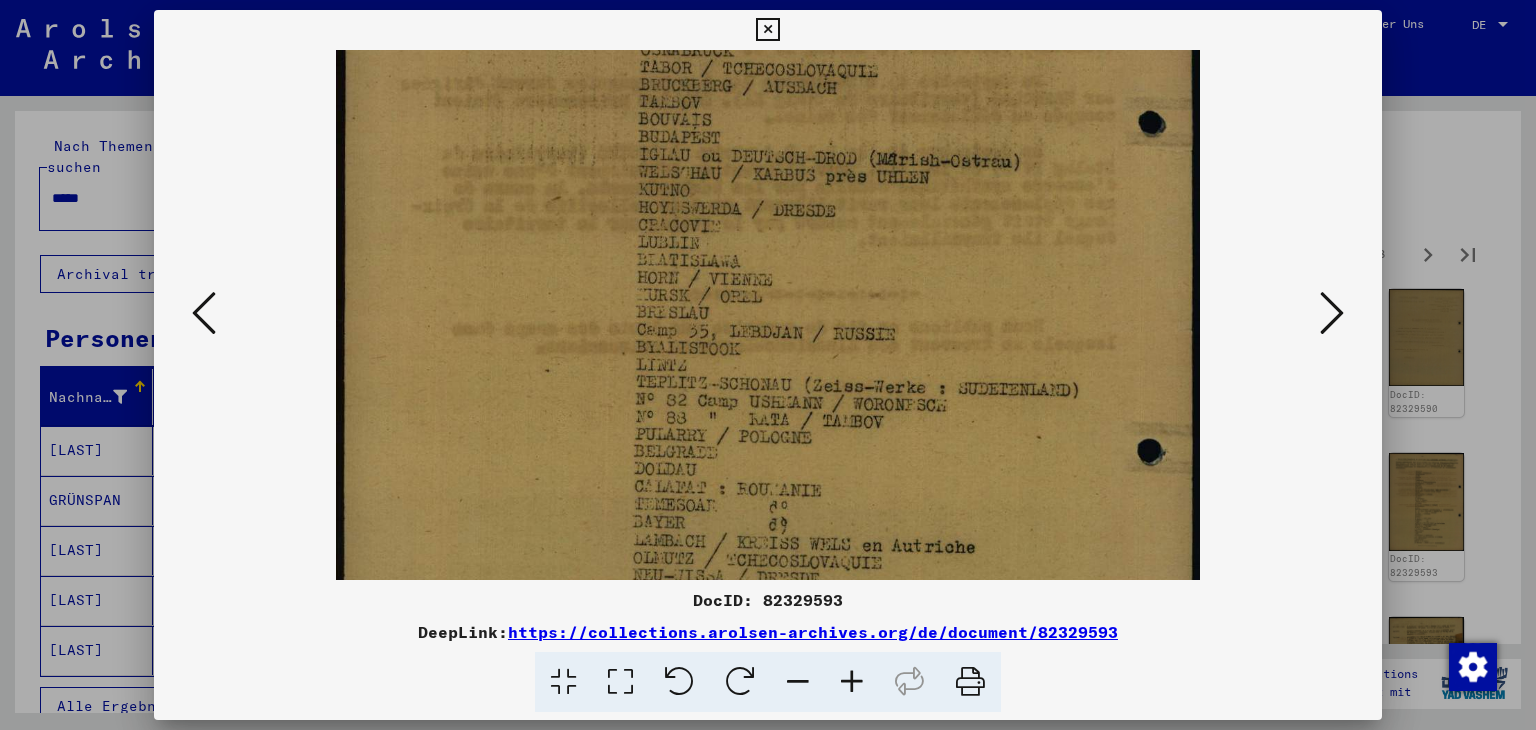 drag, startPoint x: 938, startPoint y: 402, endPoint x: 949, endPoint y: 291, distance: 111.54372 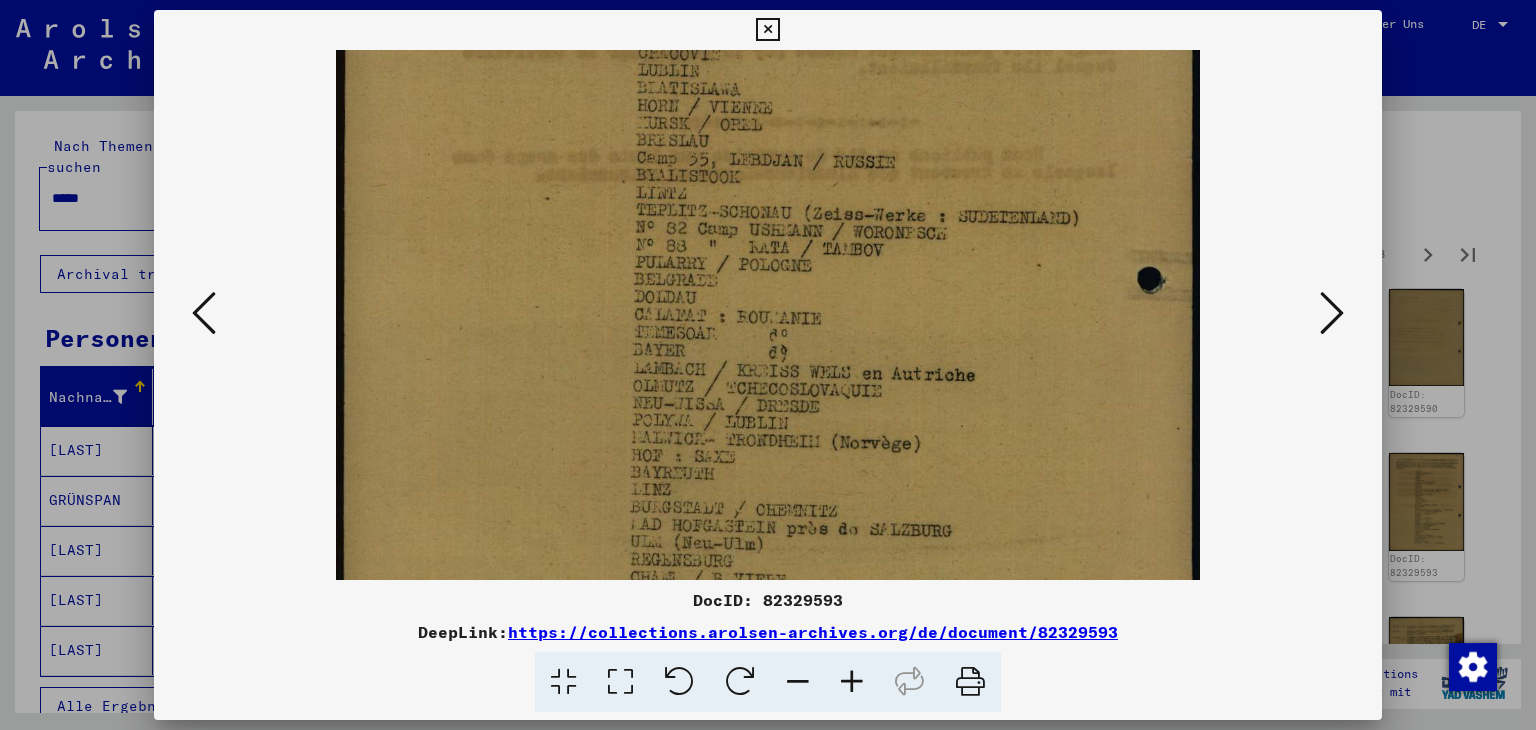 scroll, scrollTop: 492, scrollLeft: 0, axis: vertical 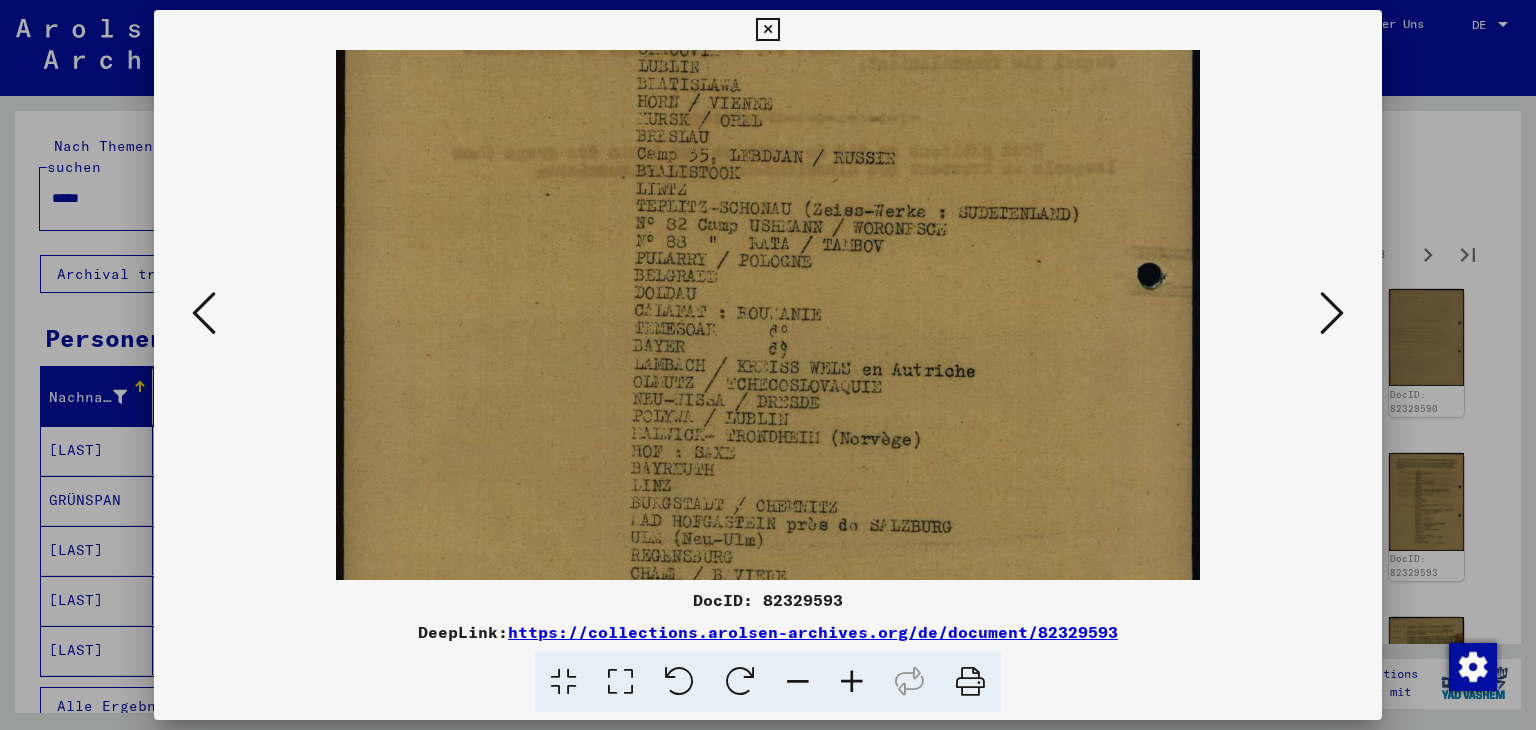drag, startPoint x: 946, startPoint y: 494, endPoint x: 960, endPoint y: 329, distance: 165.59288 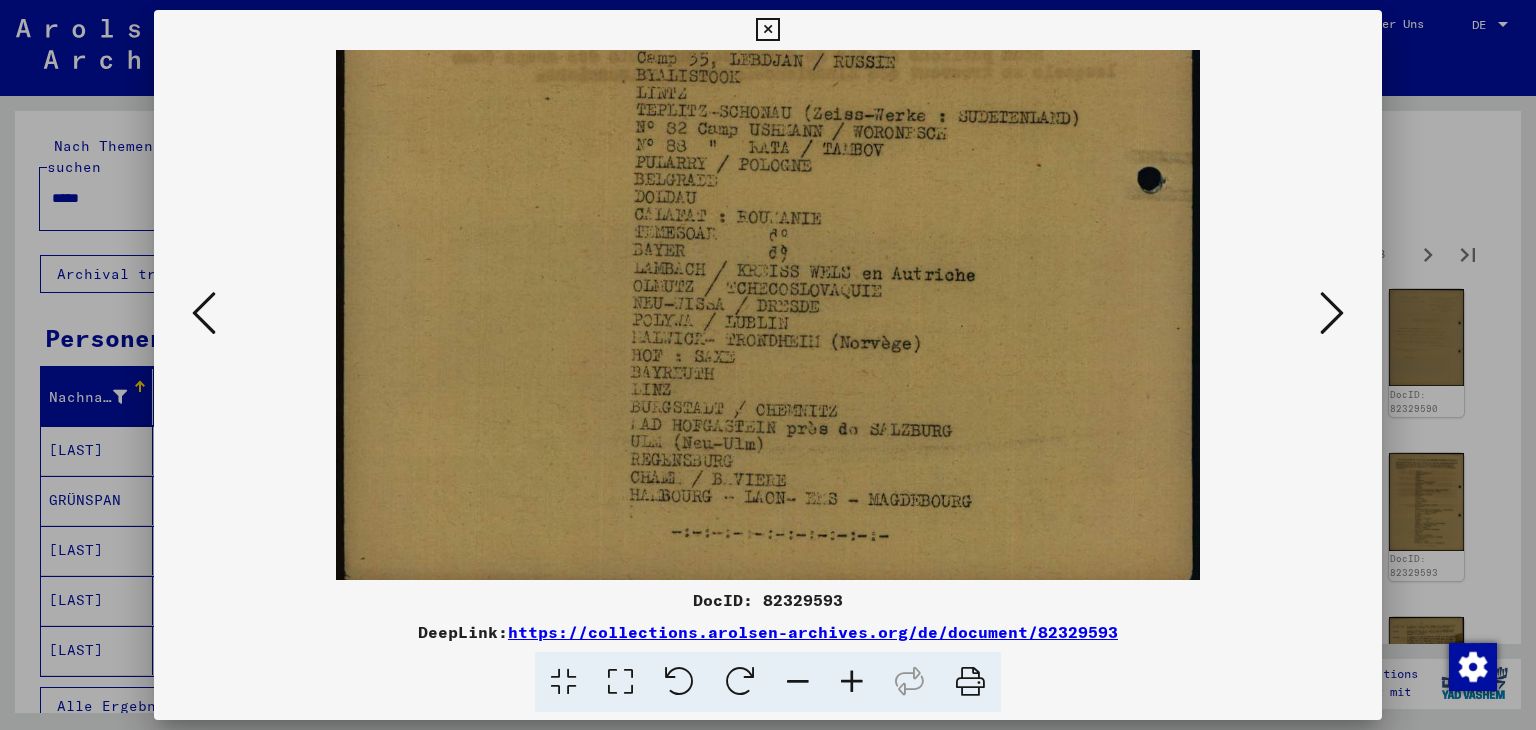 scroll, scrollTop: 600, scrollLeft: 0, axis: vertical 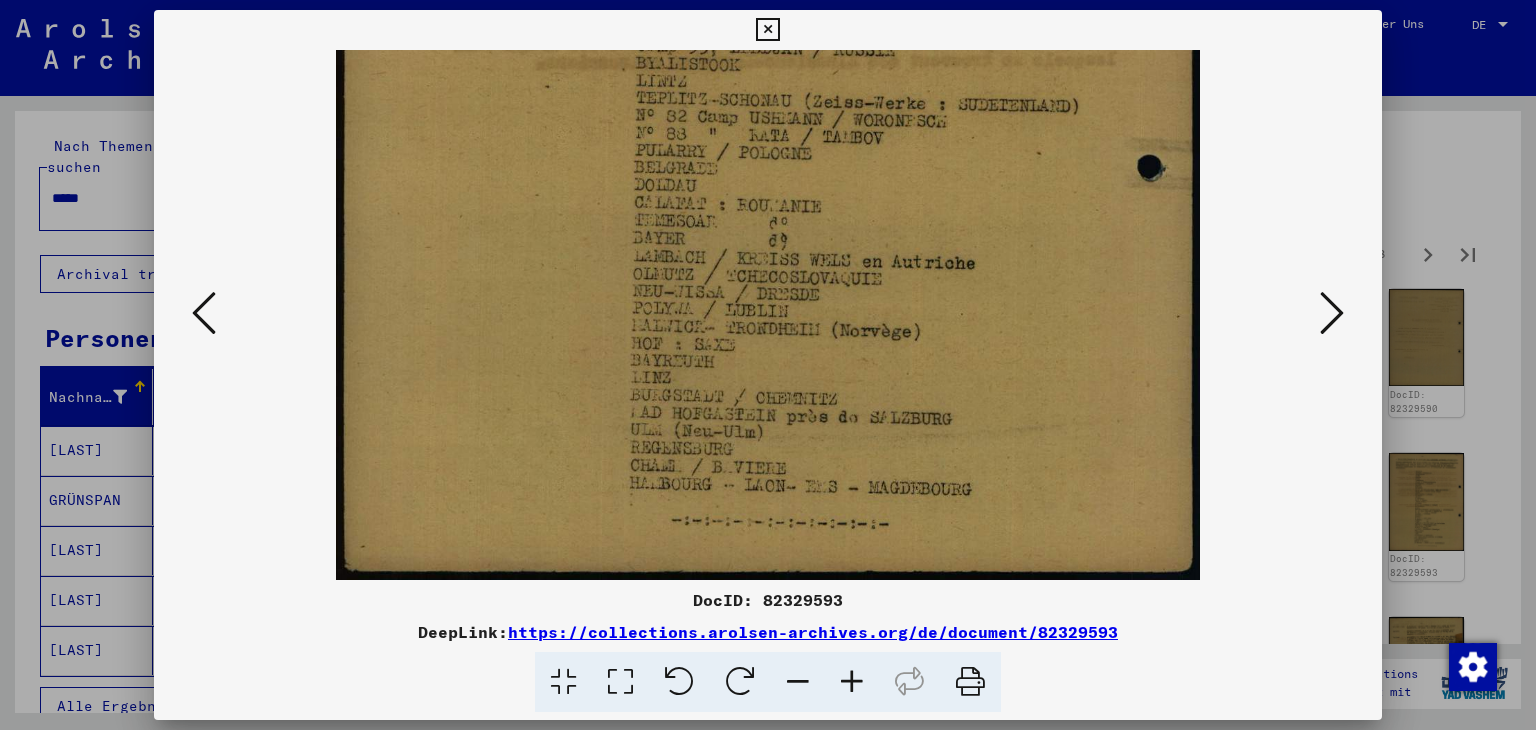 drag, startPoint x: 971, startPoint y: 457, endPoint x: 977, endPoint y: 344, distance: 113.15918 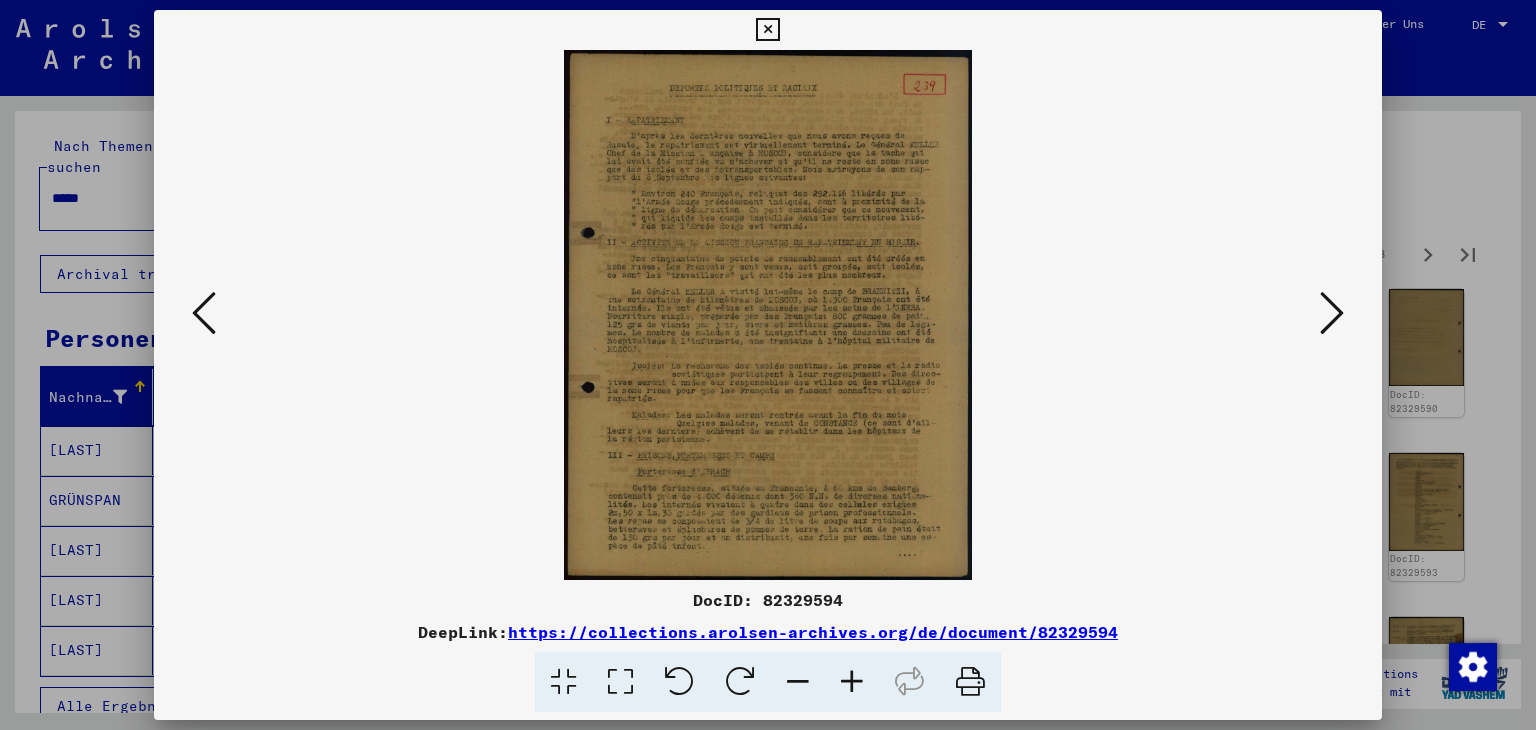 scroll, scrollTop: 0, scrollLeft: 0, axis: both 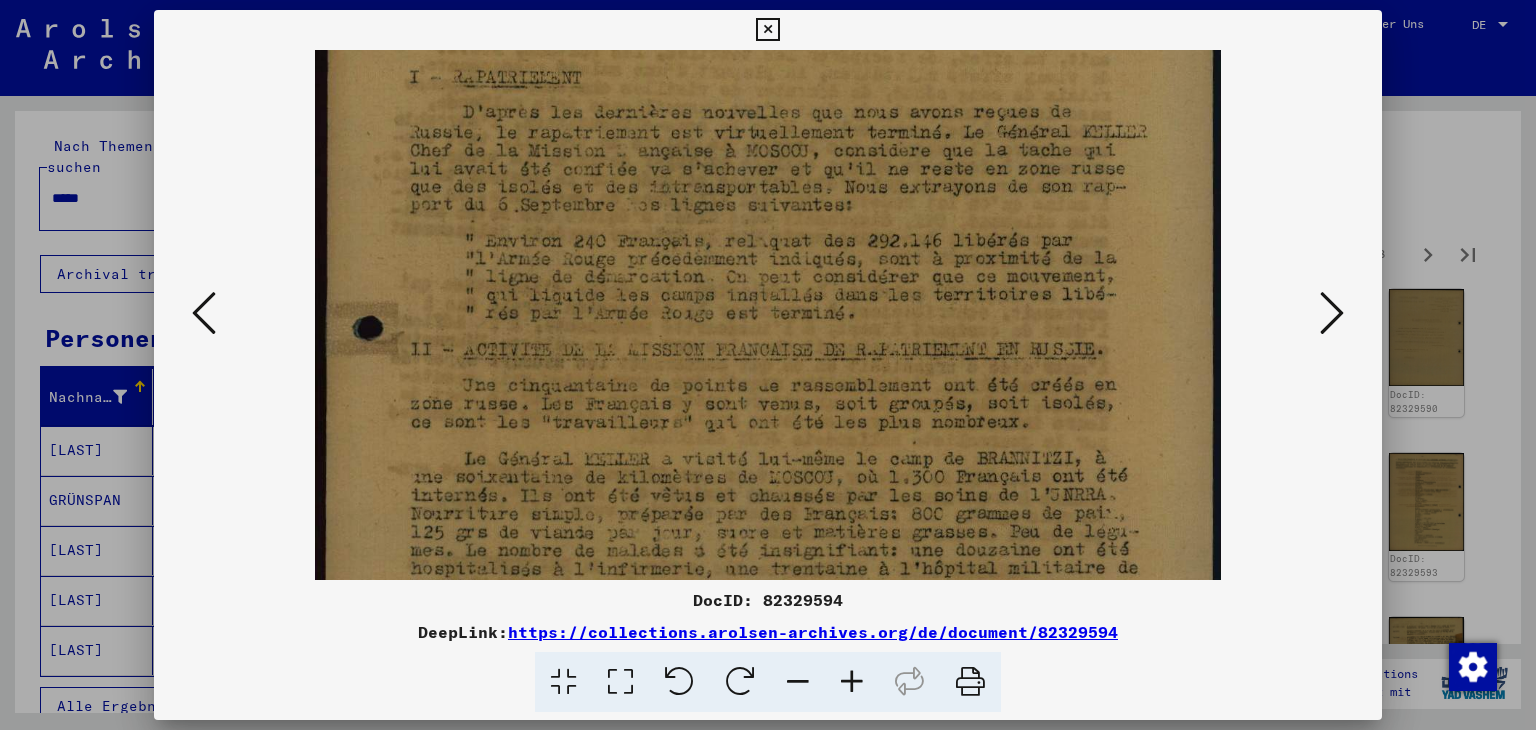 drag, startPoint x: 832, startPoint y: 485, endPoint x: 844, endPoint y: 367, distance: 118.6086 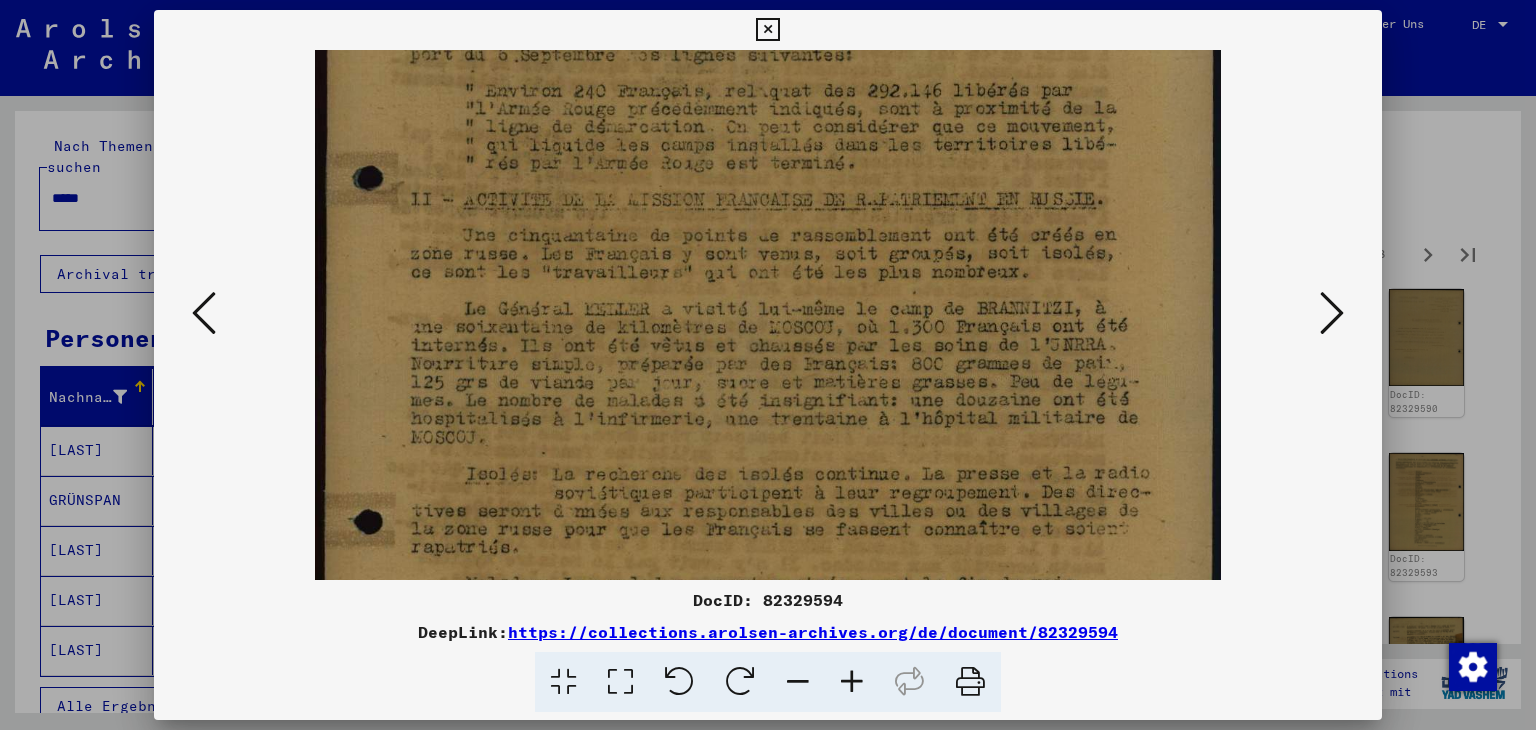 drag, startPoint x: 852, startPoint y: 487, endPoint x: 889, endPoint y: 338, distance: 153.52524 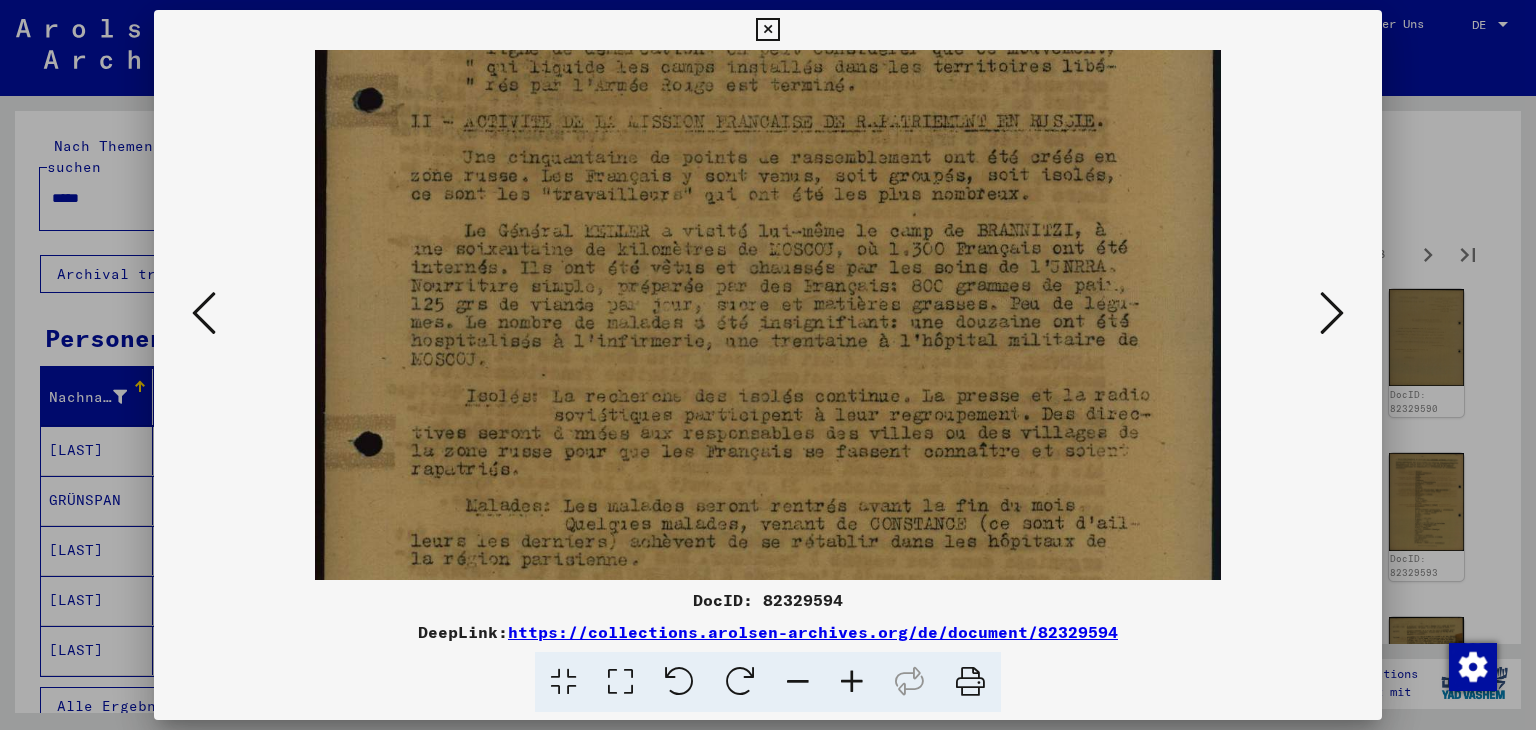drag, startPoint x: 868, startPoint y: 420, endPoint x: 878, endPoint y: 375, distance: 46.09772 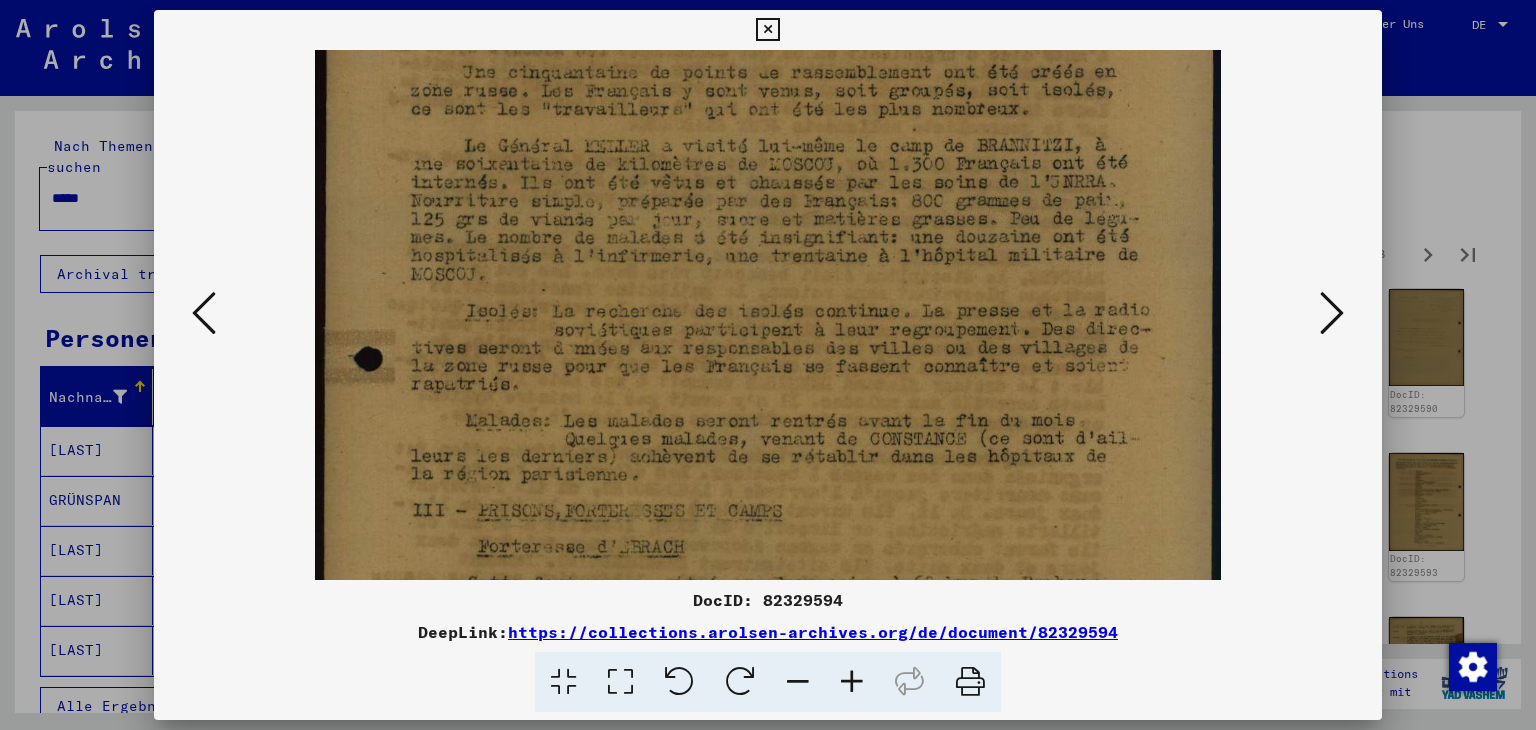 drag, startPoint x: 866, startPoint y: 437, endPoint x: 872, endPoint y: 352, distance: 85.2115 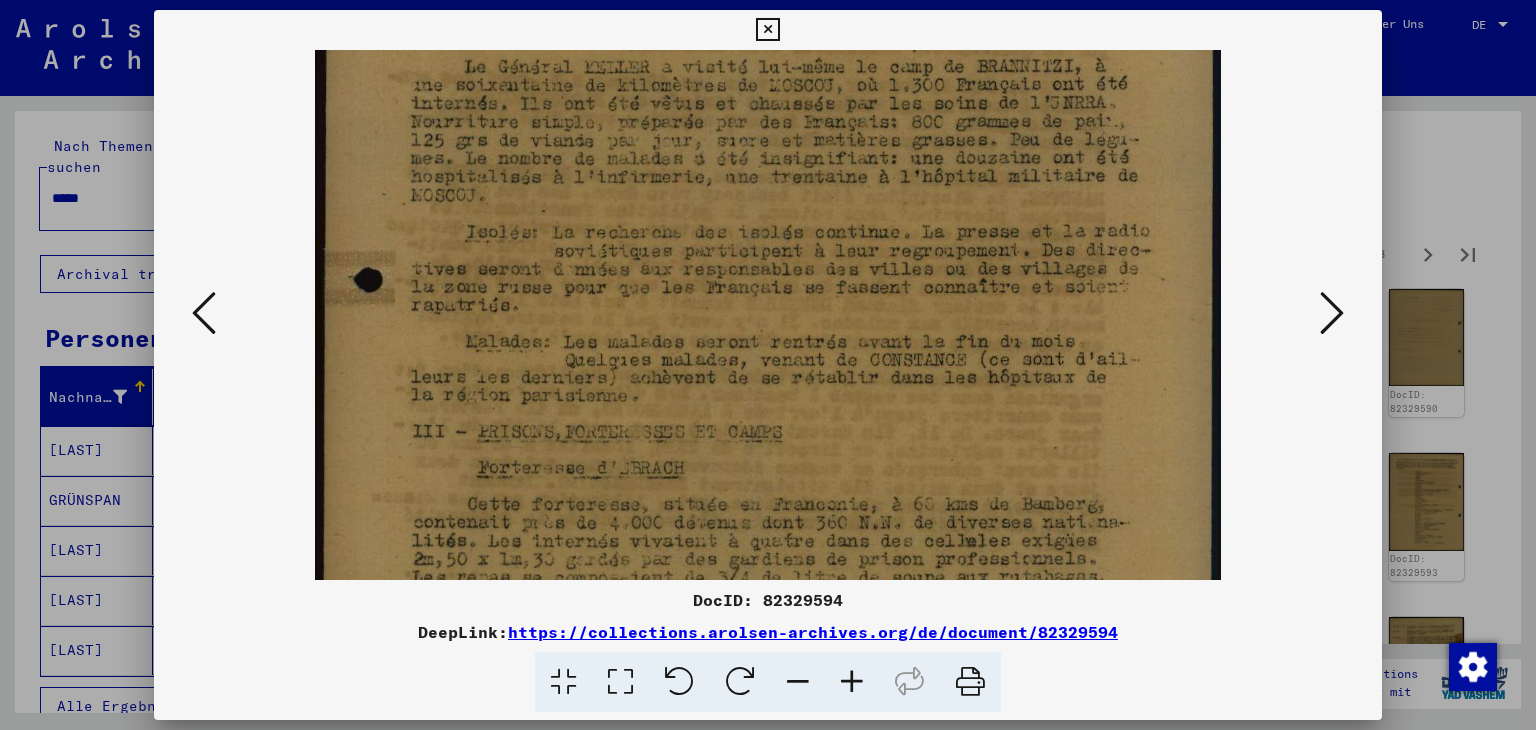 drag, startPoint x: 870, startPoint y: 442, endPoint x: 880, endPoint y: 364, distance: 78.63841 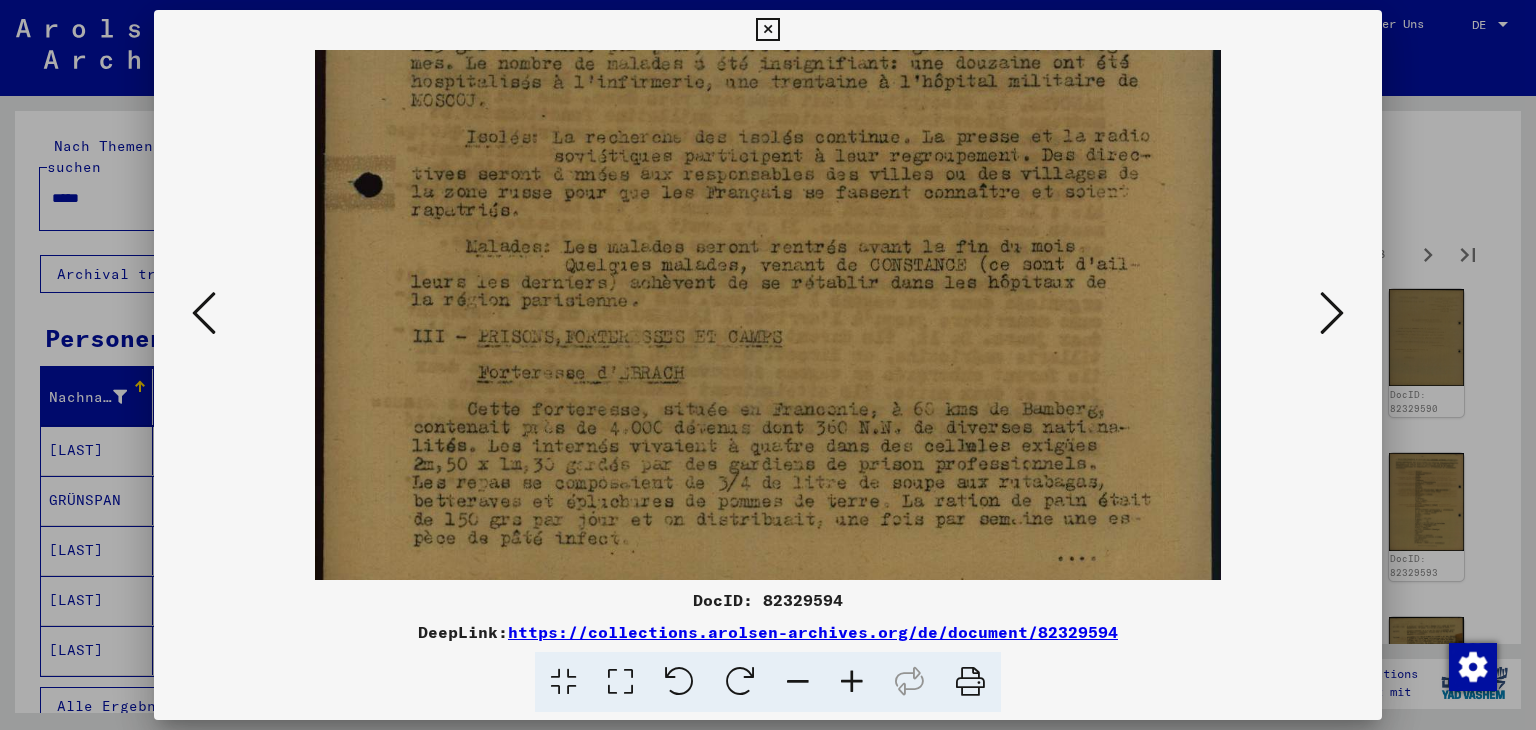 drag, startPoint x: 880, startPoint y: 448, endPoint x: 896, endPoint y: 353, distance: 96.337944 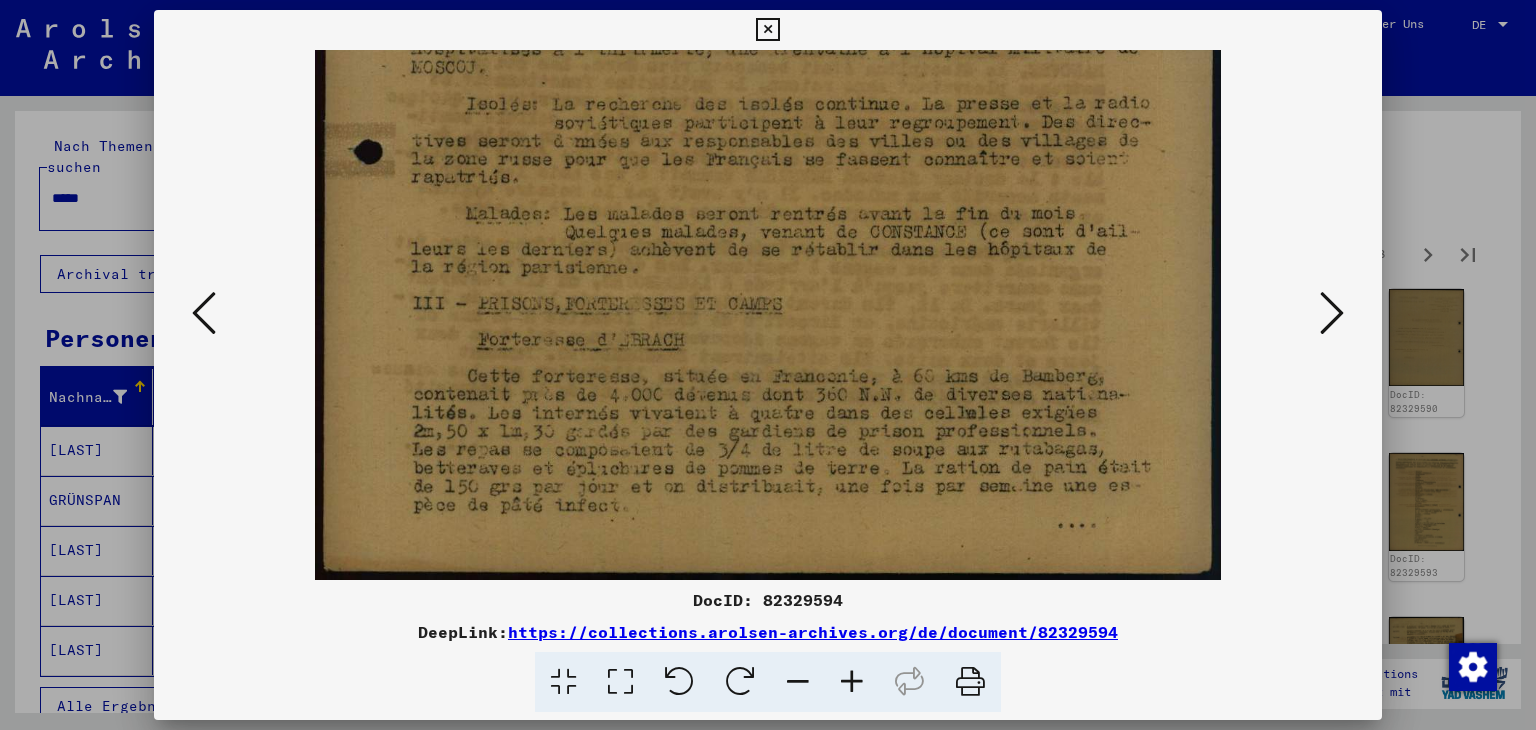 drag, startPoint x: 888, startPoint y: 457, endPoint x: 902, endPoint y: 324, distance: 133.73482 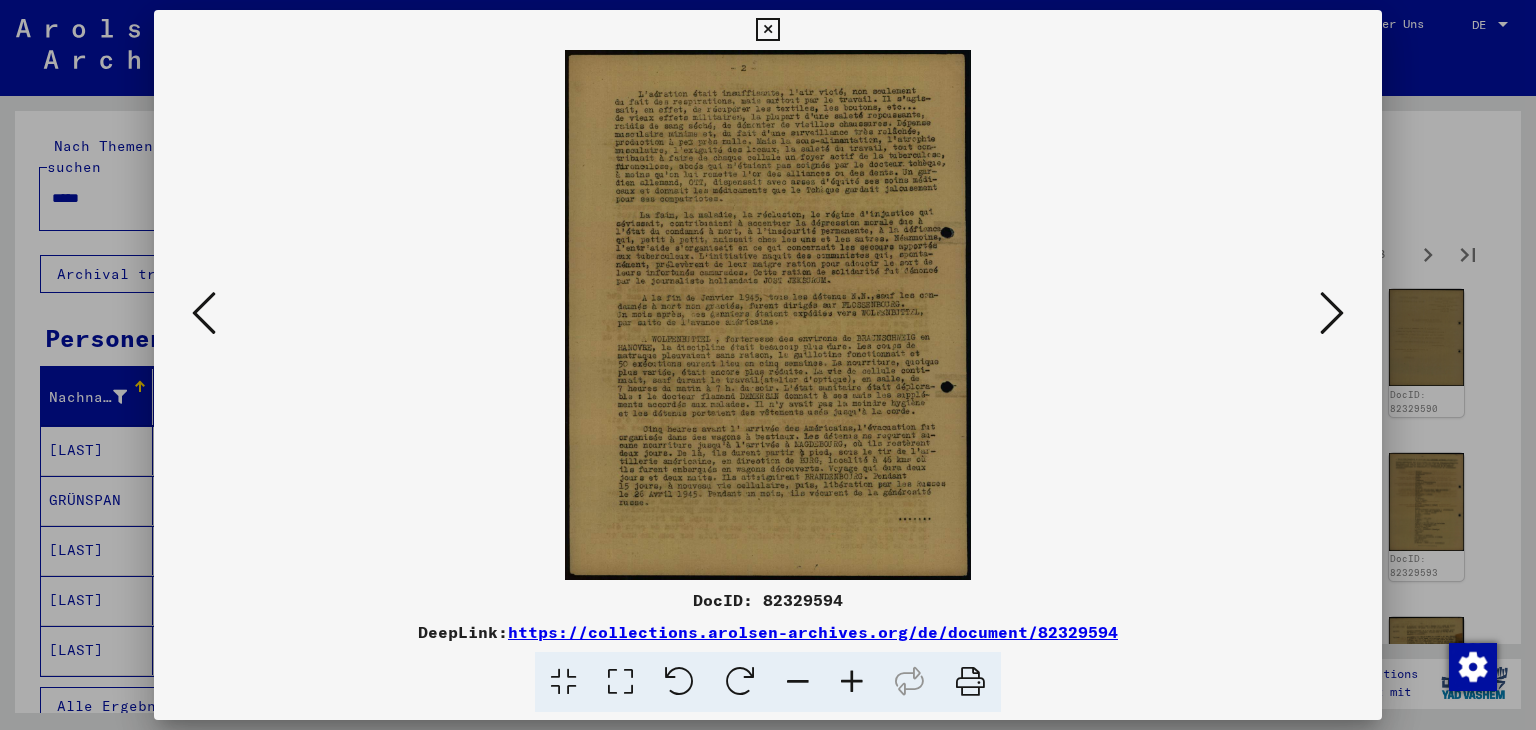 scroll, scrollTop: 0, scrollLeft: 0, axis: both 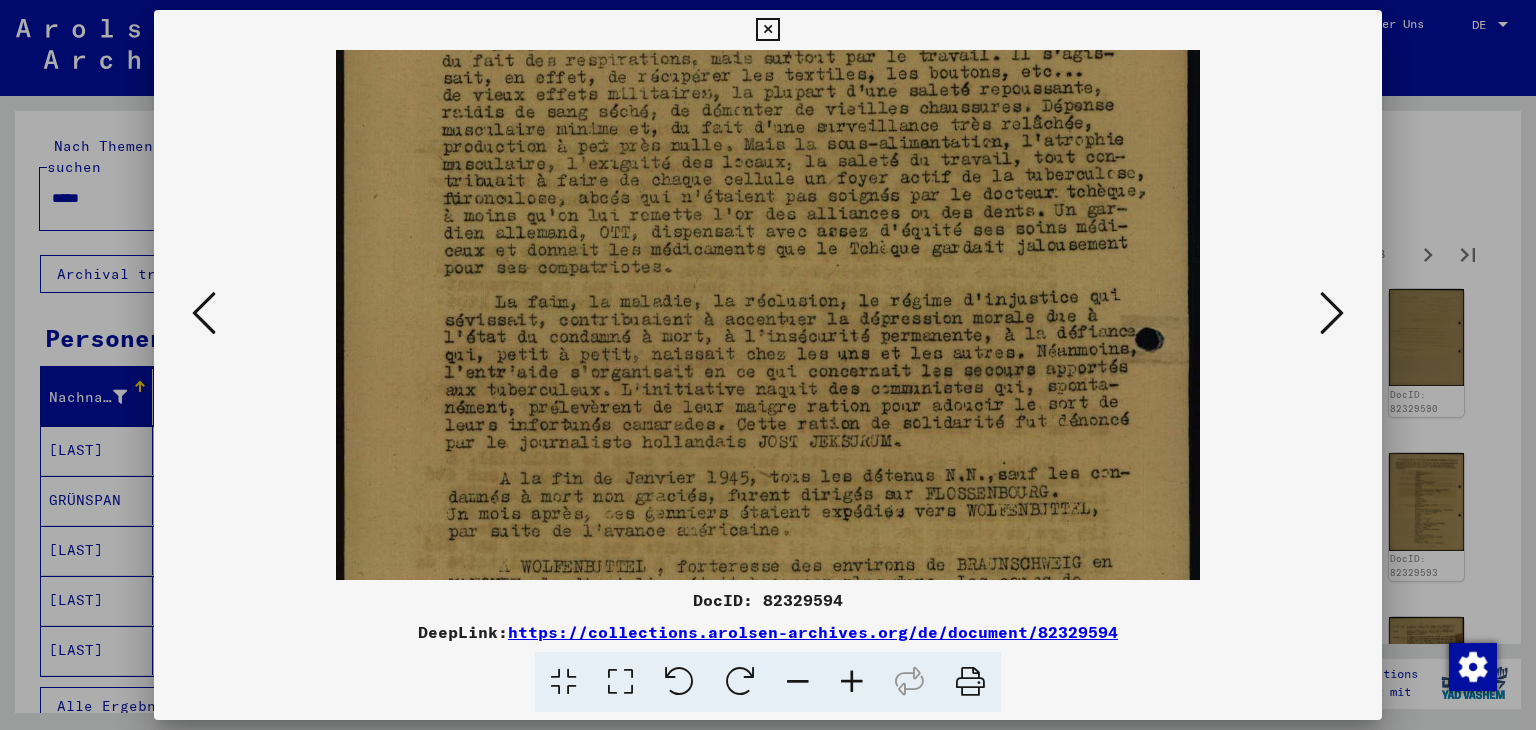 drag, startPoint x: 792, startPoint y: 480, endPoint x: 843, endPoint y: 255, distance: 230.70761 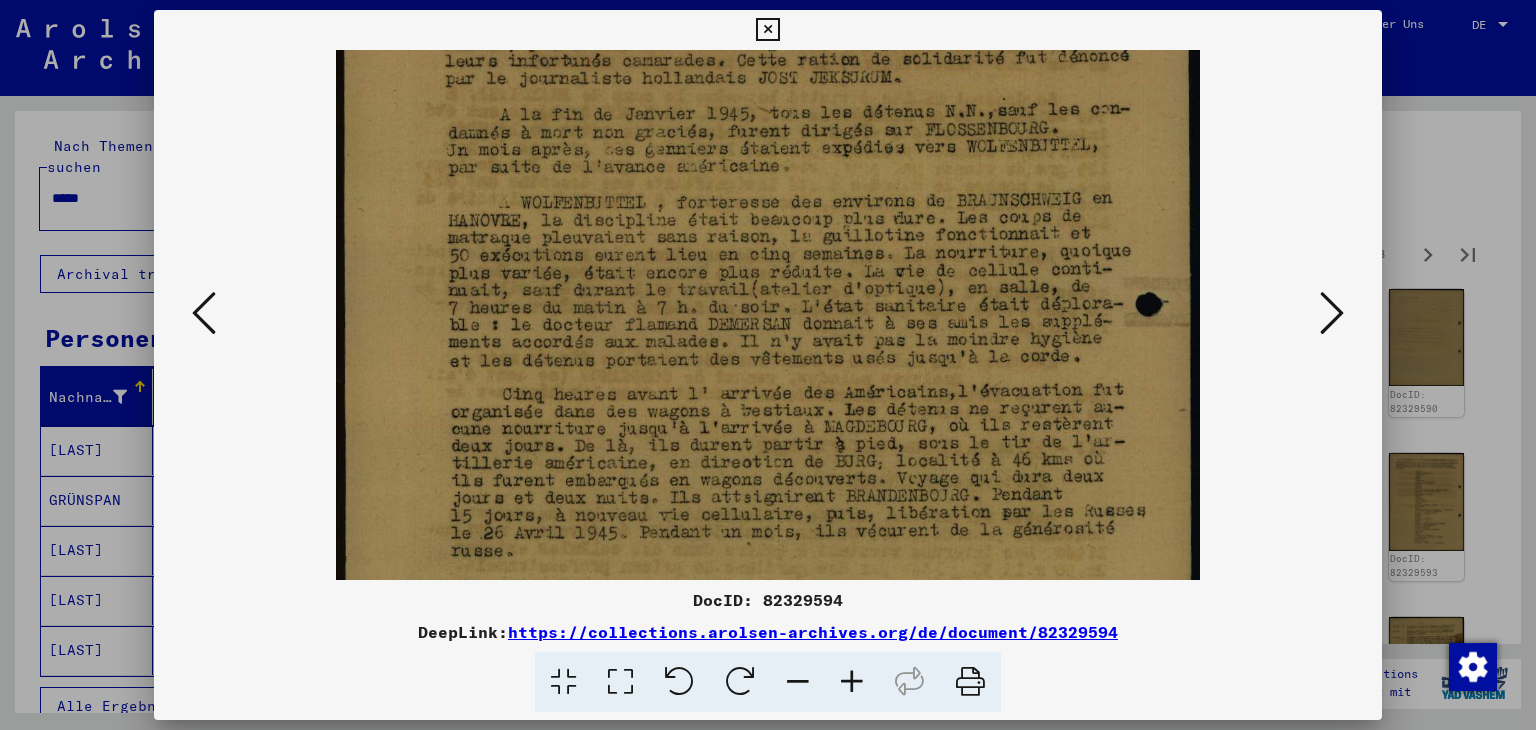 drag, startPoint x: 866, startPoint y: 426, endPoint x: 875, endPoint y: 214, distance: 212.19095 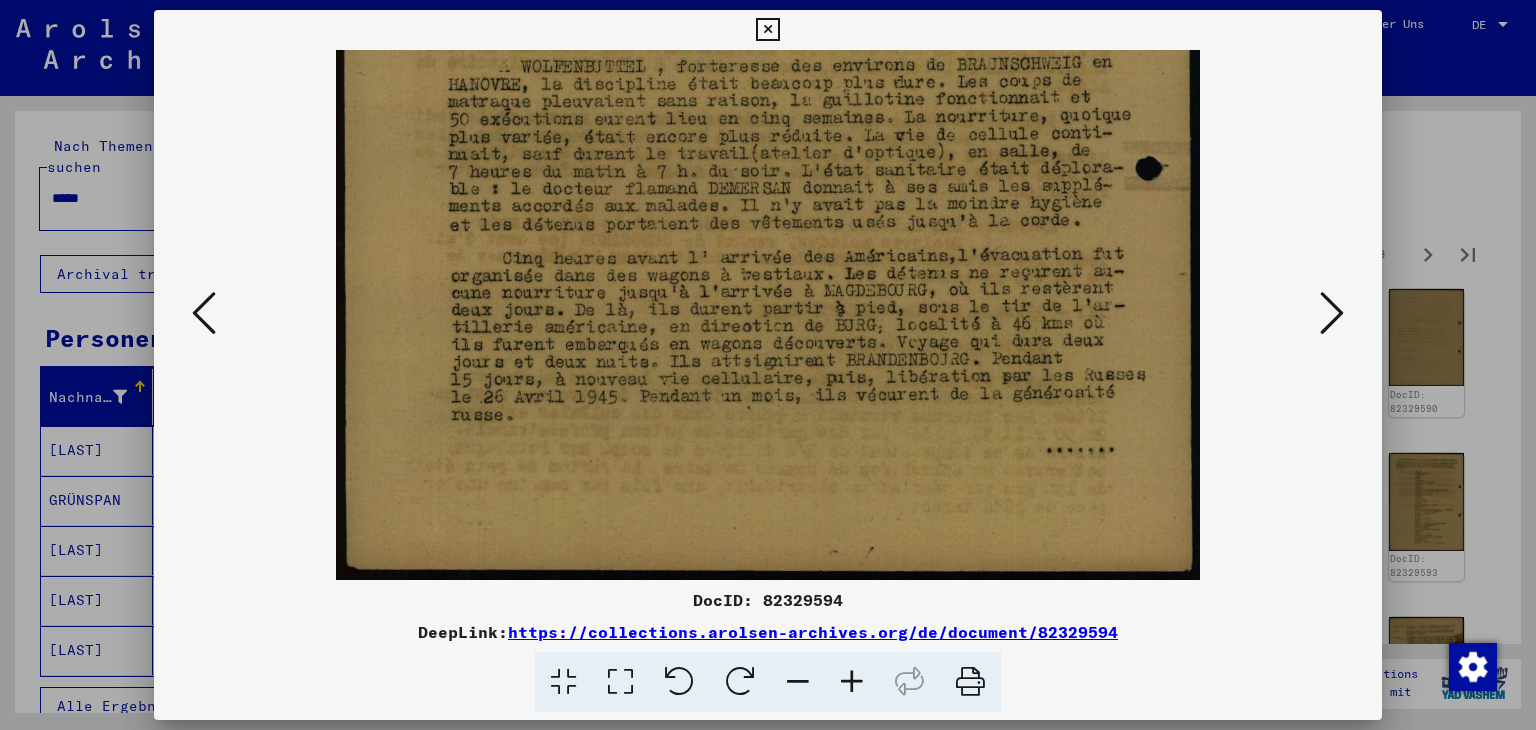 drag, startPoint x: 813, startPoint y: 451, endPoint x: 813, endPoint y: 256, distance: 195 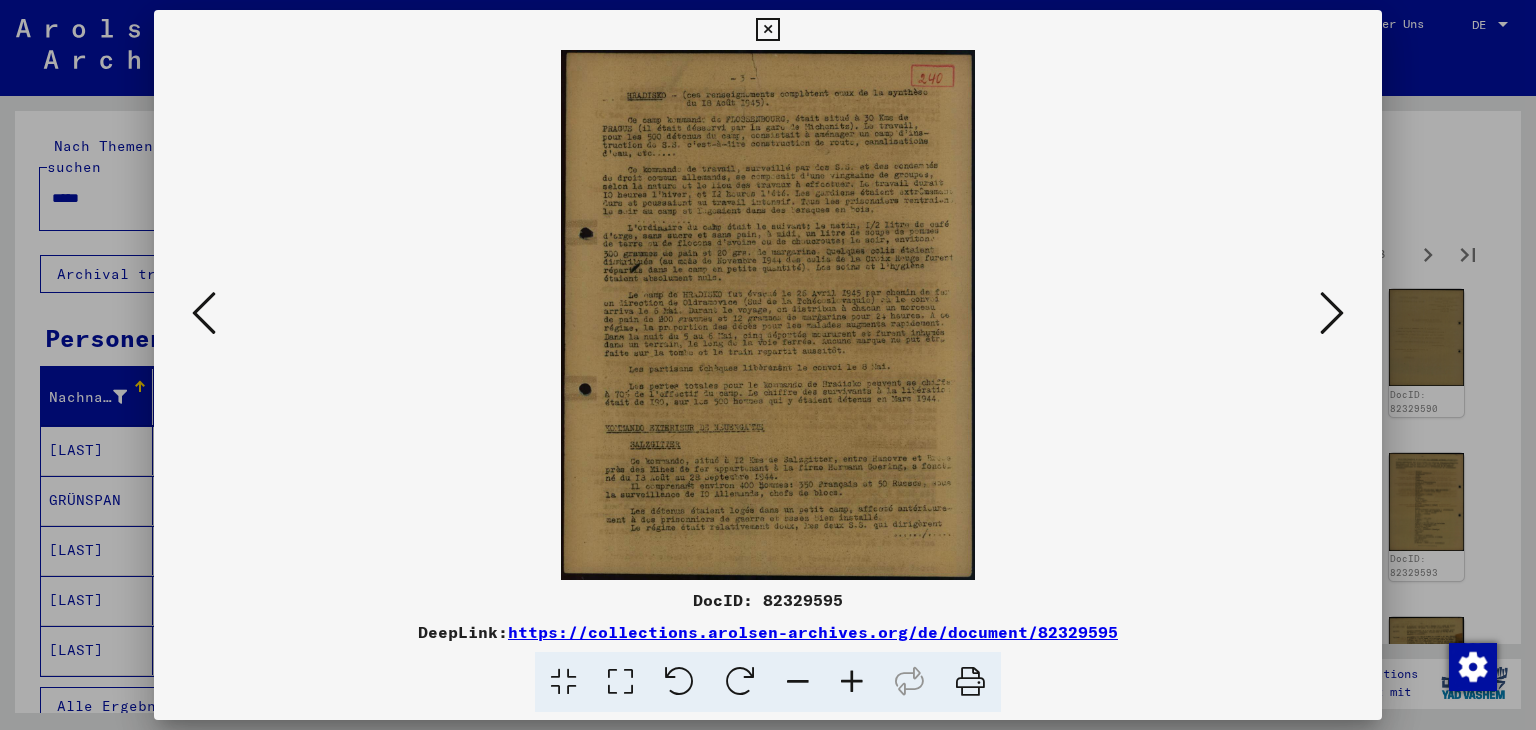scroll, scrollTop: 0, scrollLeft: 0, axis: both 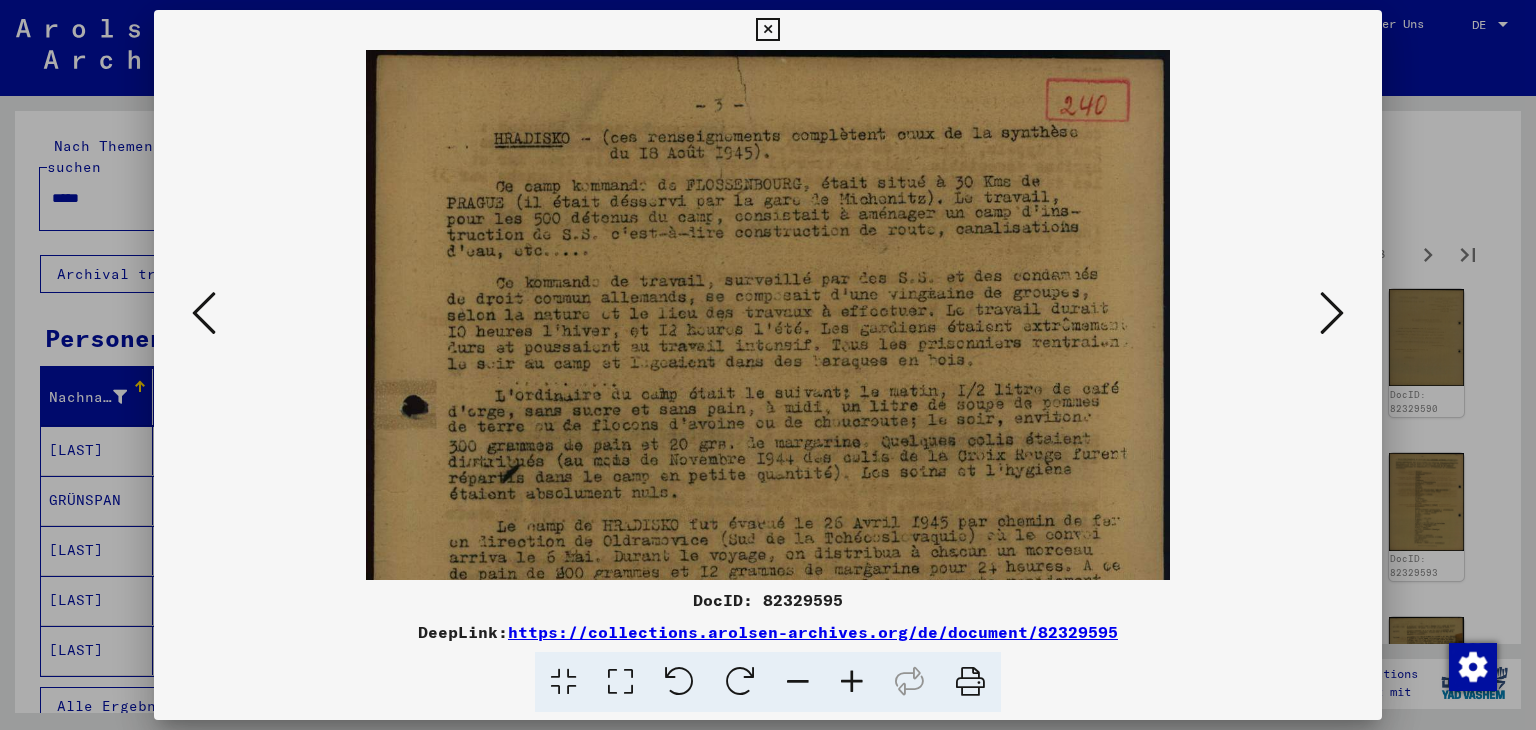 drag, startPoint x: 854, startPoint y: 449, endPoint x: 897, endPoint y: 222, distance: 231.03679 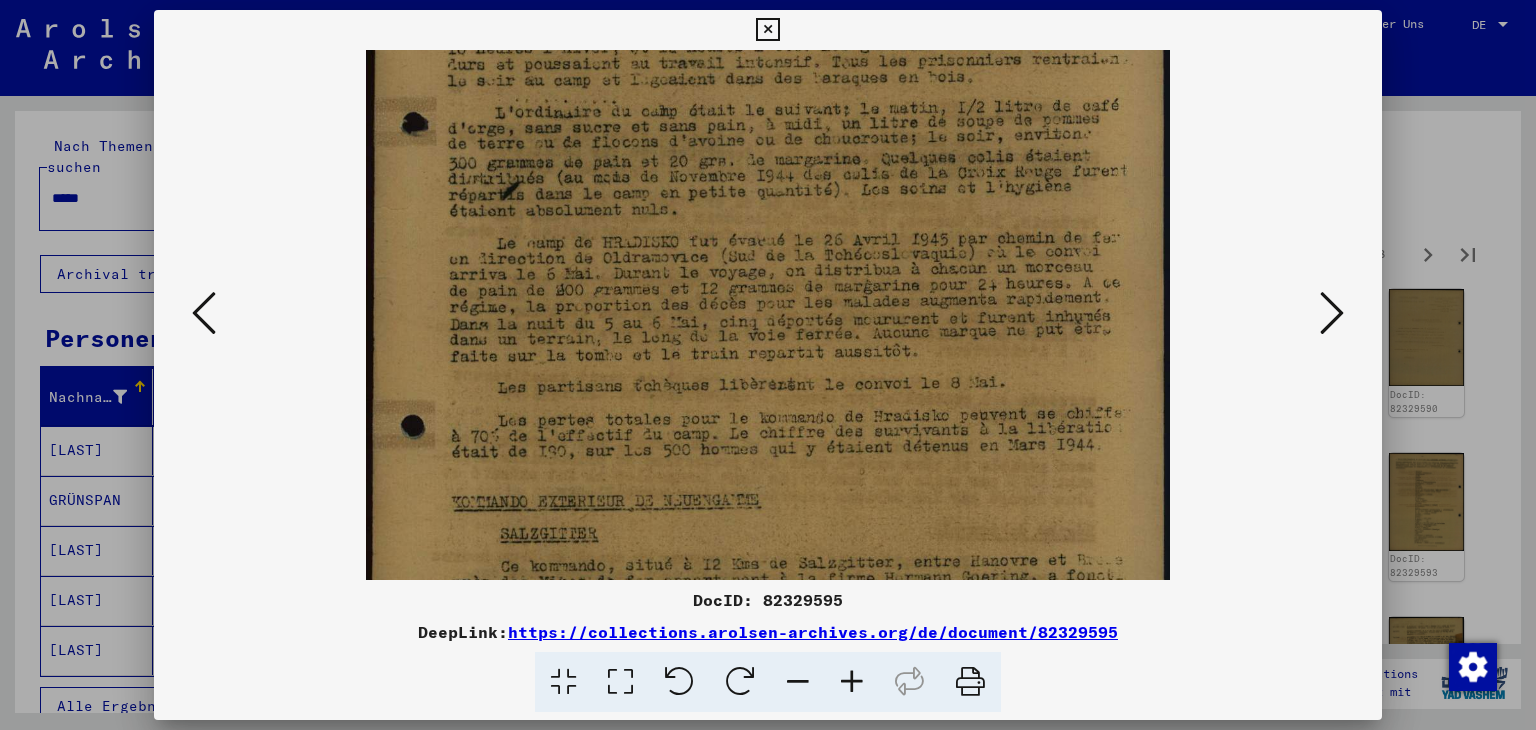 scroll, scrollTop: 288, scrollLeft: 0, axis: vertical 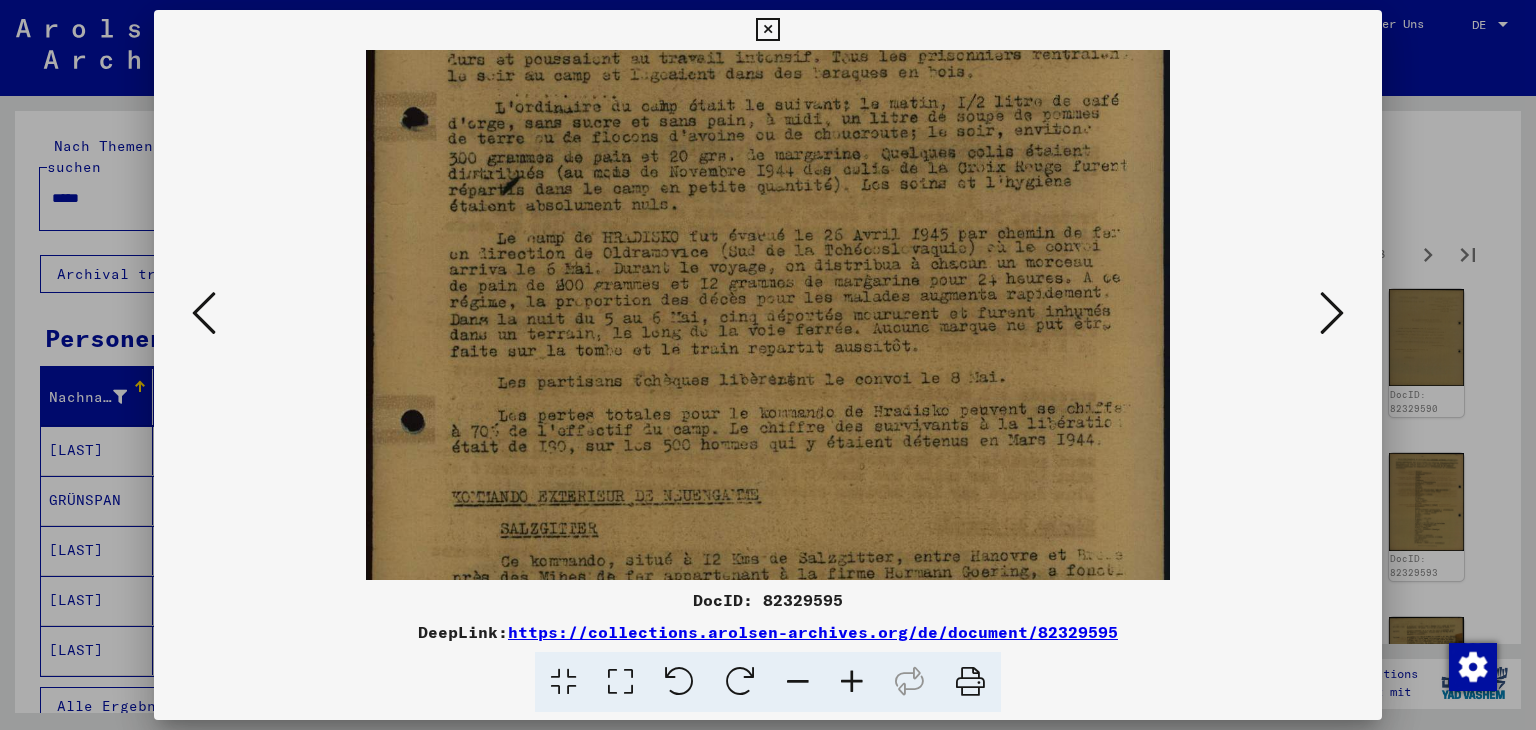 drag, startPoint x: 846, startPoint y: 367, endPoint x: 840, endPoint y: 291, distance: 76.23647 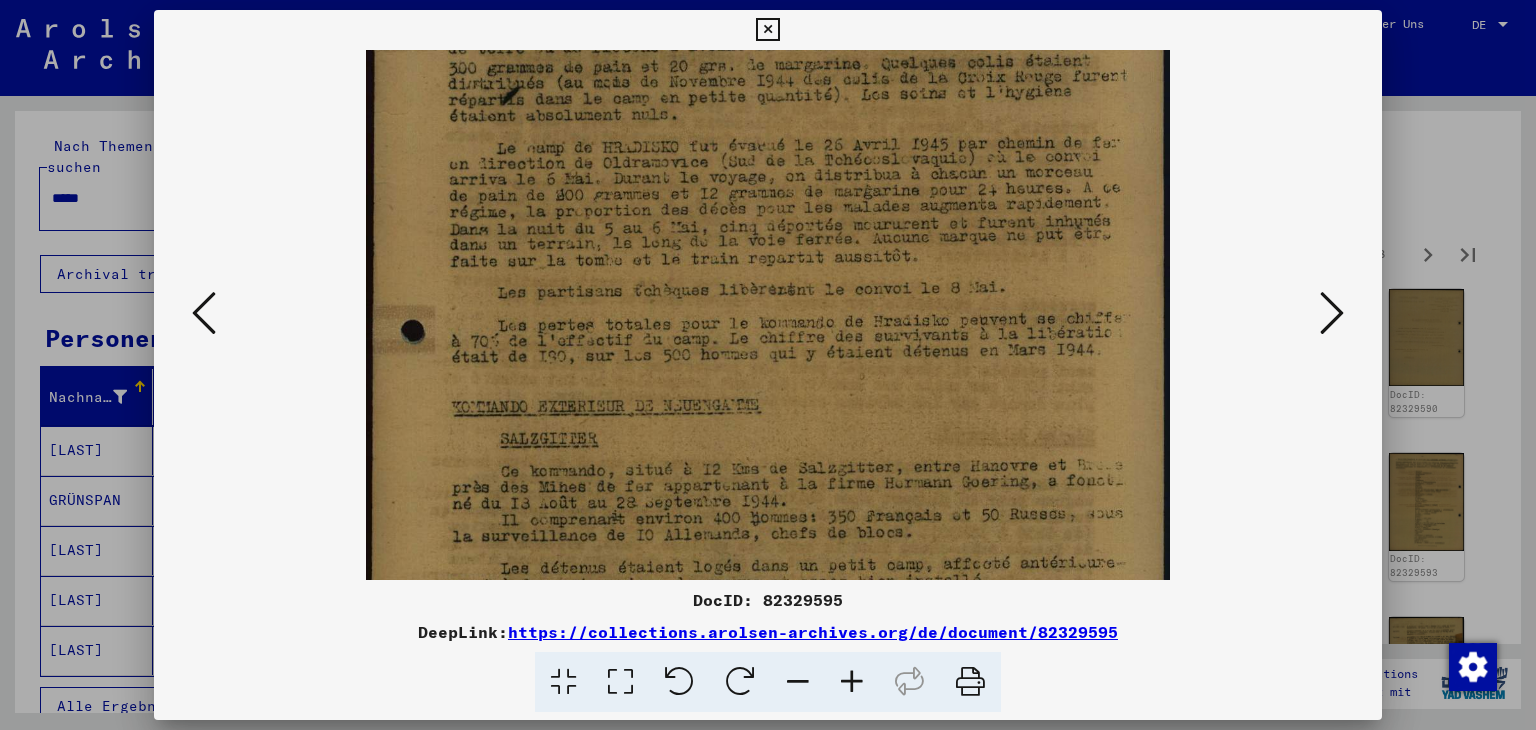 scroll, scrollTop: 405, scrollLeft: 0, axis: vertical 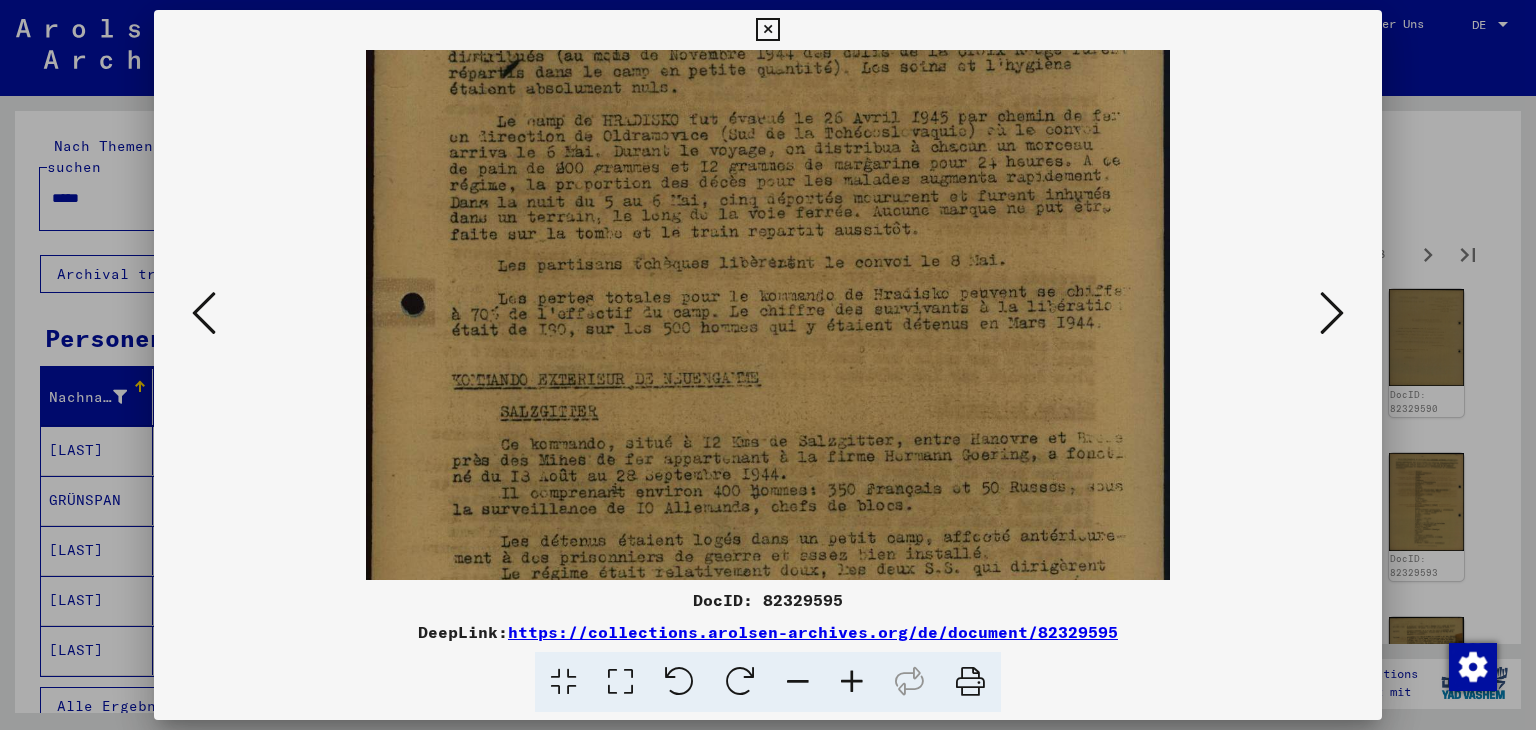 drag, startPoint x: 808, startPoint y: 452, endPoint x: 804, endPoint y: 341, distance: 111.07205 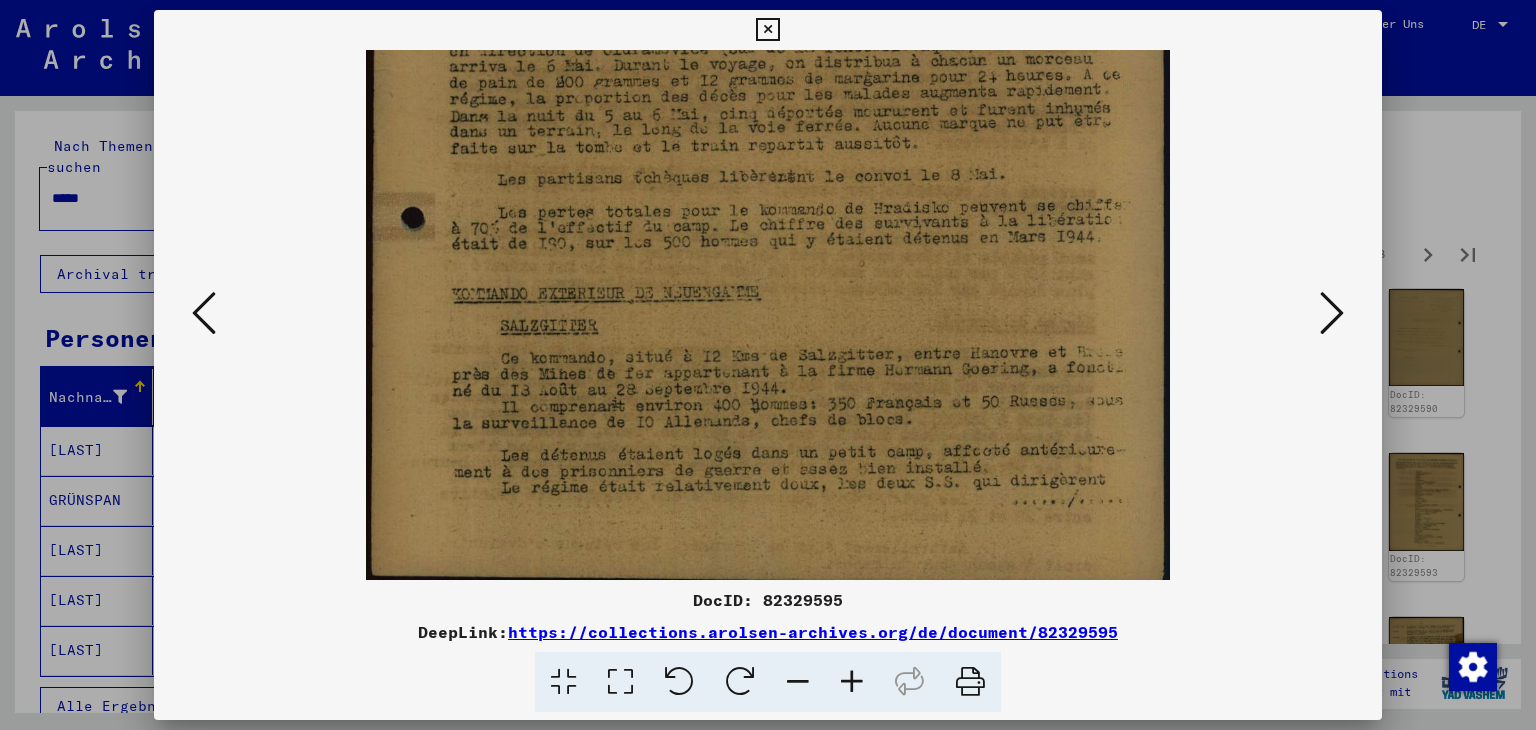 scroll, scrollTop: 500, scrollLeft: 0, axis: vertical 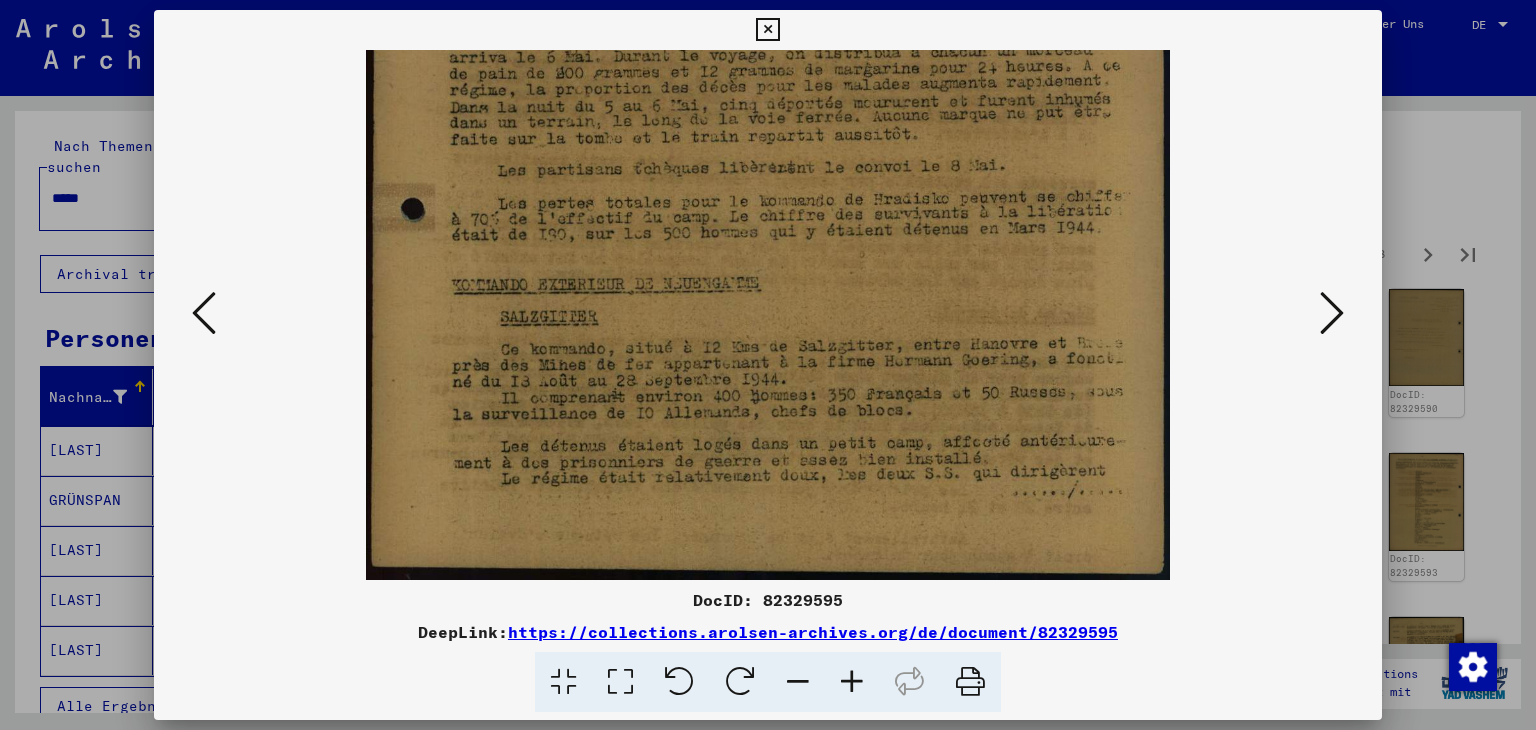 drag, startPoint x: 819, startPoint y: 385, endPoint x: 819, endPoint y: 341, distance: 44 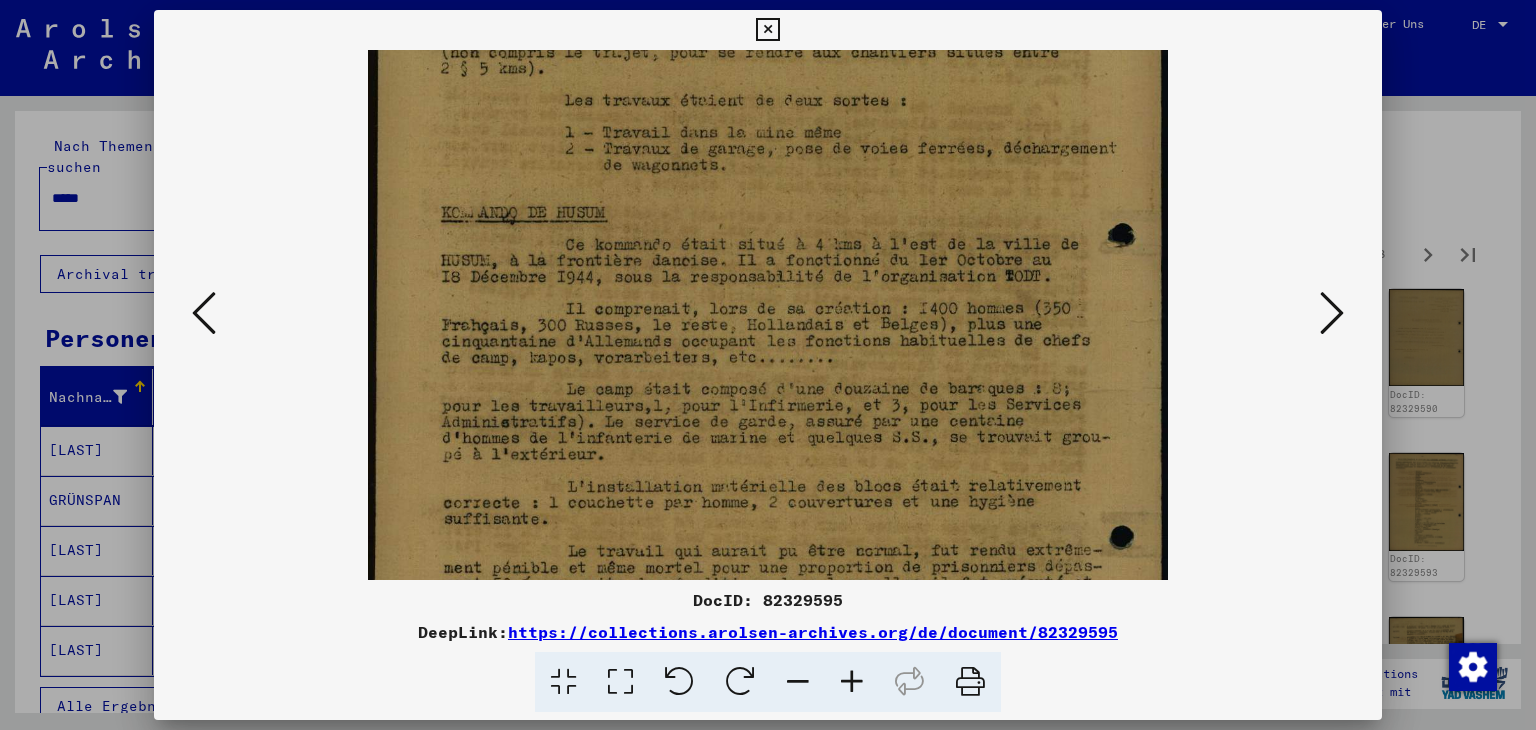 scroll, scrollTop: 269, scrollLeft: 0, axis: vertical 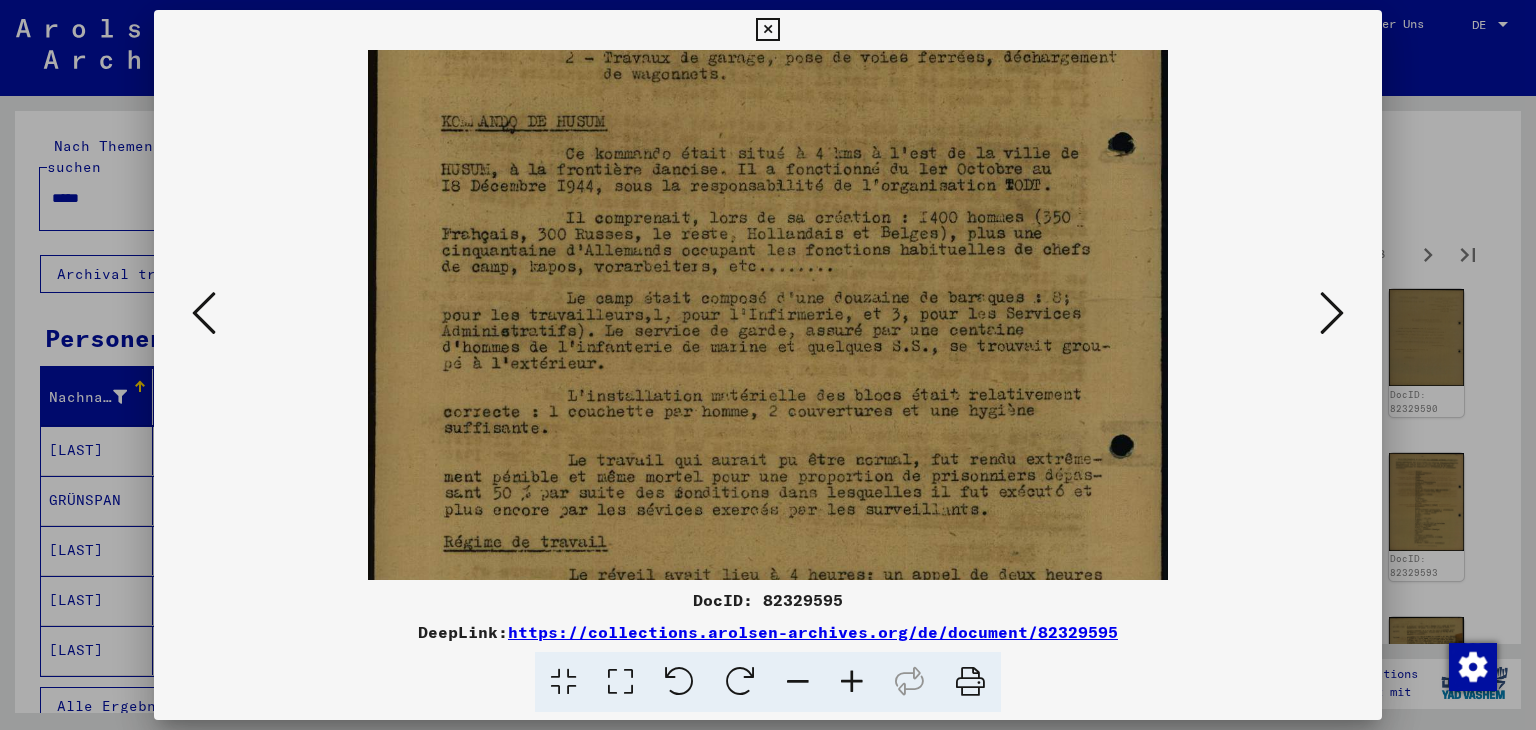 drag, startPoint x: 839, startPoint y: 265, endPoint x: 839, endPoint y: 174, distance: 91 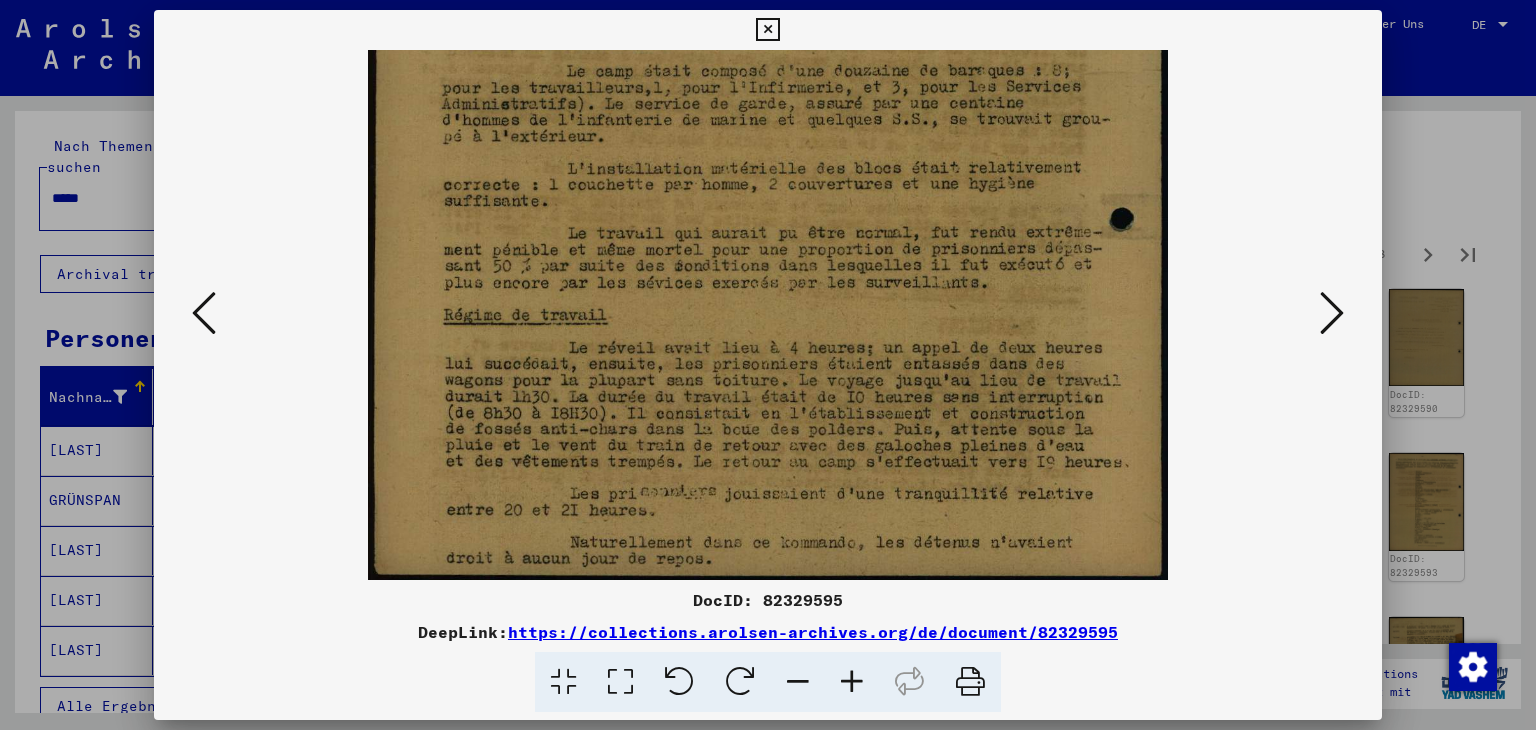 drag, startPoint x: 775, startPoint y: 369, endPoint x: 775, endPoint y: 265, distance: 104 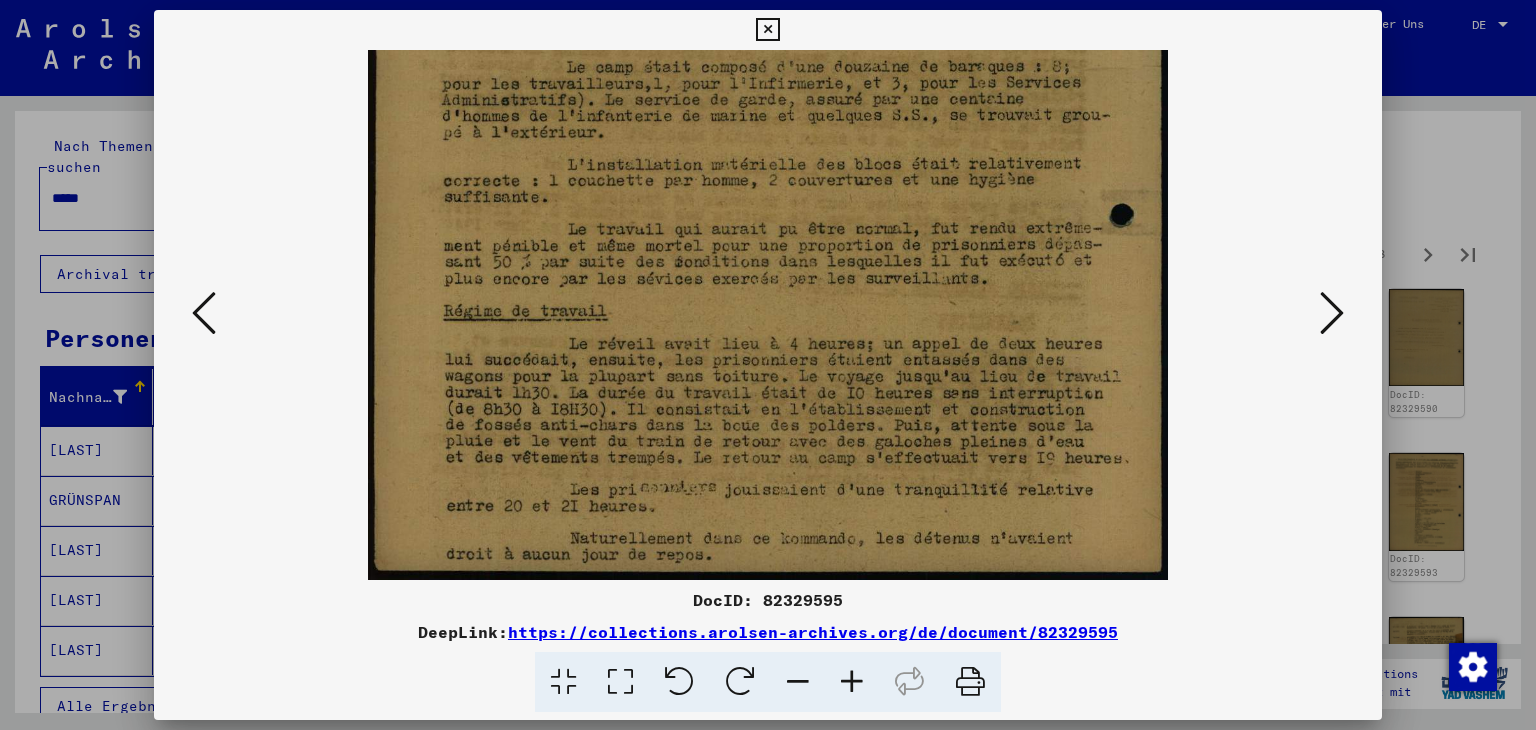 drag, startPoint x: 793, startPoint y: 345, endPoint x: 794, endPoint y: 241, distance: 104.00481 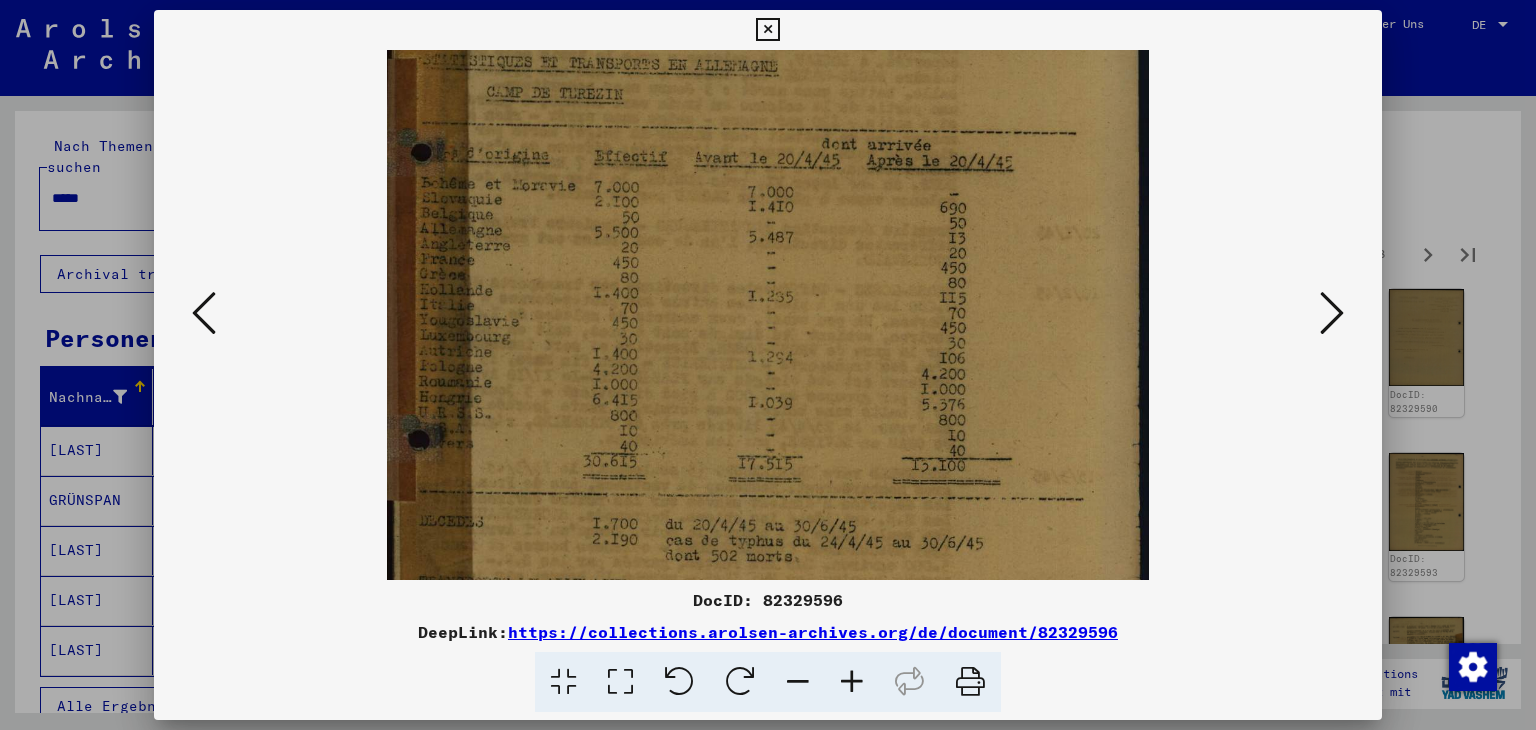 drag, startPoint x: 853, startPoint y: 406, endPoint x: 852, endPoint y: 222, distance: 184.00272 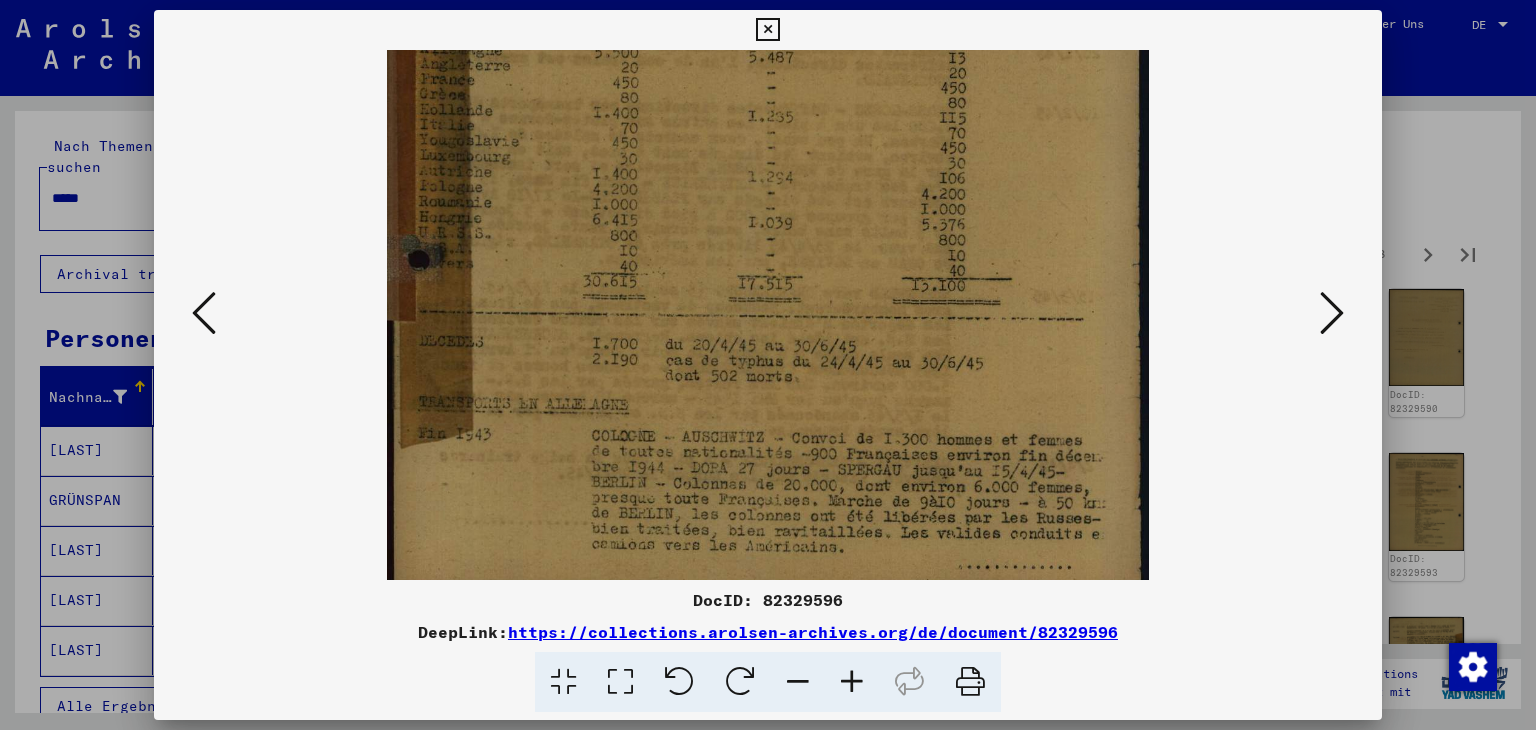 scroll, scrollTop: 449, scrollLeft: 0, axis: vertical 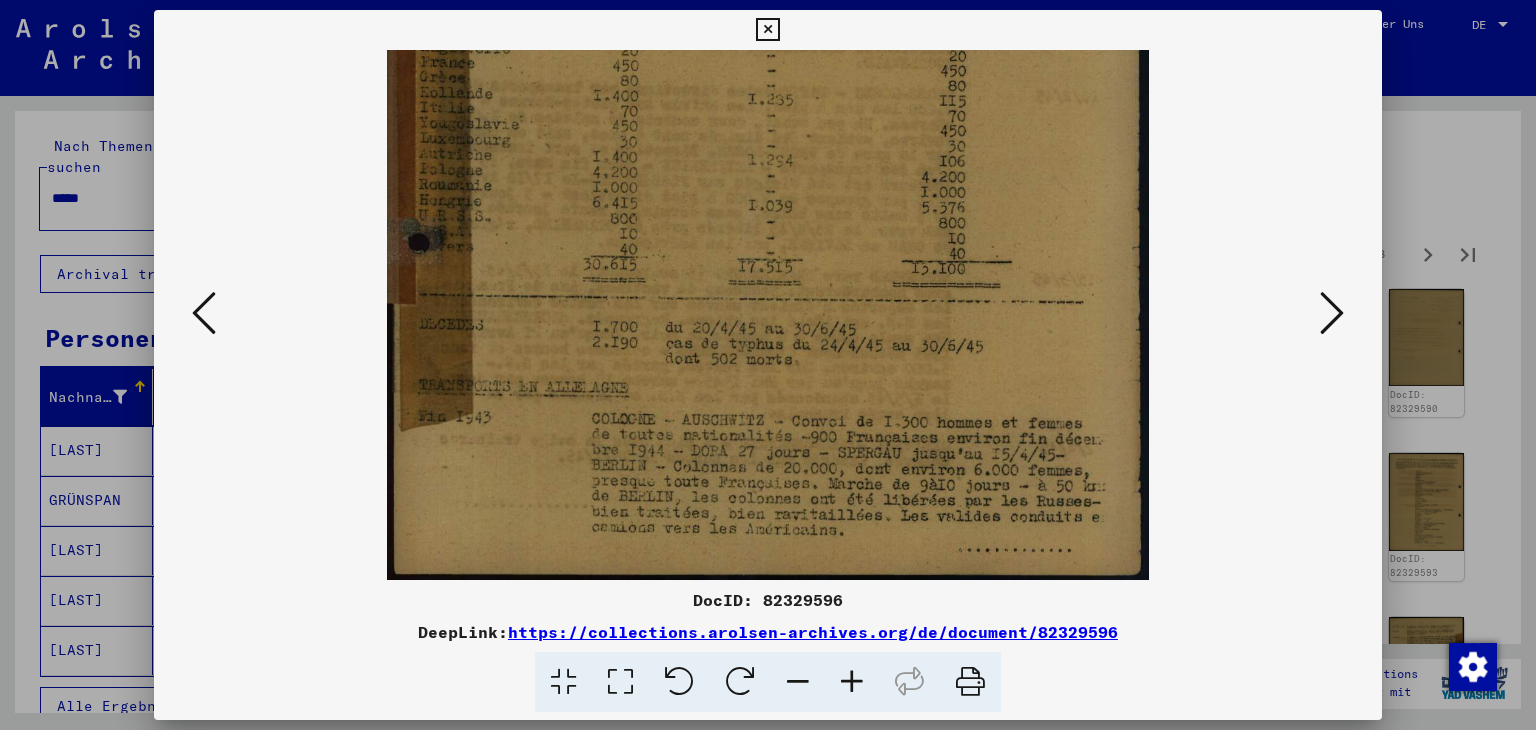 drag, startPoint x: 861, startPoint y: 428, endPoint x: 878, endPoint y: 201, distance: 227.63568 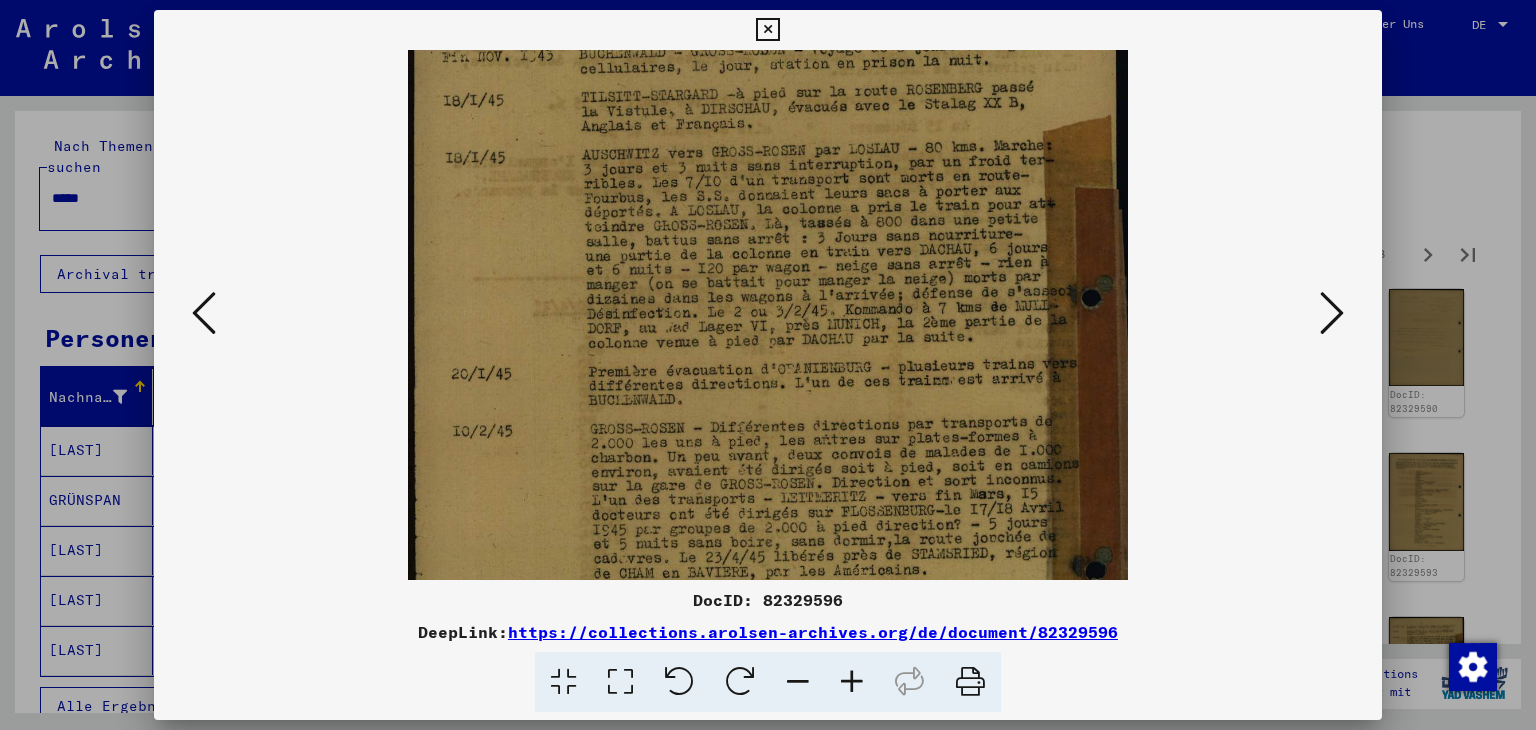 scroll, scrollTop: 156, scrollLeft: 0, axis: vertical 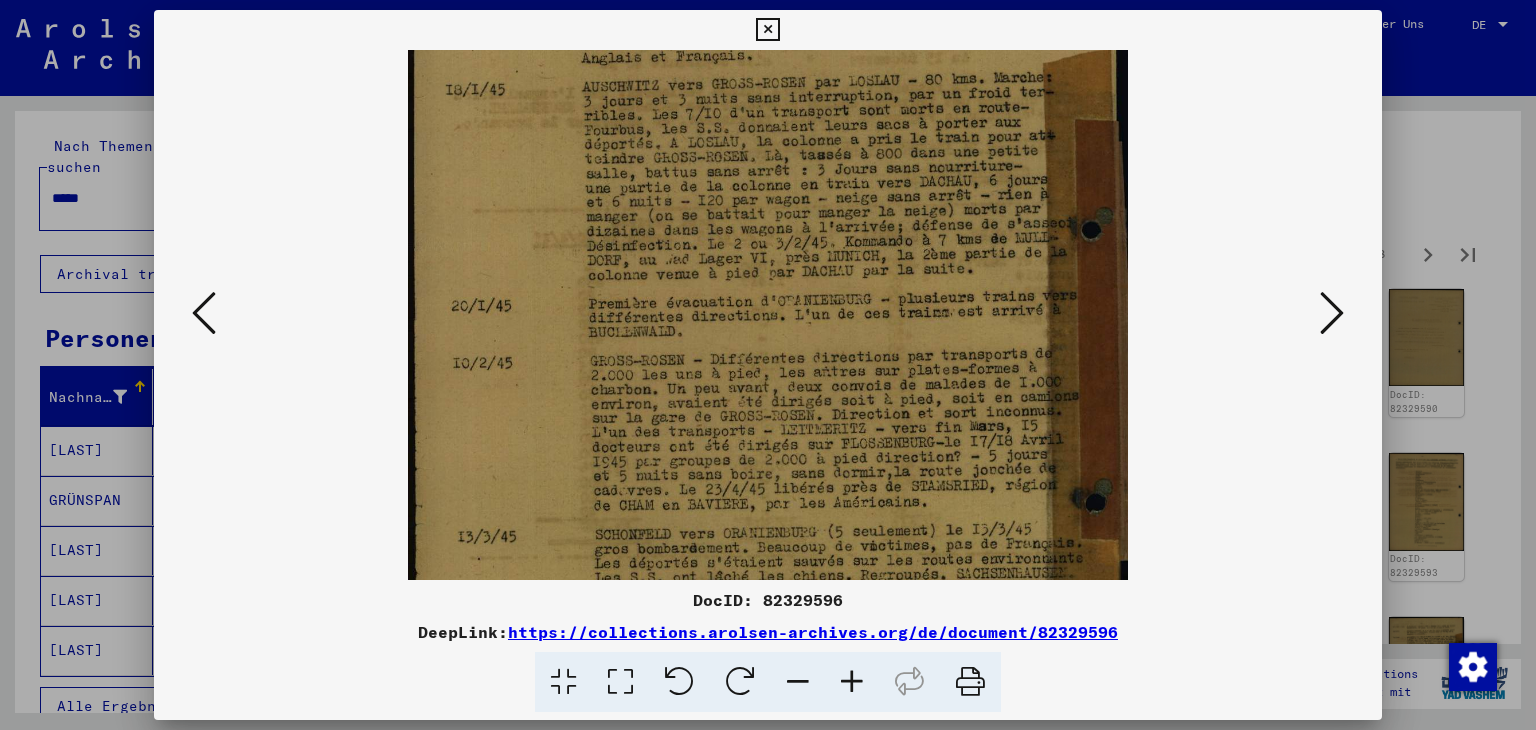 drag, startPoint x: 787, startPoint y: 503, endPoint x: 780, endPoint y: 373, distance: 130.18832 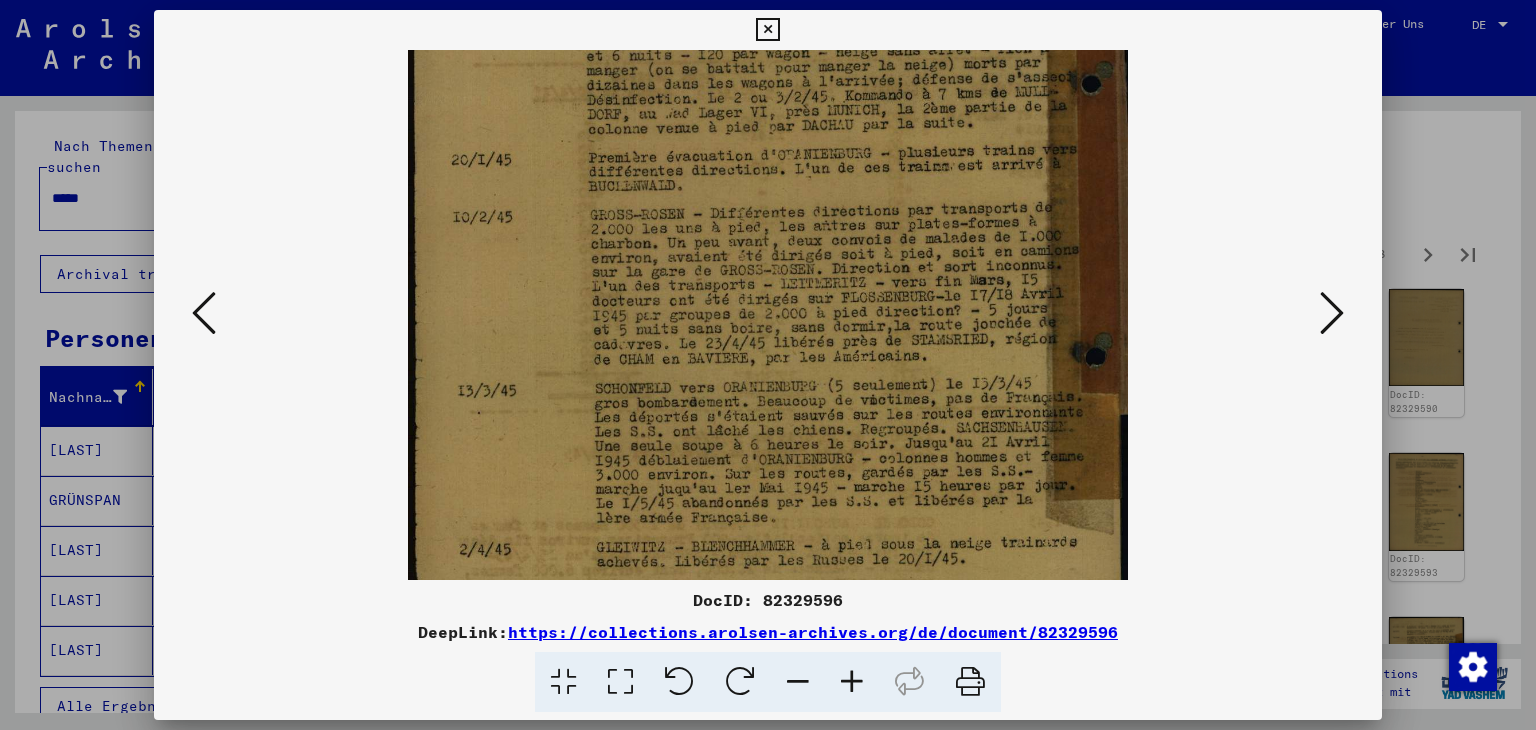 drag, startPoint x: 792, startPoint y: 471, endPoint x: 790, endPoint y: 327, distance: 144.01389 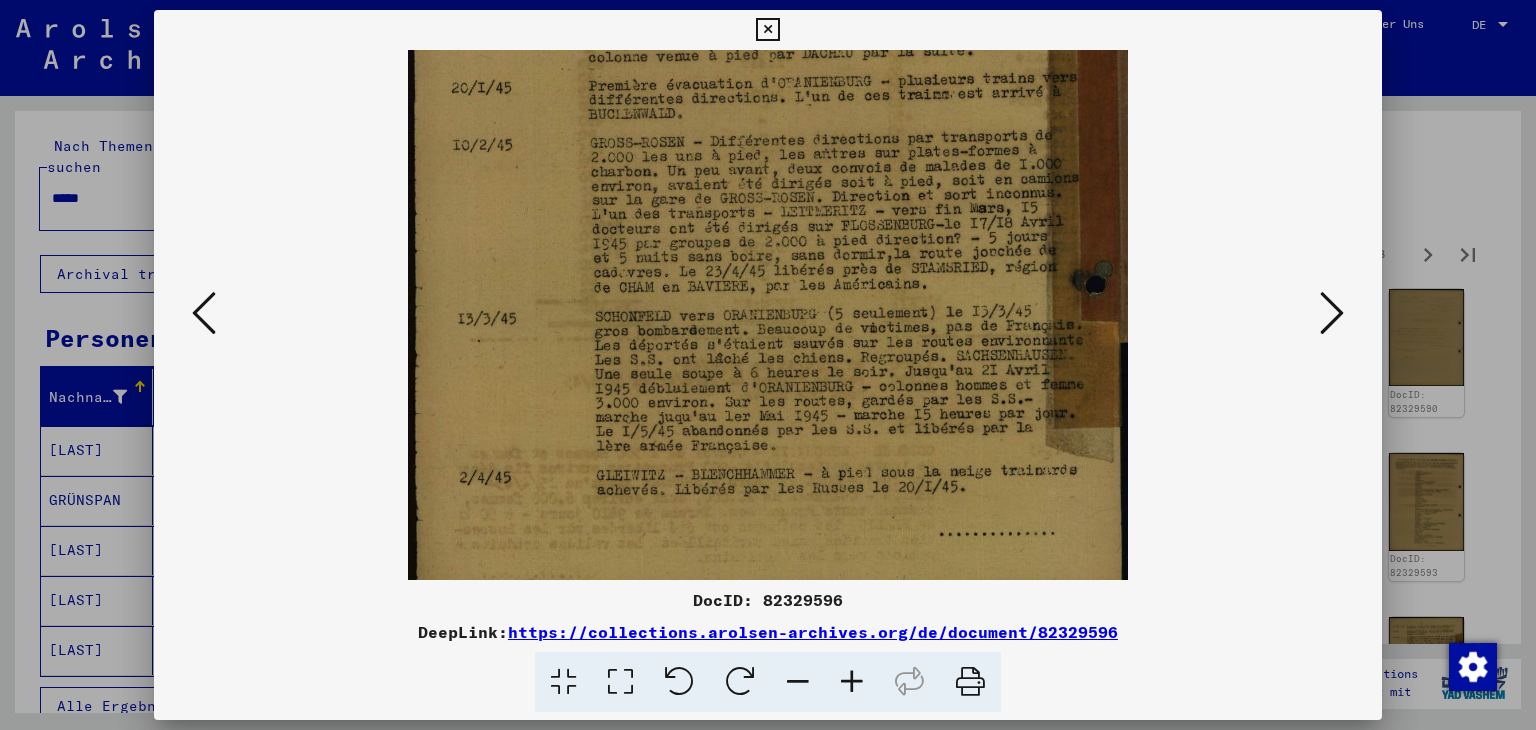 drag, startPoint x: 798, startPoint y: 426, endPoint x: 794, endPoint y: 356, distance: 70.11419 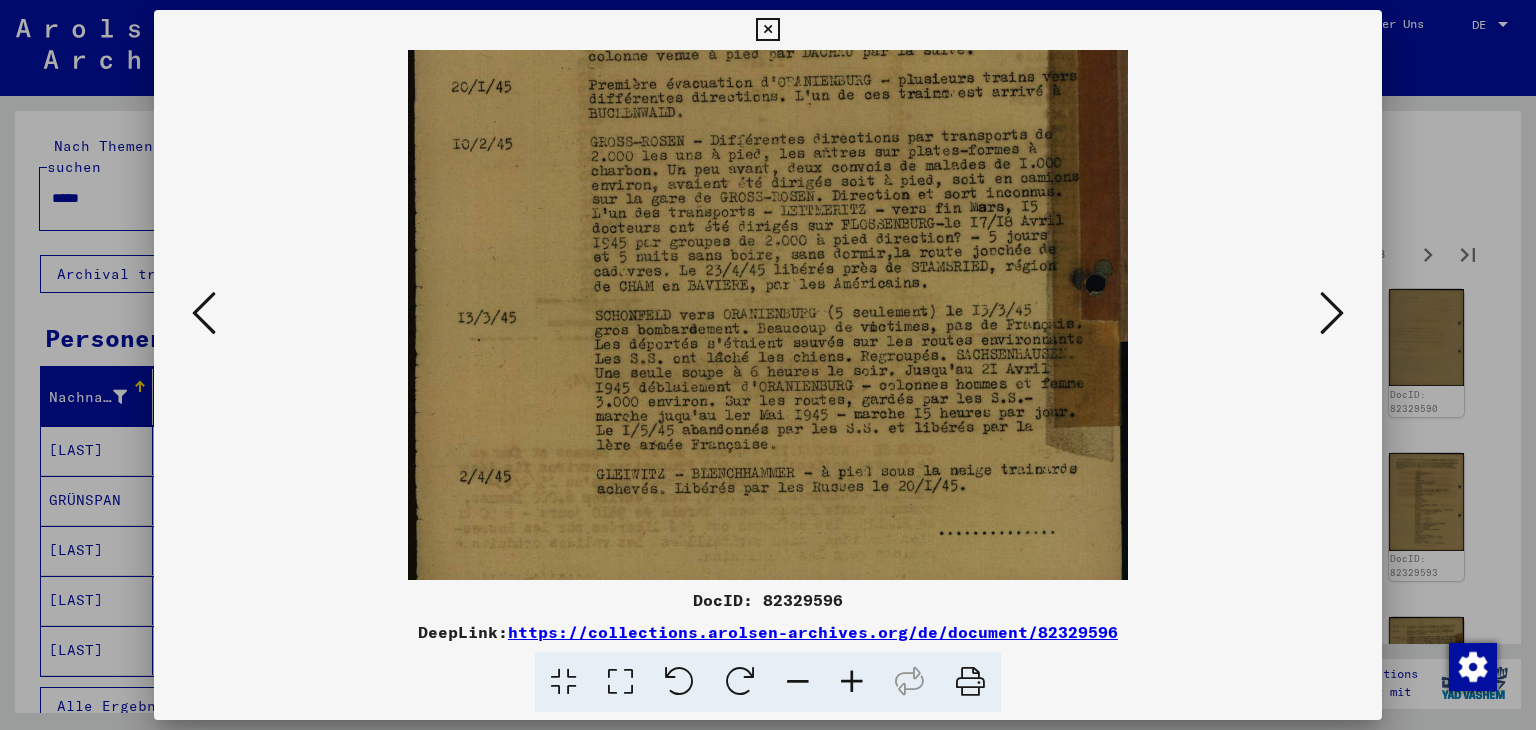 scroll, scrollTop: 400, scrollLeft: 0, axis: vertical 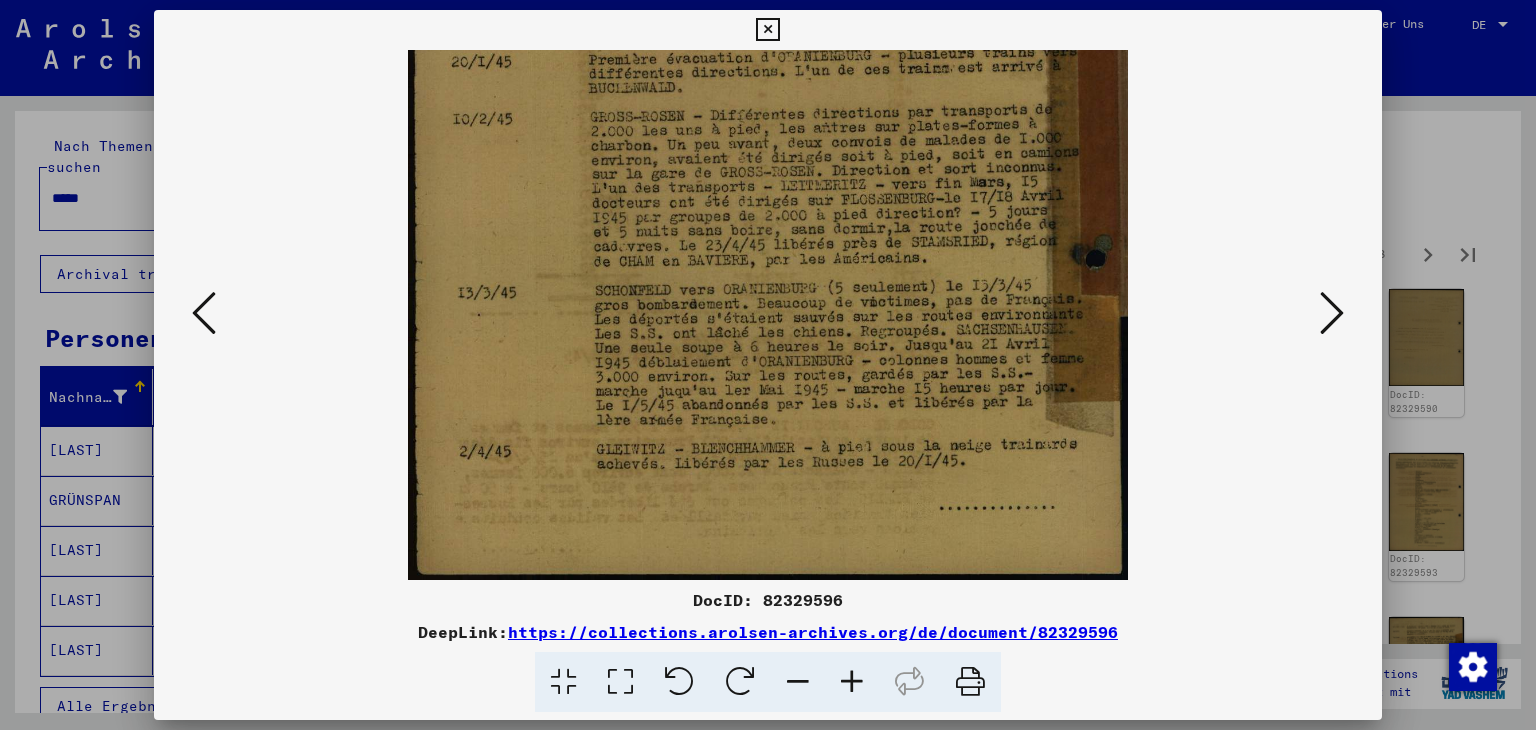 drag, startPoint x: 799, startPoint y: 437, endPoint x: 800, endPoint y: 293, distance: 144.00348 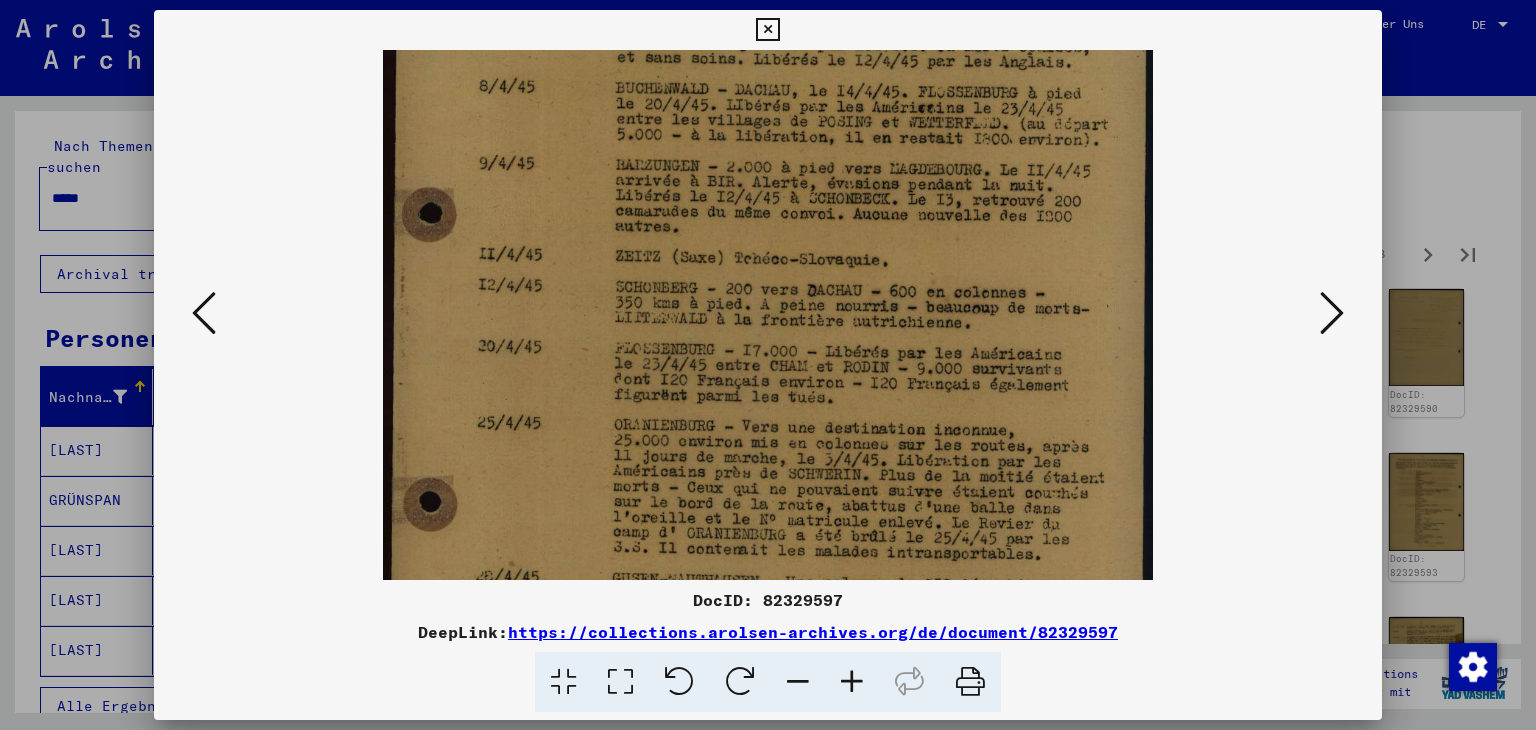 drag, startPoint x: 855, startPoint y: 483, endPoint x: 846, endPoint y: 321, distance: 162.2498 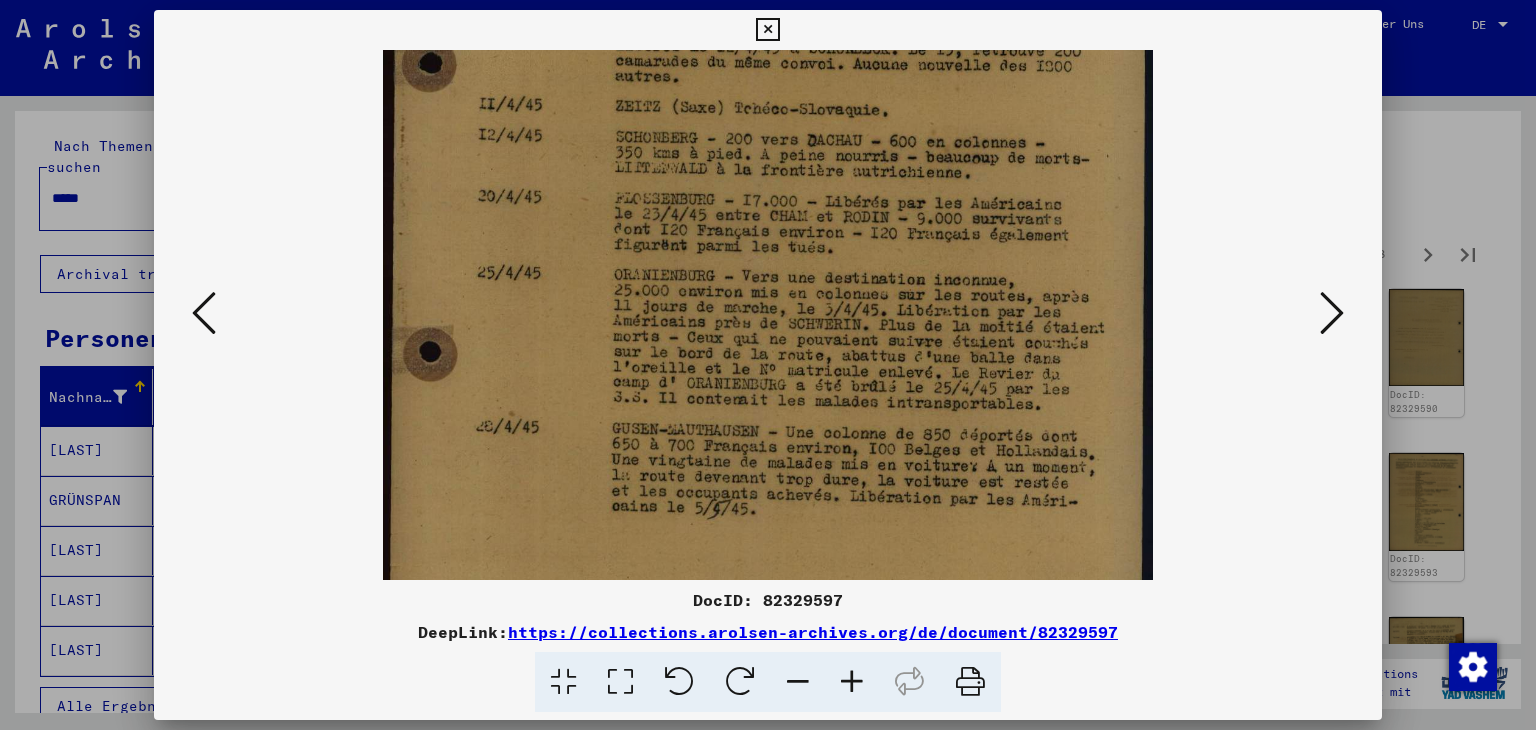 scroll, scrollTop: 340, scrollLeft: 0, axis: vertical 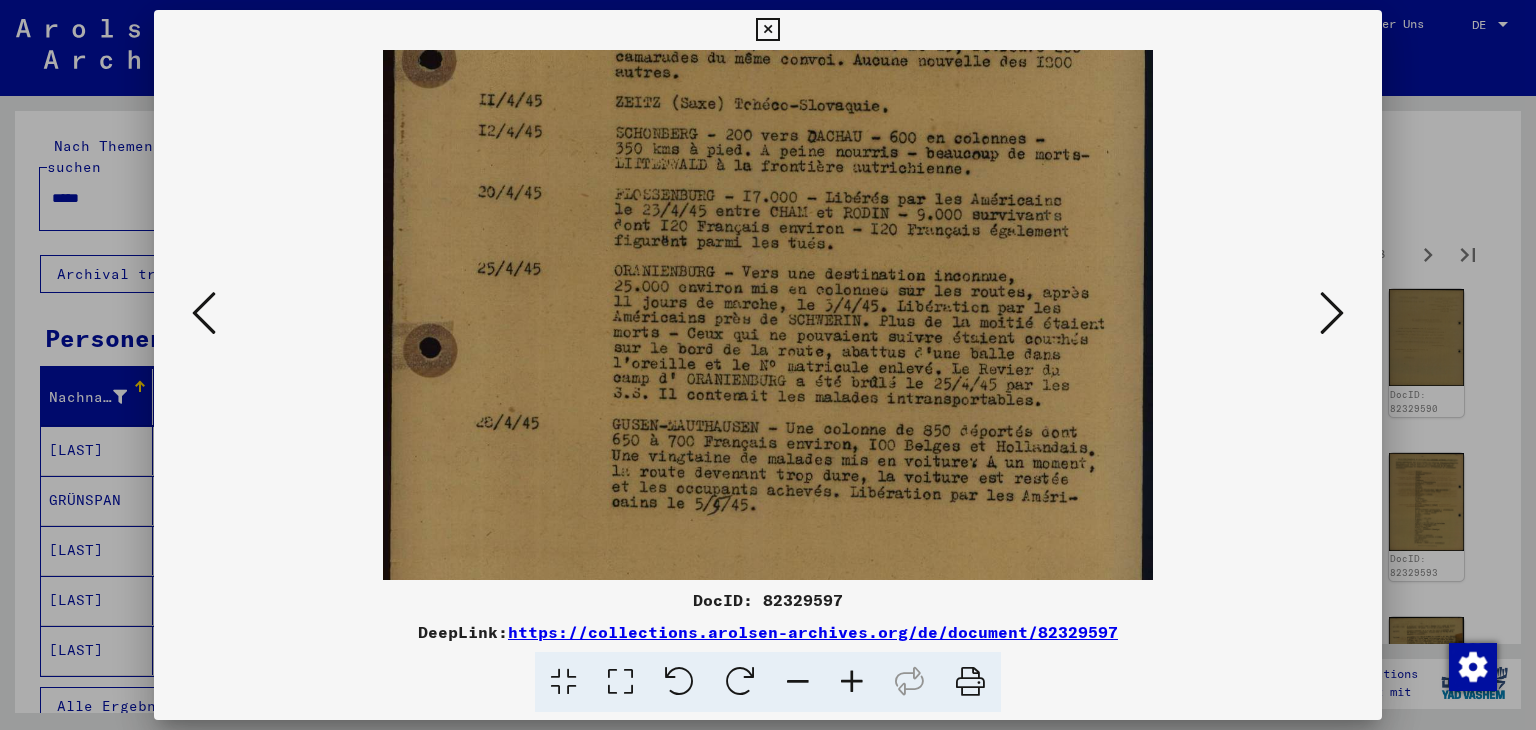 drag, startPoint x: 872, startPoint y: 490, endPoint x: 876, endPoint y: 341, distance: 149.05368 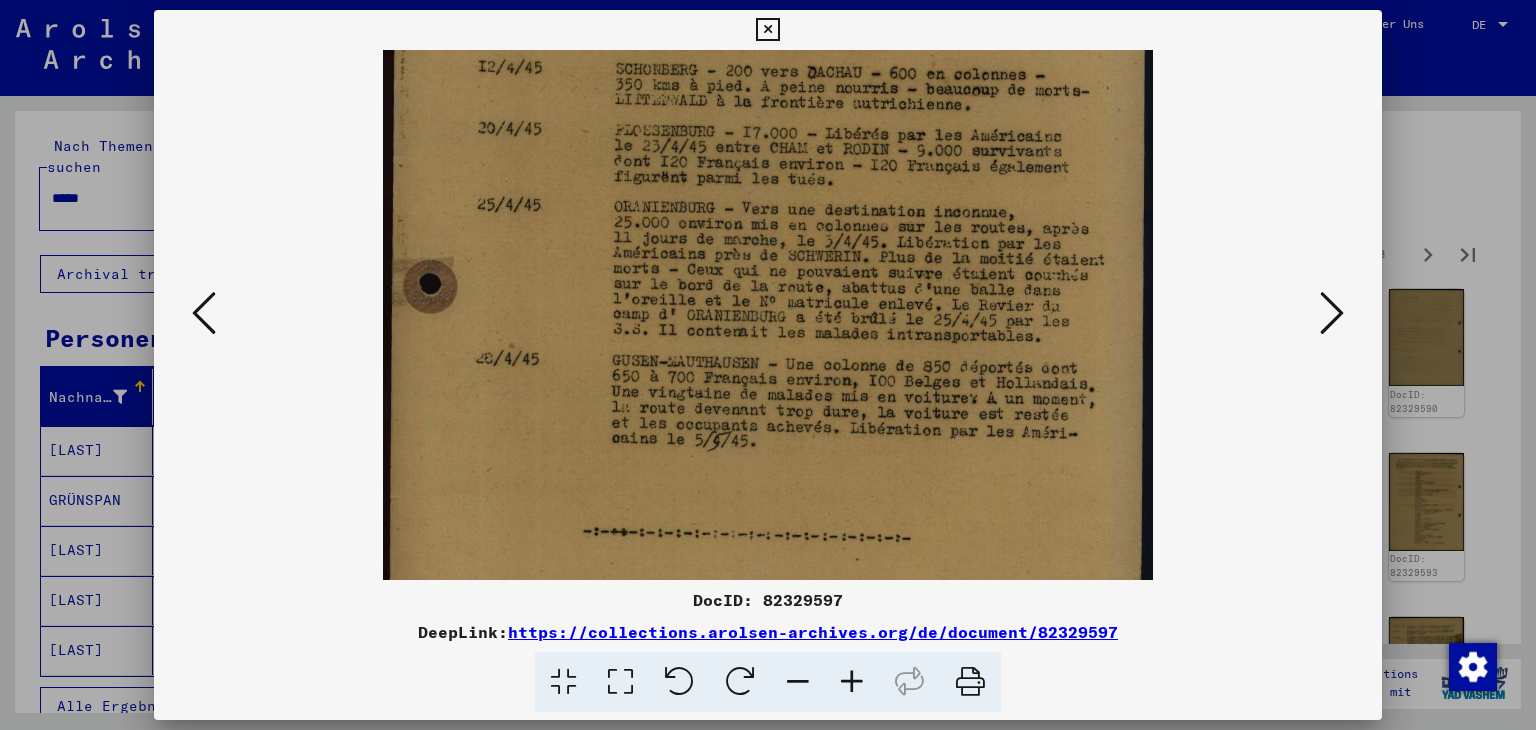 scroll, scrollTop: 442, scrollLeft: 0, axis: vertical 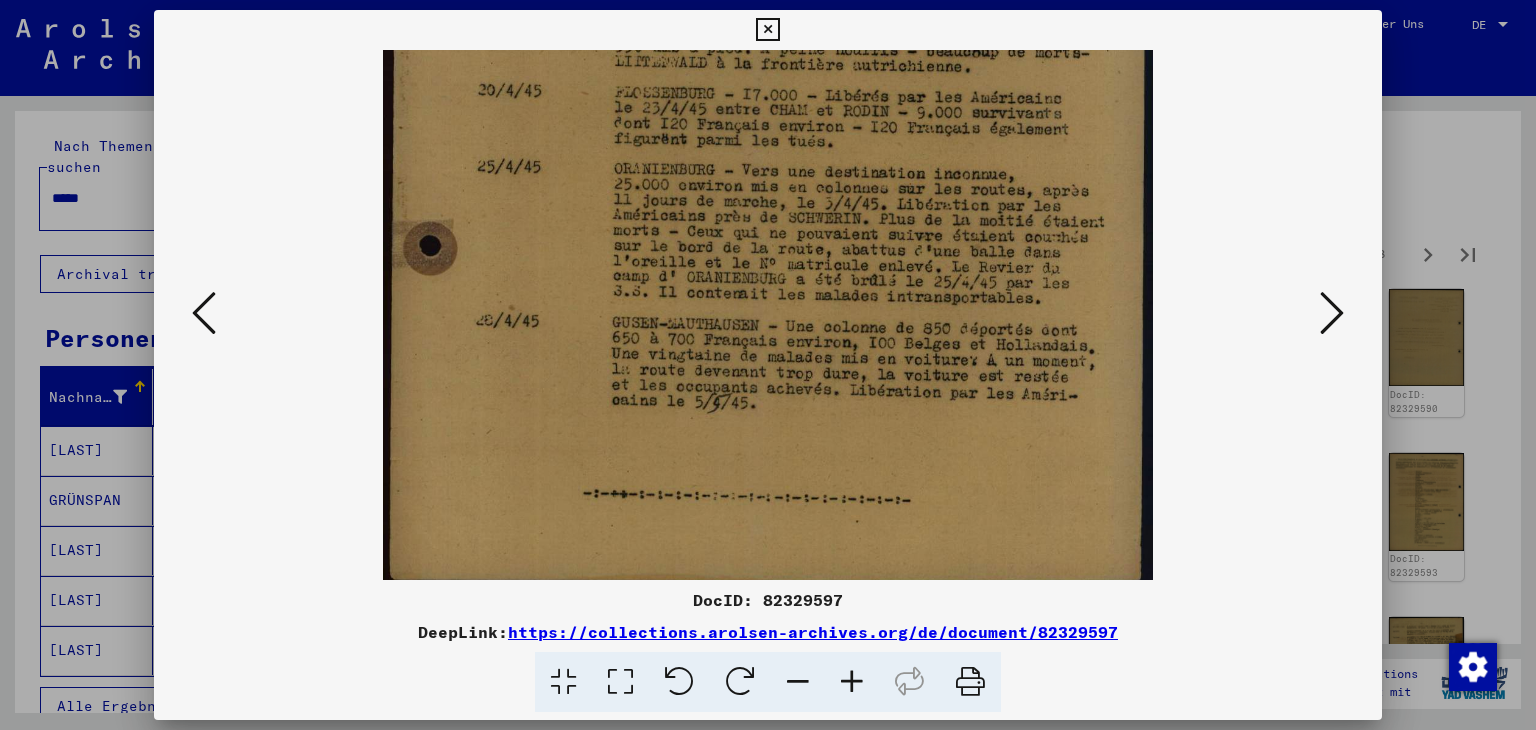 drag, startPoint x: 880, startPoint y: 453, endPoint x: 880, endPoint y: 352, distance: 101 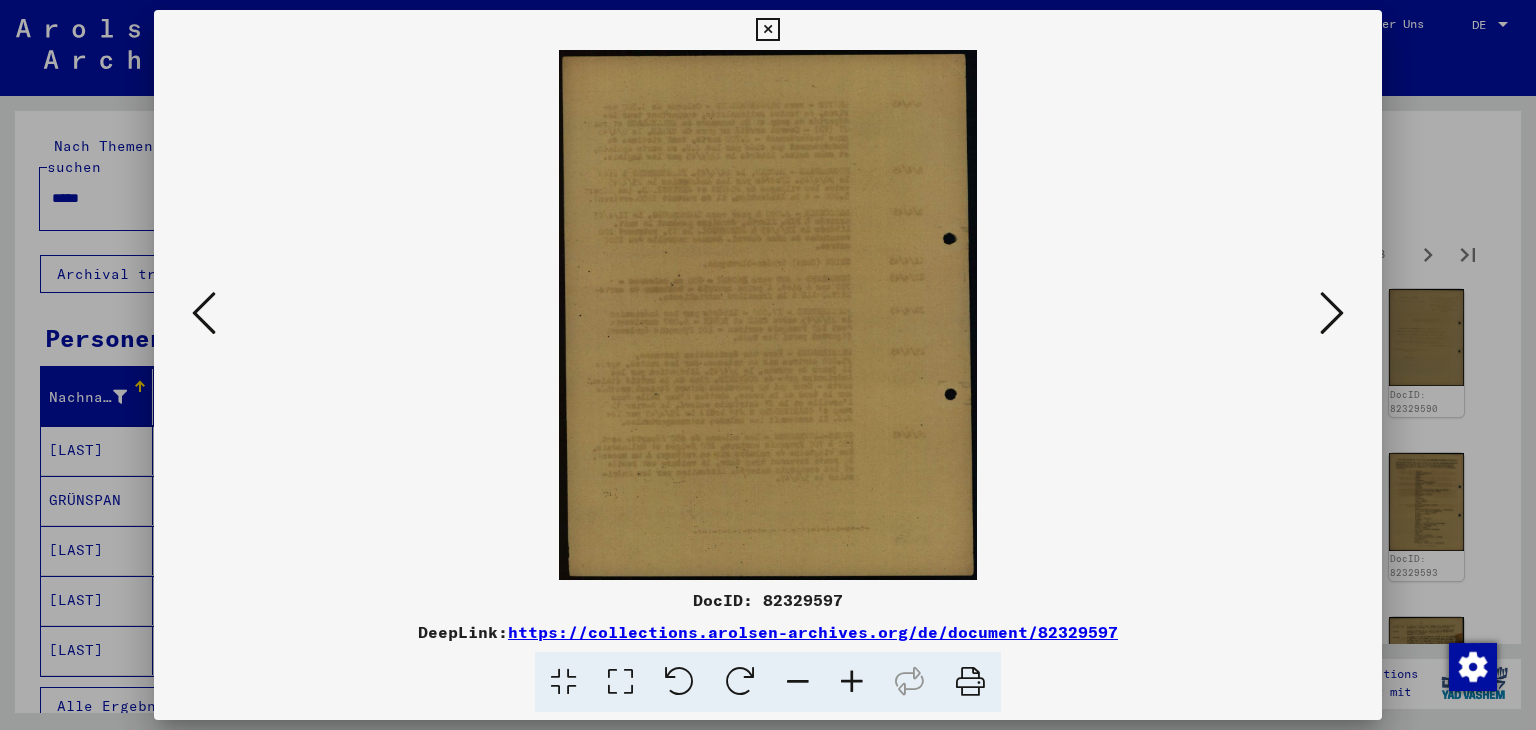 scroll, scrollTop: 0, scrollLeft: 0, axis: both 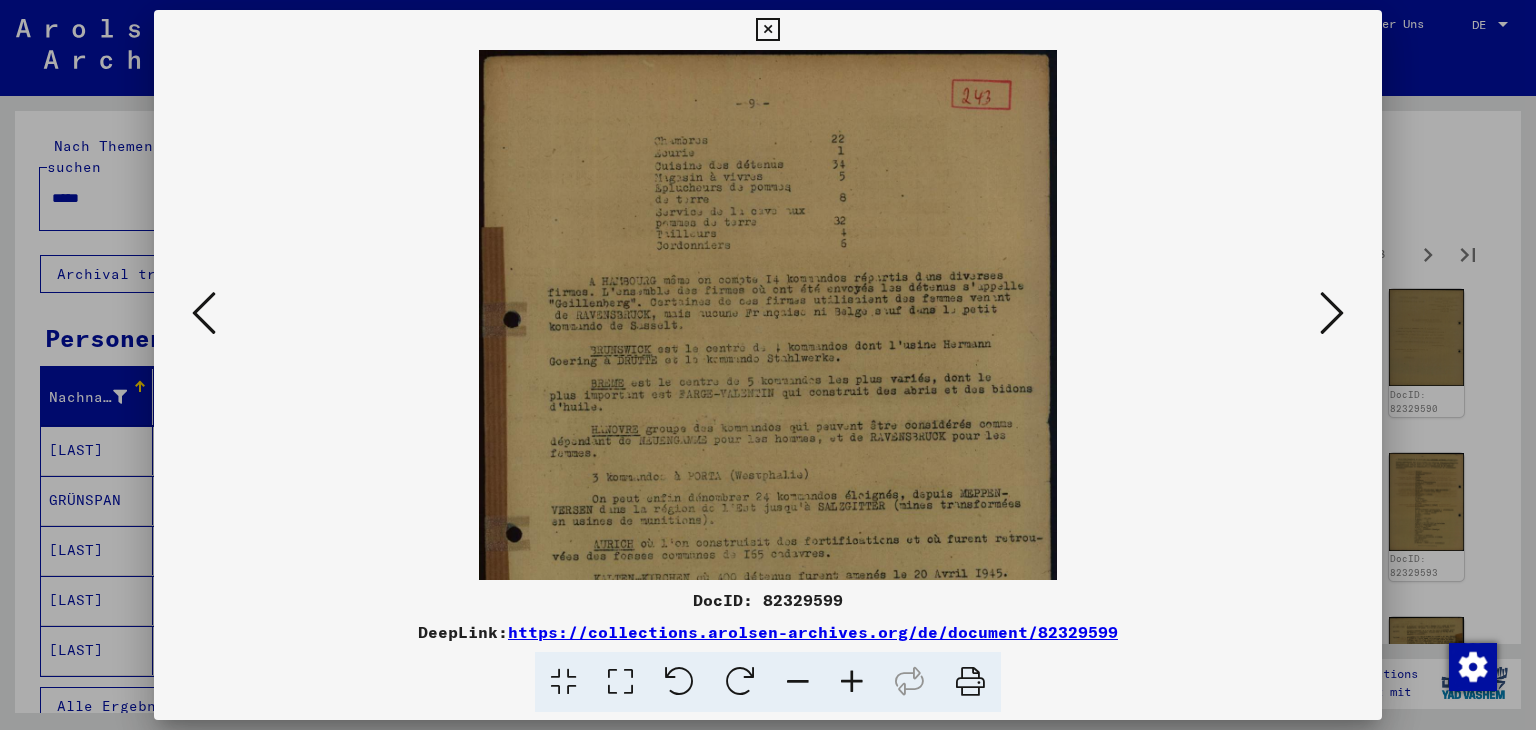 drag, startPoint x: 851, startPoint y: 669, endPoint x: 848, endPoint y: 652, distance: 17.262676 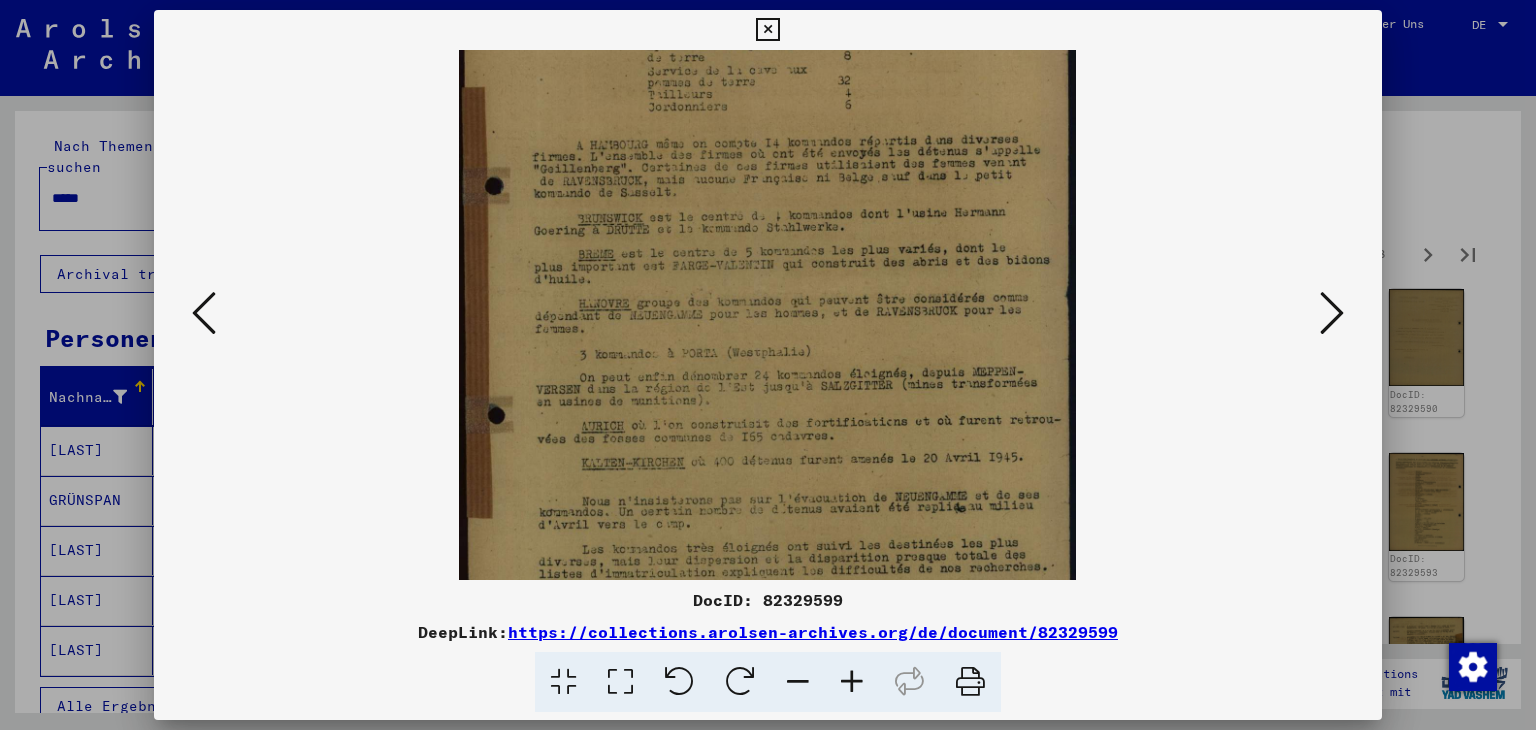 drag, startPoint x: 855, startPoint y: 369, endPoint x: 850, endPoint y: 306, distance: 63.1981 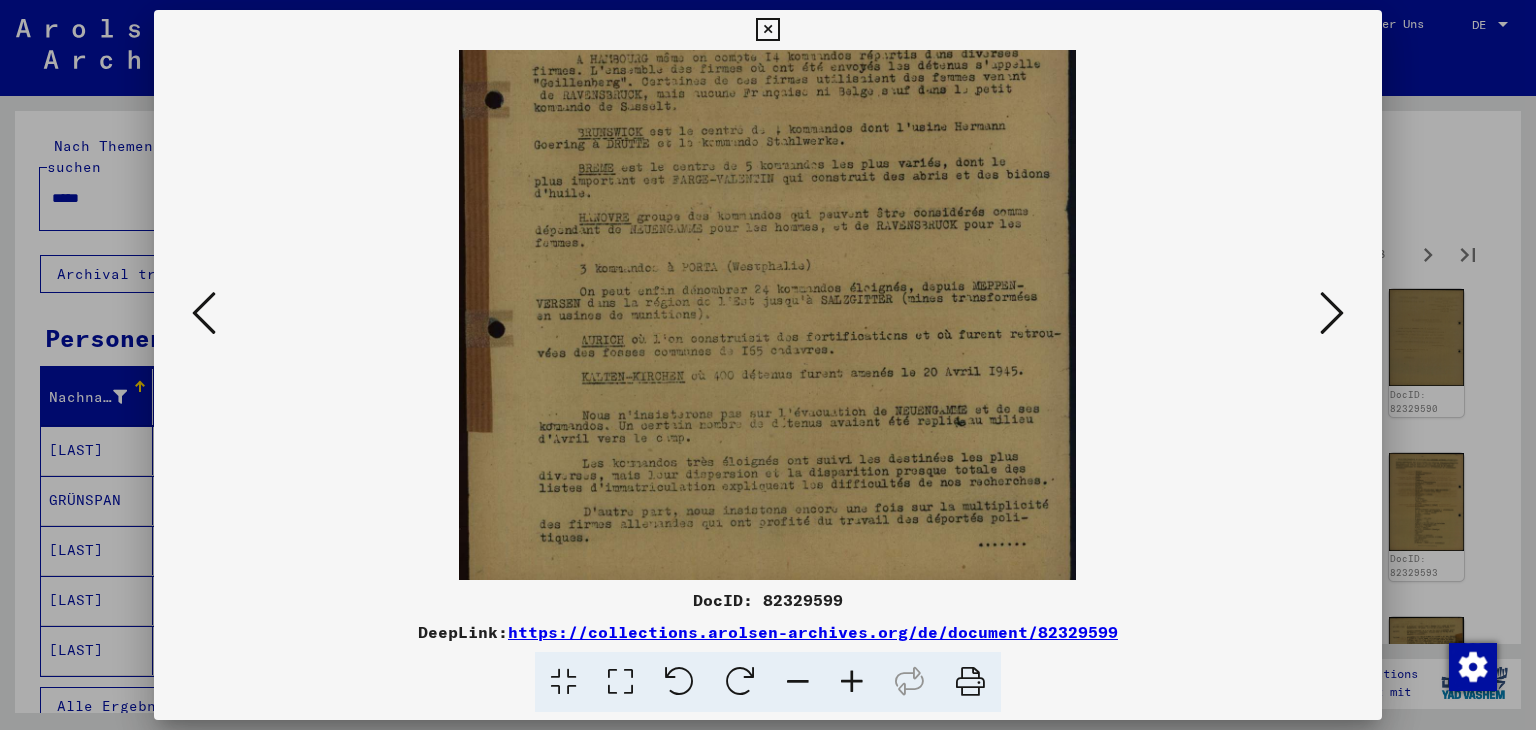 scroll, scrollTop: 249, scrollLeft: 0, axis: vertical 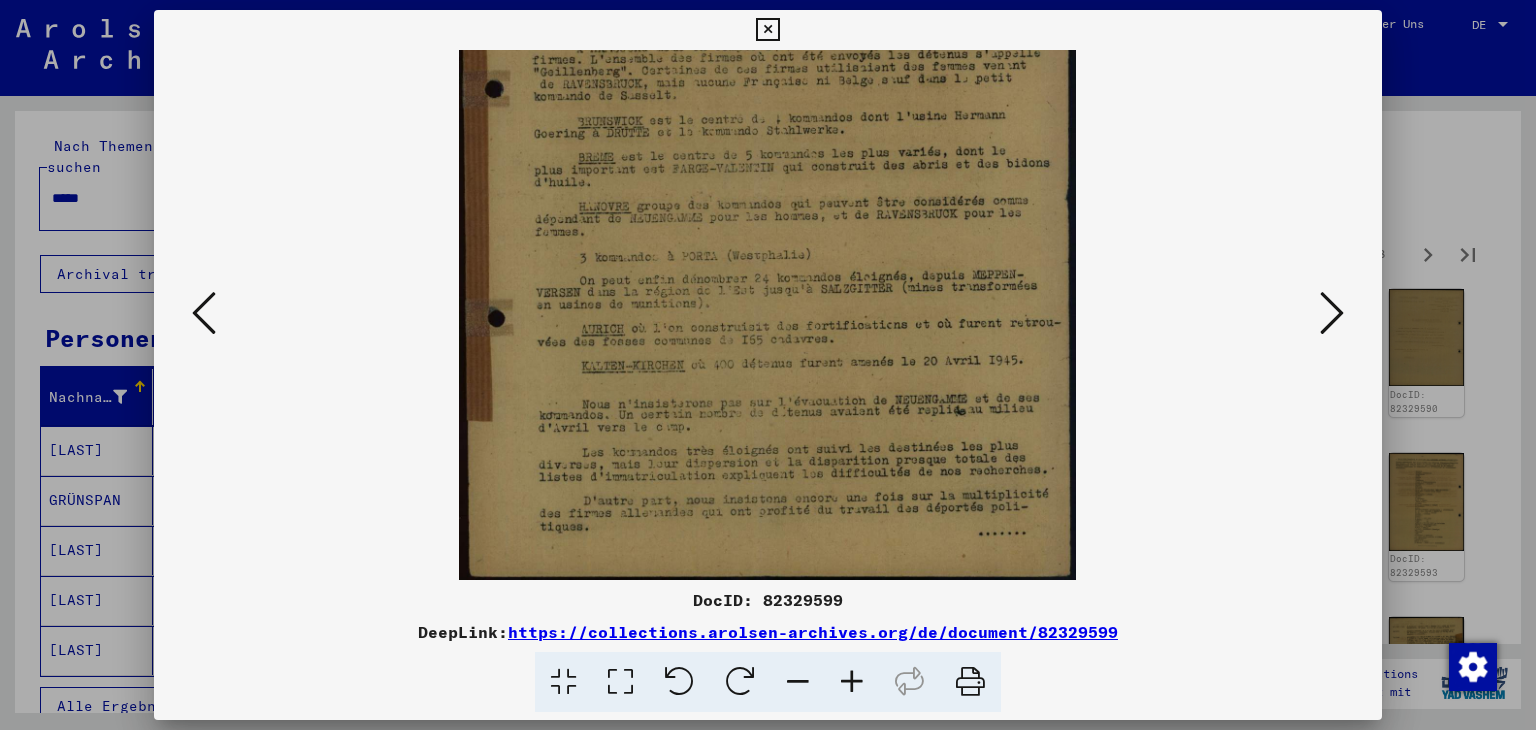 drag, startPoint x: 834, startPoint y: 454, endPoint x: 831, endPoint y: 337, distance: 117.03845 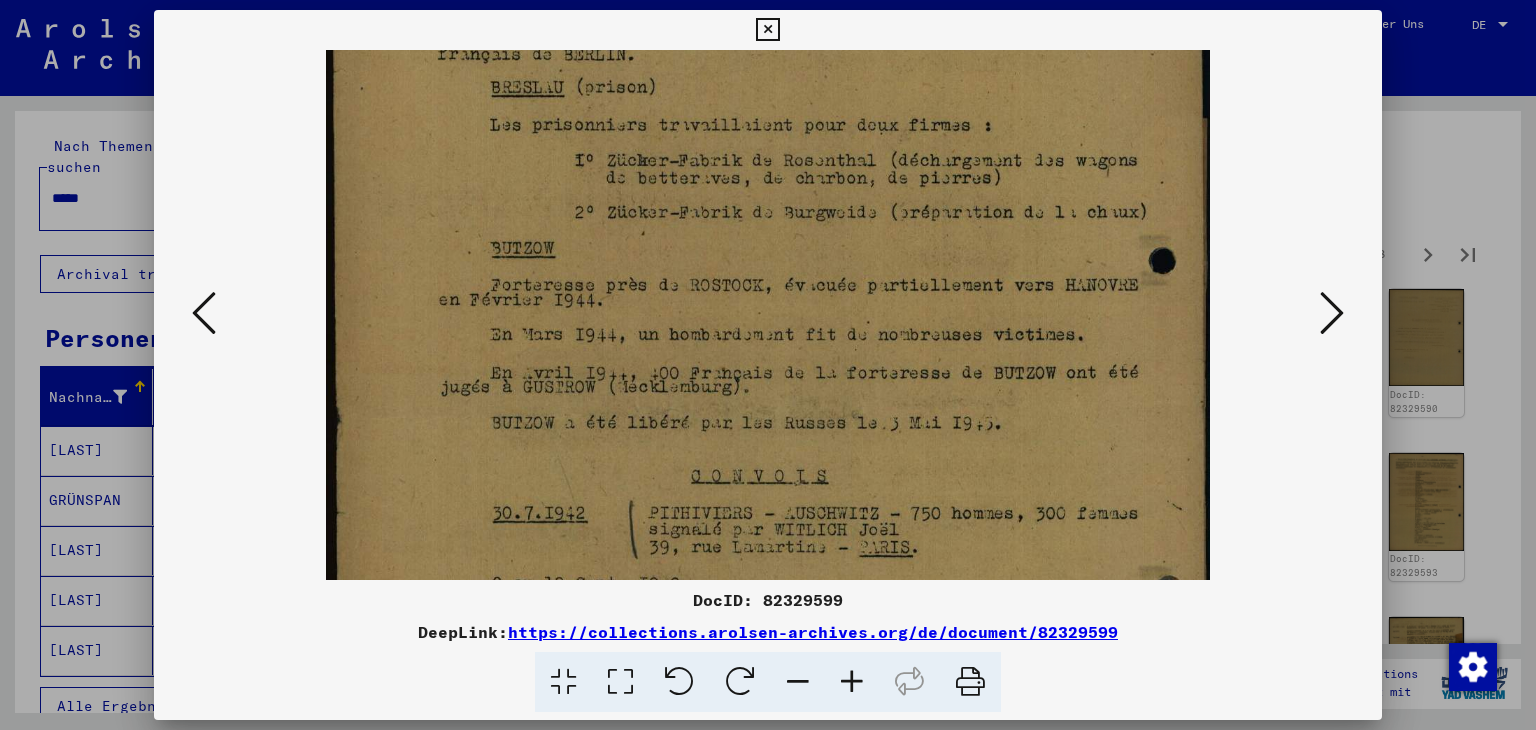 drag, startPoint x: 965, startPoint y: 298, endPoint x: 945, endPoint y: 309, distance: 22.825424 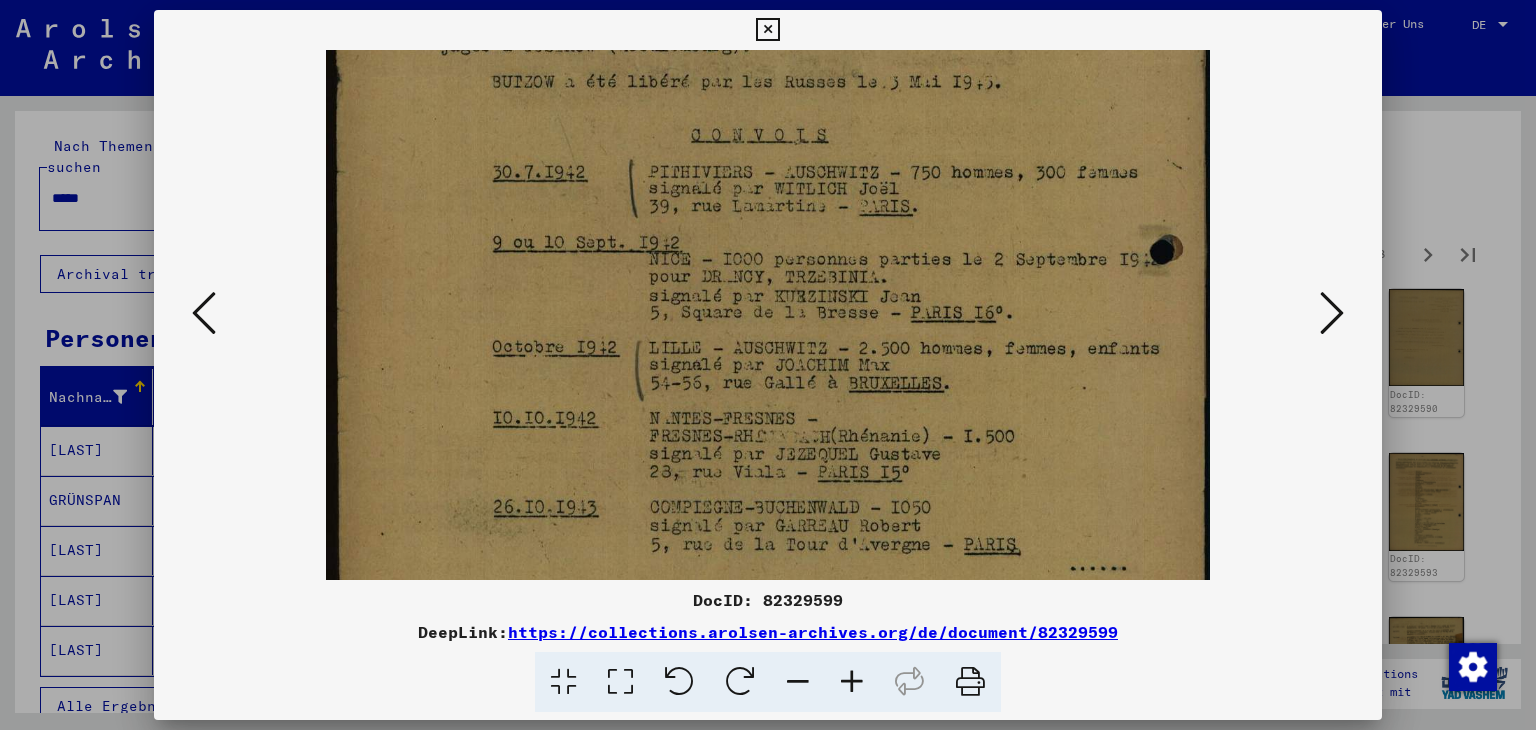 drag, startPoint x: 914, startPoint y: 394, endPoint x: 919, endPoint y: 304, distance: 90.13878 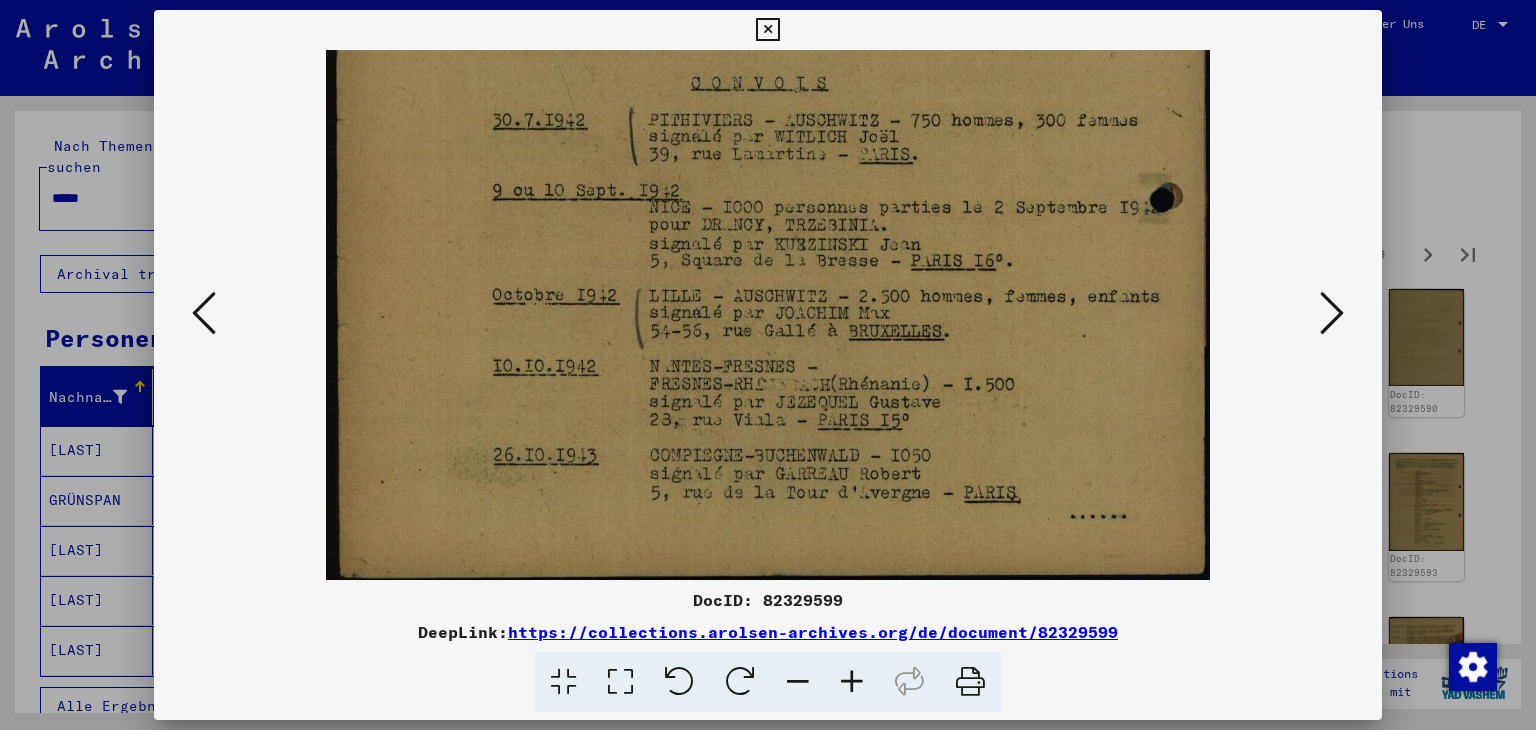 scroll, scrollTop: 600, scrollLeft: 0, axis: vertical 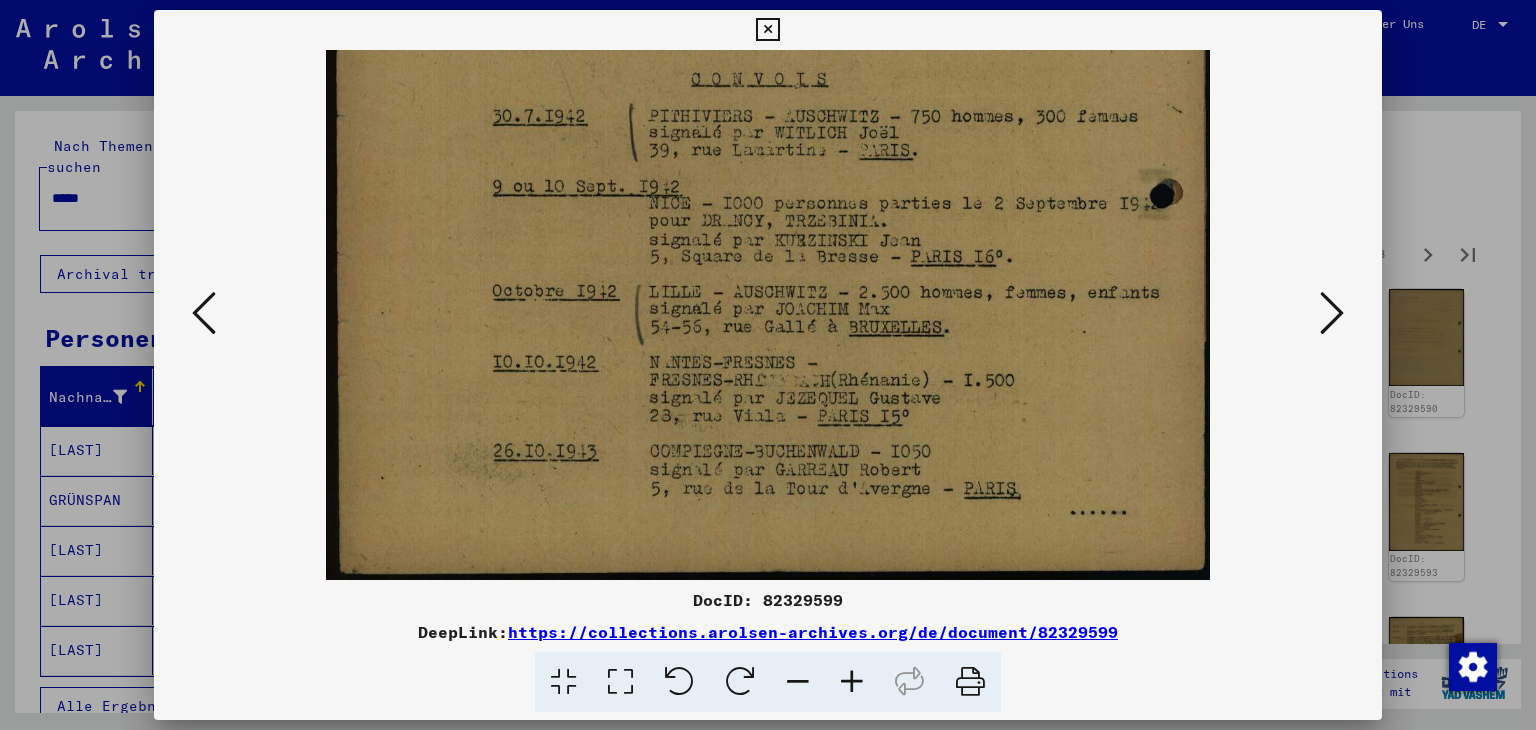 drag, startPoint x: 962, startPoint y: 434, endPoint x: 962, endPoint y: 377, distance: 57 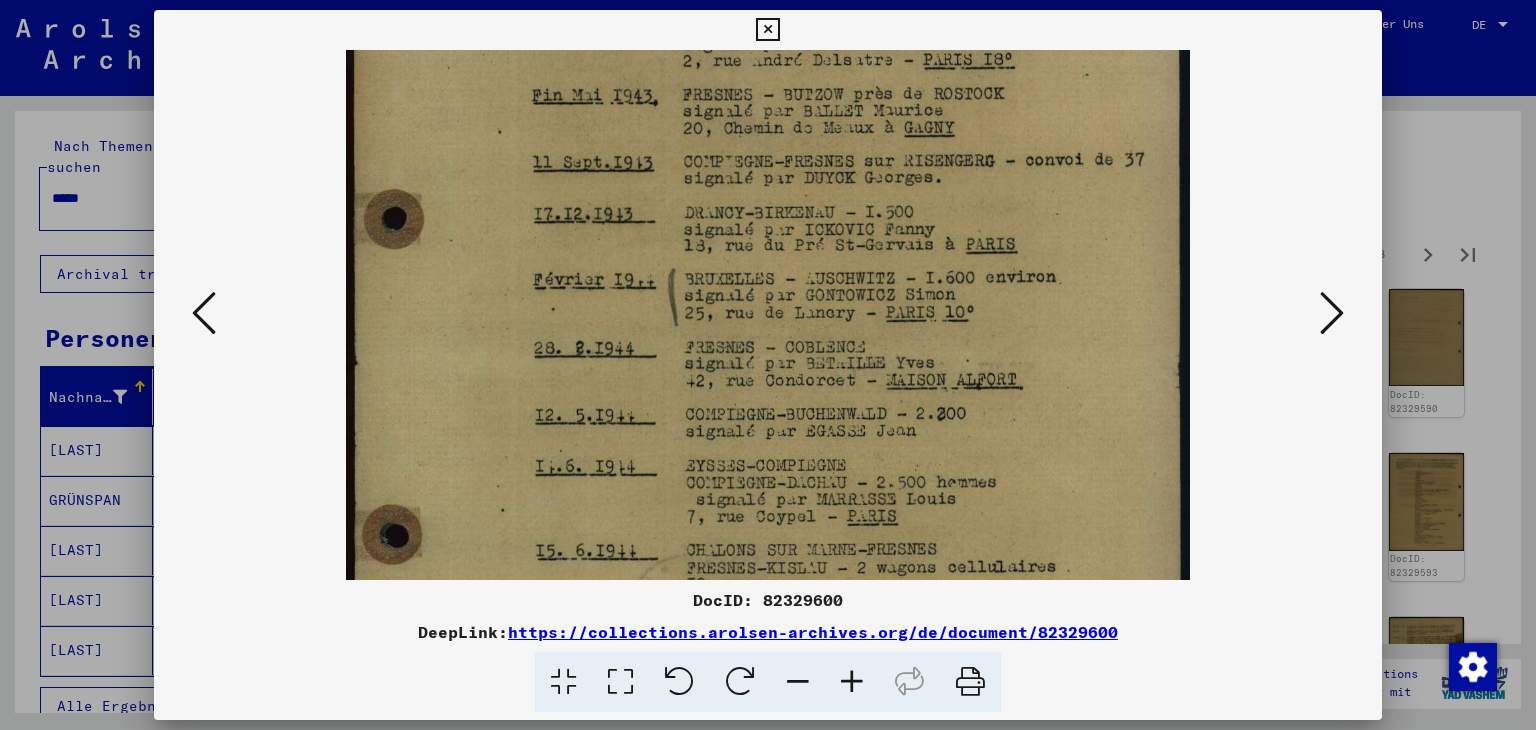 drag, startPoint x: 880, startPoint y: 497, endPoint x: 916, endPoint y: 279, distance: 220.95248 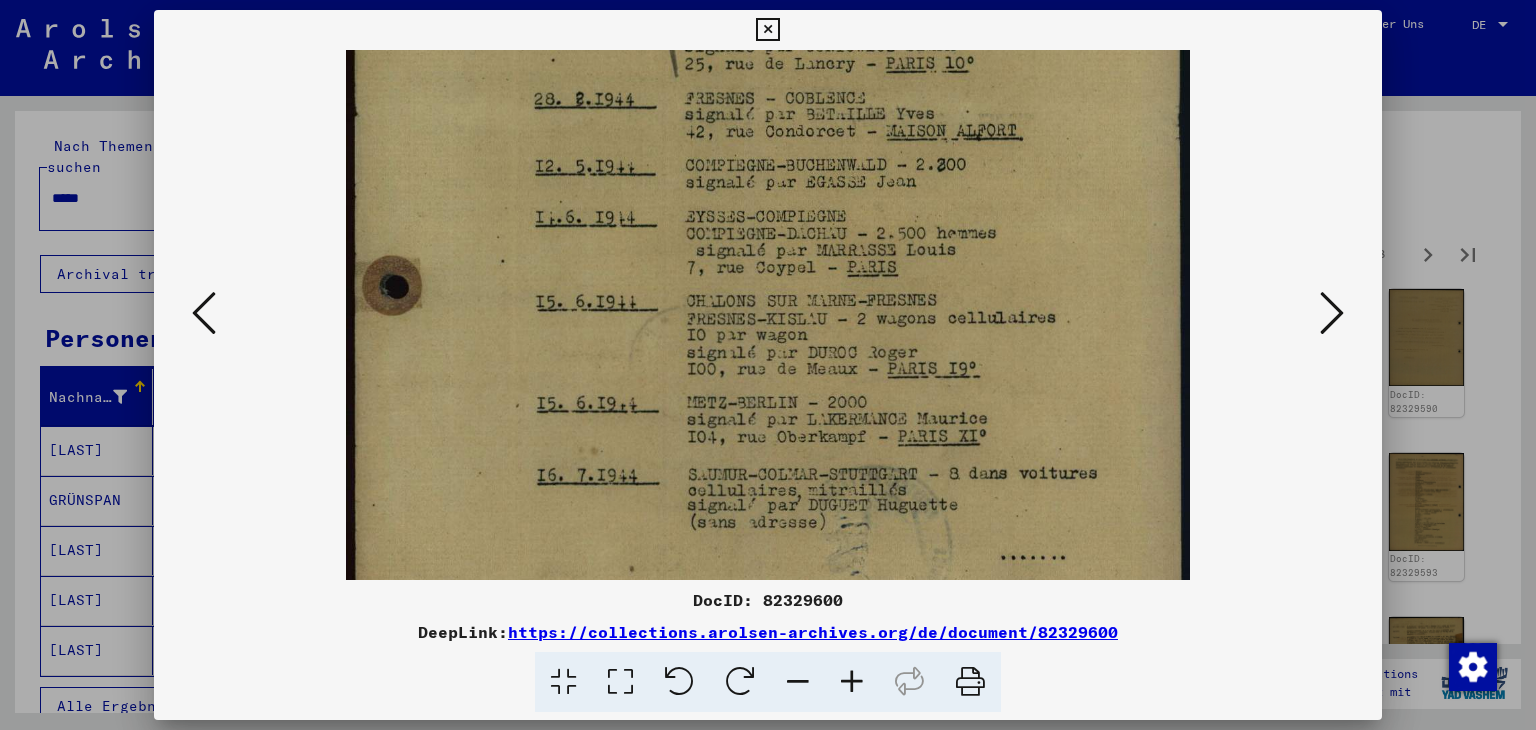 scroll, scrollTop: 501, scrollLeft: 0, axis: vertical 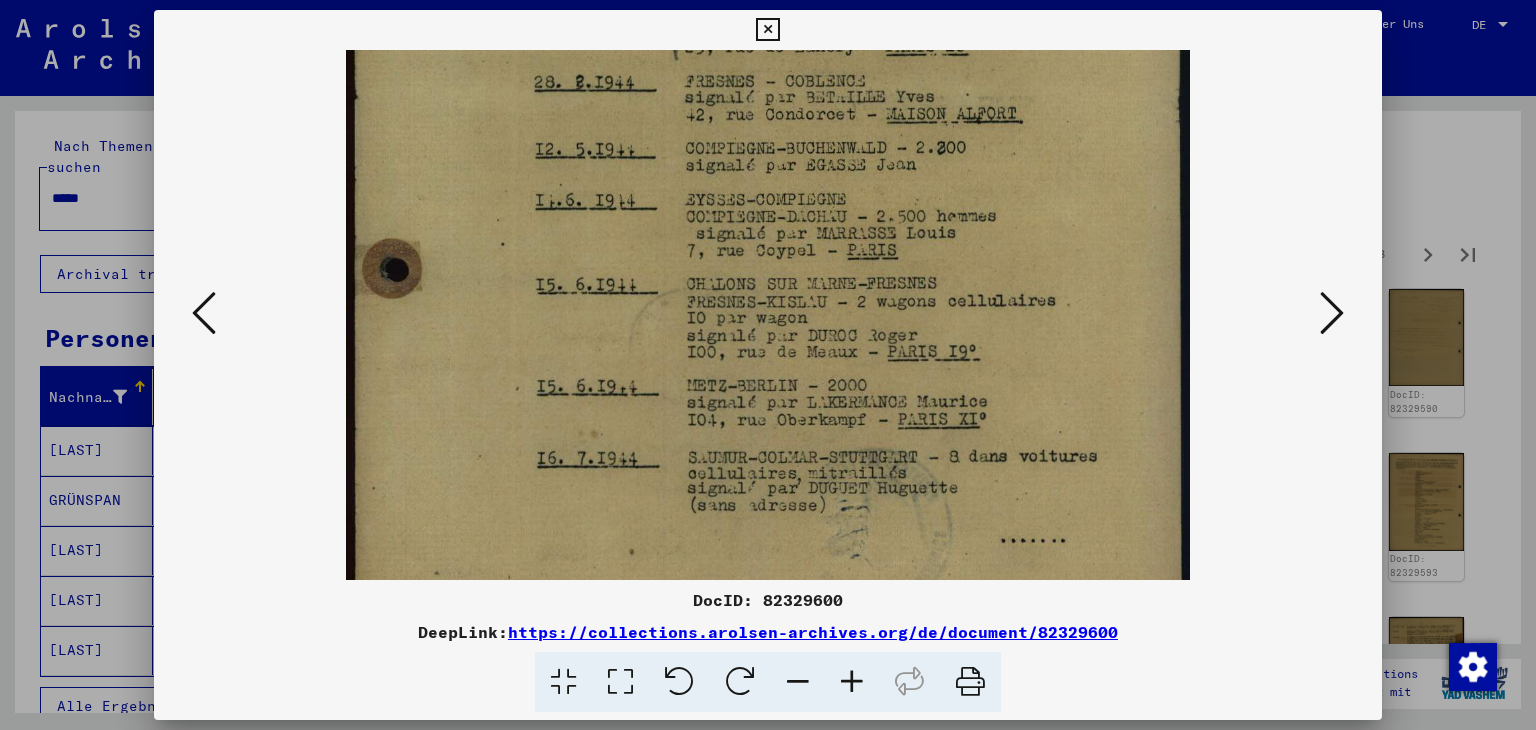 drag, startPoint x: 949, startPoint y: 488, endPoint x: 949, endPoint y: 225, distance: 263 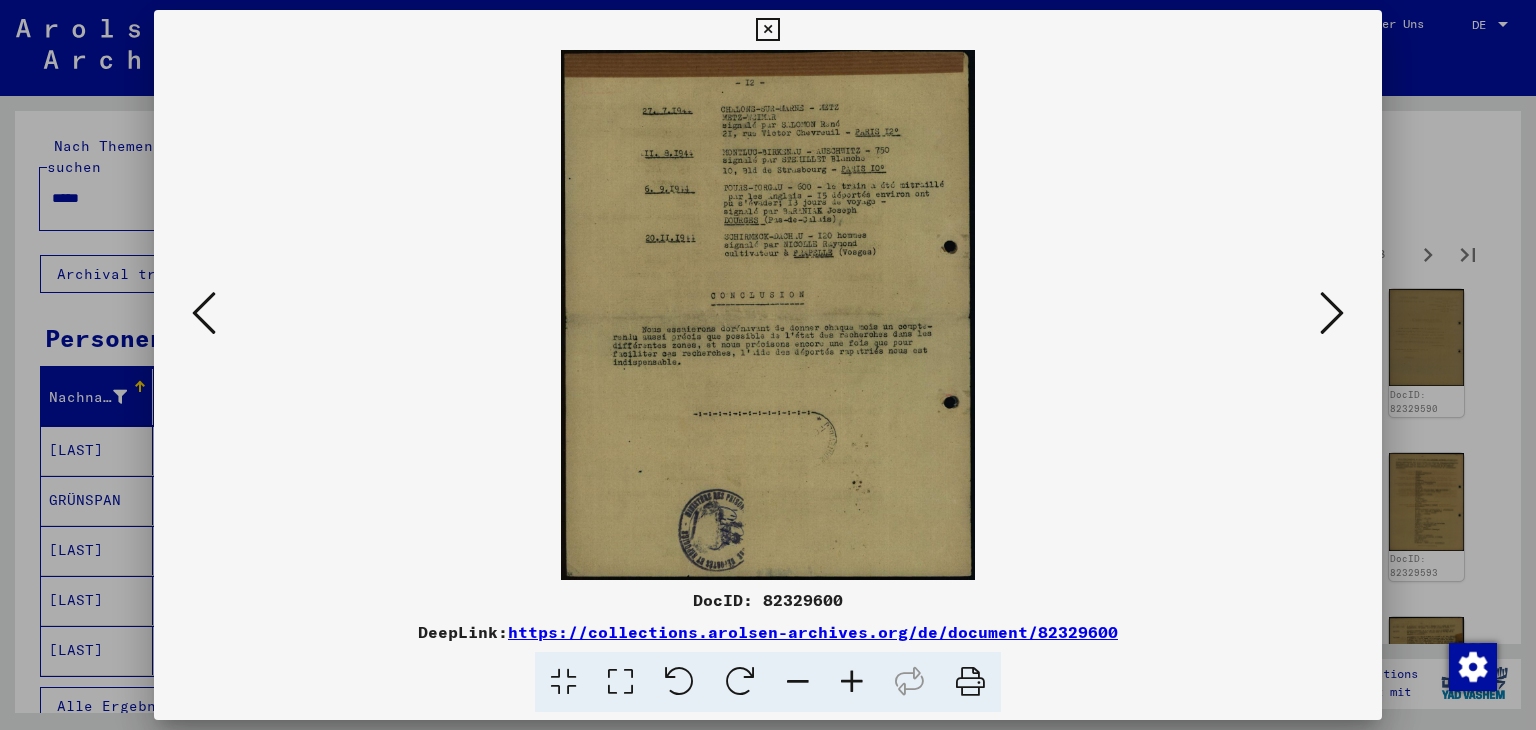 scroll, scrollTop: 0, scrollLeft: 0, axis: both 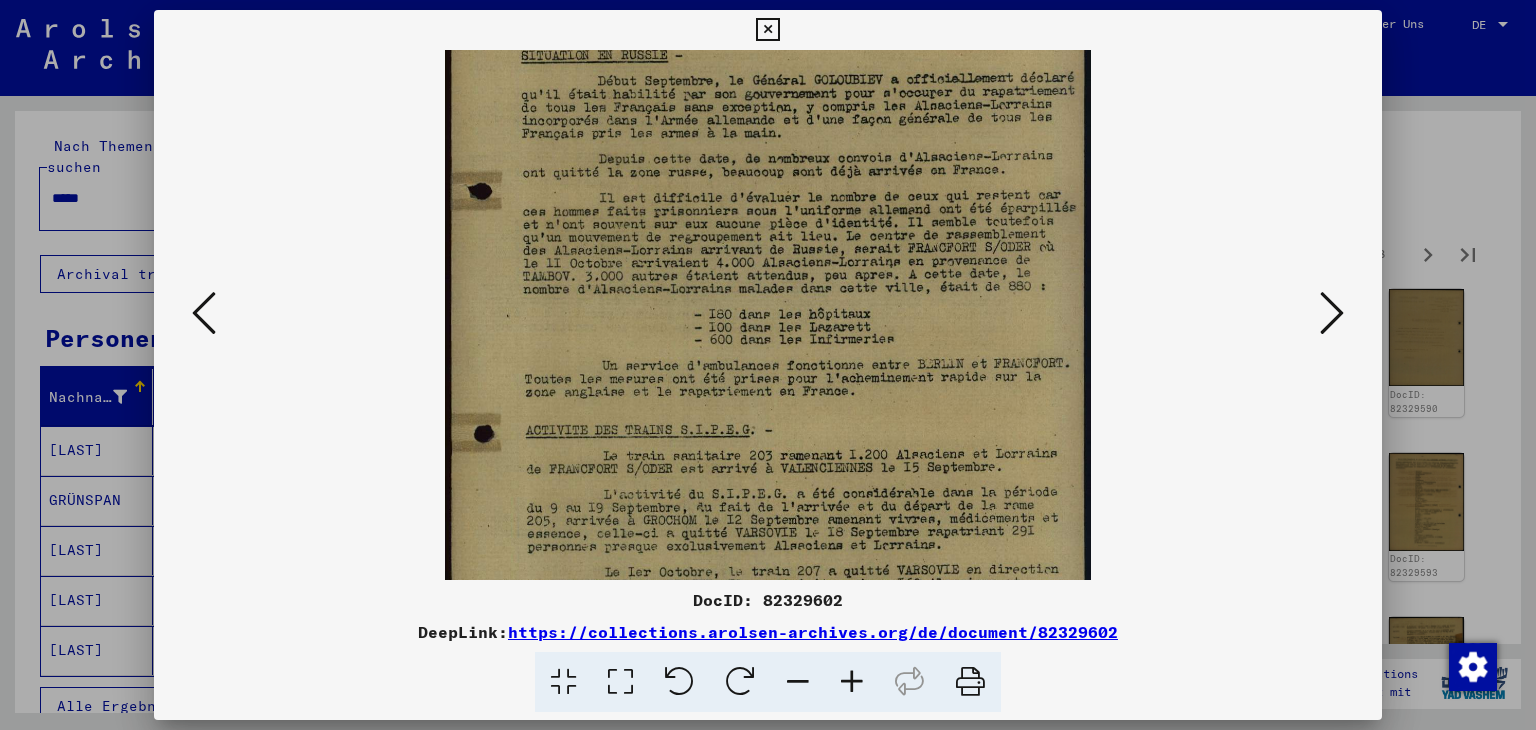 drag, startPoint x: 873, startPoint y: 502, endPoint x: 888, endPoint y: 361, distance: 141.79562 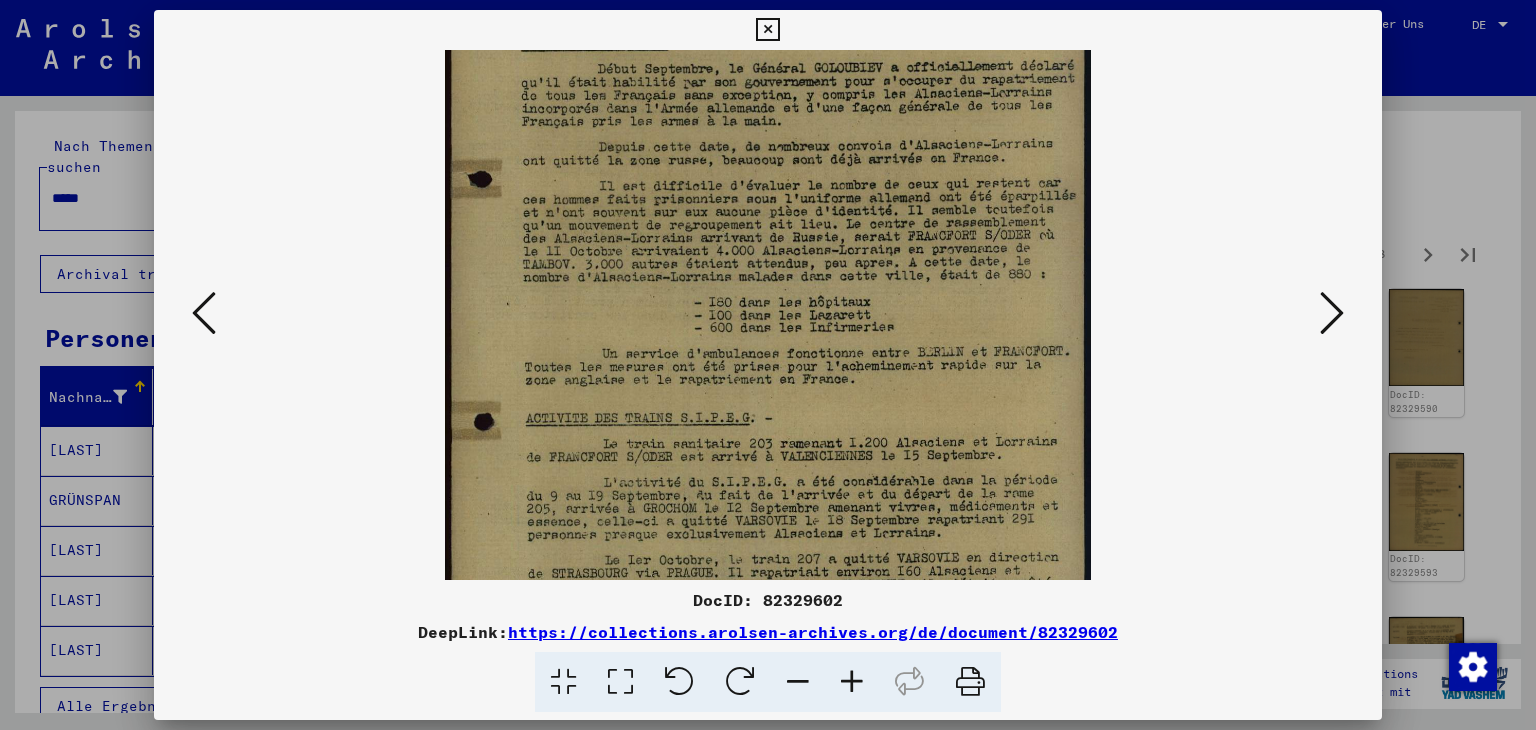 drag, startPoint x: 893, startPoint y: 476, endPoint x: 893, endPoint y: 458, distance: 18 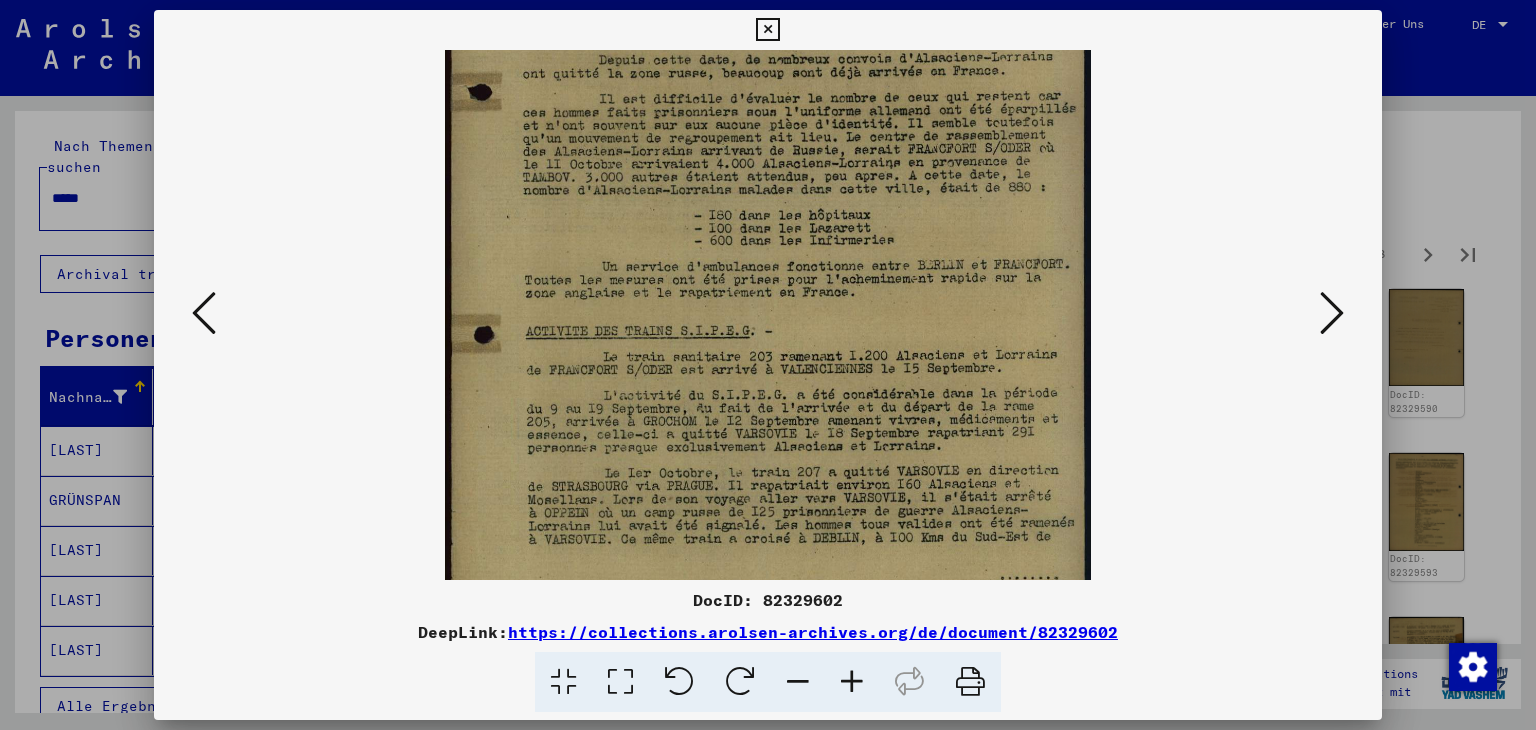 drag, startPoint x: 891, startPoint y: 442, endPoint x: 881, endPoint y: 362, distance: 80.622574 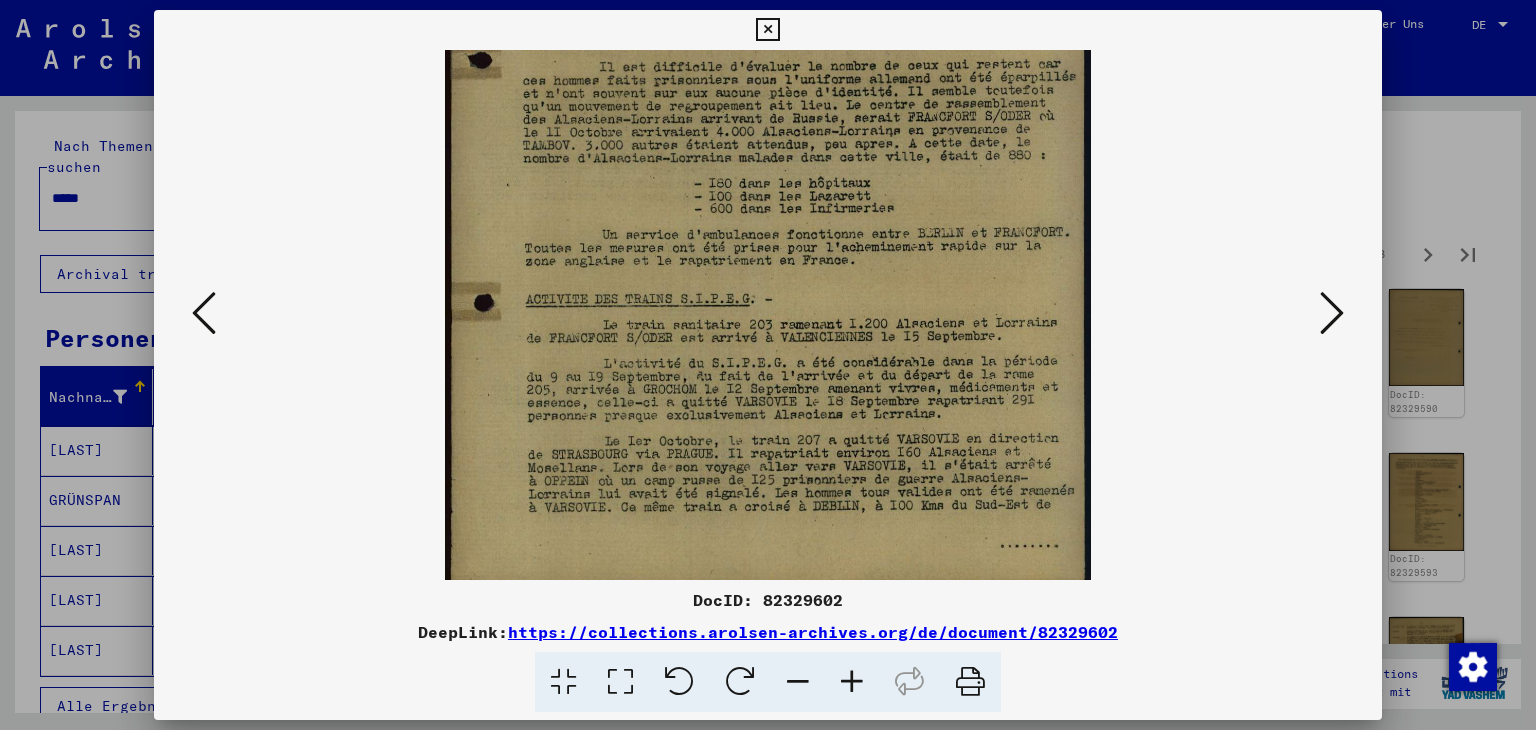 scroll, scrollTop: 300, scrollLeft: 0, axis: vertical 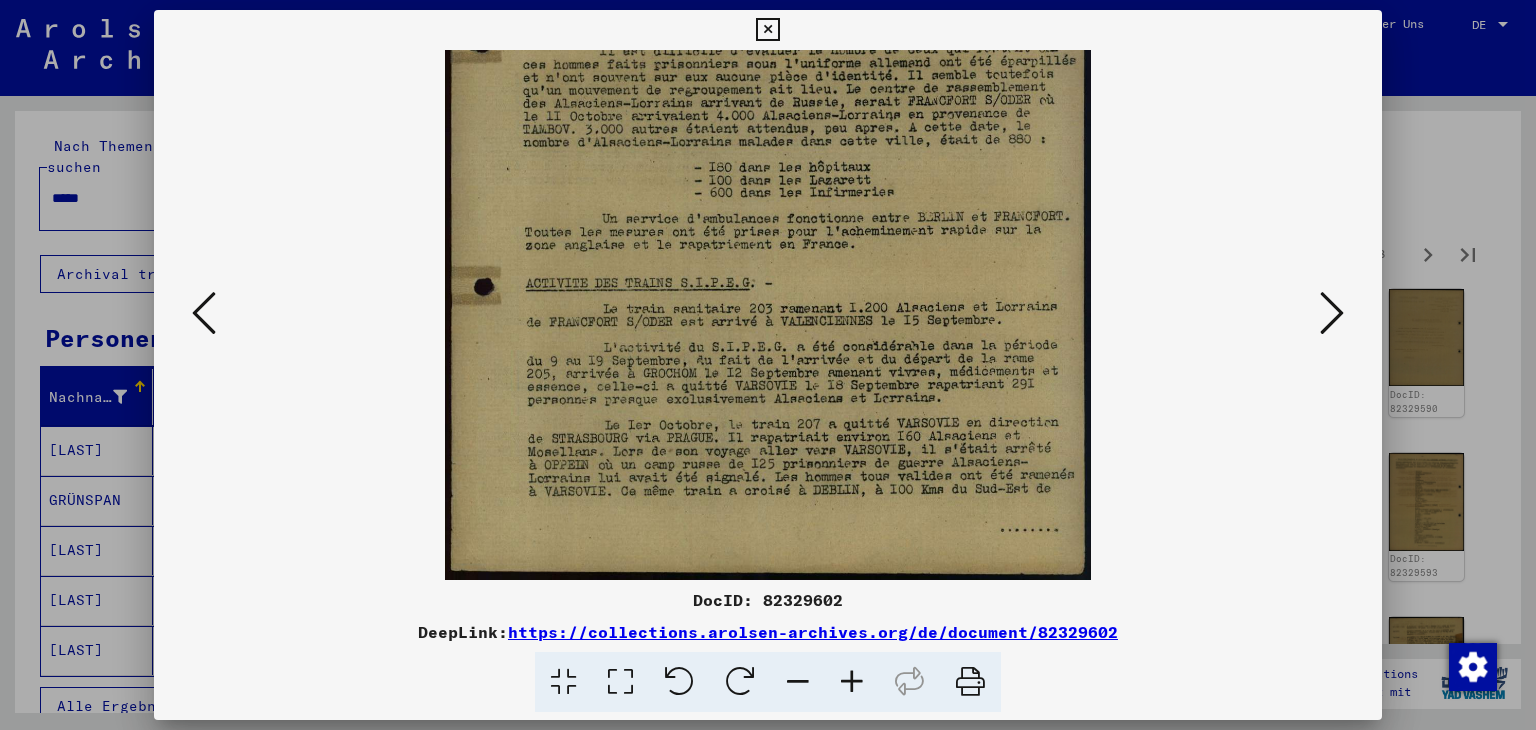 drag, startPoint x: 880, startPoint y: 437, endPoint x: 880, endPoint y: 357, distance: 80 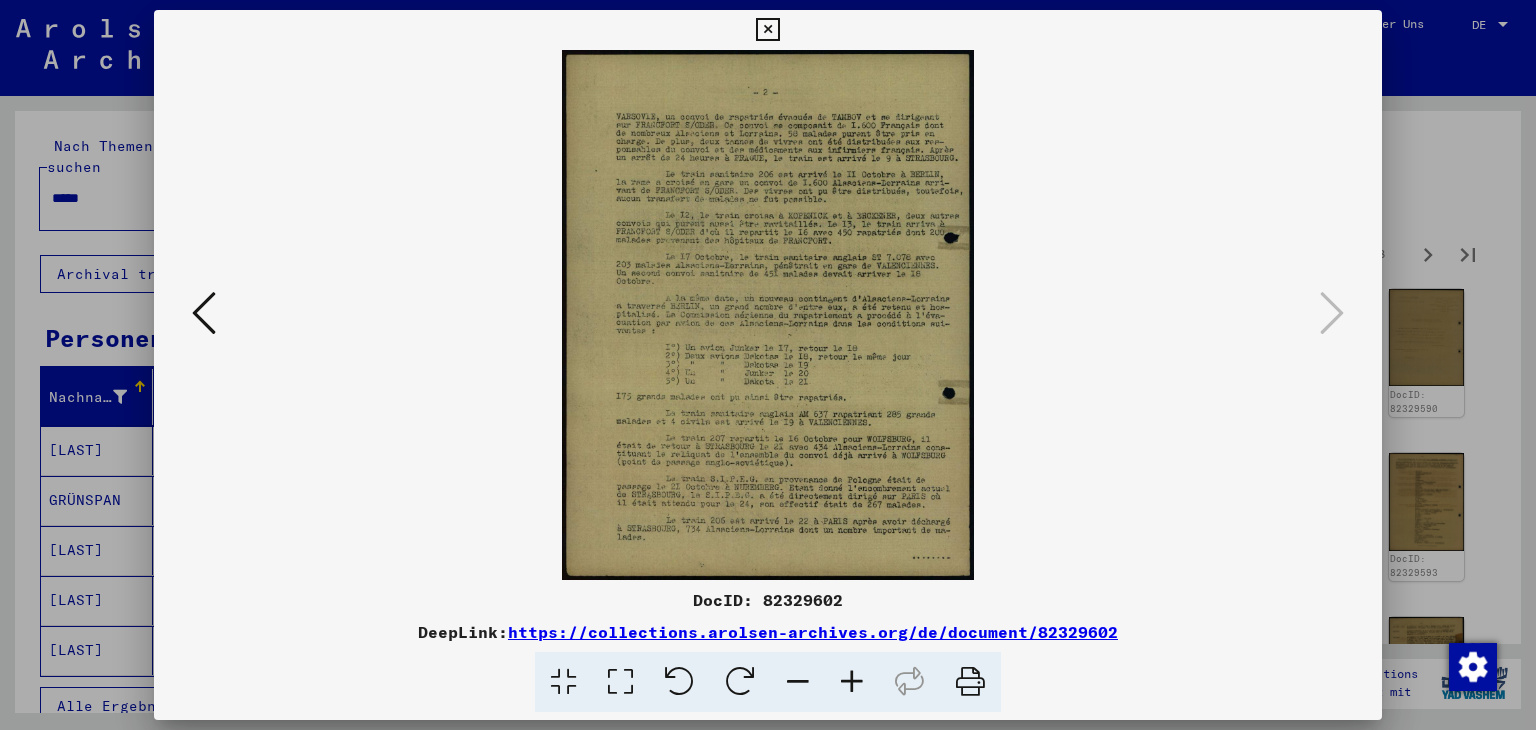 scroll, scrollTop: 0, scrollLeft: 0, axis: both 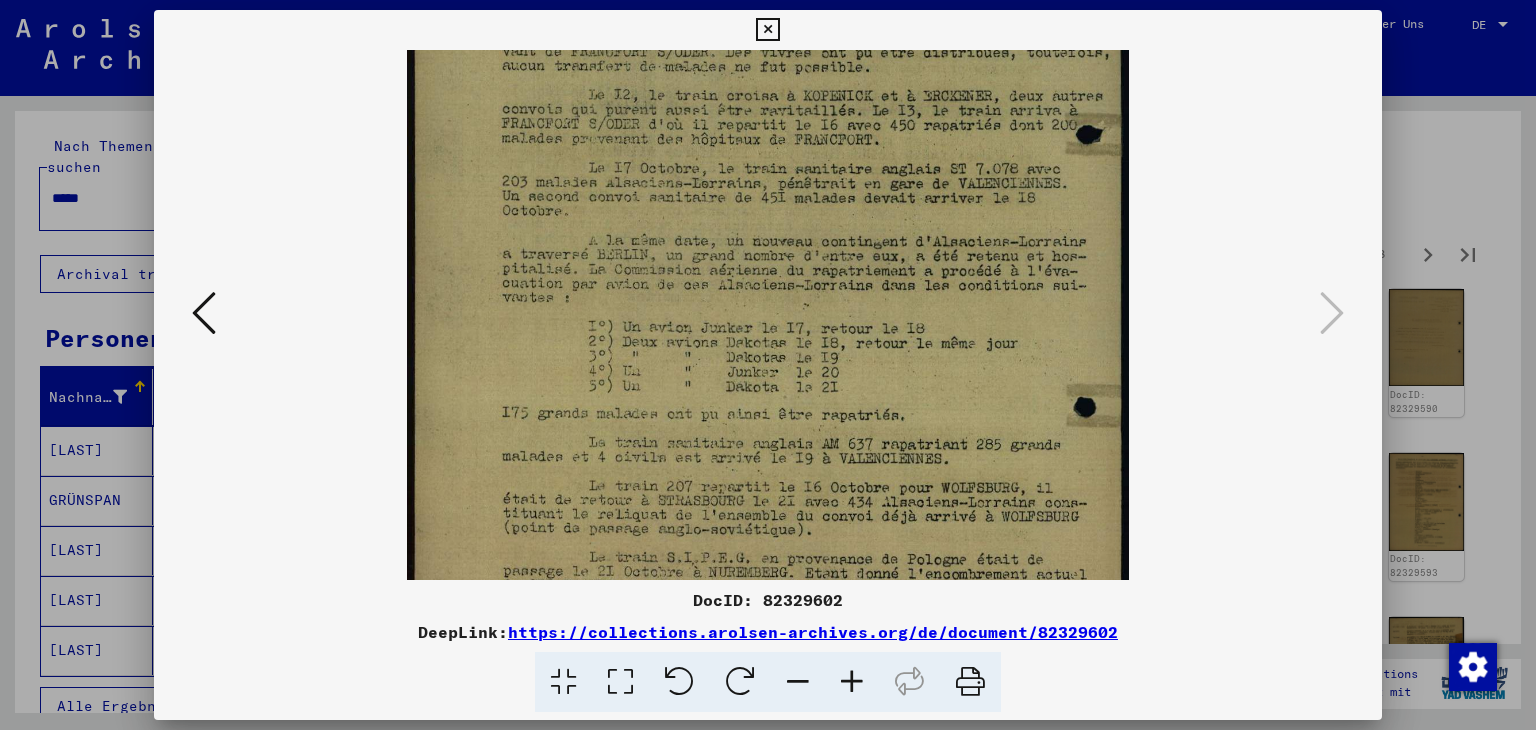 drag, startPoint x: 900, startPoint y: 490, endPoint x: 886, endPoint y: 249, distance: 241.4063 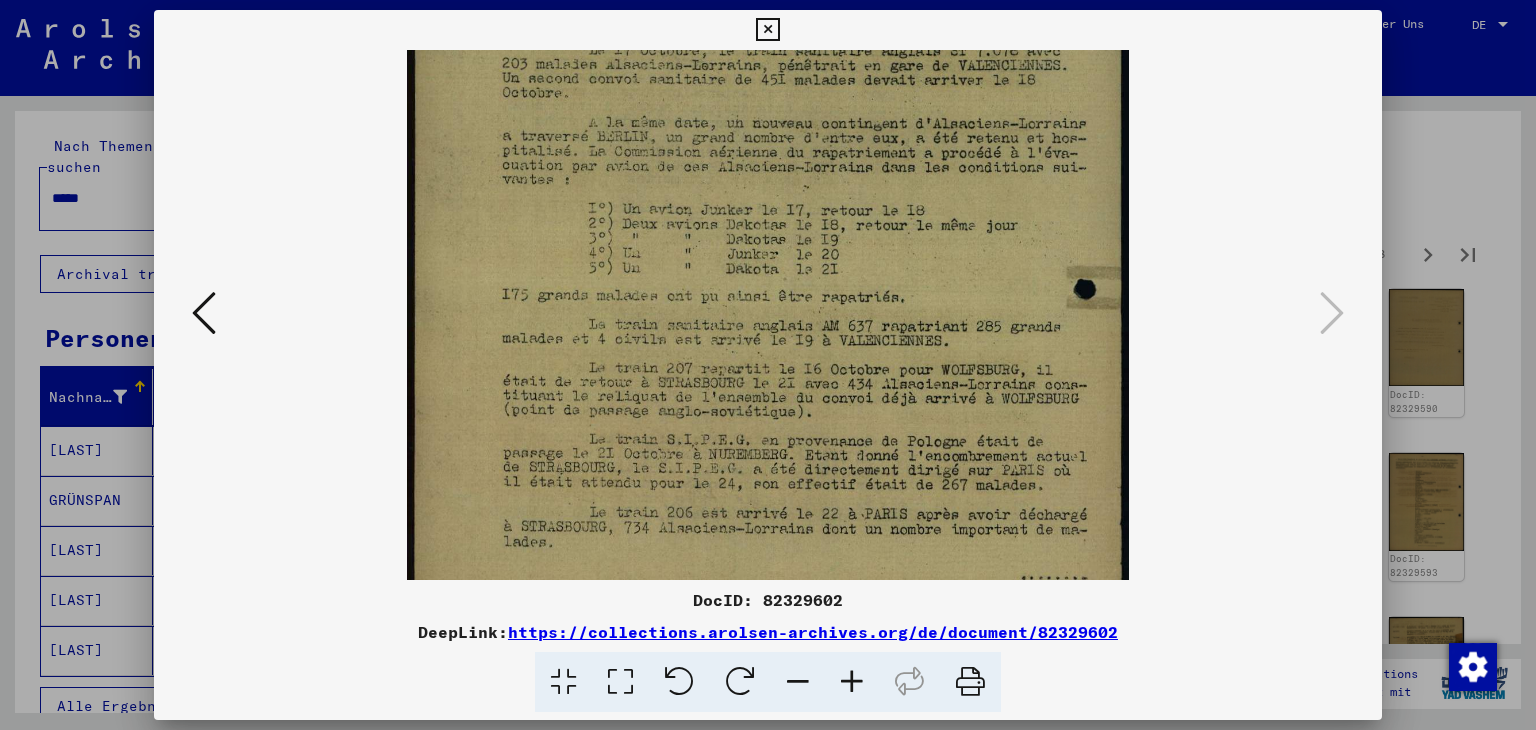 scroll, scrollTop: 400, scrollLeft: 0, axis: vertical 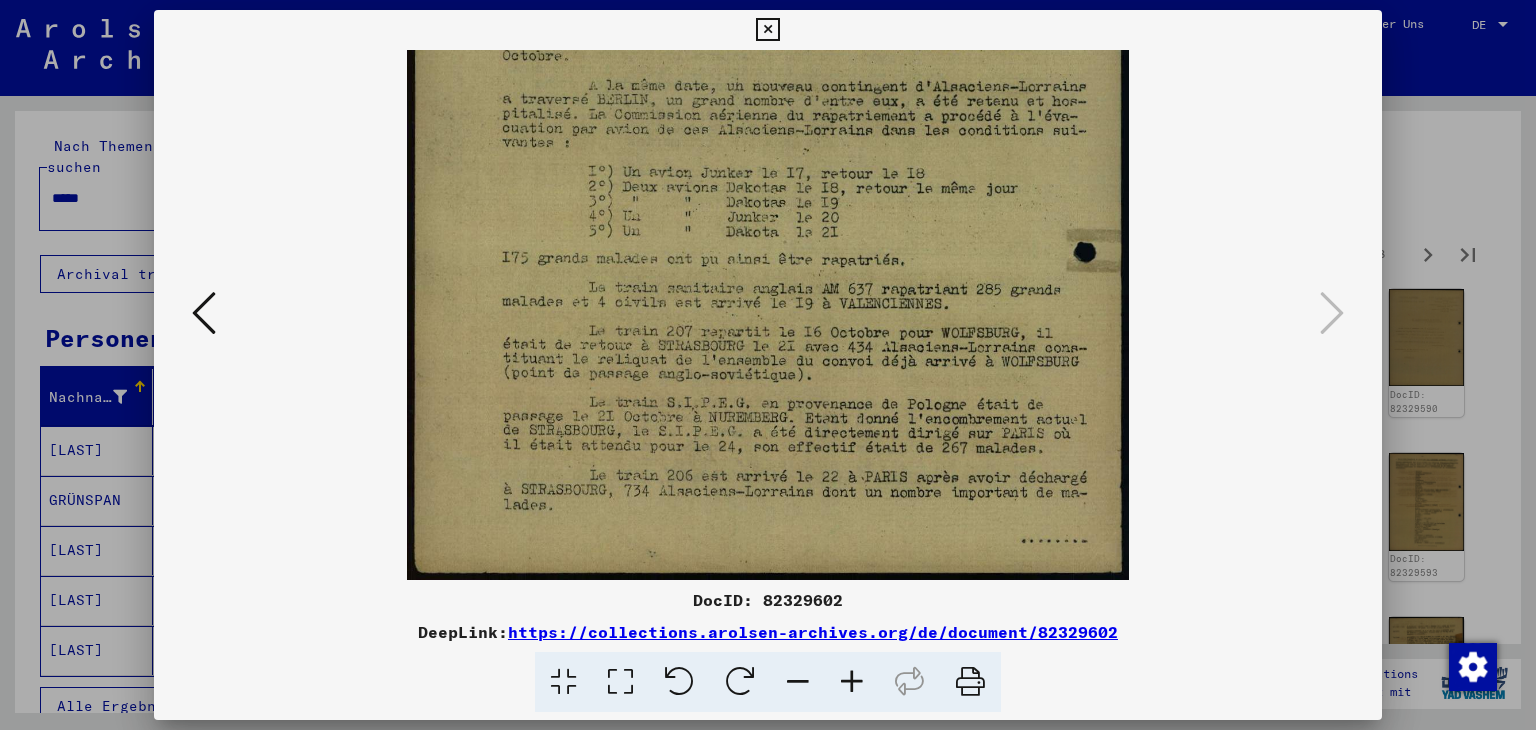 drag, startPoint x: 888, startPoint y: 383, endPoint x: 888, endPoint y: 351, distance: 32 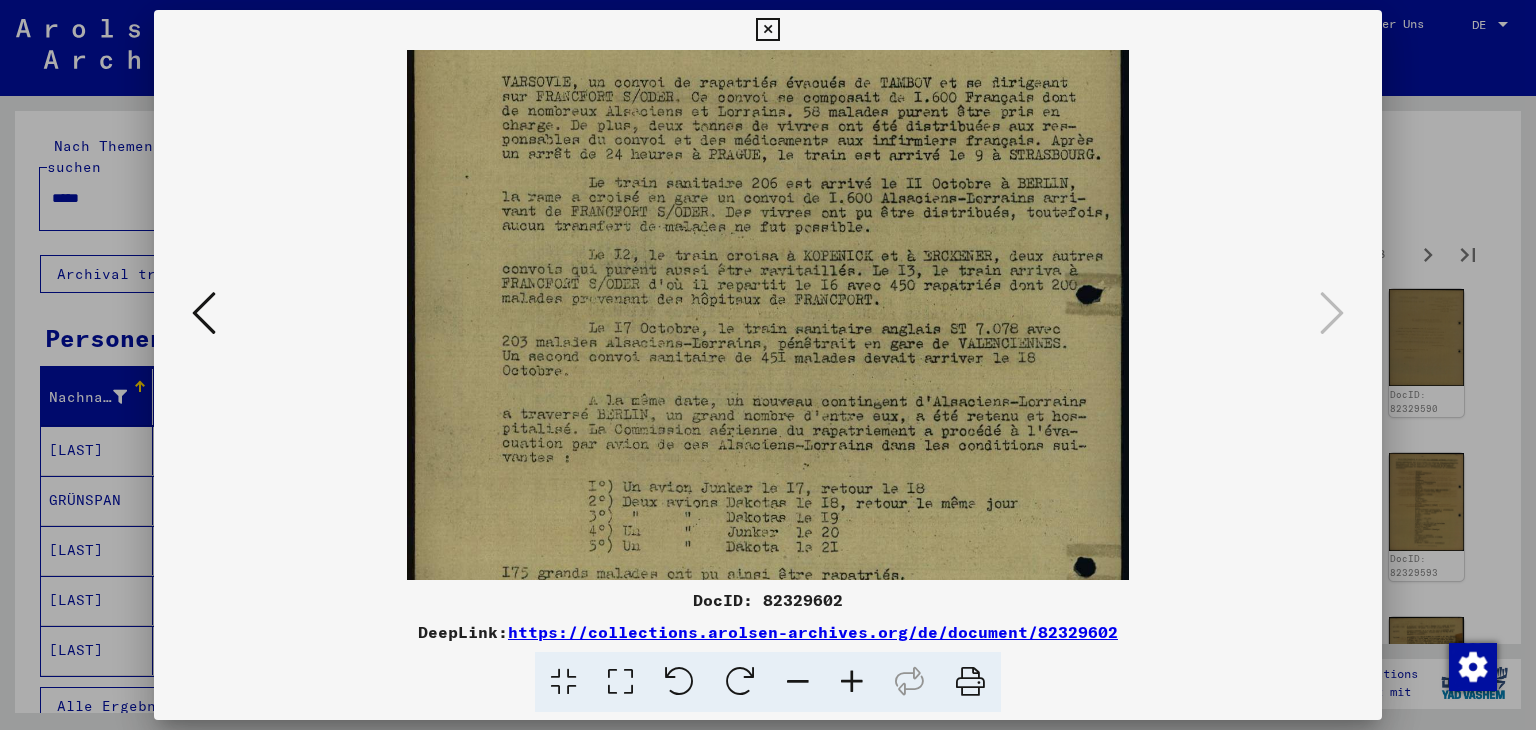 scroll, scrollTop: 66, scrollLeft: 0, axis: vertical 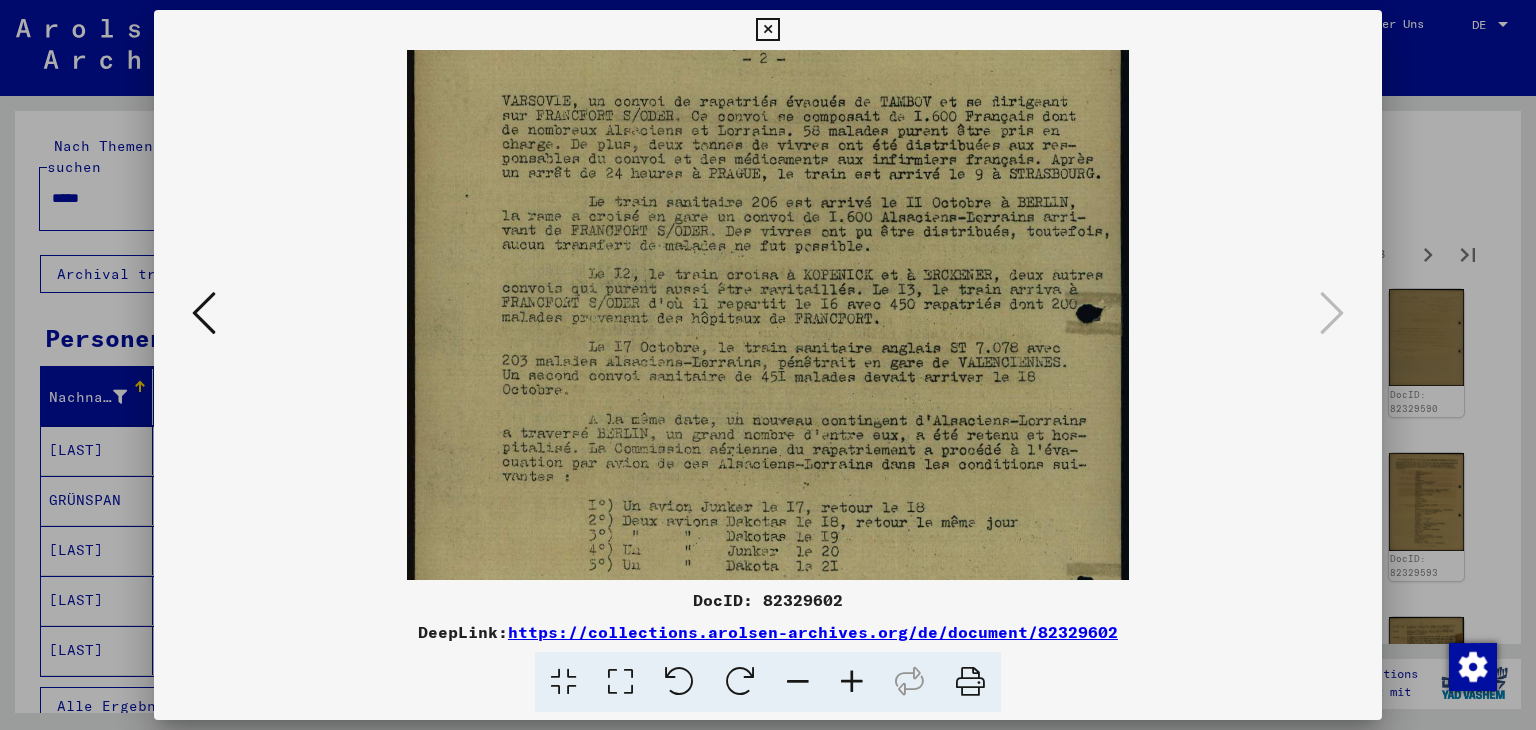 drag, startPoint x: 832, startPoint y: 241, endPoint x: 849, endPoint y: 580, distance: 339.426 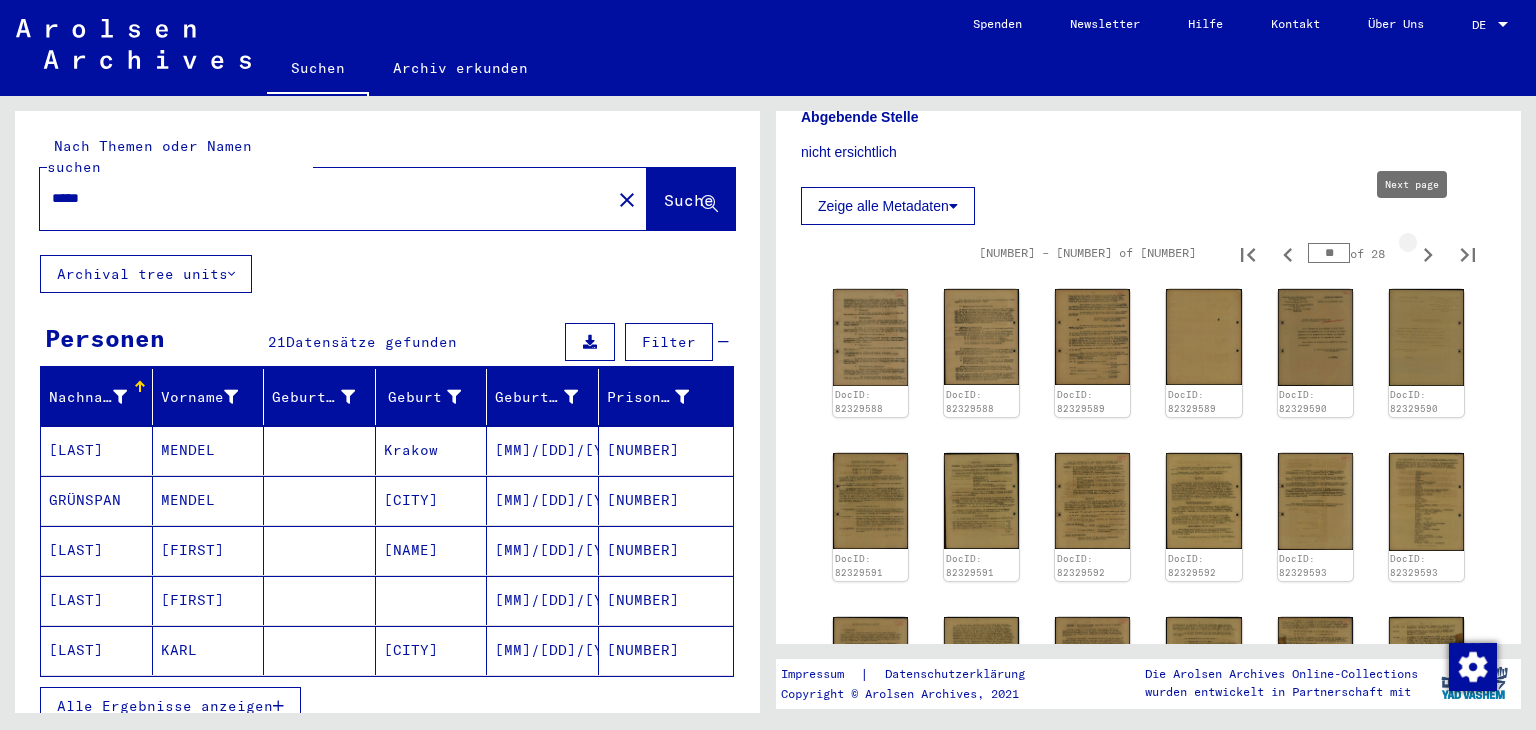 type on "**" 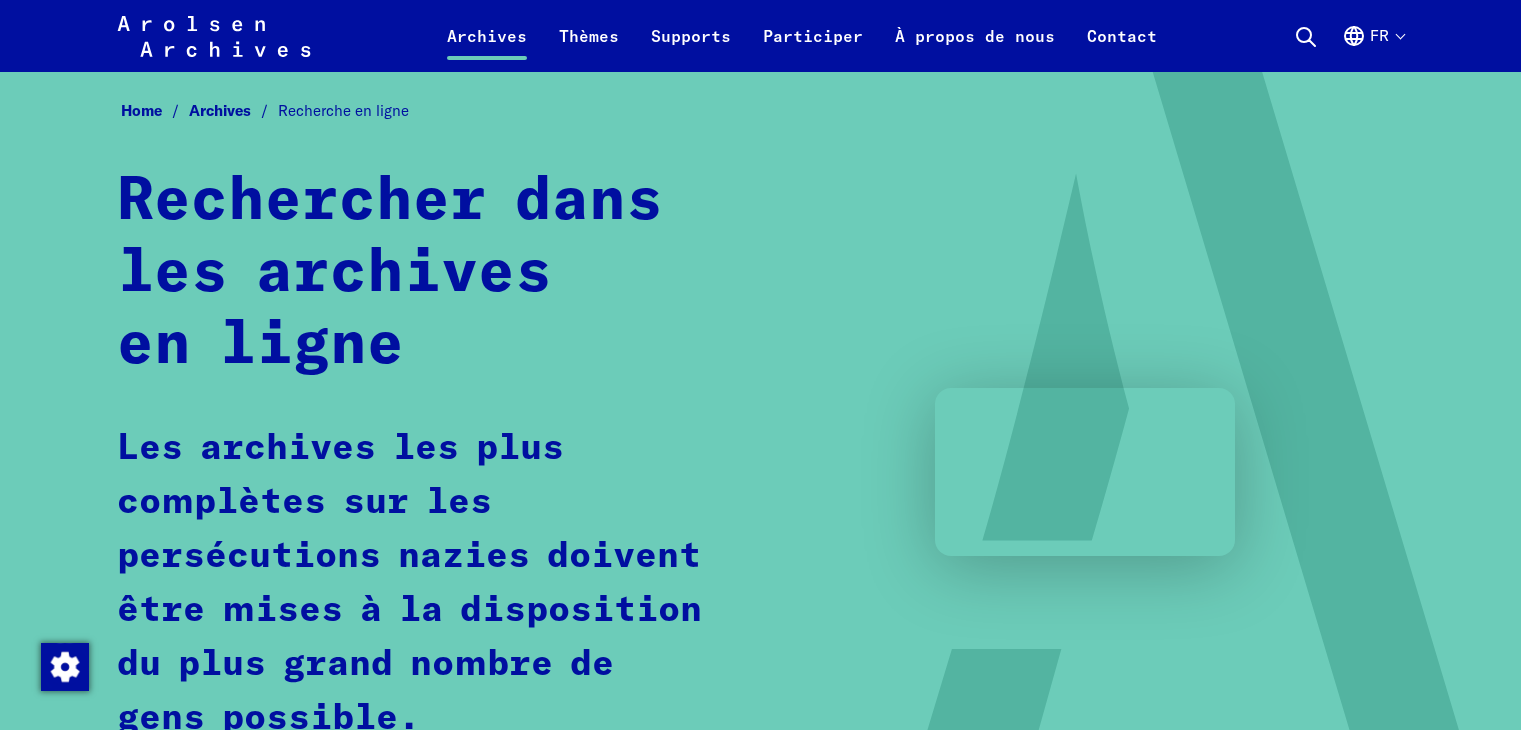 scroll, scrollTop: 1244, scrollLeft: 0, axis: vertical 